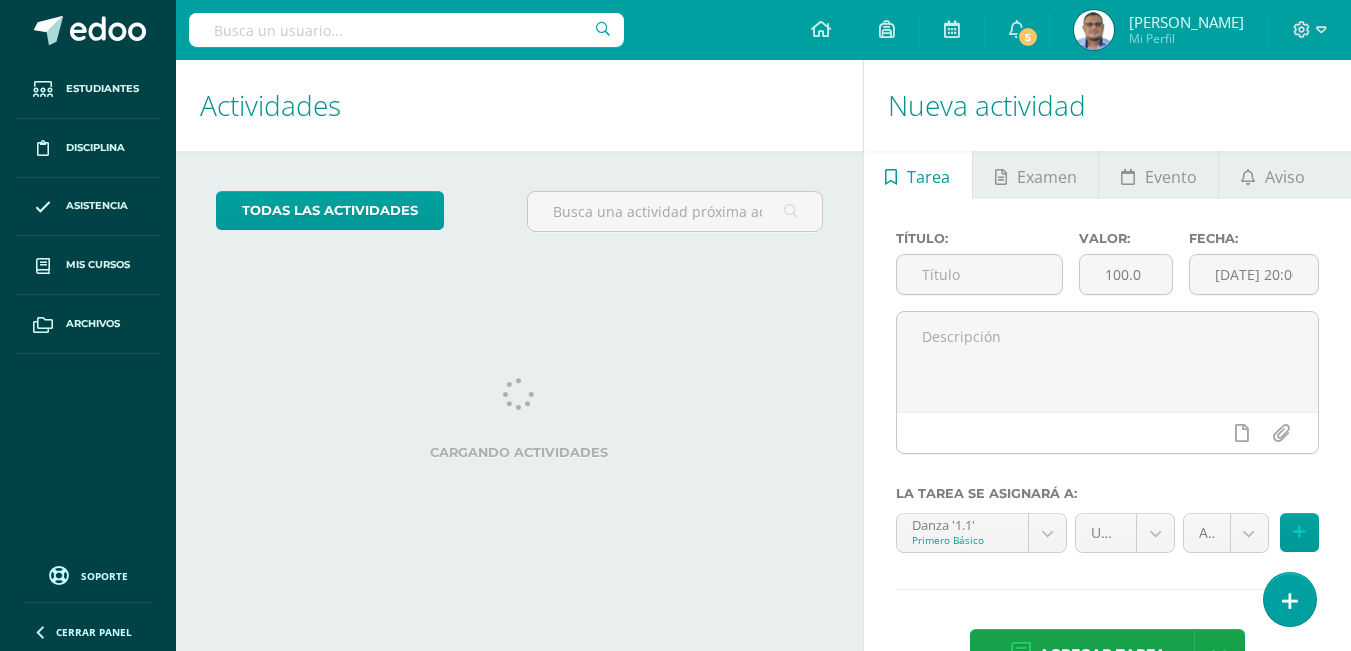 scroll, scrollTop: 0, scrollLeft: 0, axis: both 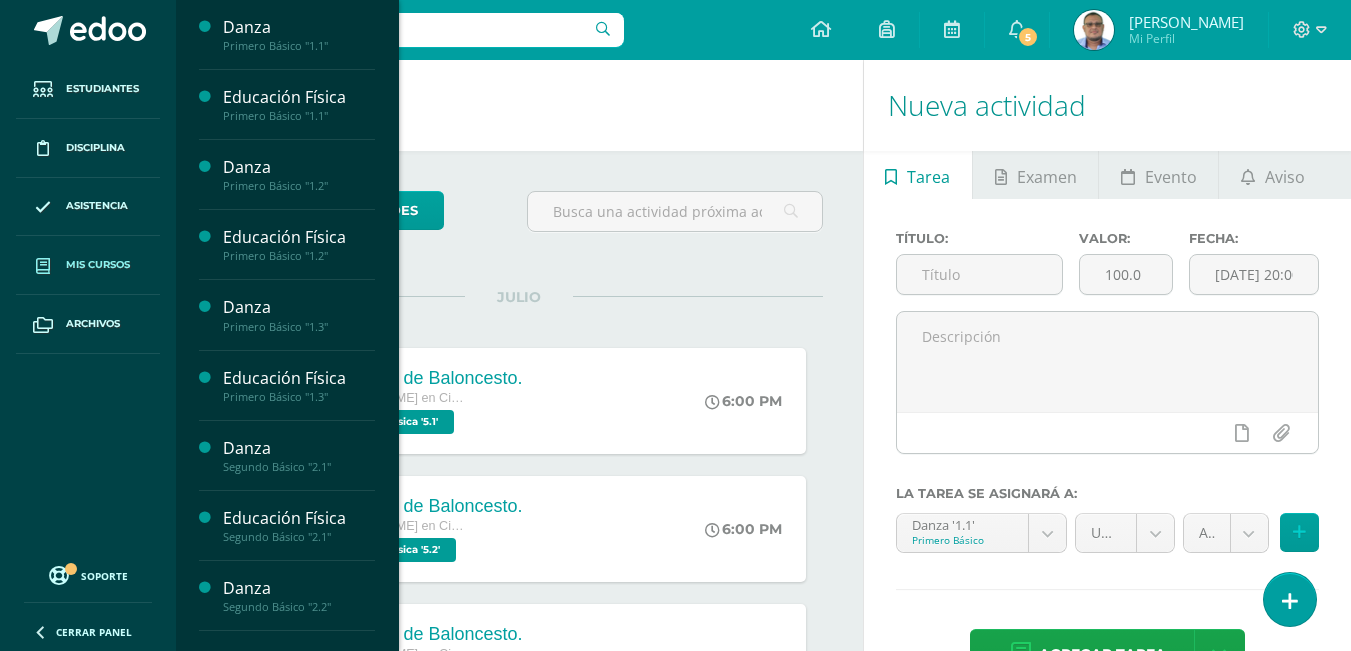 click on "Mis cursos" at bounding box center [98, 265] 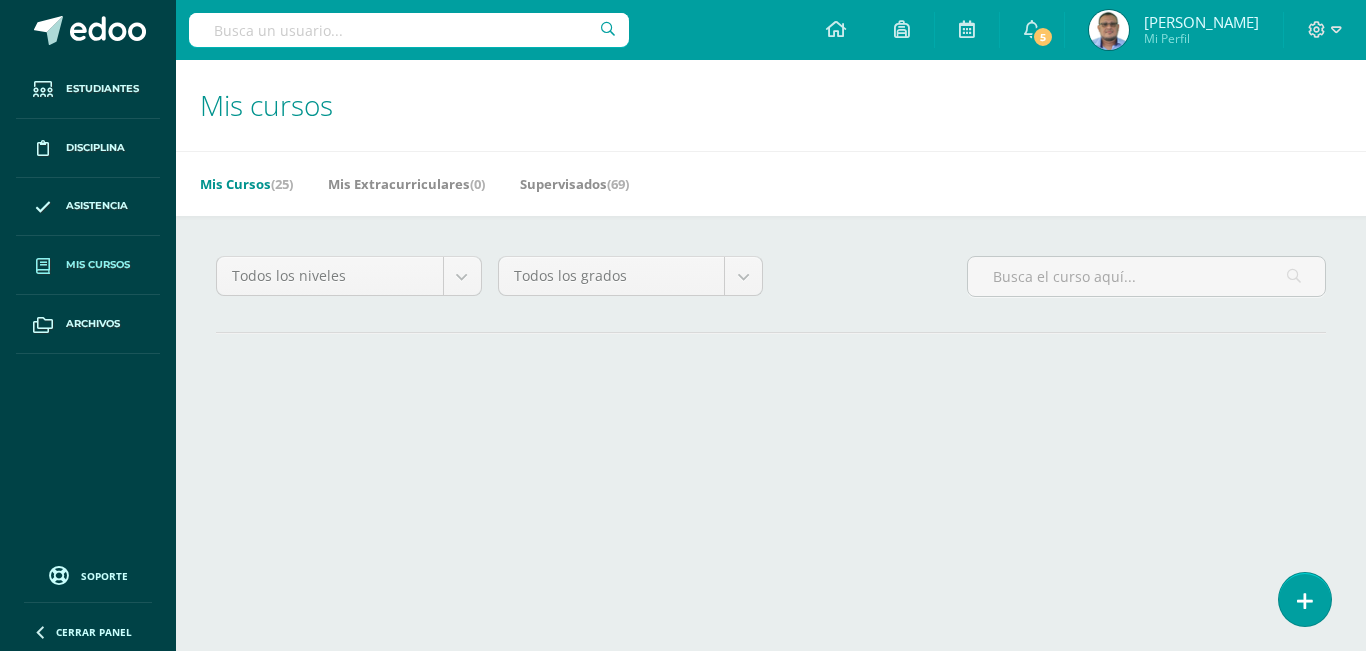 scroll, scrollTop: 0, scrollLeft: 0, axis: both 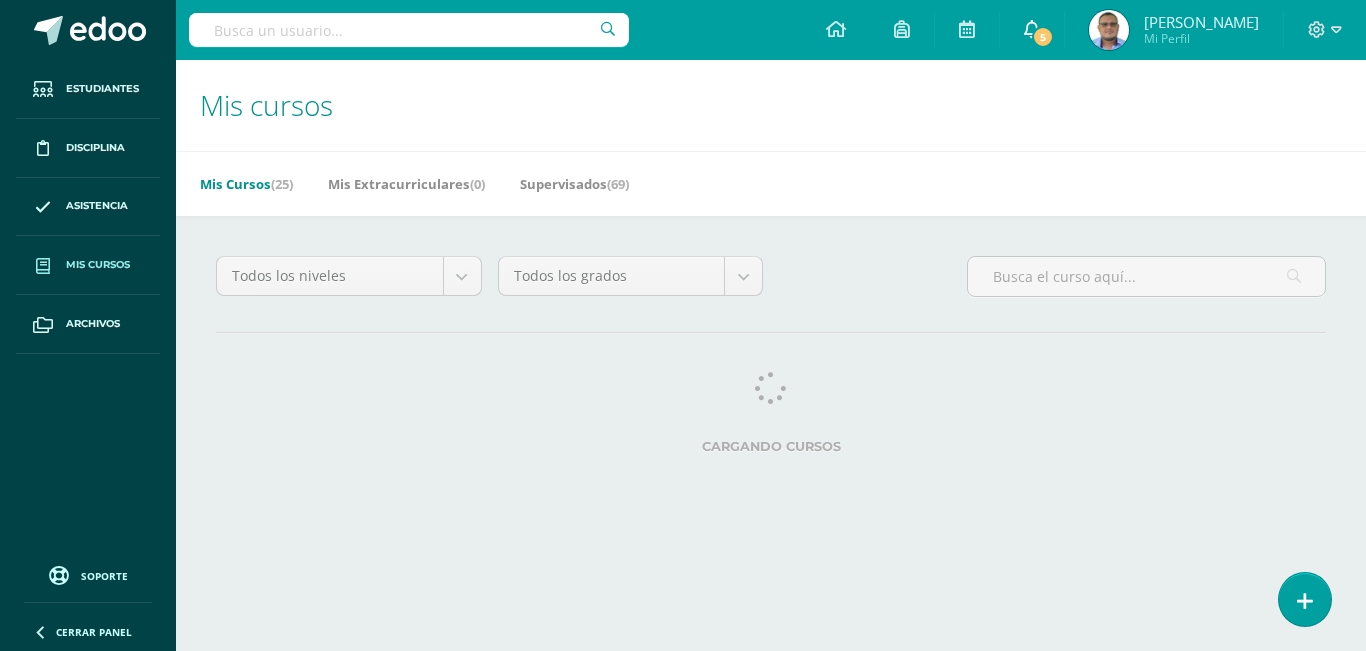 click at bounding box center (1032, 29) 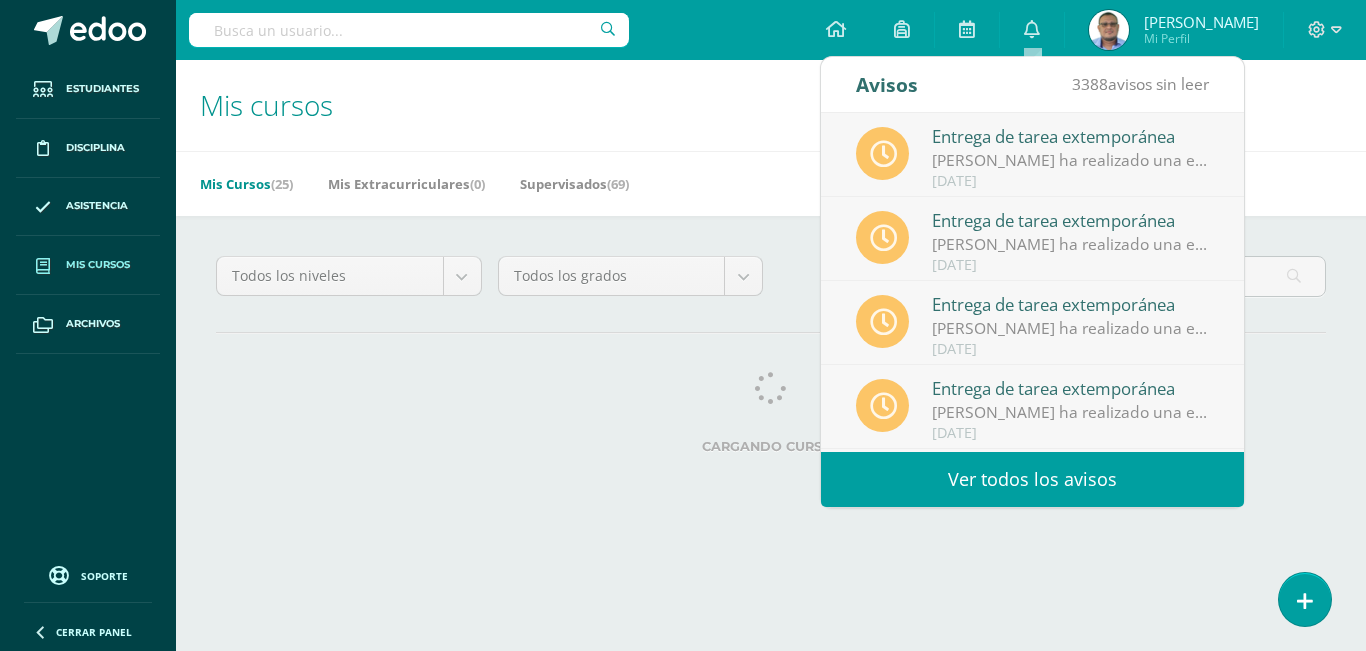 click on "Configuración
Cerrar sesión
Bernie Armando
Mi Perfil 5 0 Mis accesos directos Aún no hay accesos directos   a los que puedas acceder. Podrás ver todos los accesos directos   compartidos por el colegio desde acá. Aún no hay accesos directos   a los que puedas acceder. Podrás ver todos los accesos directos   compartidos por el colegio desde acá." at bounding box center [771, 30] 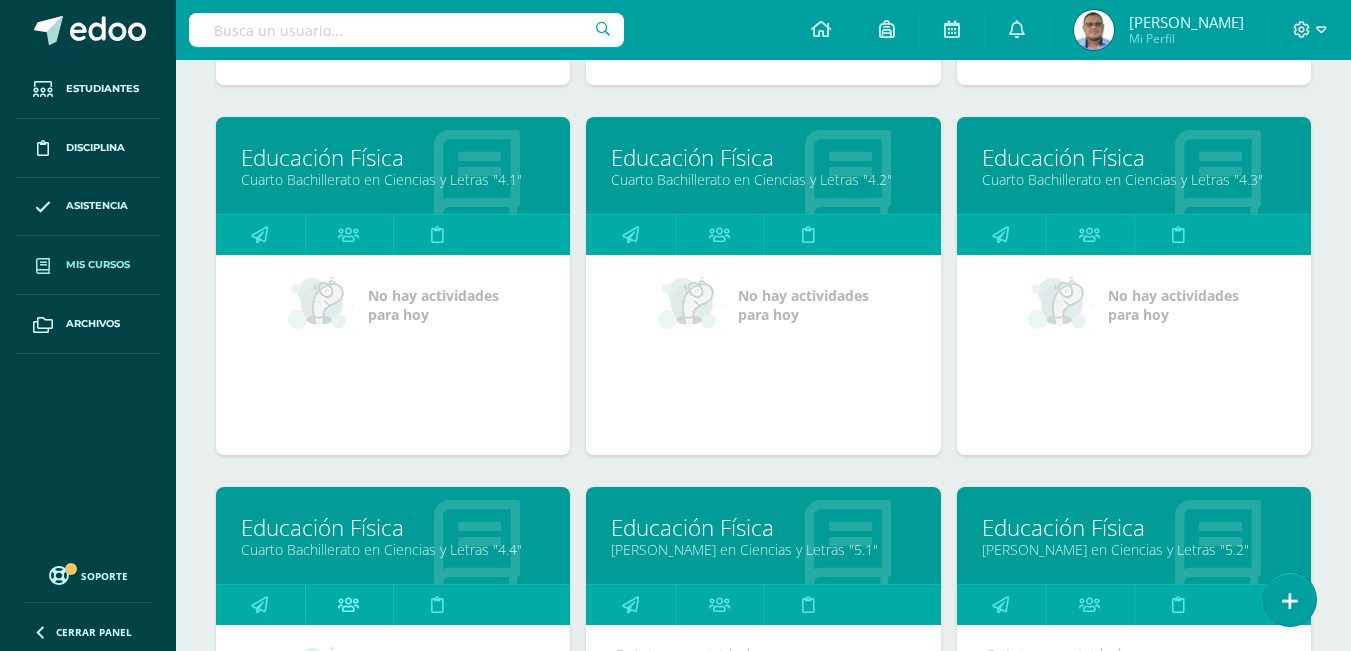 scroll, scrollTop: 2567, scrollLeft: 0, axis: vertical 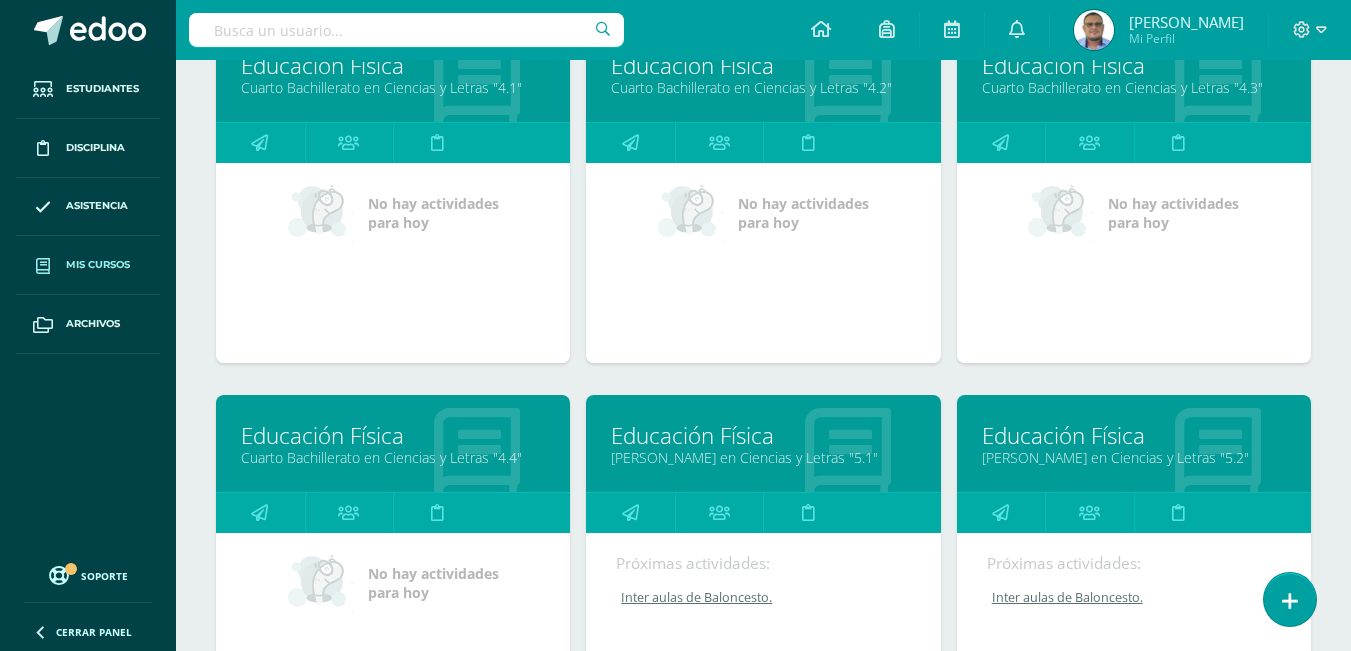click on "Educación Física" at bounding box center [393, 435] 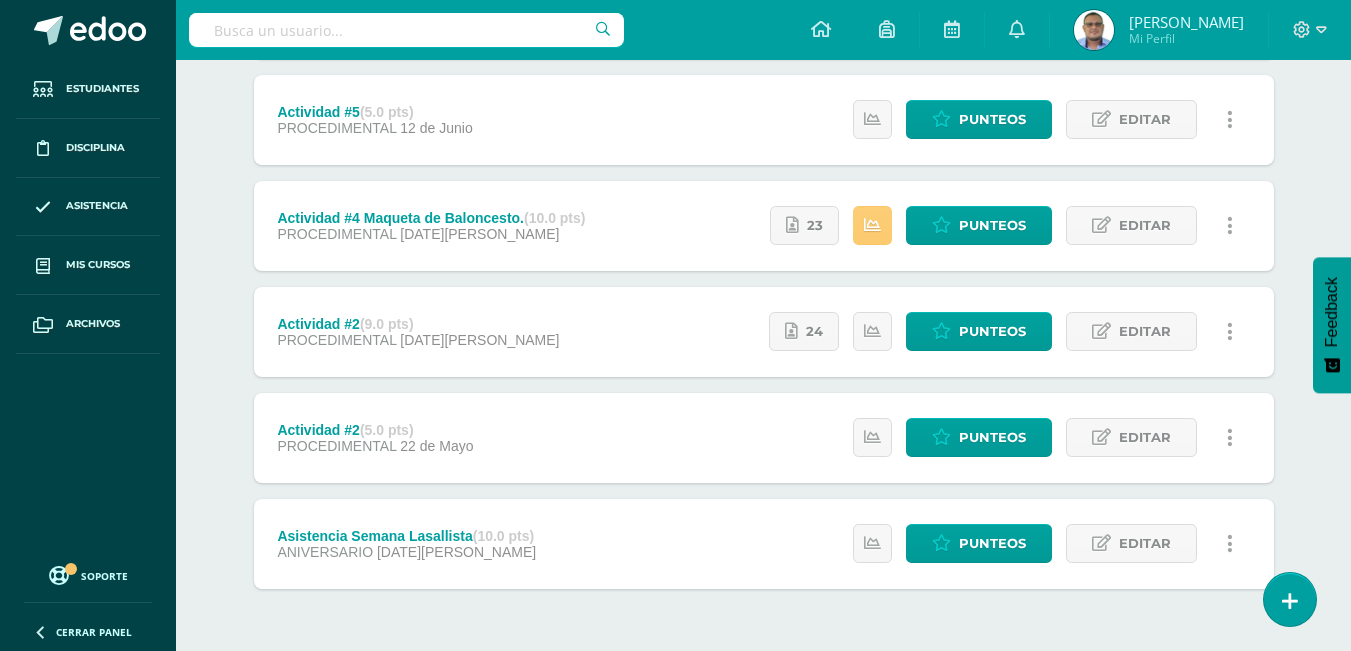 scroll, scrollTop: 800, scrollLeft: 0, axis: vertical 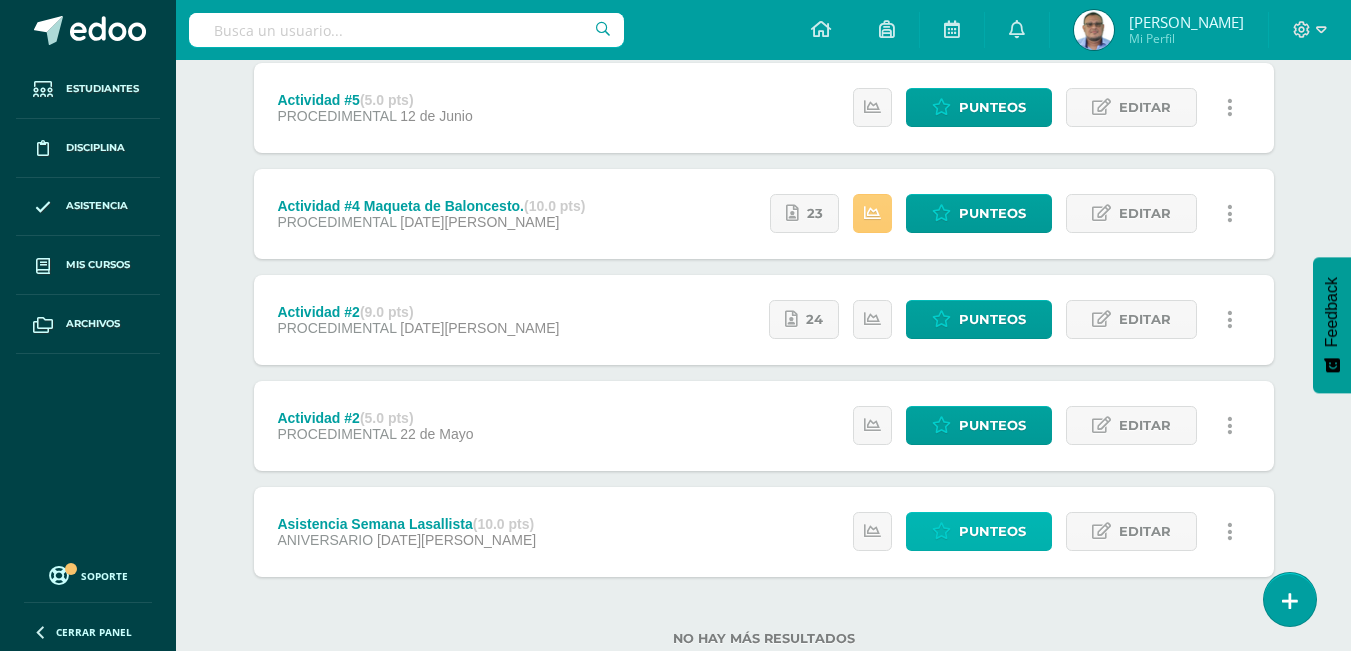 click on "Punteos" at bounding box center (992, 531) 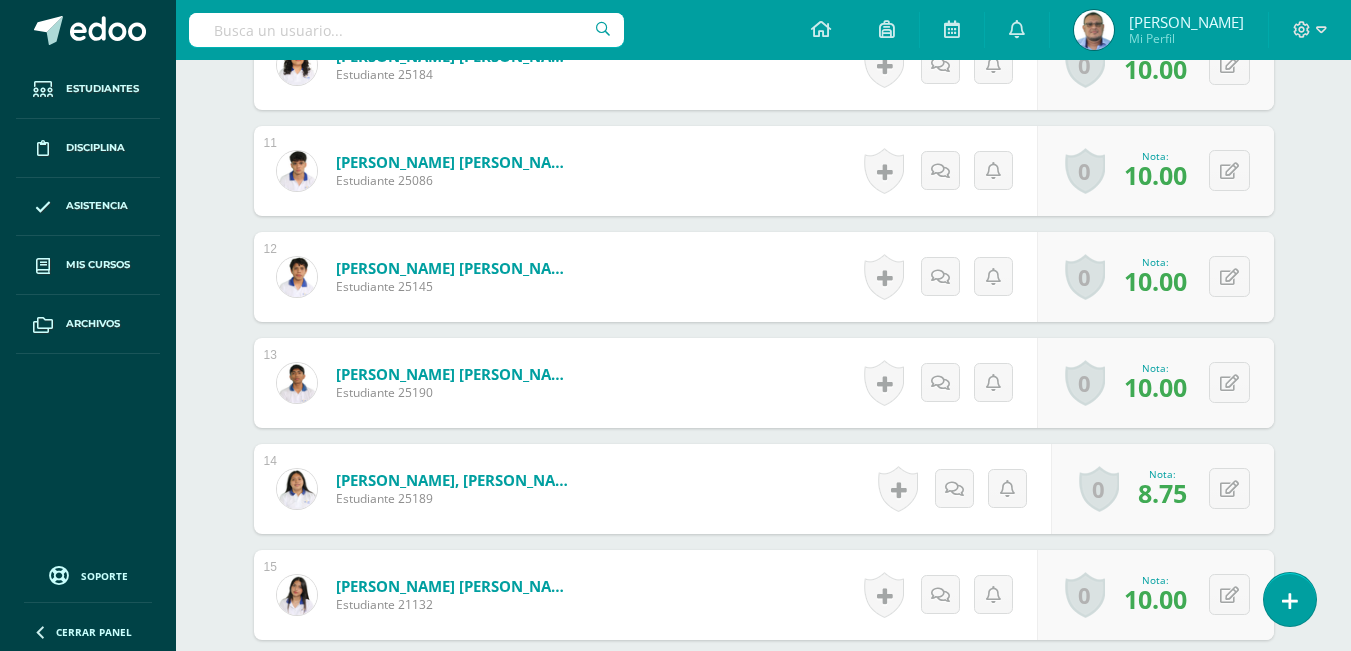 scroll, scrollTop: 1702, scrollLeft: 0, axis: vertical 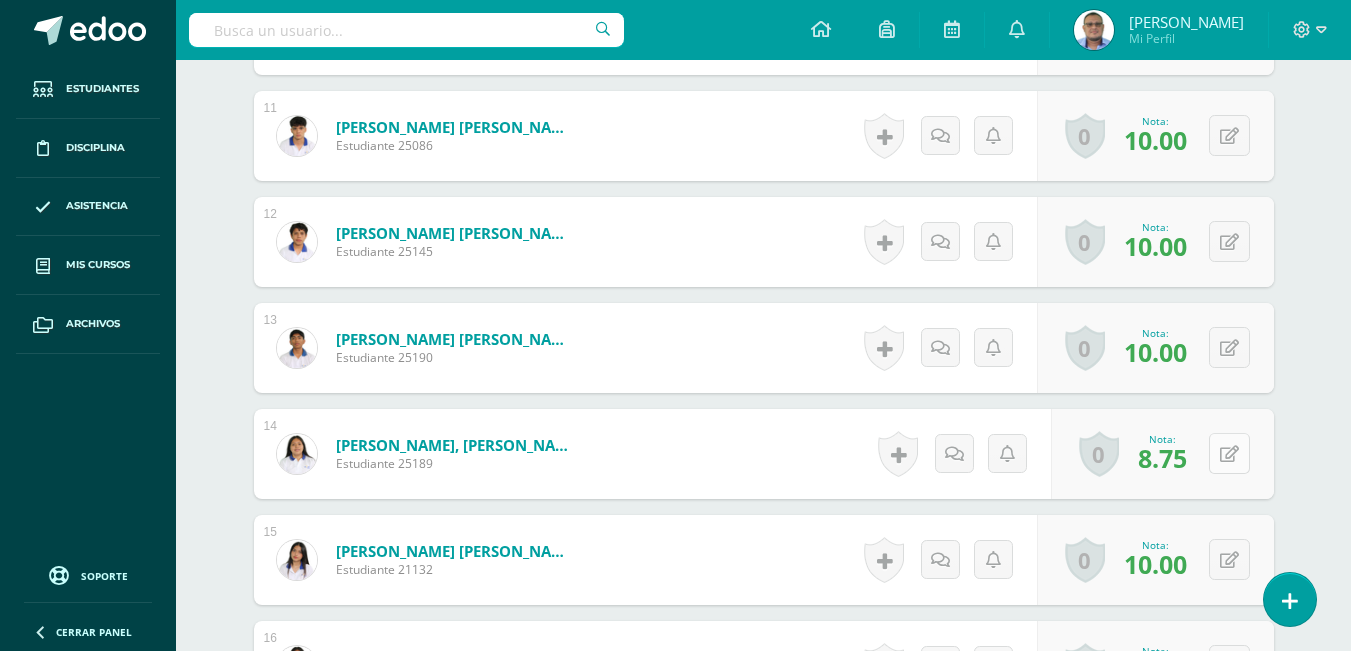 click at bounding box center (1229, 453) 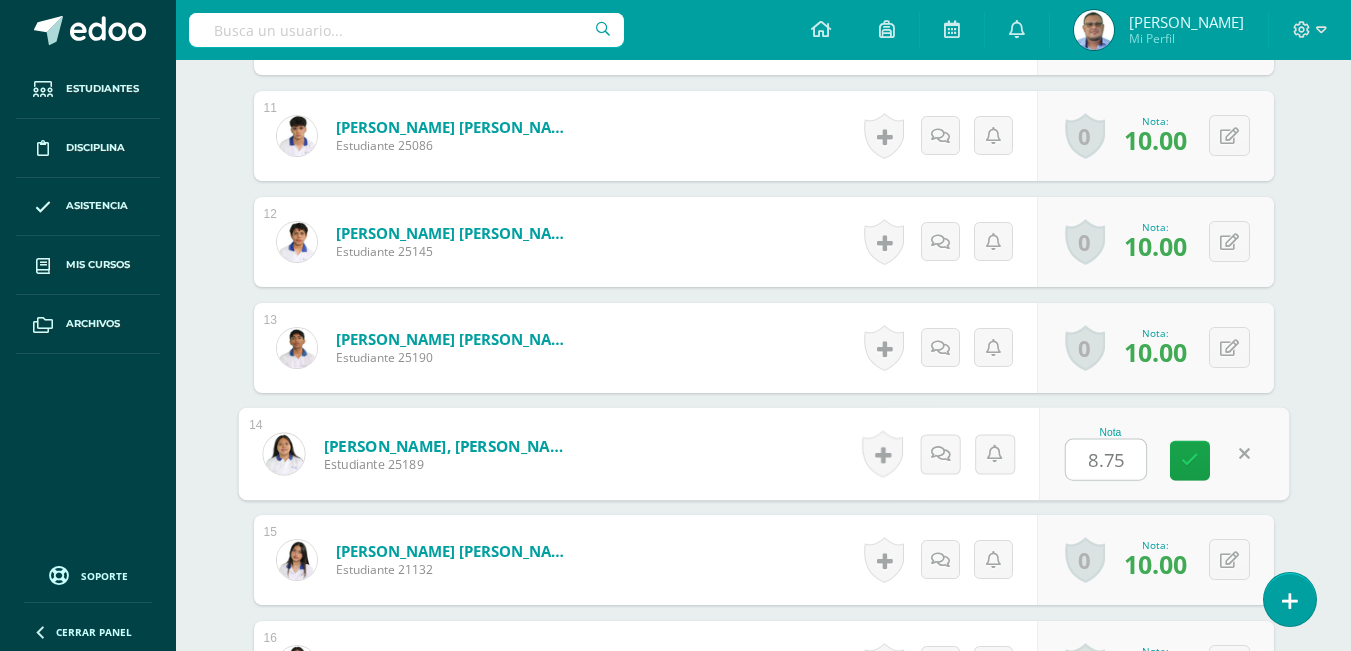 scroll, scrollTop: 1703, scrollLeft: 0, axis: vertical 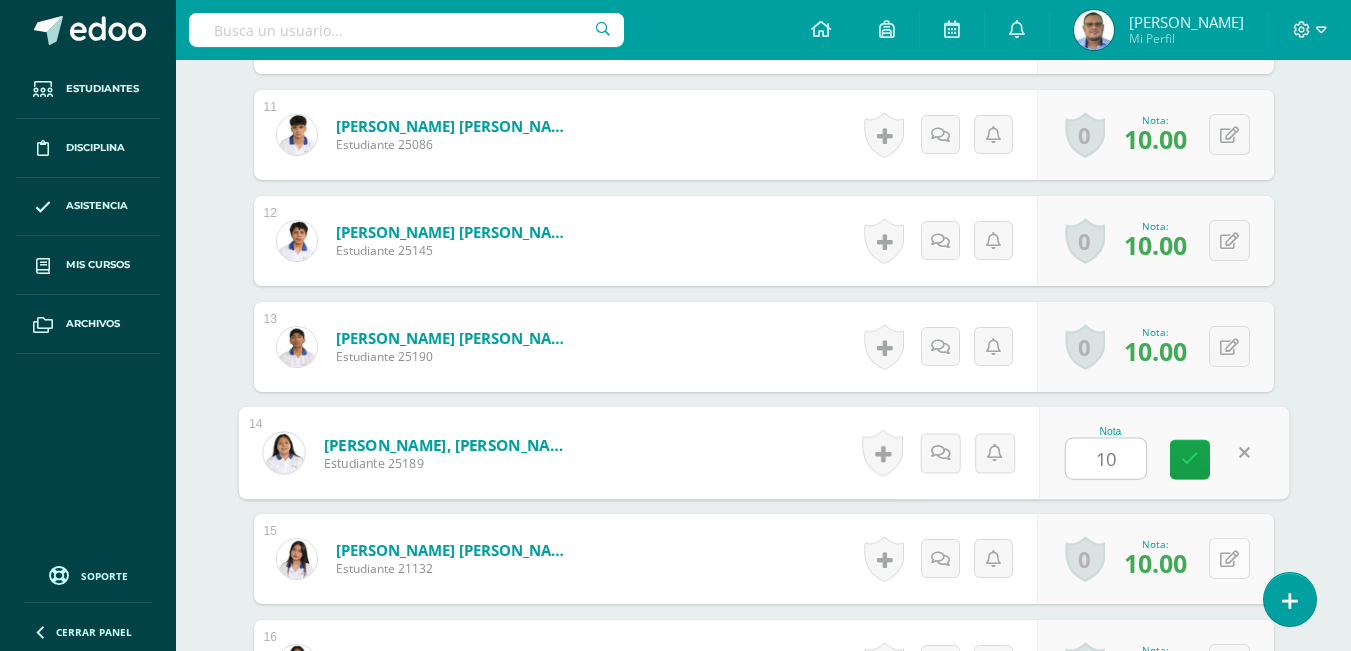 type on "10" 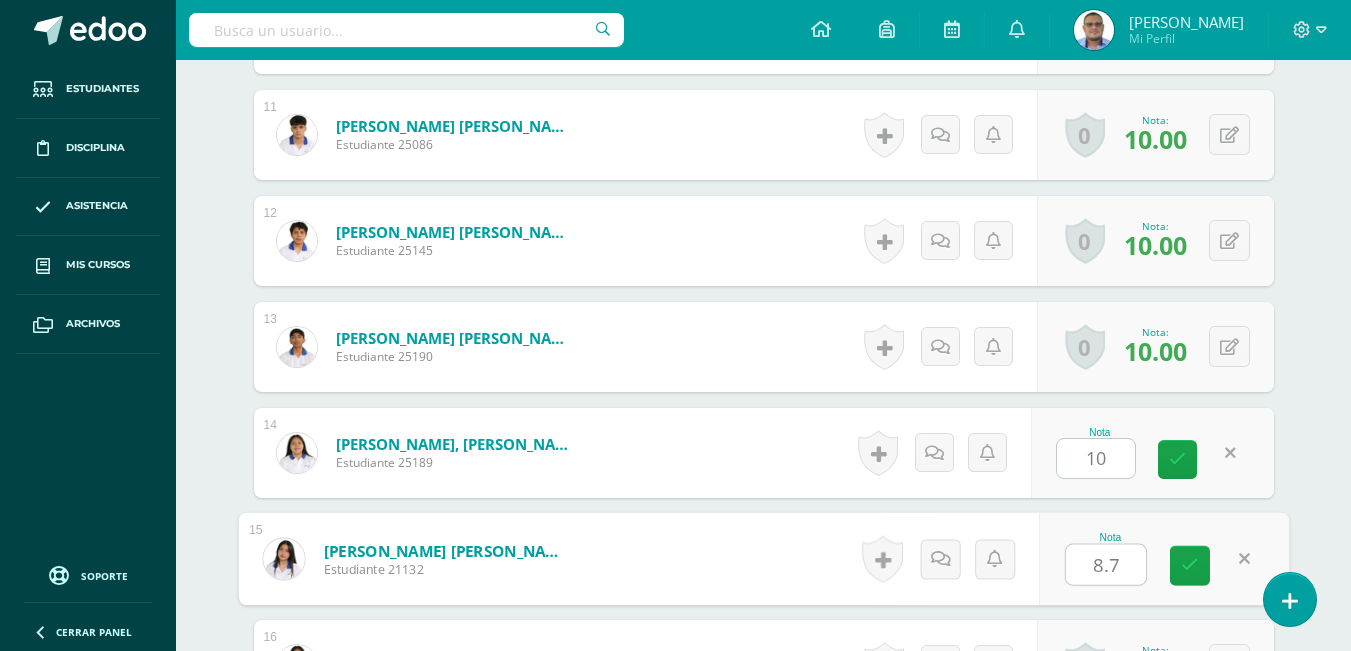 type on "8.75" 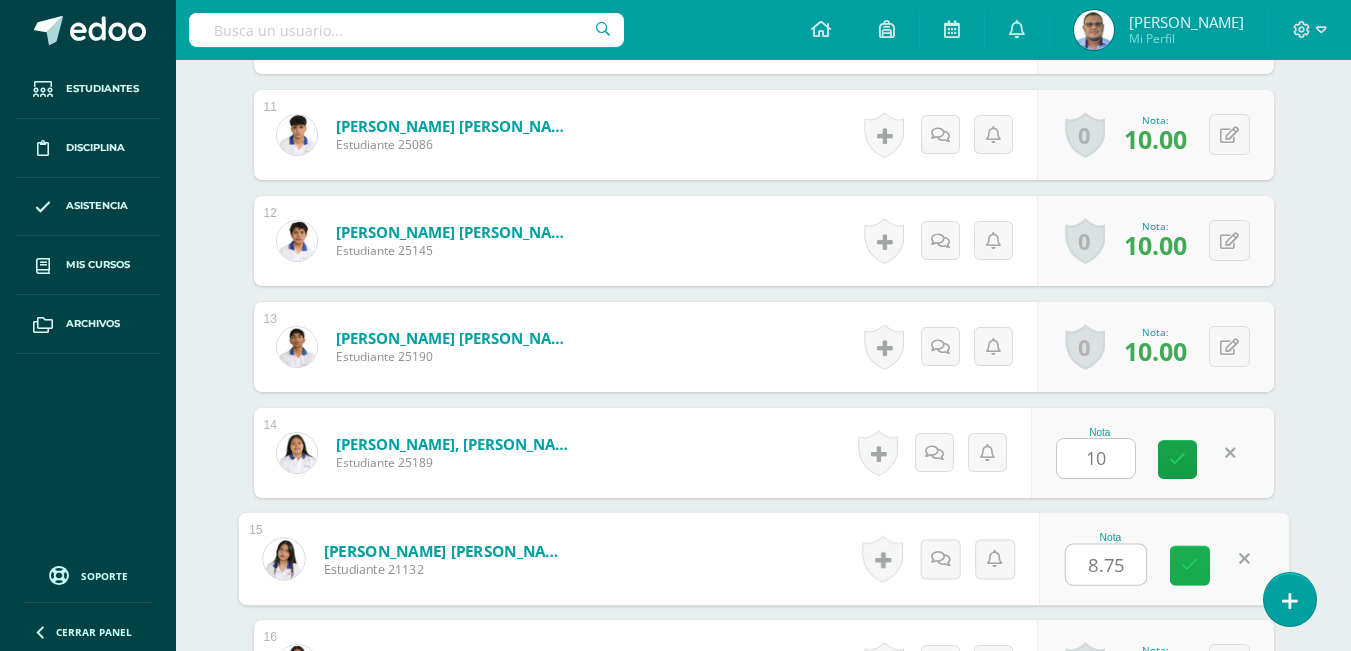 click at bounding box center [1190, 565] 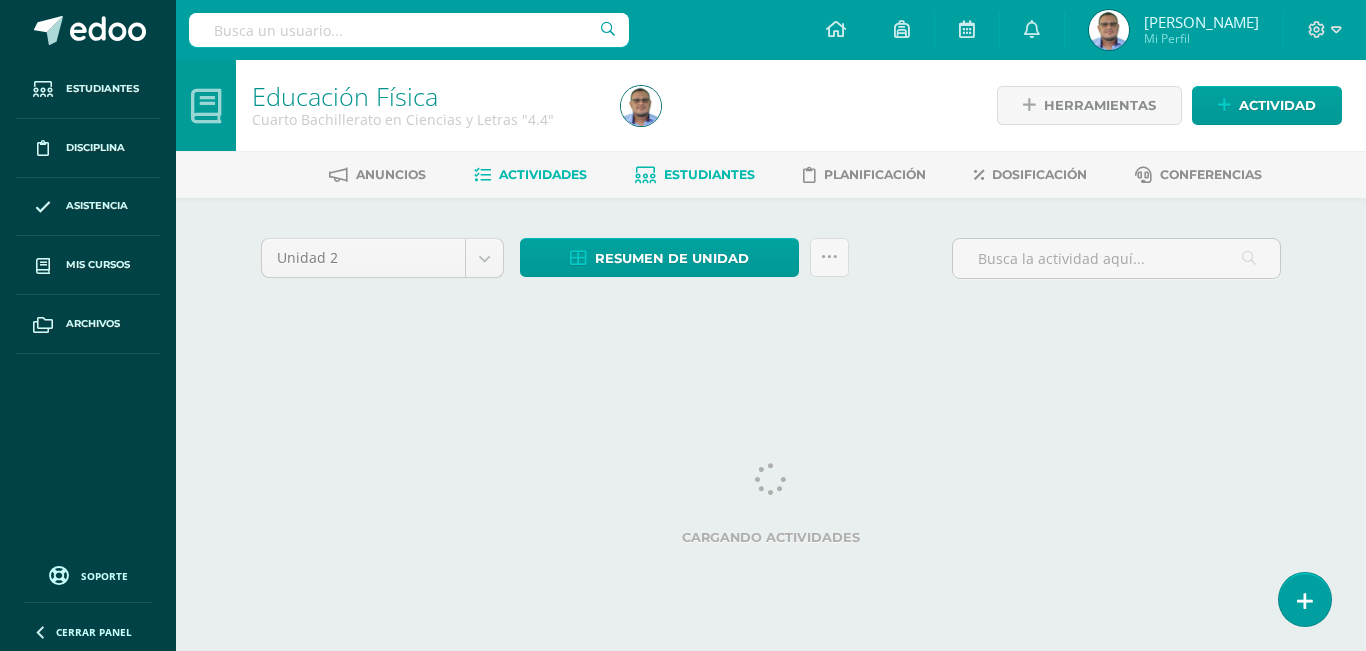 scroll, scrollTop: 0, scrollLeft: 0, axis: both 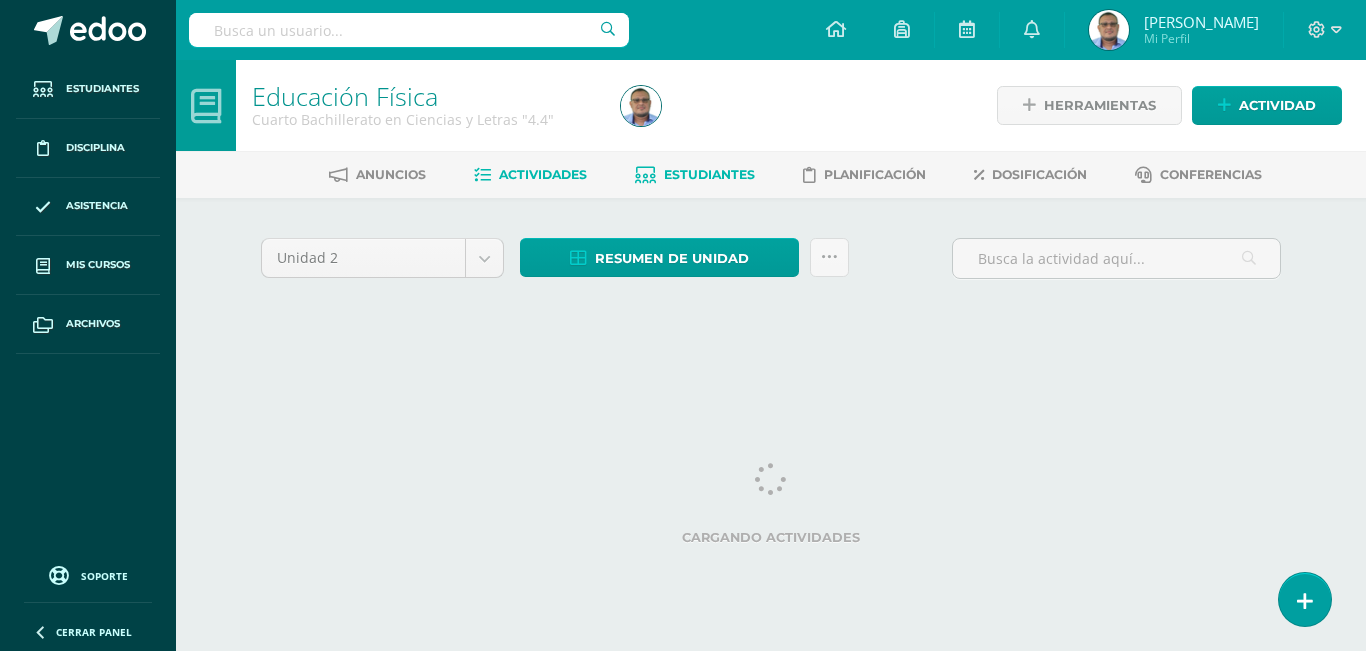 click on "Estudiantes" at bounding box center (709, 174) 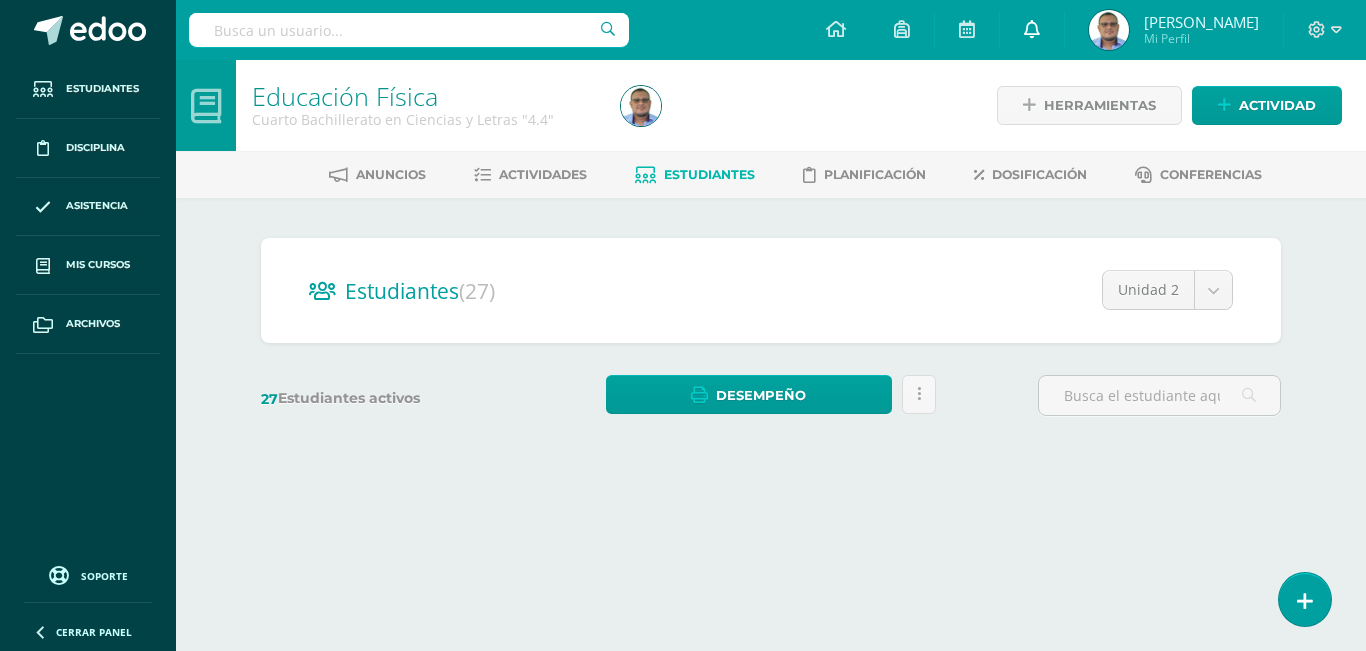 click at bounding box center (1032, 30) 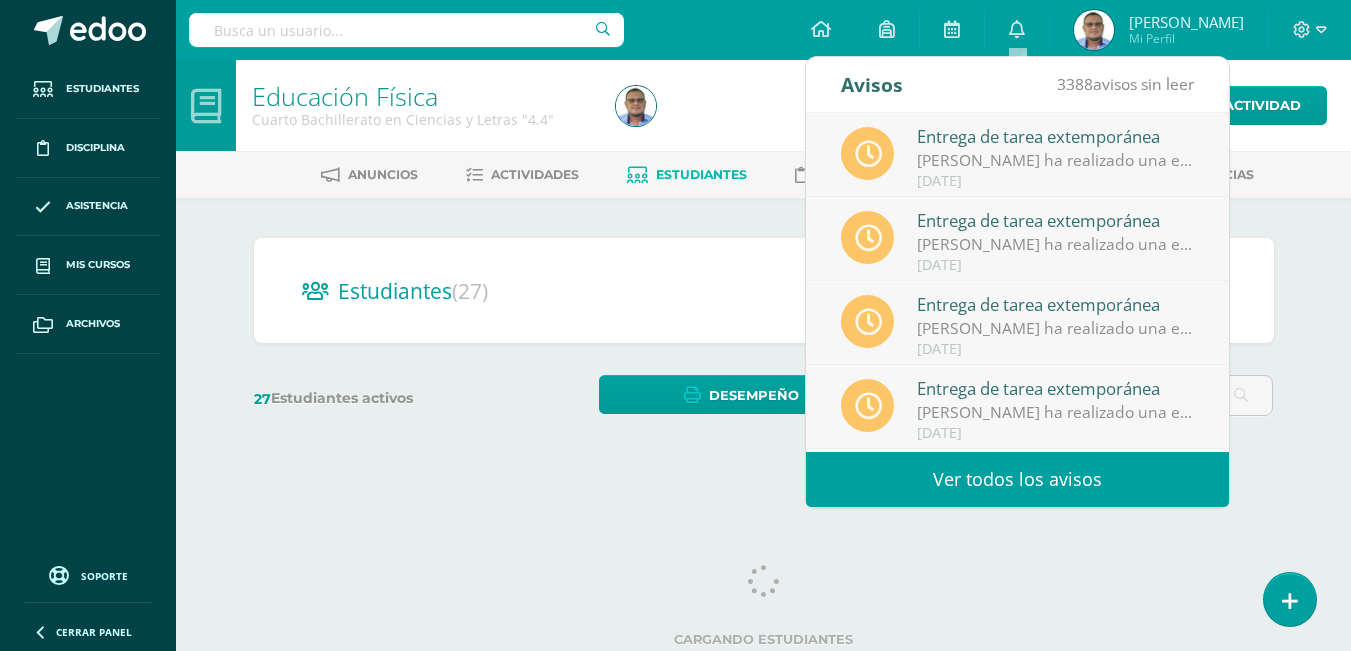 scroll, scrollTop: 0, scrollLeft: 0, axis: both 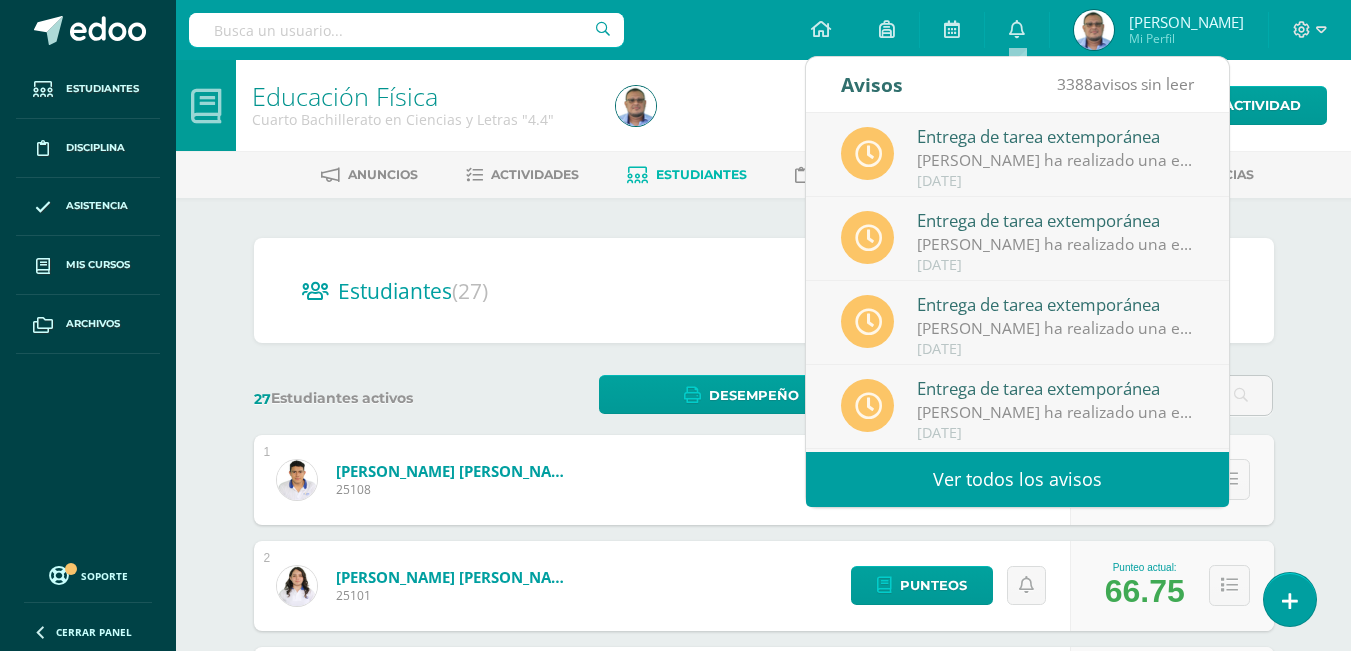 click on "Configuración
Cerrar sesión
Bernie Armando
Mi Perfil Mis accesos directos Aún no hay accesos directos   a los que puedas acceder. Podrás ver todos los accesos directos   compartidos por el colegio desde acá. Aún no hay accesos directos   a los que puedas acceder. Podrás ver todos los accesos directos   compartidos por el colegio desde acá." at bounding box center (763, 30) 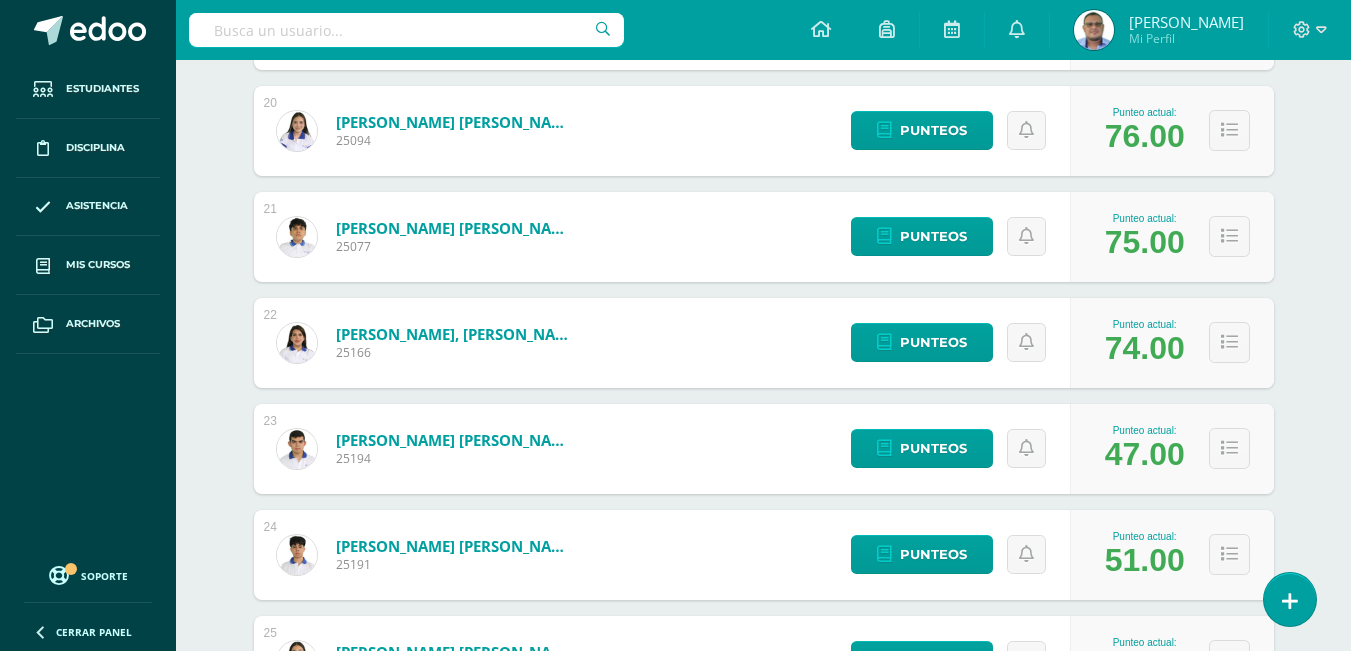 scroll, scrollTop: 2263, scrollLeft: 0, axis: vertical 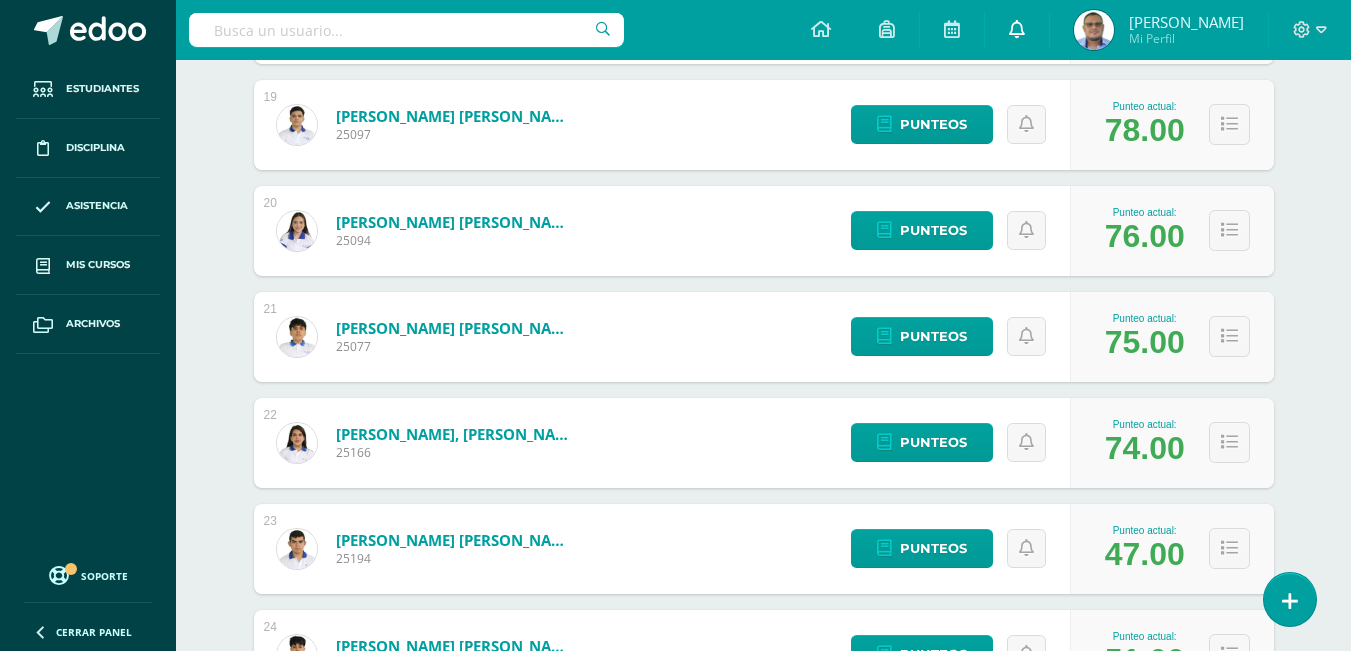 click at bounding box center (1017, 29) 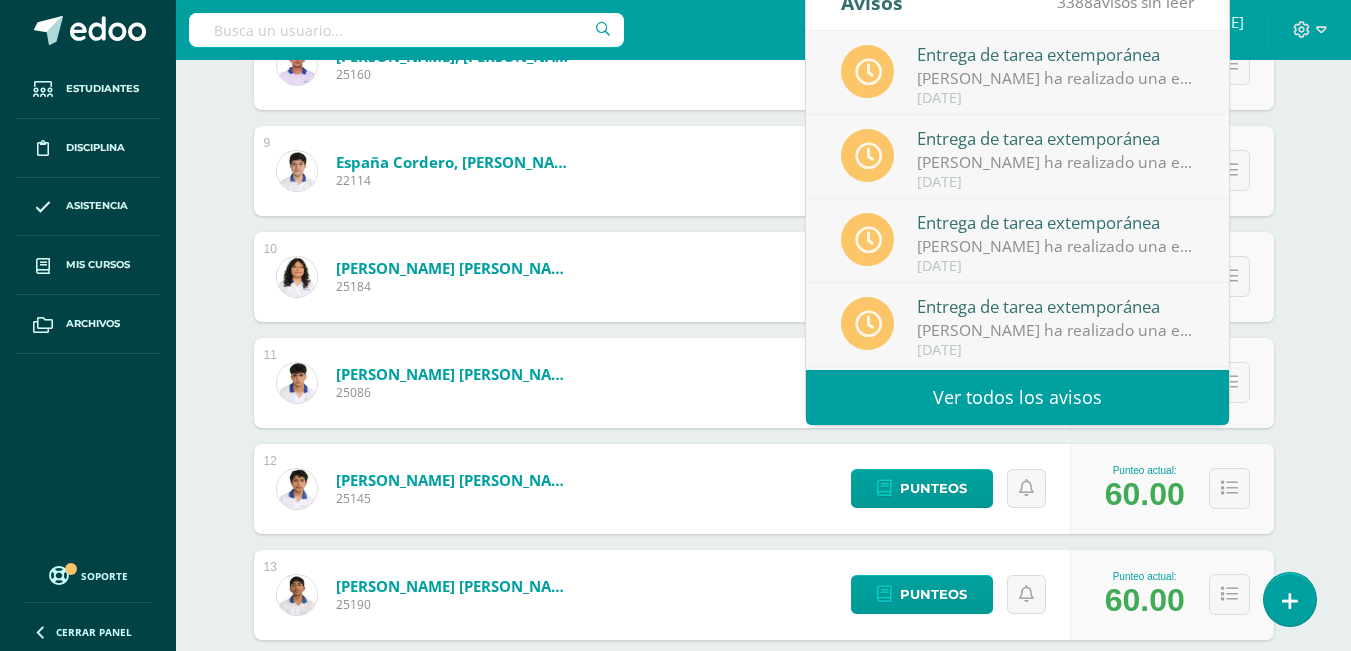 scroll, scrollTop: 563, scrollLeft: 0, axis: vertical 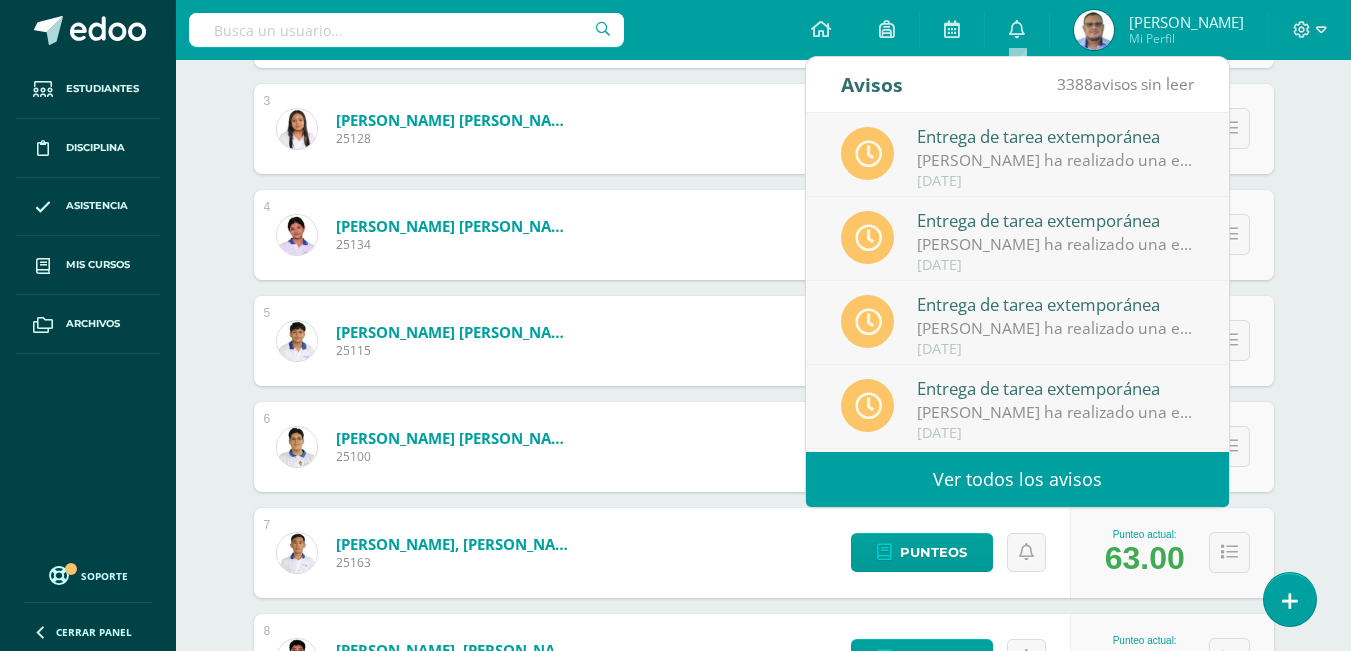 click on "Configuración
Cerrar sesión
Bernie Armando
Mi Perfil Mis accesos directos Aún no hay accesos directos   a los que puedas acceder. Podrás ver todos los accesos directos   compartidos por el colegio desde acá. Aún no hay accesos directos   a los que puedas acceder. Podrás ver todos los accesos directos   compartidos por el colegio desde acá." at bounding box center (763, 30) 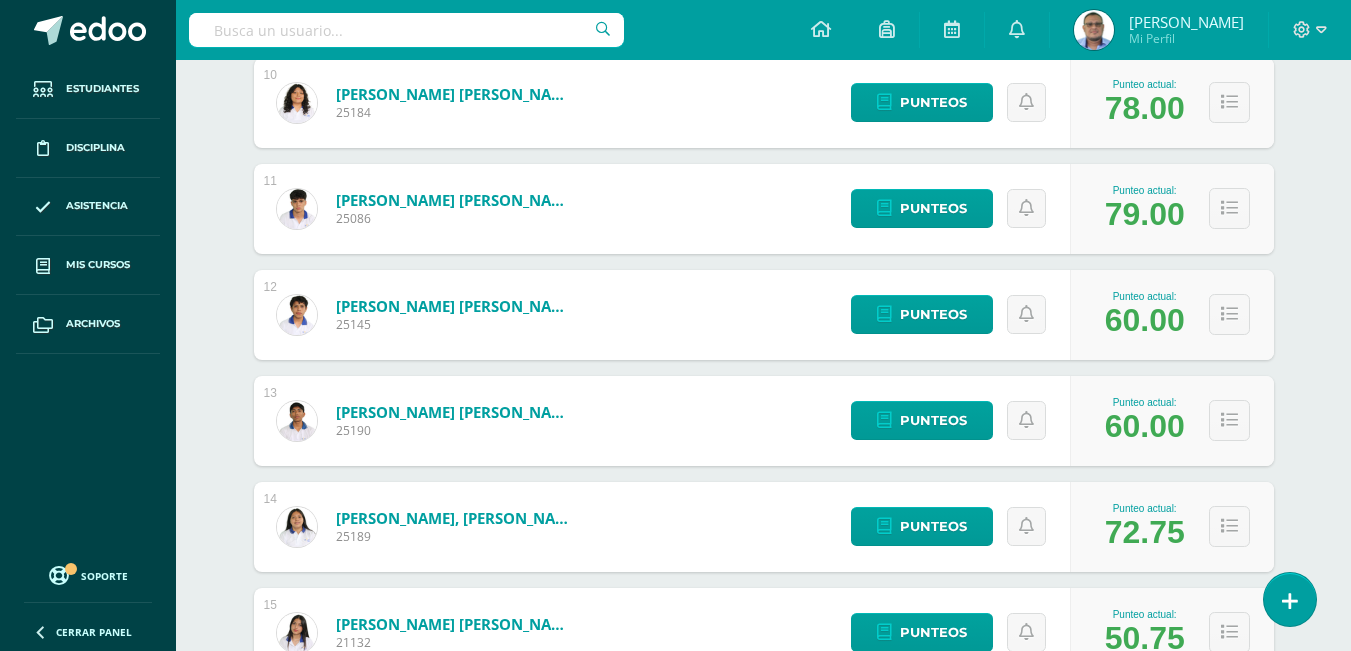 scroll, scrollTop: 1563, scrollLeft: 0, axis: vertical 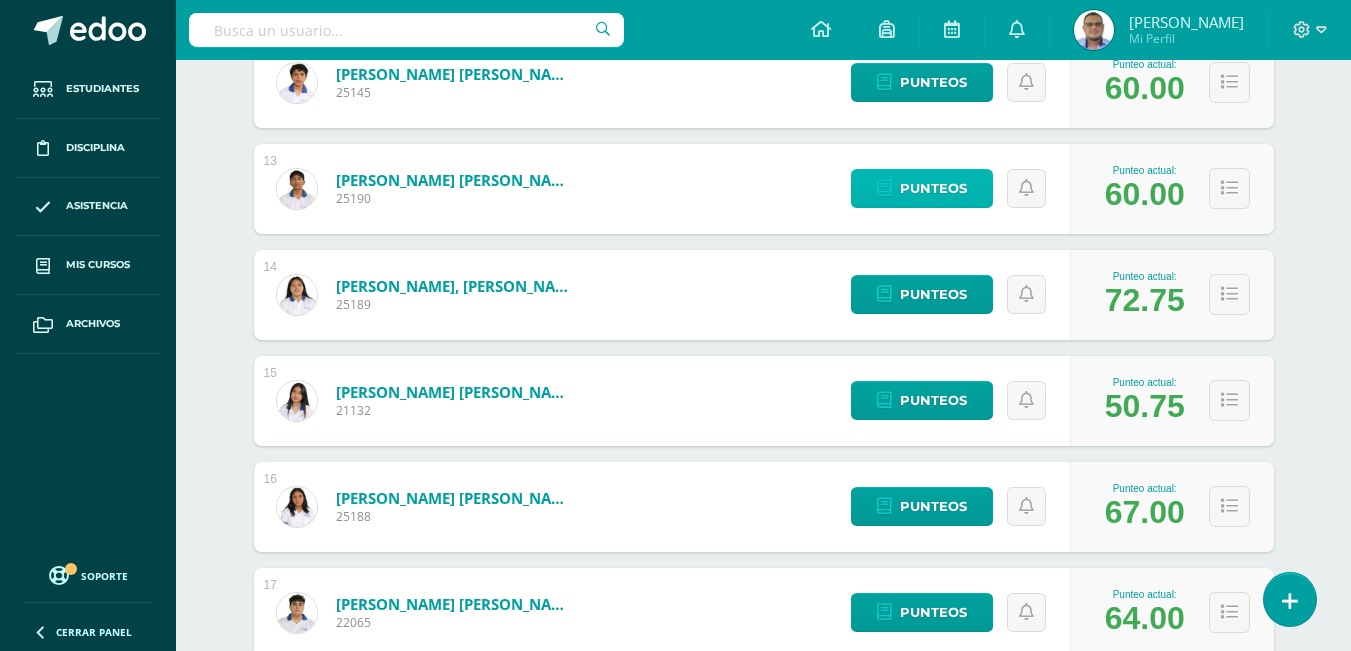 click on "Punteos" at bounding box center (933, 188) 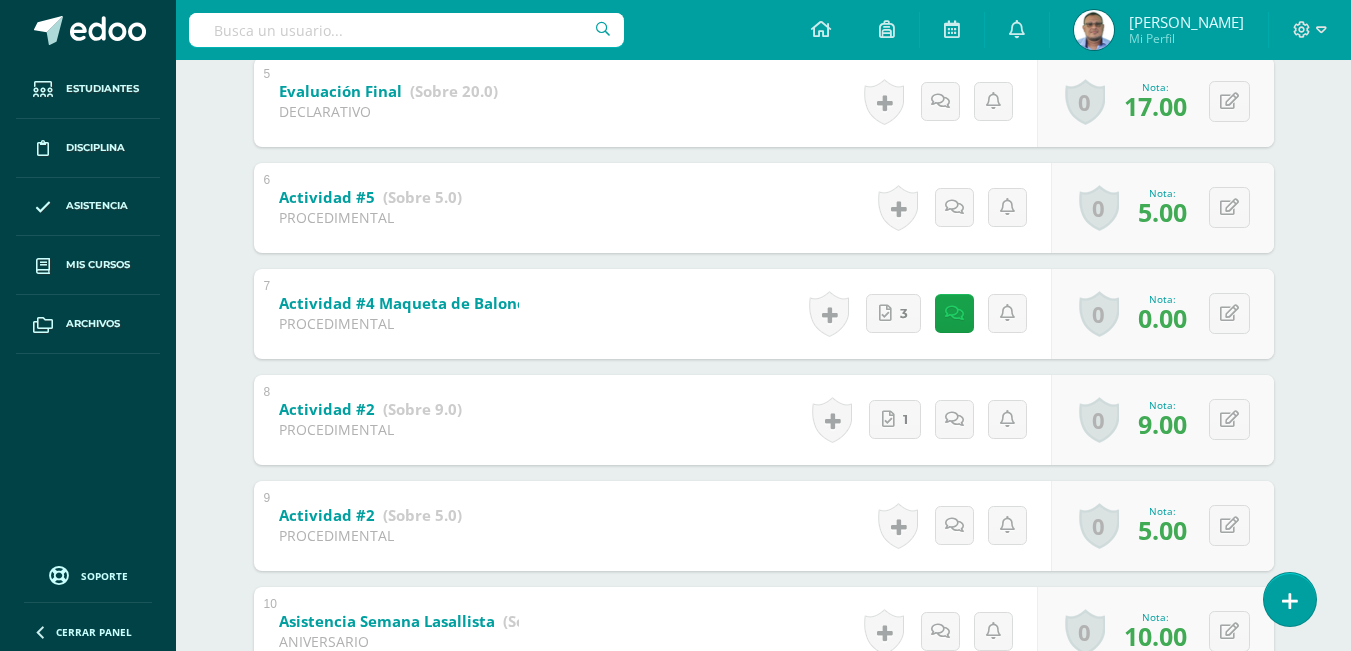 scroll, scrollTop: 968, scrollLeft: 0, axis: vertical 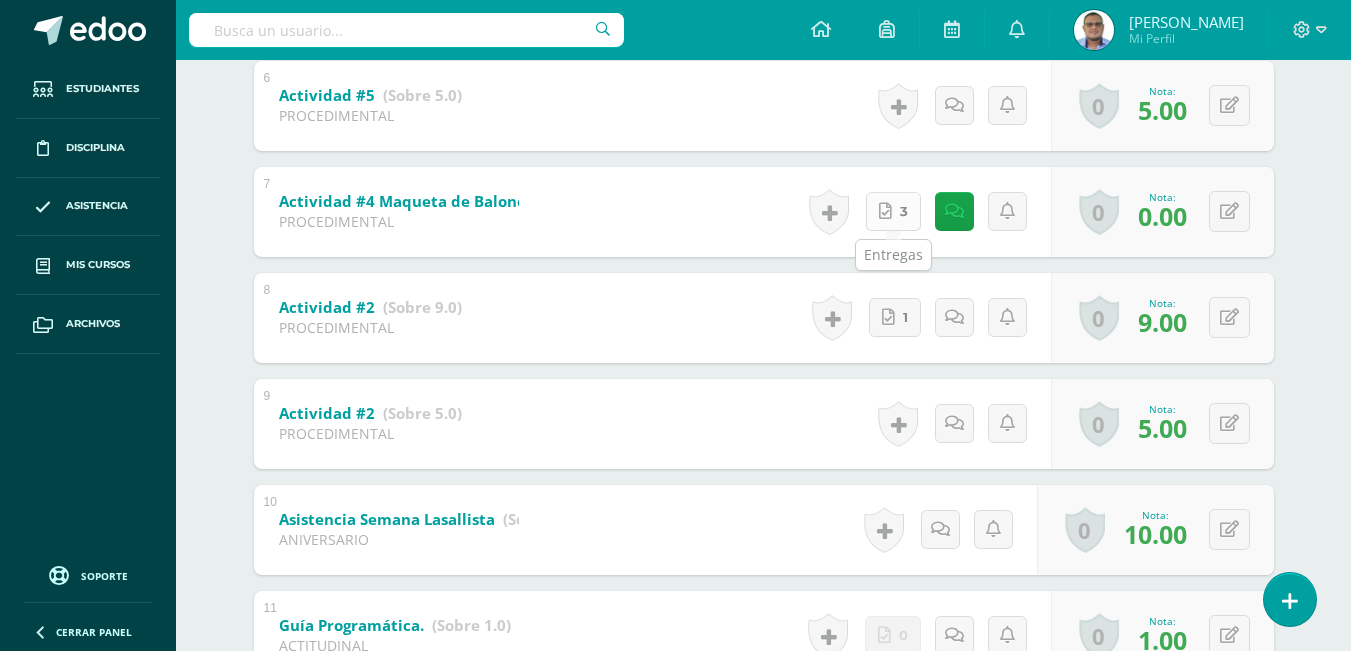 click on "3" at bounding box center (893, 211) 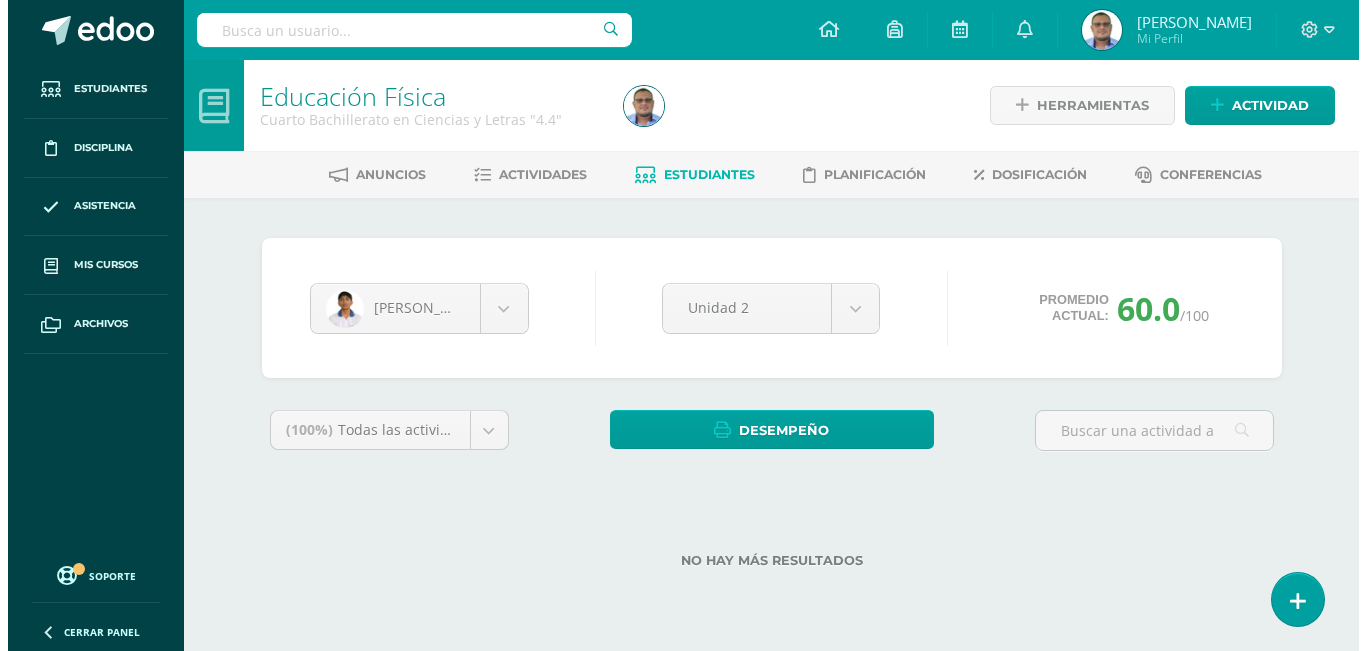 scroll, scrollTop: 0, scrollLeft: 0, axis: both 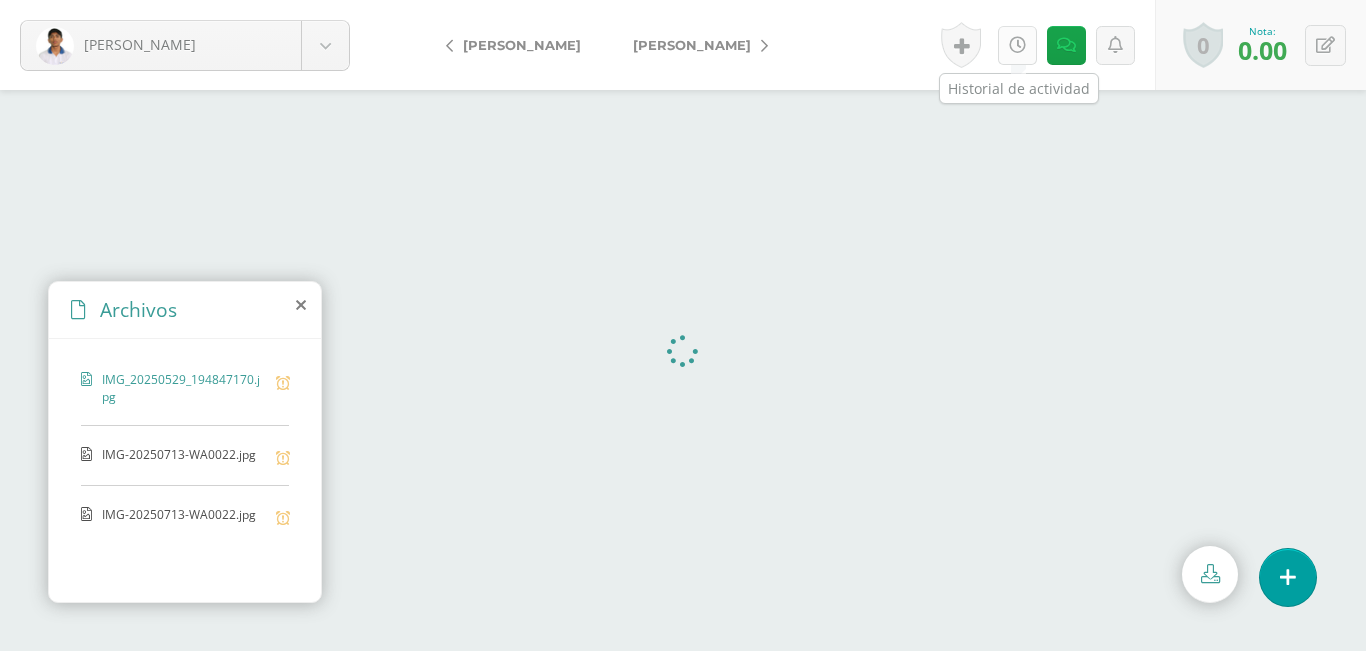 click at bounding box center [1017, 45] 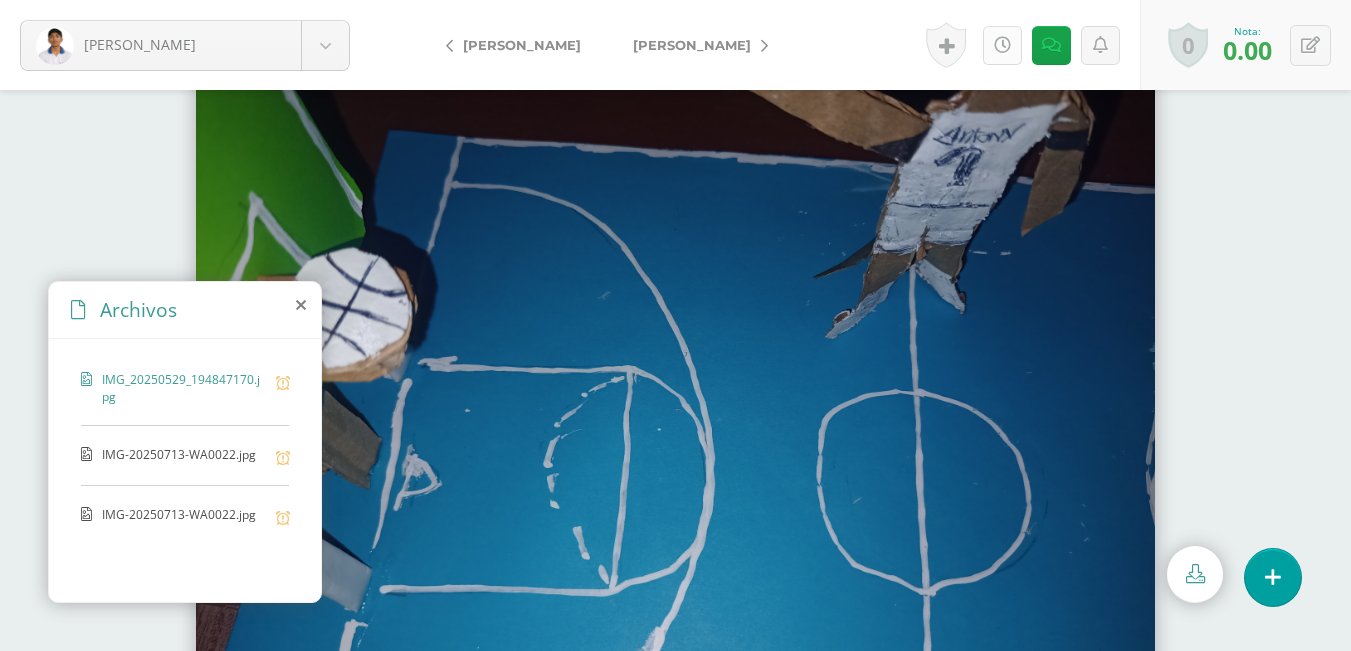 click at bounding box center (1002, 45) 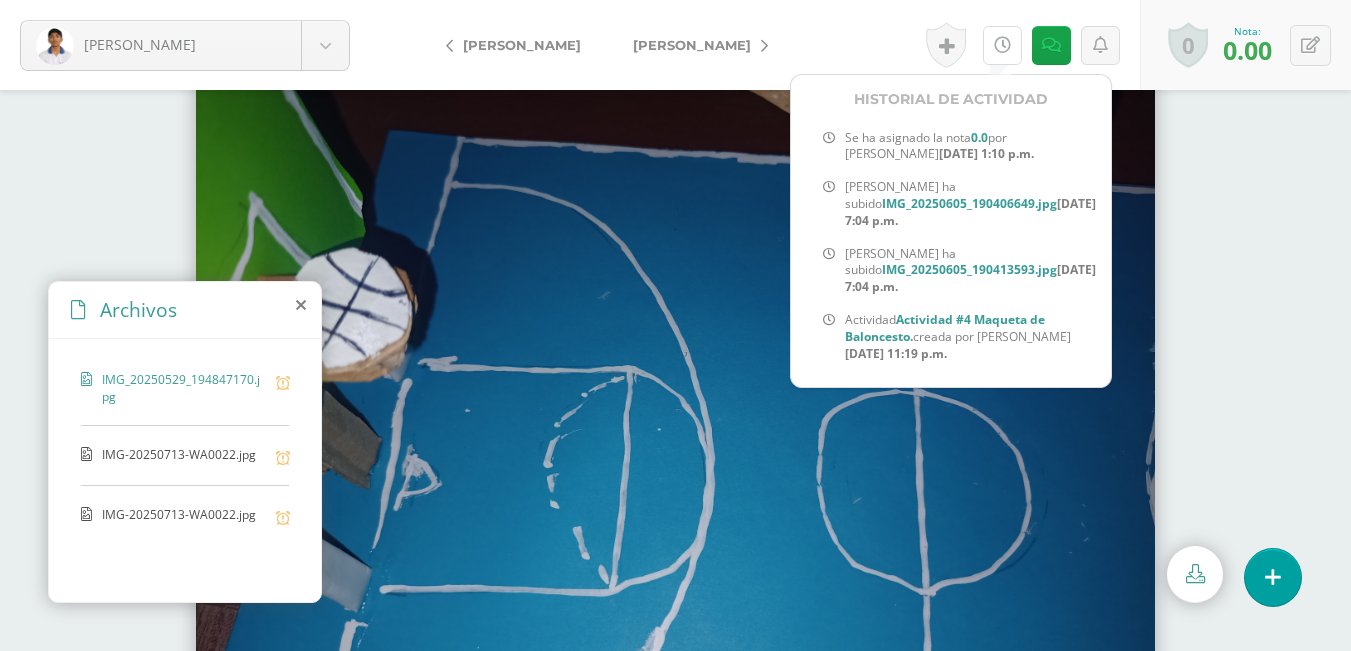 scroll, scrollTop: 322, scrollLeft: 0, axis: vertical 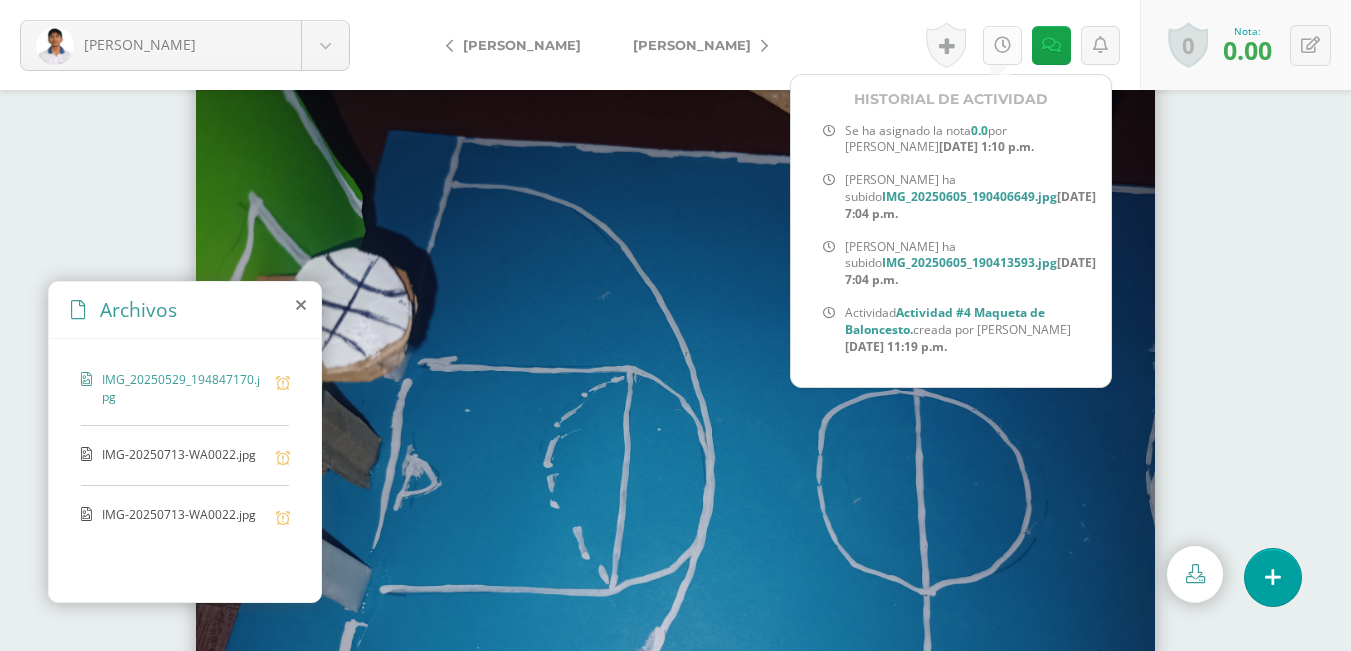 click at bounding box center [1002, 45] 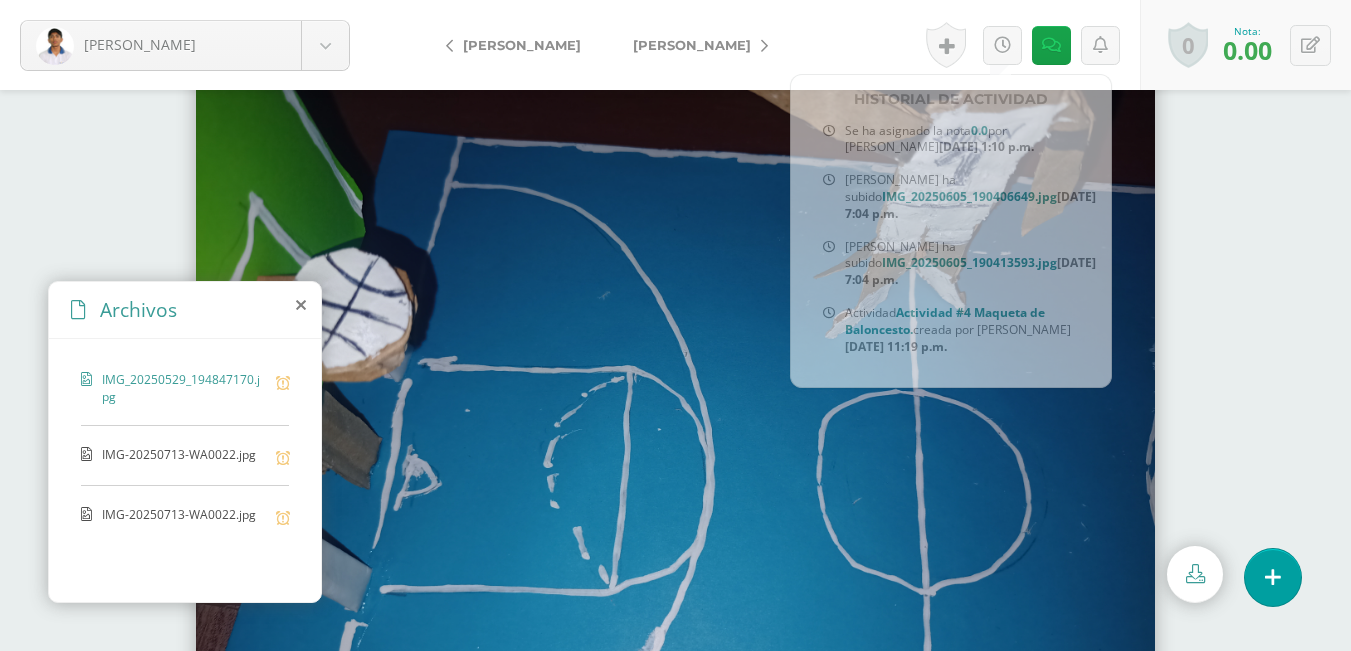 click on "García, Hugo
Aceituno, Eduardo
Aguilar, Geraldy
Barrientos, Rocío
Cardona, Krysthell
Castillo, Brandon
Cetino, Paulo
Coronado, Vinicio
De León, Jorge
España, Xavier
Flores, Fanny
Gálvez, Diego
Nota
0.00 Logros 0.00" at bounding box center (675, 45) 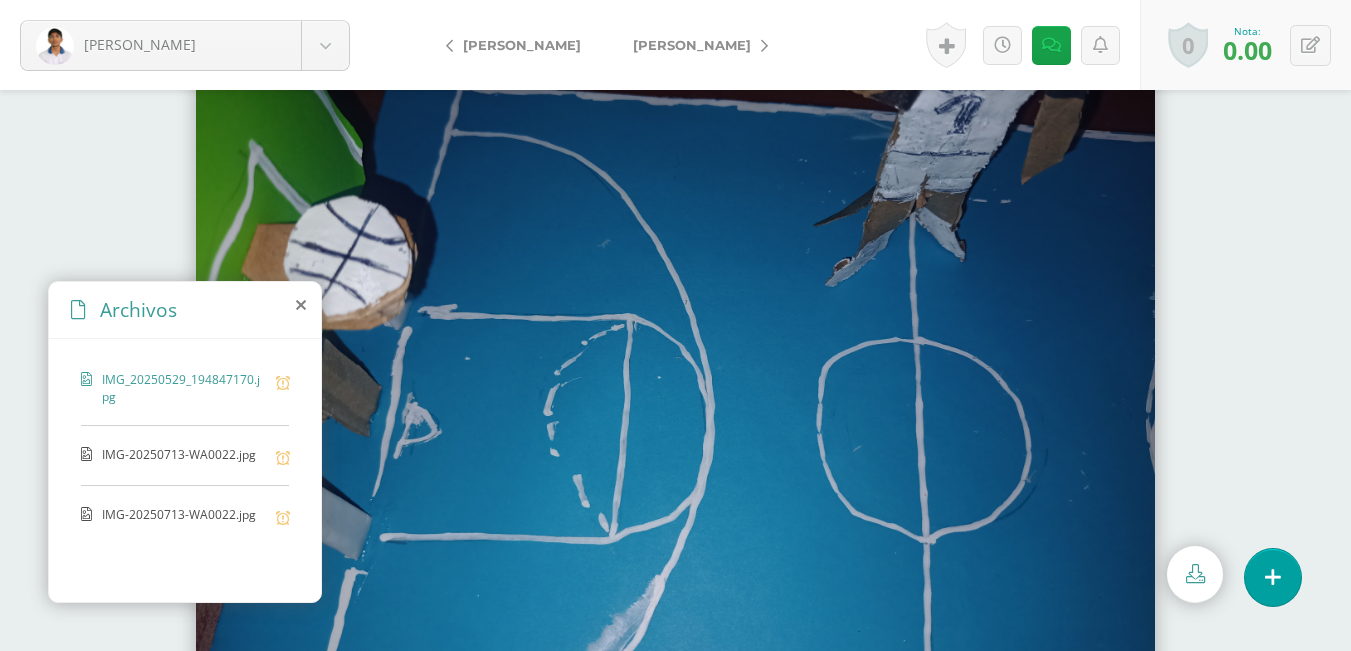 scroll, scrollTop: 80, scrollLeft: 0, axis: vertical 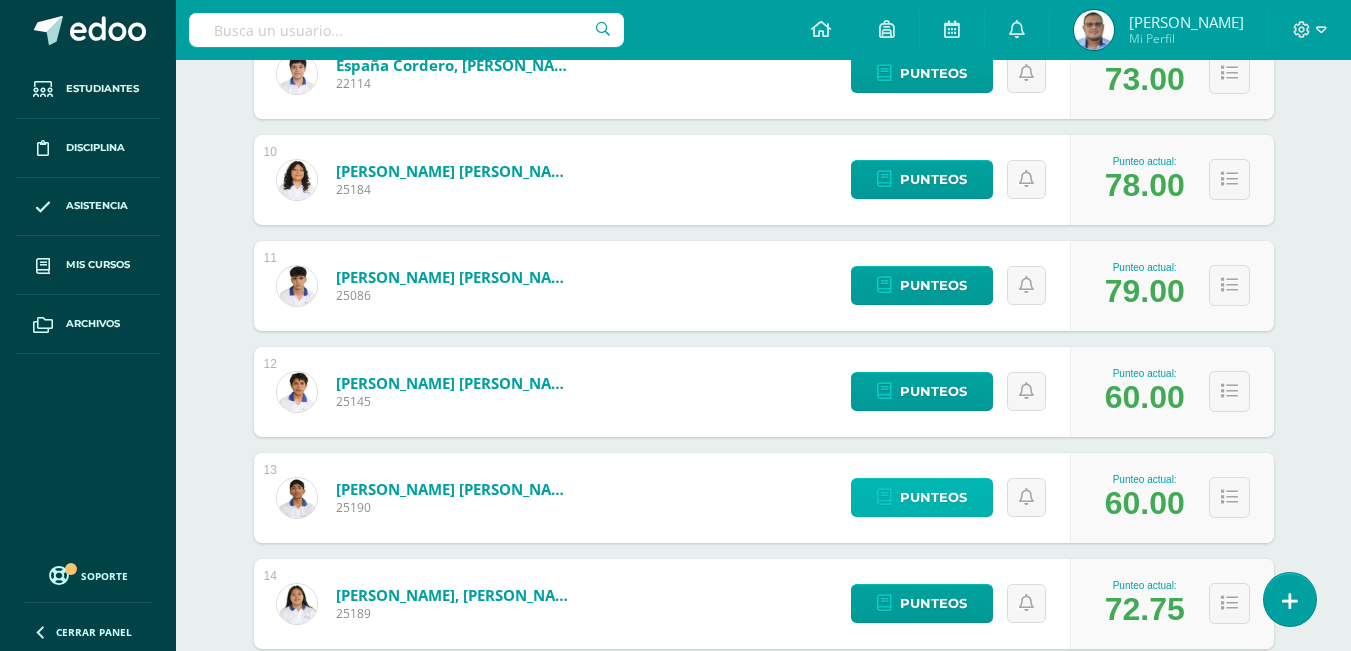 click on "Punteos" at bounding box center [933, 497] 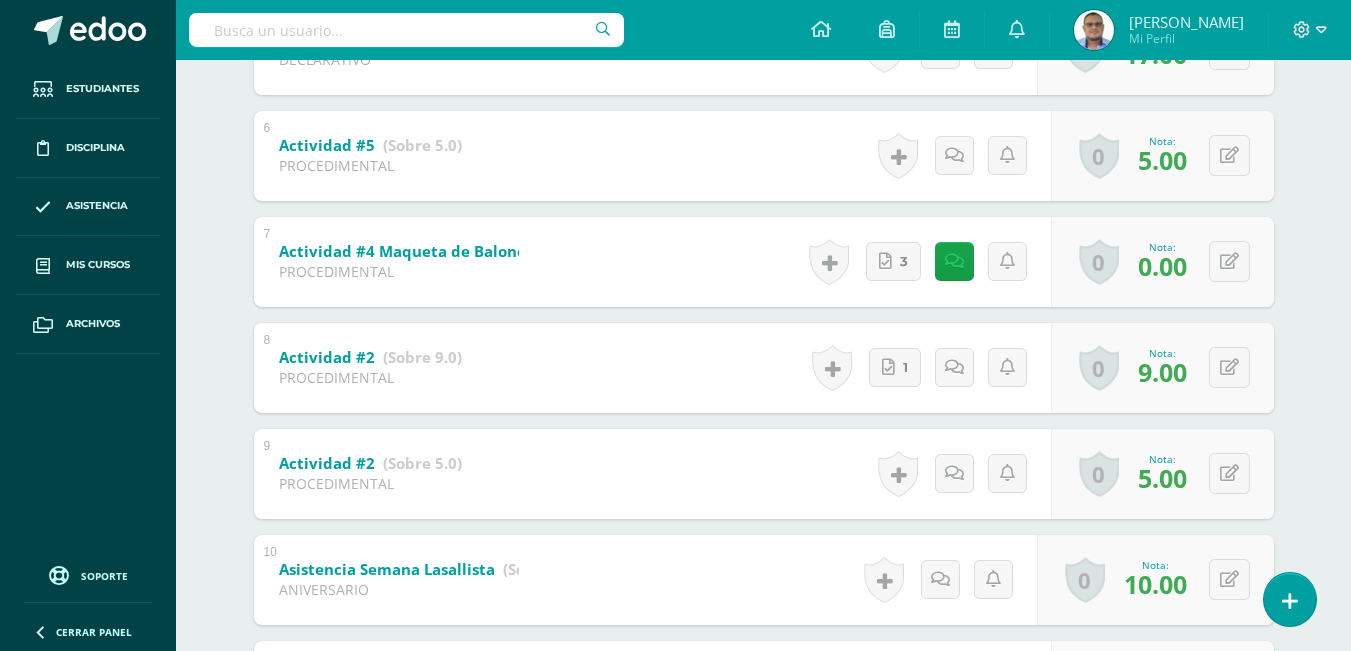 scroll, scrollTop: 818, scrollLeft: 0, axis: vertical 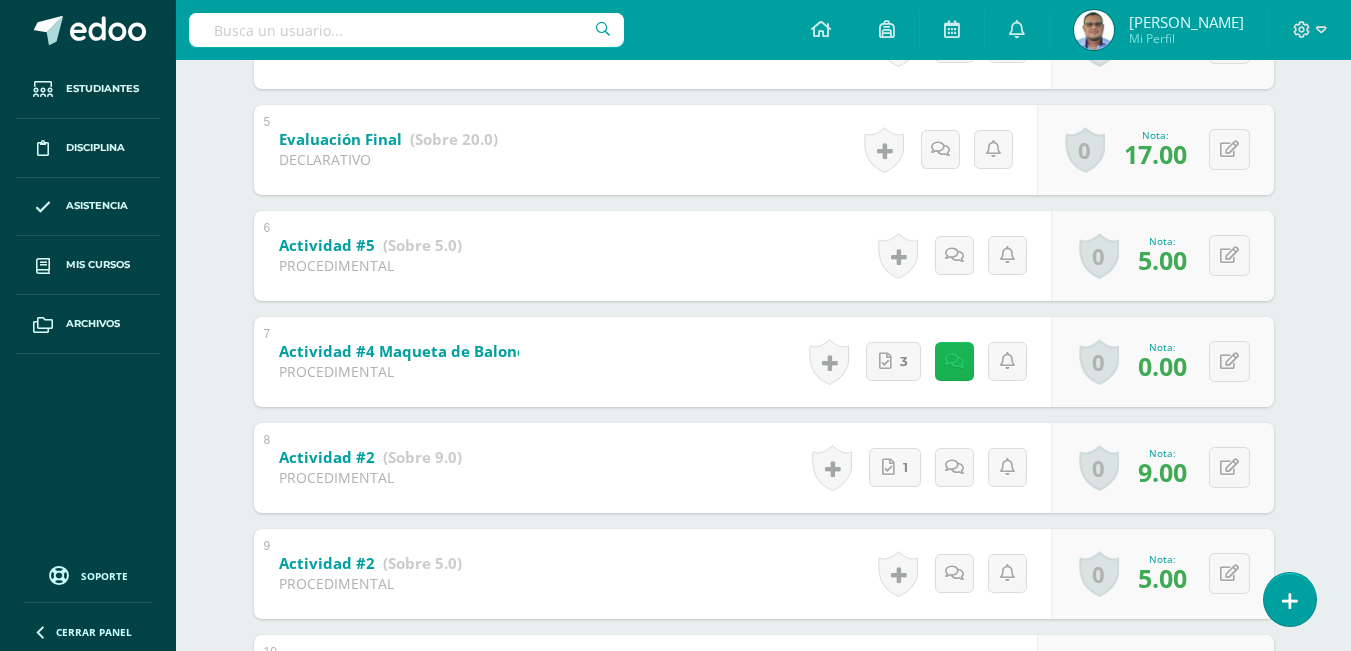 click at bounding box center [954, 361] 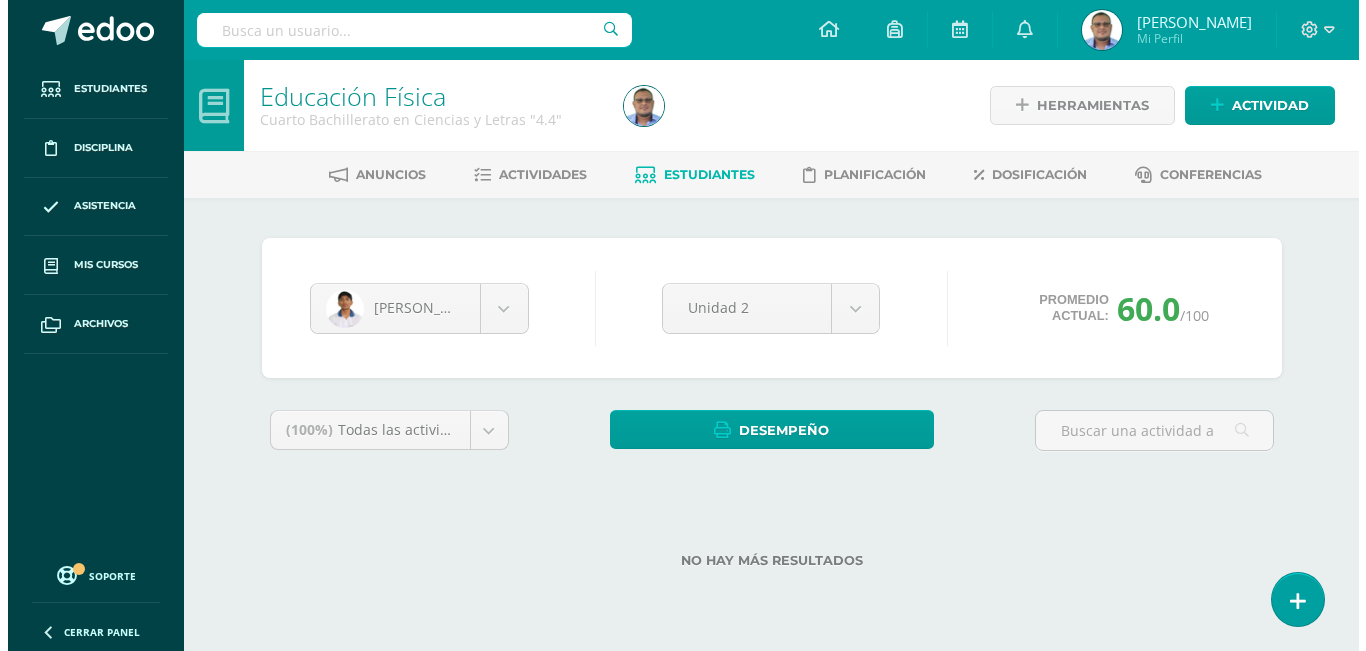 scroll, scrollTop: 0, scrollLeft: 0, axis: both 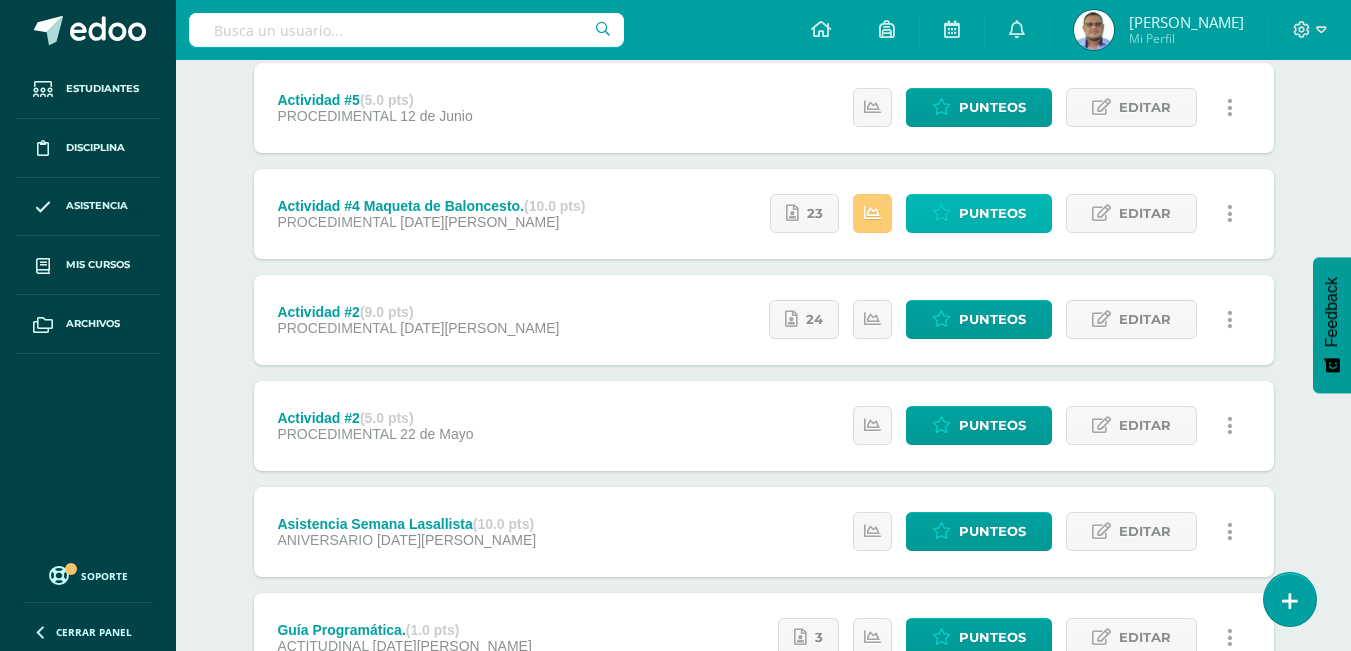 click on "Punteos" at bounding box center (992, 213) 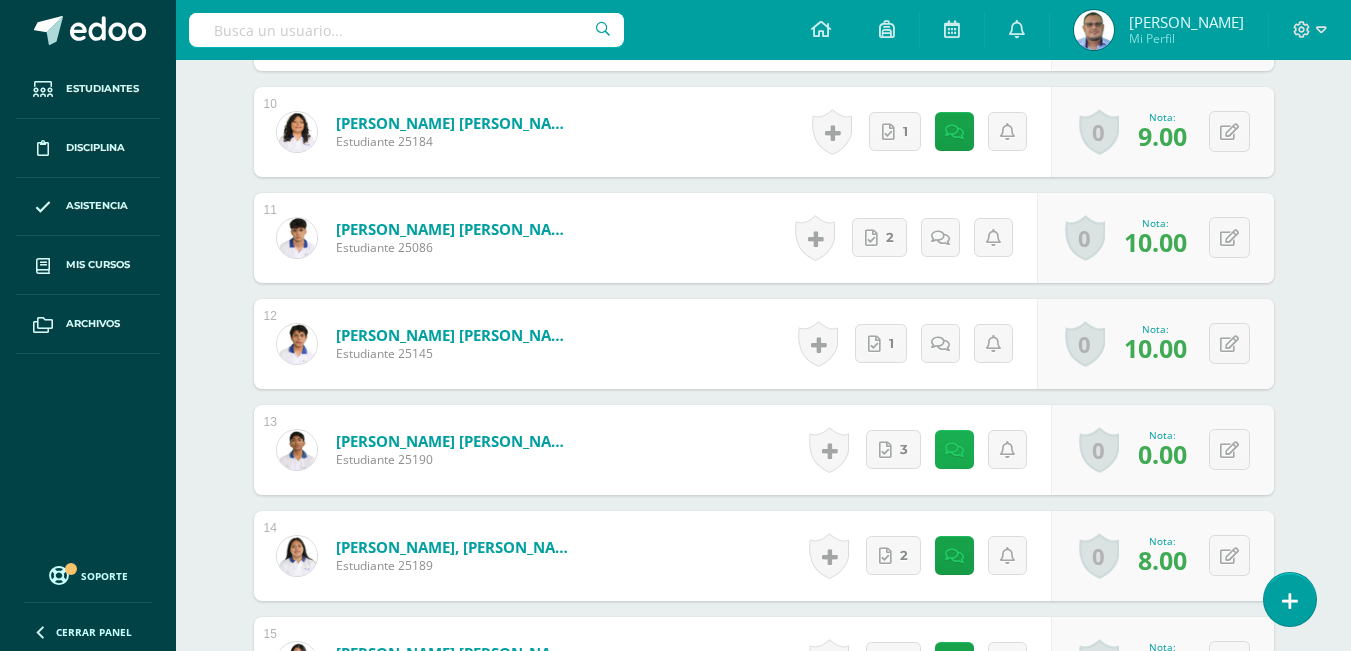 scroll, scrollTop: 1586, scrollLeft: 0, axis: vertical 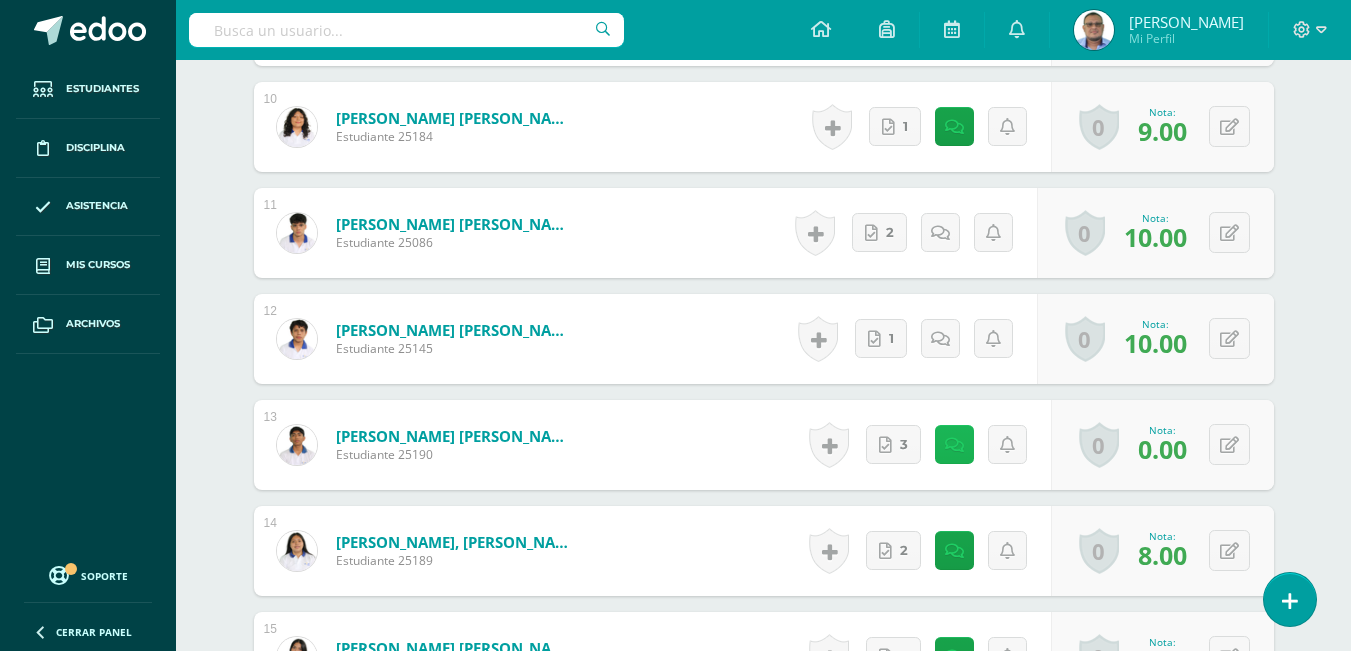 click at bounding box center (954, 445) 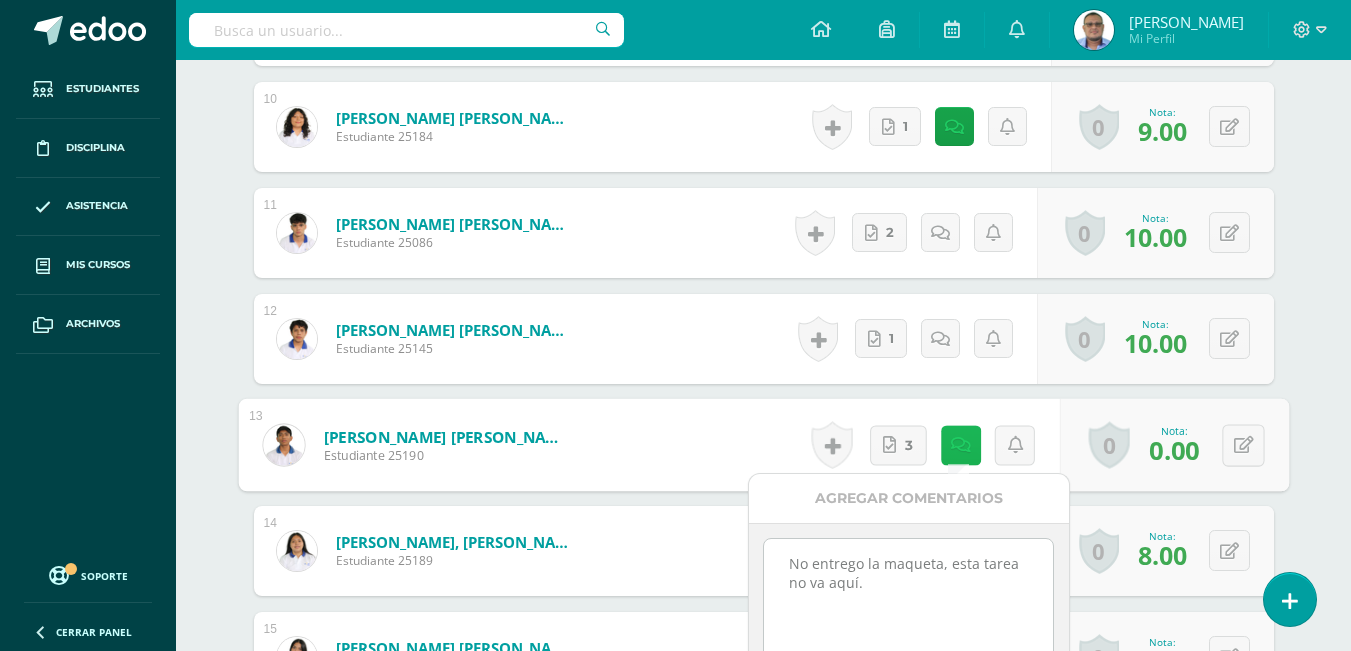 scroll, scrollTop: 1686, scrollLeft: 0, axis: vertical 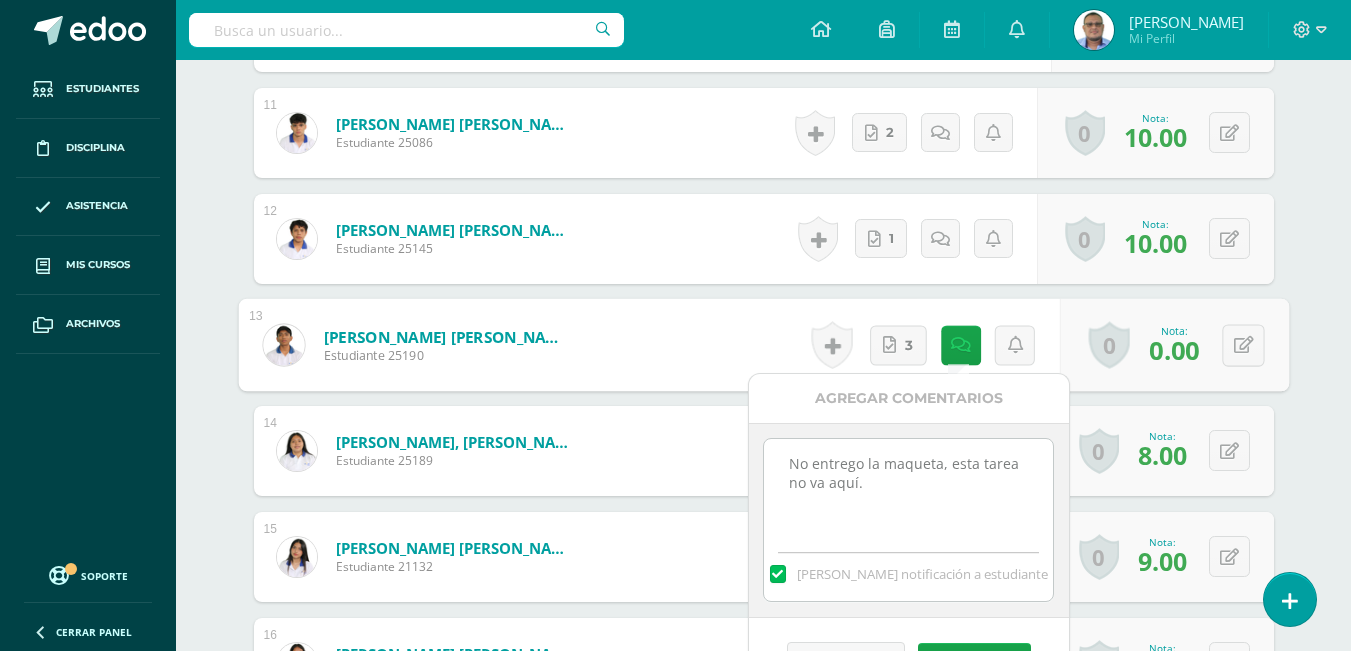 click on "No entrego la maqueta, esta tarea no va aquí." at bounding box center [908, 489] 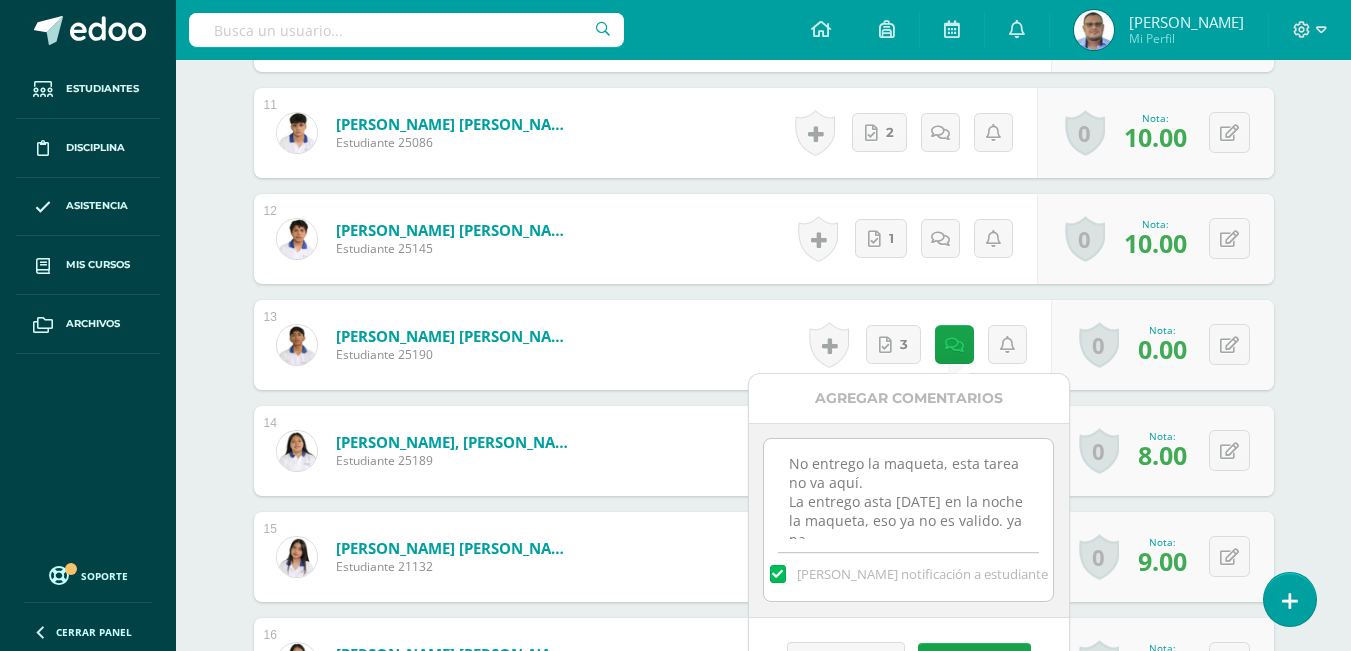 scroll, scrollTop: 11, scrollLeft: 0, axis: vertical 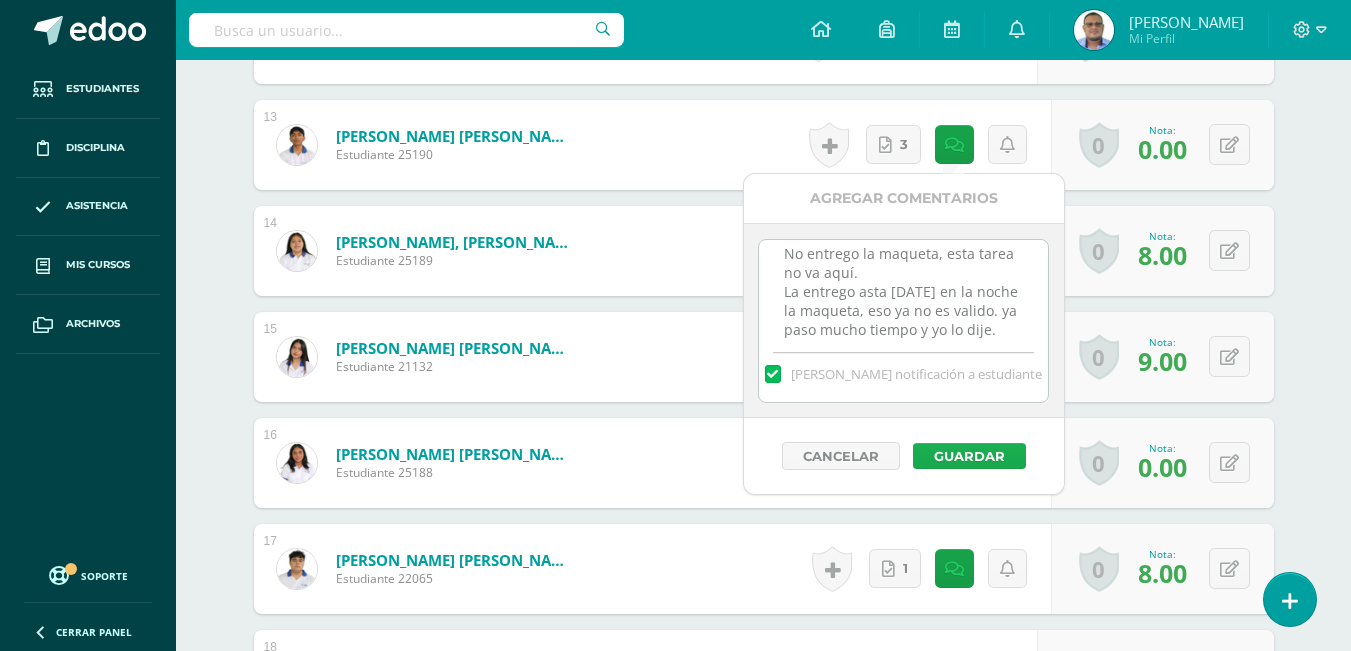 type on "No entrego la maqueta, esta tarea no va aquí.
La entrego asta hoy en la noche la maqueta, eso ya no es valido. ya paso mucho tiempo y yo lo dije." 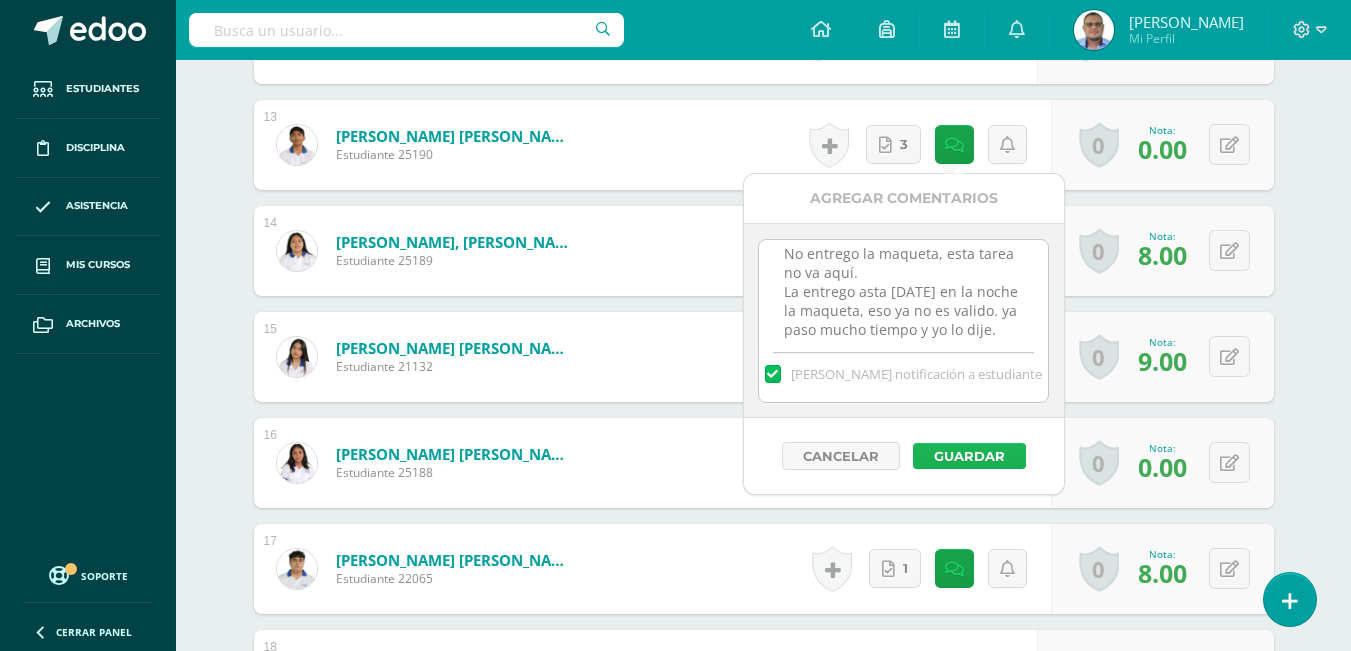 click on "Guardar" at bounding box center (969, 456) 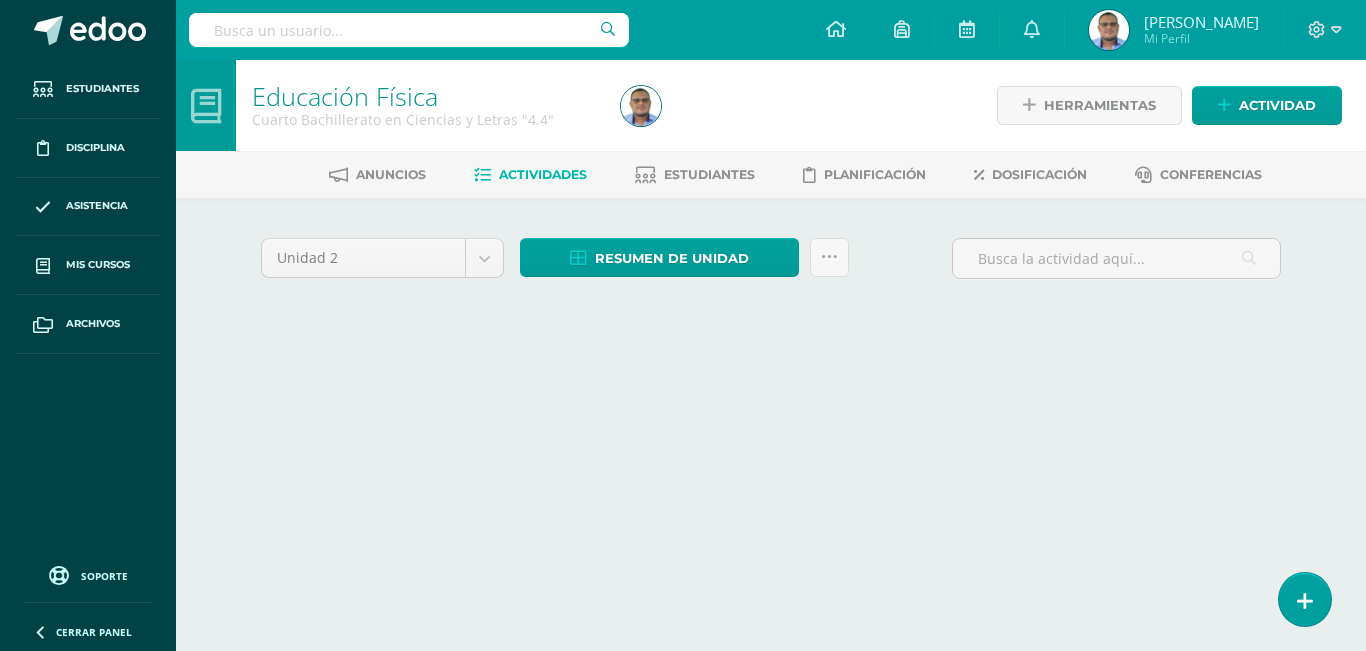 scroll, scrollTop: 0, scrollLeft: 0, axis: both 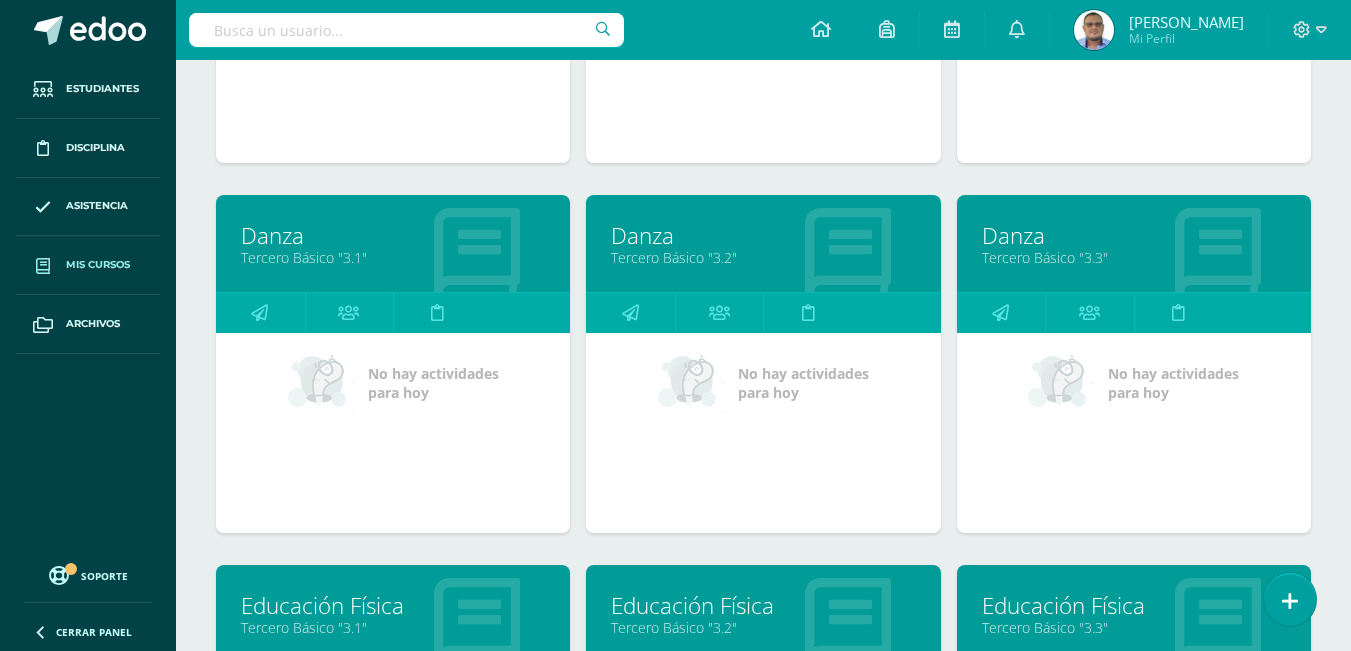 click on "Danza" at bounding box center (1134, 235) 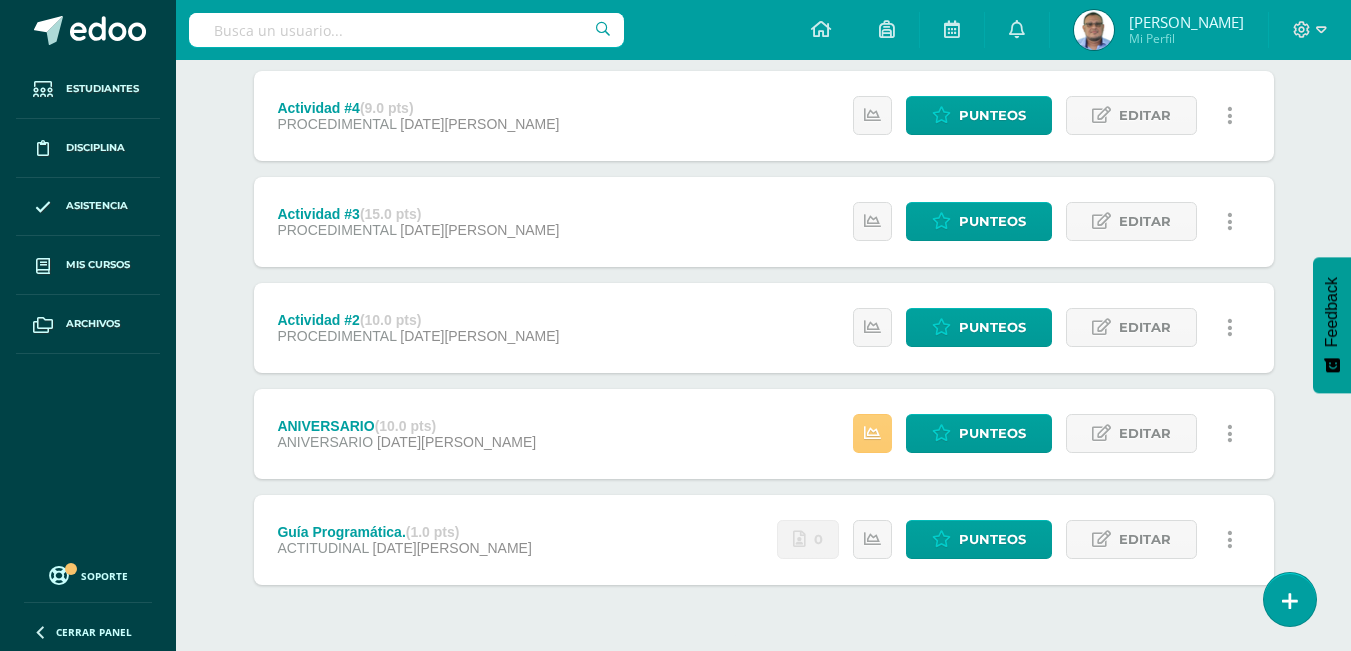 scroll, scrollTop: 800, scrollLeft: 0, axis: vertical 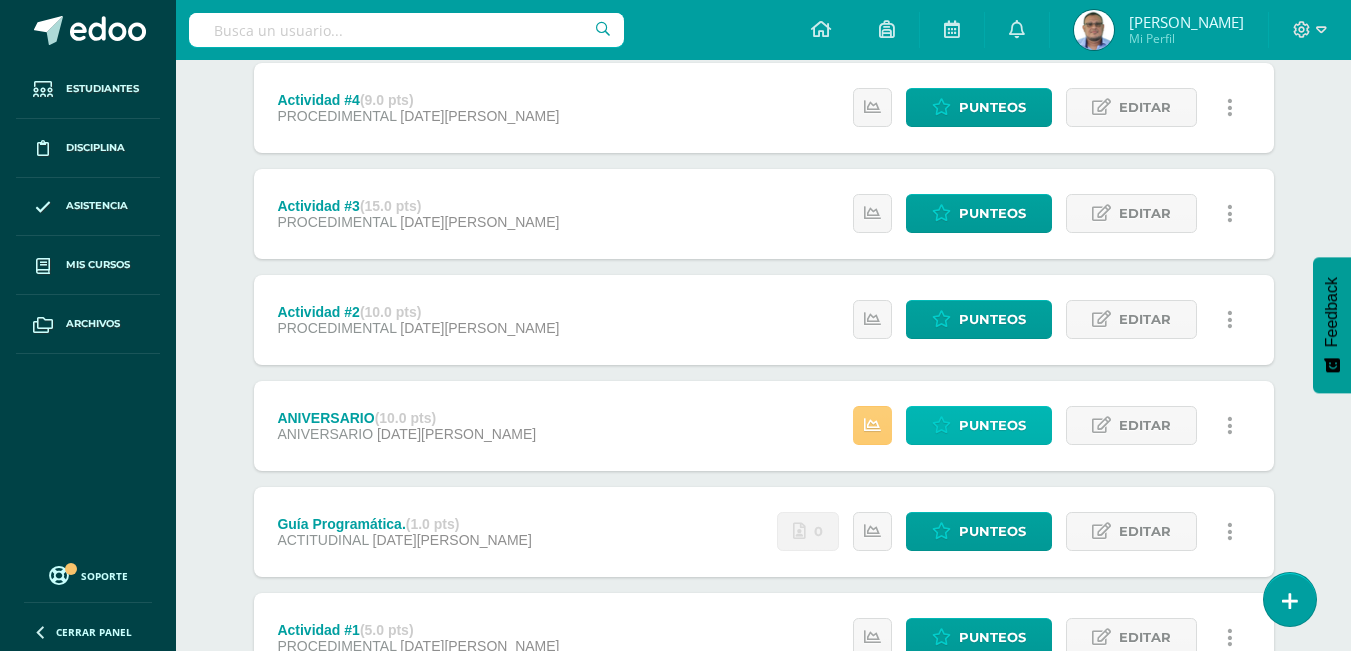 click on "Punteos" at bounding box center (992, 425) 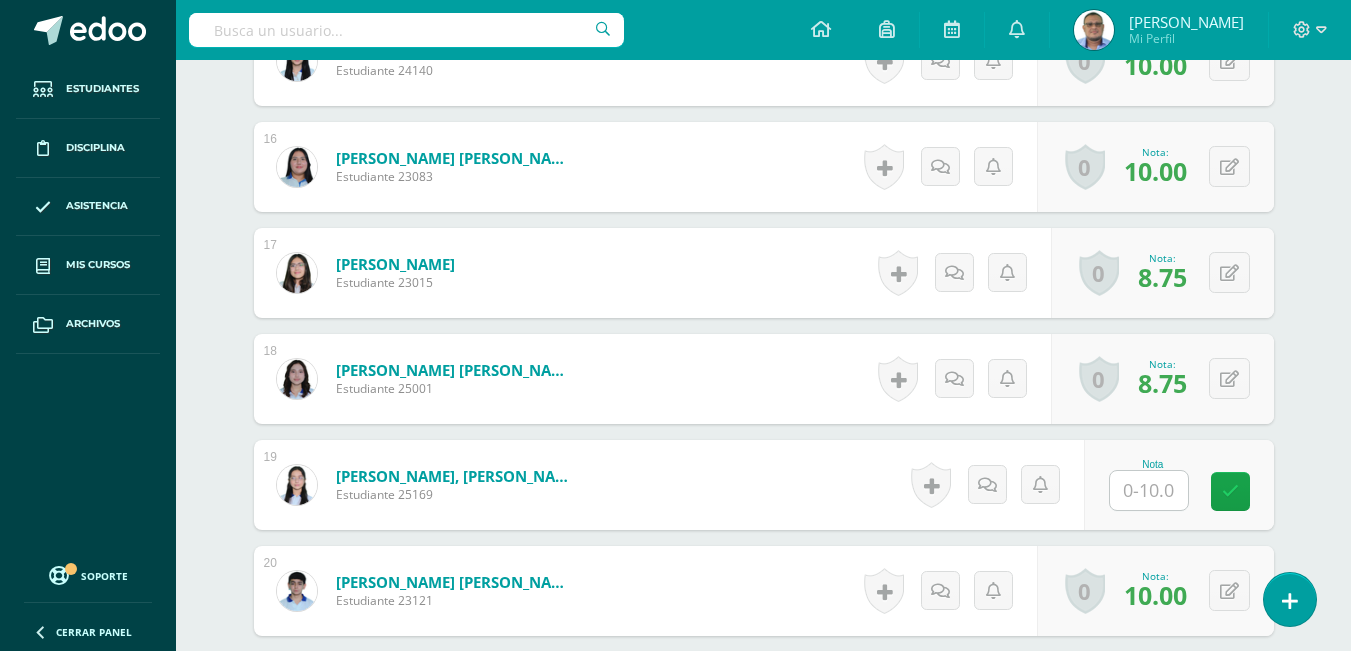 scroll, scrollTop: 2202, scrollLeft: 0, axis: vertical 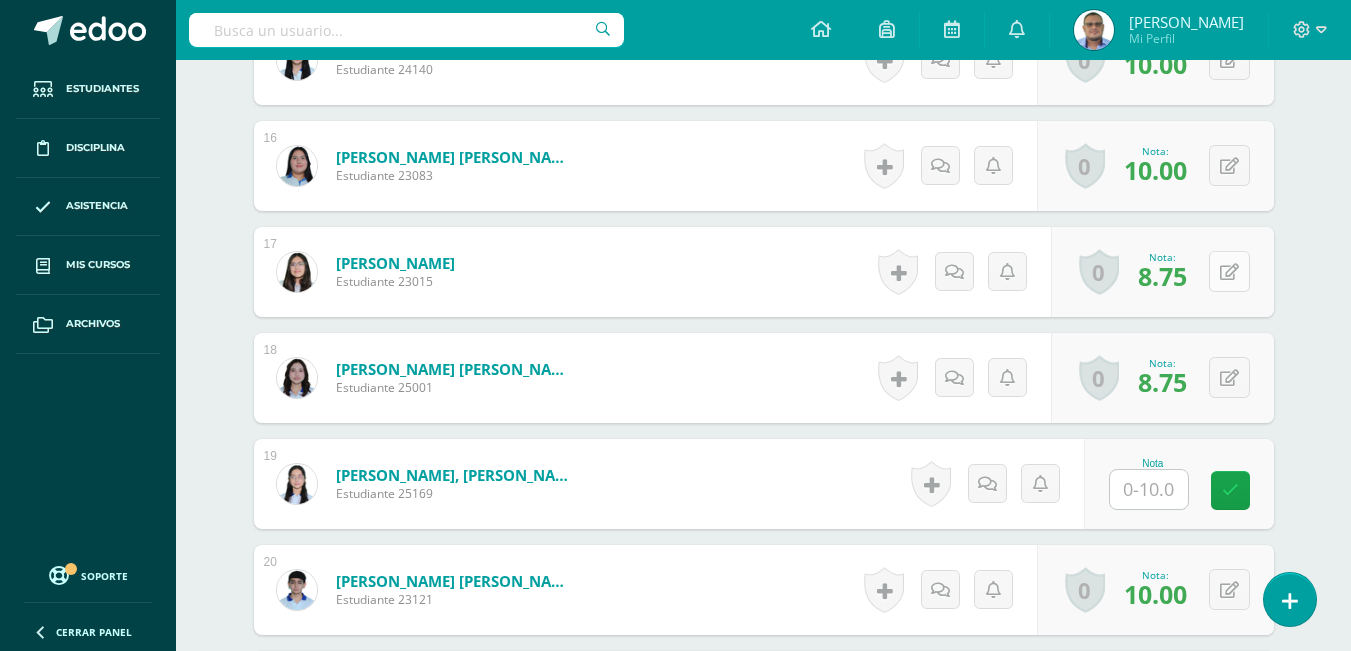 click at bounding box center [1229, 272] 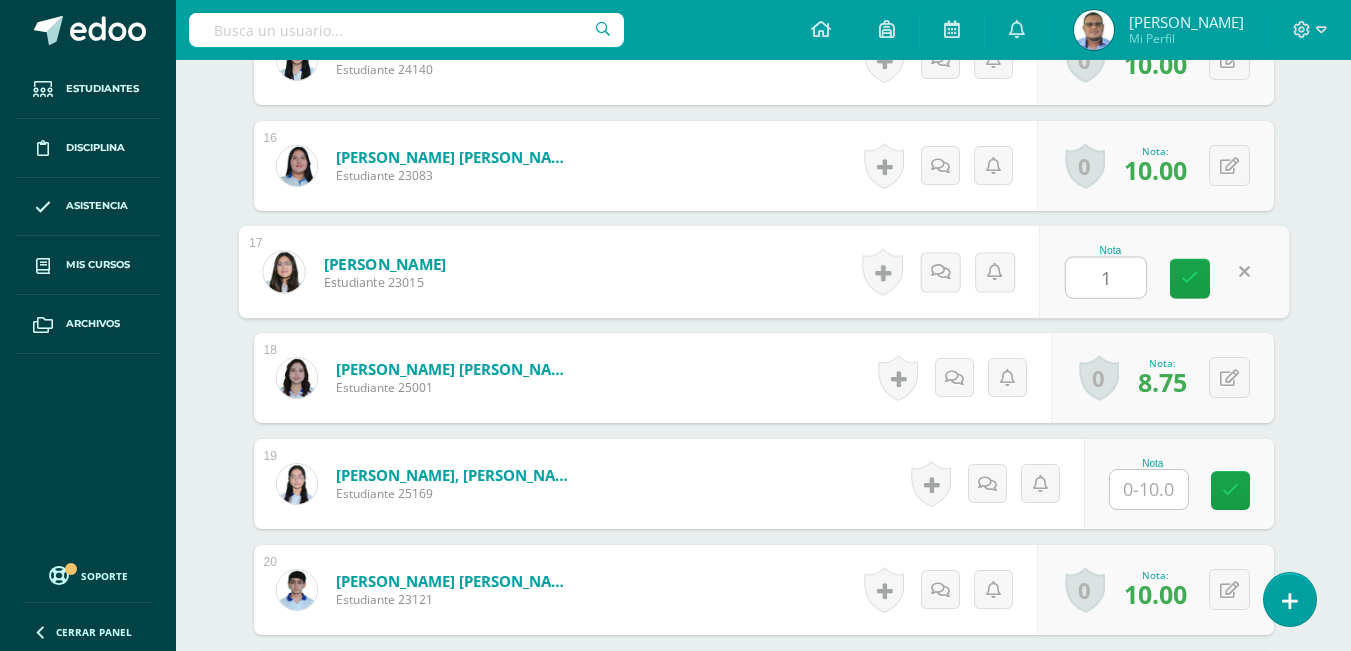 type on "10" 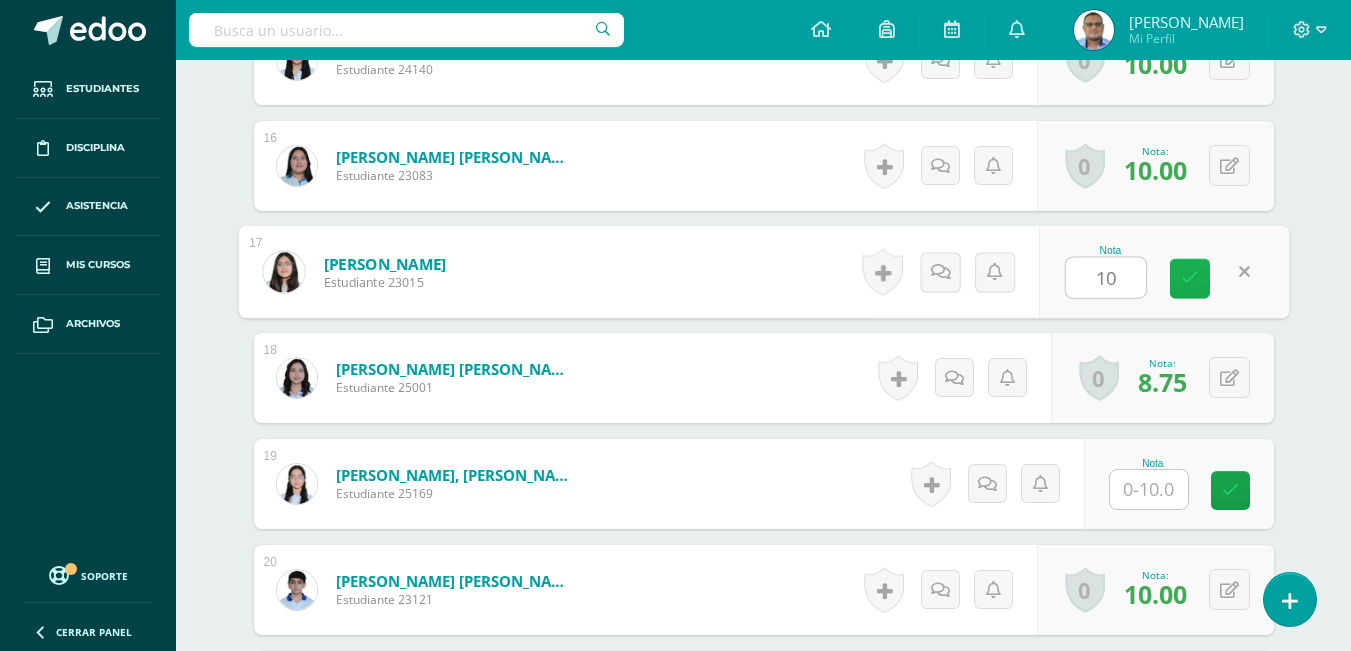 click at bounding box center (1190, 279) 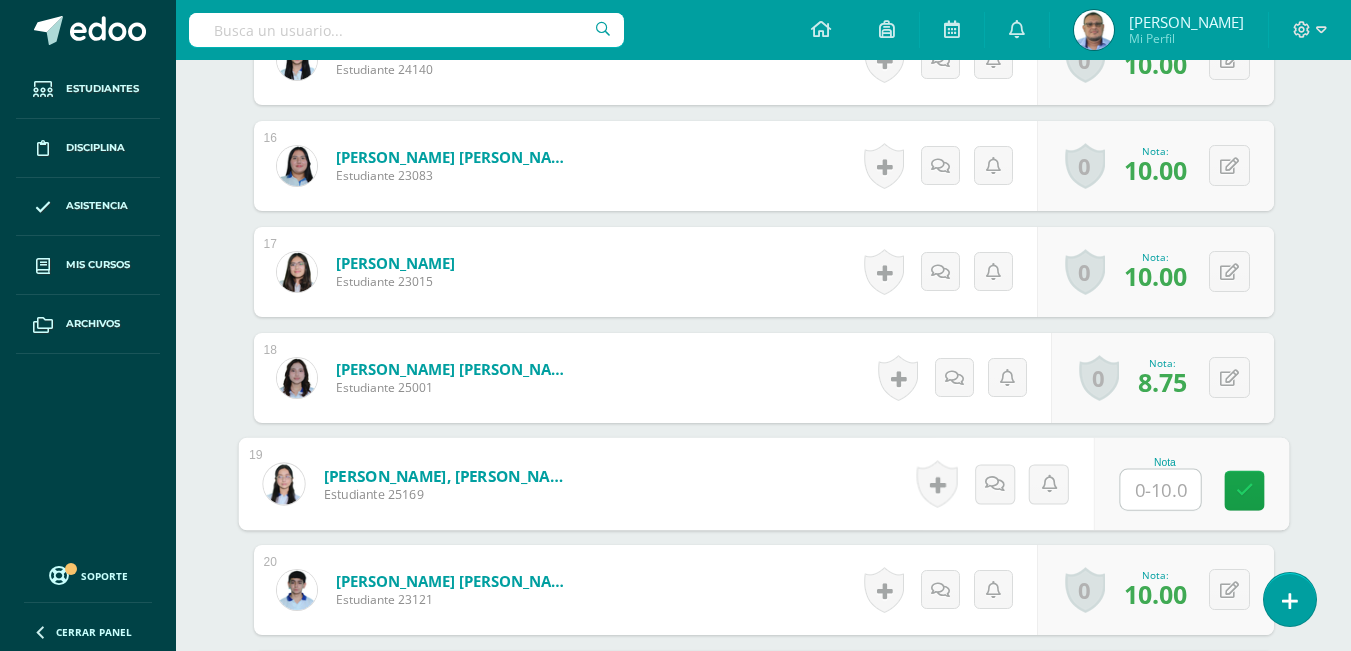 click at bounding box center (1160, 490) 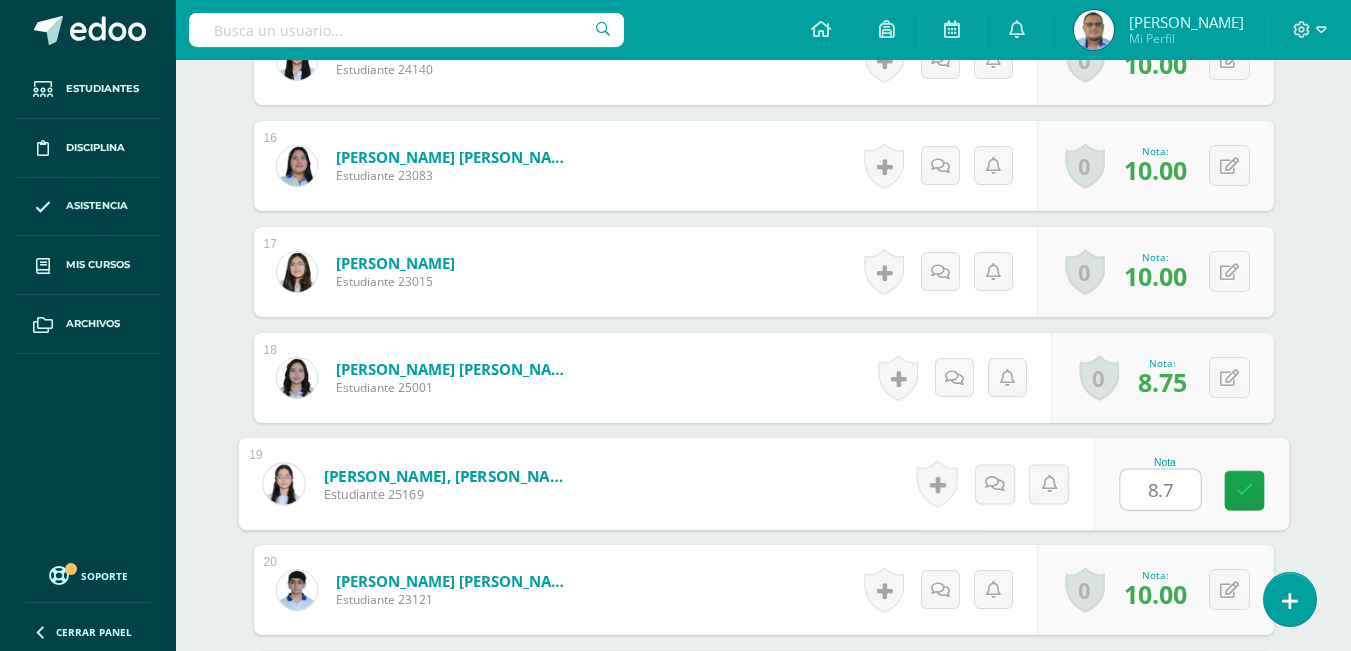 type on "8.75" 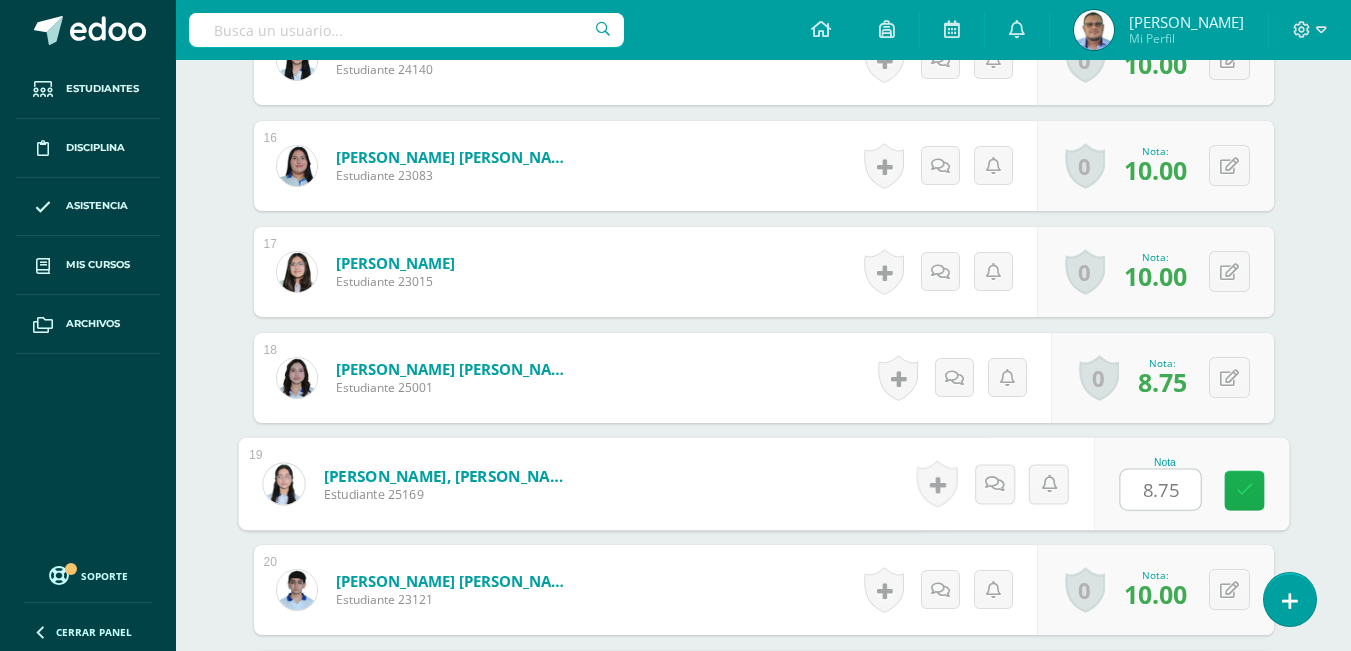 click at bounding box center [1244, 490] 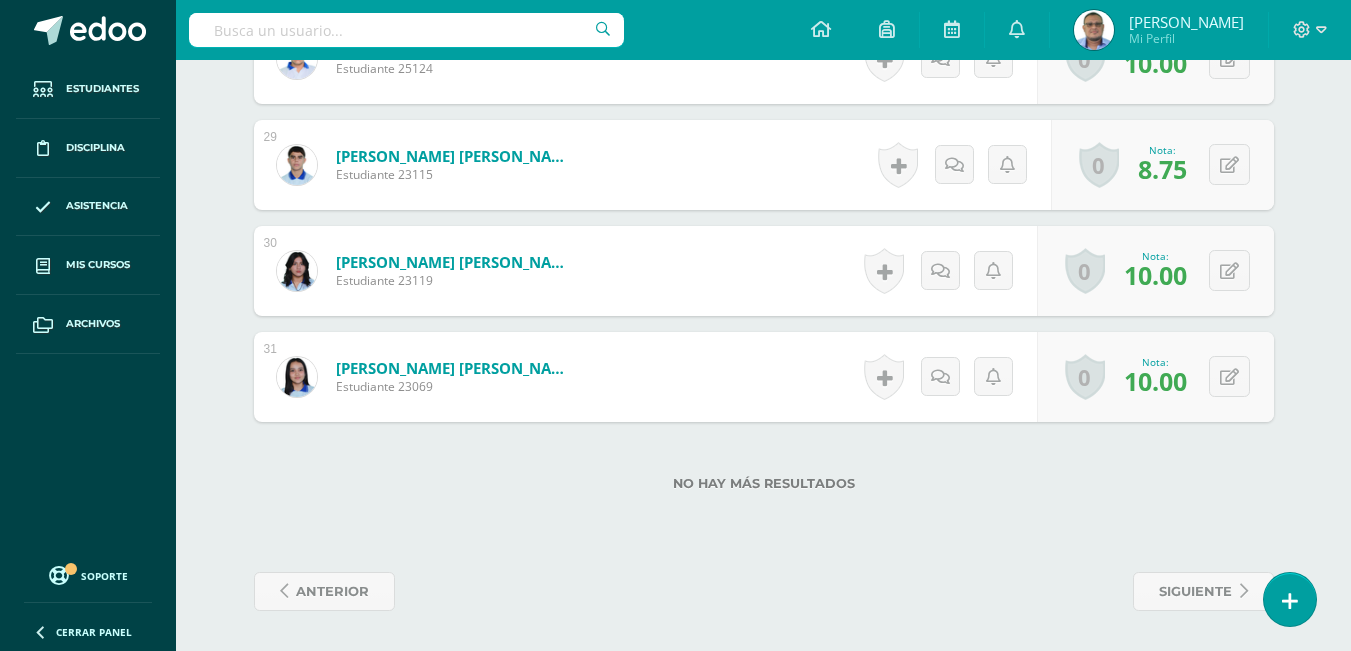 scroll, scrollTop: 3481, scrollLeft: 0, axis: vertical 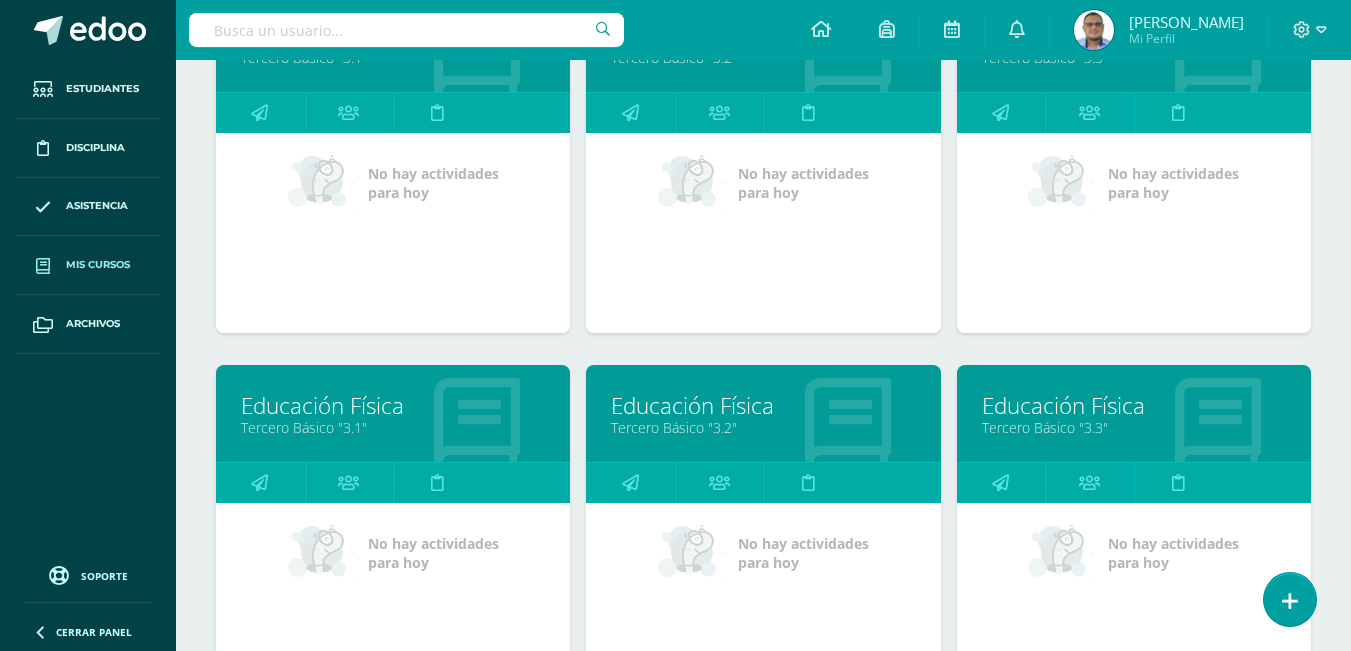 click on "Tercero Básico "3.3"" at bounding box center (1134, 427) 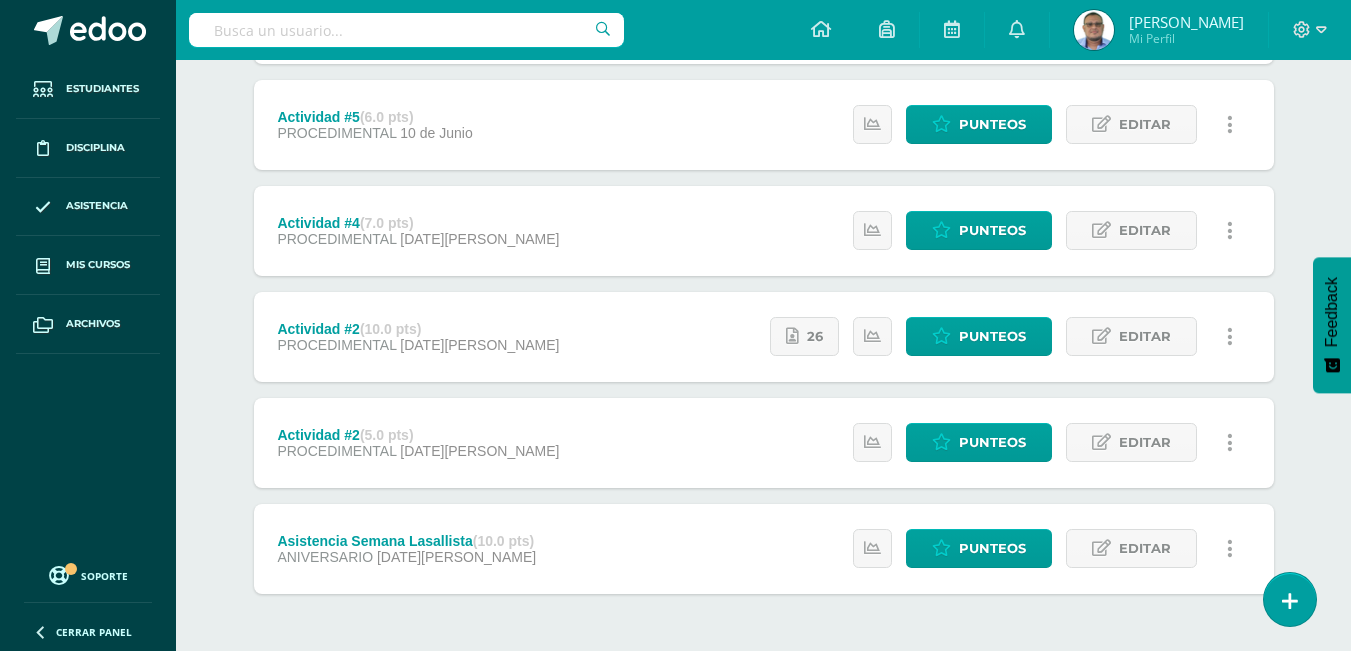 scroll, scrollTop: 800, scrollLeft: 0, axis: vertical 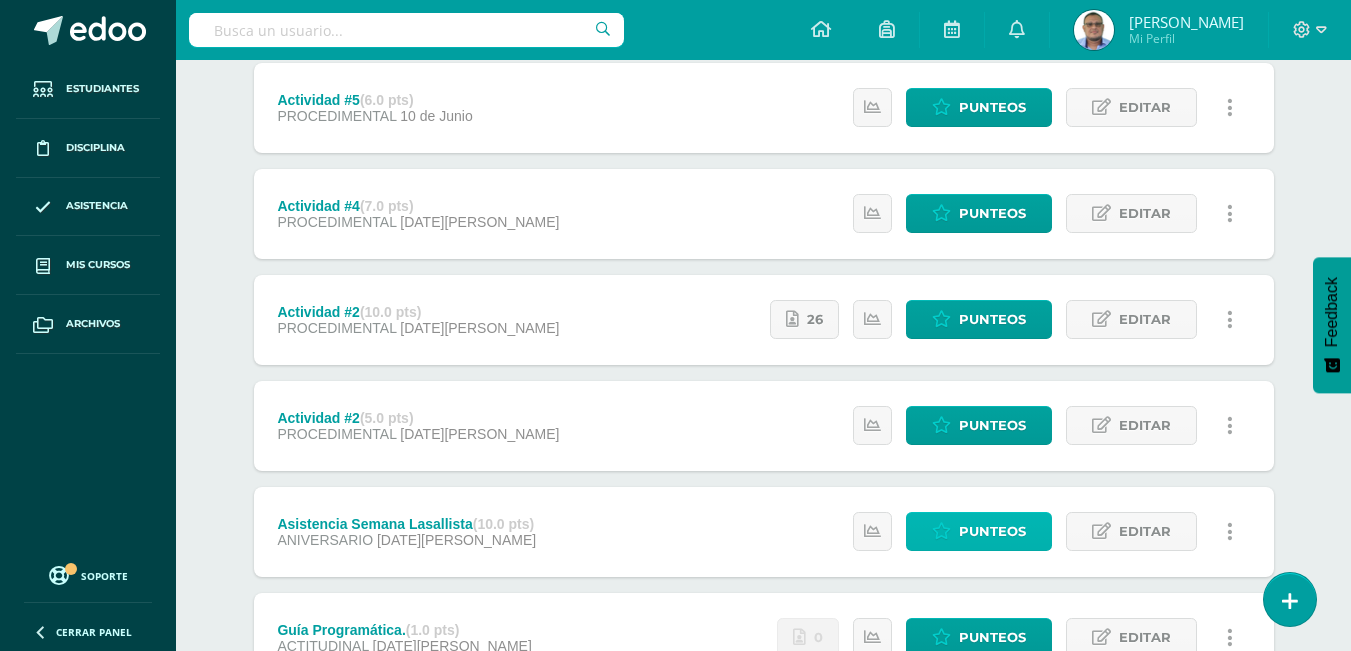 click on "Punteos" at bounding box center [992, 531] 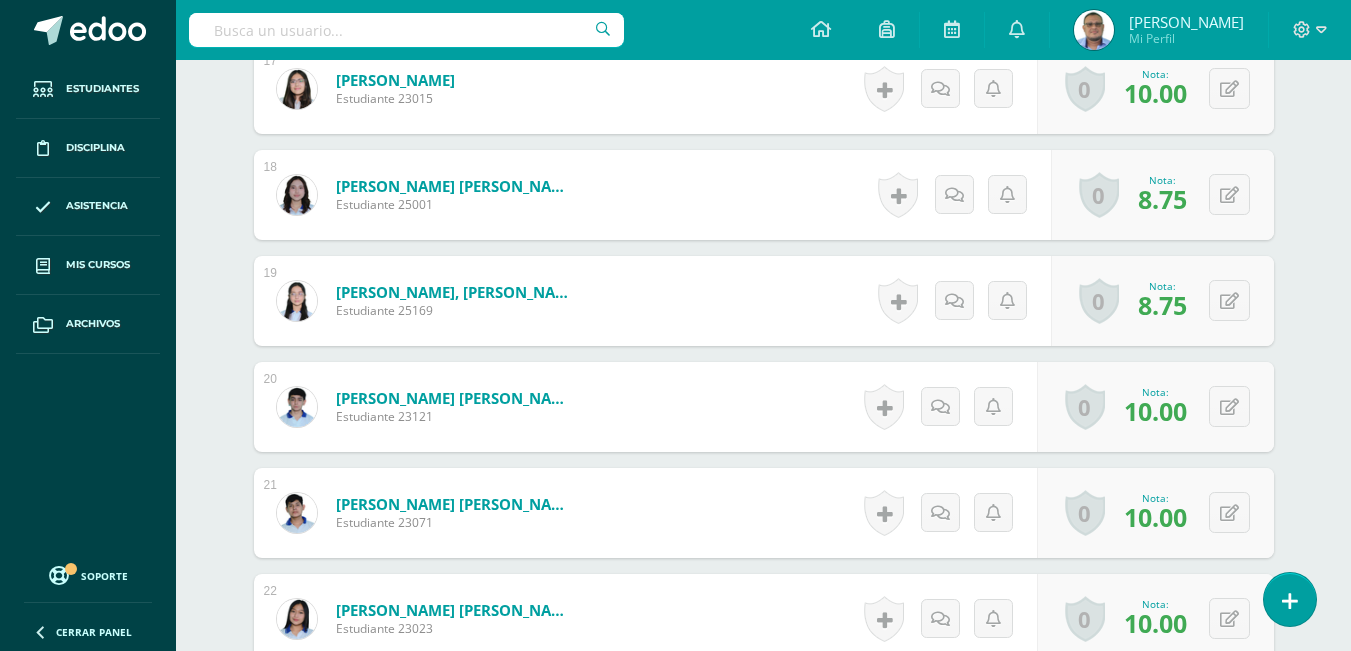 scroll, scrollTop: 2350, scrollLeft: 0, axis: vertical 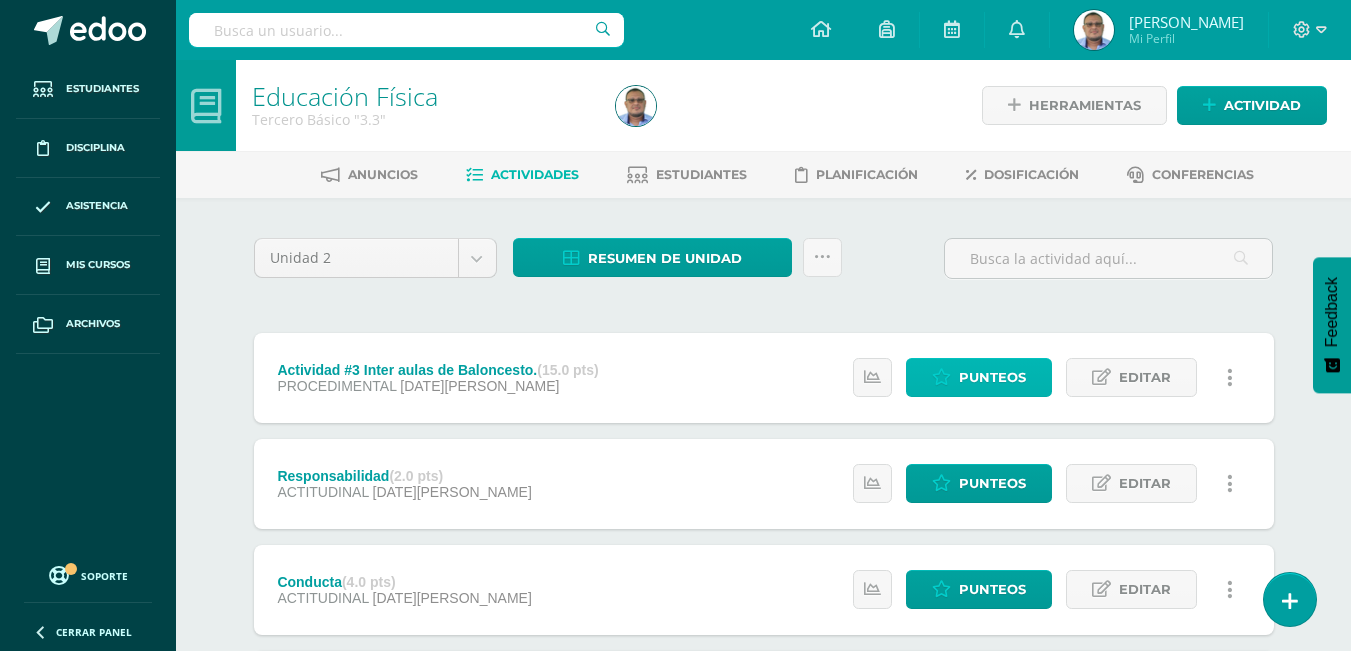 click on "Punteos" at bounding box center [992, 377] 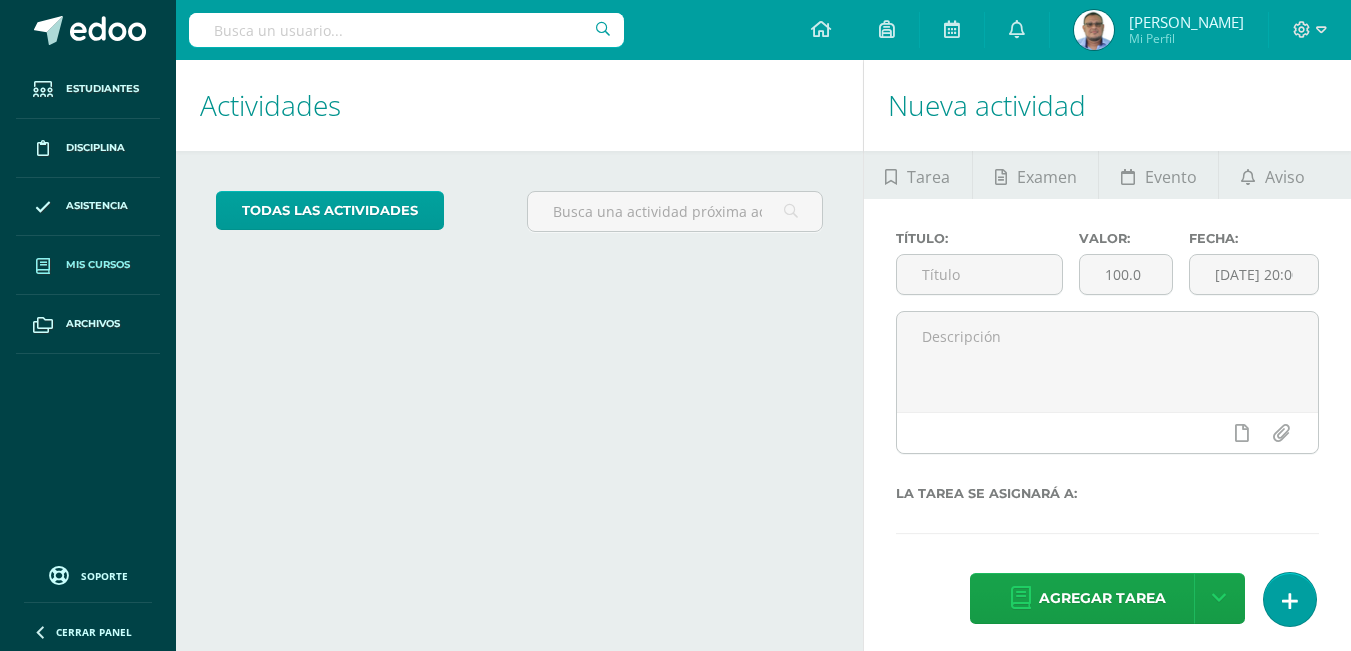 scroll, scrollTop: 0, scrollLeft: 0, axis: both 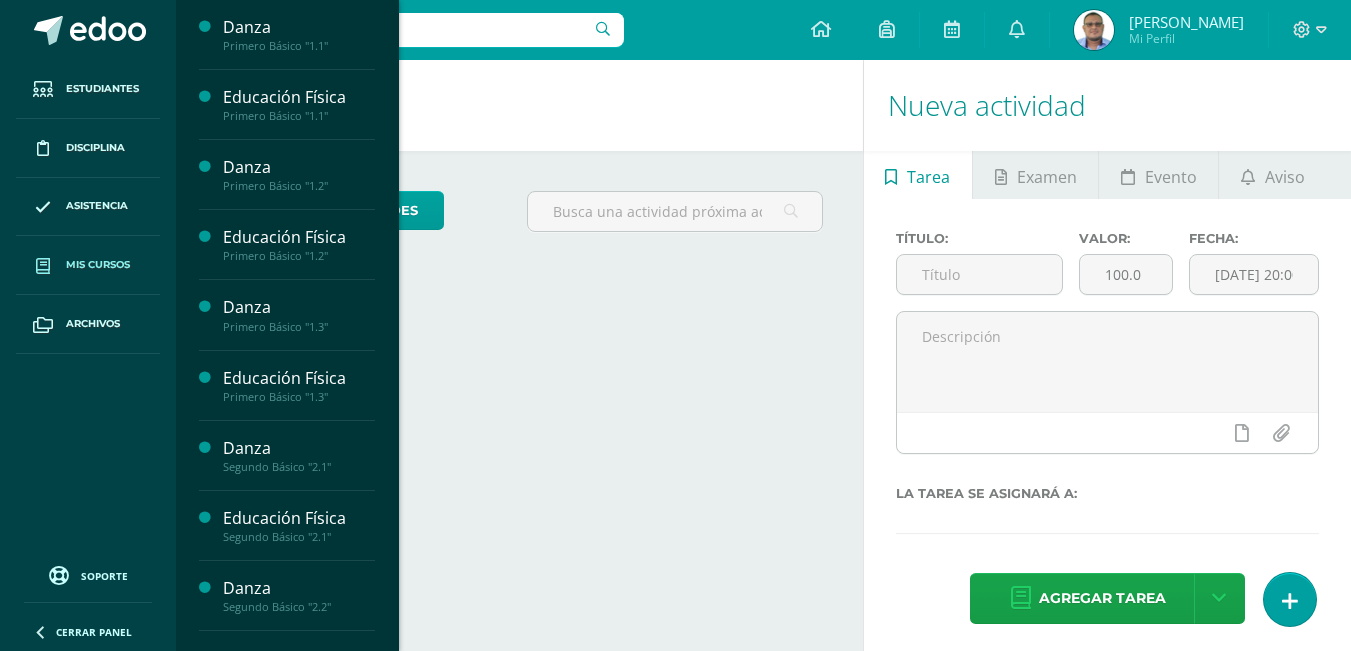 click on "Mis cursos" at bounding box center [98, 265] 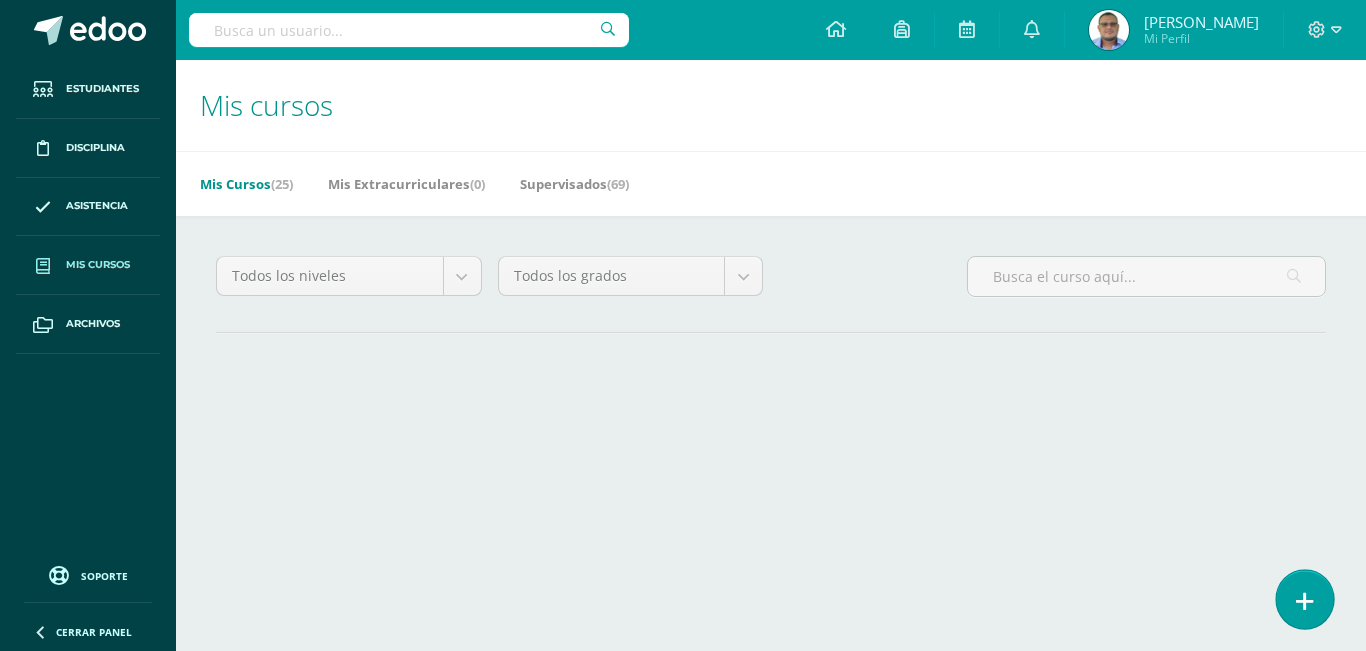 click at bounding box center (1304, 599) 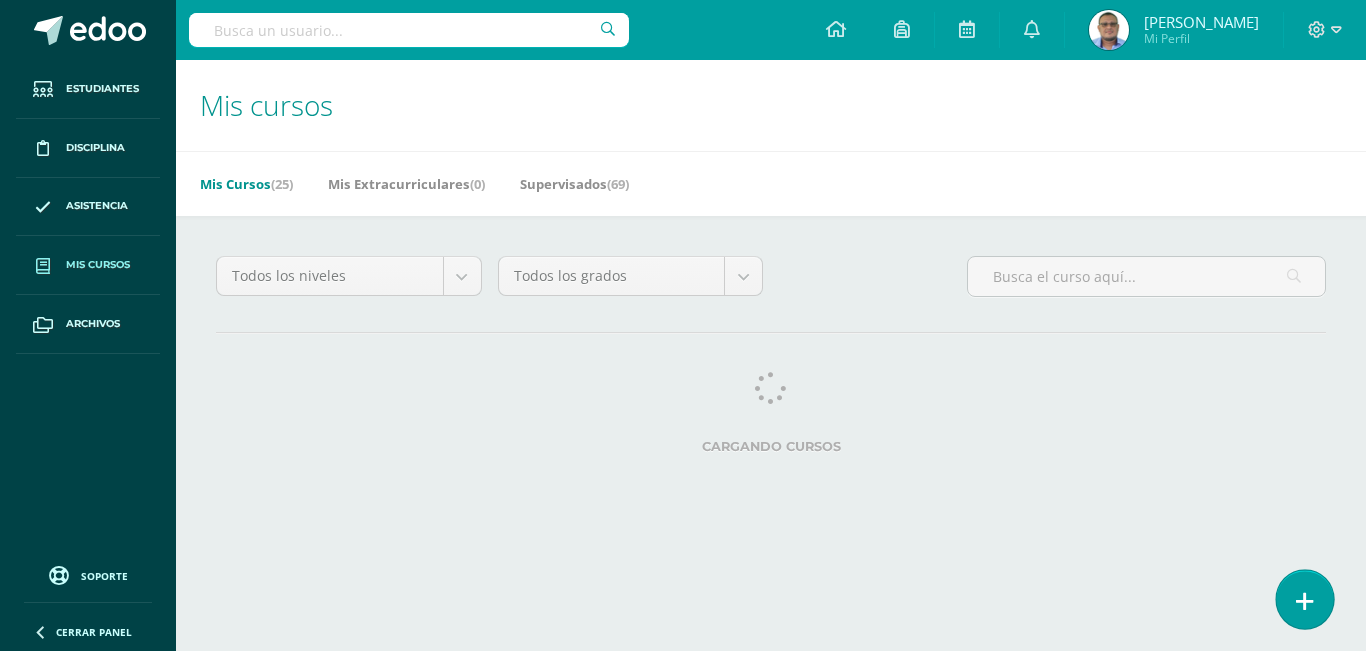 scroll, scrollTop: 0, scrollLeft: 0, axis: both 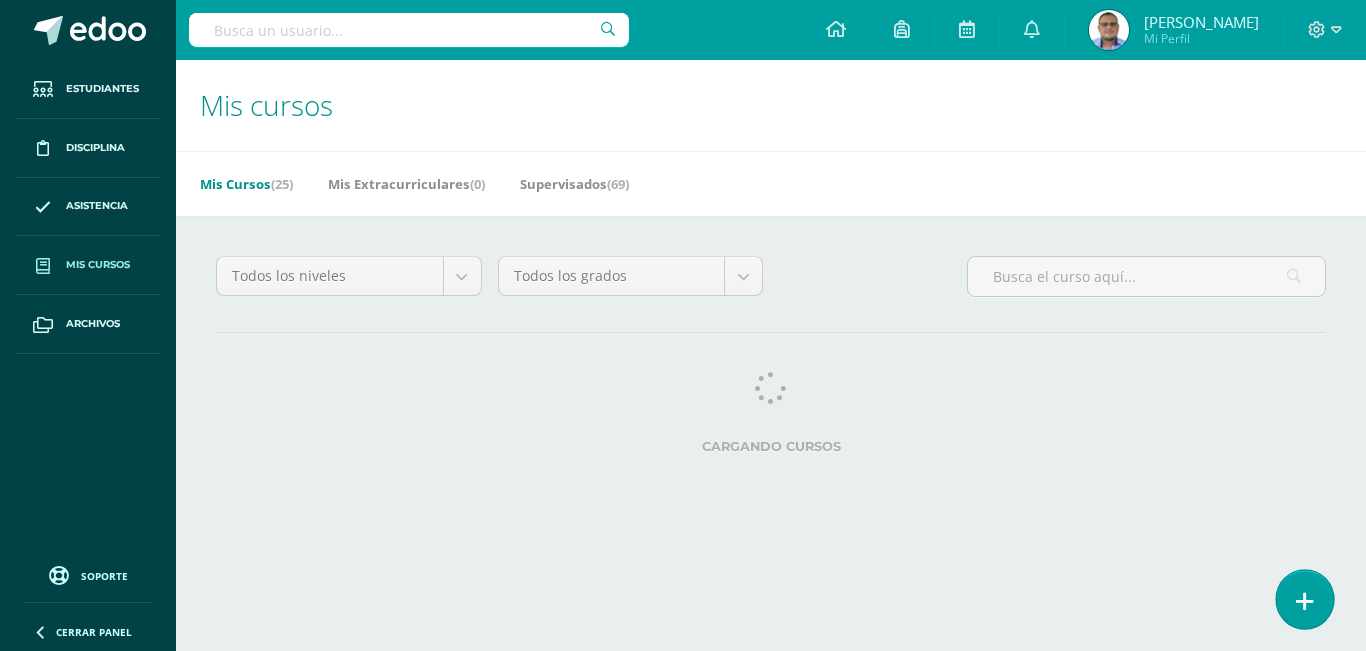 click at bounding box center (1305, 601) 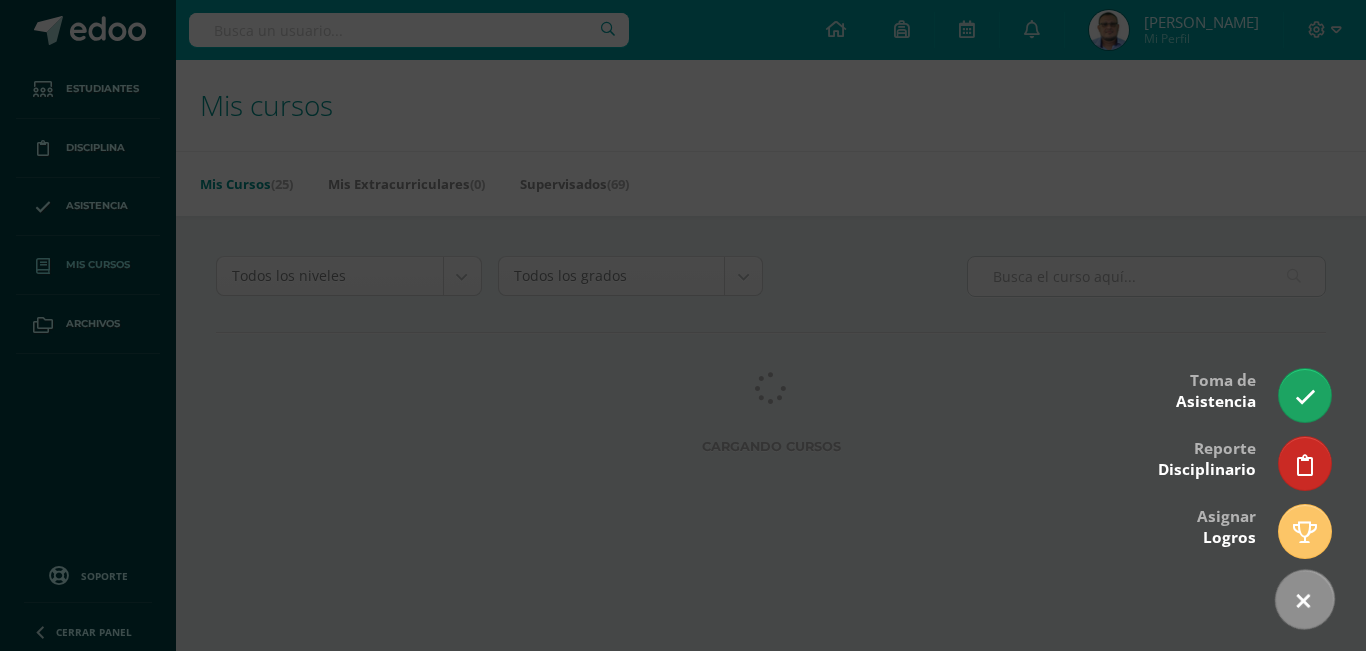 click at bounding box center [1303, 601] 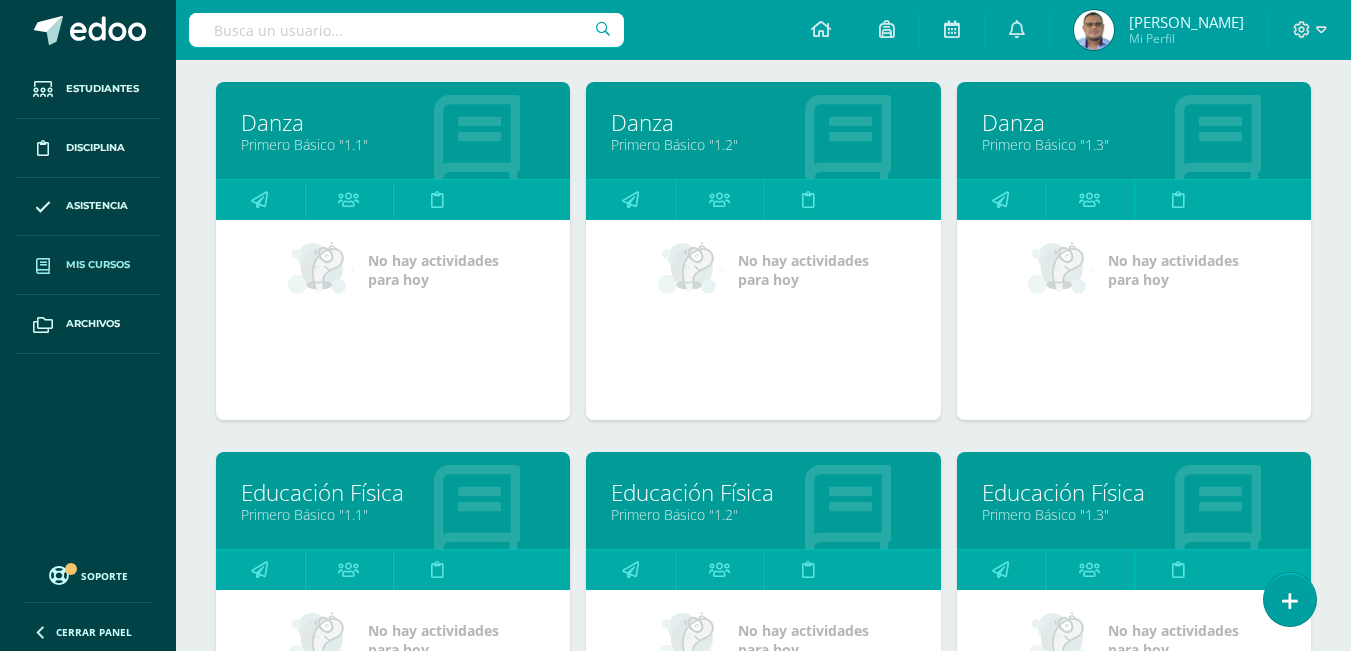scroll, scrollTop: 300, scrollLeft: 0, axis: vertical 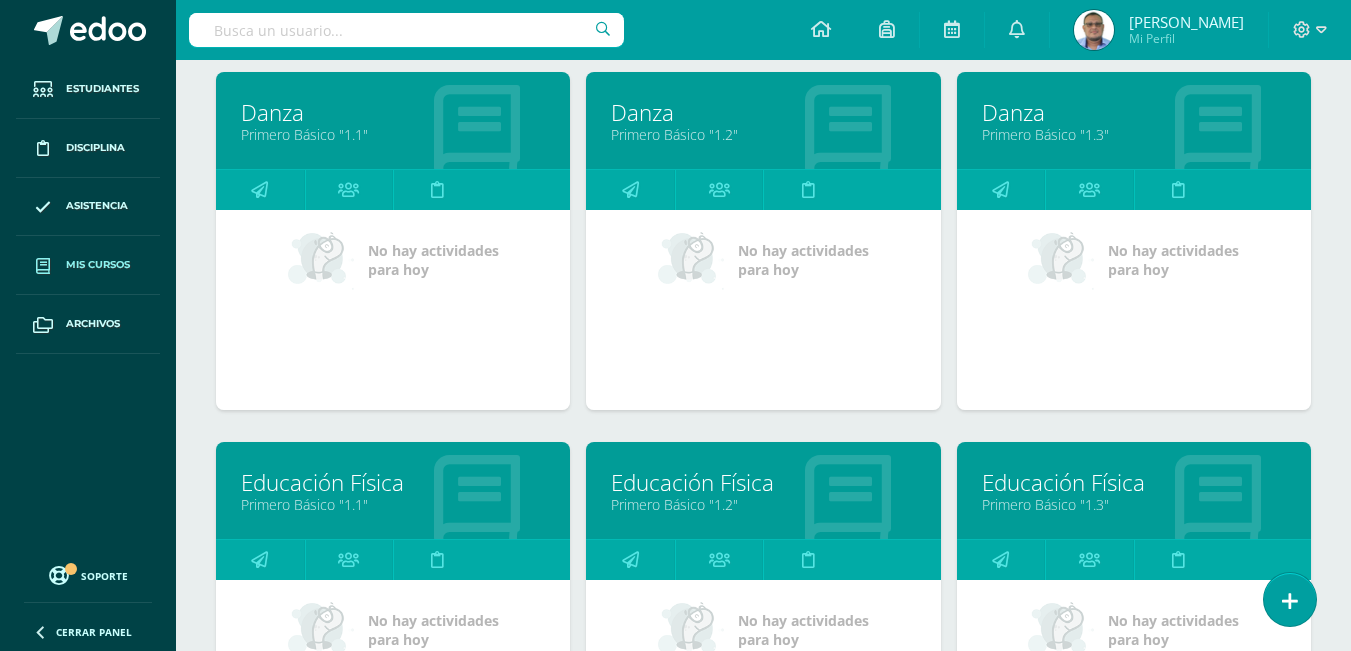 click on "Educación Física" at bounding box center (393, 482) 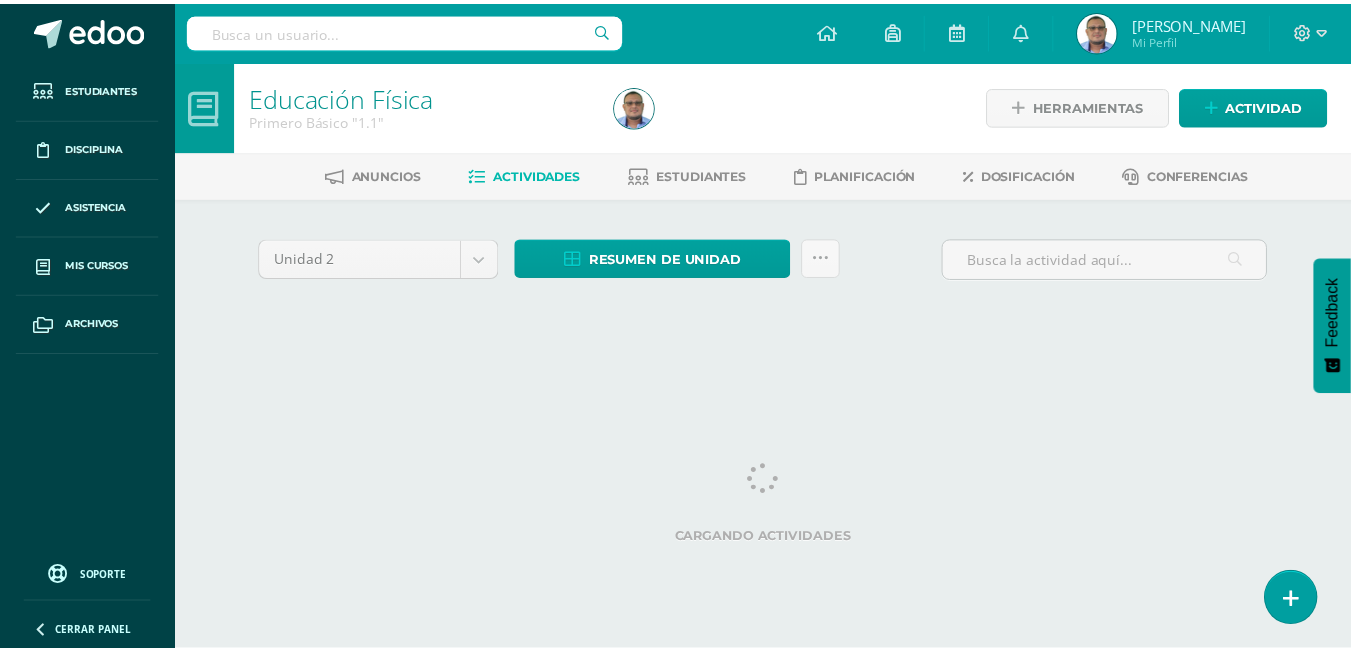 scroll, scrollTop: 0, scrollLeft: 0, axis: both 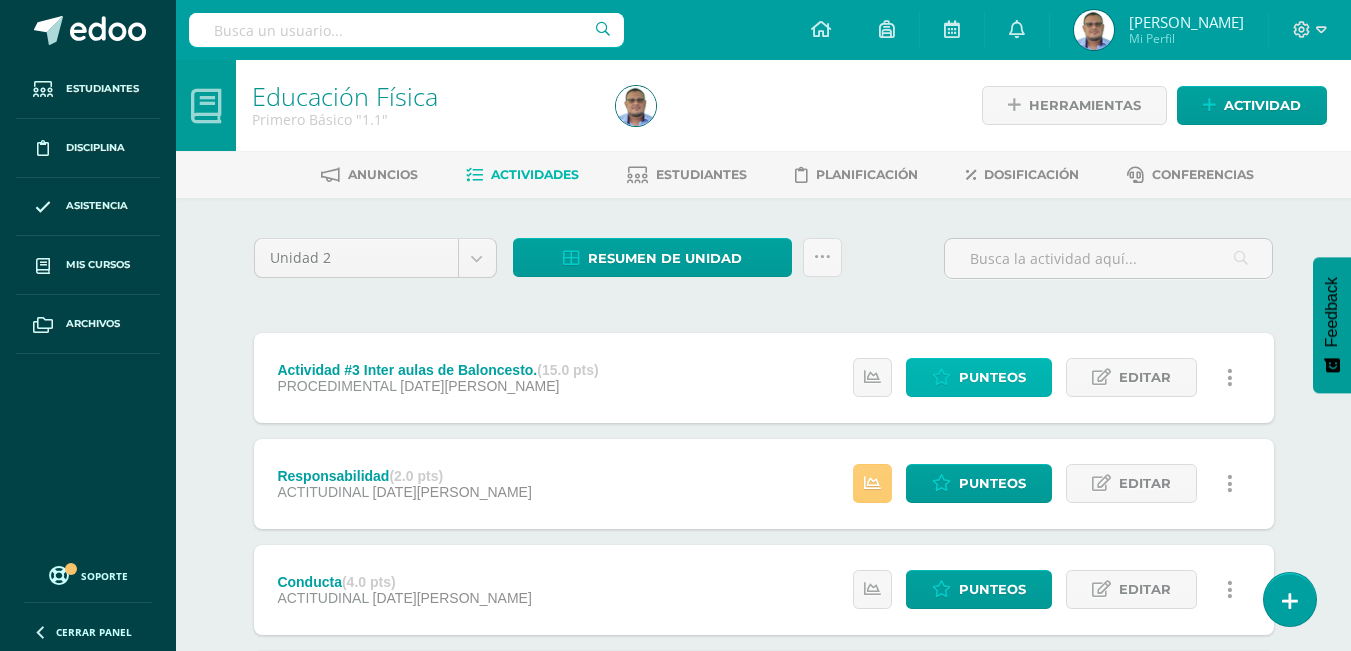 click on "Punteos" at bounding box center [992, 377] 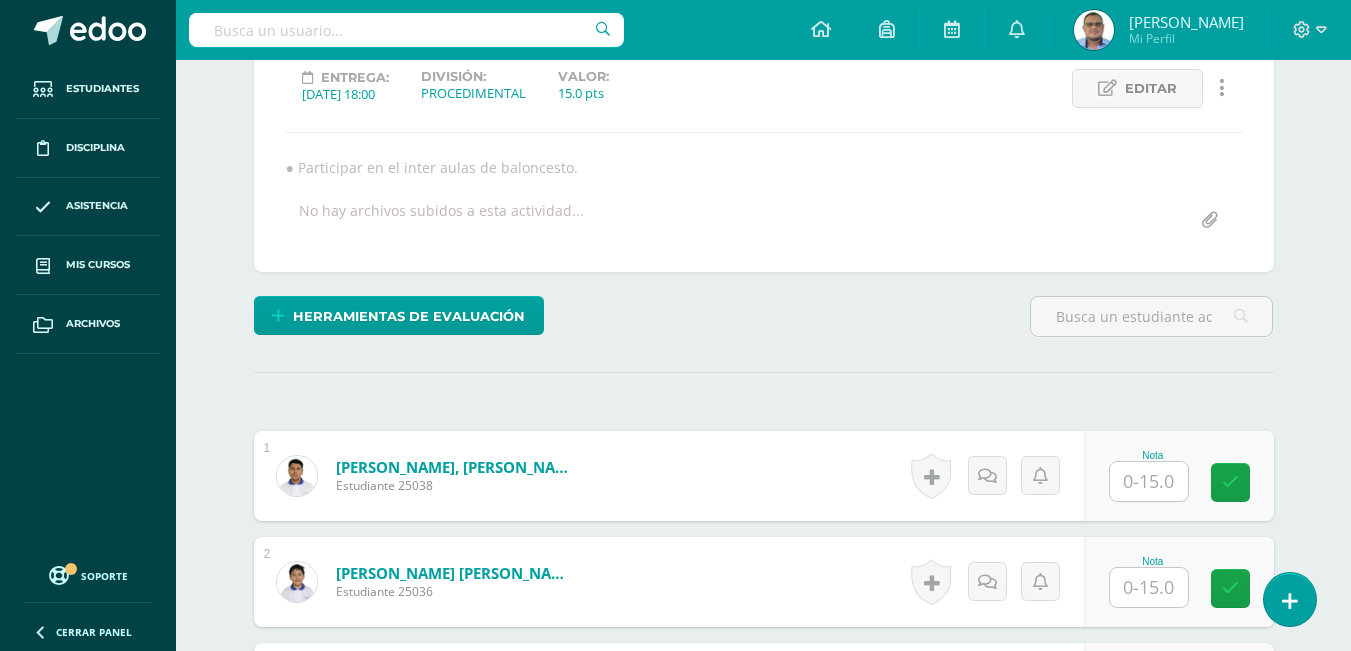 scroll, scrollTop: 284, scrollLeft: 0, axis: vertical 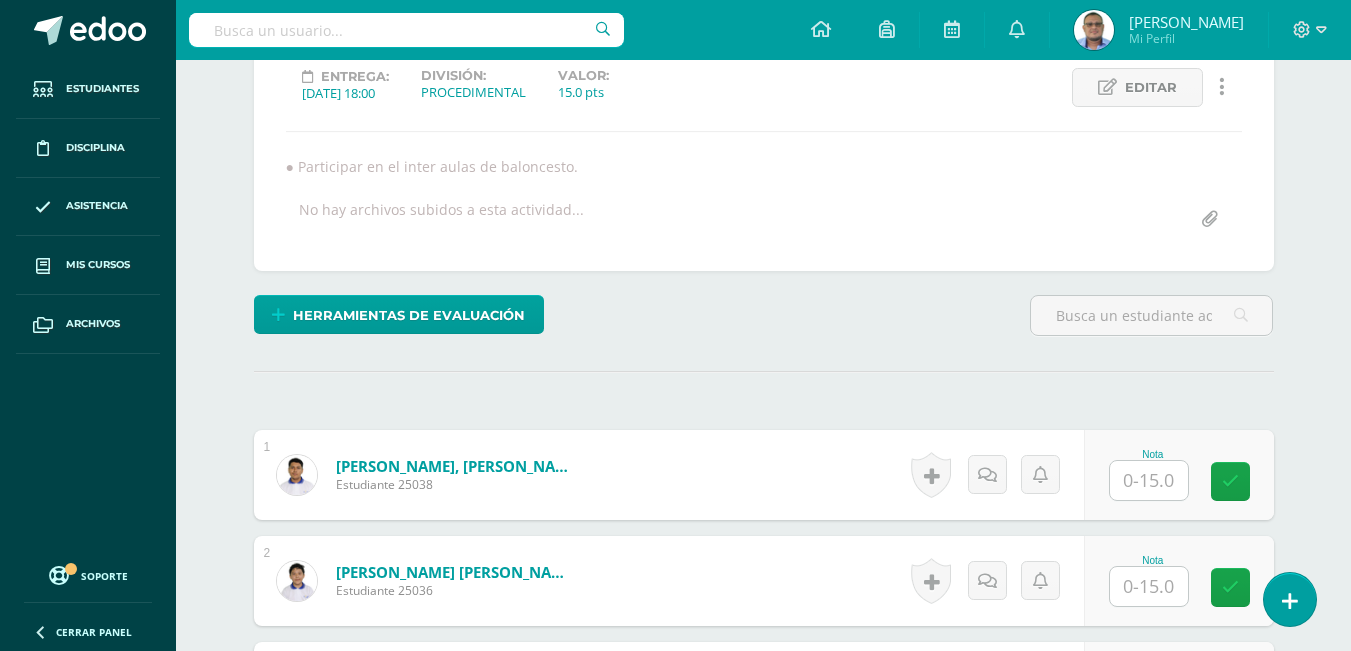 click at bounding box center (1149, 480) 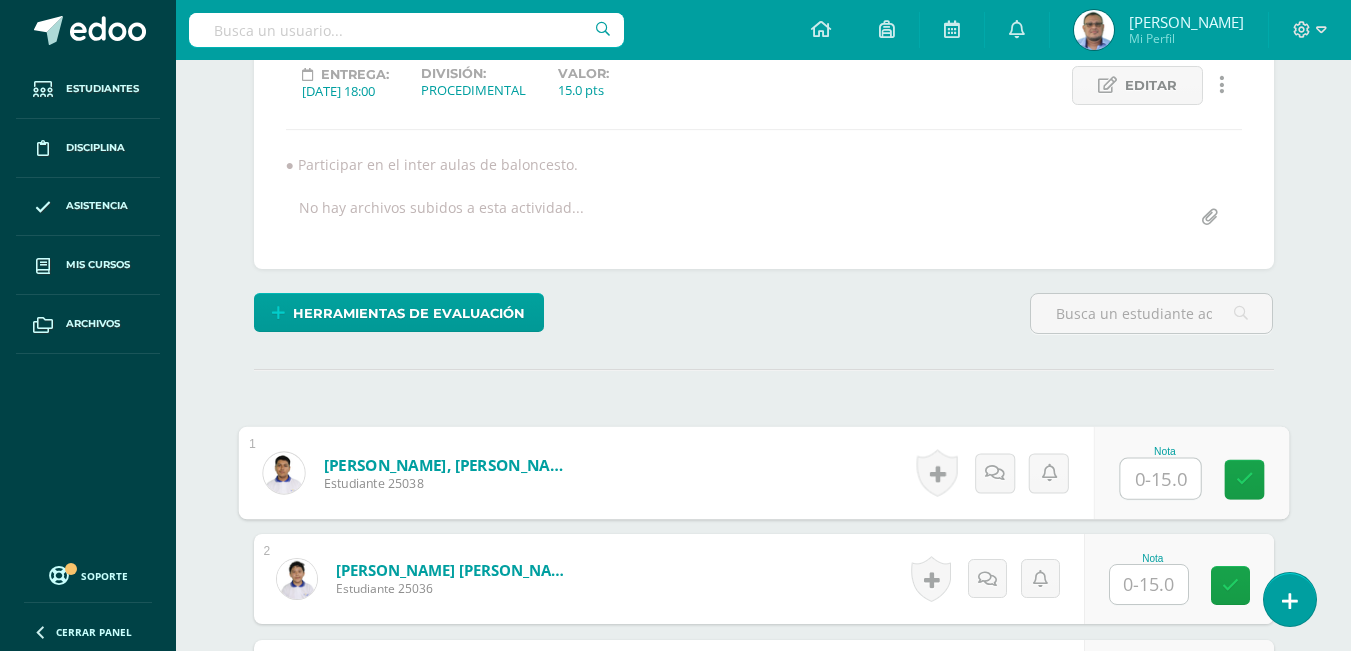 scroll, scrollTop: 287, scrollLeft: 0, axis: vertical 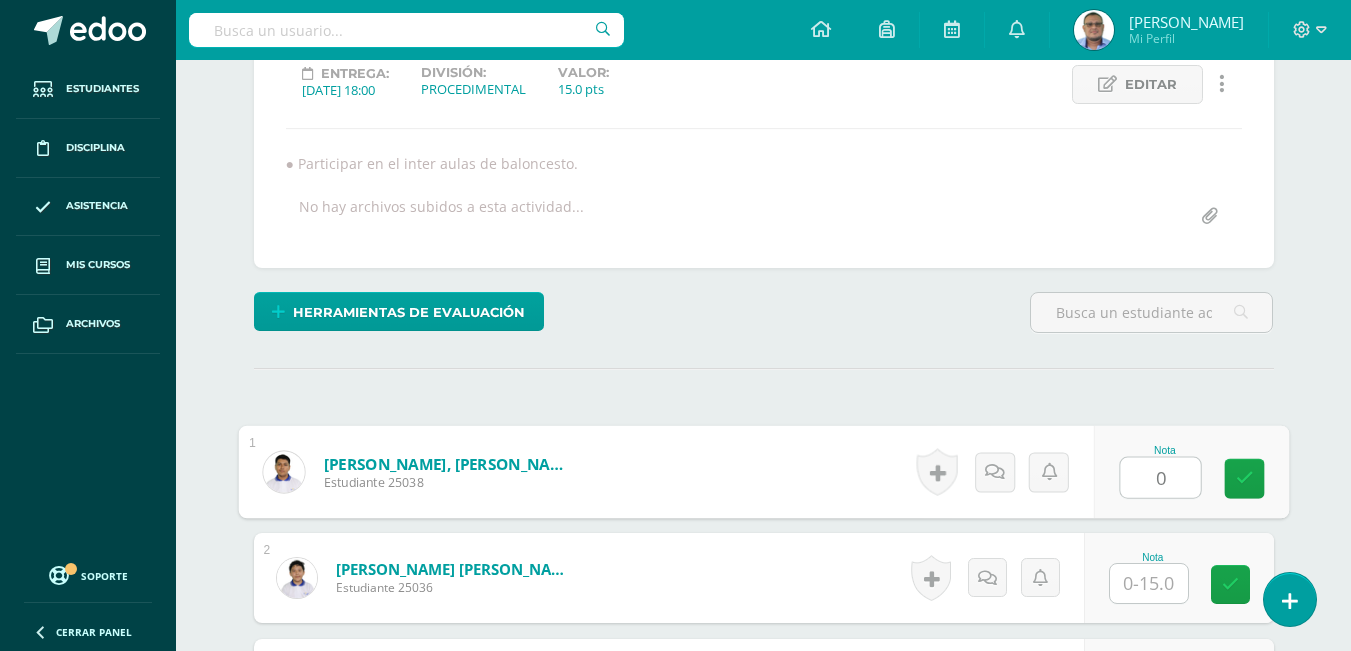type on "0" 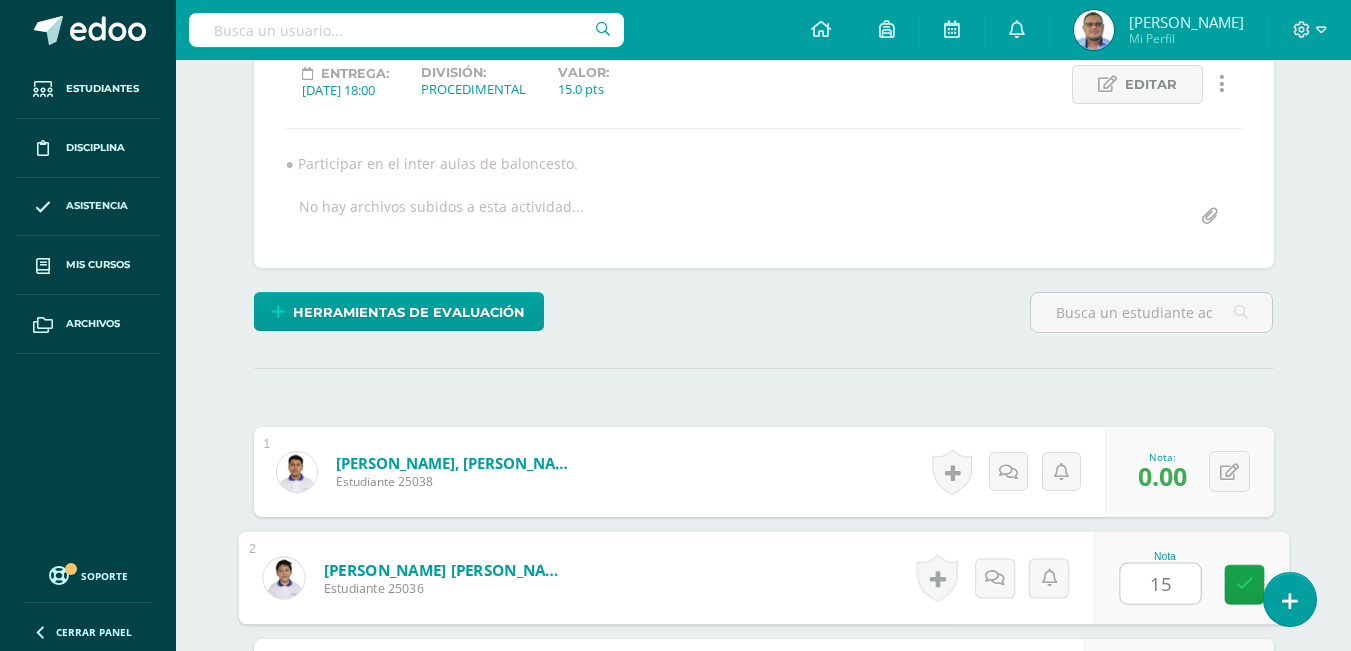 type on "15" 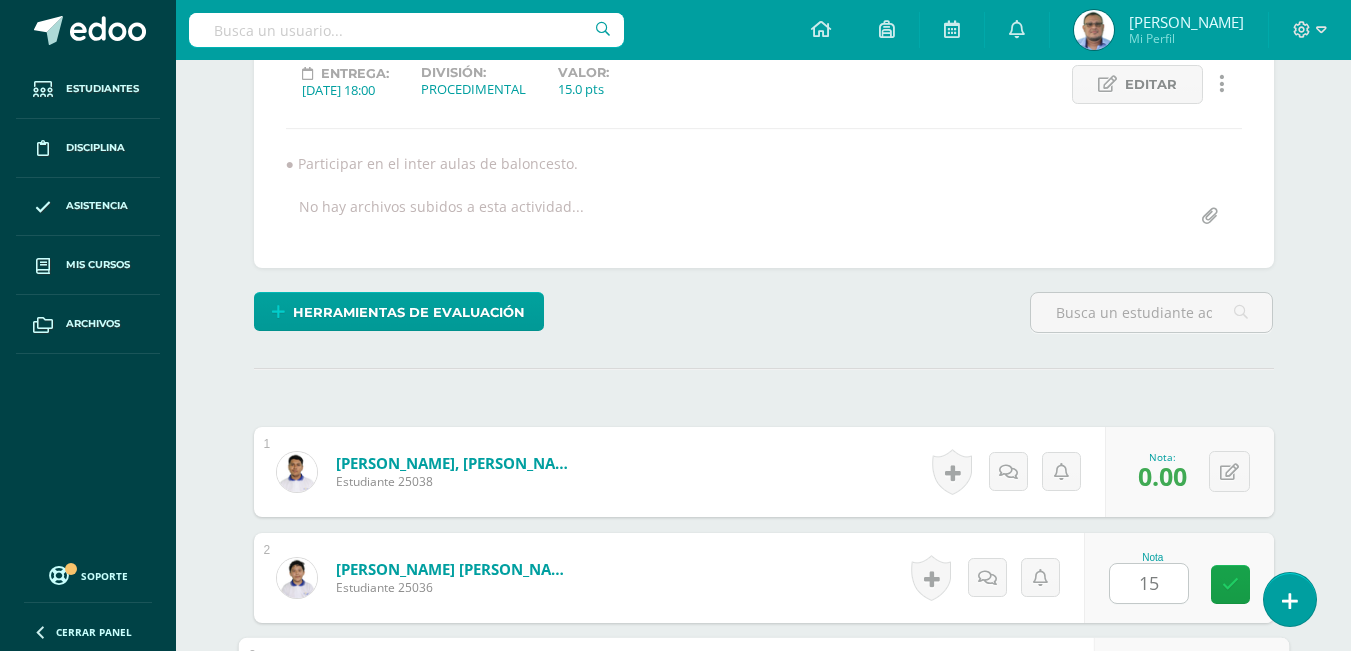 scroll, scrollTop: 651, scrollLeft: 0, axis: vertical 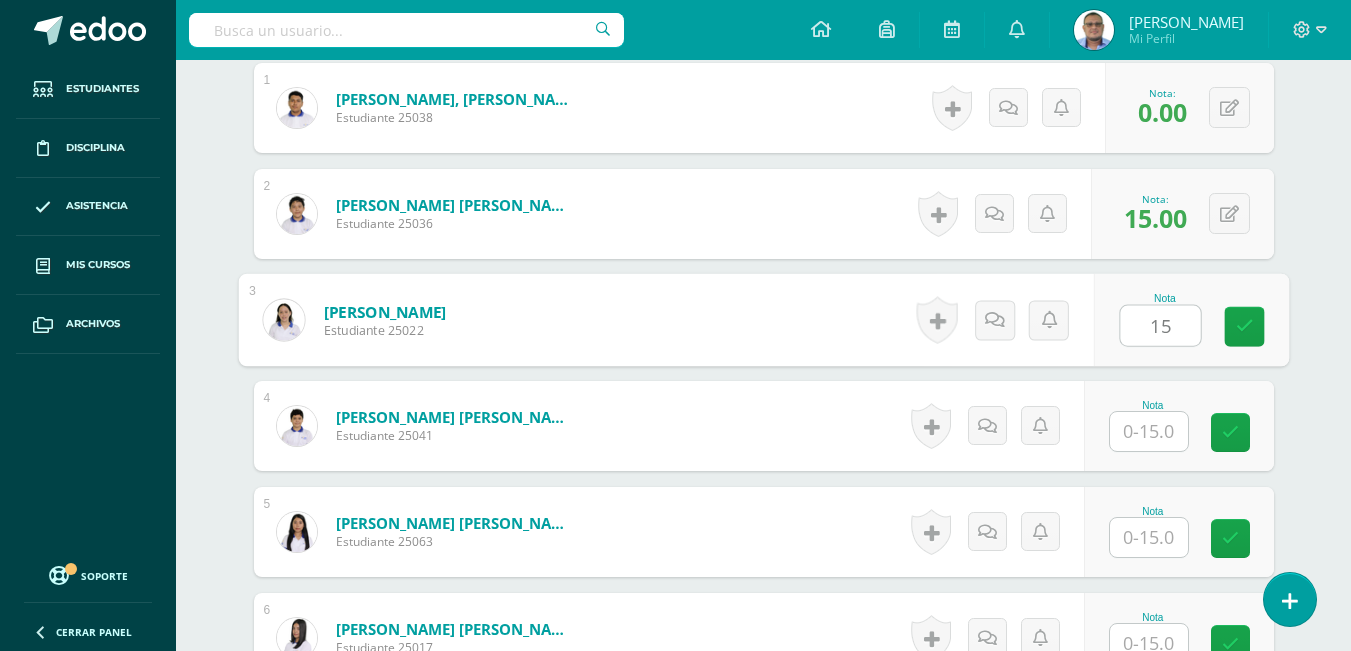 type on "15" 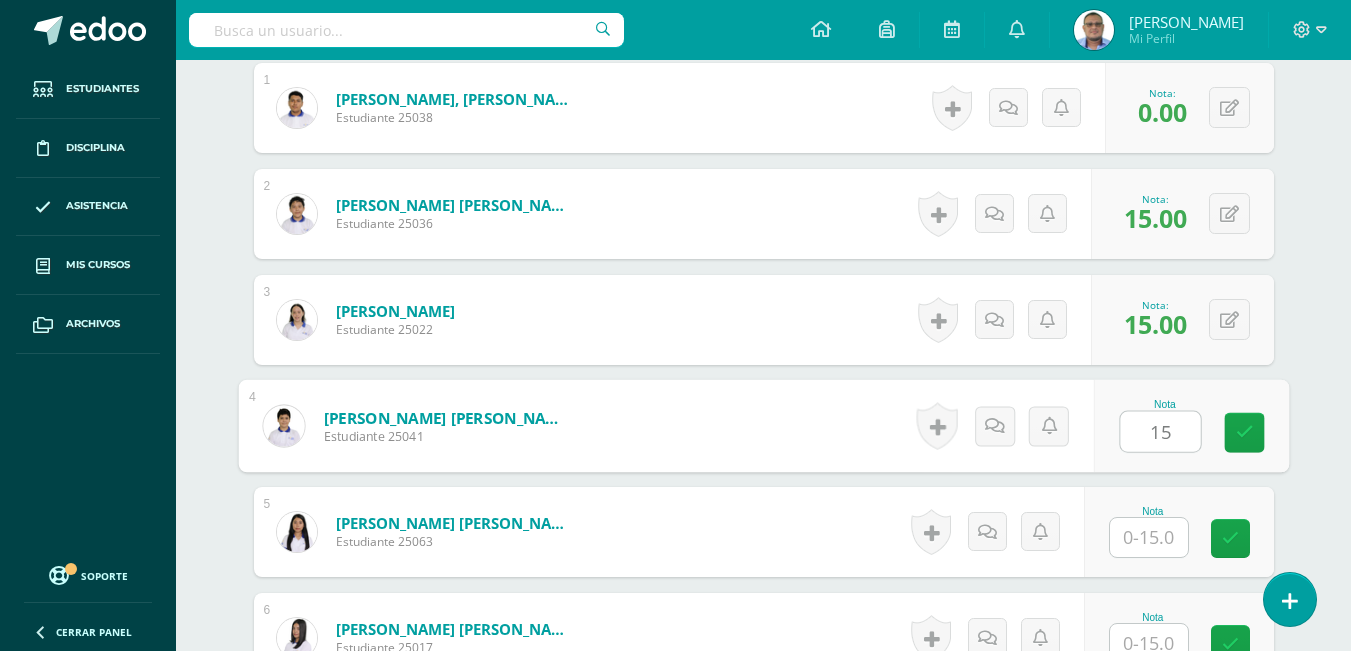 type on "15" 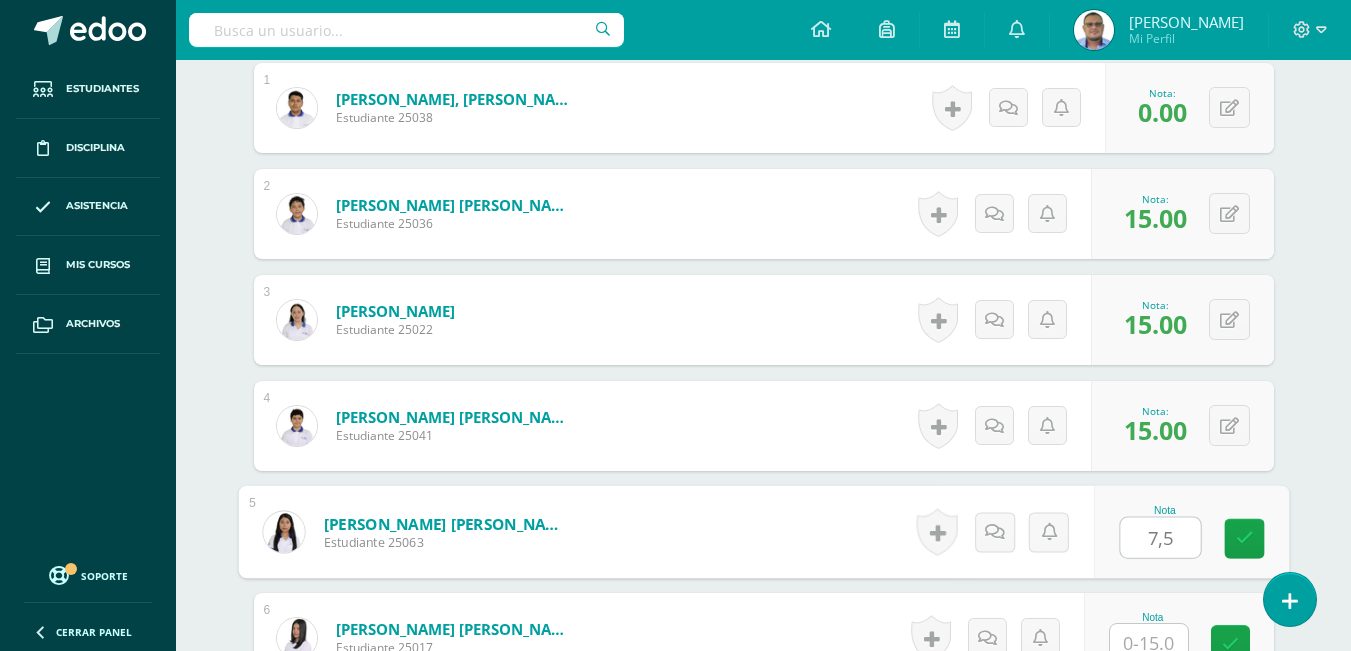 type on "7,5" 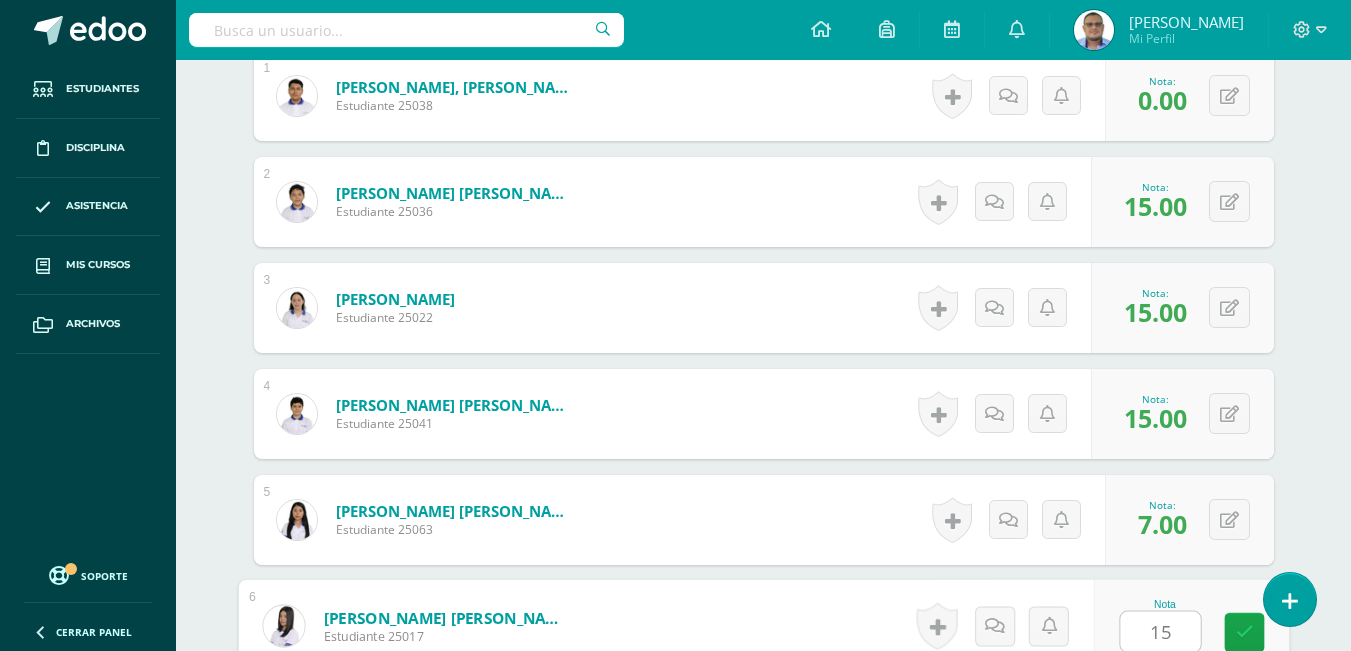 type on "15" 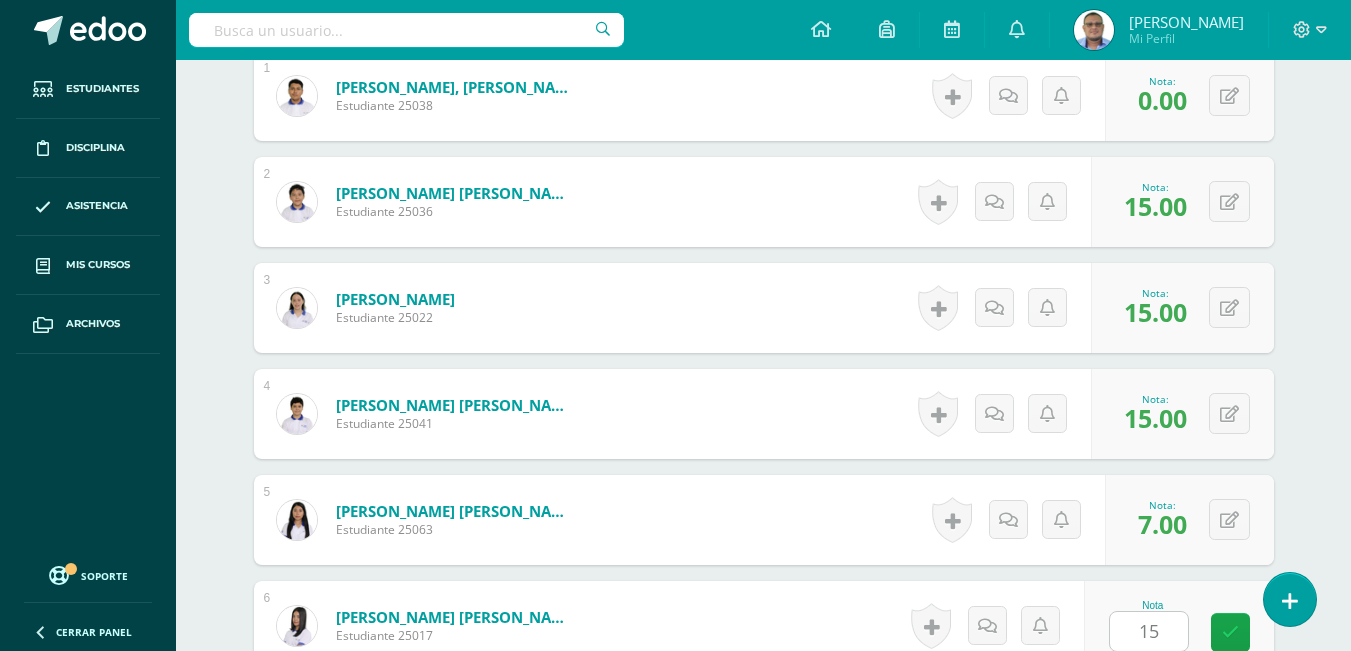 scroll, scrollTop: 1075, scrollLeft: 0, axis: vertical 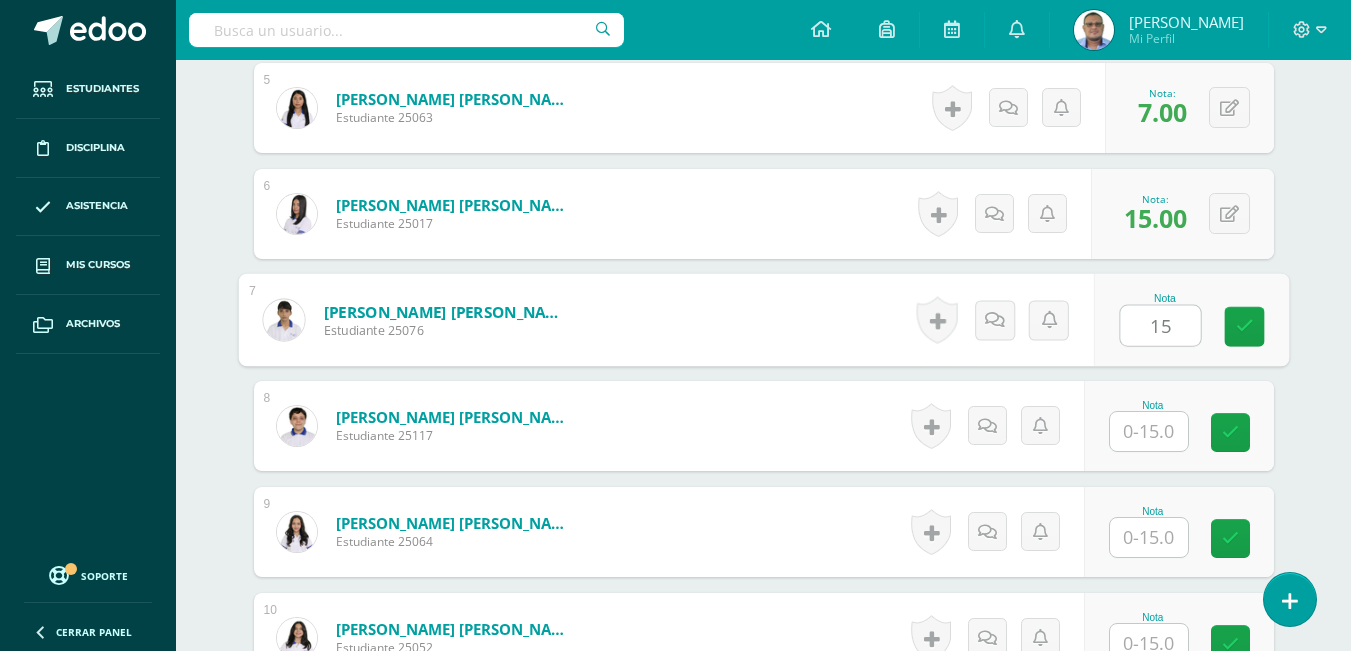 type on "15" 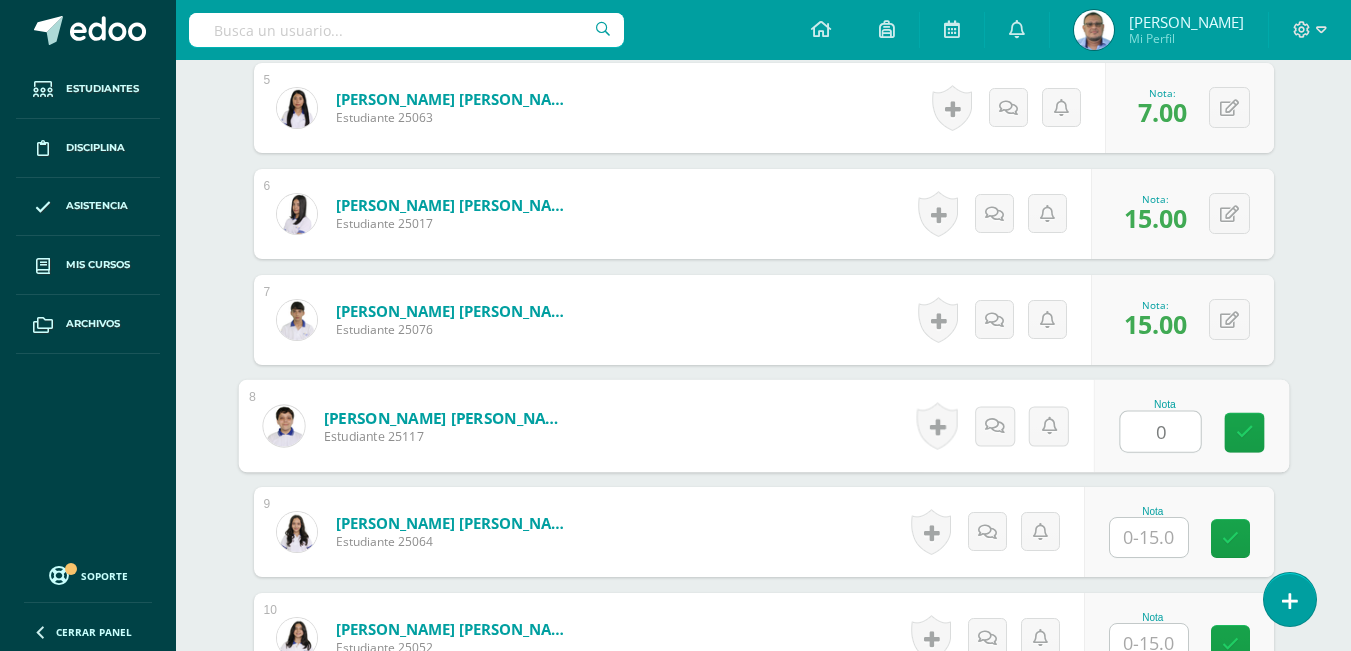 type on "0" 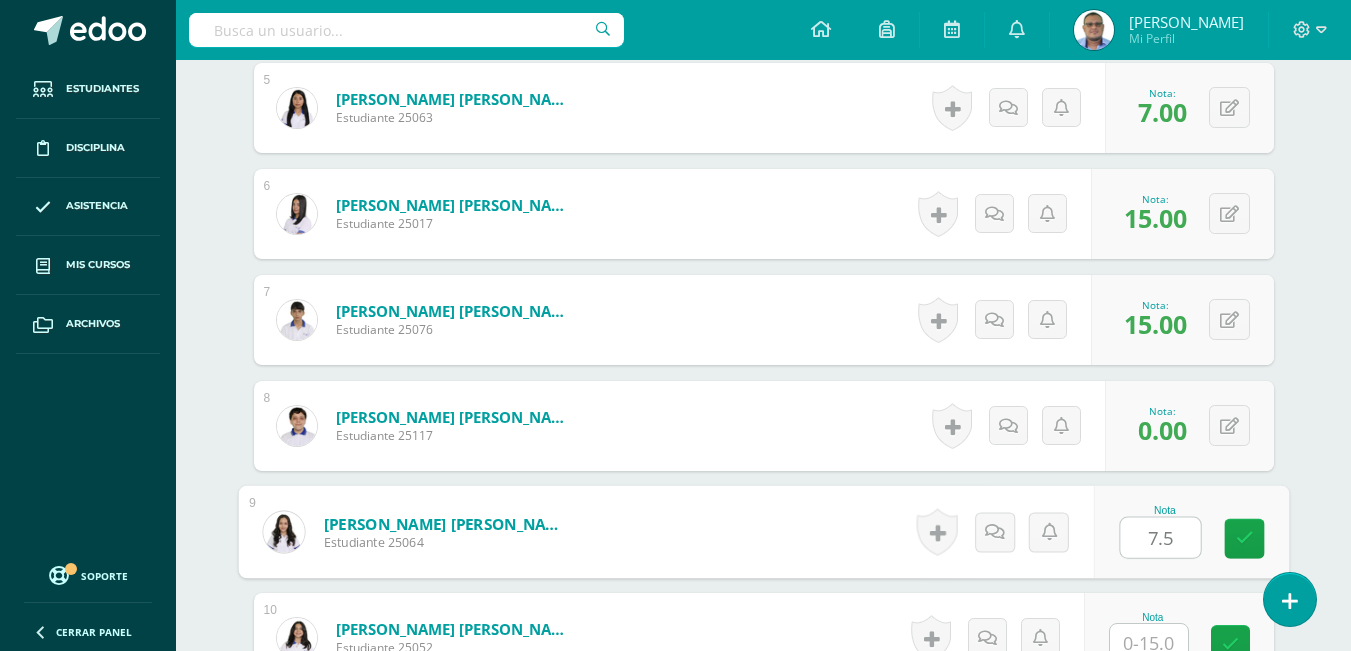 type on "7.5" 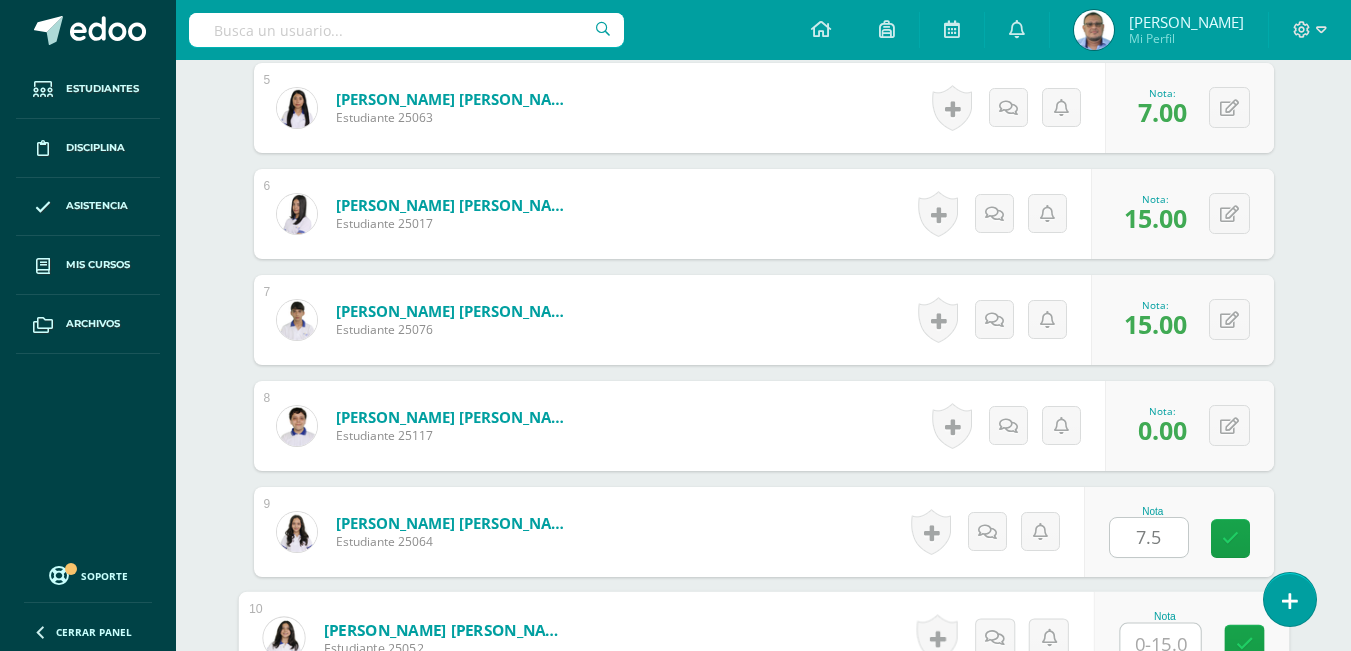 scroll, scrollTop: 1087, scrollLeft: 0, axis: vertical 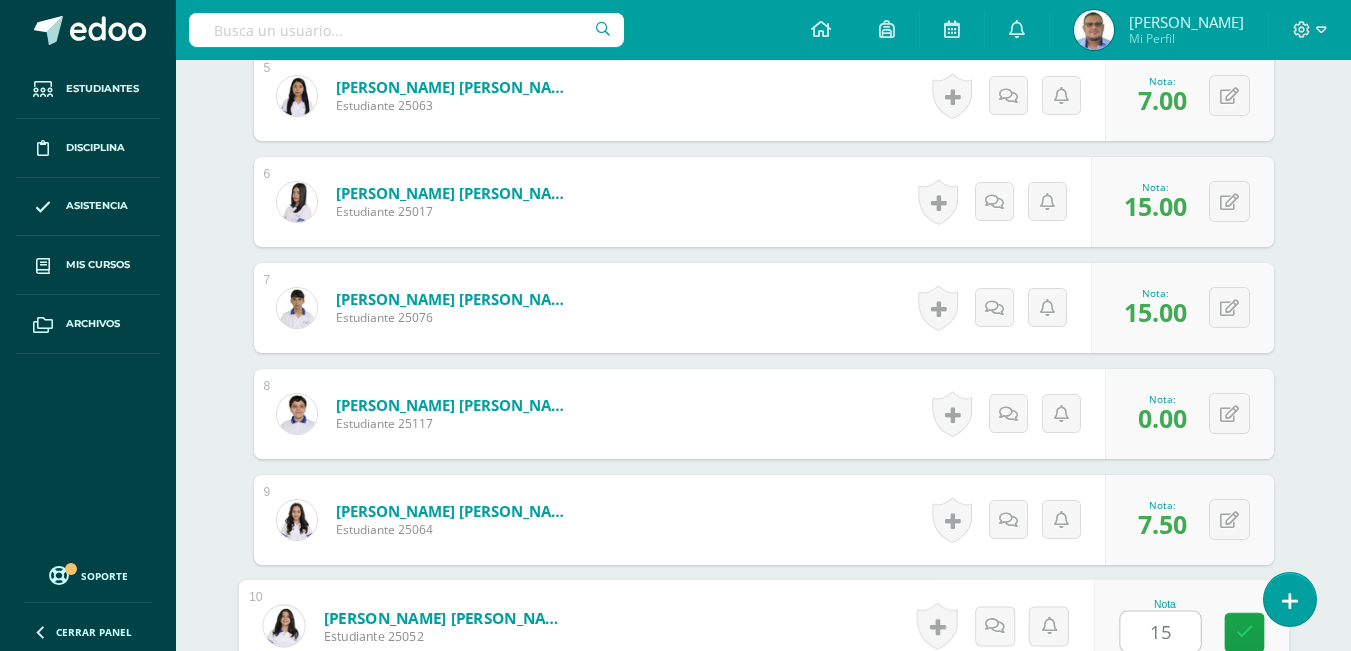 type on "15" 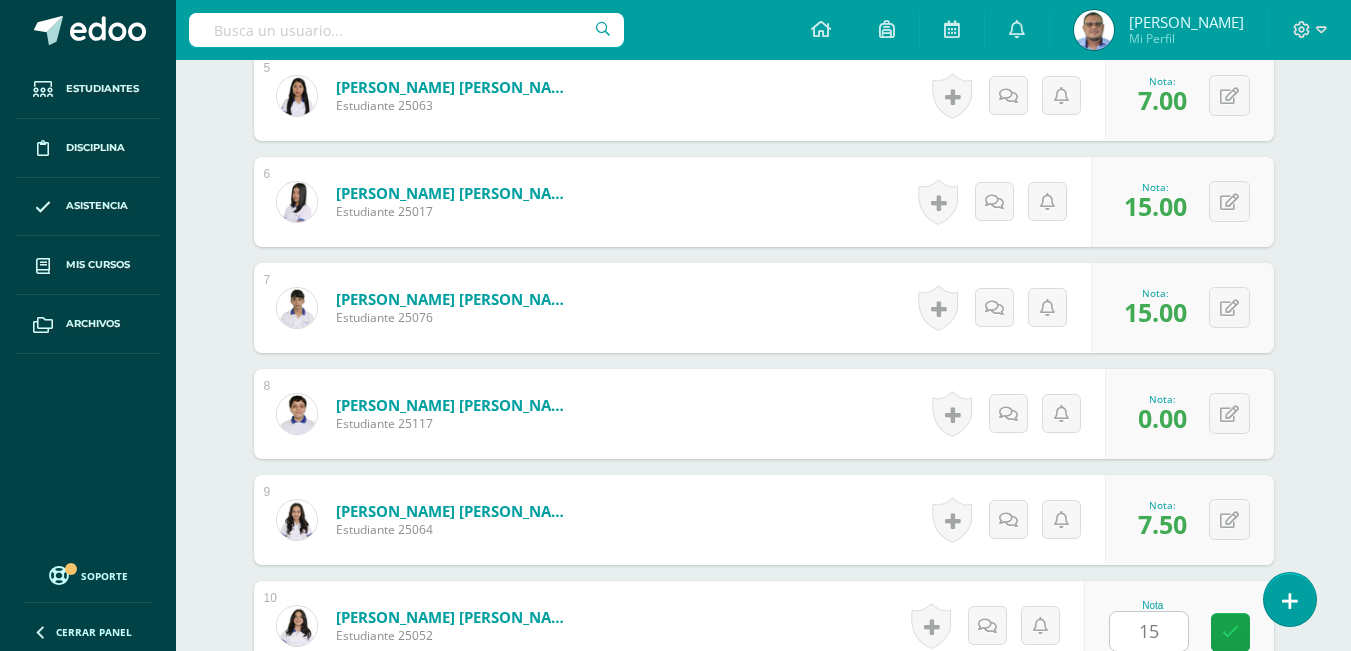 scroll, scrollTop: 1499, scrollLeft: 0, axis: vertical 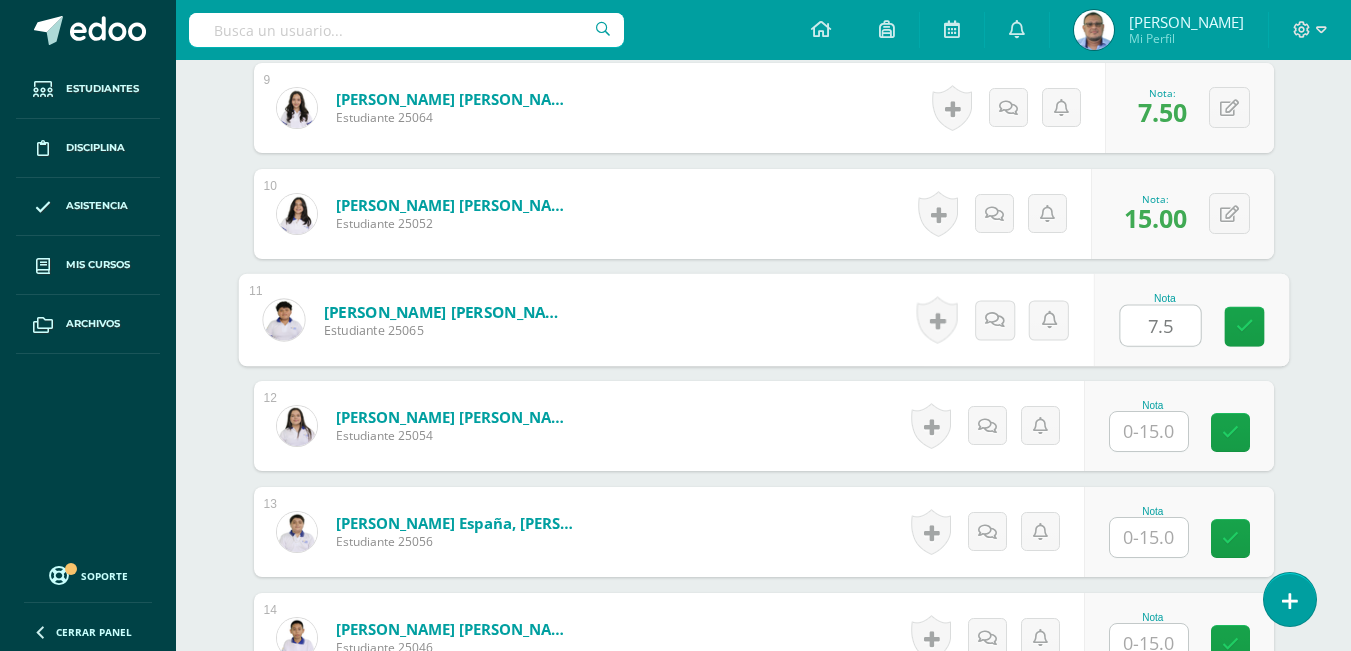 type on "7.5" 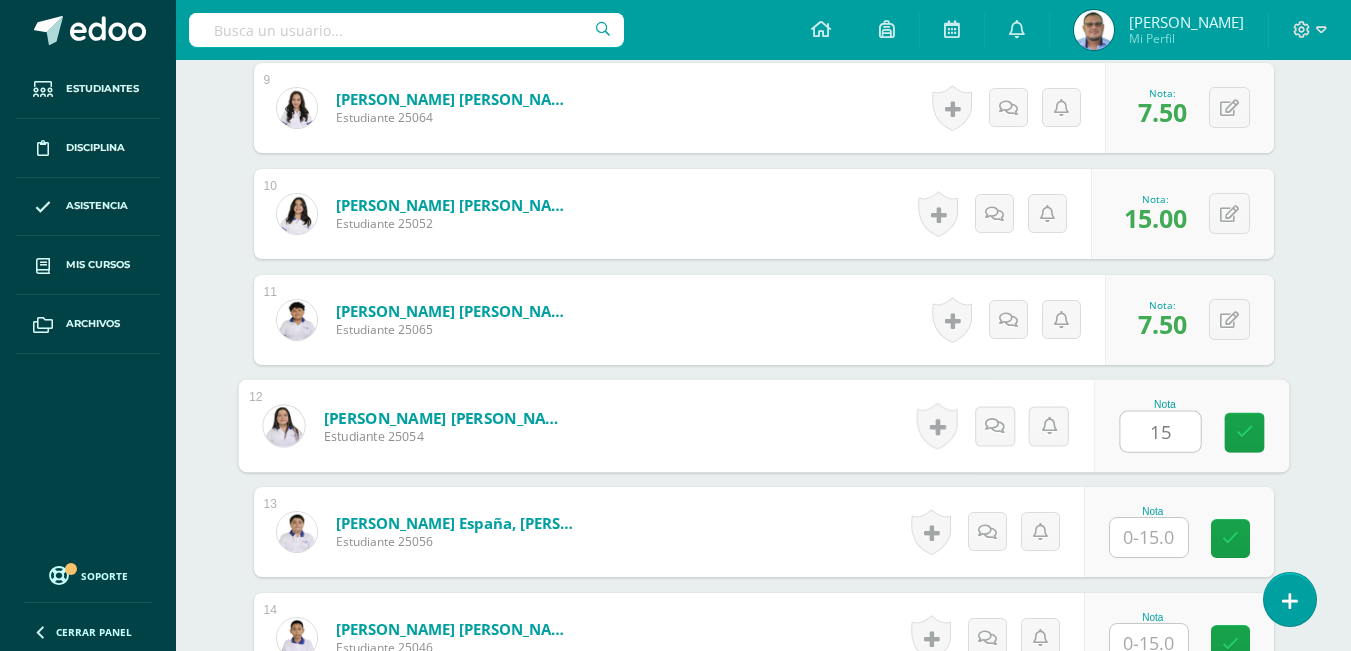 type on "15" 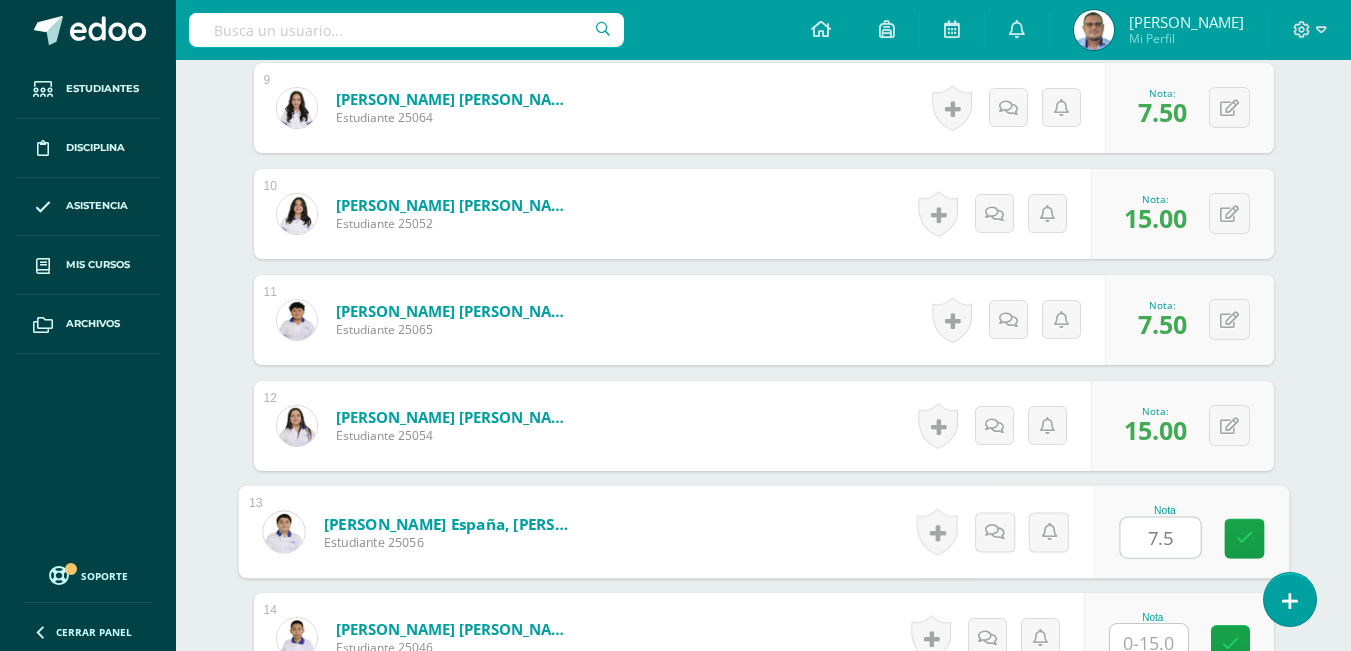 type on "7.5" 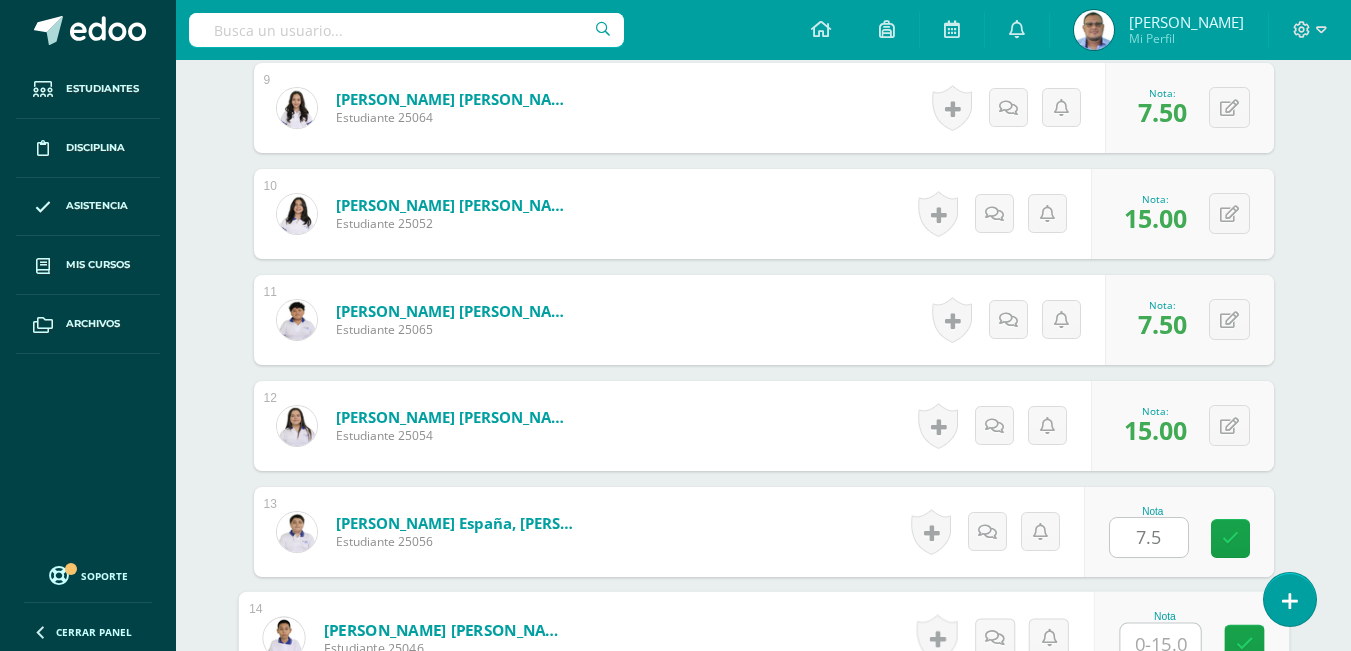scroll, scrollTop: 1511, scrollLeft: 0, axis: vertical 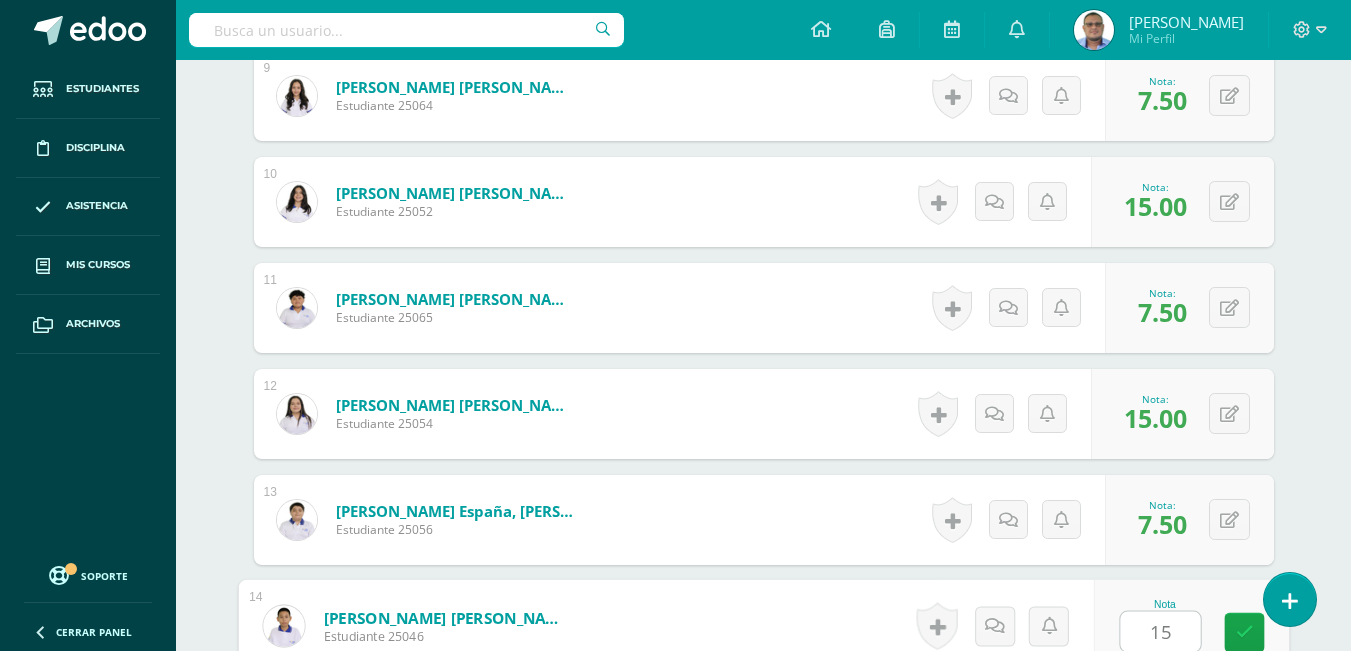 type on "15" 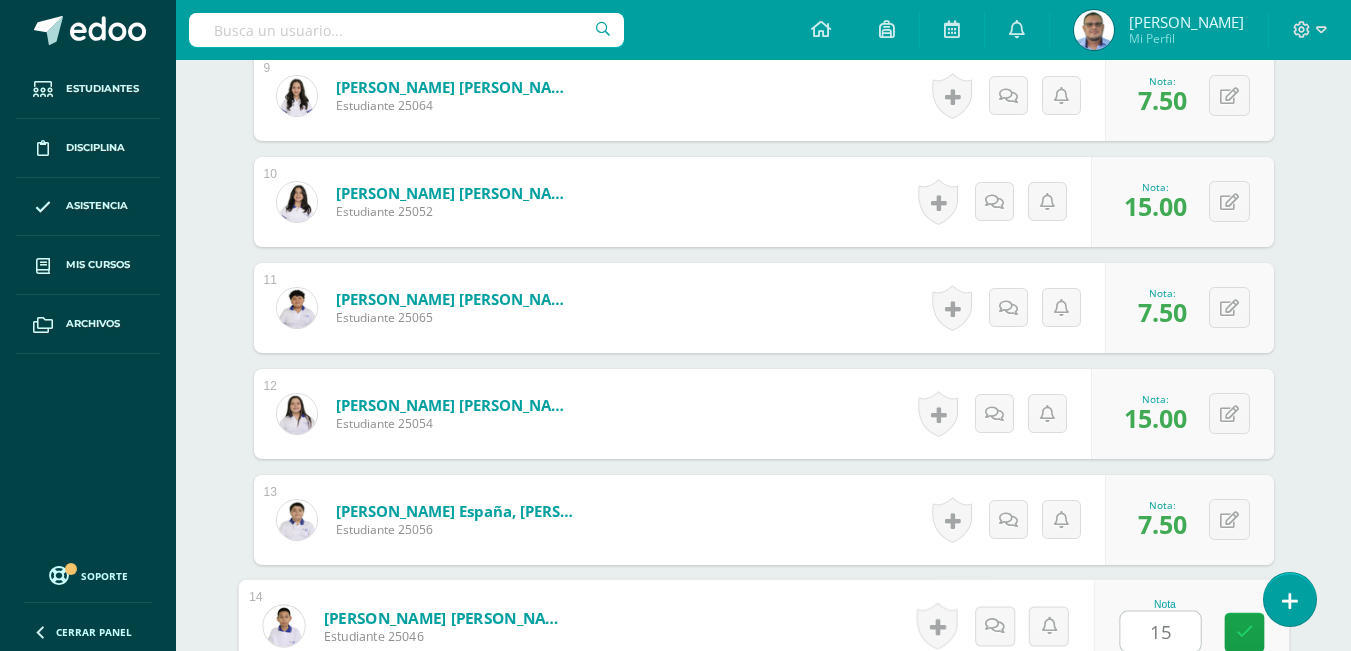 scroll, scrollTop: 1923, scrollLeft: 0, axis: vertical 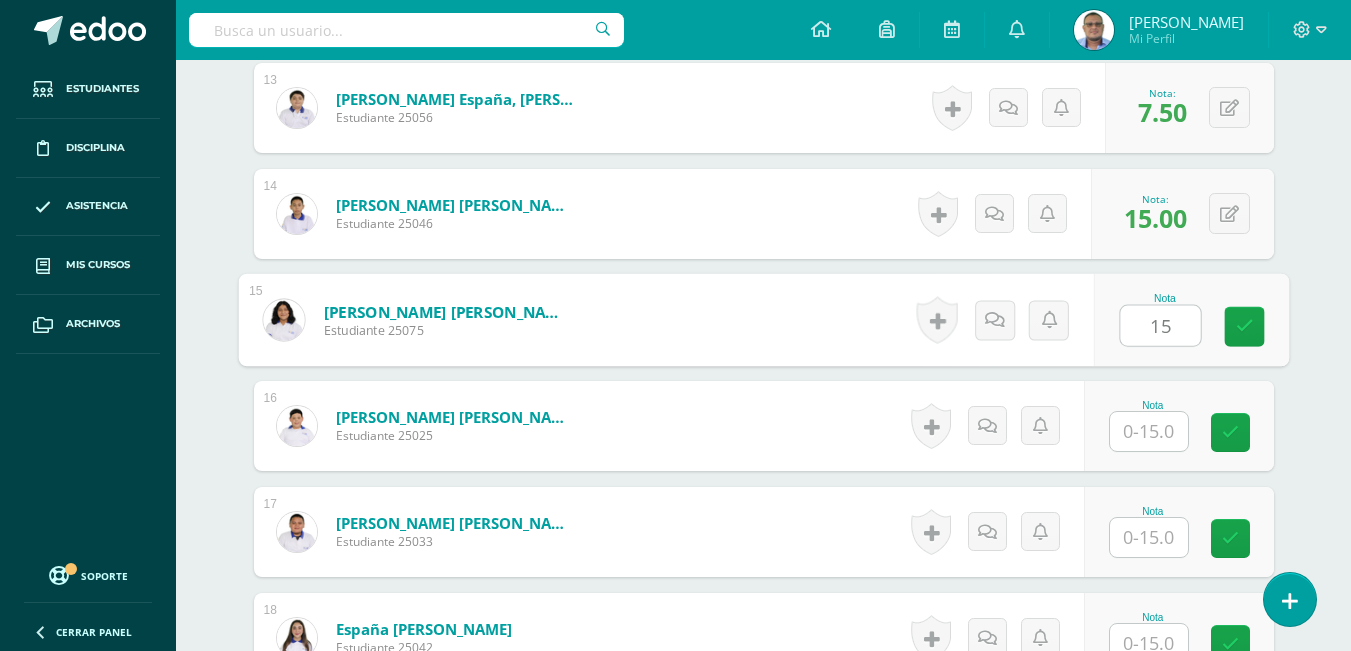 type on "15" 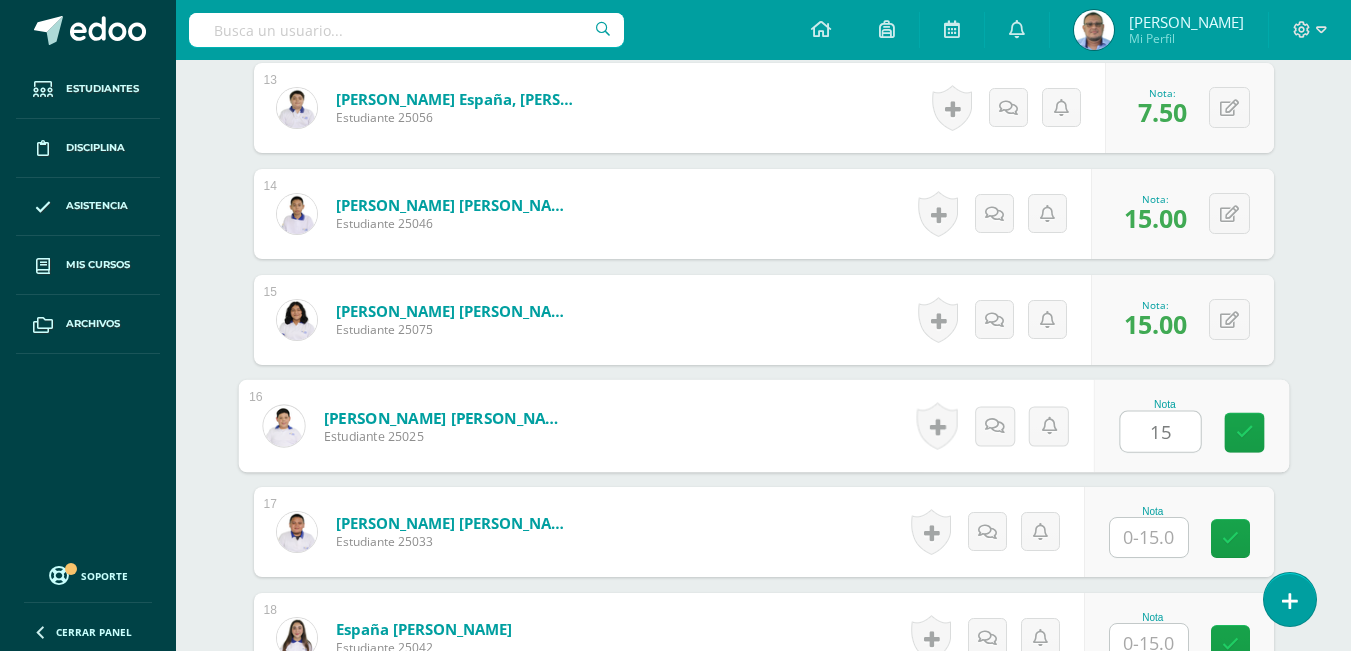 type on "15" 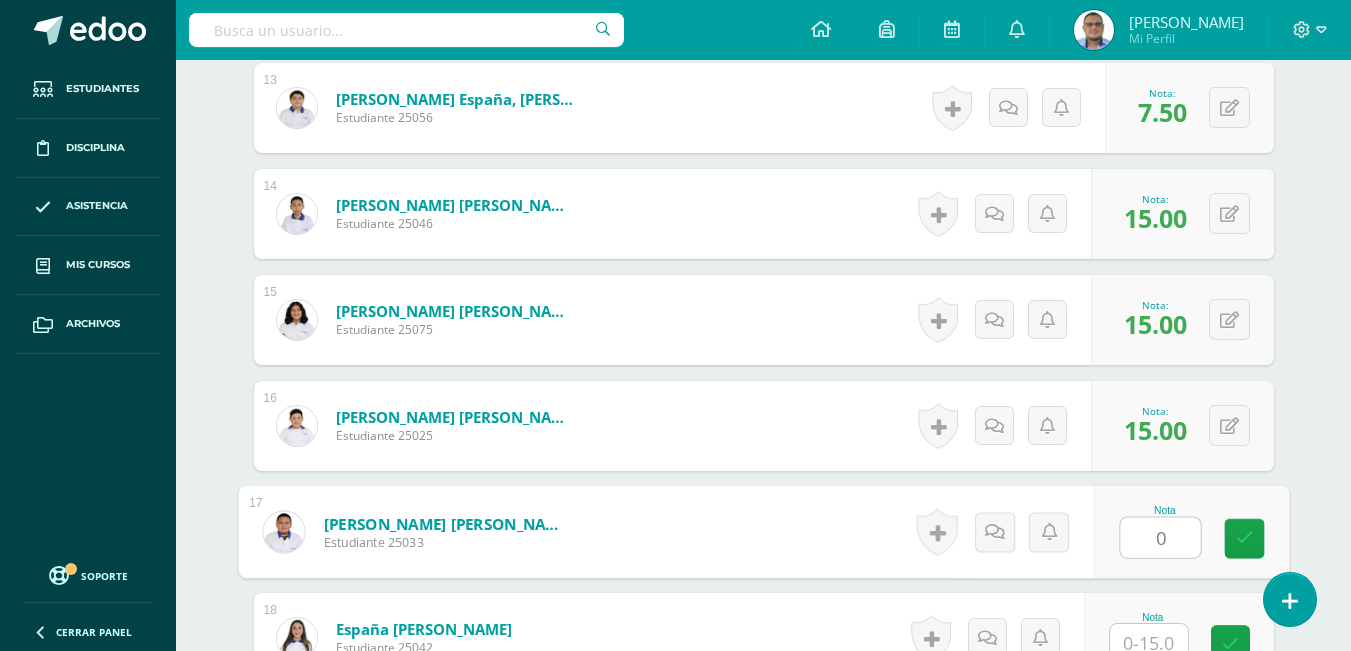 type on "0" 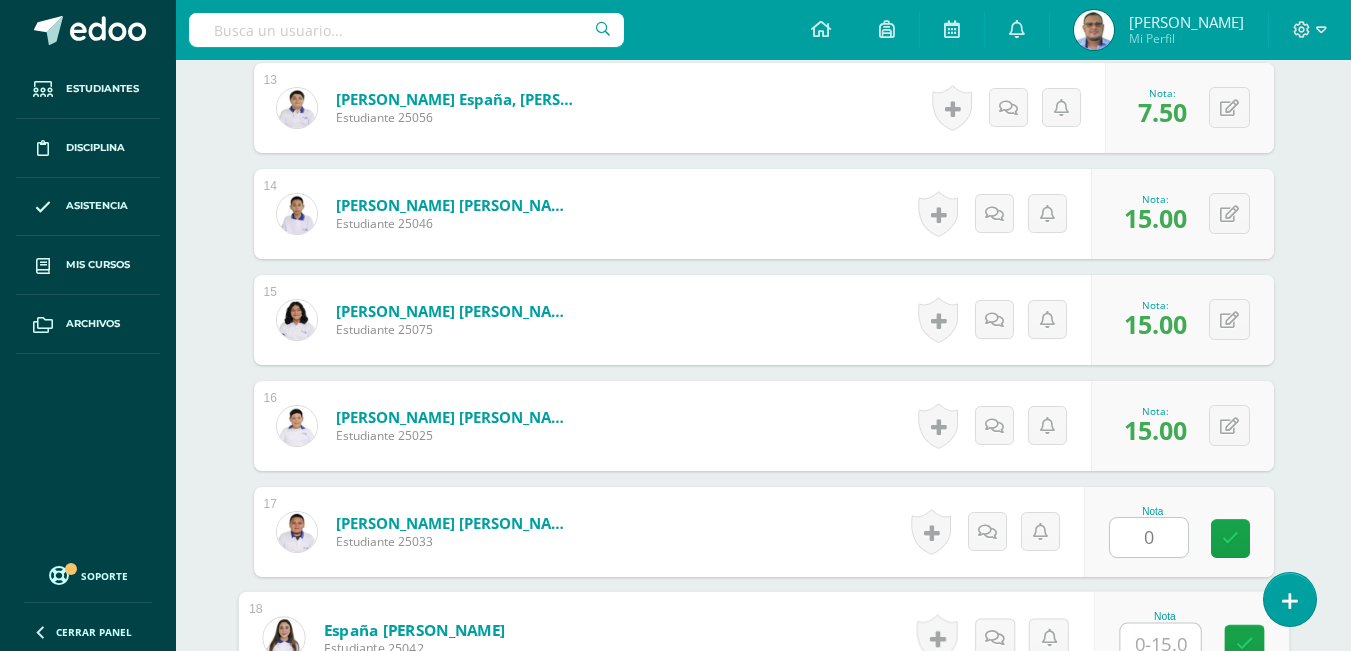 scroll, scrollTop: 1935, scrollLeft: 0, axis: vertical 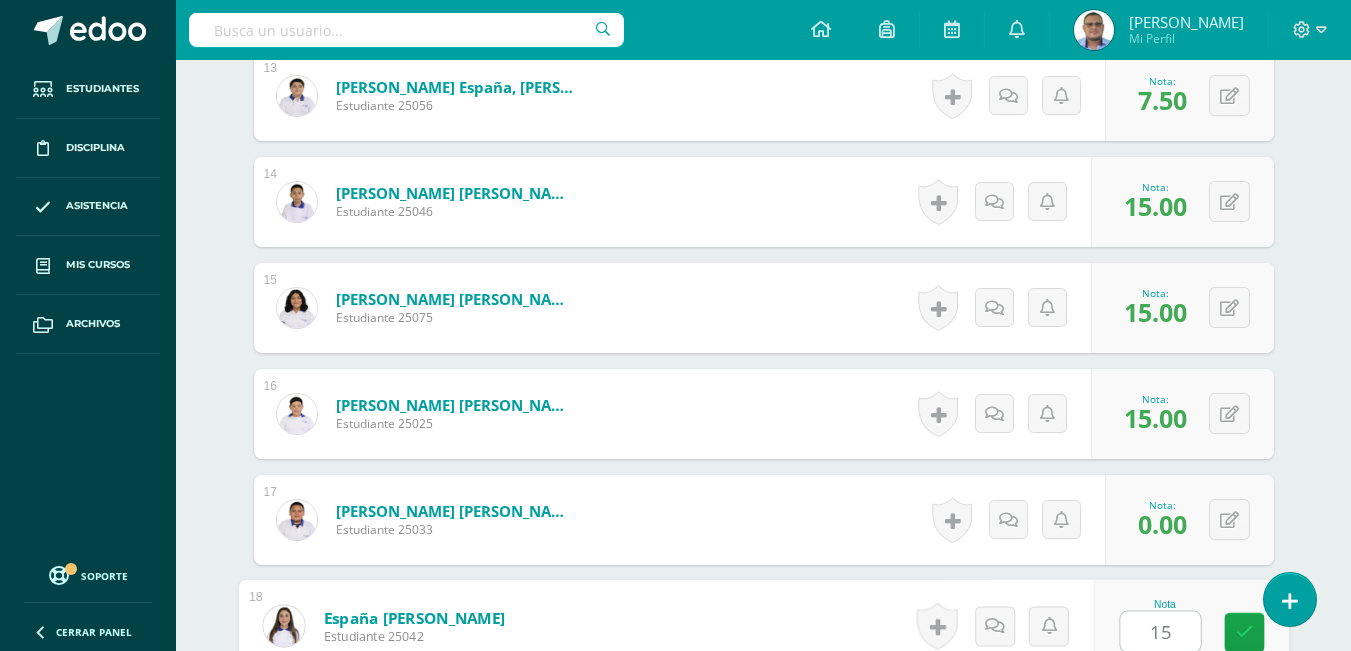 type on "15" 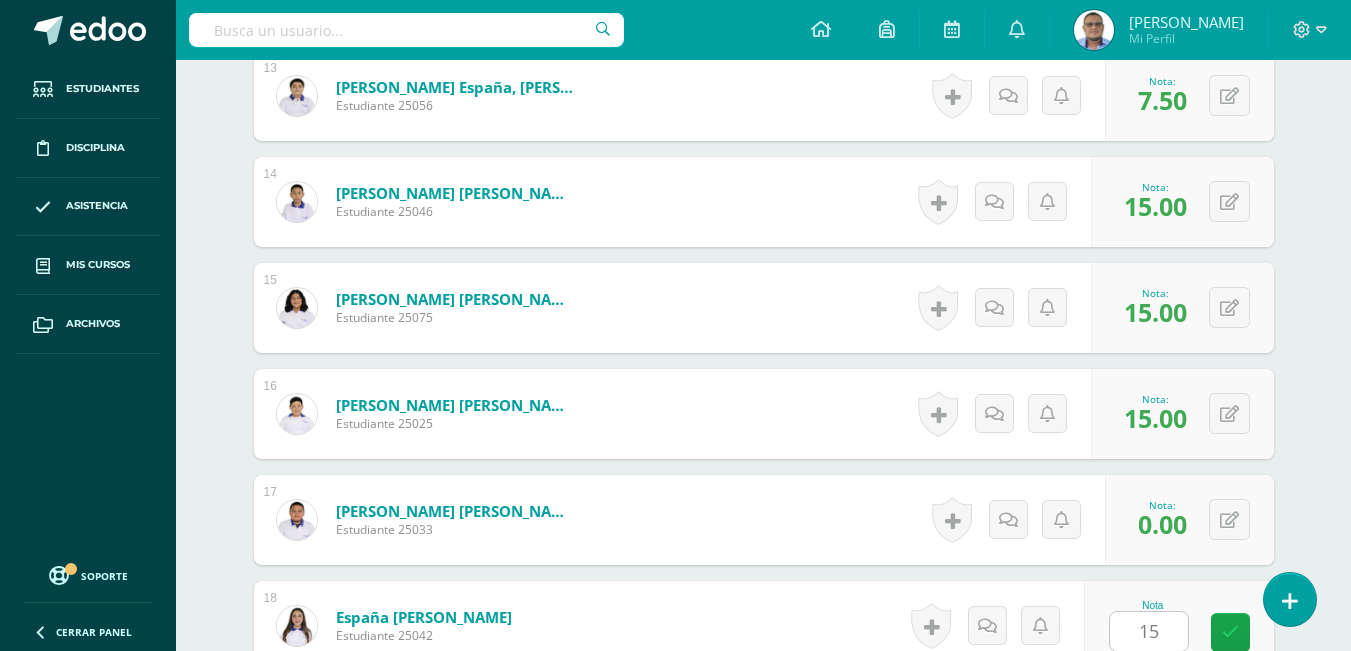 scroll, scrollTop: 2347, scrollLeft: 0, axis: vertical 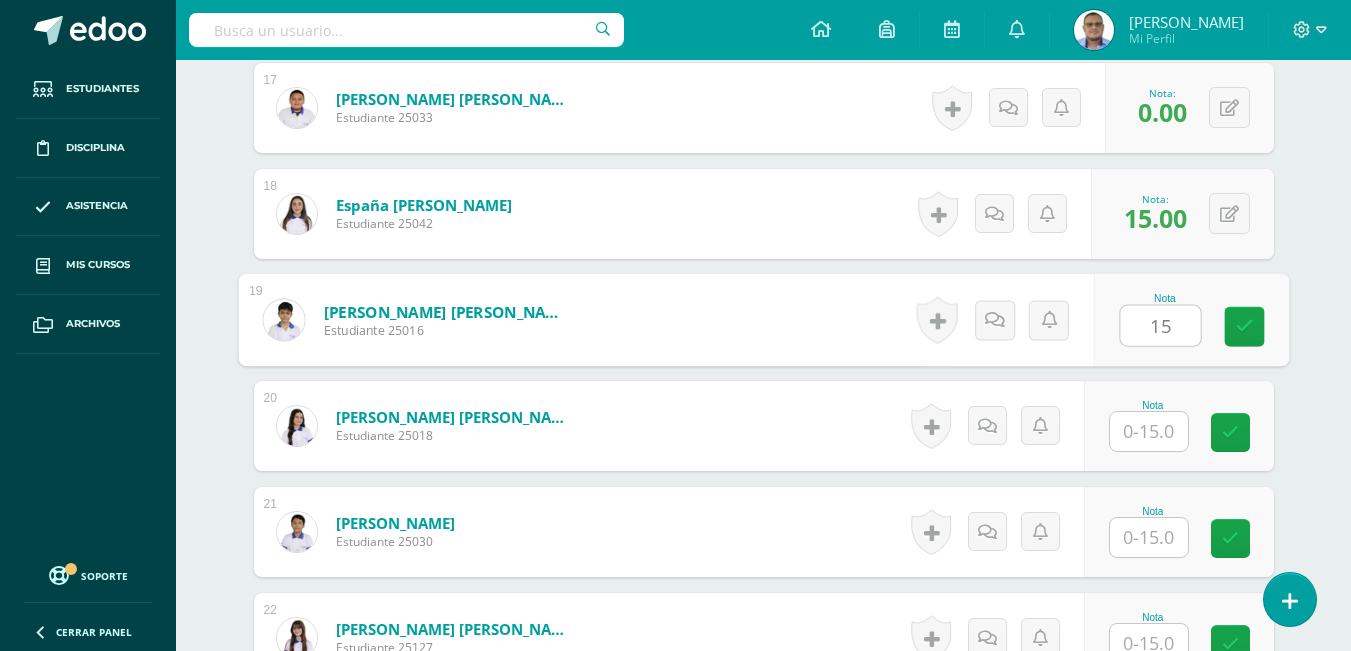 type on "15" 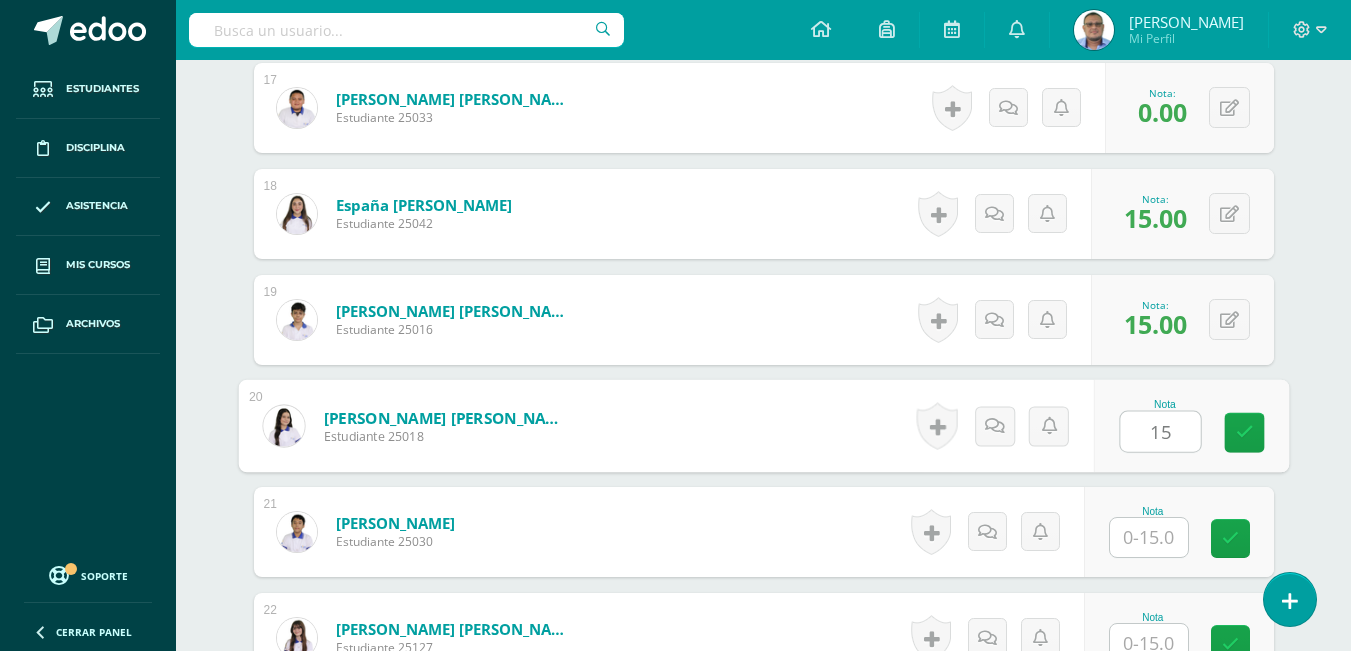 type on "15" 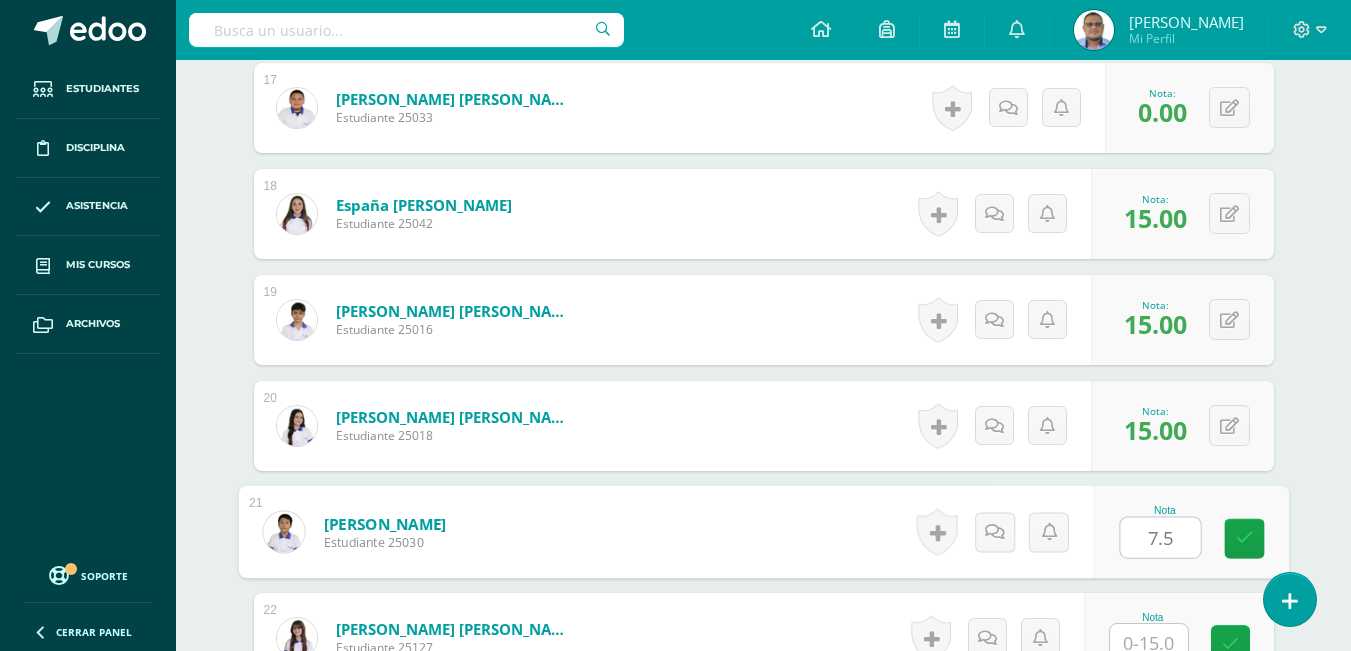 type on "7.5" 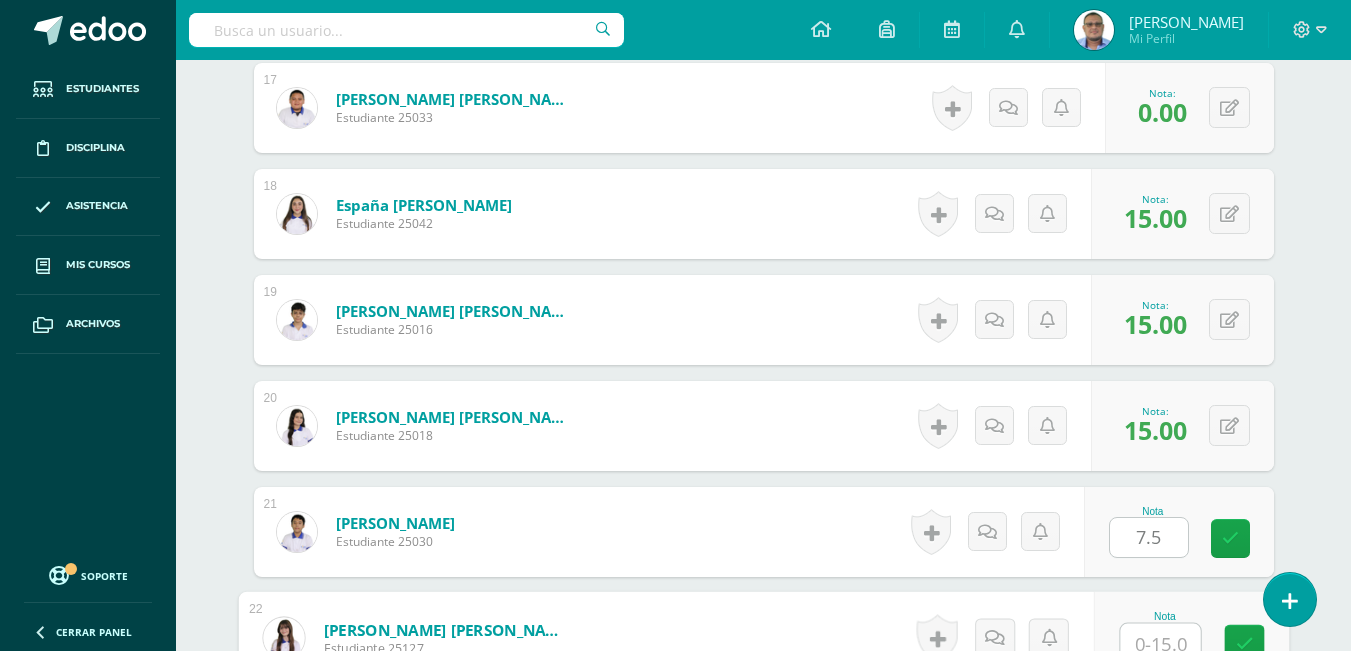 scroll, scrollTop: 2359, scrollLeft: 0, axis: vertical 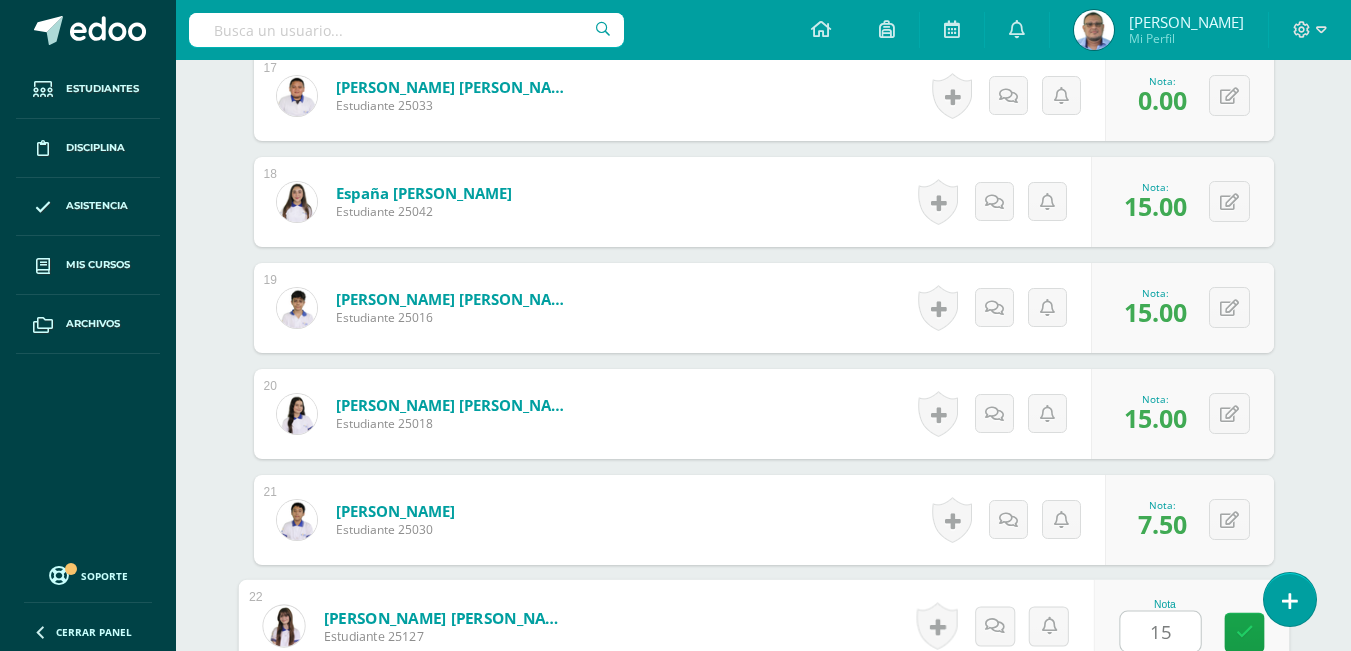 type on "15" 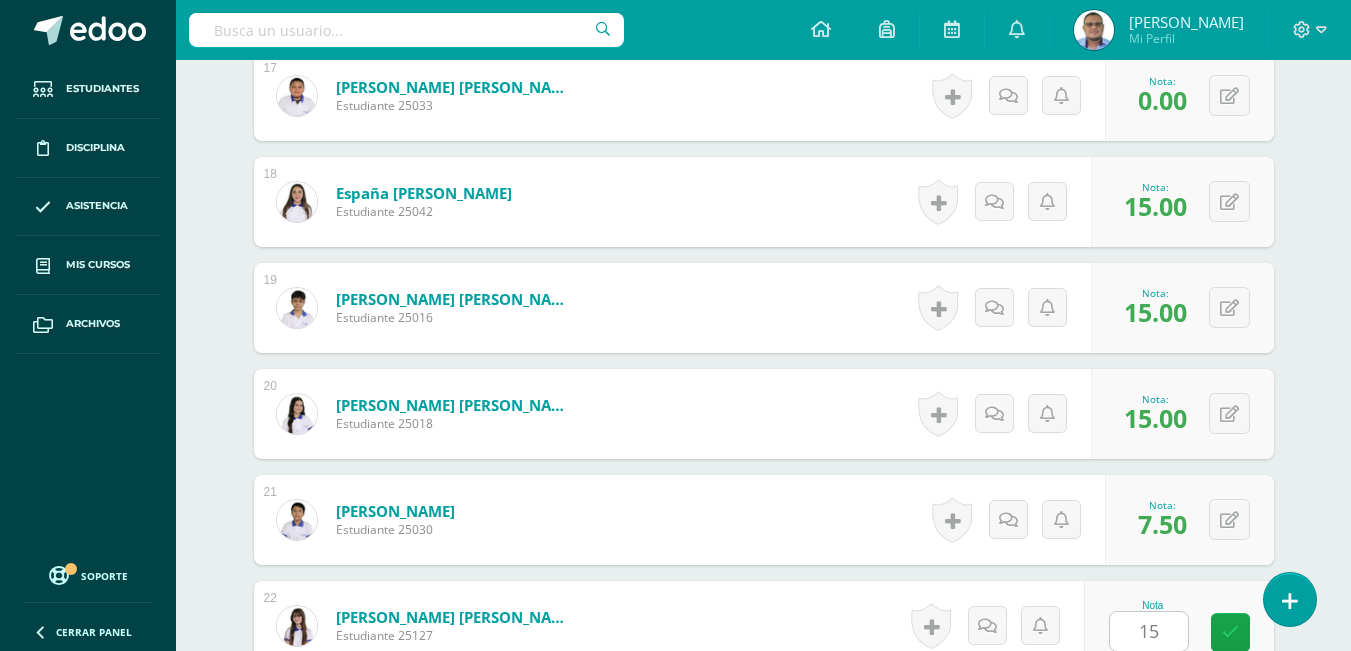 scroll, scrollTop: 2771, scrollLeft: 0, axis: vertical 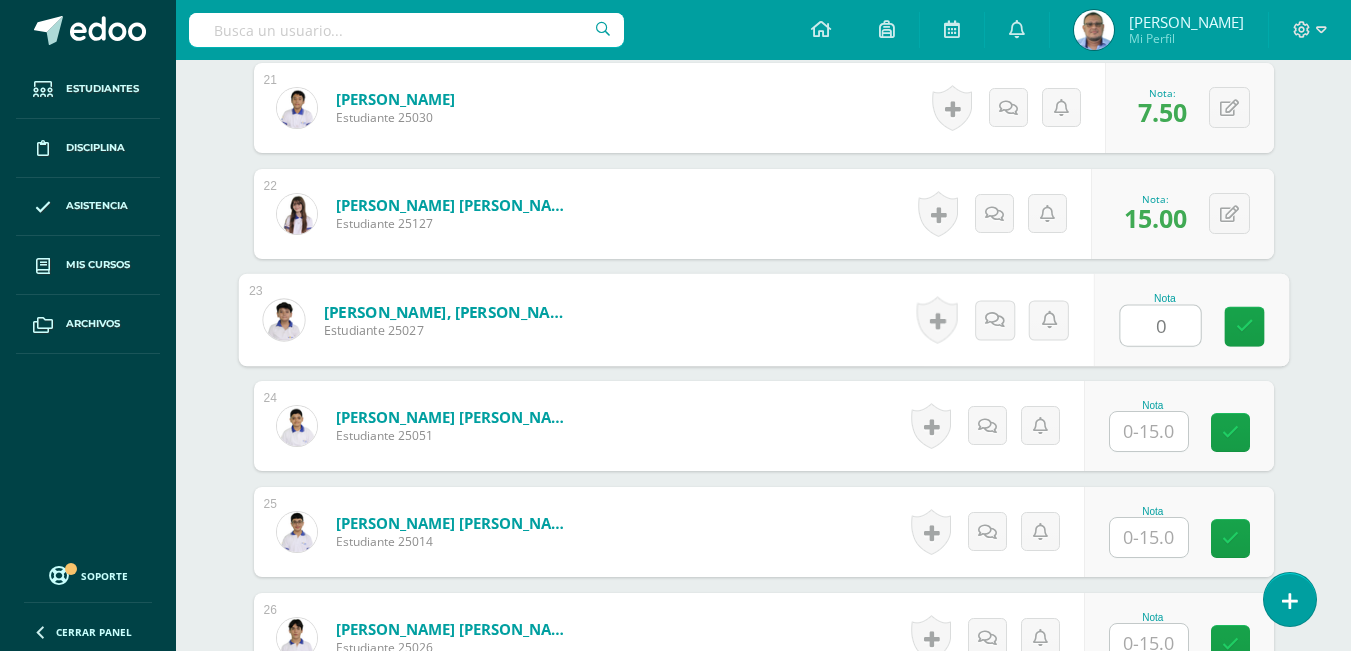 type on "0" 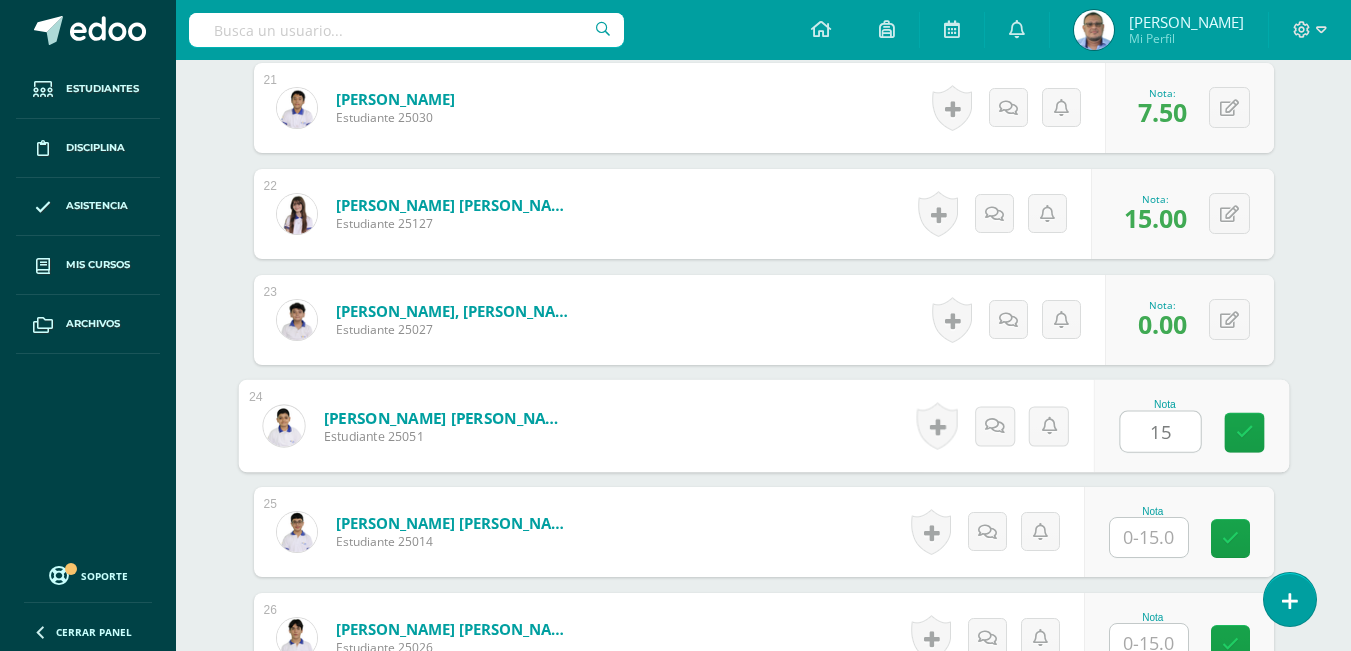 type on "15" 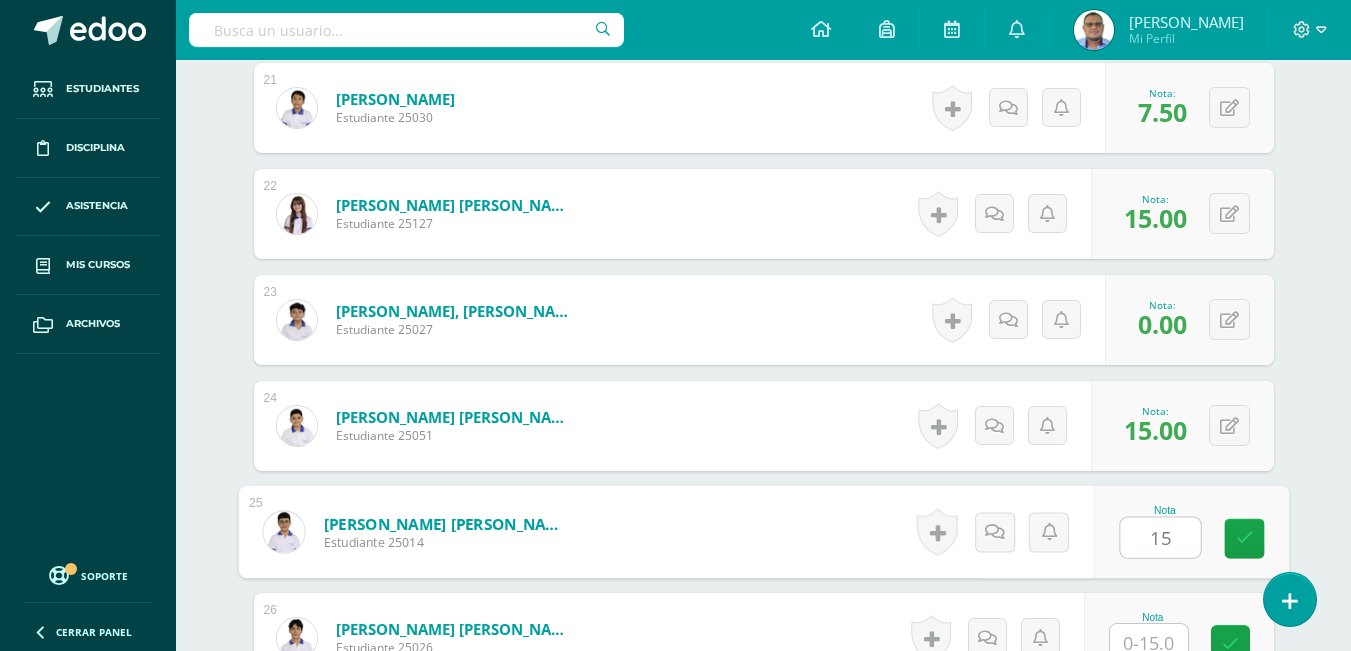 type on "15" 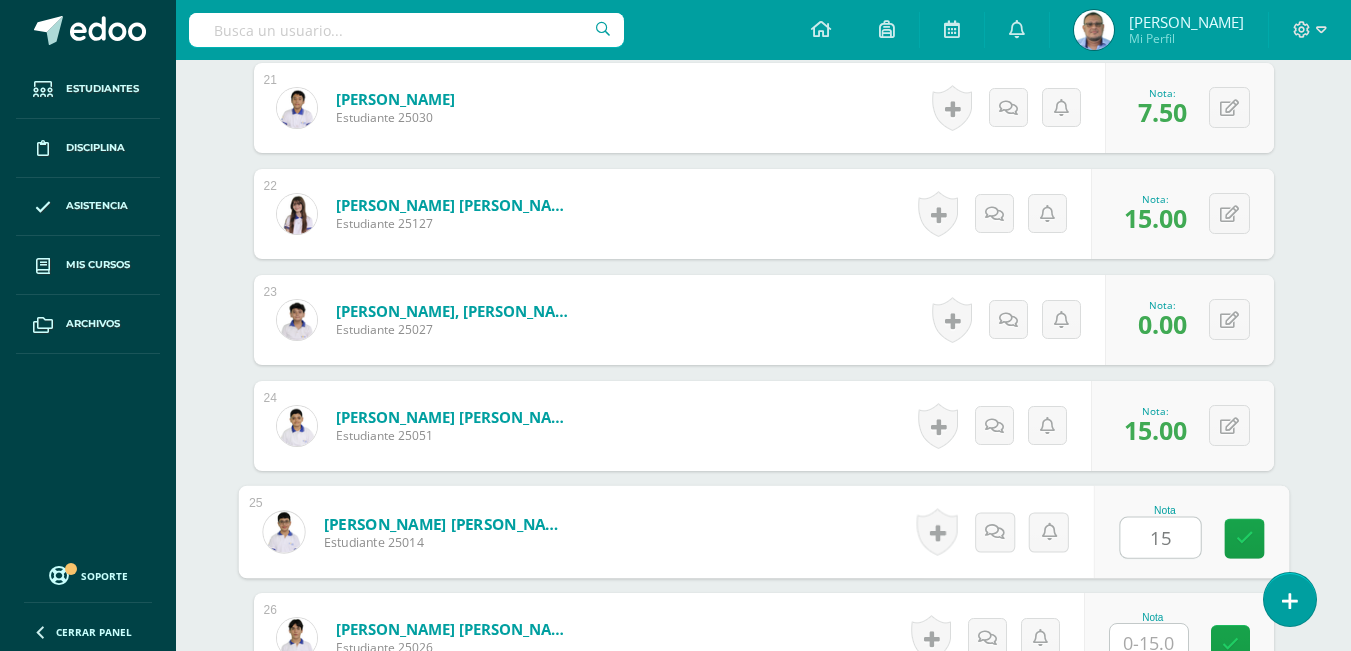 scroll, scrollTop: 2783, scrollLeft: 0, axis: vertical 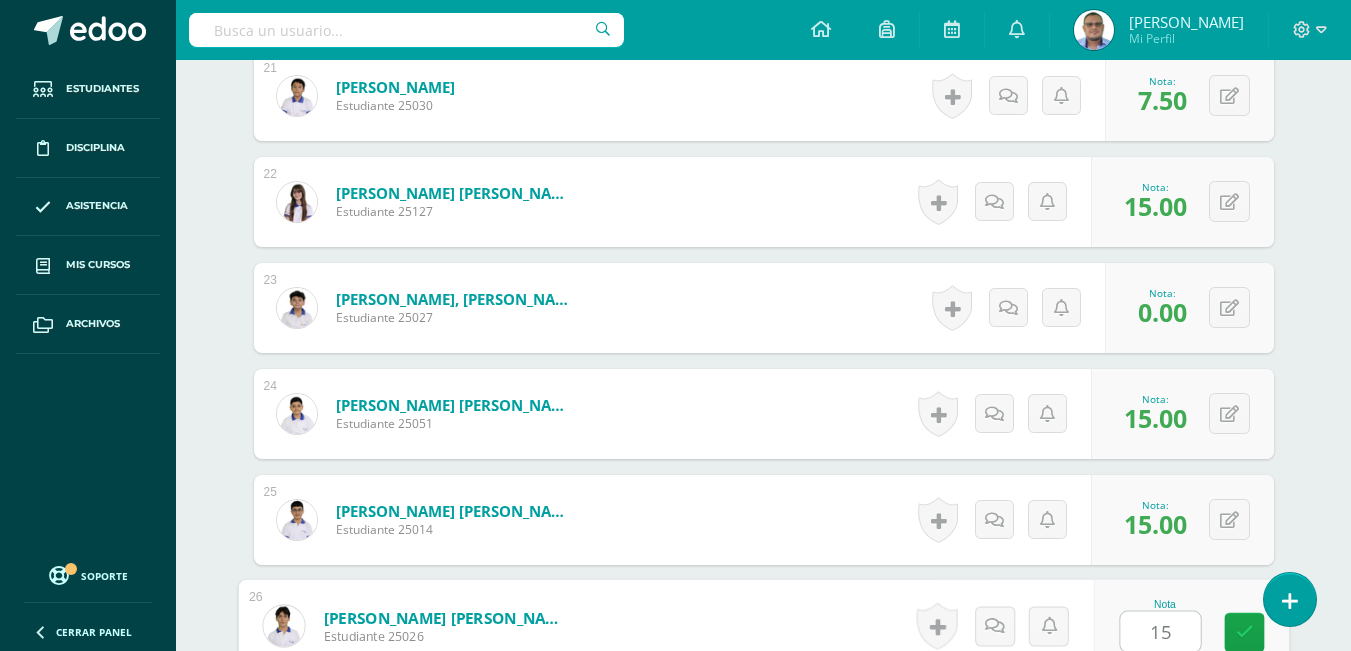 type on "15" 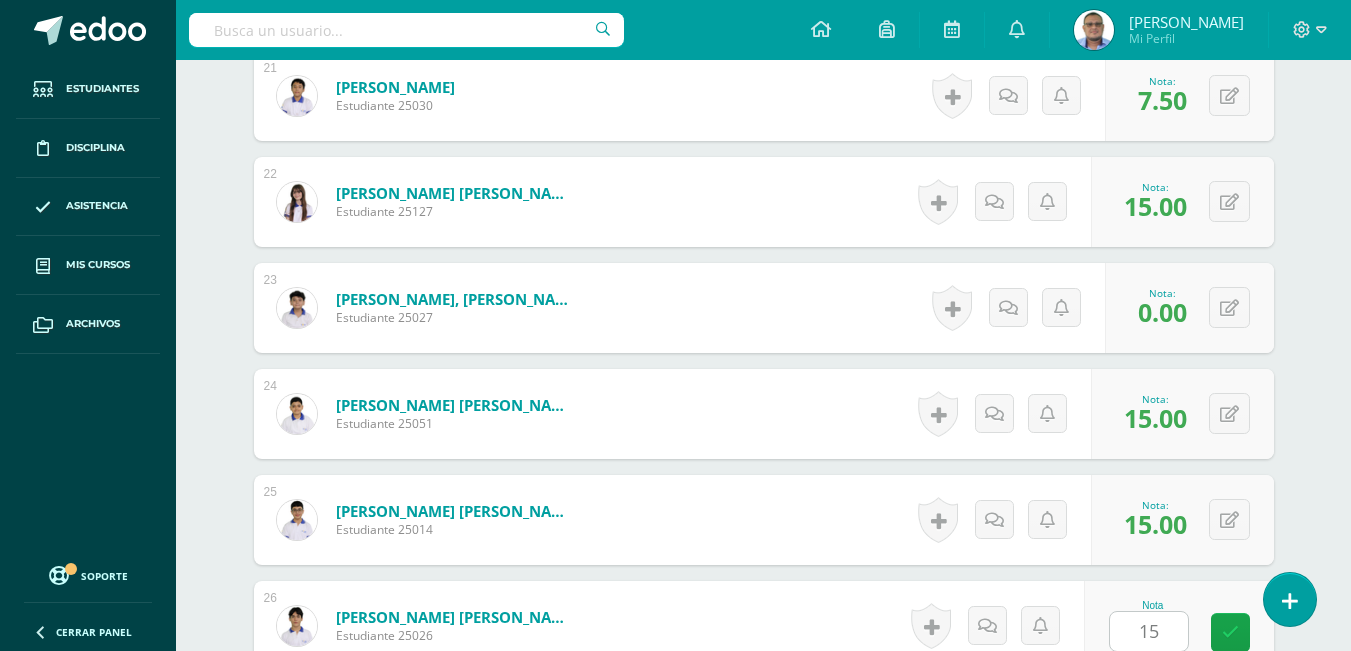 scroll, scrollTop: 3195, scrollLeft: 0, axis: vertical 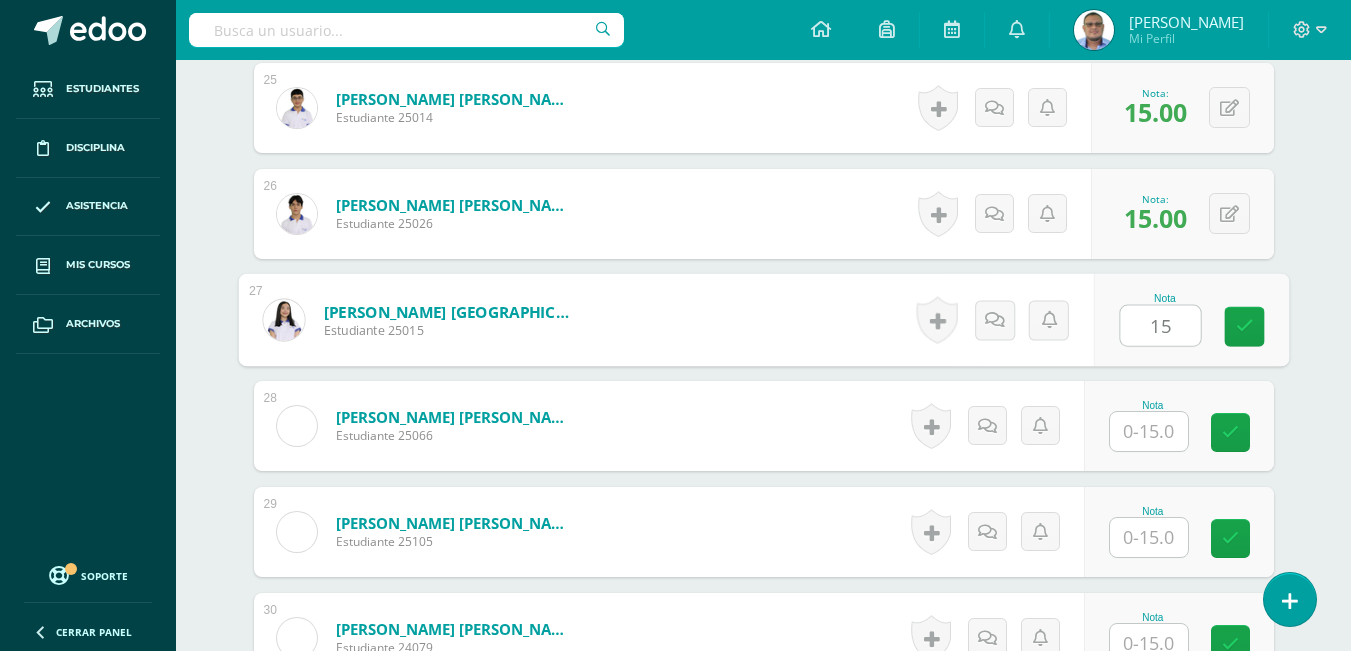type on "15" 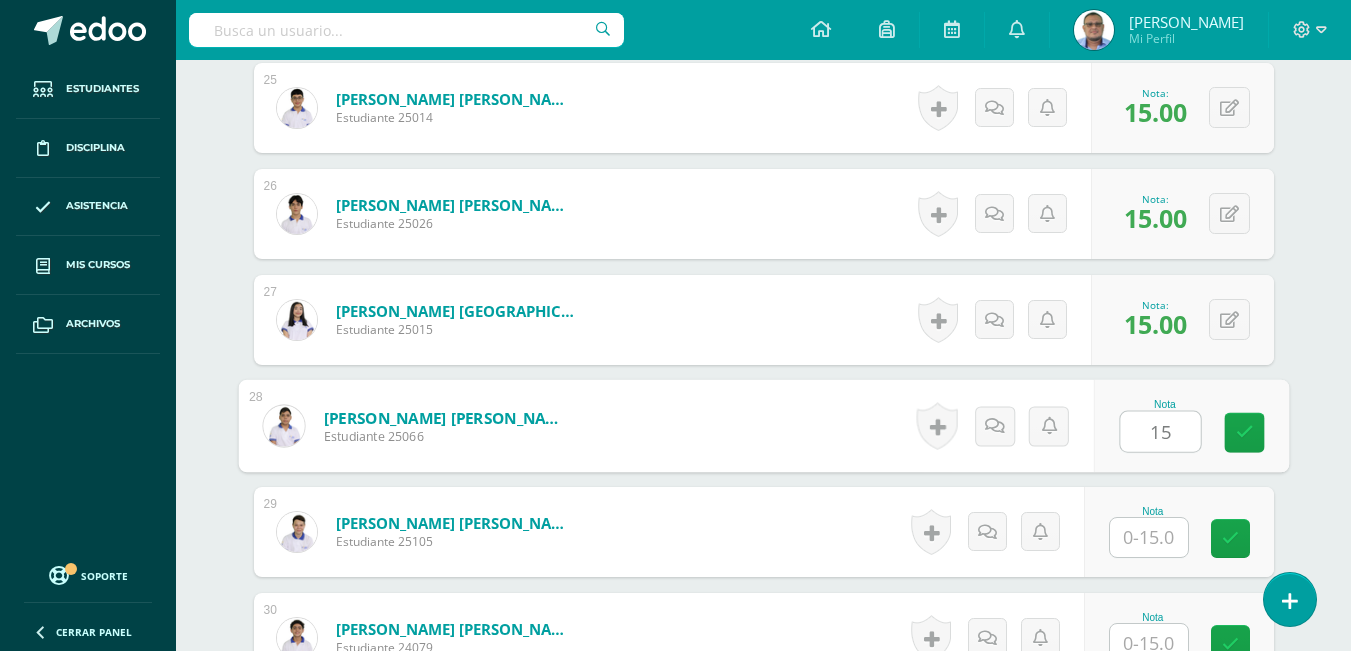 type on "15" 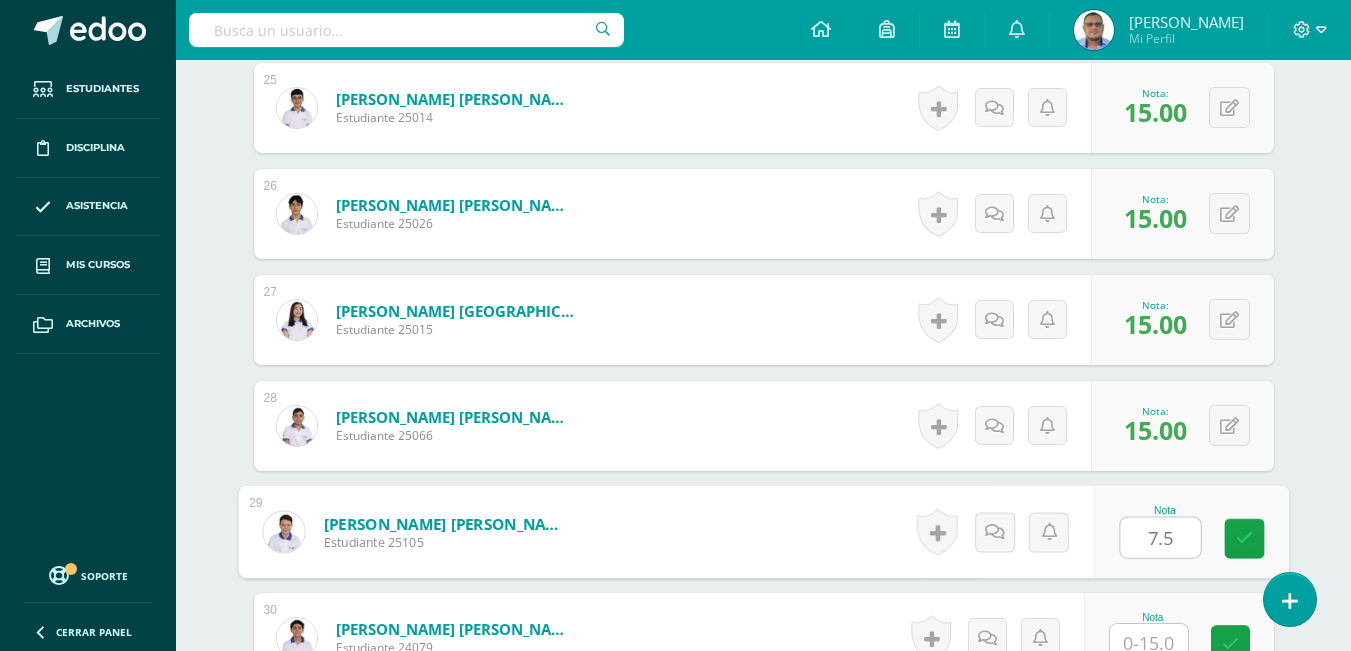 type on "7.5" 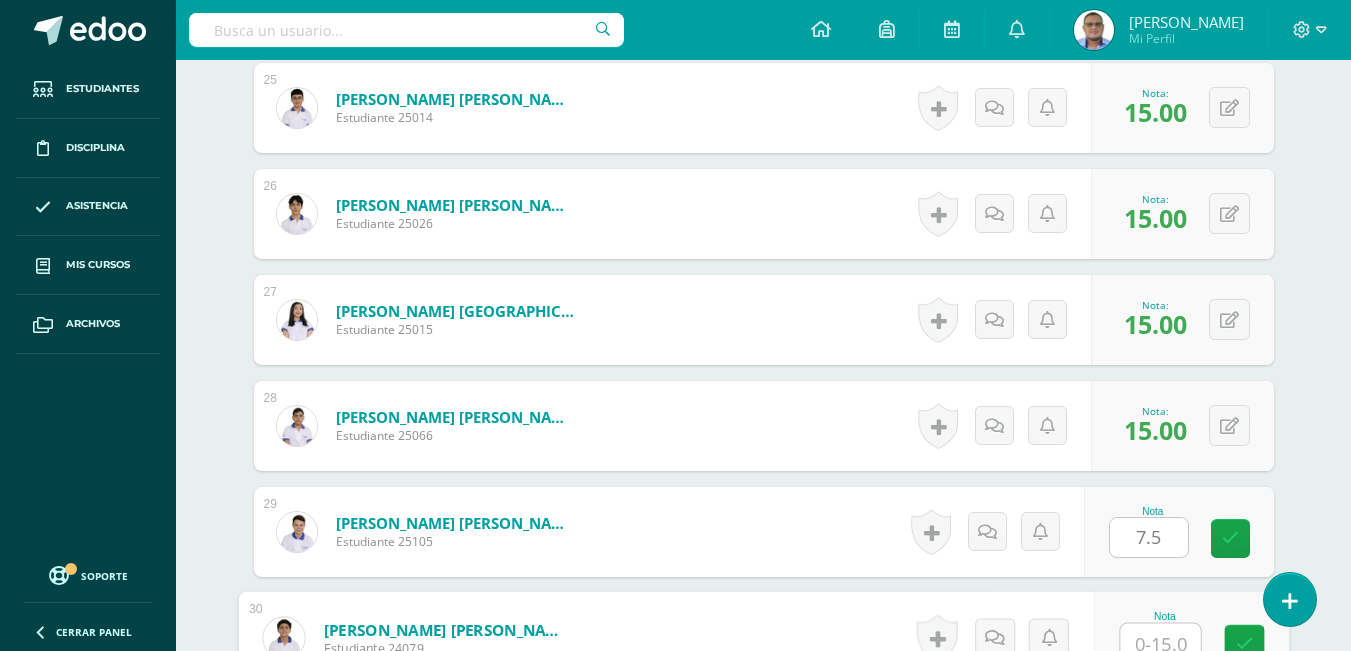 scroll, scrollTop: 3207, scrollLeft: 0, axis: vertical 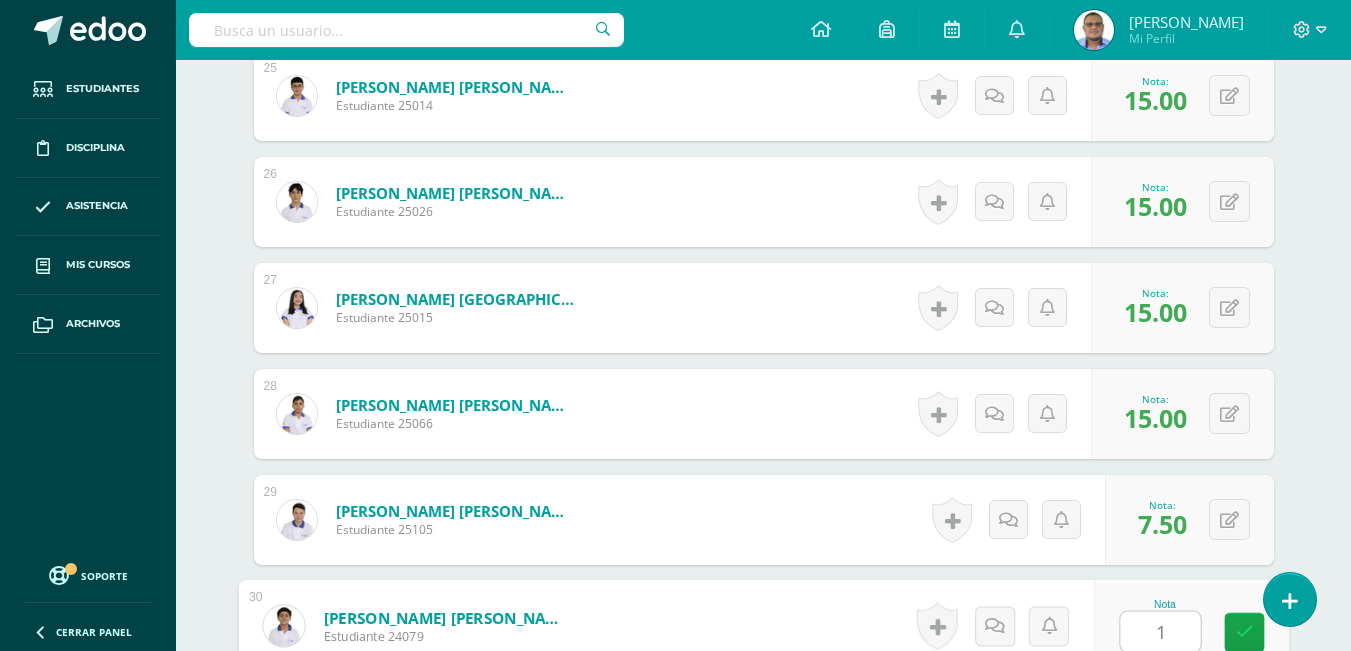 type on "15" 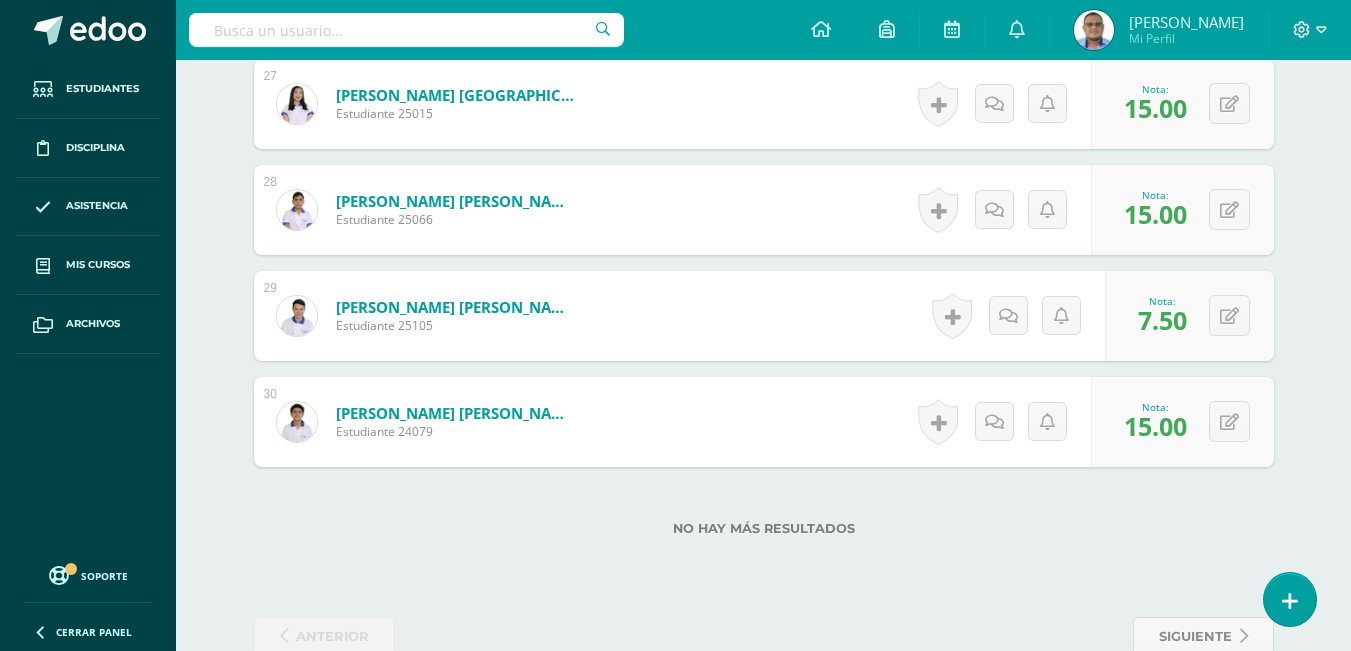 scroll, scrollTop: 3456, scrollLeft: 0, axis: vertical 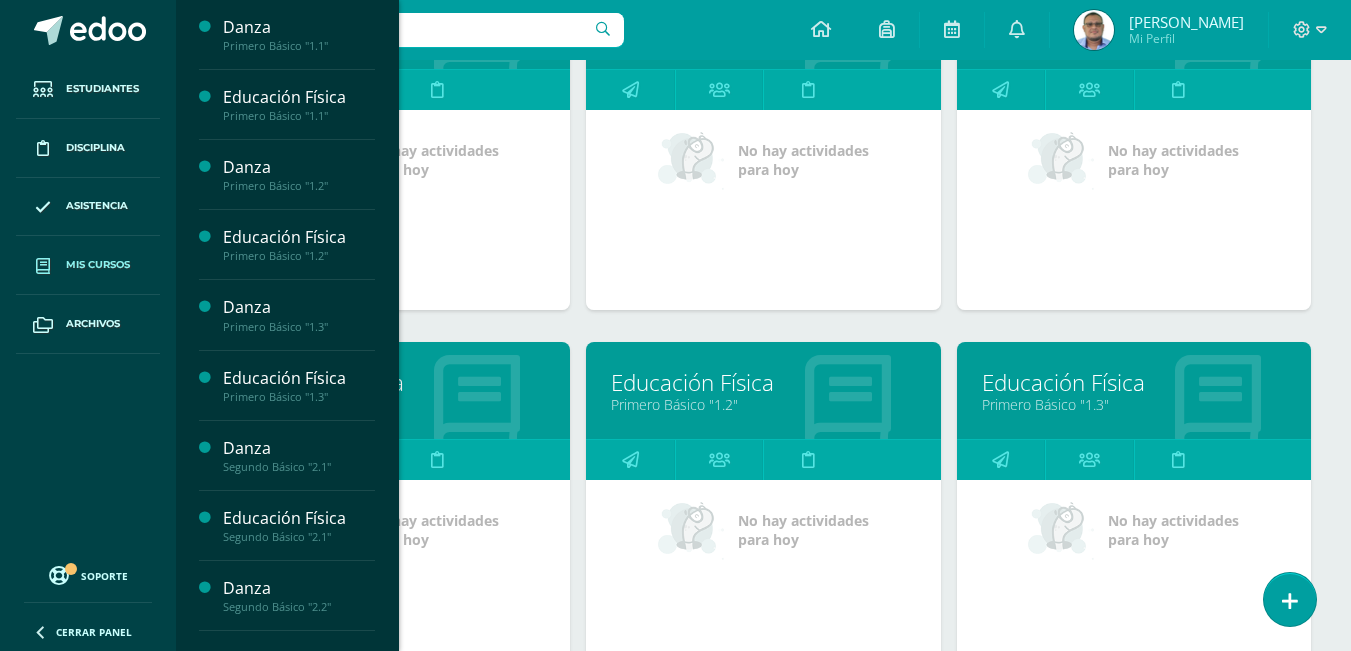 click on "Primero Básico "1.2"" at bounding box center (763, 404) 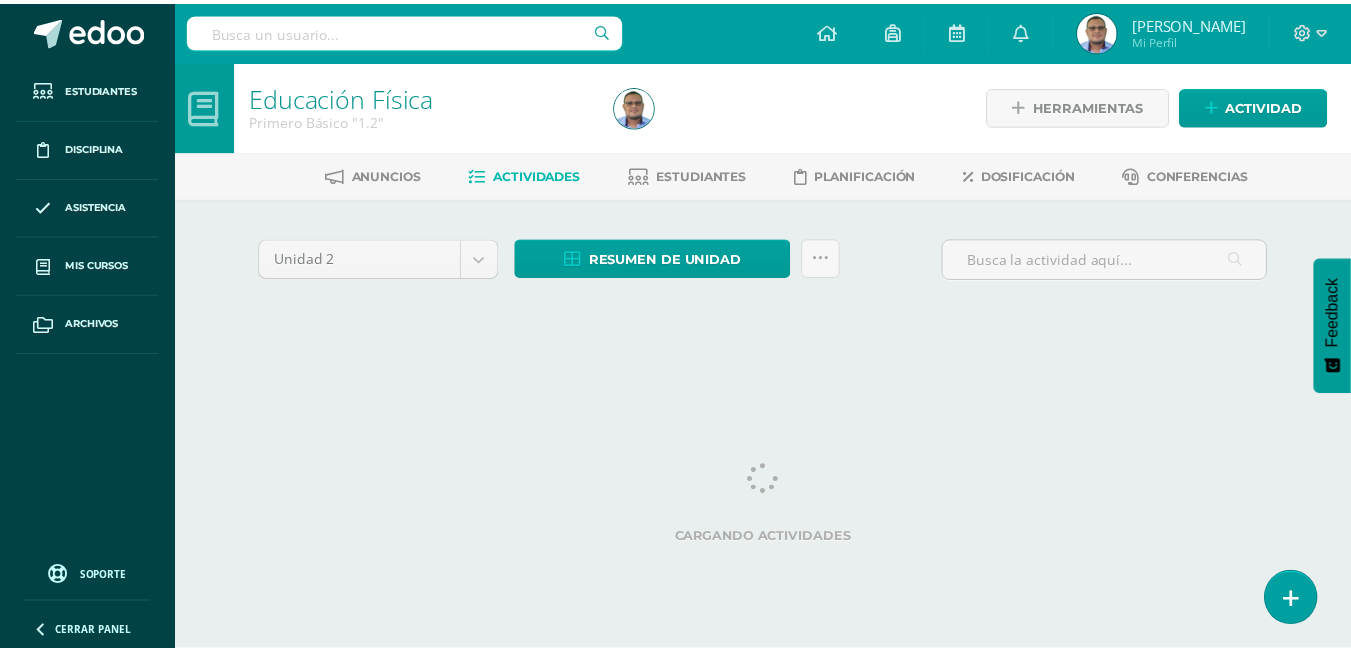 scroll, scrollTop: 0, scrollLeft: 0, axis: both 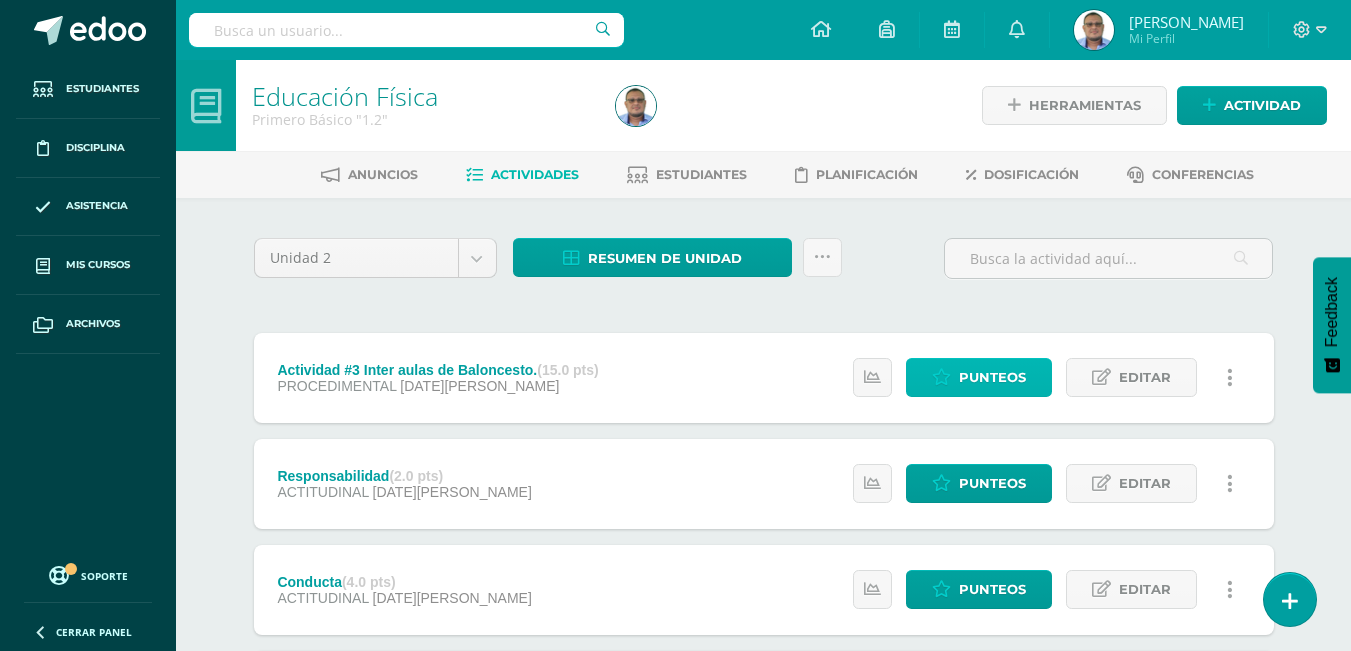 click on "Punteos" at bounding box center (992, 377) 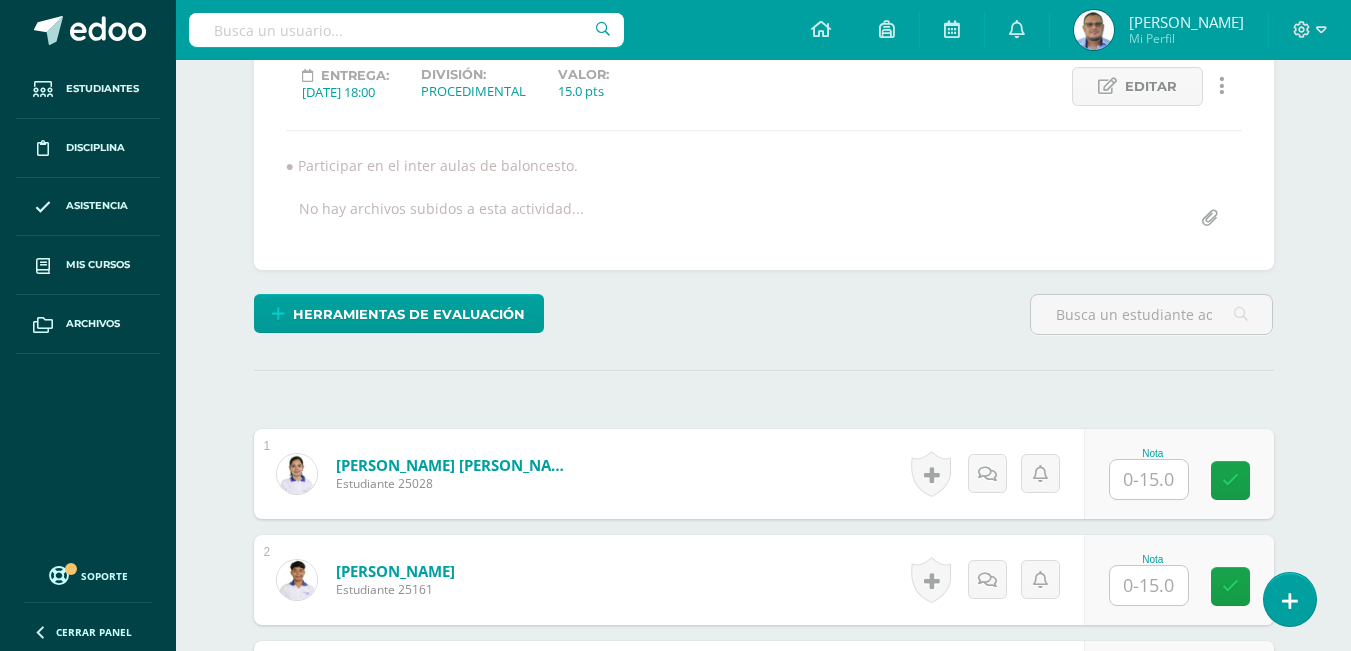 scroll, scrollTop: 385, scrollLeft: 0, axis: vertical 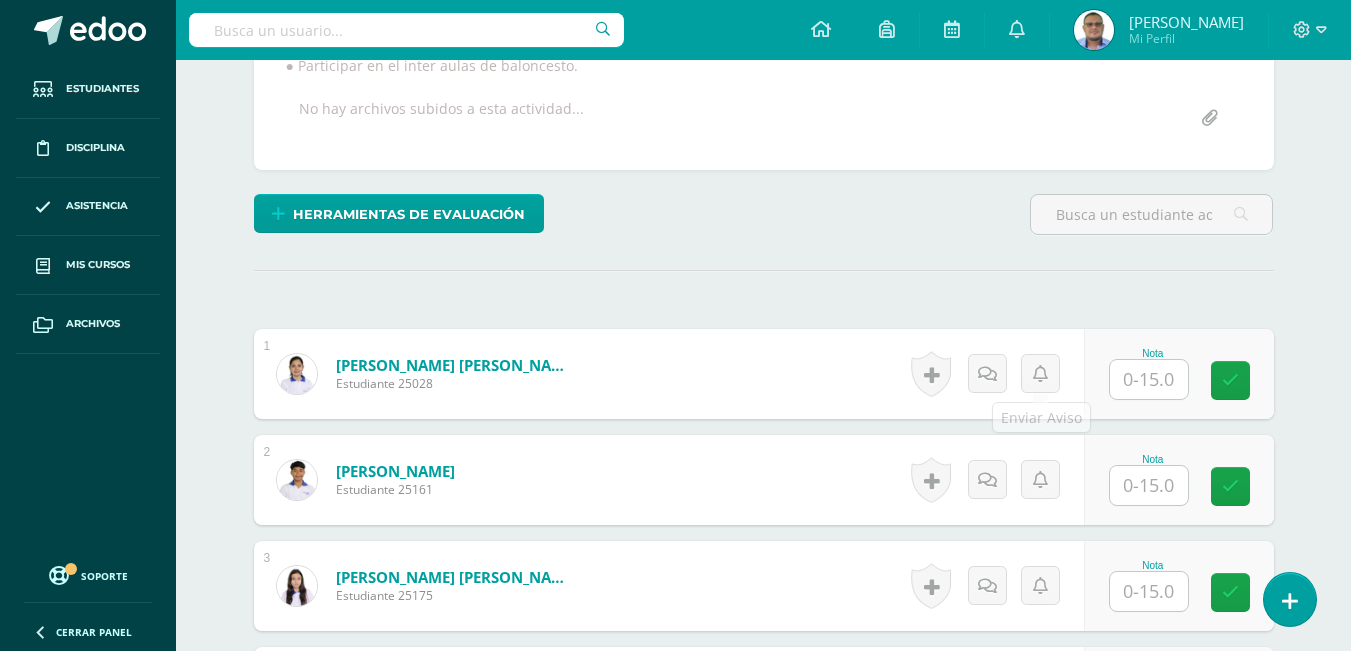 click at bounding box center (1149, 379) 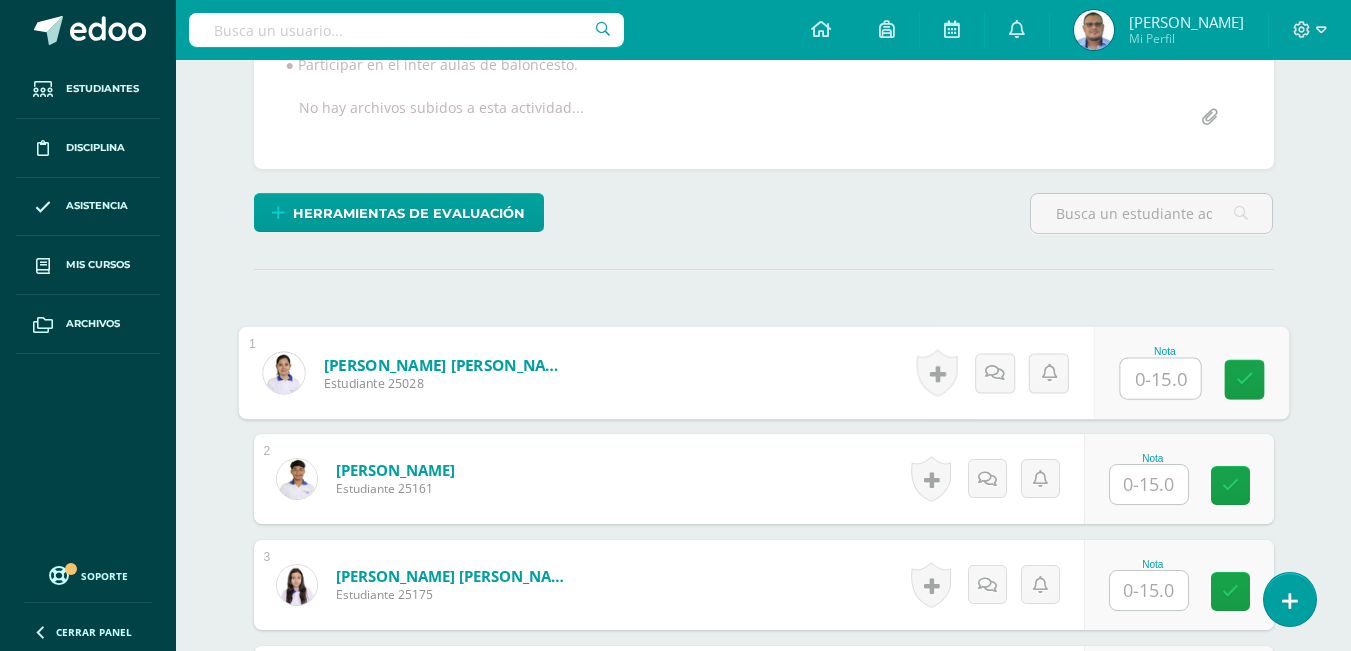 scroll, scrollTop: 387, scrollLeft: 0, axis: vertical 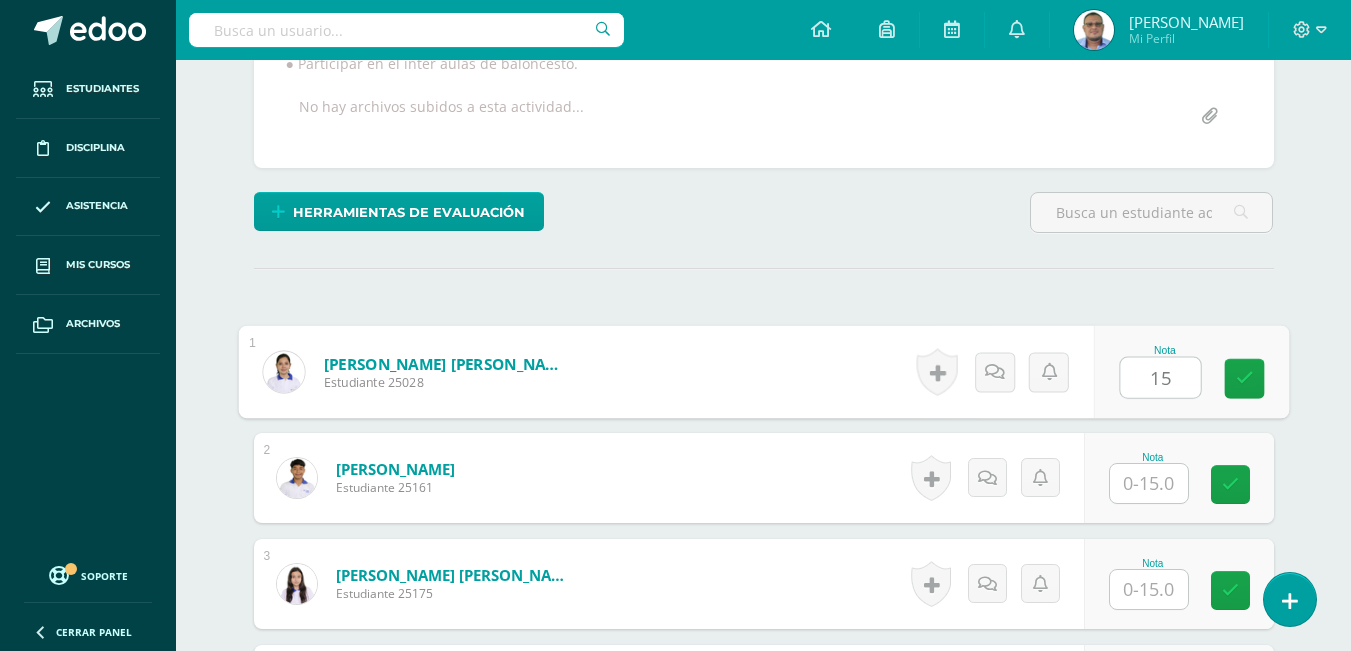 type on "15" 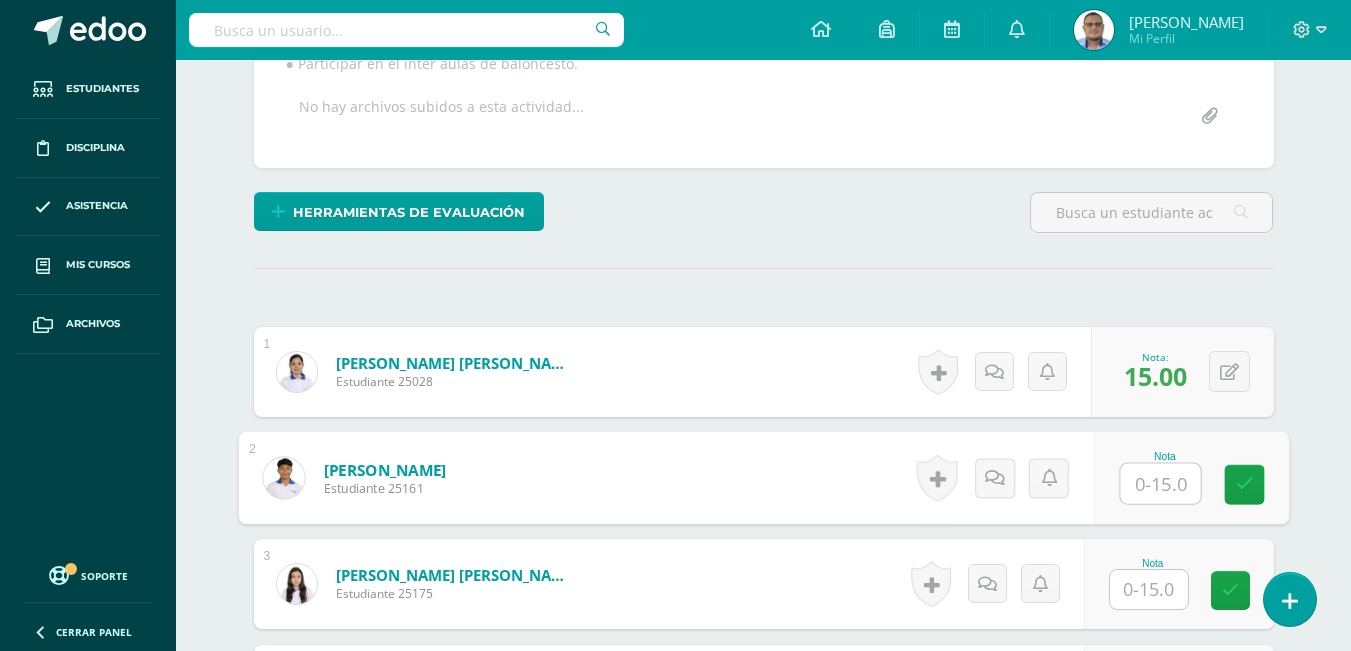 type on "0" 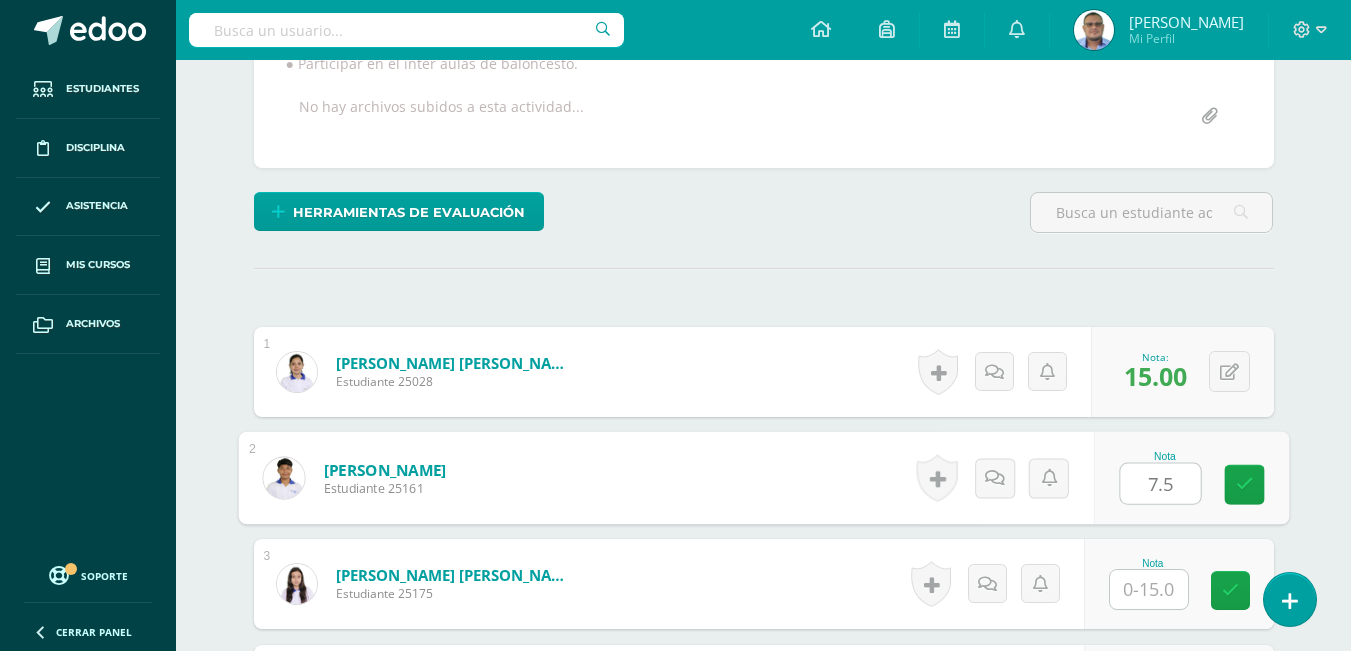 type on "7.5" 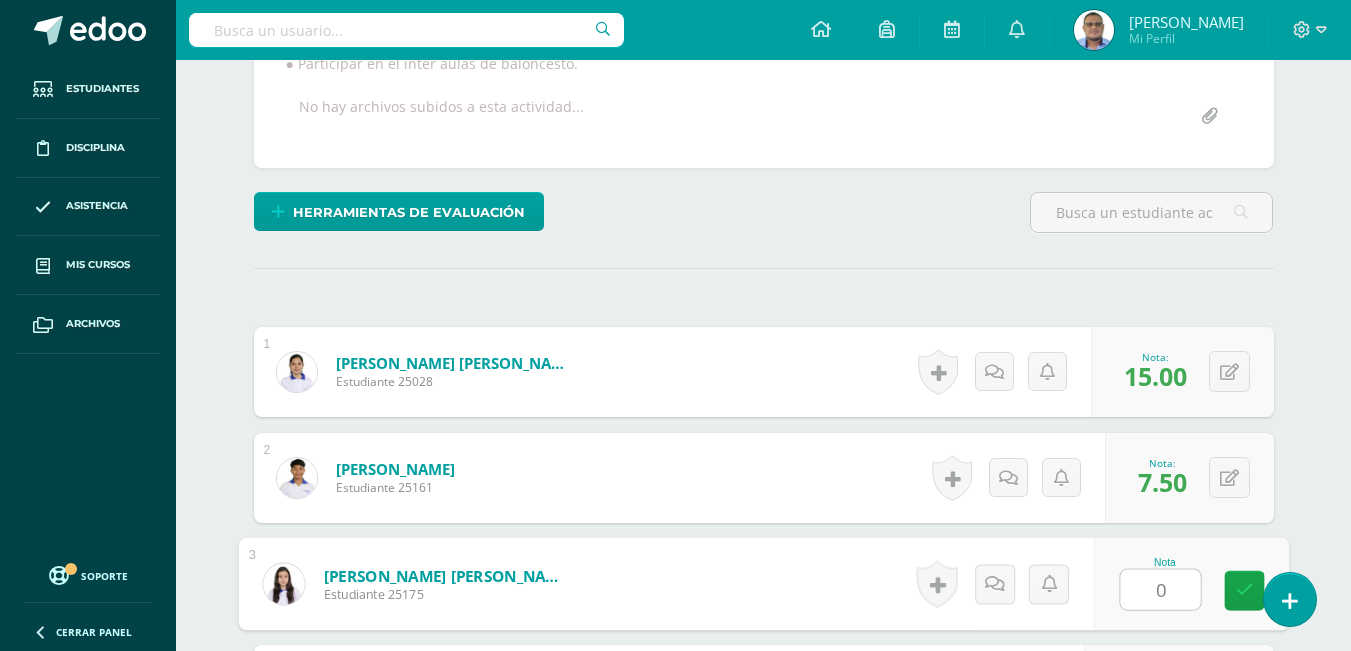 type on "0" 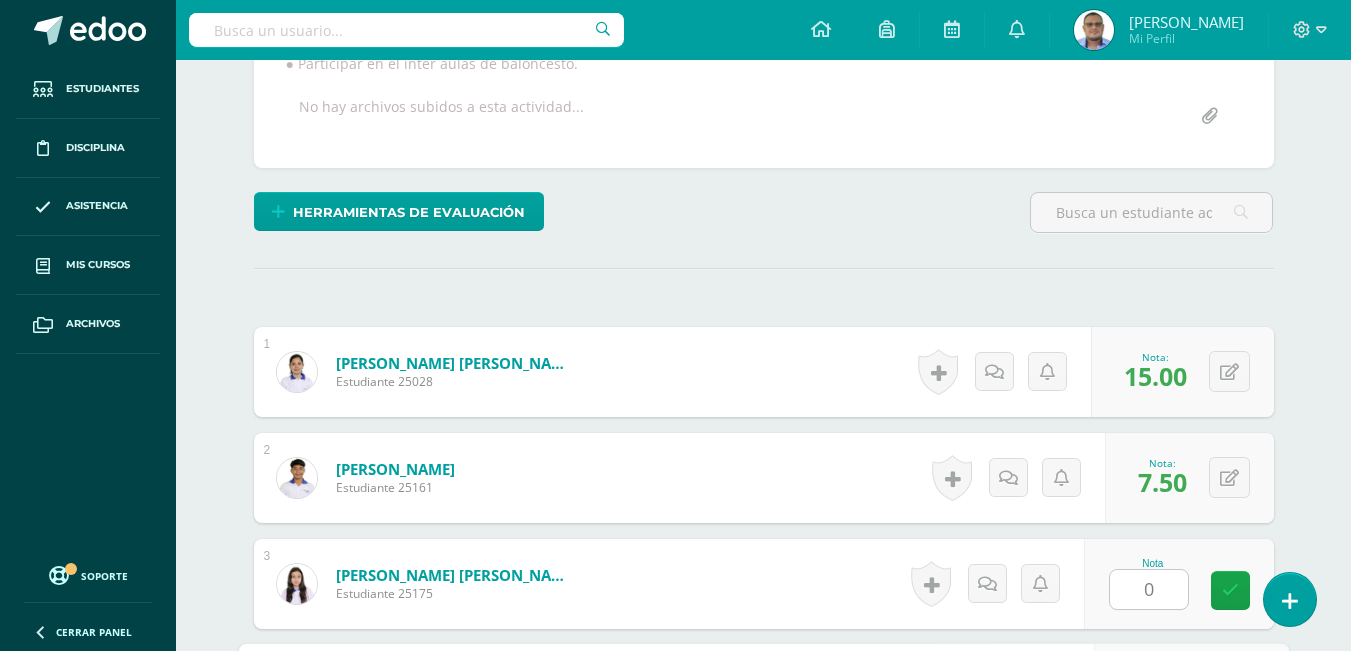 scroll, scrollTop: 757, scrollLeft: 0, axis: vertical 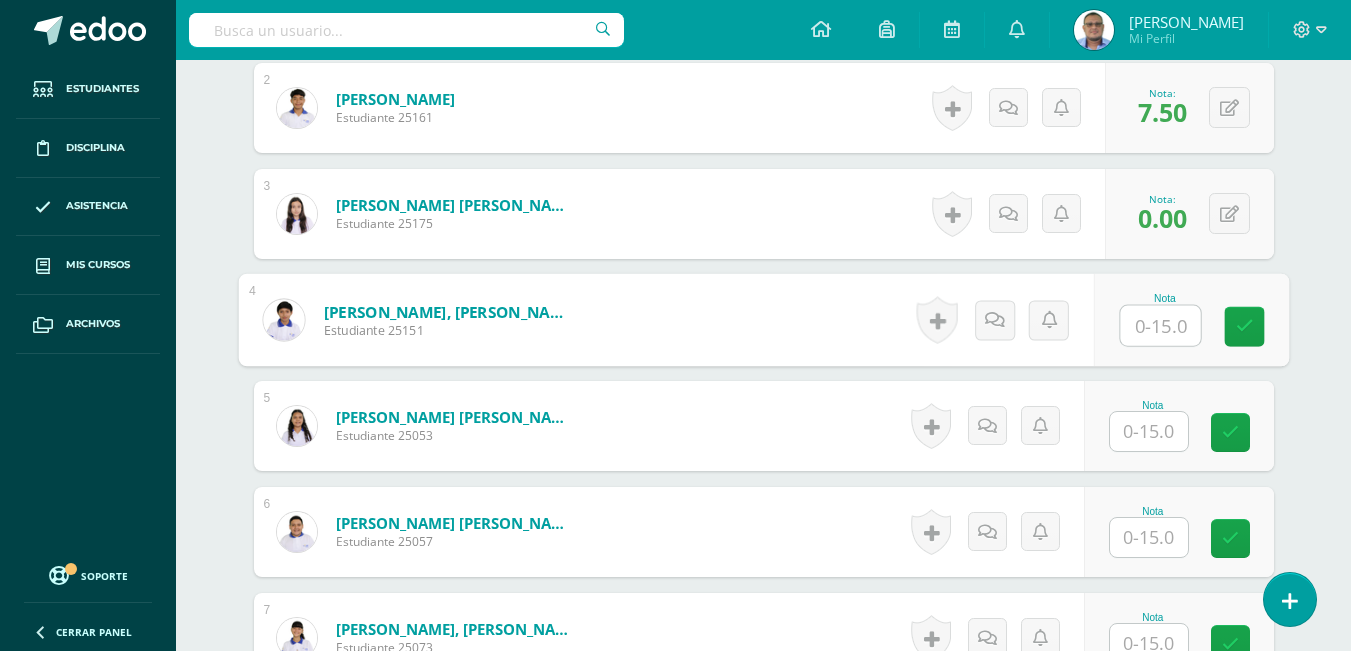 type on "0" 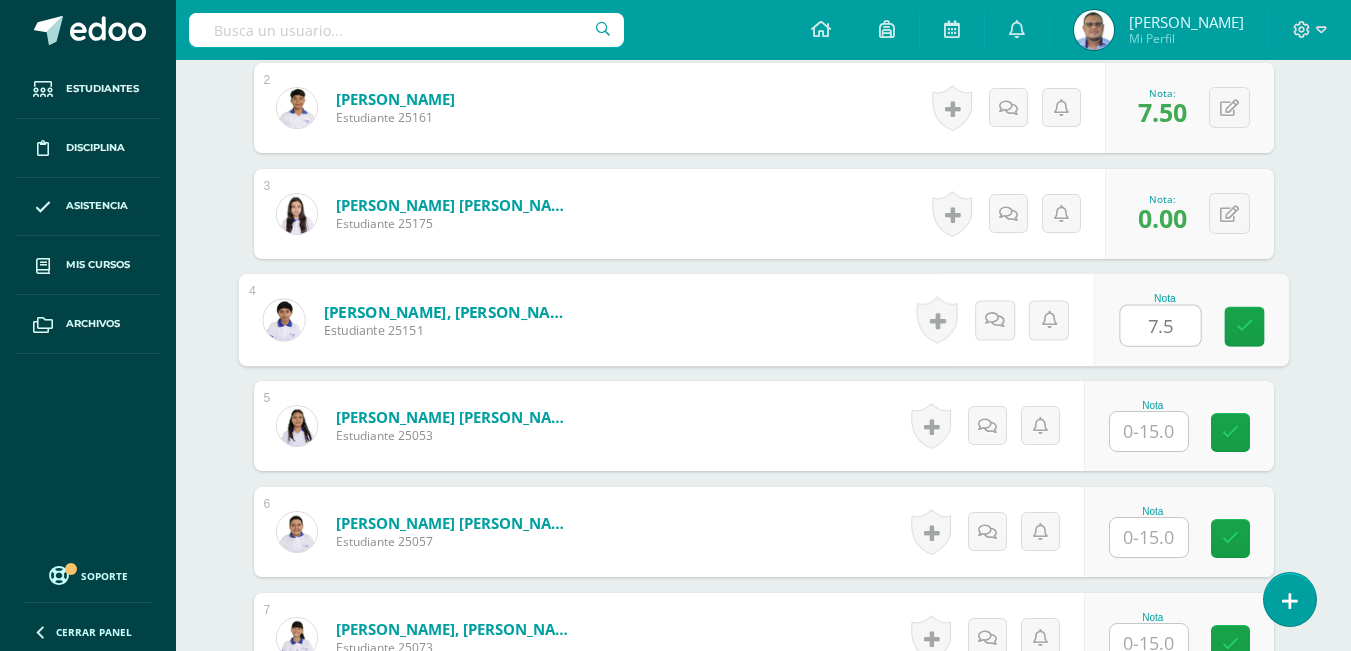 type on "7.5" 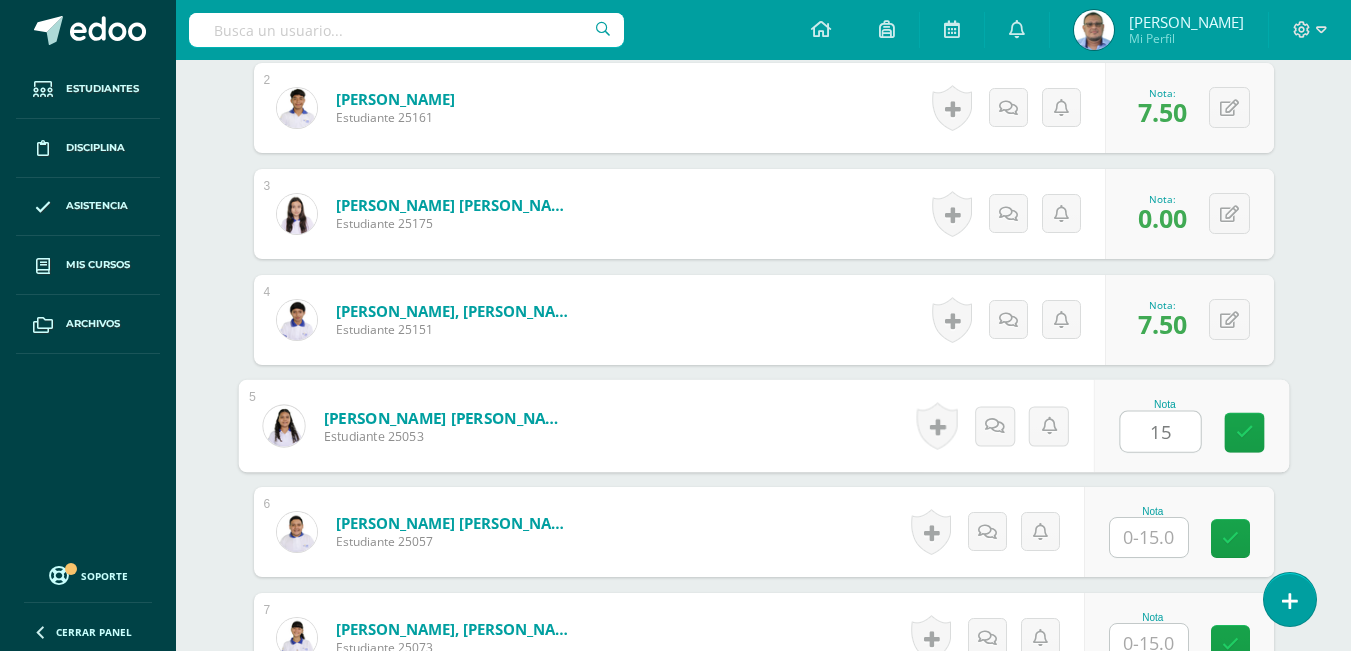 type on "15" 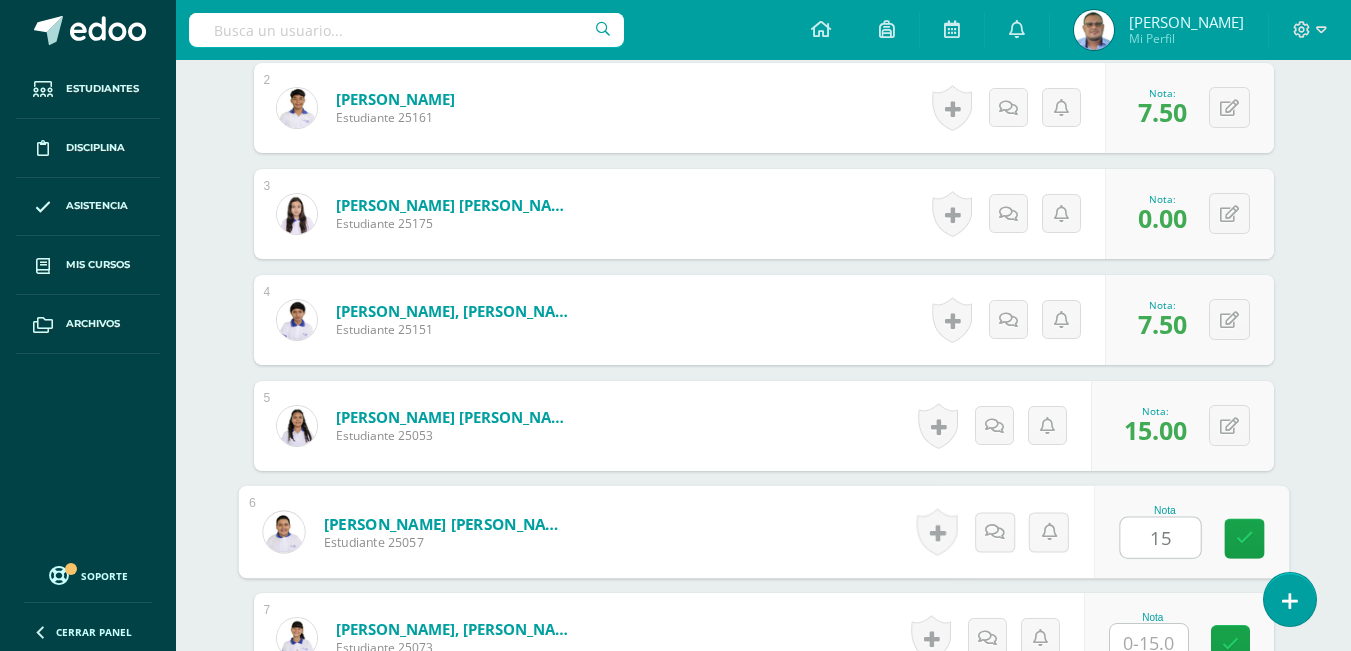 type on "15" 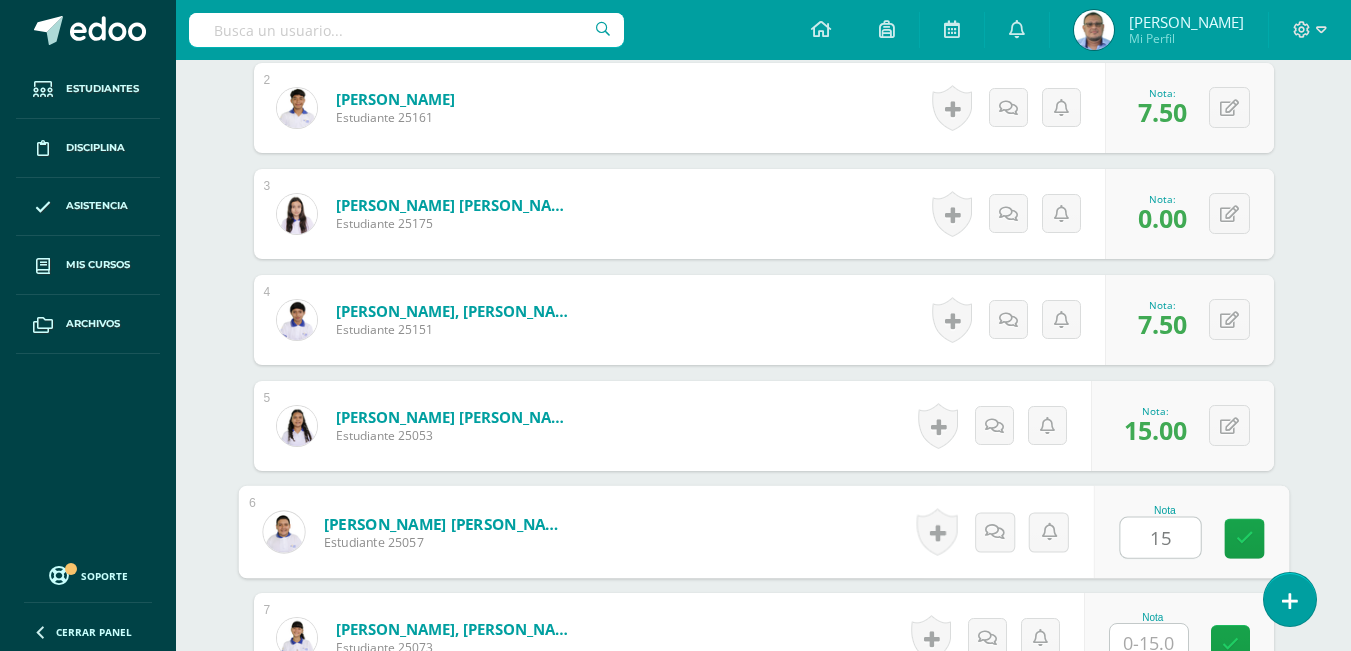 scroll, scrollTop: 769, scrollLeft: 0, axis: vertical 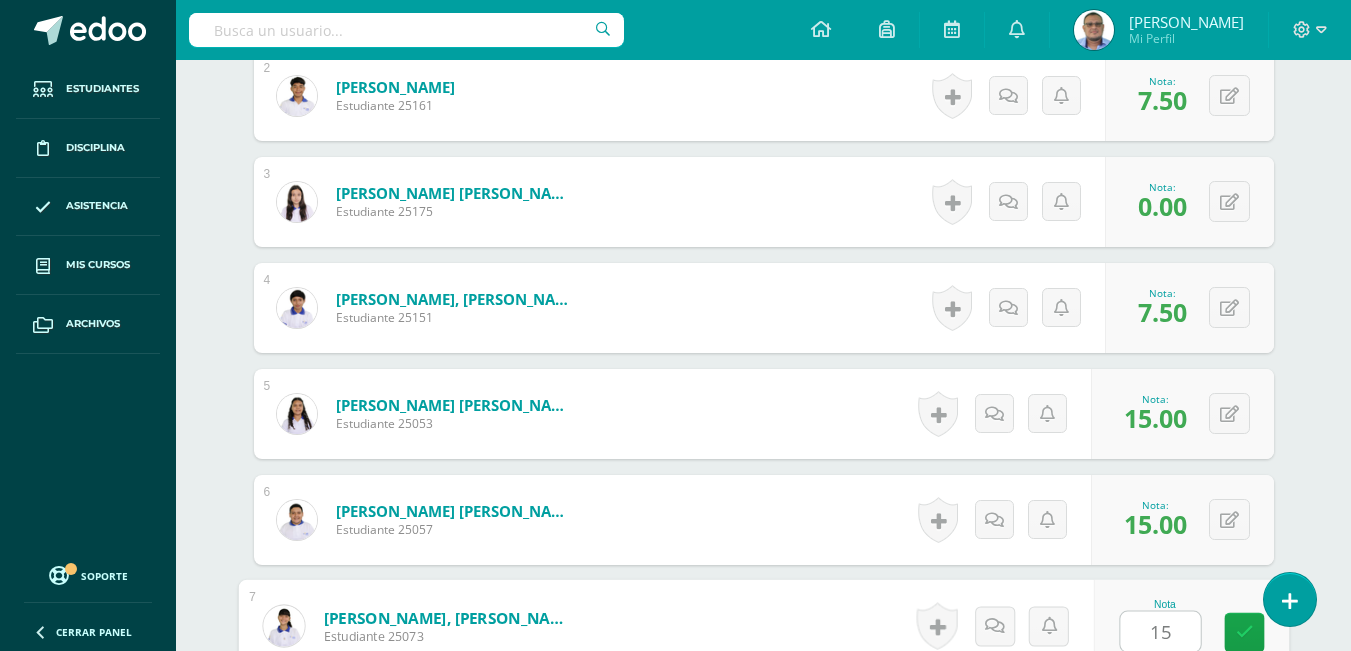 type on "15" 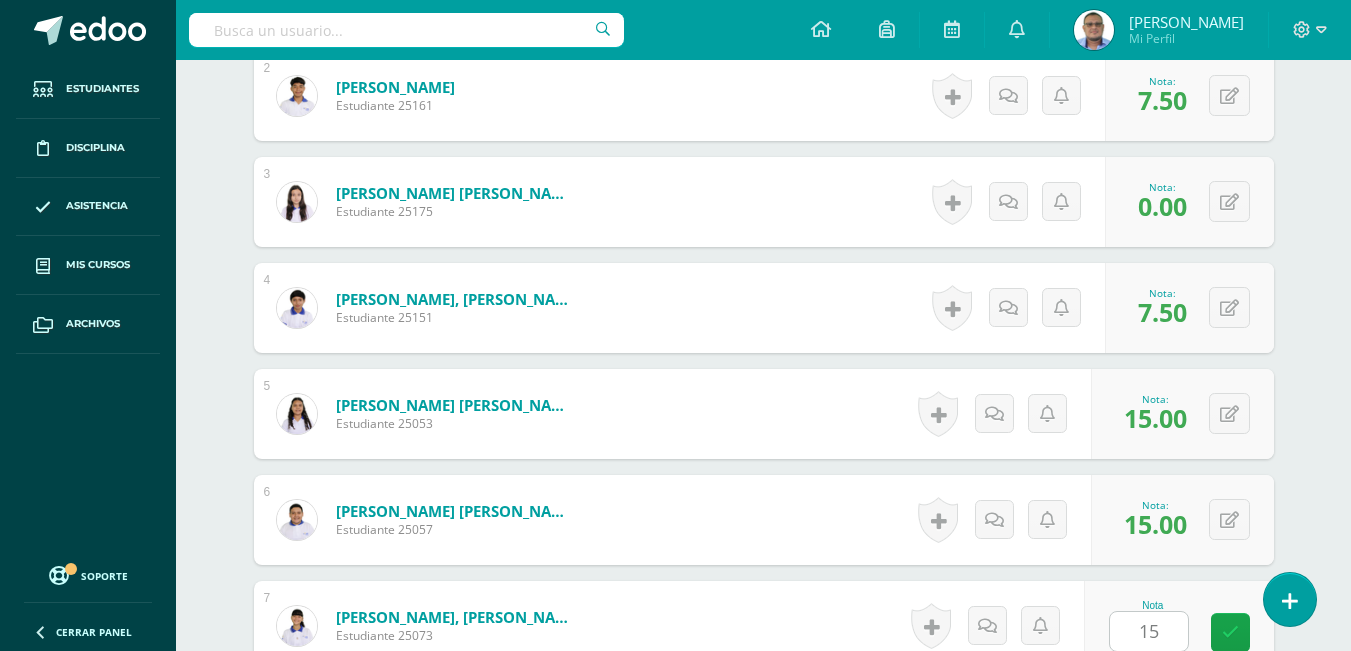 scroll, scrollTop: 1181, scrollLeft: 0, axis: vertical 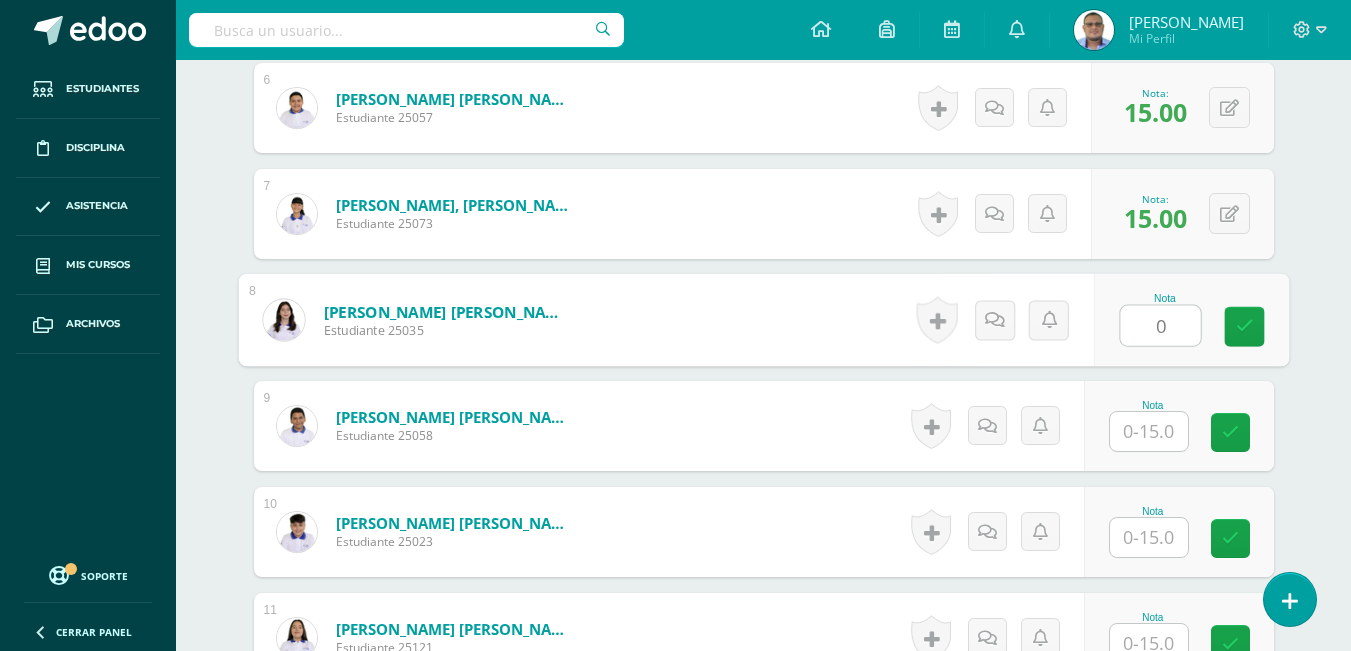 type on "0" 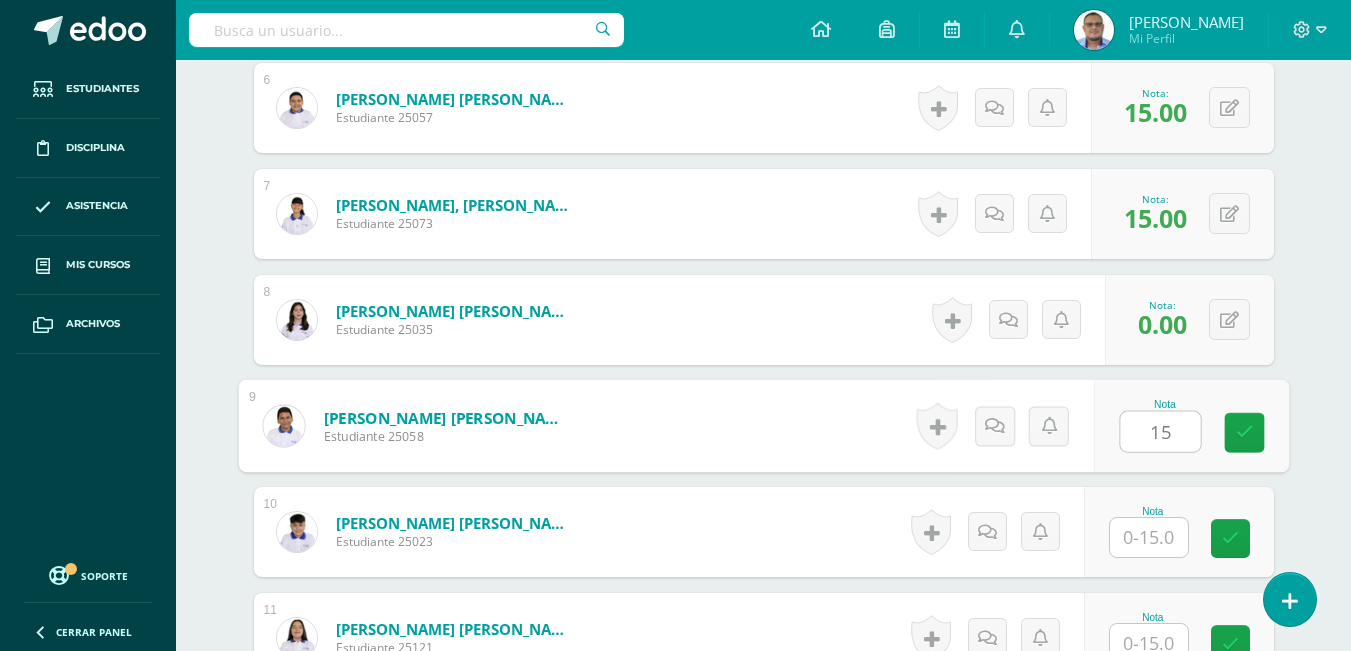 type on "15" 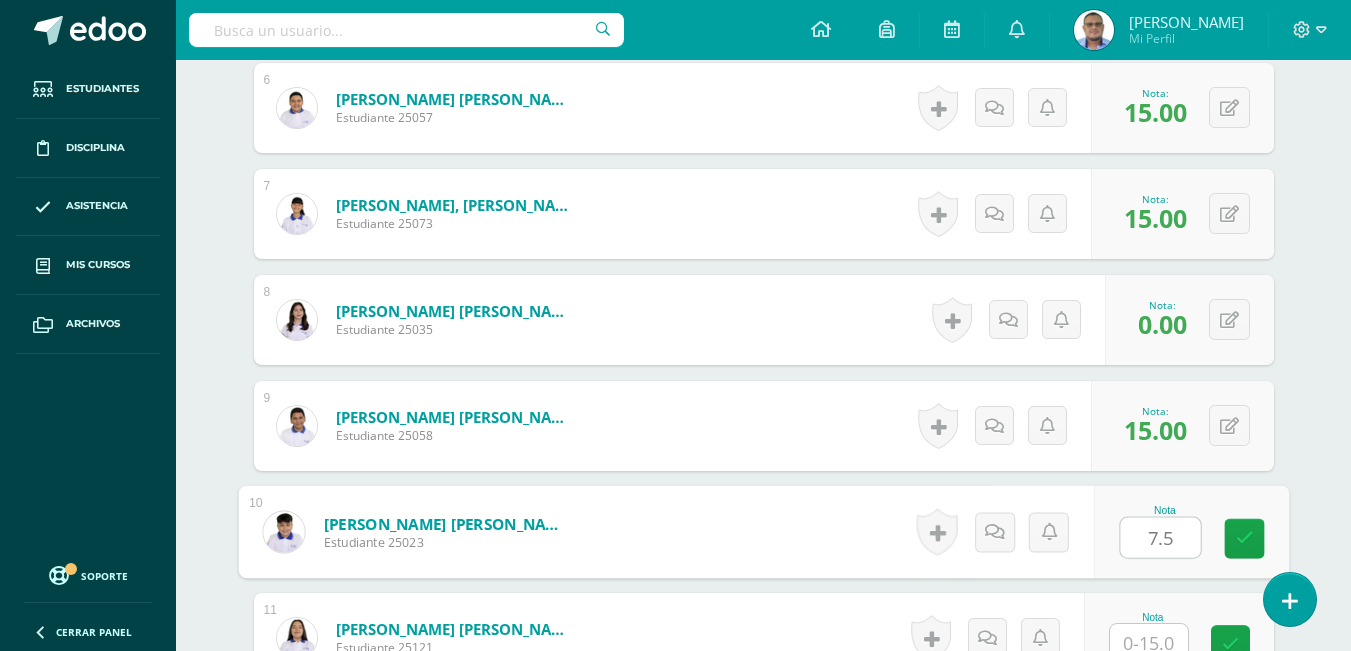 type on "7.5" 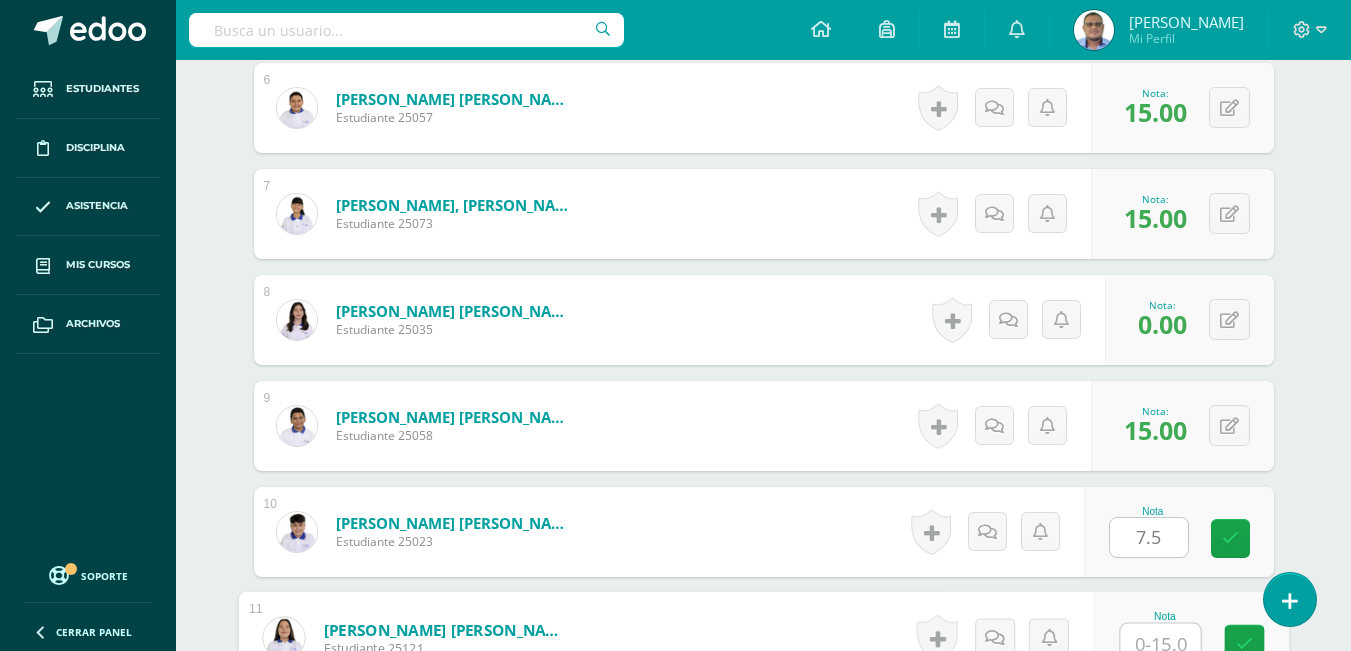 scroll, scrollTop: 1193, scrollLeft: 0, axis: vertical 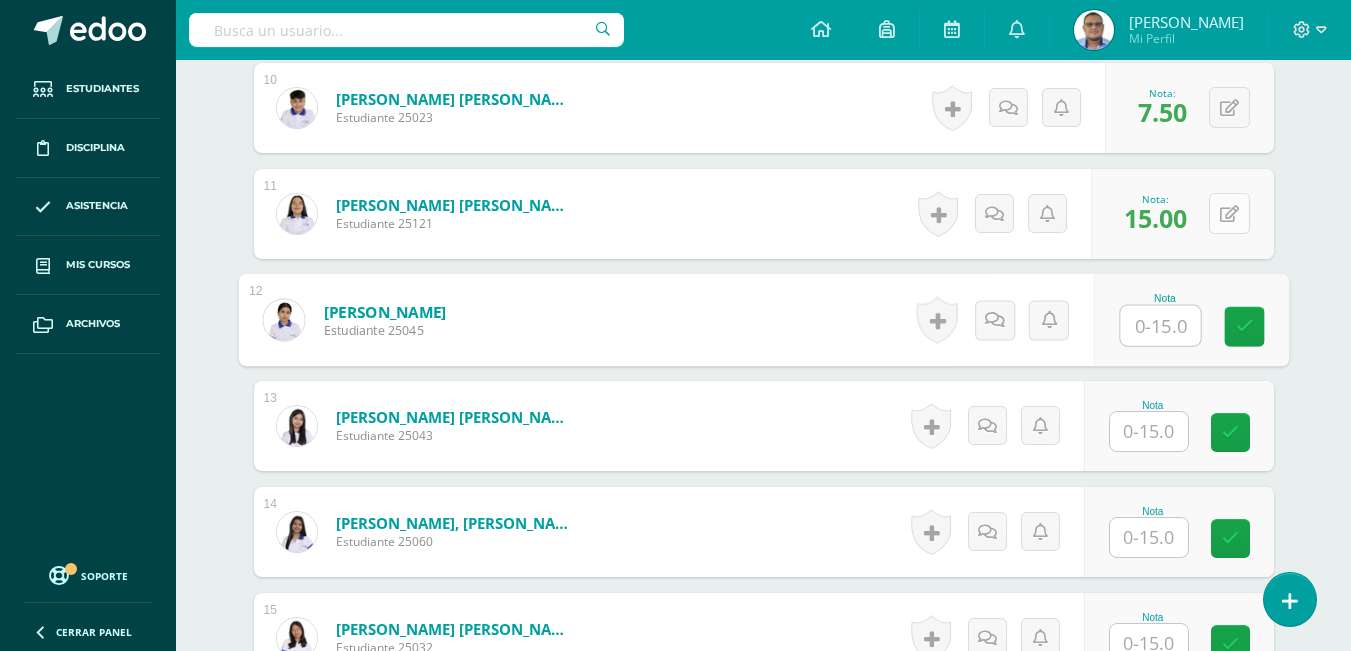 click at bounding box center (1229, 214) 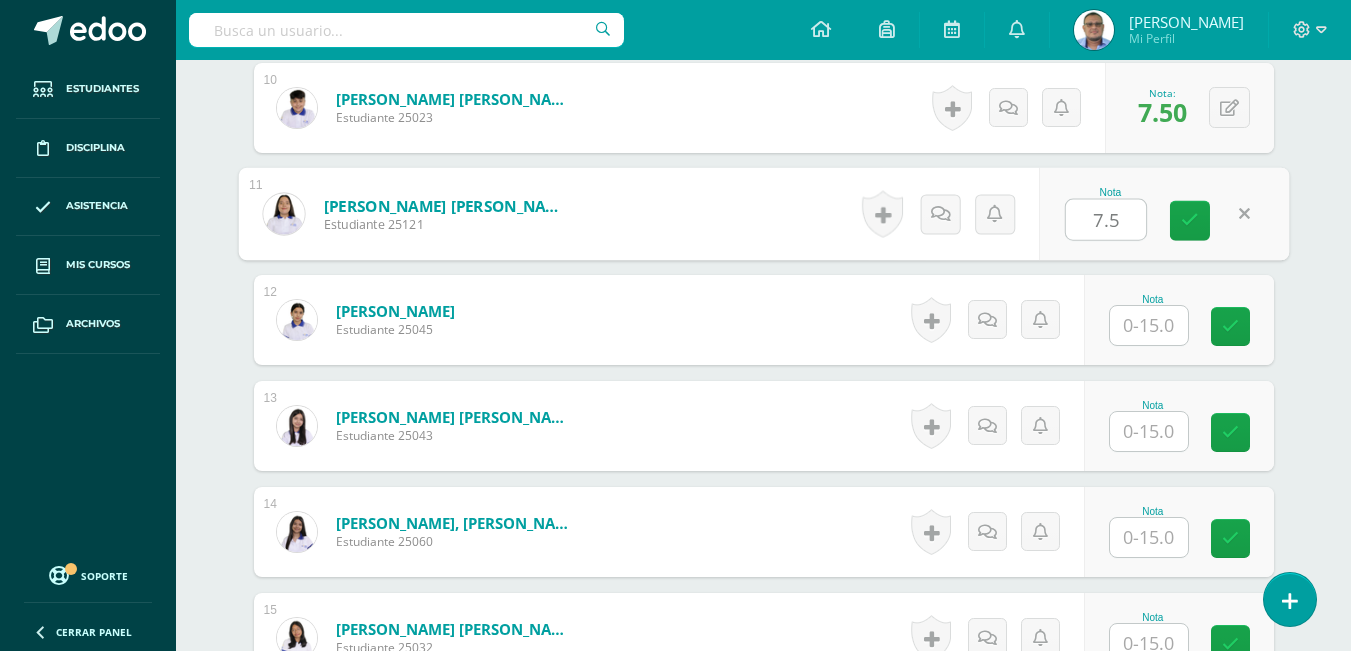 type on "7.5" 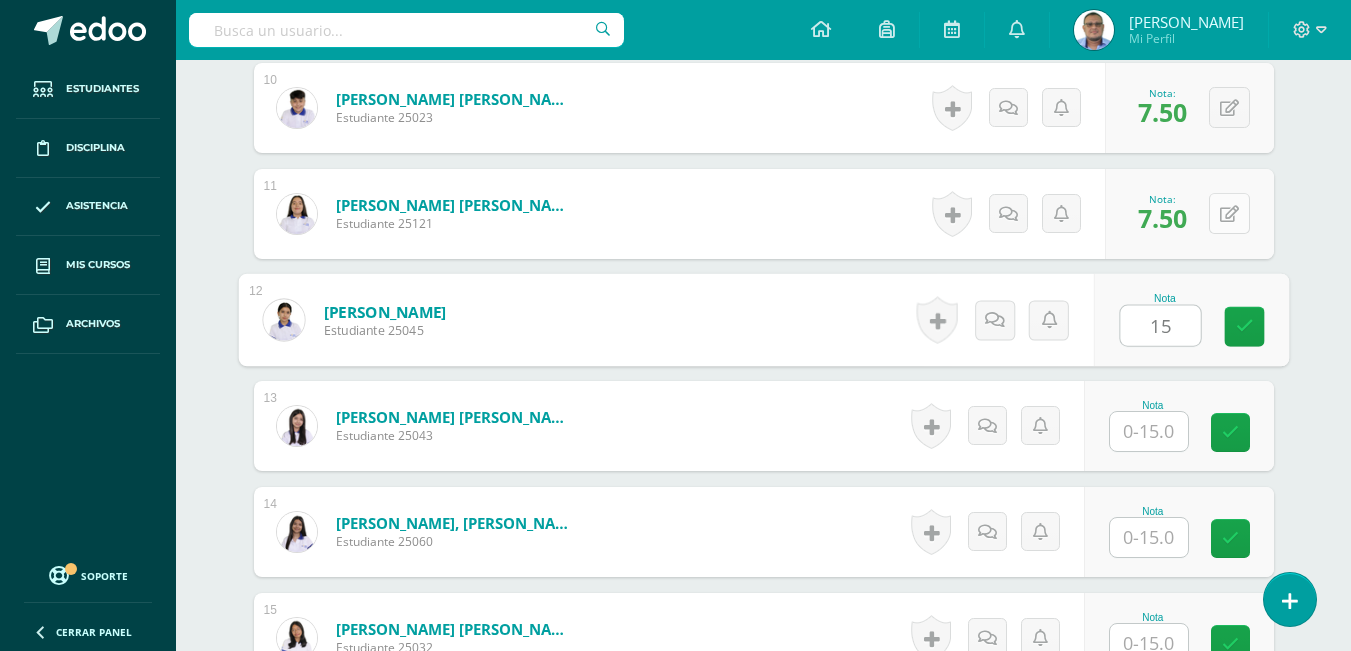 type on "15" 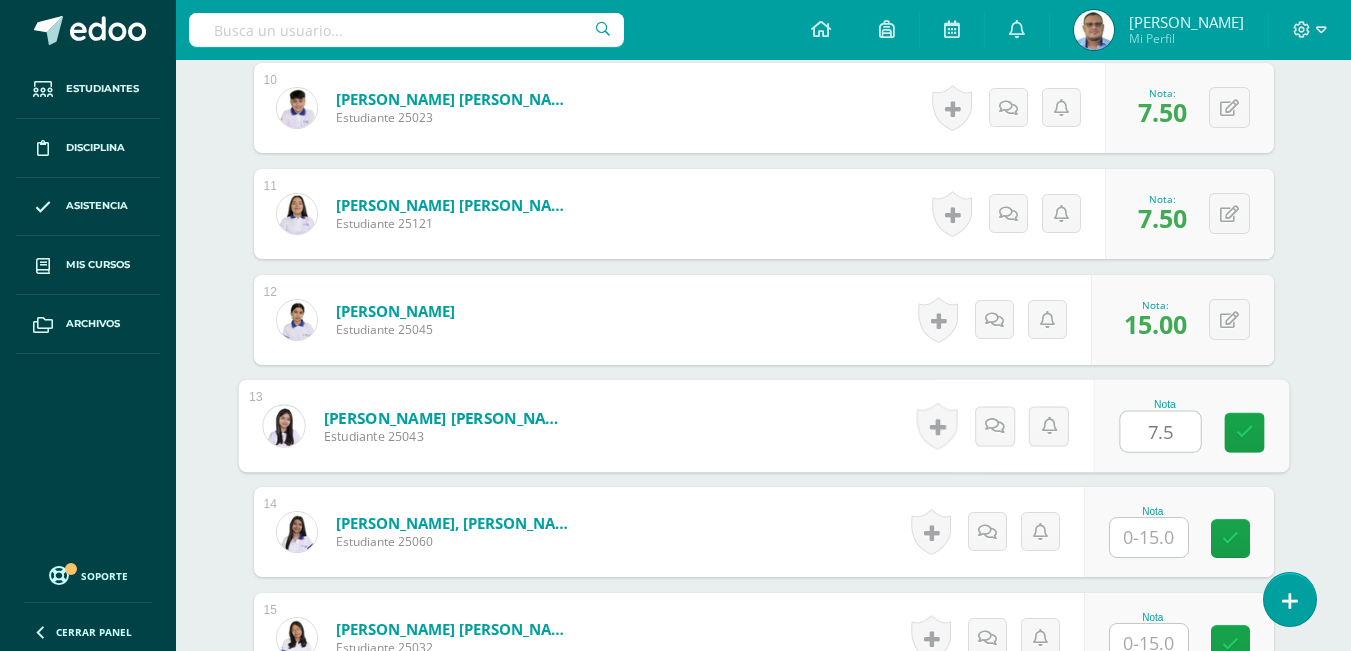 type on "7.5" 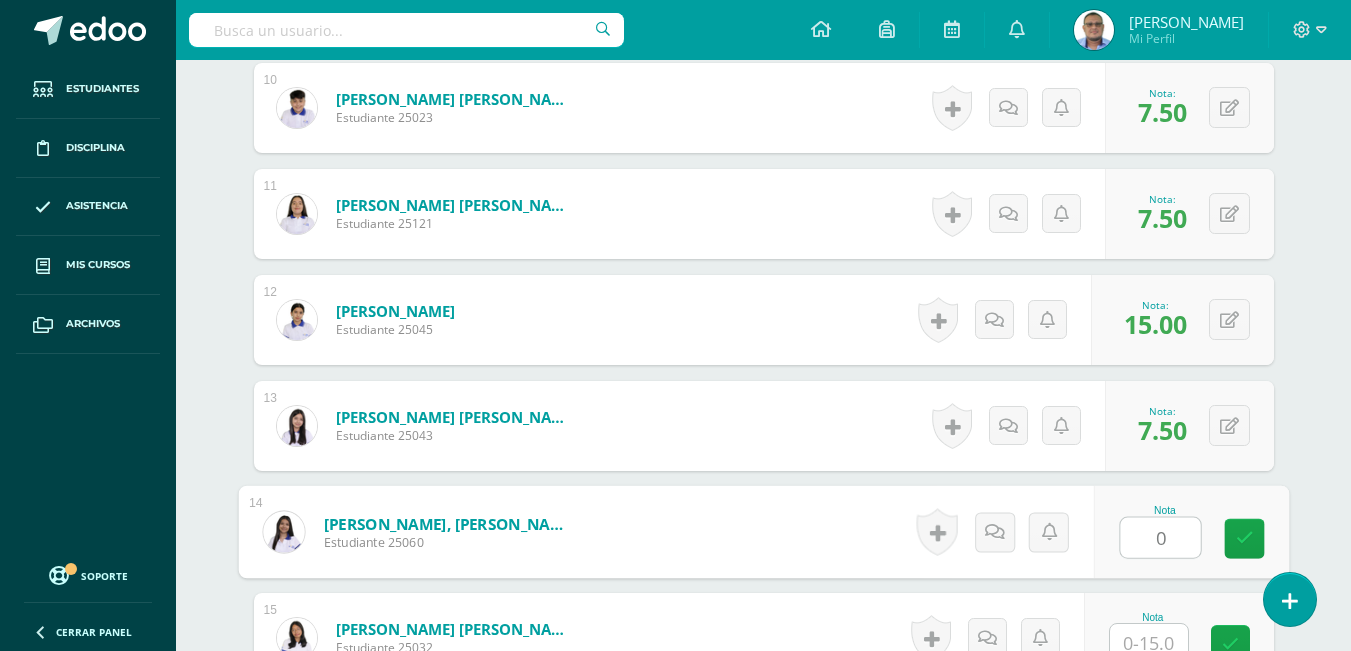type on "0" 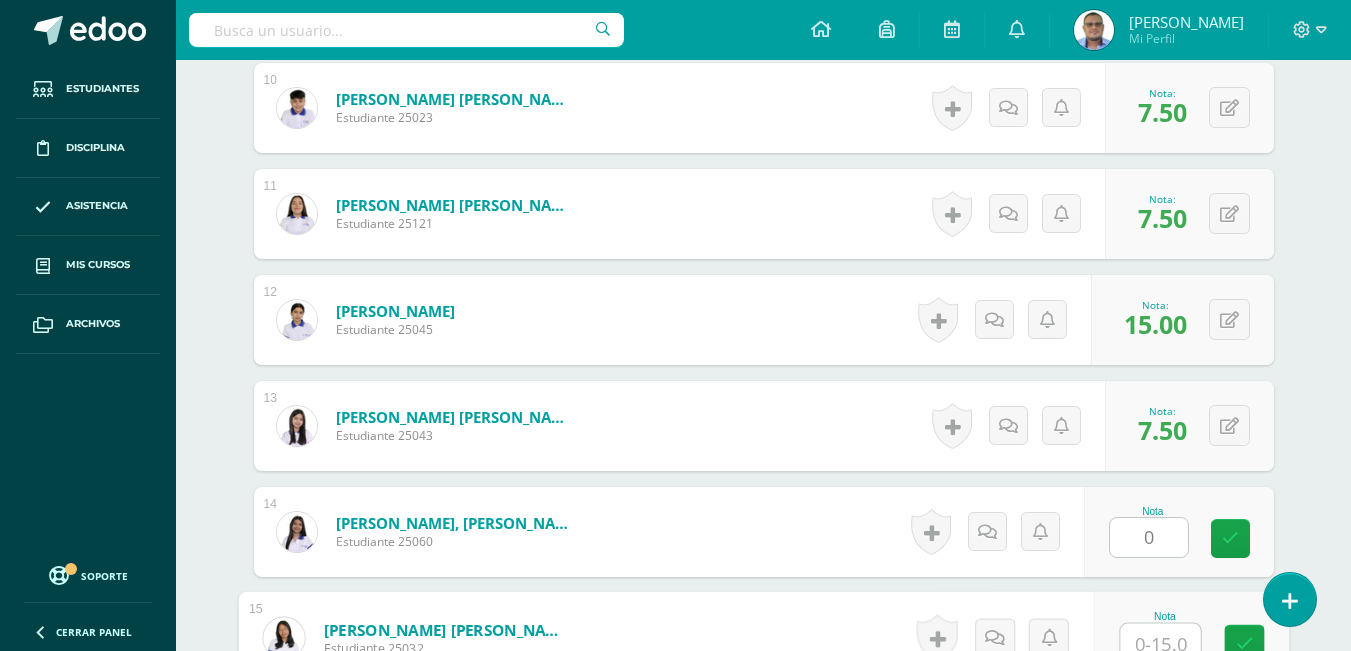 scroll, scrollTop: 1617, scrollLeft: 0, axis: vertical 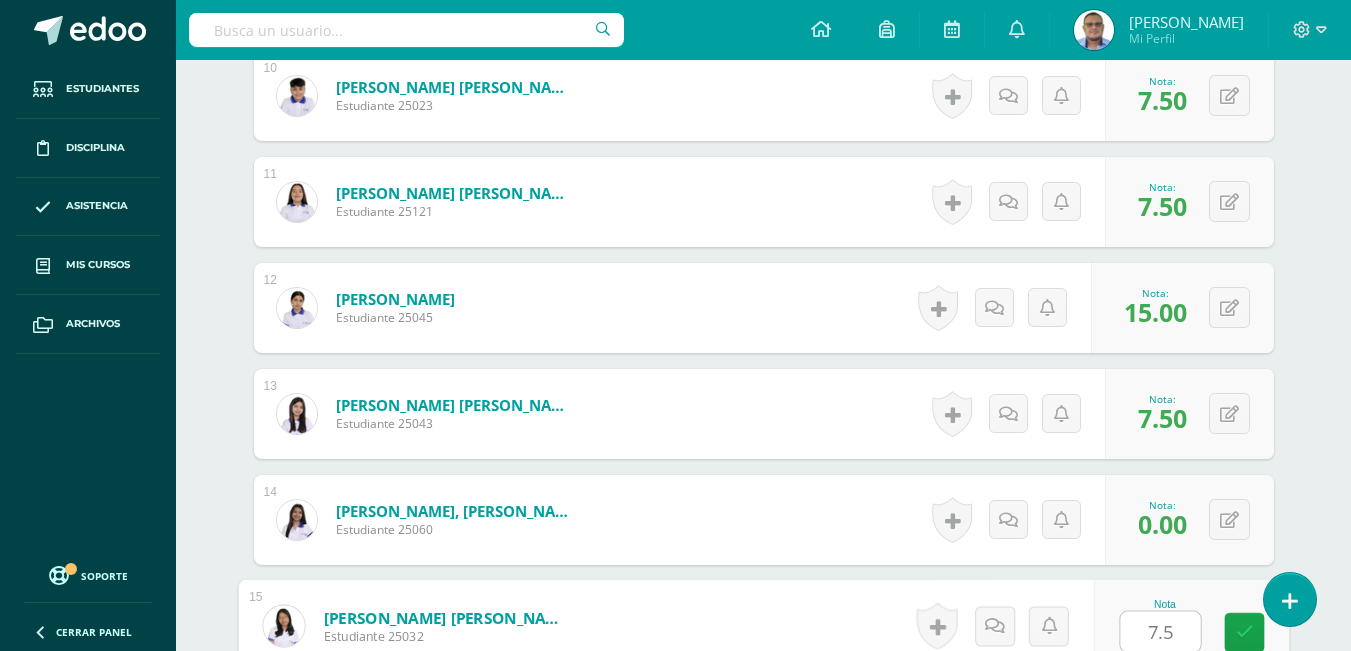 type on "7.5" 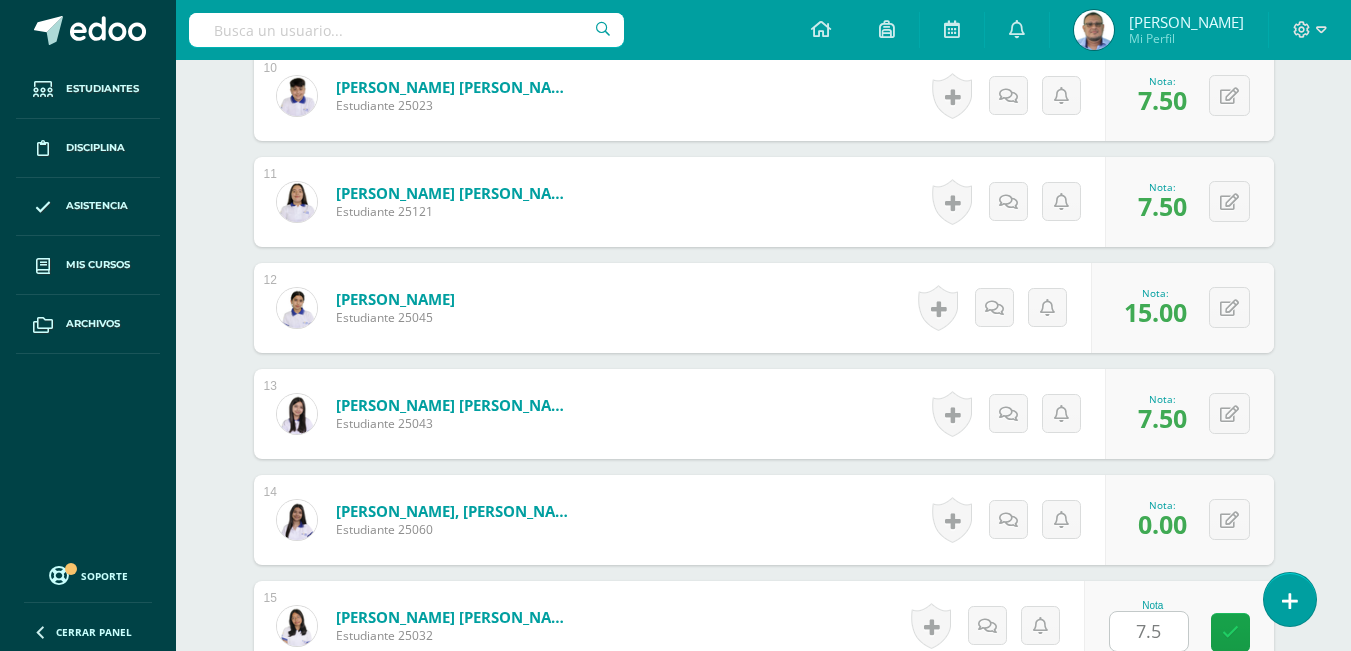 scroll, scrollTop: 2029, scrollLeft: 0, axis: vertical 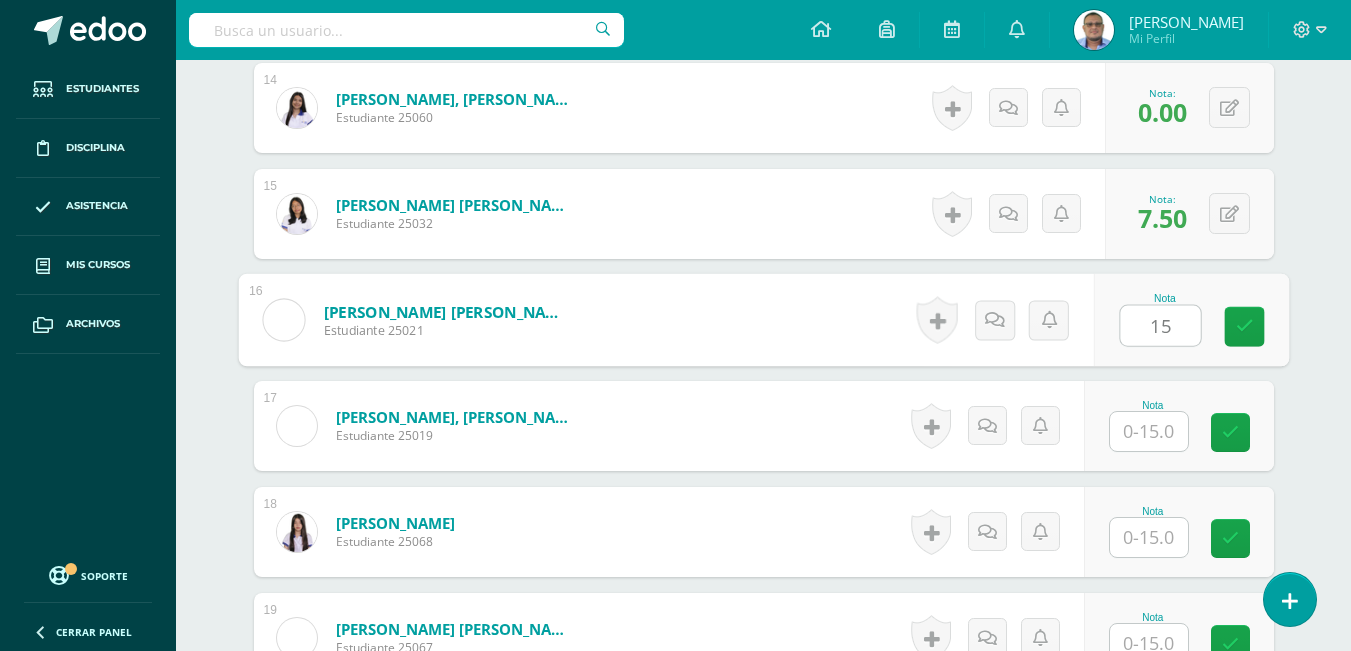 type on "15" 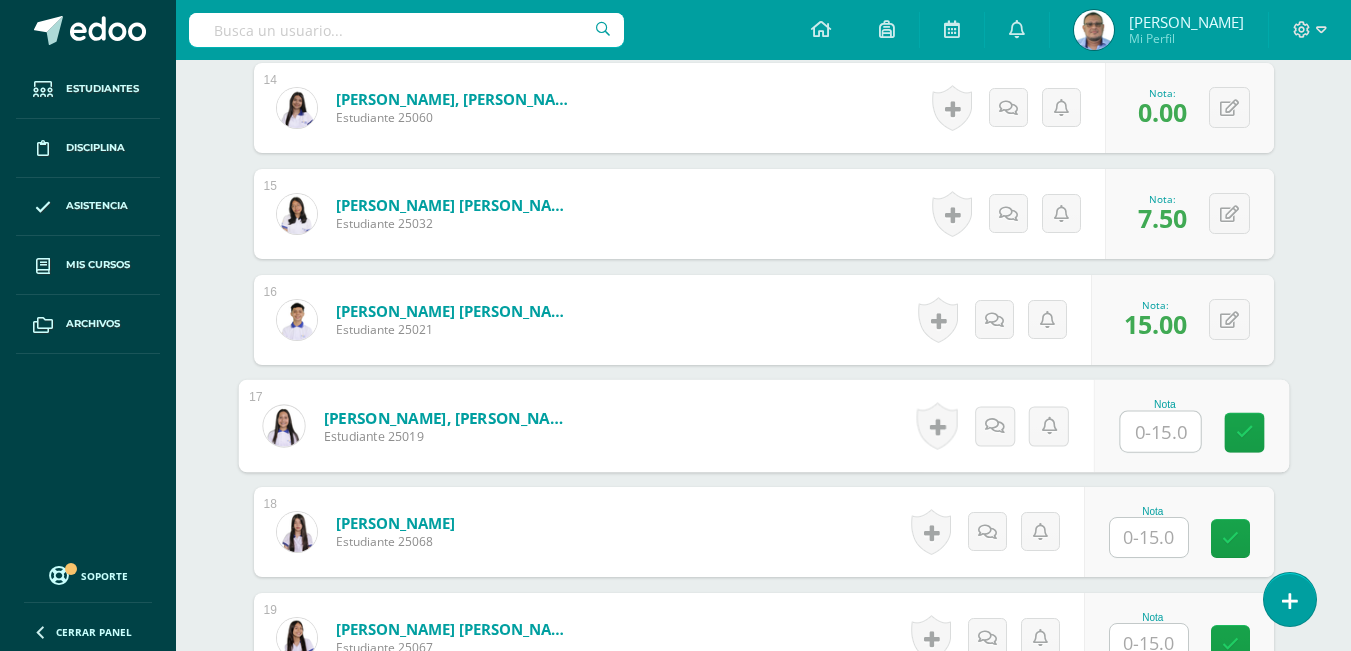 click on "Pineda Hernández, Meilan Marié" at bounding box center (446, 417) 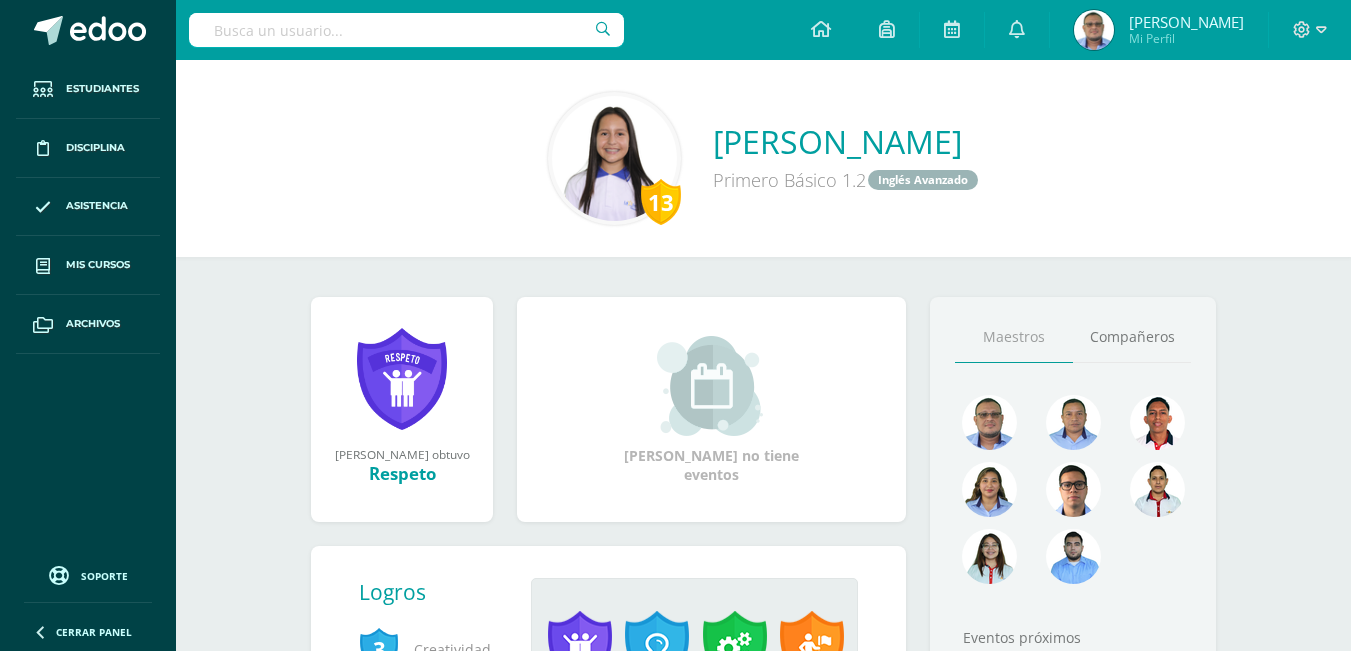 scroll, scrollTop: 0, scrollLeft: 0, axis: both 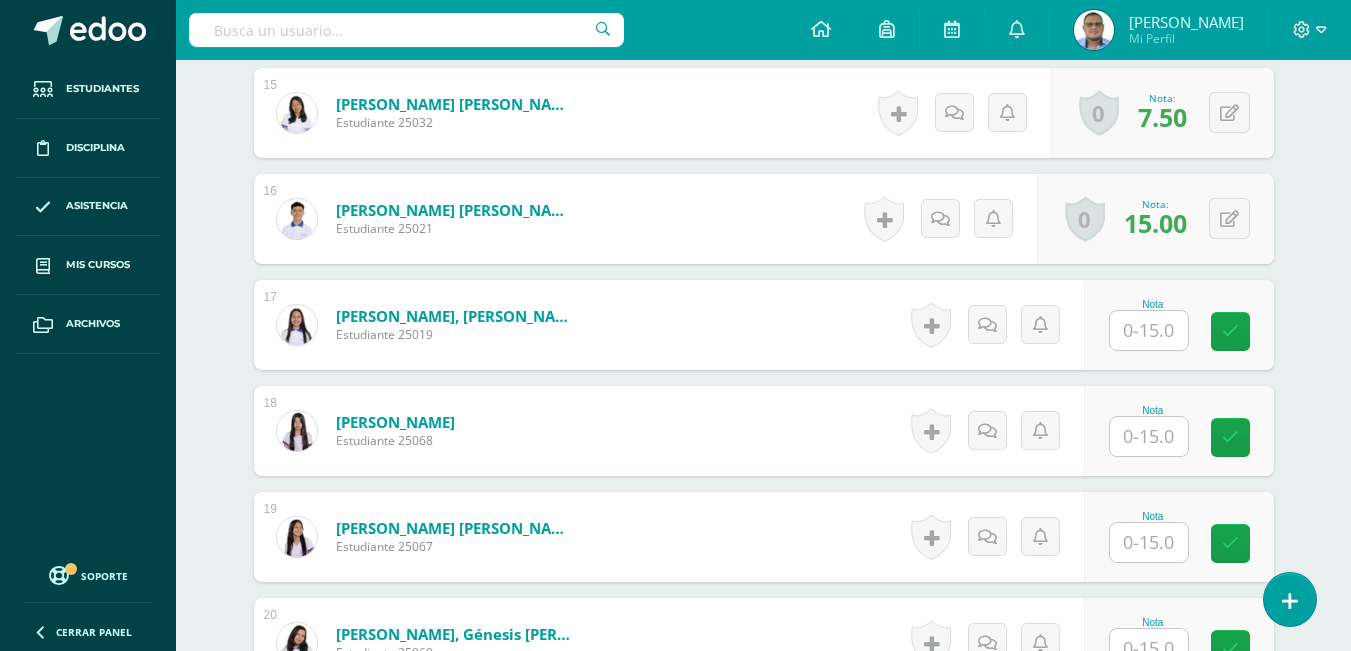 click at bounding box center [1149, 330] 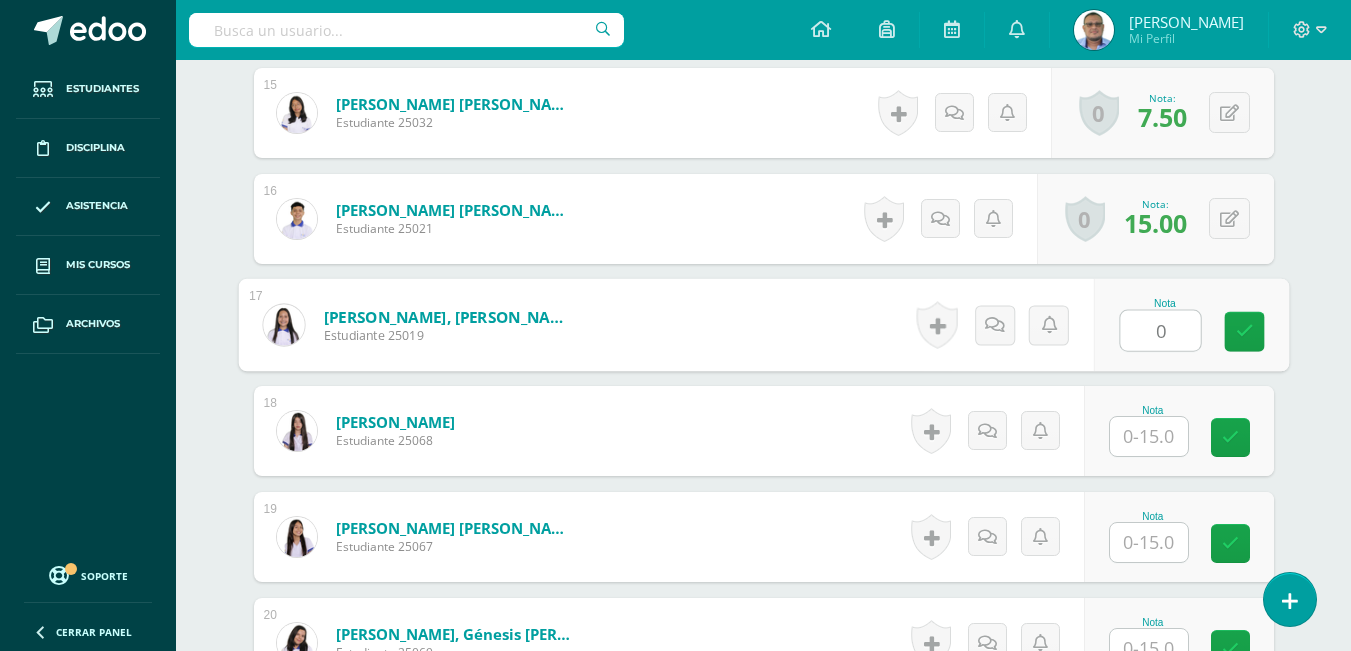 type on "0" 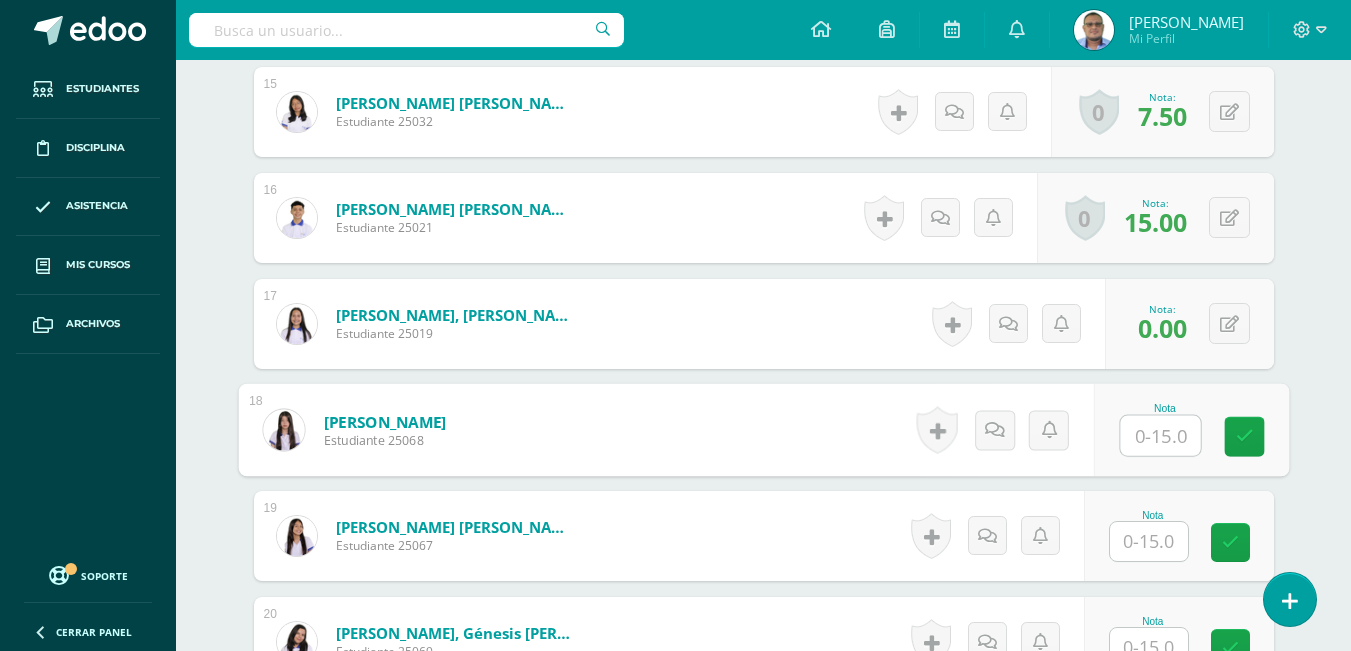 scroll, scrollTop: 2132, scrollLeft: 0, axis: vertical 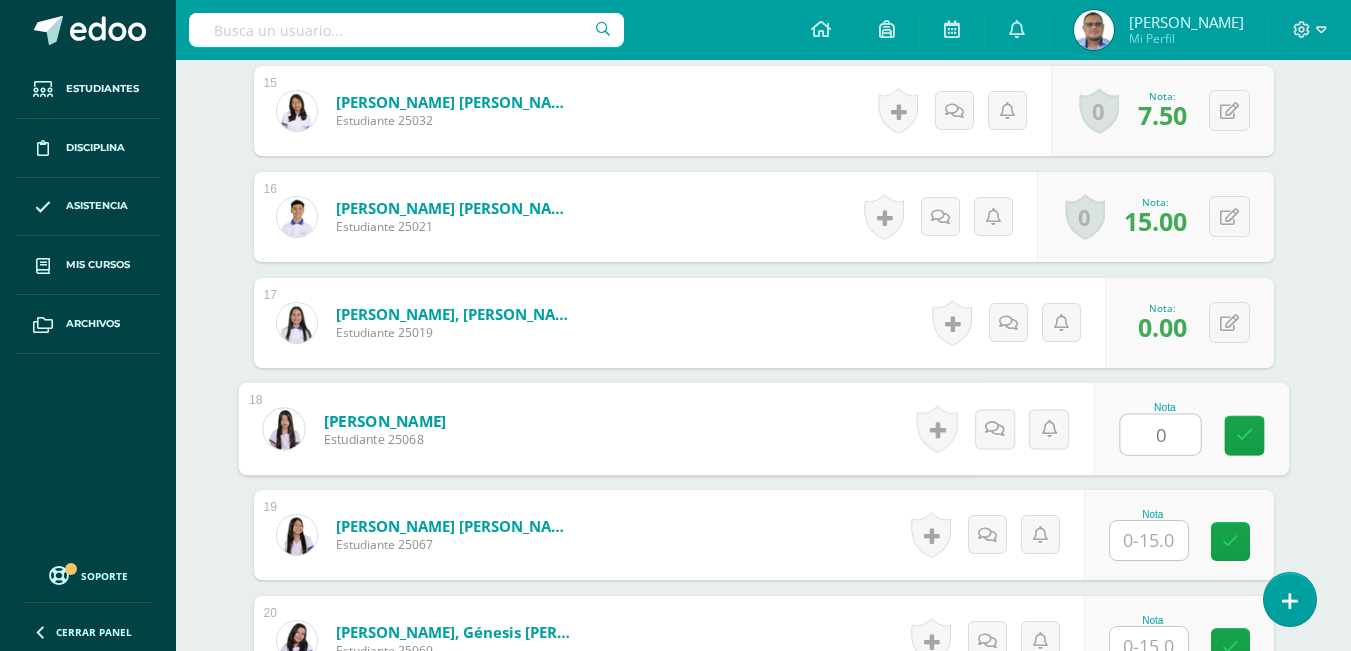type on "0" 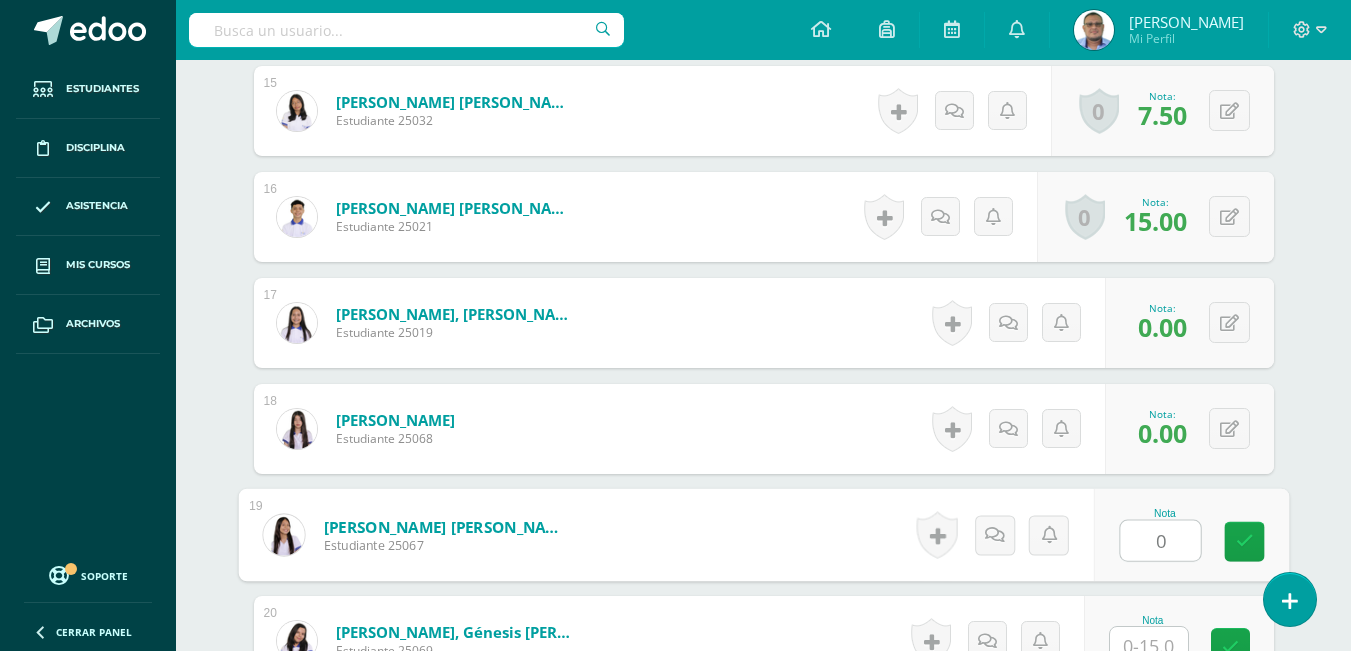 type on "0" 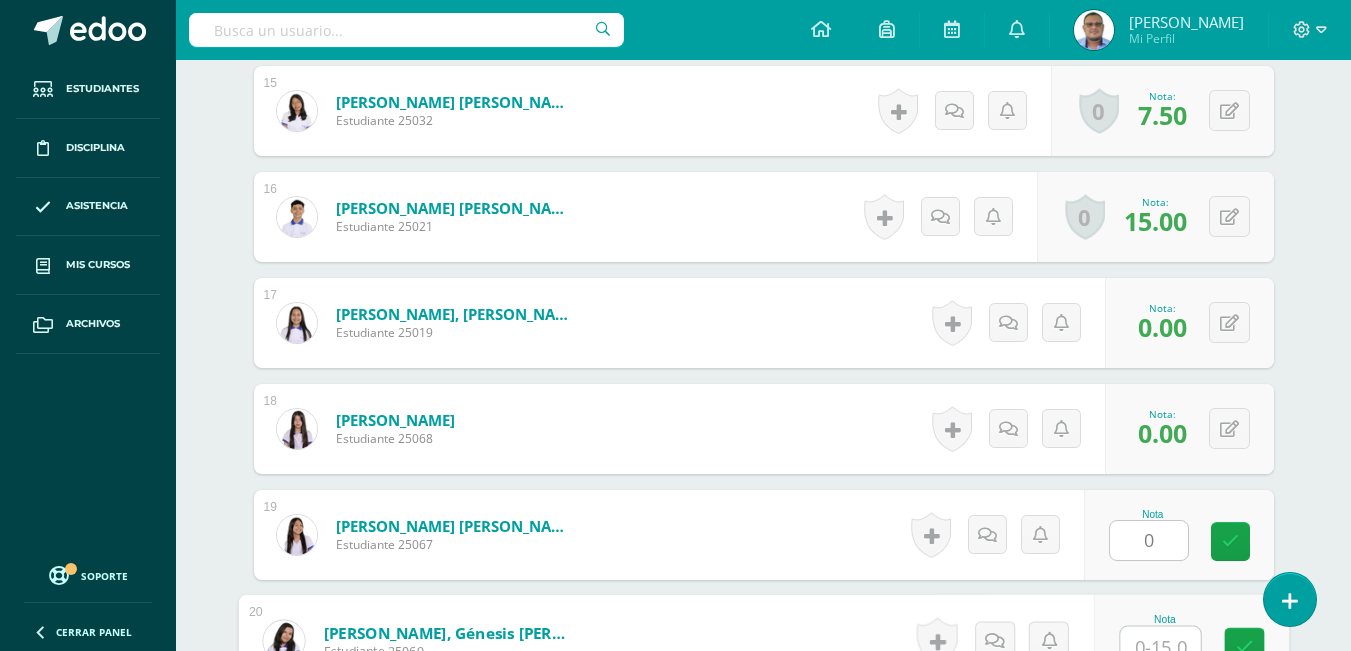scroll, scrollTop: 2147, scrollLeft: 0, axis: vertical 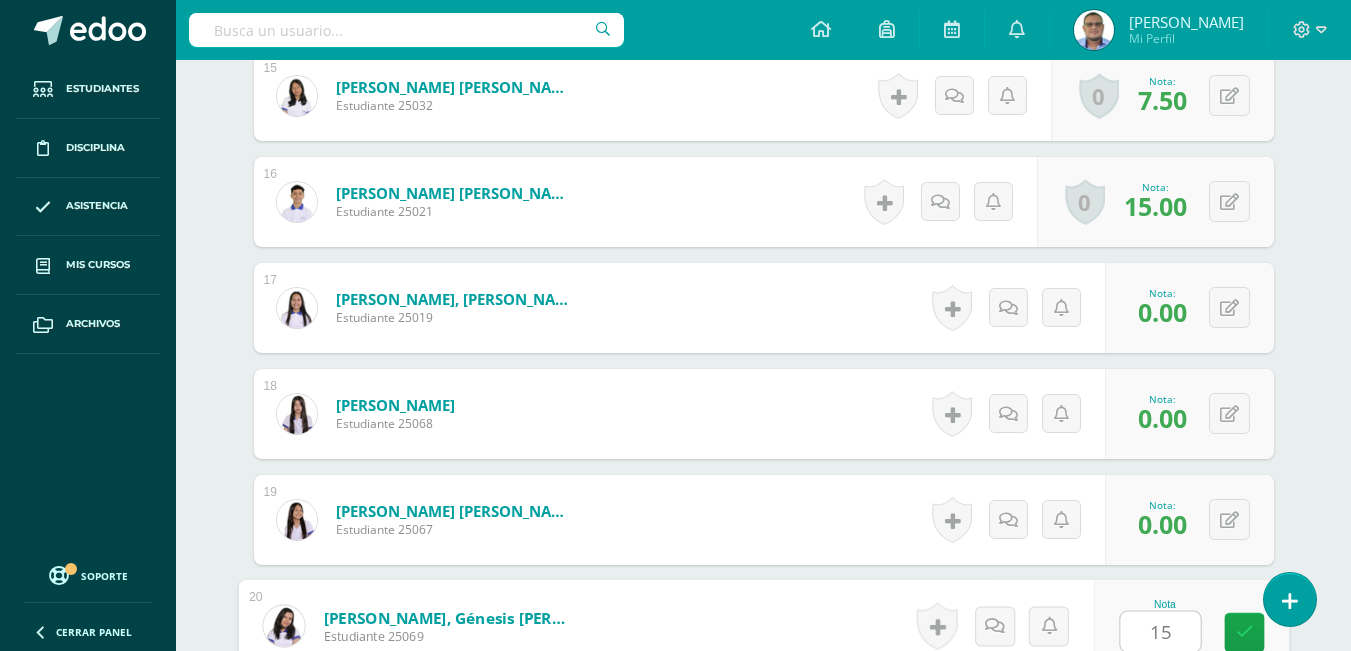 type on "15" 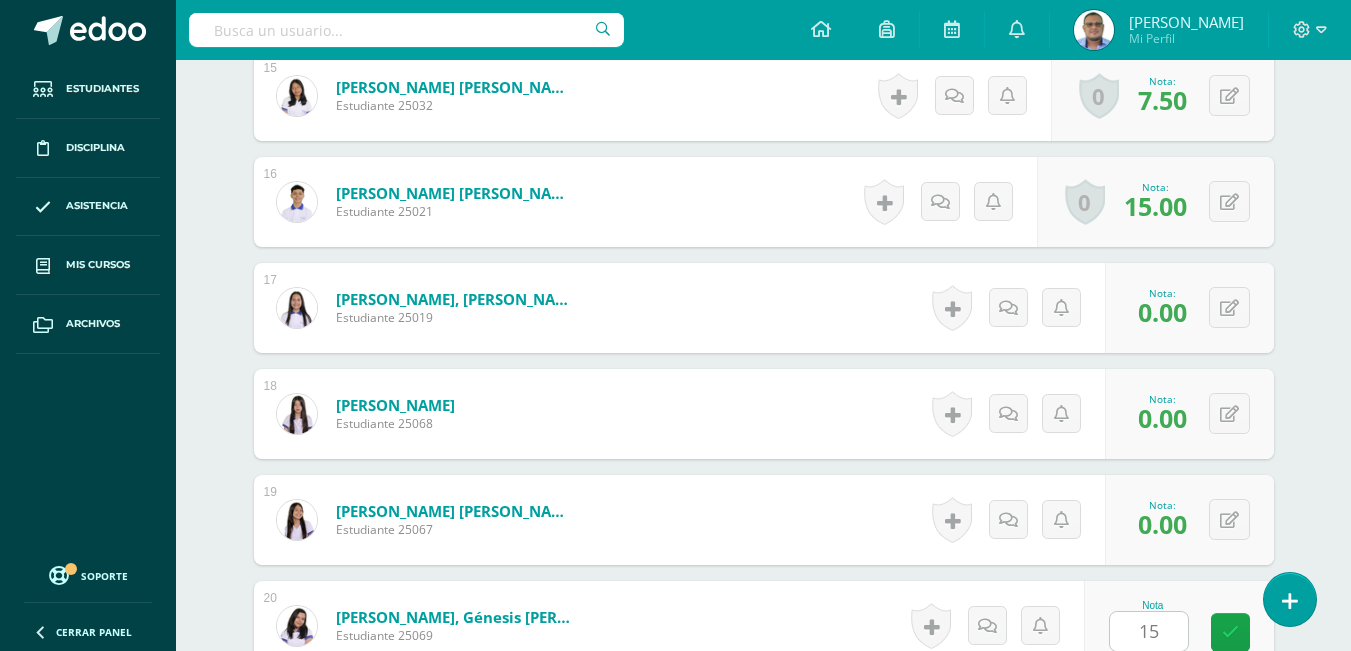 scroll, scrollTop: 2559, scrollLeft: 0, axis: vertical 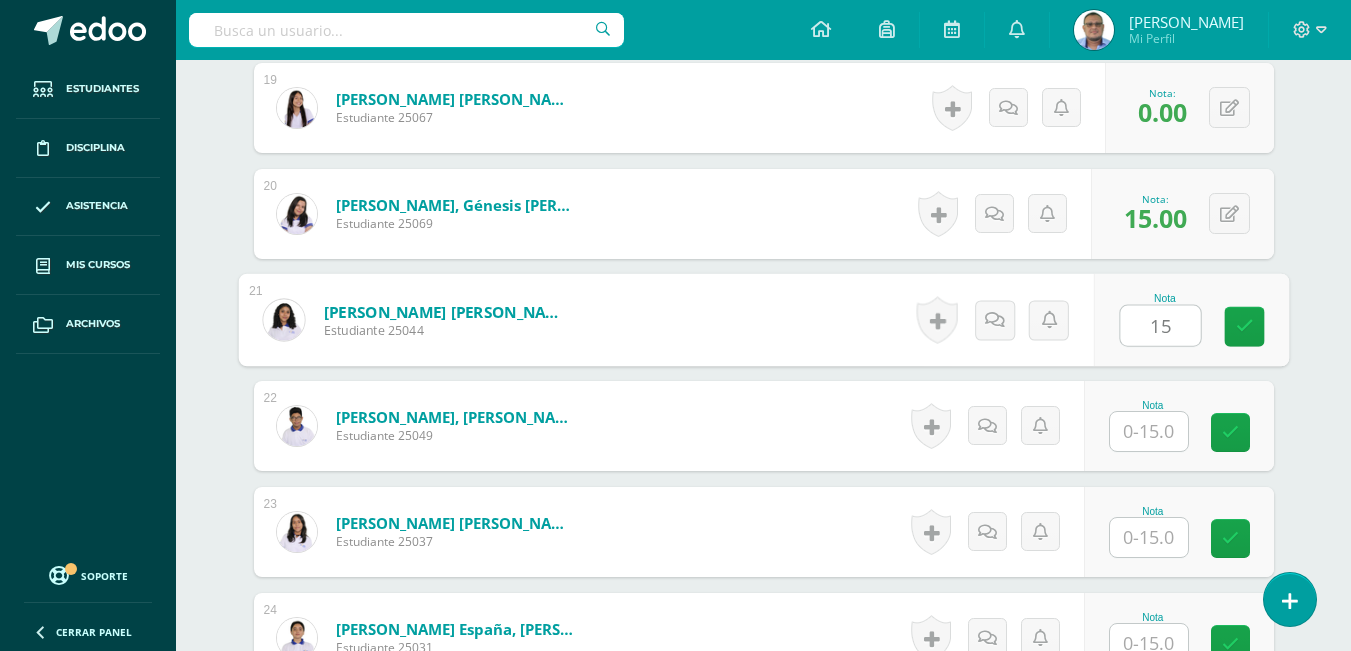 type on "15" 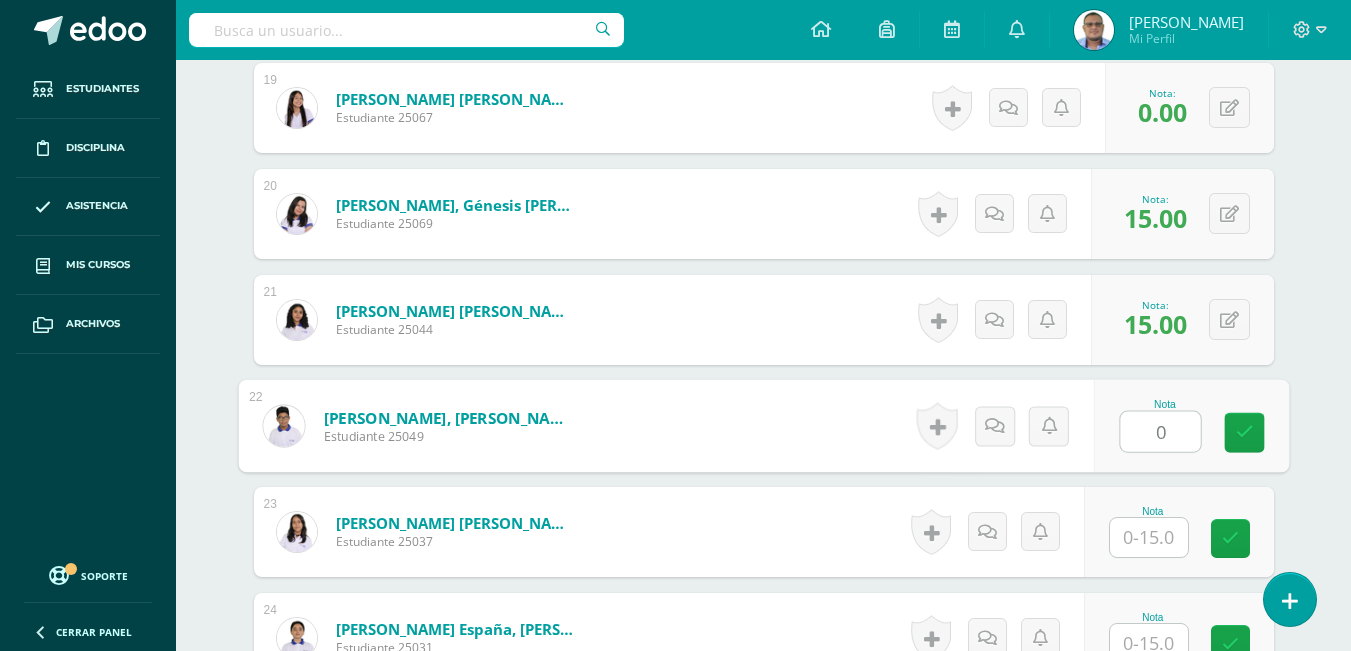 type on "0" 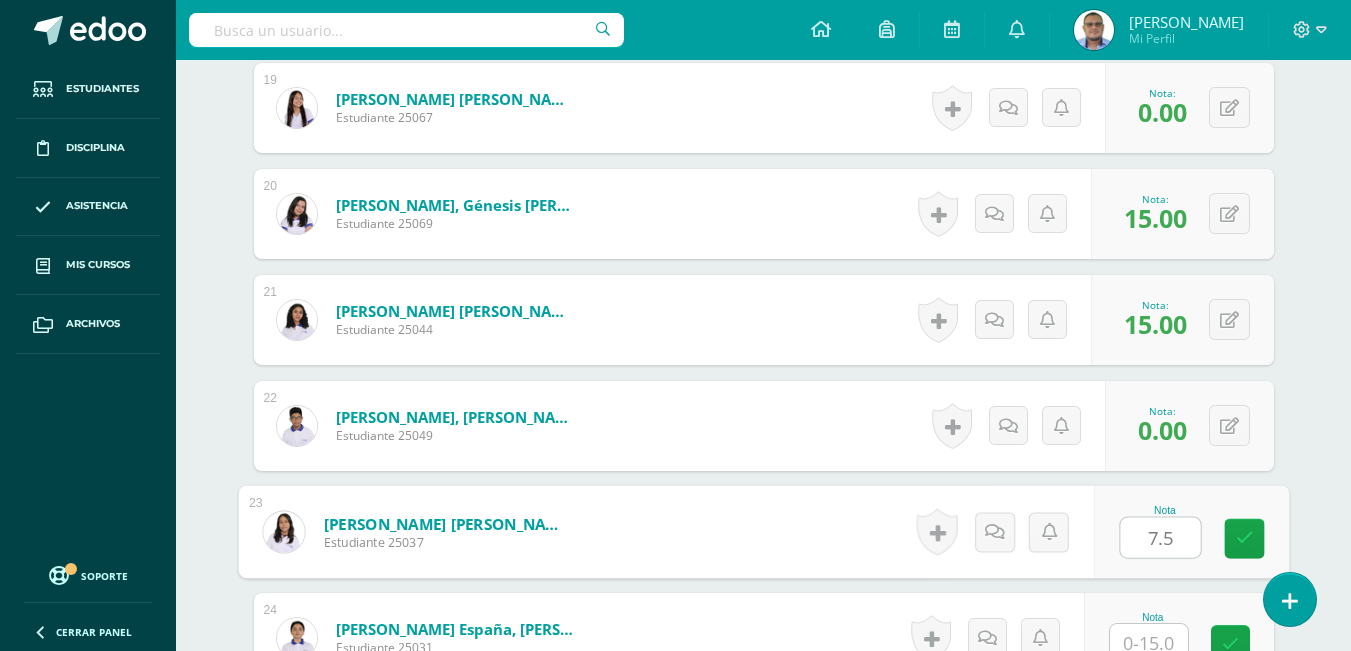 type on "7.5" 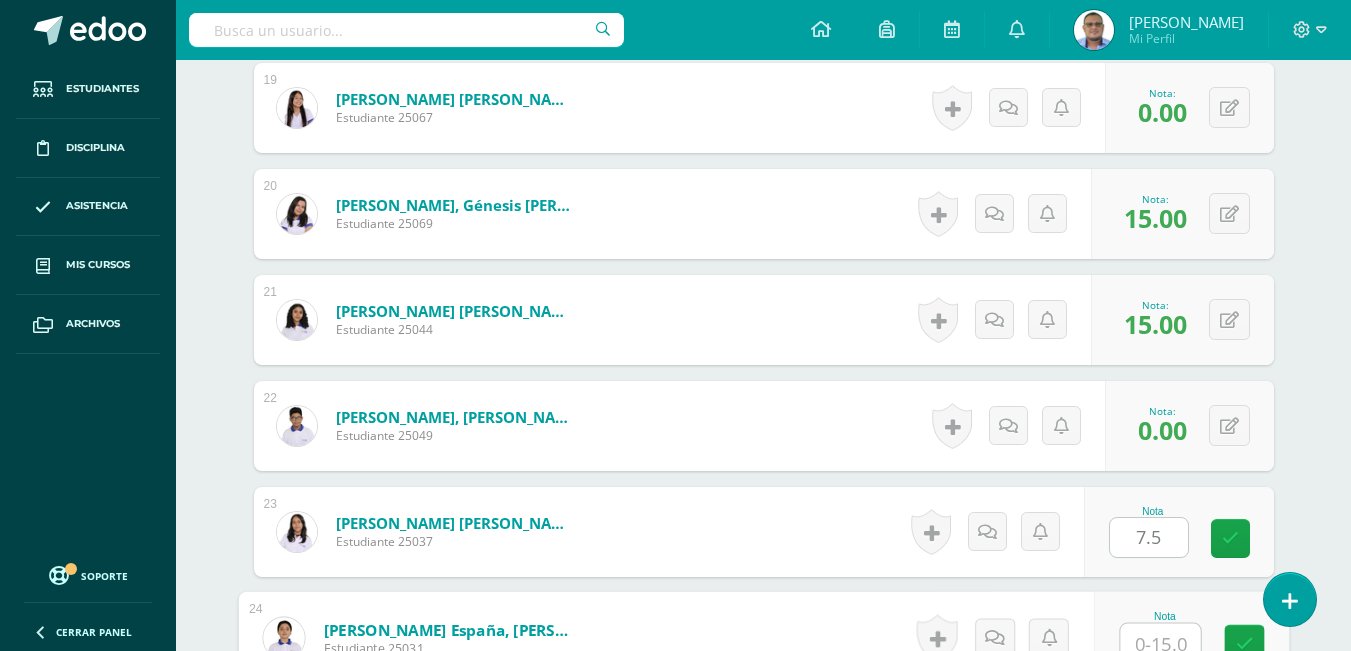 scroll, scrollTop: 2571, scrollLeft: 0, axis: vertical 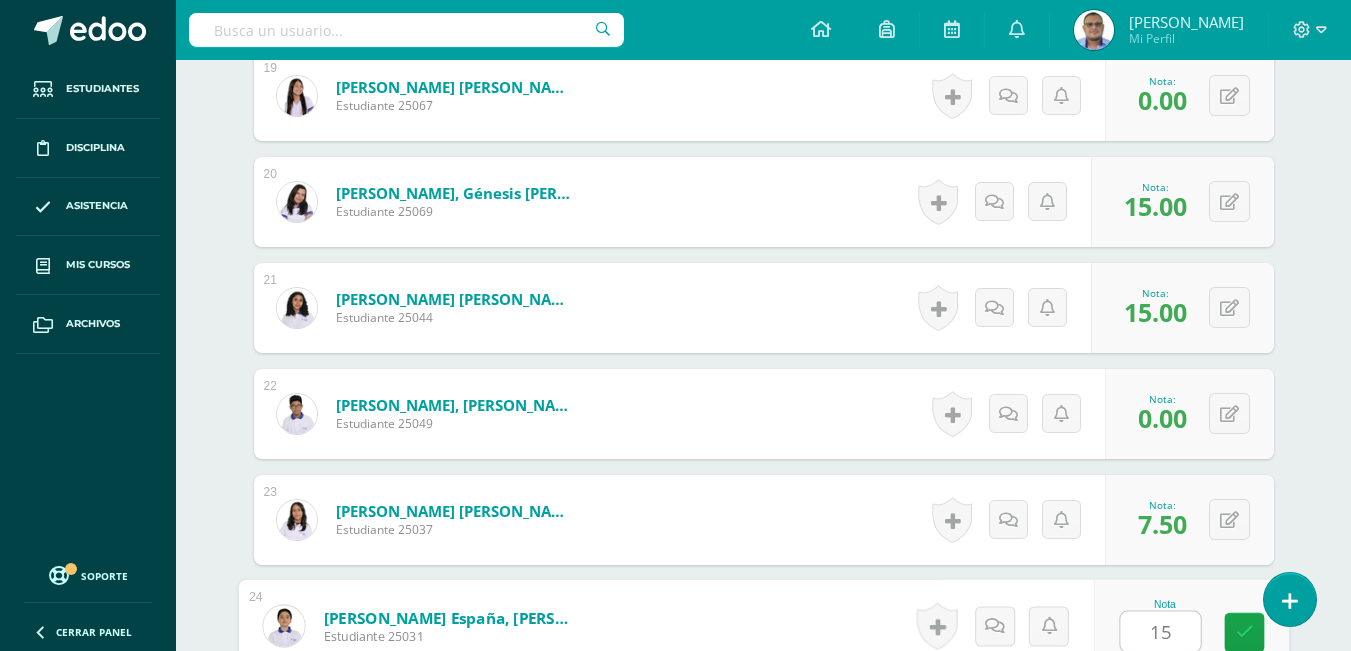 type on "15" 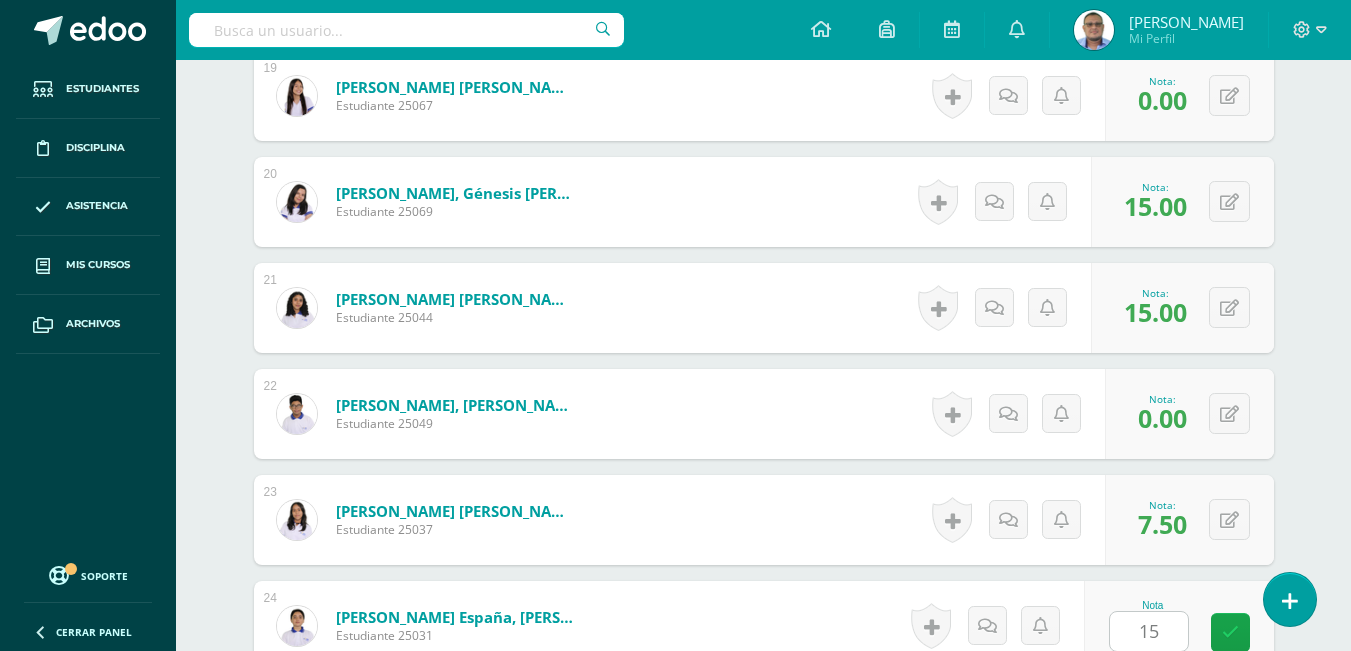 scroll, scrollTop: 2983, scrollLeft: 0, axis: vertical 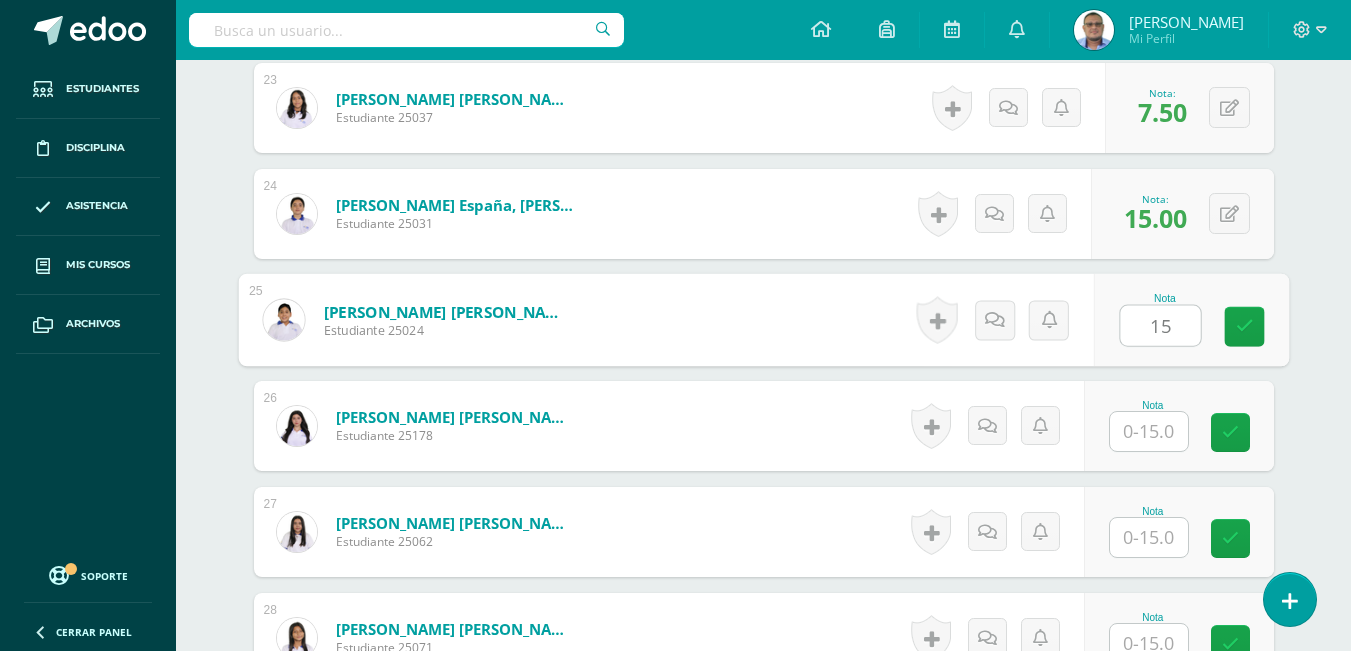 type on "15" 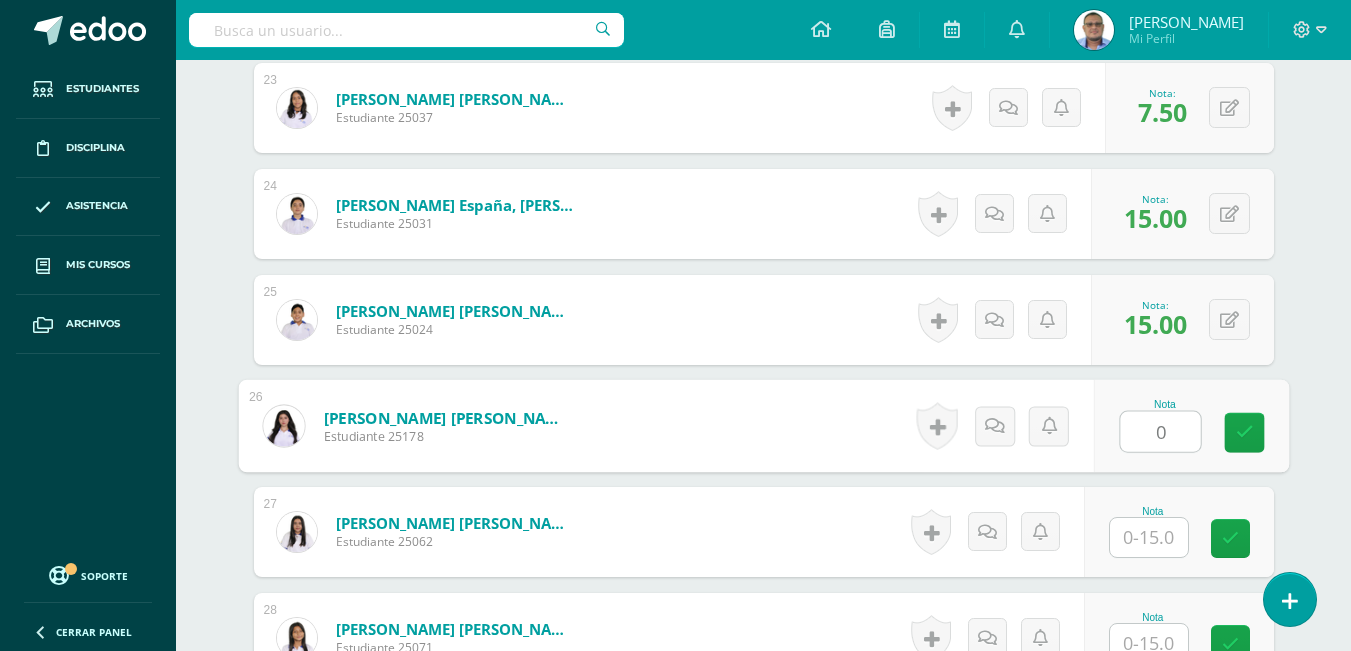 type on "0" 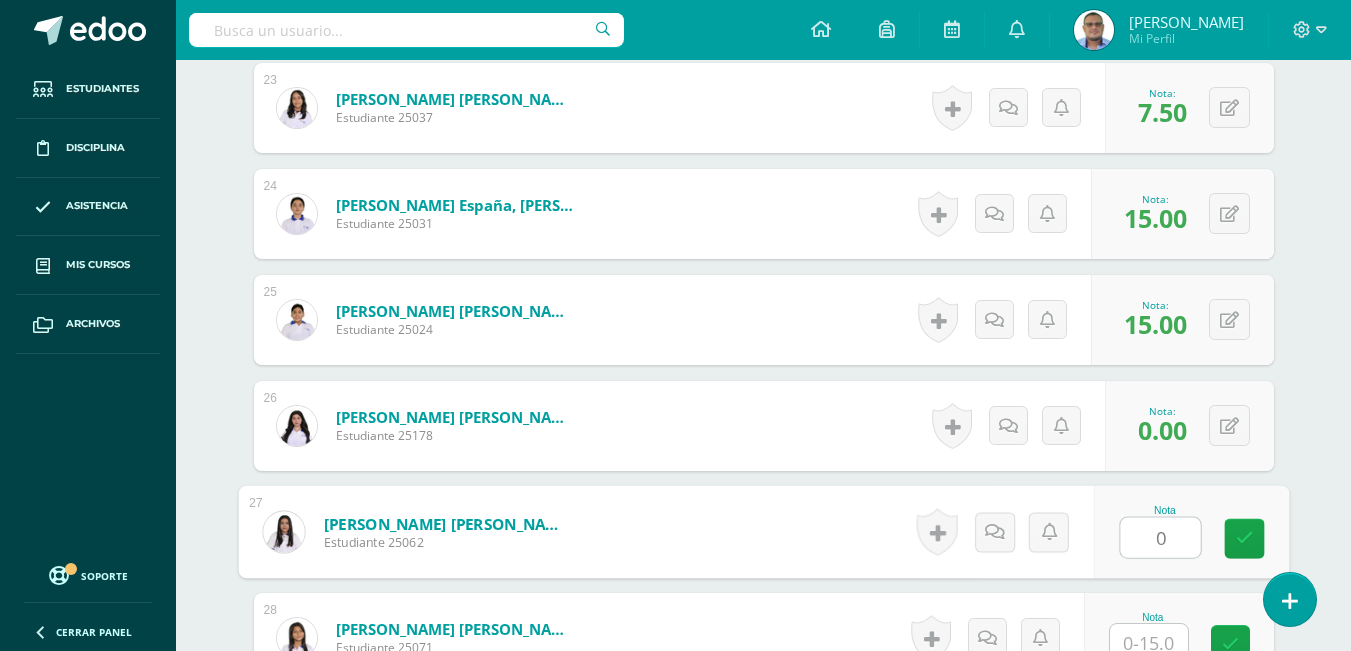 type on "0" 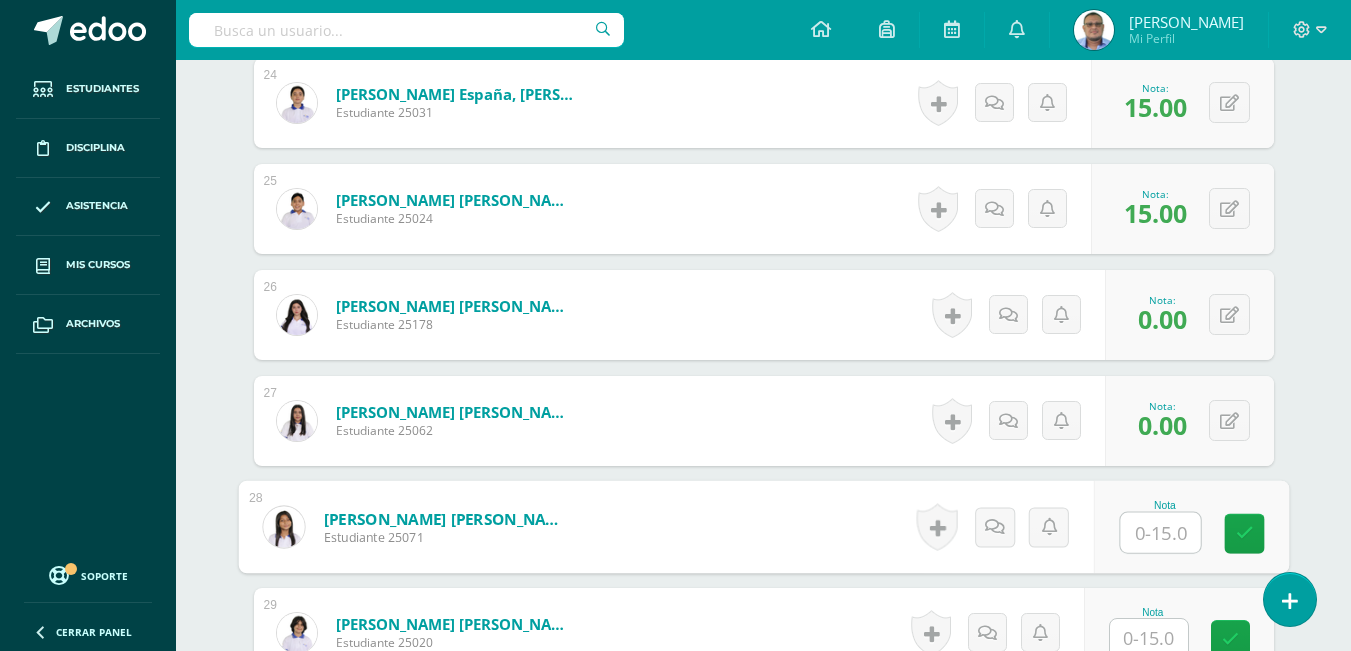 scroll, scrollTop: 3195, scrollLeft: 0, axis: vertical 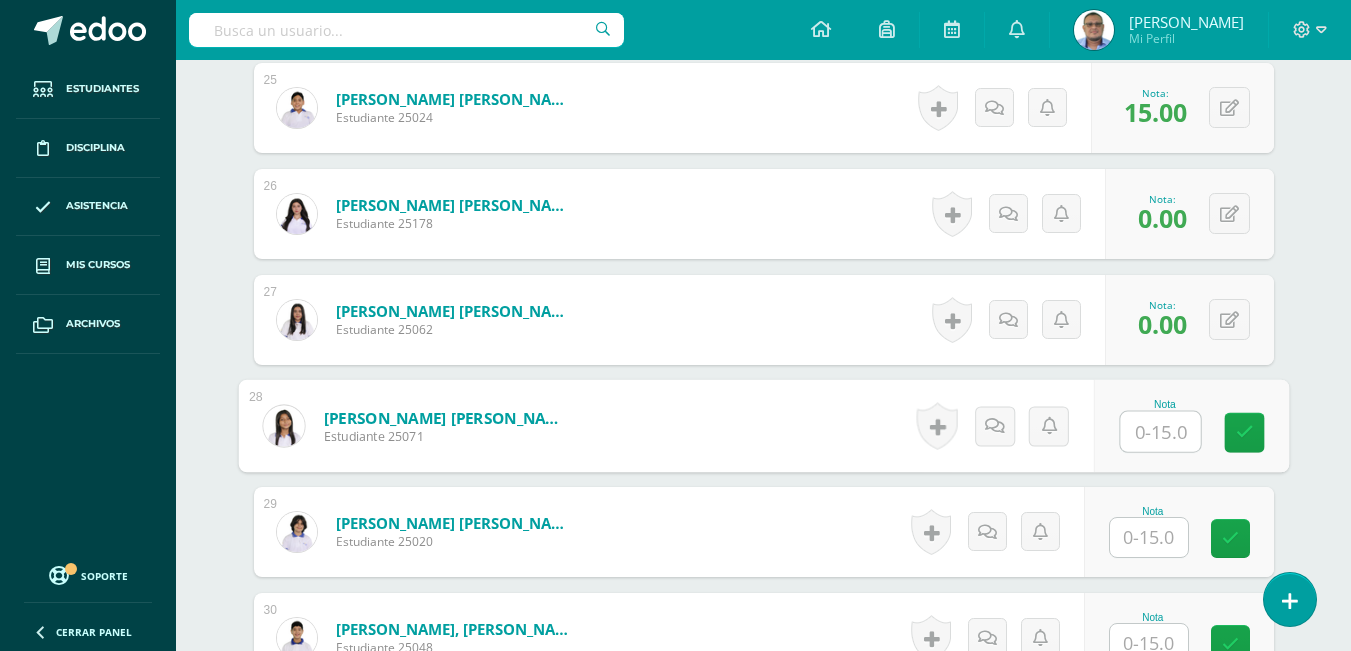click at bounding box center [1160, 432] 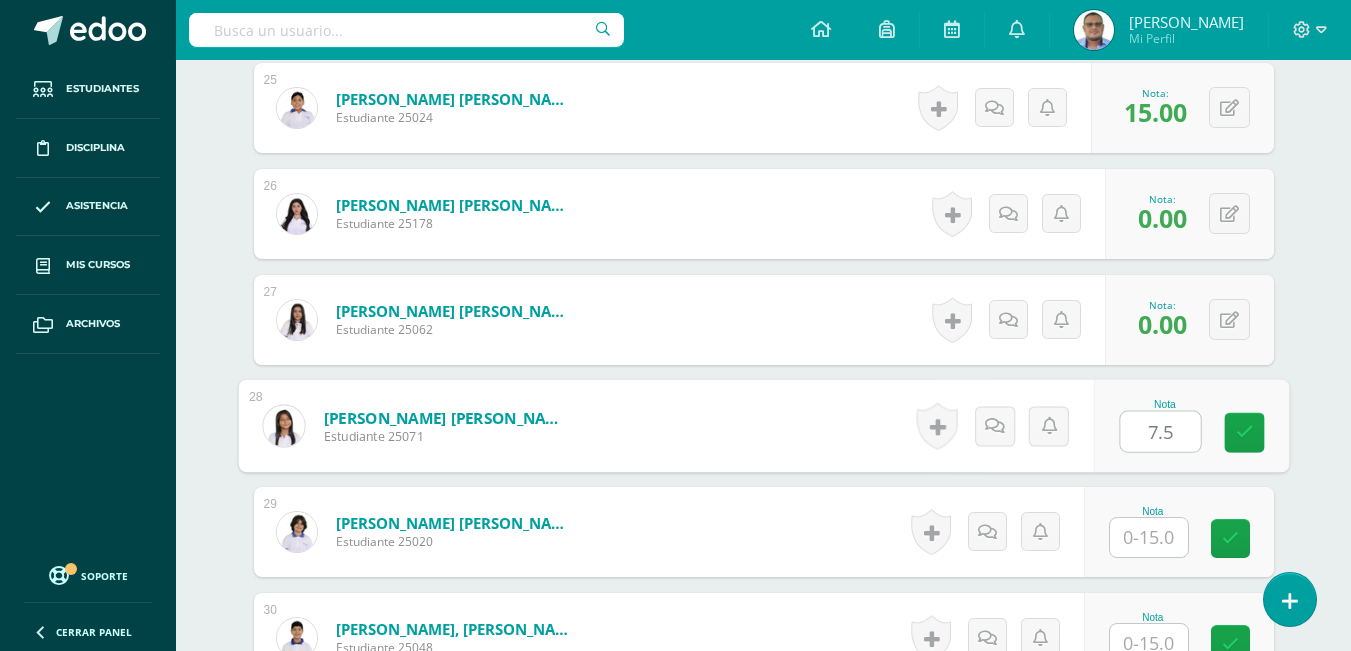 type on "7.5" 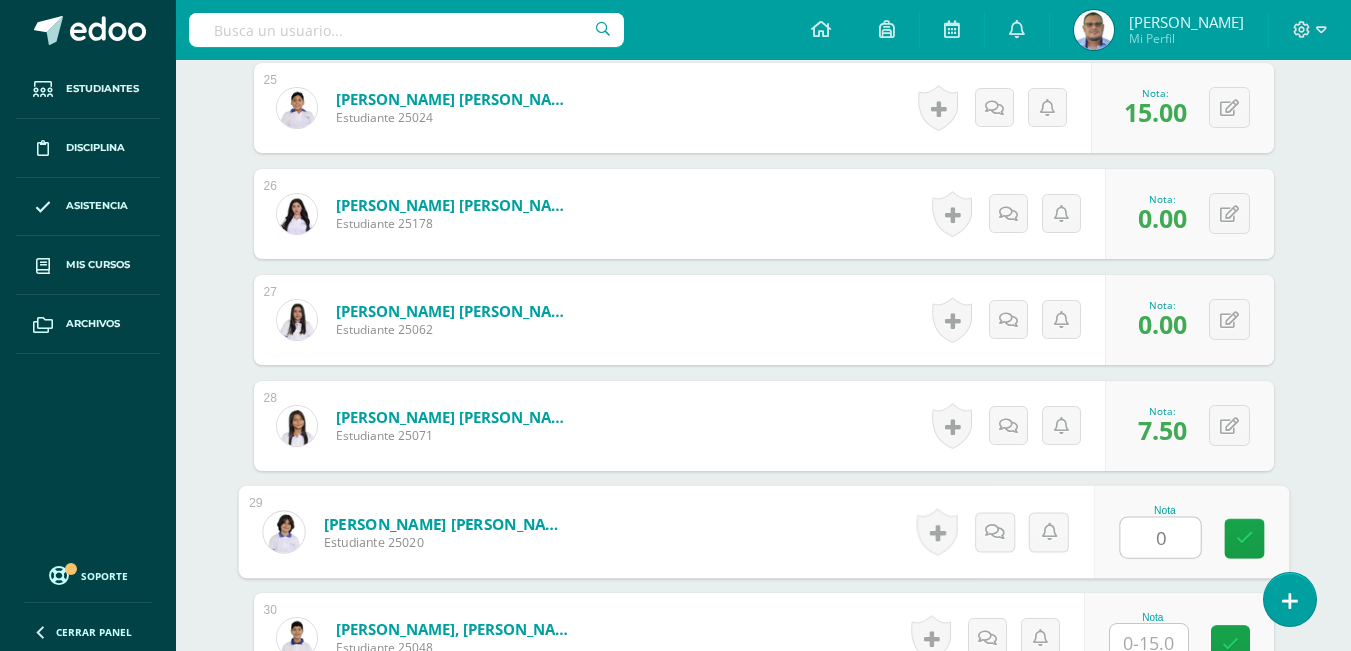 type on "0" 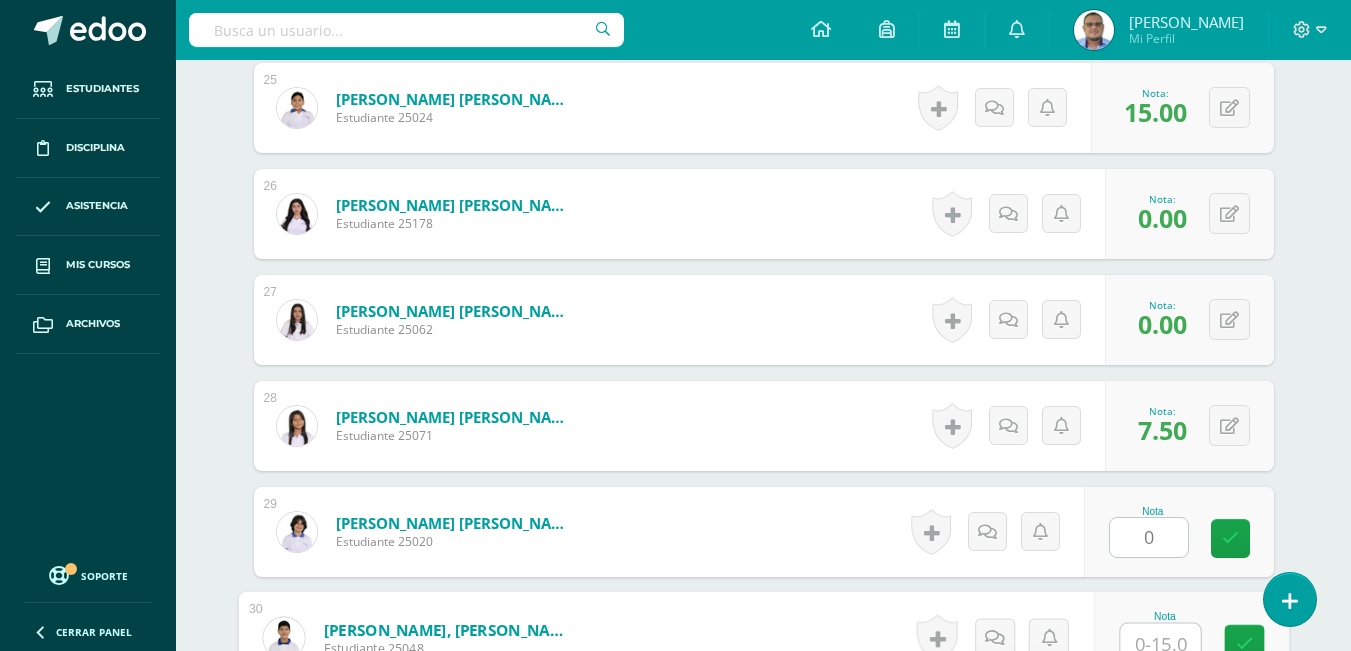 scroll, scrollTop: 3207, scrollLeft: 0, axis: vertical 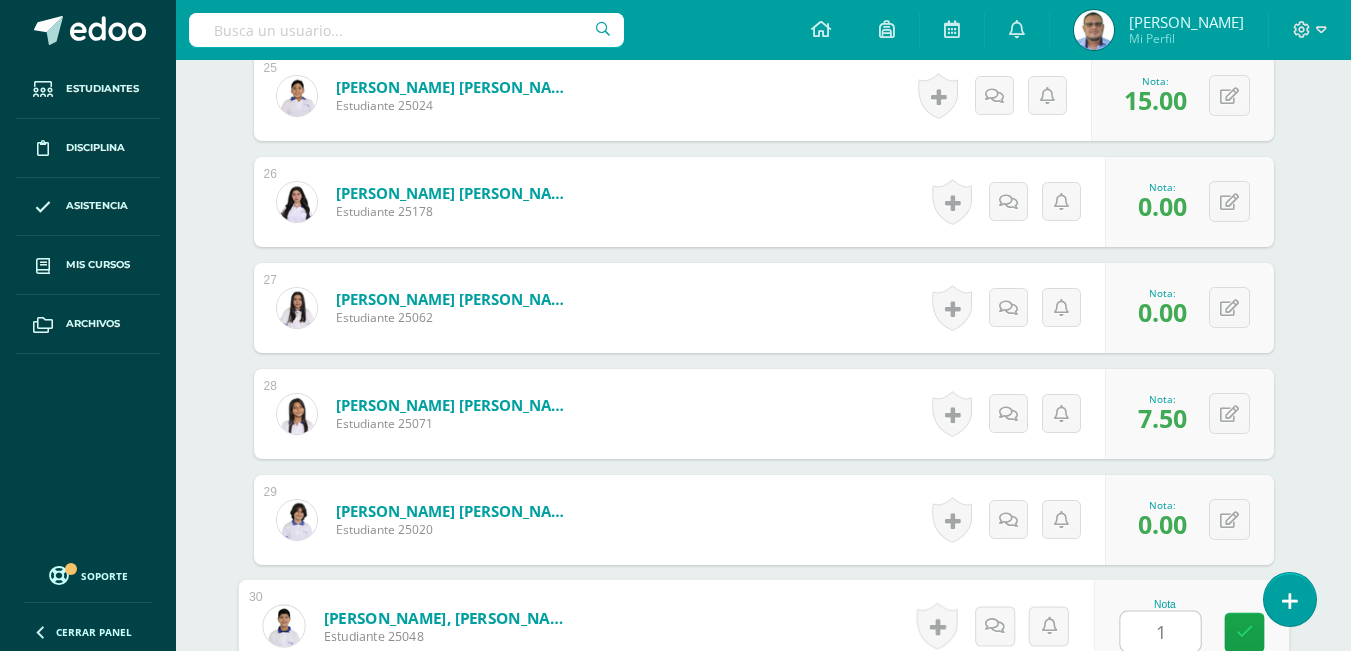type on "15" 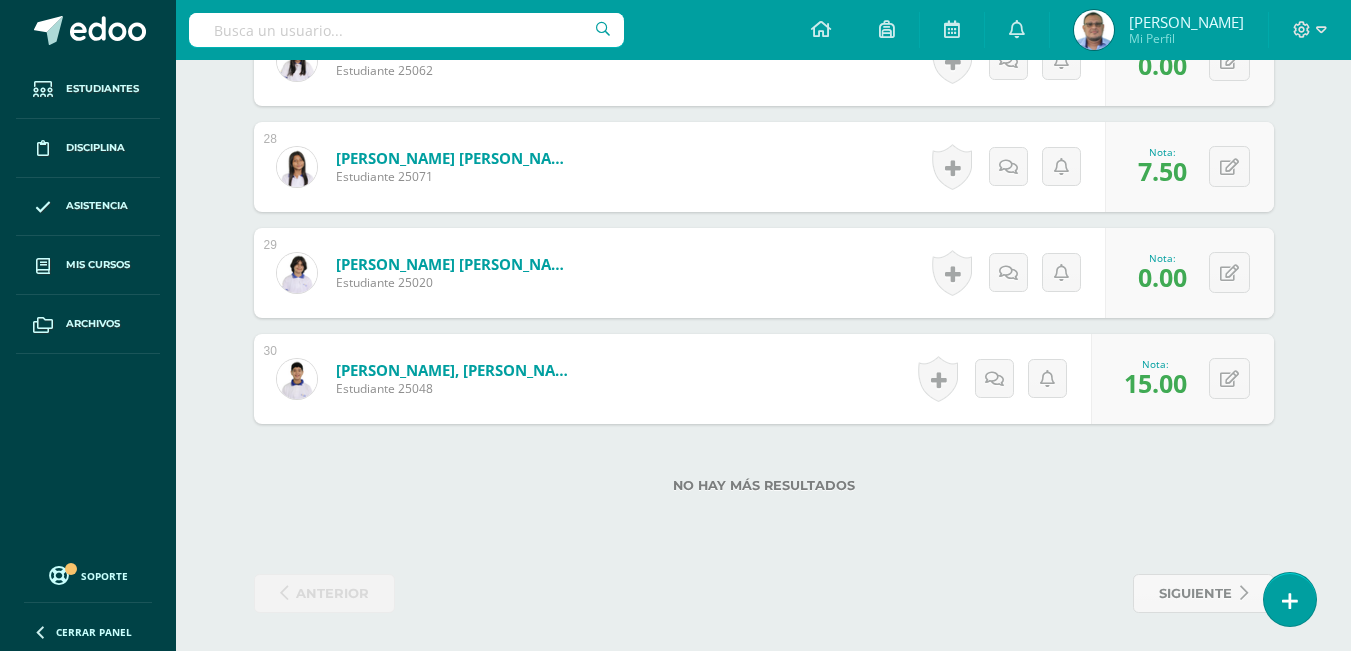 scroll, scrollTop: 3456, scrollLeft: 0, axis: vertical 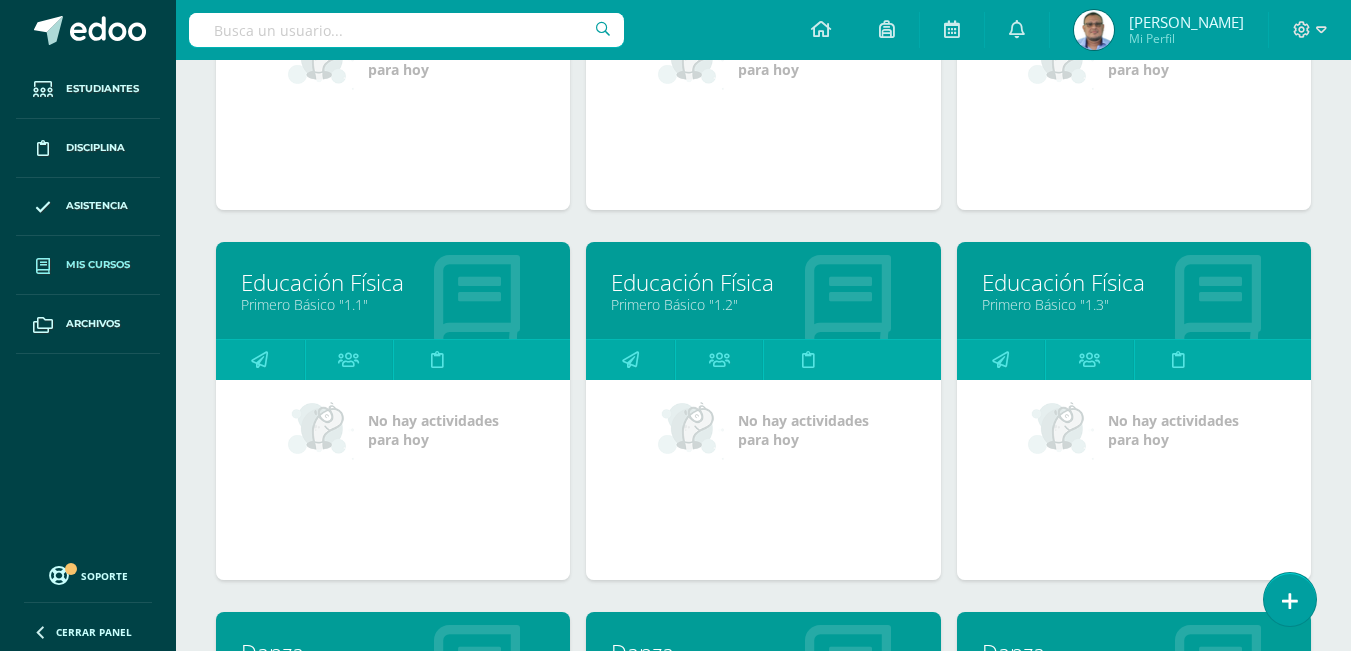 click on "Primero Básico "1.3"" at bounding box center (1134, 304) 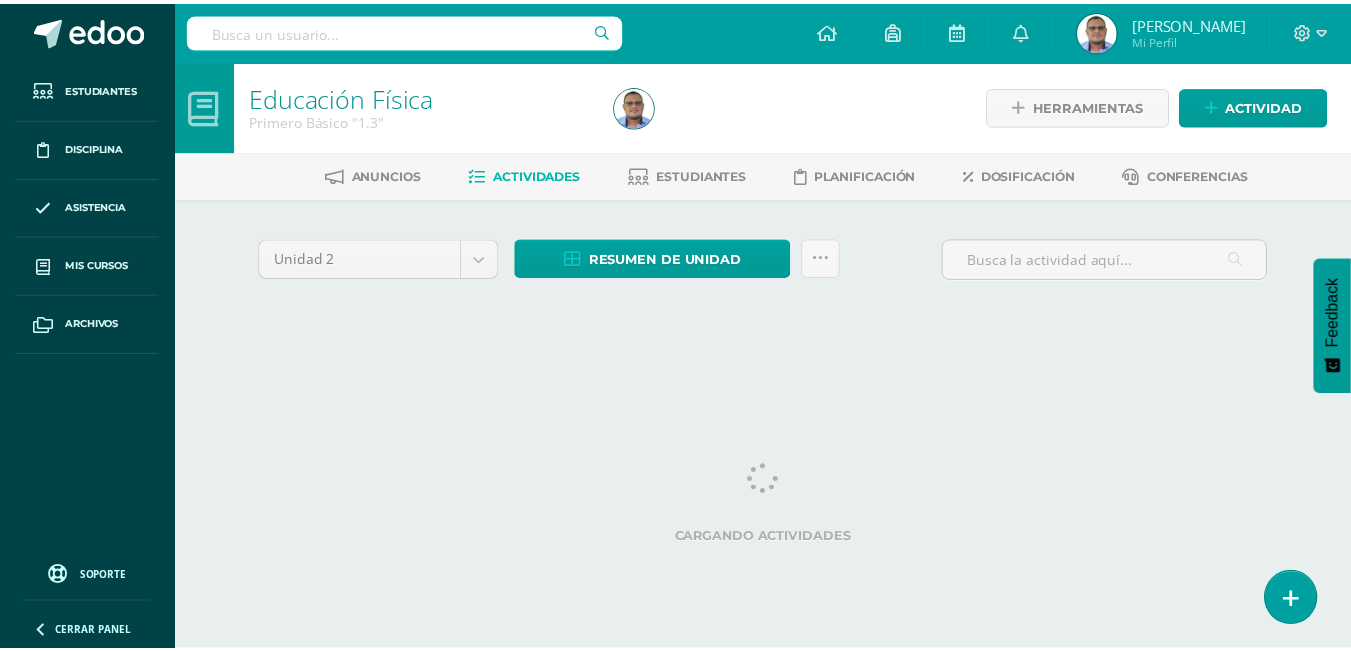 scroll, scrollTop: 0, scrollLeft: 0, axis: both 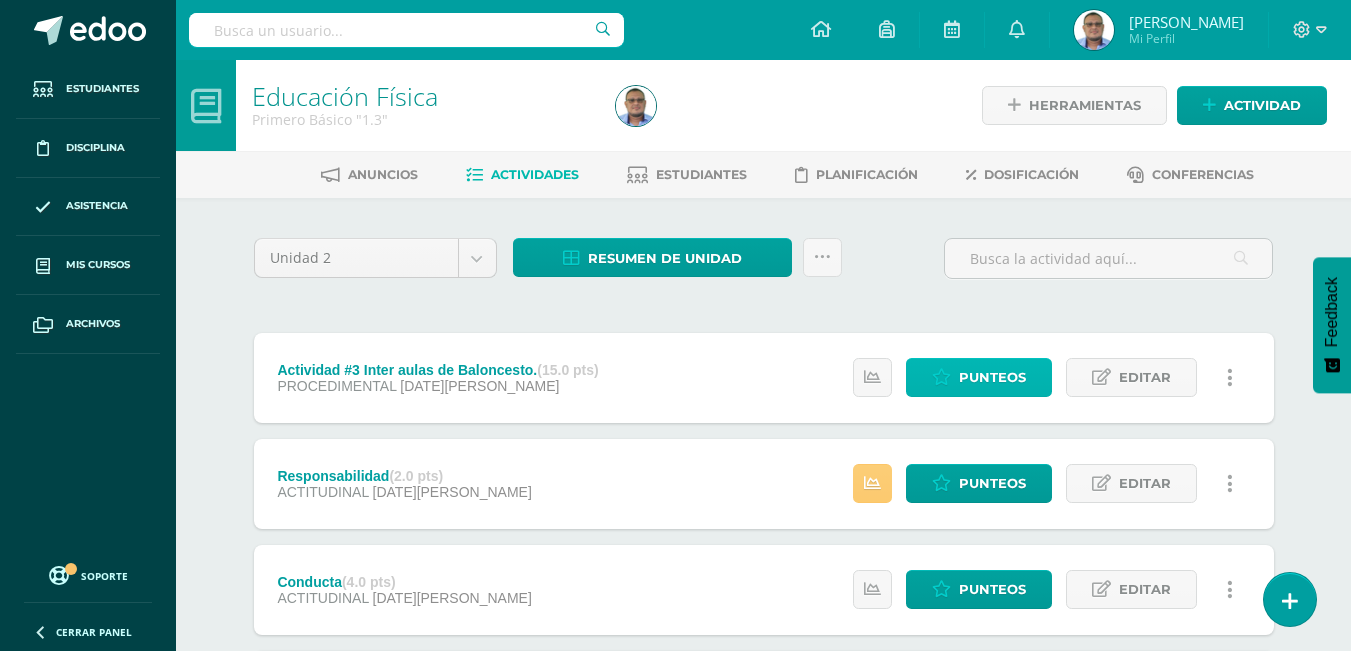 click on "Punteos" at bounding box center (992, 377) 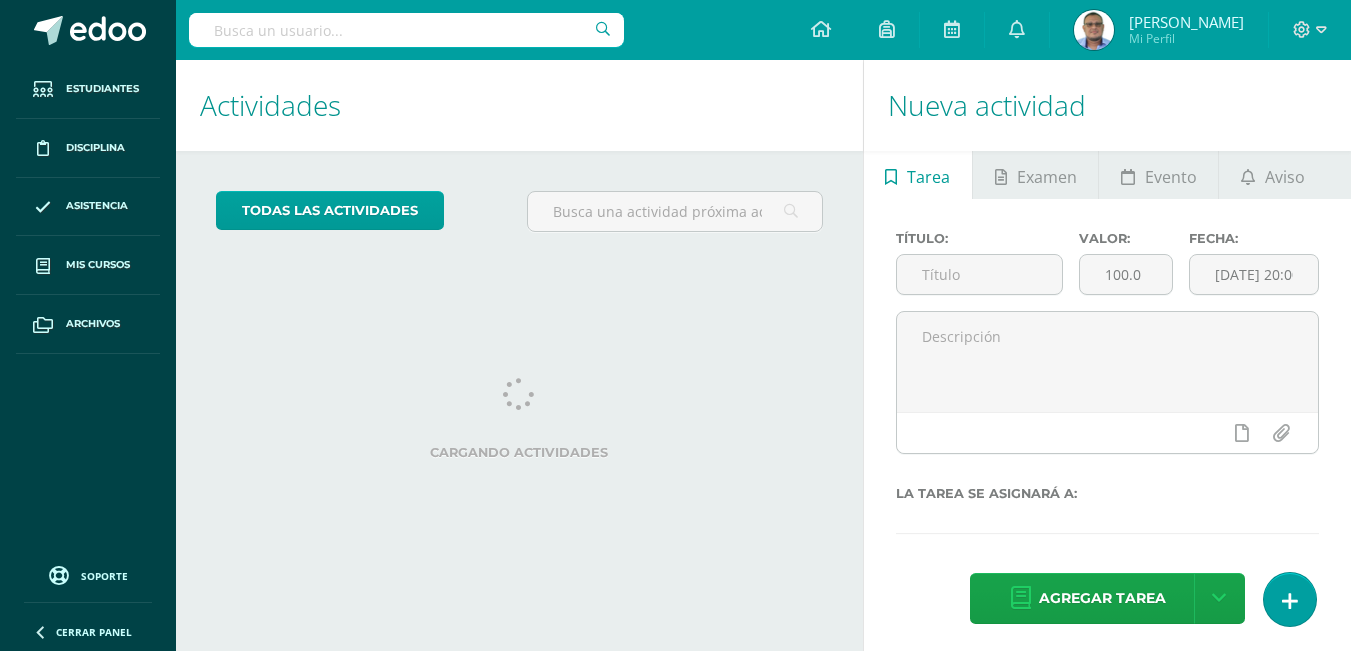 click on "Mis cursos" at bounding box center (98, 265) 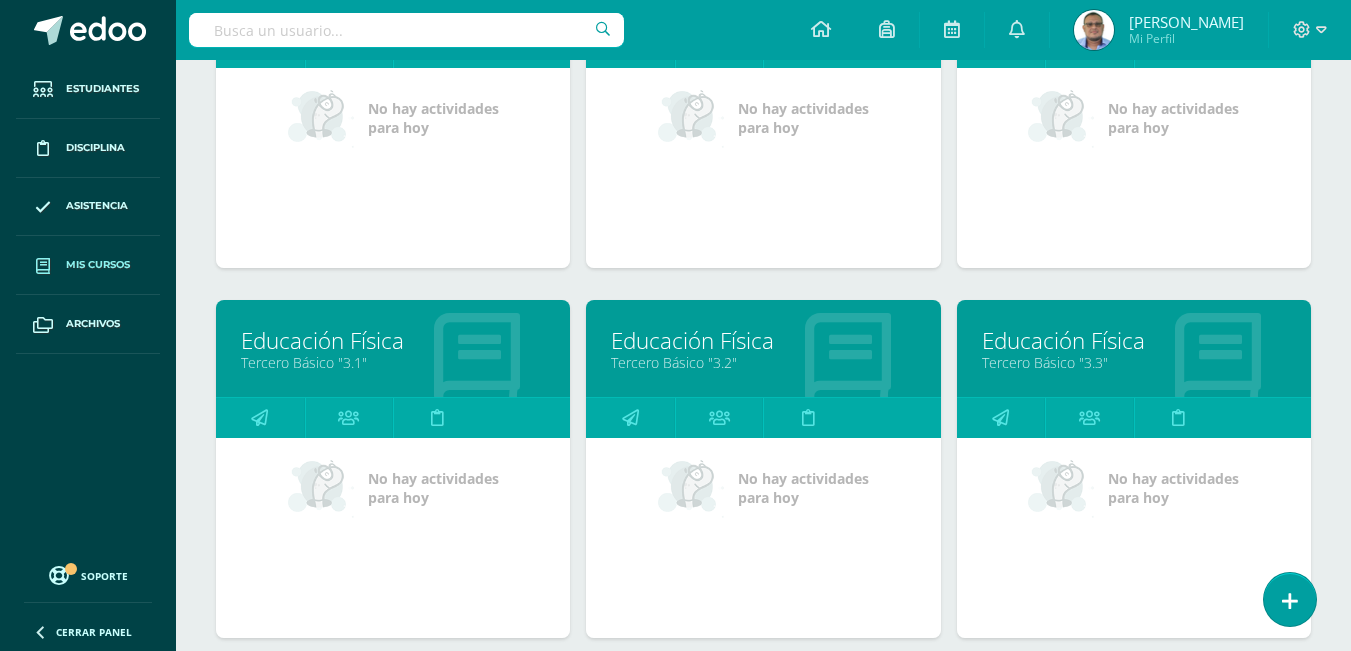 scroll, scrollTop: 1957, scrollLeft: 0, axis: vertical 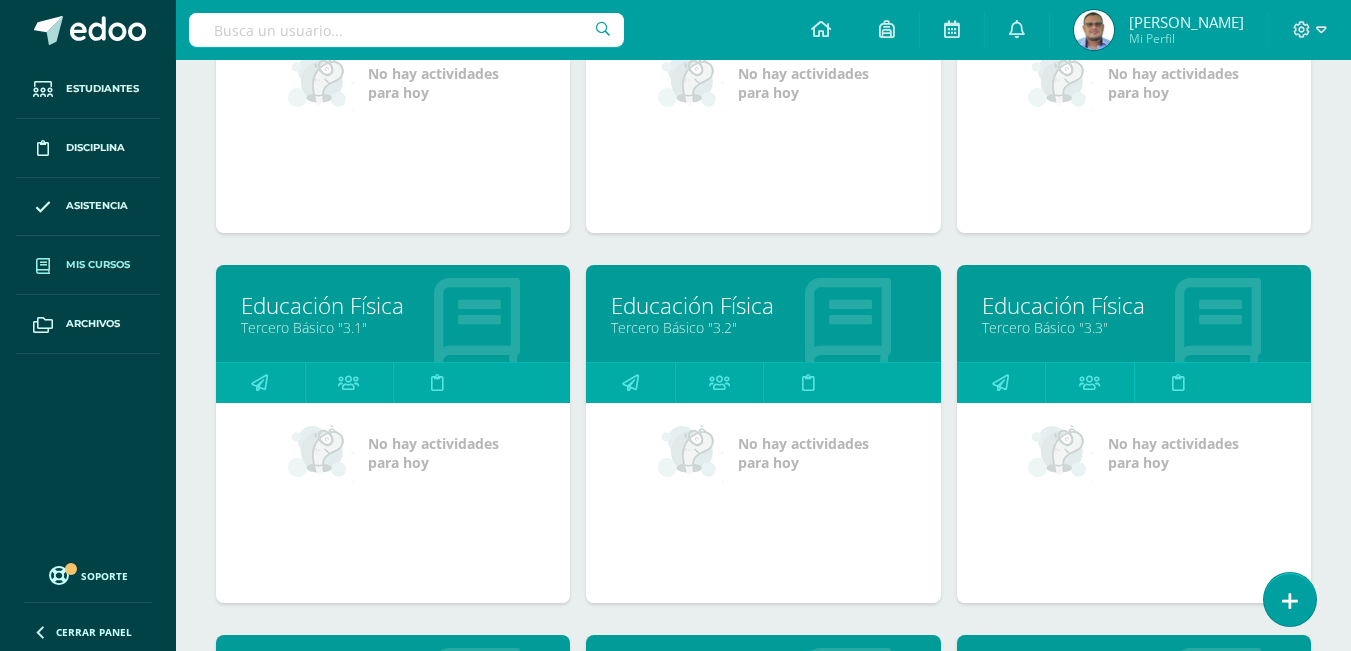 drag, startPoint x: 717, startPoint y: 323, endPoint x: 741, endPoint y: 85, distance: 239.20702 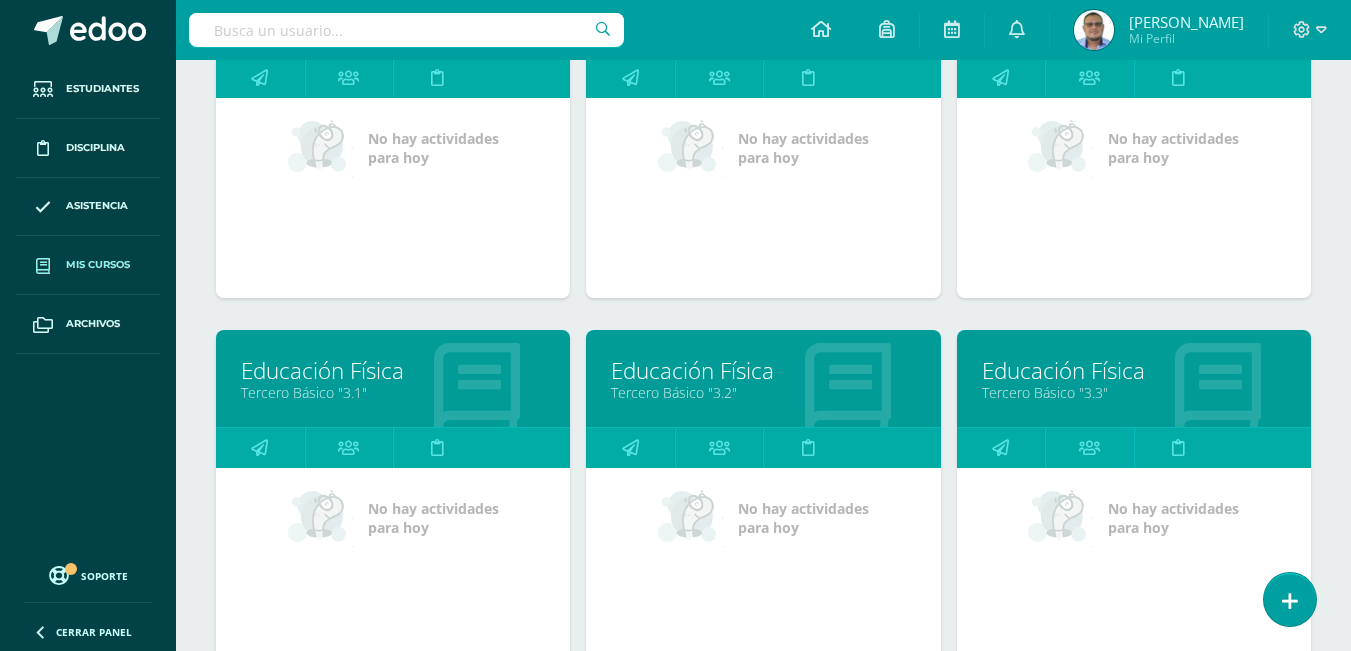 scroll, scrollTop: 1957, scrollLeft: 0, axis: vertical 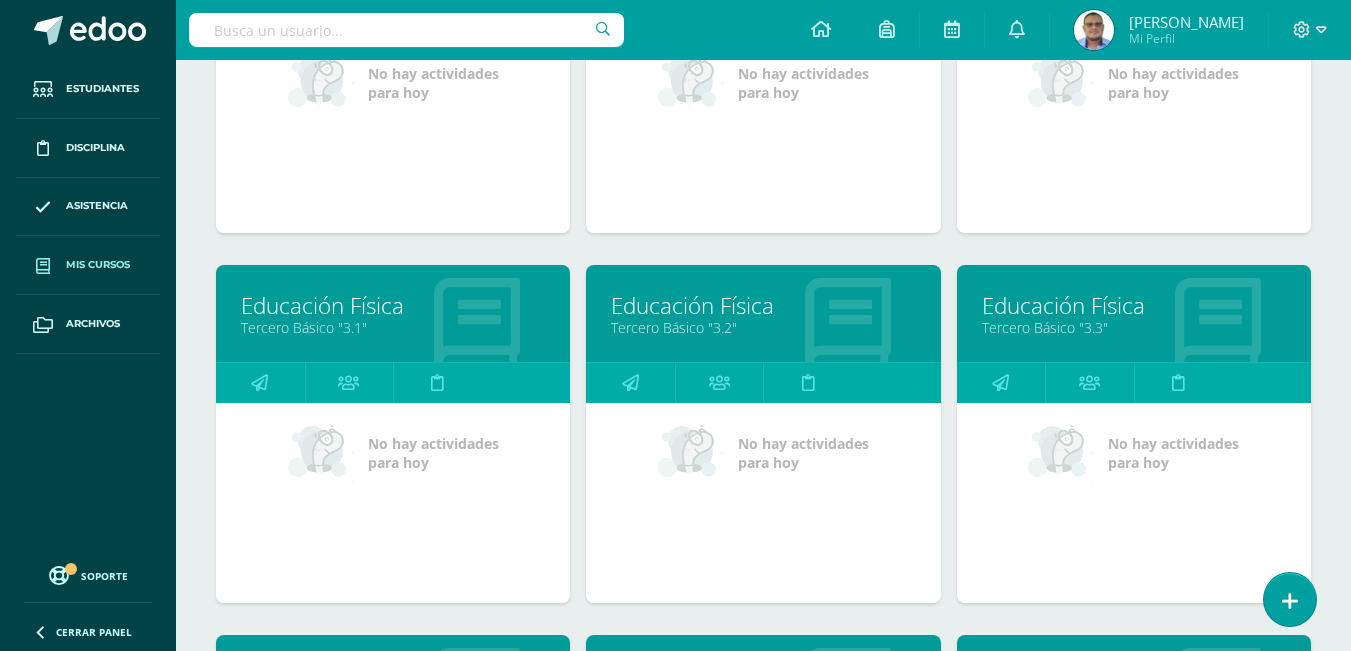 click on "Educación Física" at bounding box center [1134, 305] 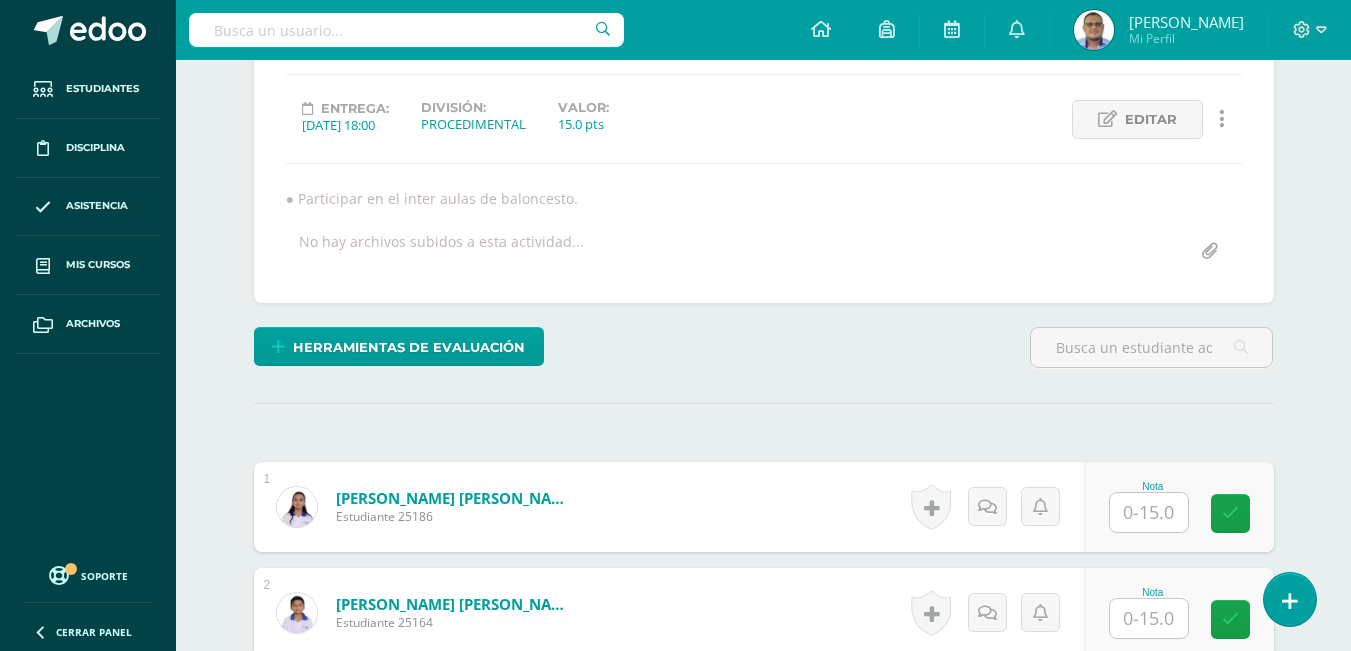 scroll, scrollTop: 502, scrollLeft: 0, axis: vertical 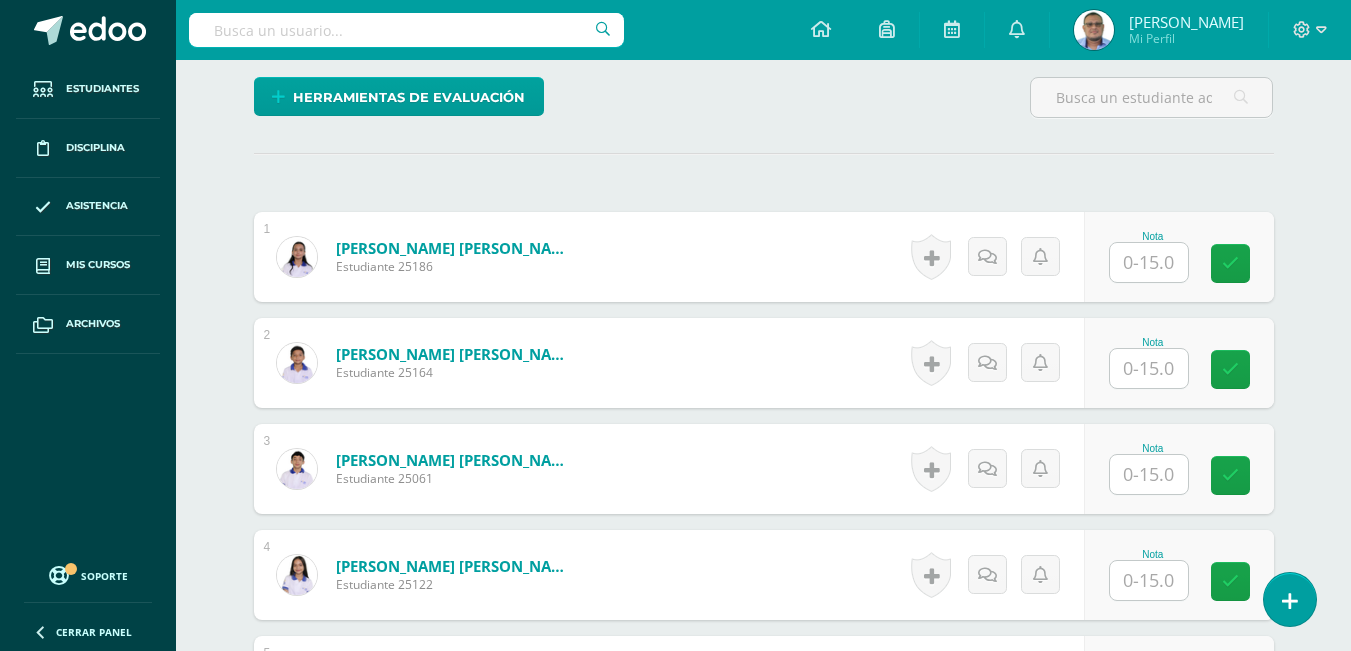 click at bounding box center [1149, 262] 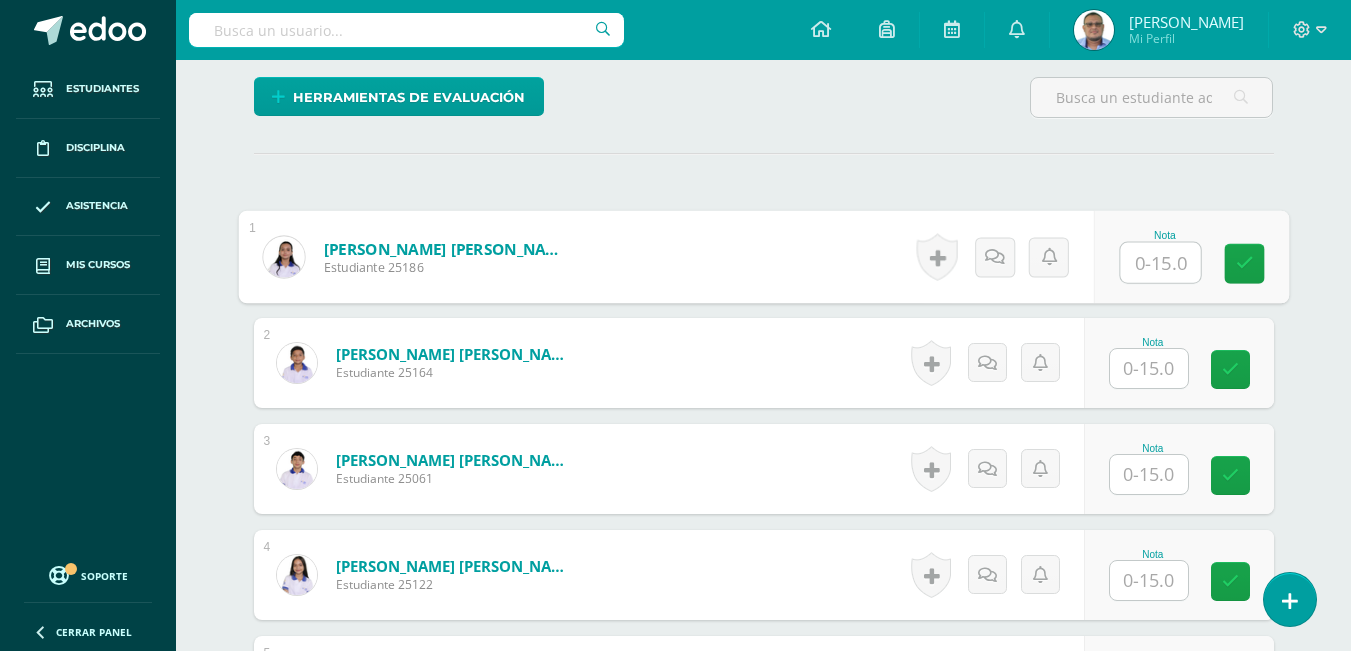 scroll, scrollTop: 503, scrollLeft: 0, axis: vertical 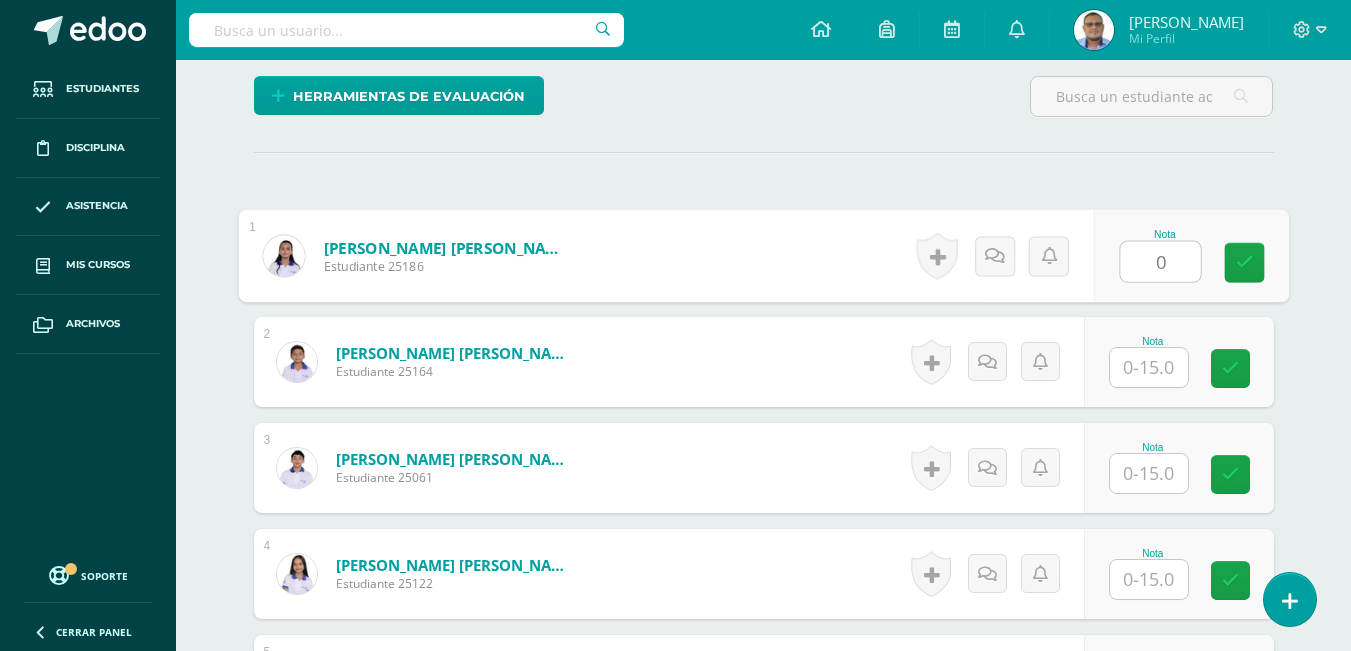 type on "0" 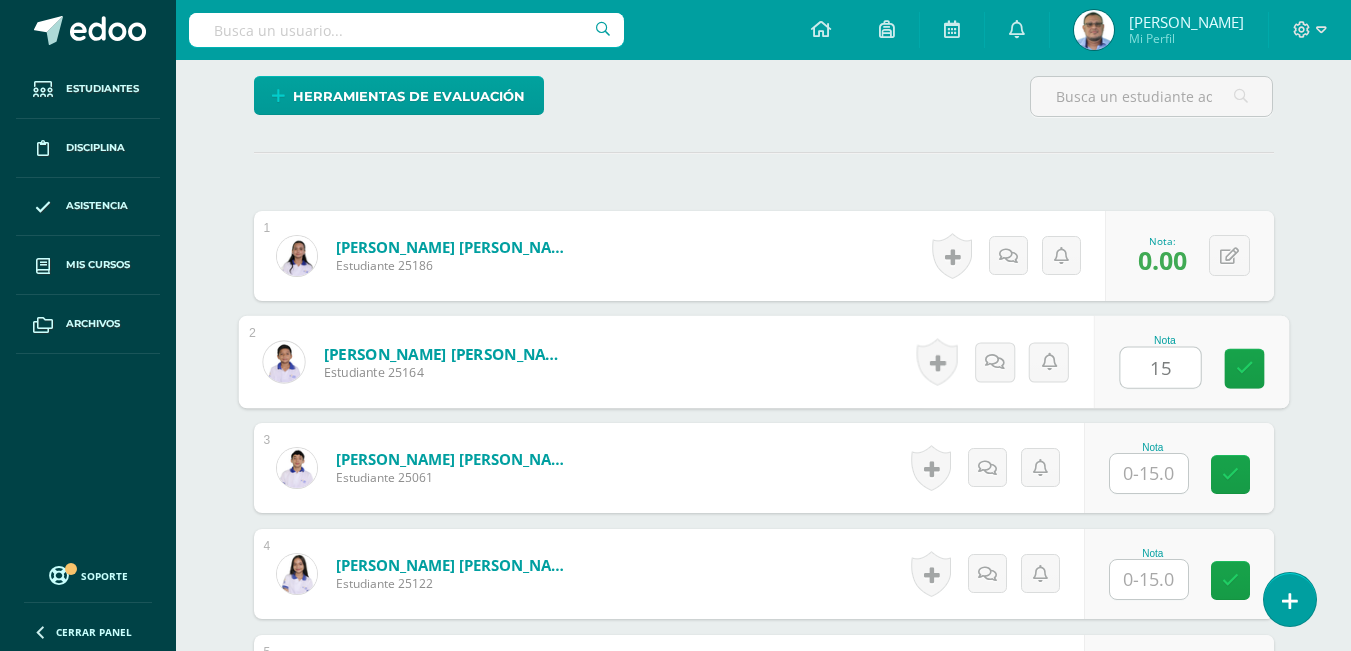 type on "15" 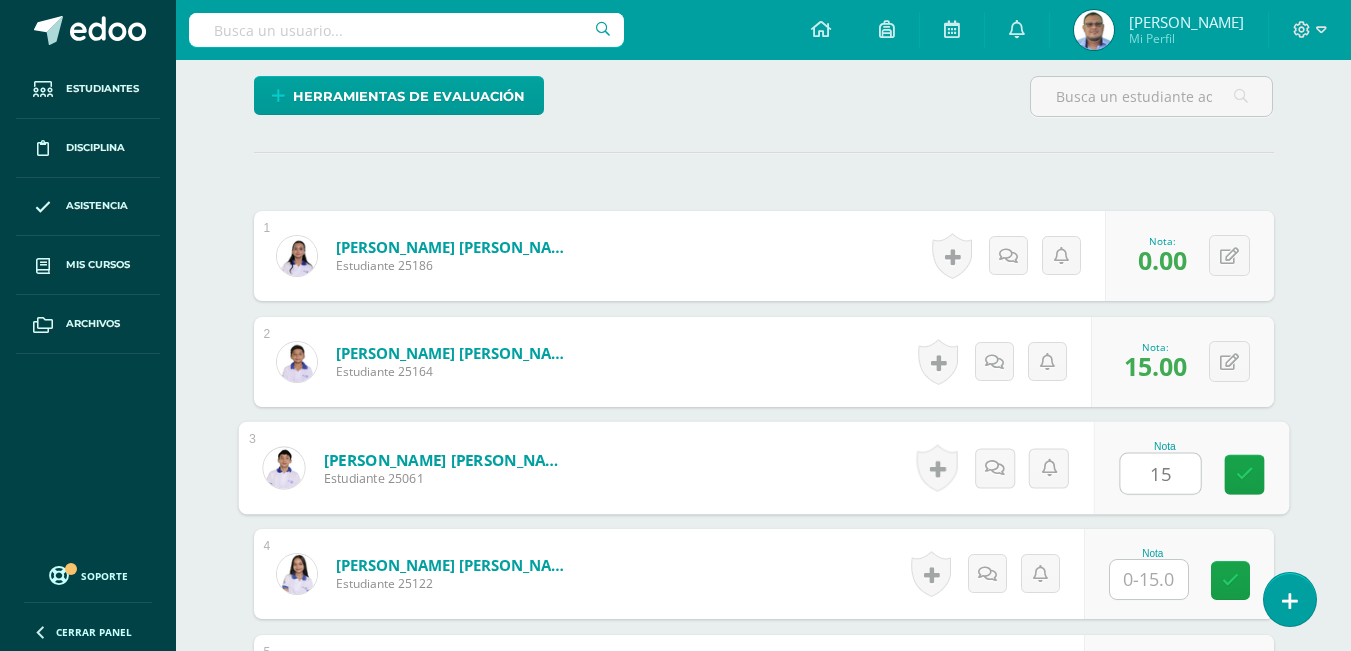 type on "15" 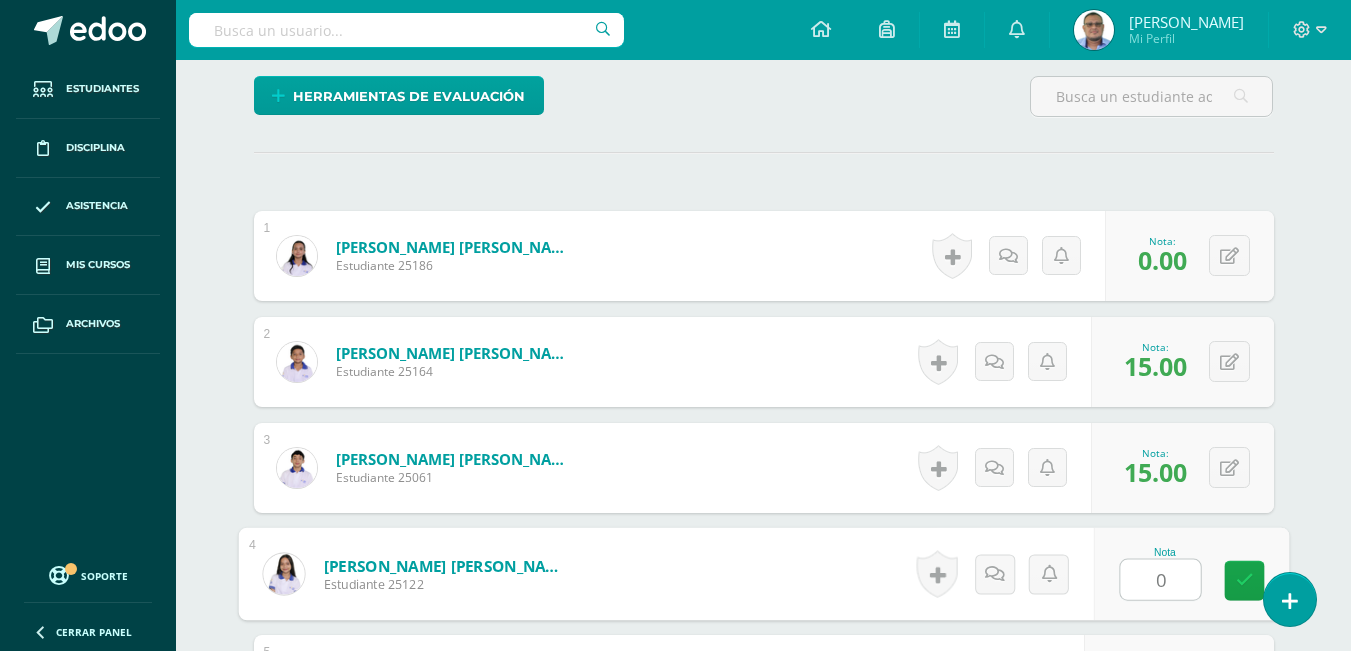 type on "0" 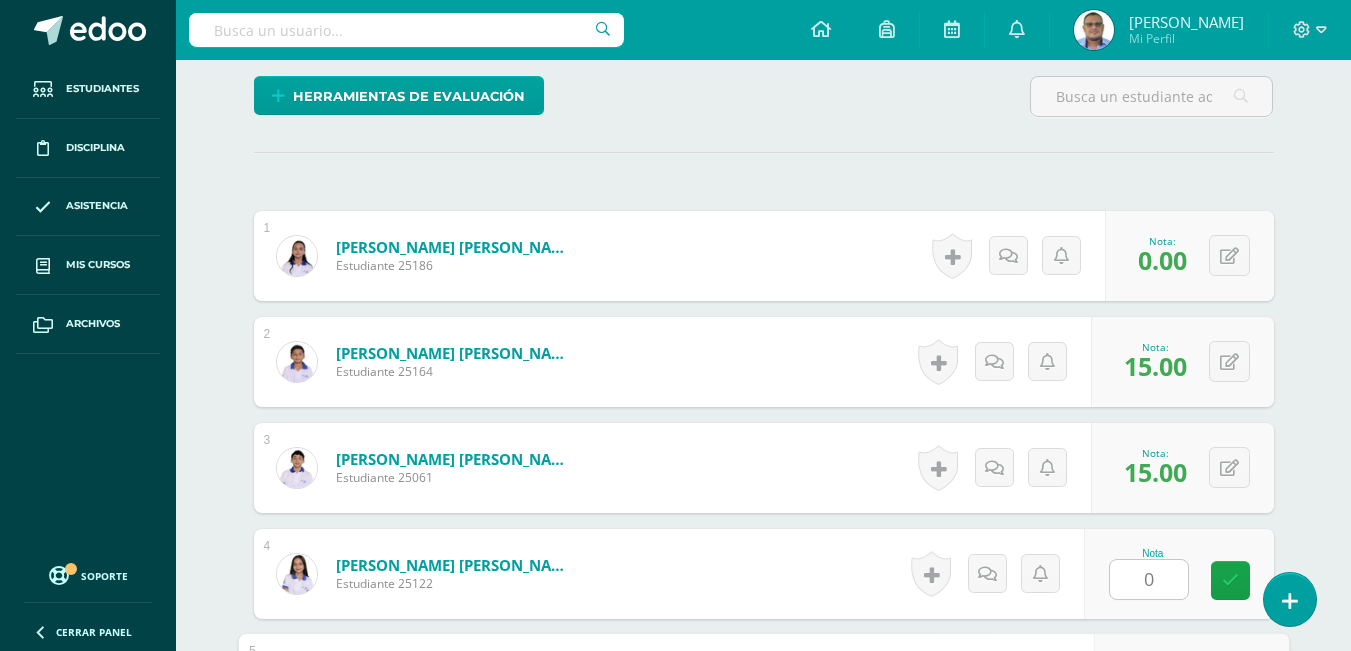 scroll, scrollTop: 863, scrollLeft: 0, axis: vertical 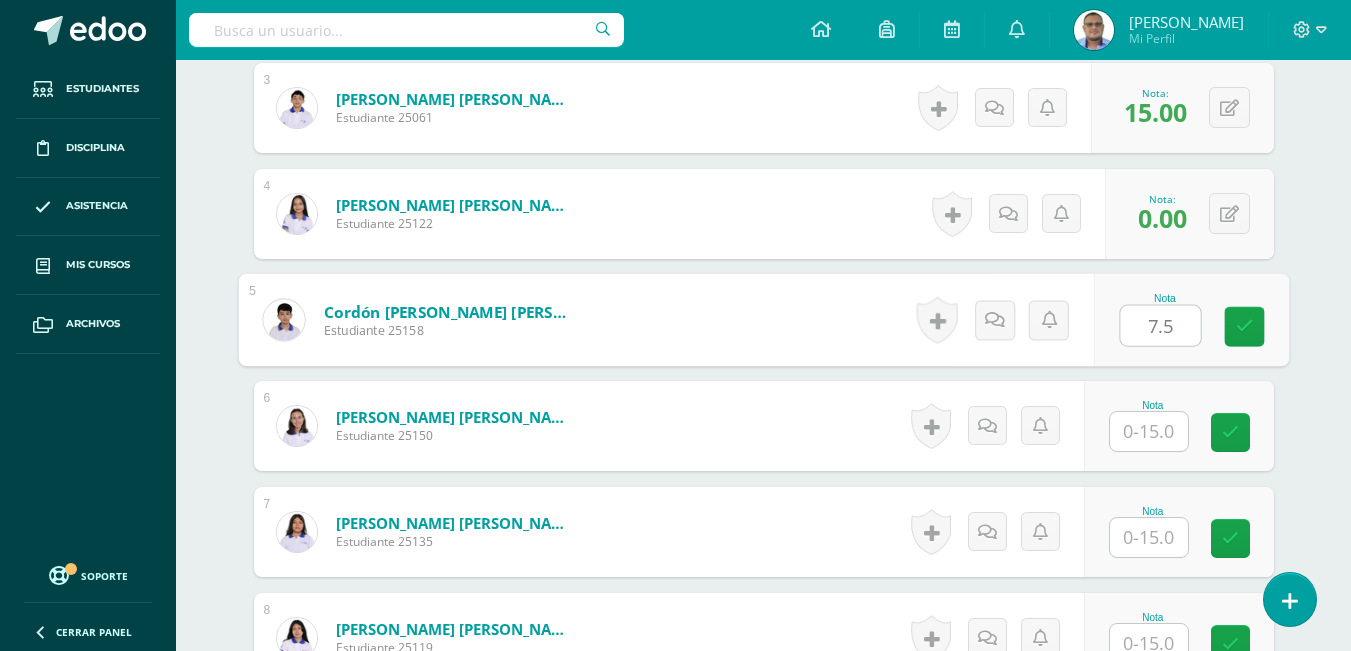 type on "7.5" 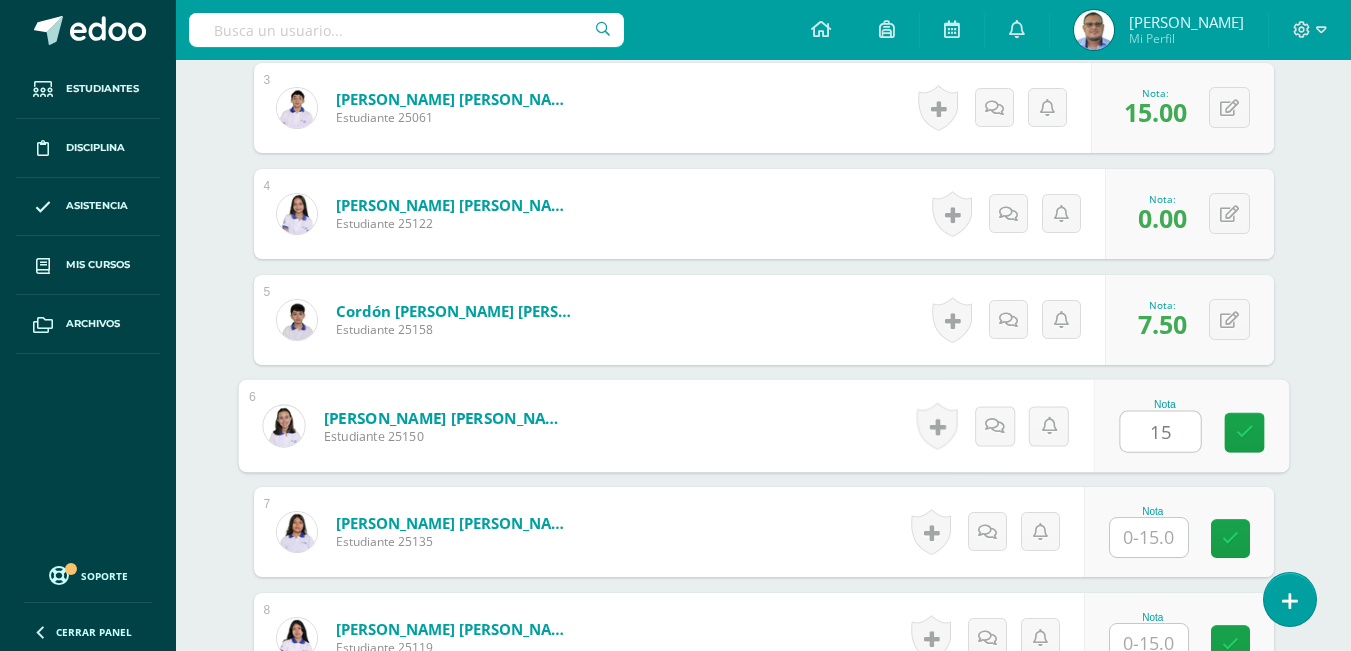 type on "15" 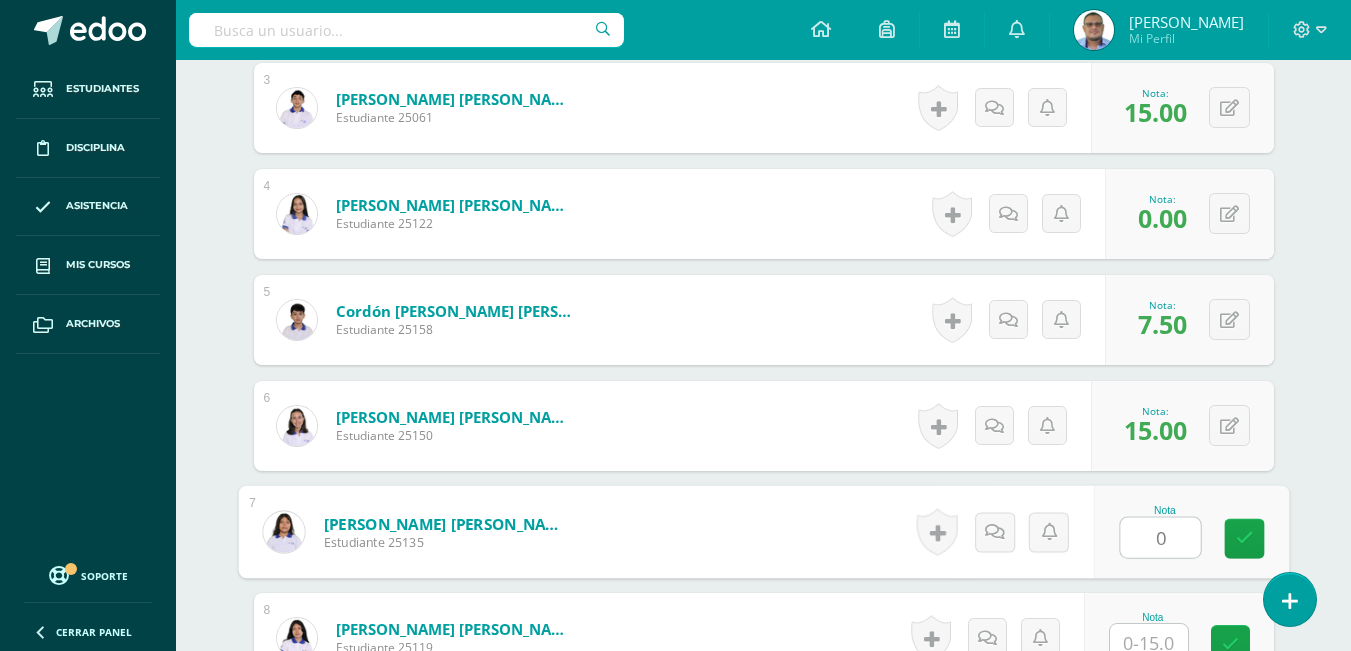 type on "0" 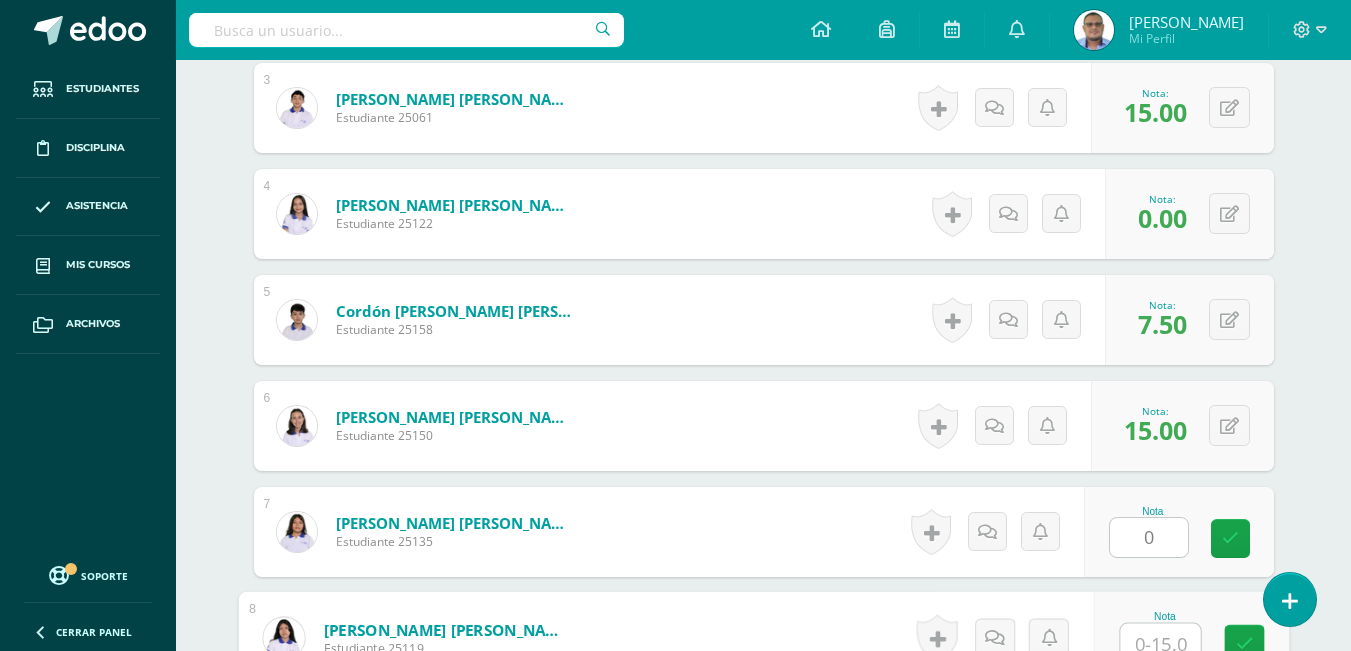 scroll, scrollTop: 875, scrollLeft: 0, axis: vertical 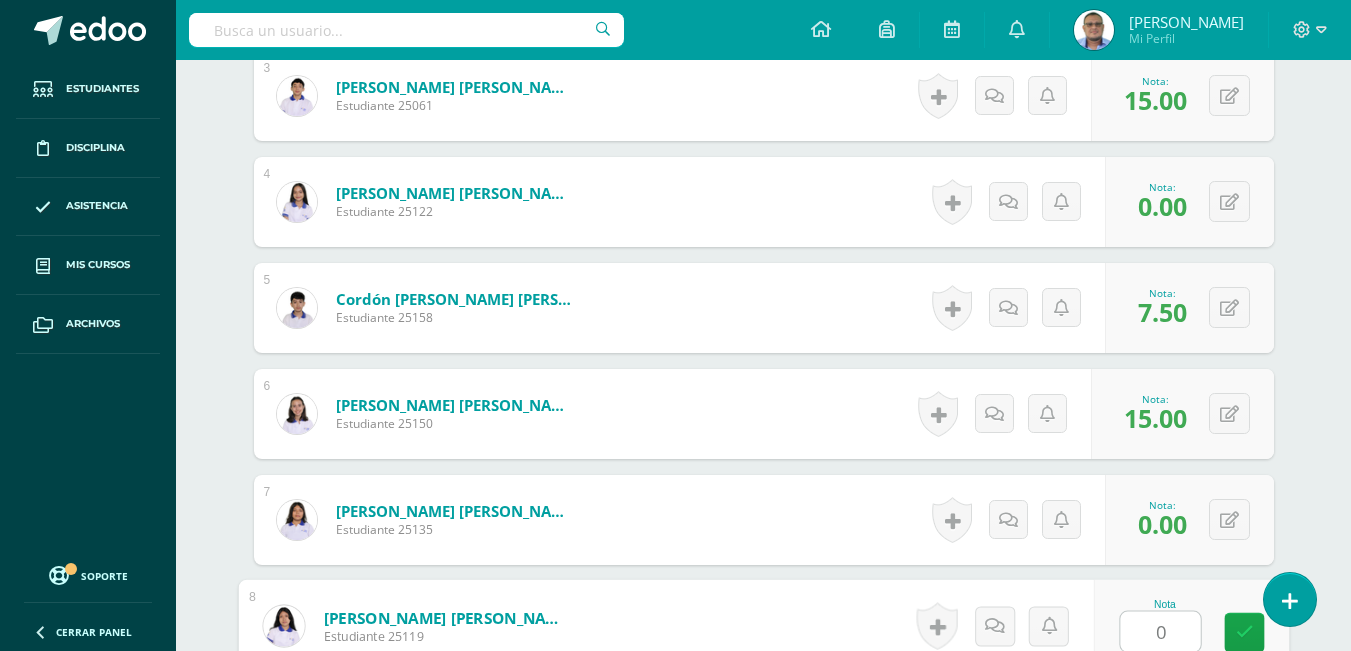 type on "0" 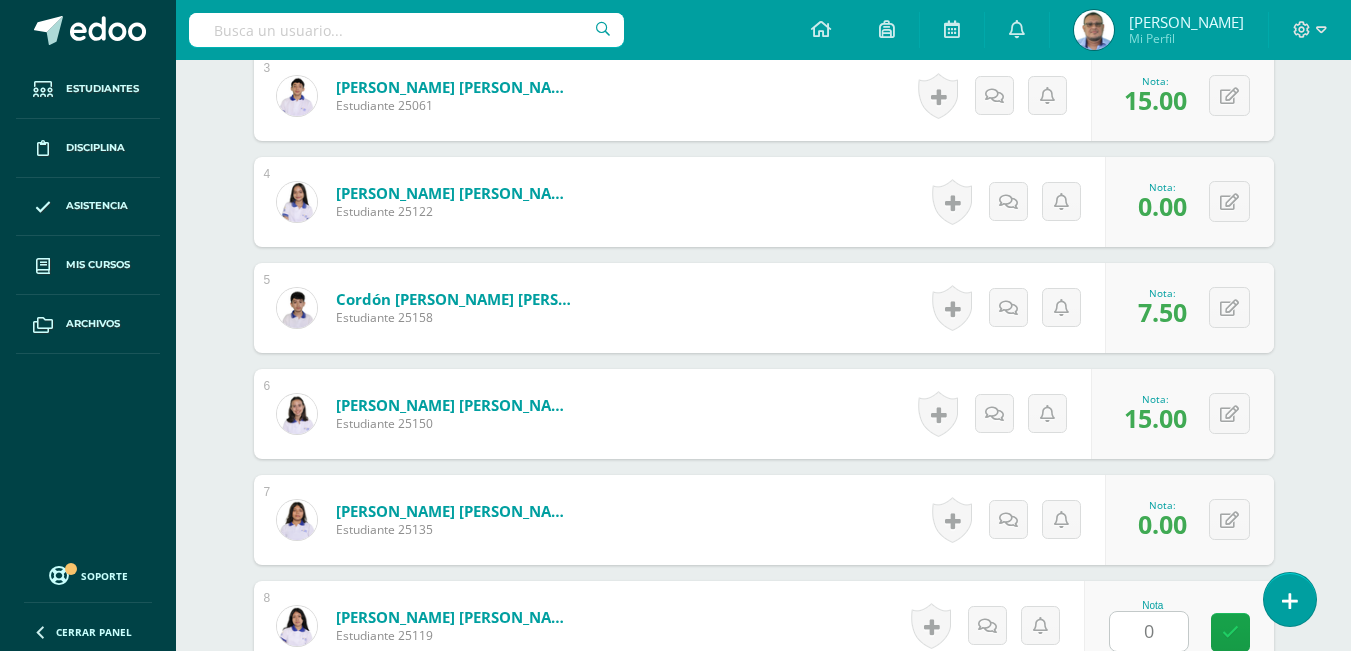 scroll, scrollTop: 1287, scrollLeft: 0, axis: vertical 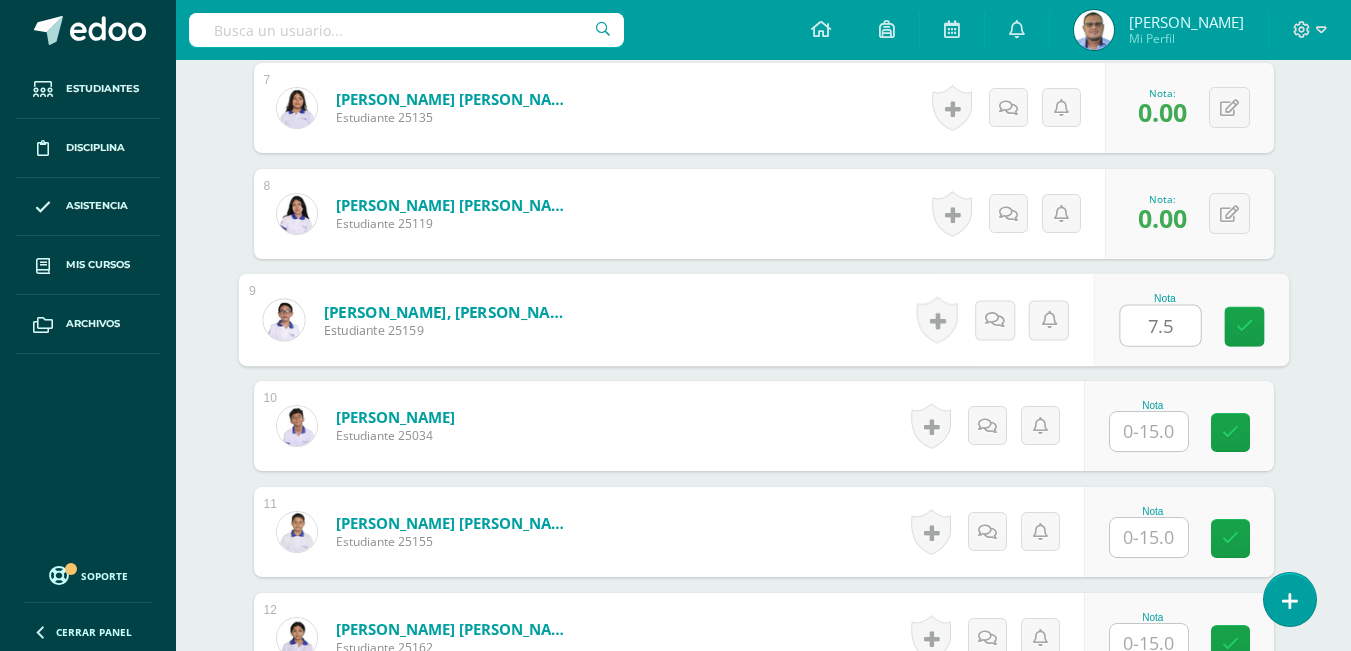 type on "7.5" 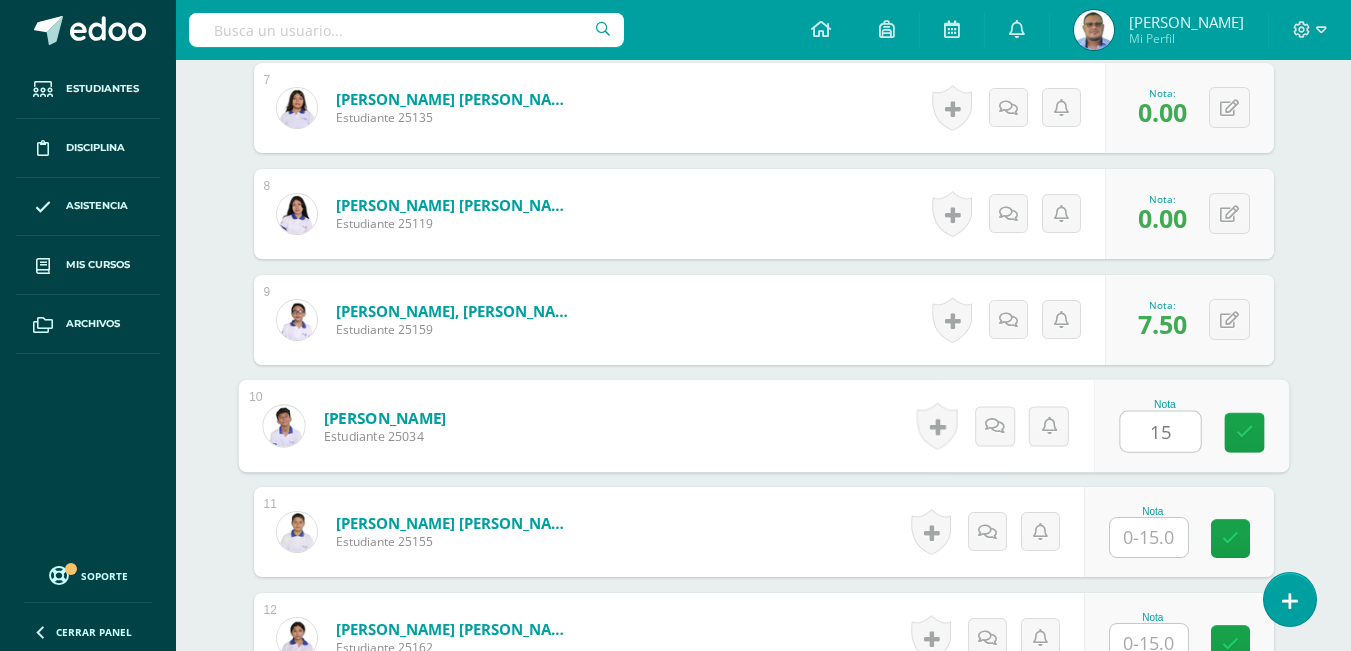 type on "15" 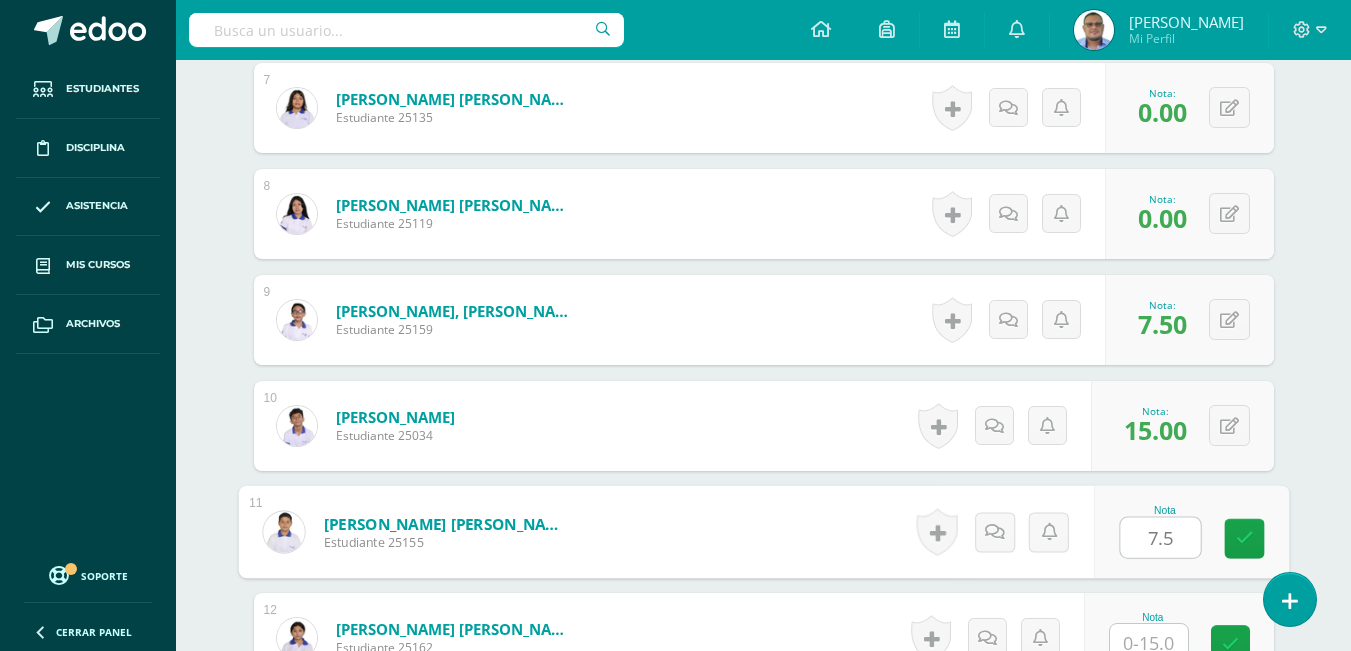 type on "7.5" 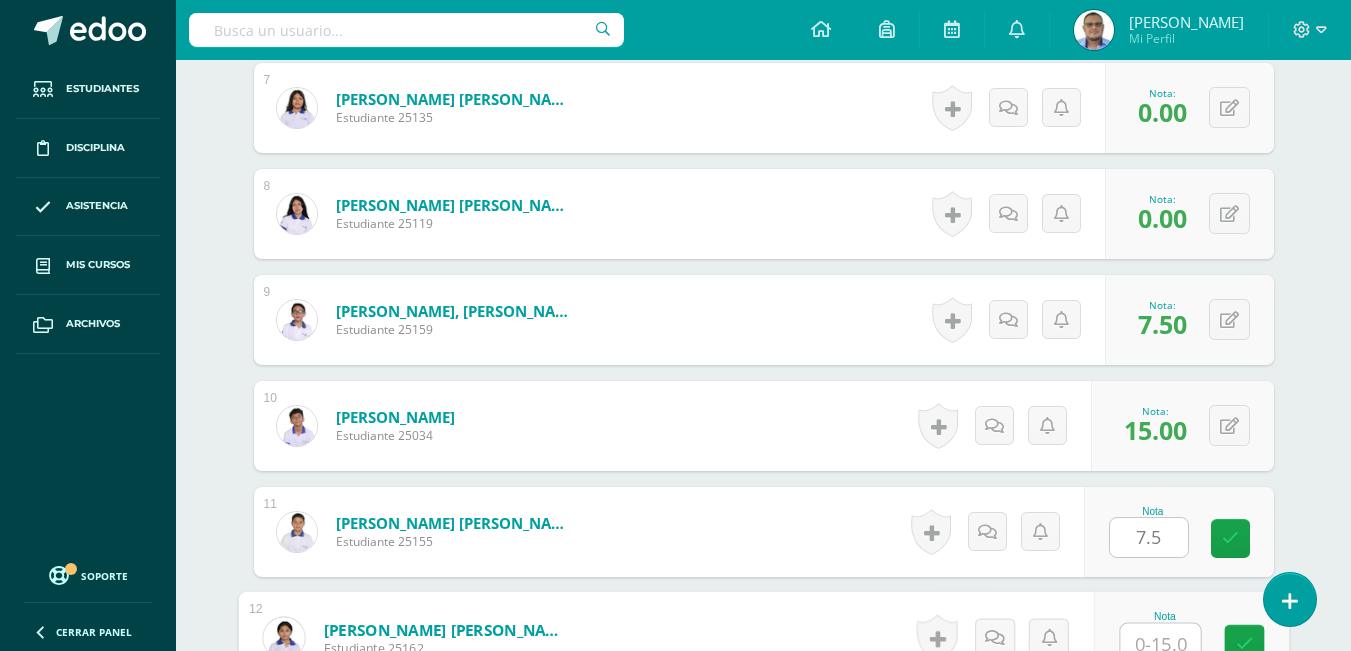 scroll, scrollTop: 1299, scrollLeft: 0, axis: vertical 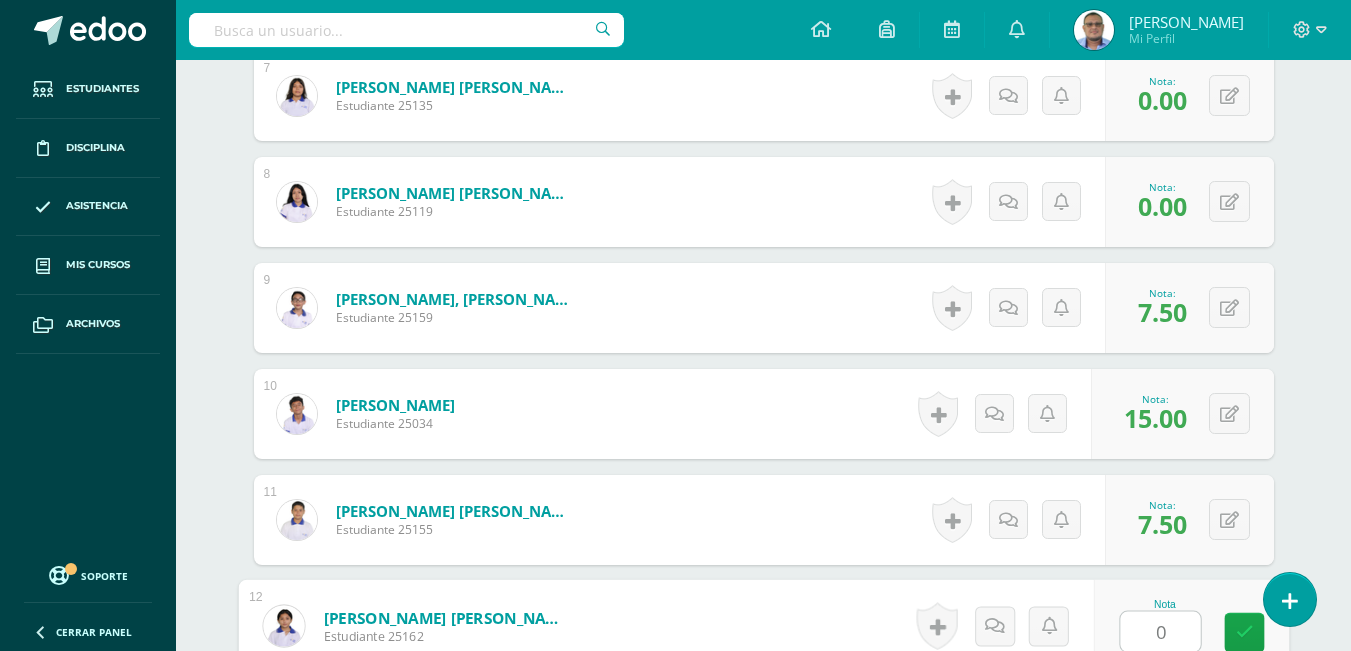 type on "0" 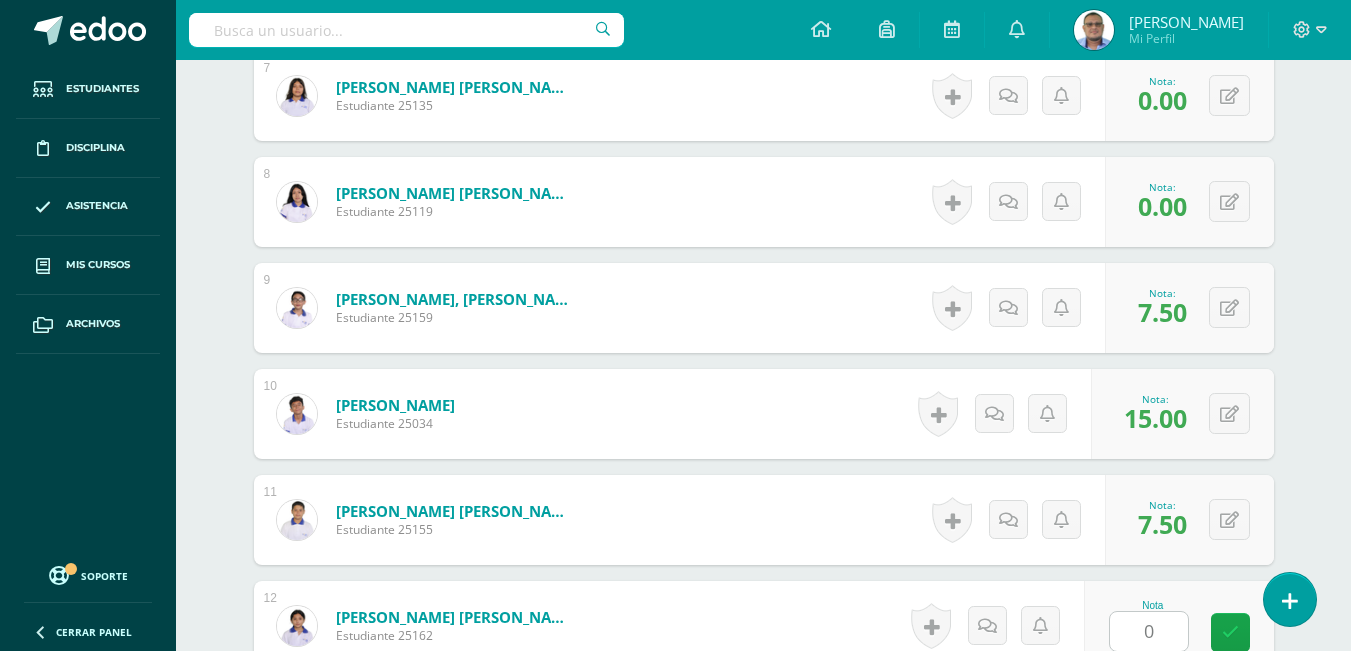 scroll, scrollTop: 1711, scrollLeft: 0, axis: vertical 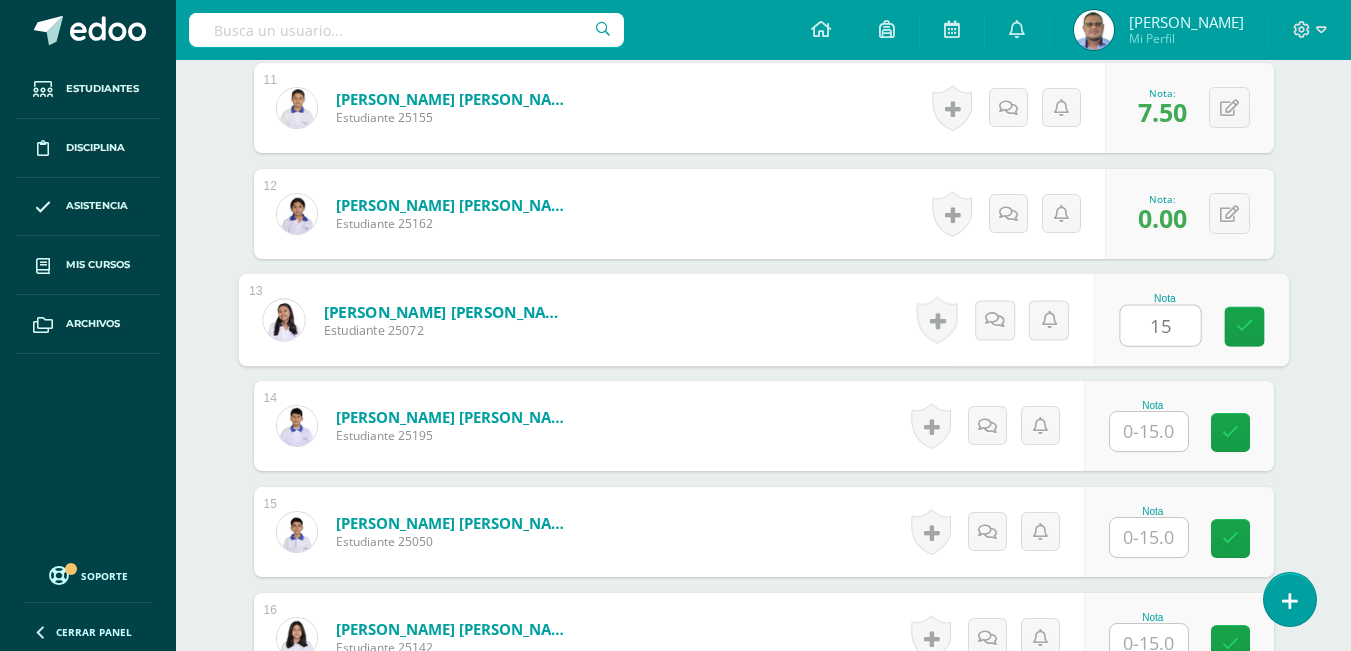 type on "15" 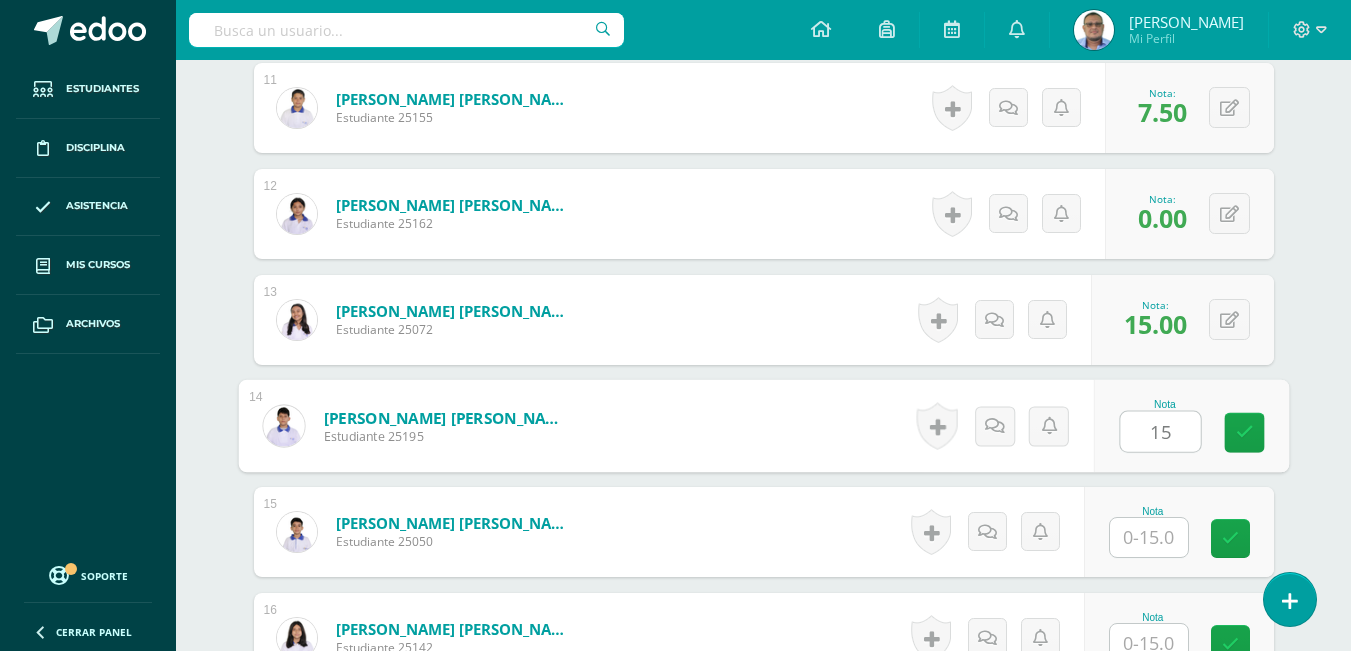 type on "1" 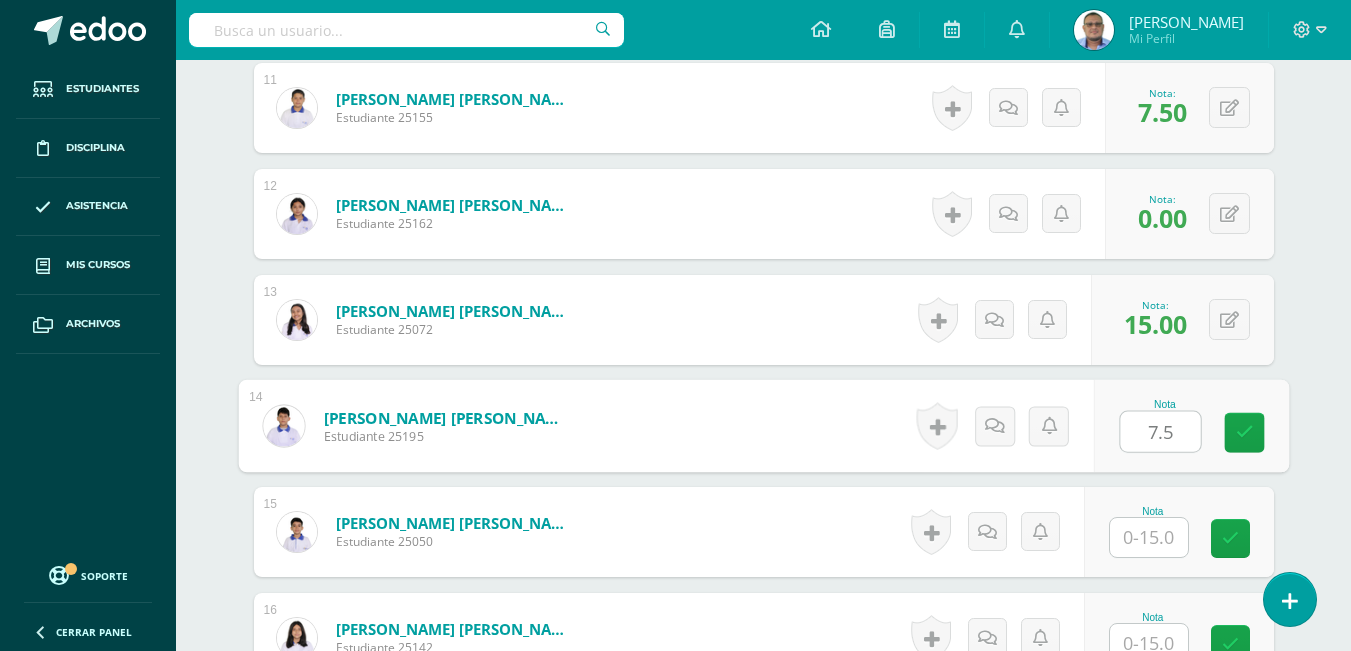 type on "7.5" 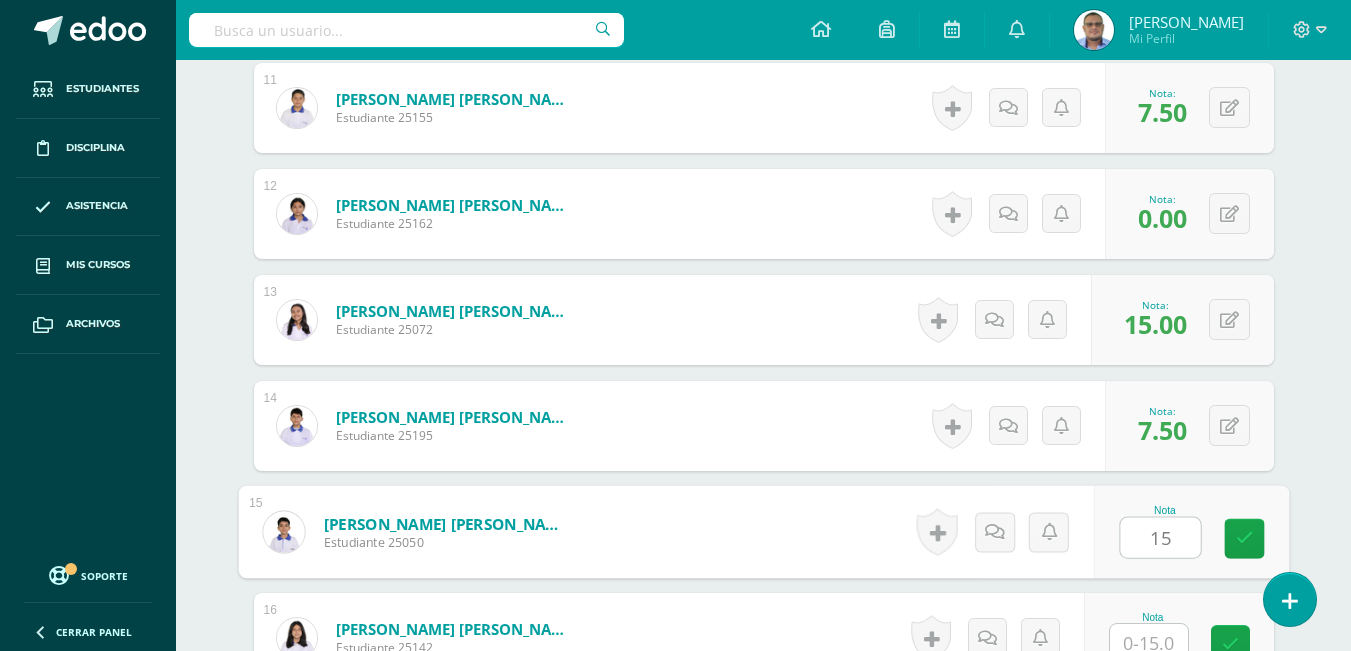 type on "15" 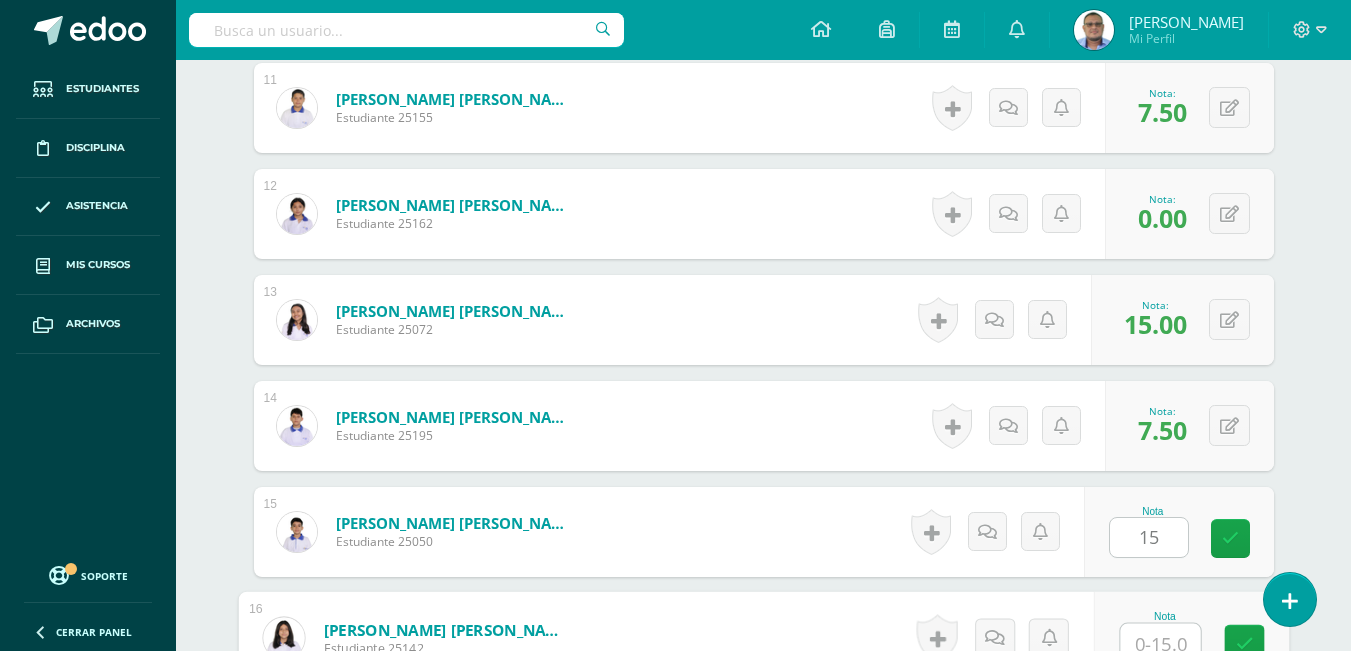 scroll, scrollTop: 1723, scrollLeft: 0, axis: vertical 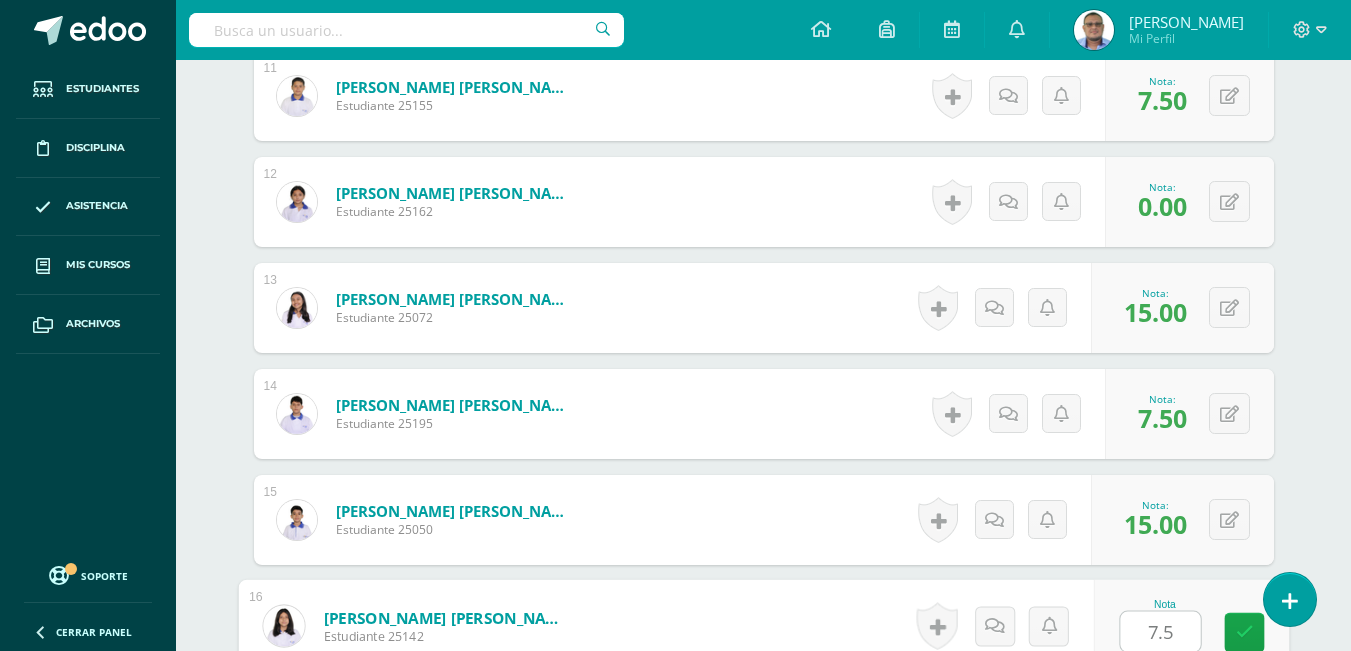type on "7.5" 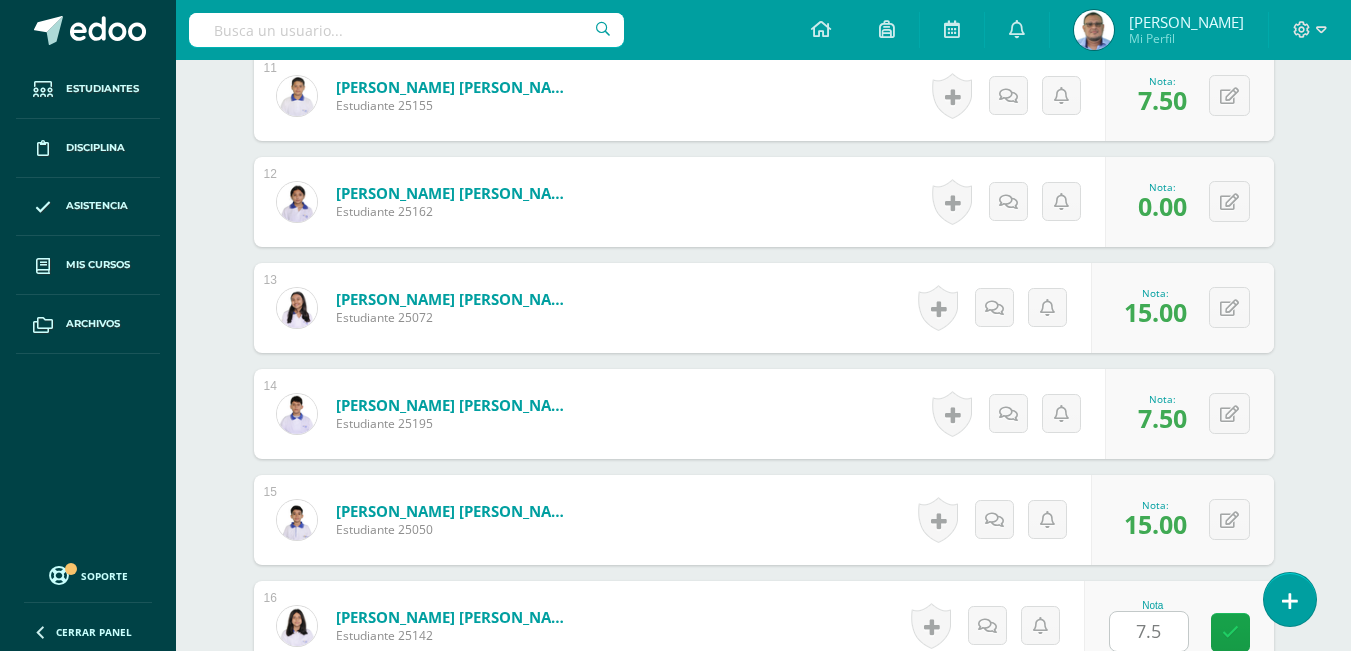 scroll, scrollTop: 2135, scrollLeft: 0, axis: vertical 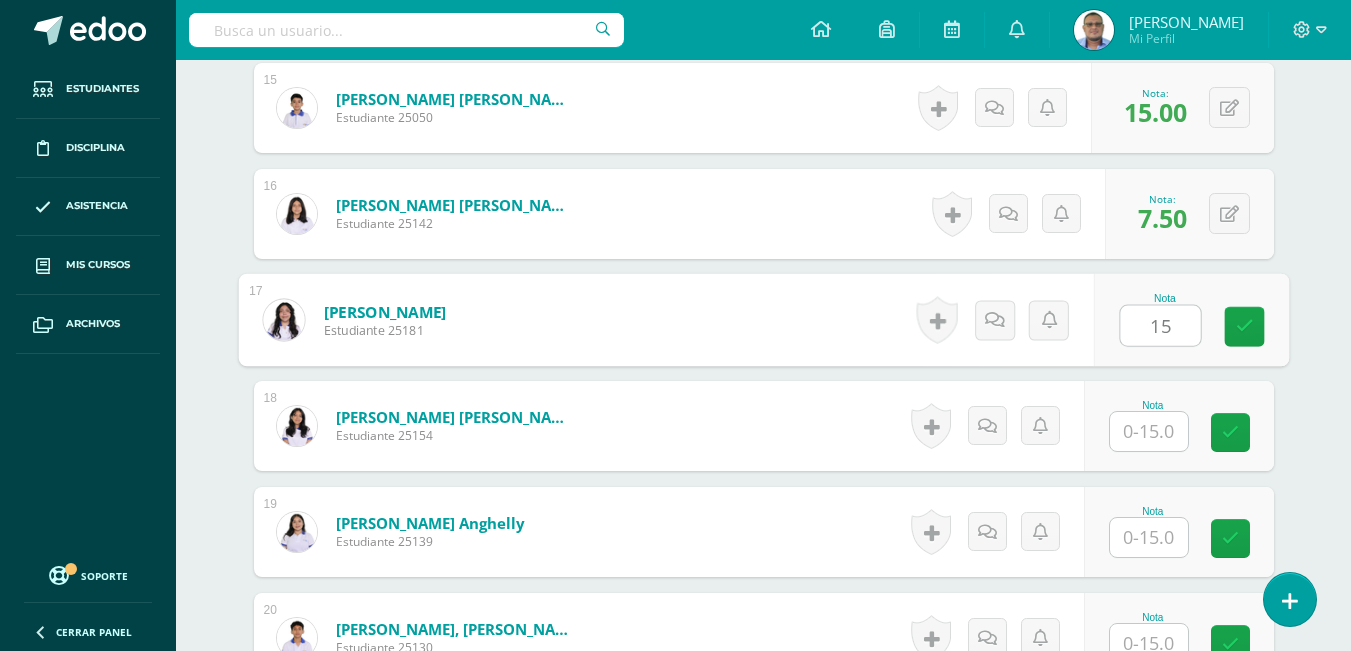 type on "15" 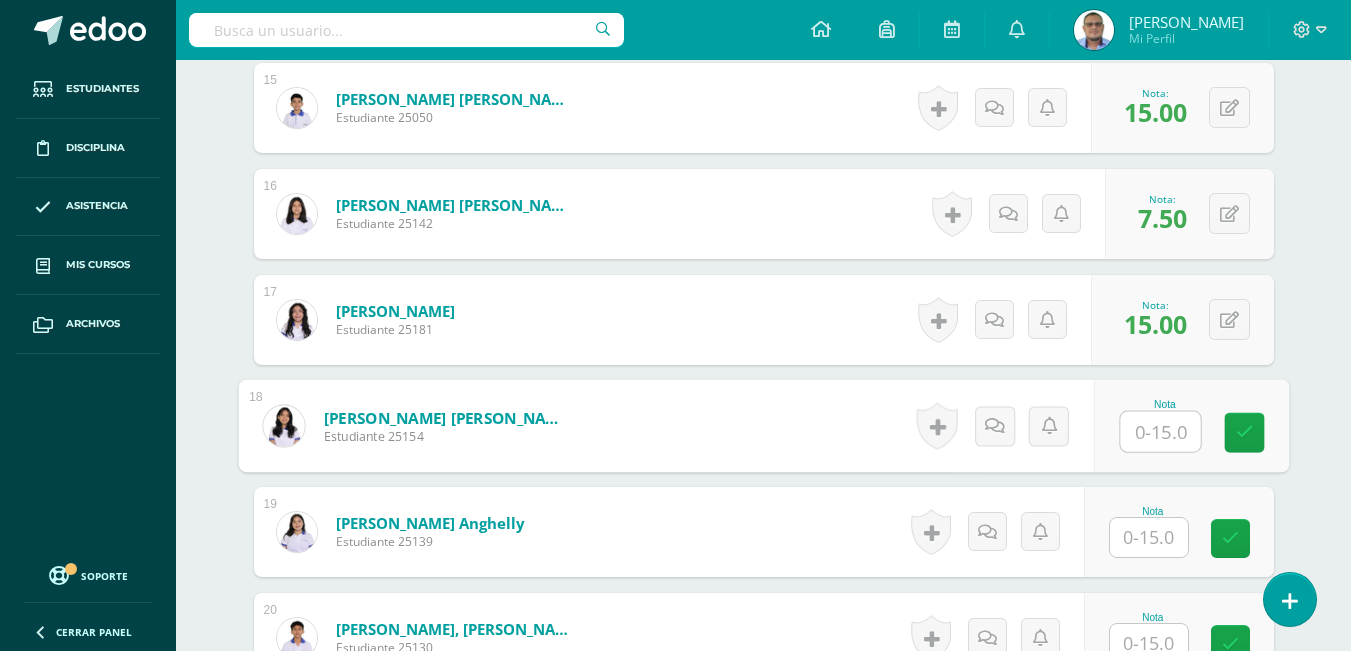 click on "López Sagastume, Glendy Marielsy" at bounding box center [446, 417] 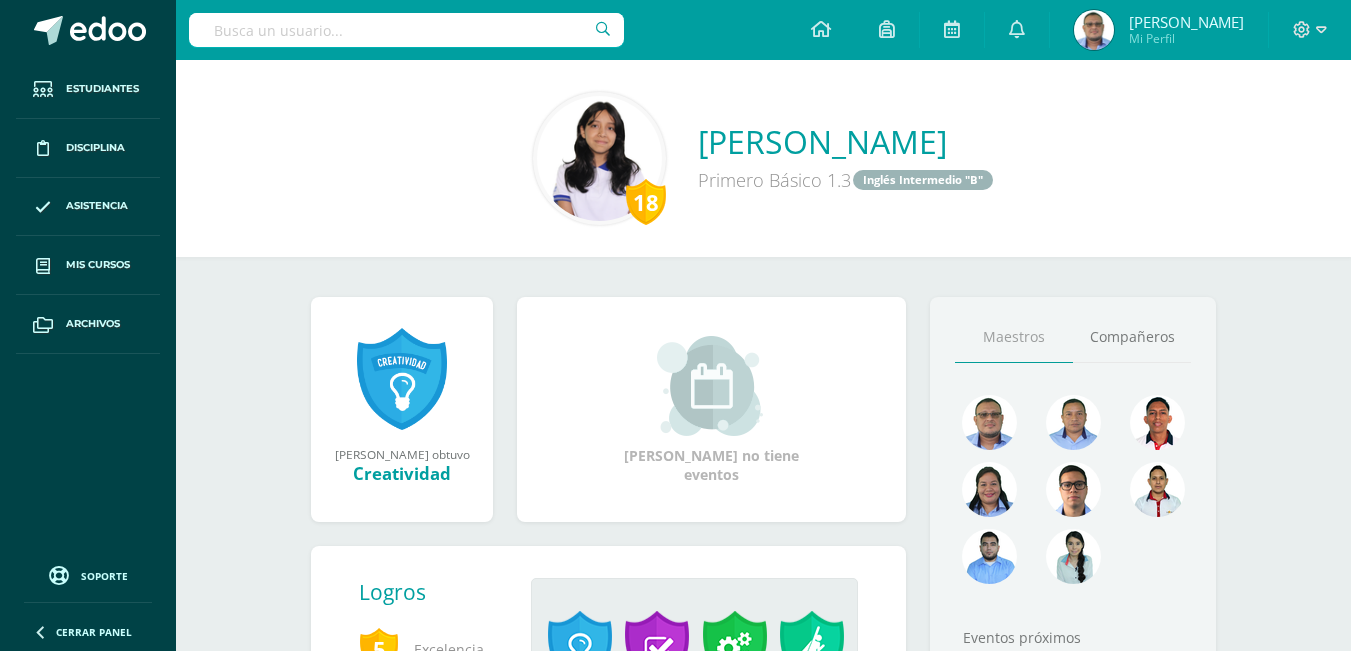 scroll, scrollTop: 0, scrollLeft: 0, axis: both 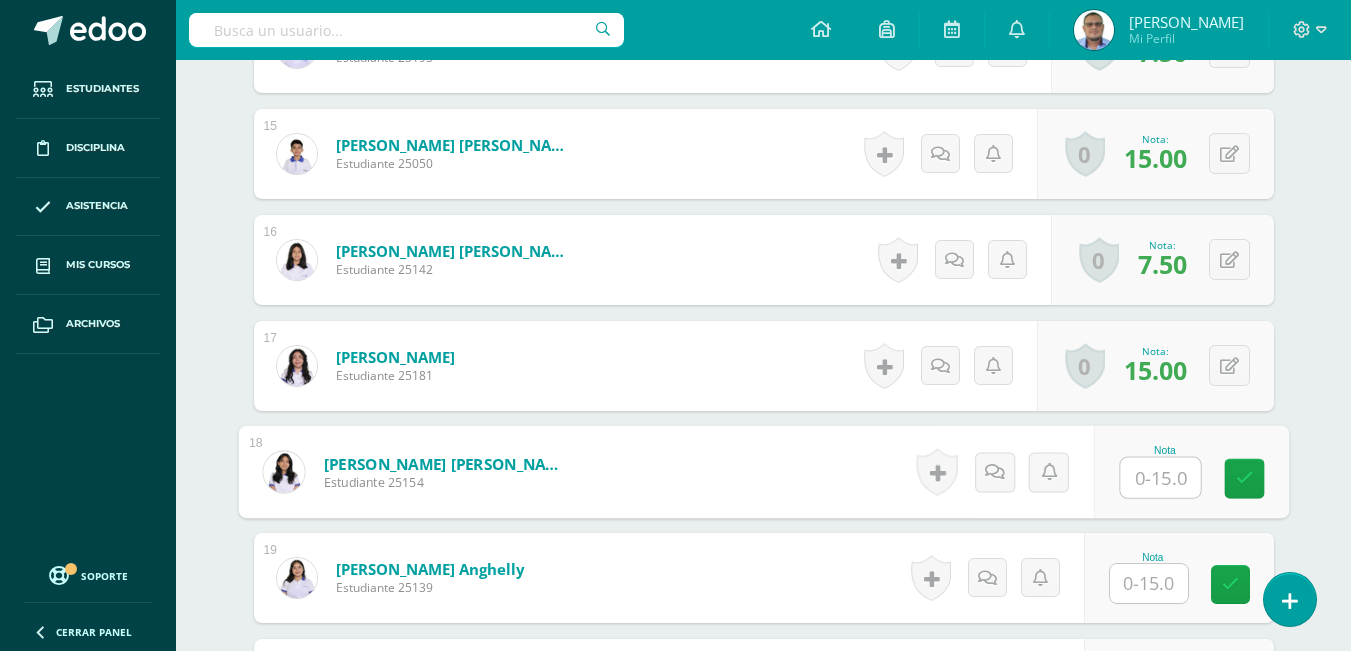 click at bounding box center (1160, 478) 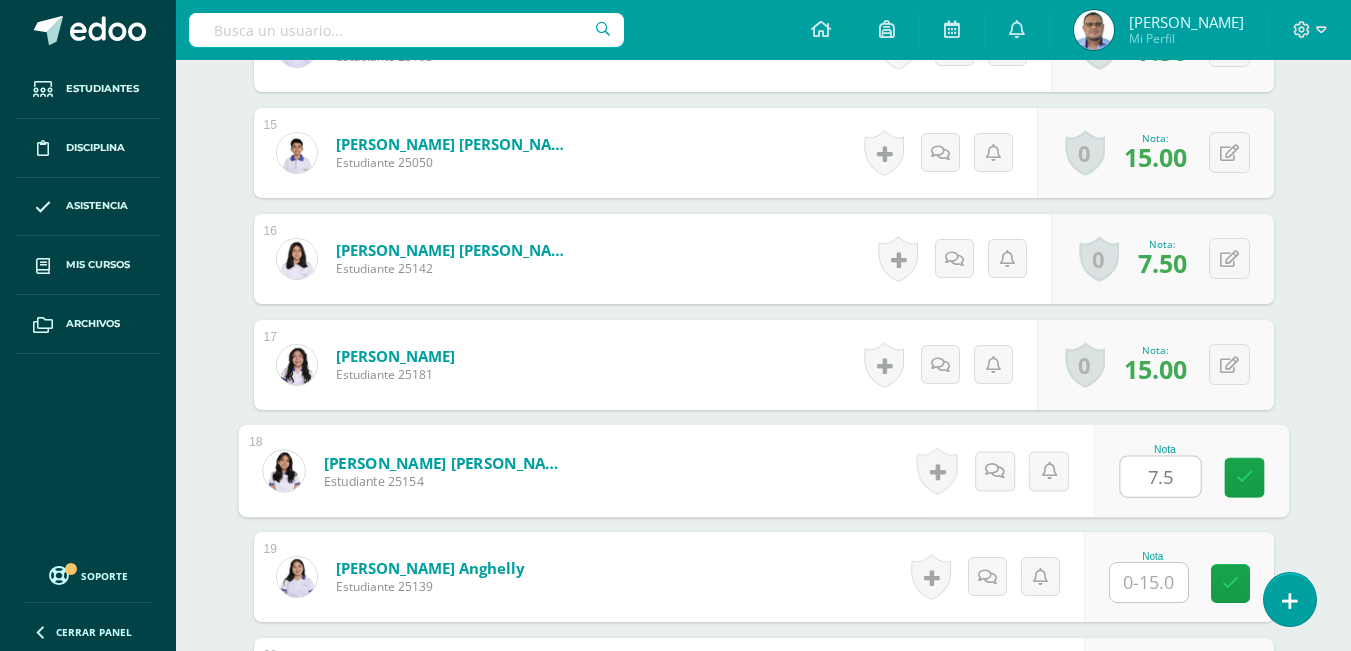 type on "7.5" 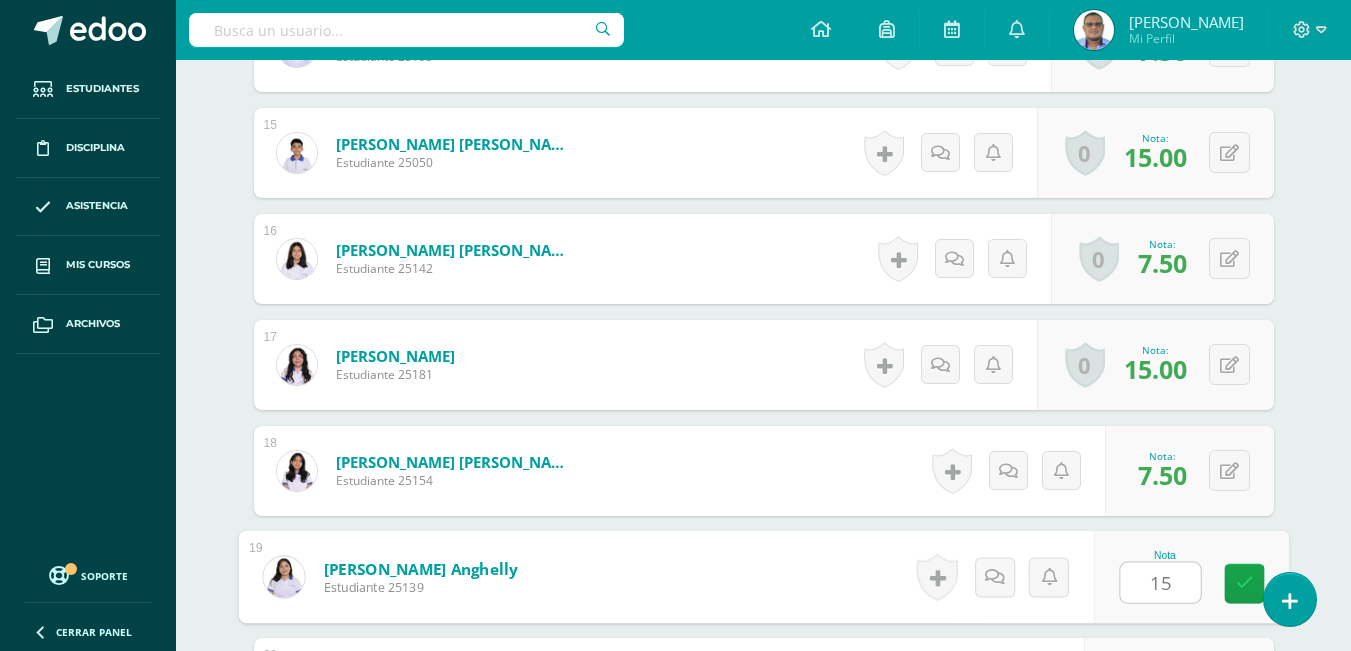 type on "15" 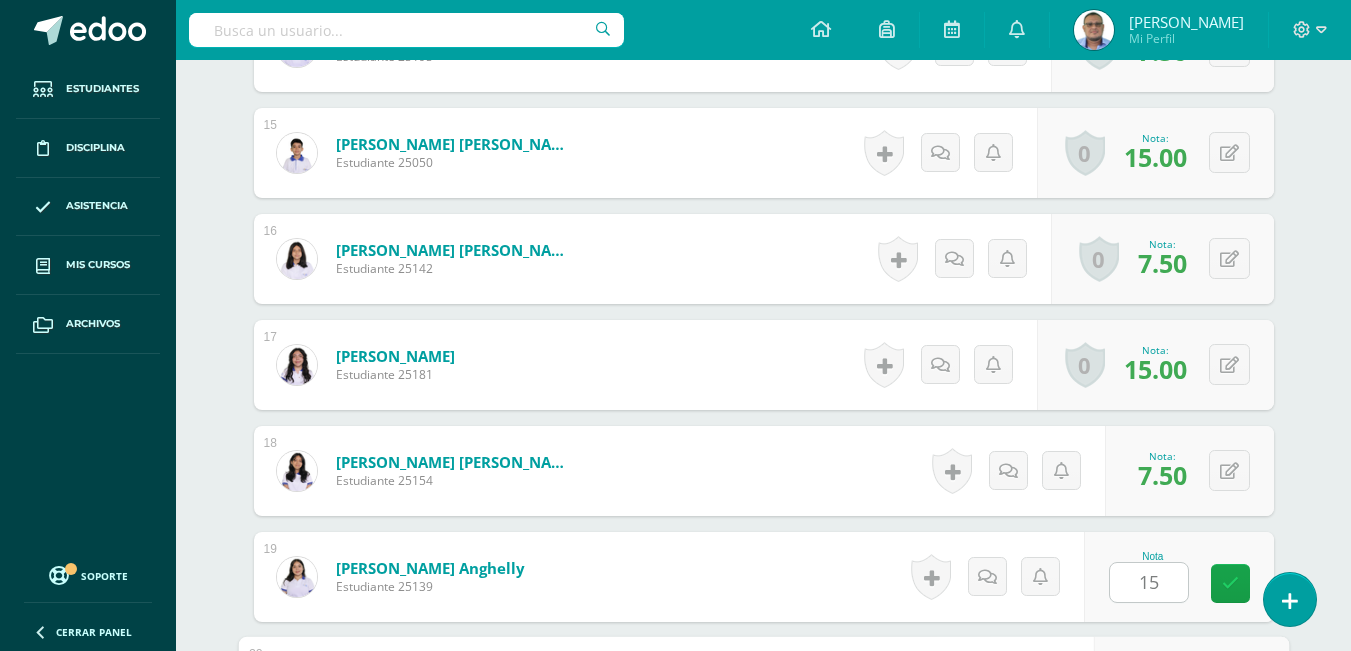 scroll, scrollTop: 2453, scrollLeft: 0, axis: vertical 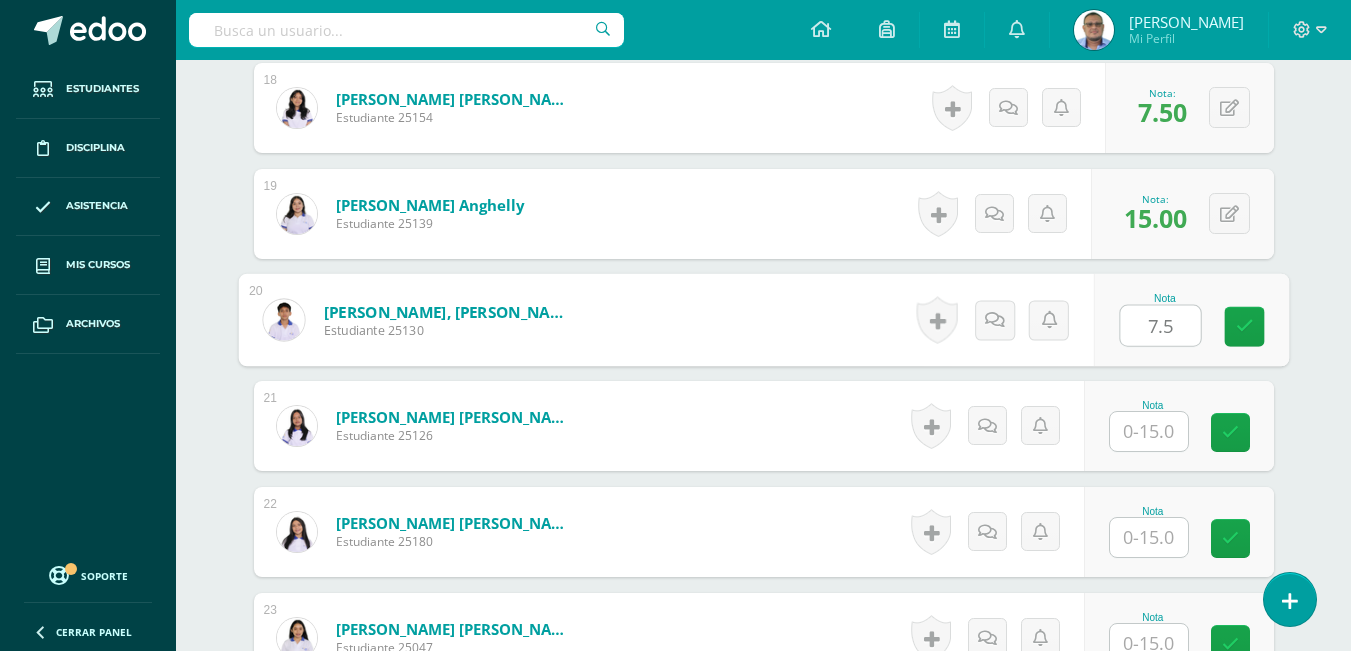 type on "7.5" 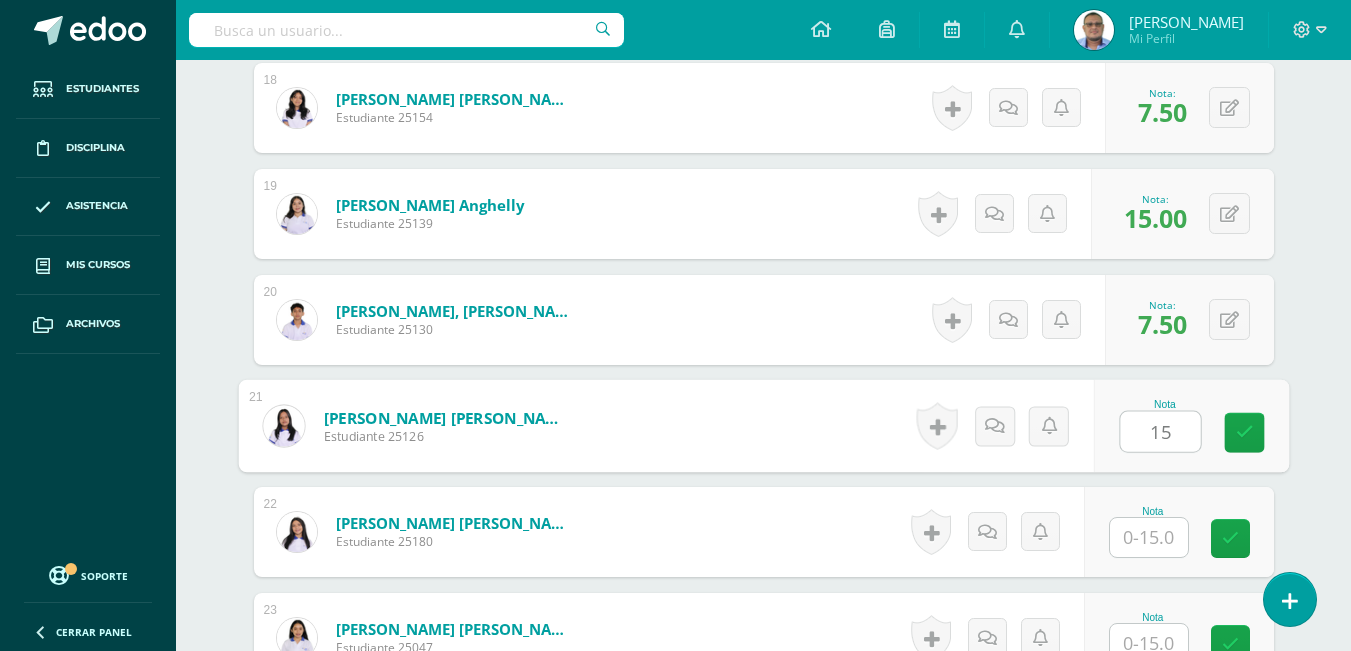 type on "15" 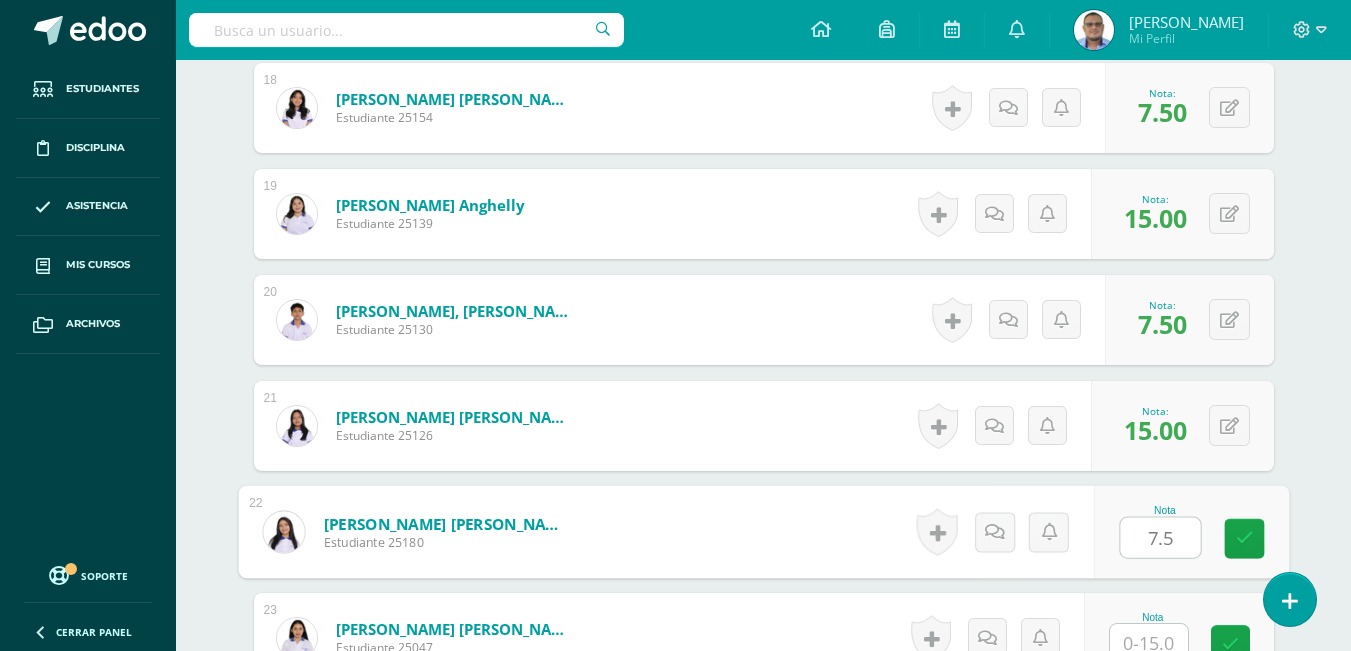 type on "7.5" 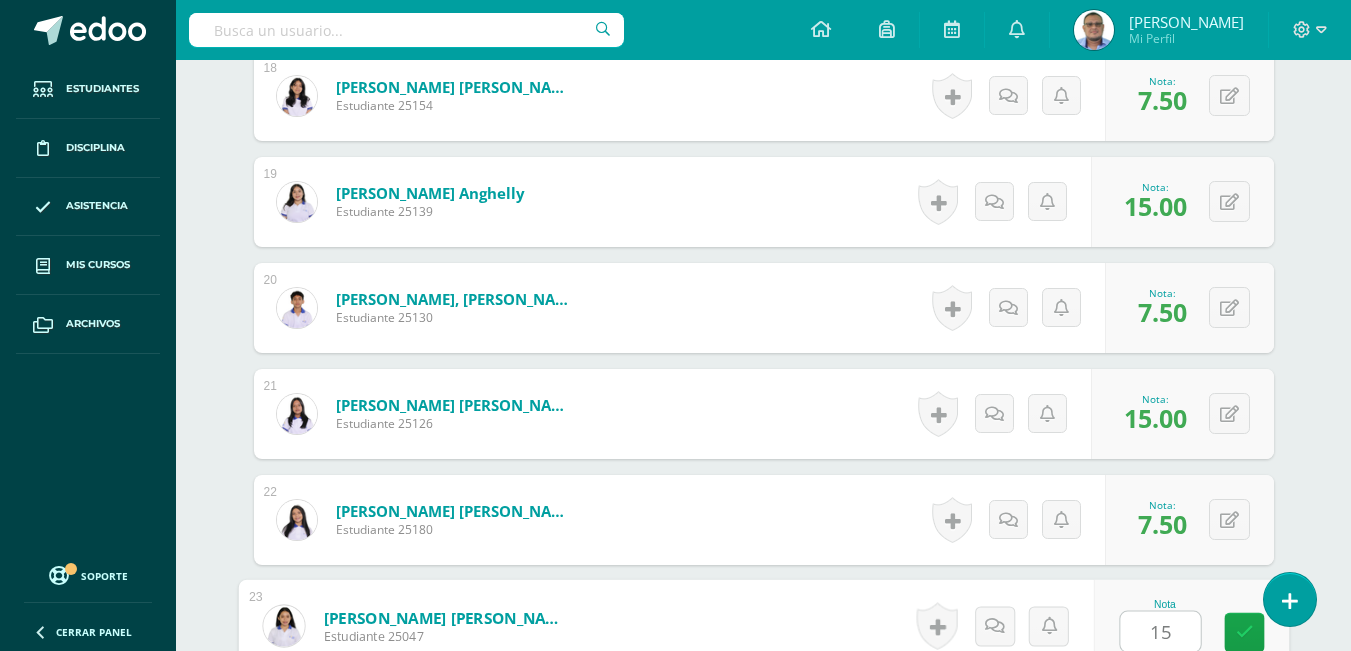 type on "15" 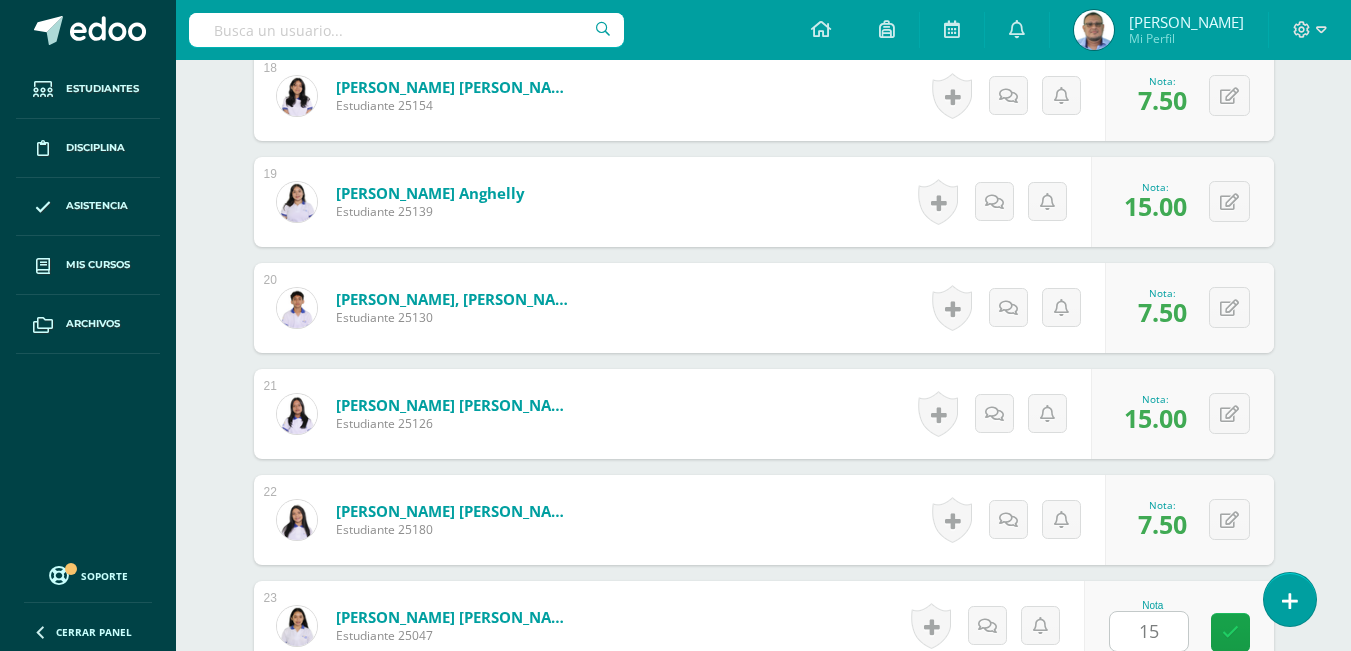 scroll, scrollTop: 2877, scrollLeft: 0, axis: vertical 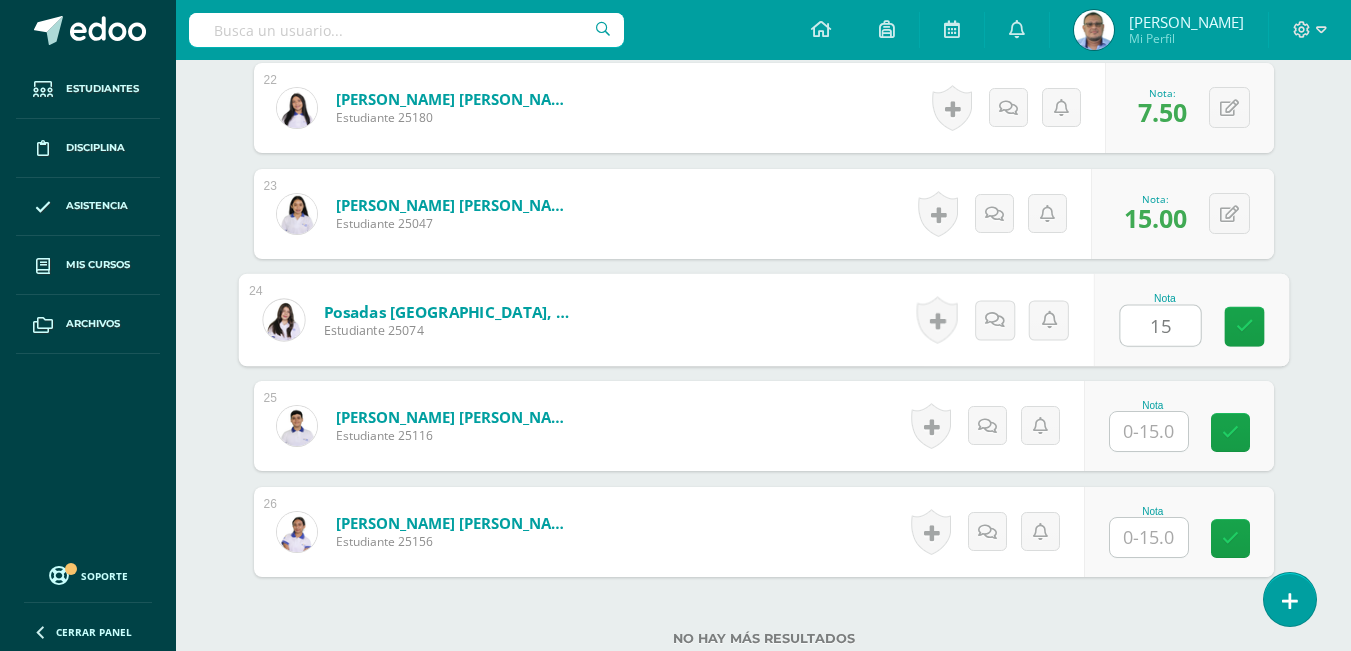 type on "15" 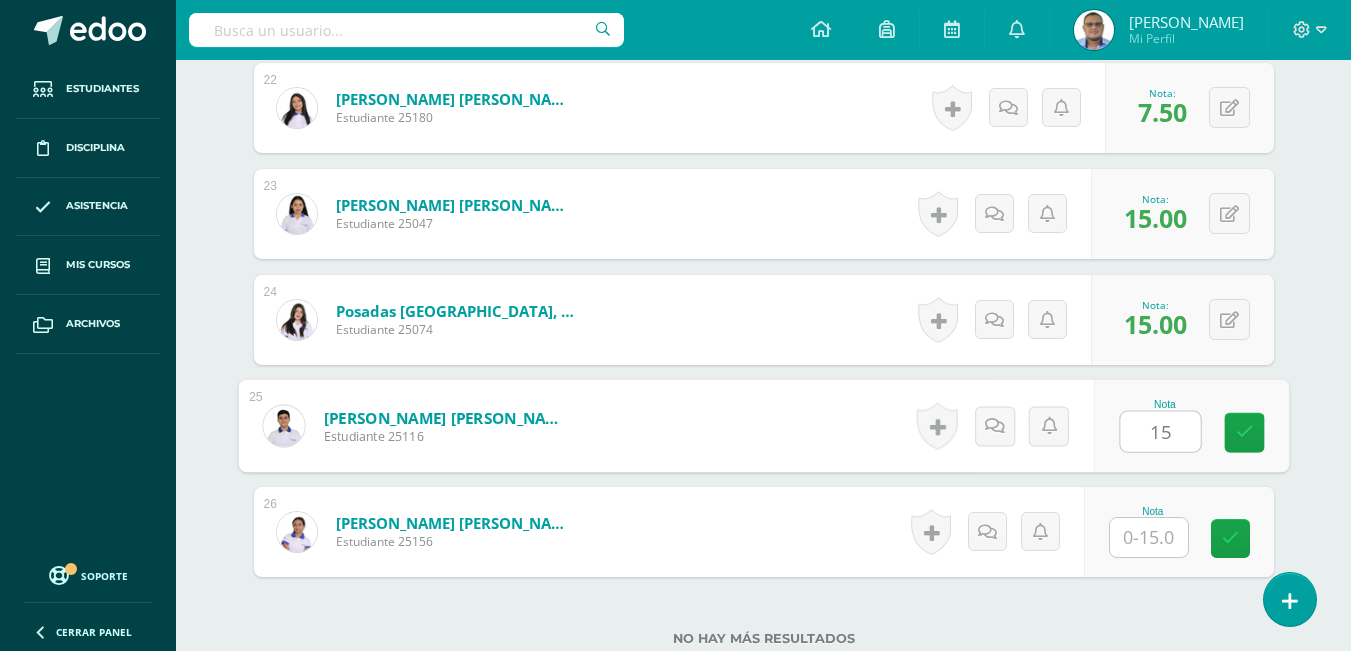 type on "15" 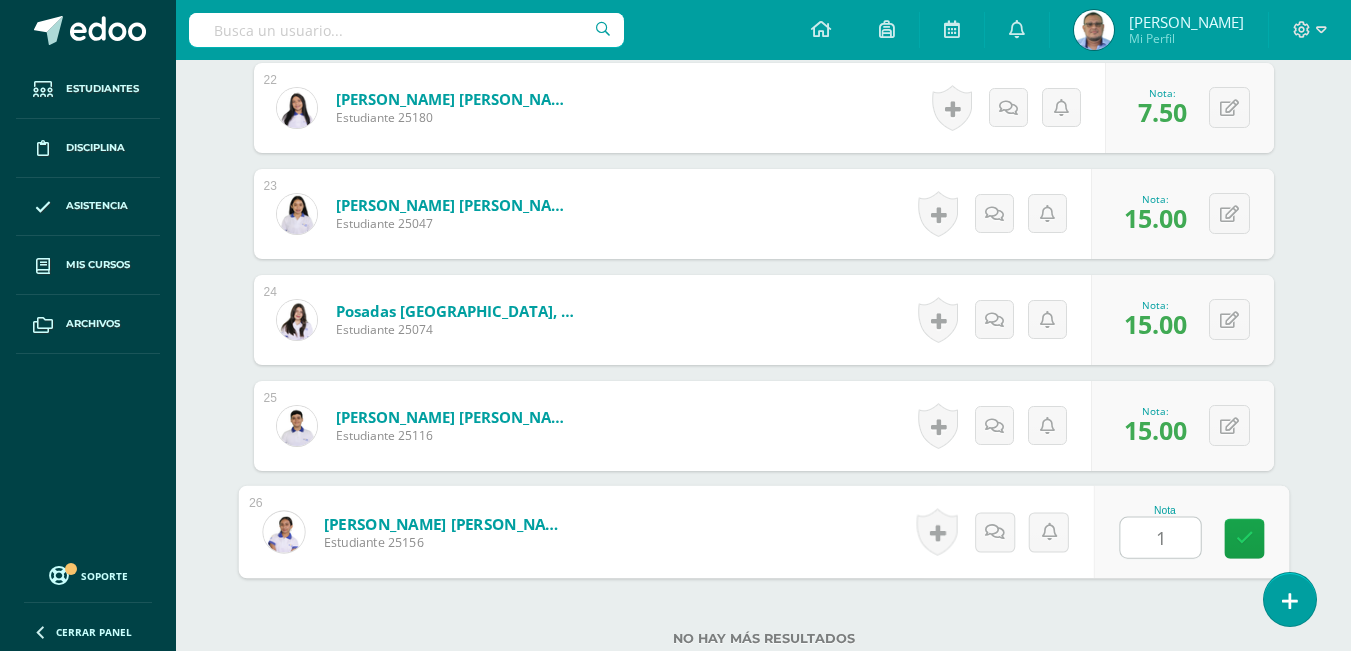 type on "15" 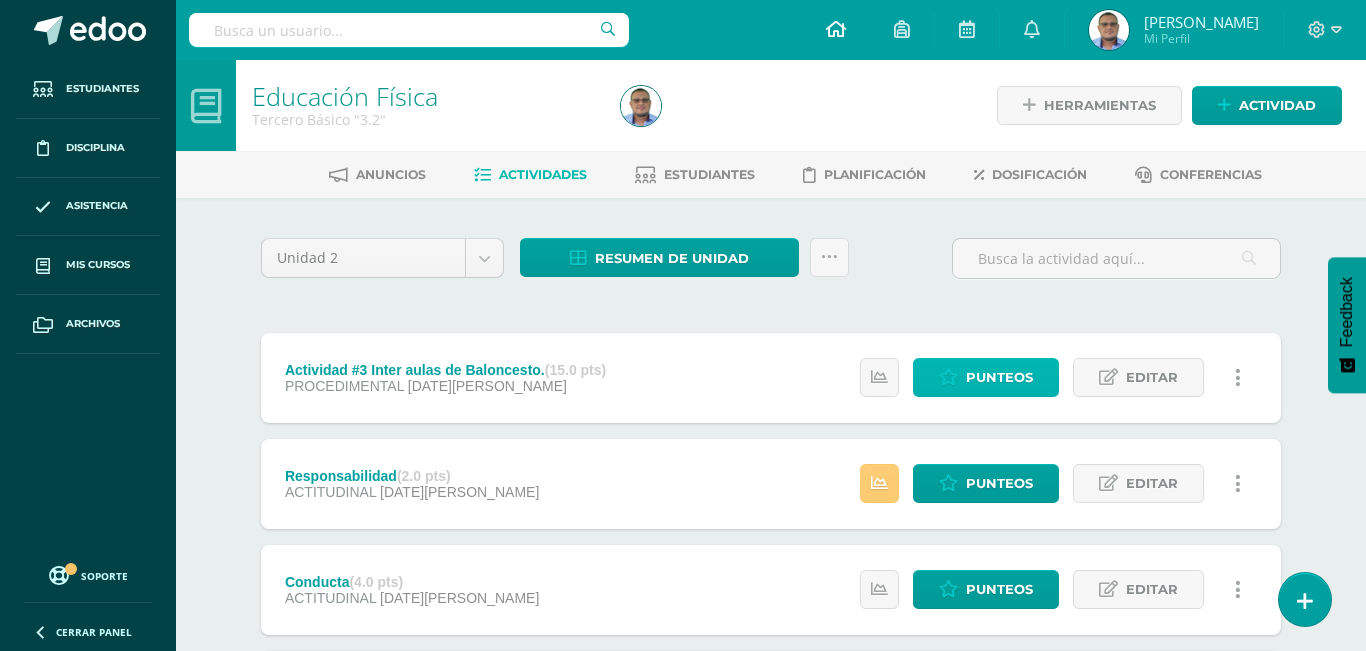 click on "Punteos" at bounding box center (999, 377) 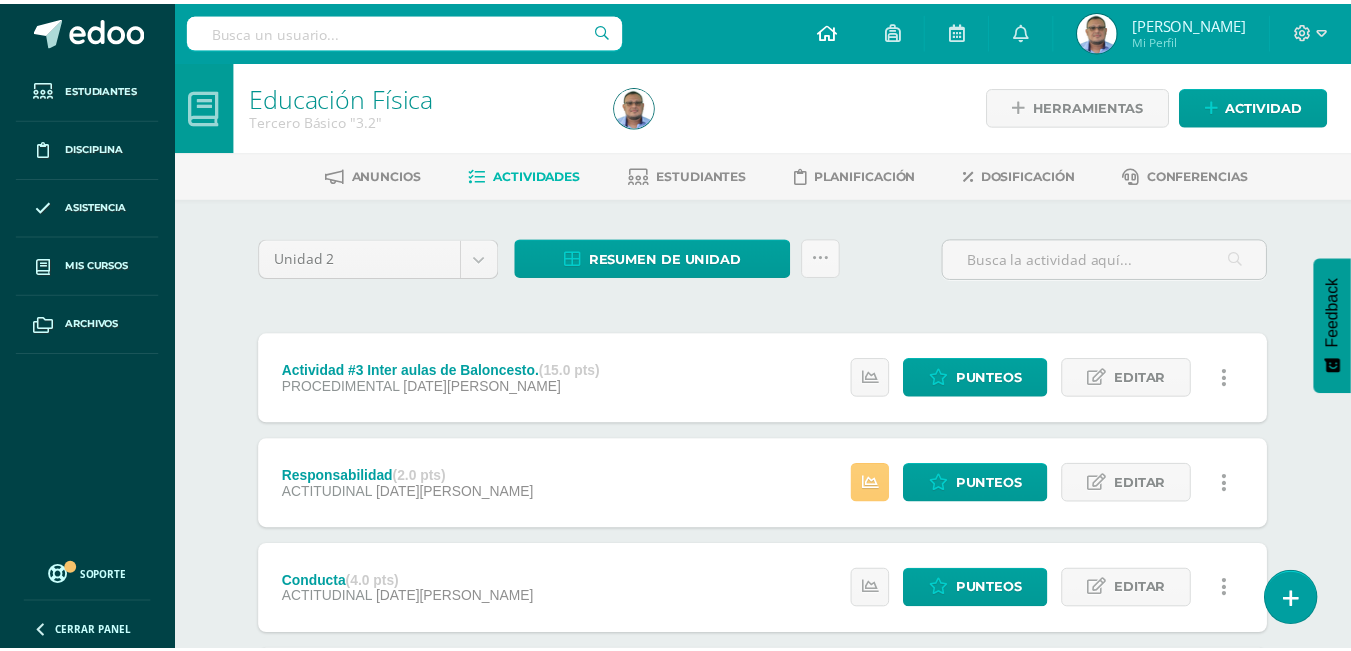 scroll, scrollTop: 100, scrollLeft: 0, axis: vertical 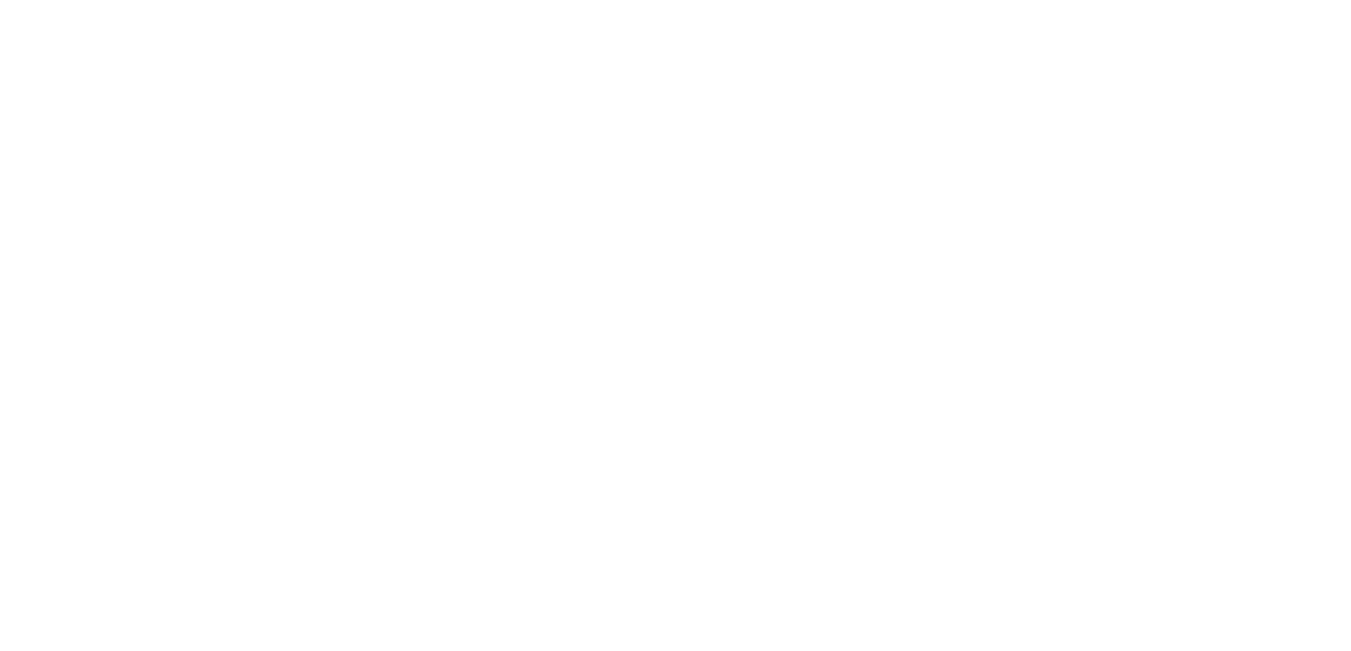 click on "Punteos" at bounding box center [0, 0] 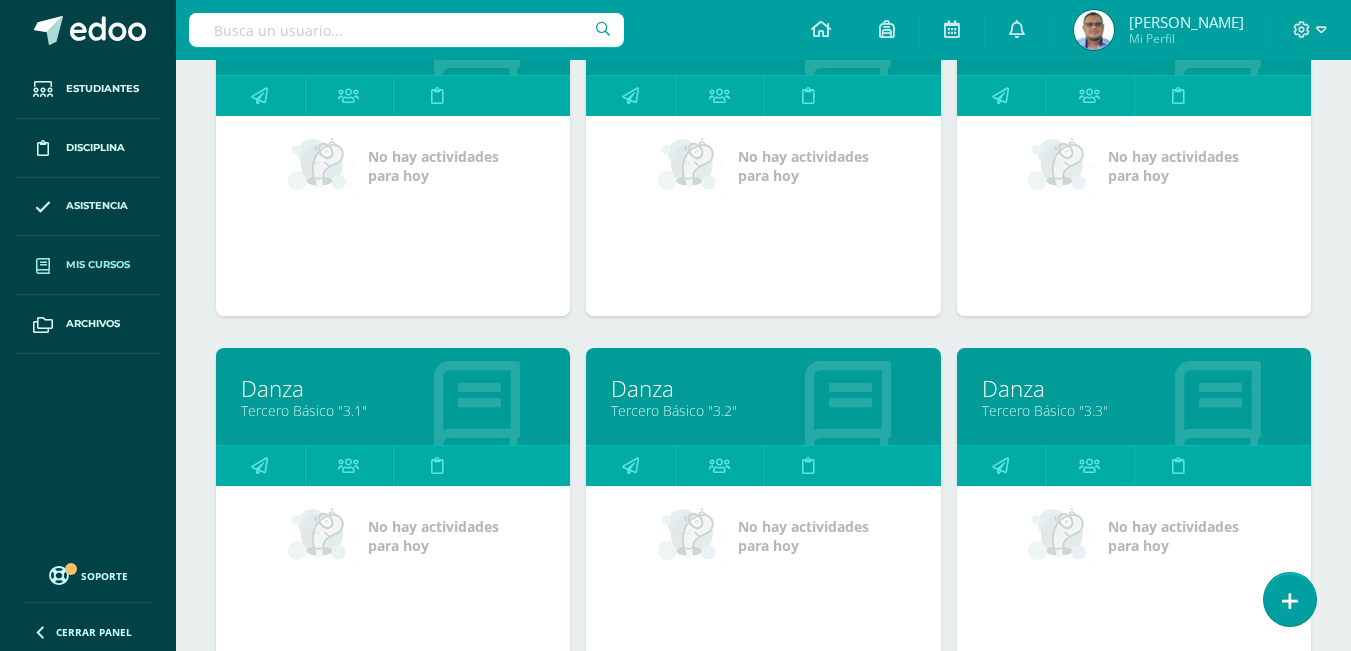 scroll, scrollTop: 1857, scrollLeft: 0, axis: vertical 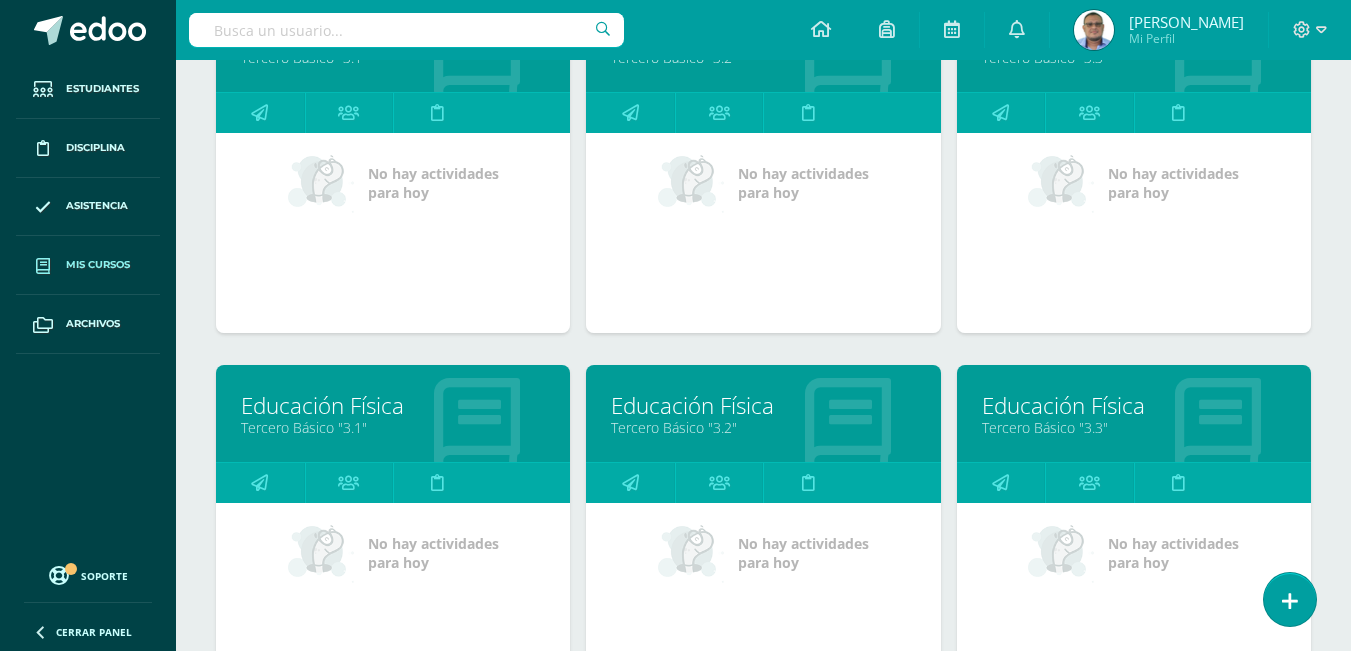 click on "Educación Física" at bounding box center [393, 405] 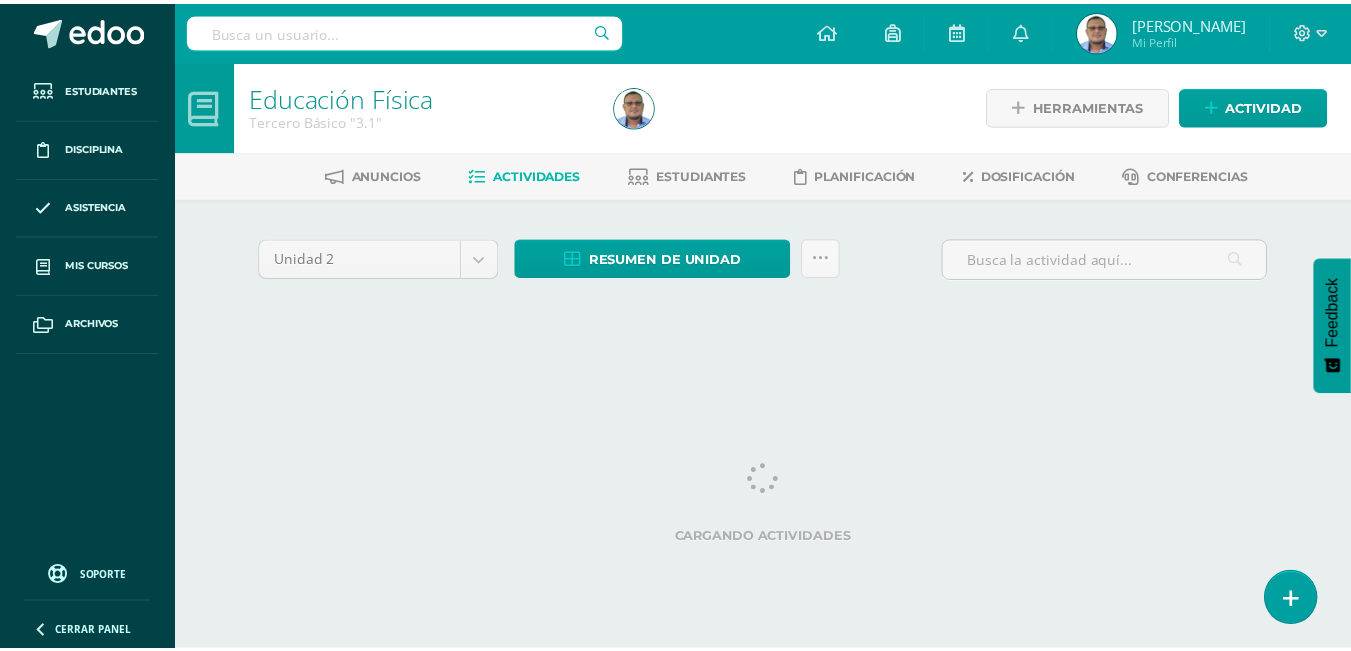 scroll, scrollTop: 0, scrollLeft: 0, axis: both 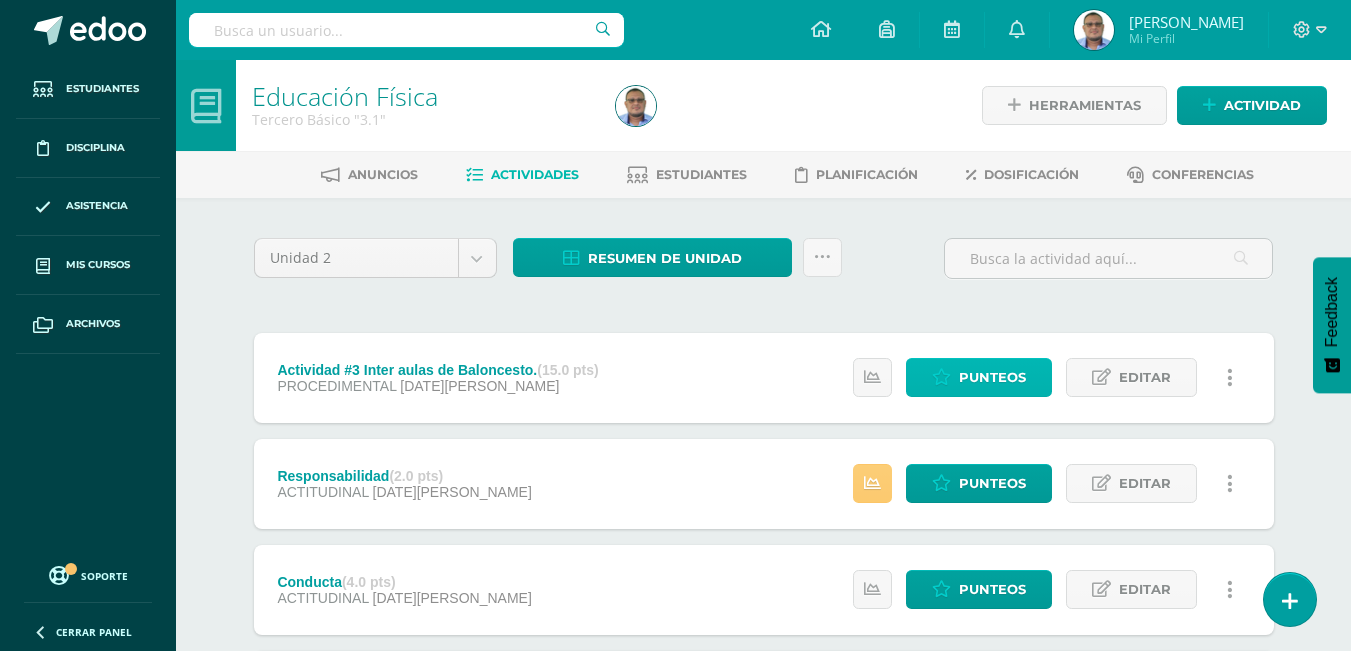 click on "Punteos" at bounding box center (992, 377) 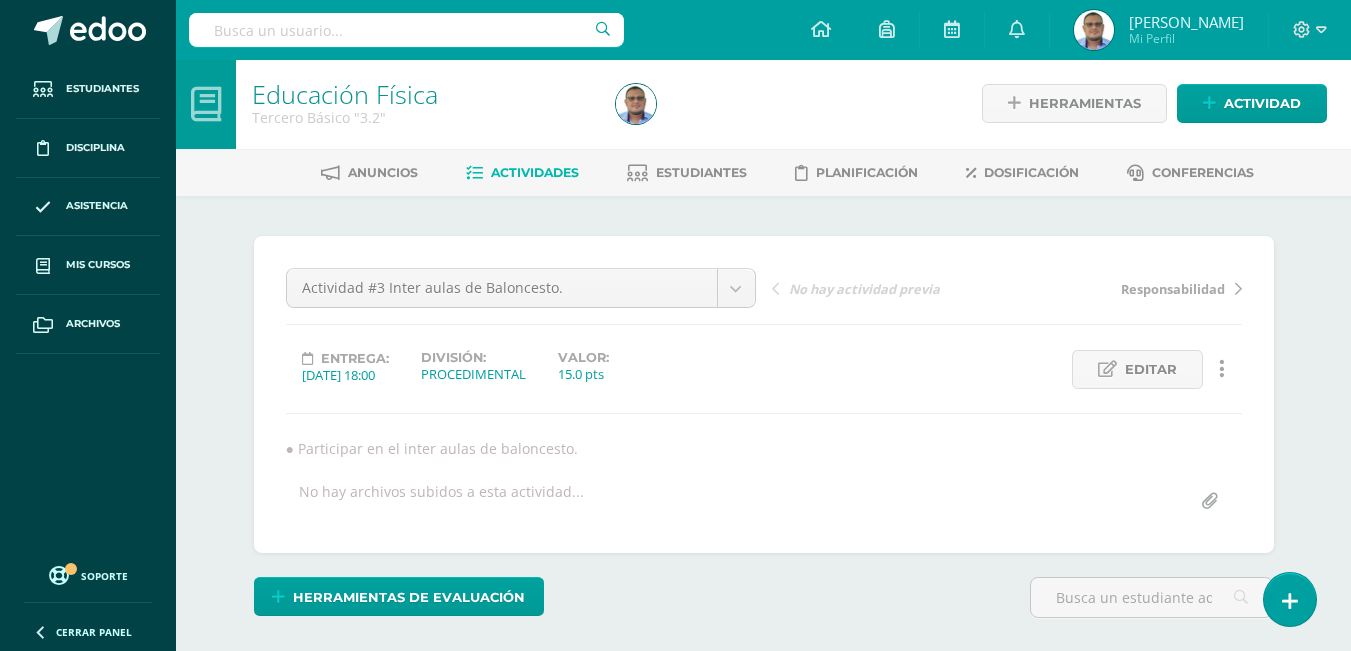 scroll, scrollTop: 3, scrollLeft: 0, axis: vertical 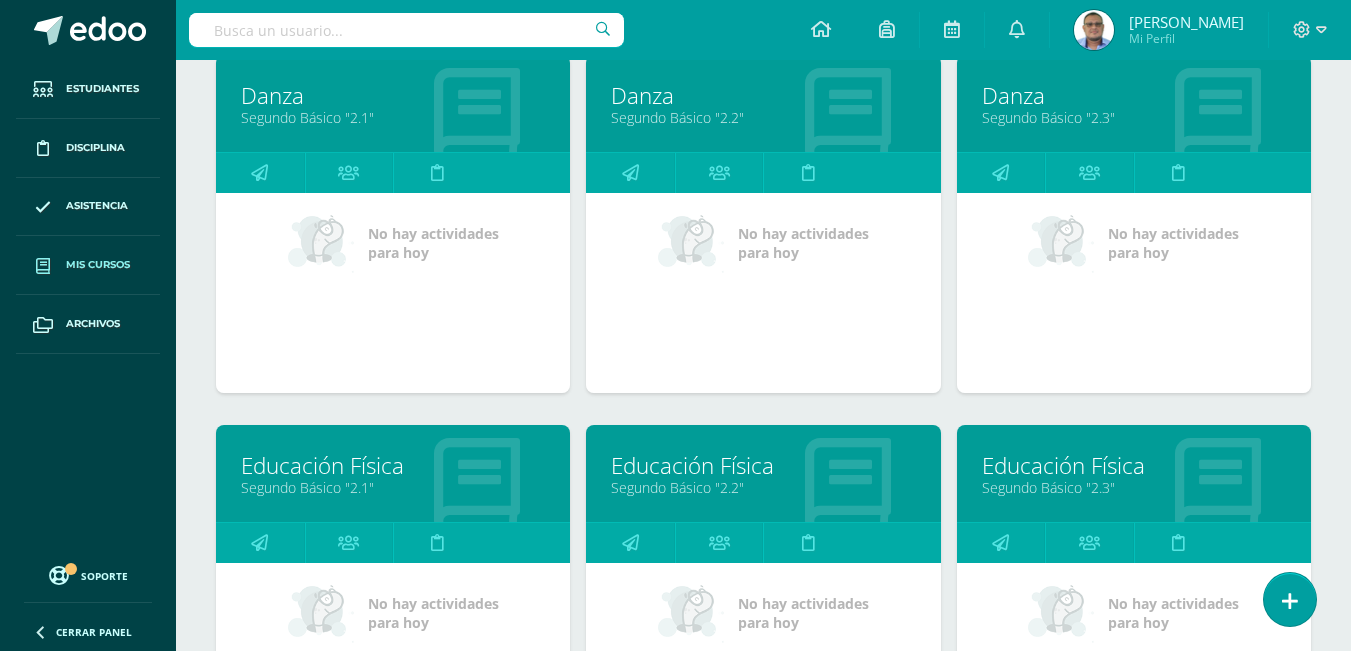 click on "Educación Física" at bounding box center (393, 465) 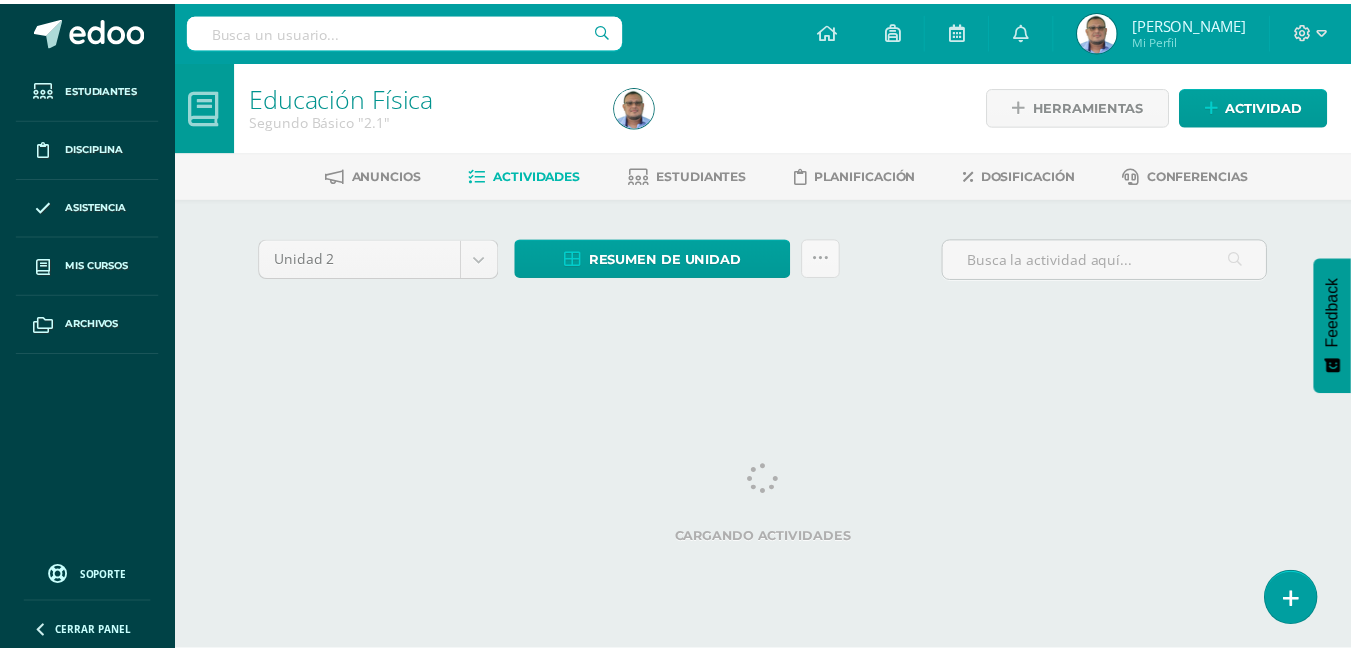 scroll, scrollTop: 0, scrollLeft: 0, axis: both 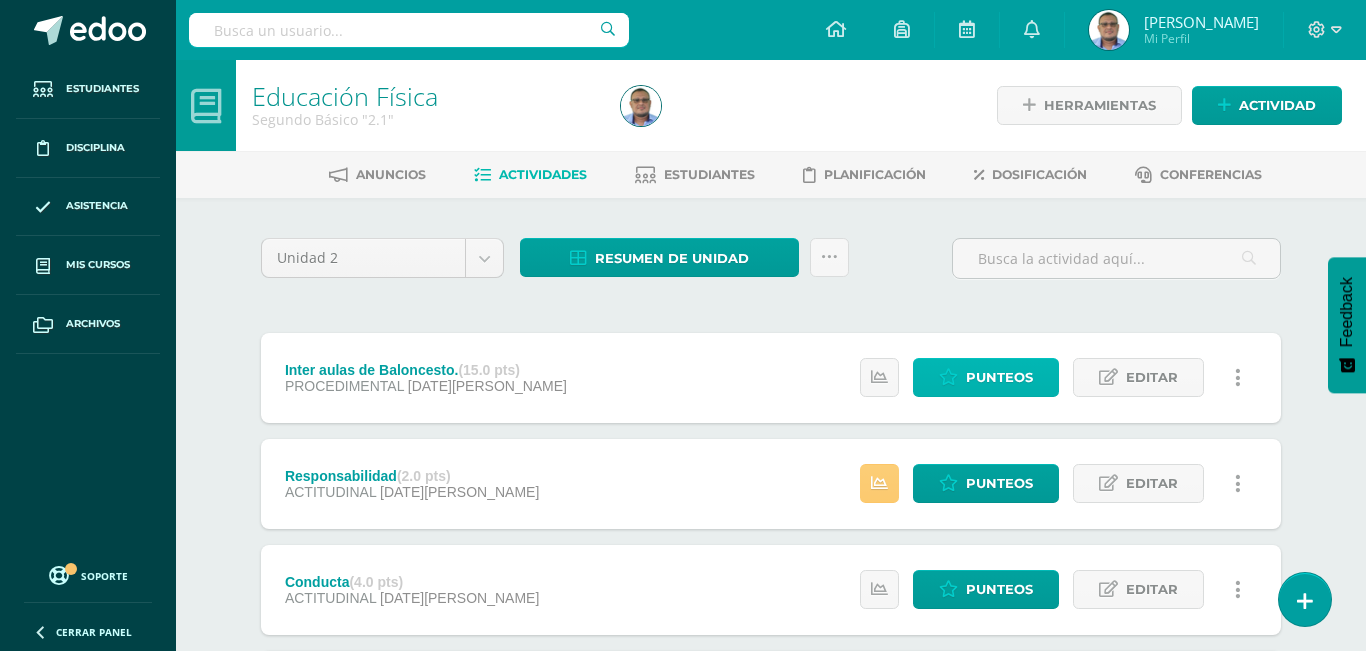 click on "Punteos" at bounding box center [999, 377] 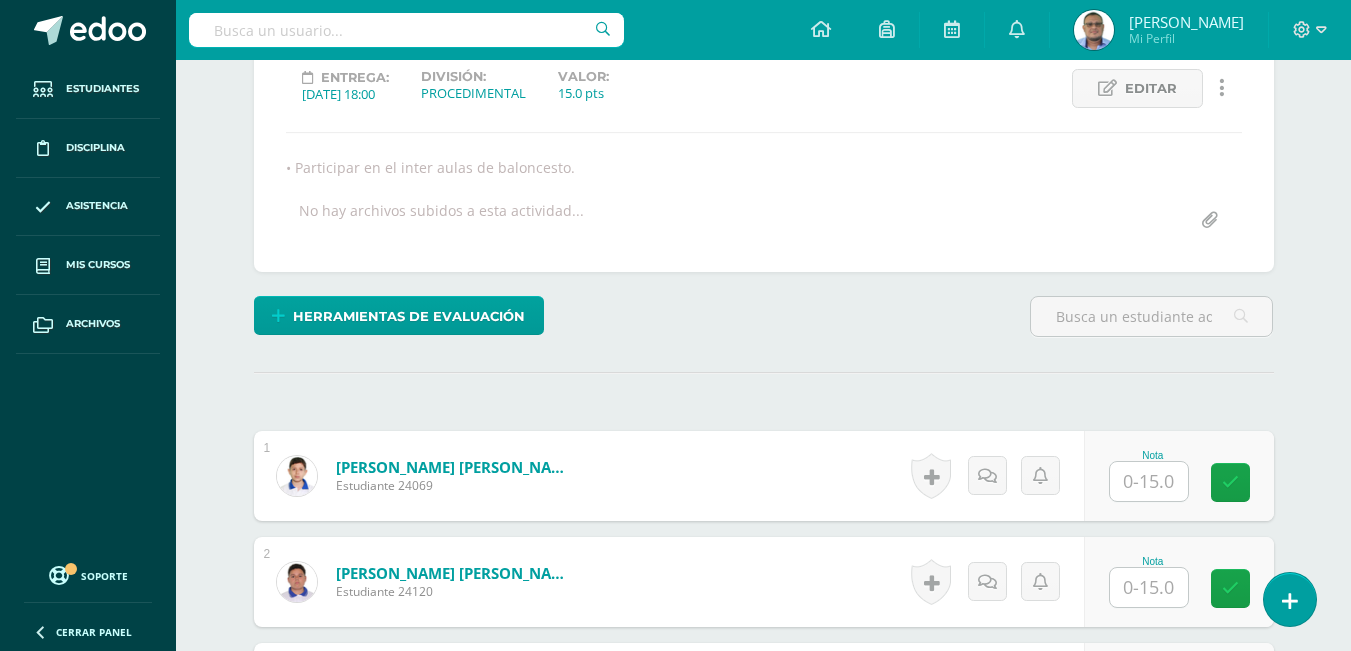 scroll, scrollTop: 284, scrollLeft: 0, axis: vertical 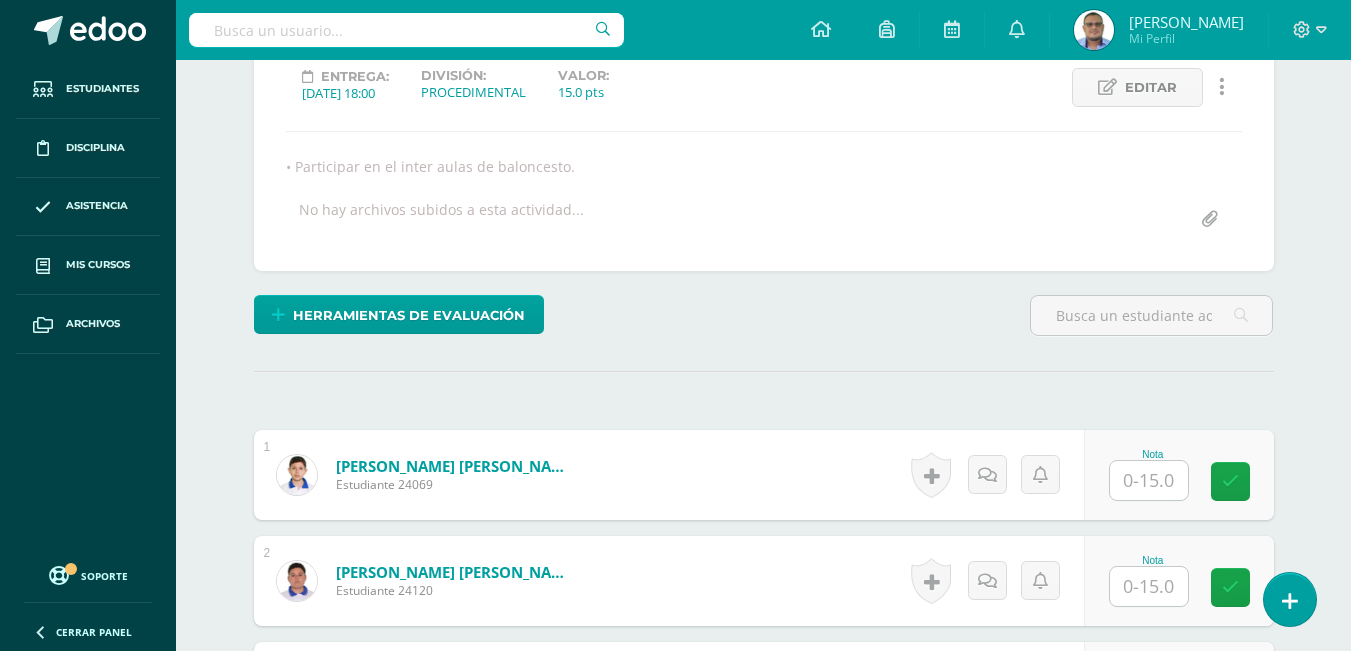 click at bounding box center (1149, 480) 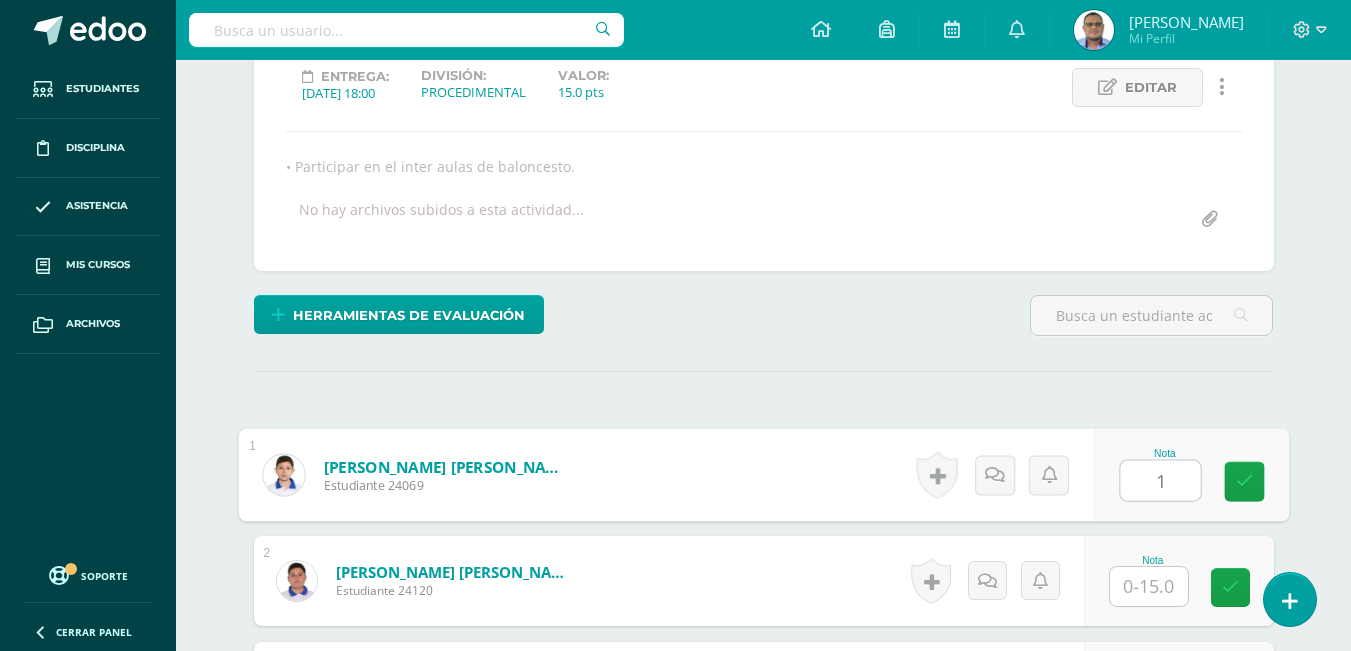 scroll, scrollTop: 285, scrollLeft: 0, axis: vertical 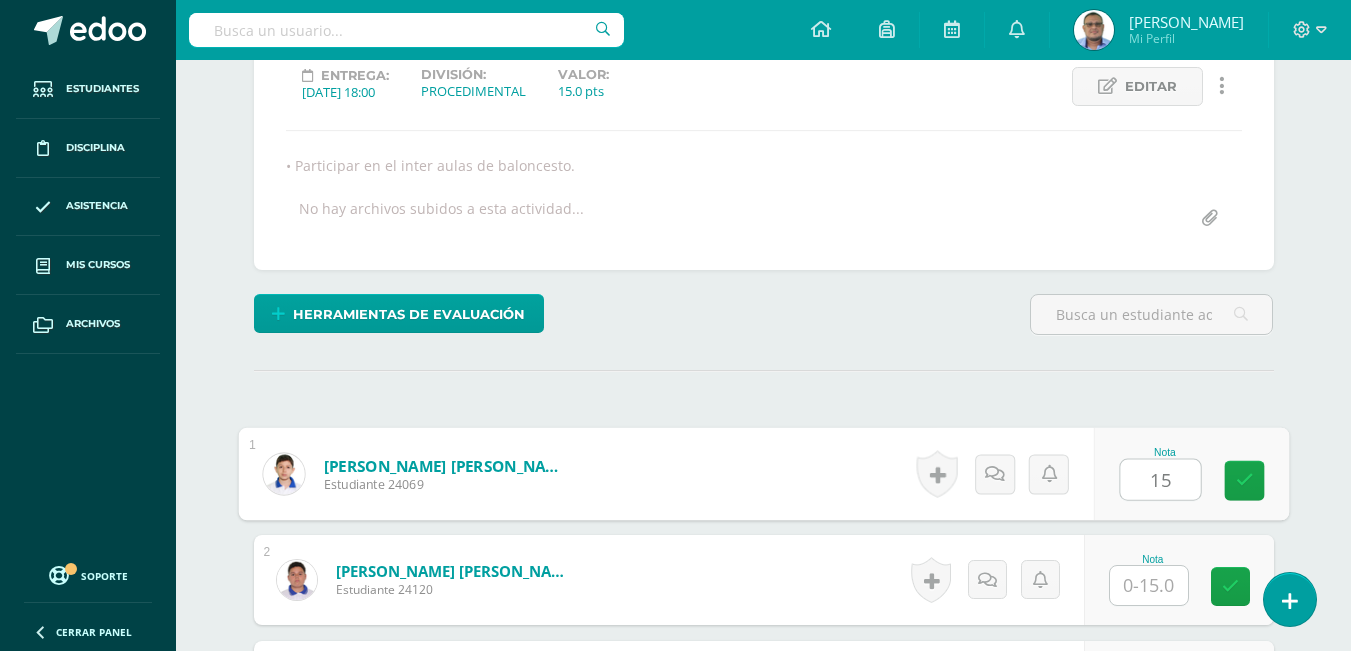 type on "15" 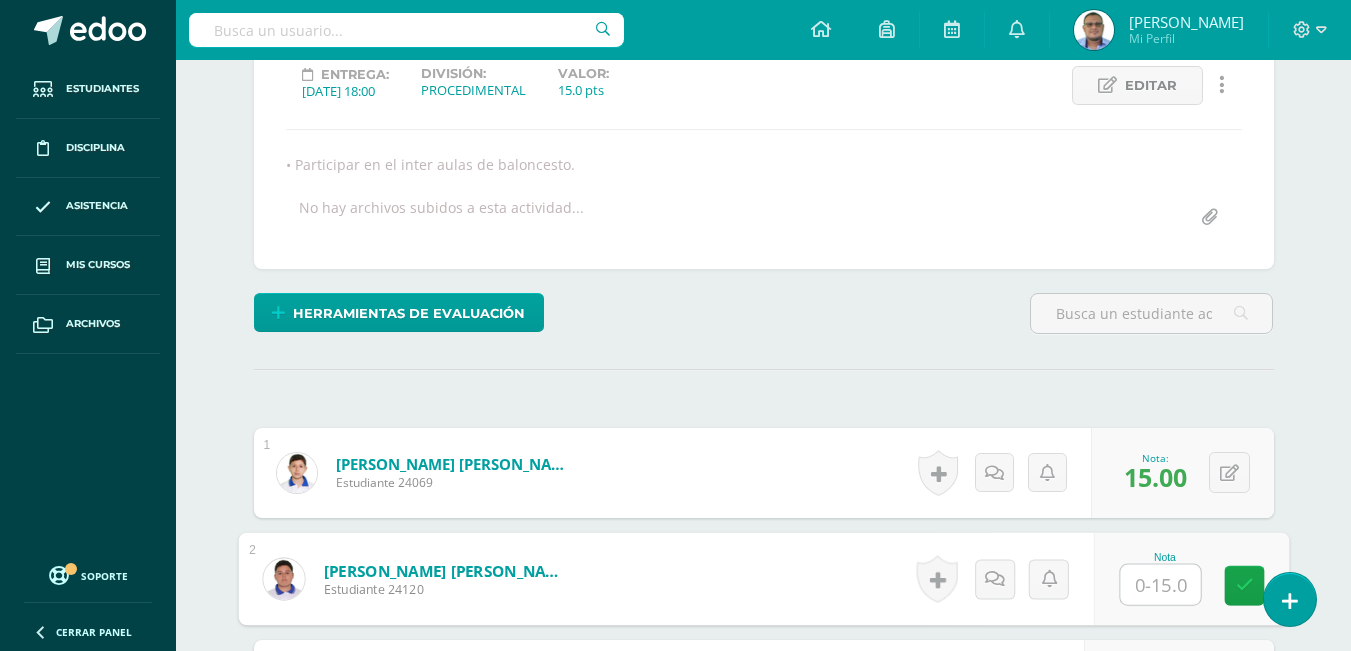 scroll, scrollTop: 287, scrollLeft: 0, axis: vertical 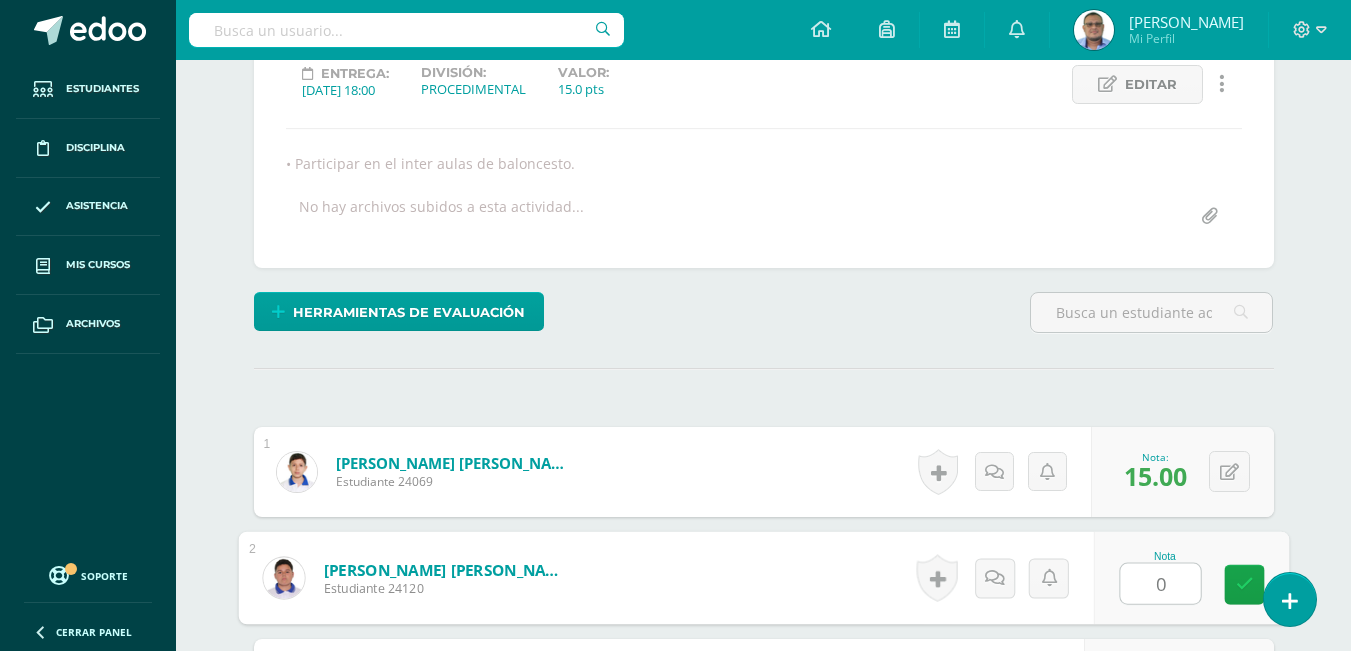 type on "0" 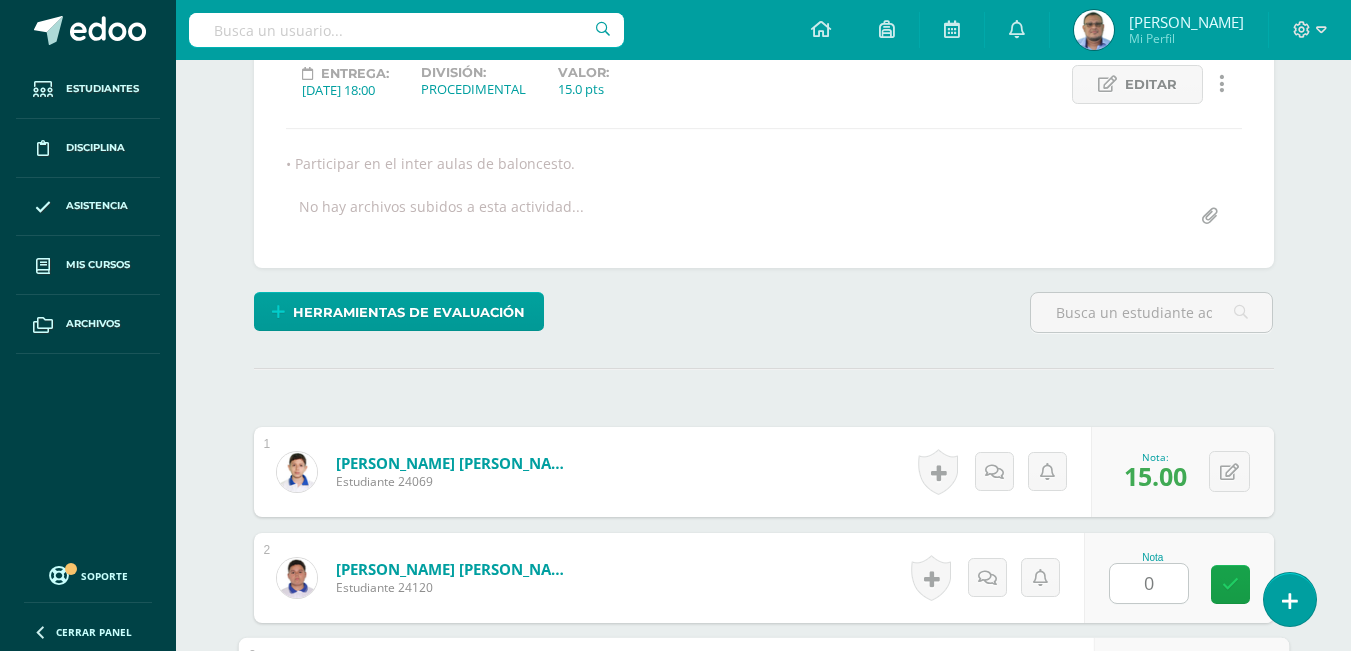 scroll, scrollTop: 651, scrollLeft: 0, axis: vertical 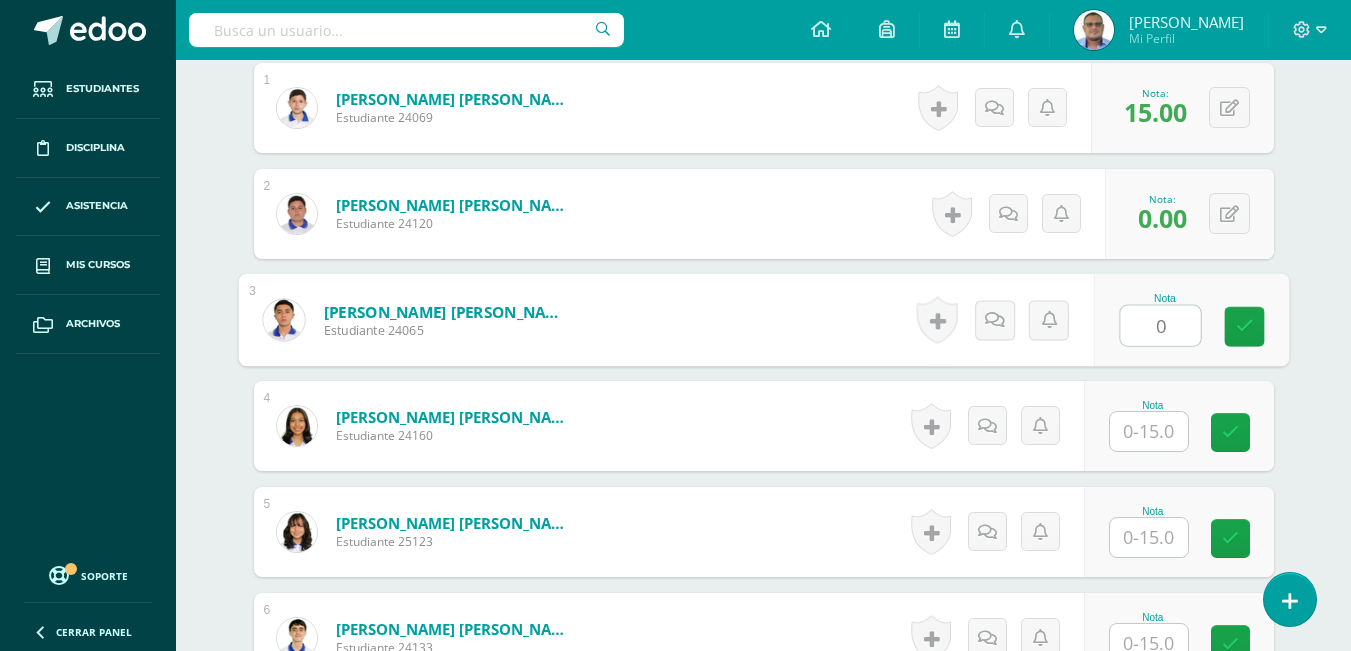 type on "0" 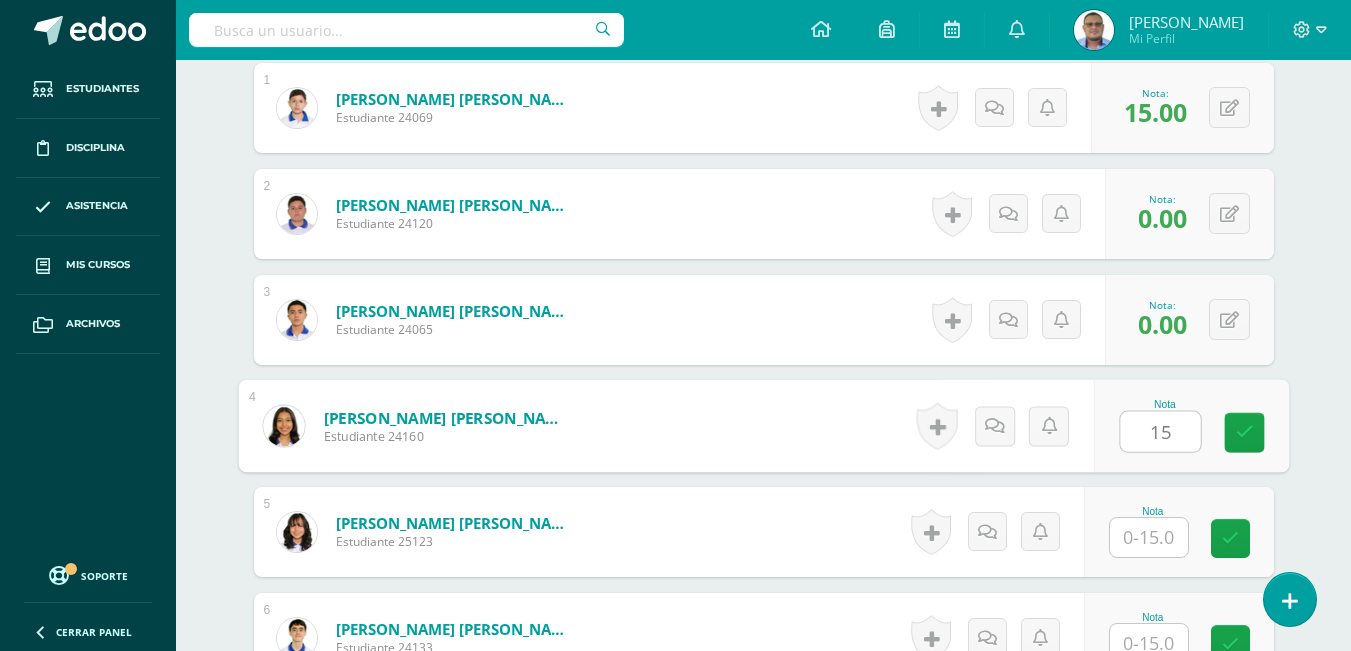 type on "1" 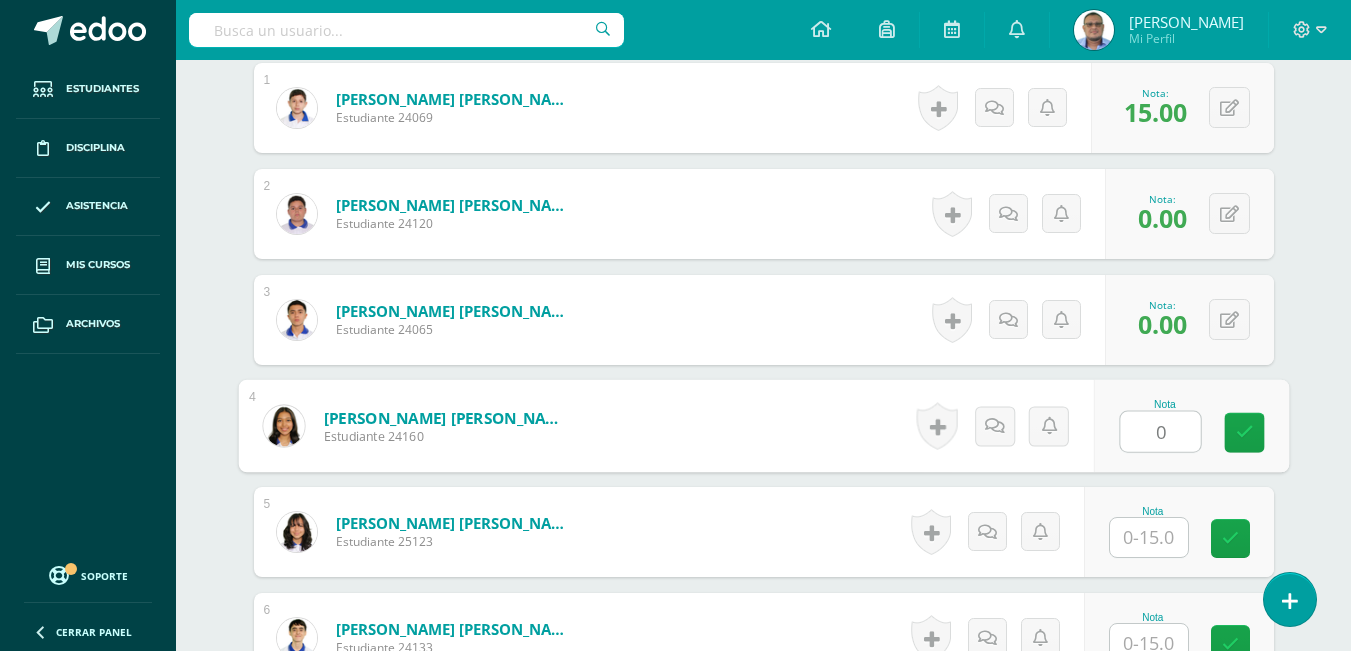 type on "0" 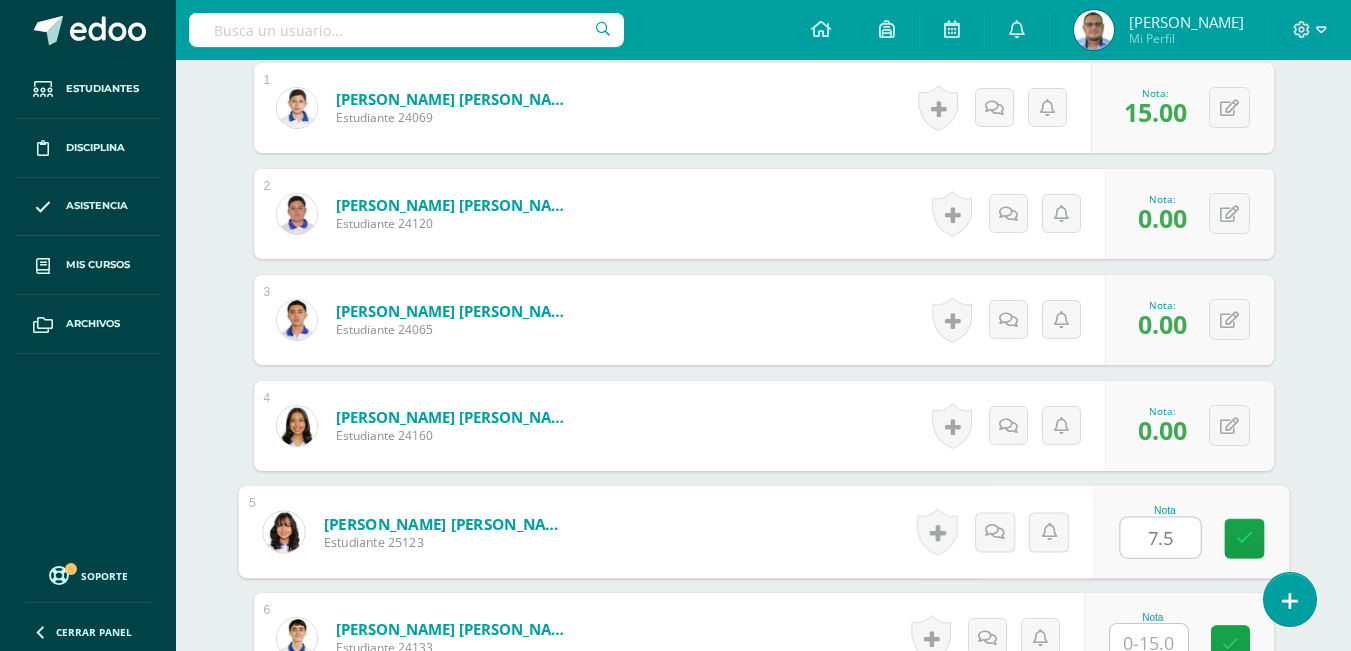 type on "7.5" 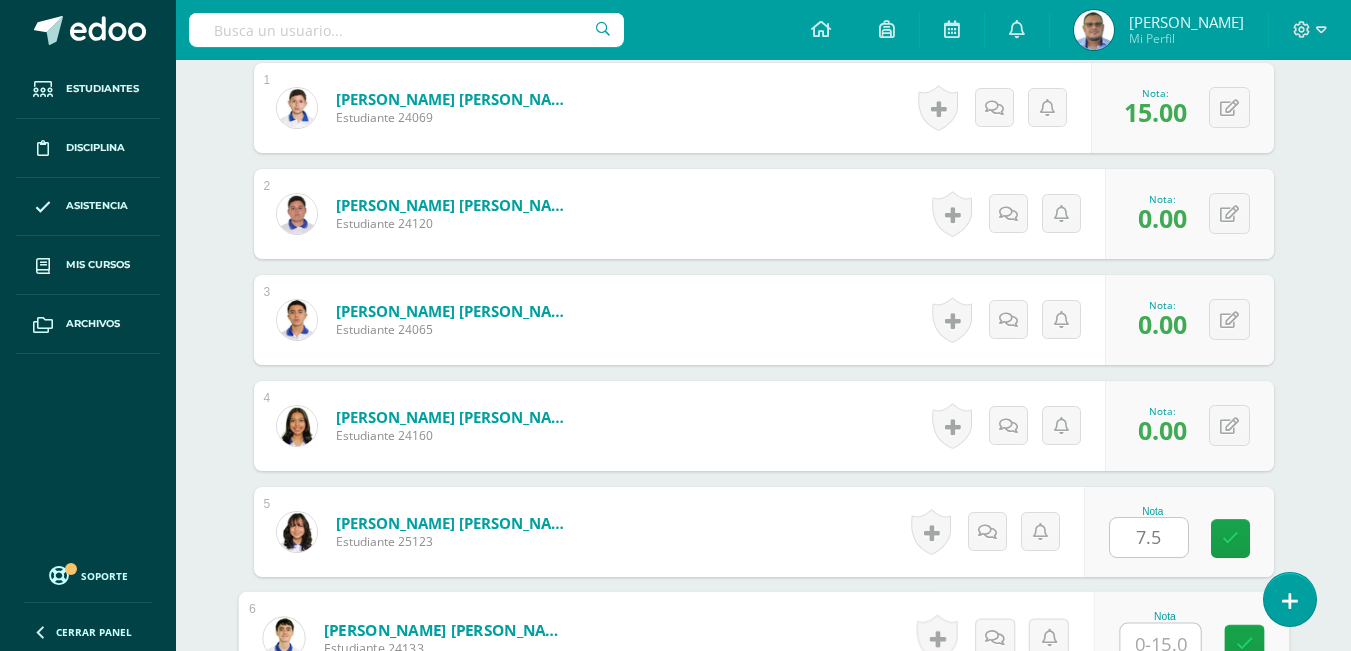 scroll, scrollTop: 663, scrollLeft: 0, axis: vertical 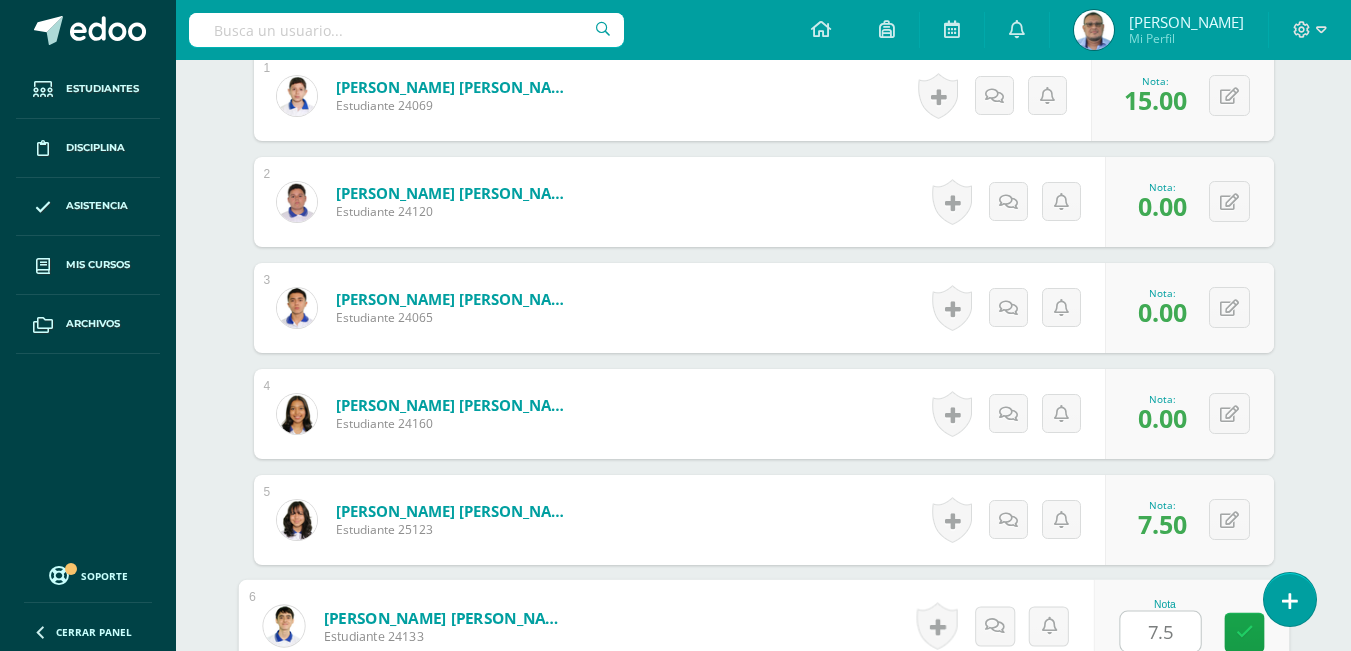 type on "7.5" 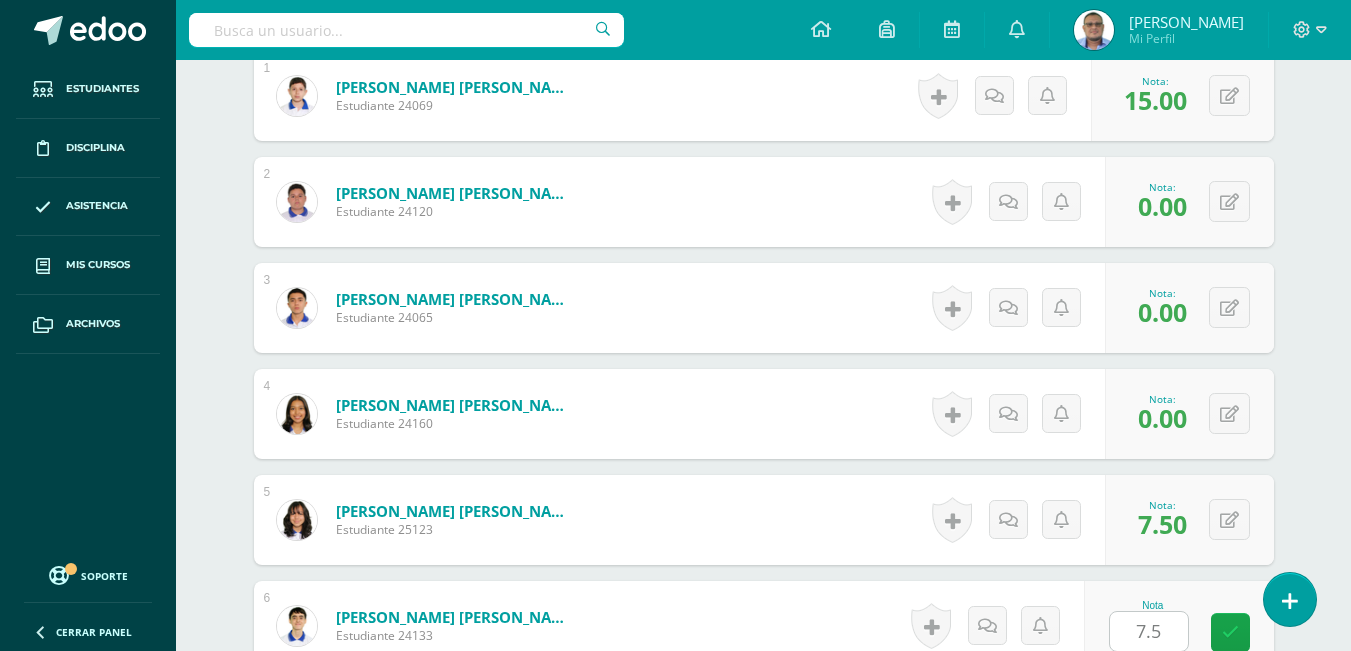 scroll, scrollTop: 1075, scrollLeft: 0, axis: vertical 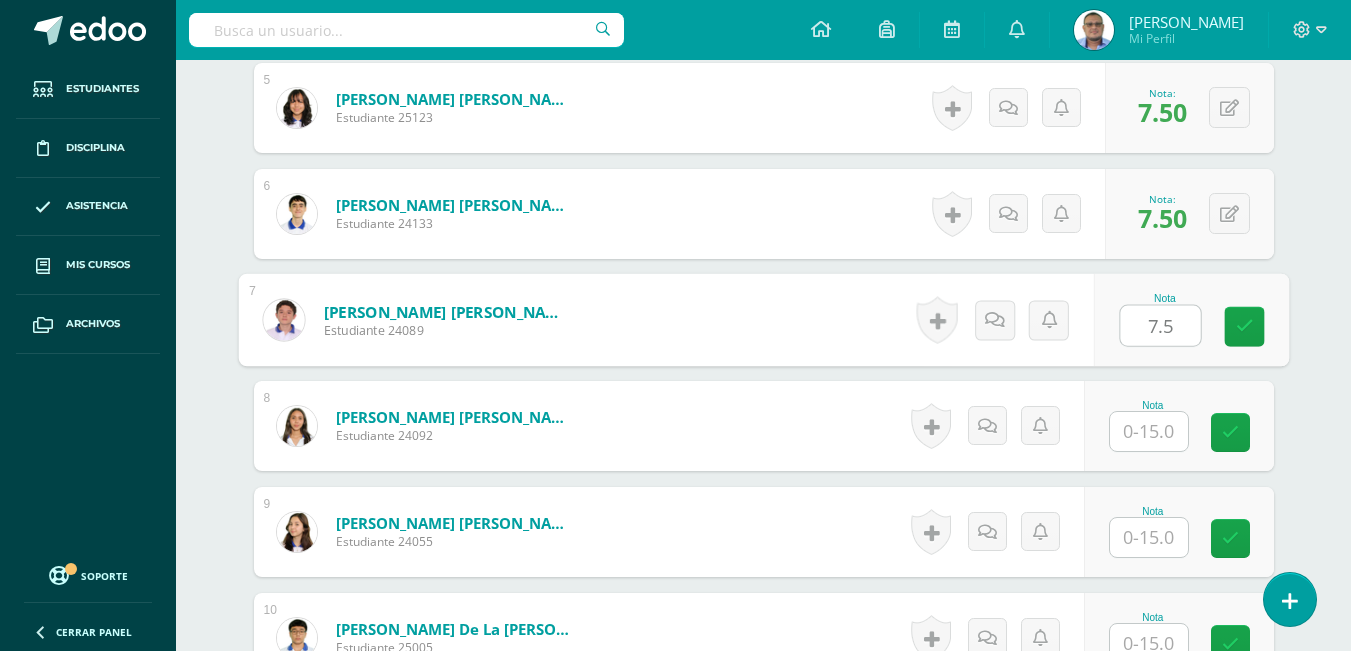 type on "7.5" 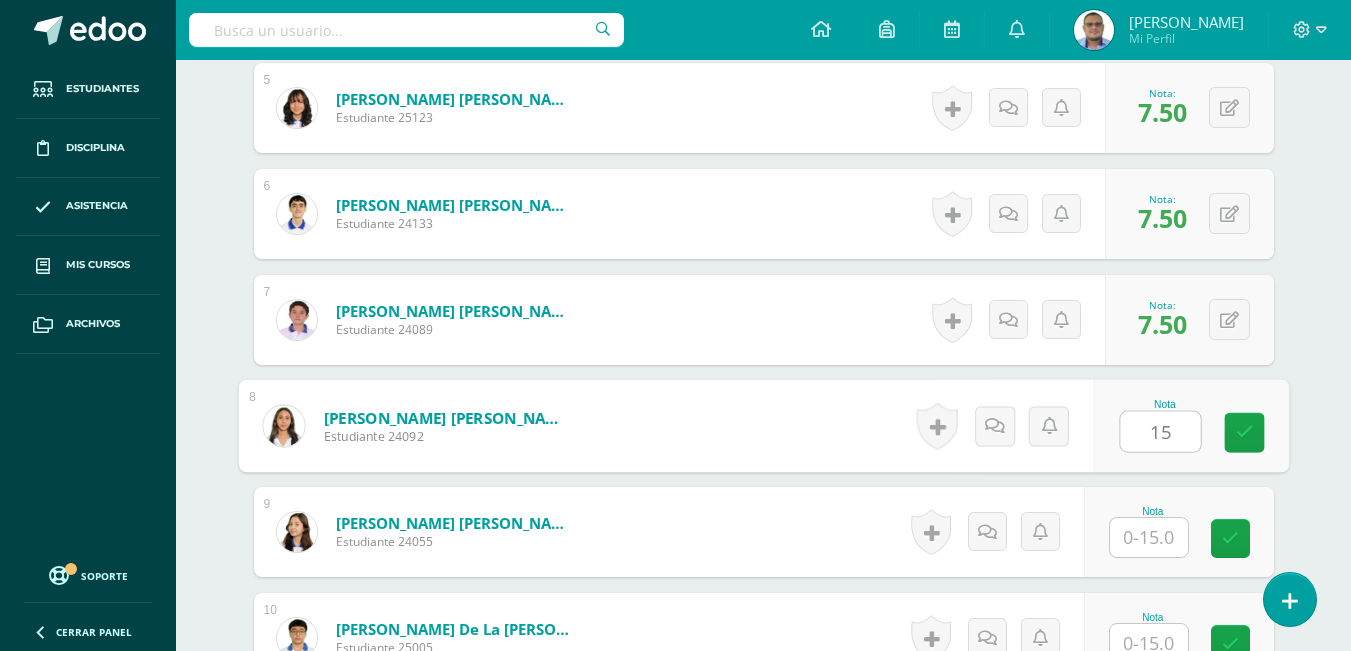 type on "15" 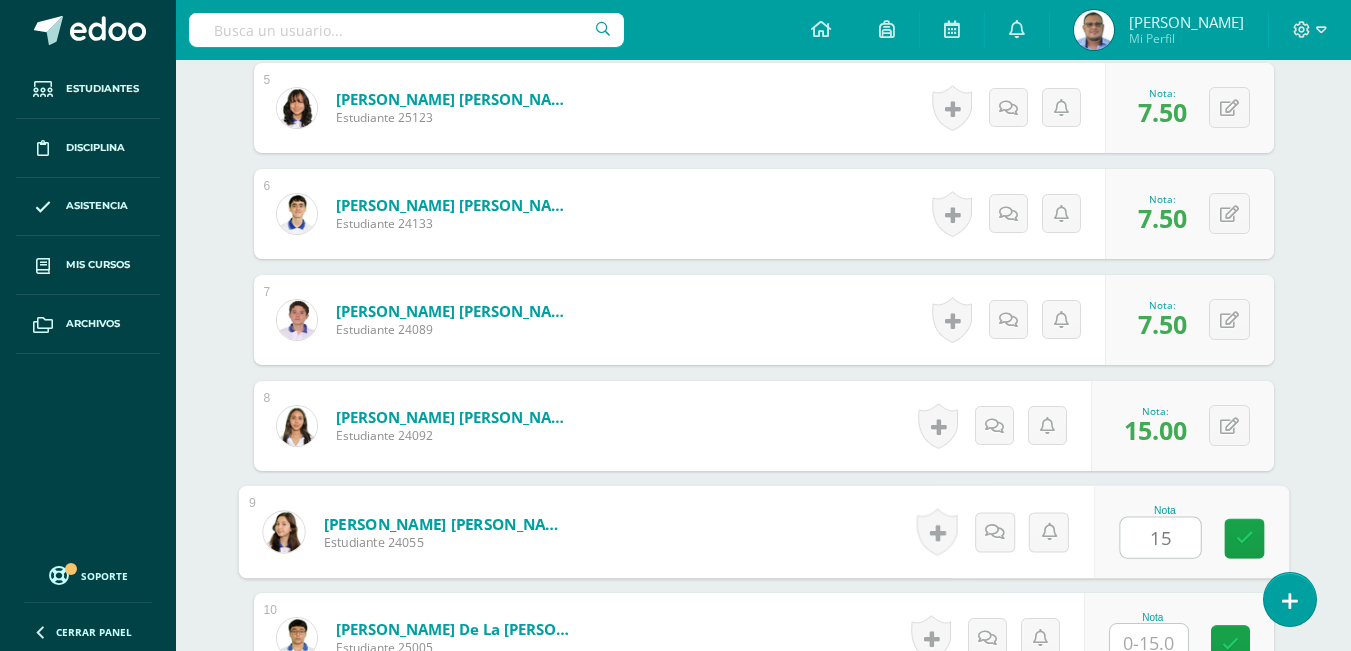 type on "15" 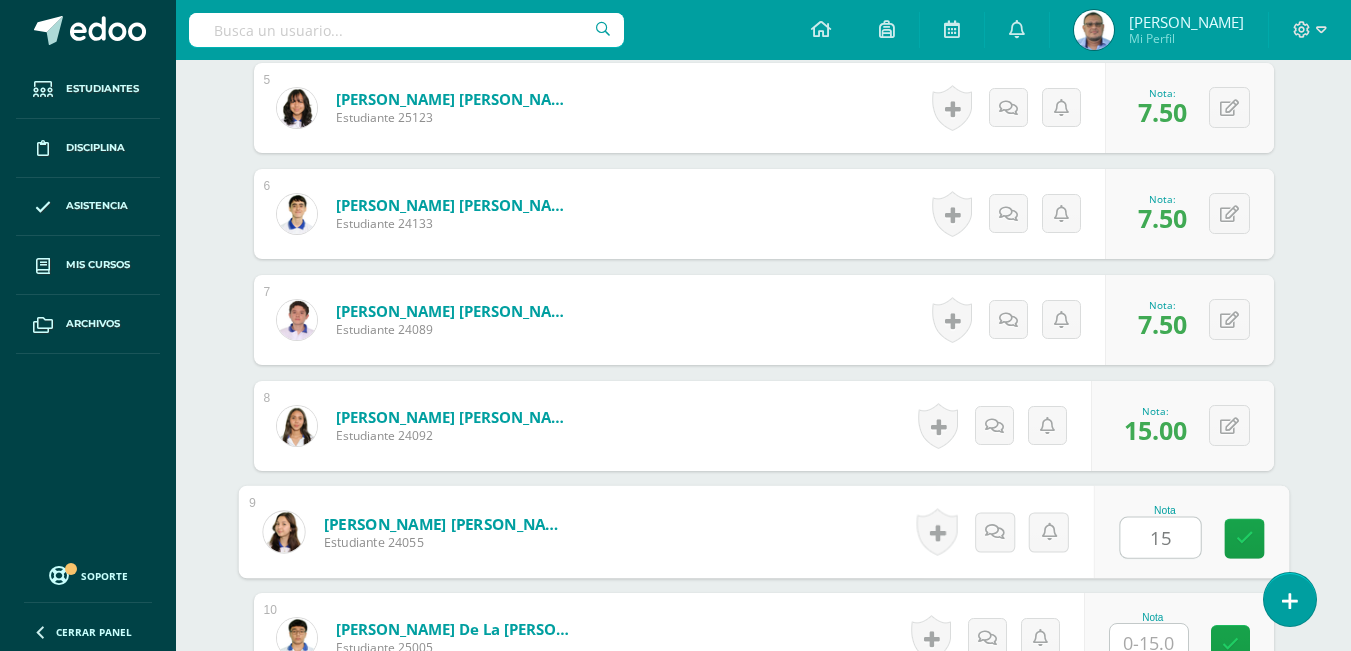 scroll, scrollTop: 1087, scrollLeft: 0, axis: vertical 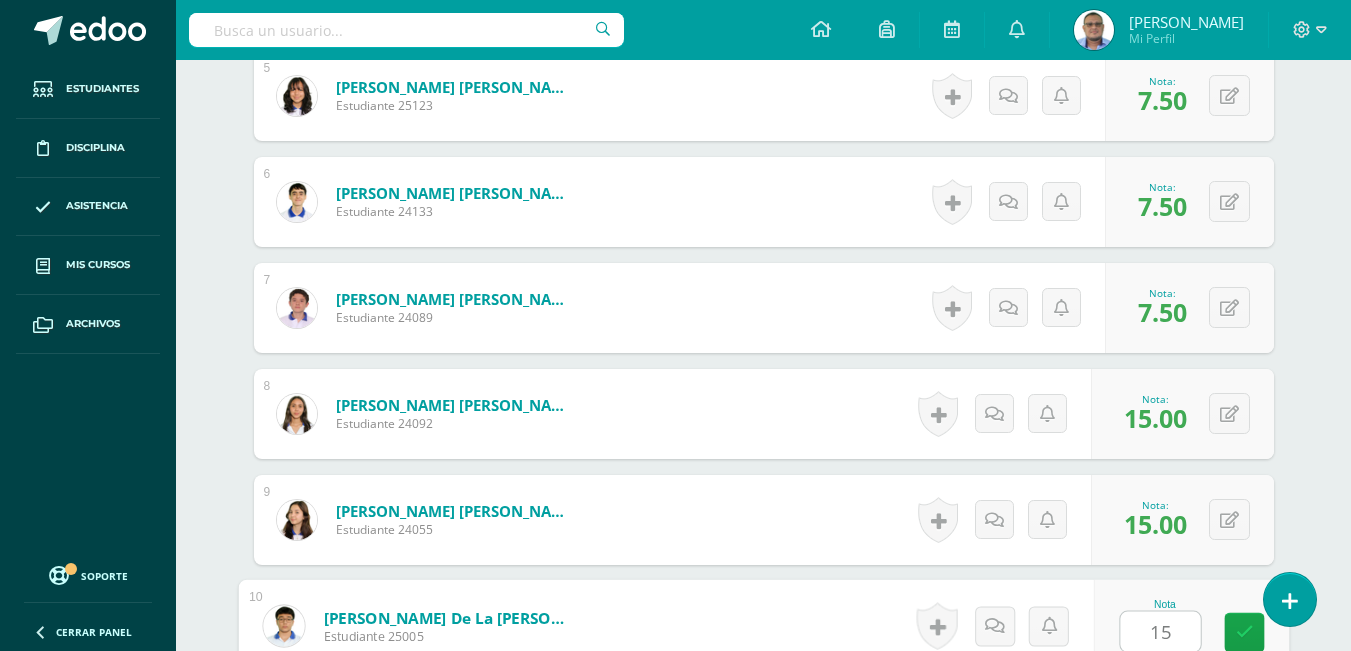 type on "15" 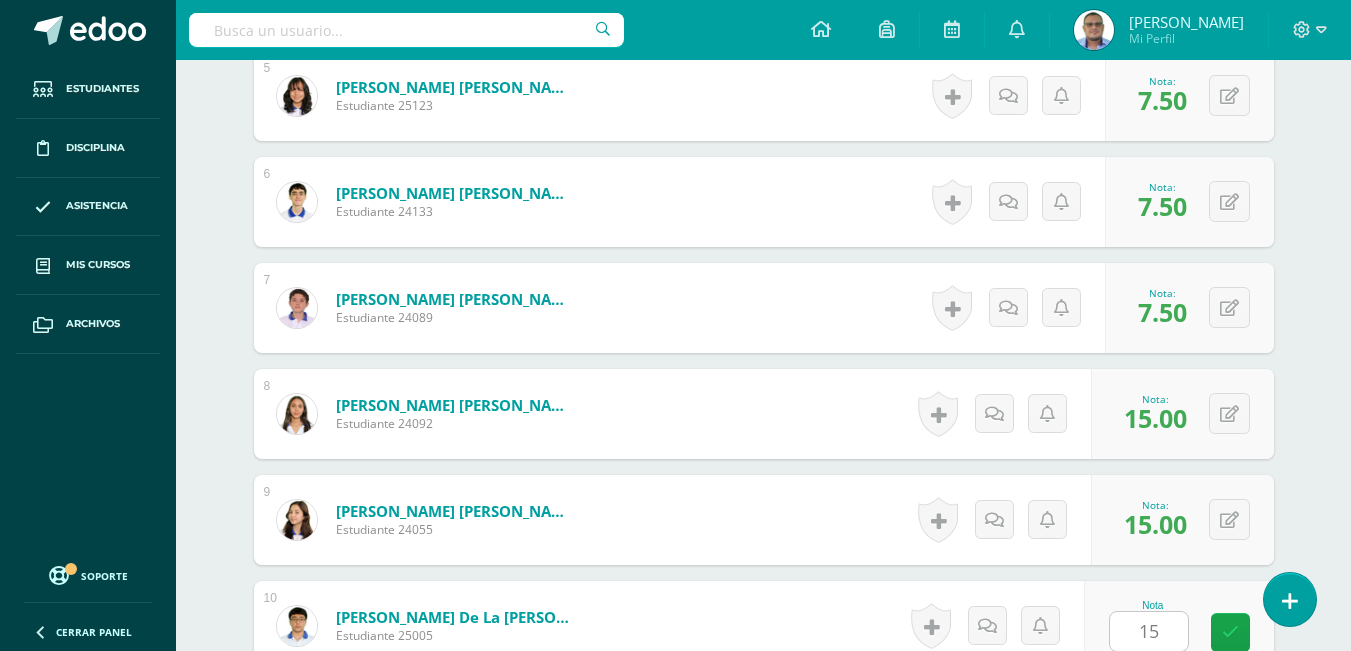 scroll, scrollTop: 1499, scrollLeft: 0, axis: vertical 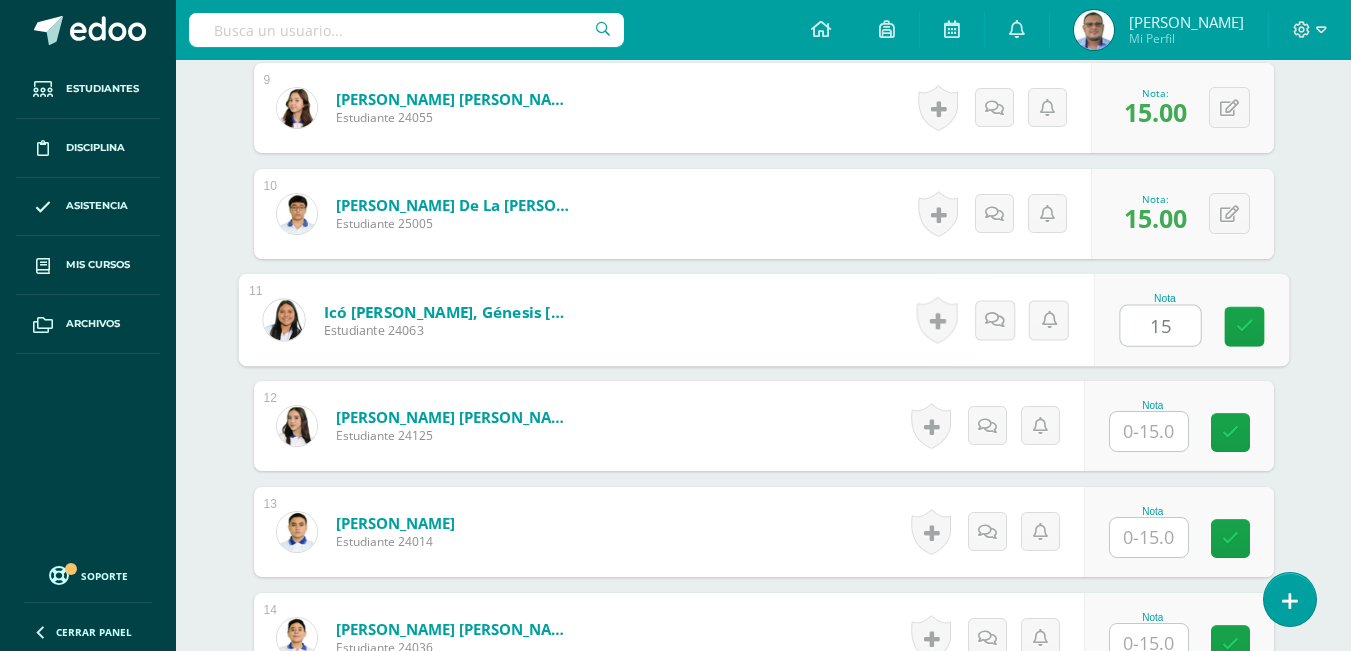 type on "15" 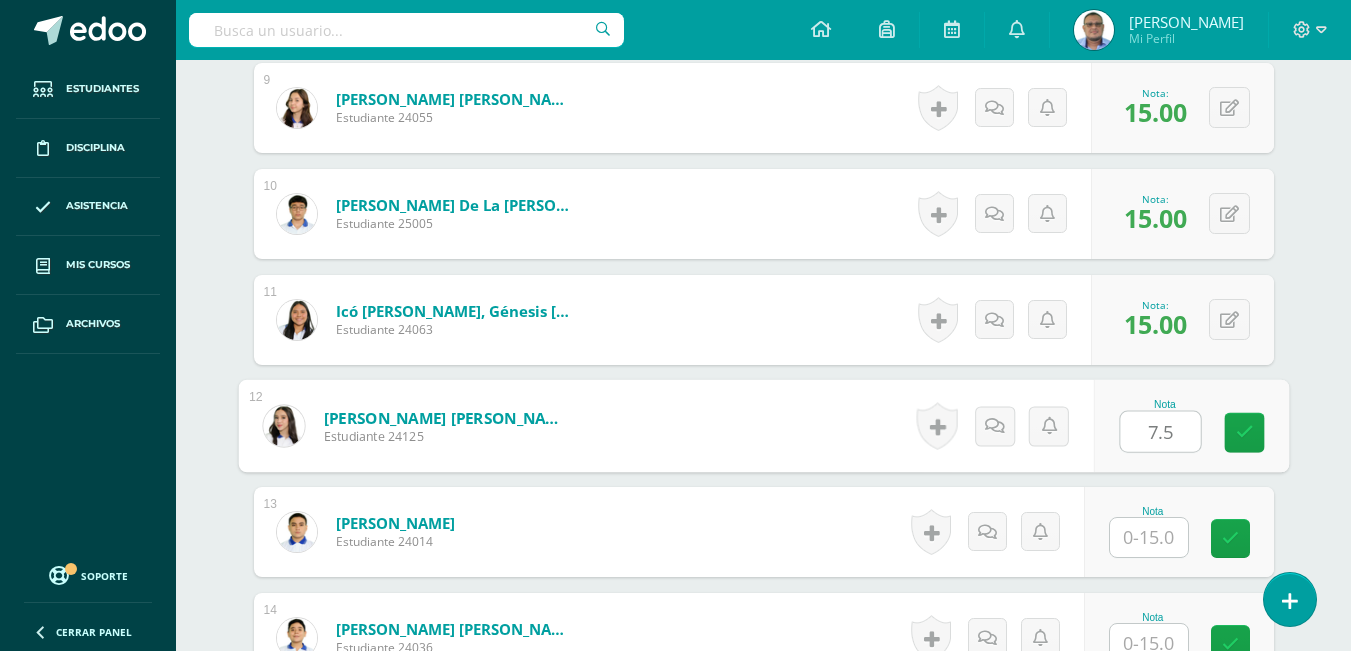 type on "7.5" 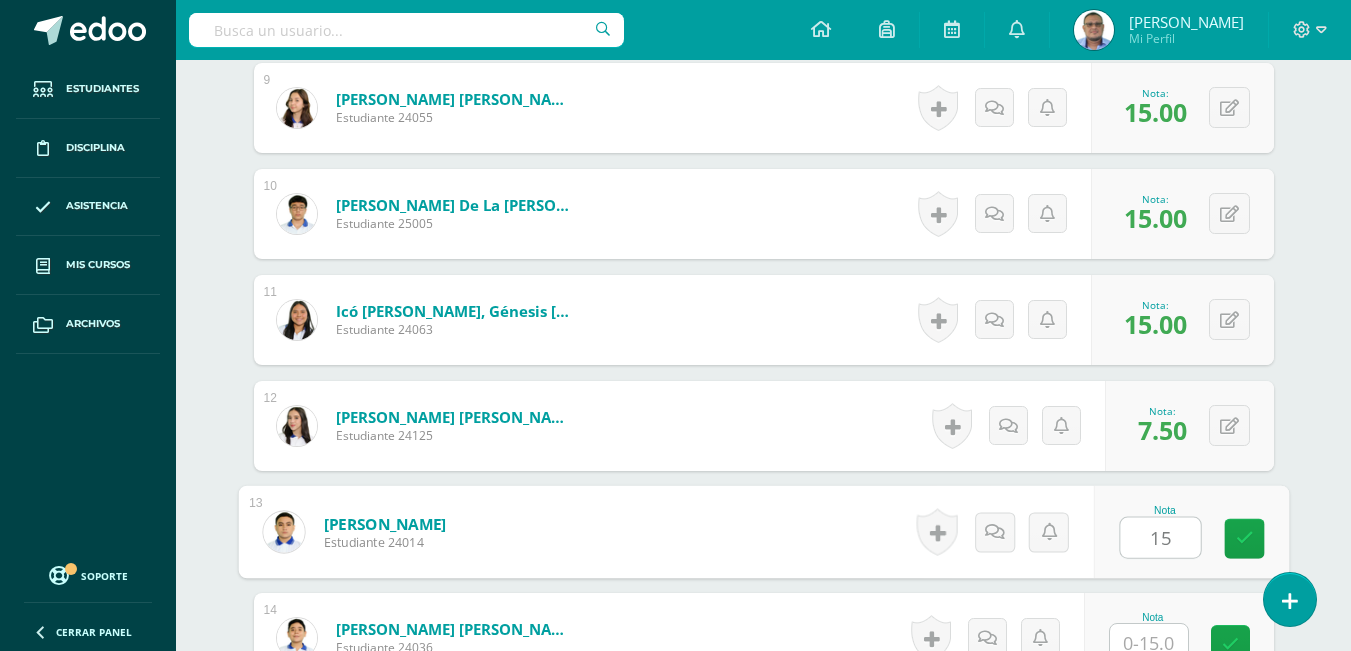 type on "15" 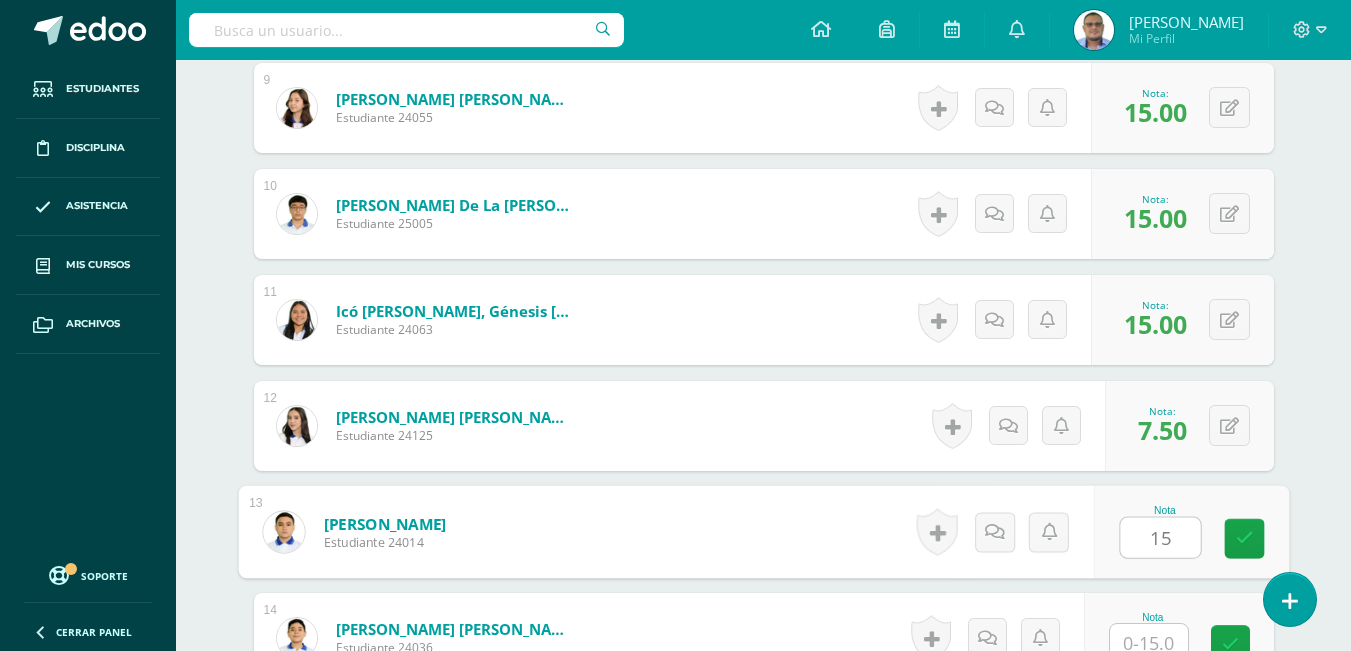 scroll, scrollTop: 1511, scrollLeft: 0, axis: vertical 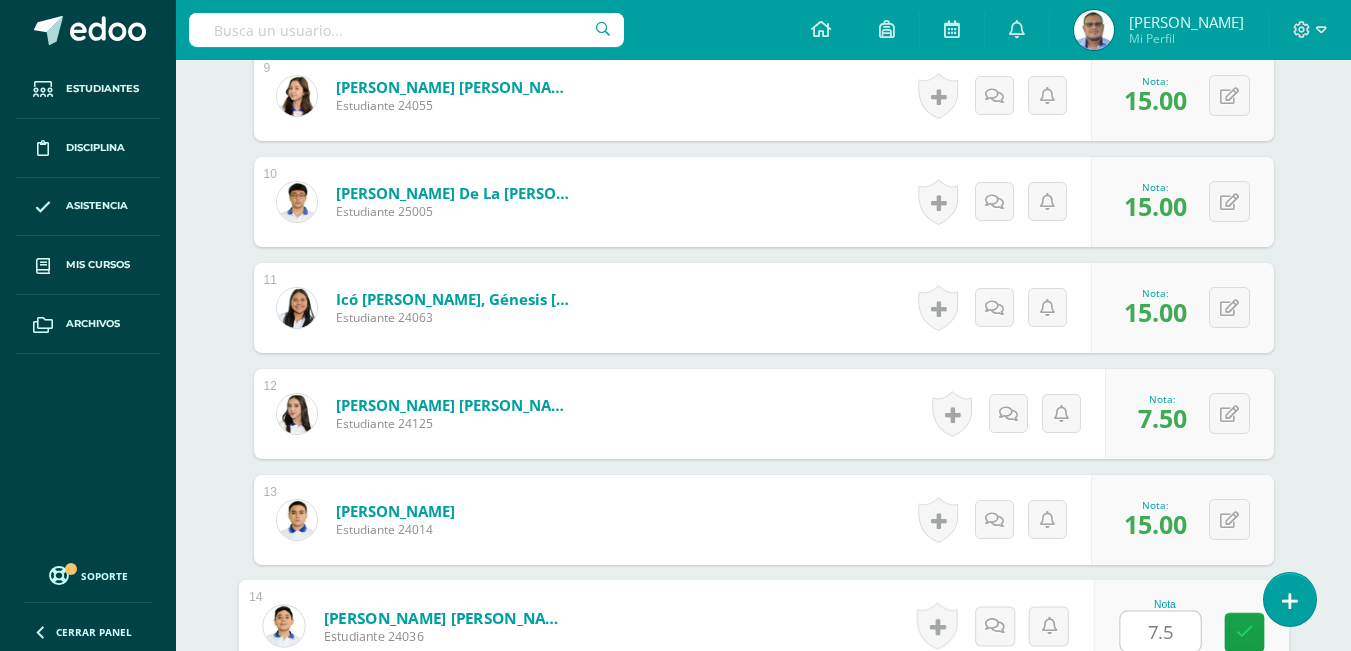 type on "7.5" 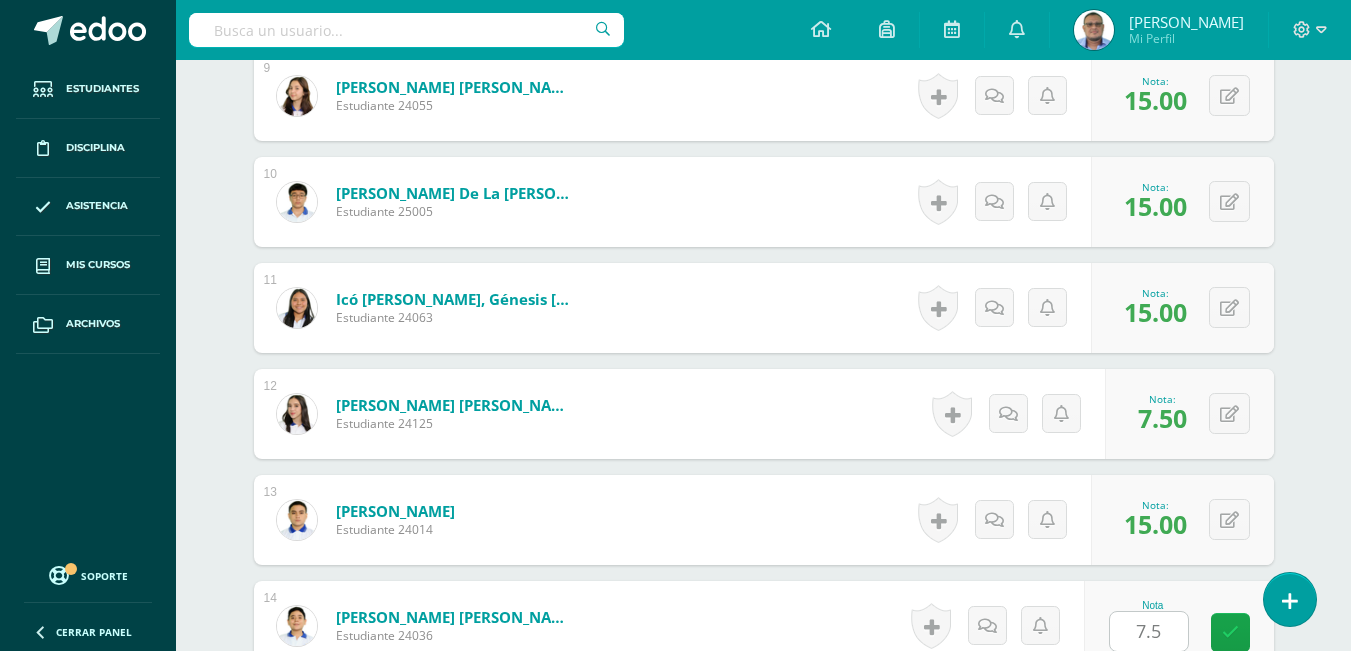 scroll, scrollTop: 1923, scrollLeft: 0, axis: vertical 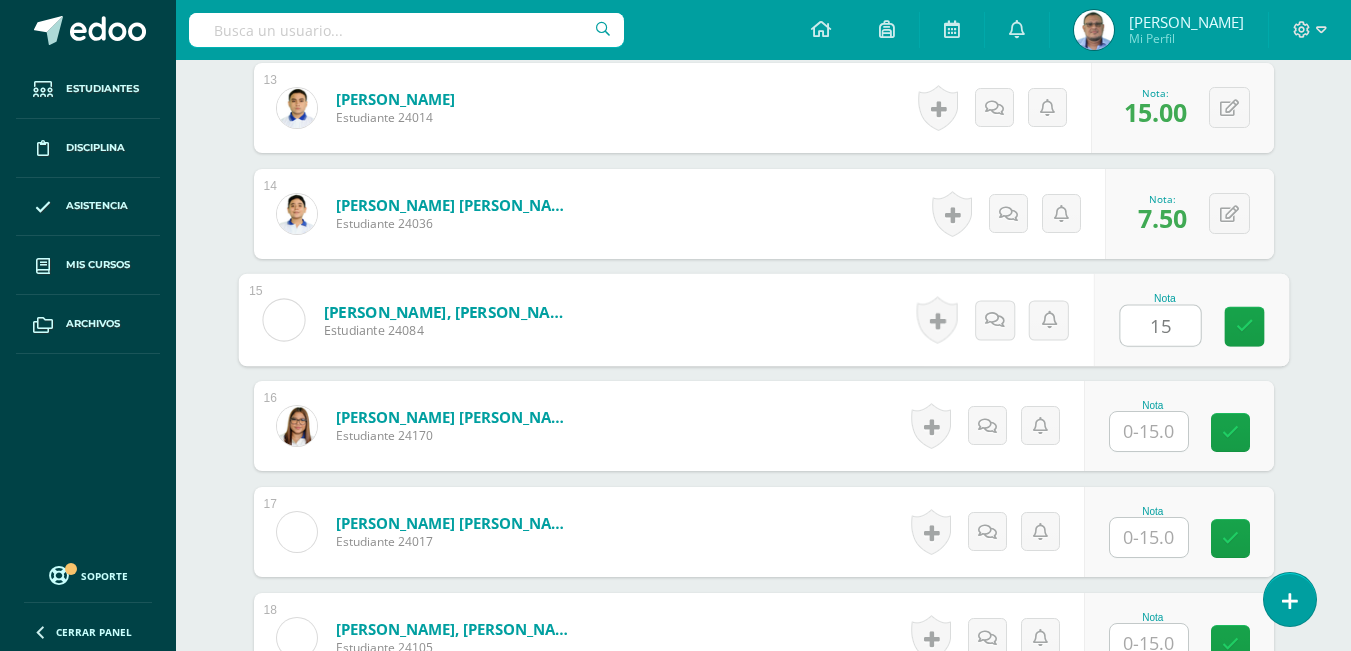 type on "15" 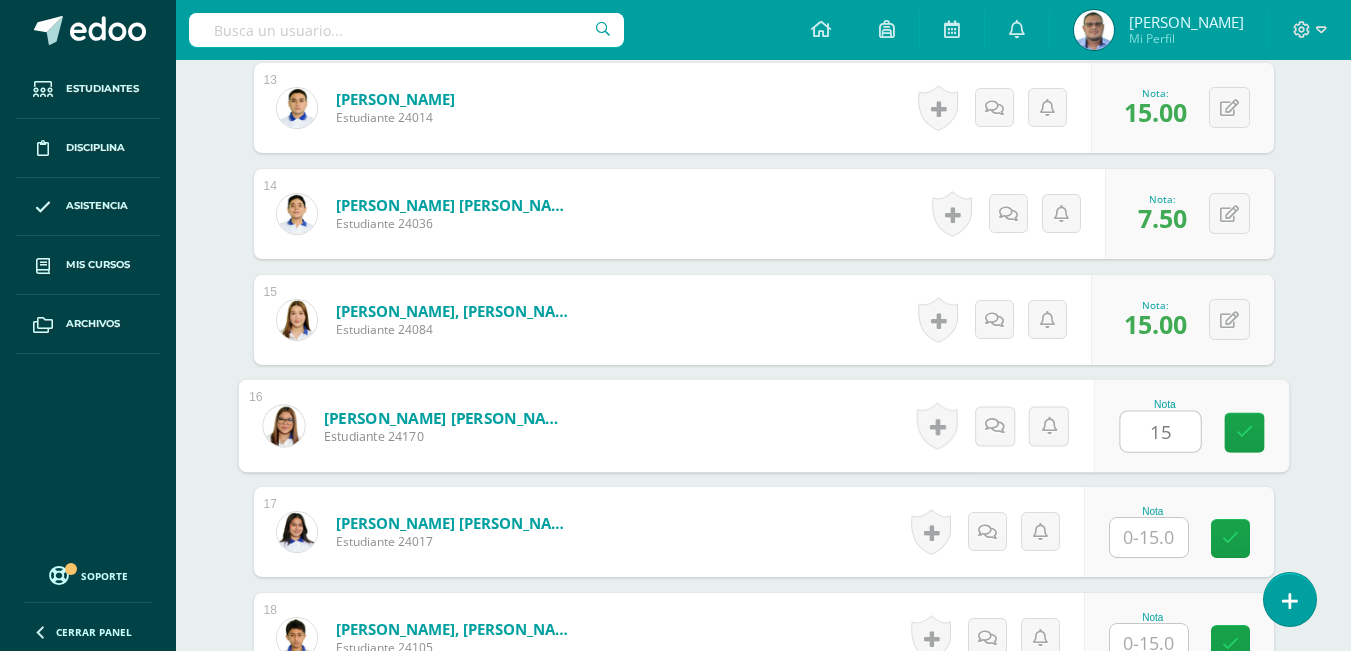type on "15" 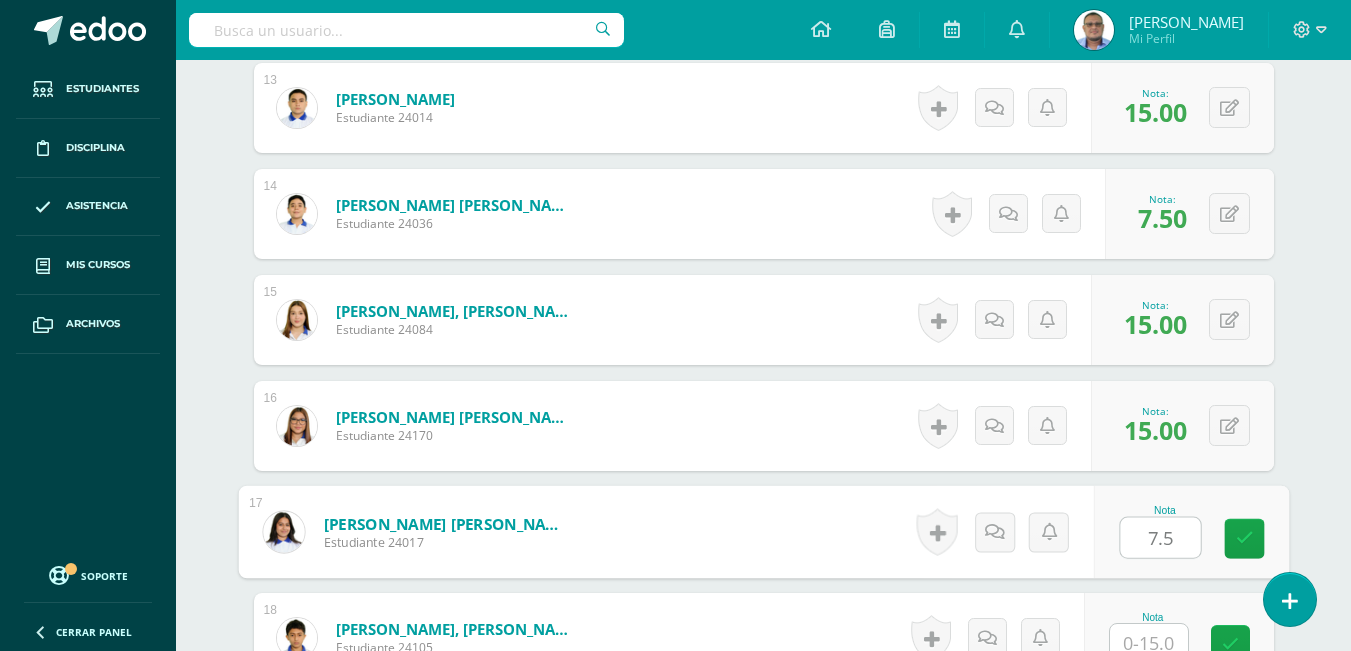 type on "7.5" 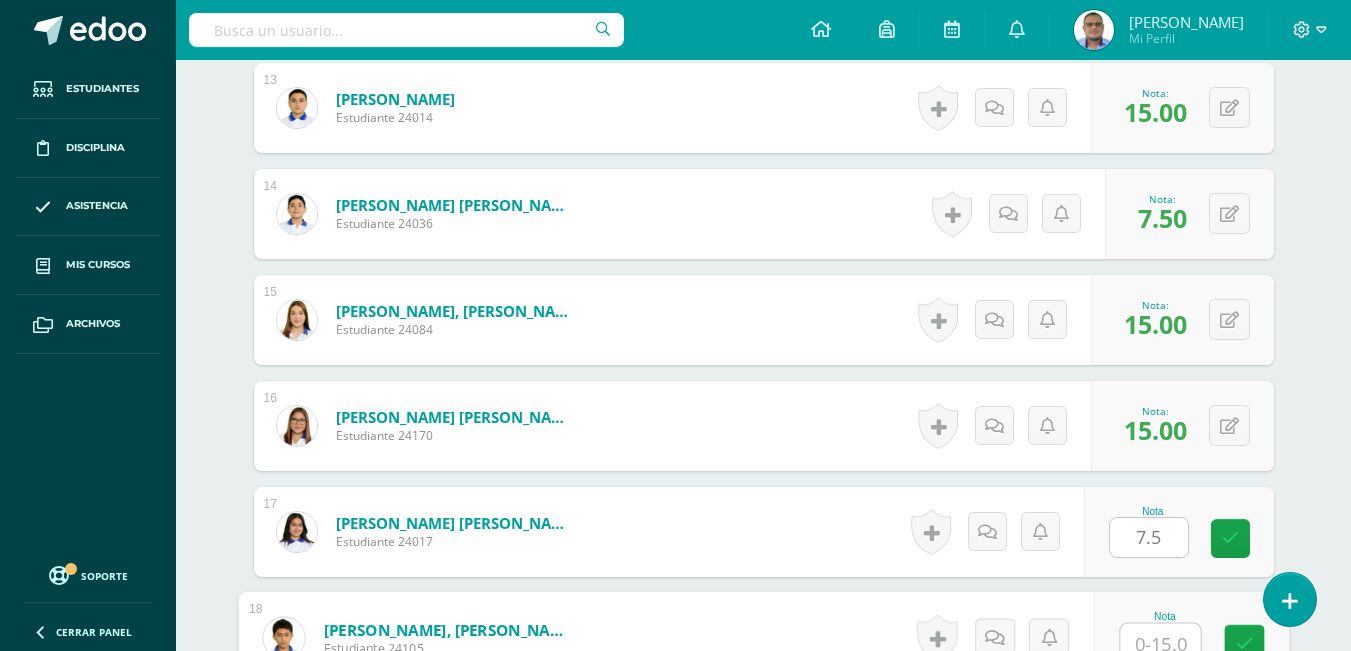 scroll, scrollTop: 1935, scrollLeft: 0, axis: vertical 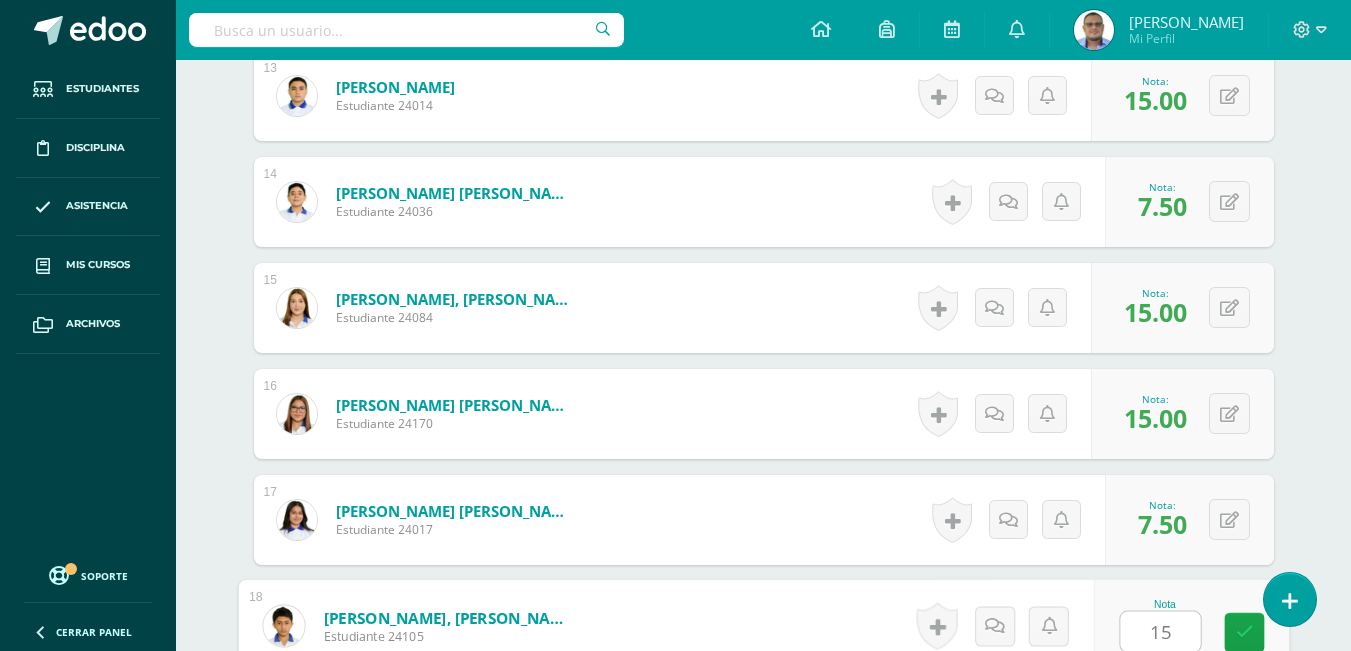 type on "15" 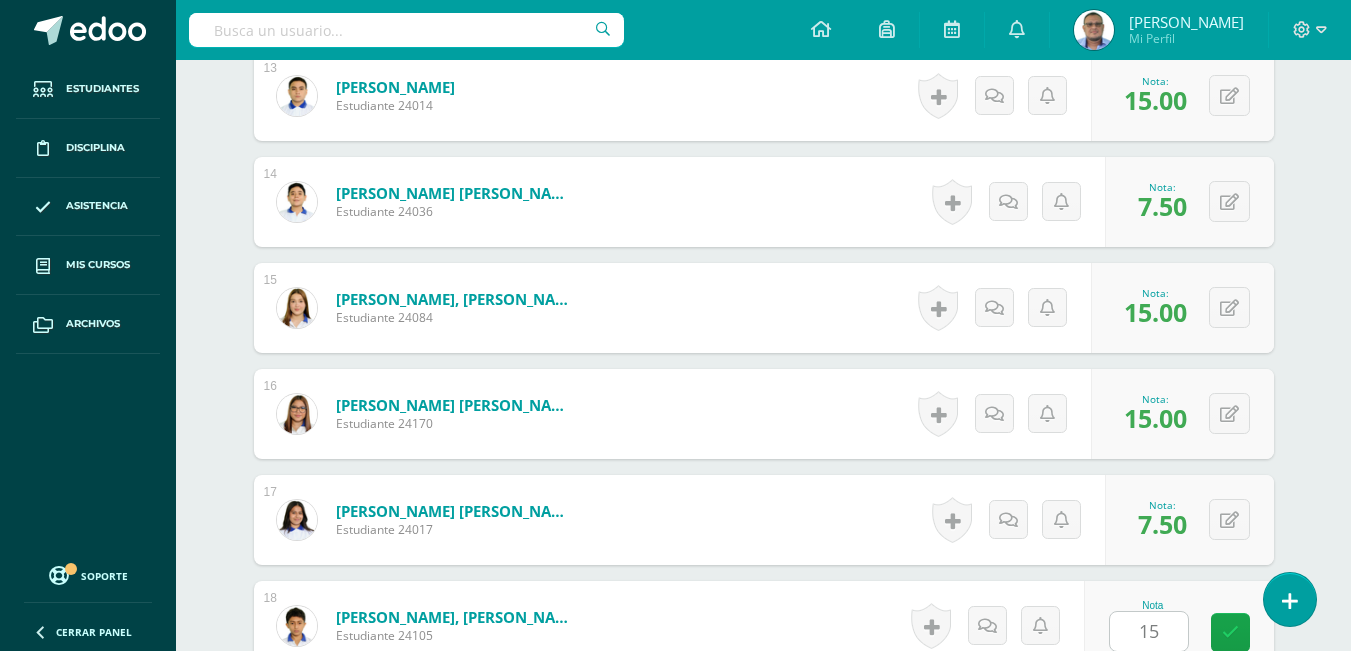 scroll, scrollTop: 2347, scrollLeft: 0, axis: vertical 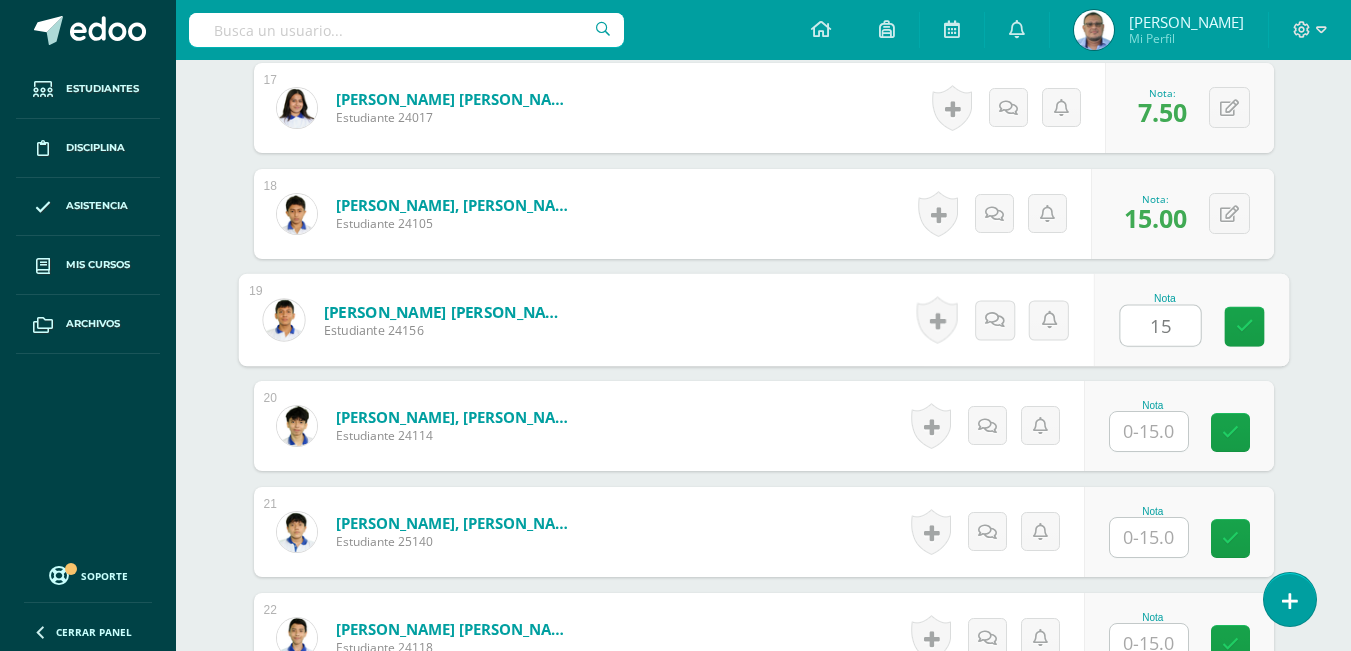 type on "15" 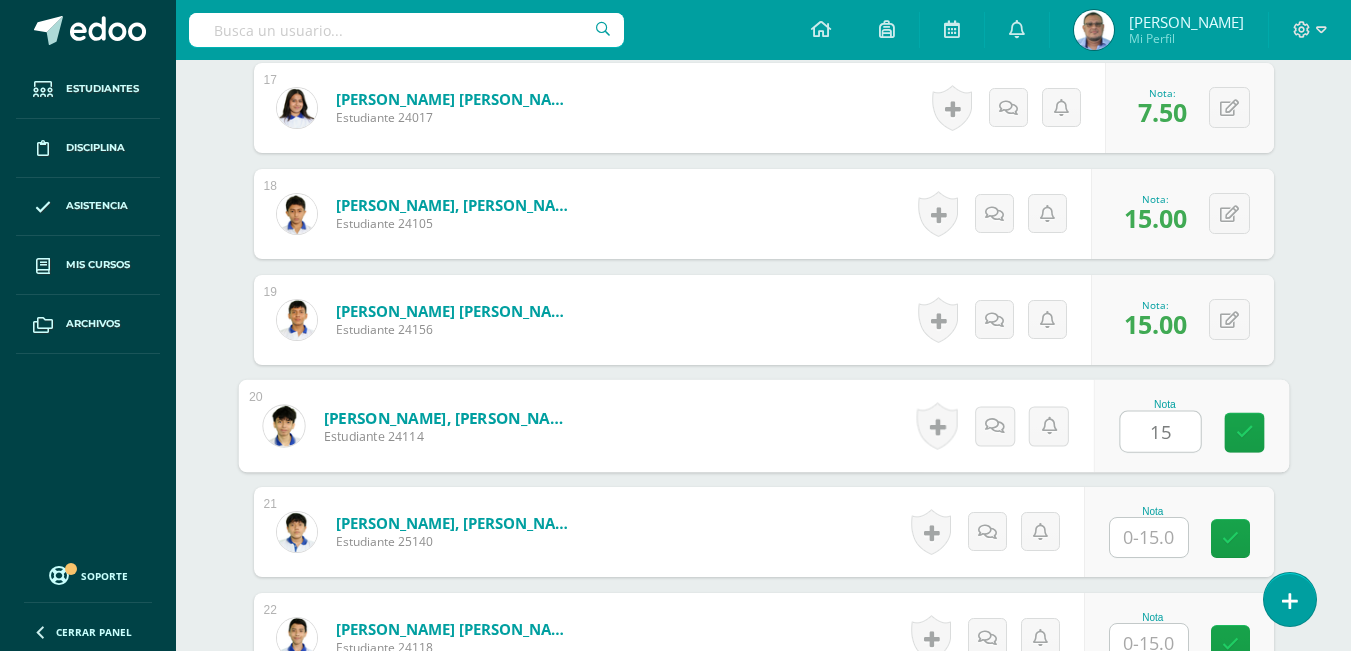 type on "15" 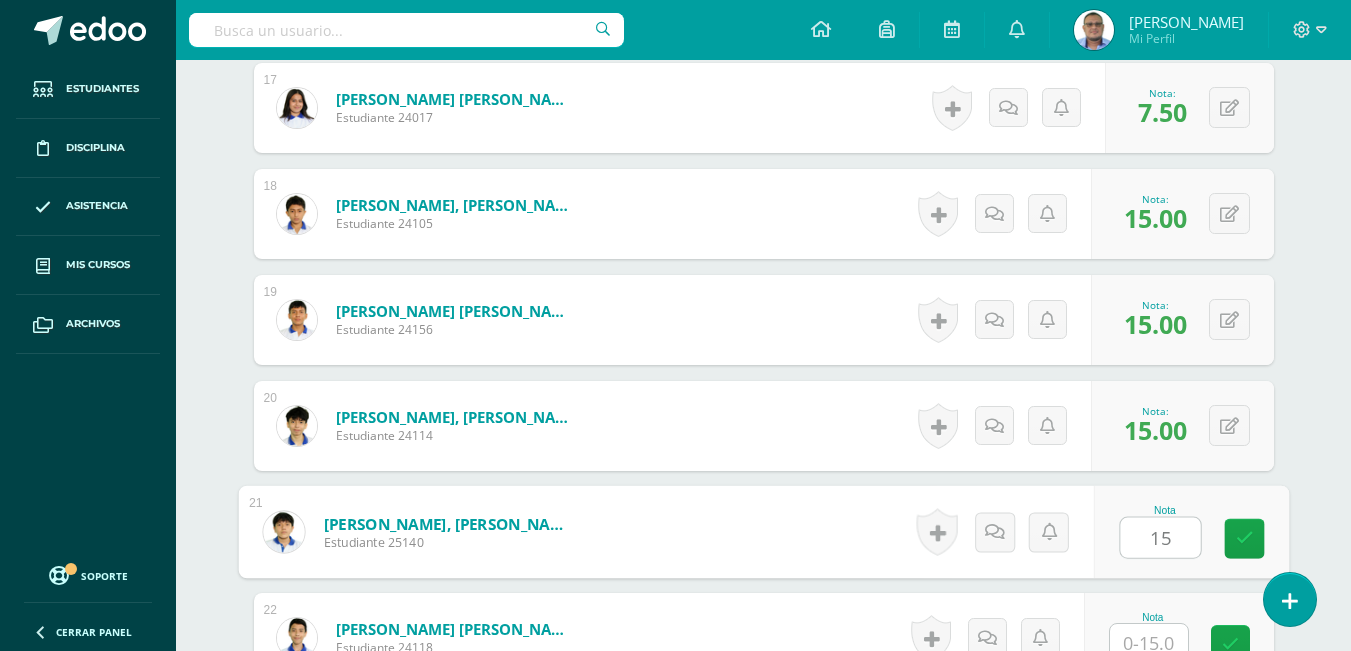 type on "15" 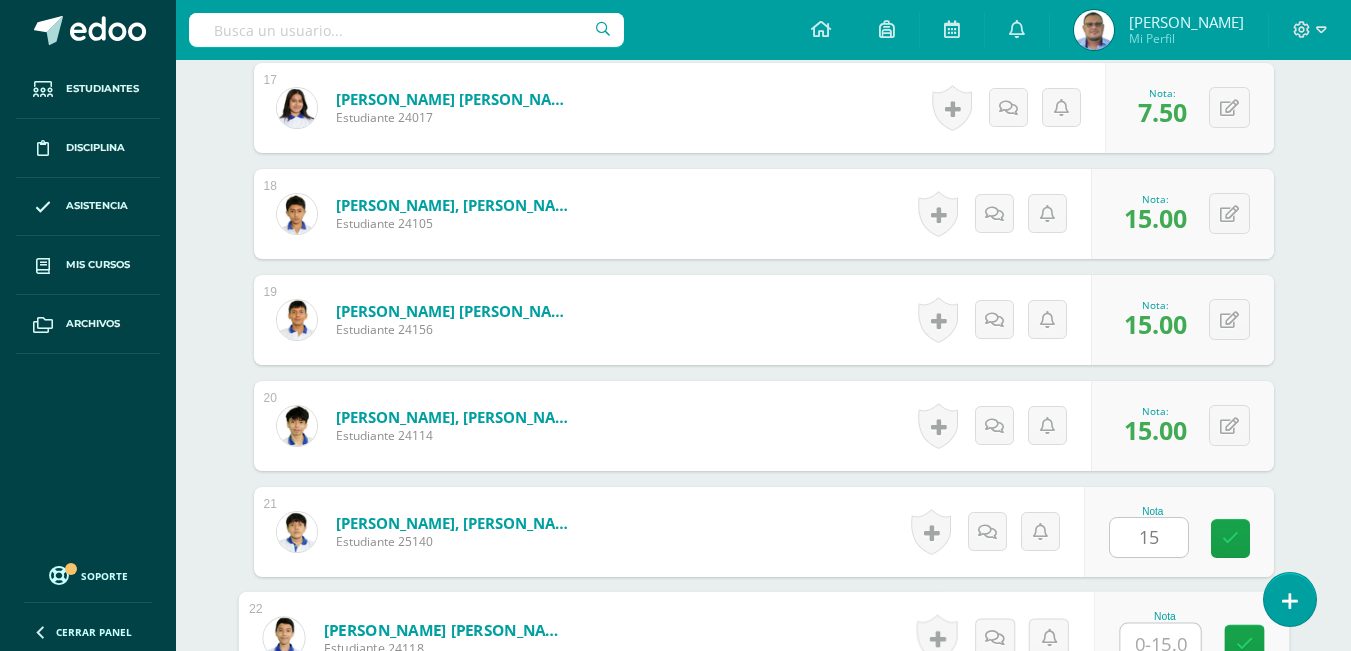 scroll, scrollTop: 2359, scrollLeft: 0, axis: vertical 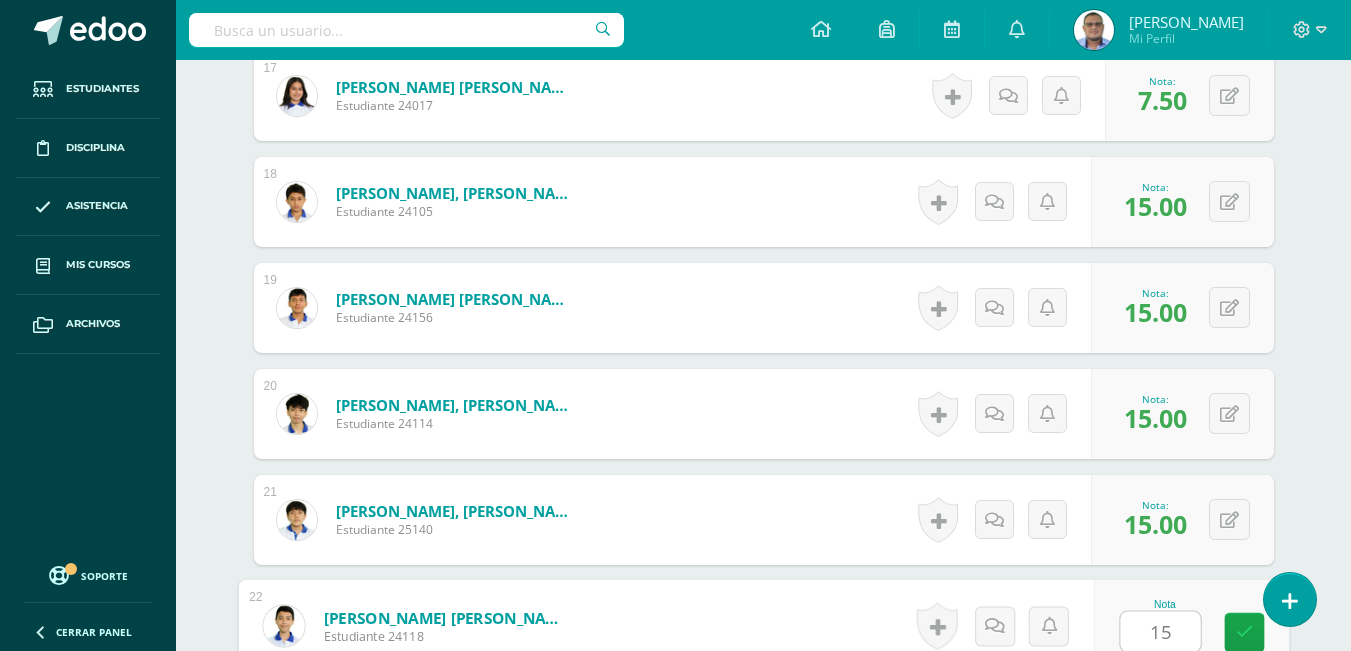 type on "15" 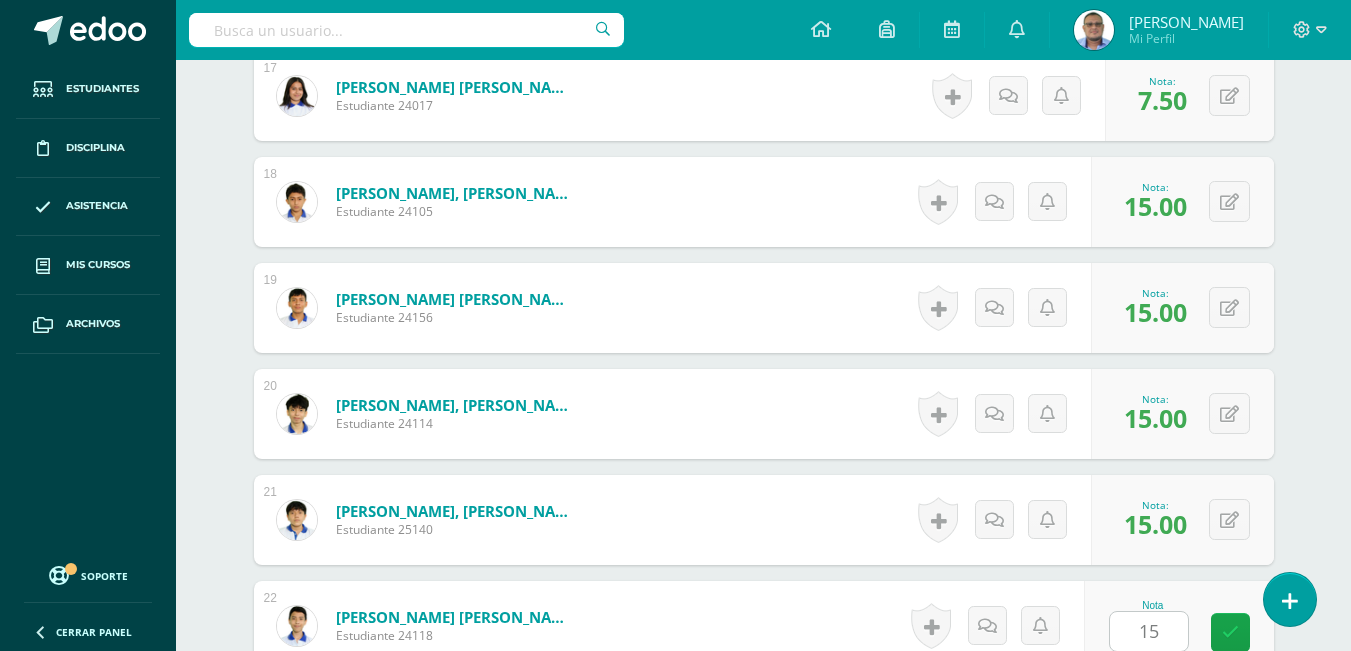 scroll, scrollTop: 2771, scrollLeft: 0, axis: vertical 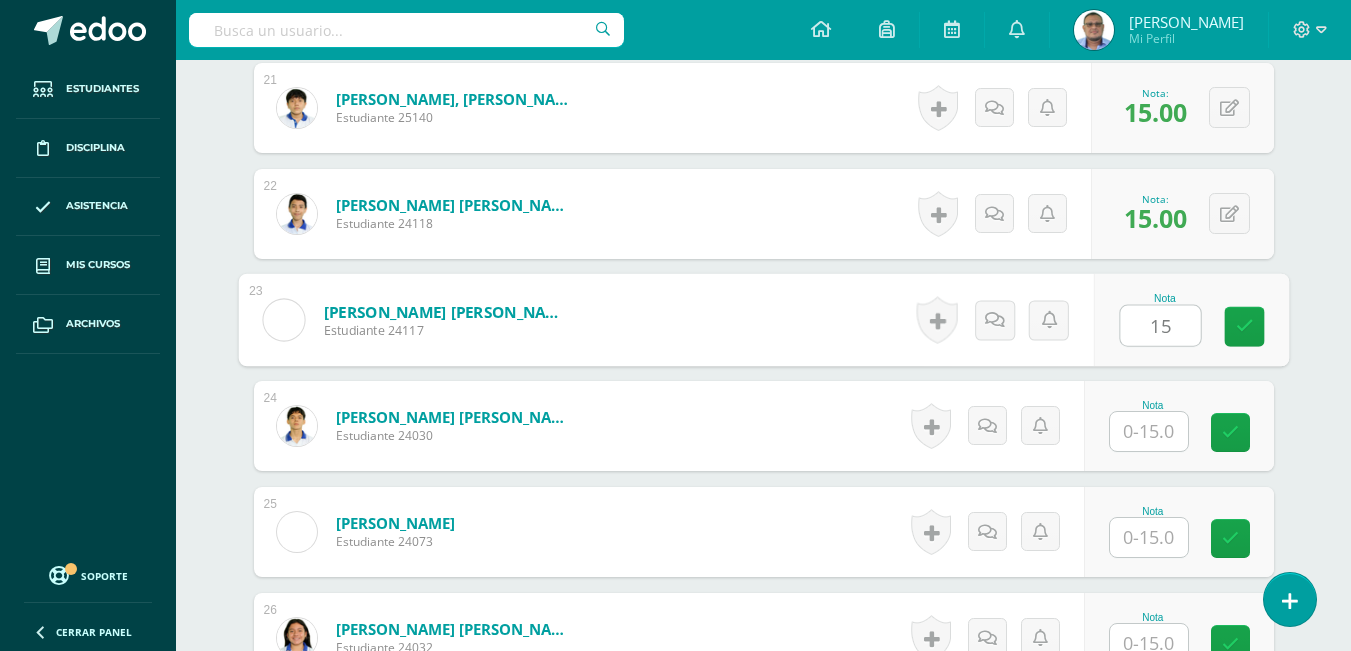 type on "15" 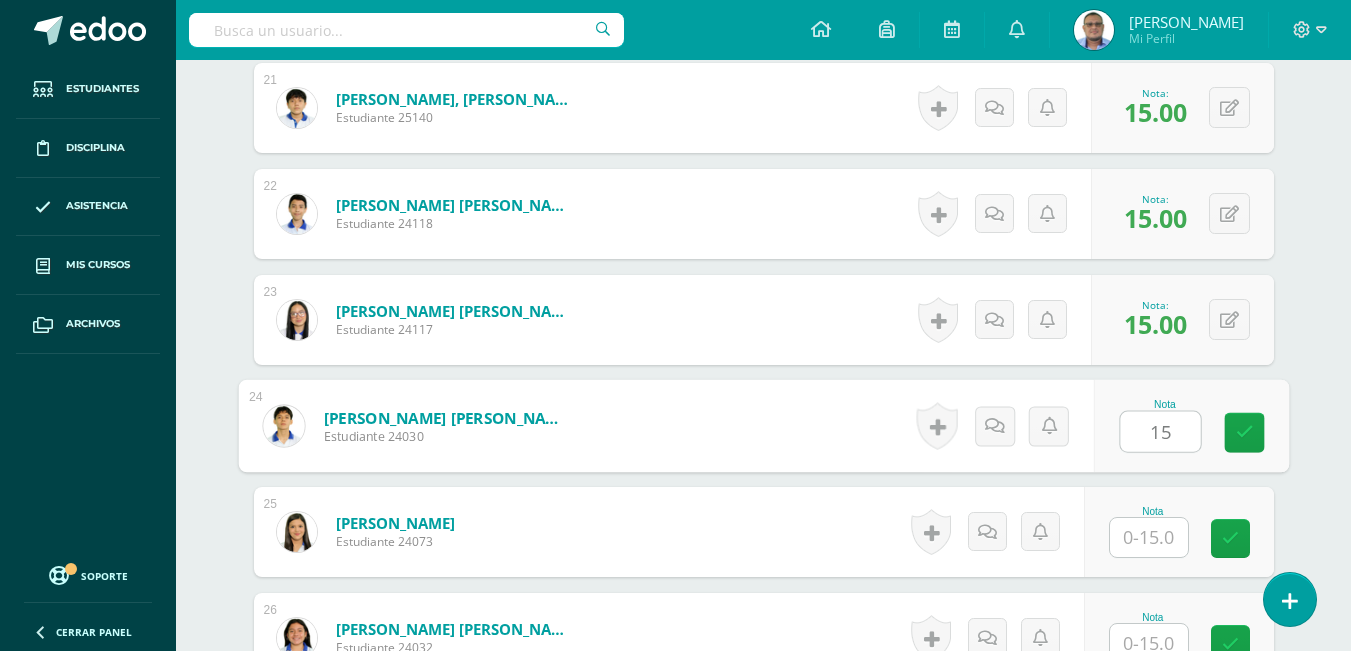 type on "15" 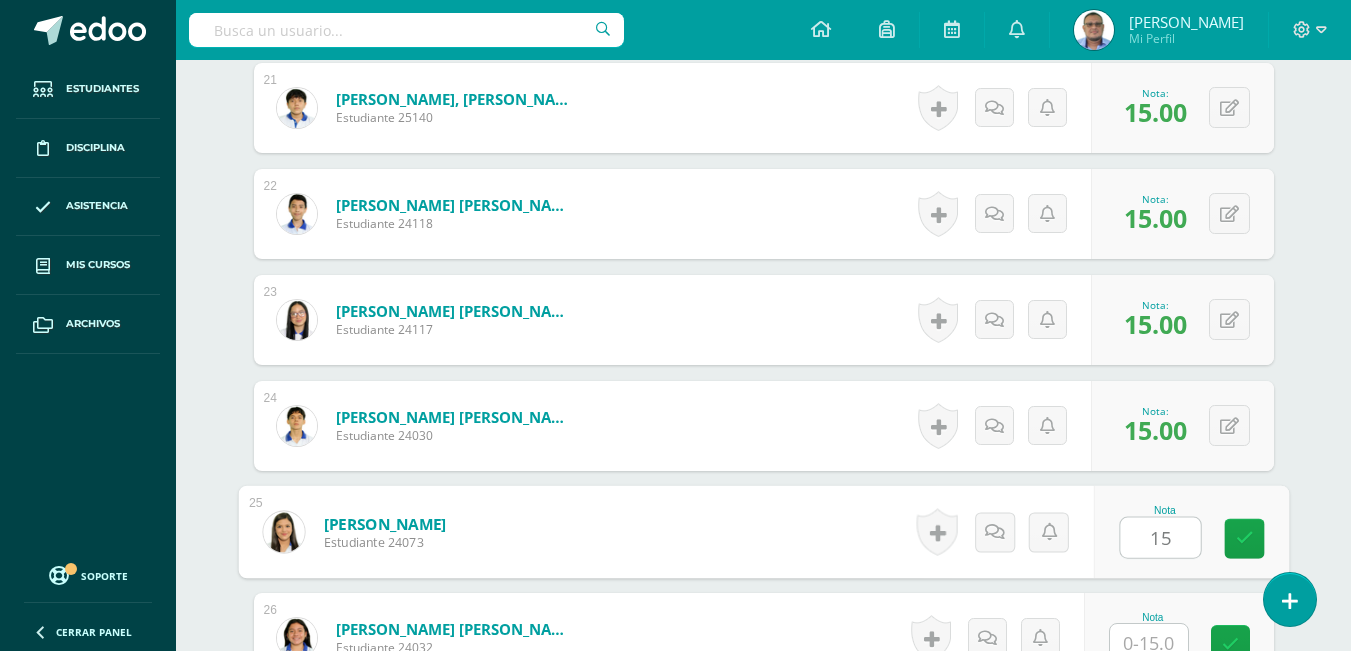 type on "15" 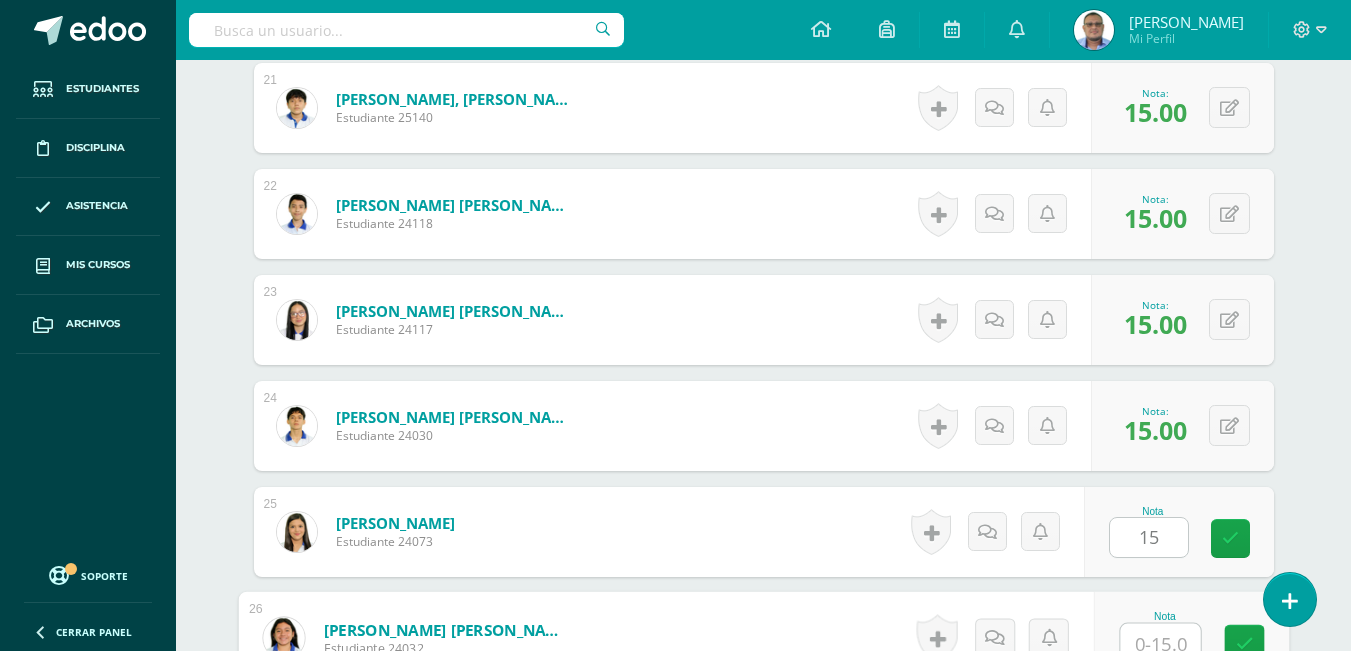 scroll, scrollTop: 2783, scrollLeft: 0, axis: vertical 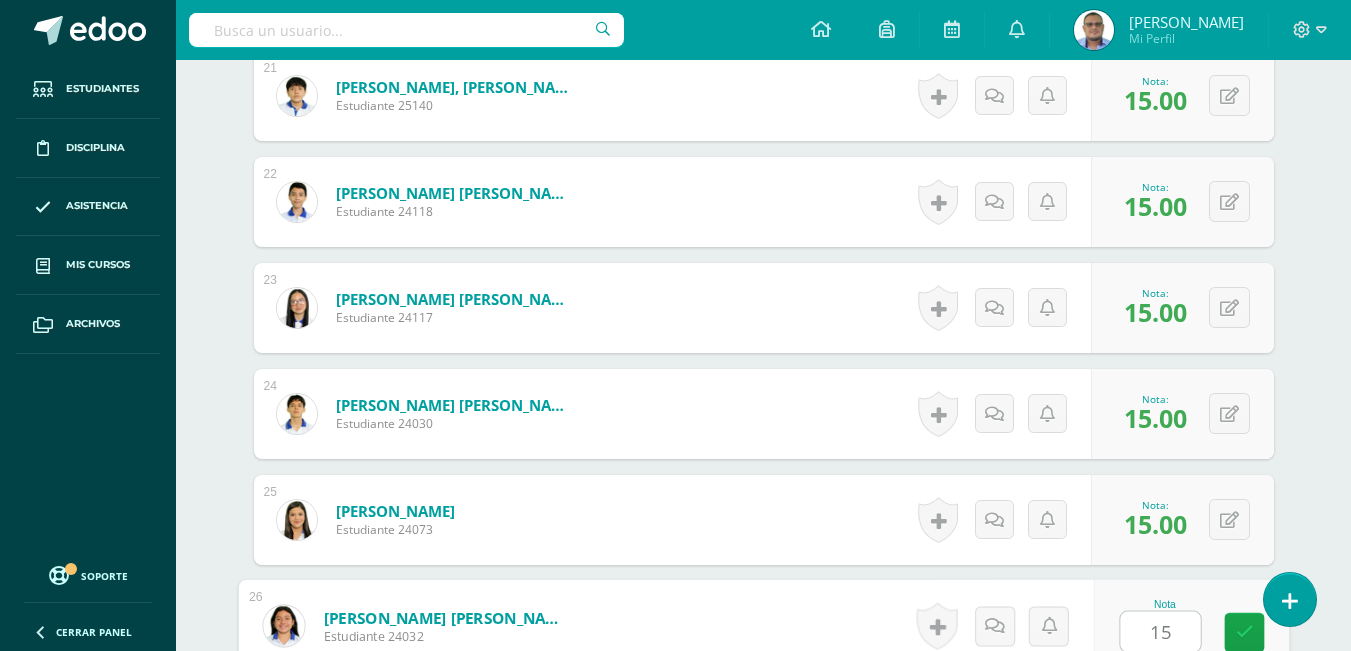 type on "15" 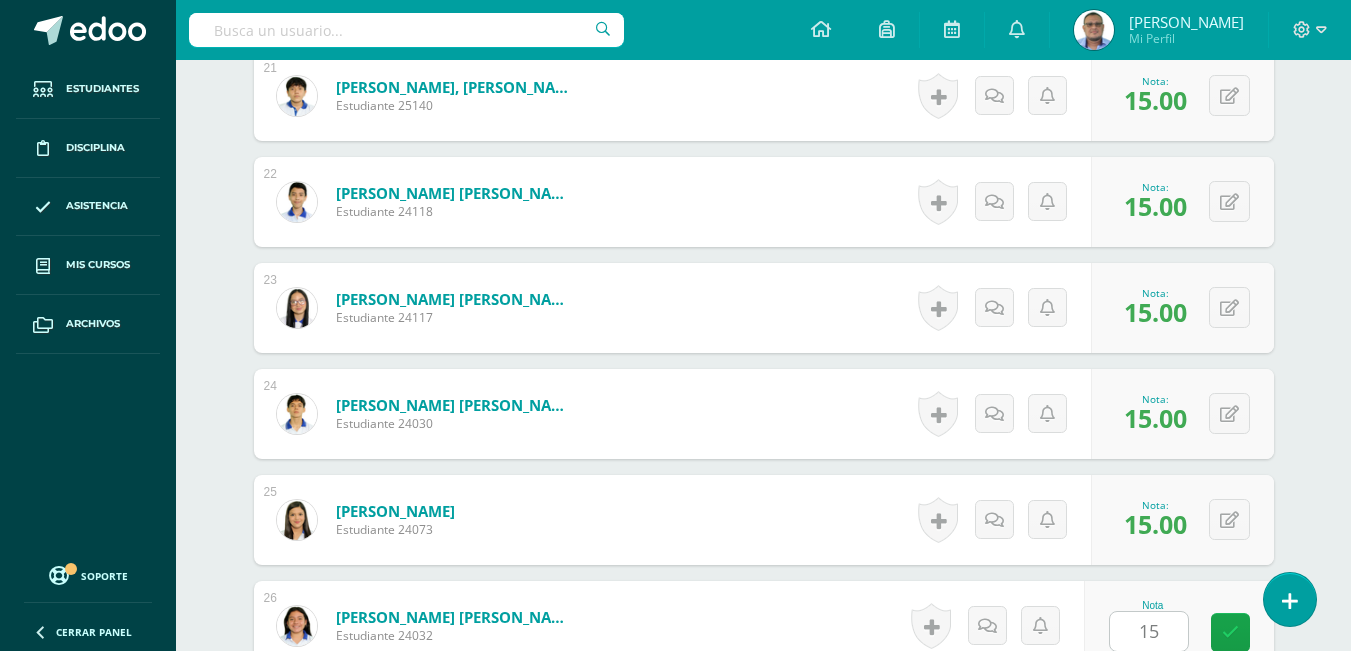 scroll, scrollTop: 3195, scrollLeft: 0, axis: vertical 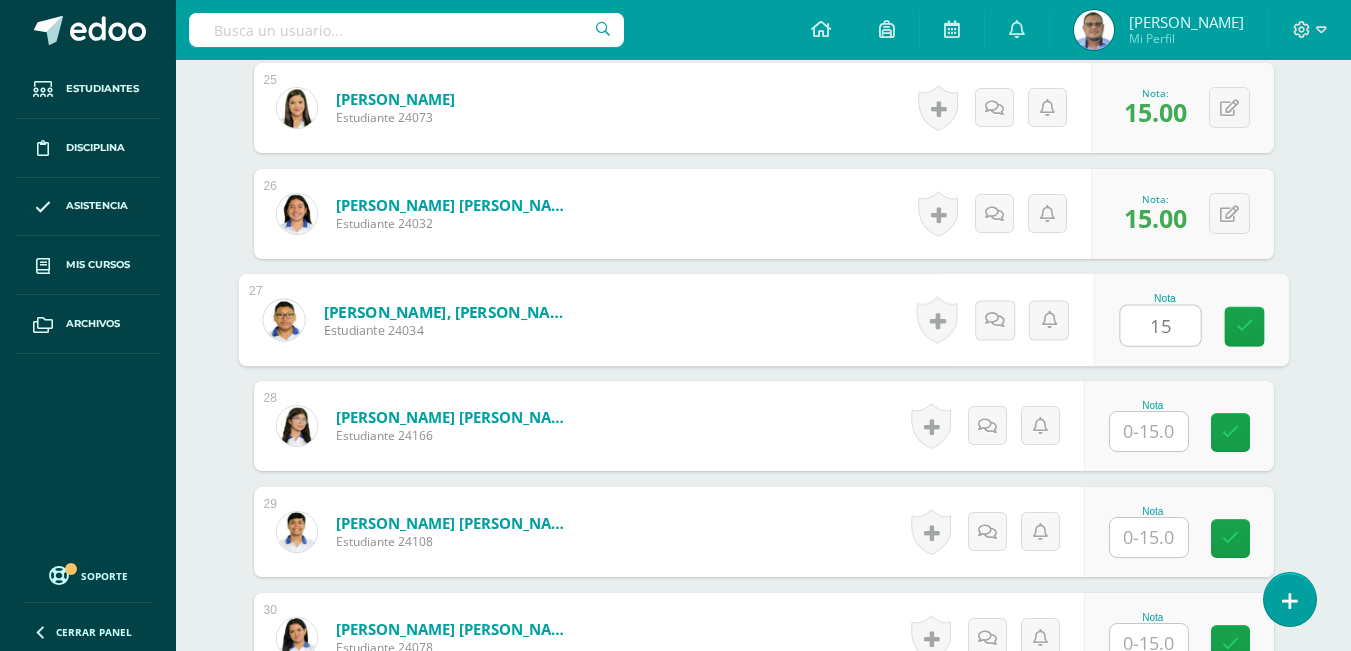 type on "15" 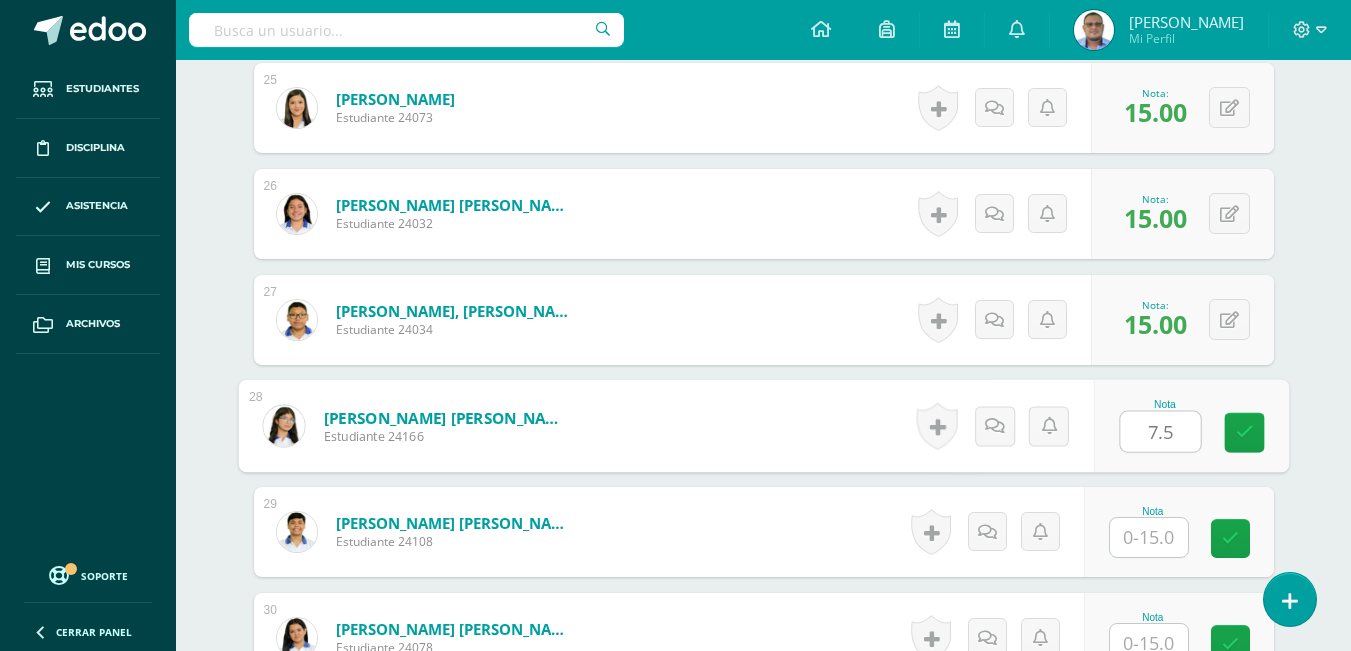 type on "7.5" 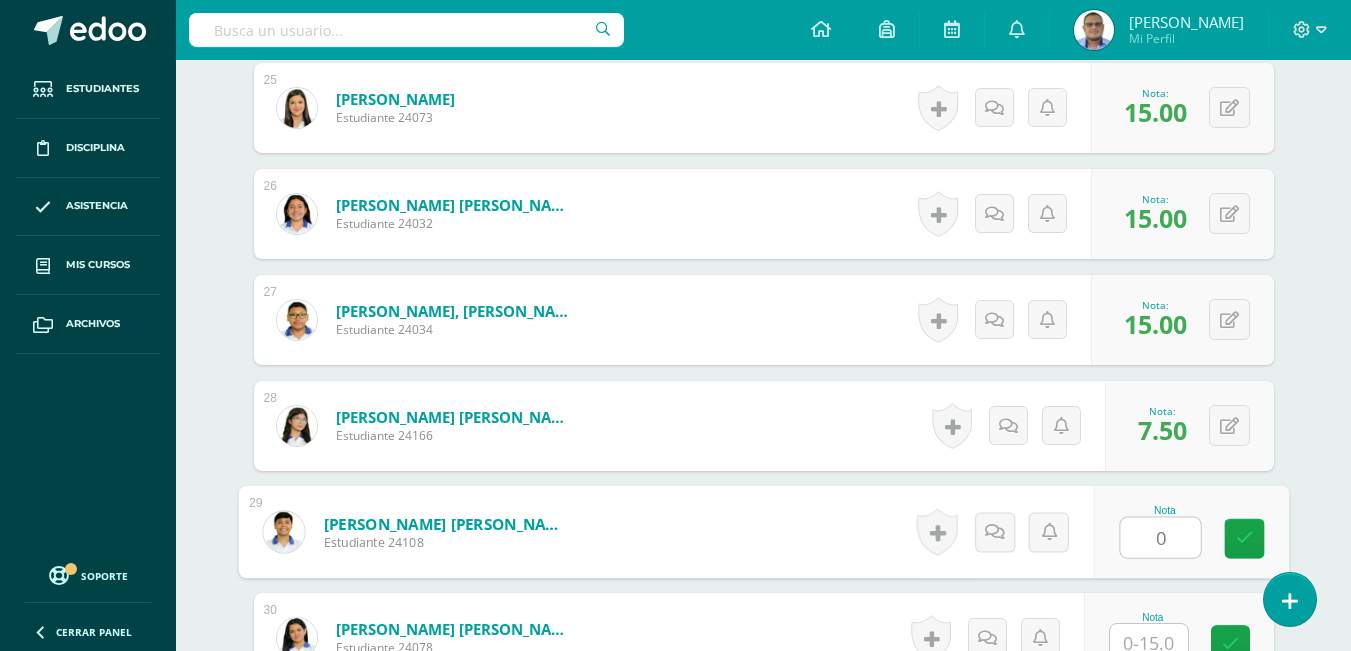 type on "0" 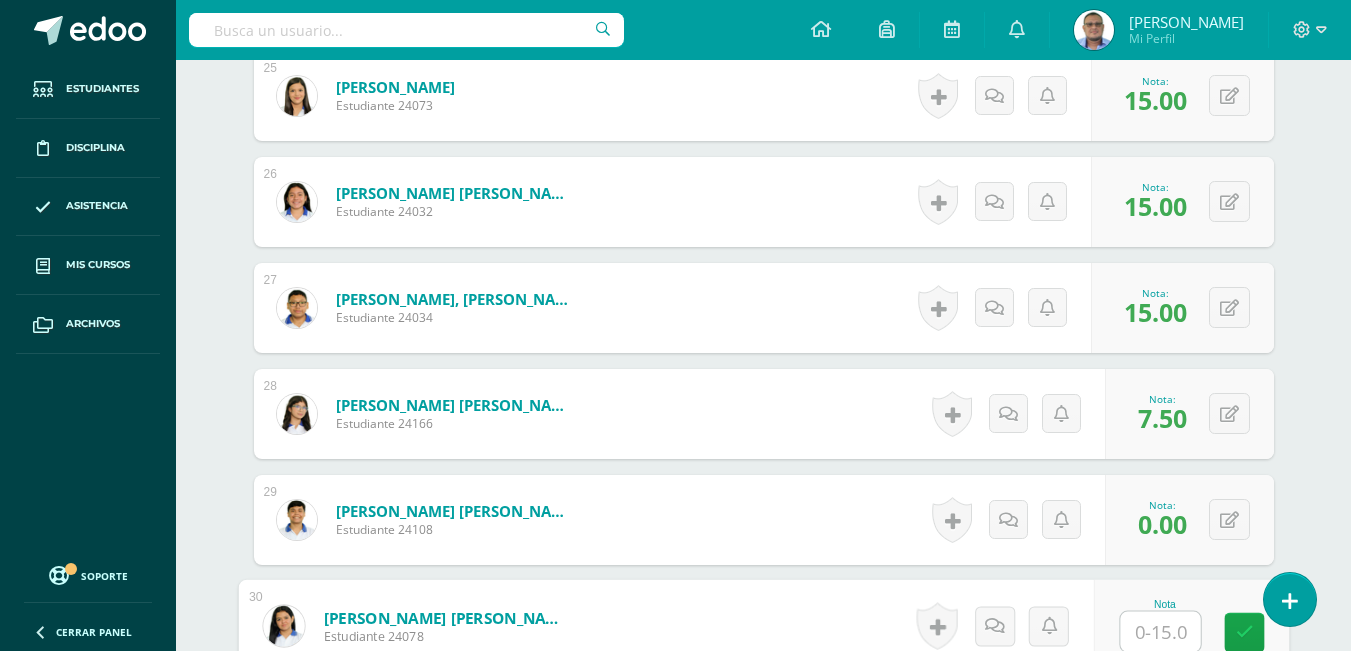 type on "0" 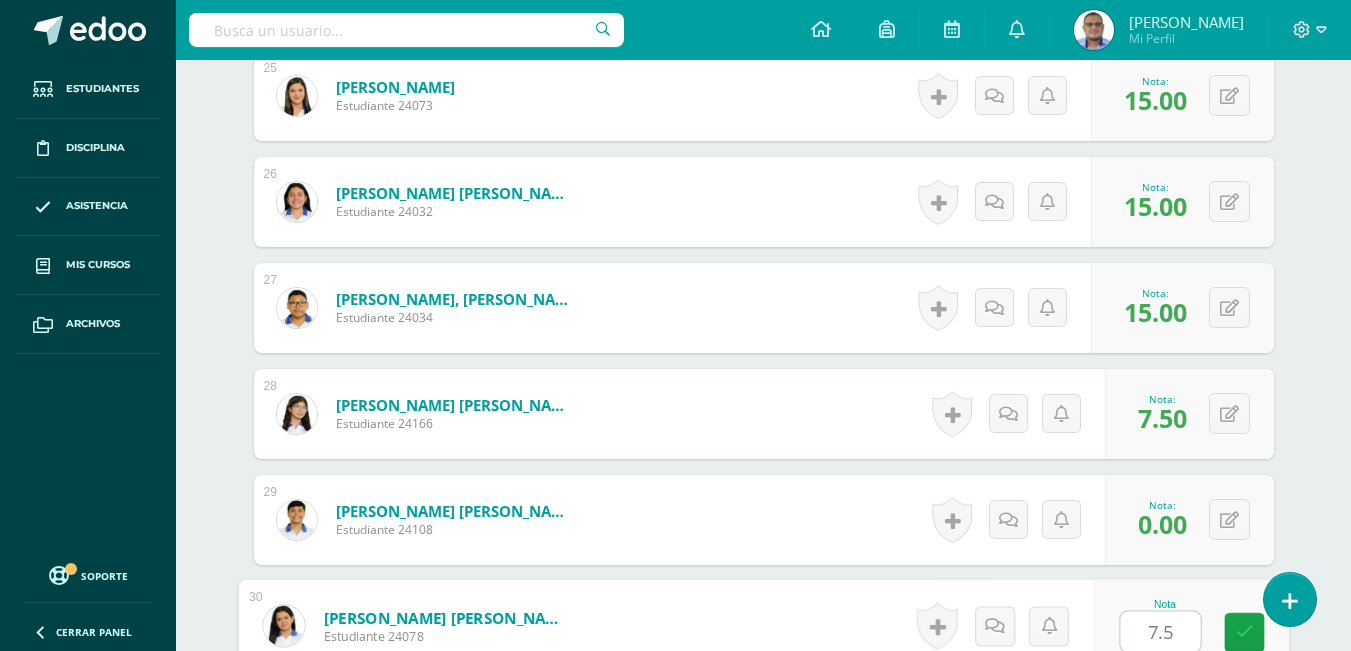 type on "7.5" 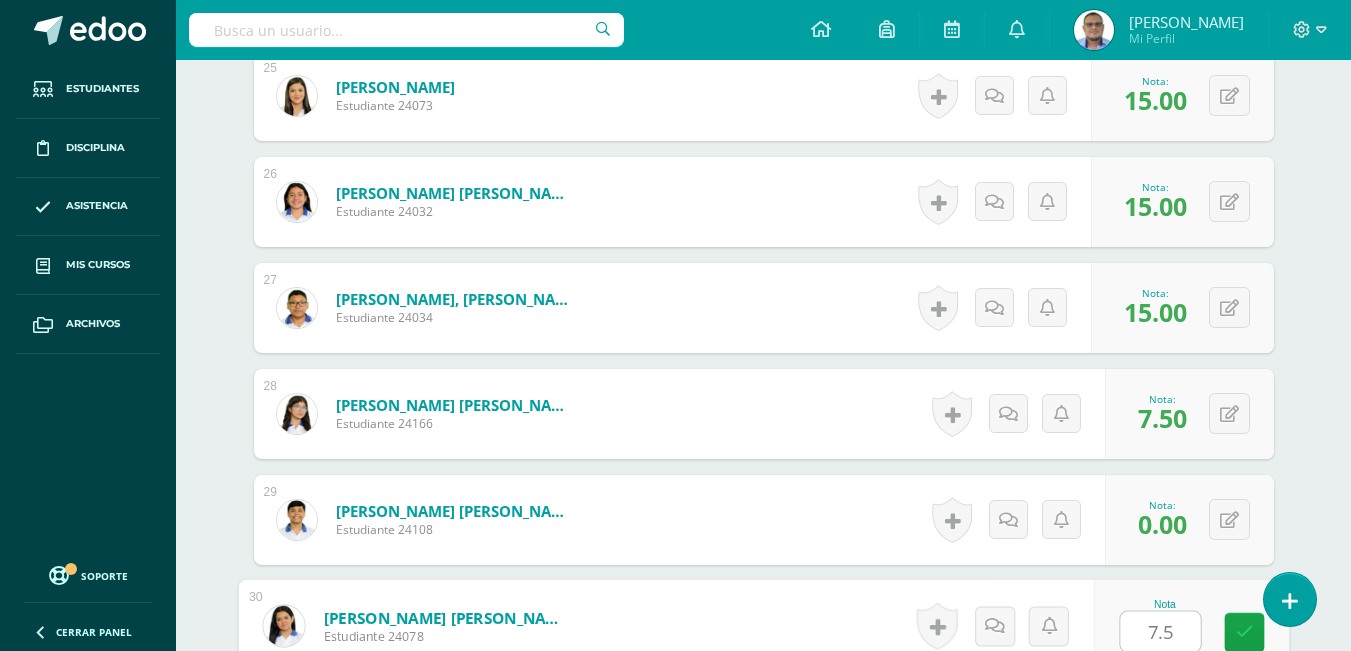 scroll, scrollTop: 3619, scrollLeft: 0, axis: vertical 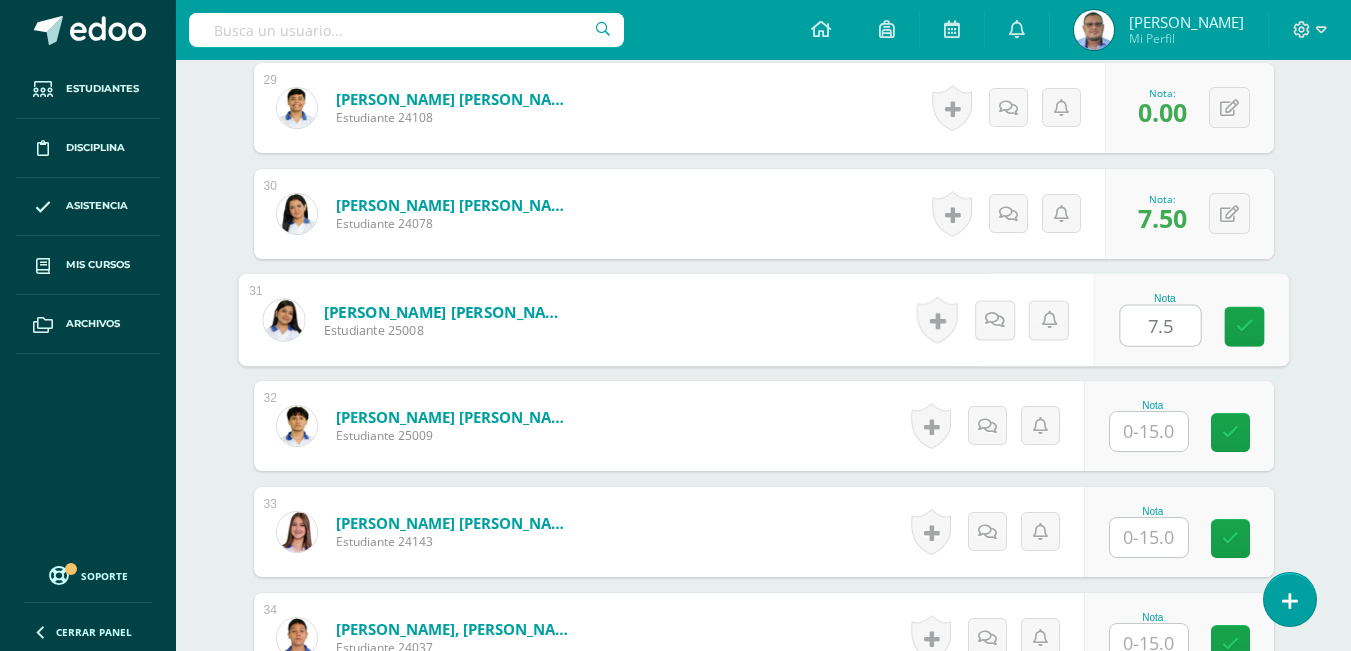 type on "7.5" 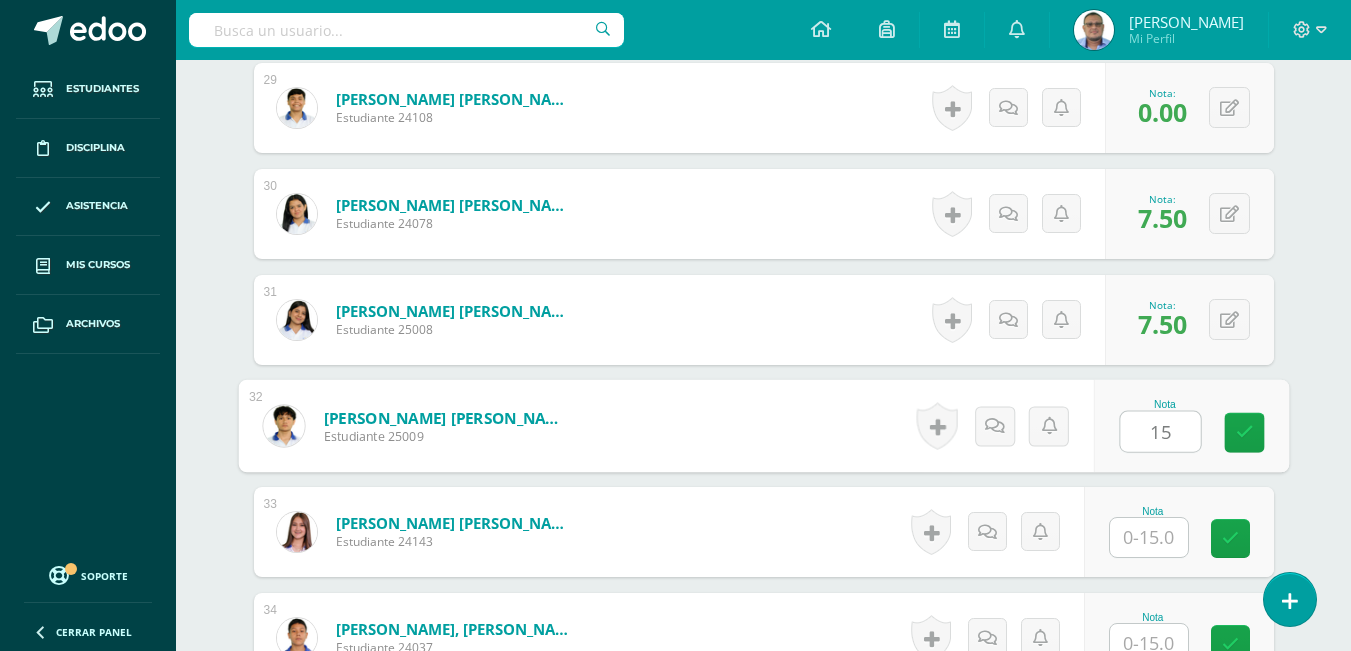 type on "15" 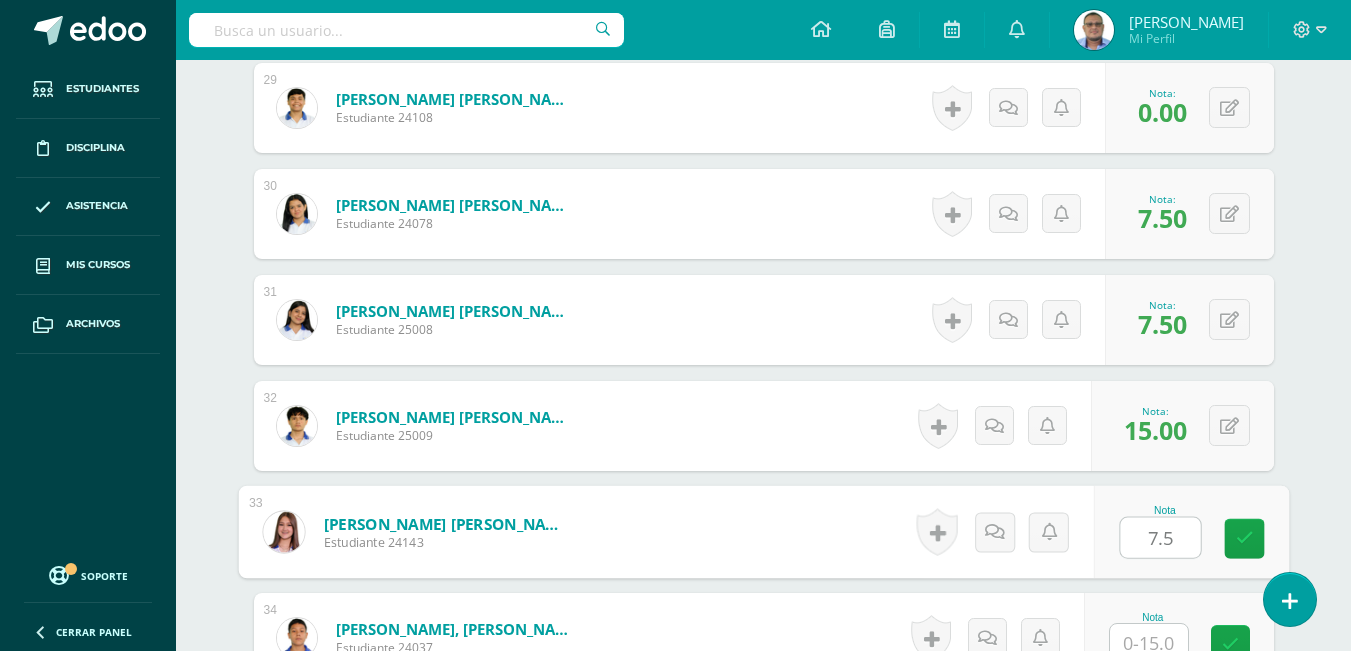 type on "7.5" 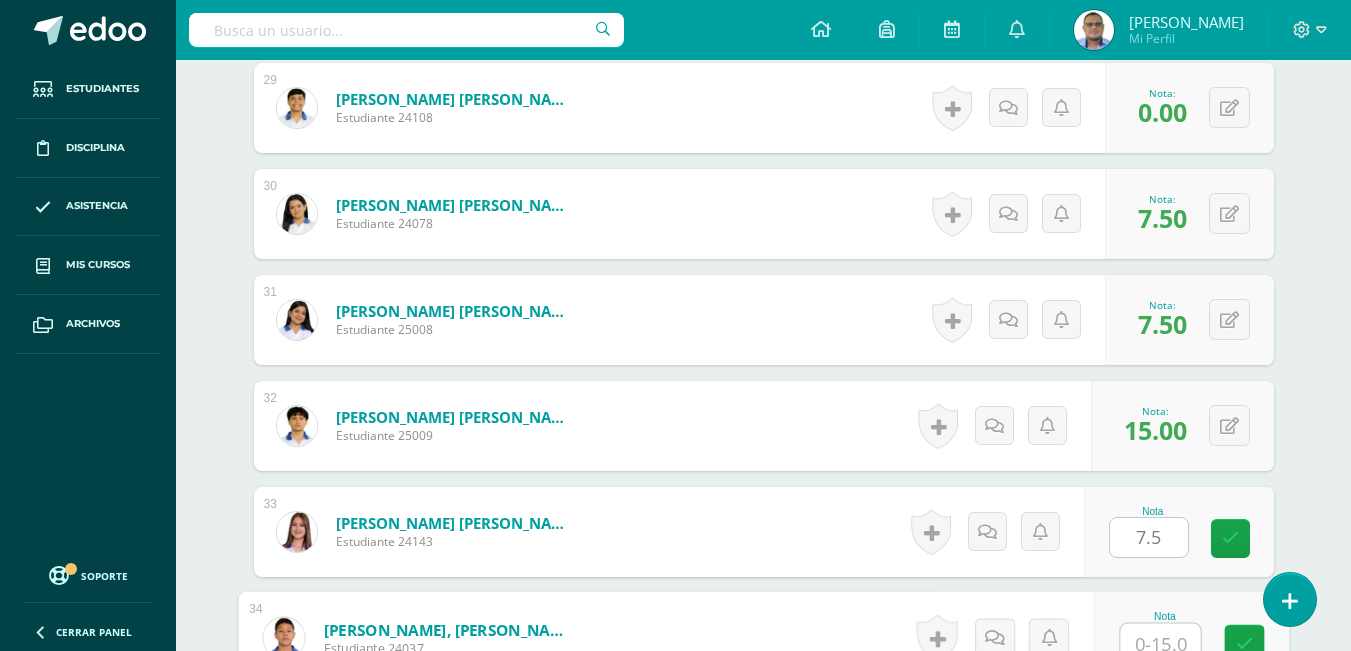scroll, scrollTop: 3631, scrollLeft: 0, axis: vertical 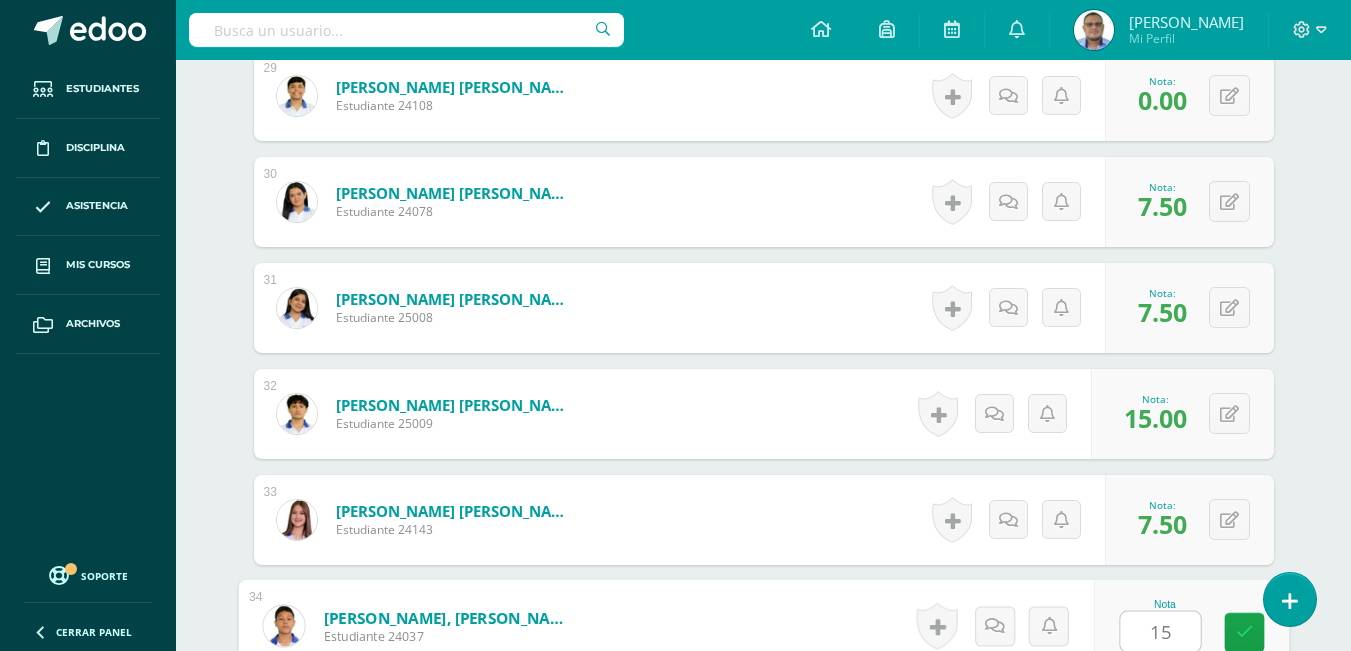type on "15" 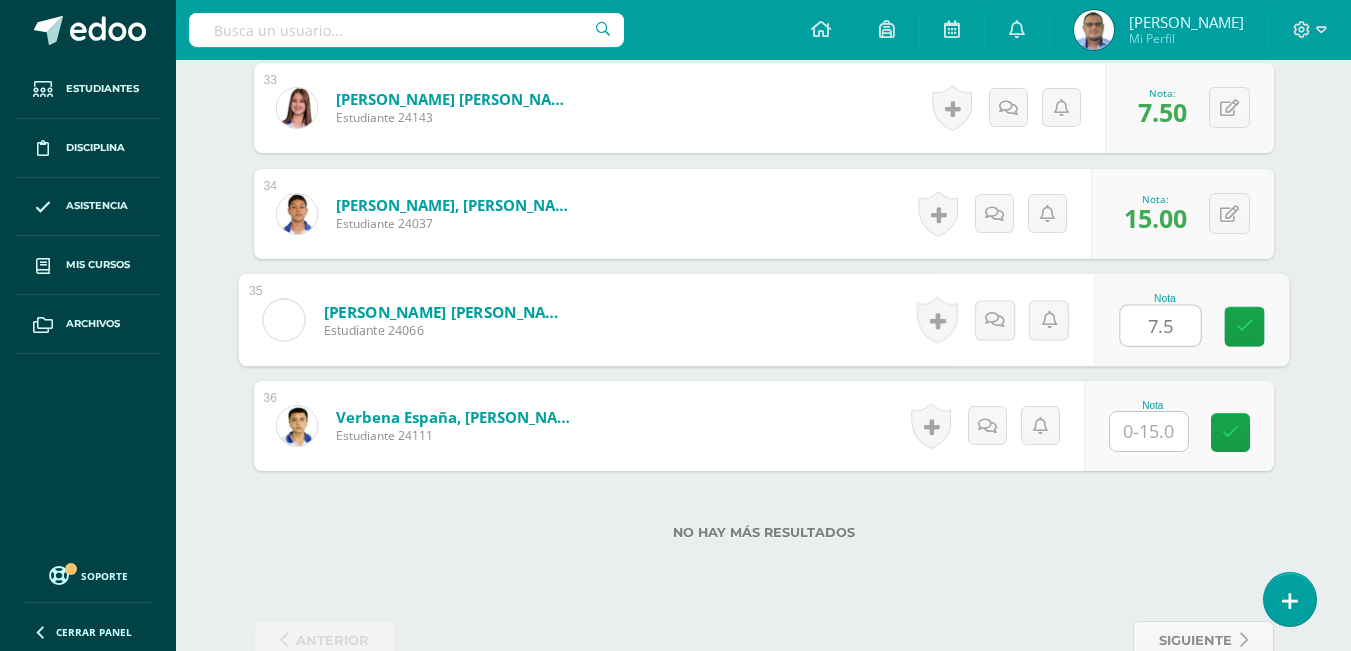 type on "7.5" 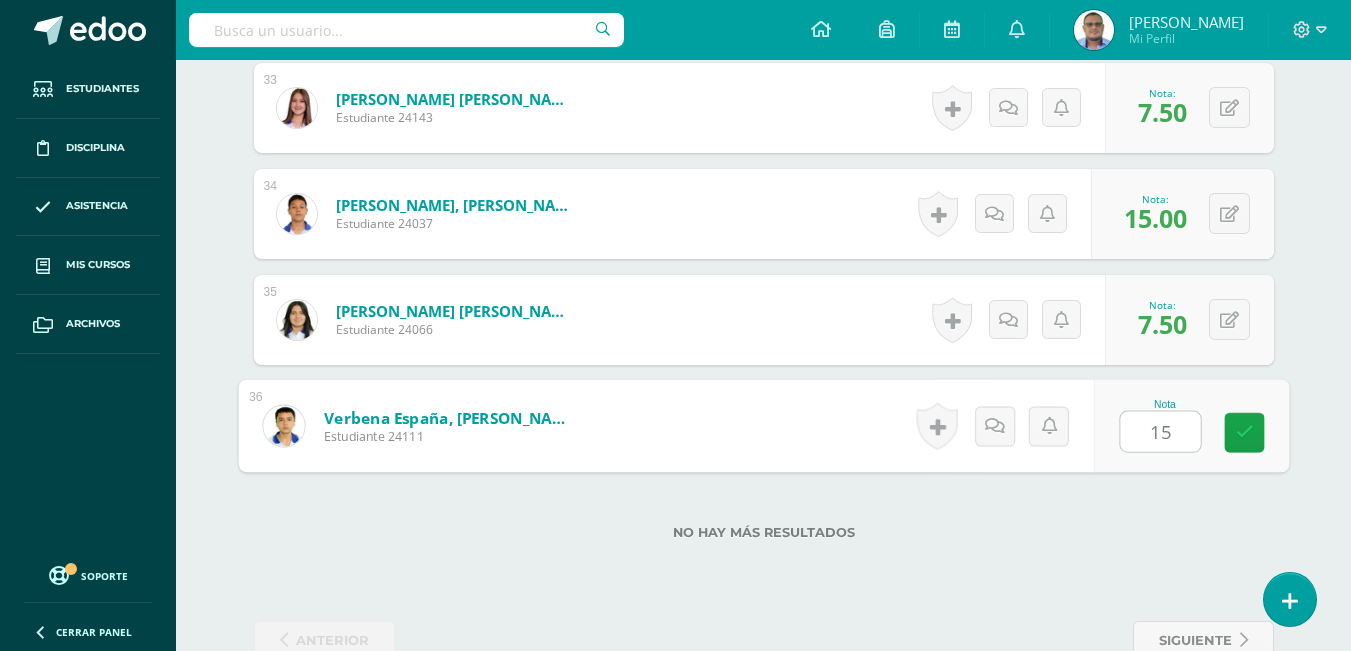 type on "1" 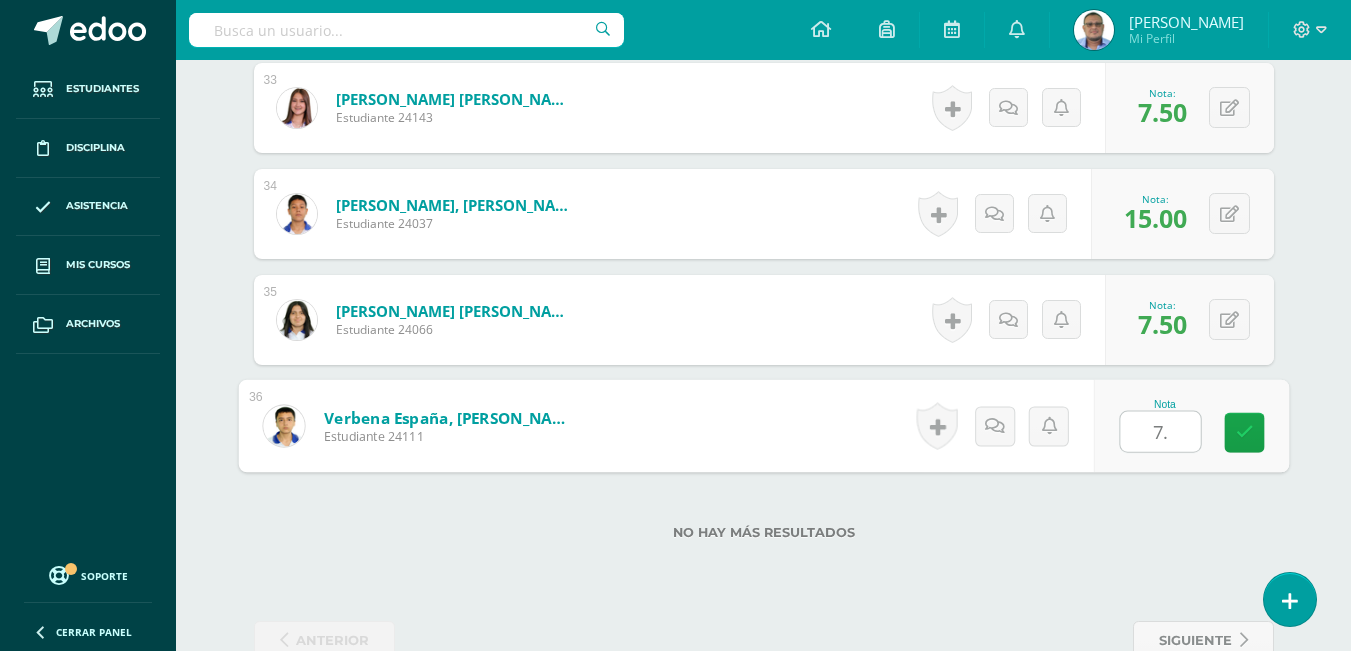 type on "7.5" 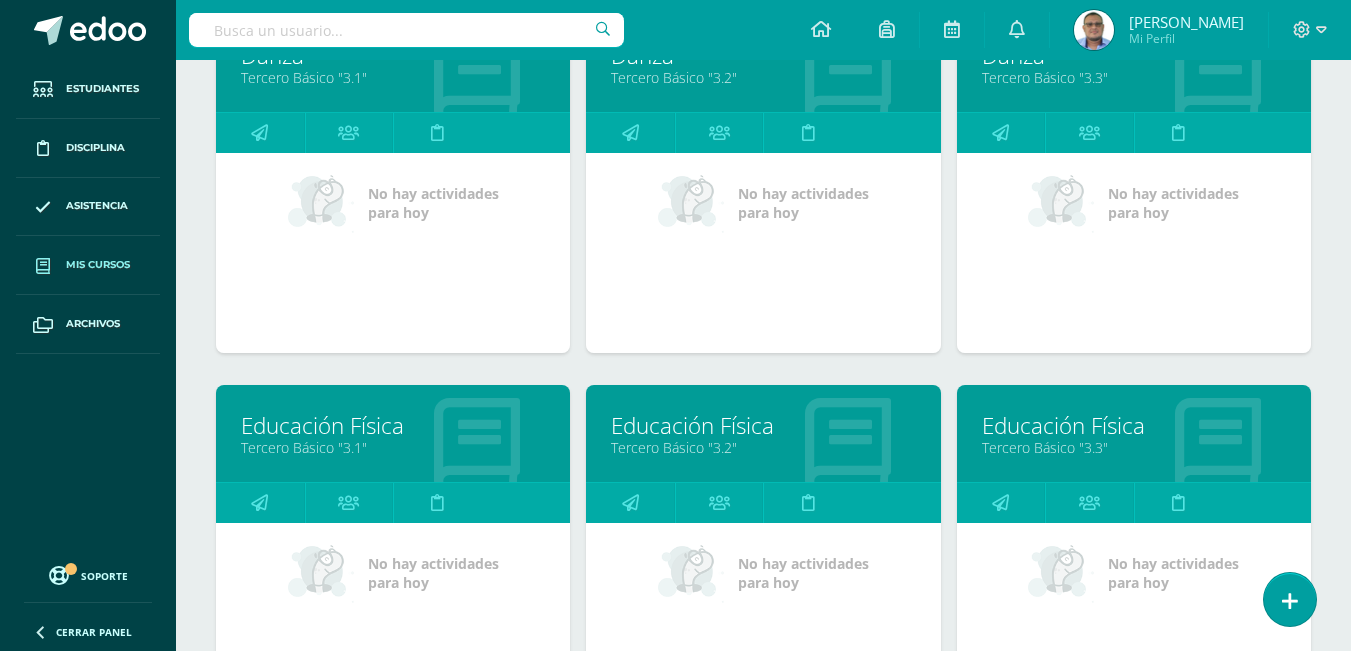 scroll, scrollTop: 1857, scrollLeft: 0, axis: vertical 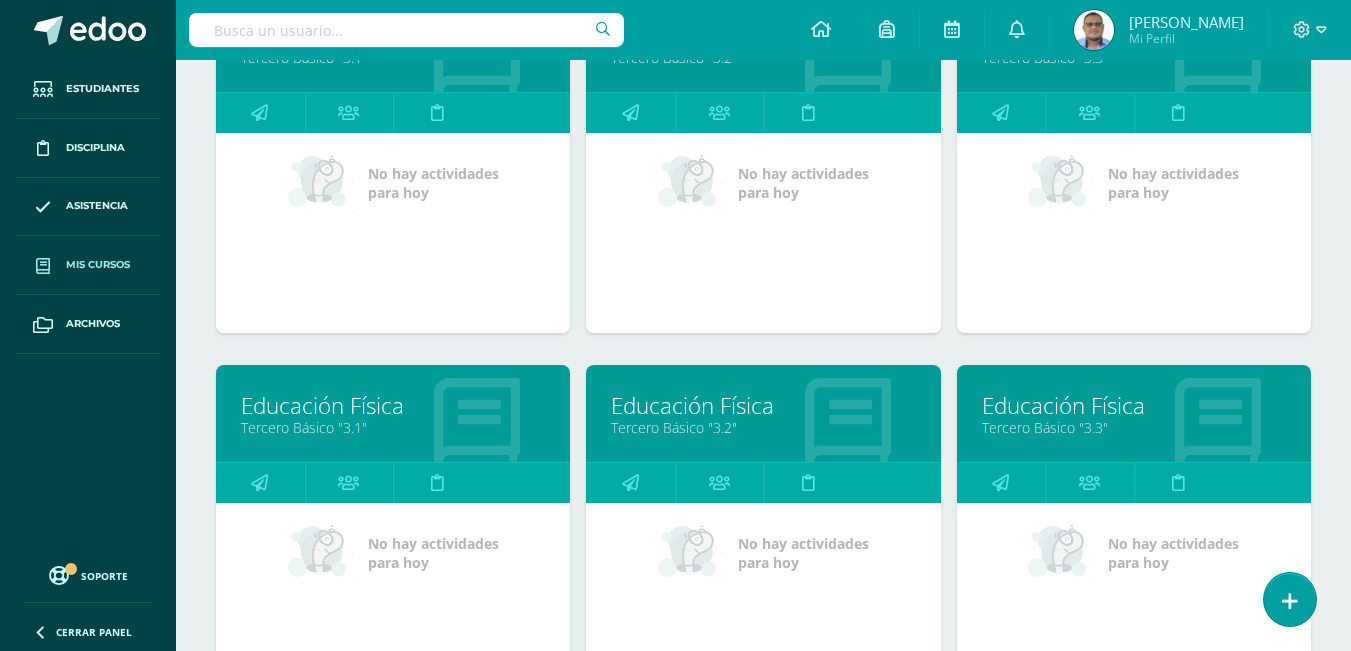 click on "Tercero Básico "3.1"" at bounding box center (393, 427) 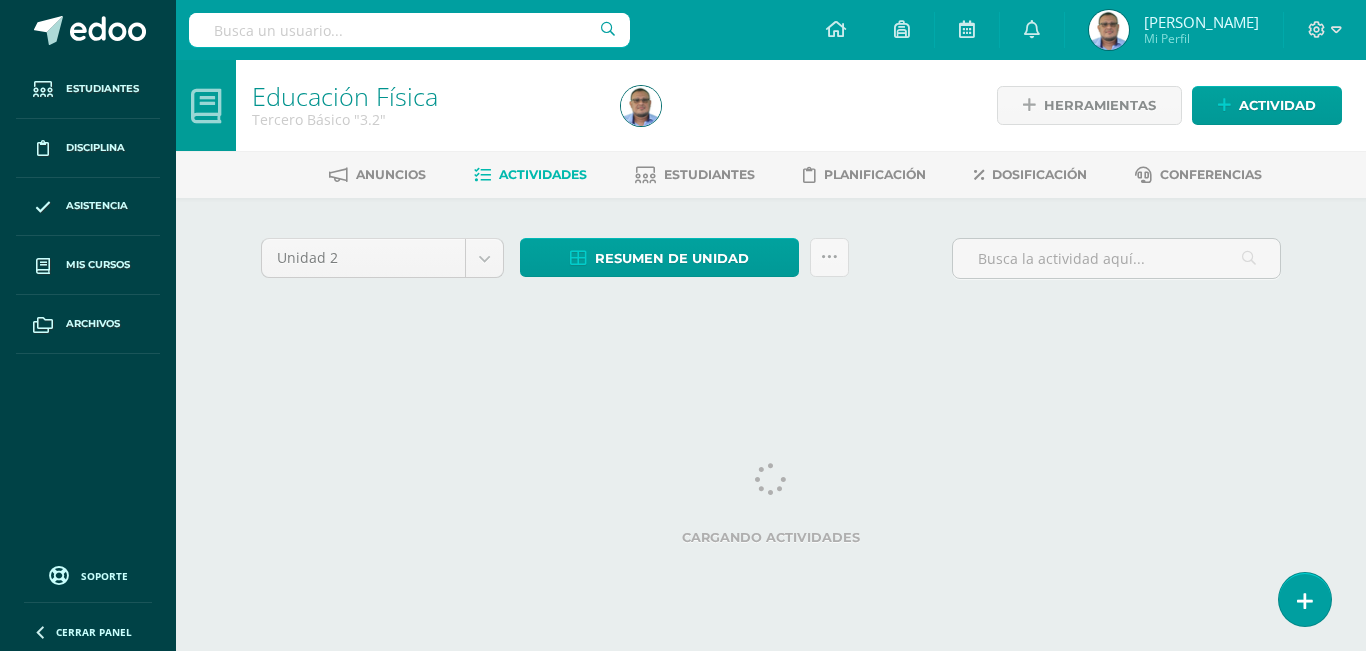 scroll, scrollTop: 0, scrollLeft: 0, axis: both 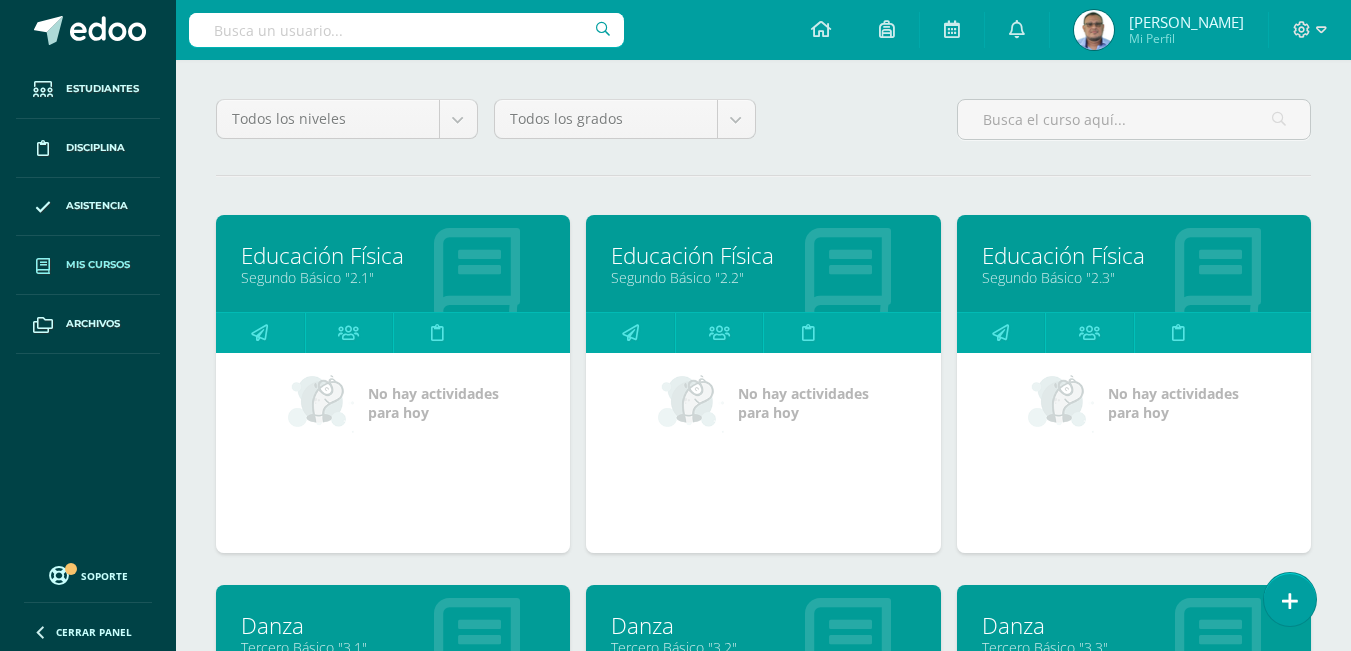 click on "Educación Física" at bounding box center [763, 255] 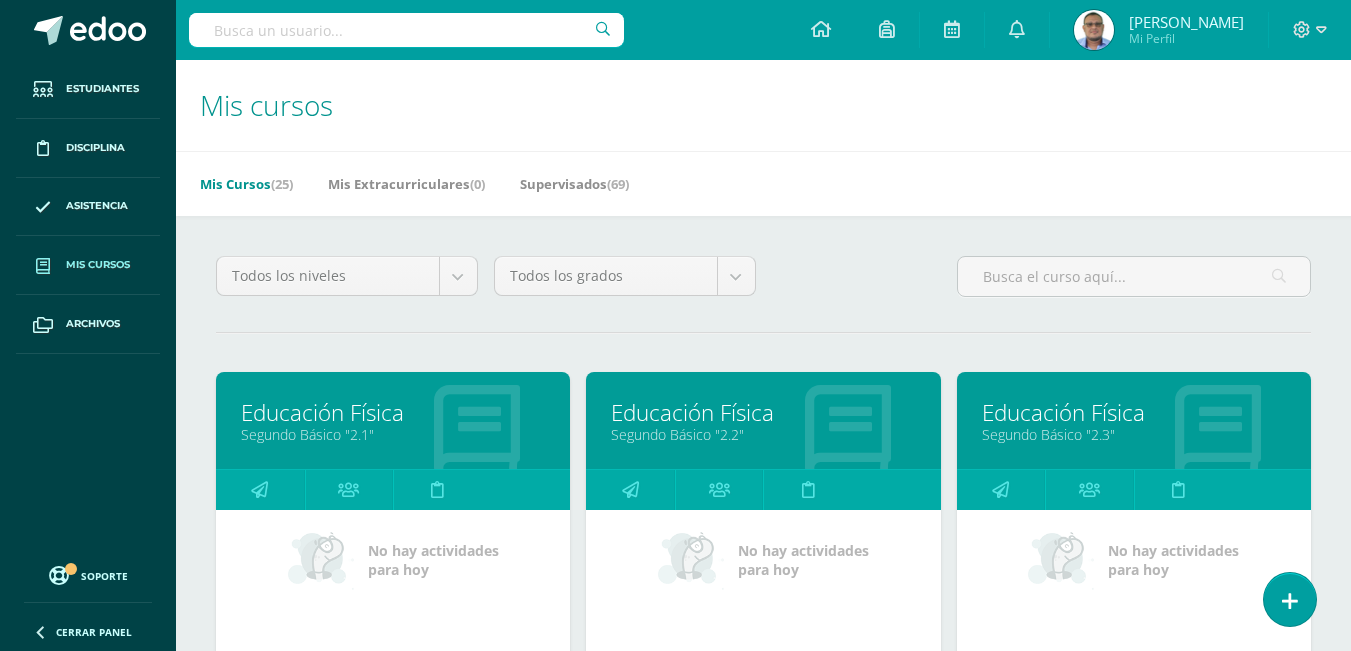 scroll, scrollTop: 0, scrollLeft: 0, axis: both 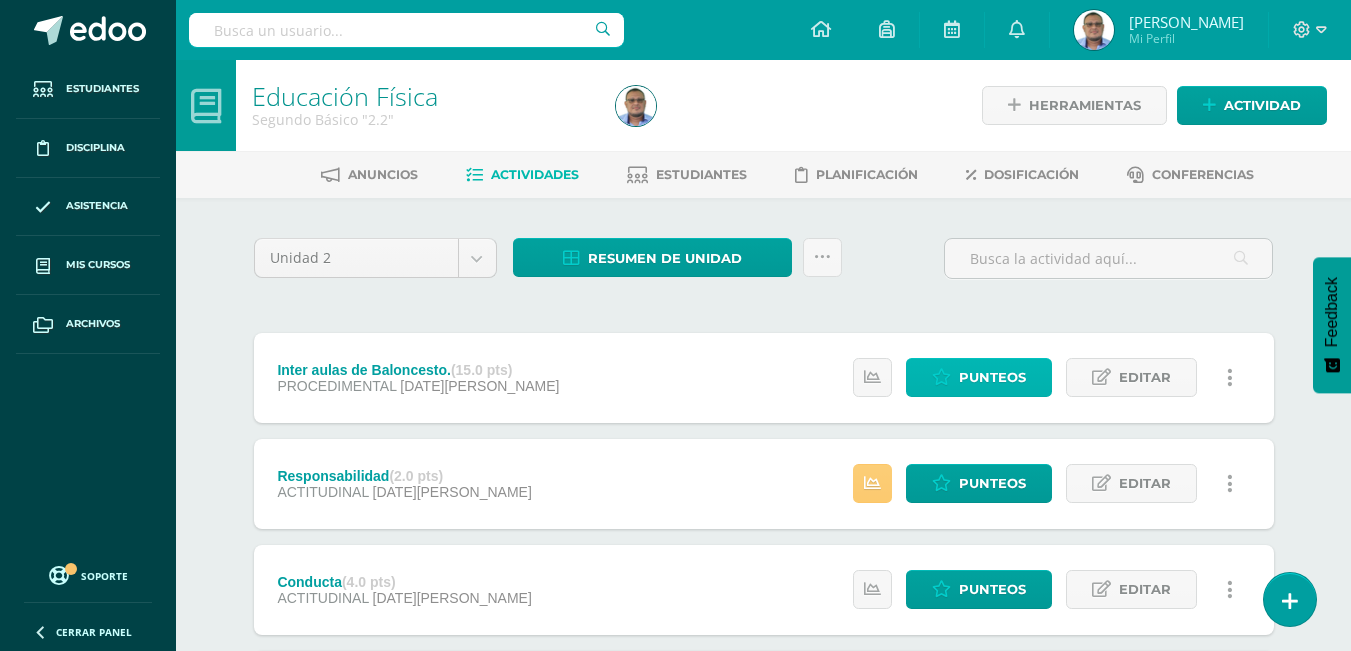 click on "Punteos" at bounding box center [992, 377] 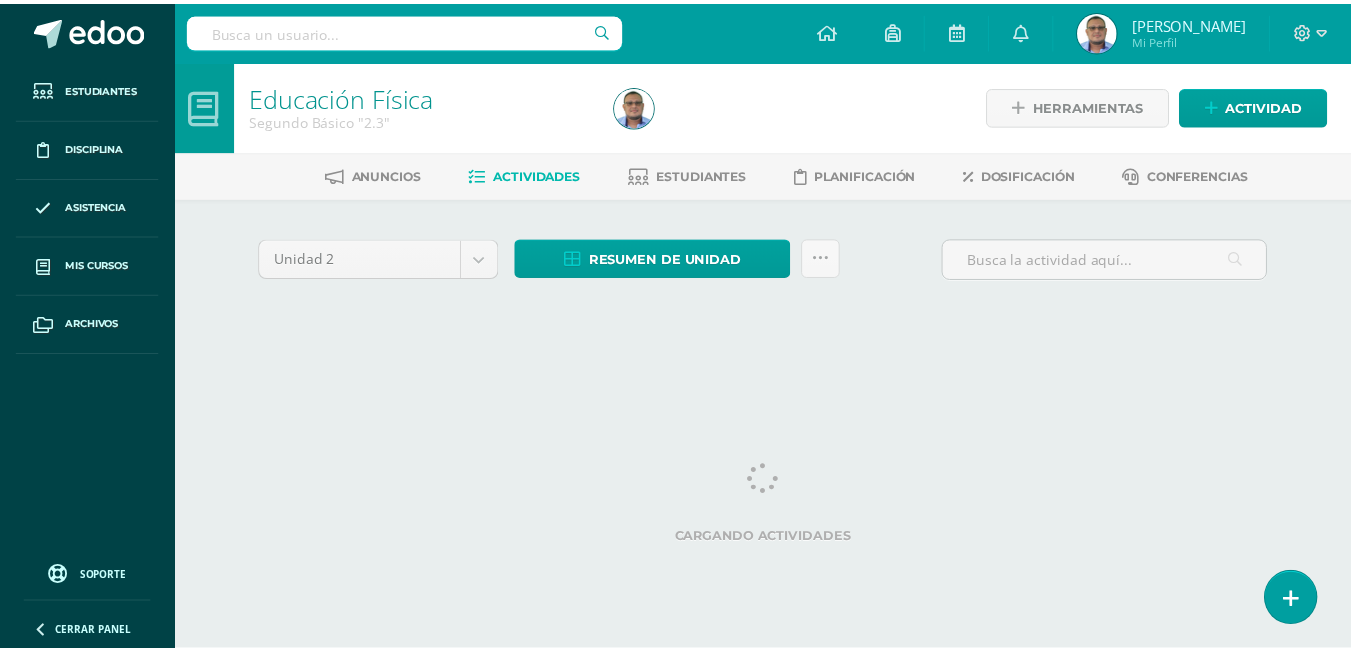 scroll, scrollTop: 0, scrollLeft: 0, axis: both 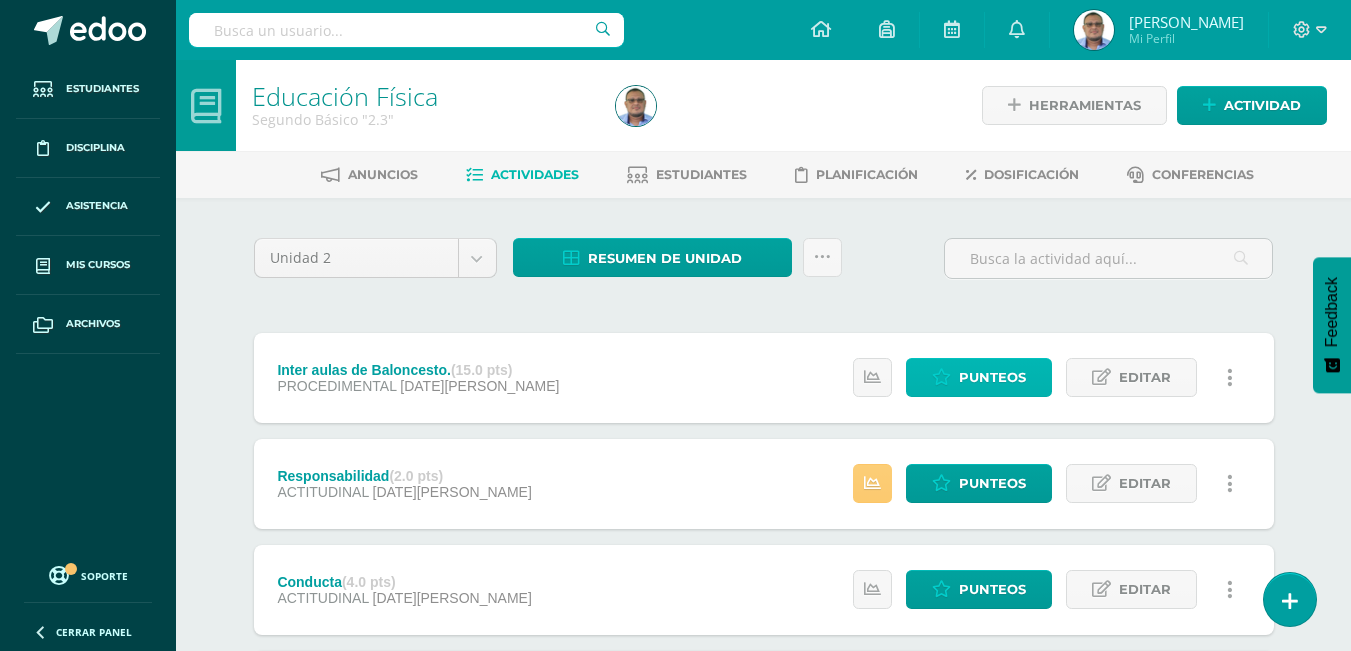 click on "Punteos" at bounding box center (992, 377) 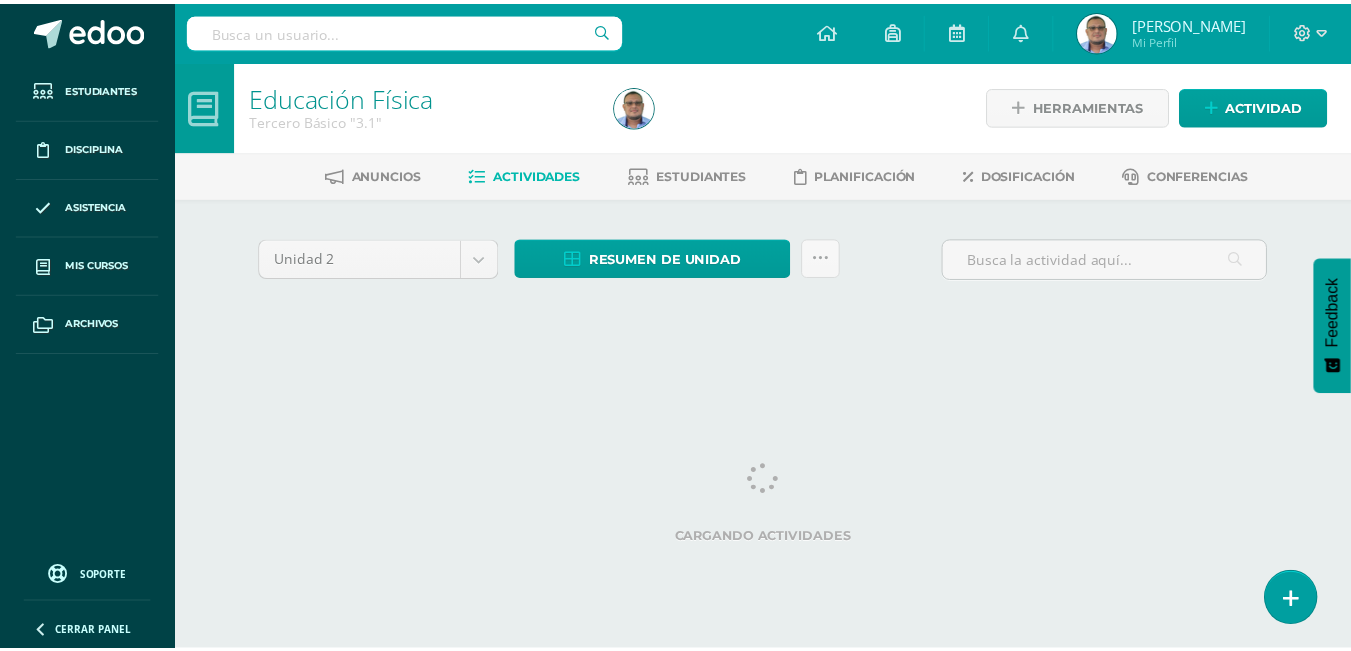 scroll, scrollTop: 0, scrollLeft: 0, axis: both 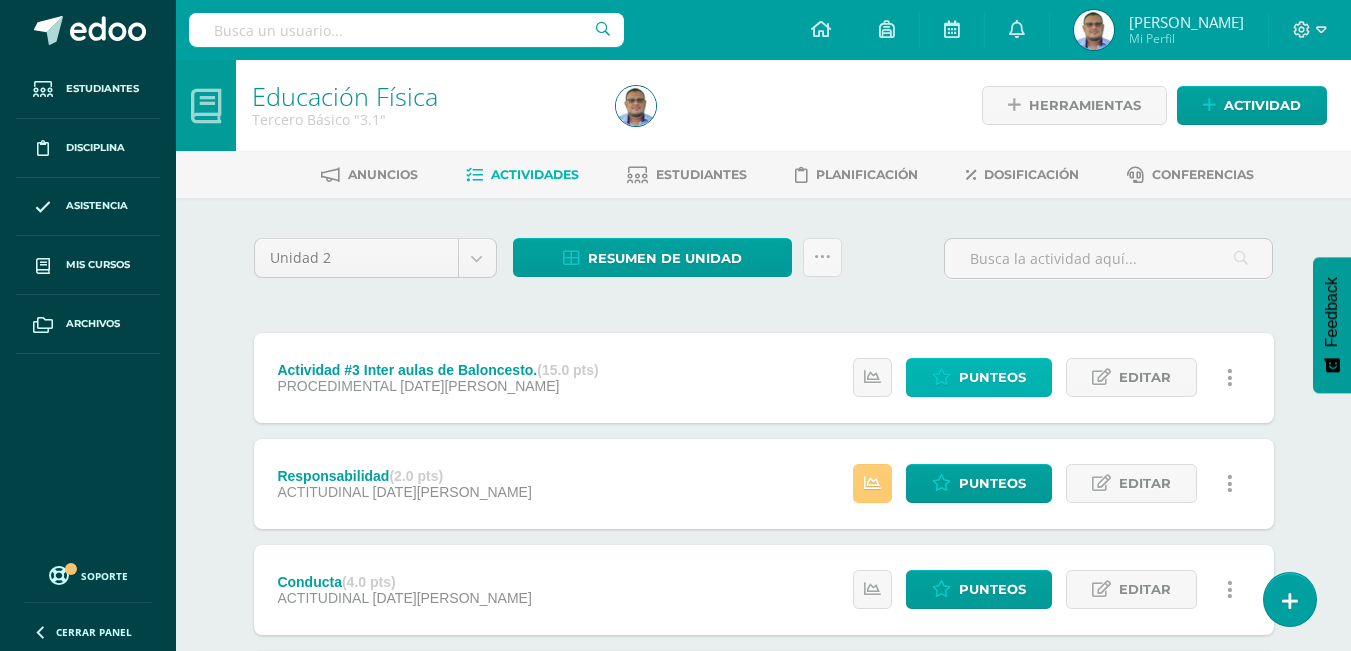 drag, startPoint x: 1002, startPoint y: 376, endPoint x: 983, endPoint y: 366, distance: 21.470911 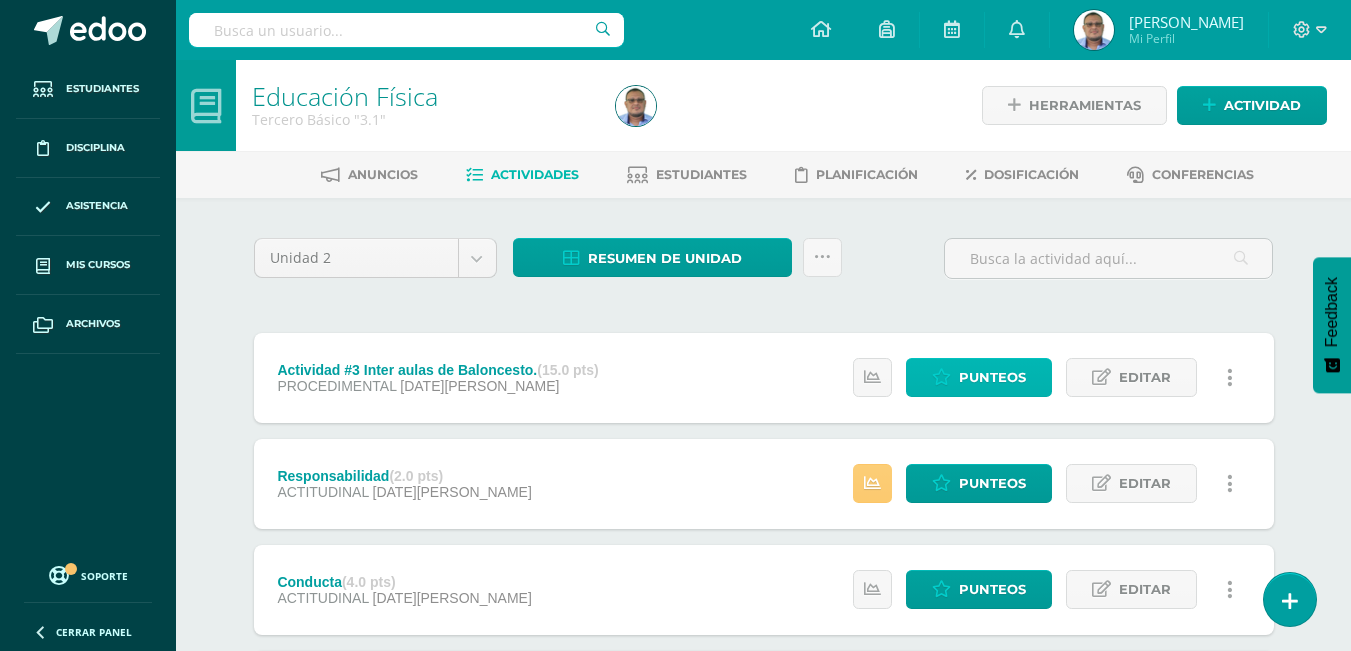 click on "Punteos" at bounding box center (992, 377) 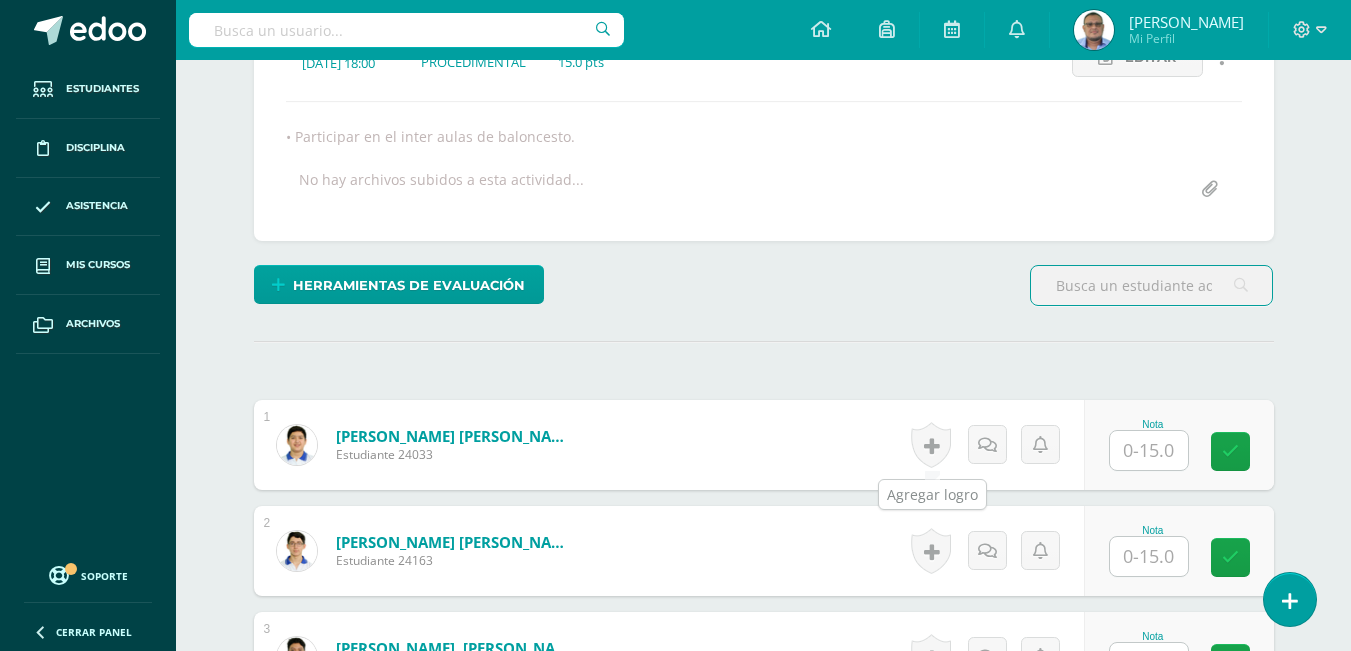 scroll, scrollTop: 315, scrollLeft: 0, axis: vertical 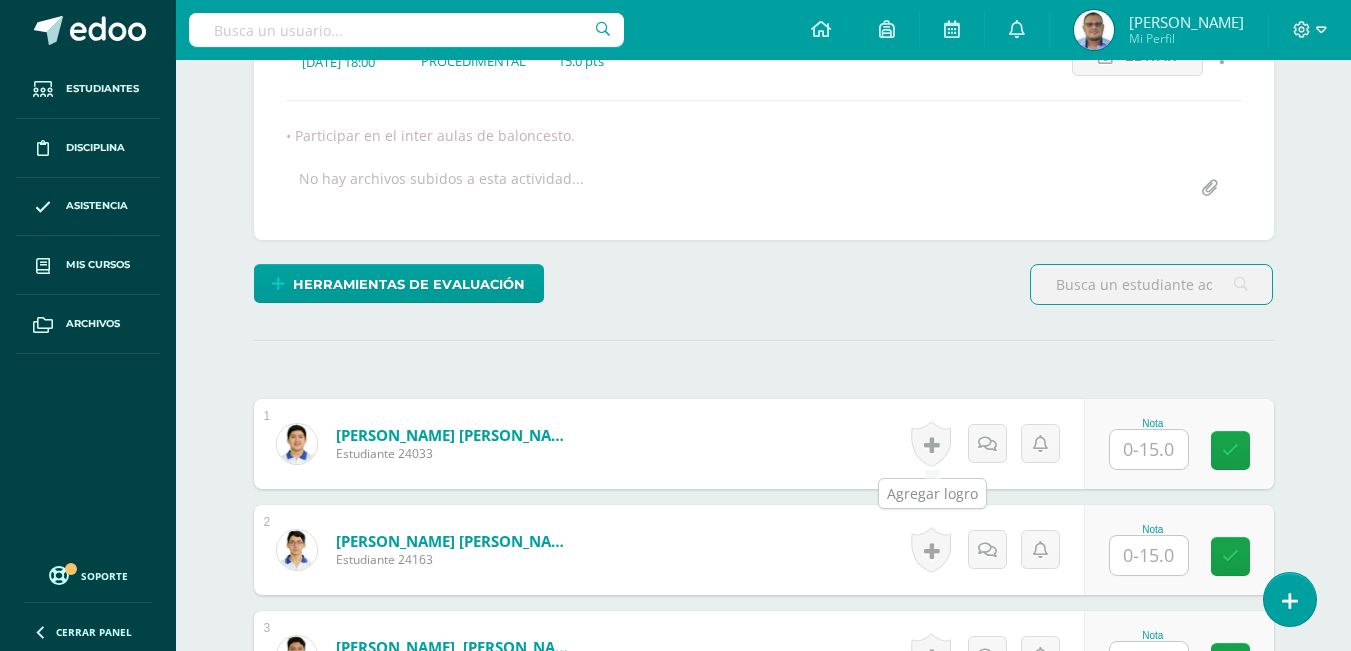 click at bounding box center (1149, 449) 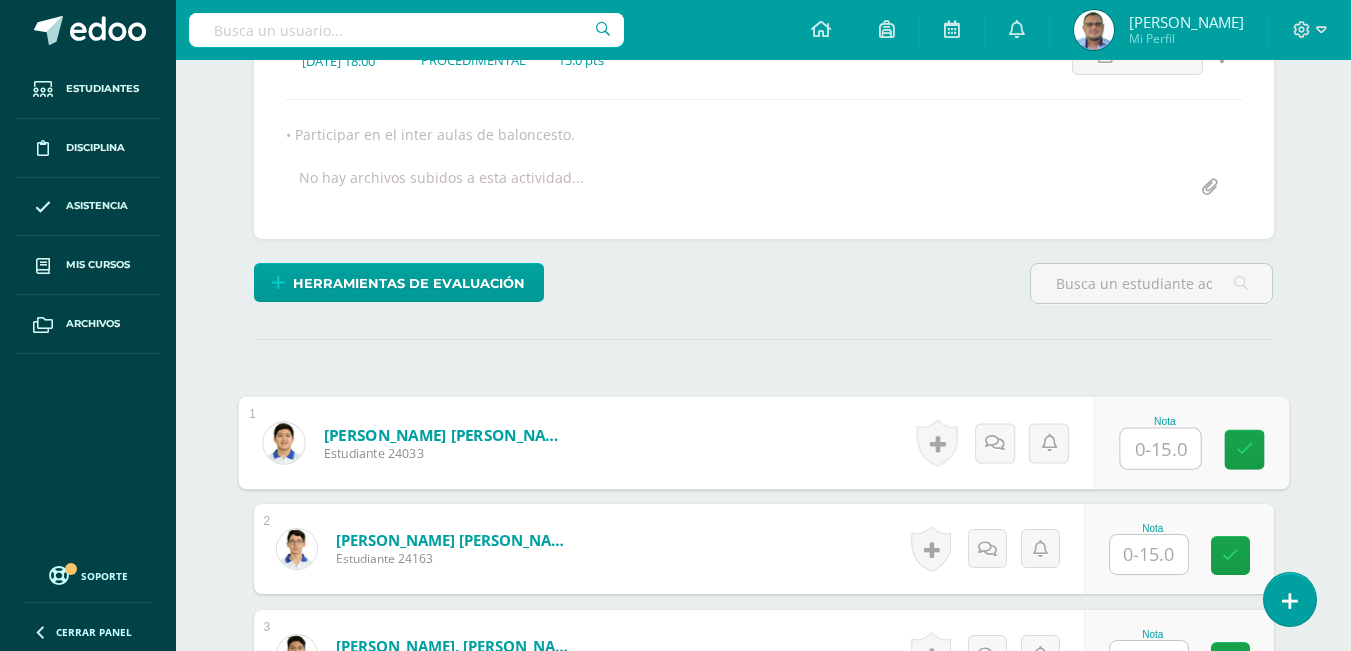 scroll, scrollTop: 317, scrollLeft: 0, axis: vertical 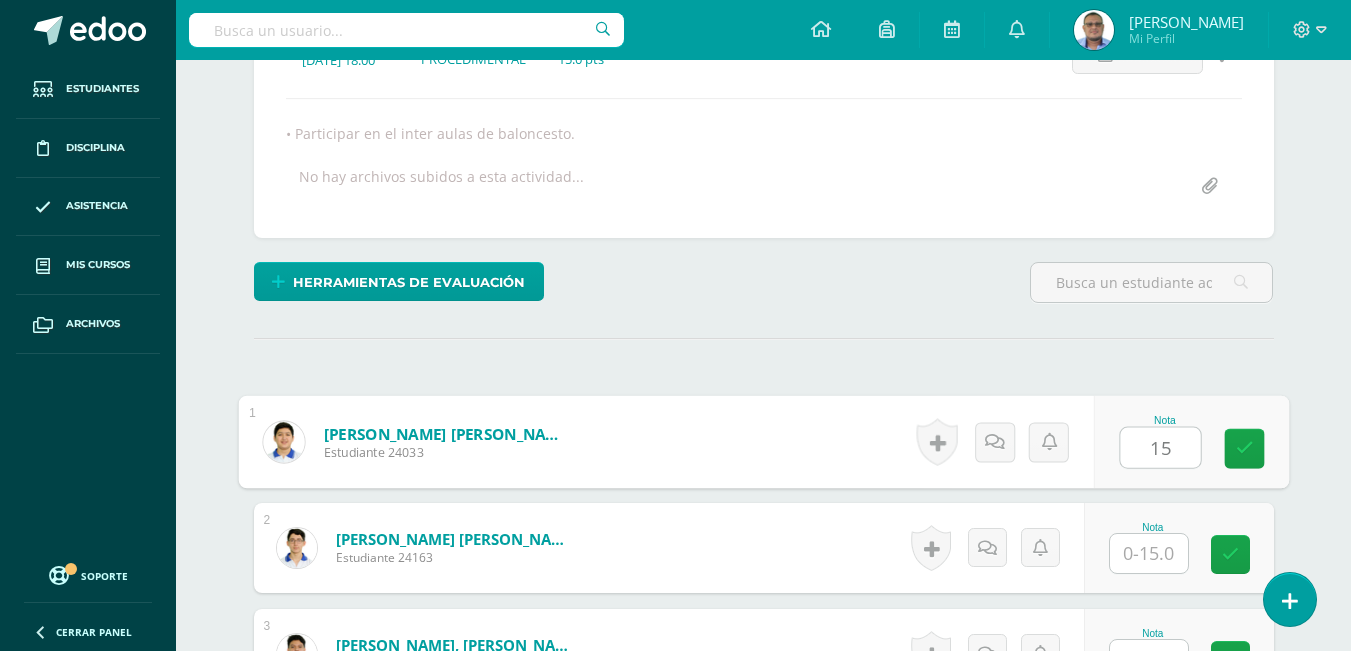 type on "15" 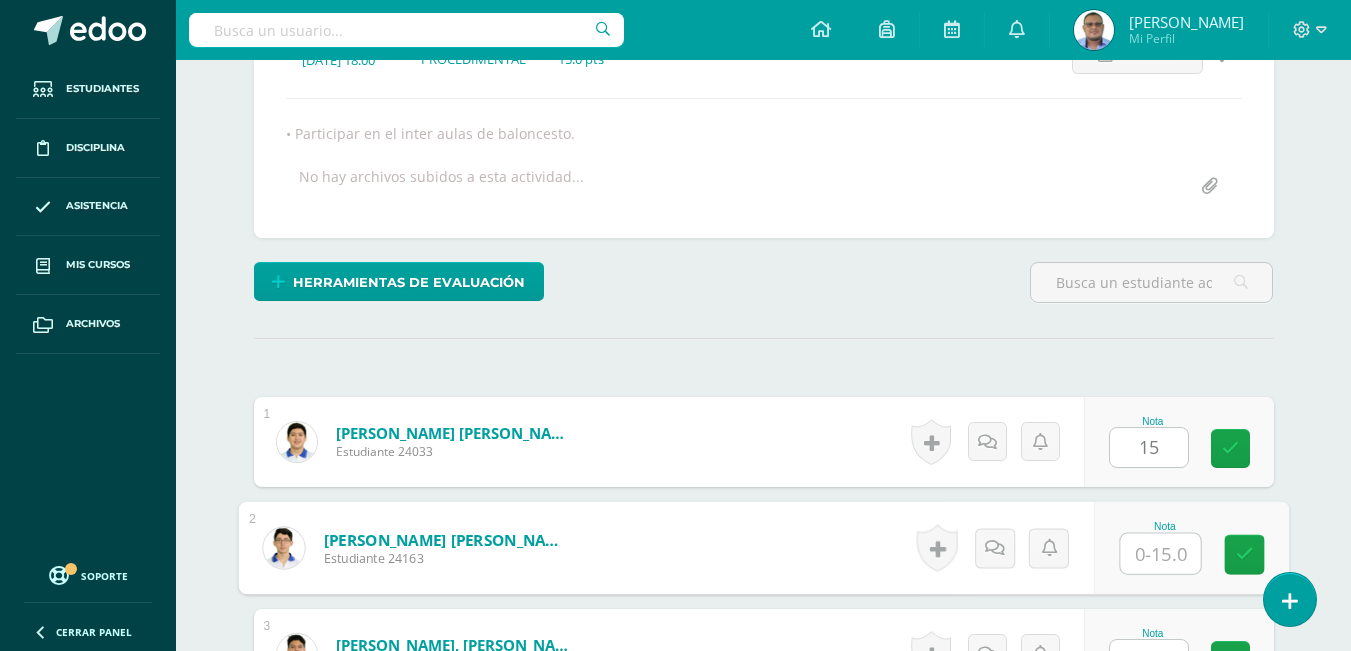 scroll, scrollTop: 318, scrollLeft: 0, axis: vertical 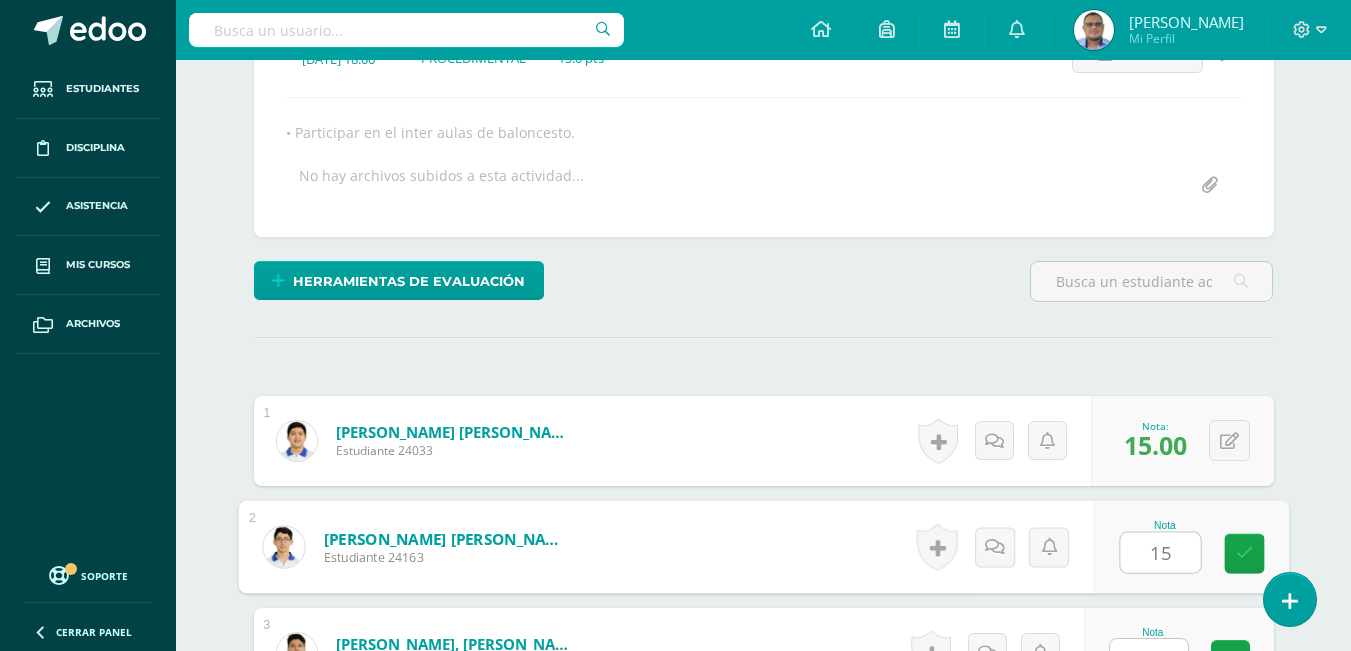 type on "15" 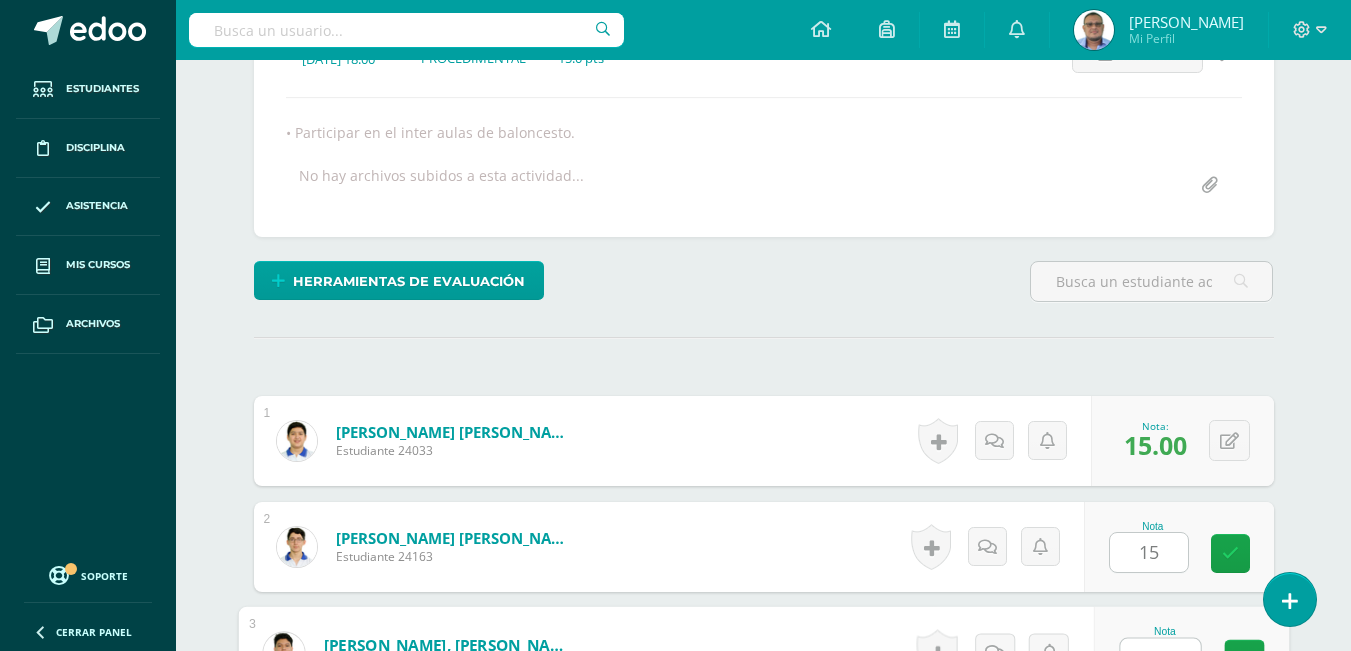 scroll, scrollTop: 345, scrollLeft: 0, axis: vertical 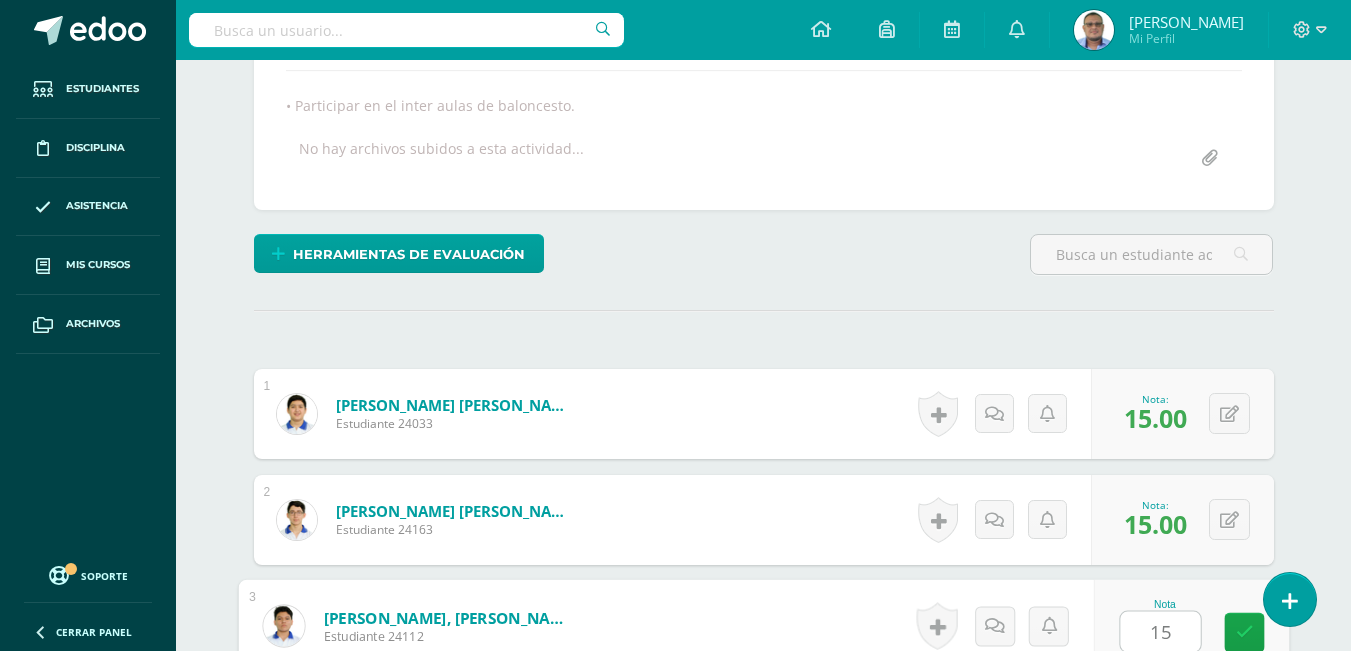 type on "15" 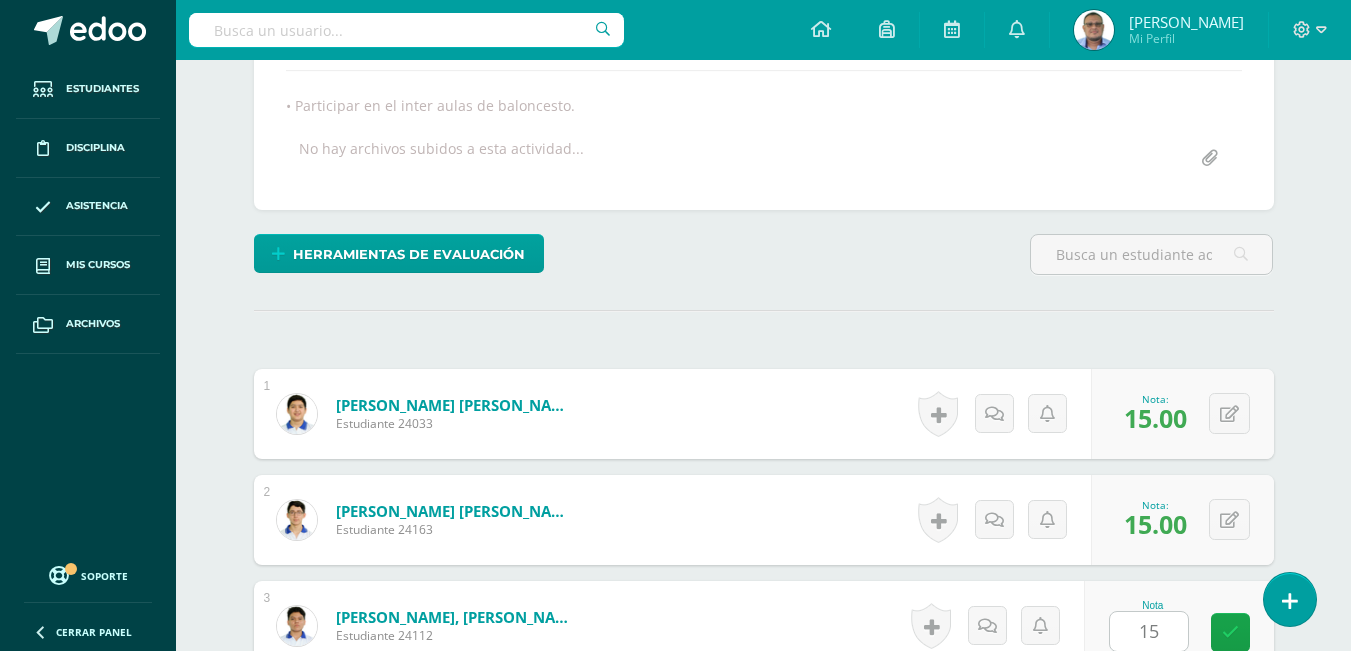 scroll, scrollTop: 757, scrollLeft: 0, axis: vertical 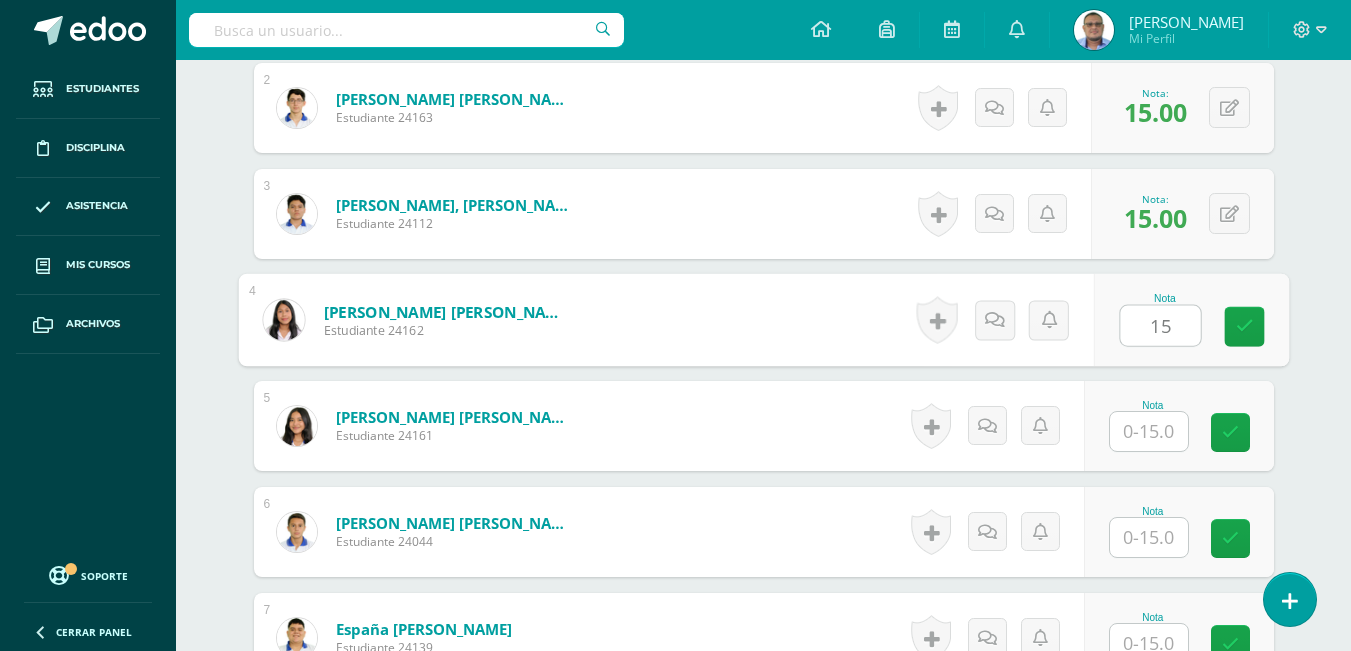 type on "15" 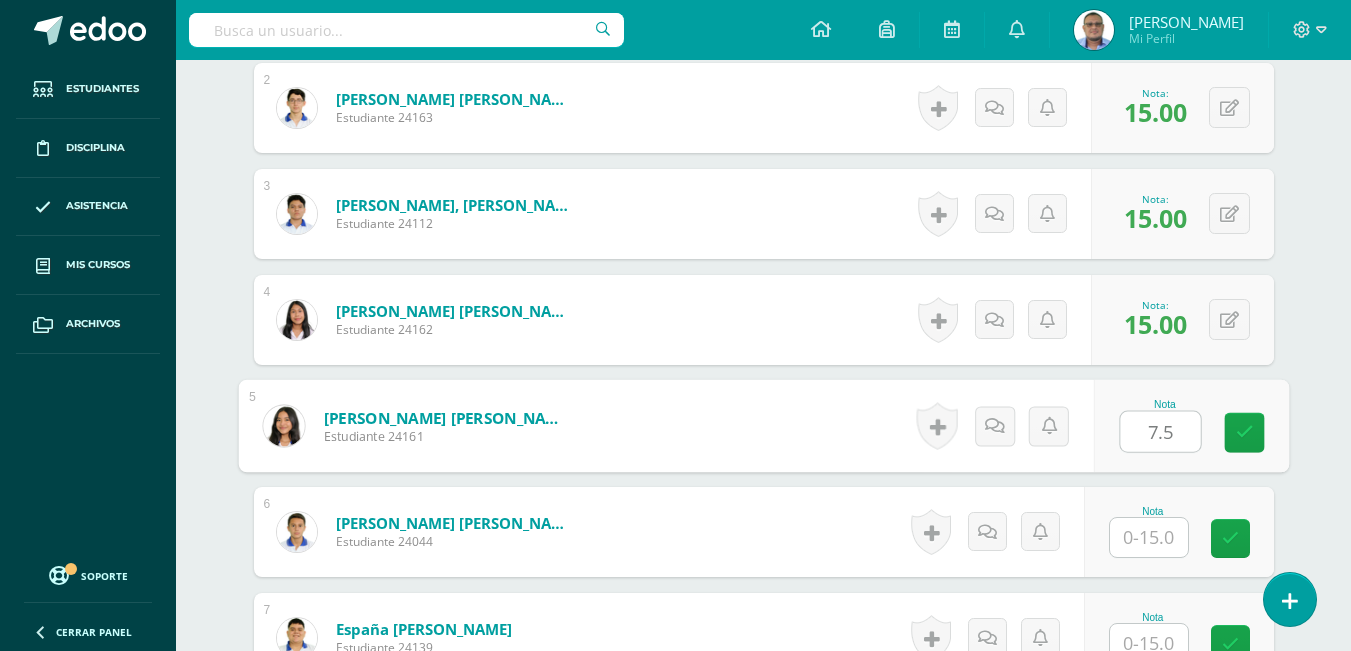 type on "7.5" 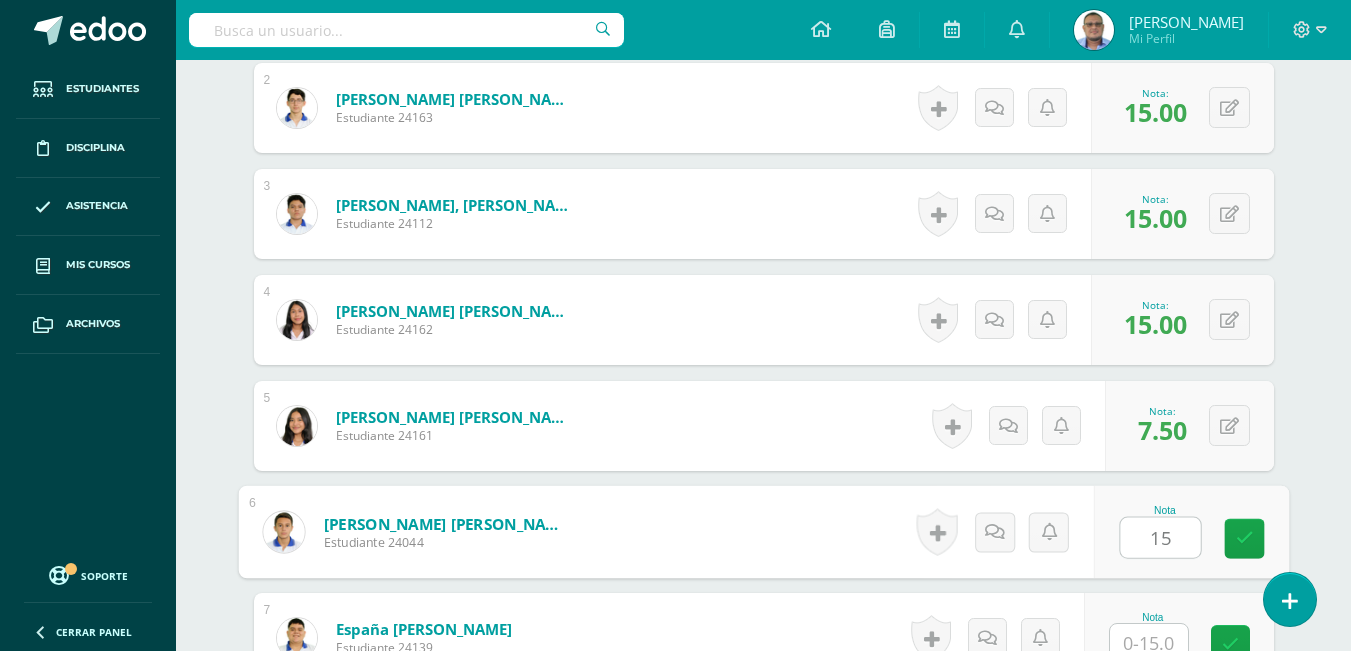 type on "15" 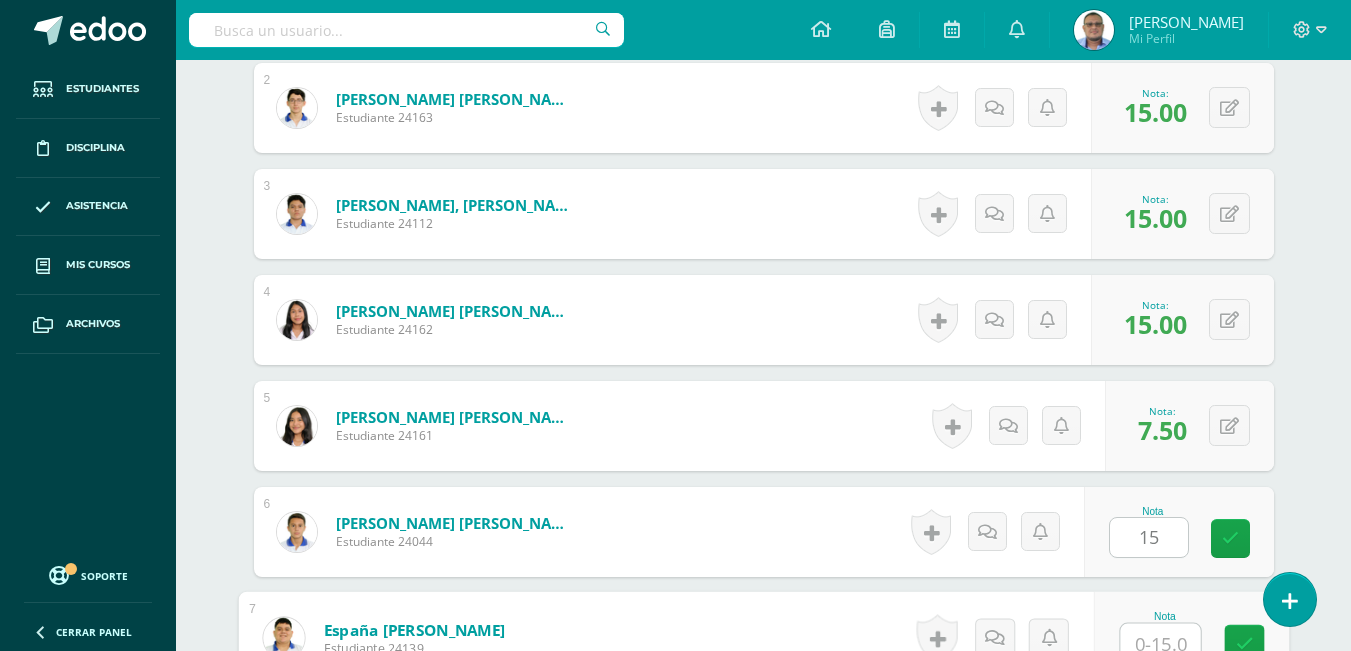 scroll, scrollTop: 769, scrollLeft: 0, axis: vertical 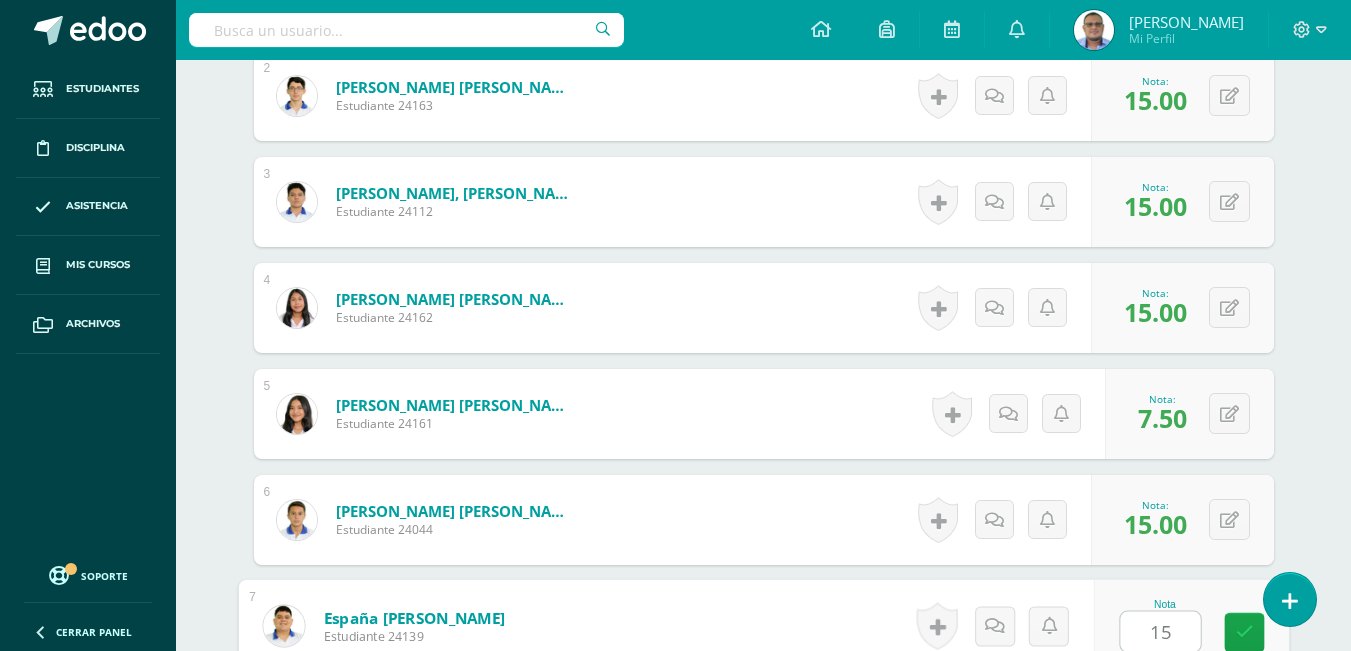 type on "15" 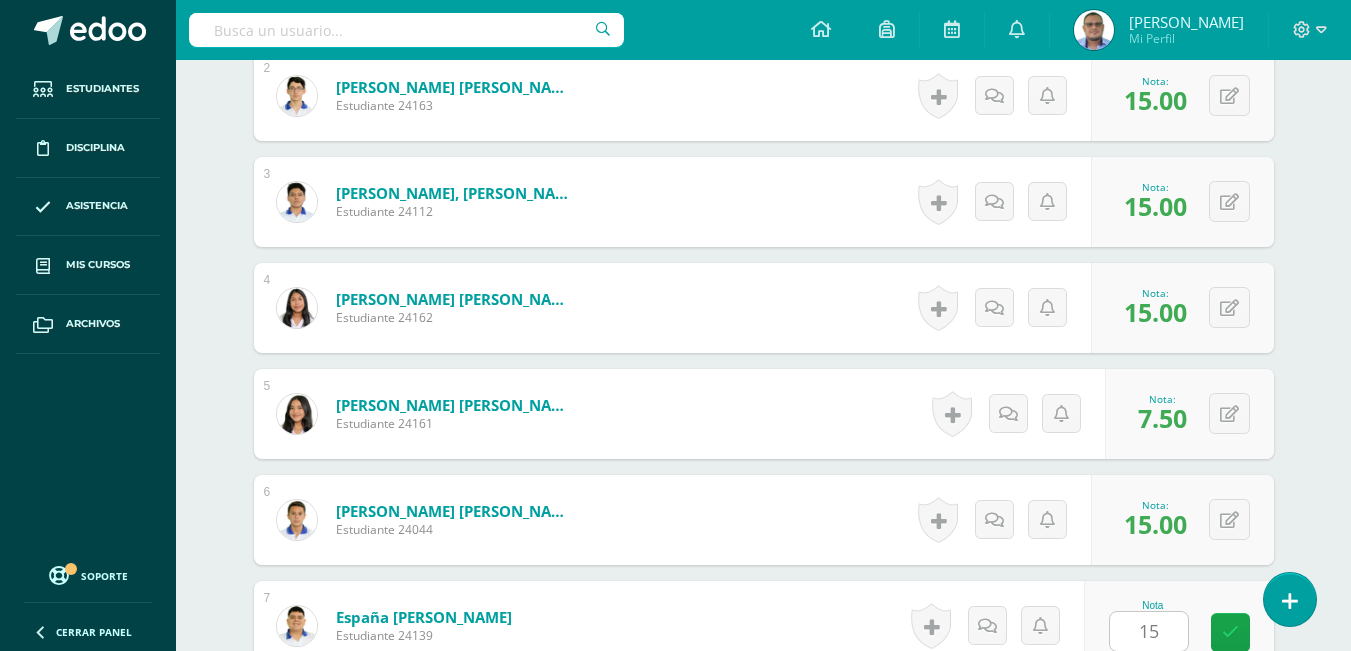 scroll, scrollTop: 1181, scrollLeft: 0, axis: vertical 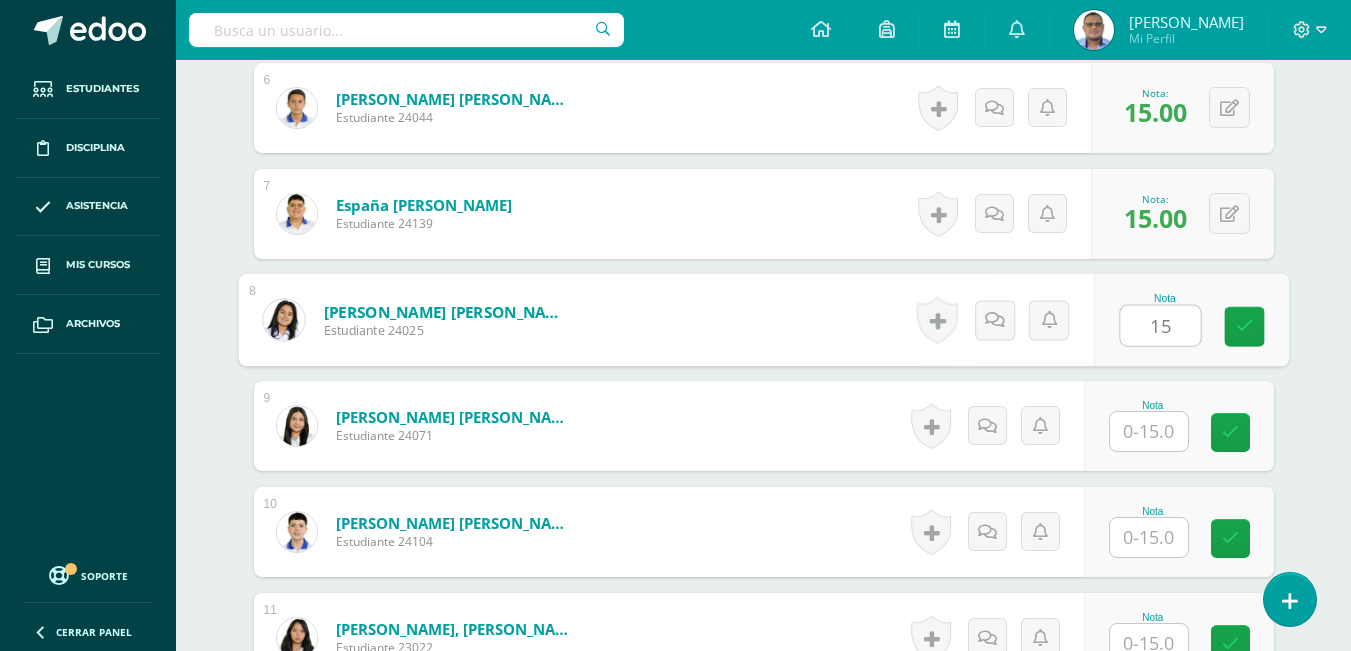 type on "15" 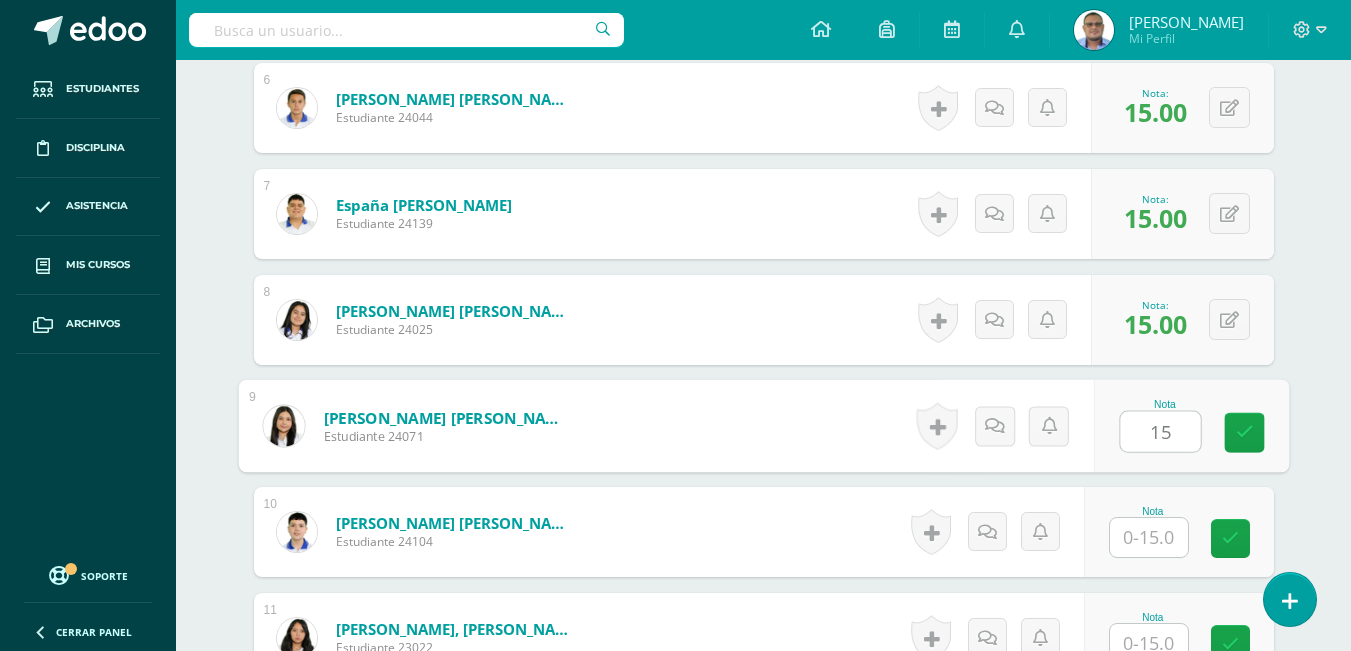 type on "15" 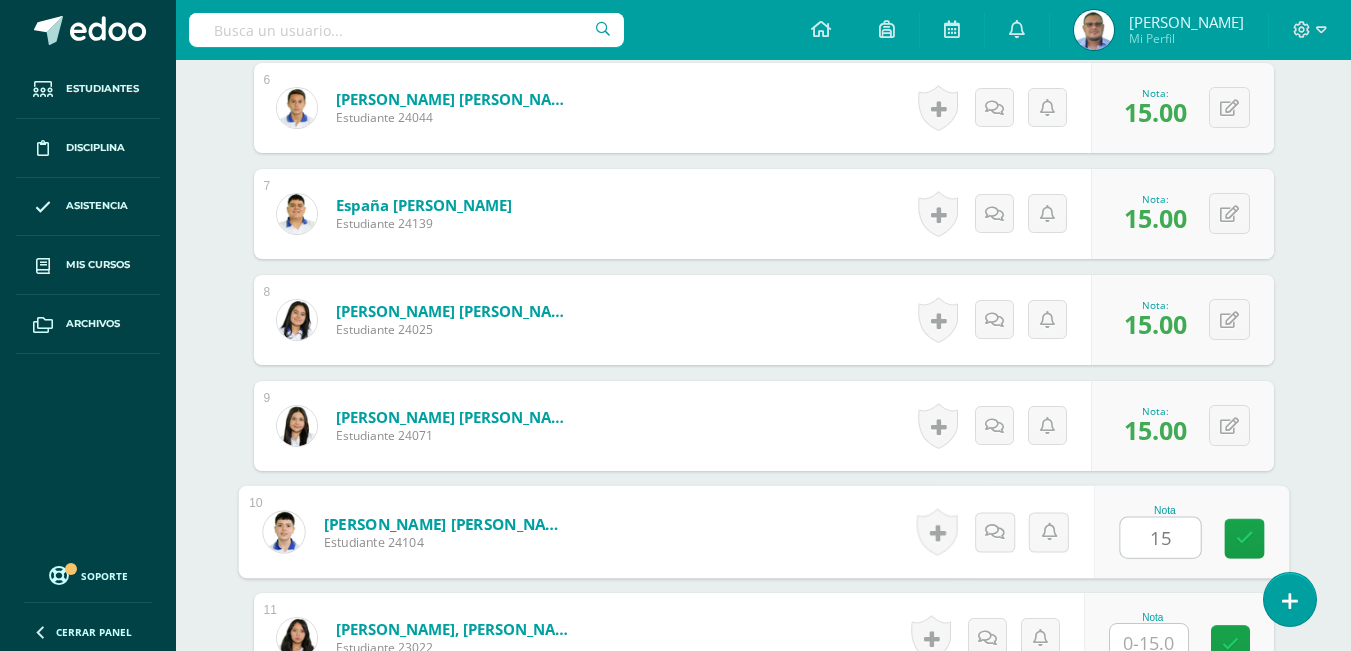 type on "15" 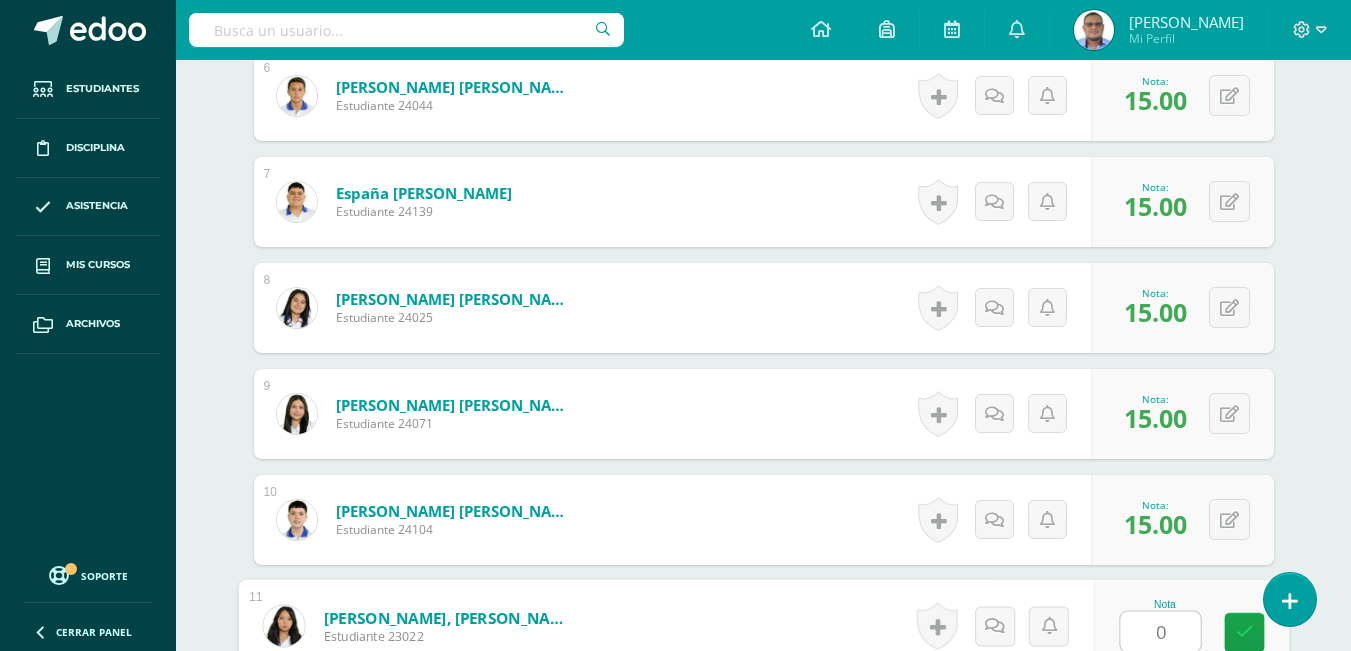 type on "0" 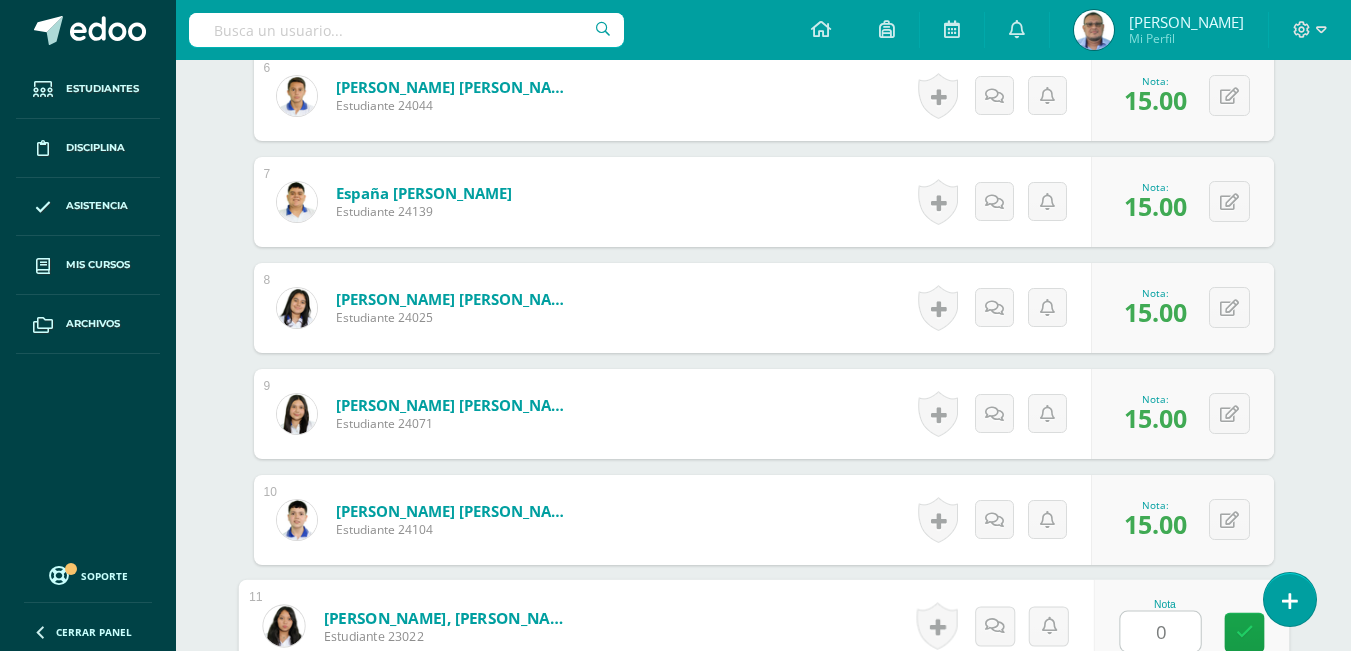scroll, scrollTop: 1605, scrollLeft: 0, axis: vertical 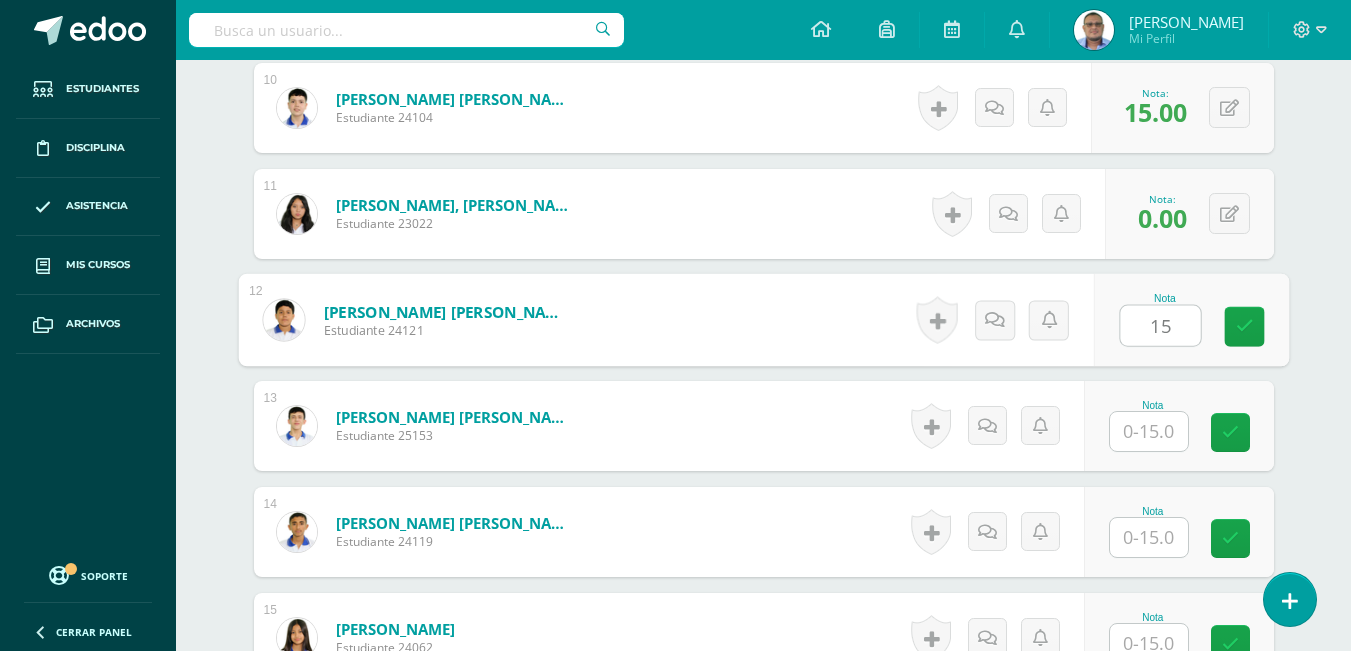 type on "15" 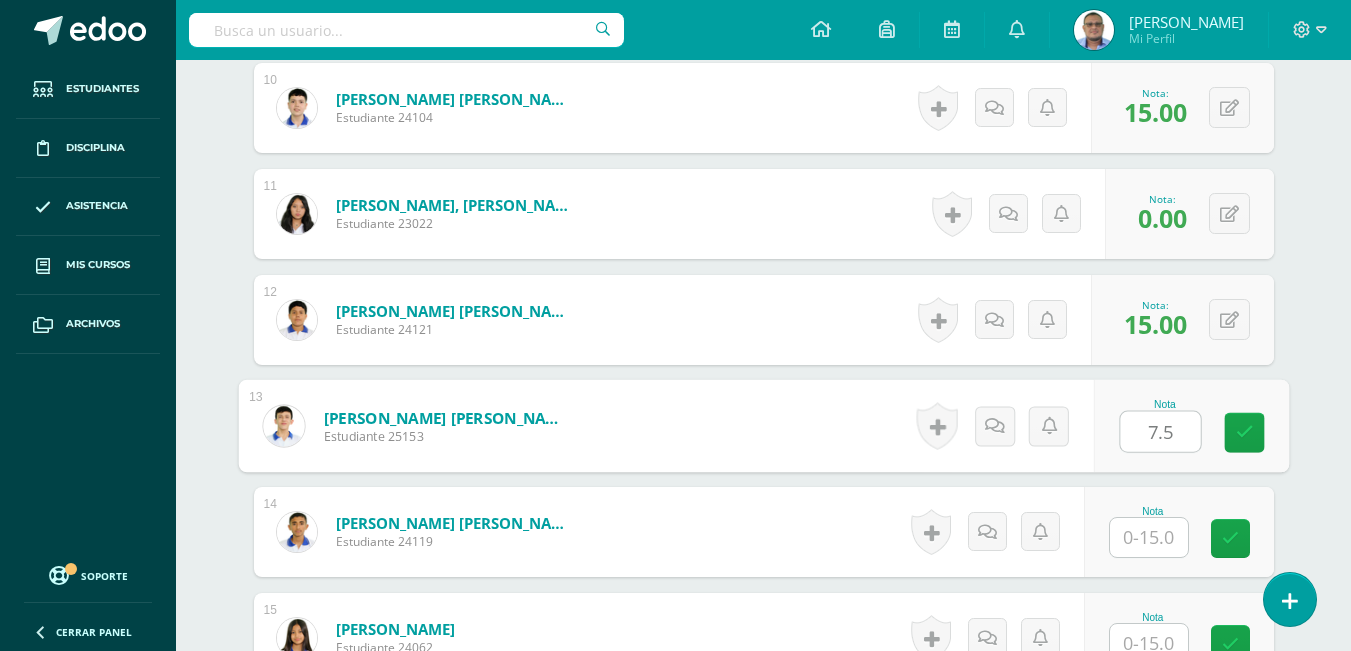 type on "7.5" 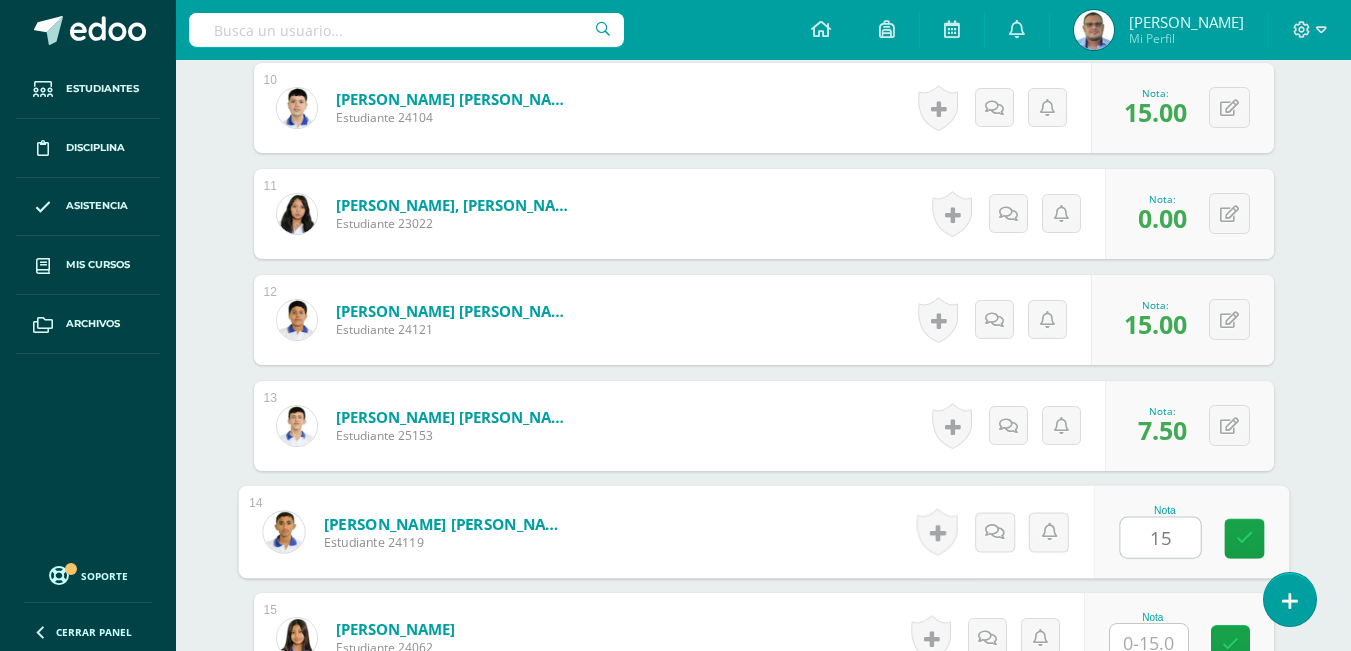 type on "15" 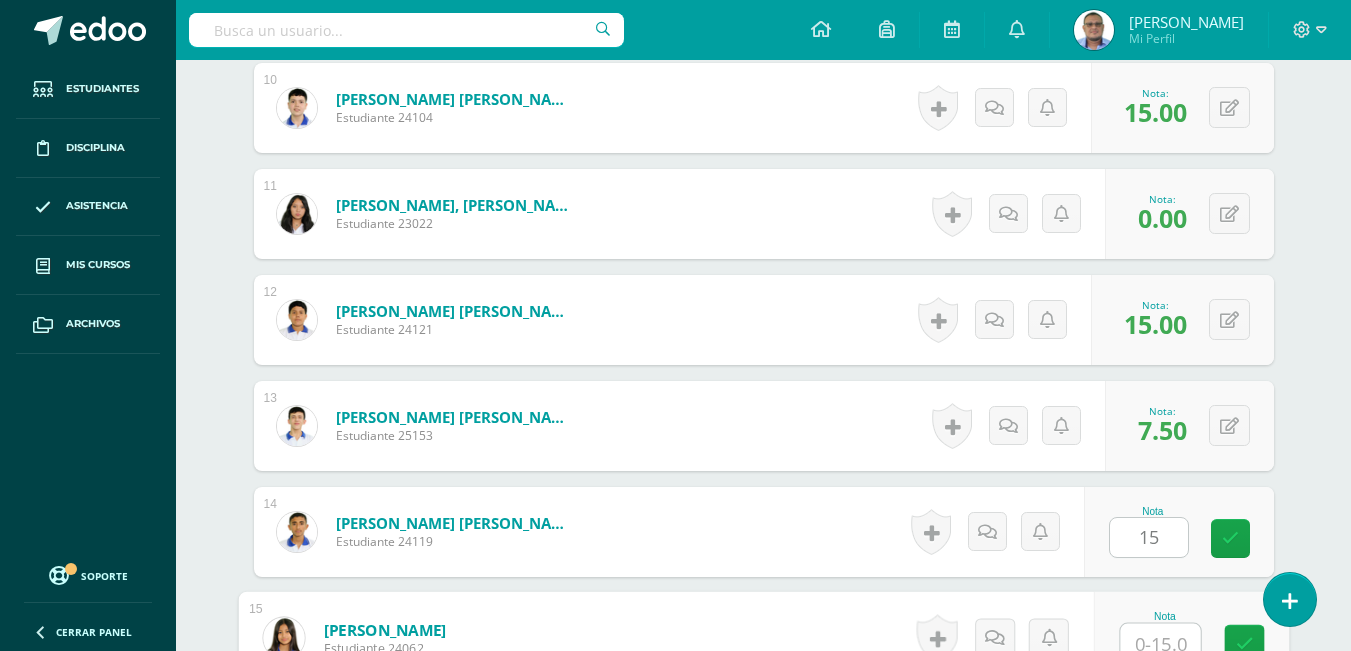 scroll, scrollTop: 1617, scrollLeft: 0, axis: vertical 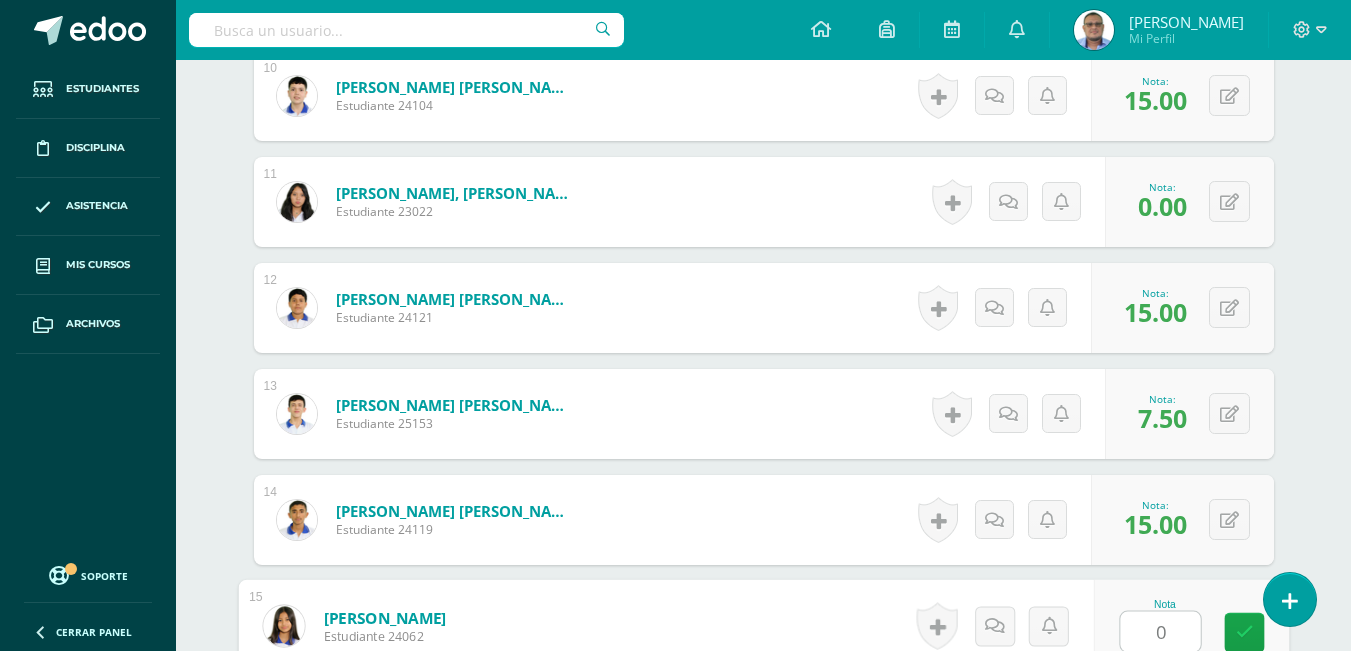 type on "0" 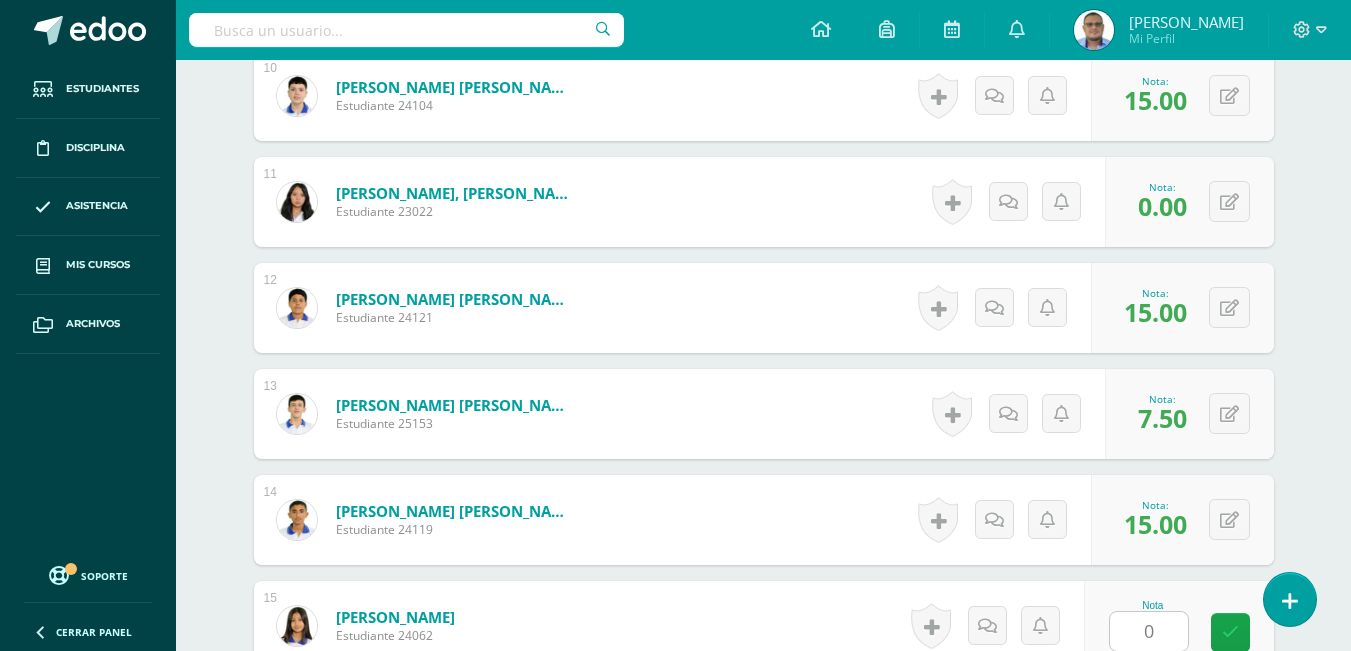 scroll, scrollTop: 2029, scrollLeft: 0, axis: vertical 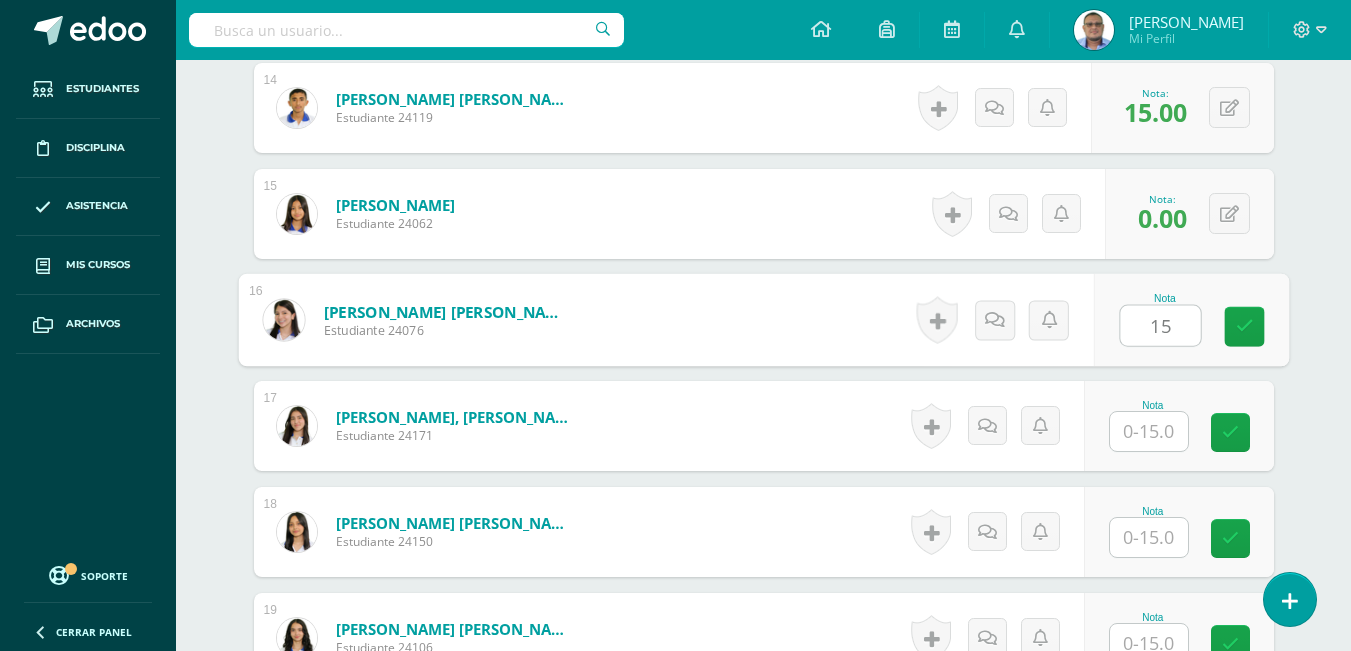type on "15" 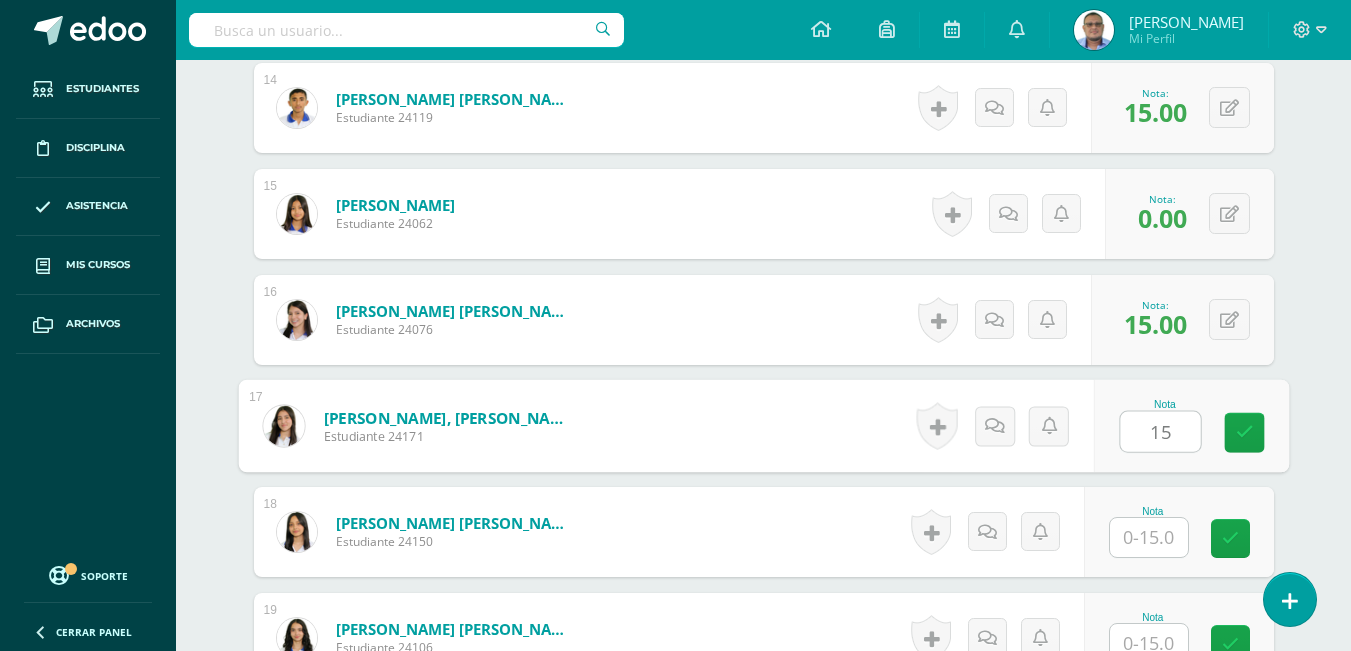 type on "15" 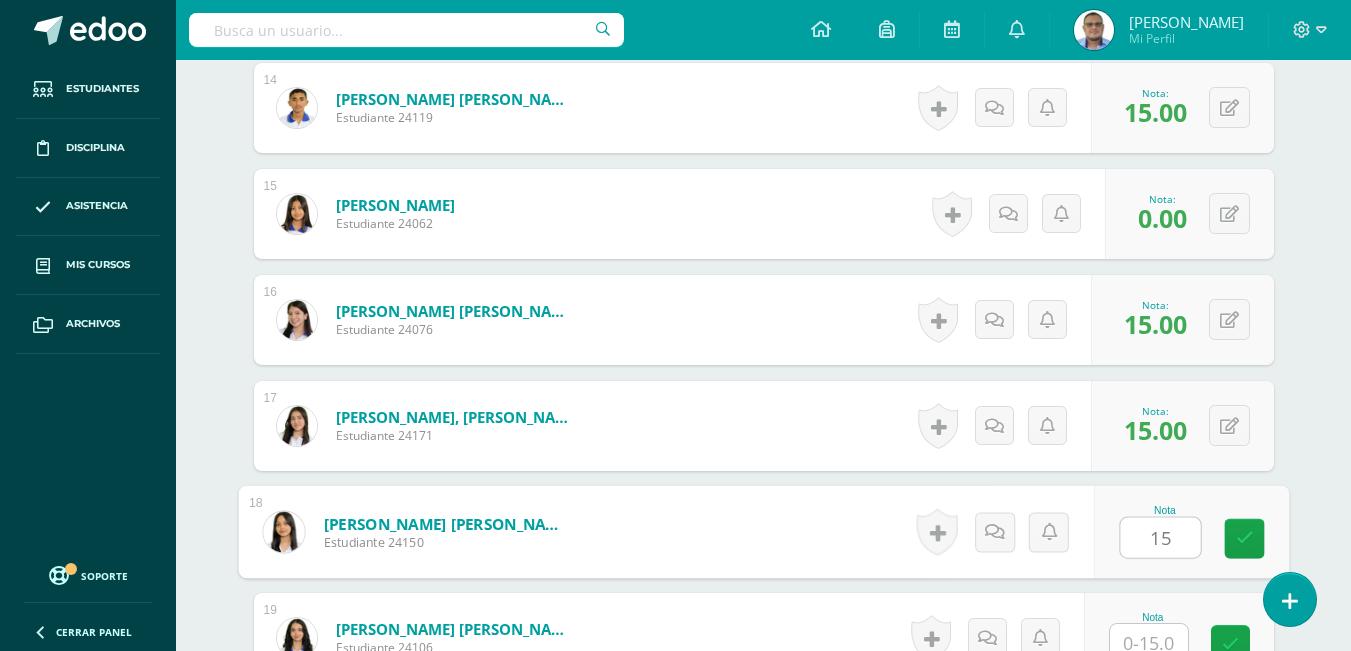 type on "15" 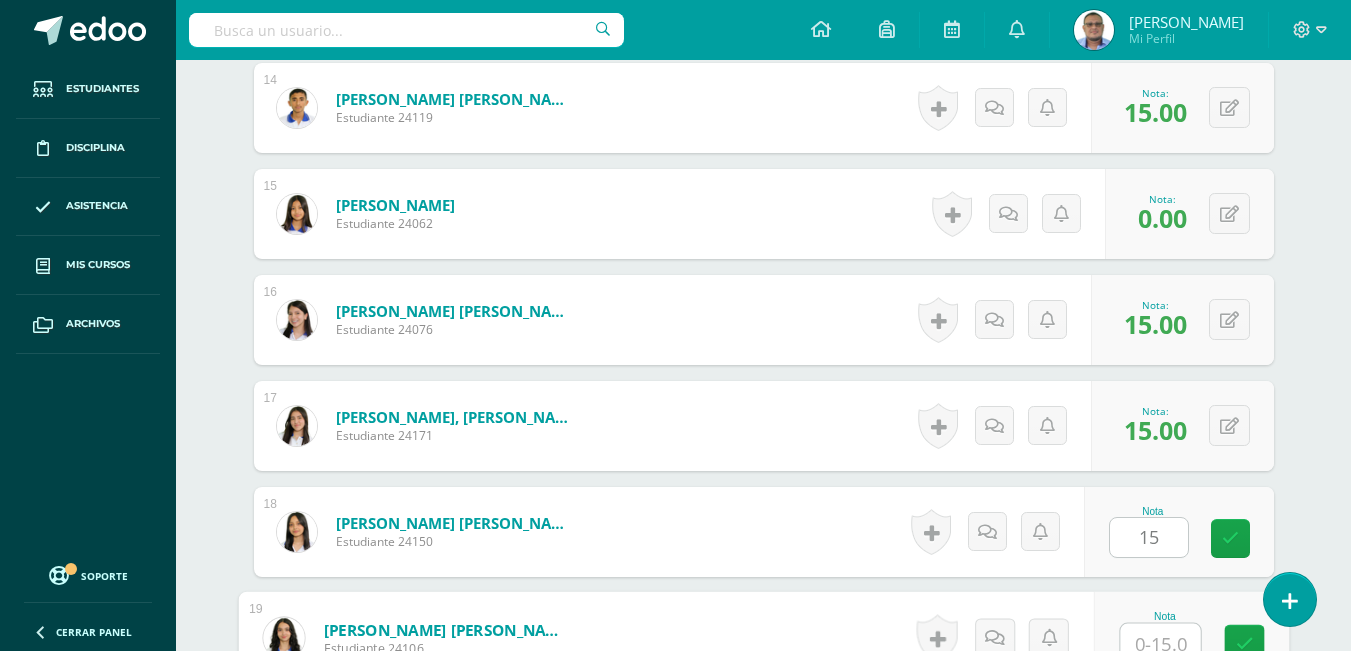 scroll, scrollTop: 2041, scrollLeft: 0, axis: vertical 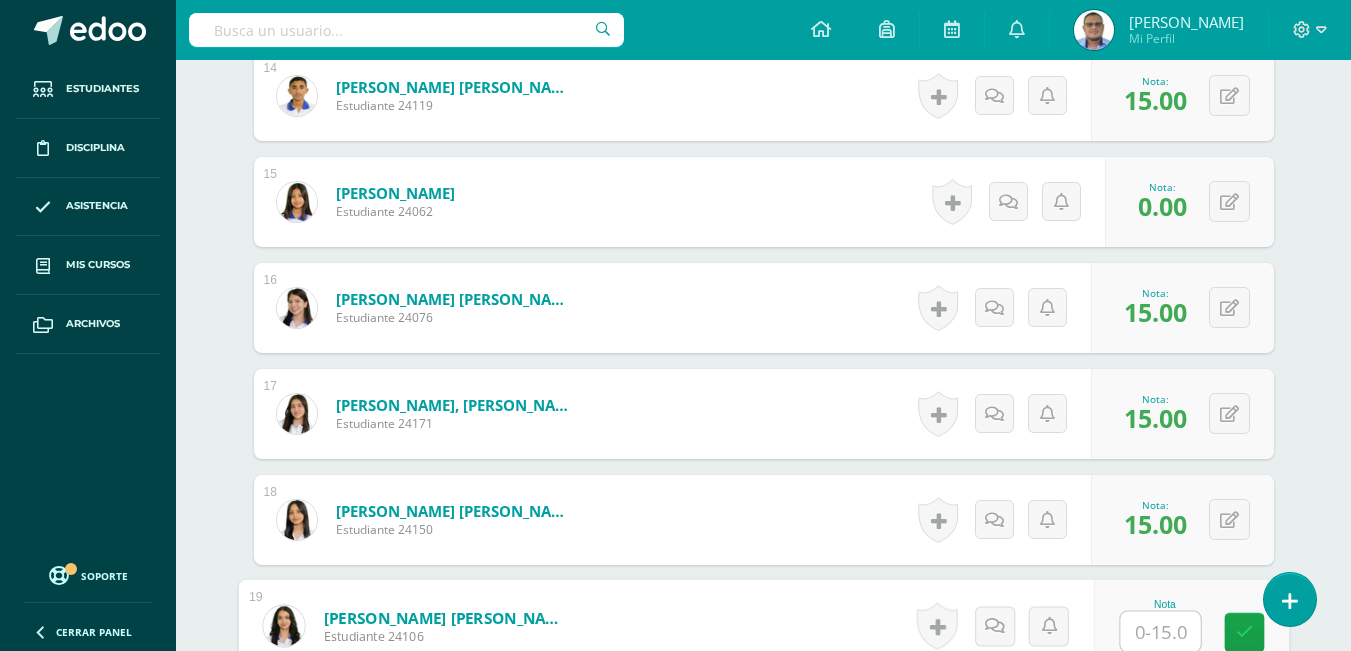 type on "0" 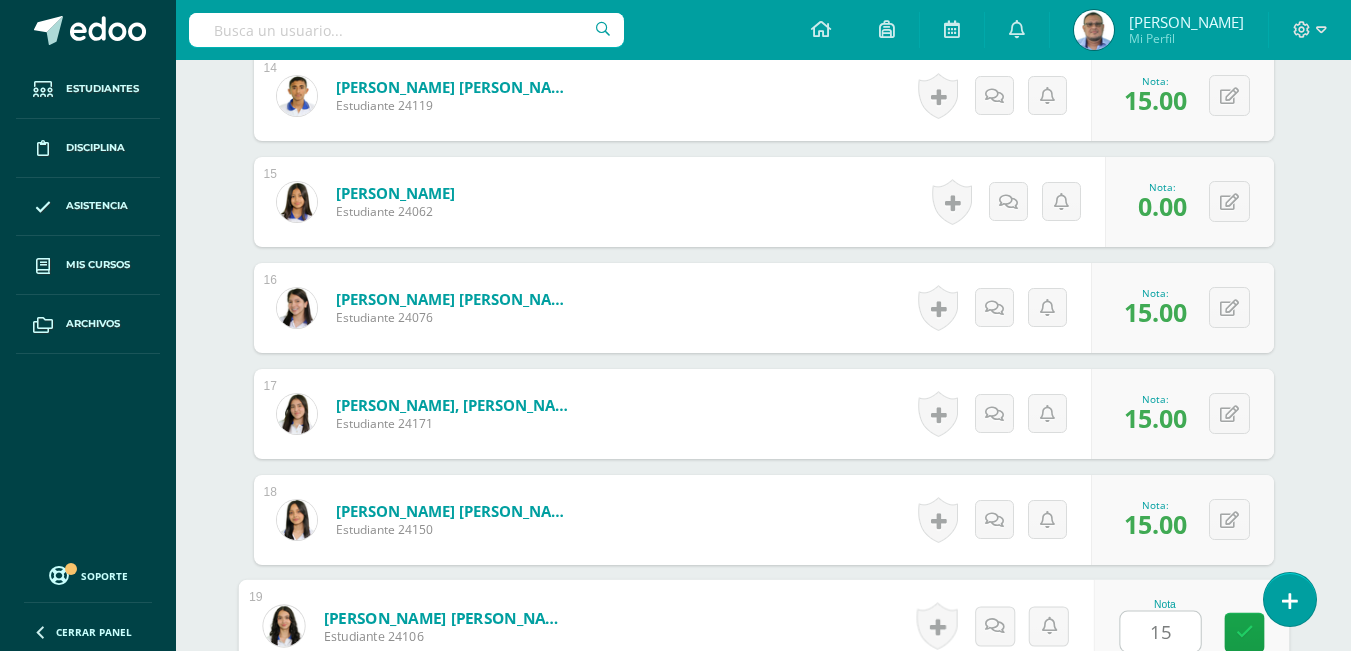 type on "15" 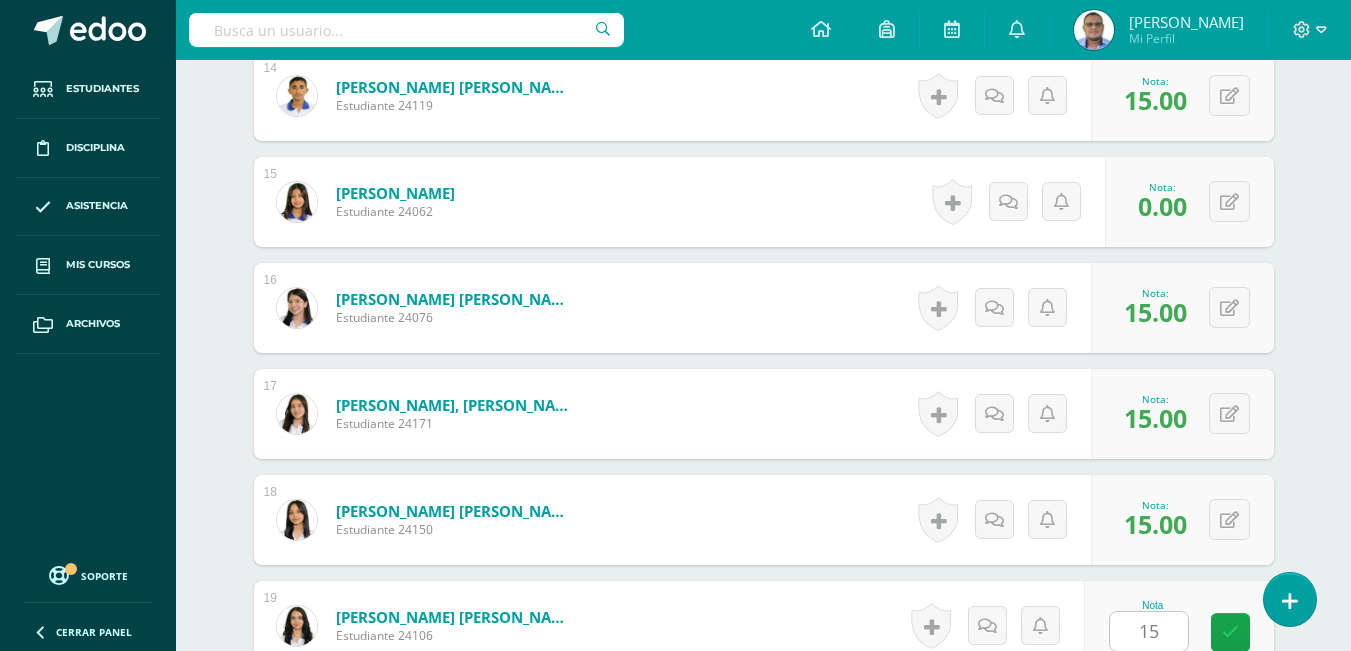scroll, scrollTop: 2453, scrollLeft: 0, axis: vertical 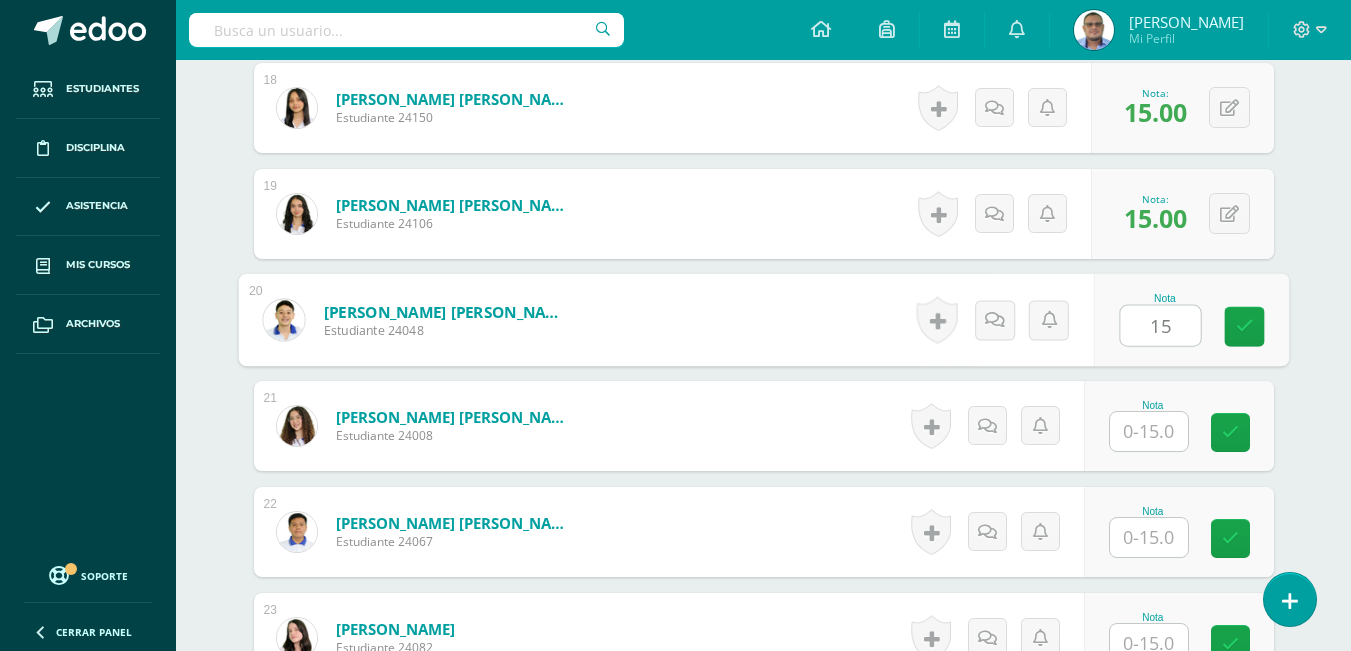 type on "15" 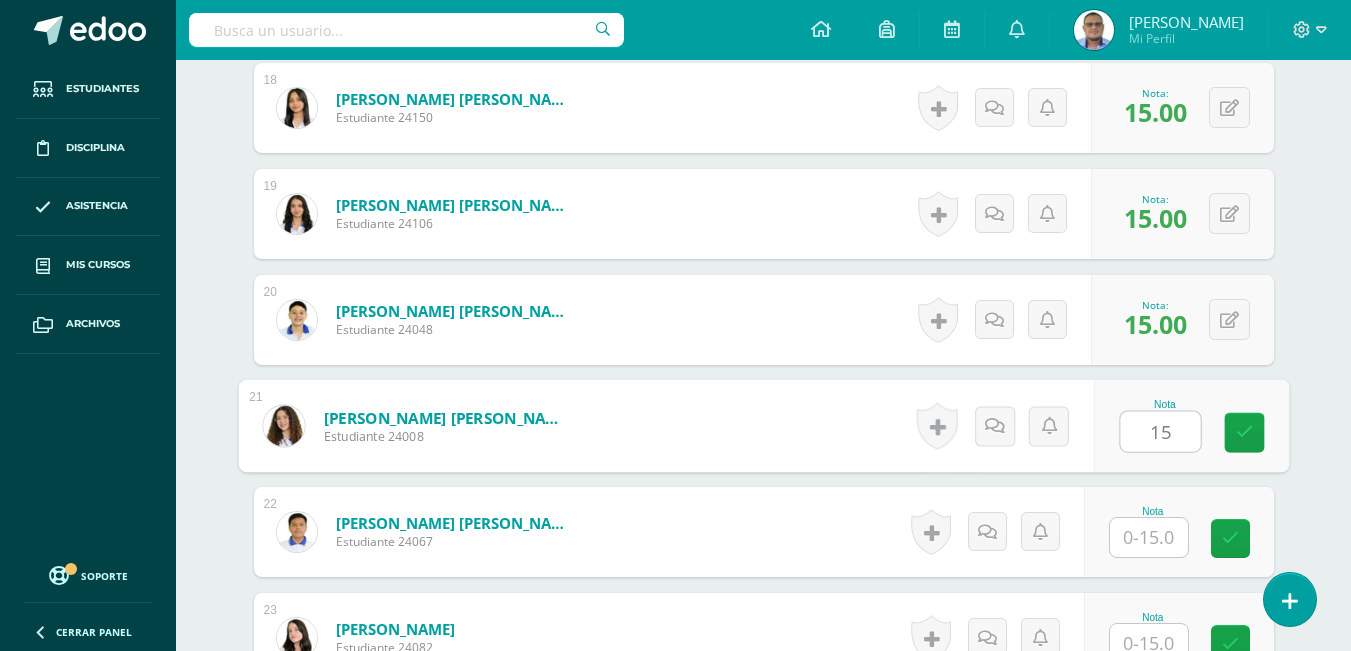 type on "15" 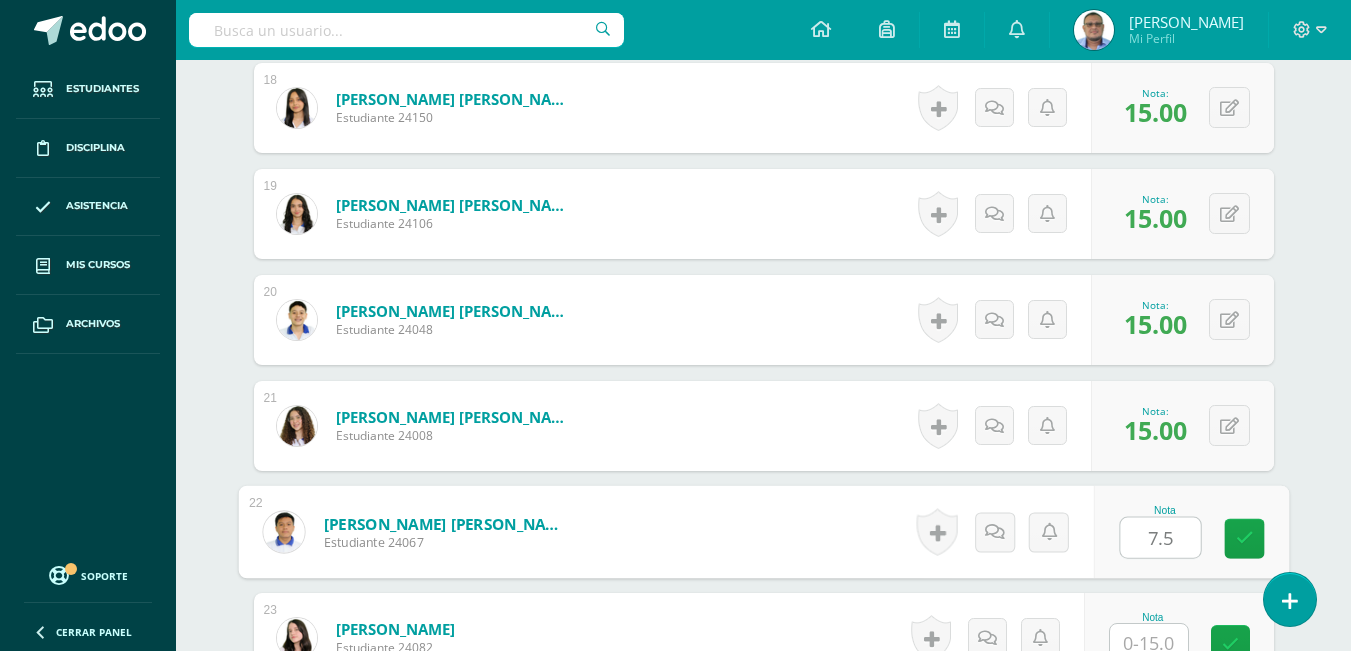 type on "7.5" 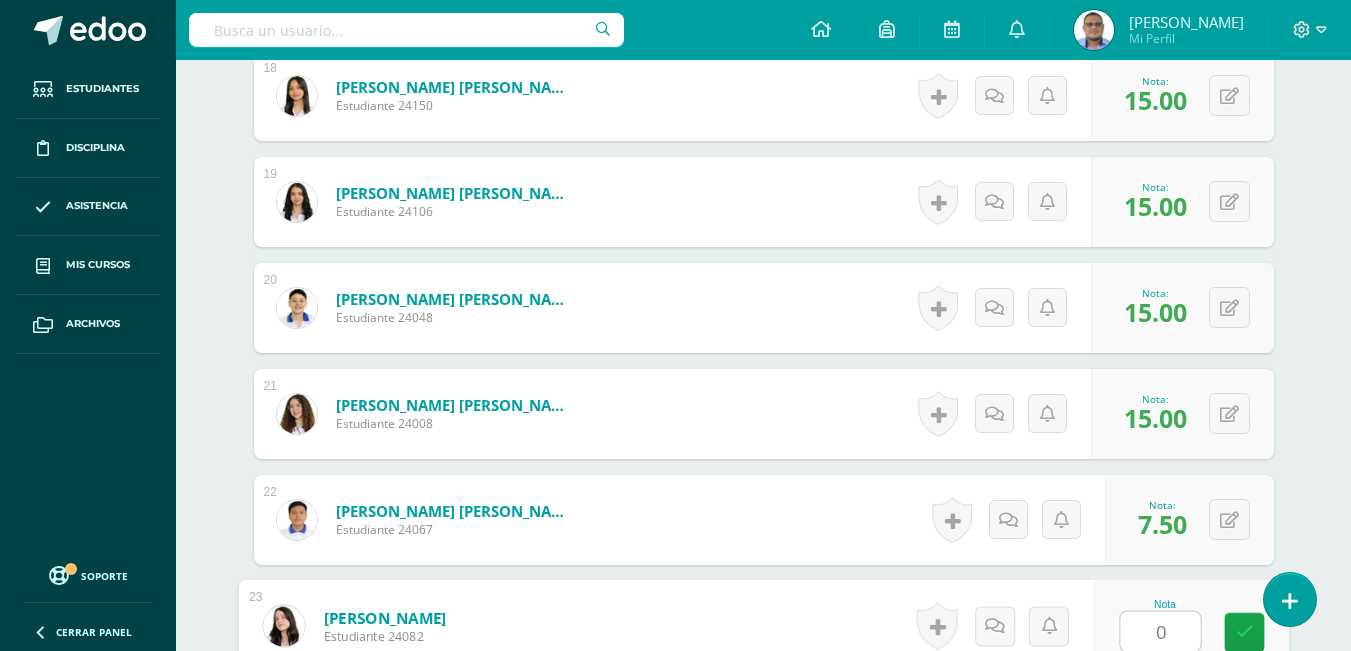 type on "0" 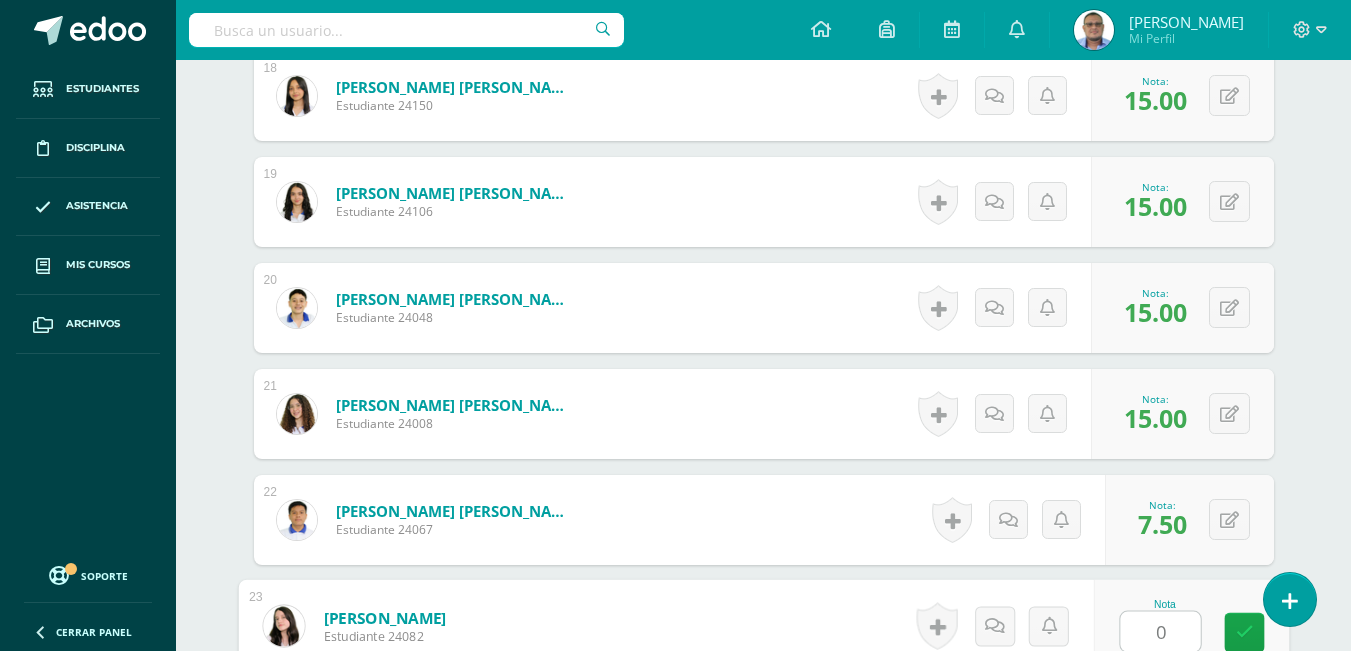 scroll, scrollTop: 2877, scrollLeft: 0, axis: vertical 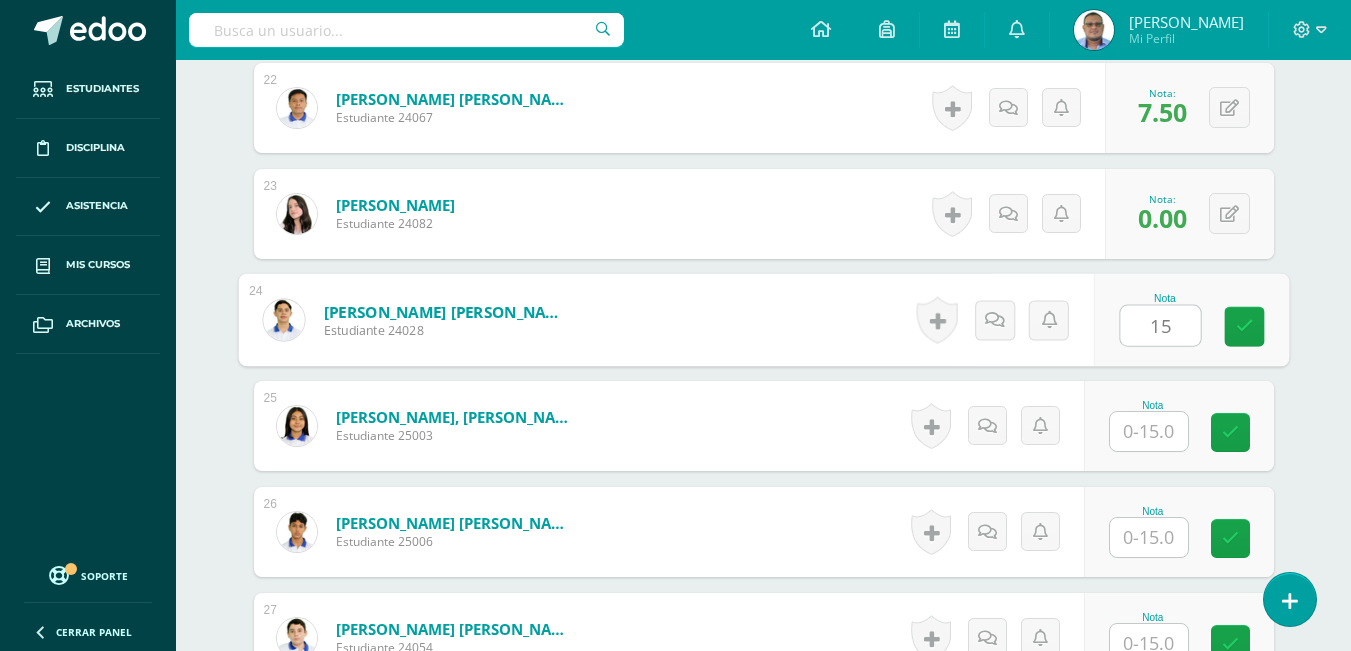 type on "15" 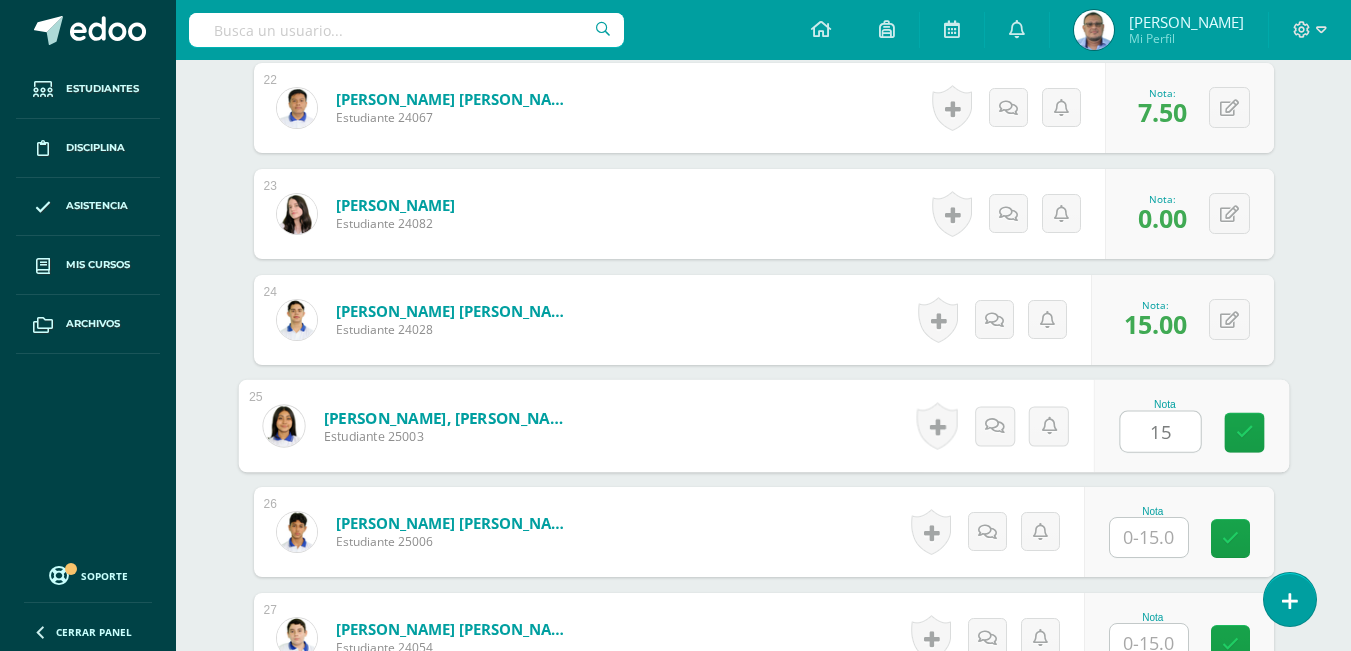 type on "15" 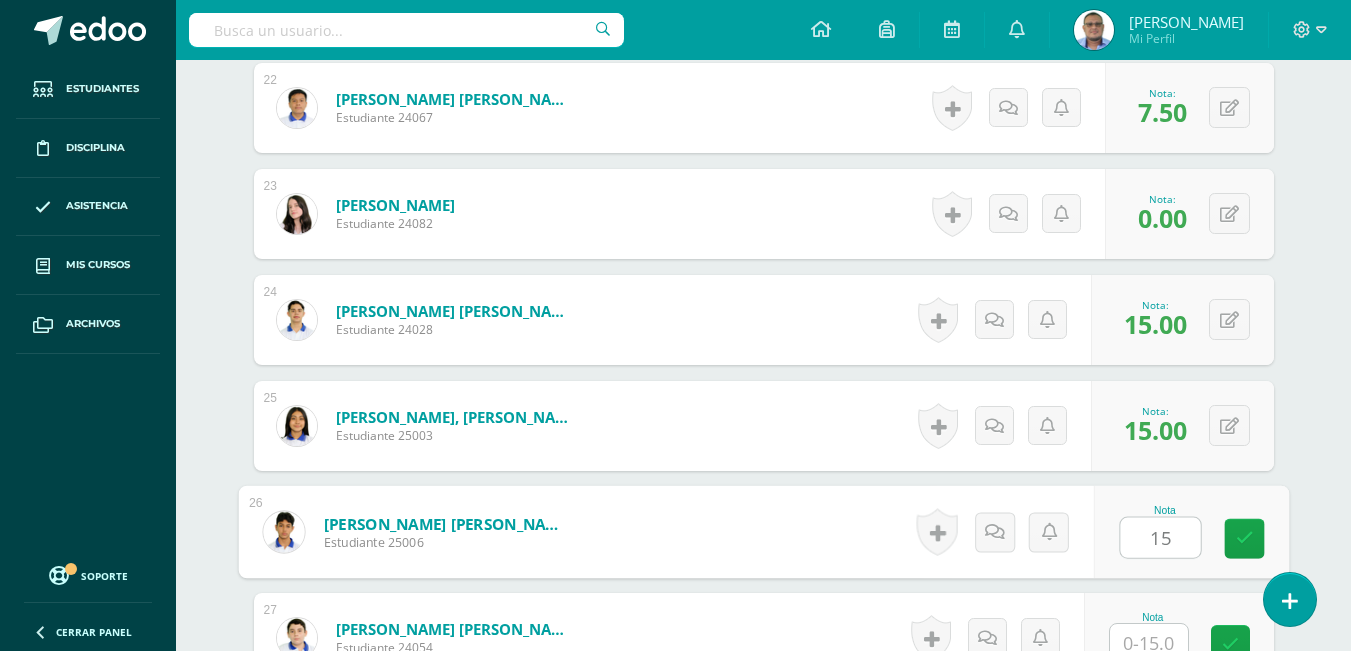 type on "15" 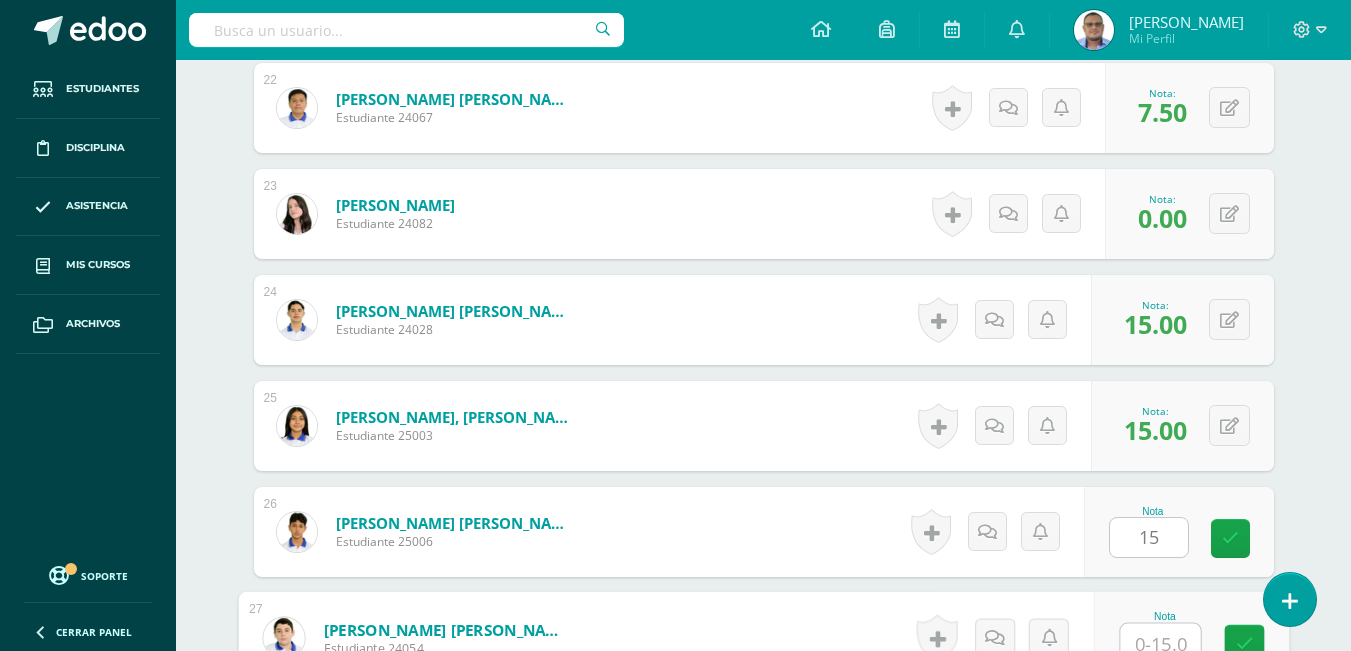 scroll, scrollTop: 2889, scrollLeft: 0, axis: vertical 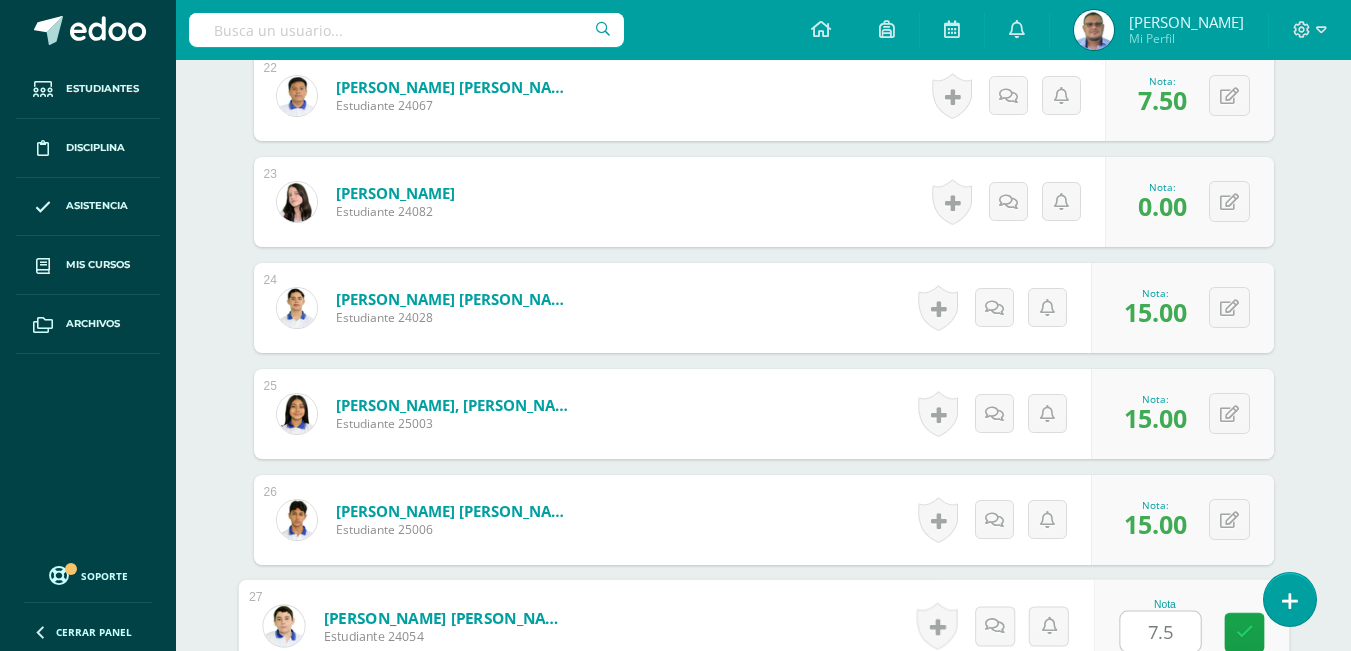 type on "7.5" 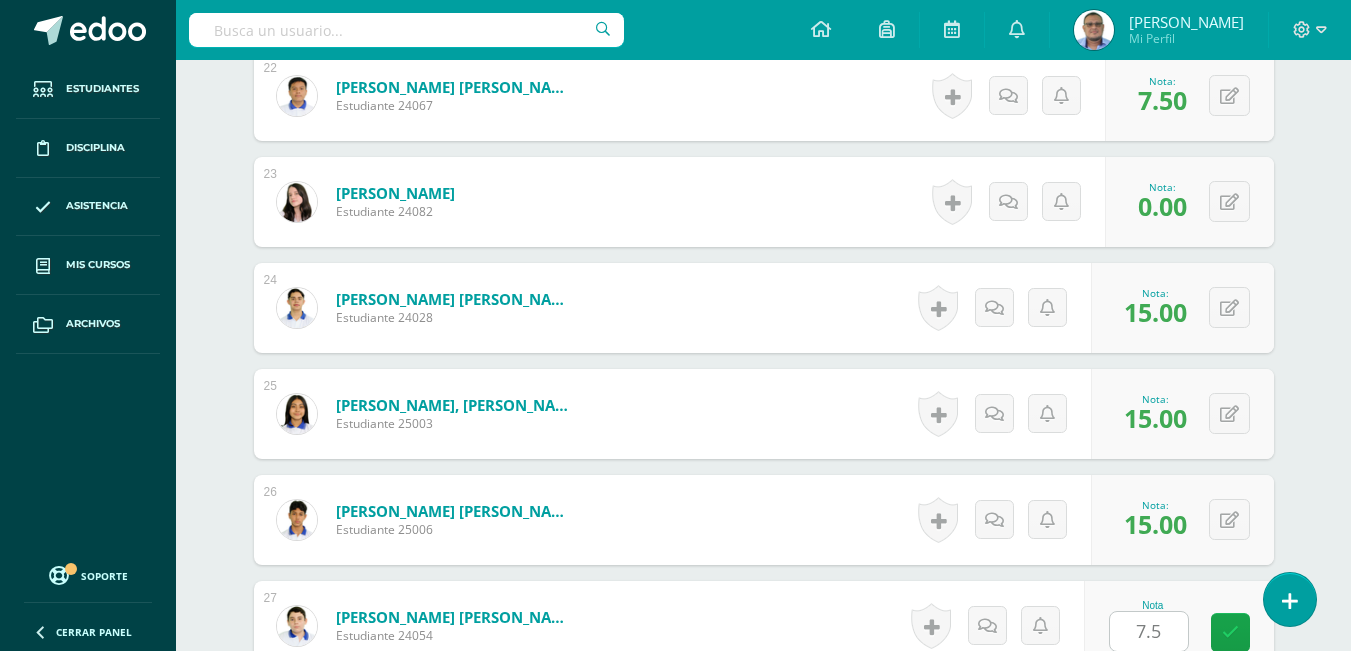 scroll, scrollTop: 3301, scrollLeft: 0, axis: vertical 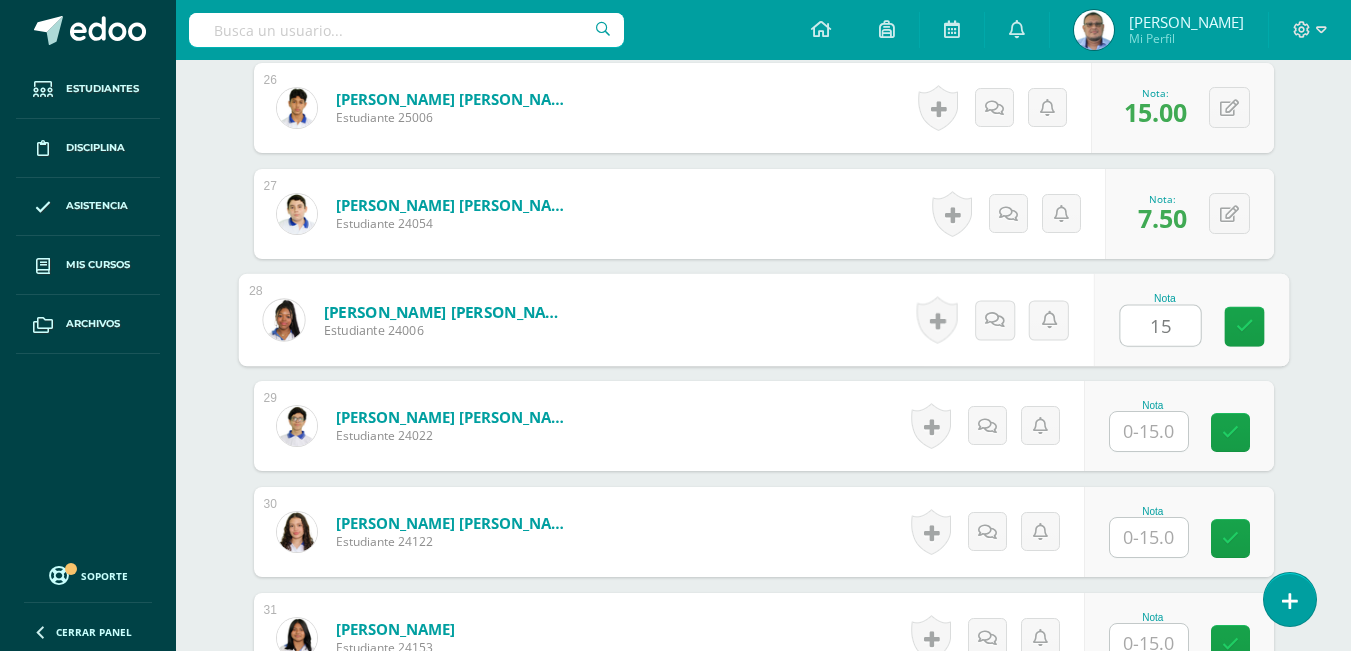 type on "15" 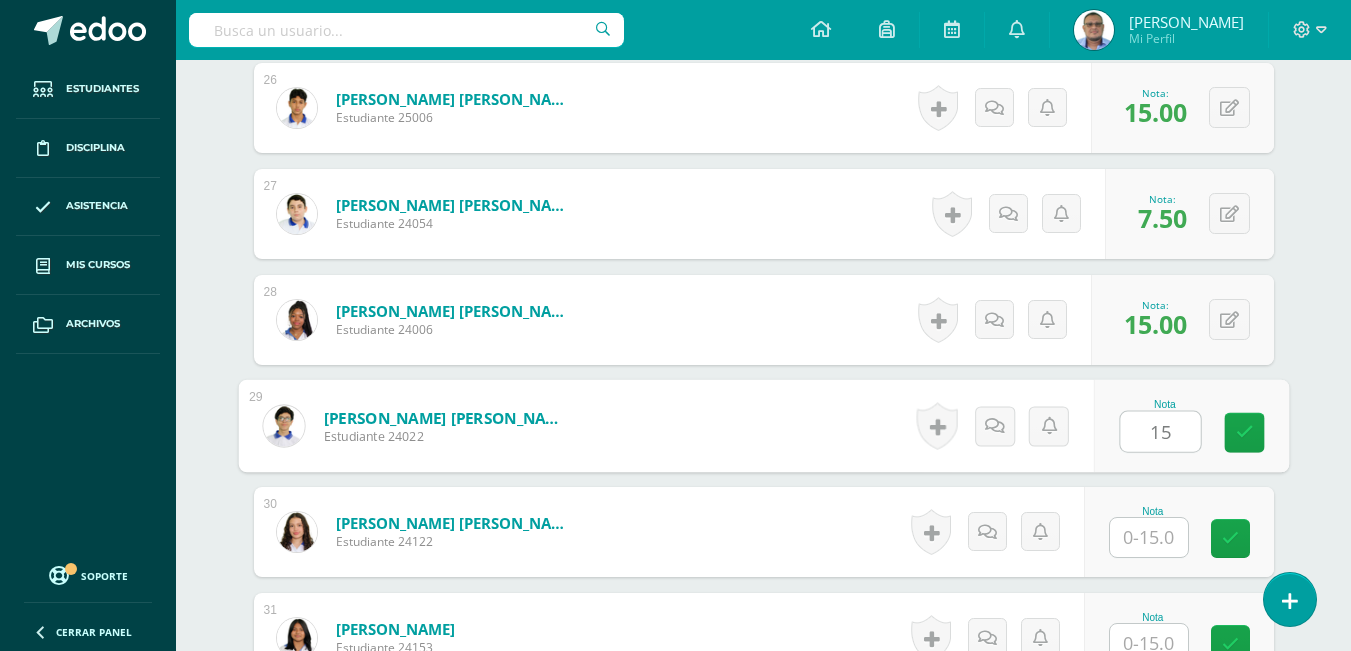 type on "15" 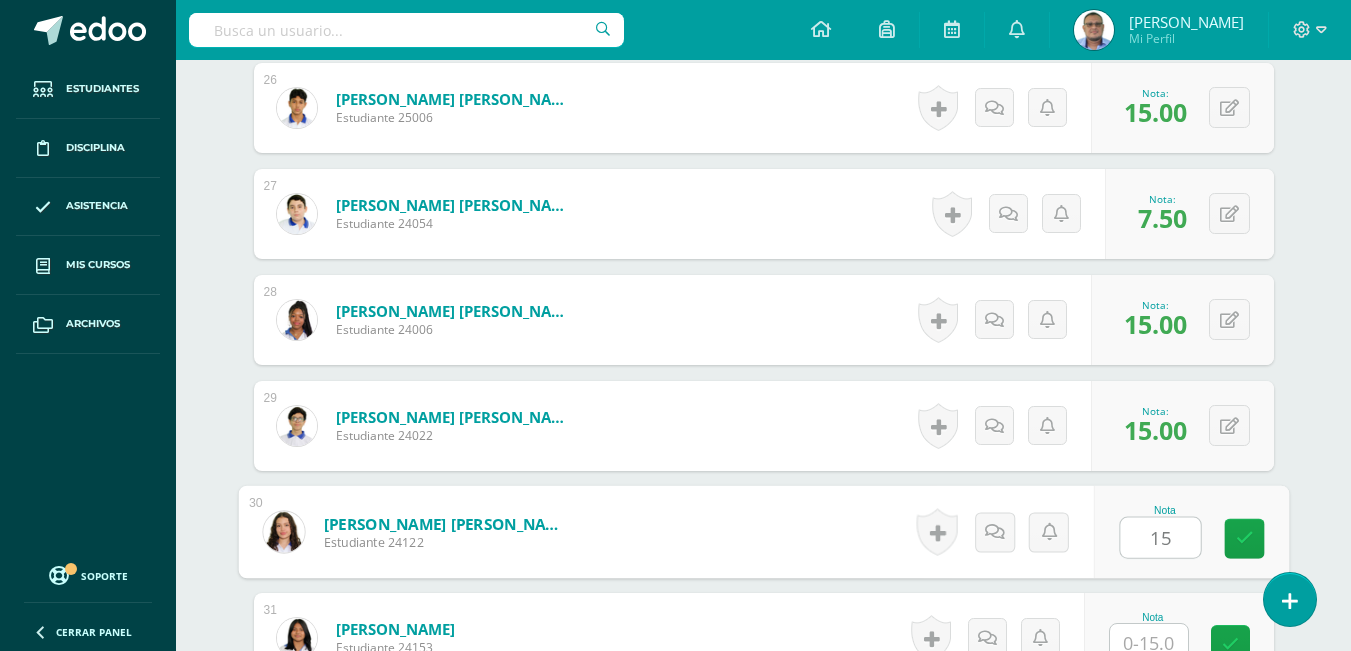 type on "1" 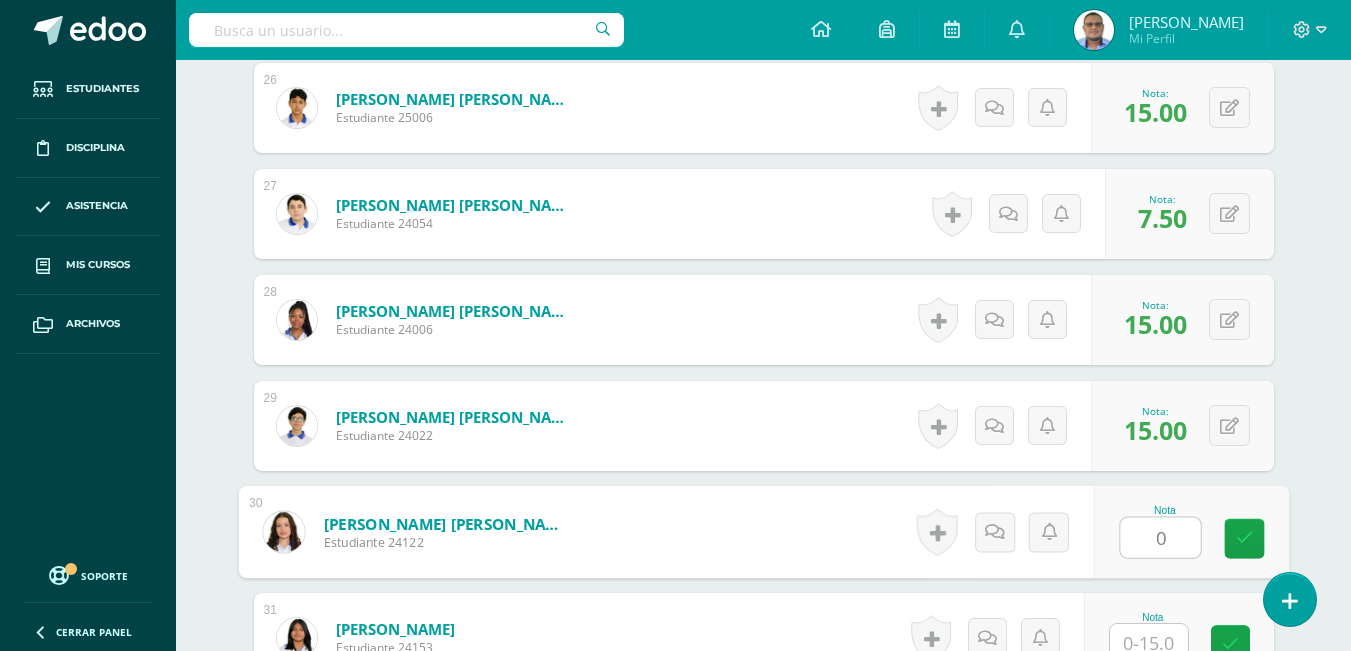type on "0" 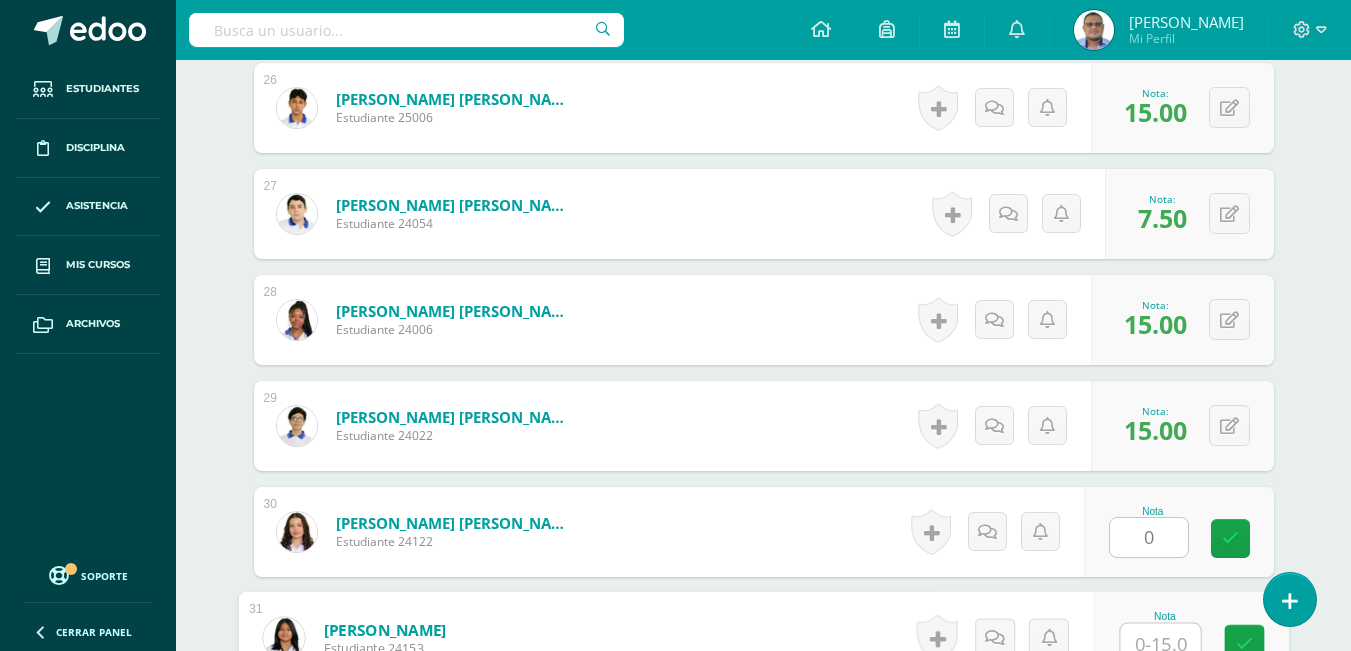 scroll, scrollTop: 3313, scrollLeft: 0, axis: vertical 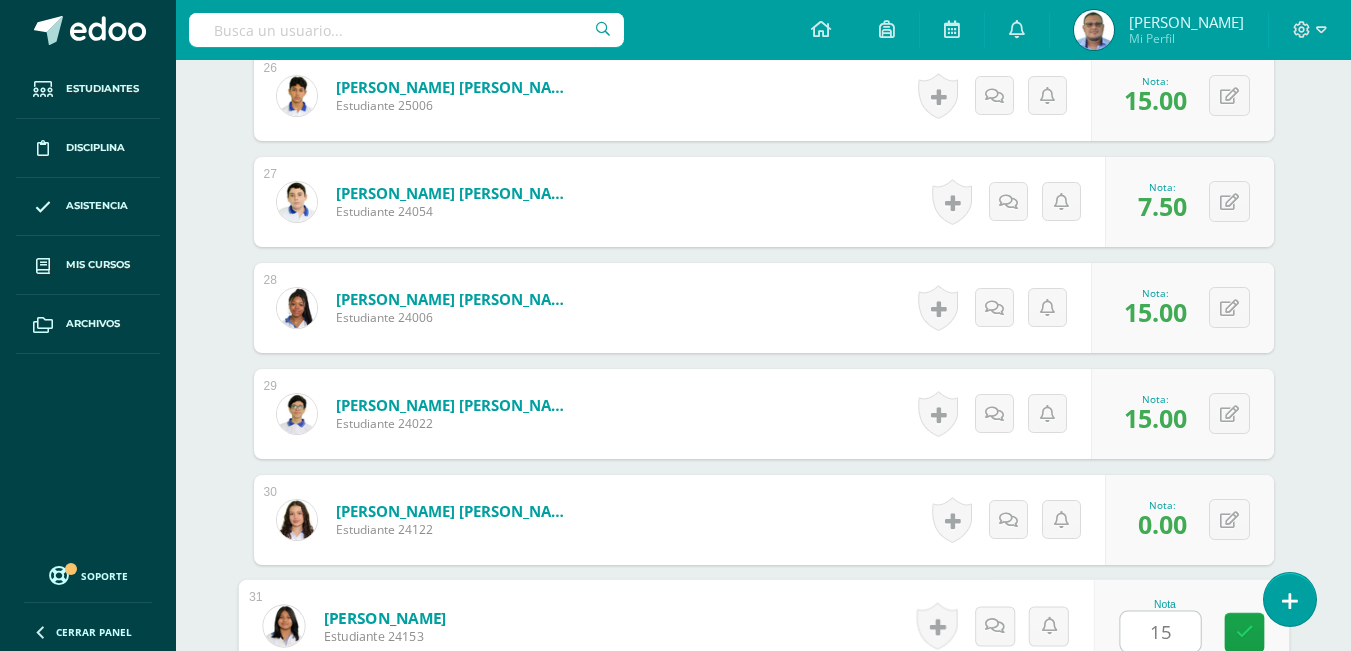 type on "15" 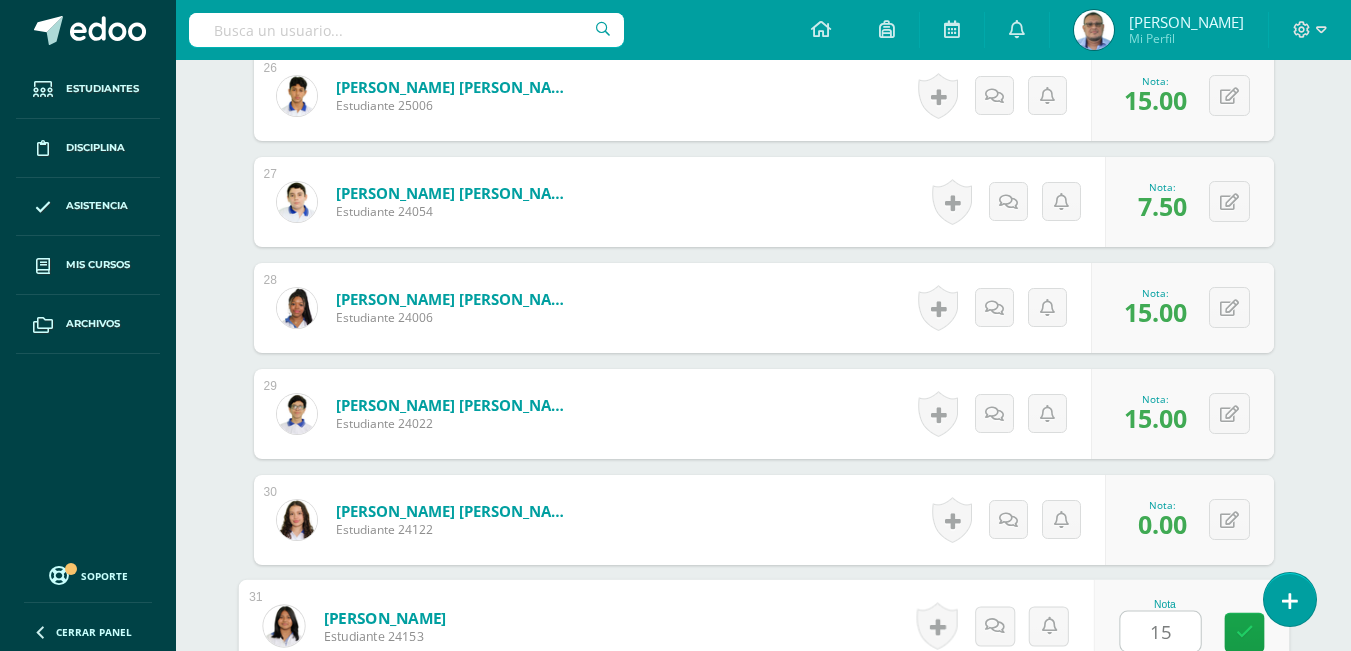 scroll, scrollTop: 3725, scrollLeft: 0, axis: vertical 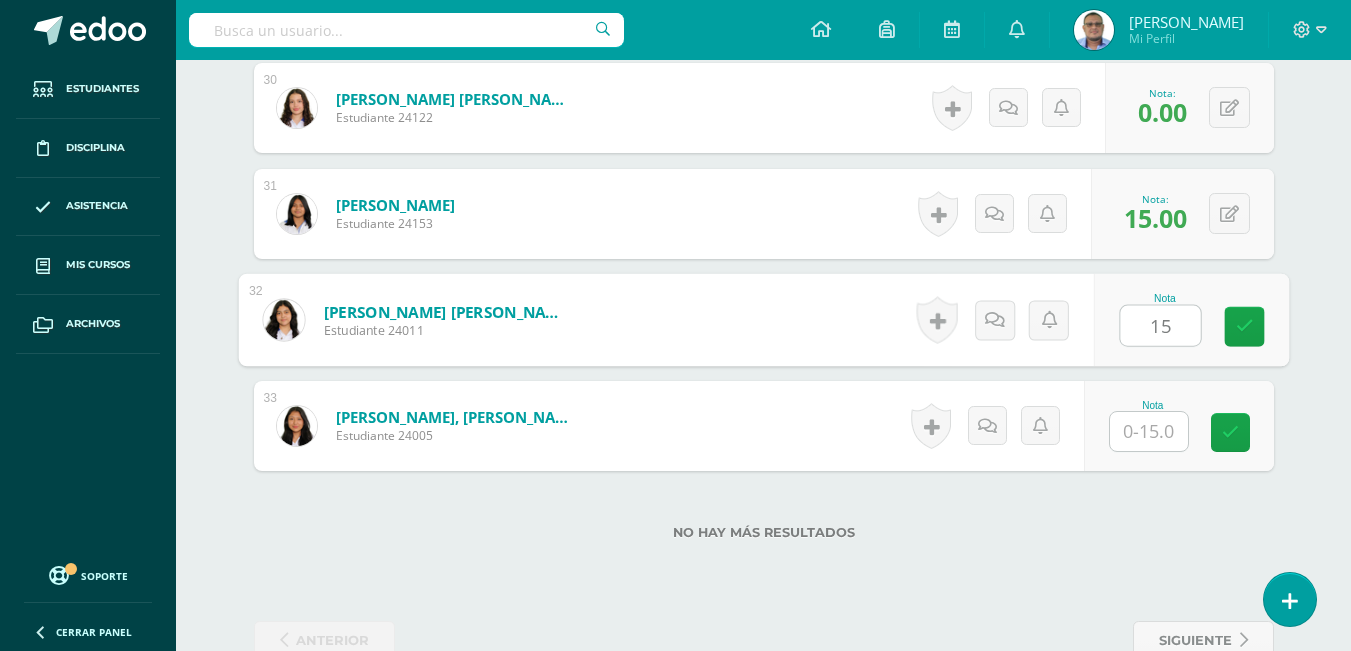 type on "15" 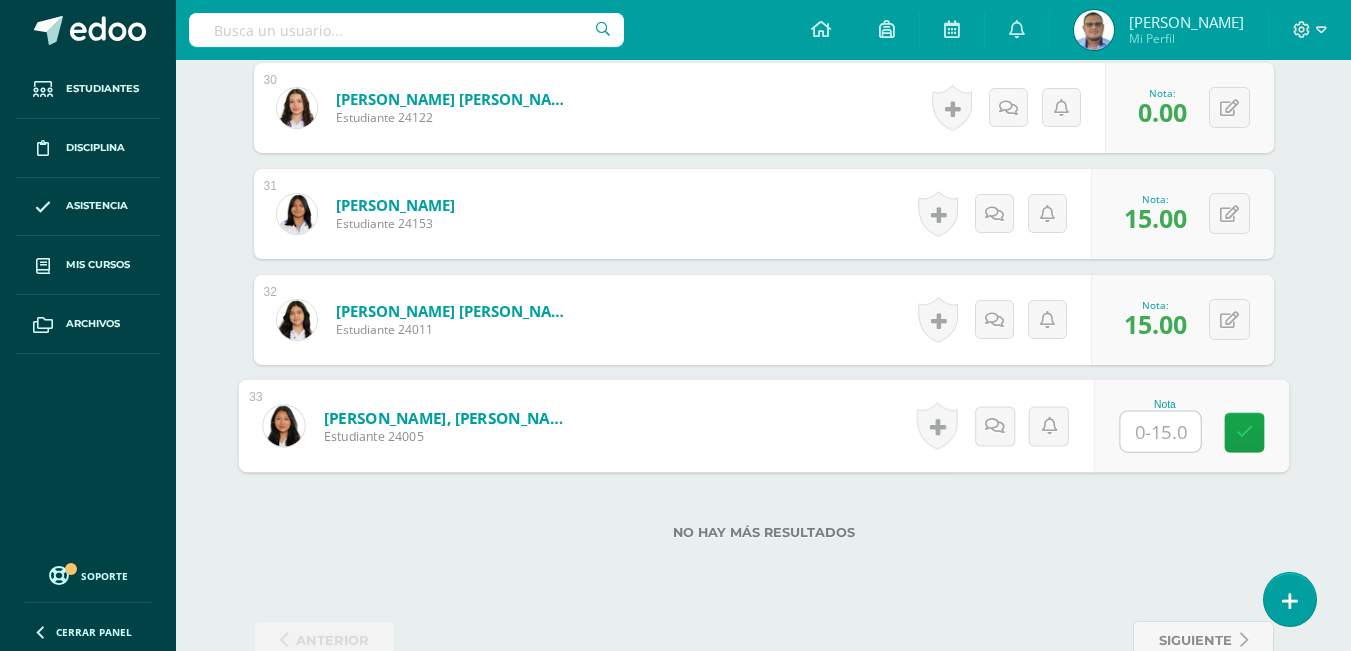 type on "1" 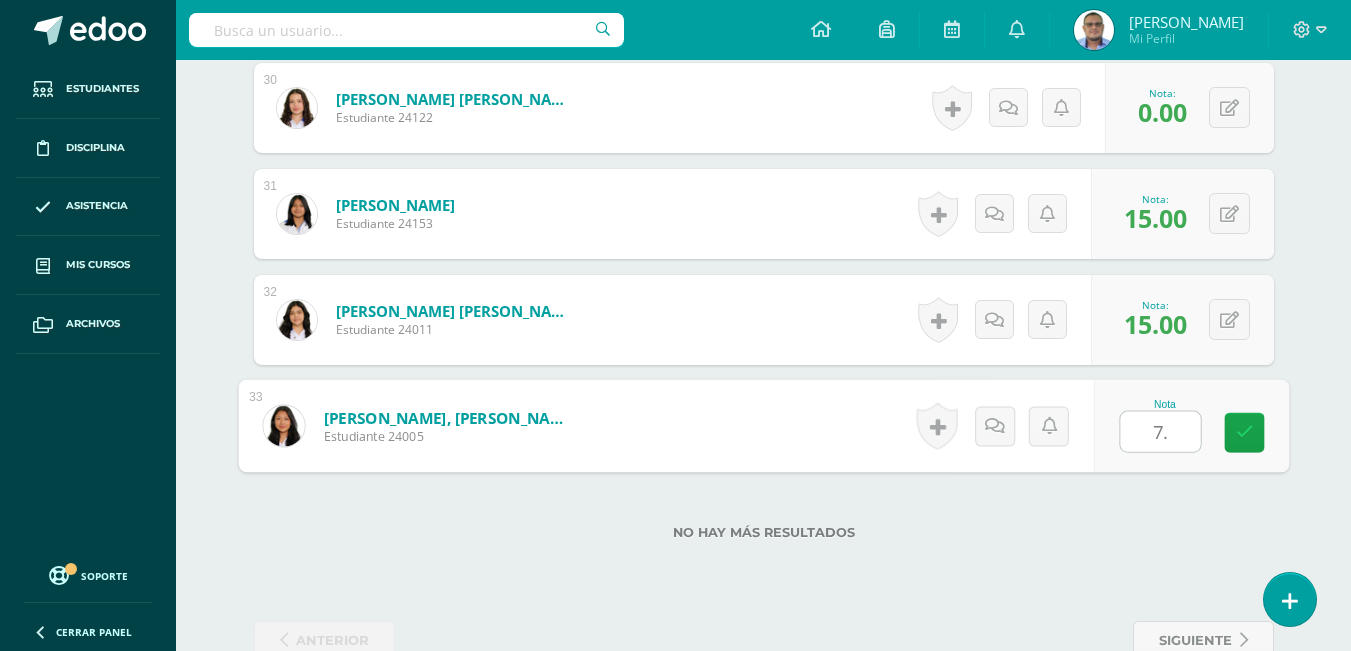 type on "7.5" 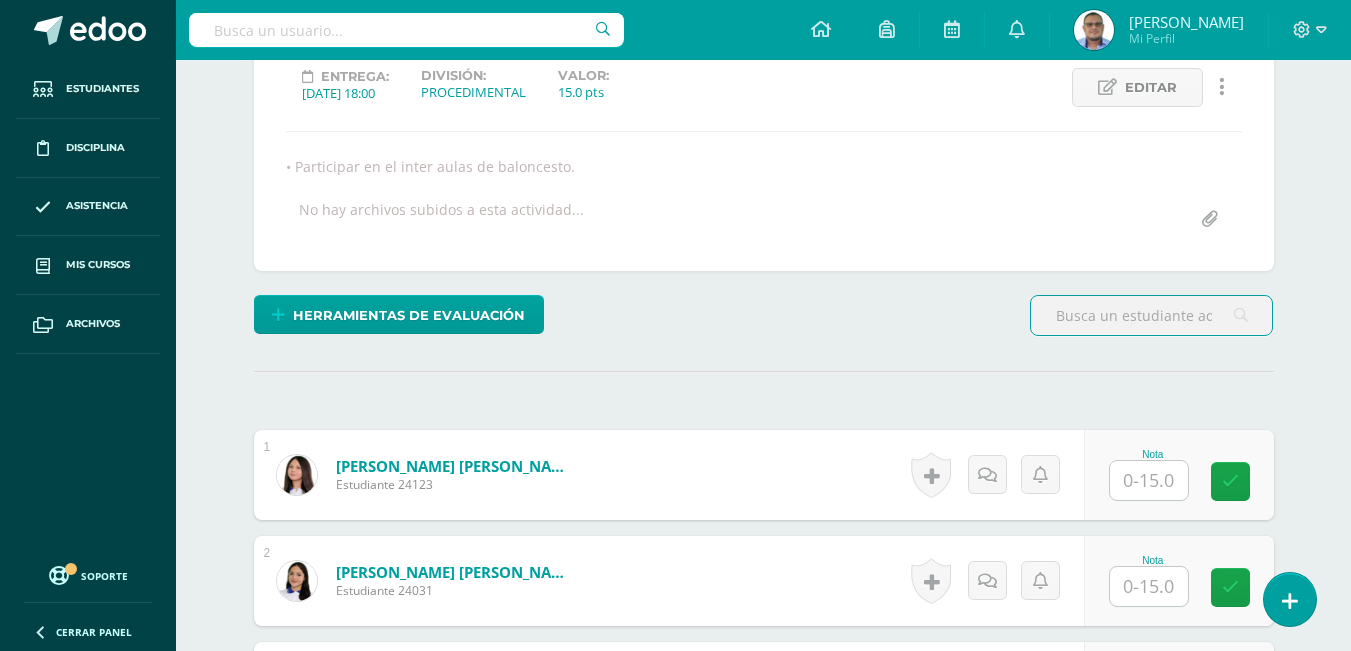 scroll, scrollTop: 284, scrollLeft: 0, axis: vertical 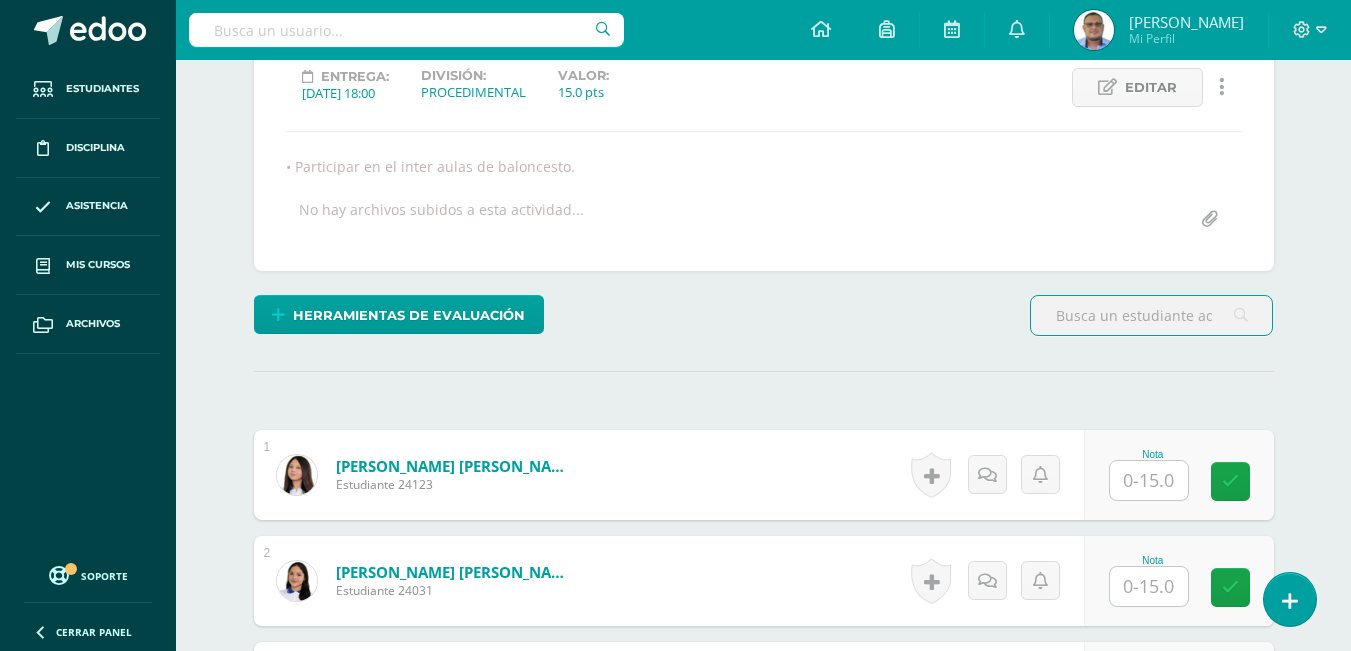 click at bounding box center [1149, 480] 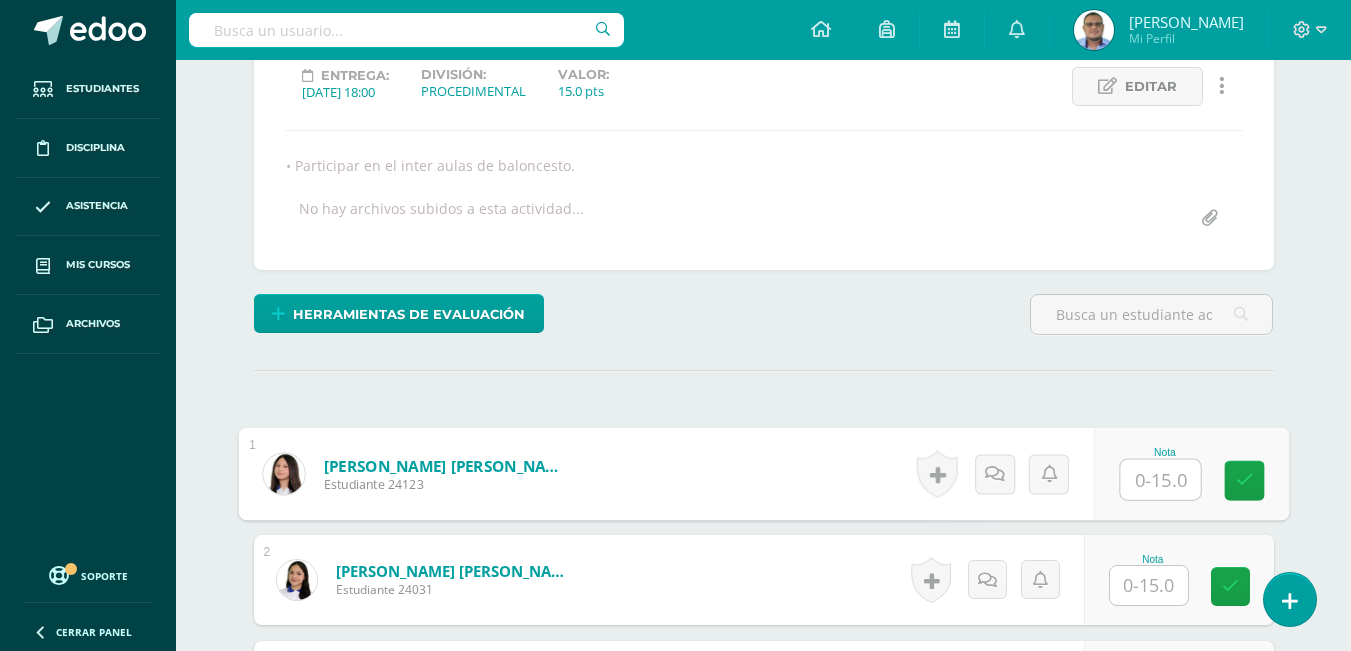 scroll, scrollTop: 286, scrollLeft: 0, axis: vertical 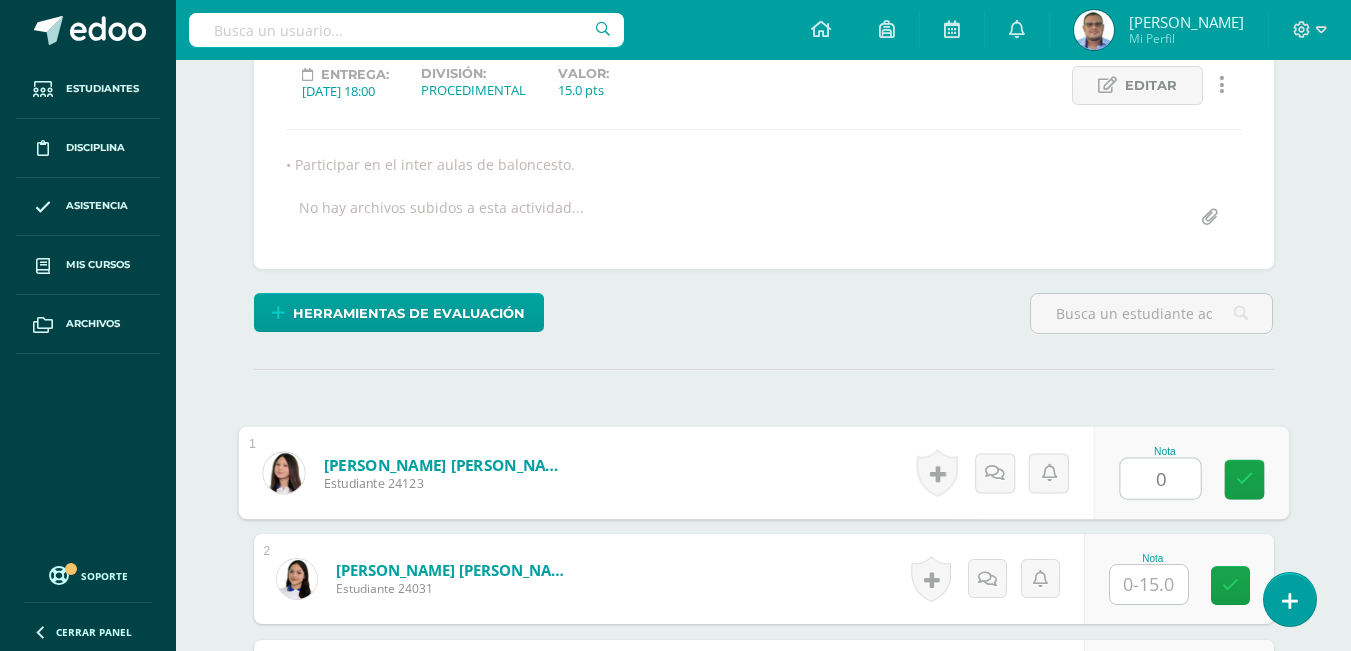 type on "0" 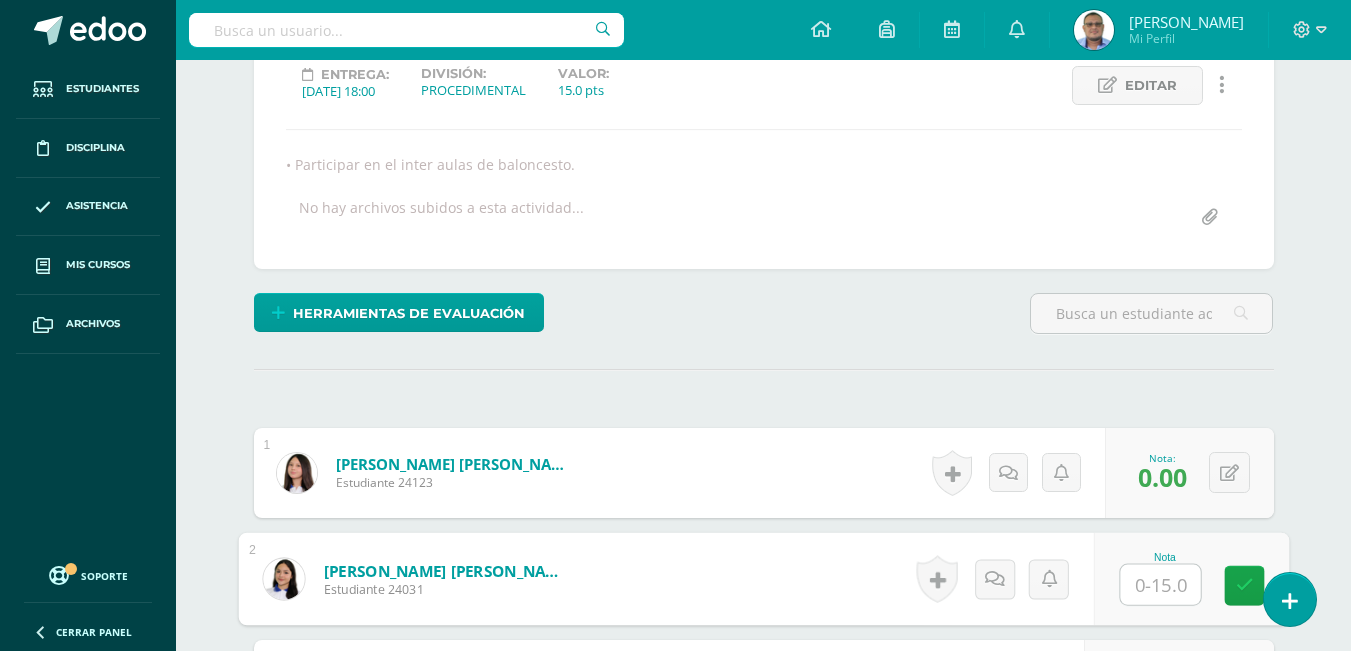 scroll, scrollTop: 287, scrollLeft: 0, axis: vertical 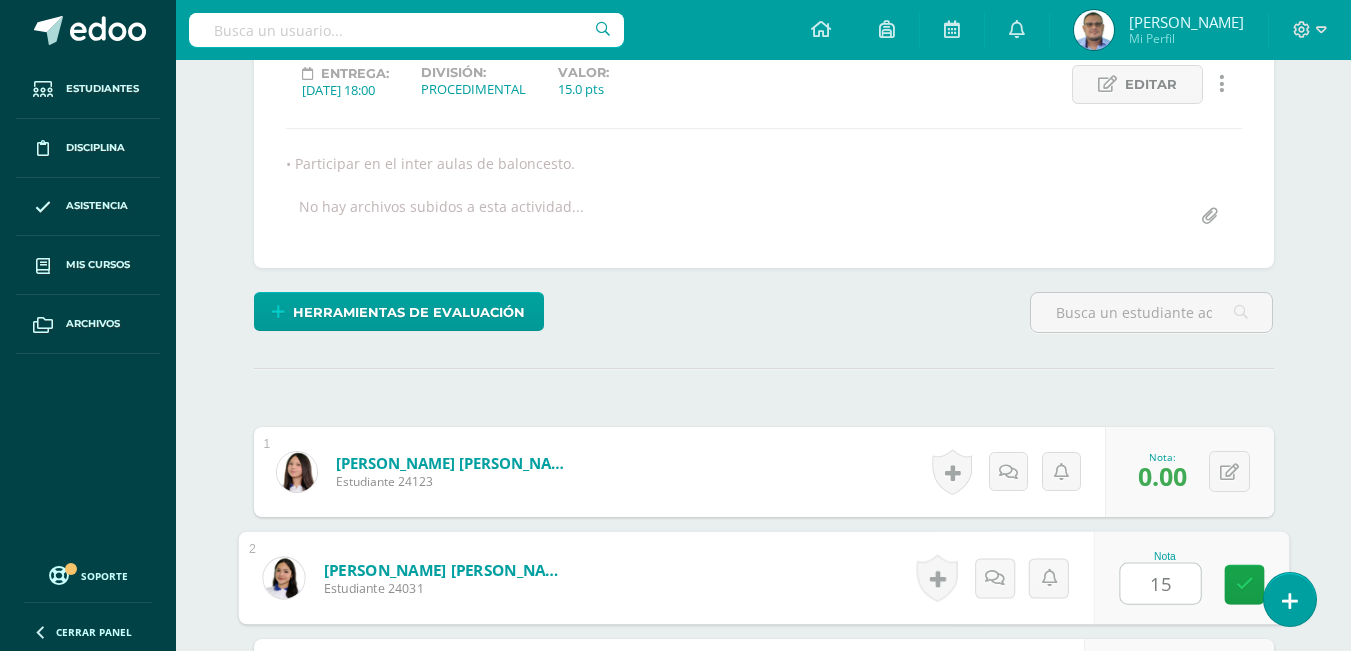 type on "15" 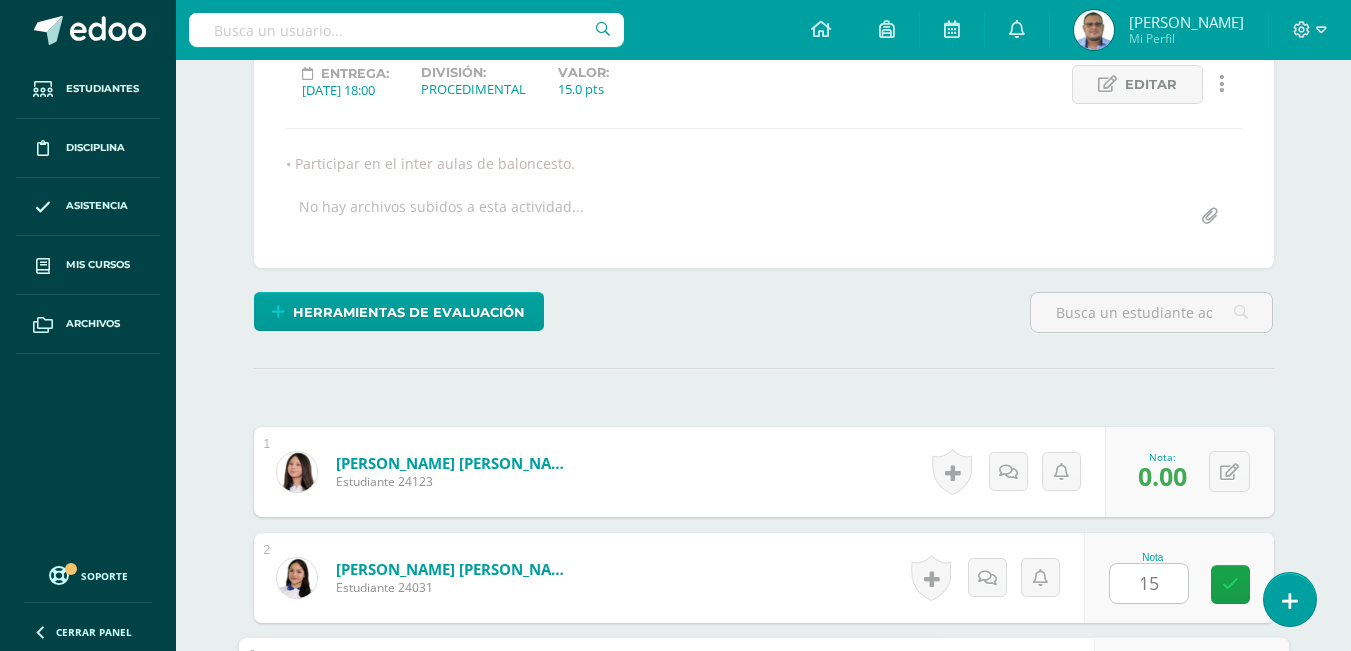 scroll, scrollTop: 651, scrollLeft: 0, axis: vertical 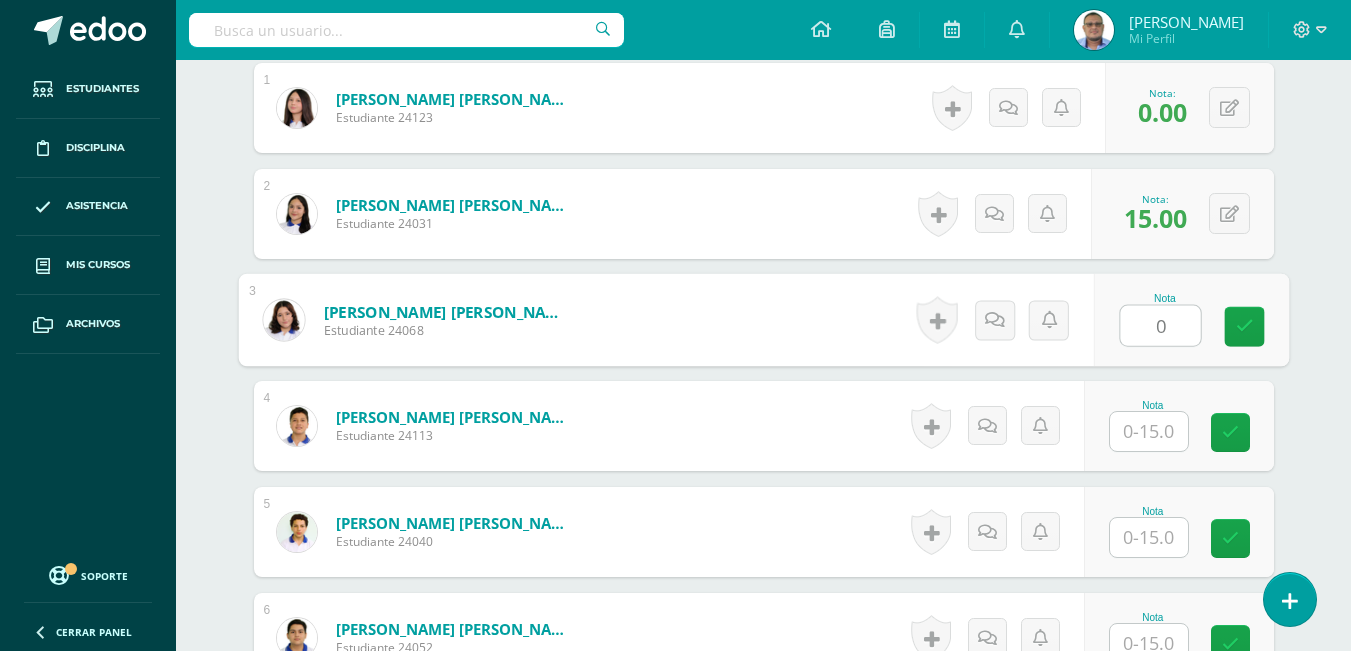 type on "0" 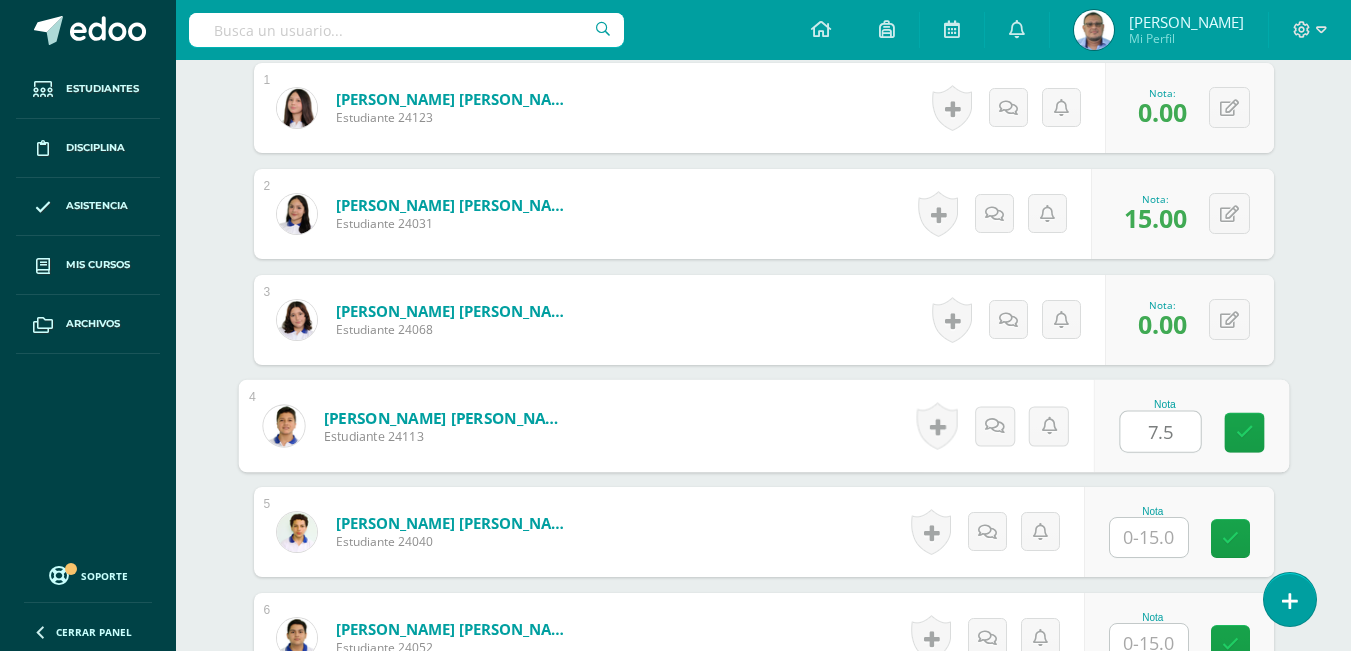 type on "7.5" 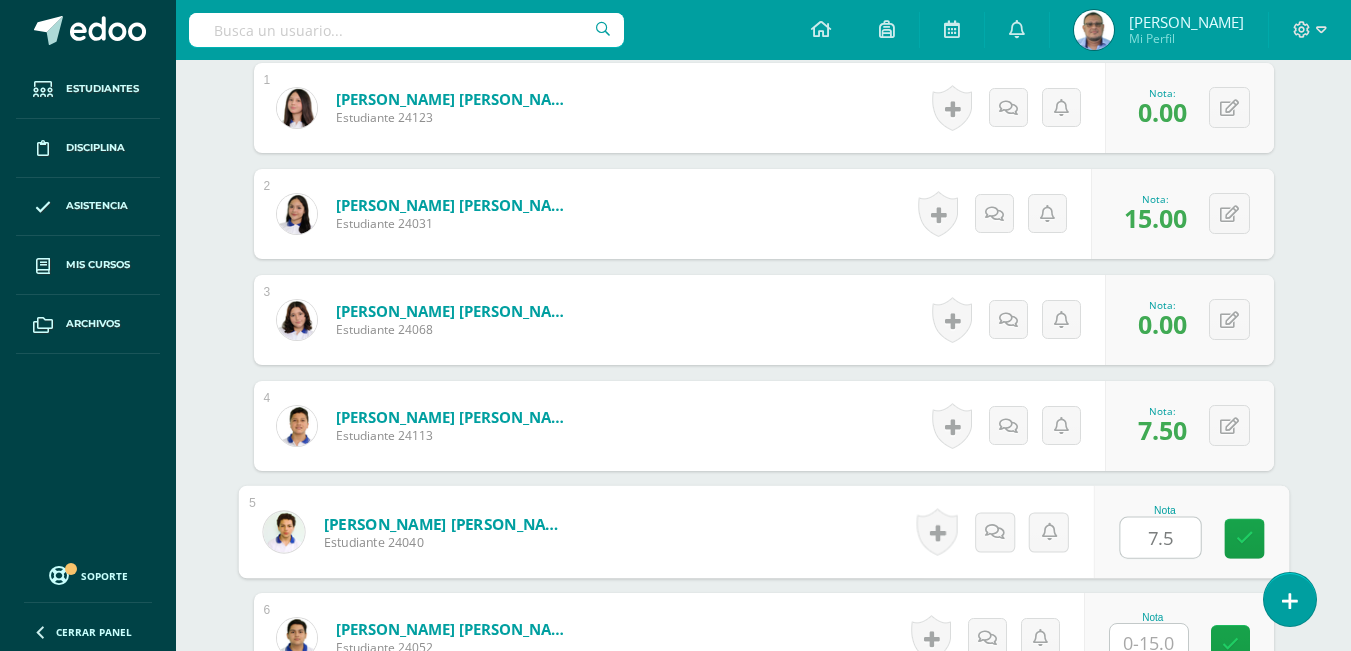 type on "7.5" 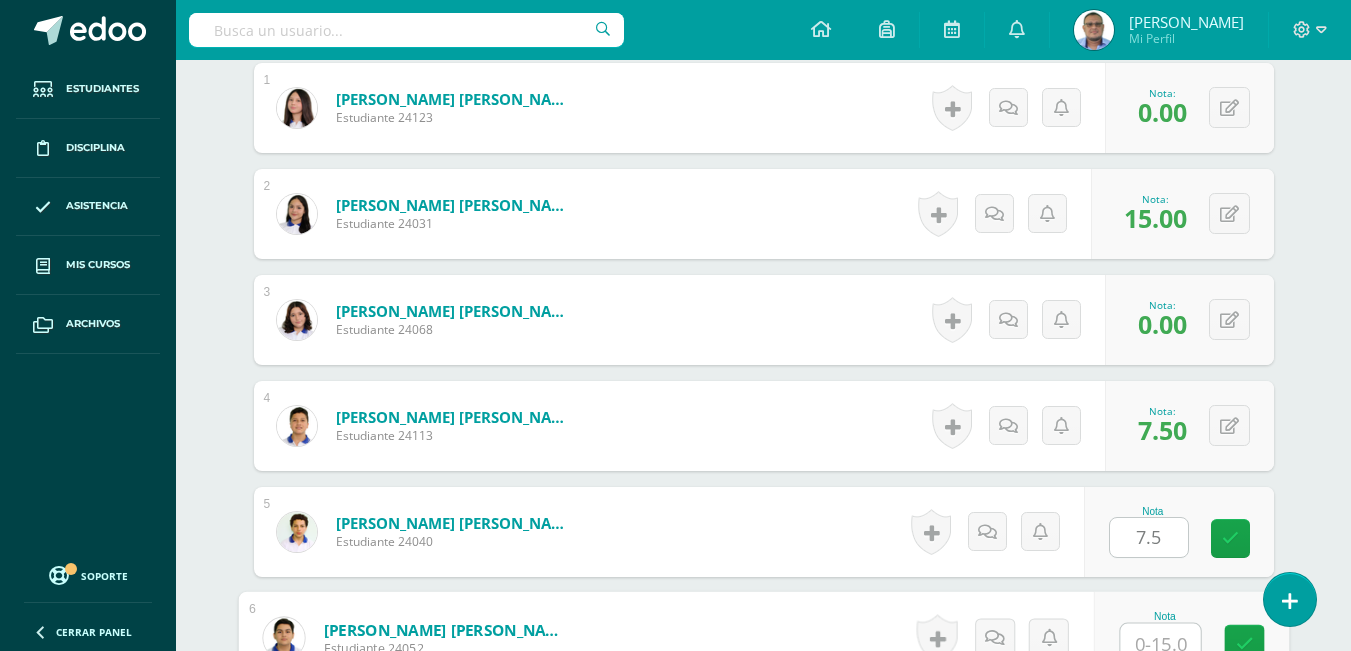 scroll, scrollTop: 663, scrollLeft: 0, axis: vertical 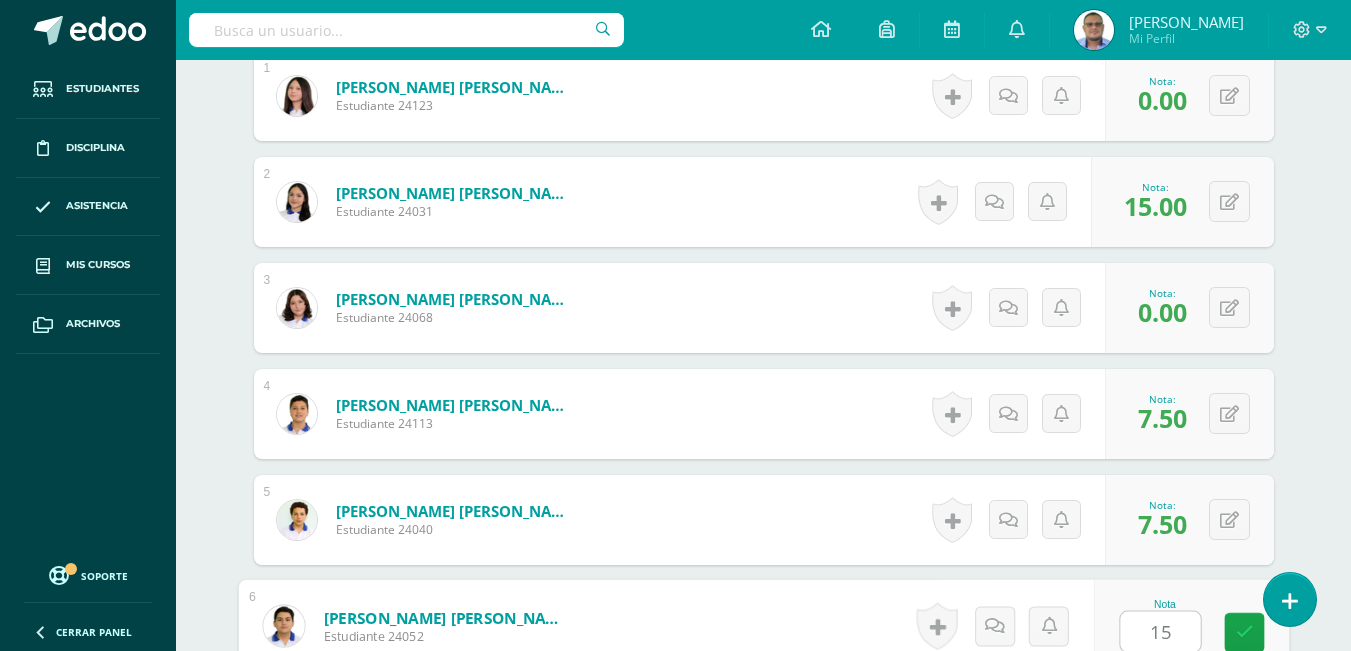 type on "15" 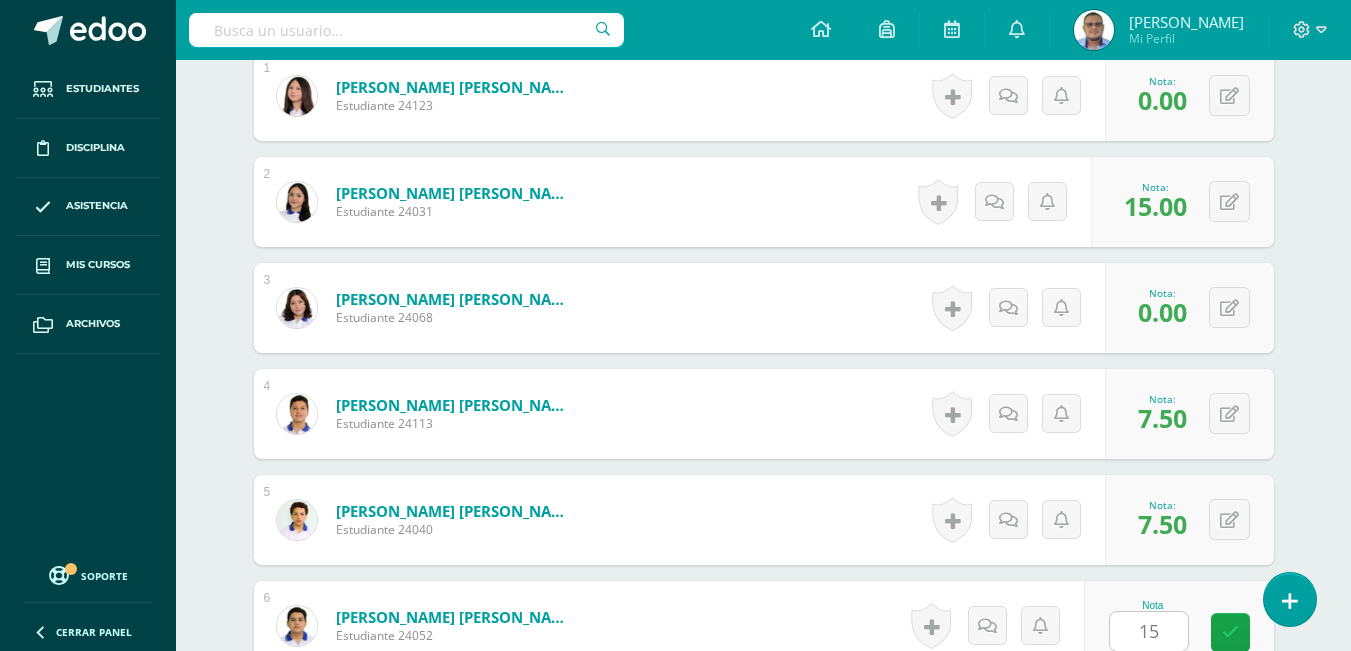 scroll, scrollTop: 1075, scrollLeft: 0, axis: vertical 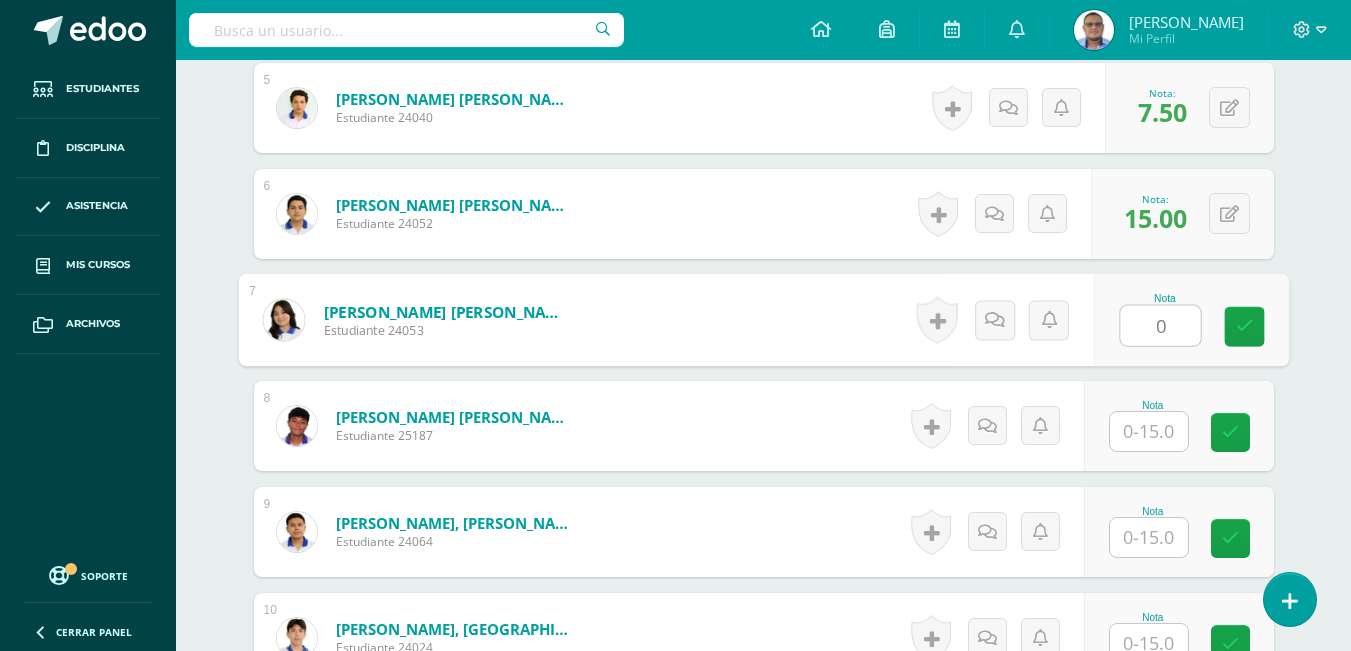 type on "0" 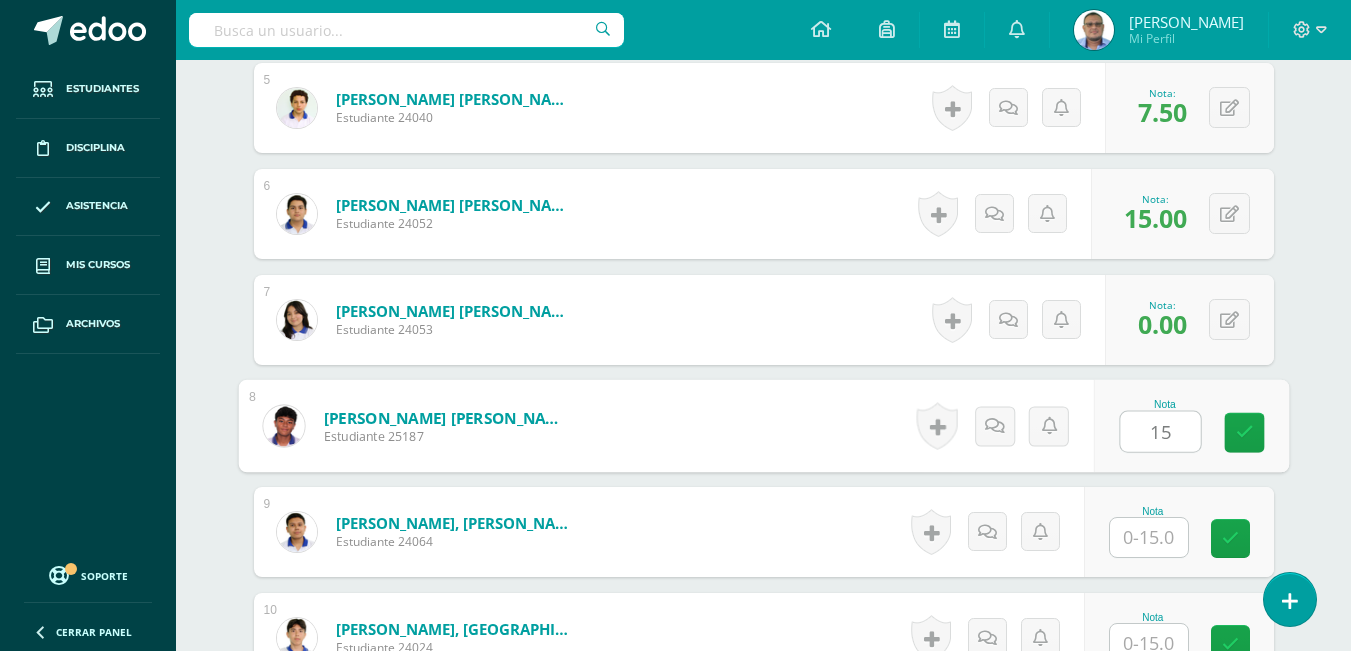 type on "15" 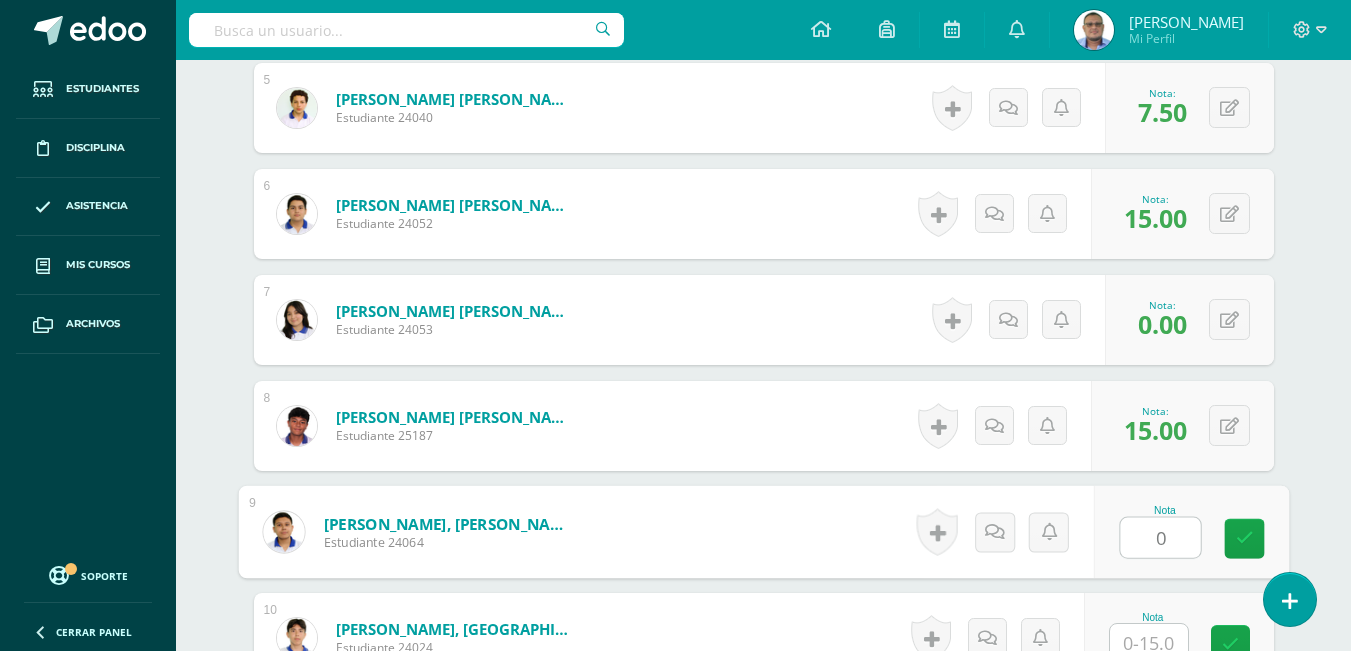 type on "0" 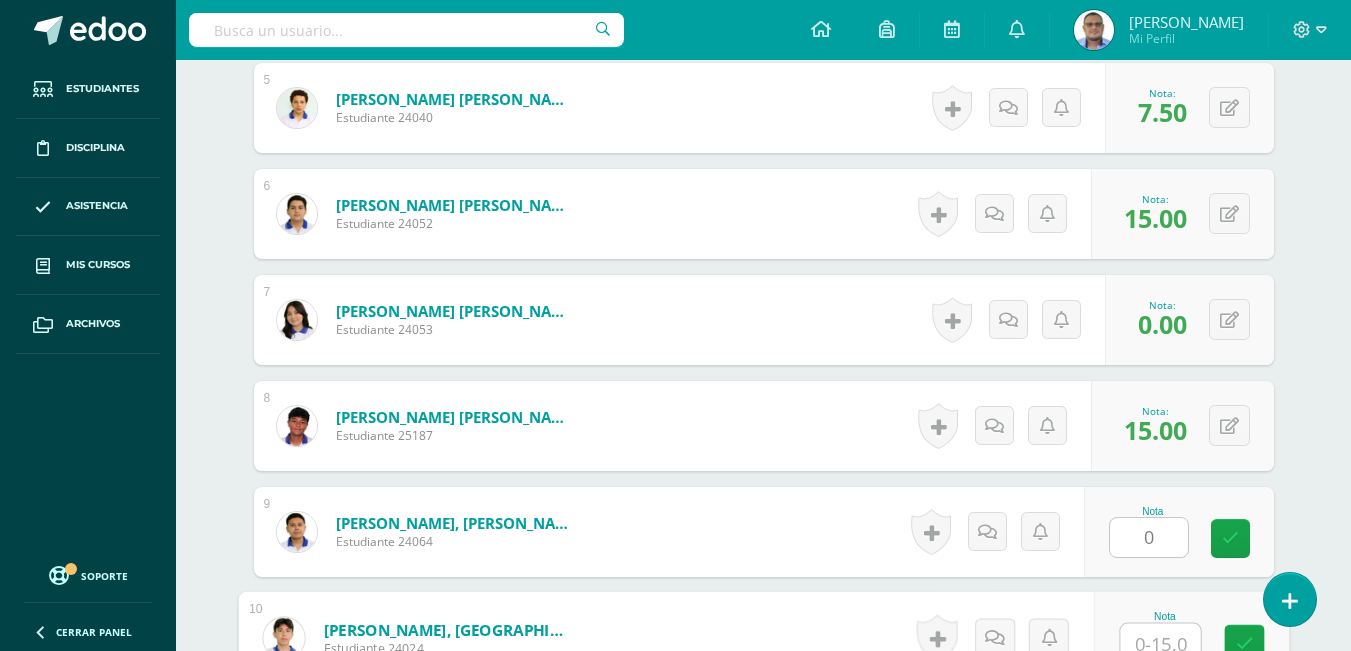 scroll, scrollTop: 1087, scrollLeft: 0, axis: vertical 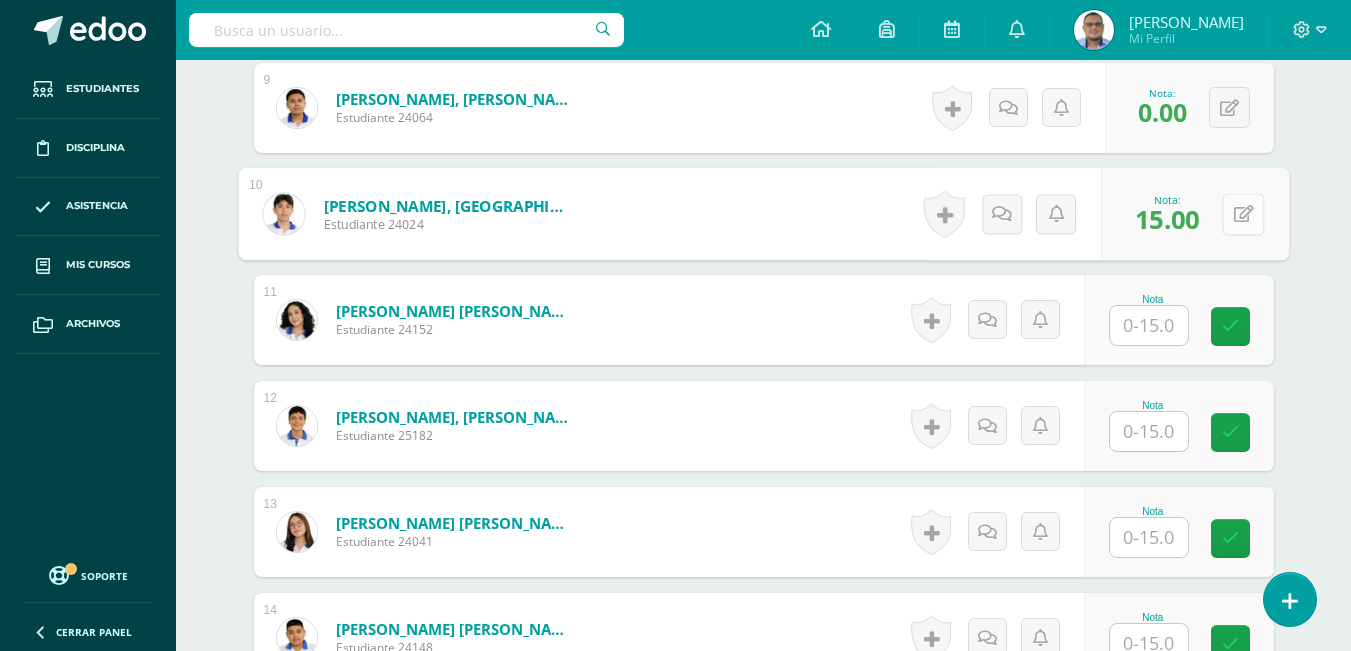 click at bounding box center [1243, 214] 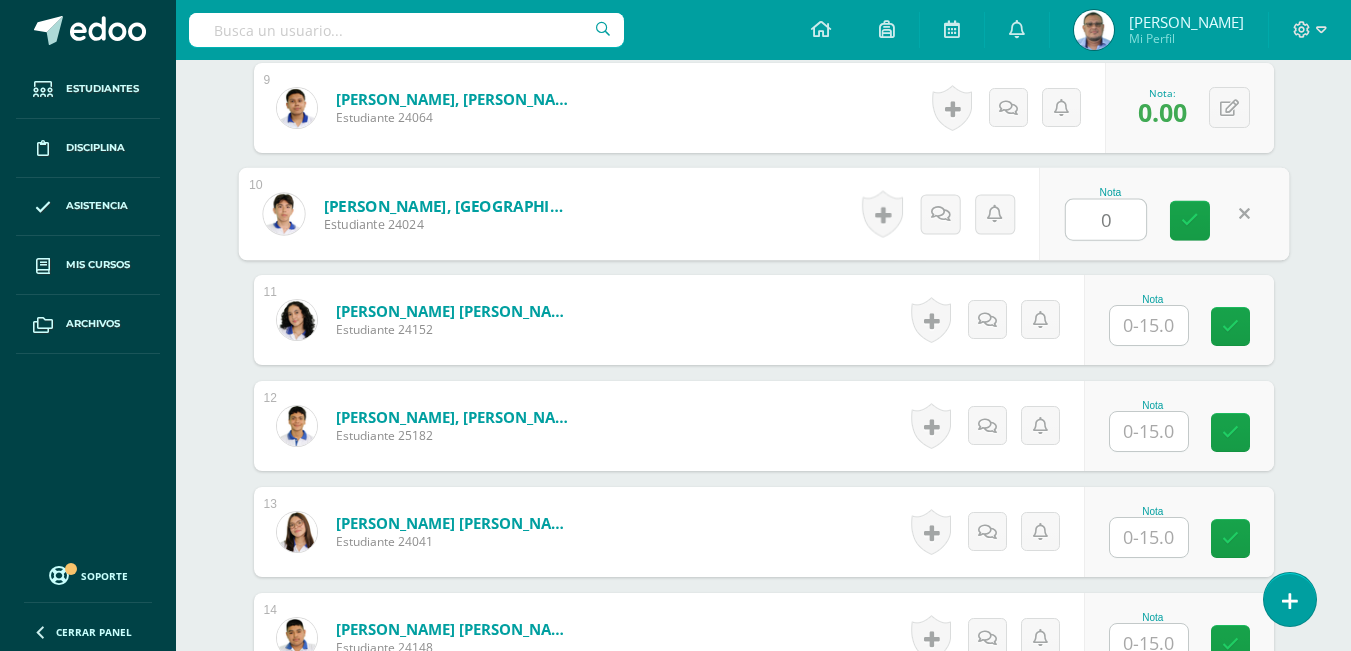 type on "0" 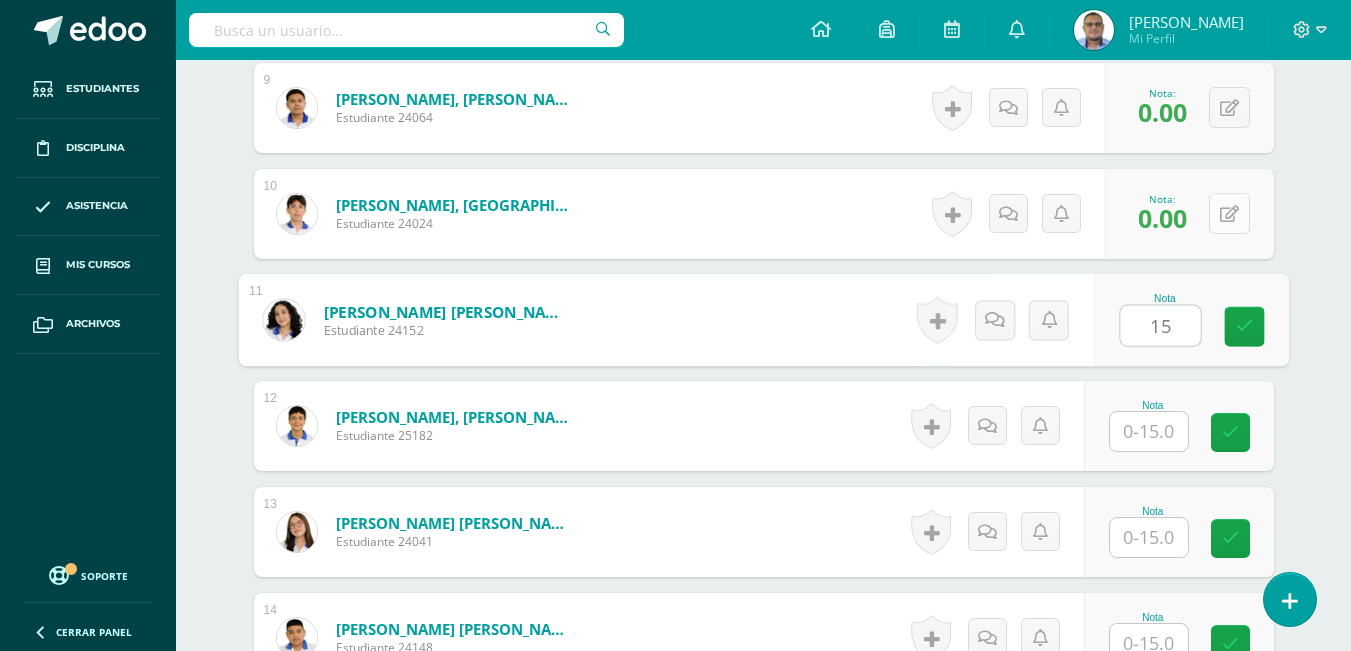 type on "15" 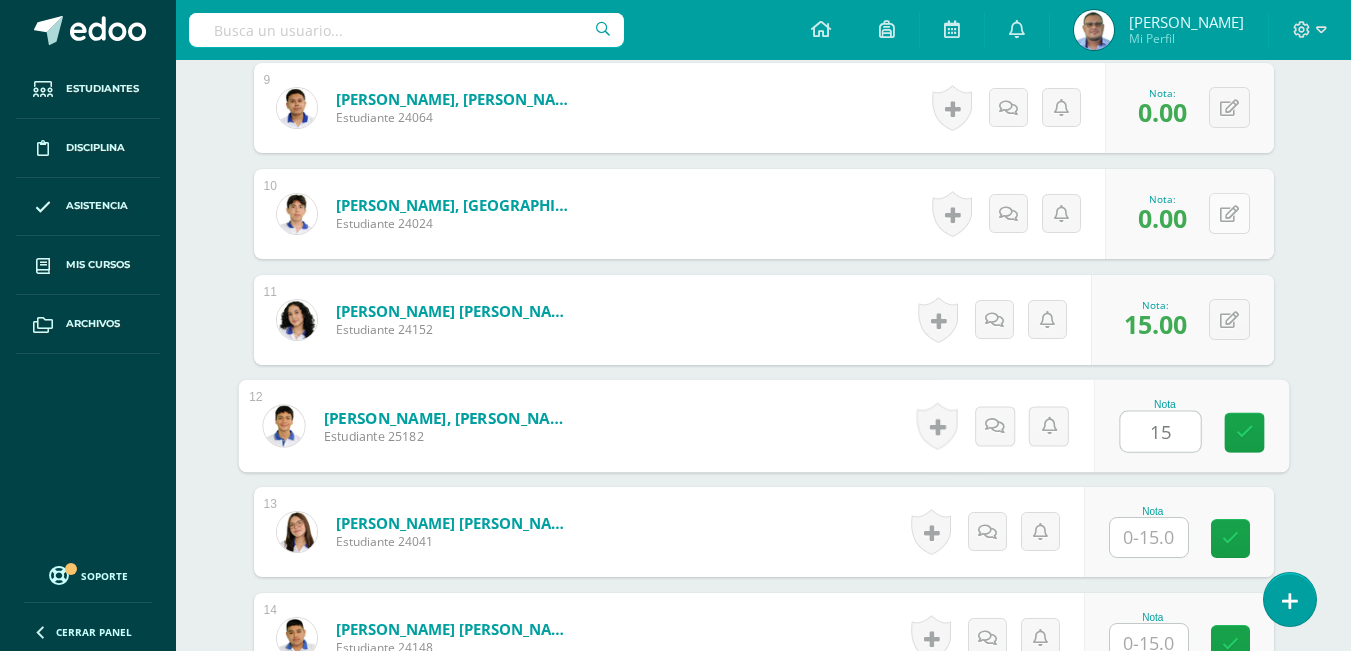 type on "15" 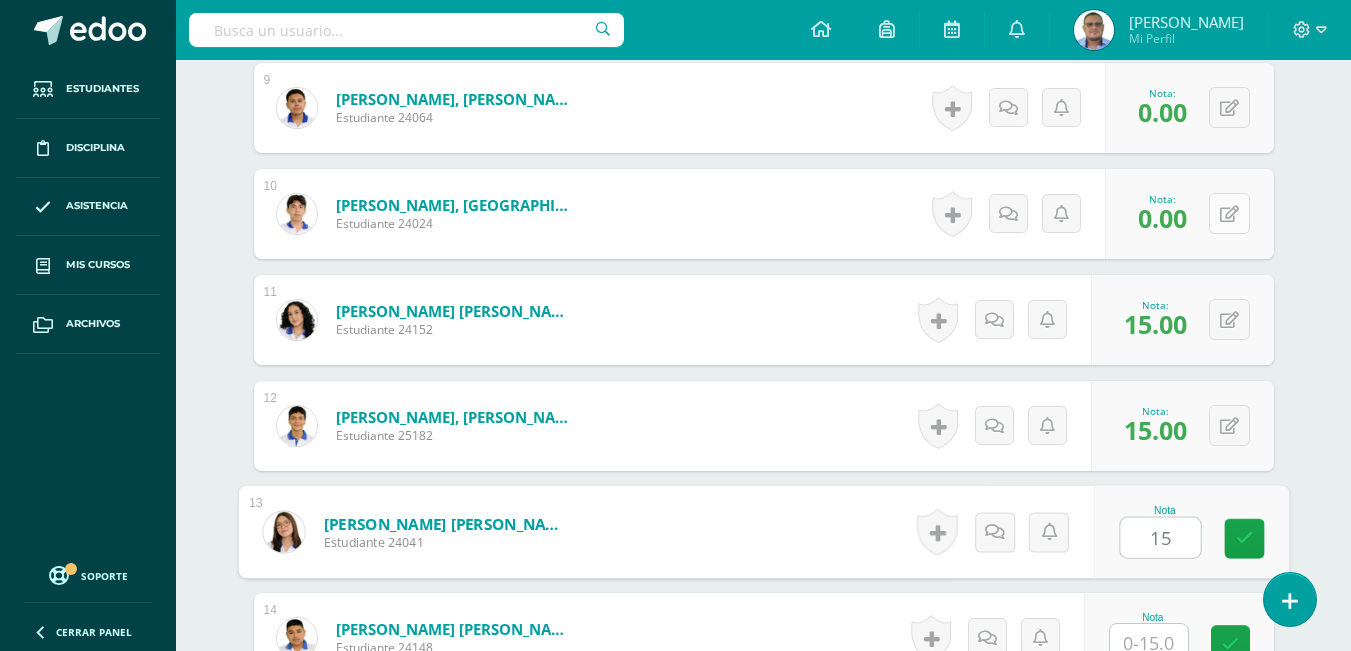 type on "15" 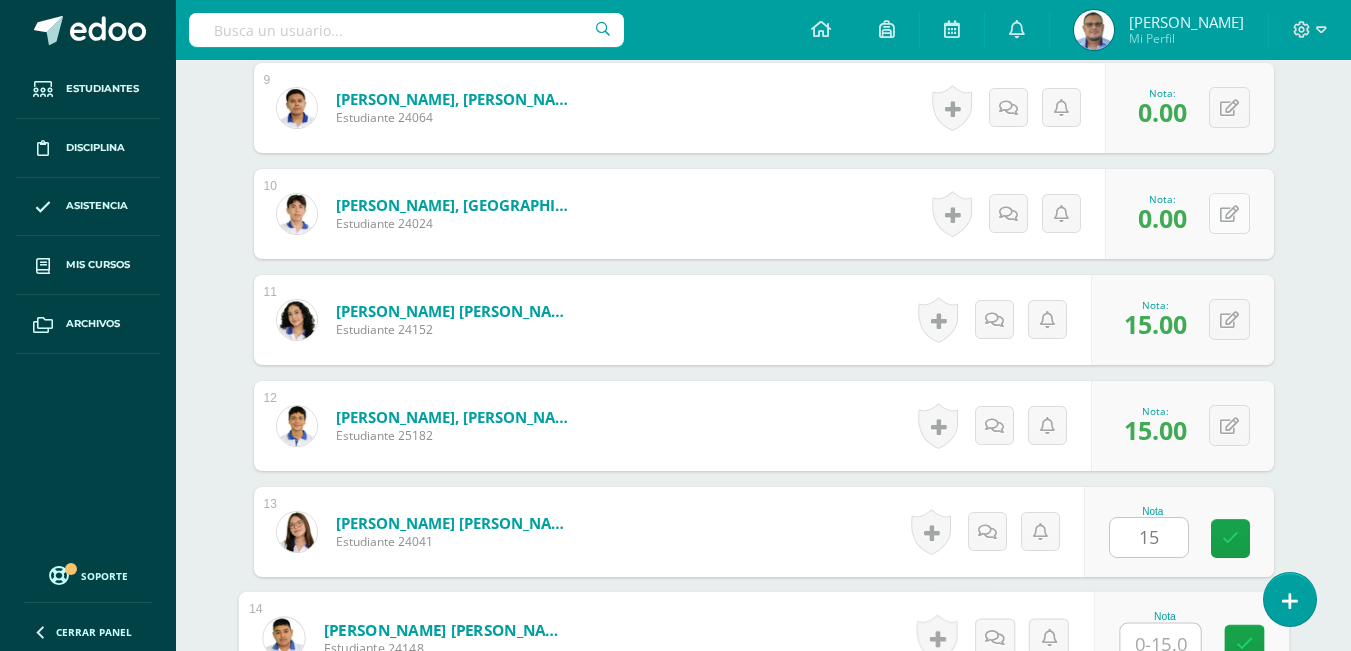 scroll, scrollTop: 1511, scrollLeft: 0, axis: vertical 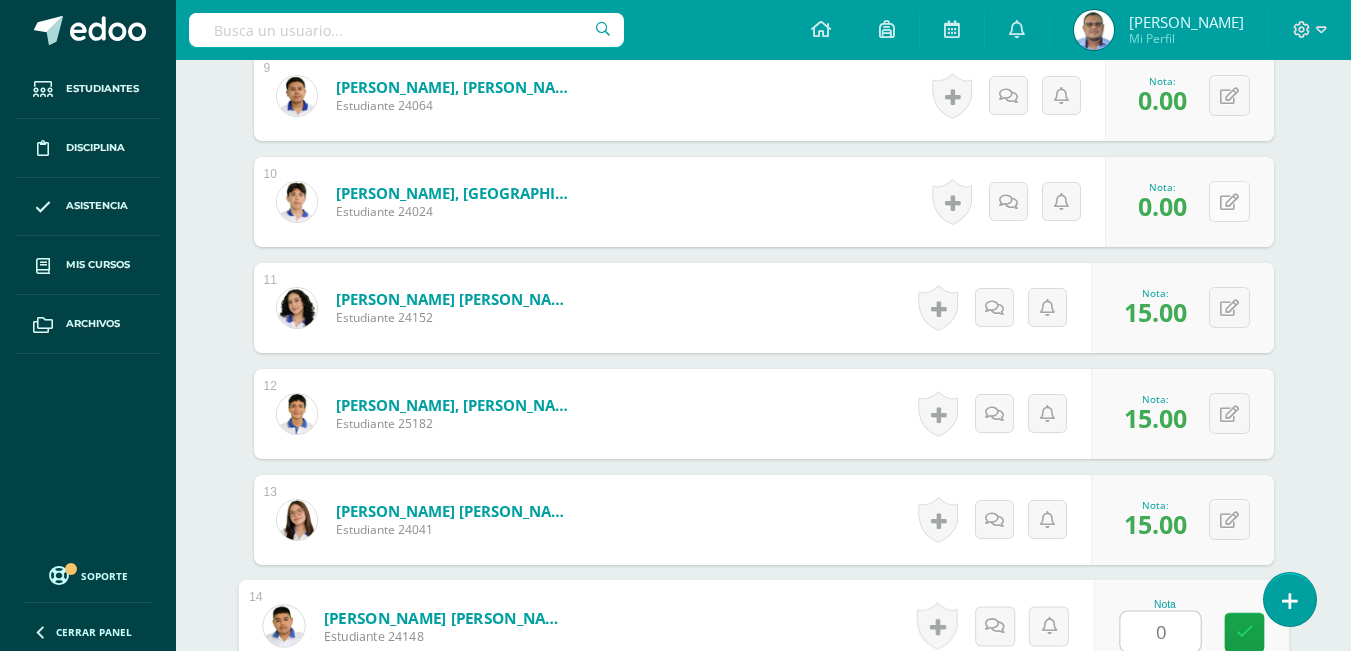 type on "0" 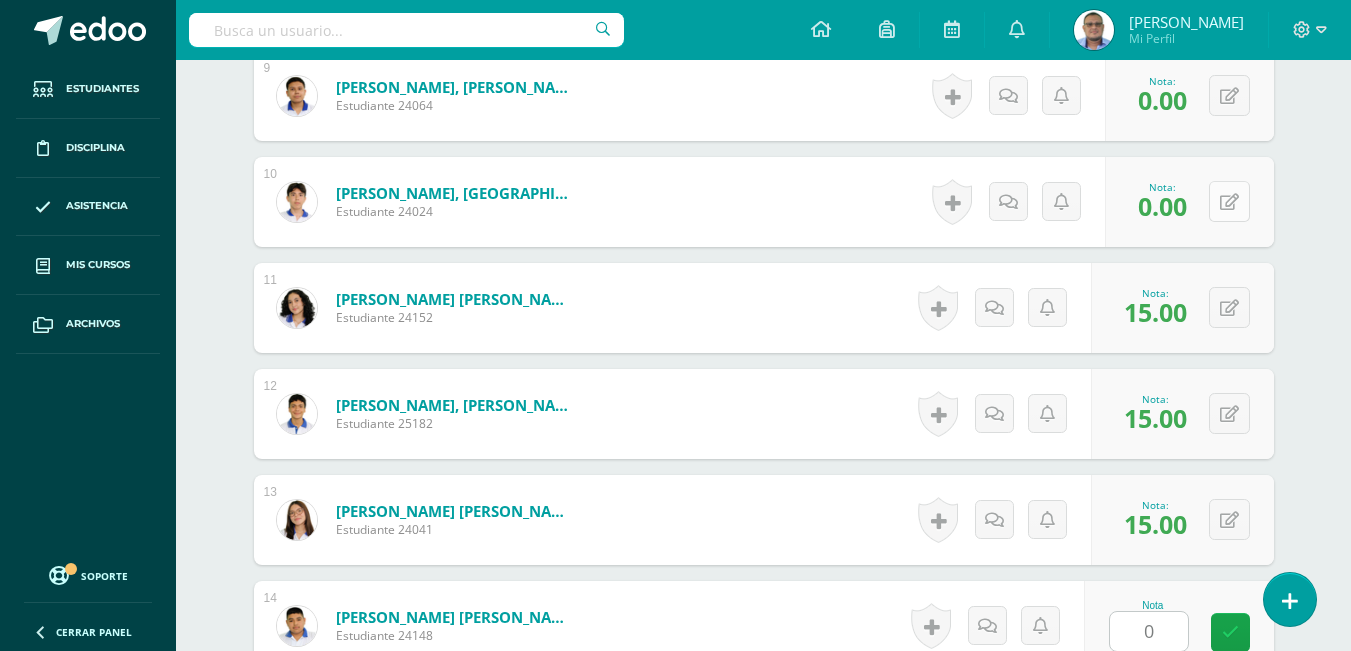scroll, scrollTop: 1923, scrollLeft: 0, axis: vertical 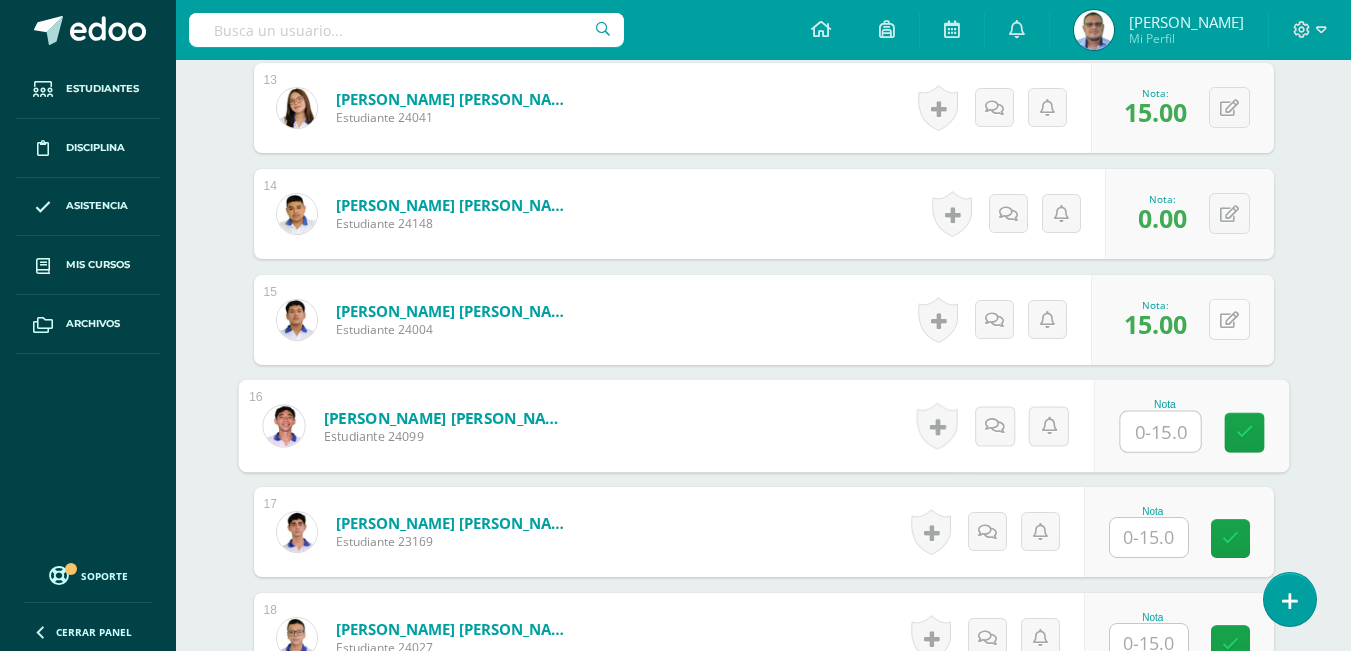 click at bounding box center (1229, 320) 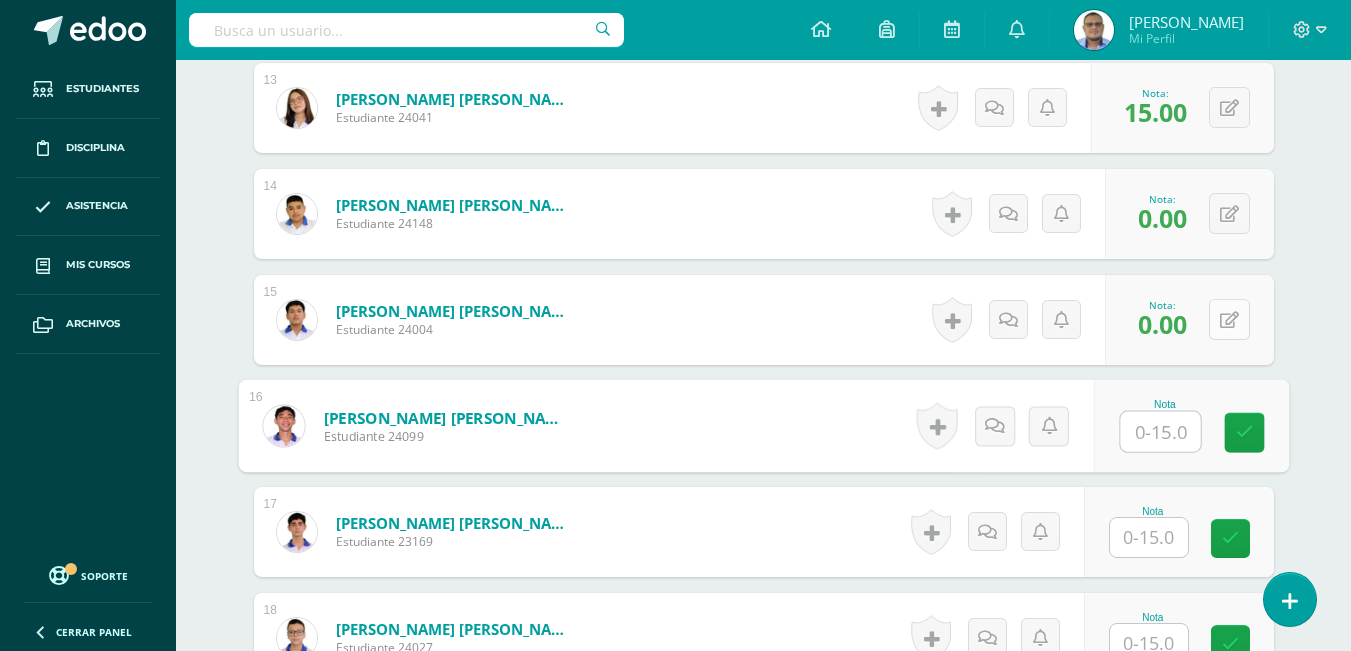 click at bounding box center (1229, 320) 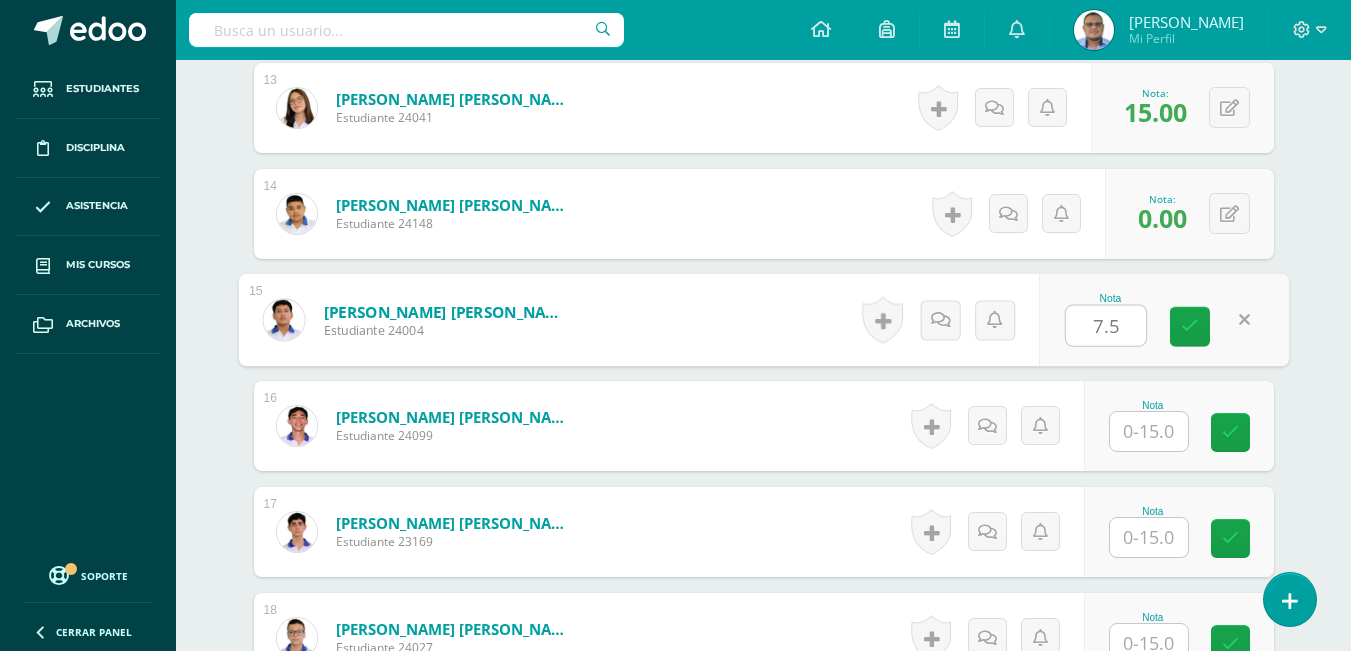 type on "7.5" 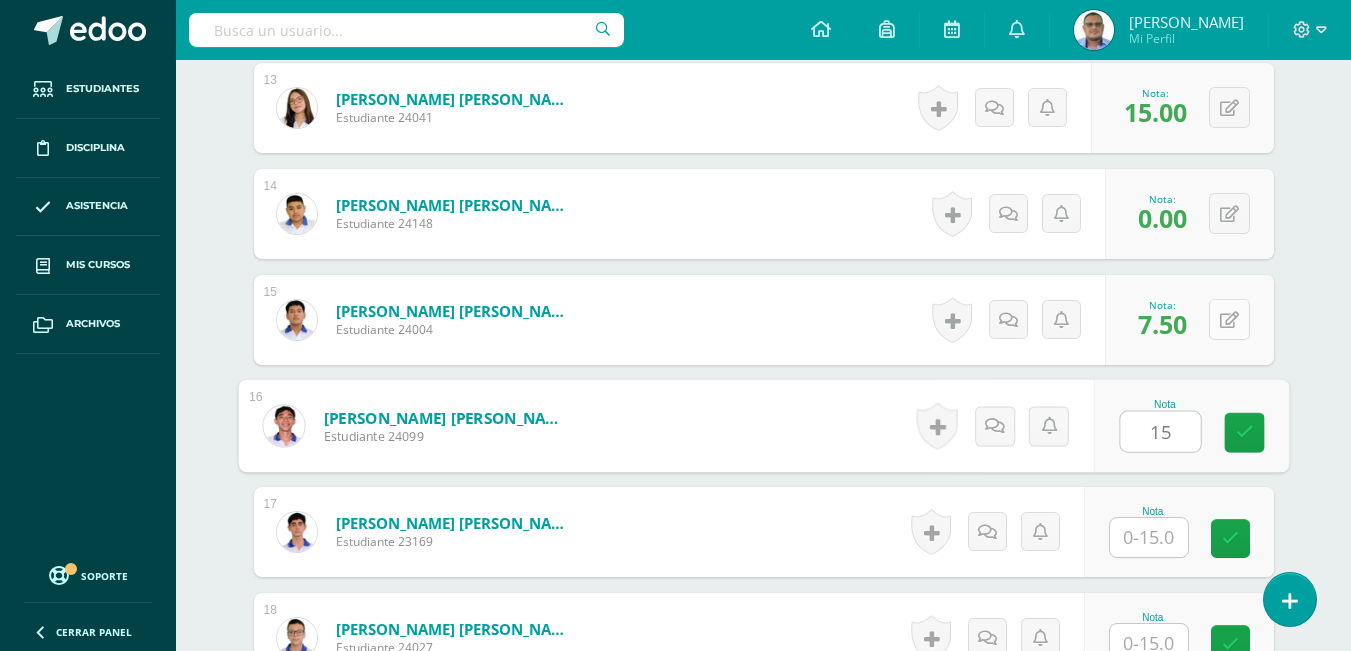type on "15" 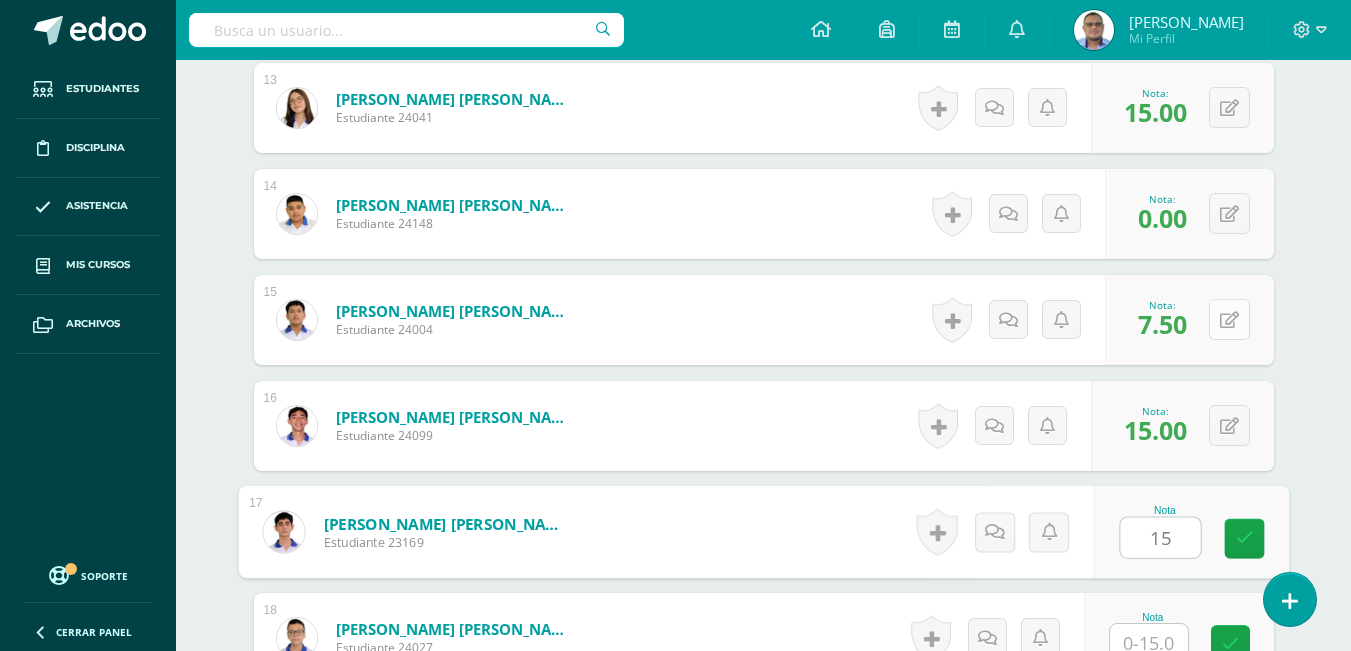 type on "15" 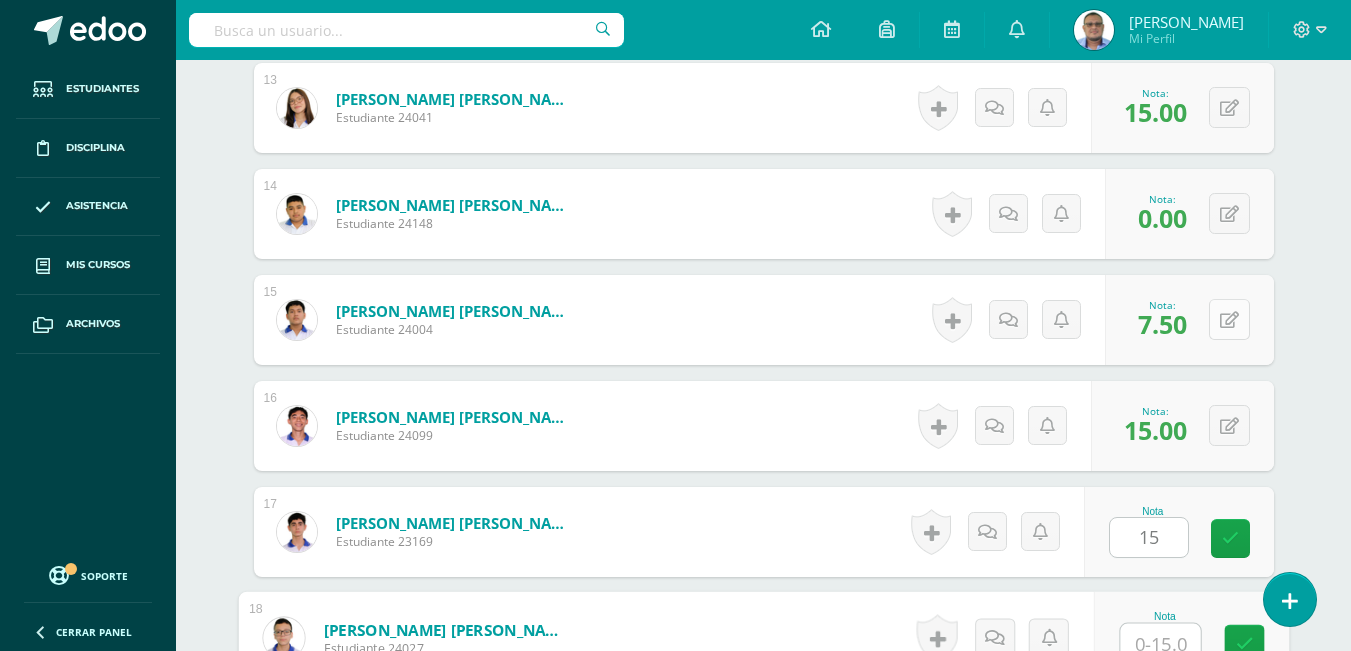 scroll, scrollTop: 1935, scrollLeft: 0, axis: vertical 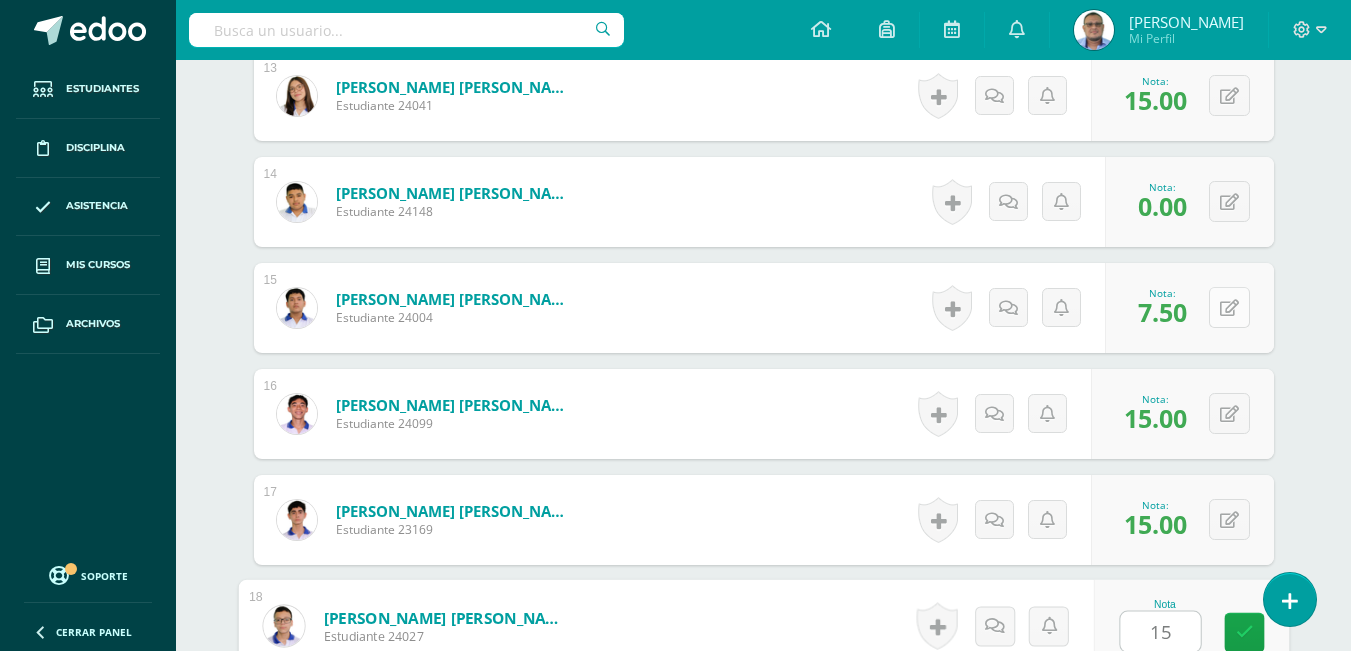 type on "15" 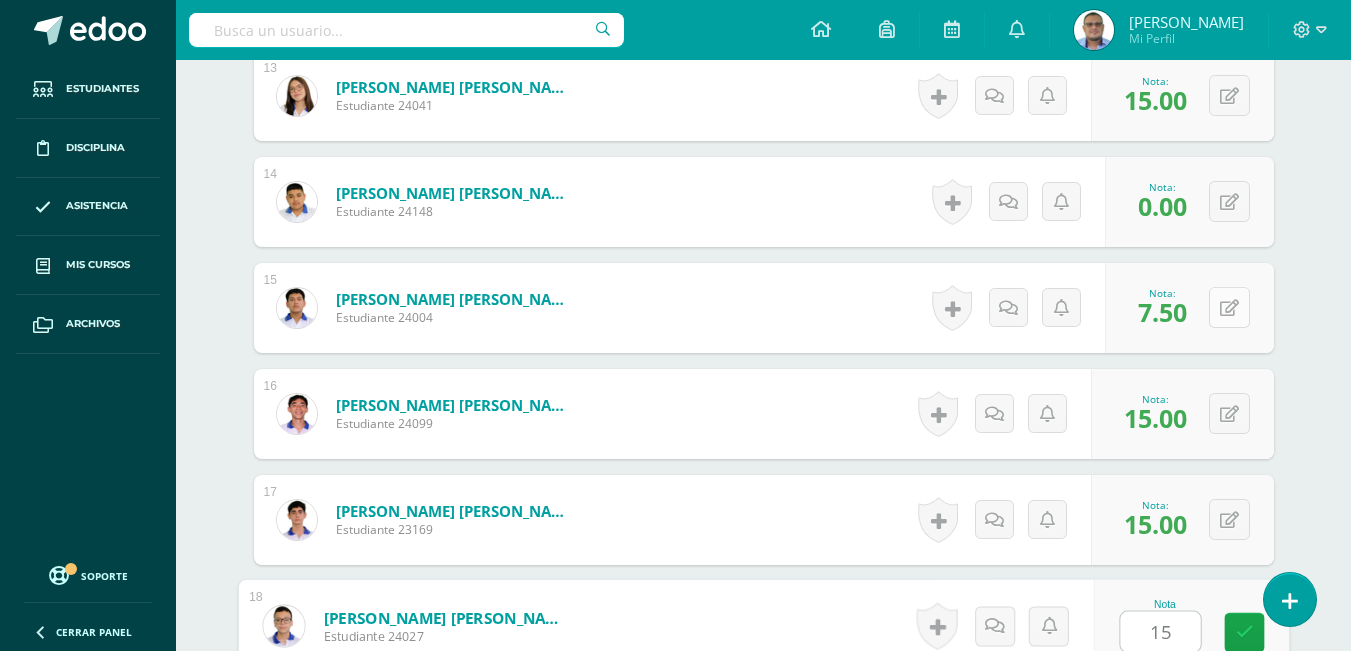 scroll, scrollTop: 2347, scrollLeft: 0, axis: vertical 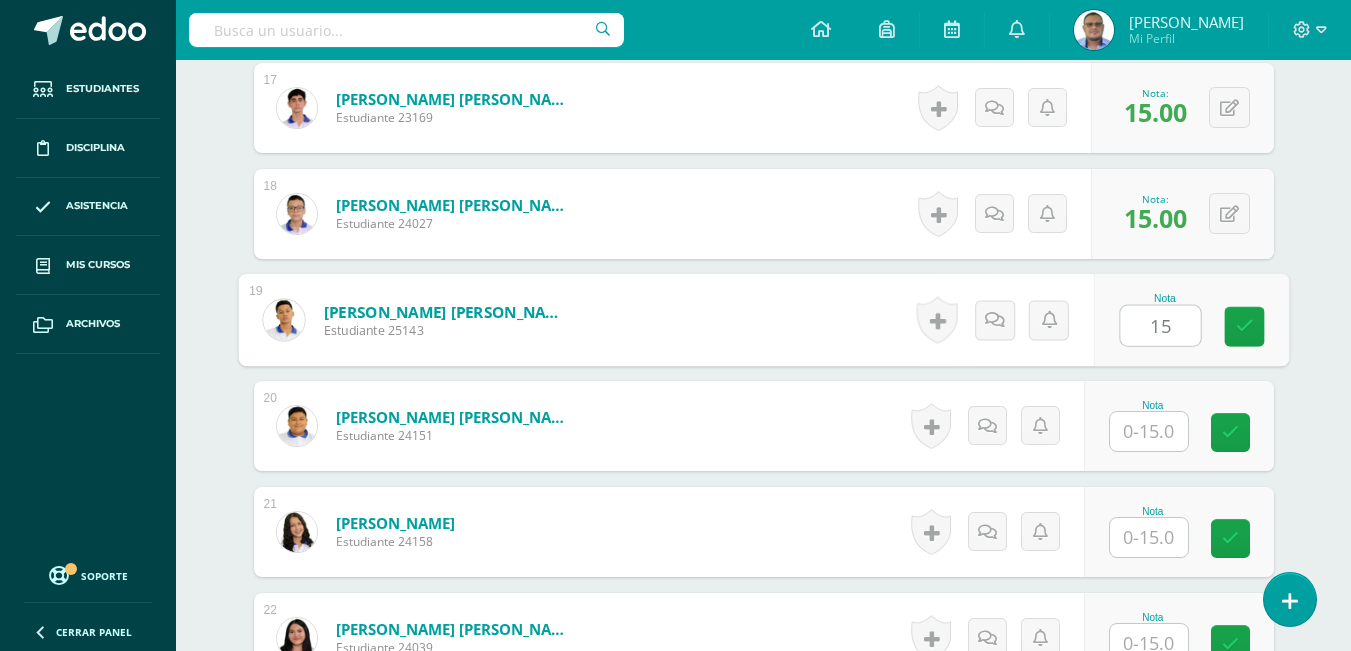 type on "15" 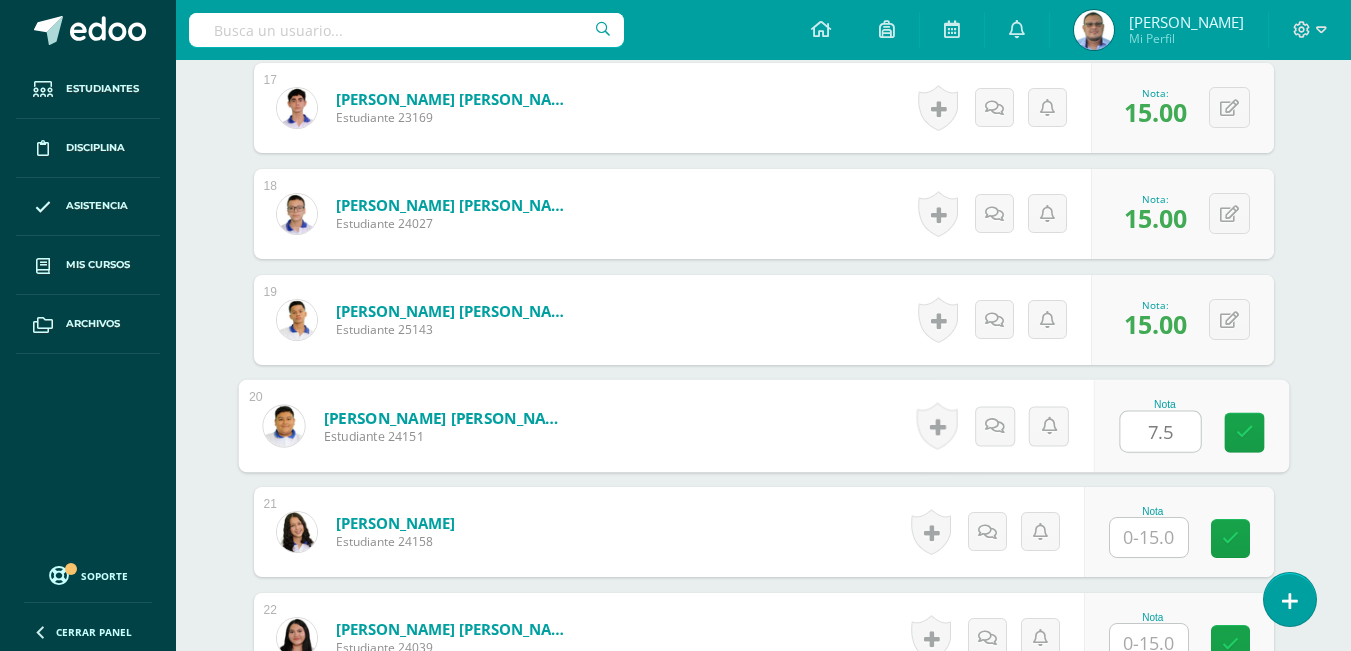 type on "7.5" 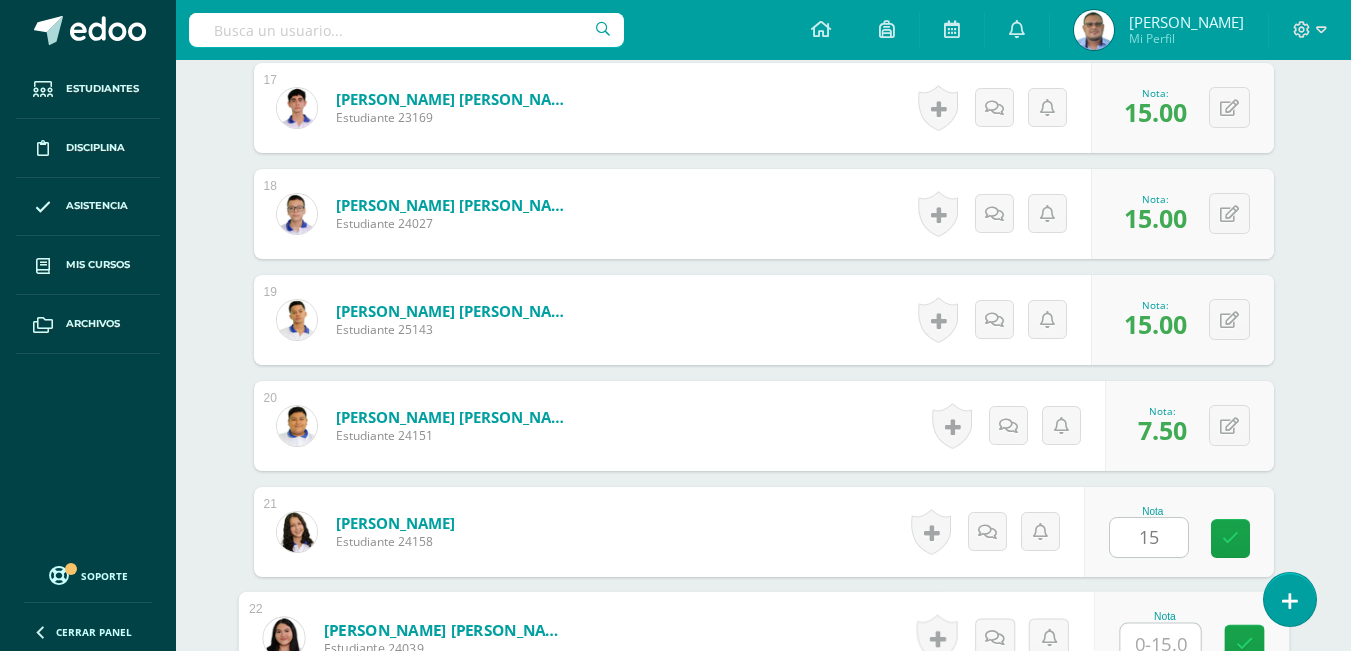 scroll, scrollTop: 2359, scrollLeft: 0, axis: vertical 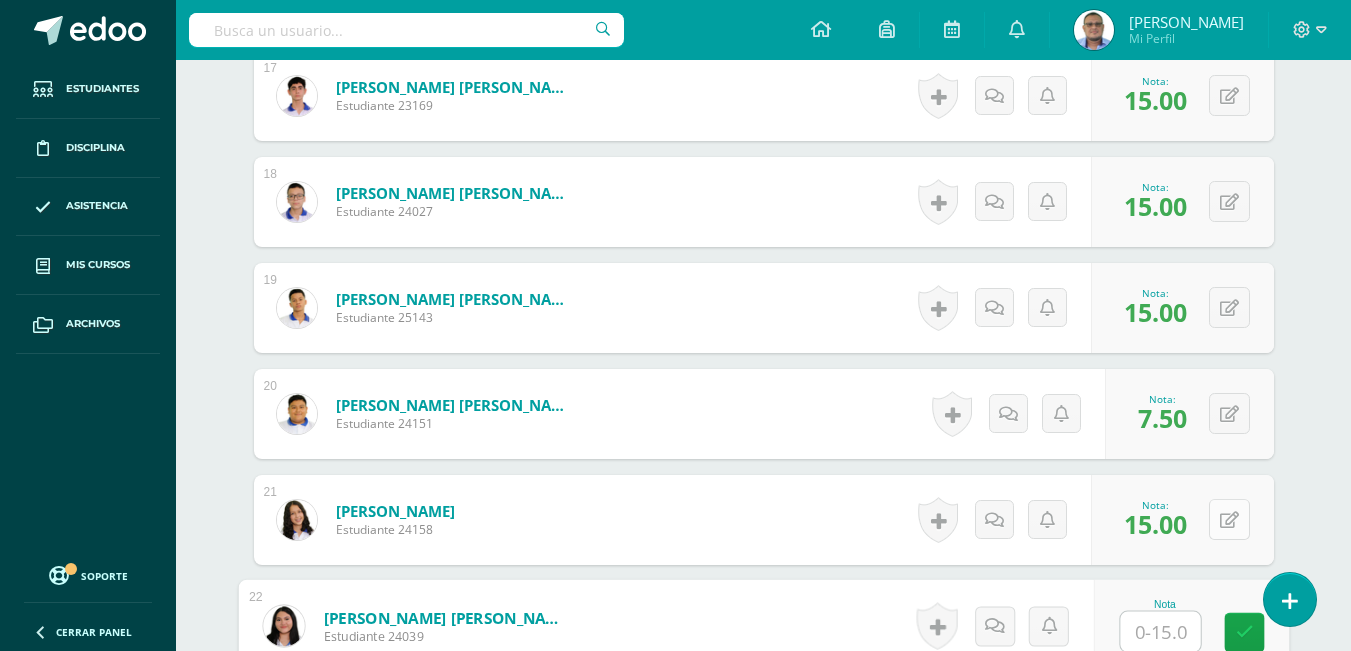 click at bounding box center (1229, 520) 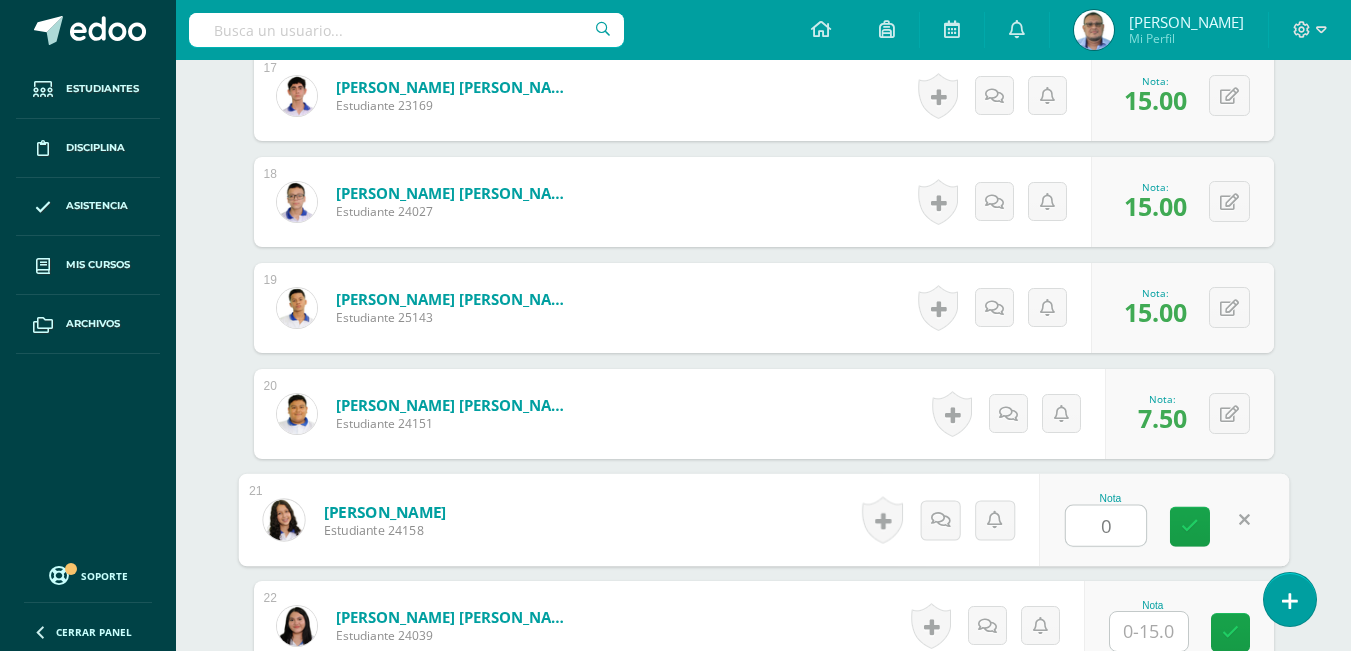 type on "0" 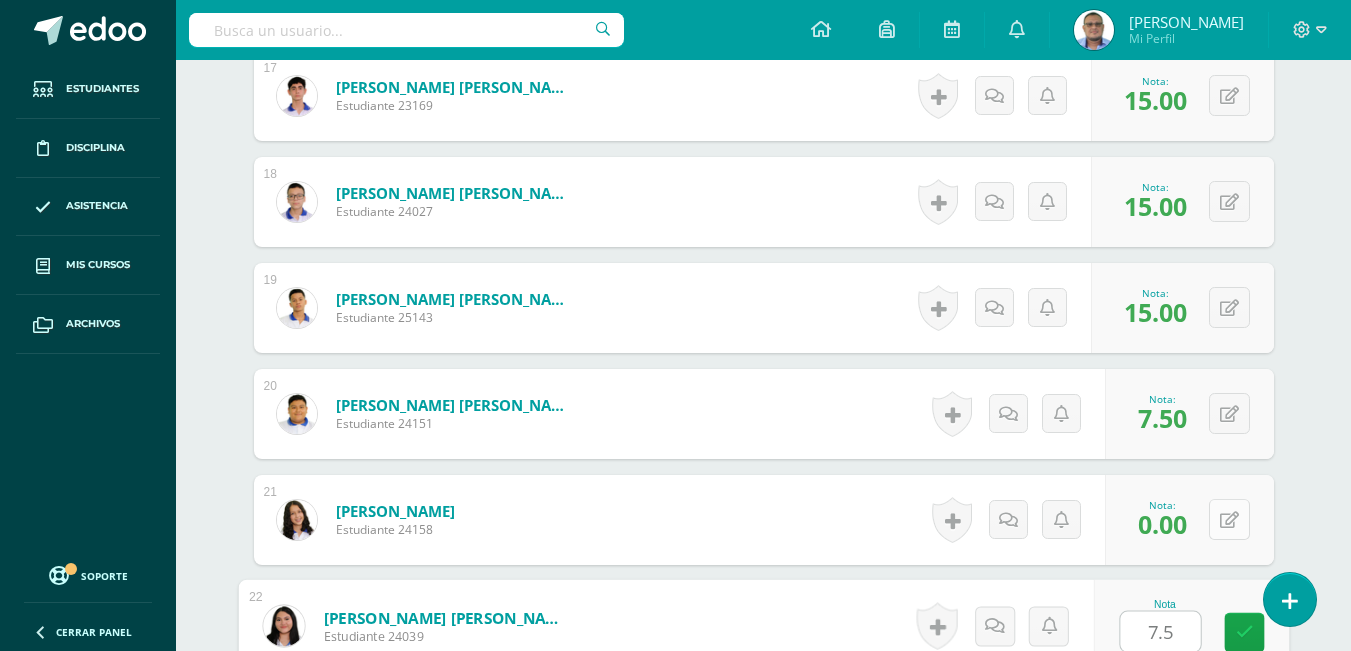 type on "7.5" 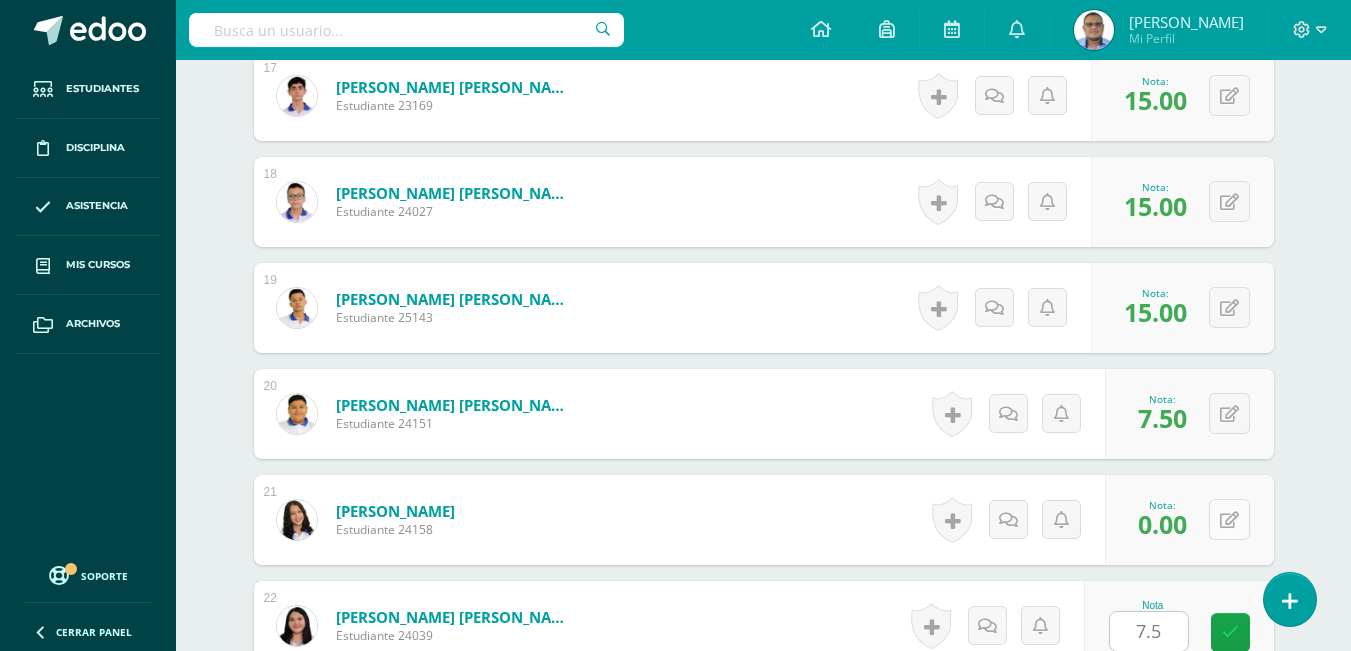 scroll, scrollTop: 2771, scrollLeft: 0, axis: vertical 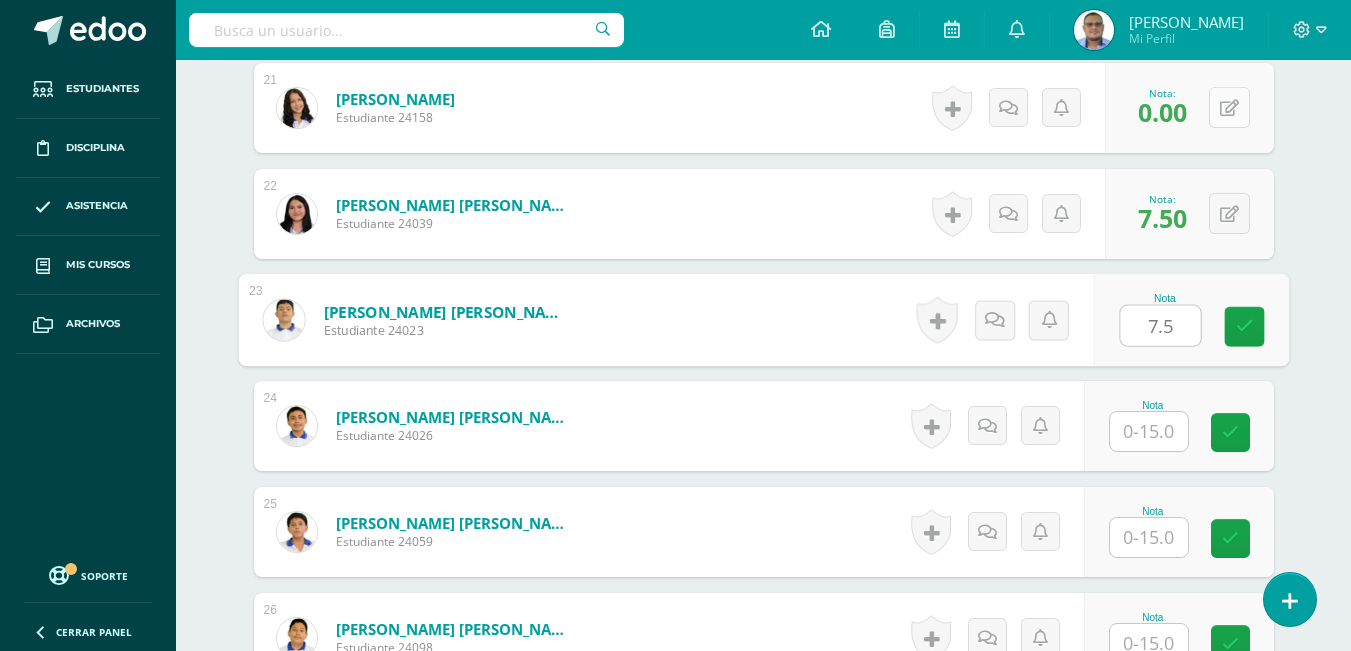 type on "7.5" 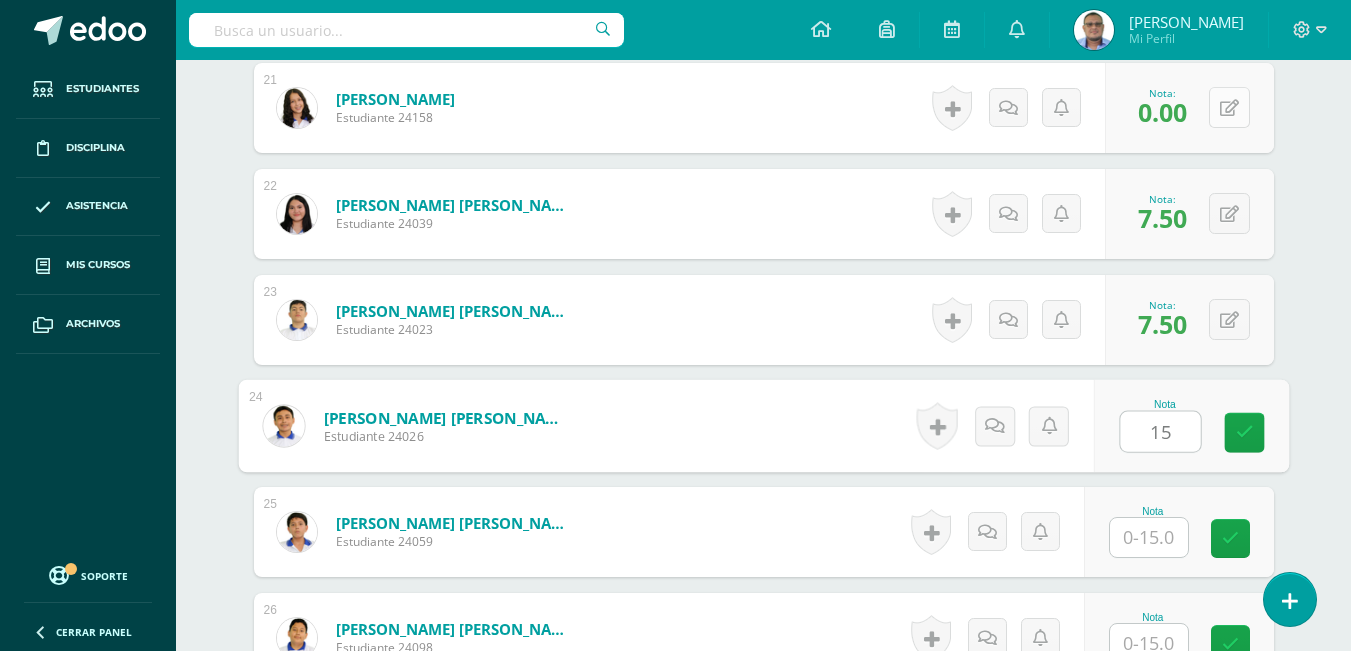 type on "15" 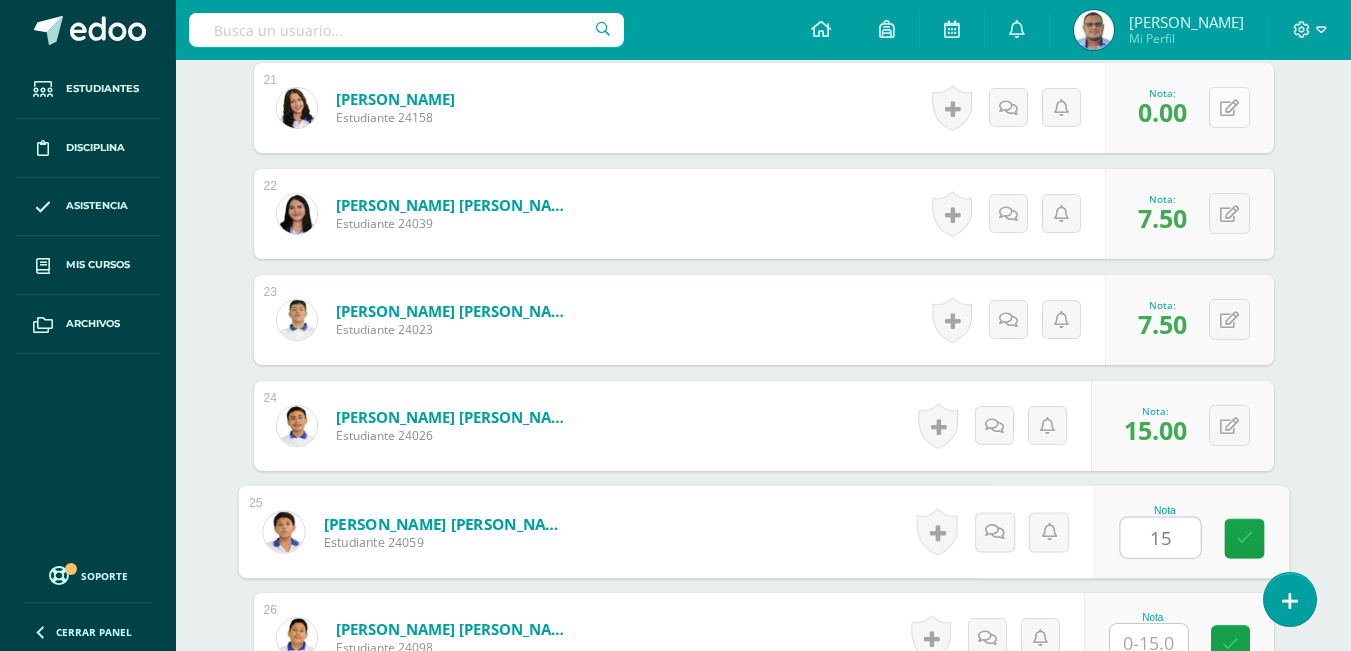 type on "15" 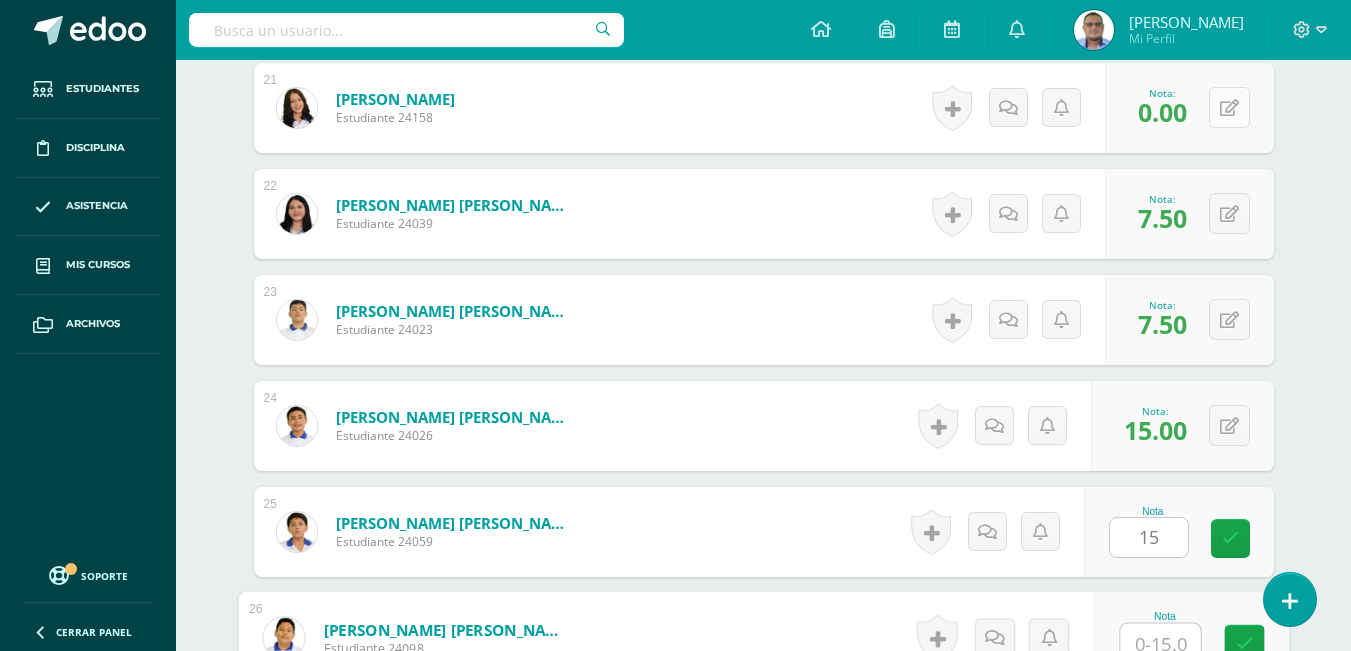 scroll, scrollTop: 2783, scrollLeft: 0, axis: vertical 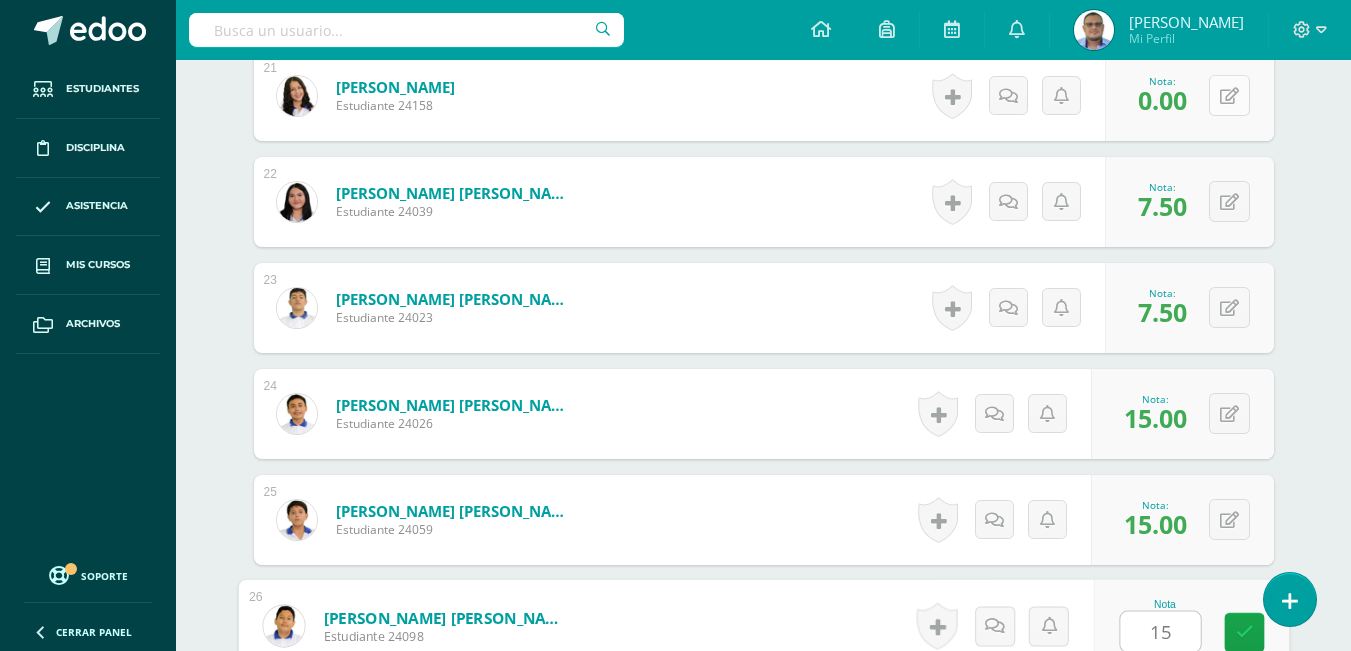 type on "15" 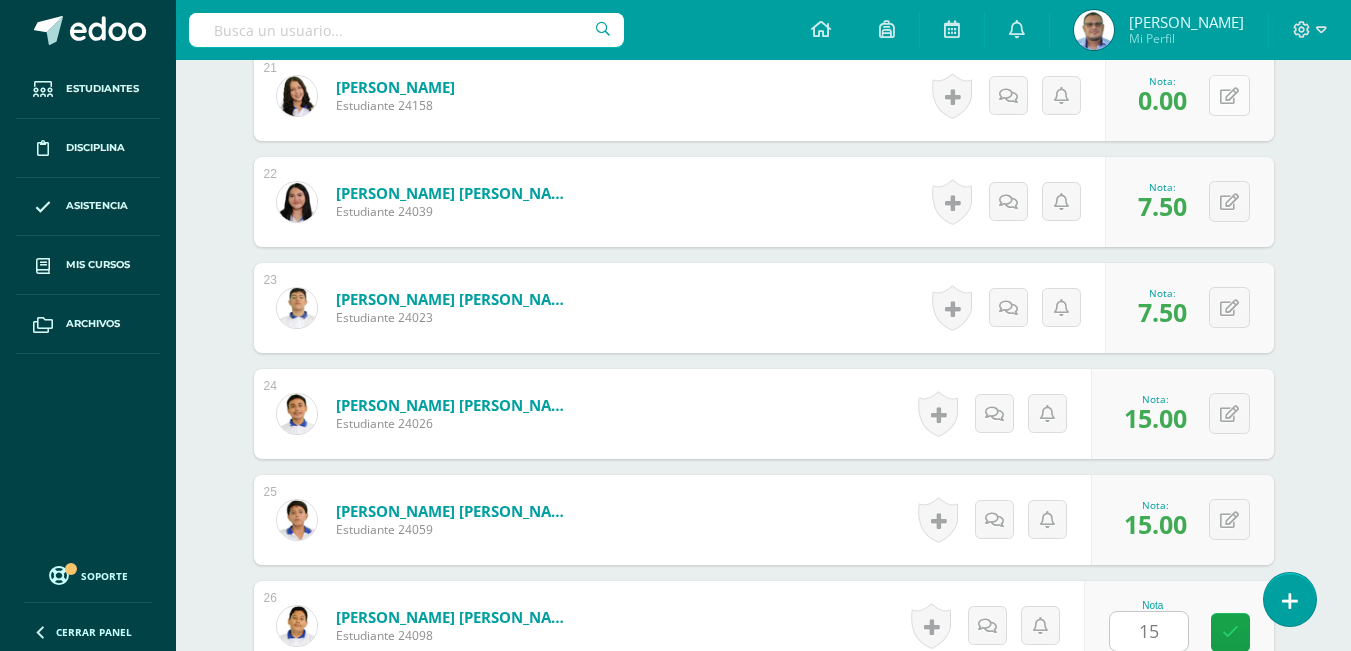 scroll, scrollTop: 3195, scrollLeft: 0, axis: vertical 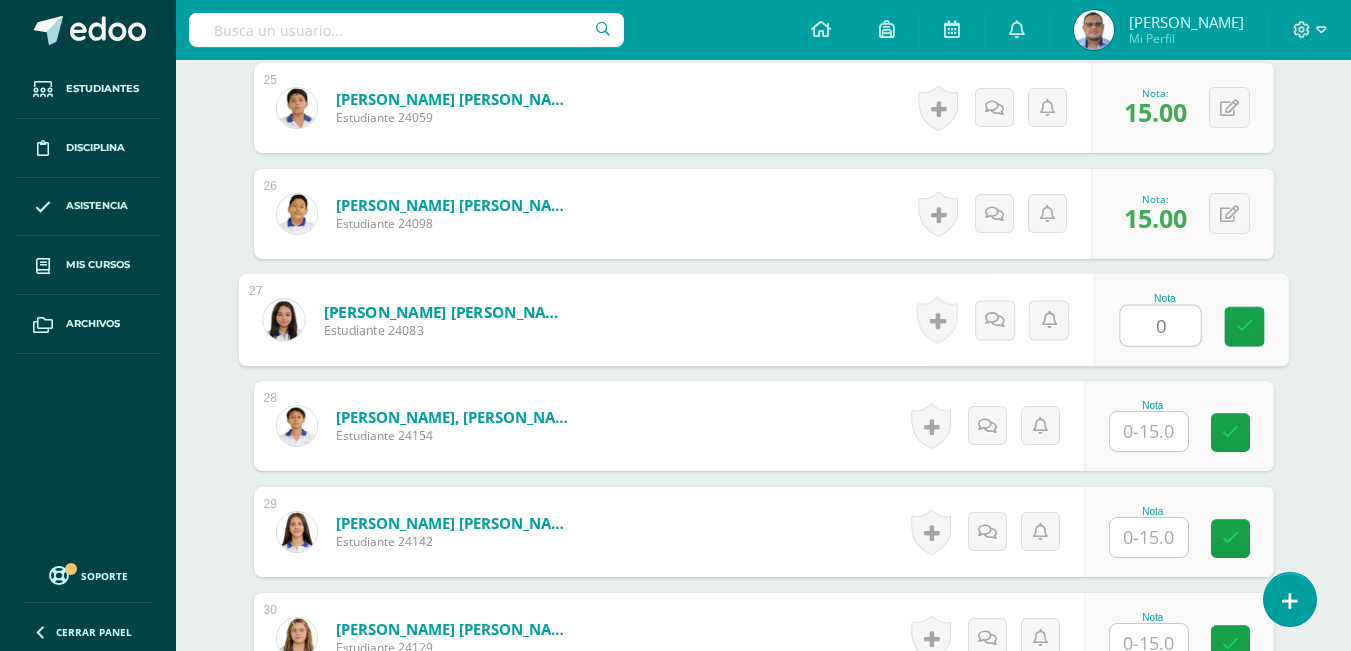 type on "0" 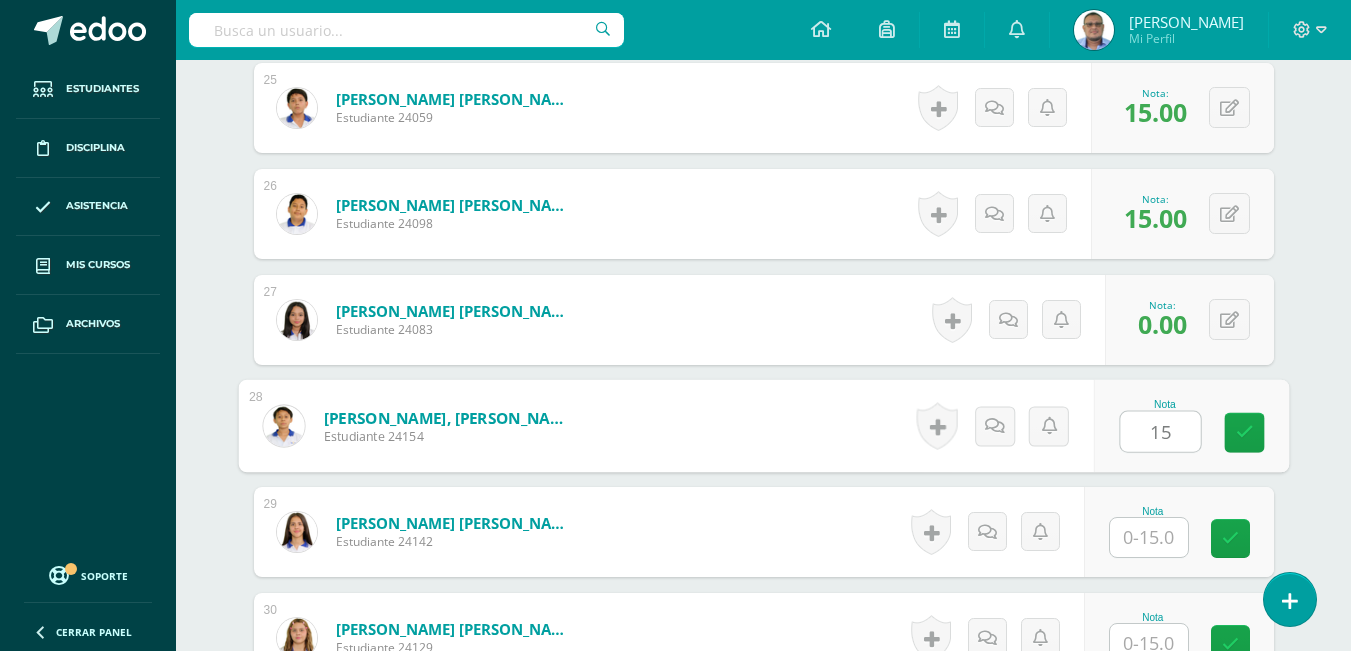 type on "15" 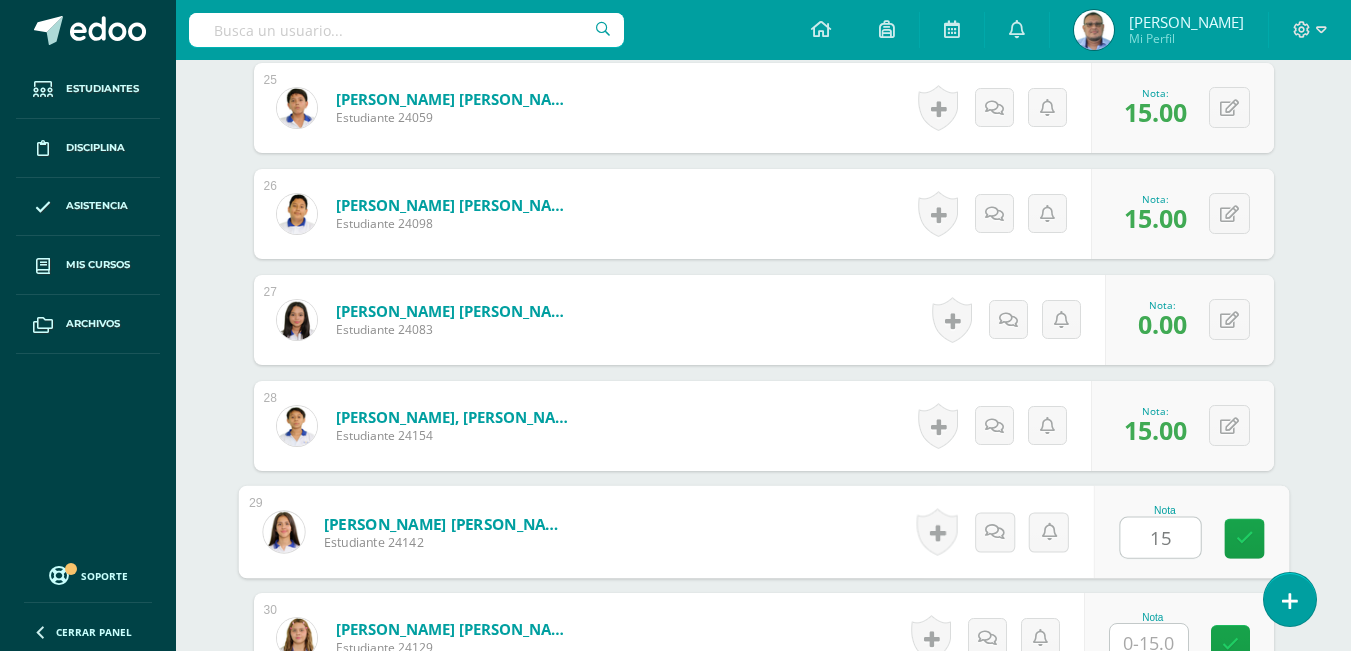 type on "15" 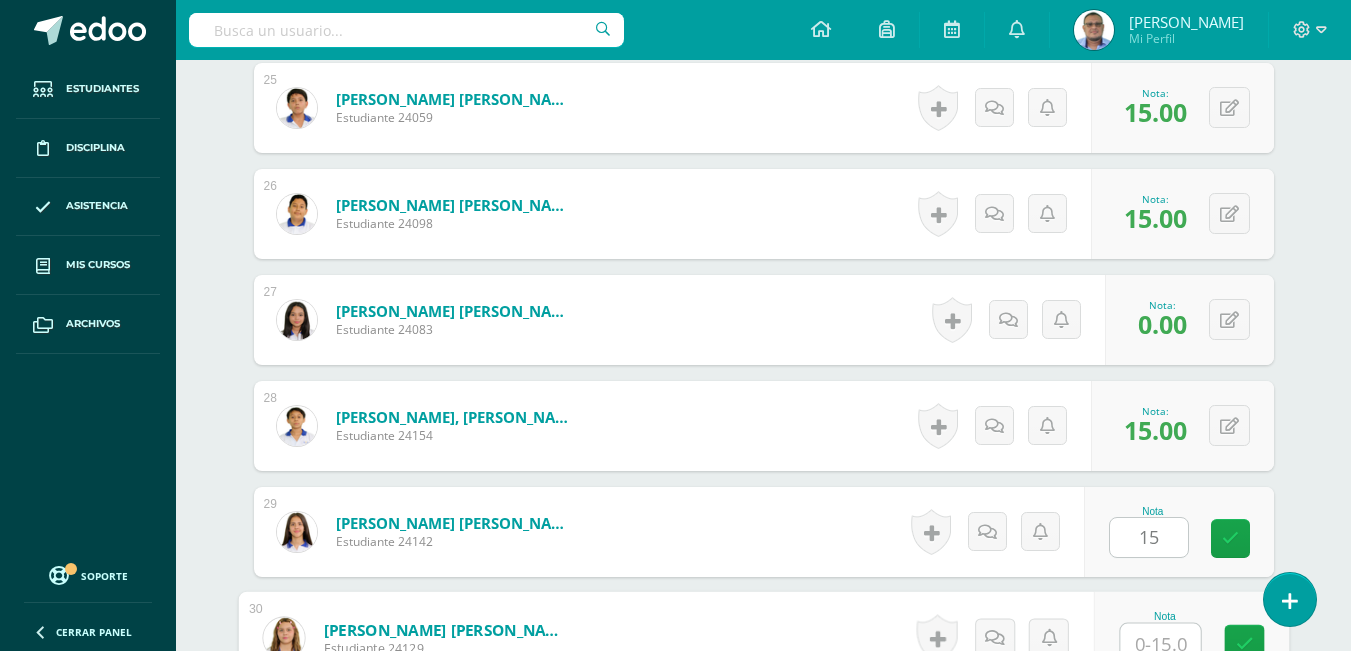 scroll, scrollTop: 3207, scrollLeft: 0, axis: vertical 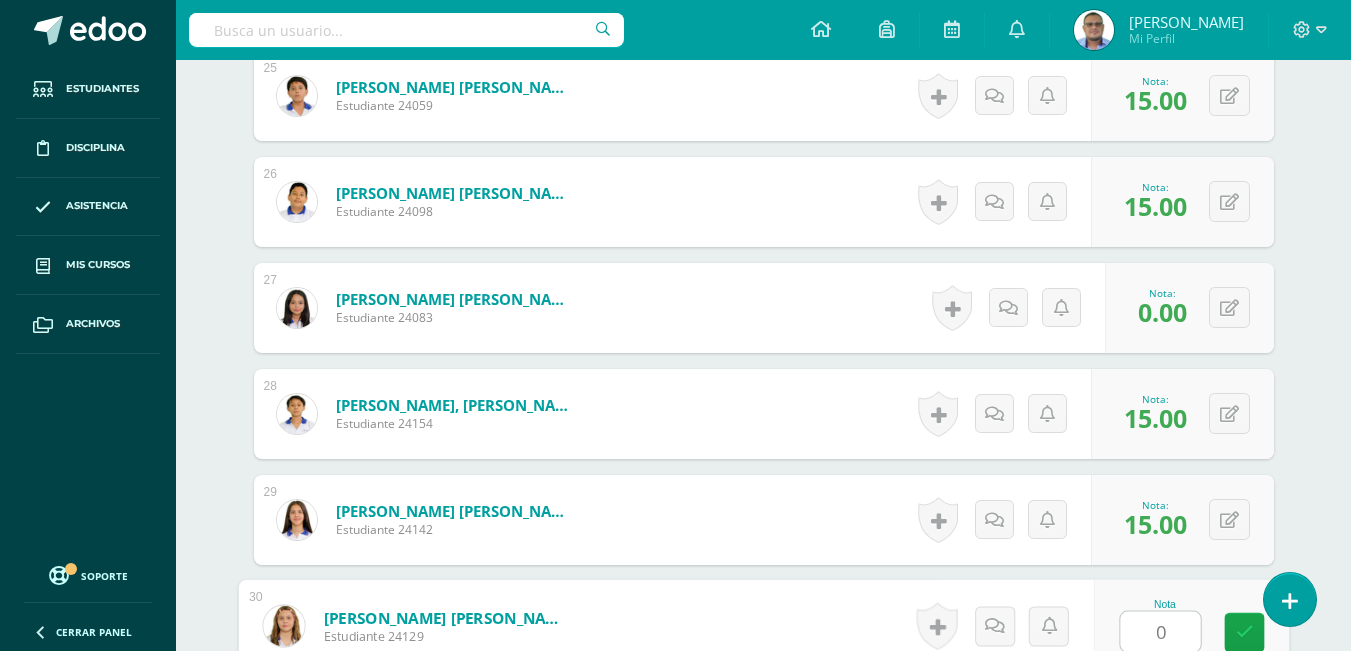 type on "0" 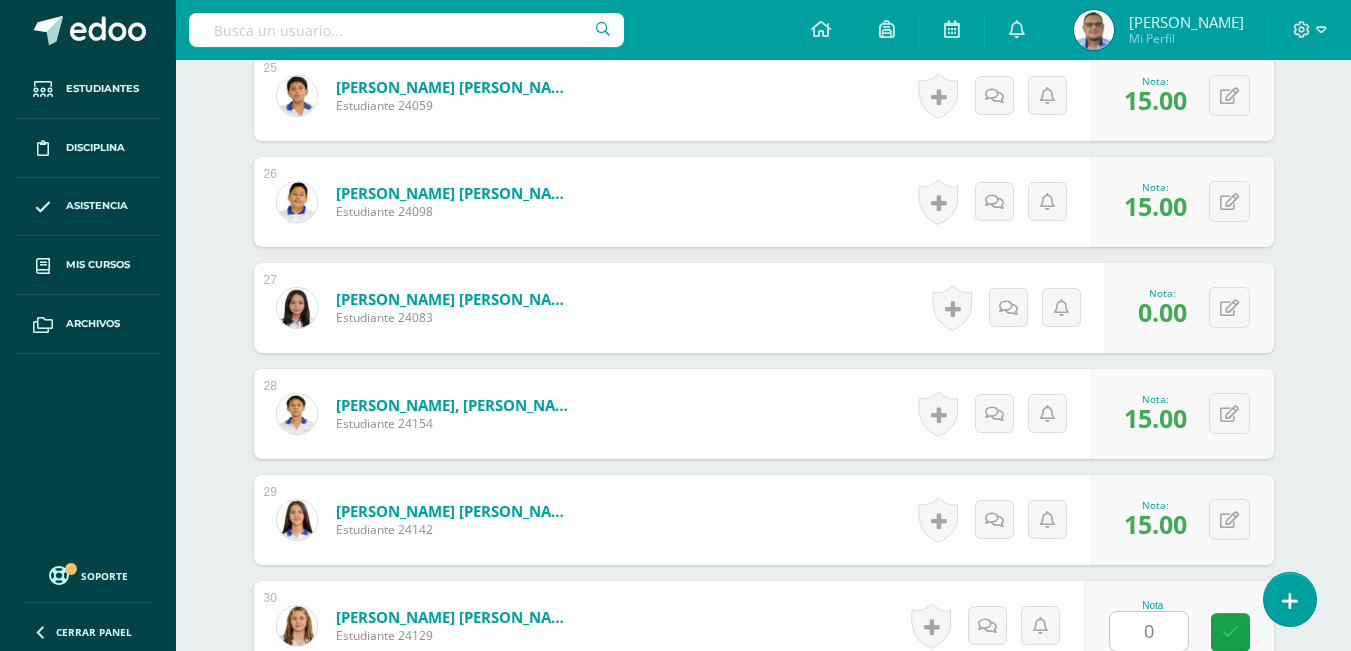 scroll, scrollTop: 3619, scrollLeft: 0, axis: vertical 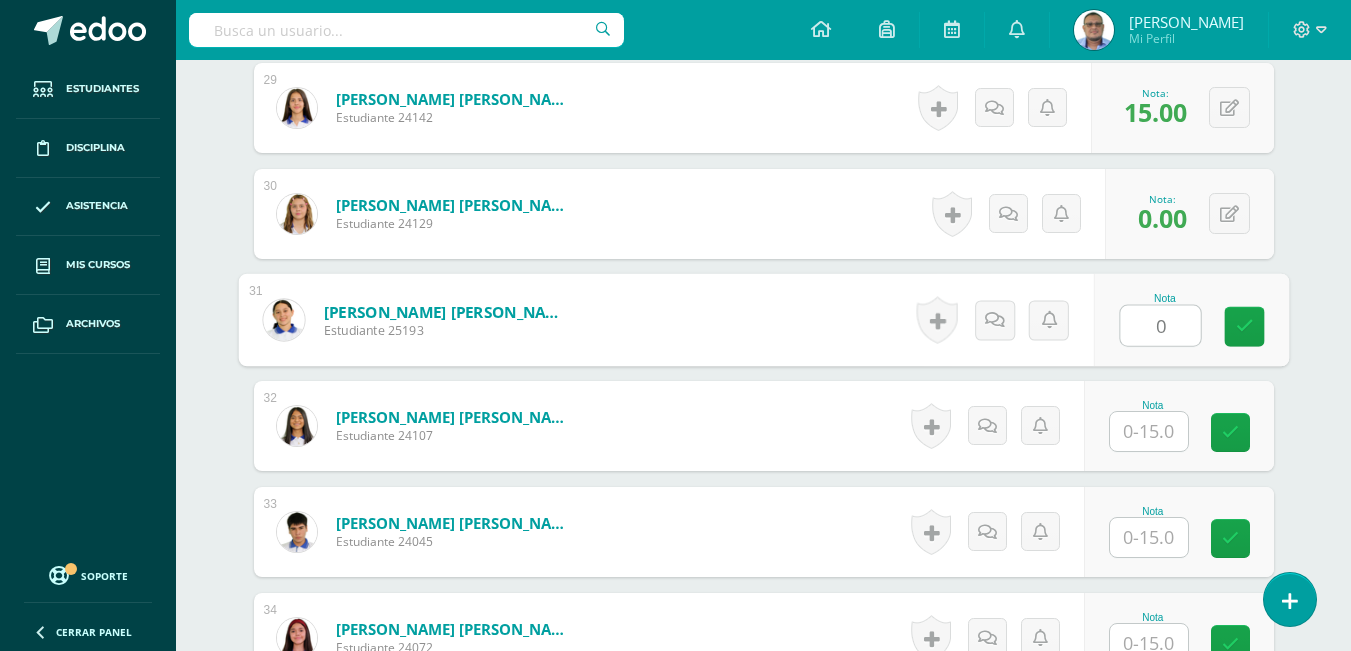 type on "0" 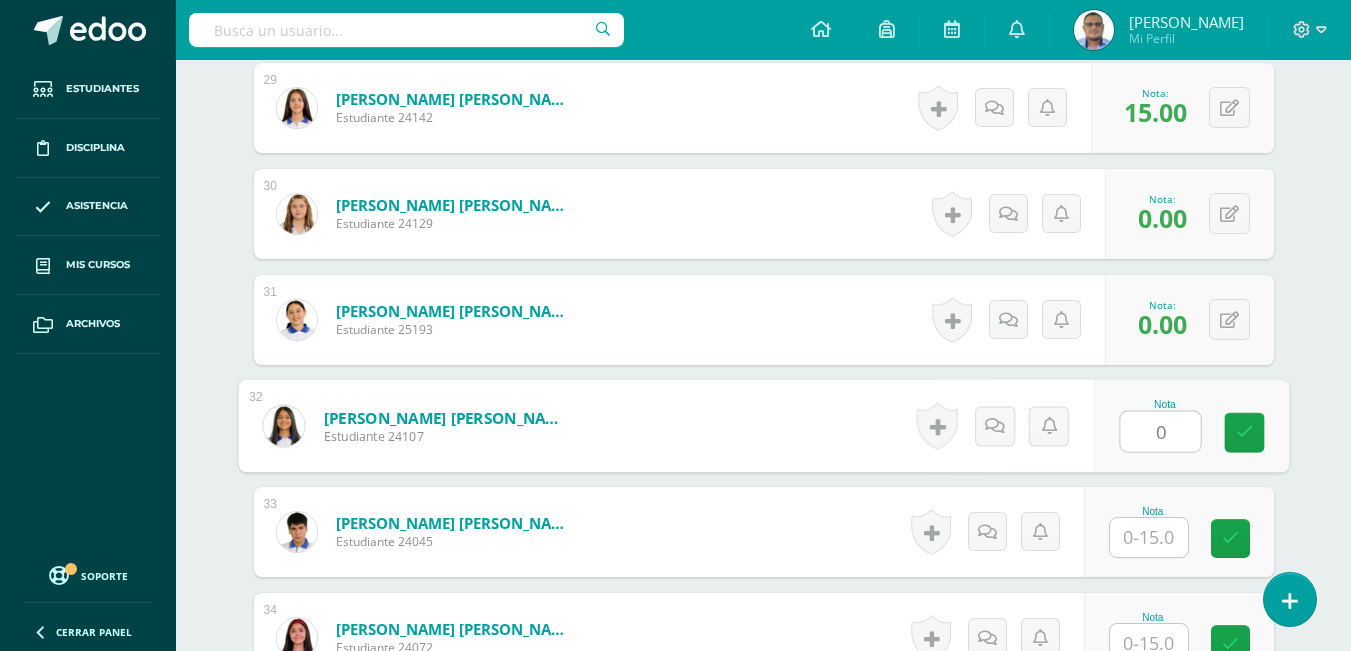 type on "0" 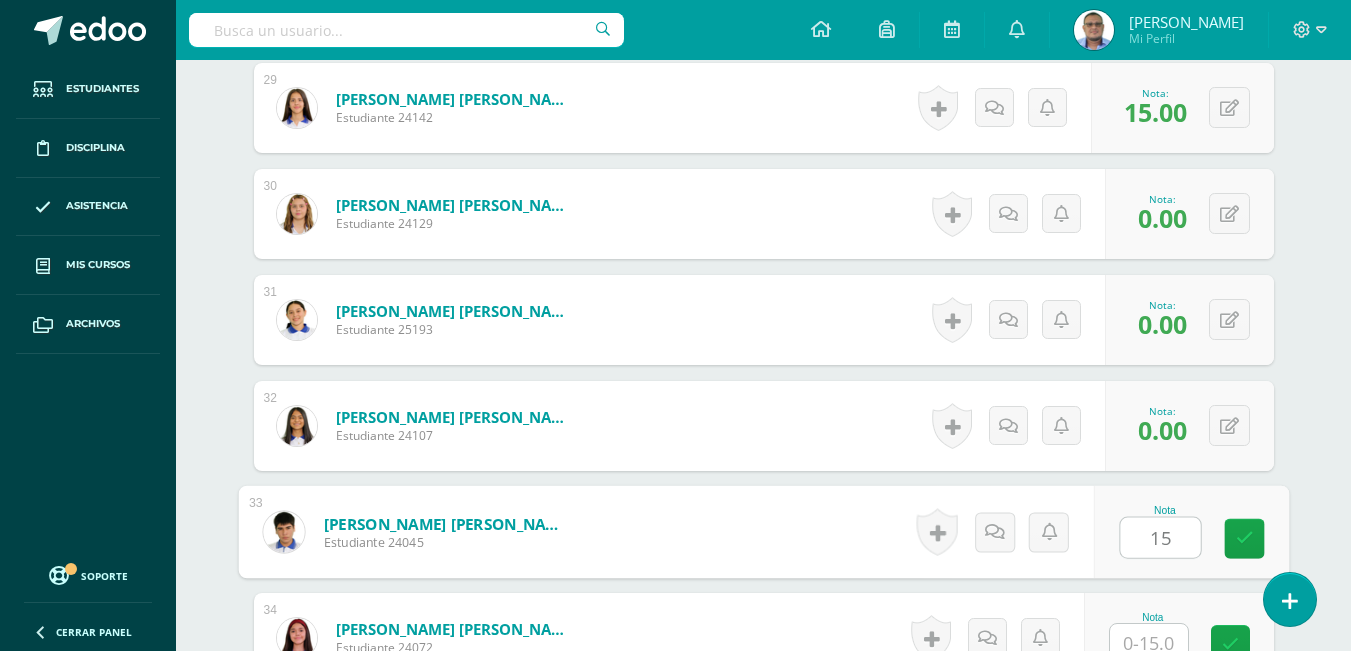 type on "15" 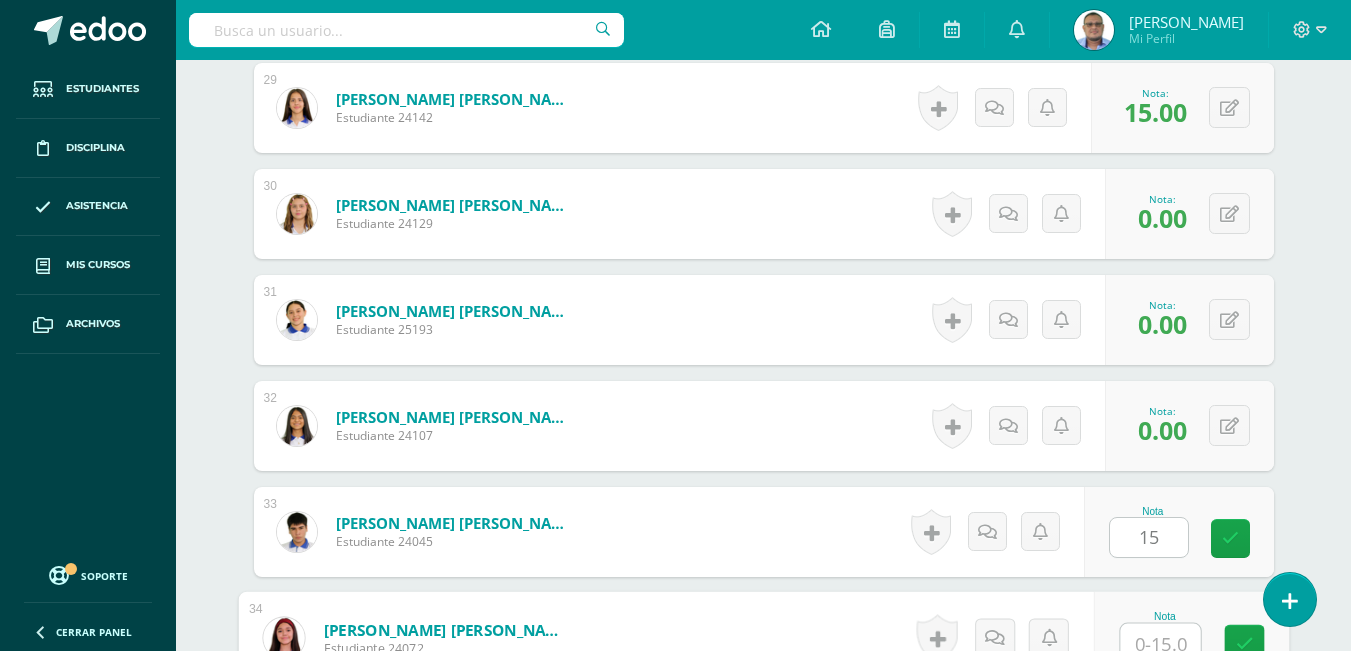 scroll, scrollTop: 3631, scrollLeft: 0, axis: vertical 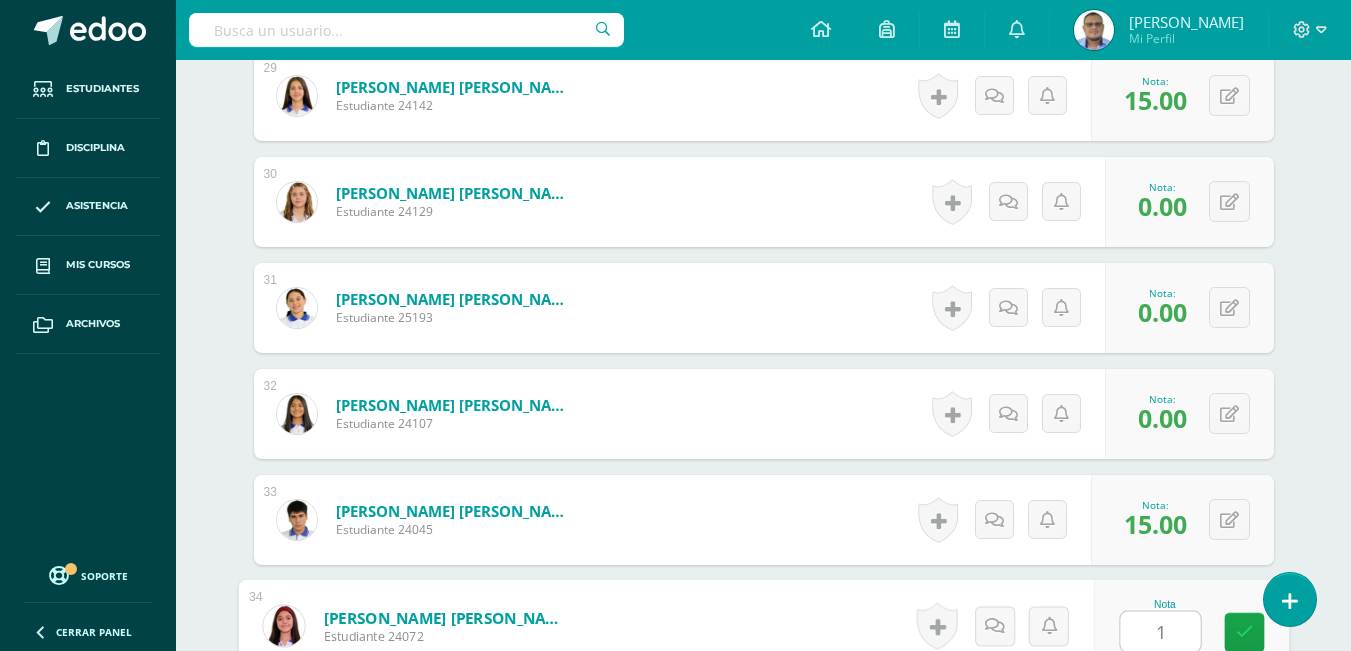 type on "15" 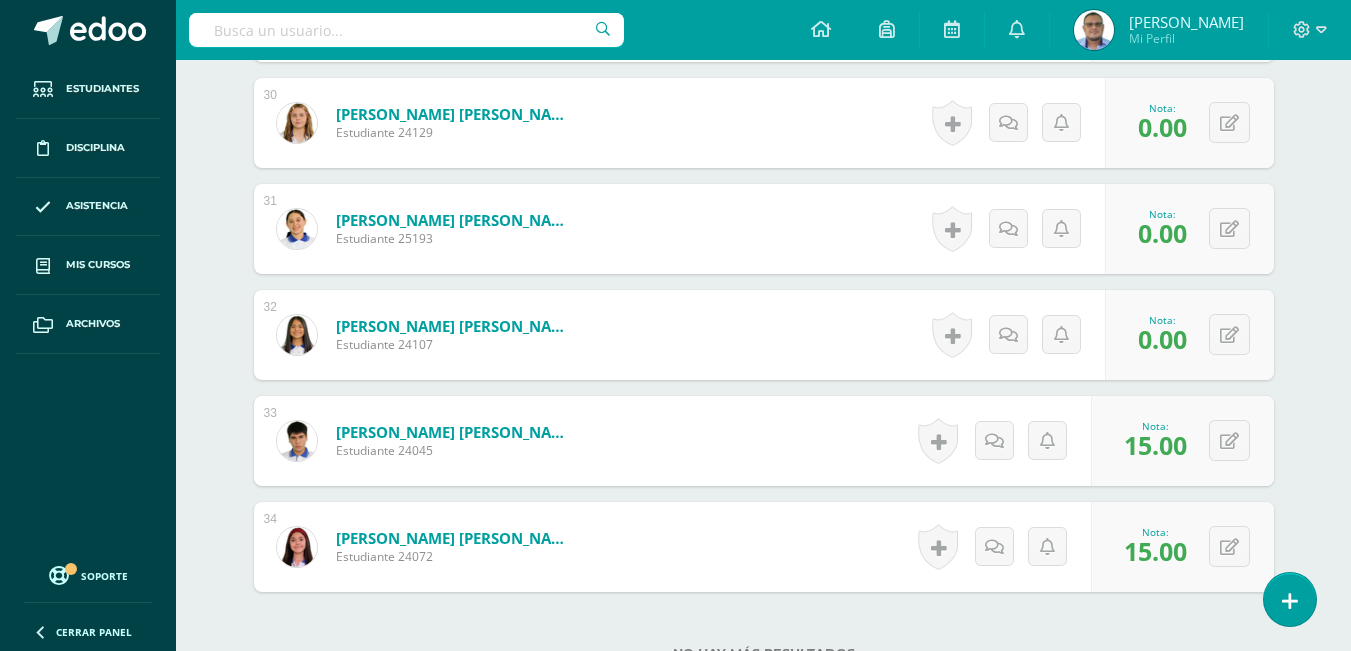 scroll, scrollTop: 3831, scrollLeft: 0, axis: vertical 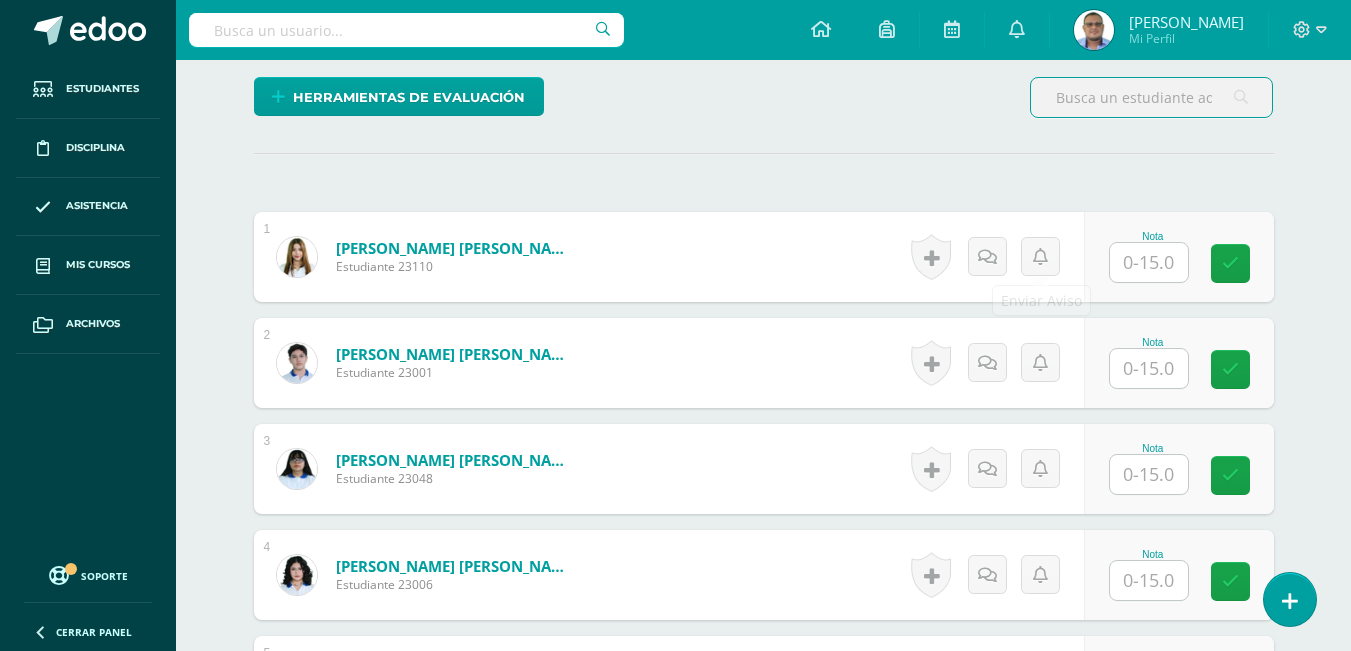 click at bounding box center [1149, 262] 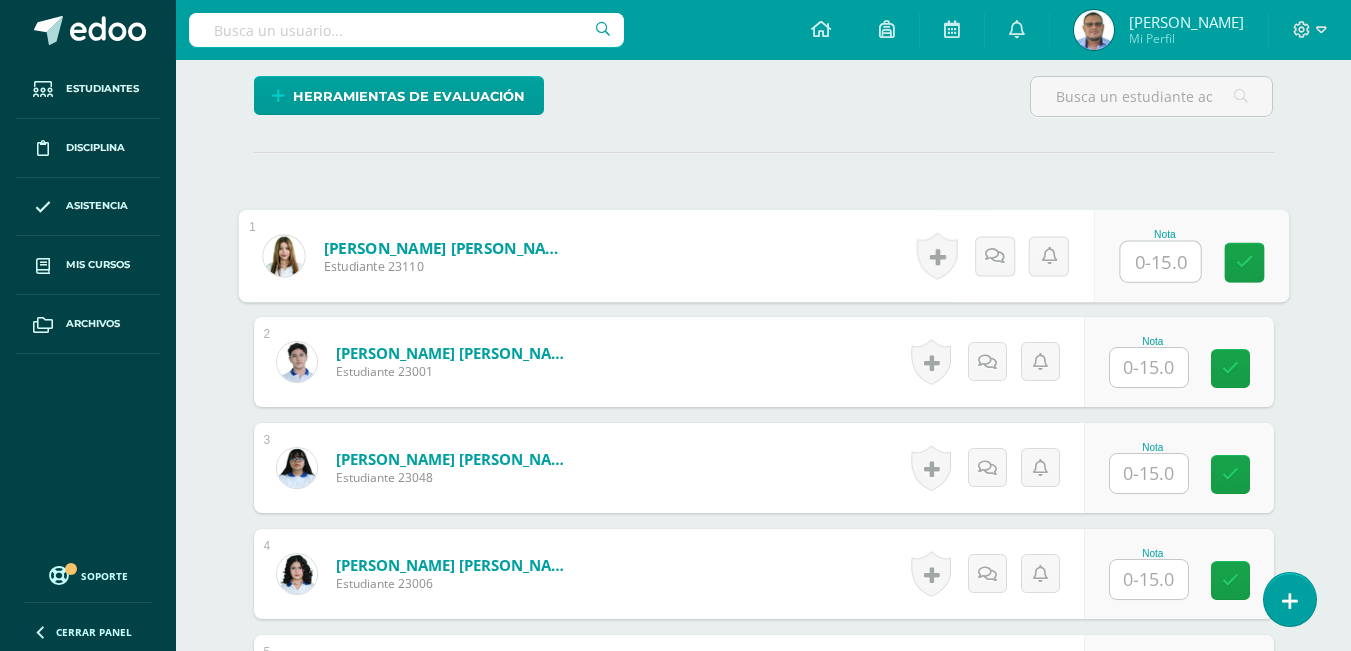 scroll, scrollTop: 504, scrollLeft: 0, axis: vertical 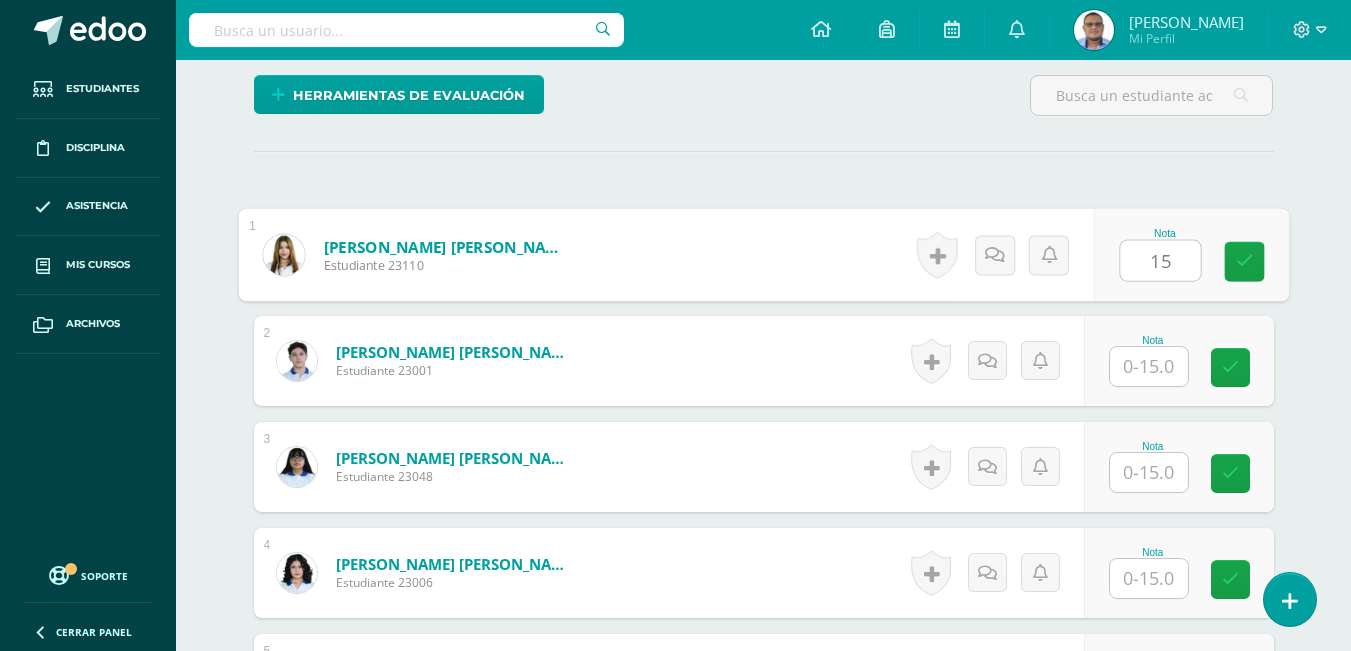 type on "15" 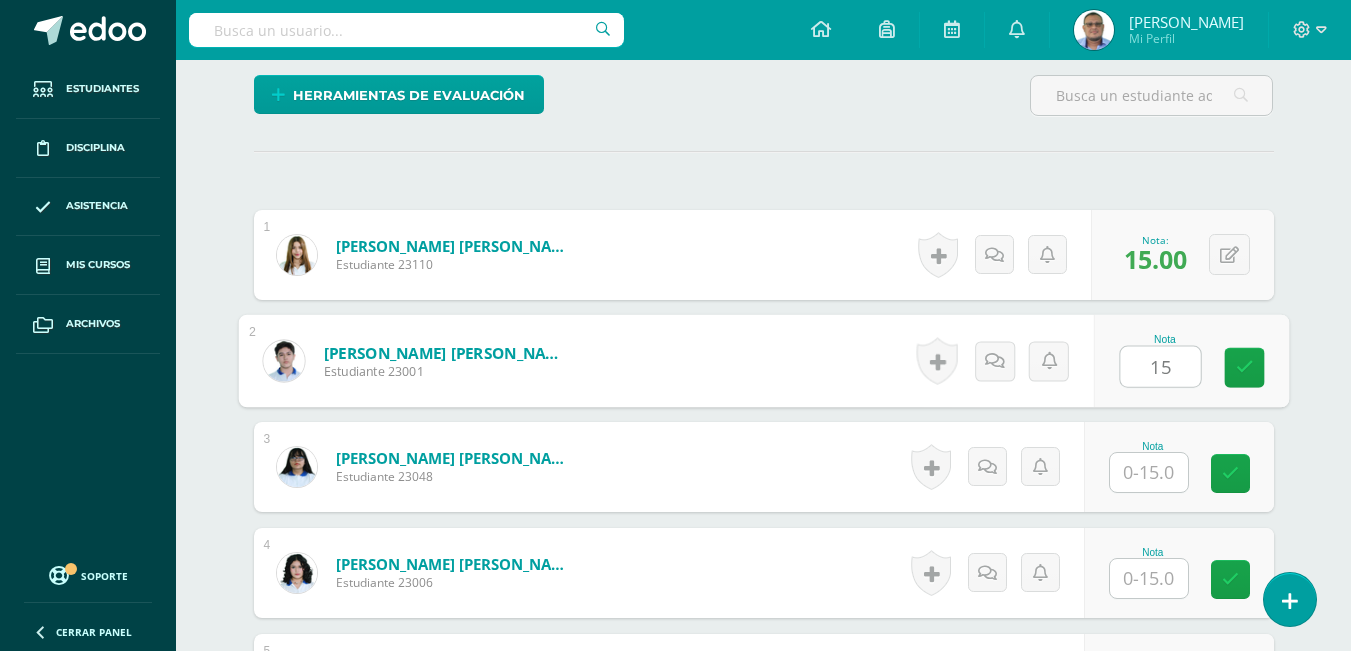 type on "15" 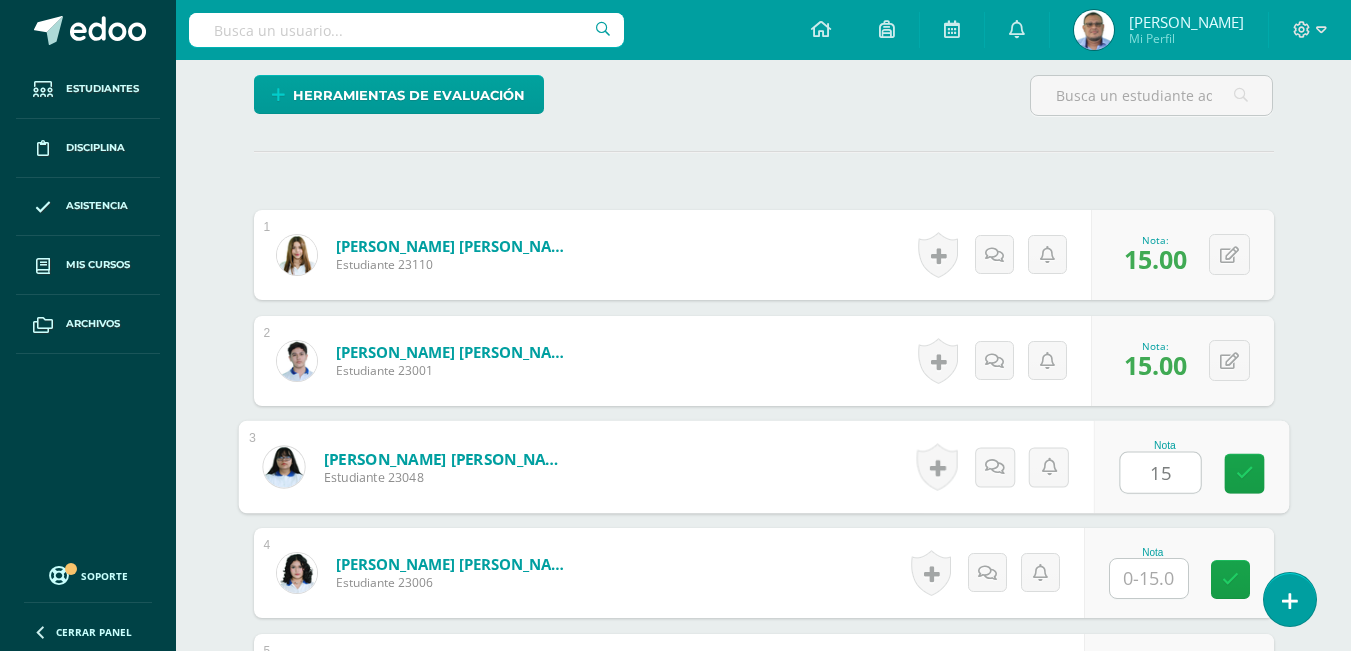 type on "15" 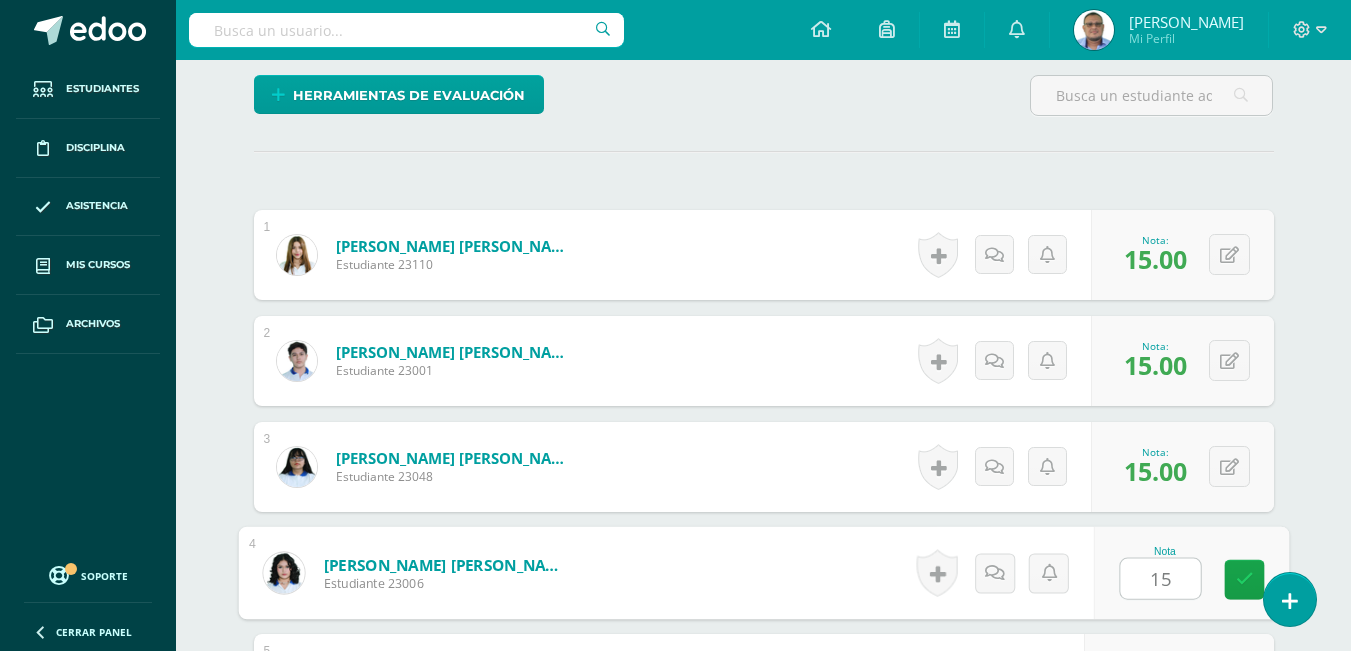 type on "15" 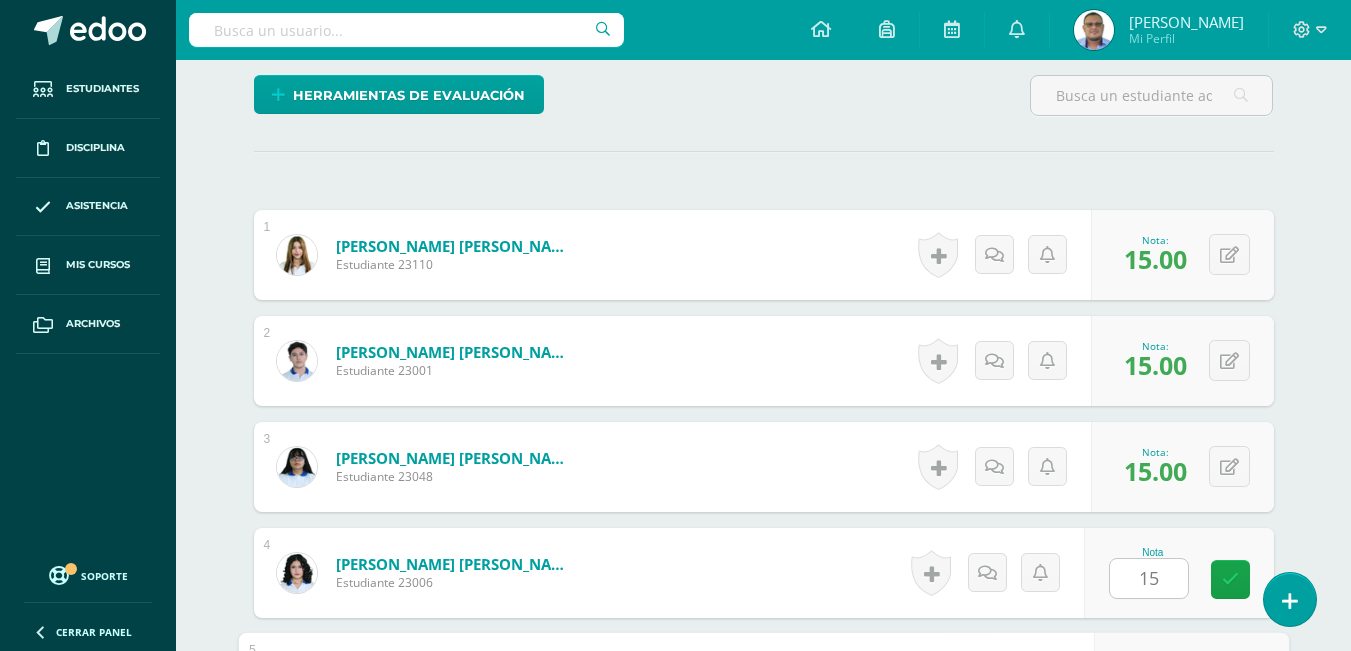 scroll, scrollTop: 863, scrollLeft: 0, axis: vertical 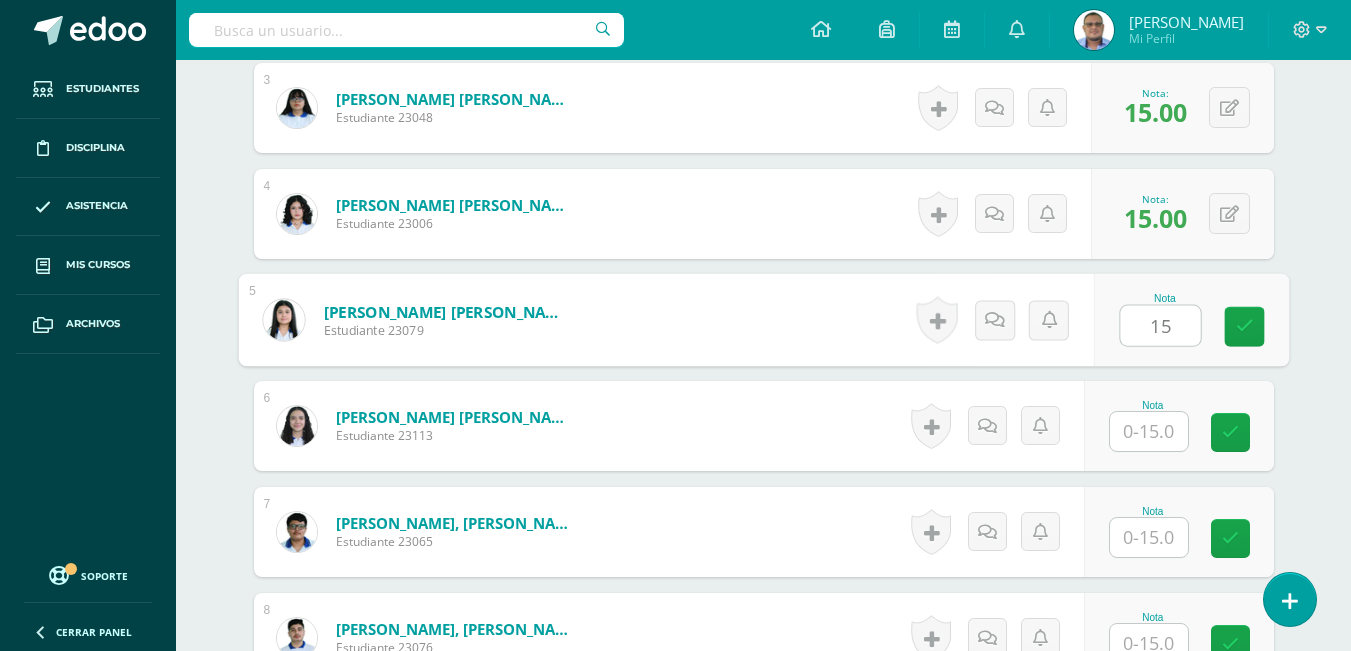 type on "15" 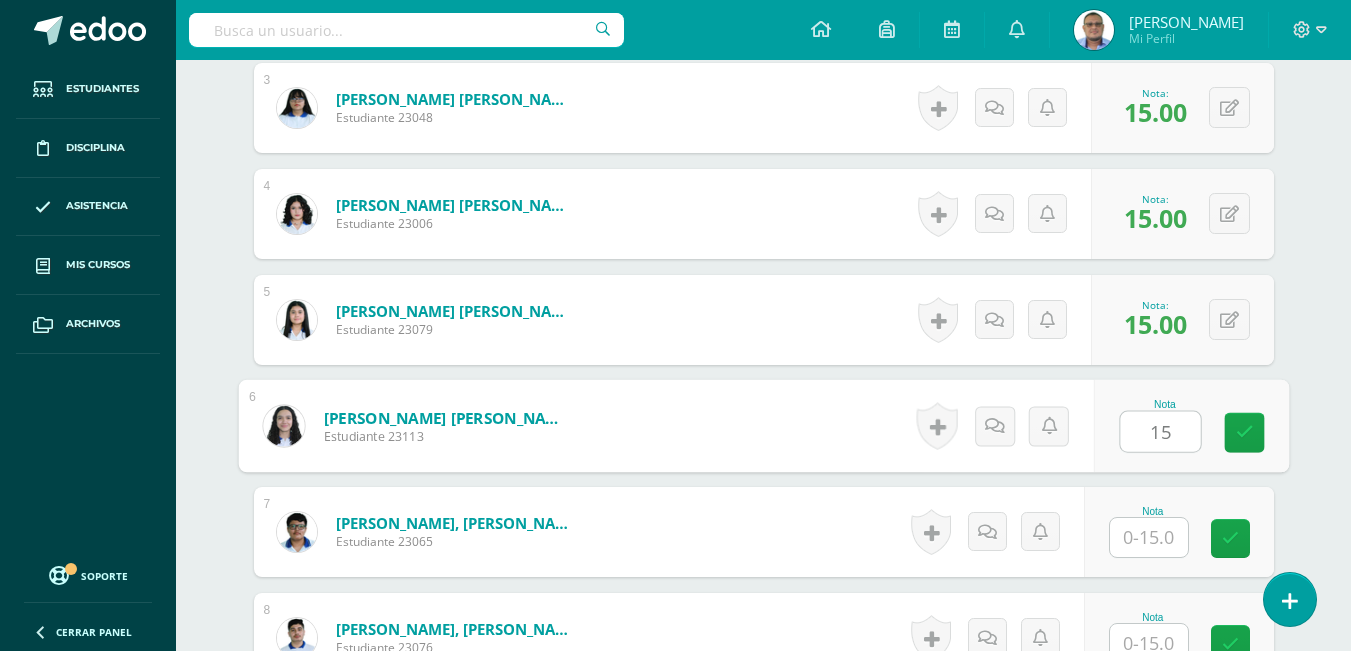 type on "15" 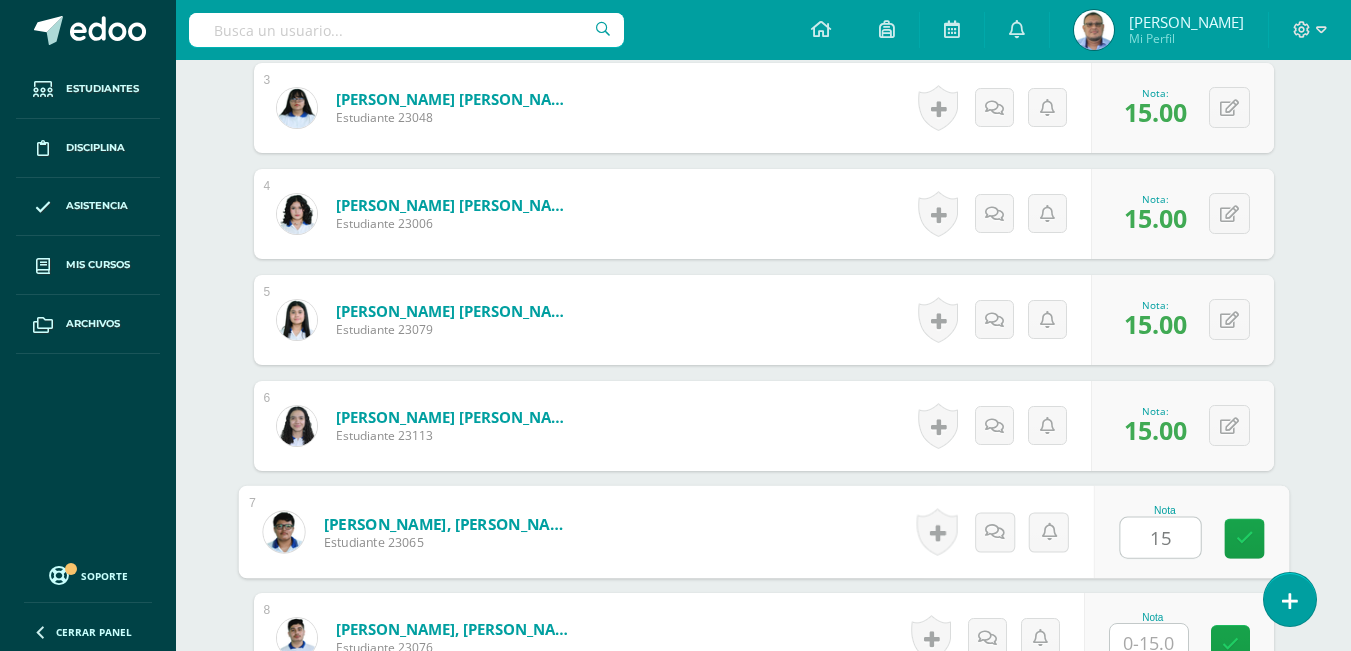 type on "15" 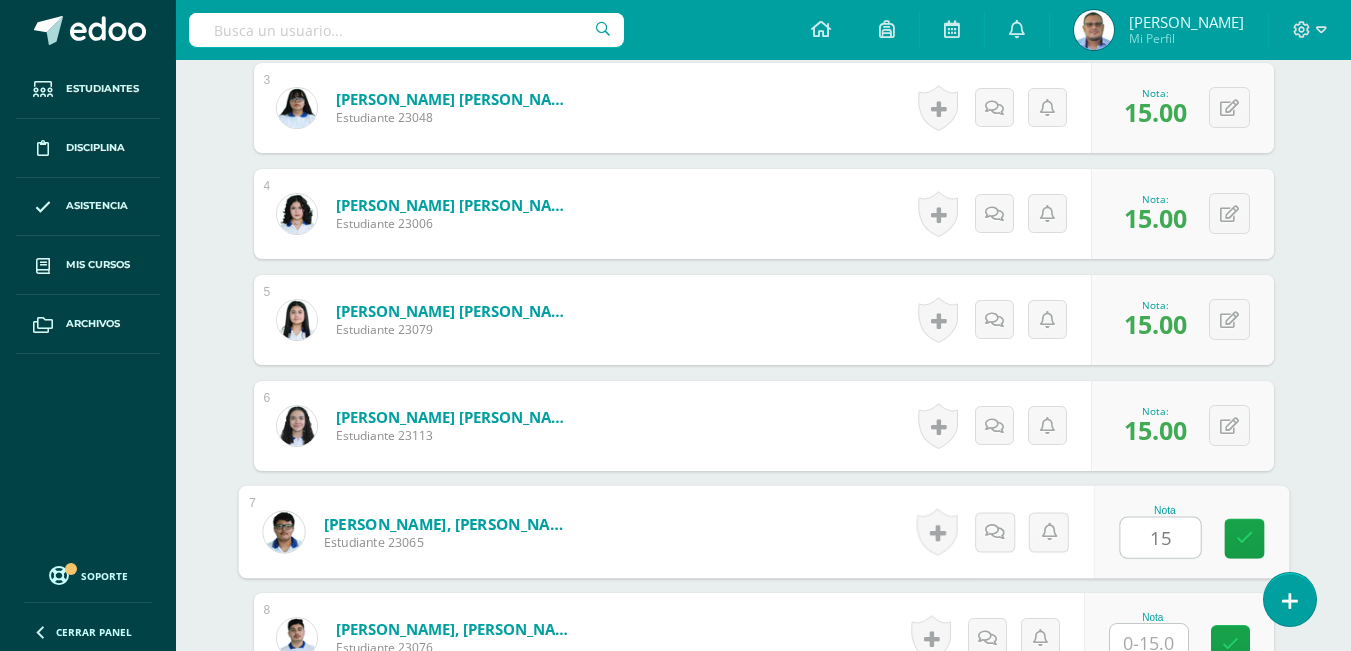 scroll, scrollTop: 875, scrollLeft: 0, axis: vertical 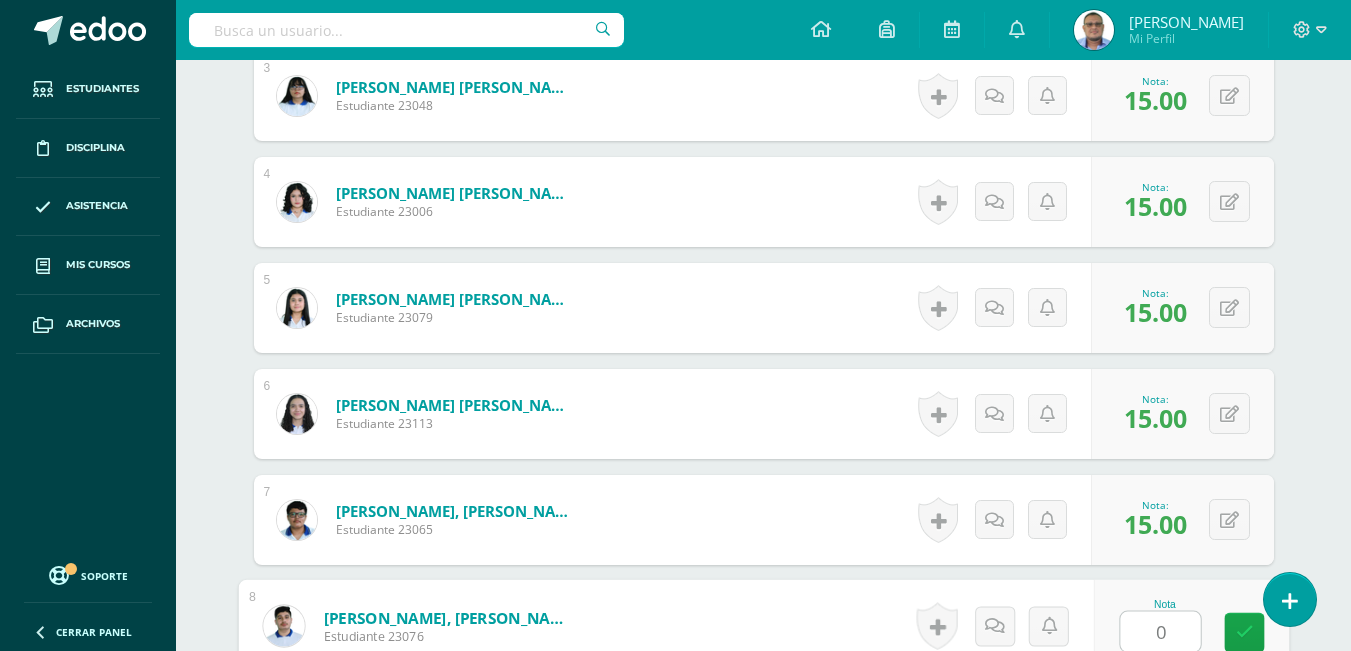 type on "0" 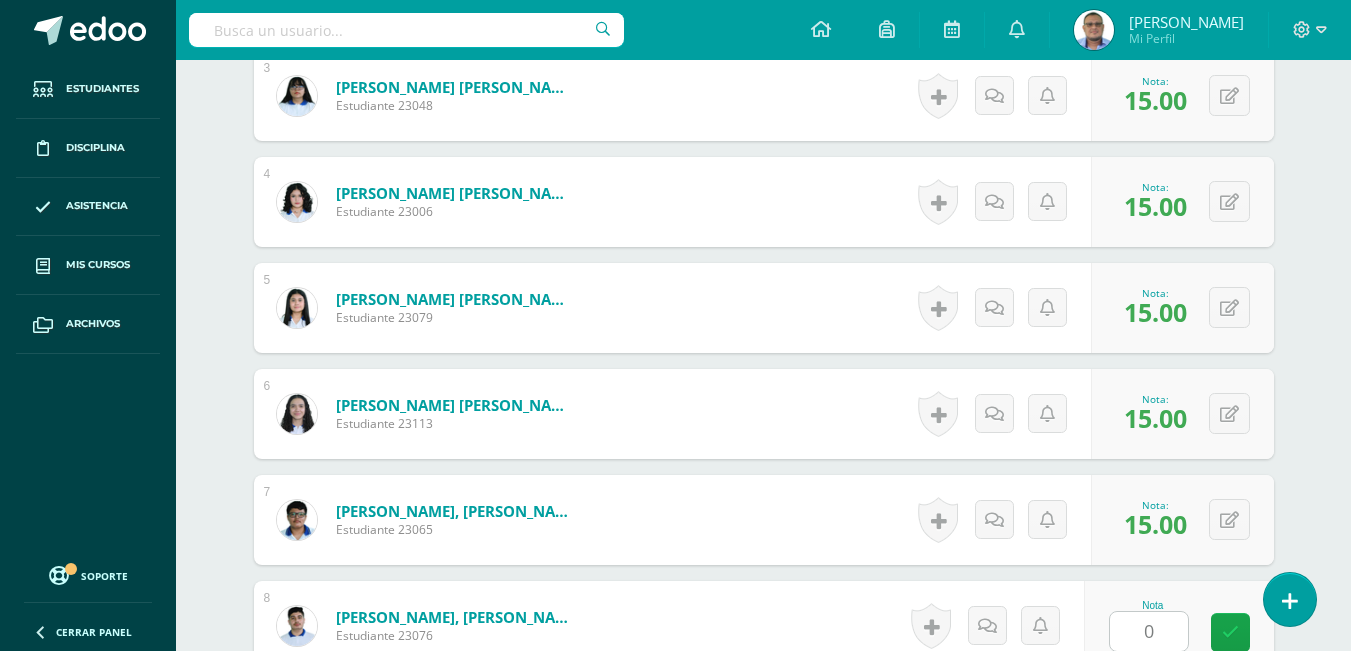 scroll, scrollTop: 1287, scrollLeft: 0, axis: vertical 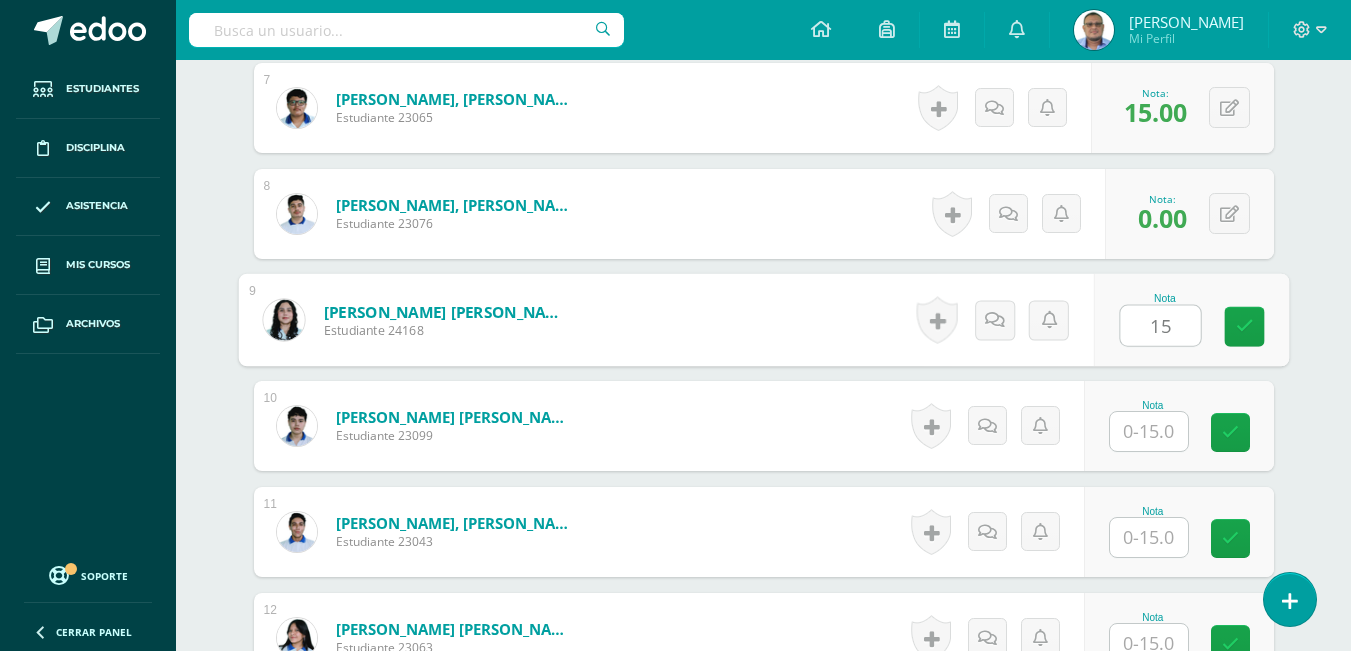 type on "15" 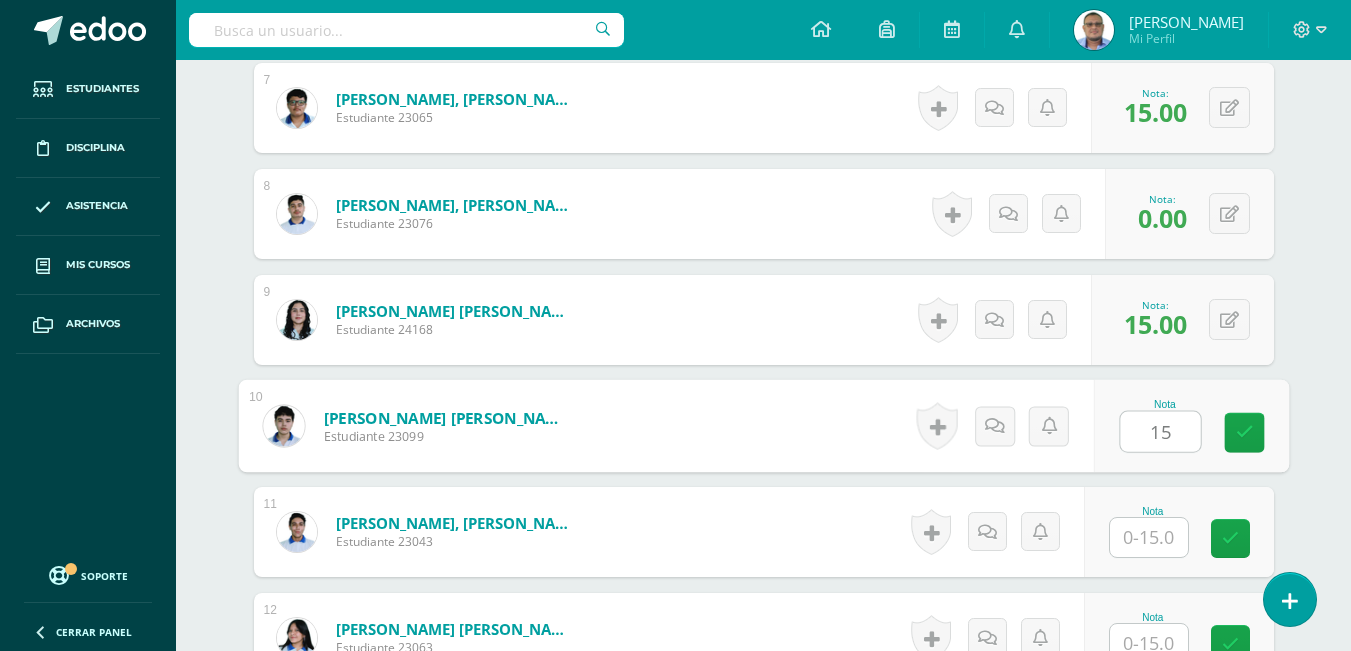 type on "1" 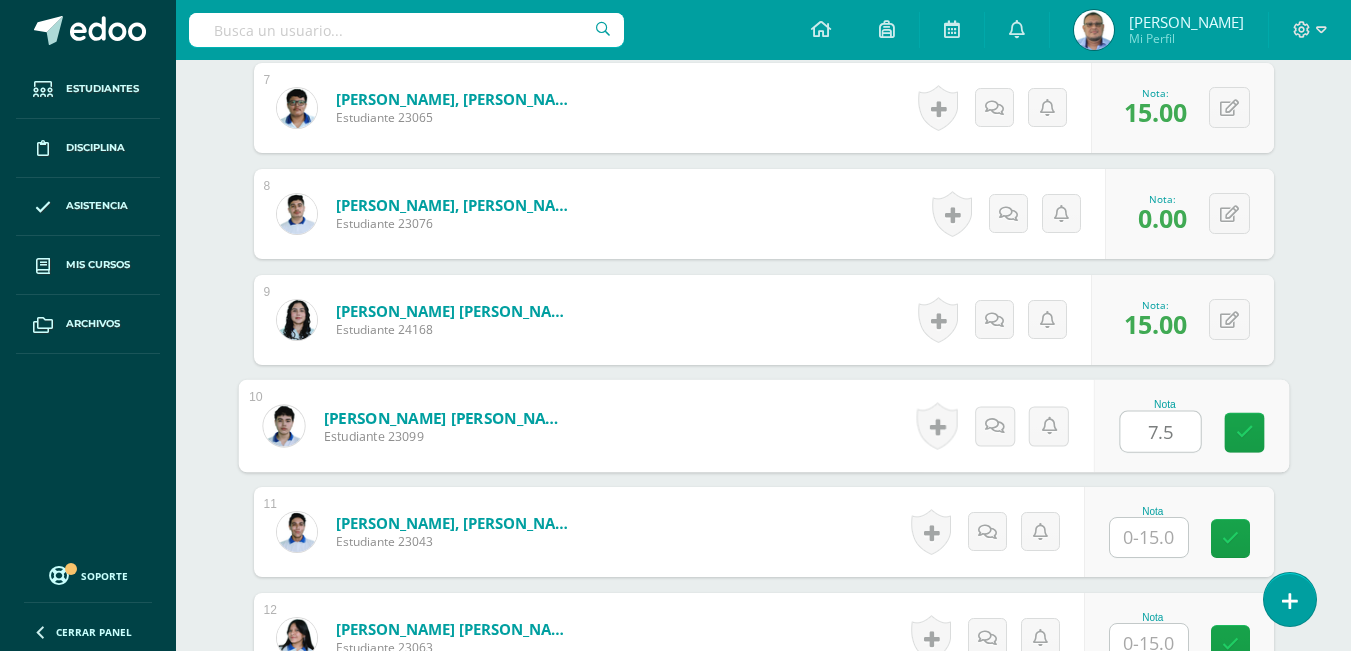type on "7.5" 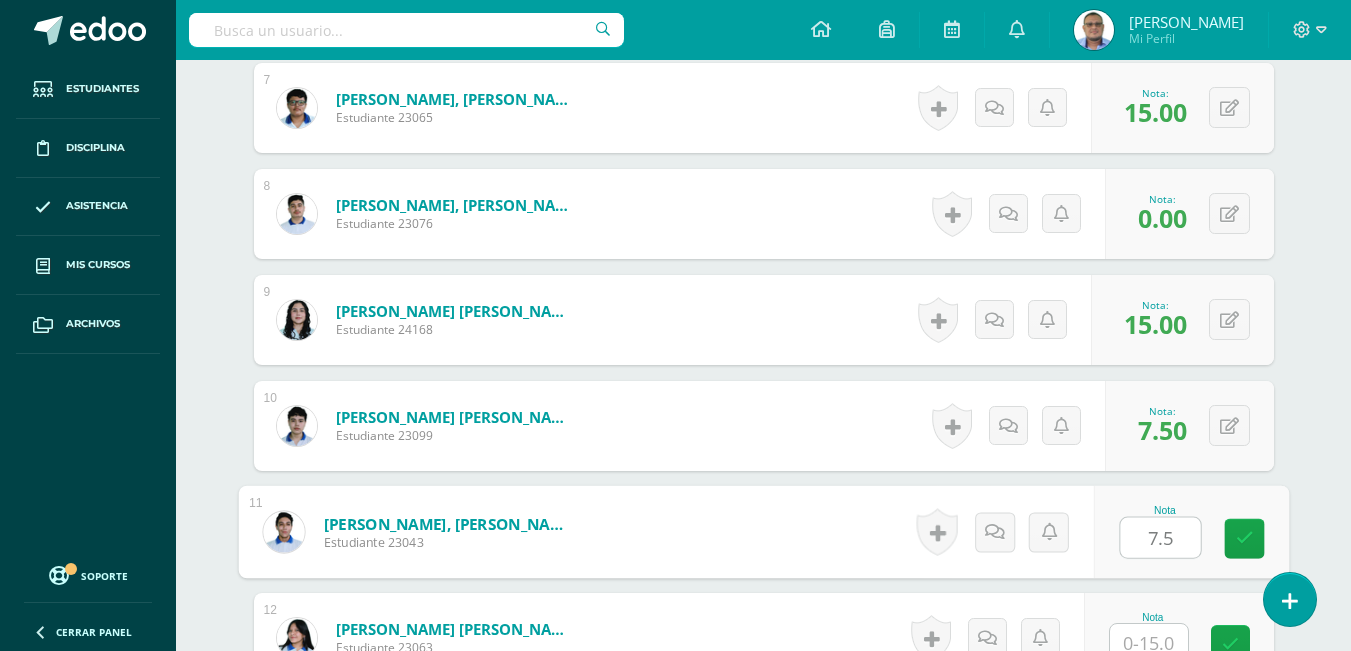 type on "7.5" 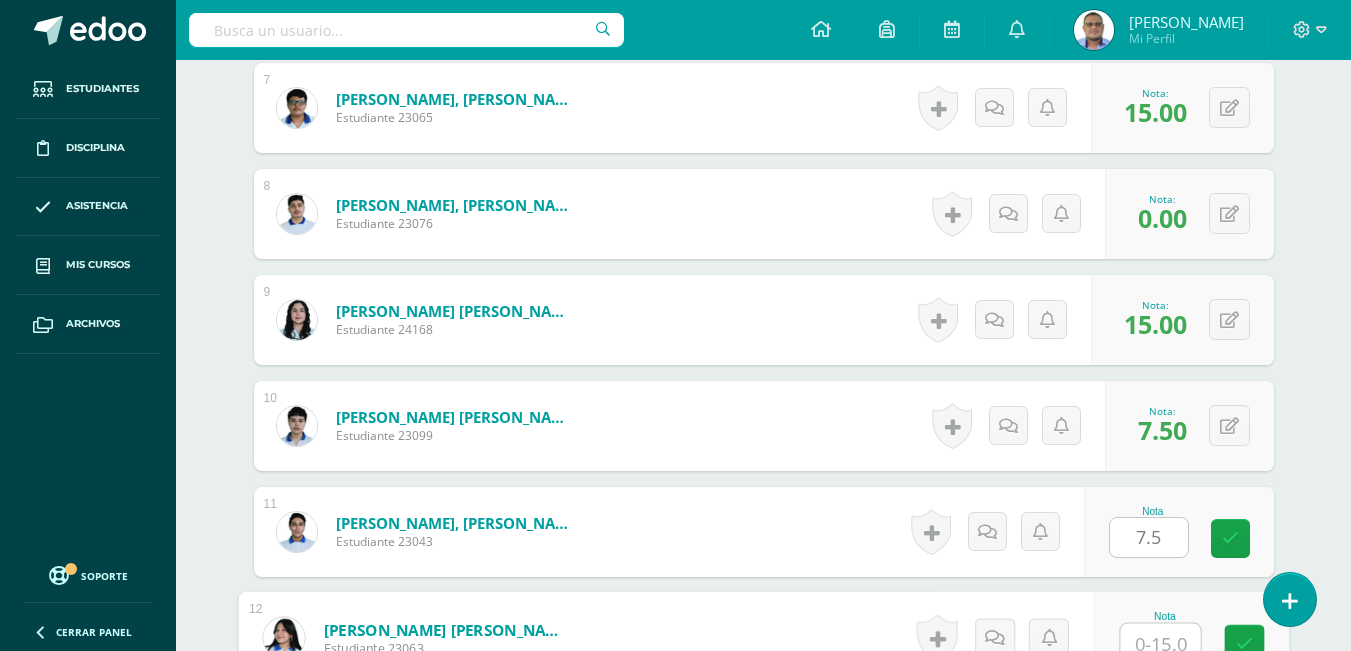scroll, scrollTop: 1299, scrollLeft: 0, axis: vertical 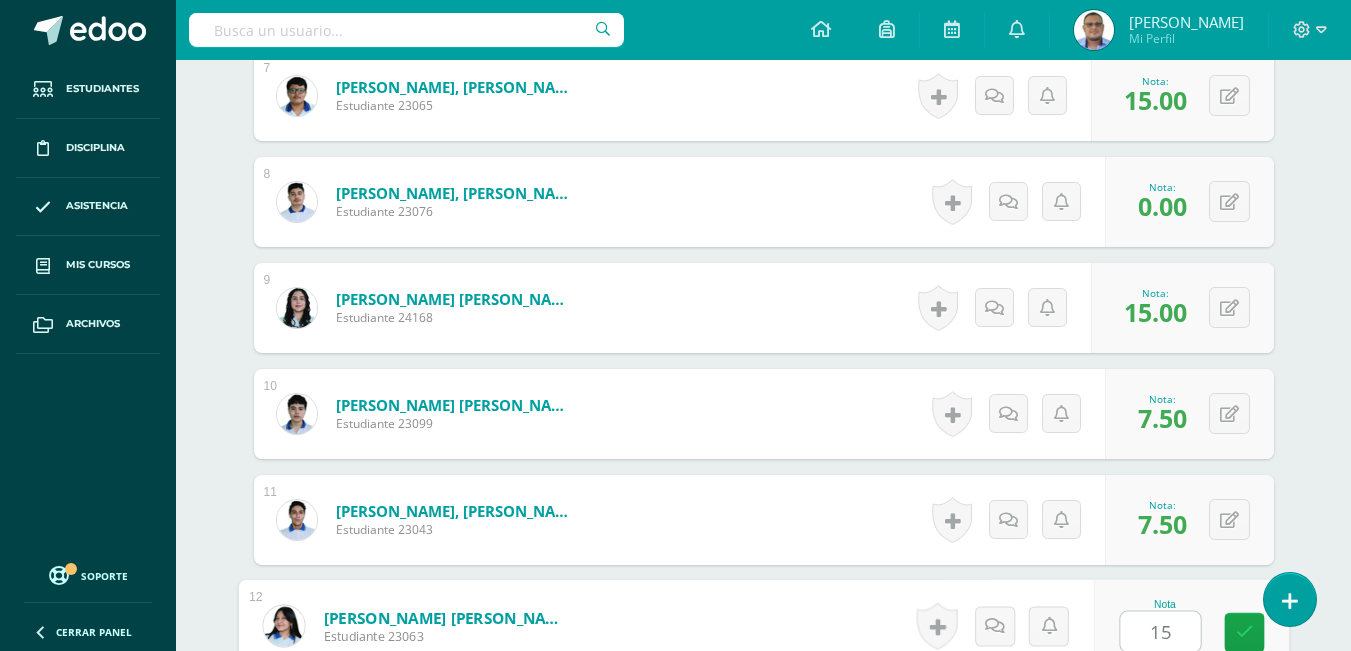 type on "15" 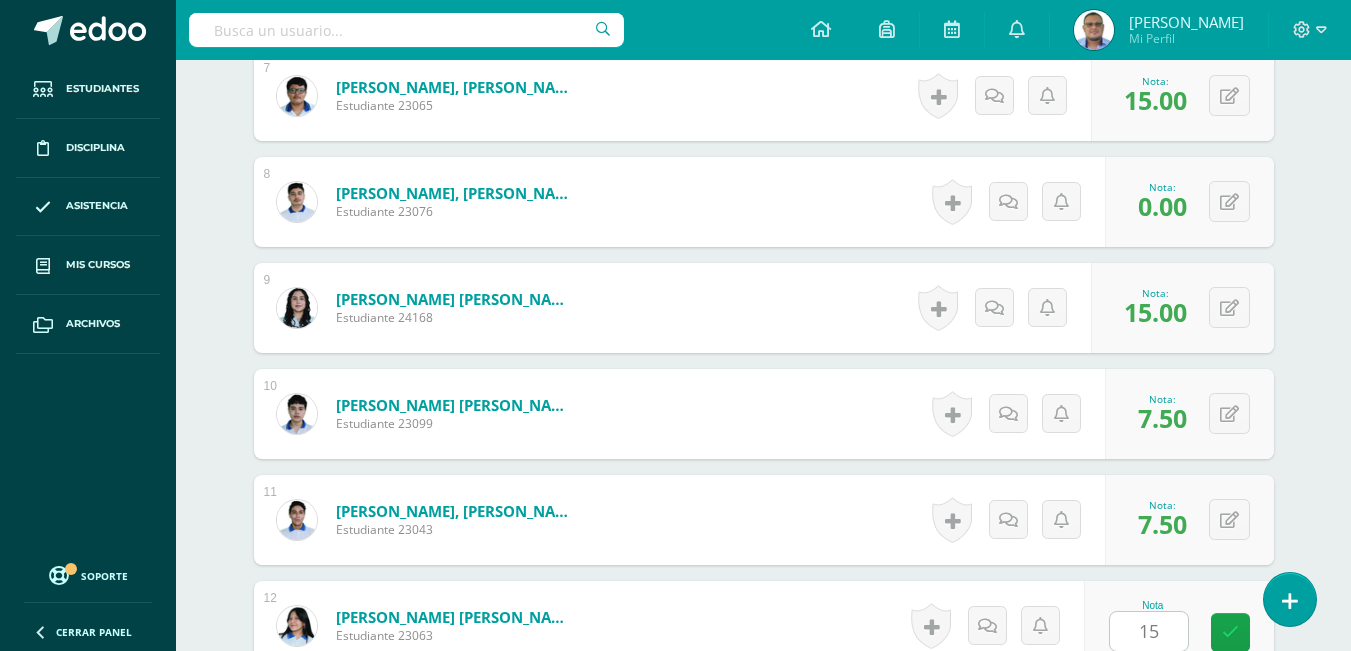 scroll, scrollTop: 1711, scrollLeft: 0, axis: vertical 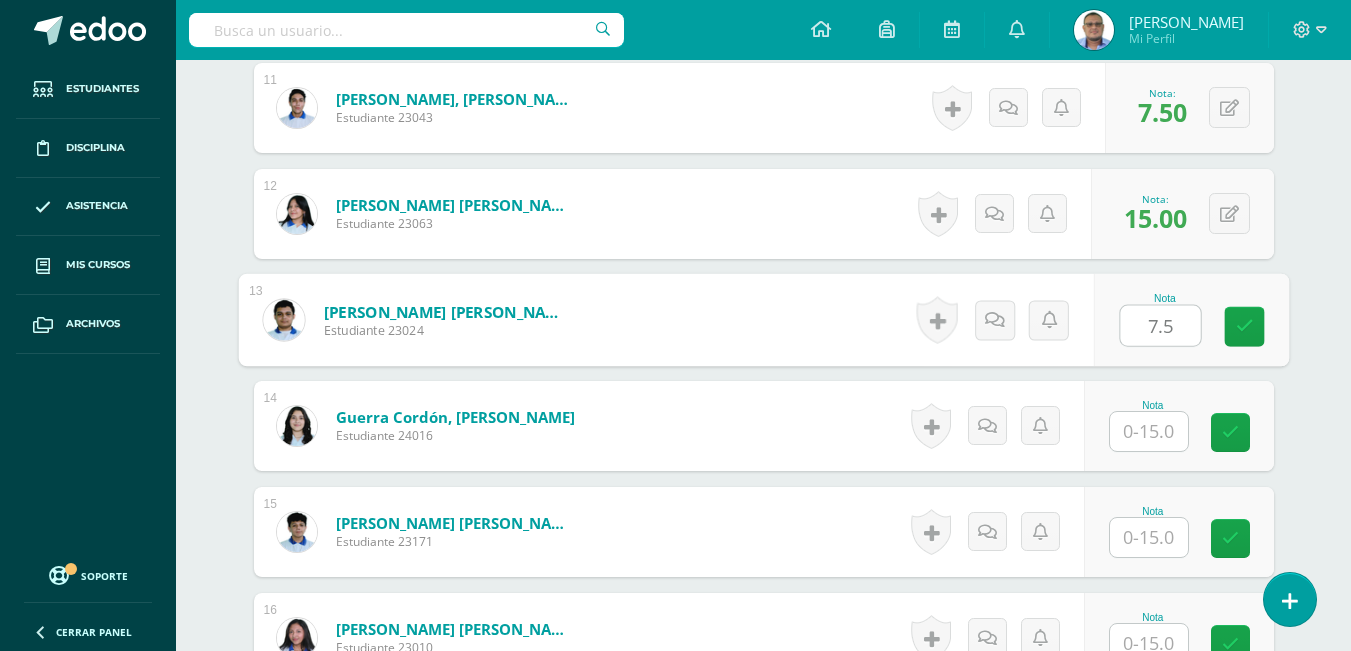 type on "7.5" 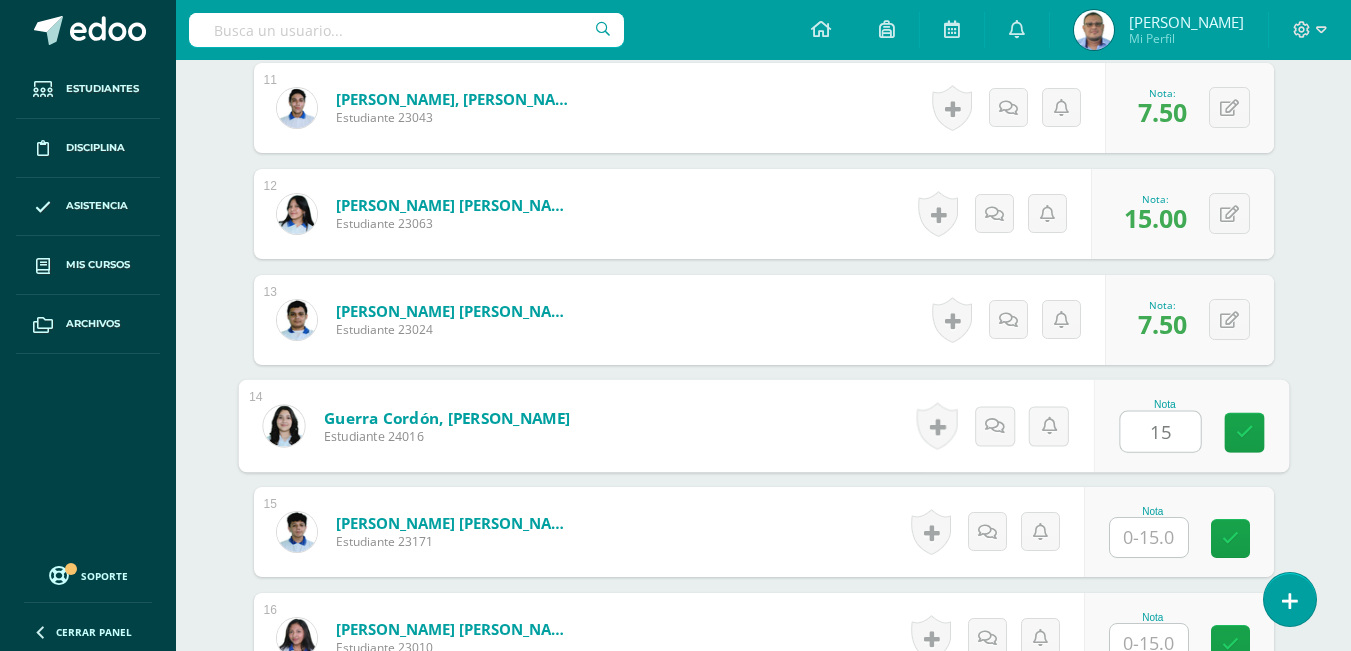 type on "15" 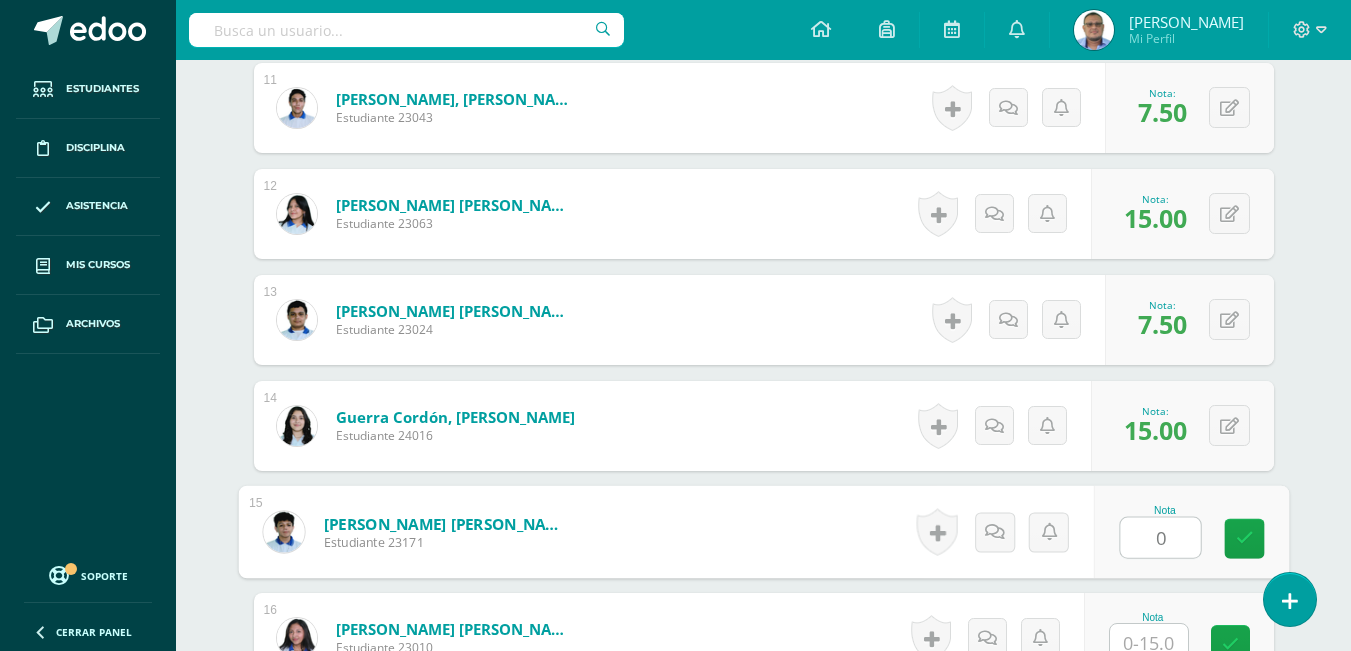 type on "0" 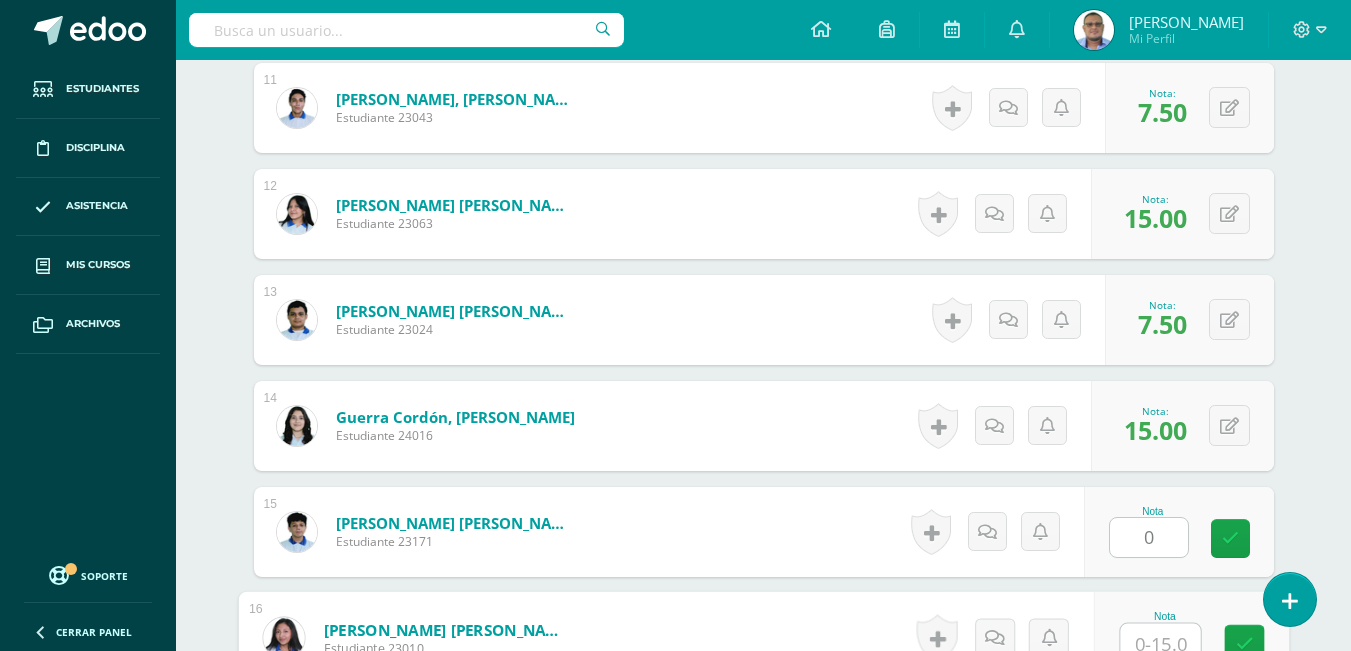 scroll, scrollTop: 1723, scrollLeft: 0, axis: vertical 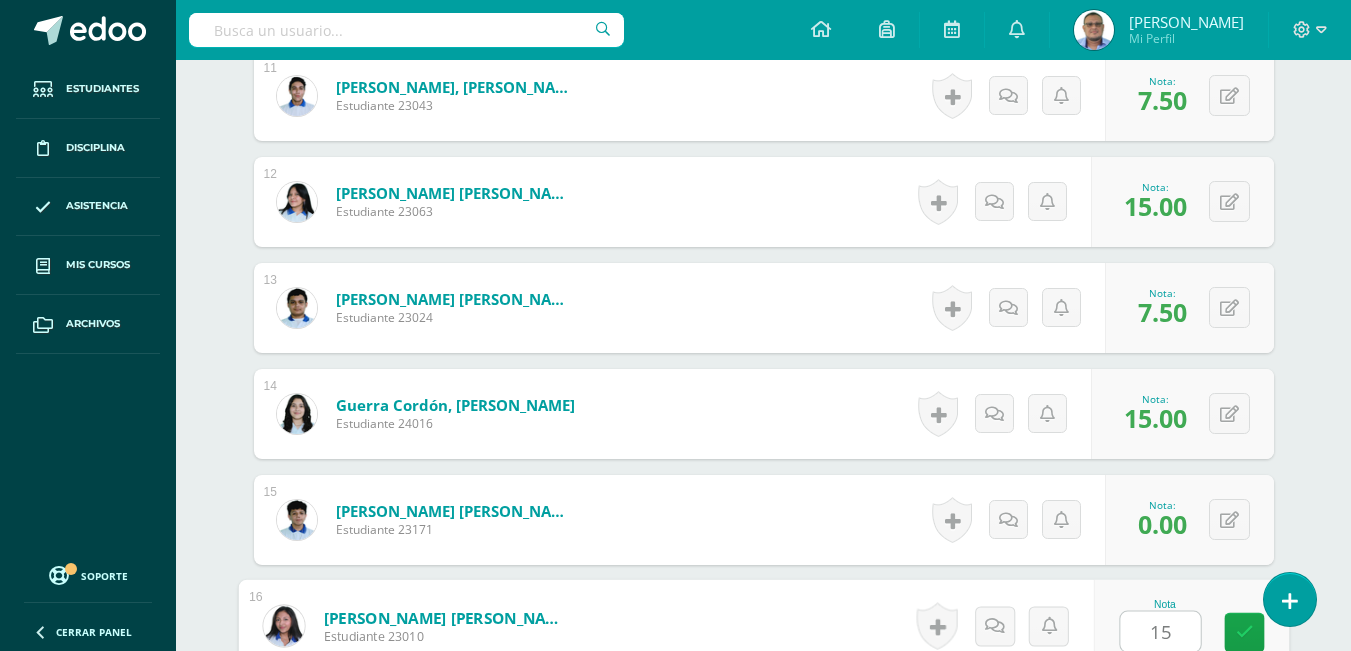 type on "15" 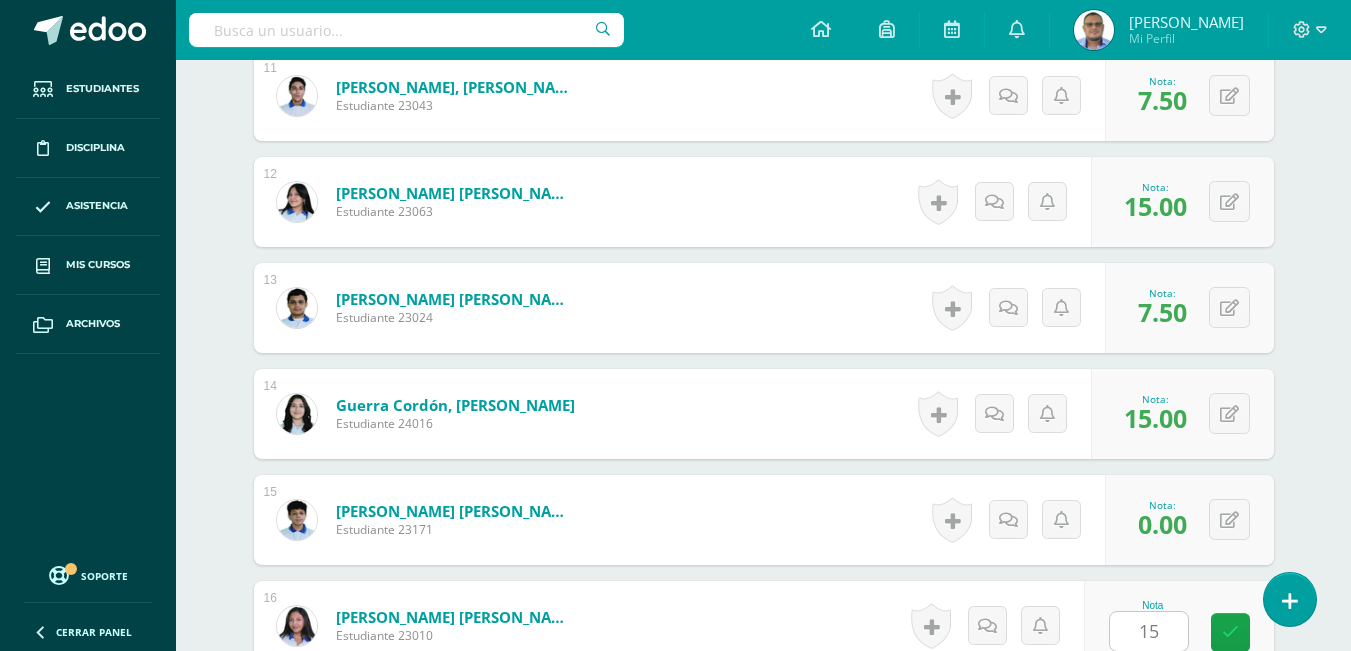 scroll, scrollTop: 2135, scrollLeft: 0, axis: vertical 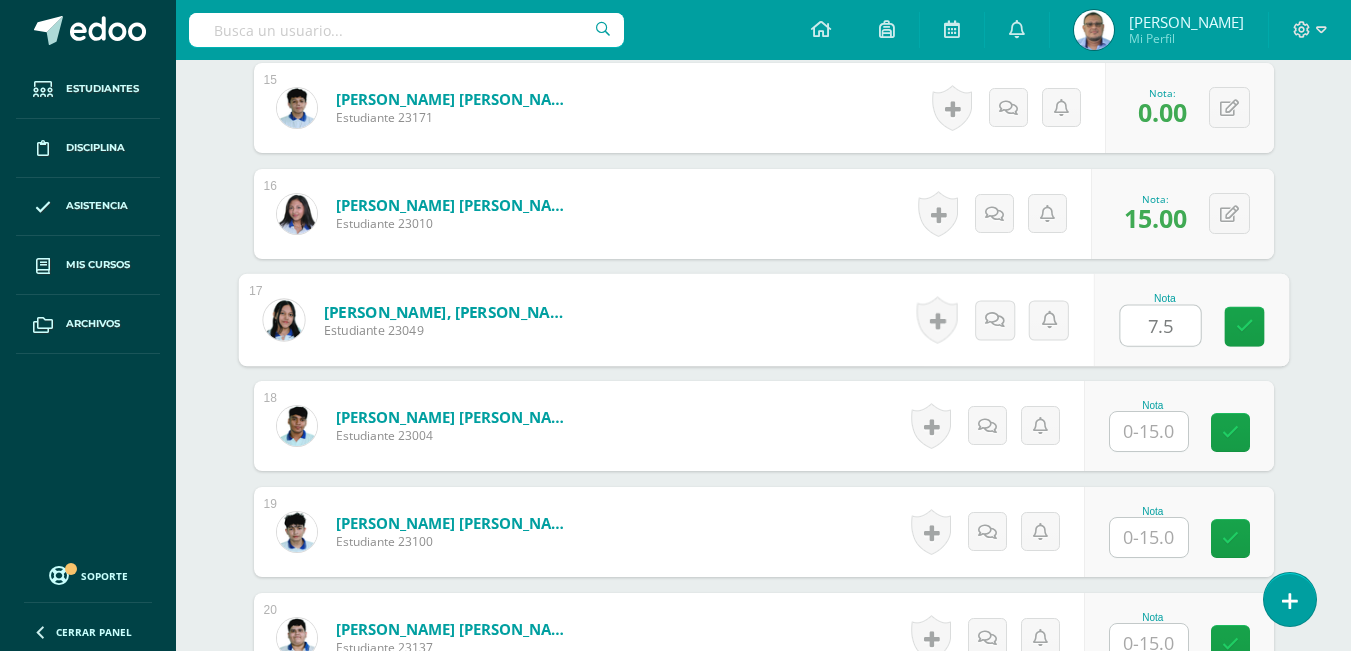 type on "7.5" 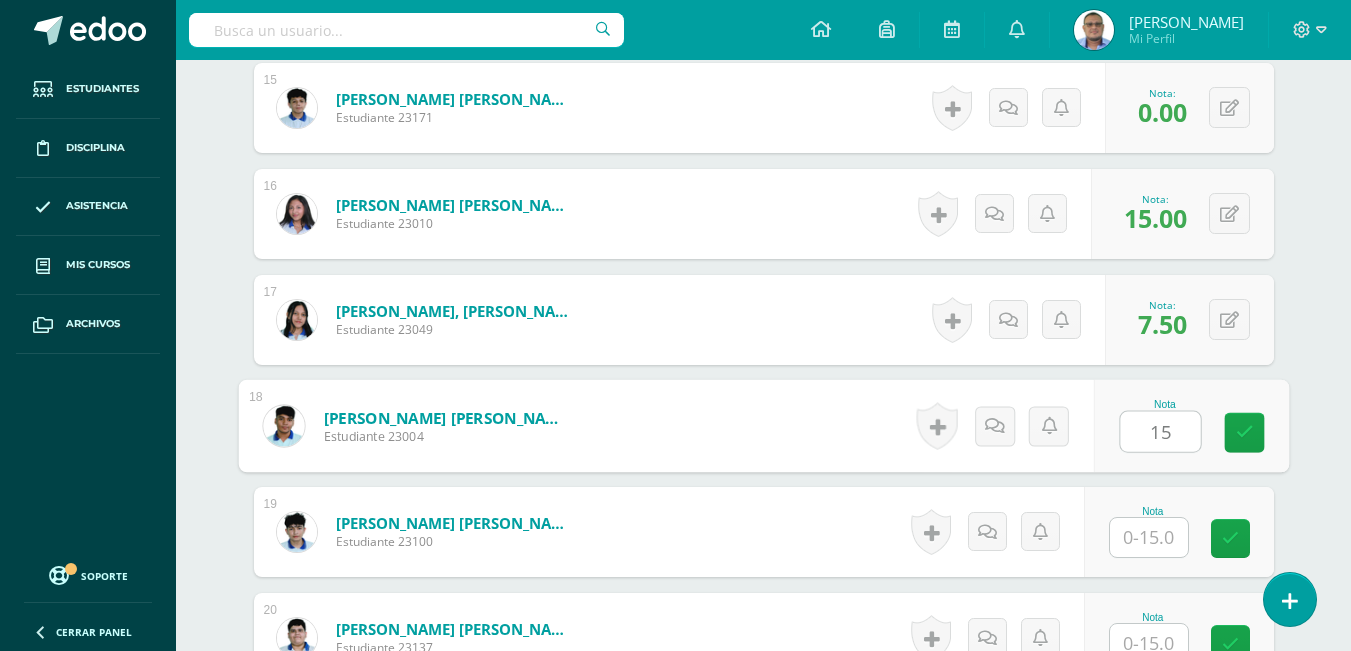 type on "15" 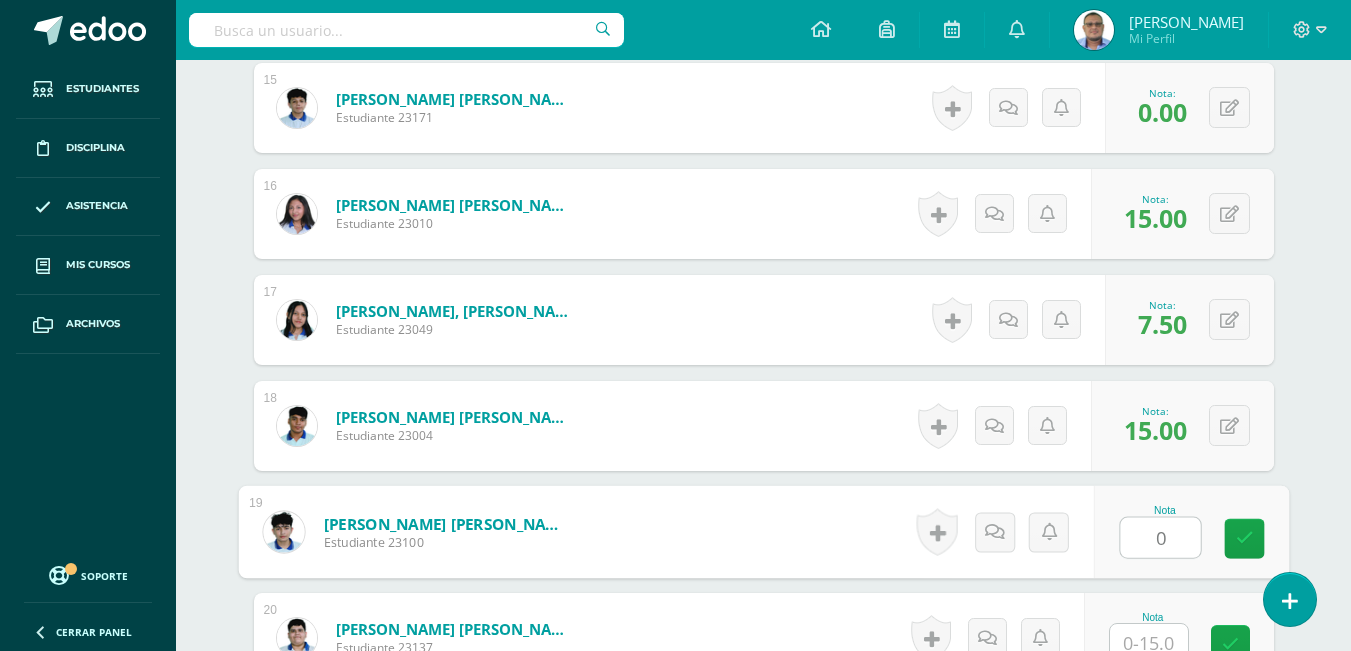 type on "0" 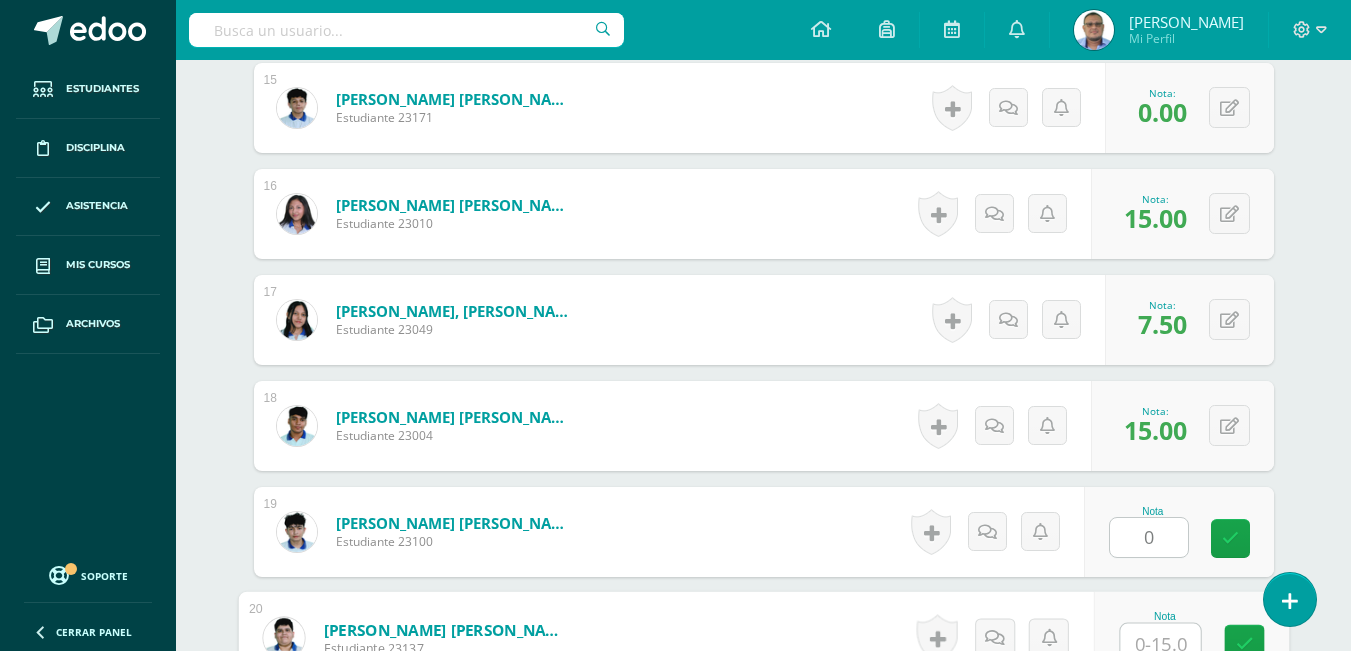scroll, scrollTop: 2147, scrollLeft: 0, axis: vertical 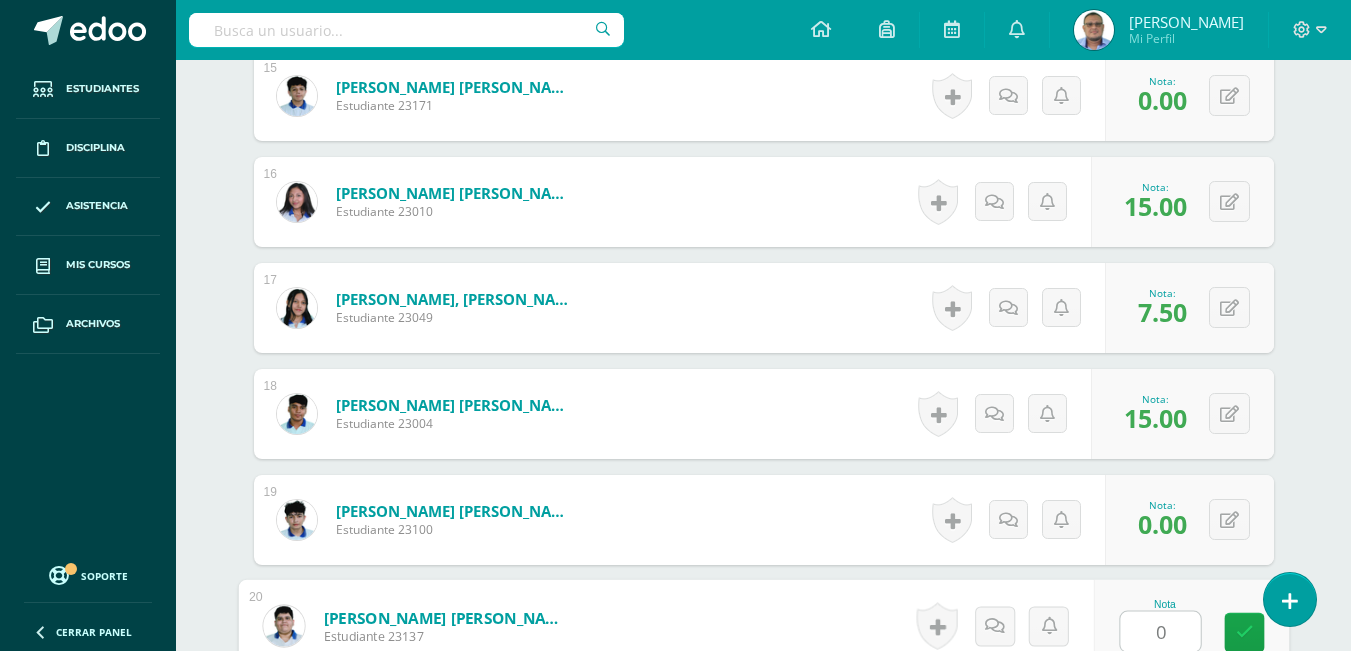 type on "0" 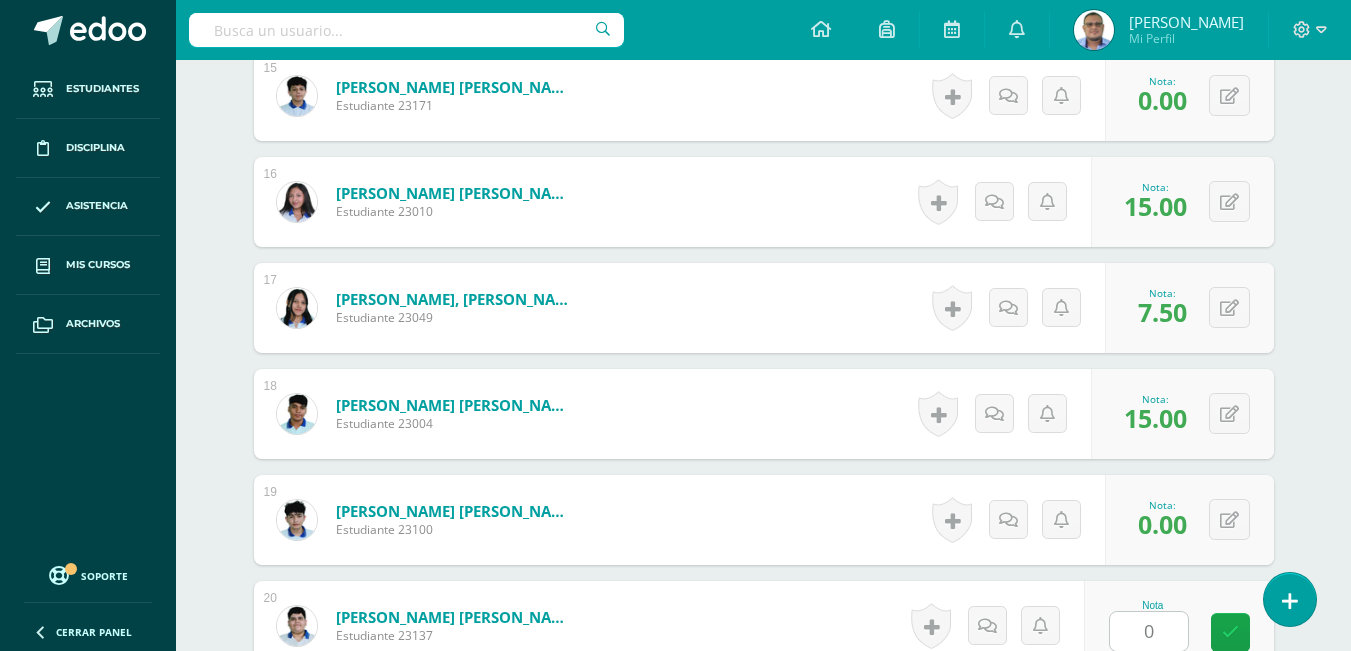 scroll, scrollTop: 2559, scrollLeft: 0, axis: vertical 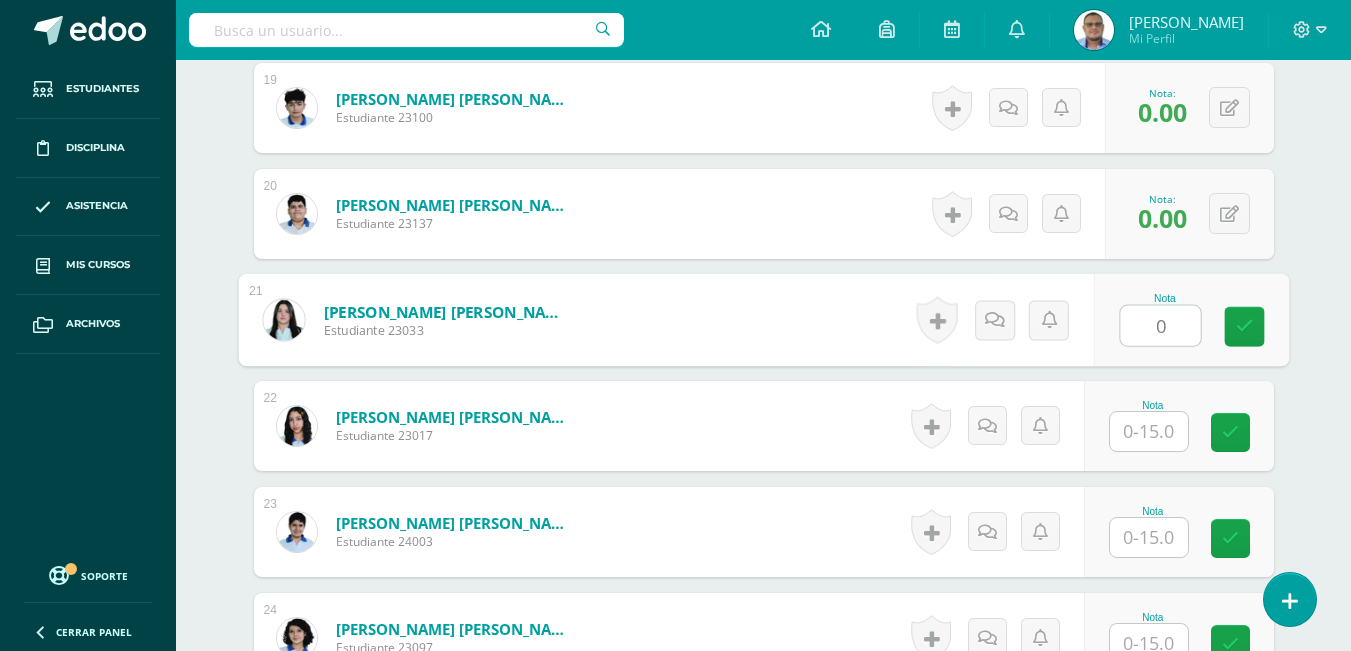 type on "0" 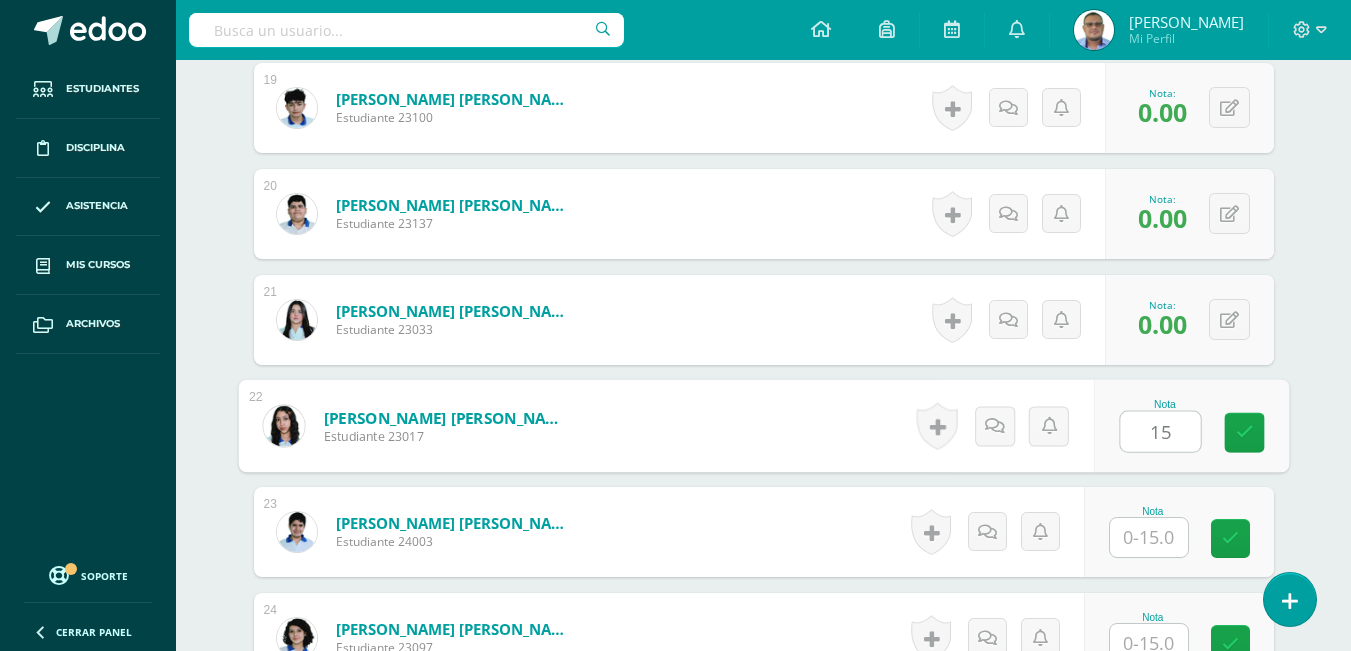 type on "15" 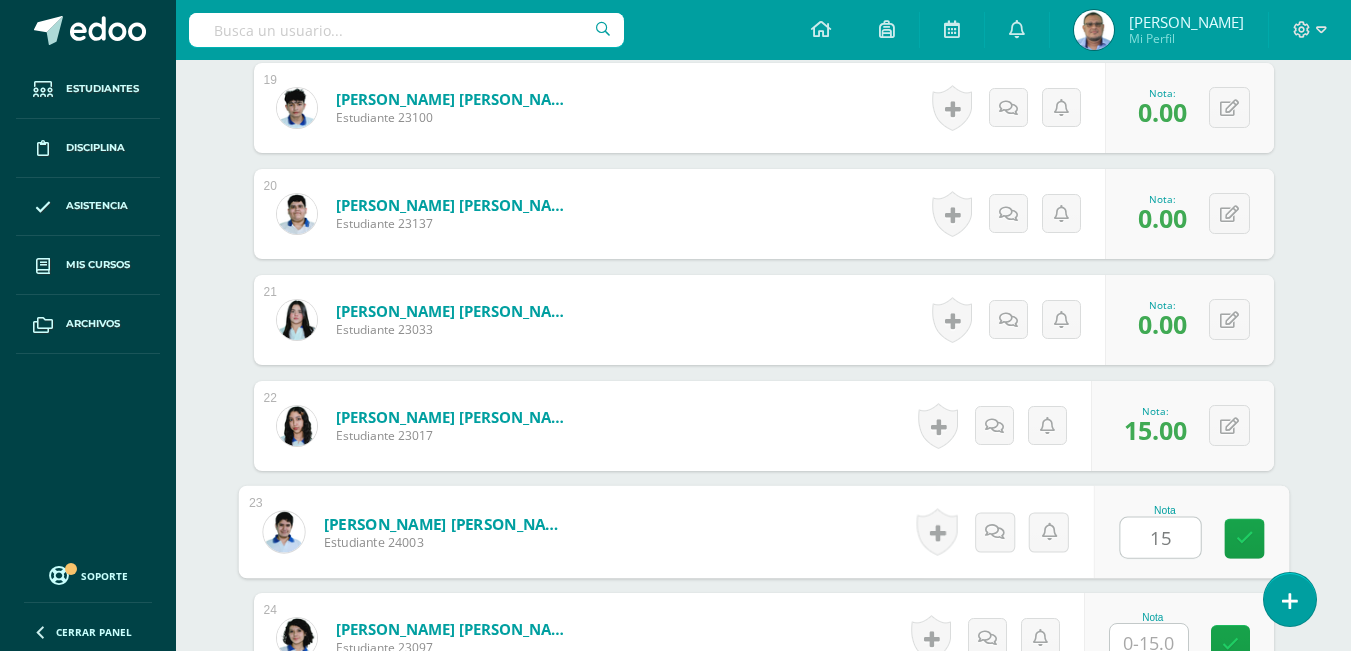 type on "15" 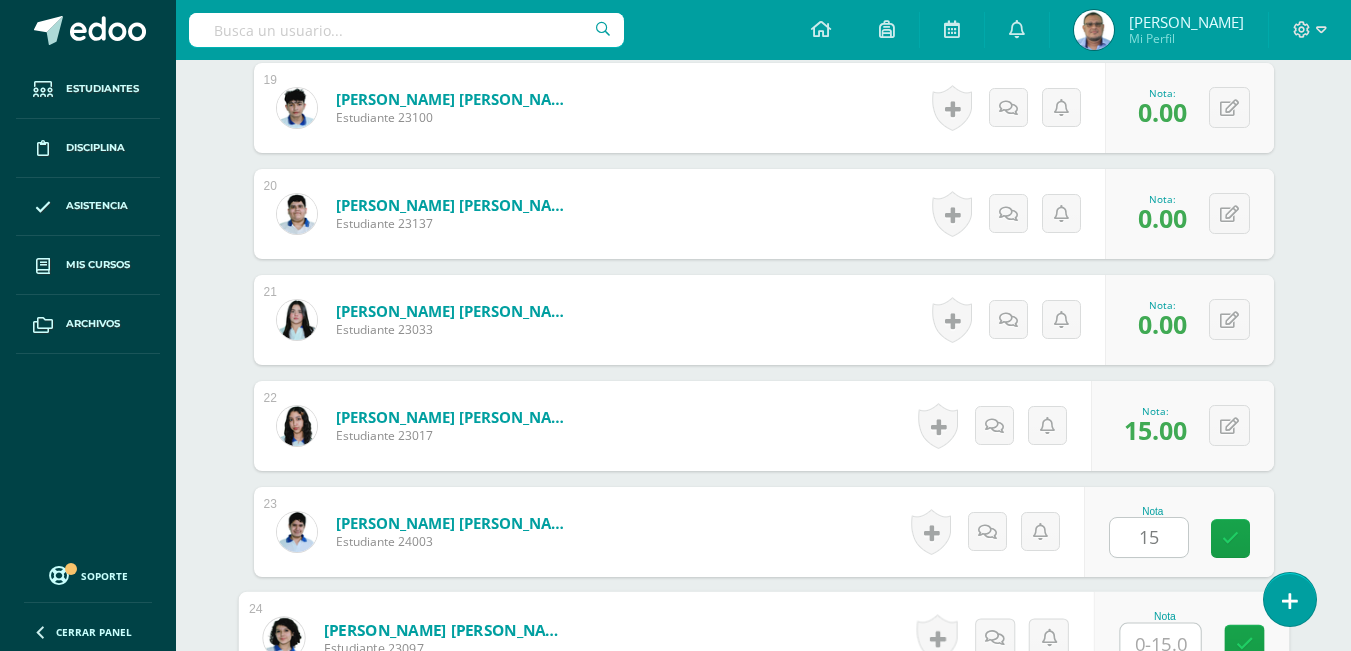 scroll, scrollTop: 2571, scrollLeft: 0, axis: vertical 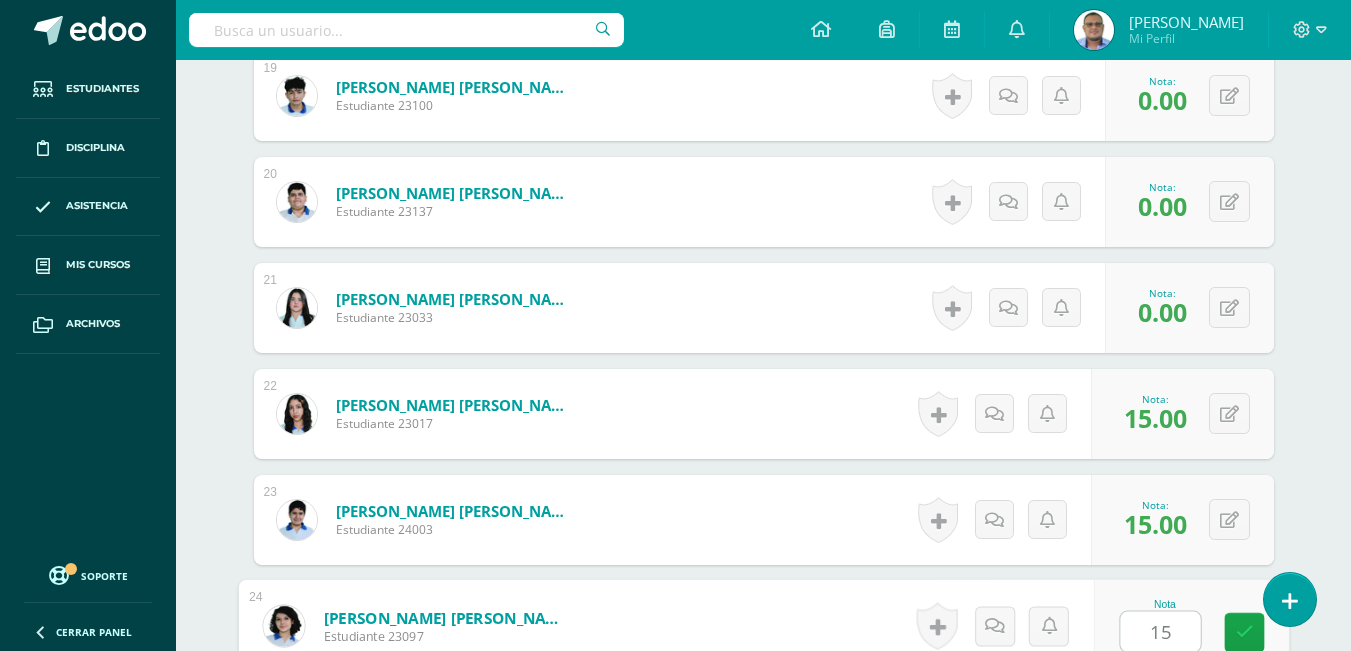 type on "15" 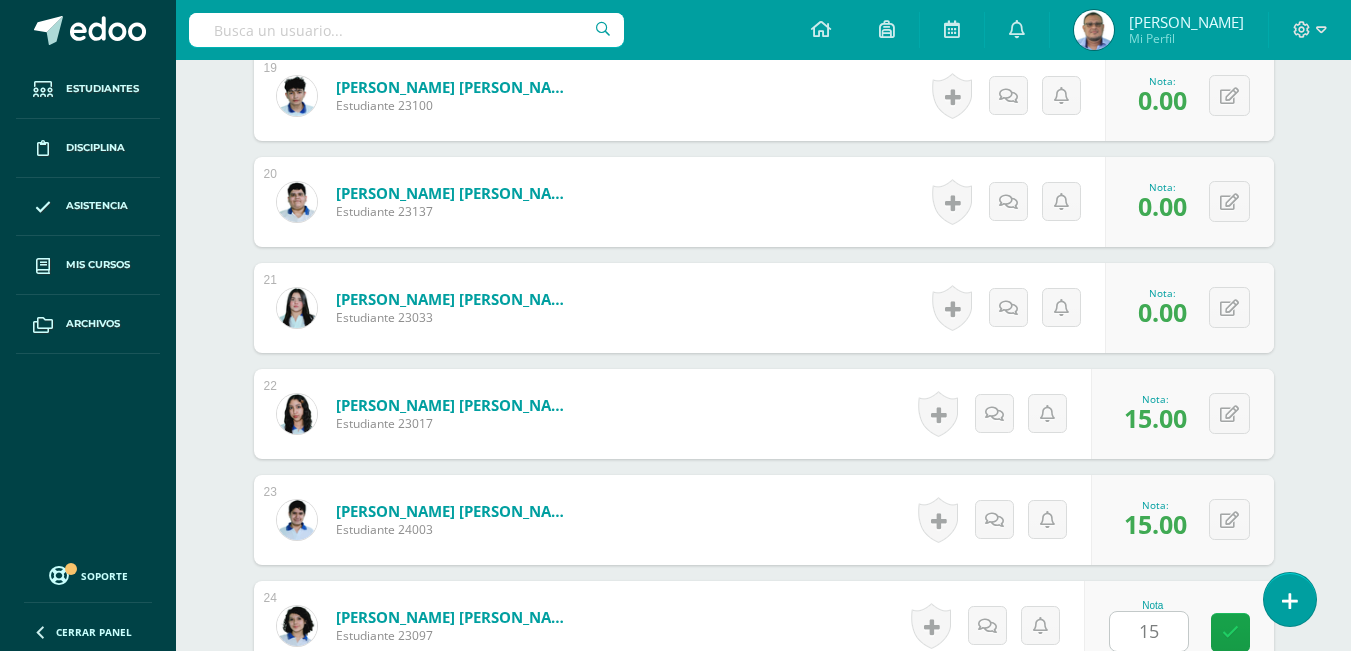 scroll, scrollTop: 2983, scrollLeft: 0, axis: vertical 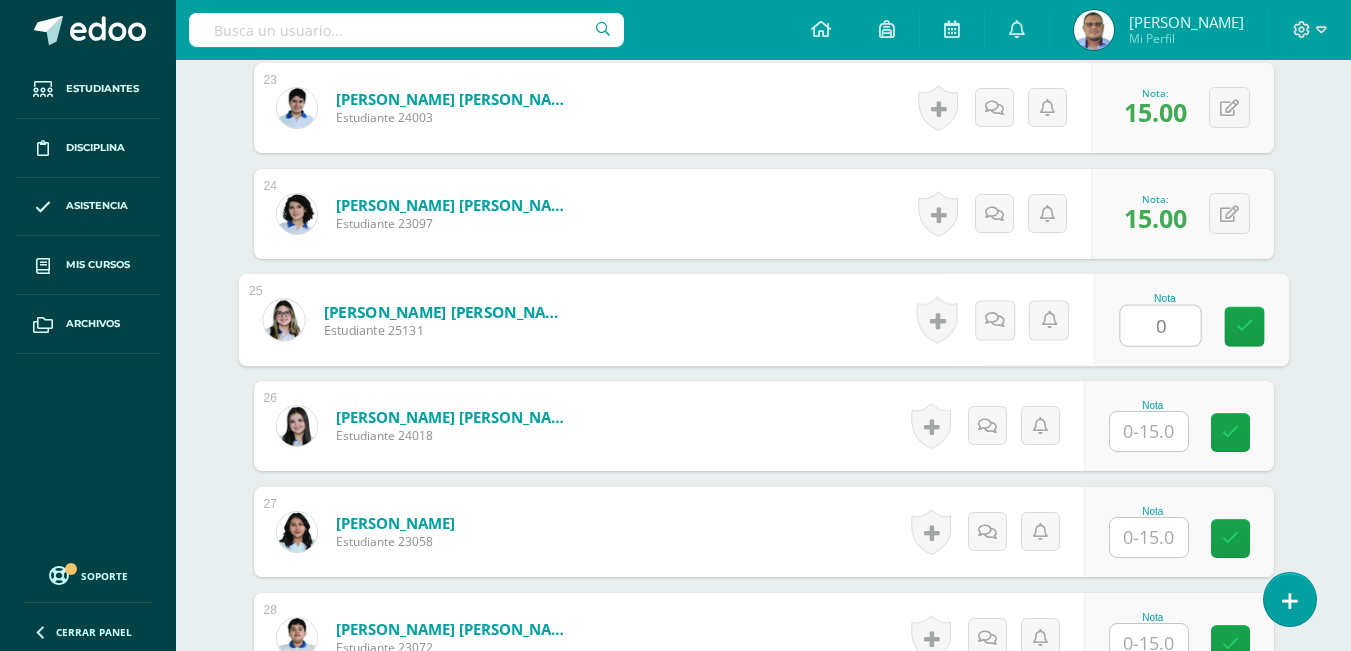 type on "0" 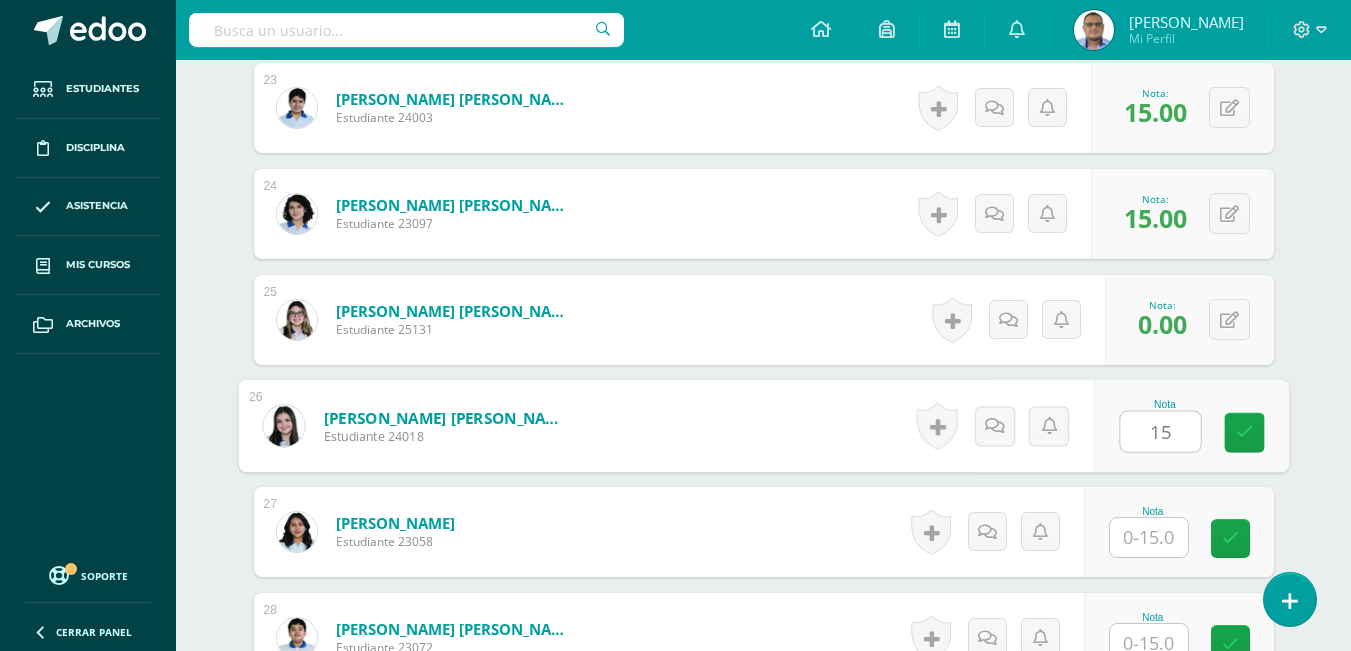 type on "15" 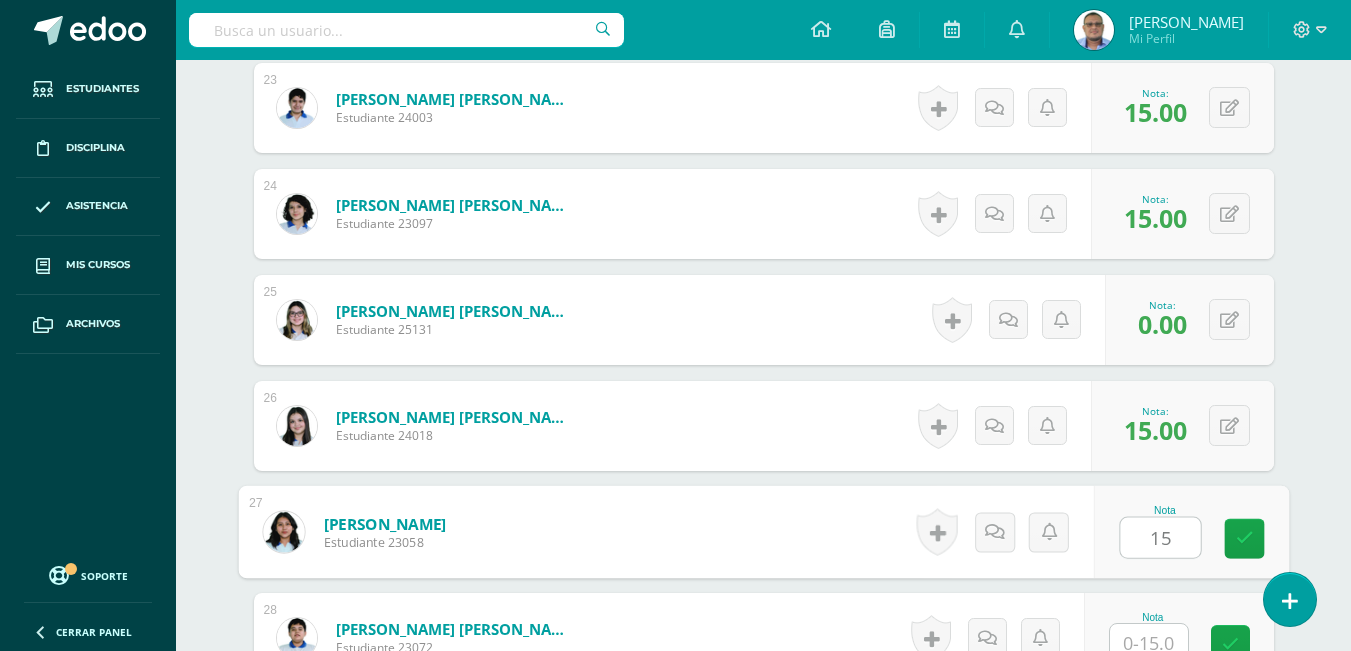 type on "15" 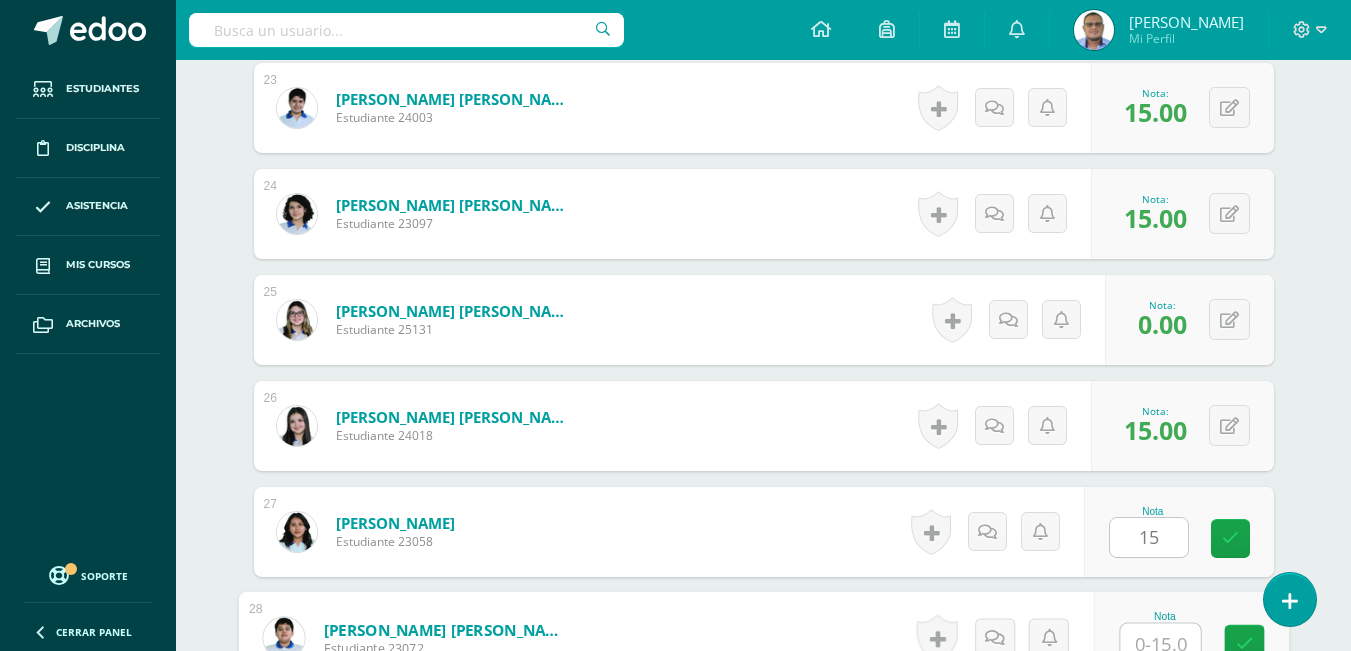 scroll, scrollTop: 2995, scrollLeft: 0, axis: vertical 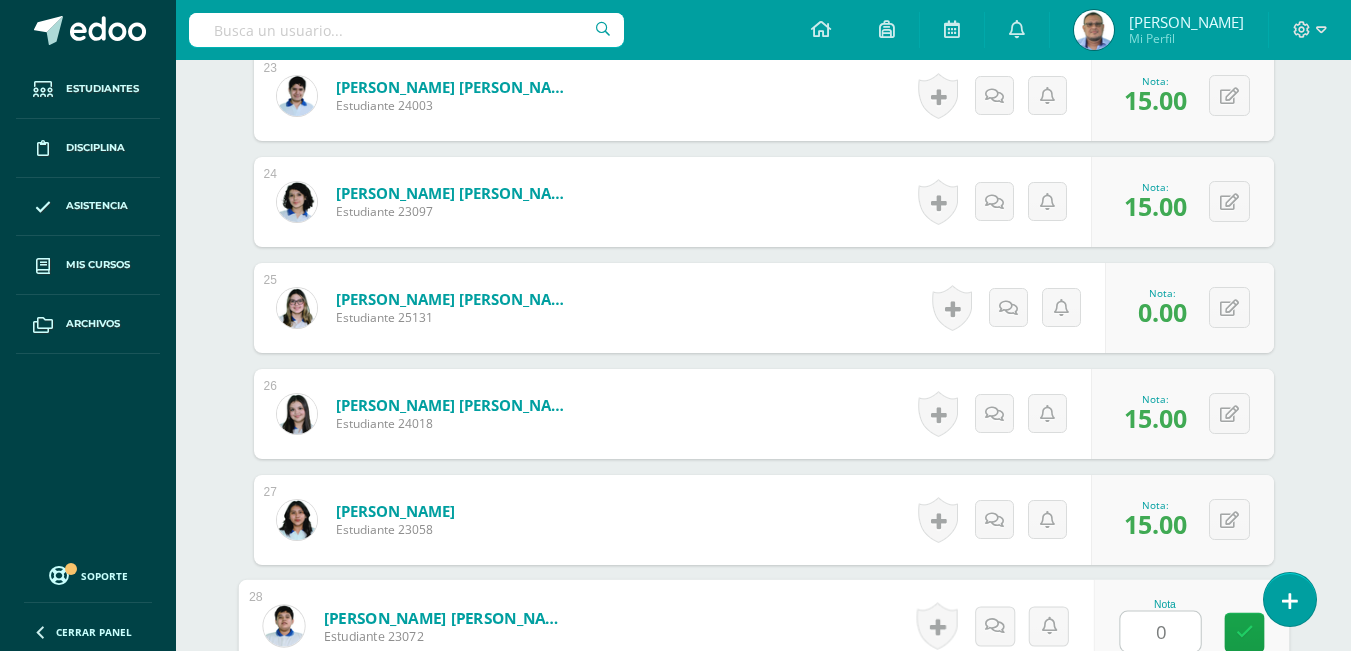 type on "0" 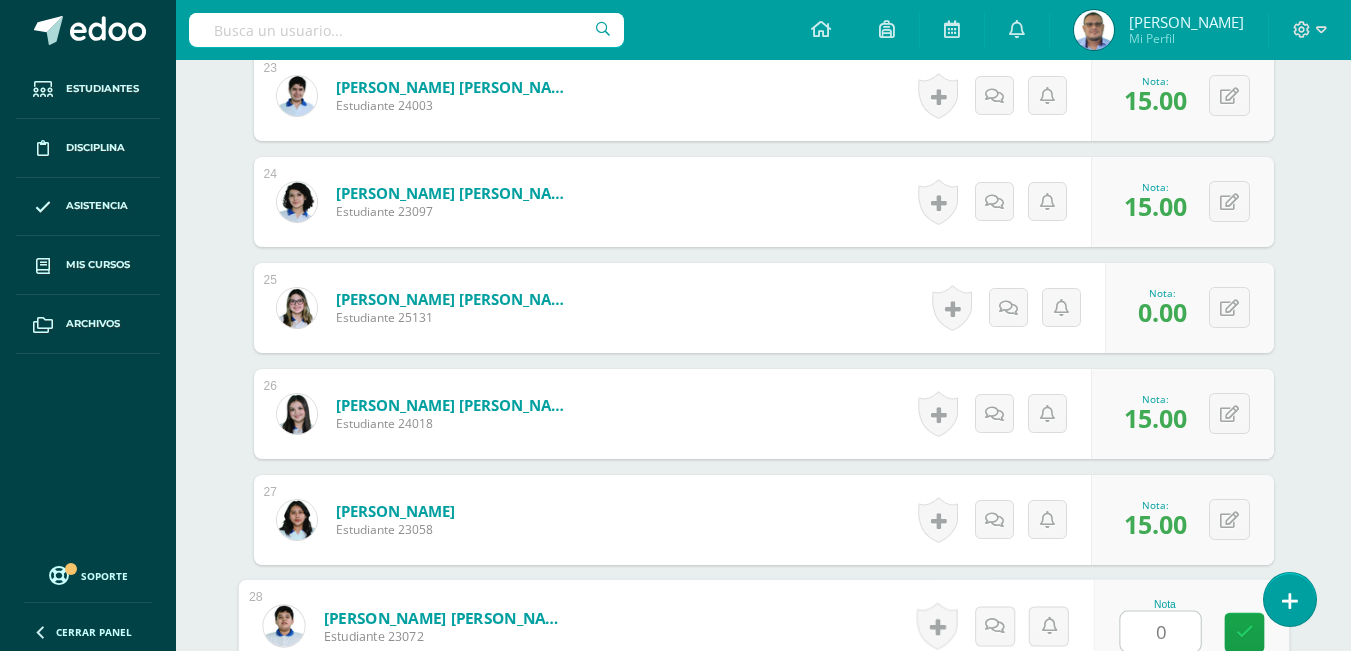 scroll, scrollTop: 3407, scrollLeft: 0, axis: vertical 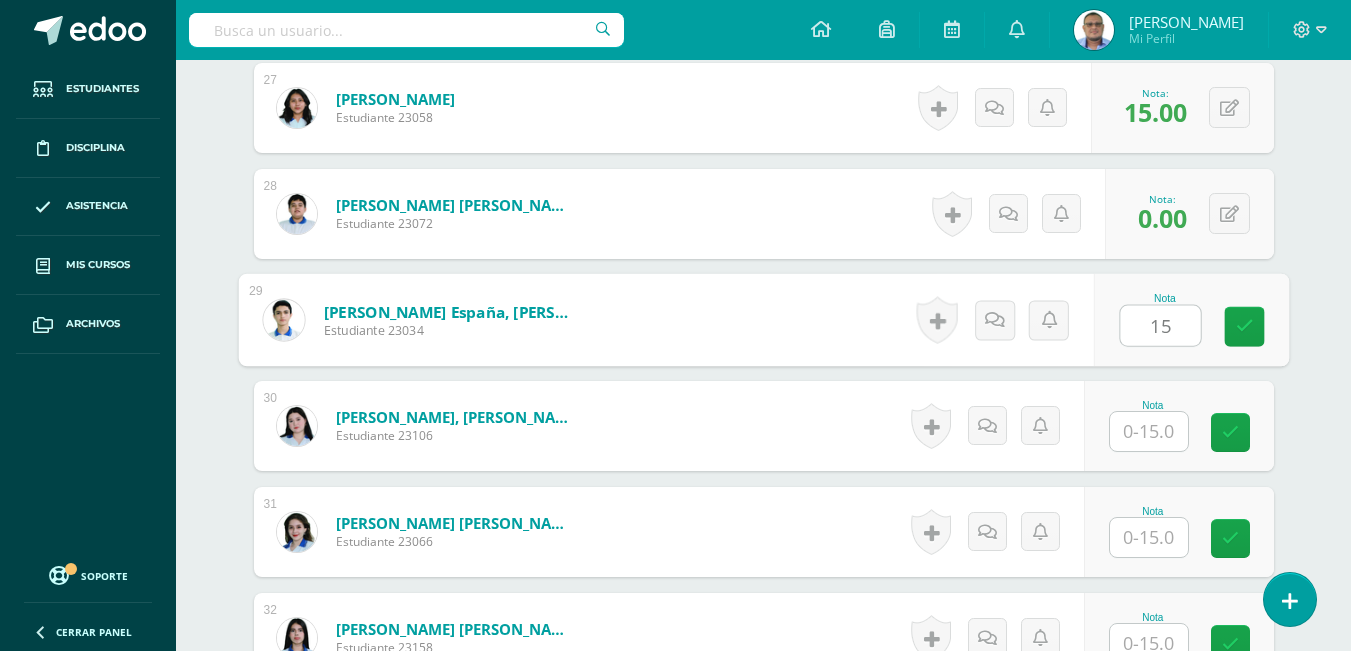 type on "15" 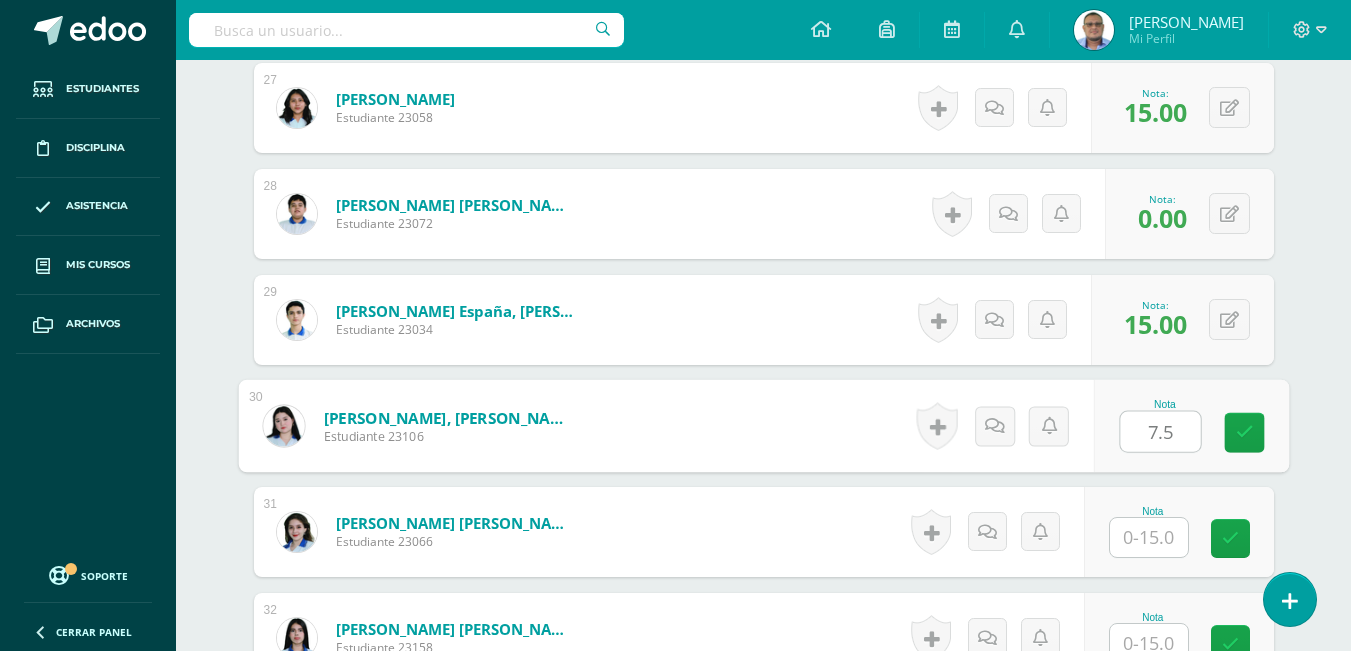 type on "7.5" 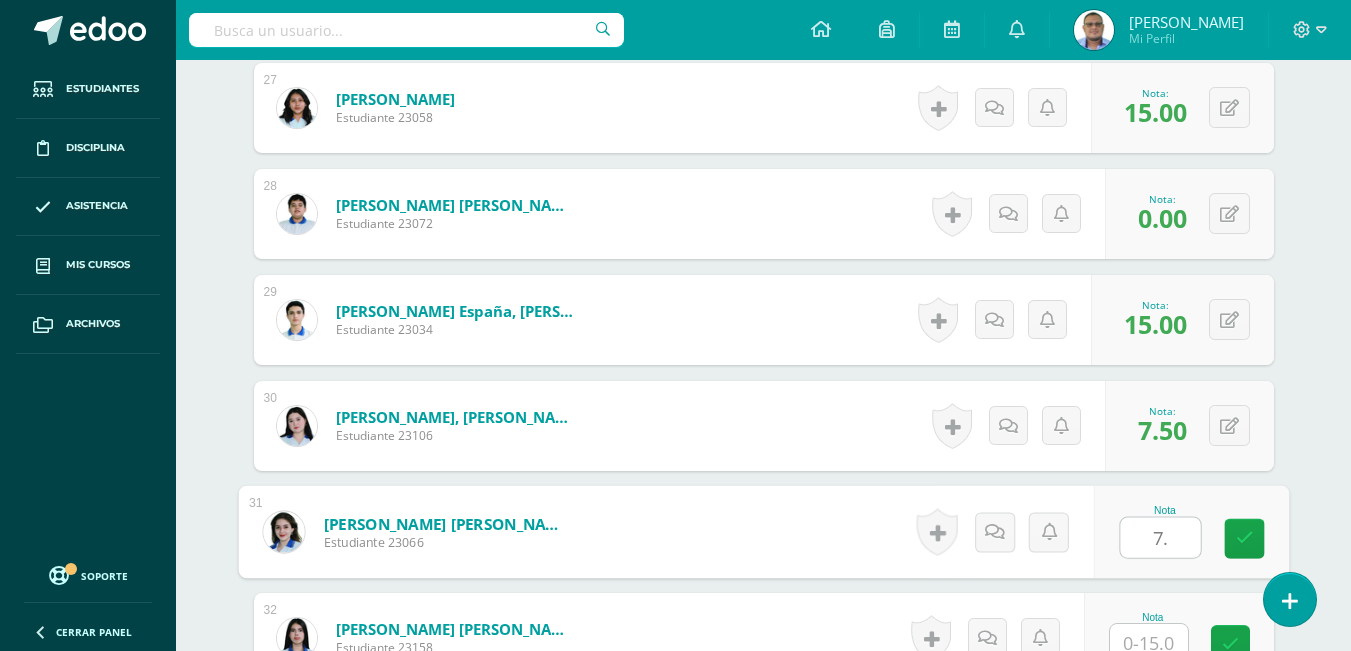 type on "7" 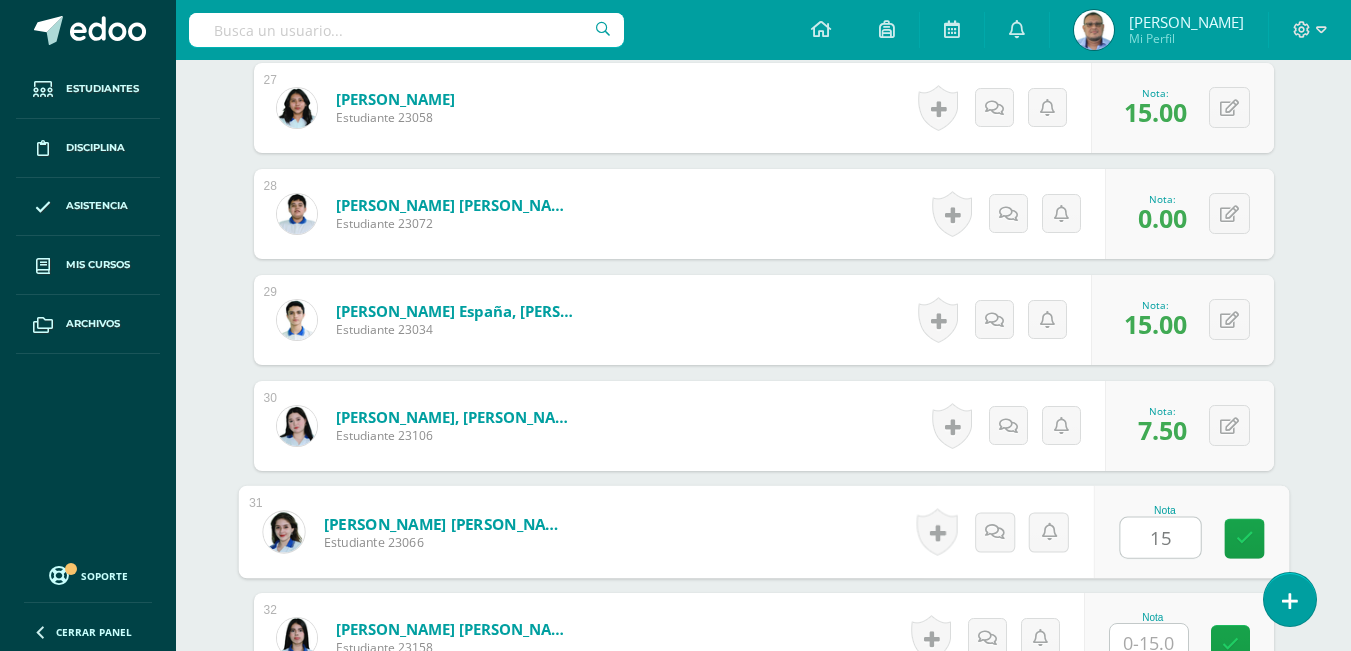 type on "15" 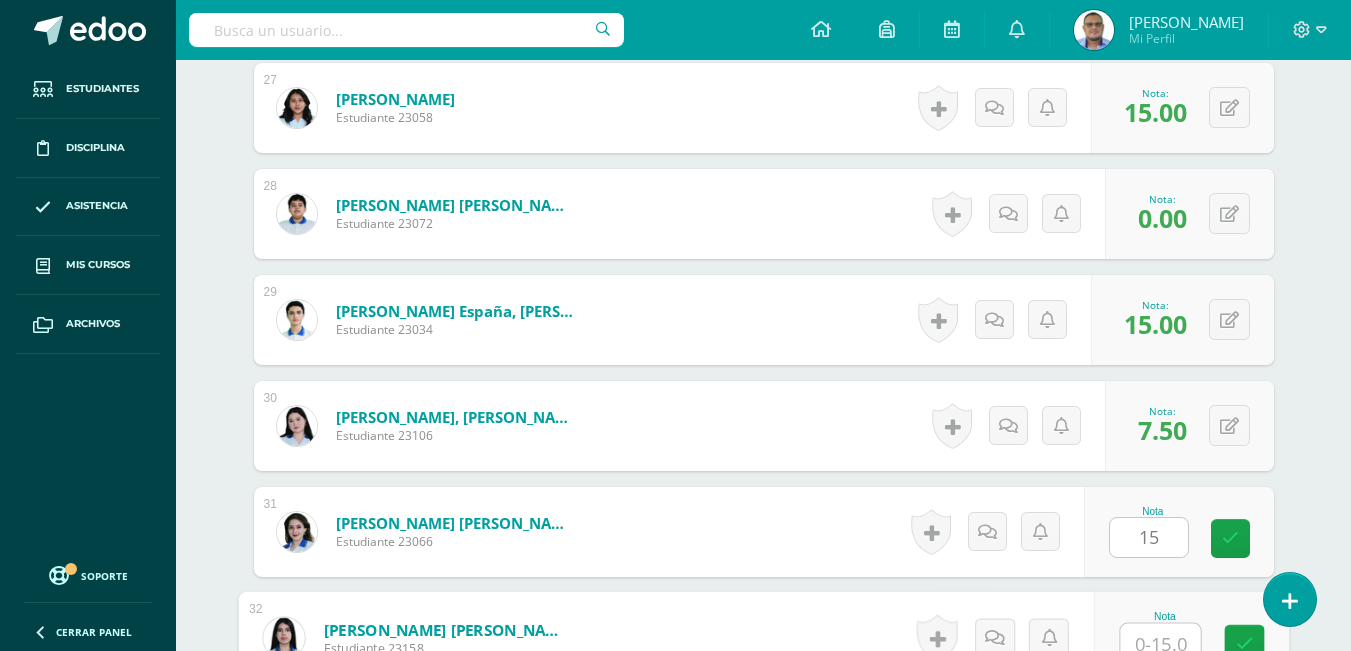 scroll, scrollTop: 3419, scrollLeft: 0, axis: vertical 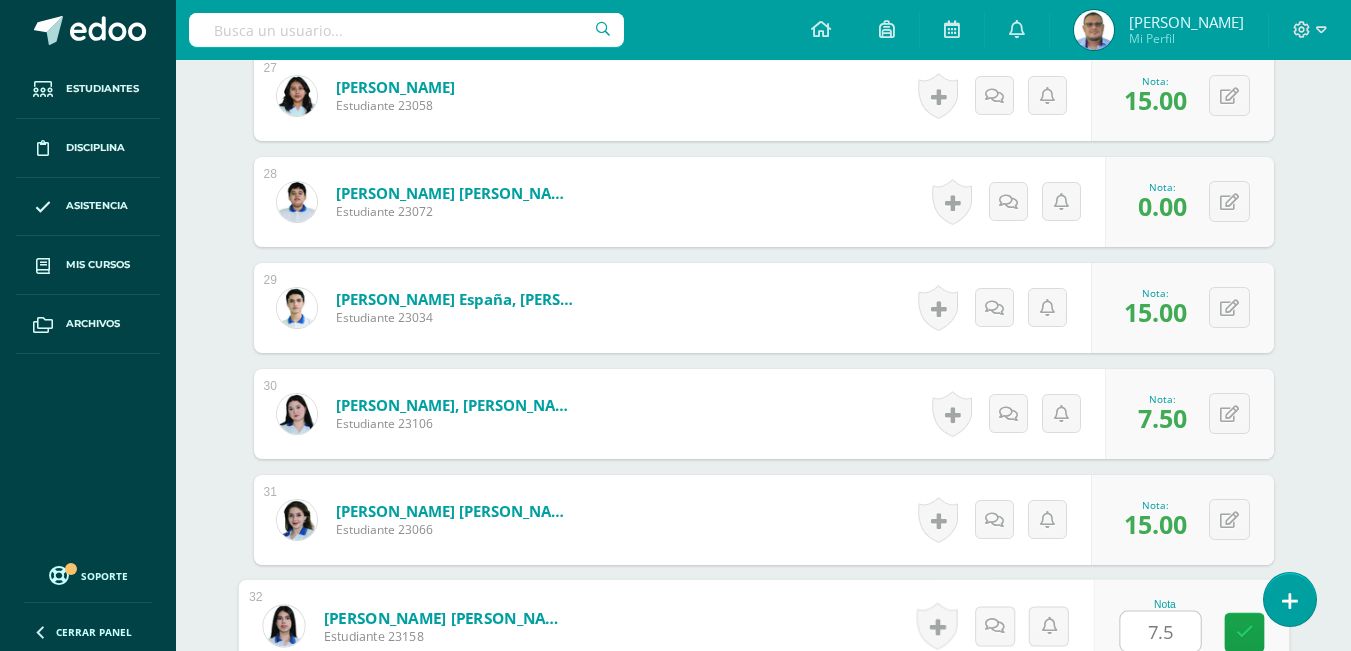 type on "7.5" 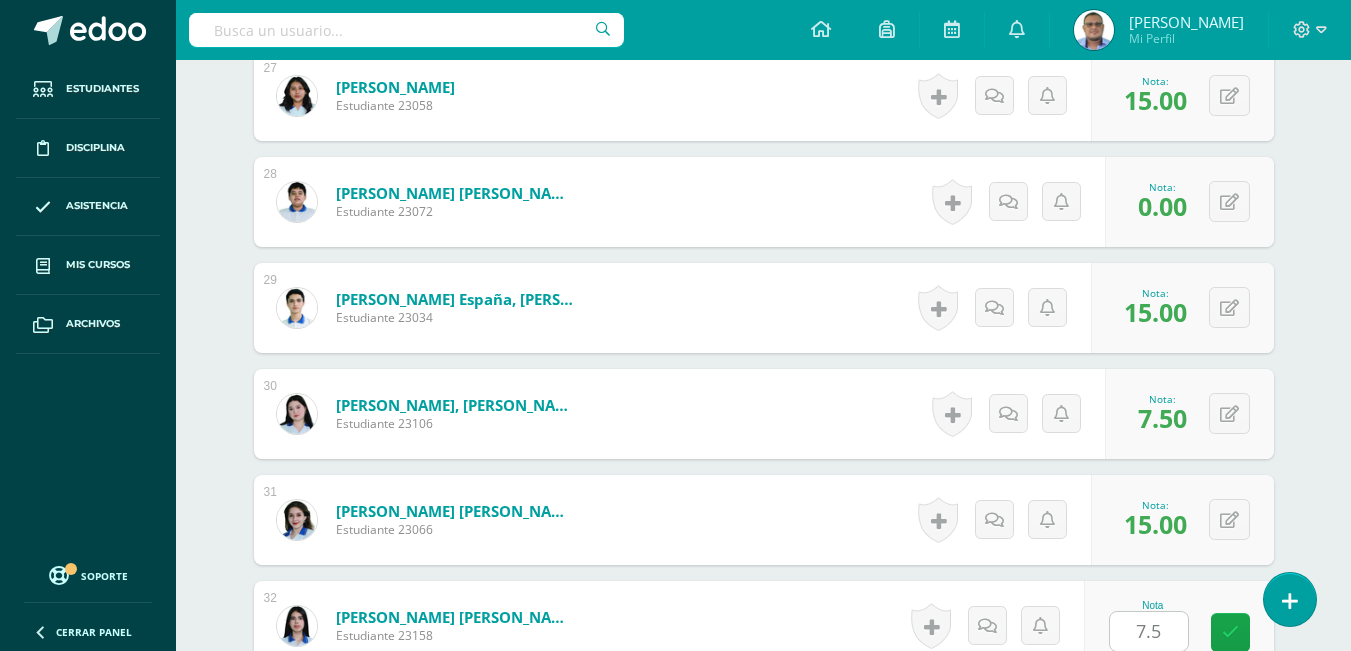scroll, scrollTop: 3831, scrollLeft: 0, axis: vertical 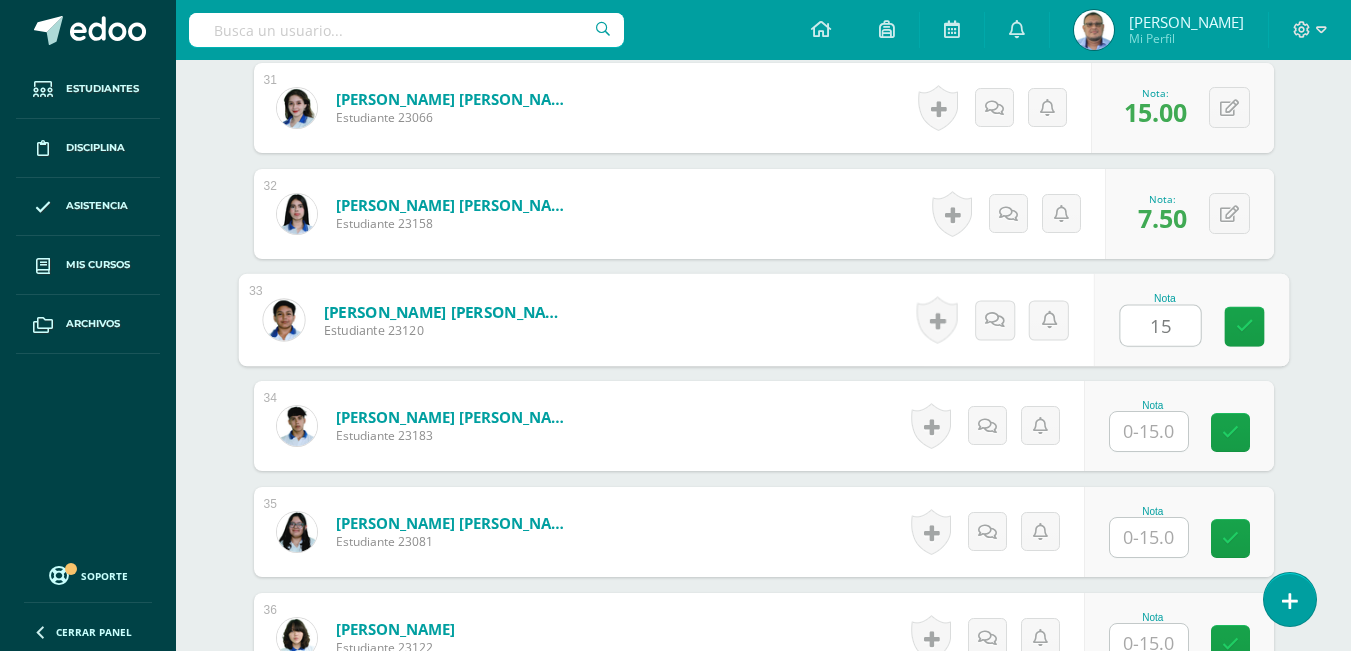 type on "15" 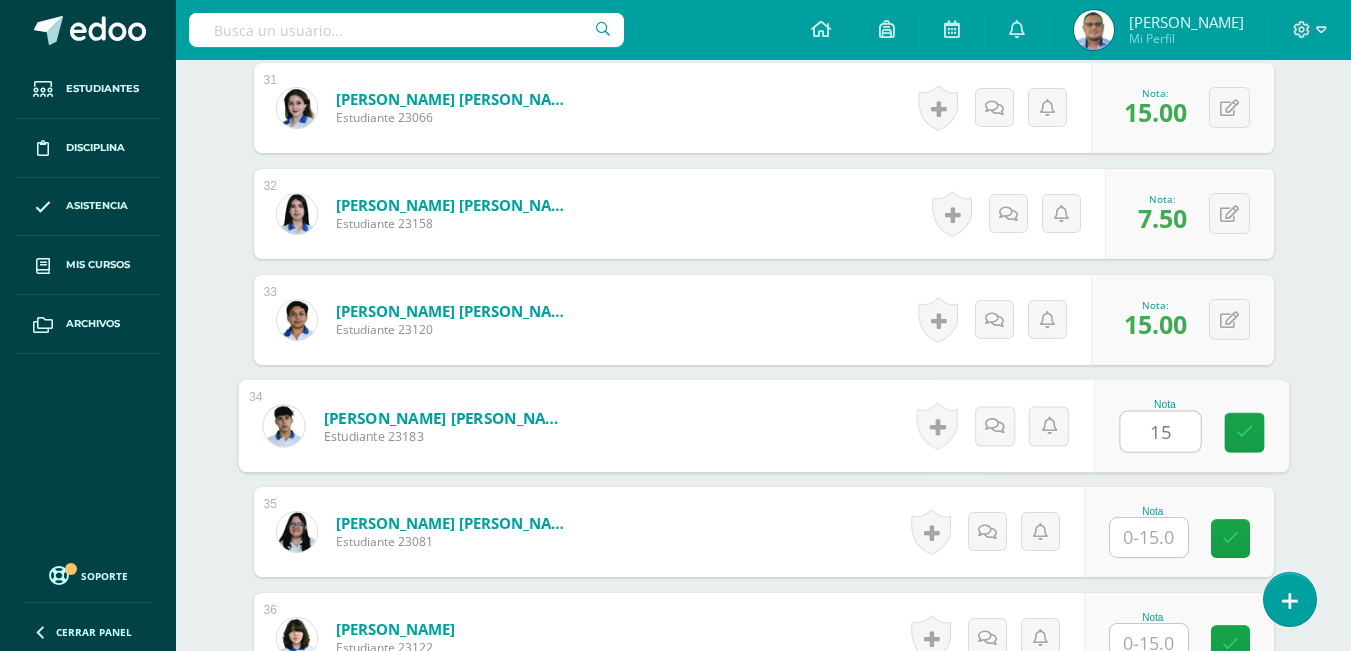 type on "15" 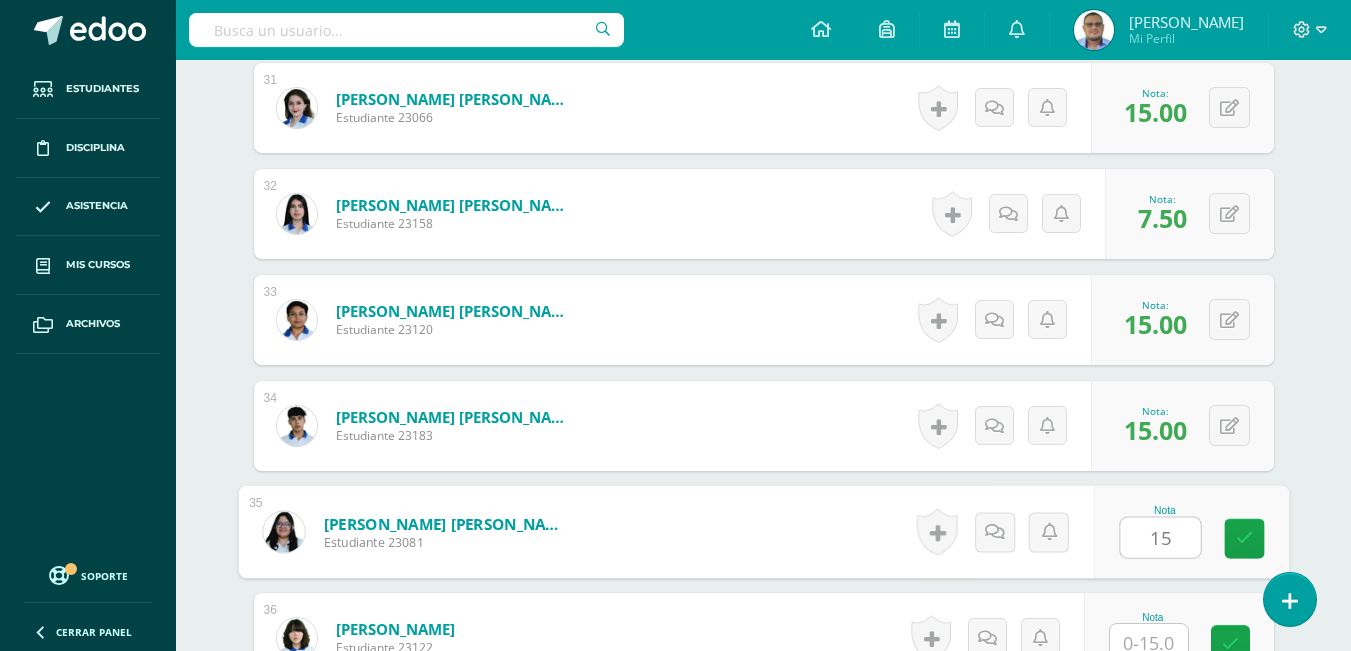 type on "15" 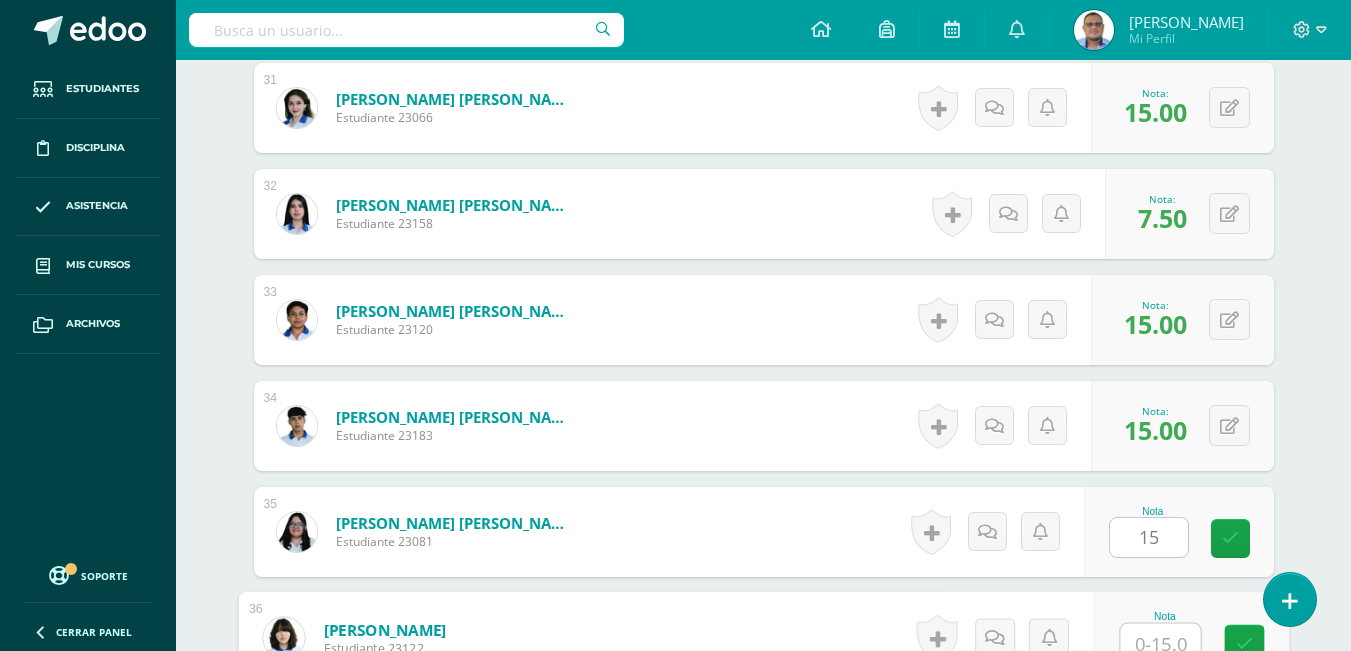 scroll, scrollTop: 3843, scrollLeft: 0, axis: vertical 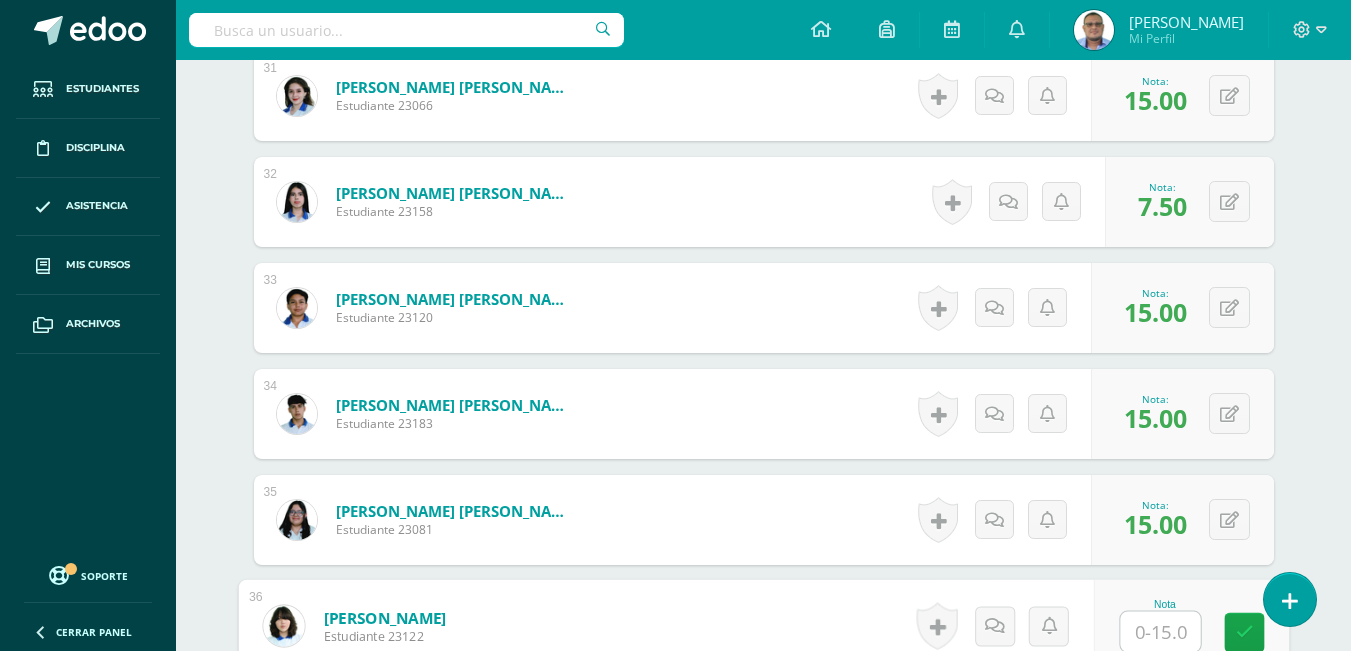 type on "1" 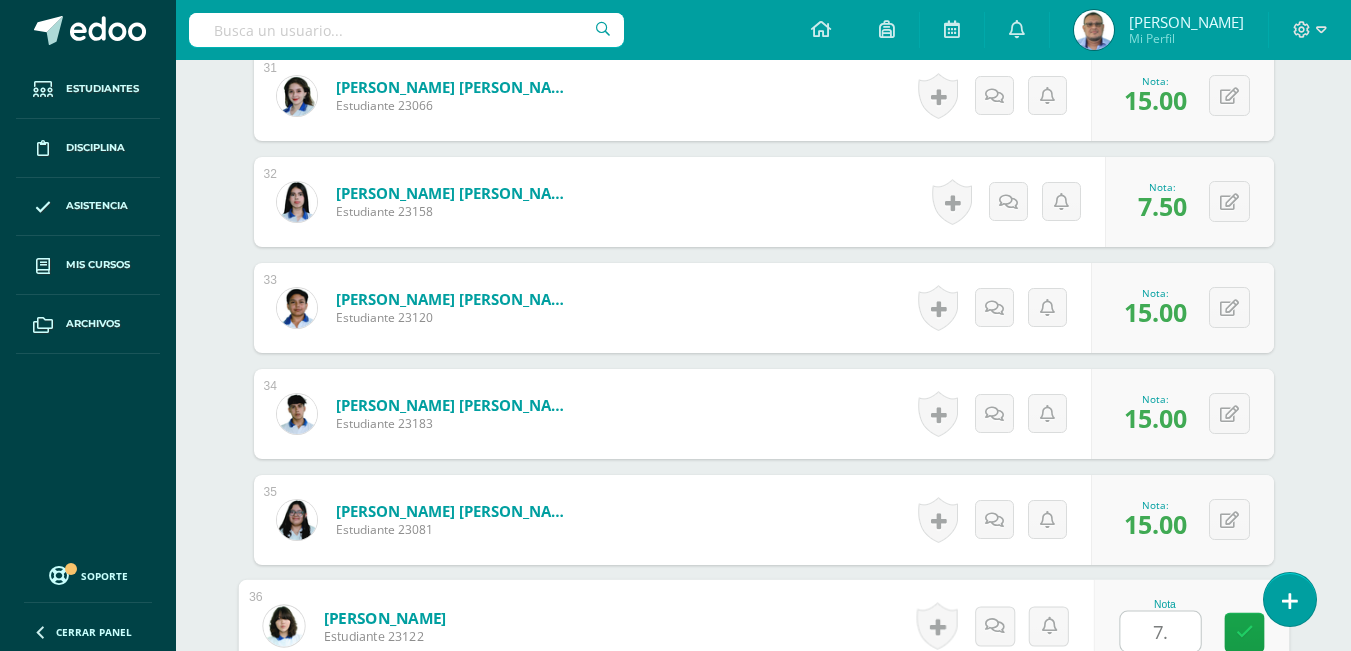 type on "7.5" 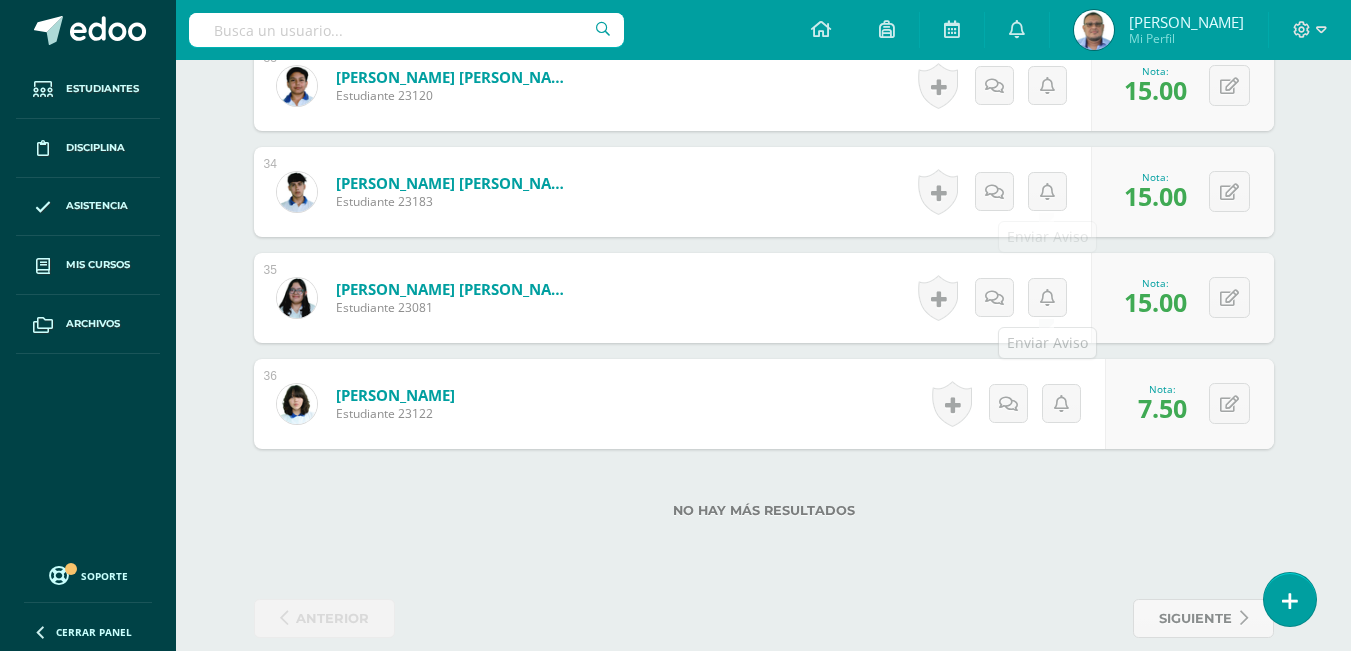 scroll, scrollTop: 4092, scrollLeft: 0, axis: vertical 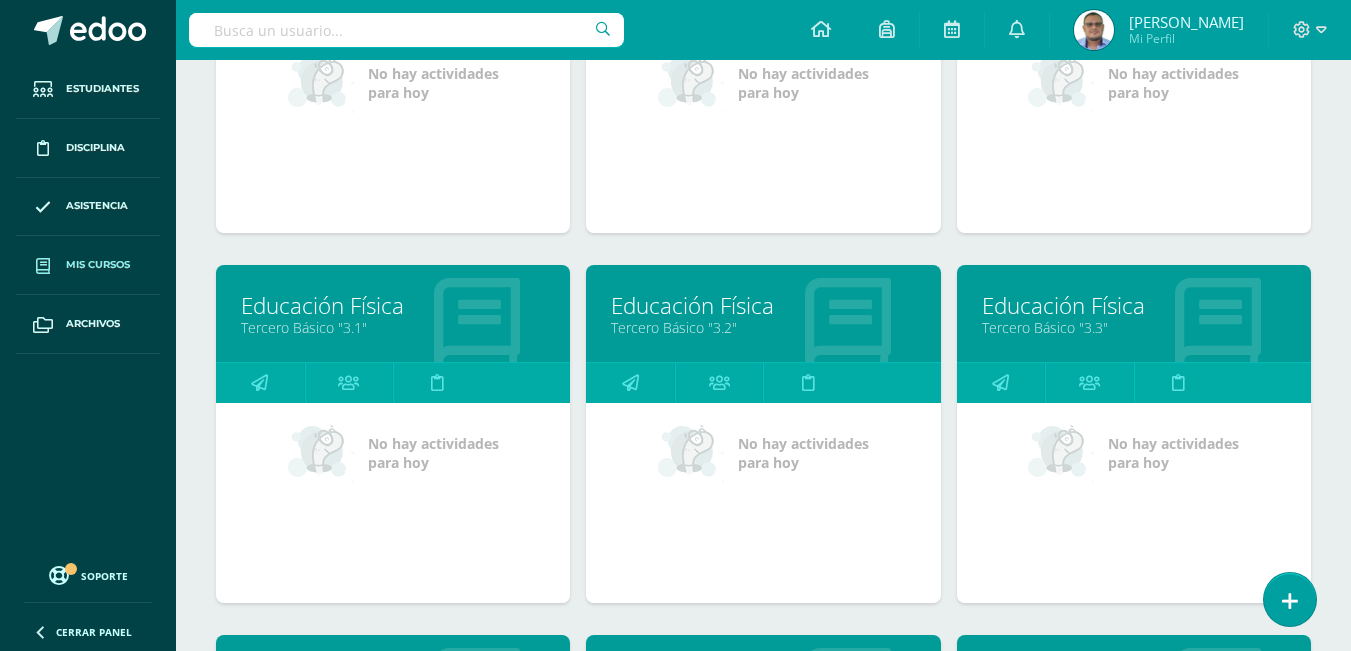 click on "Educación Física" at bounding box center (763, 305) 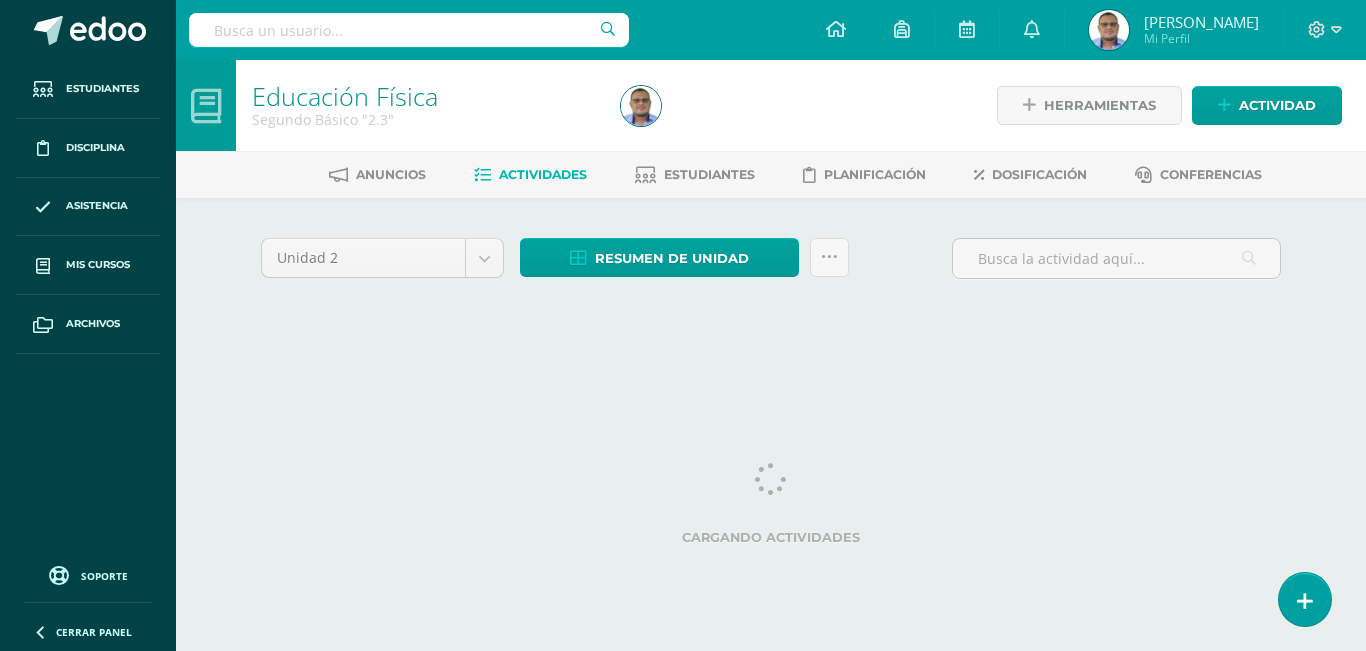 scroll, scrollTop: 0, scrollLeft: 0, axis: both 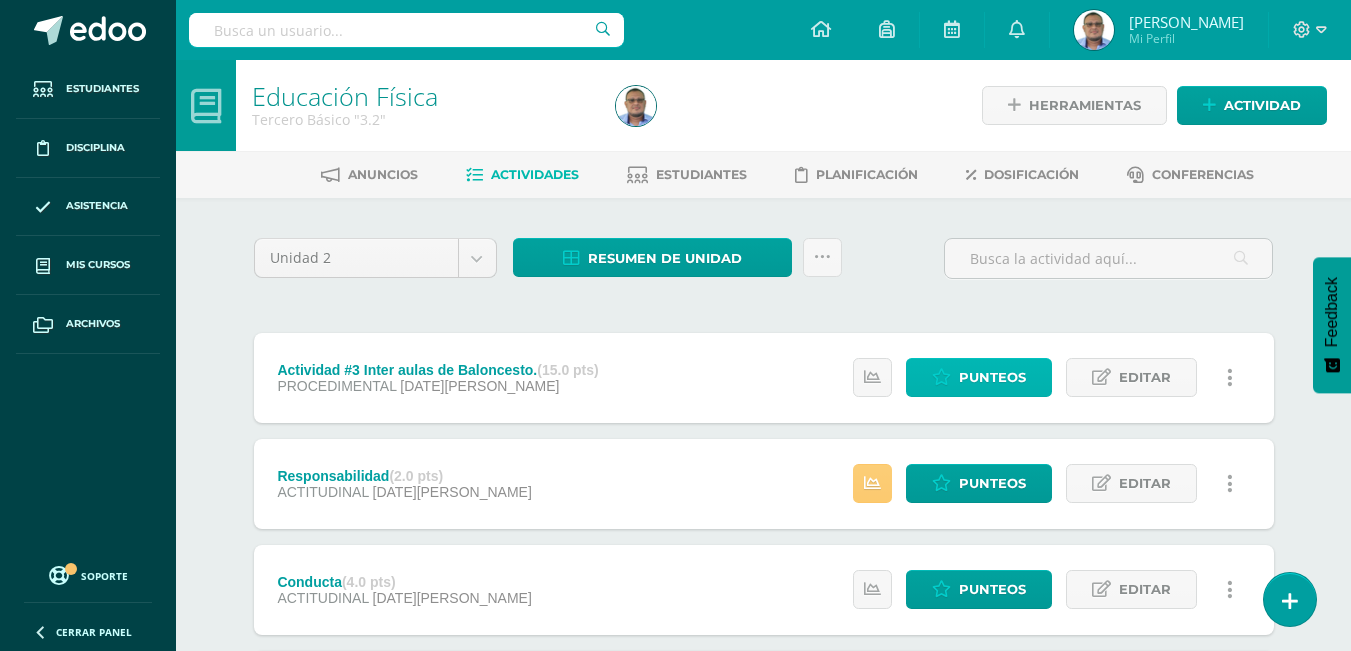 click on "Punteos" at bounding box center (992, 377) 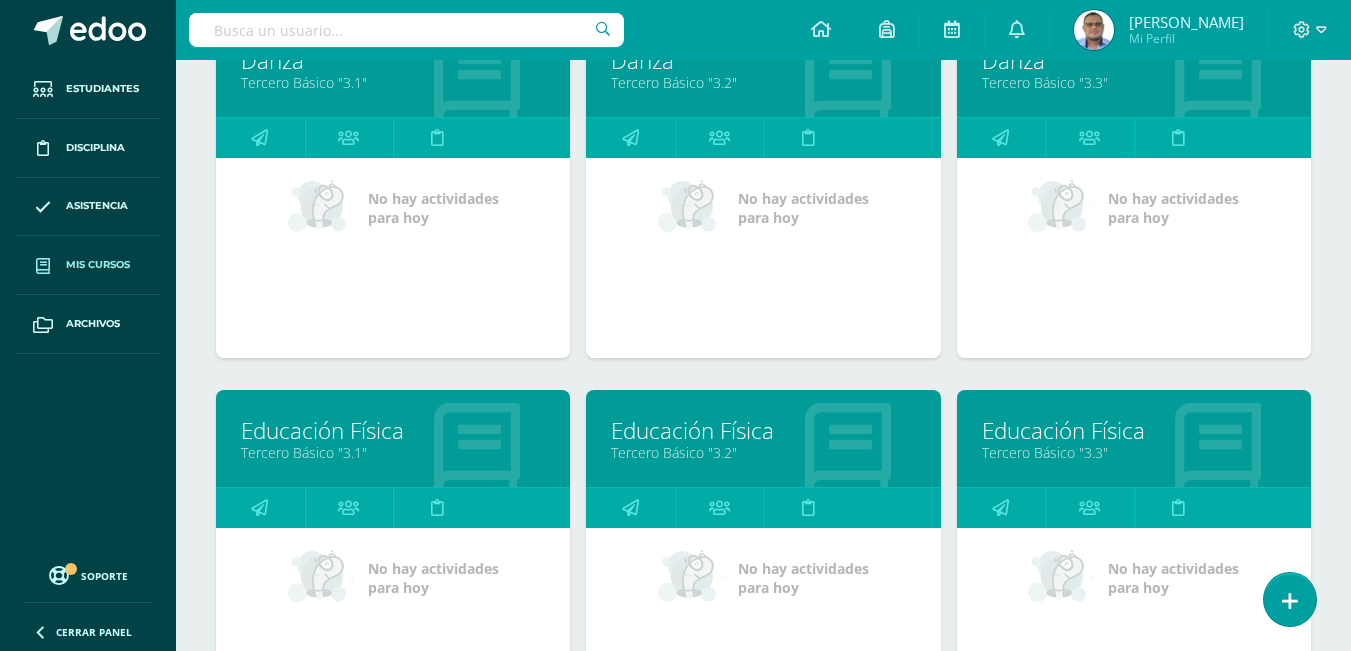 scroll, scrollTop: 1857, scrollLeft: 0, axis: vertical 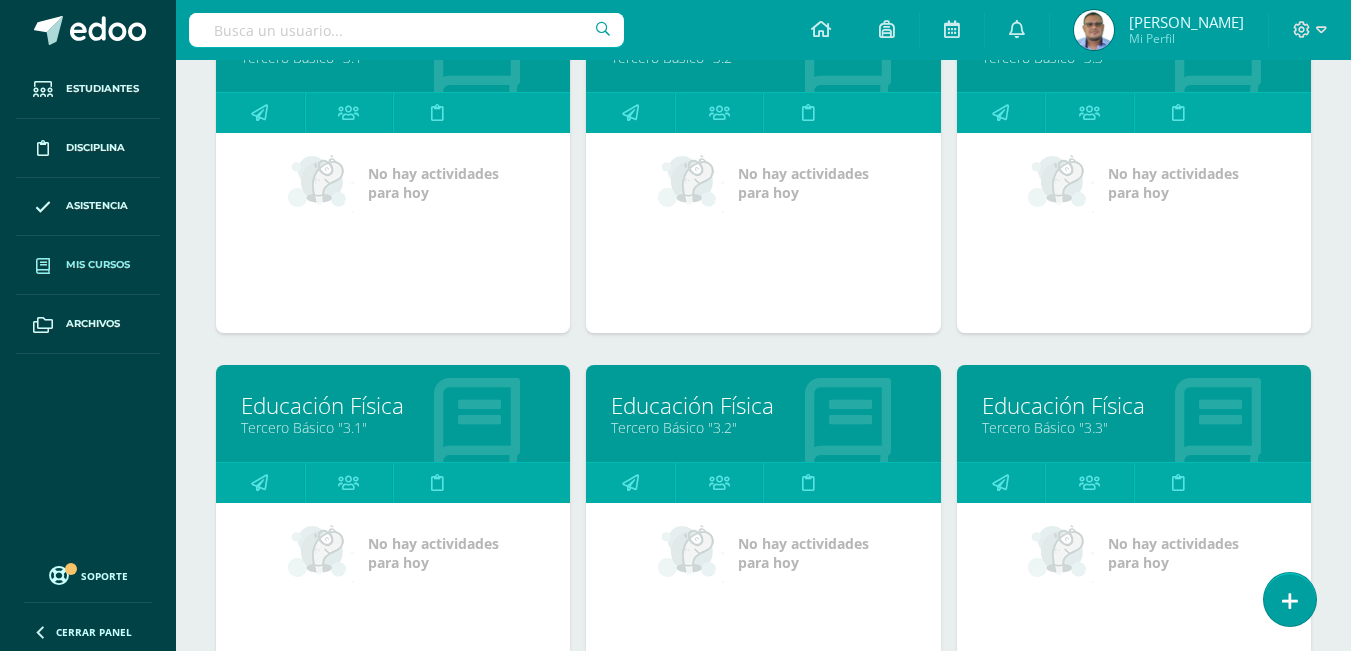 click on "Educación Física" at bounding box center [1134, 405] 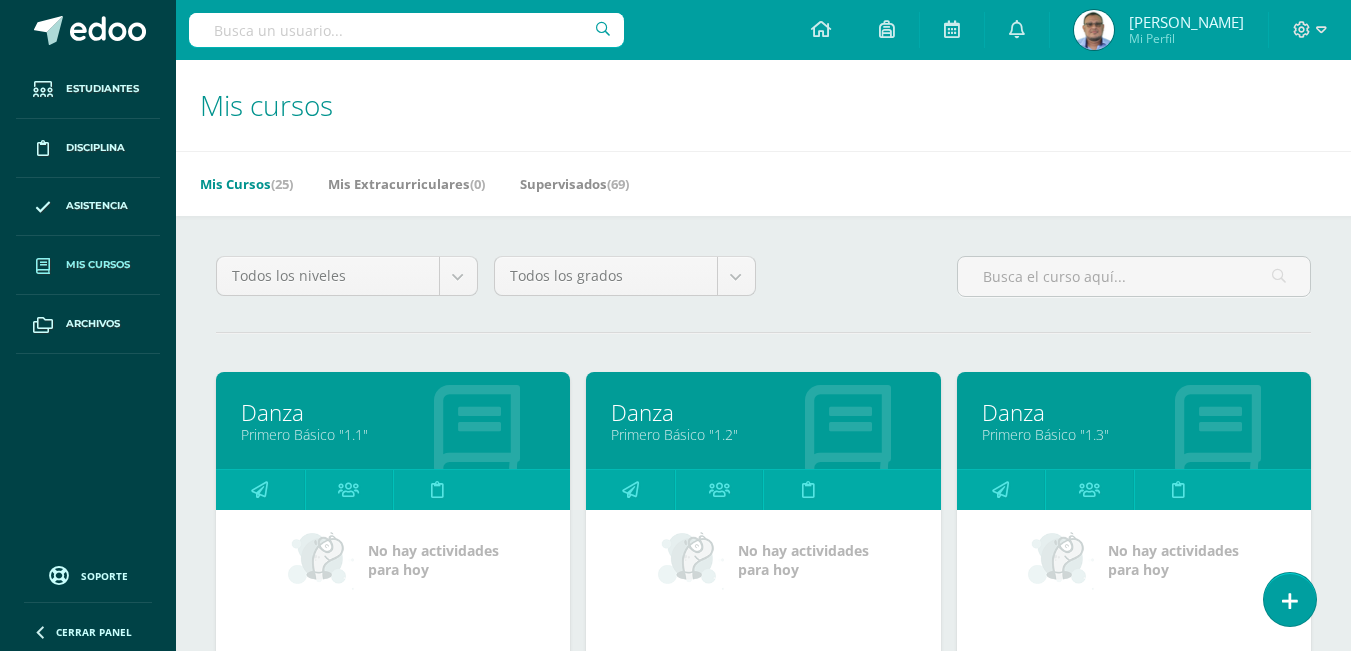 scroll, scrollTop: 0, scrollLeft: 0, axis: both 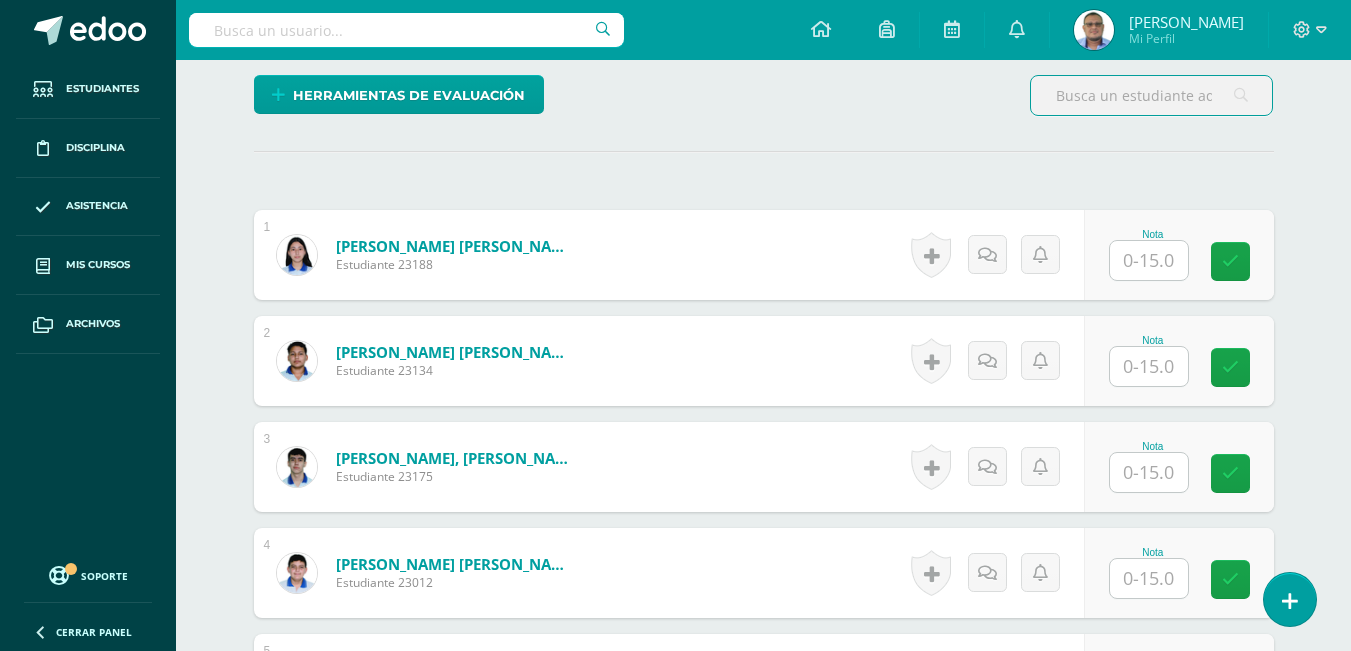 click at bounding box center [1149, 260] 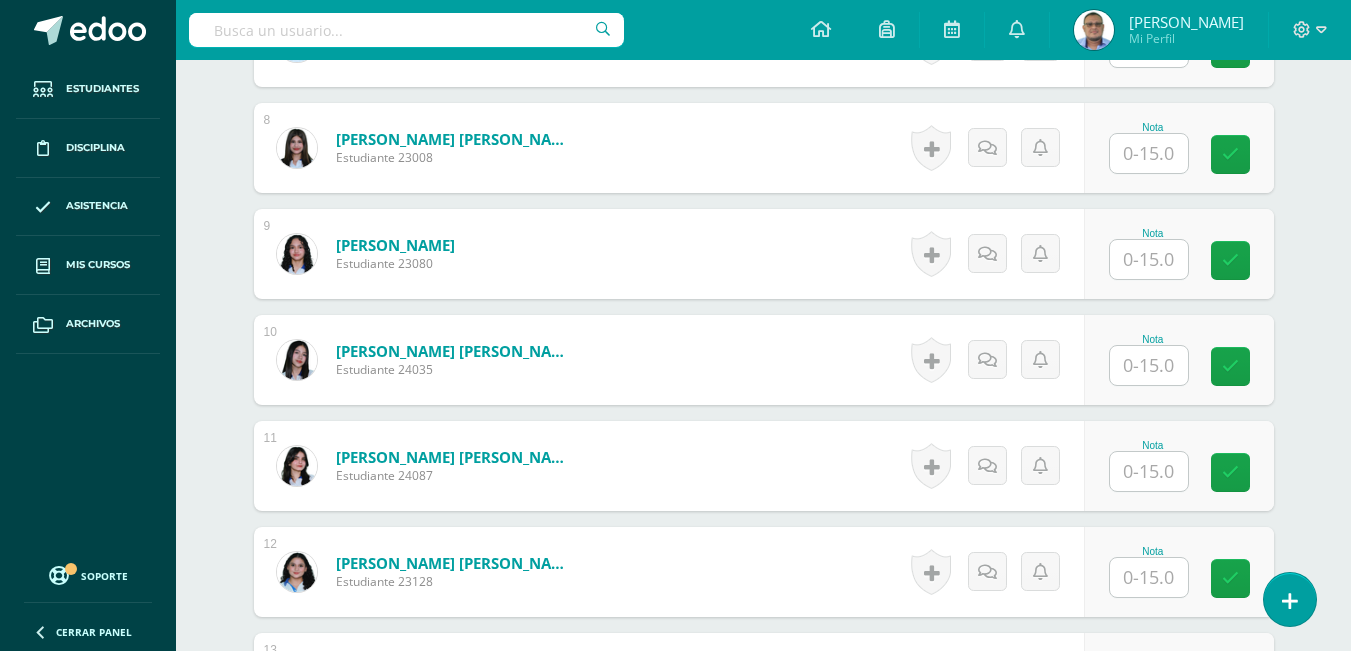 scroll, scrollTop: 1504, scrollLeft: 0, axis: vertical 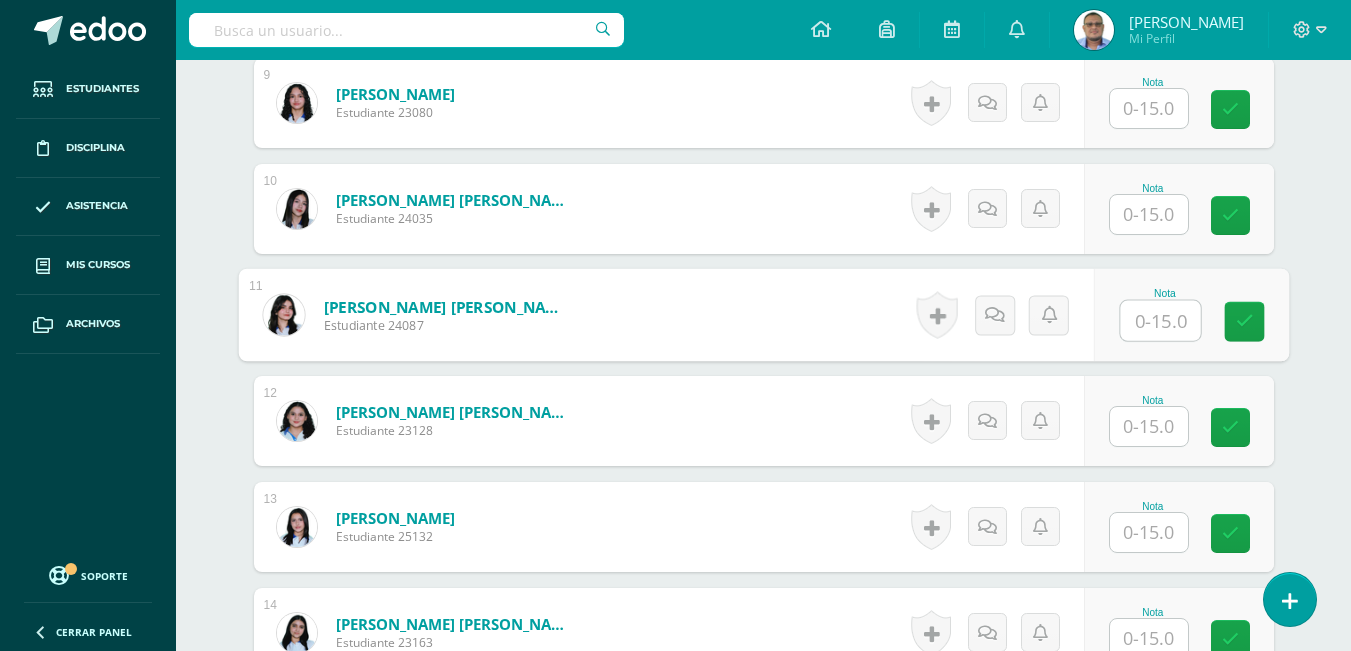 click at bounding box center (1160, 321) 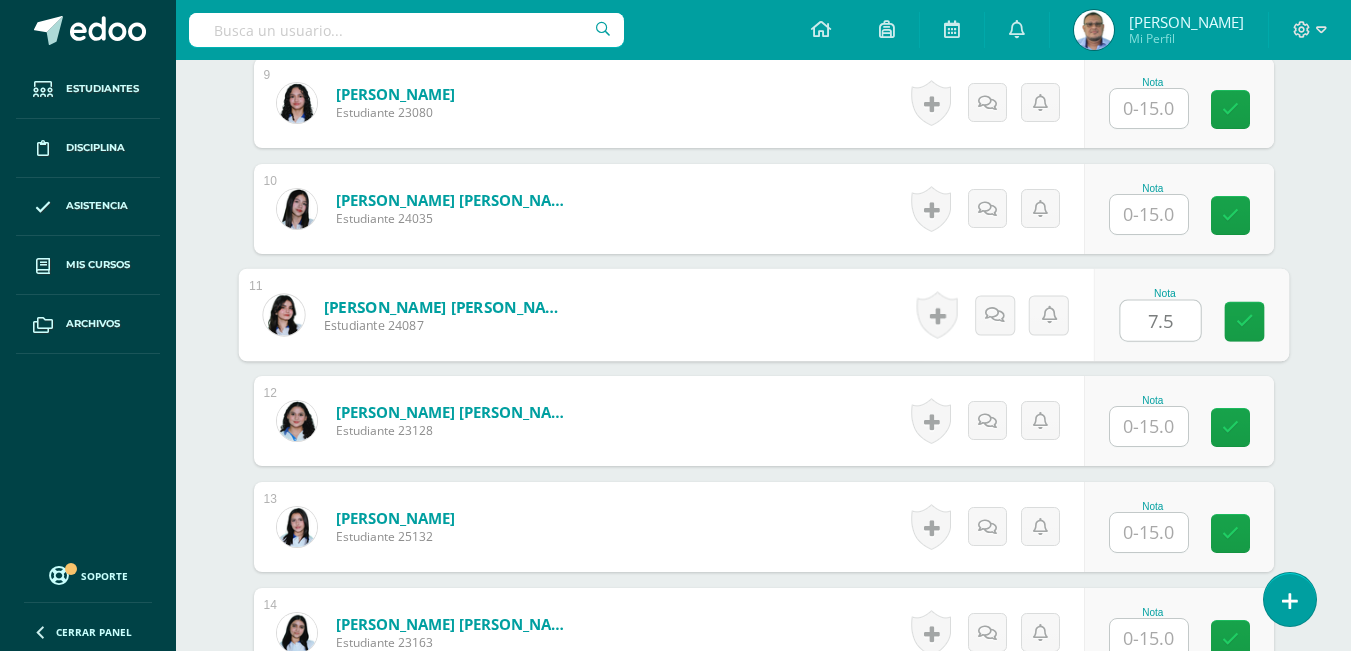 type on "7.5" 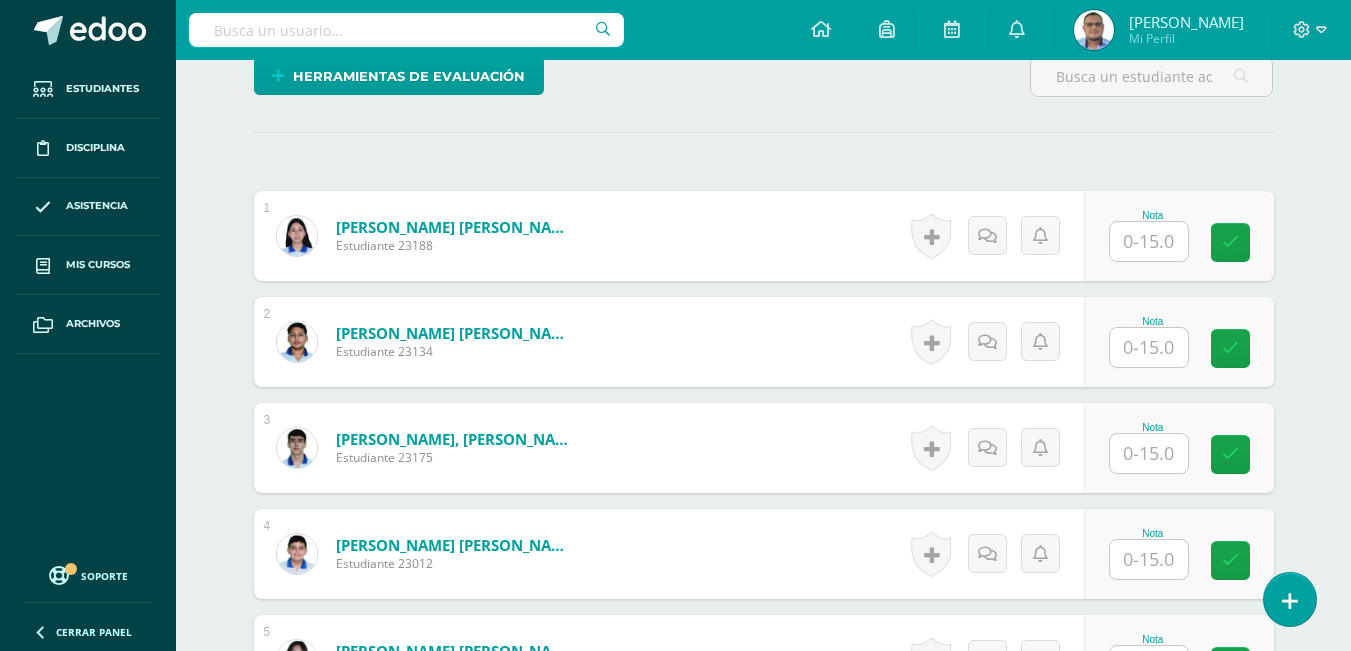 scroll, scrollTop: 504, scrollLeft: 0, axis: vertical 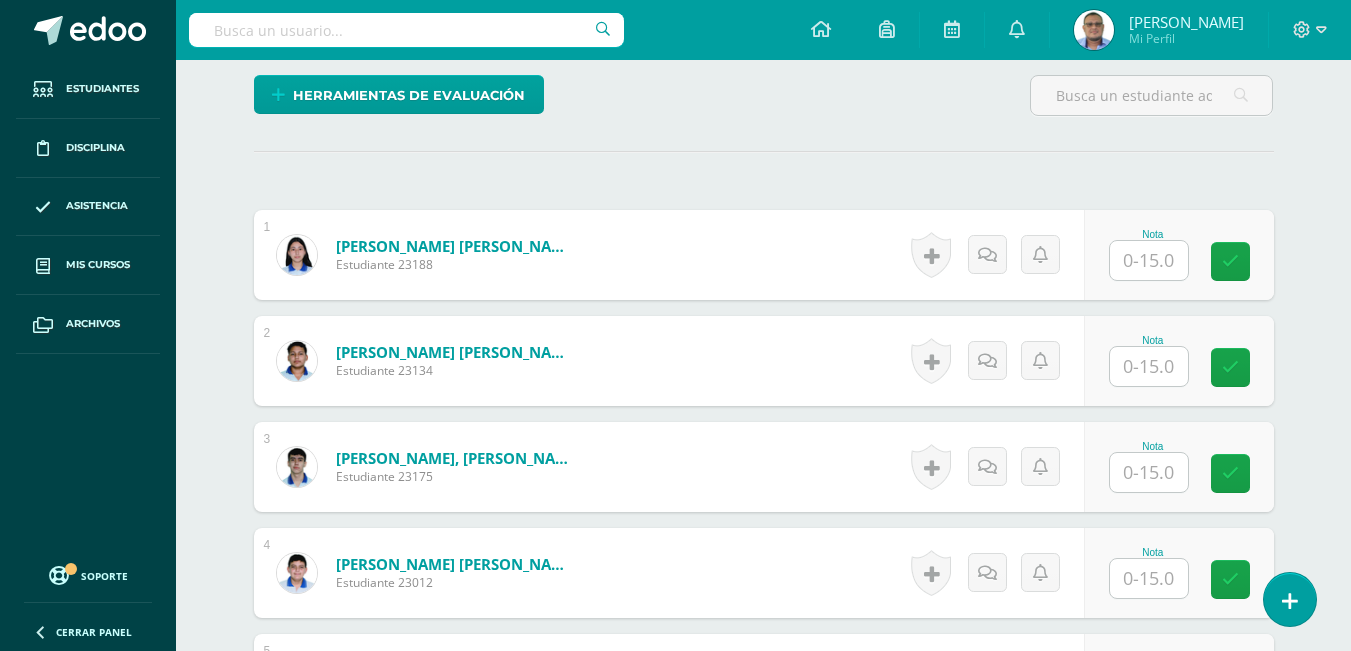 click at bounding box center (1149, 260) 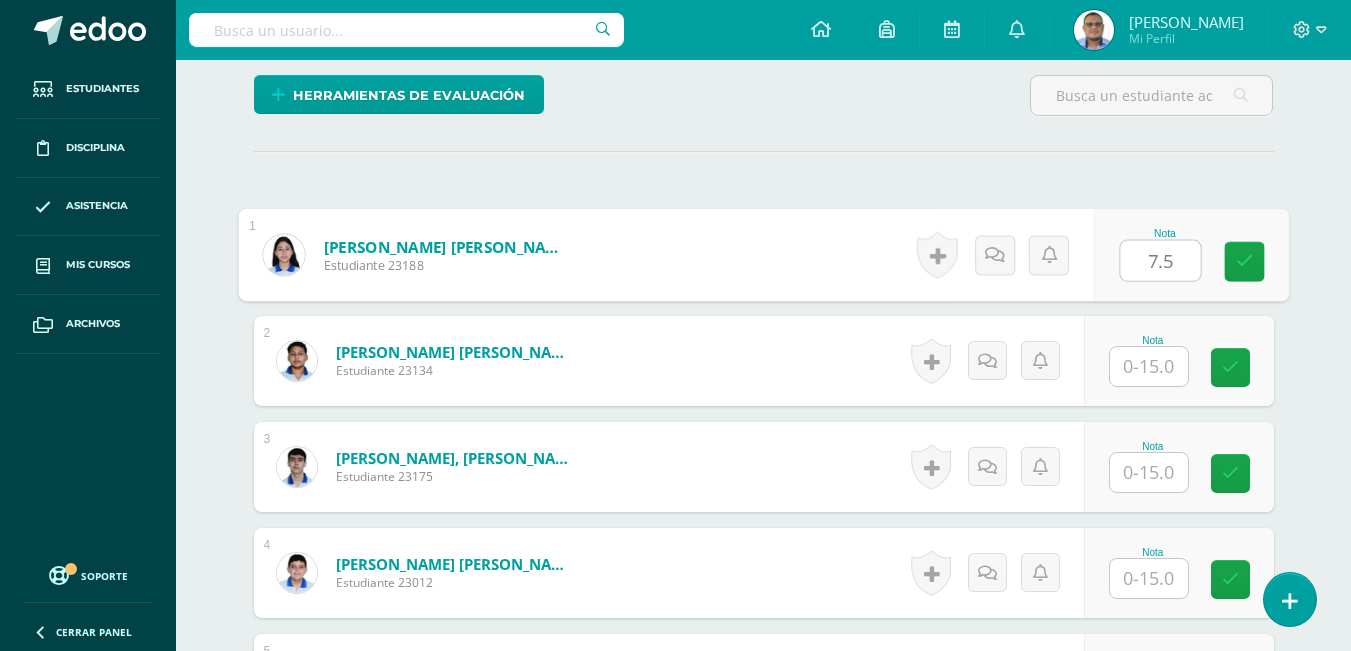 type on "7.5" 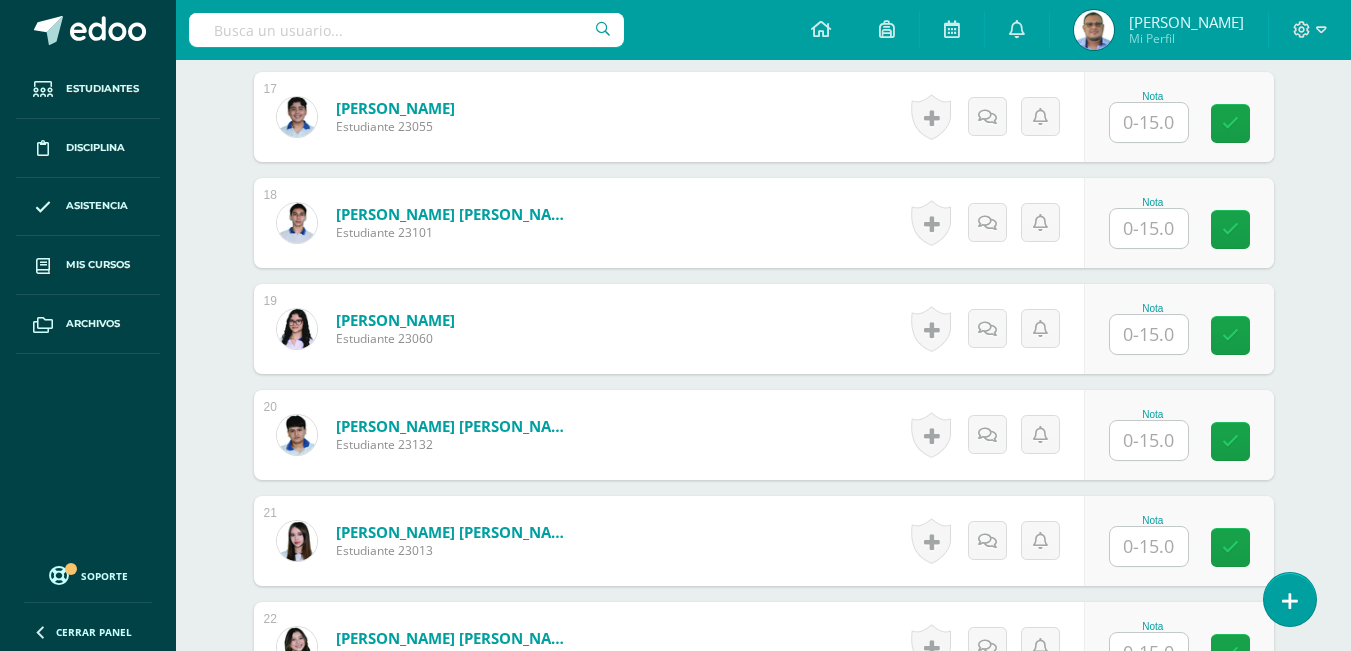 scroll, scrollTop: 2304, scrollLeft: 0, axis: vertical 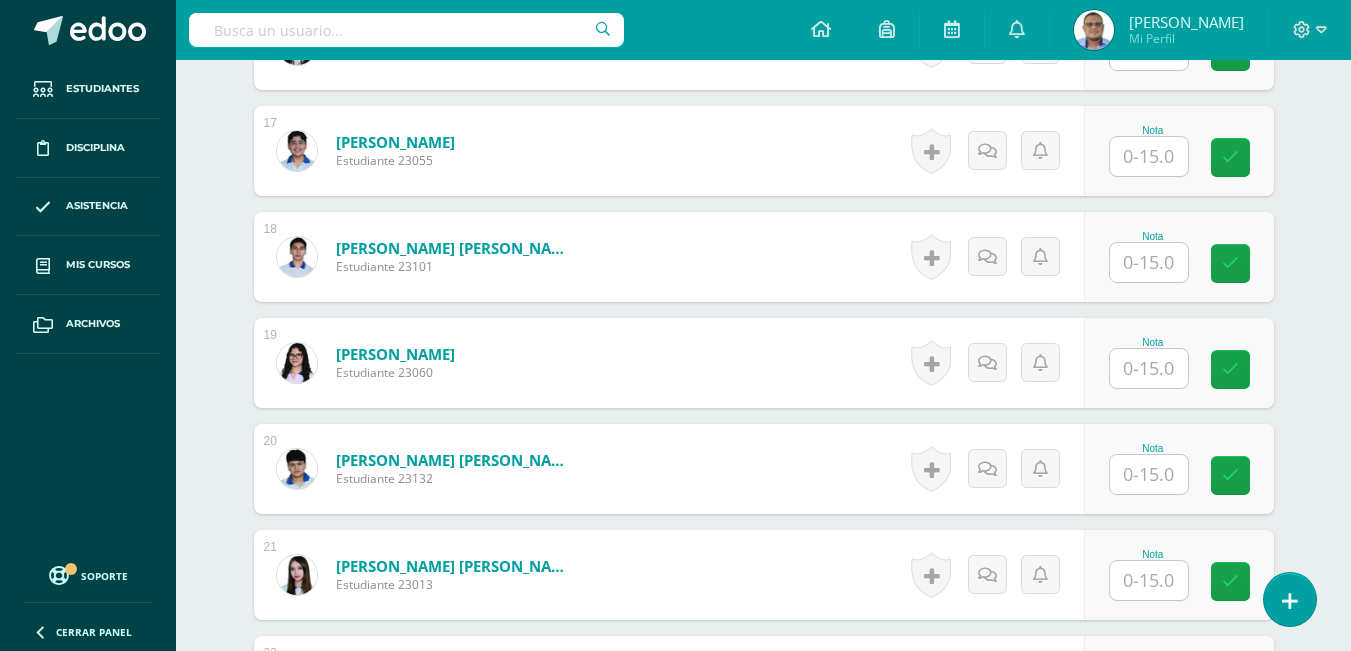 click at bounding box center [1149, 368] 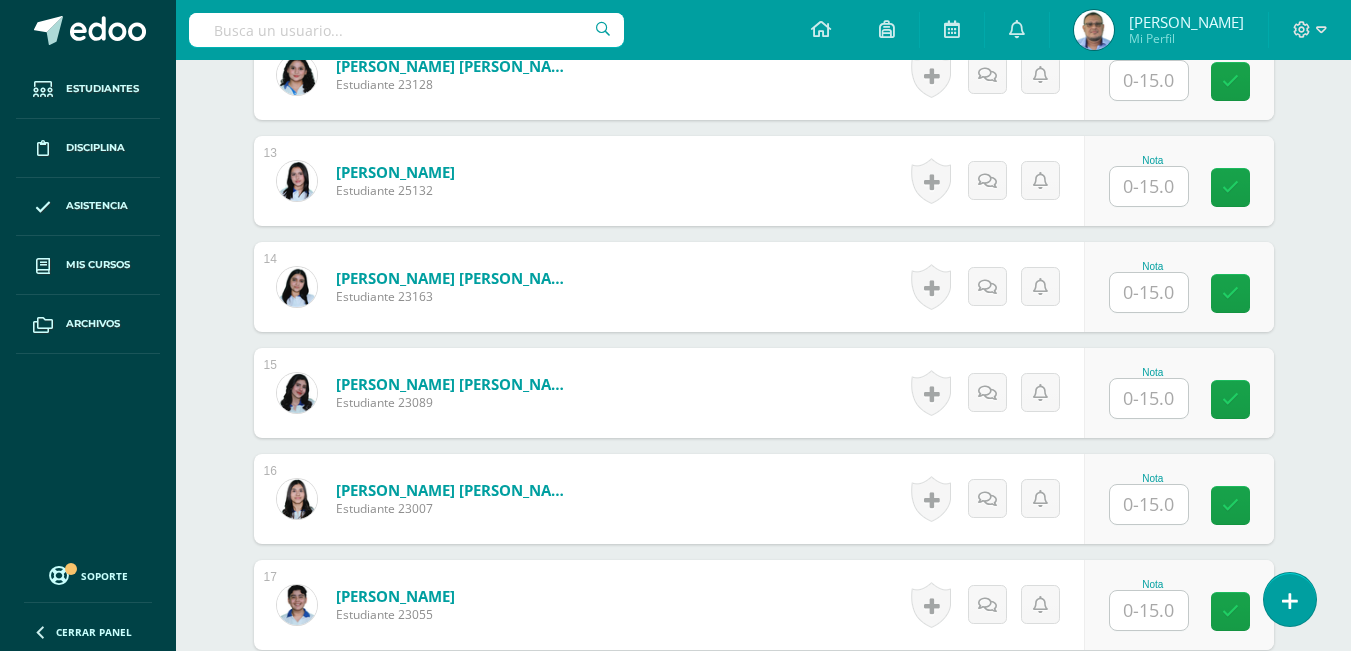 scroll, scrollTop: 1804, scrollLeft: 0, axis: vertical 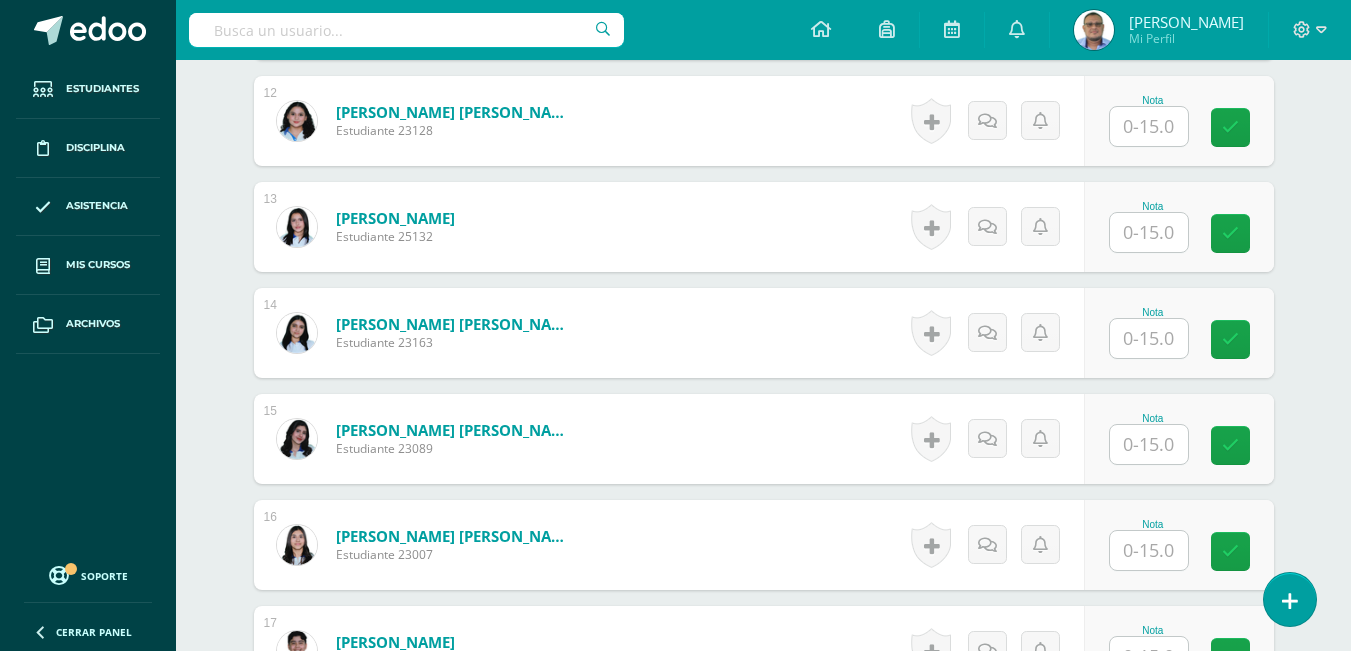type on "0" 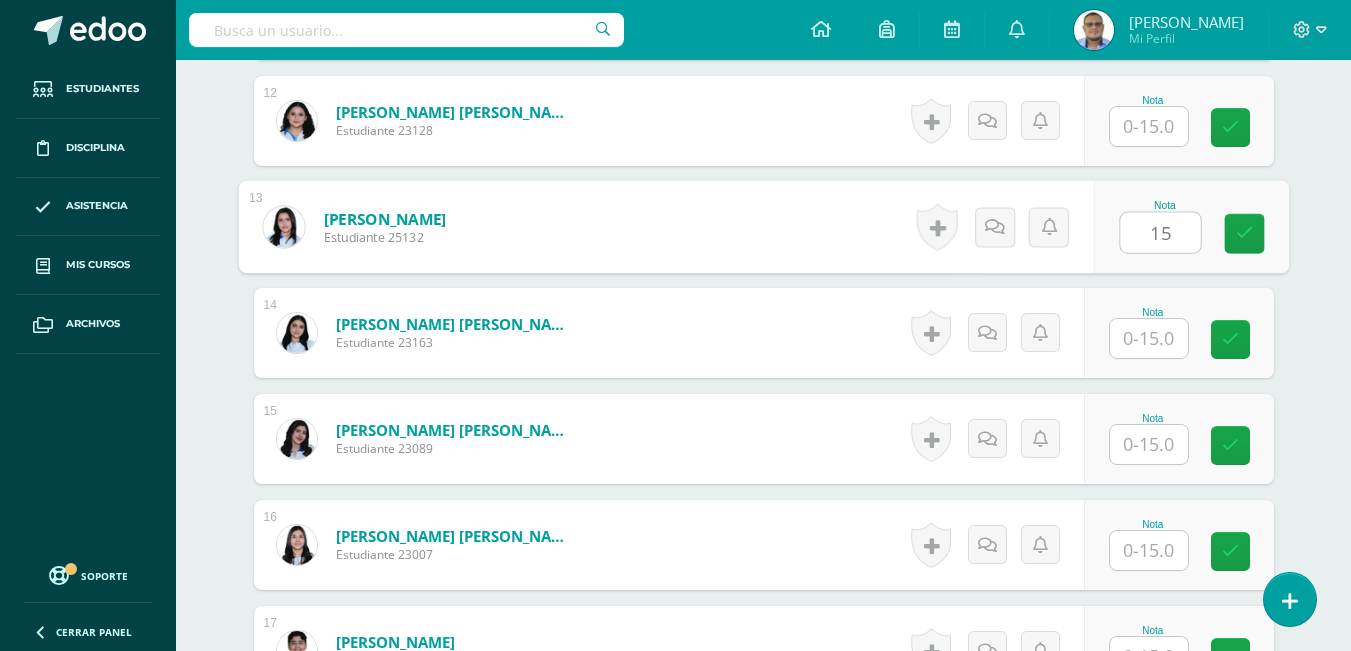 type on "15" 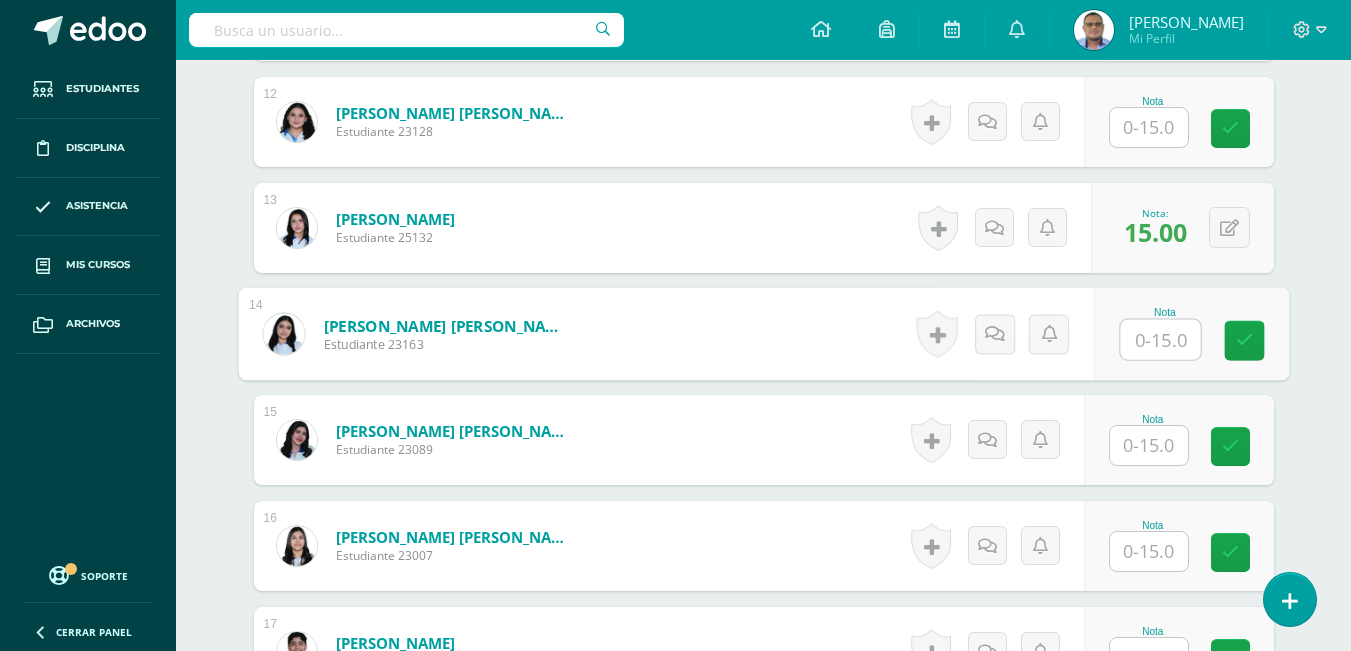 scroll, scrollTop: 1604, scrollLeft: 0, axis: vertical 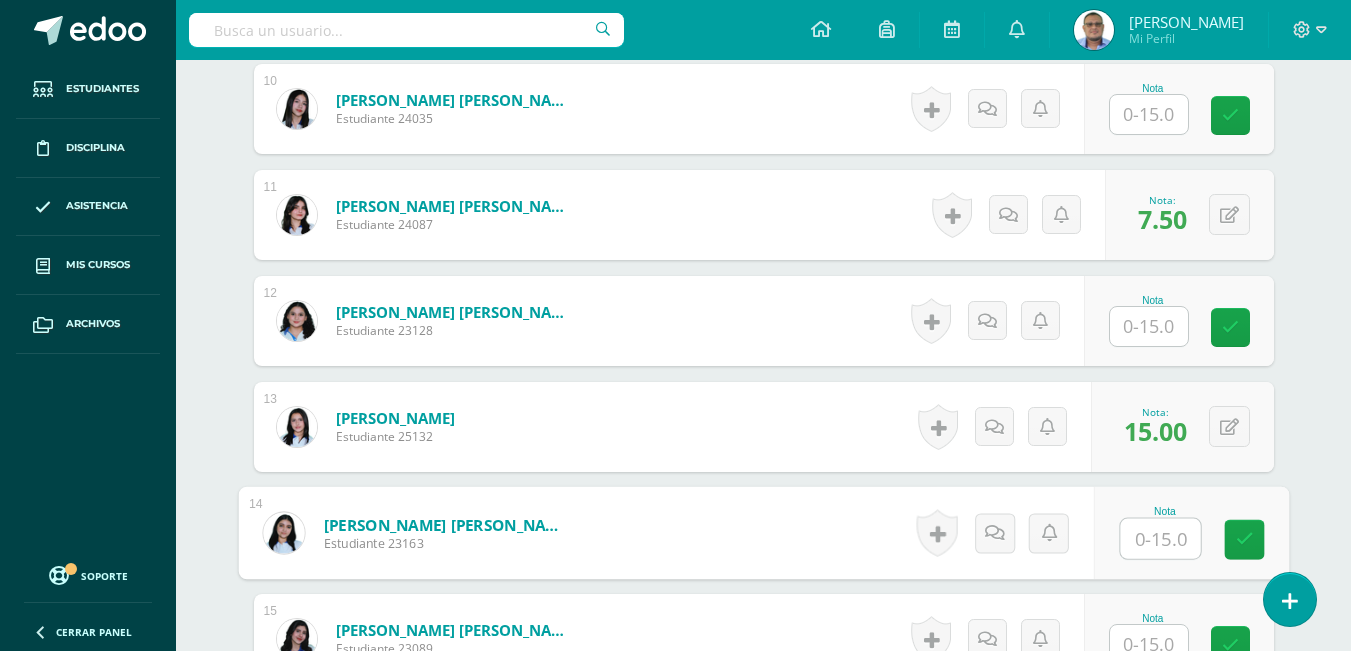 click at bounding box center (1149, 326) 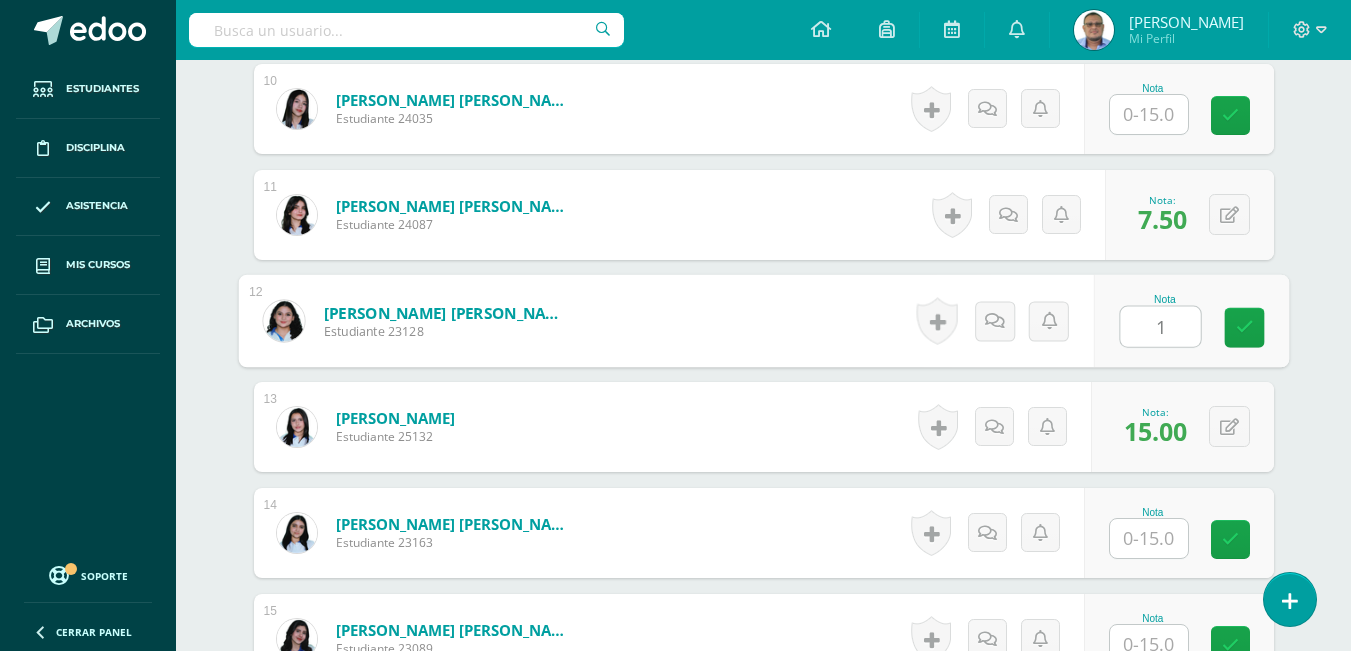 type on "15" 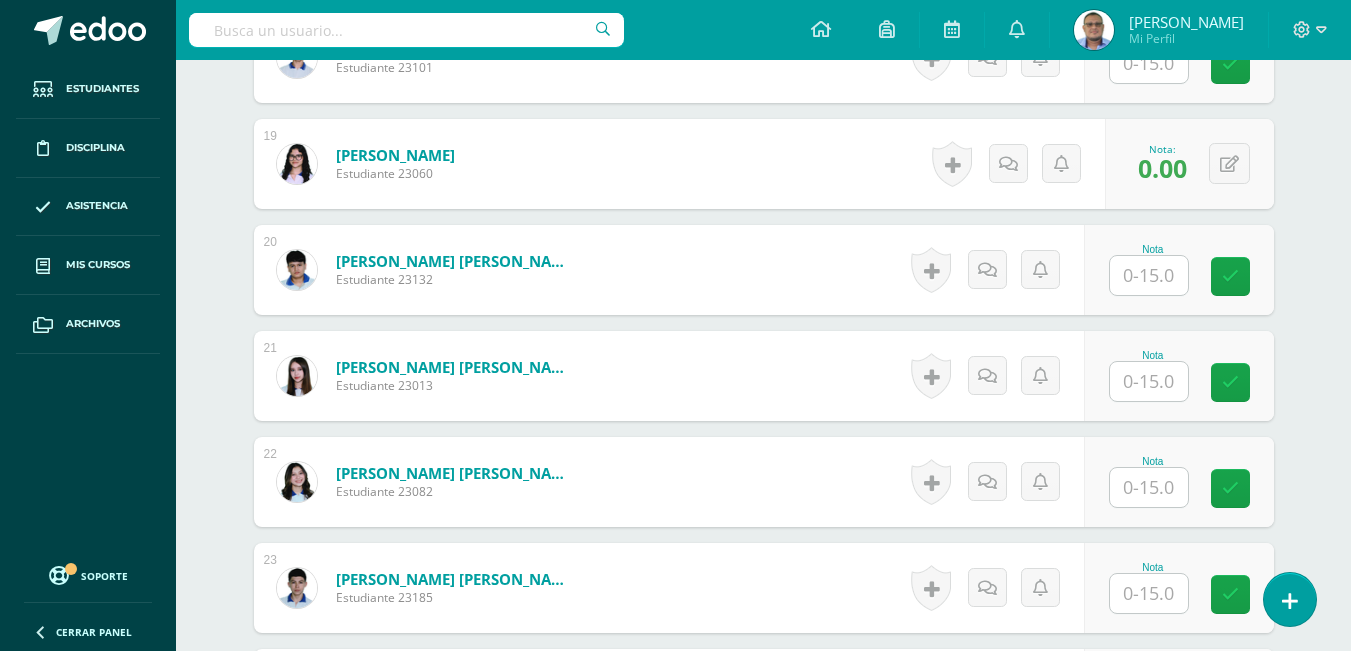 scroll, scrollTop: 2504, scrollLeft: 0, axis: vertical 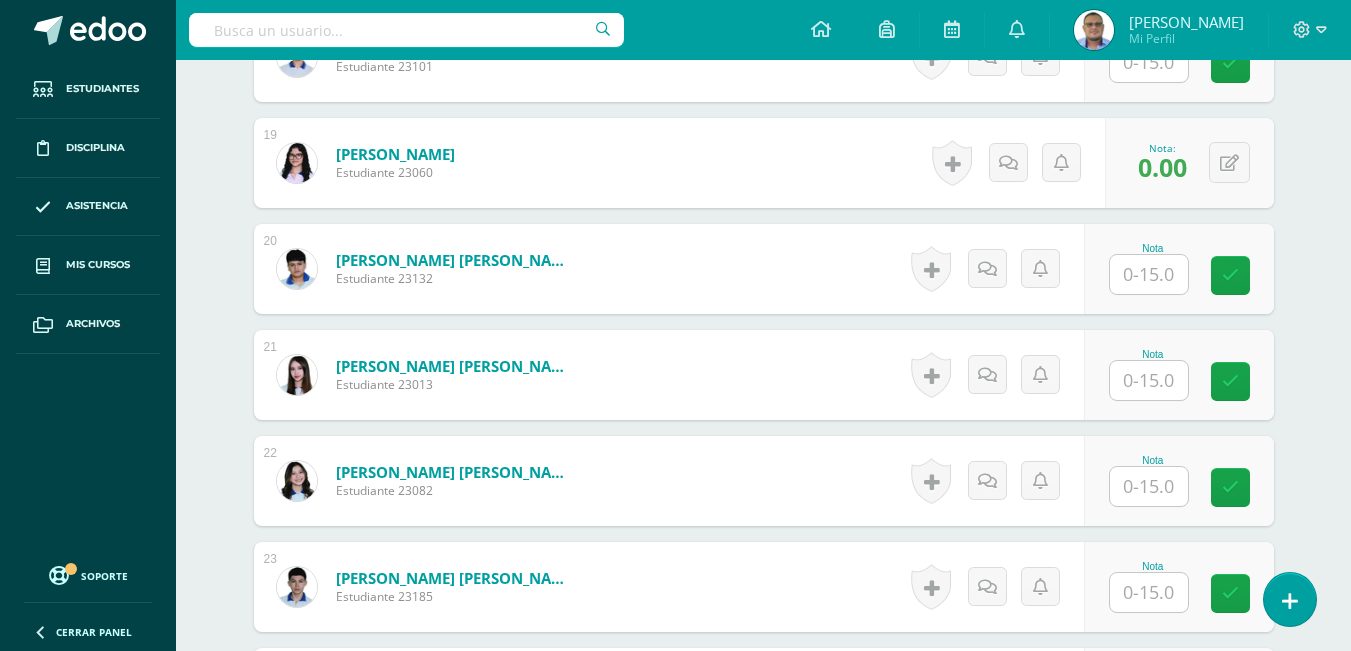 click at bounding box center [1149, 380] 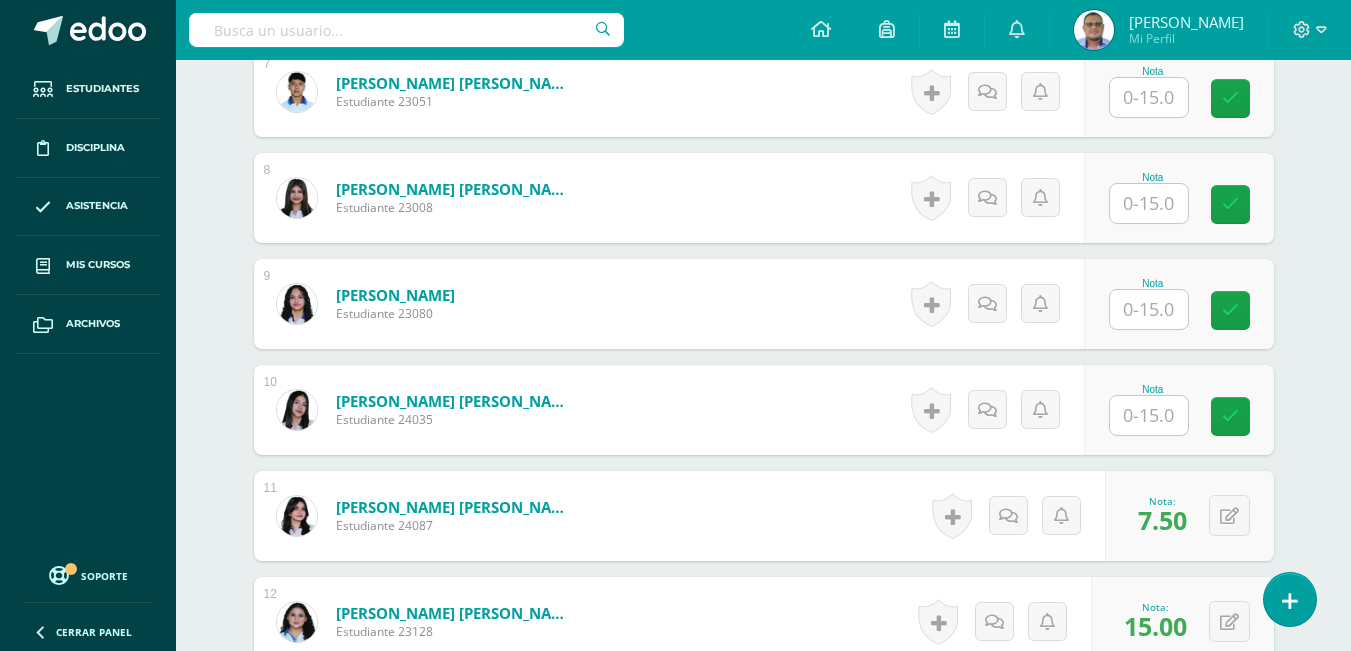 scroll, scrollTop: 1404, scrollLeft: 0, axis: vertical 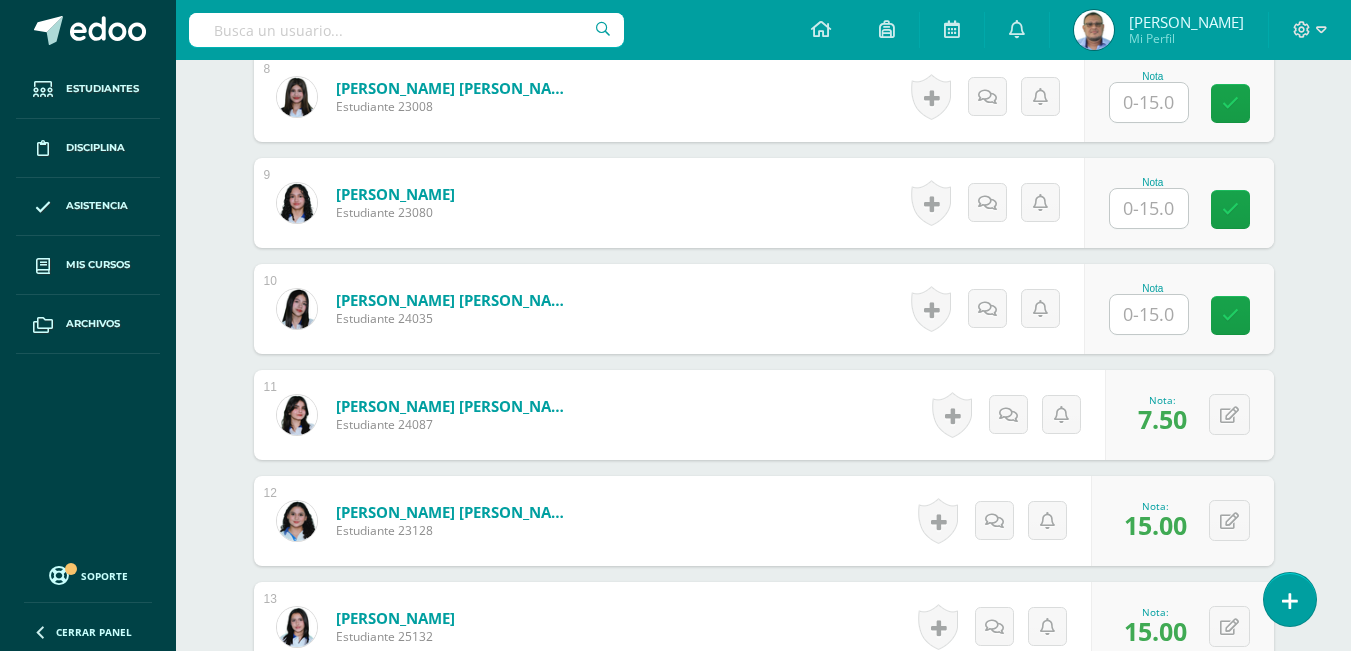type on "15" 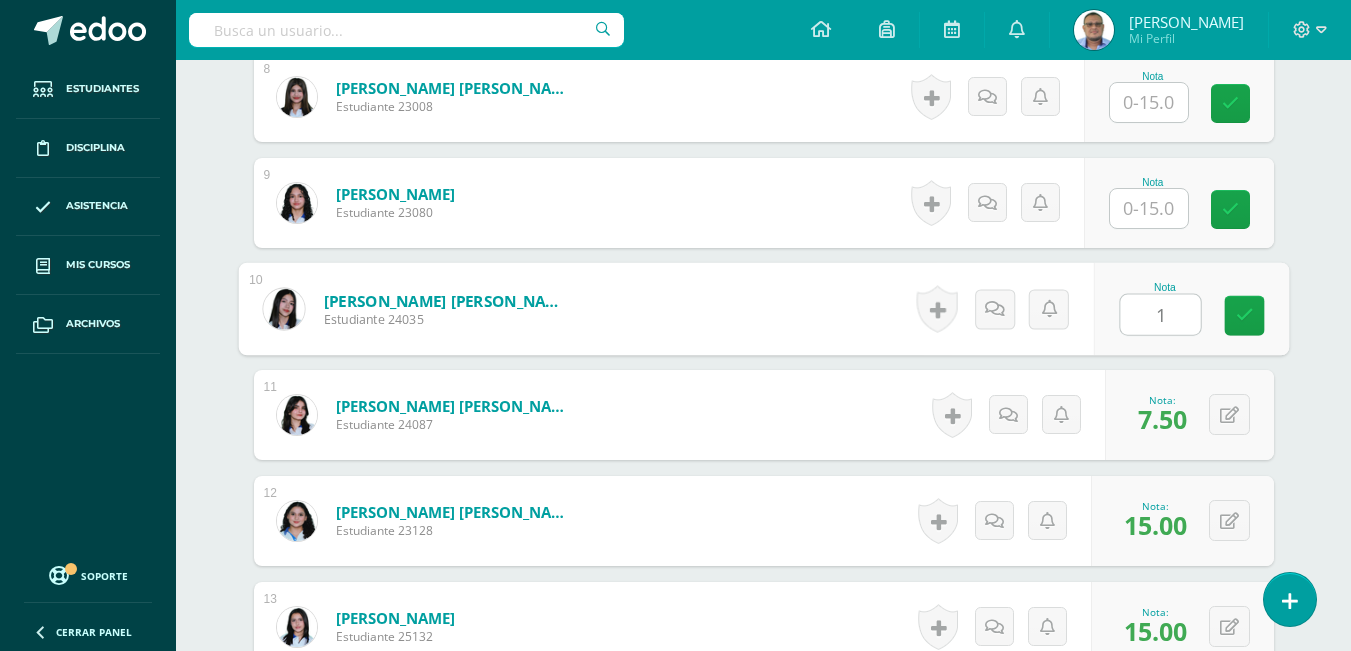 type on "15" 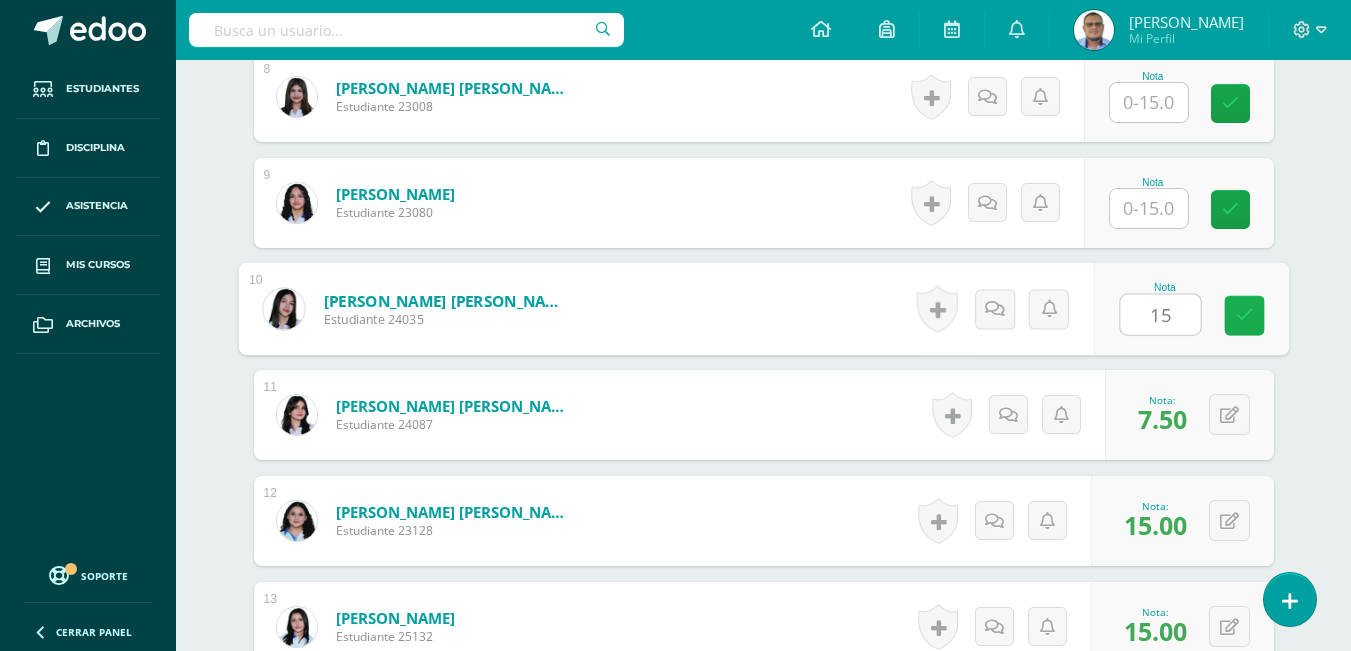 click at bounding box center [1244, 316] 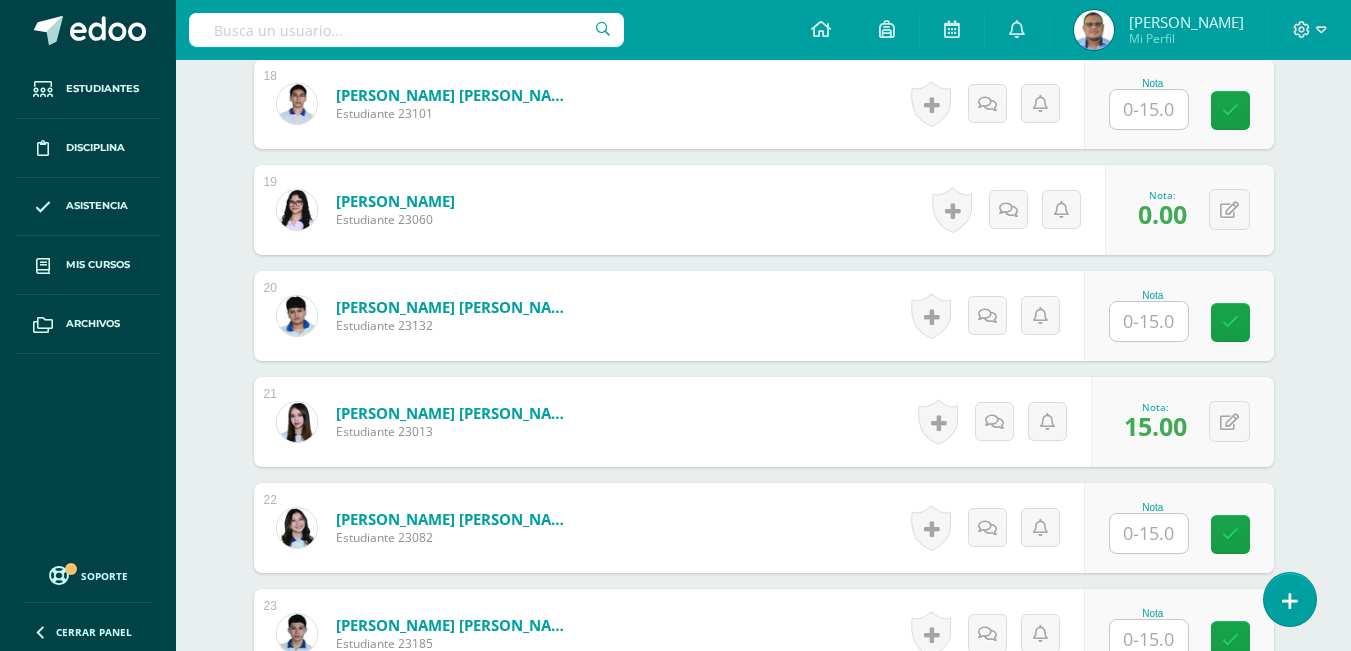 scroll, scrollTop: 2504, scrollLeft: 0, axis: vertical 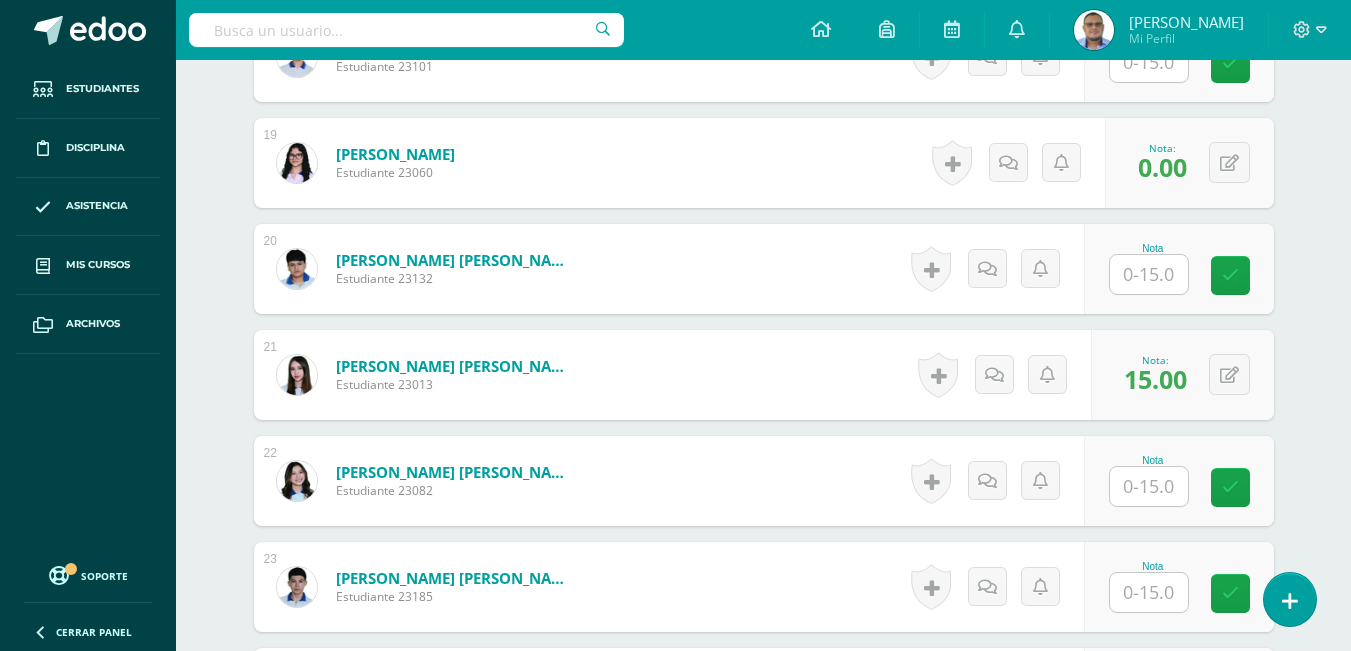 click at bounding box center (1149, 486) 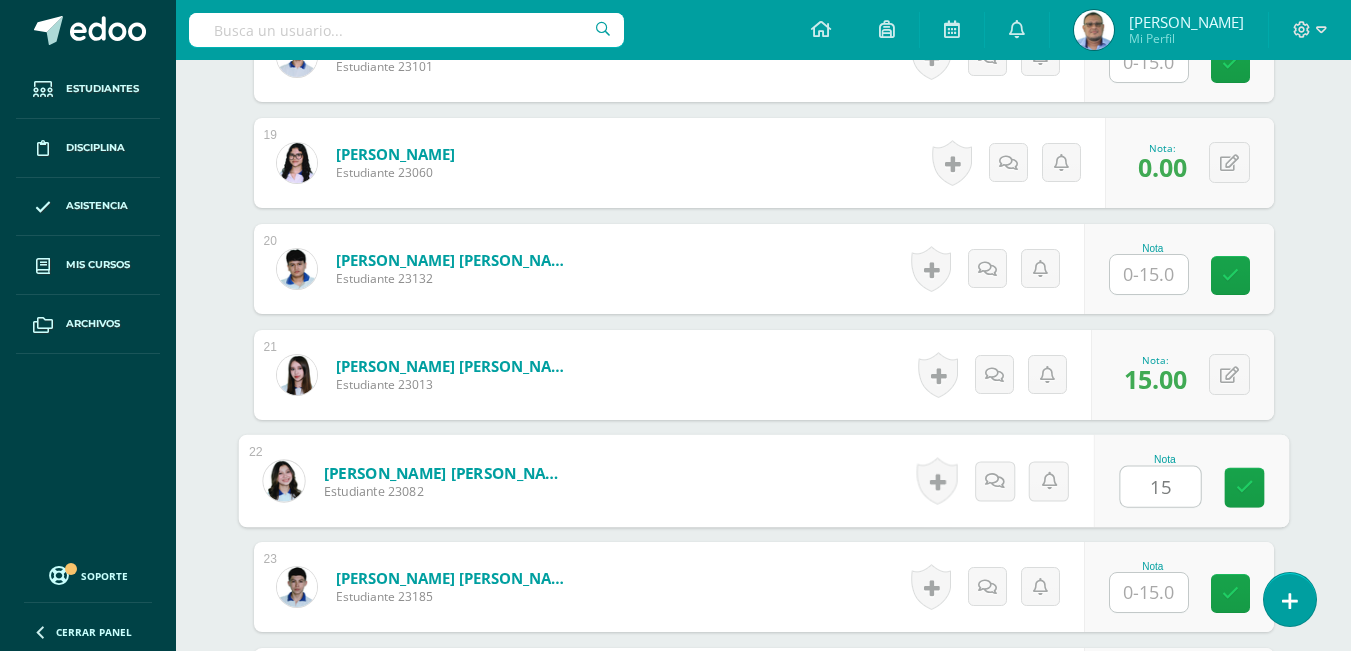 type on "15" 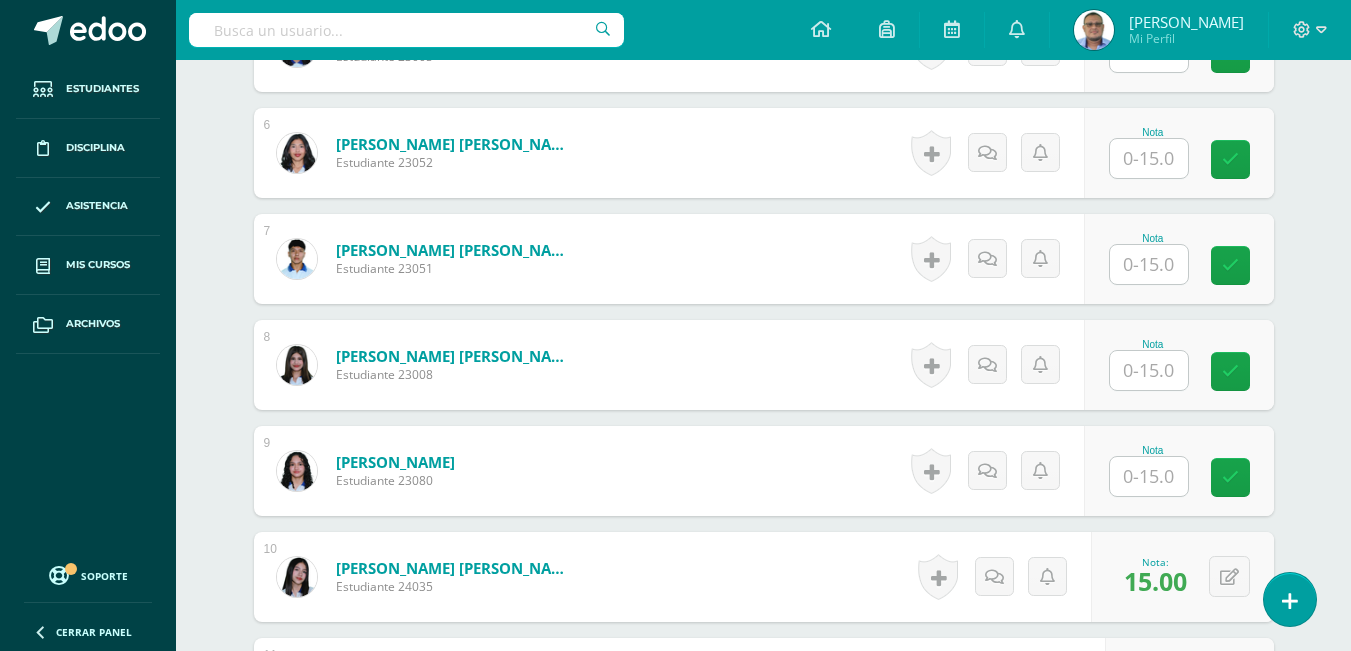 scroll, scrollTop: 1104, scrollLeft: 0, axis: vertical 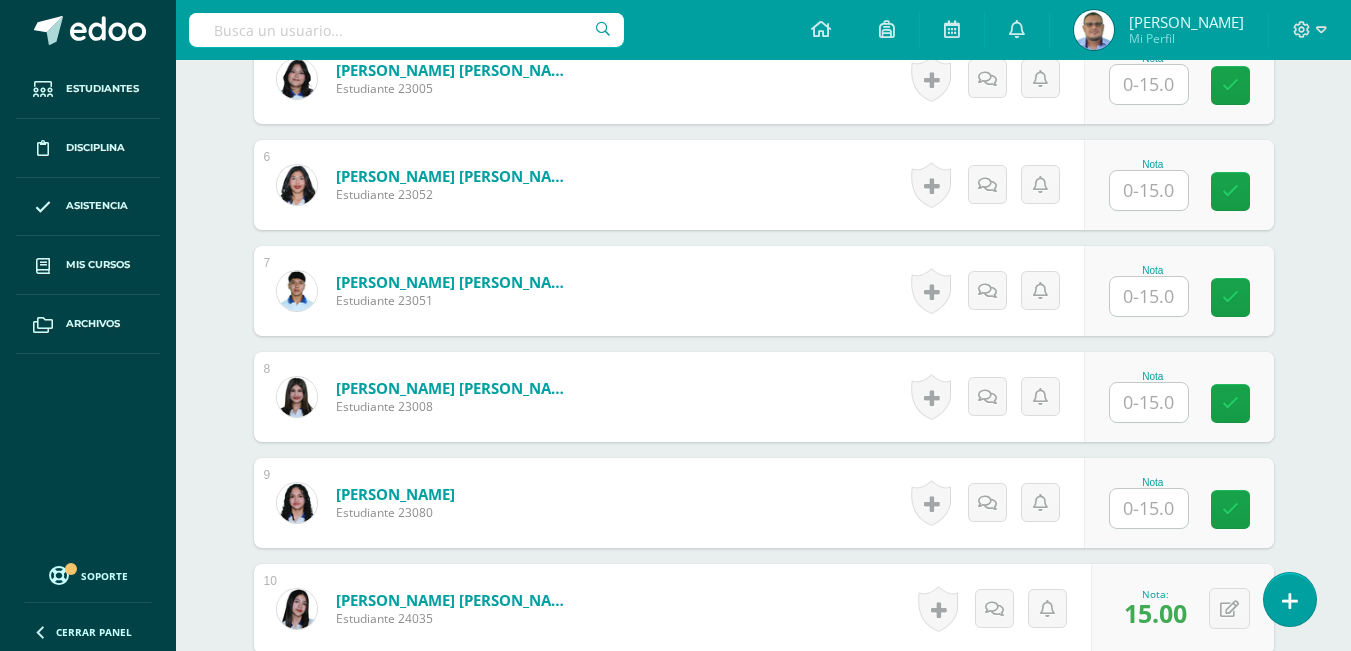 click at bounding box center [1149, 402] 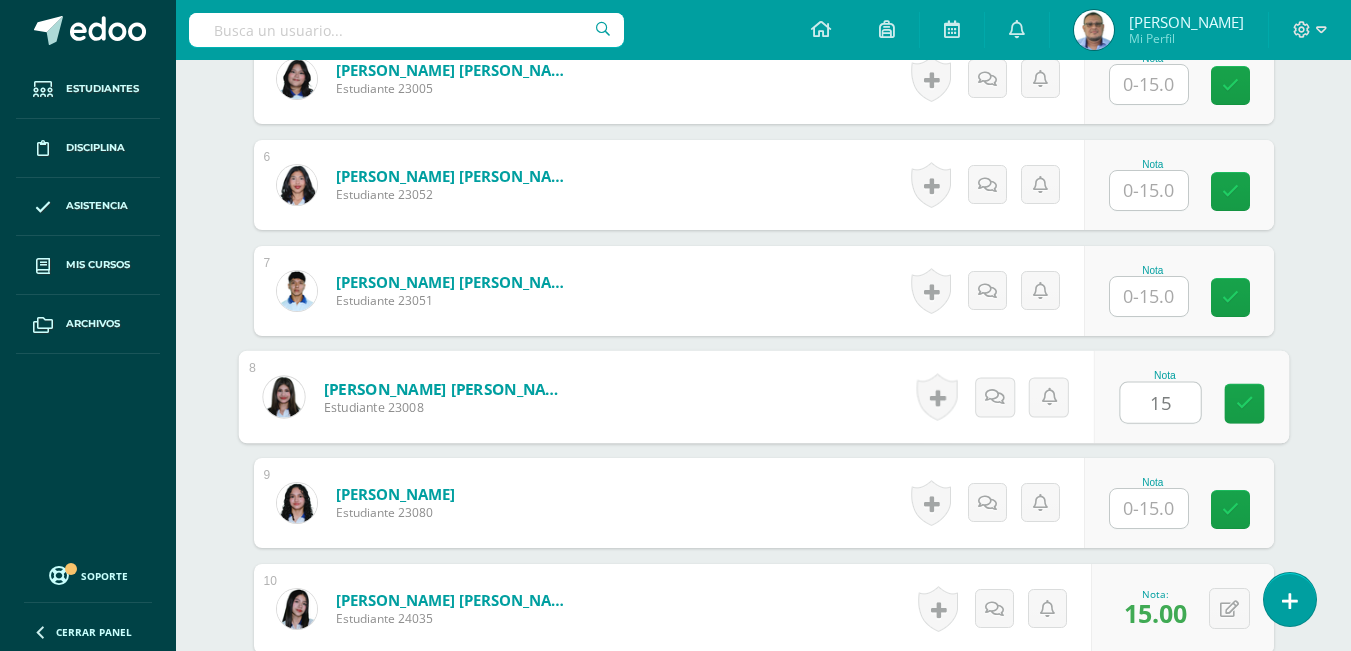 type on "15" 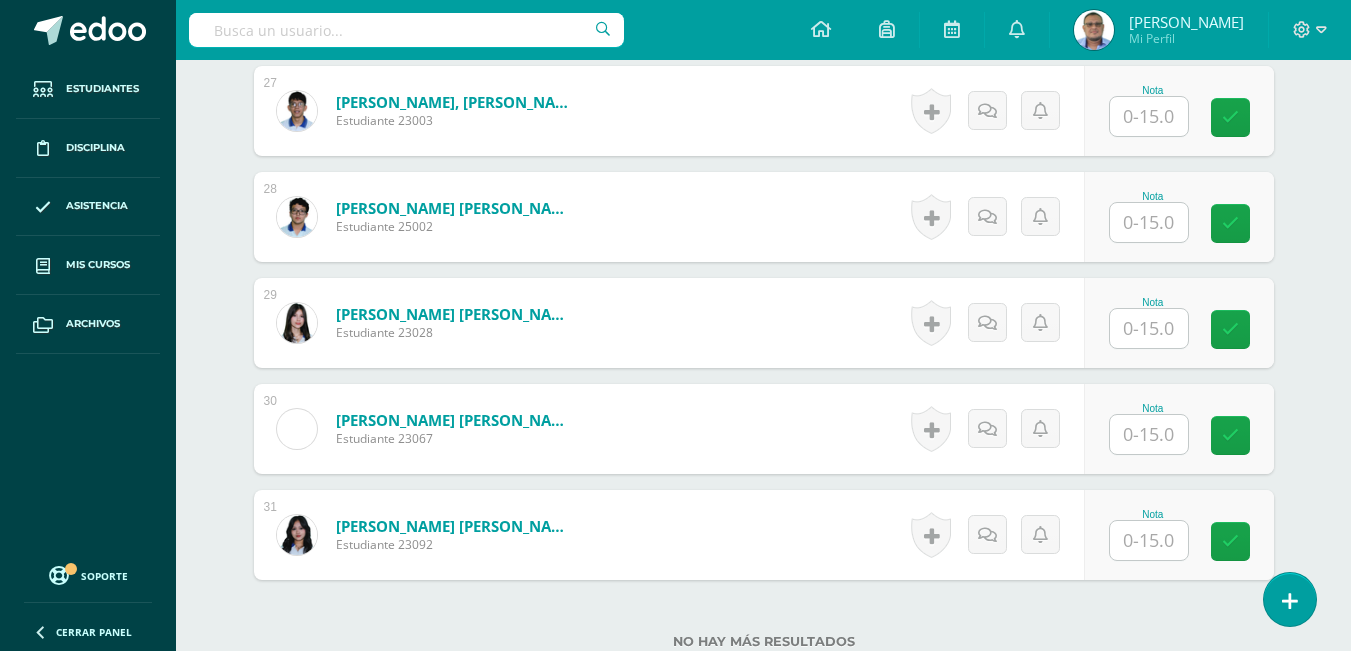 scroll, scrollTop: 3504, scrollLeft: 0, axis: vertical 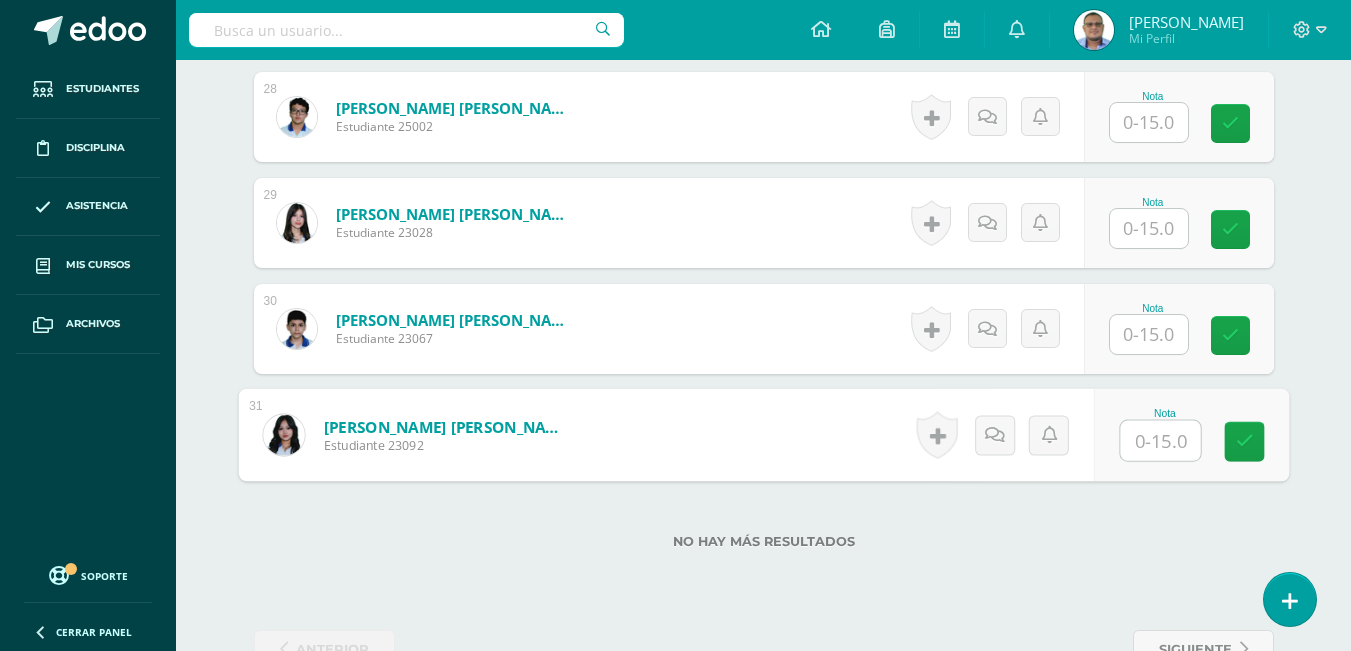 click at bounding box center (1160, 441) 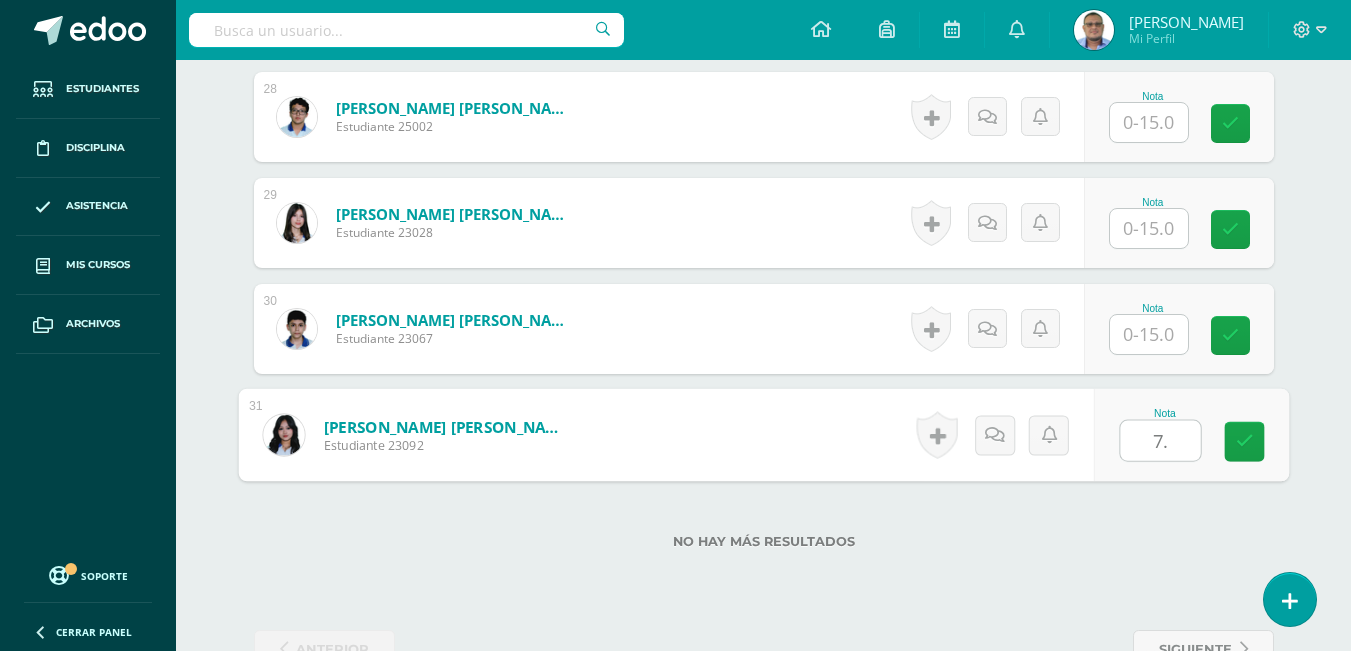 type on "7.5" 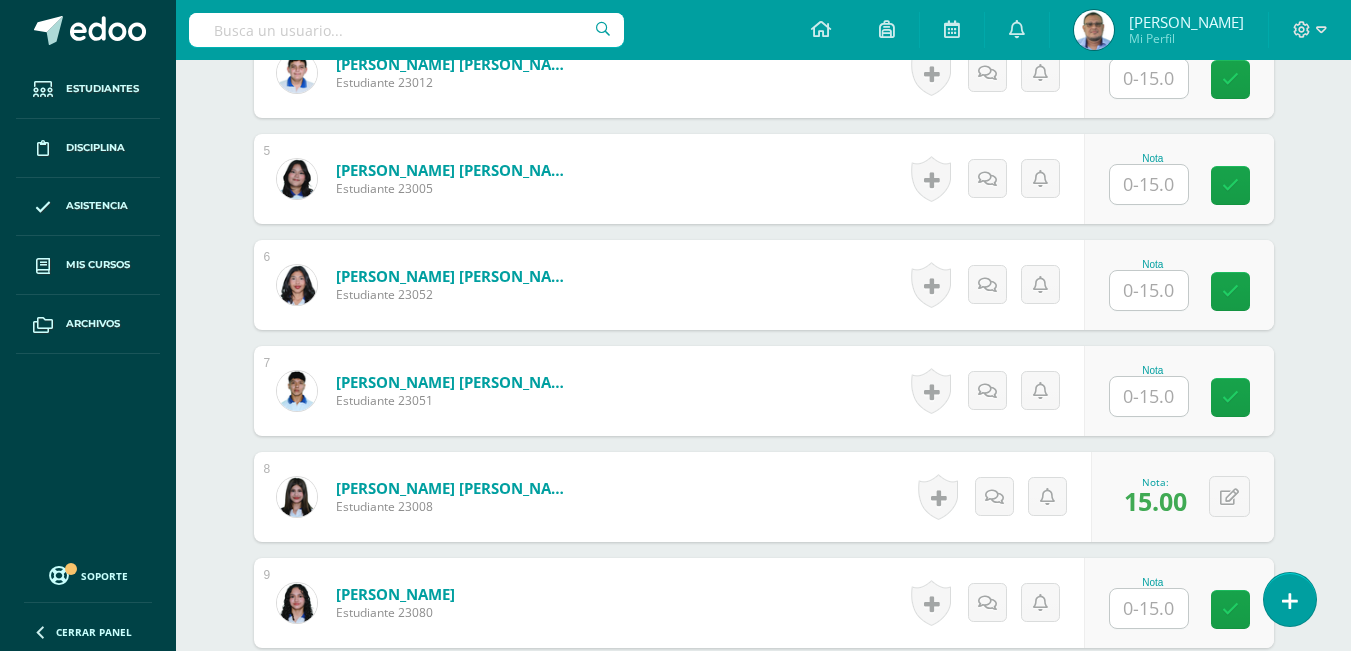 scroll, scrollTop: 904, scrollLeft: 0, axis: vertical 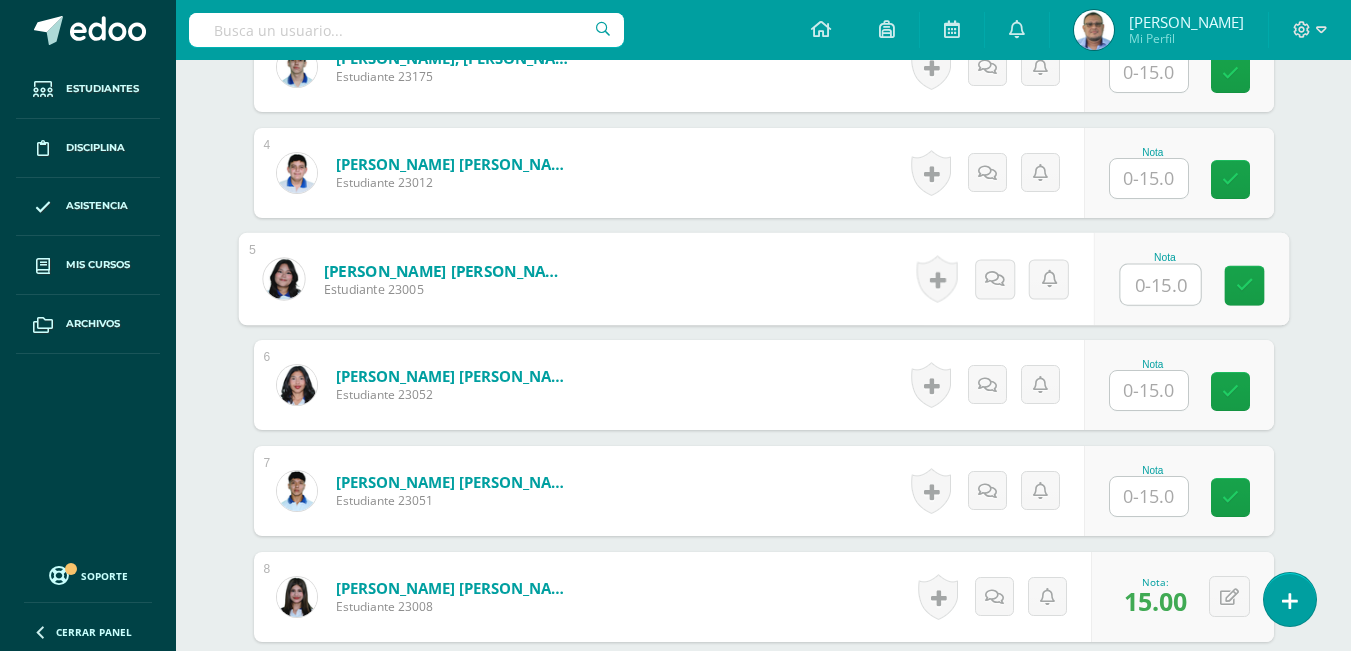 click at bounding box center [1160, 285] 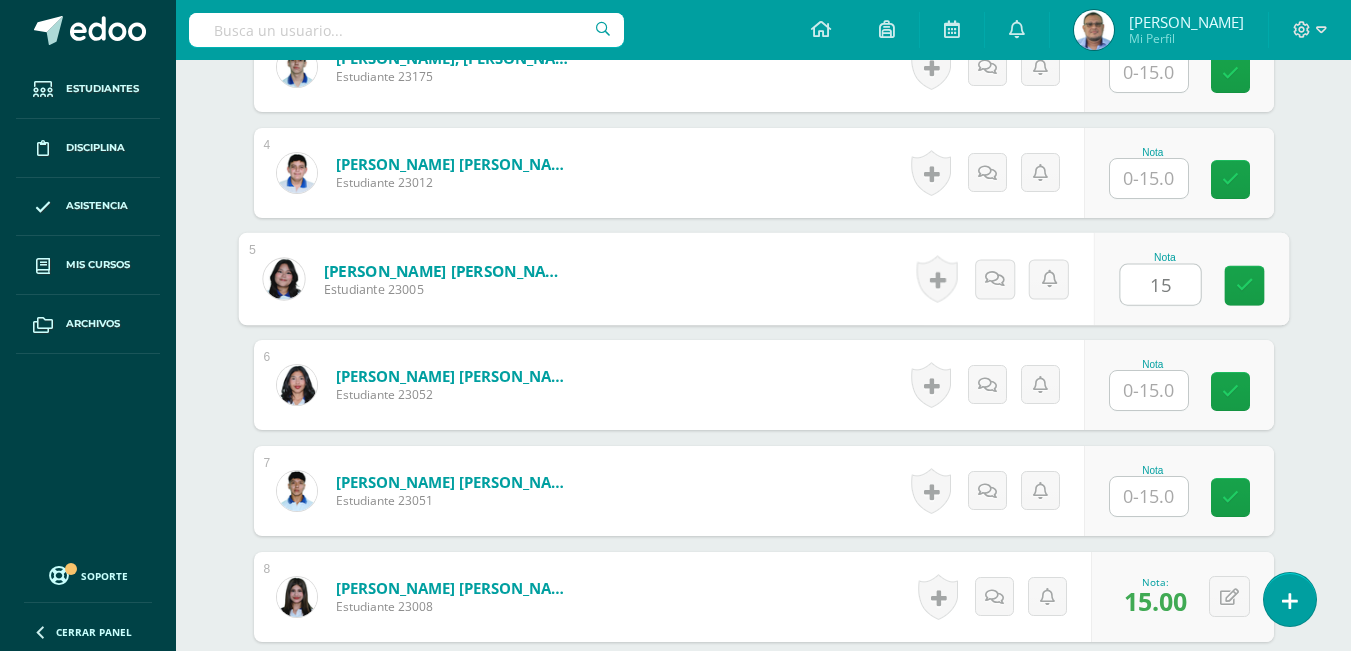 type on "15" 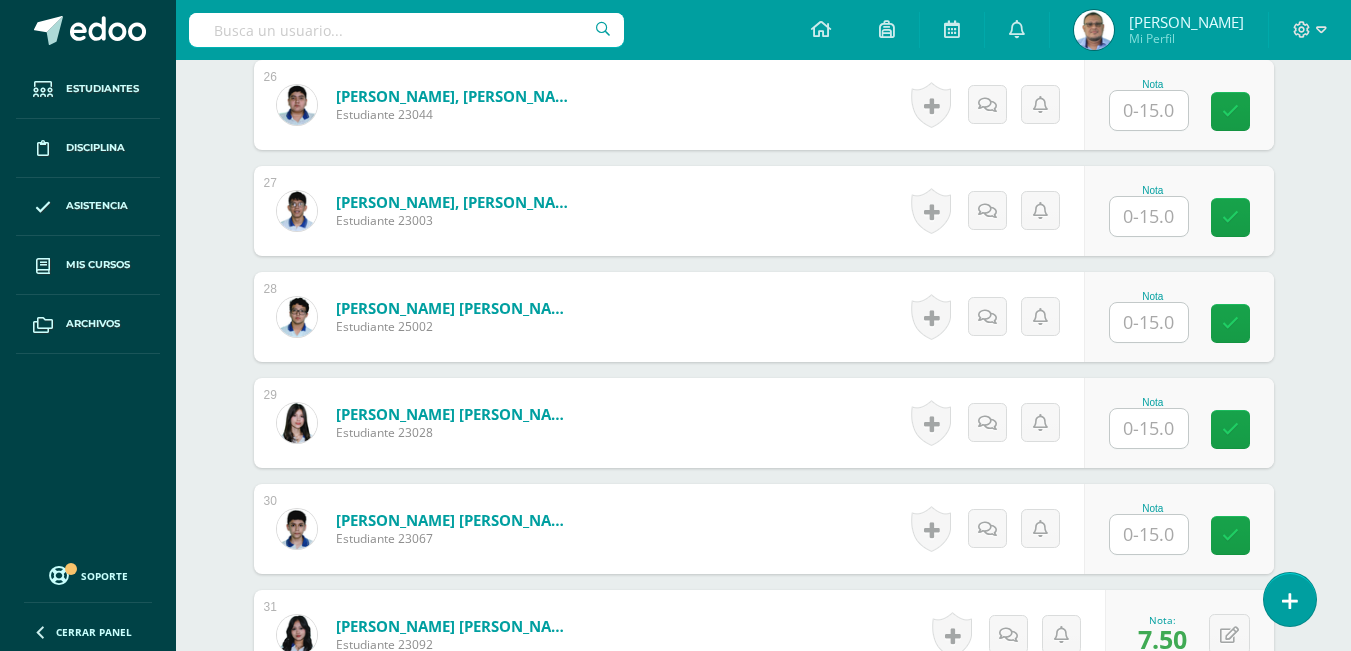 scroll, scrollTop: 3404, scrollLeft: 0, axis: vertical 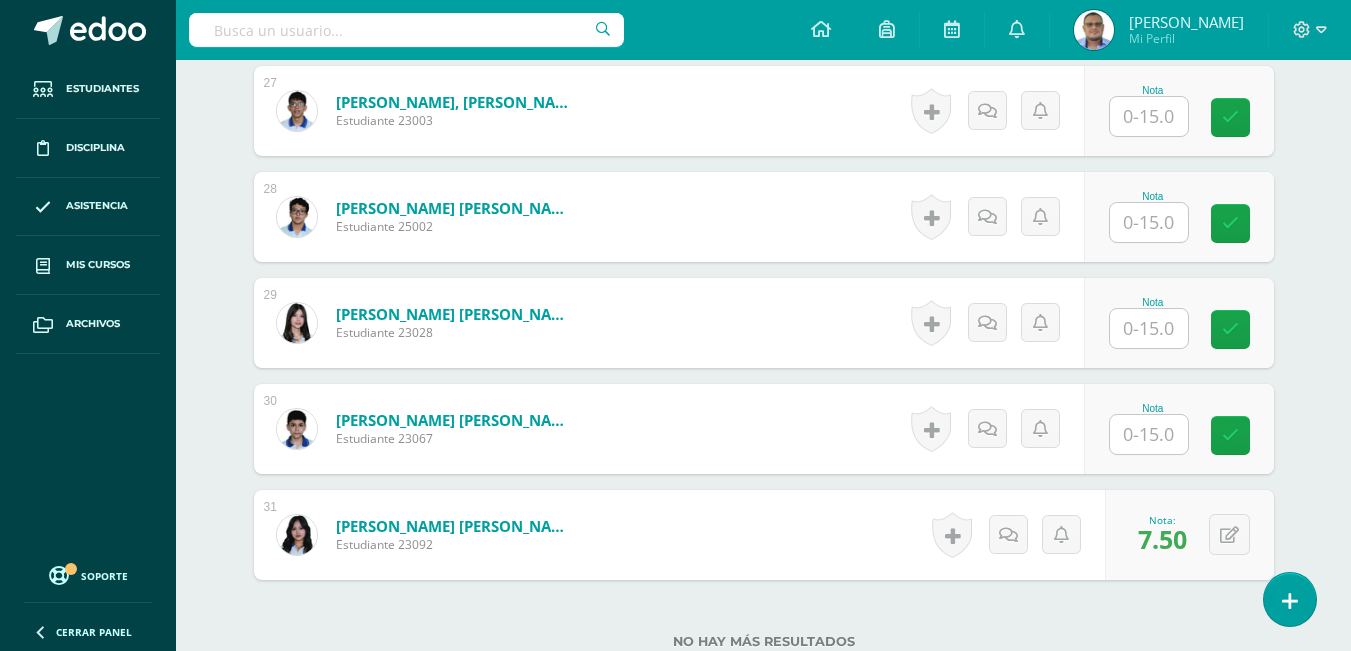 click at bounding box center (1149, 328) 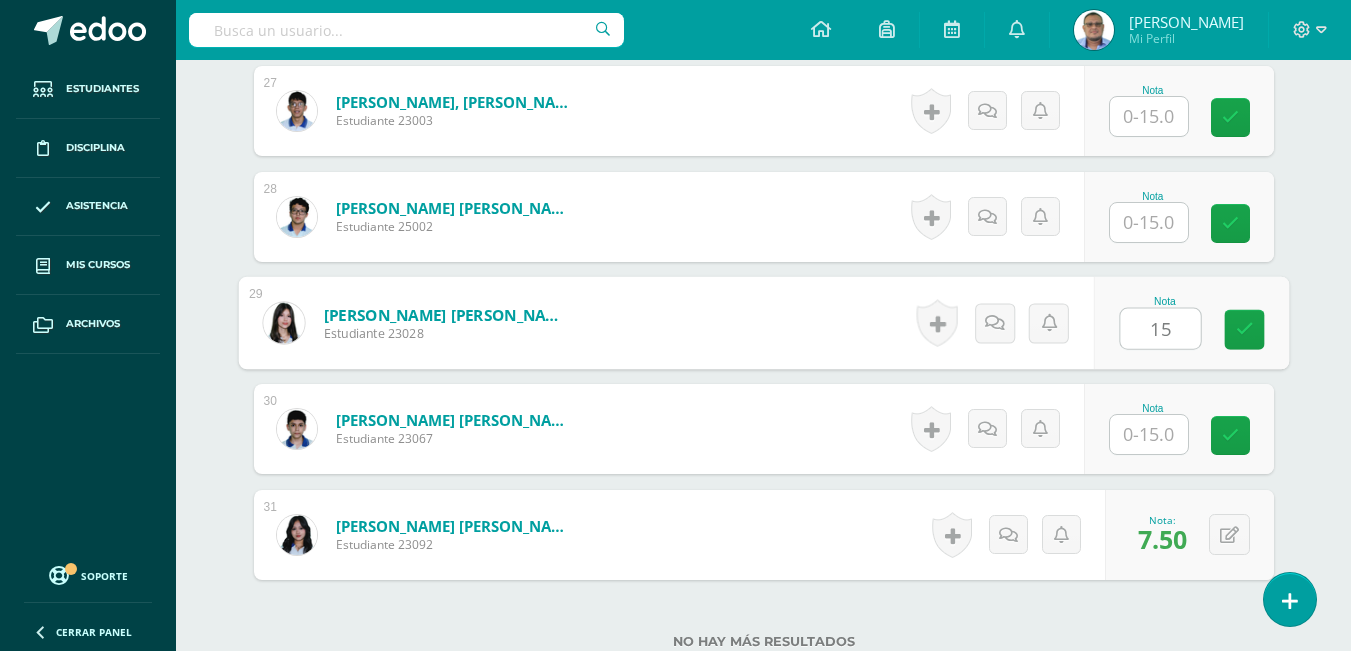 type on "15" 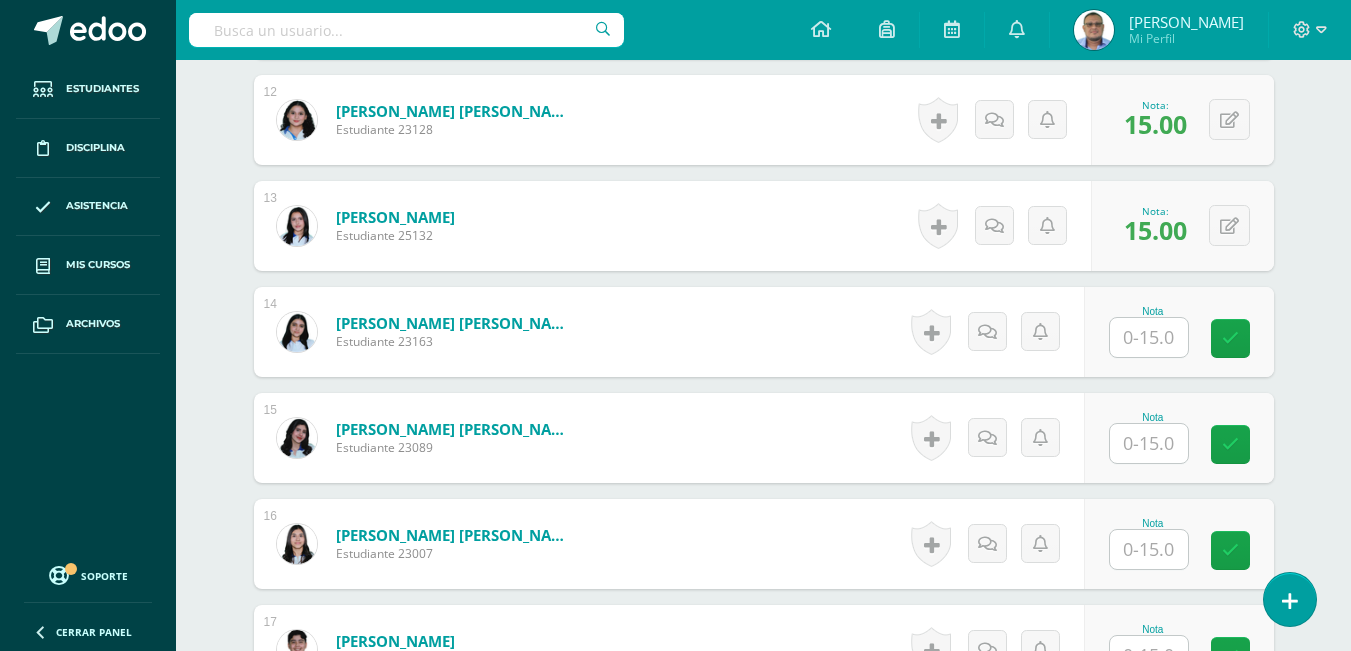 scroll, scrollTop: 1804, scrollLeft: 0, axis: vertical 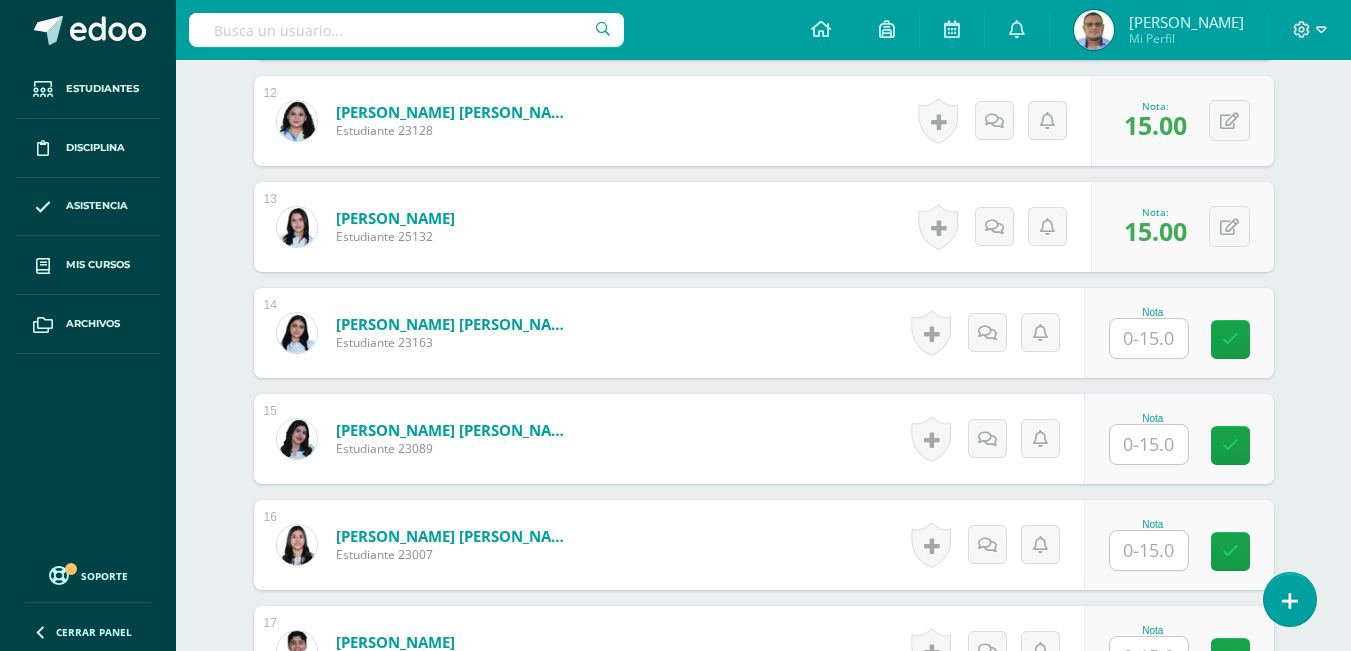 drag, startPoint x: 1170, startPoint y: 344, endPoint x: 1159, endPoint y: 349, distance: 12.083046 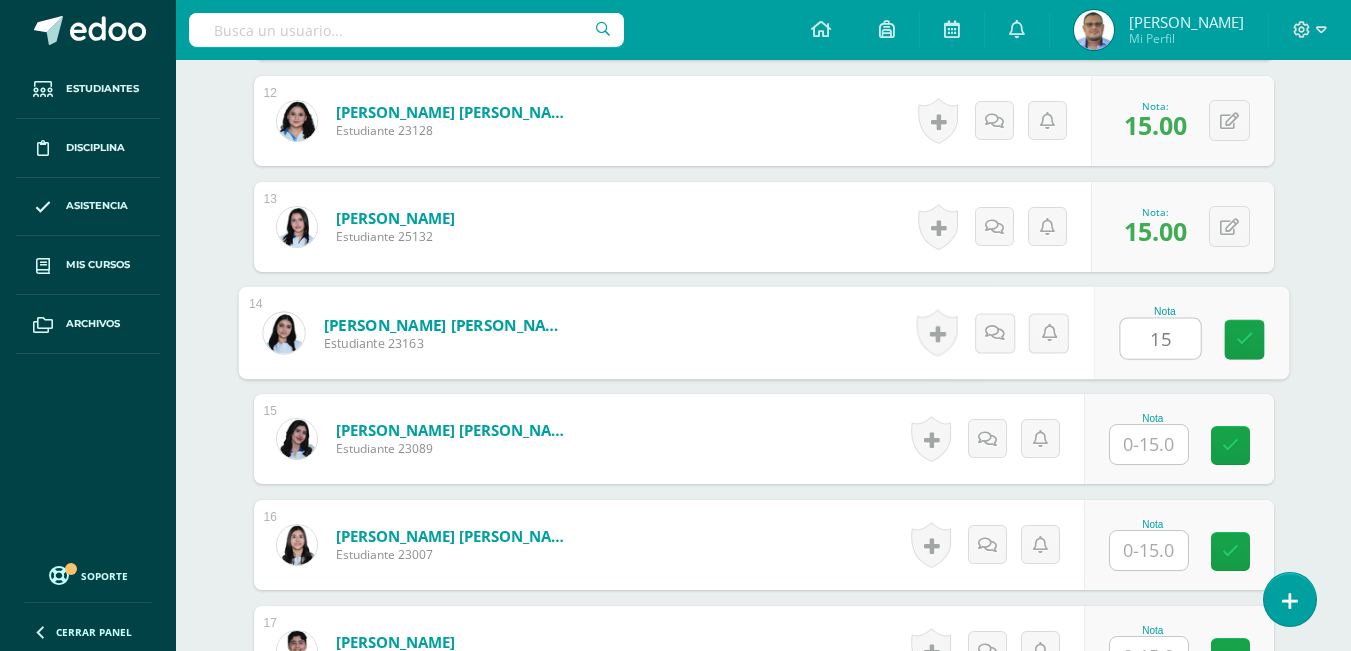 type on "15" 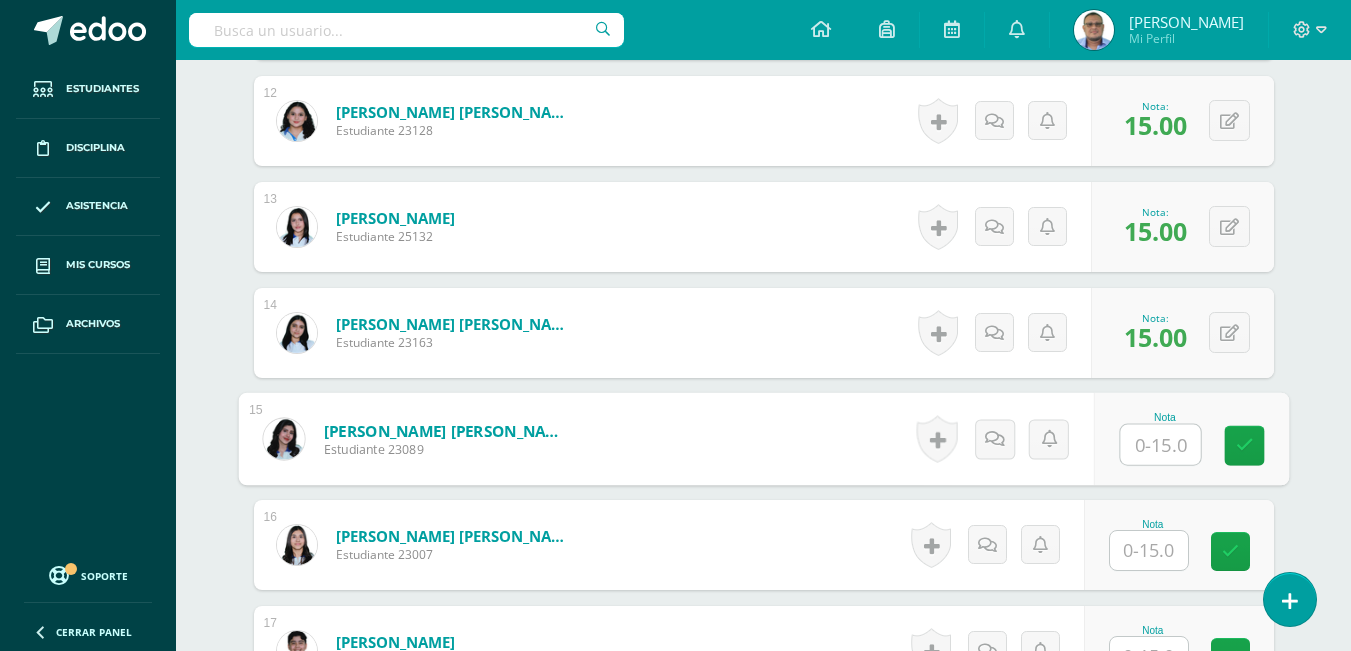 click at bounding box center [1149, 550] 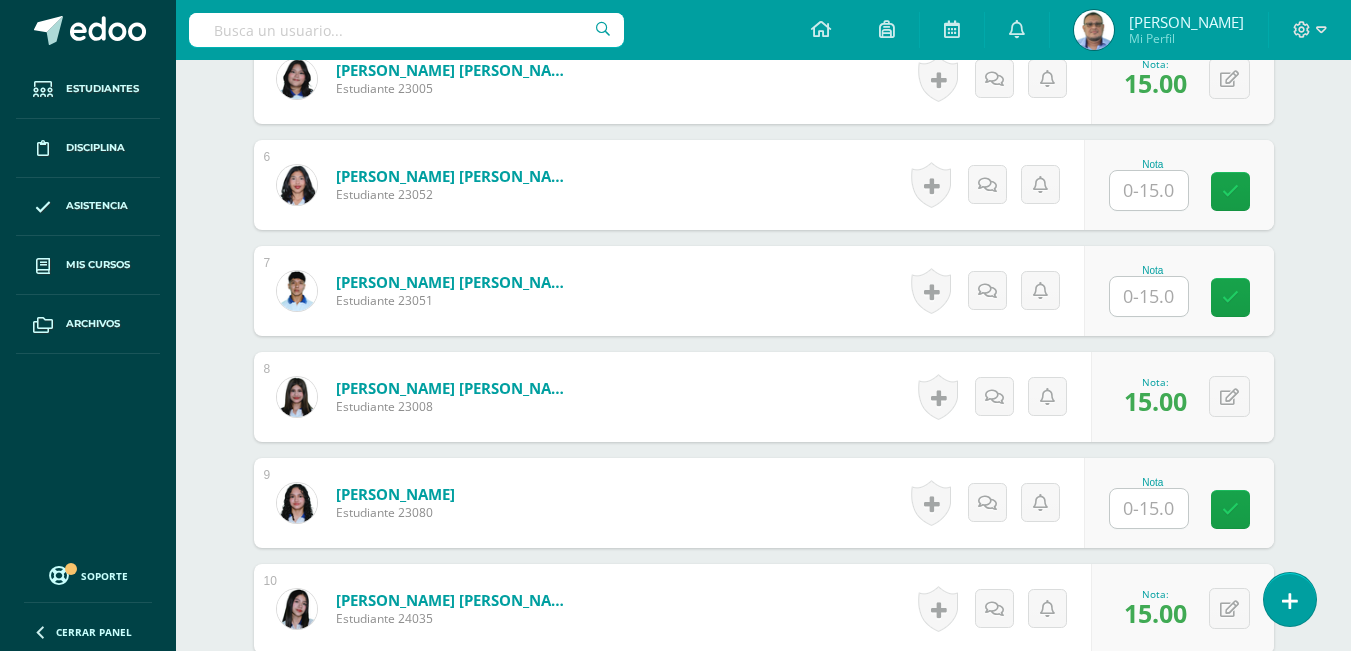 scroll, scrollTop: 1004, scrollLeft: 0, axis: vertical 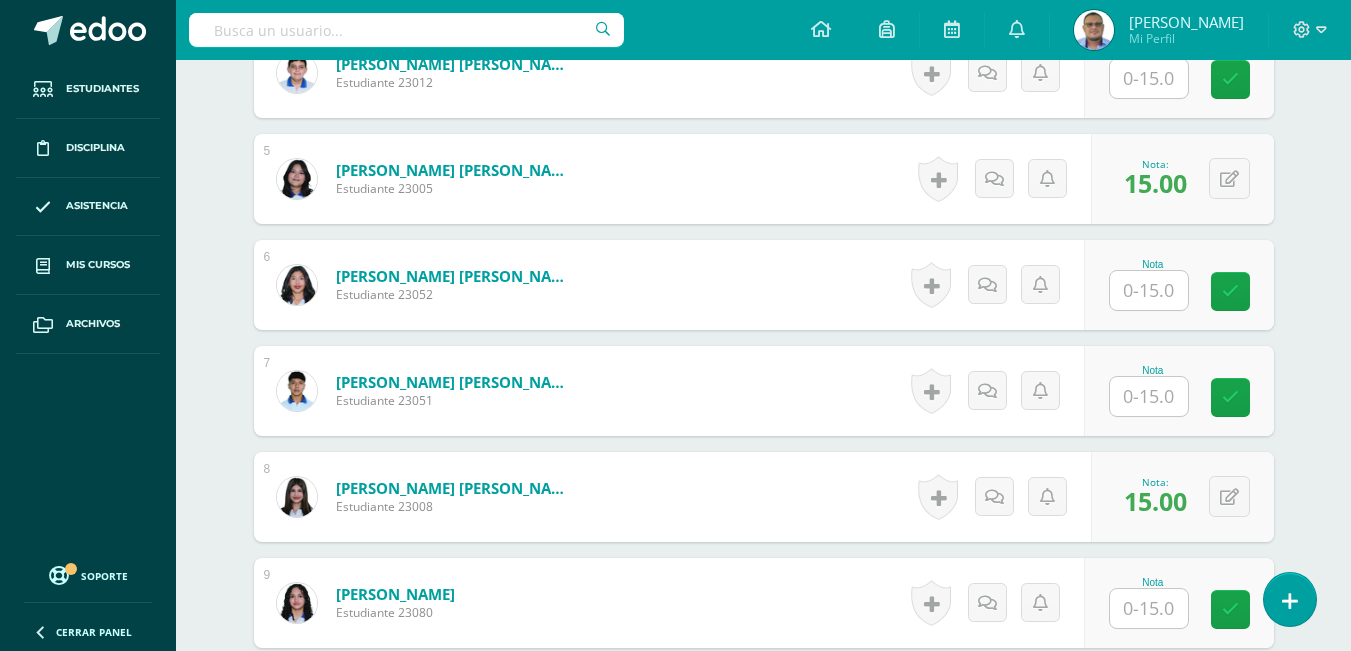 type on "15" 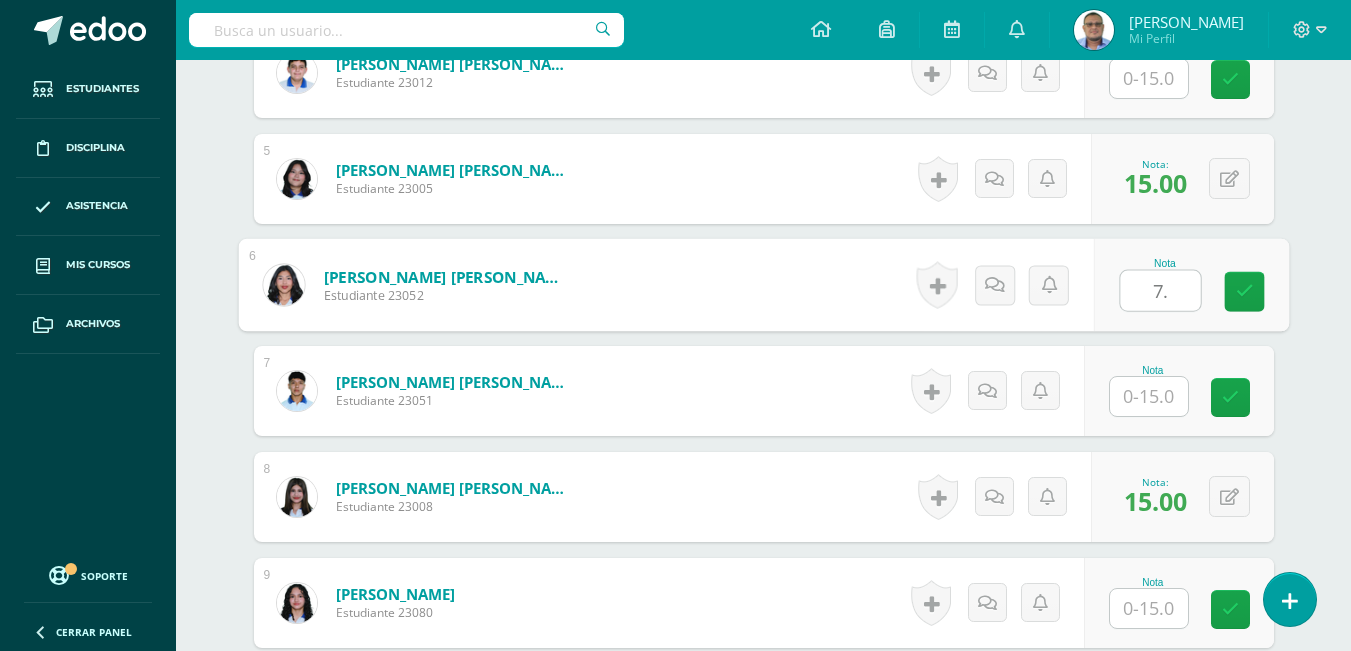 type on "7" 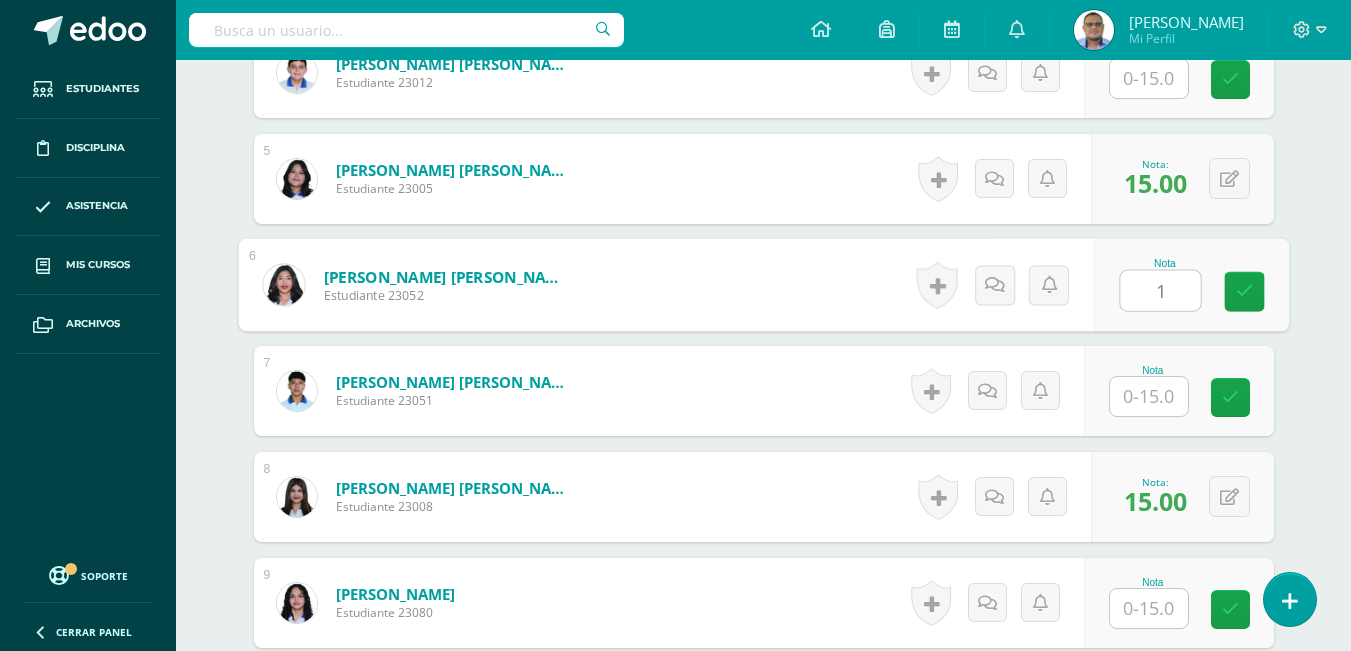 type on "15" 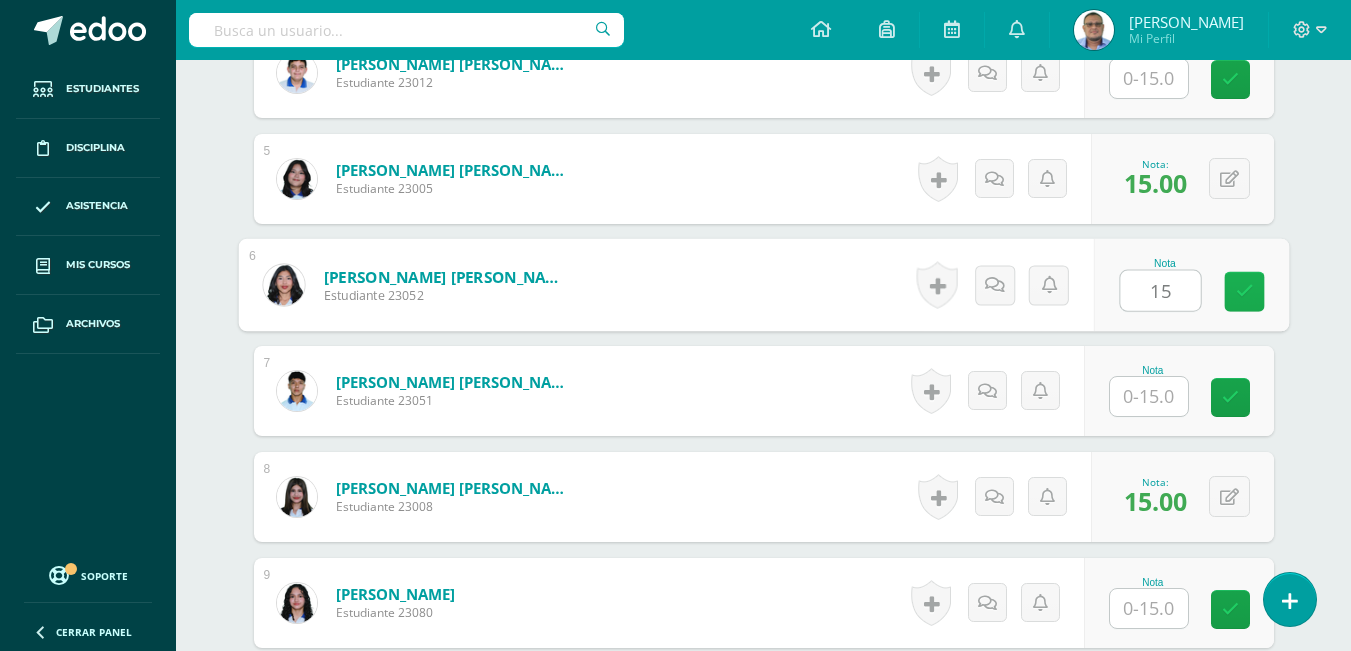 click at bounding box center [1244, 291] 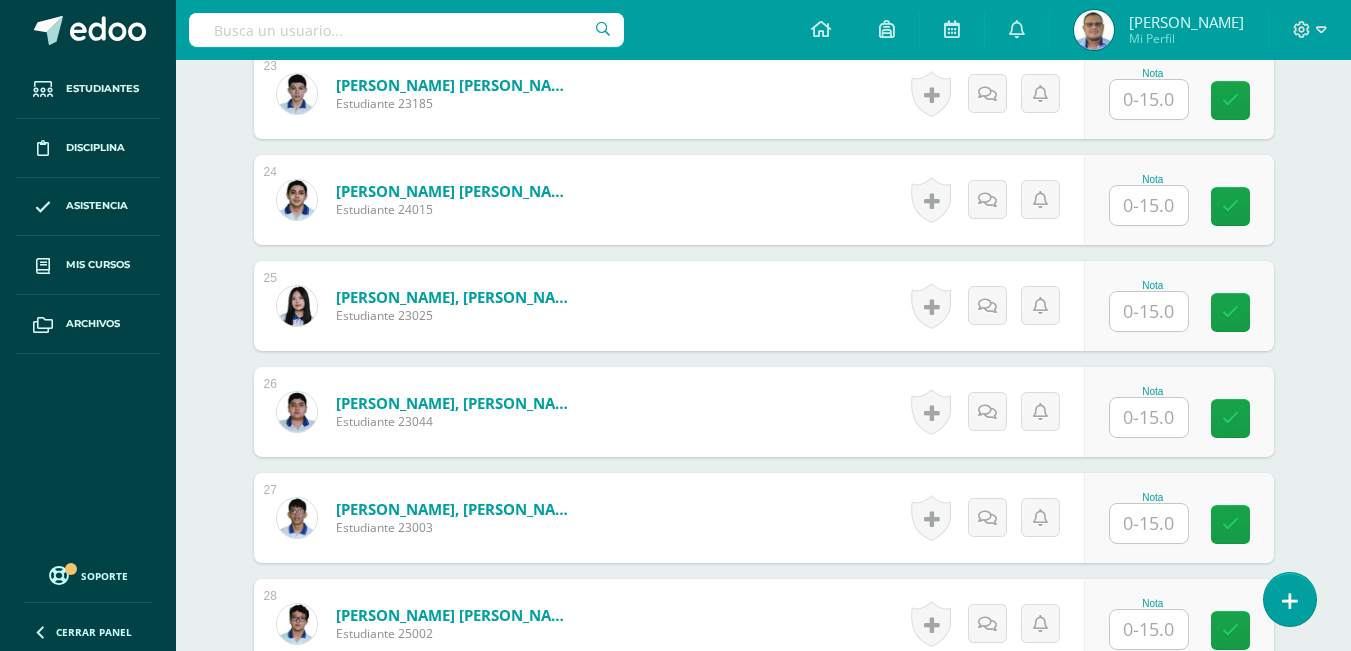 scroll, scrollTop: 3004, scrollLeft: 0, axis: vertical 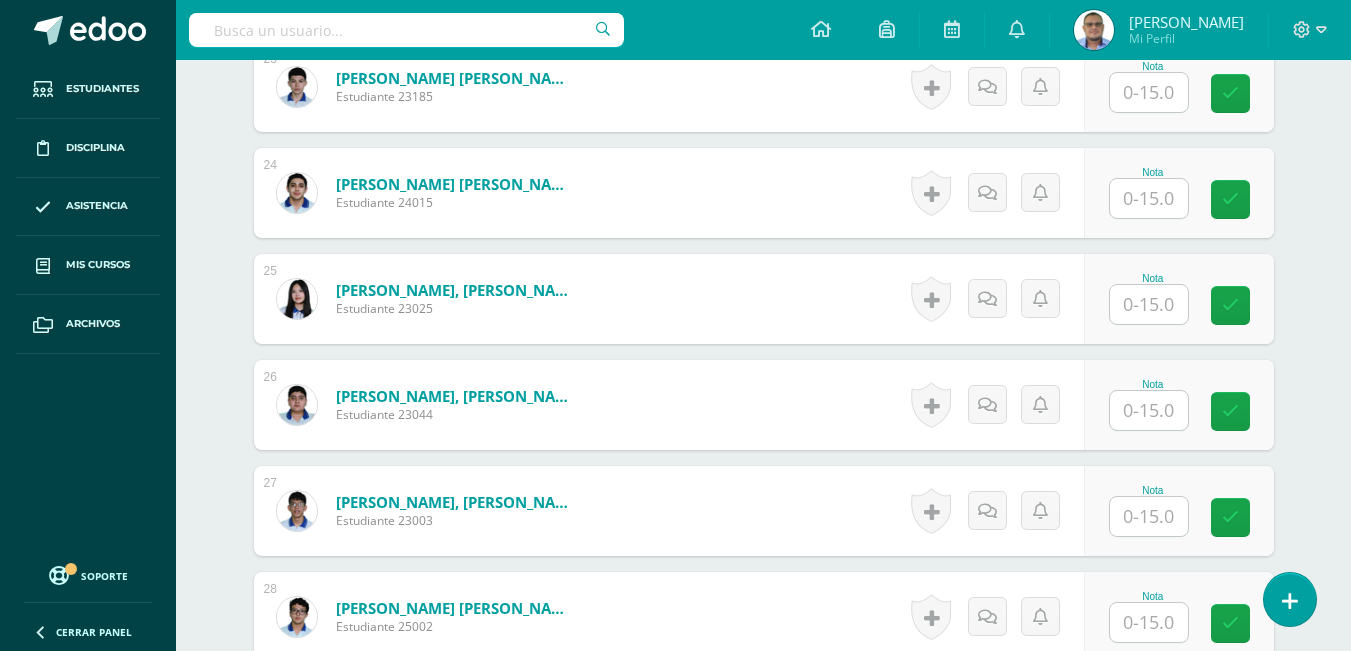 click at bounding box center (1149, 304) 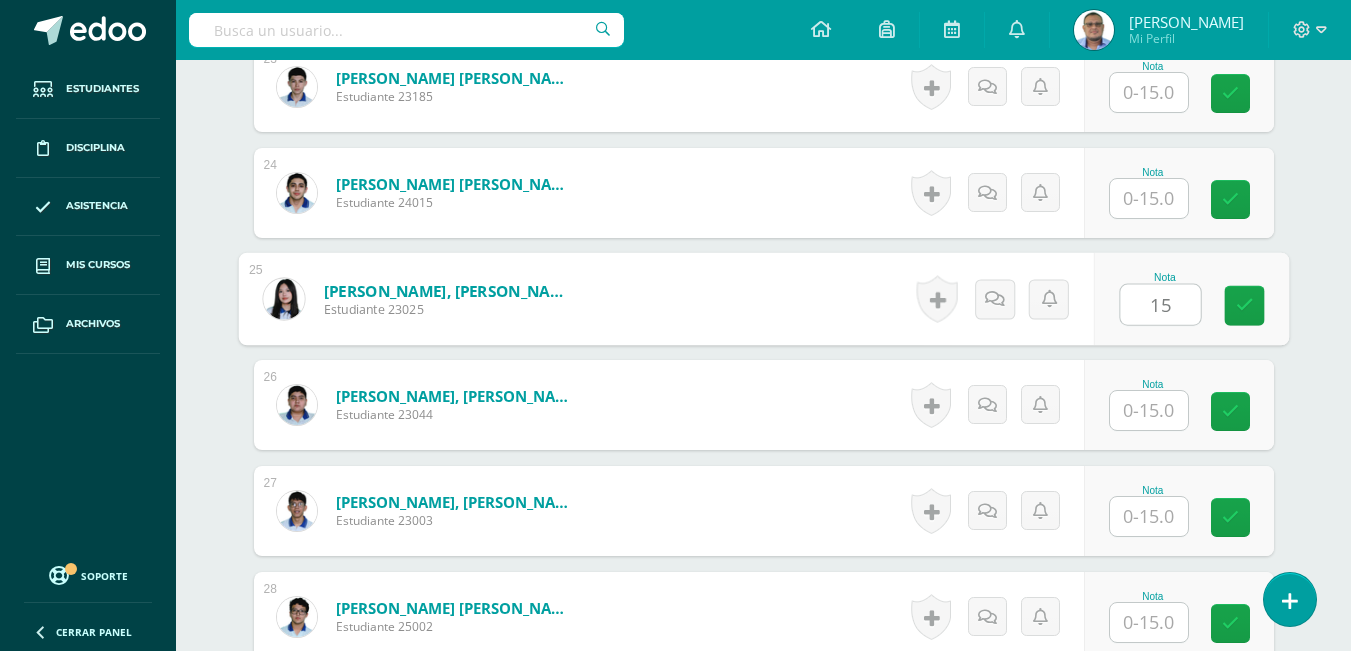 type on "15" 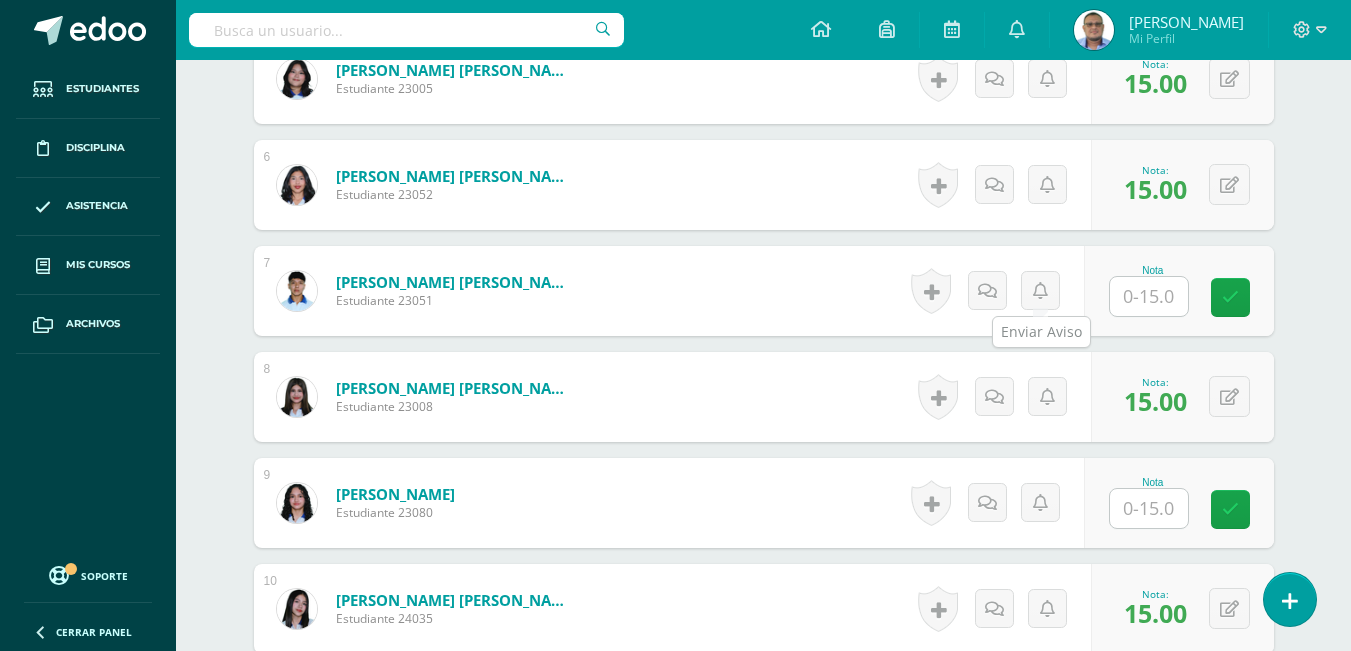 scroll, scrollTop: 1204, scrollLeft: 0, axis: vertical 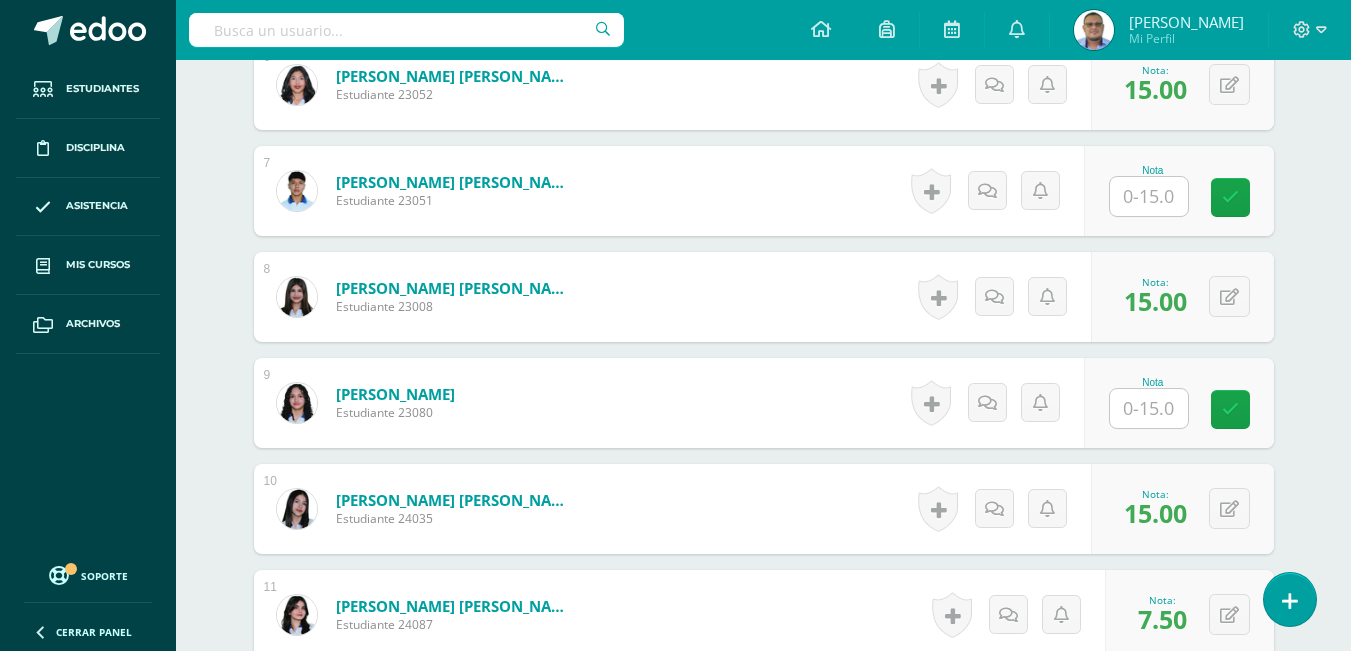 click at bounding box center [1149, 408] 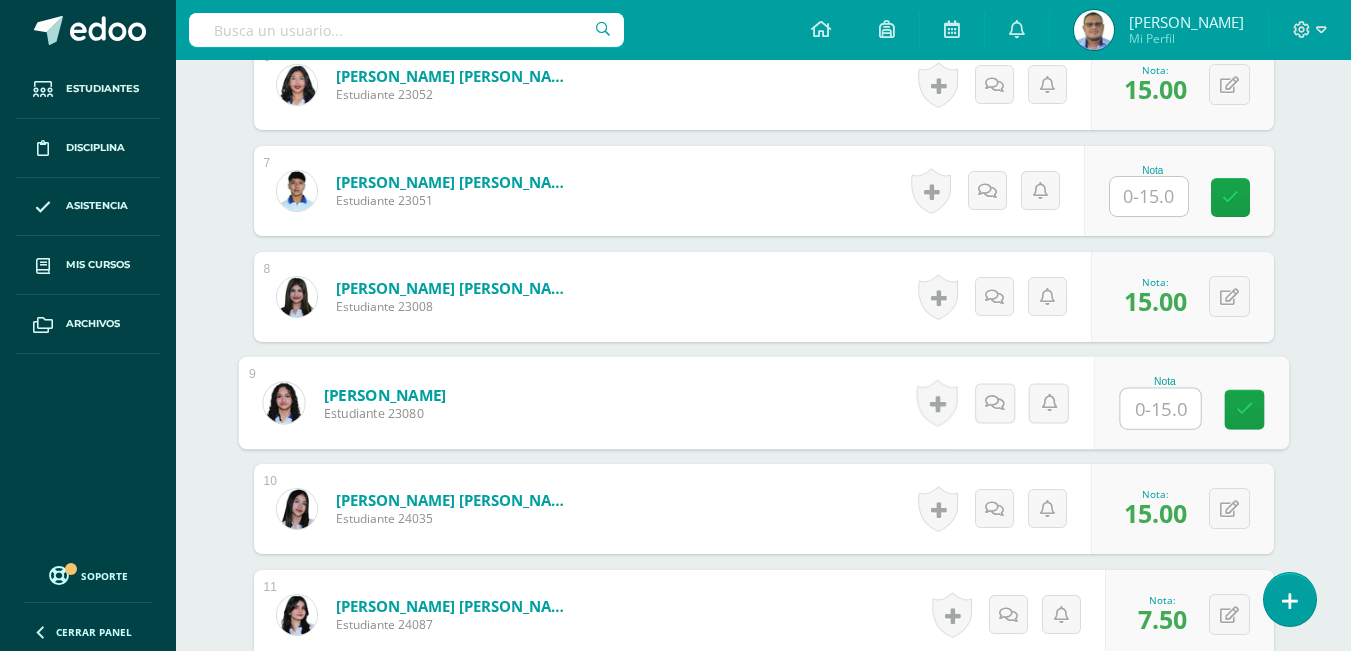 type on "0" 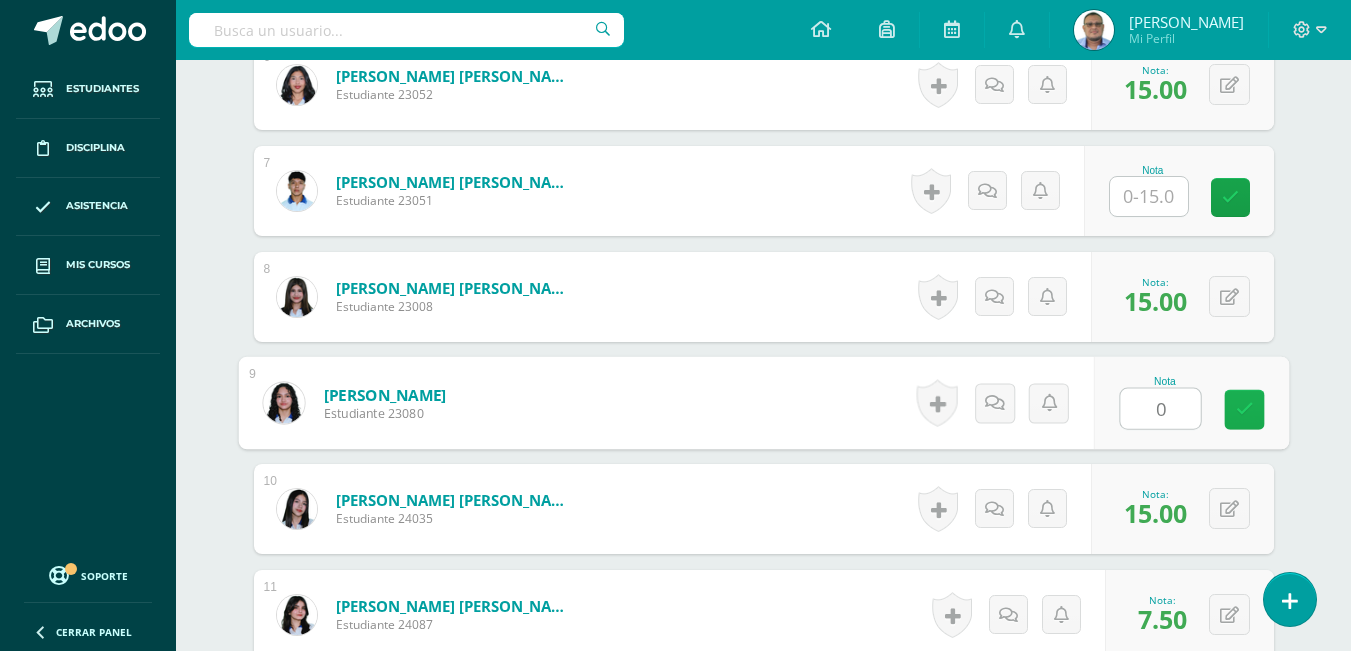 click at bounding box center (1244, 409) 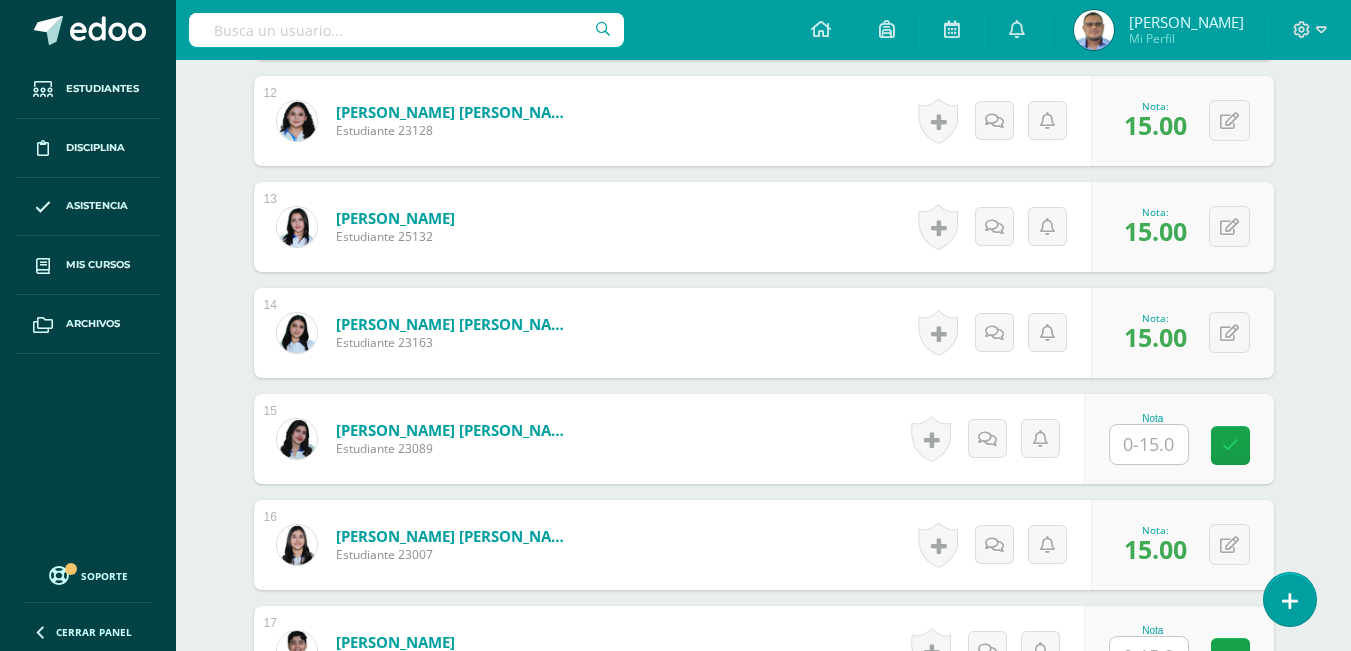 scroll, scrollTop: 1904, scrollLeft: 0, axis: vertical 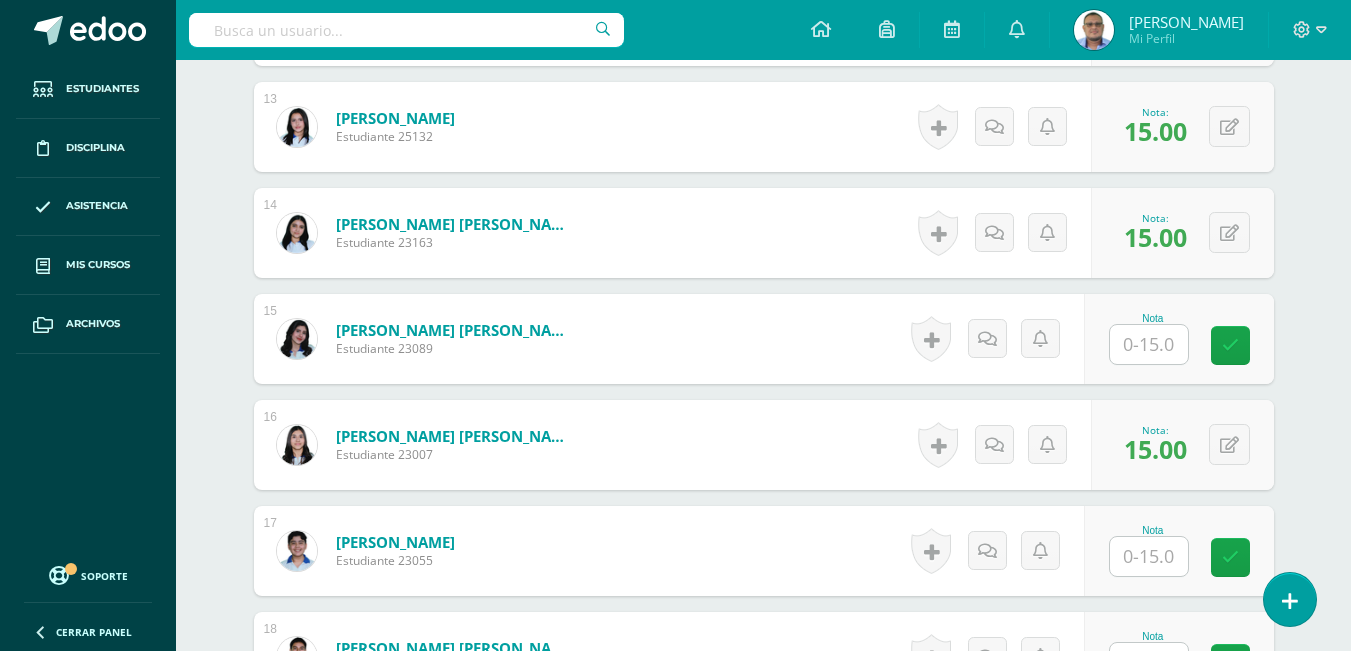 click at bounding box center (1149, 344) 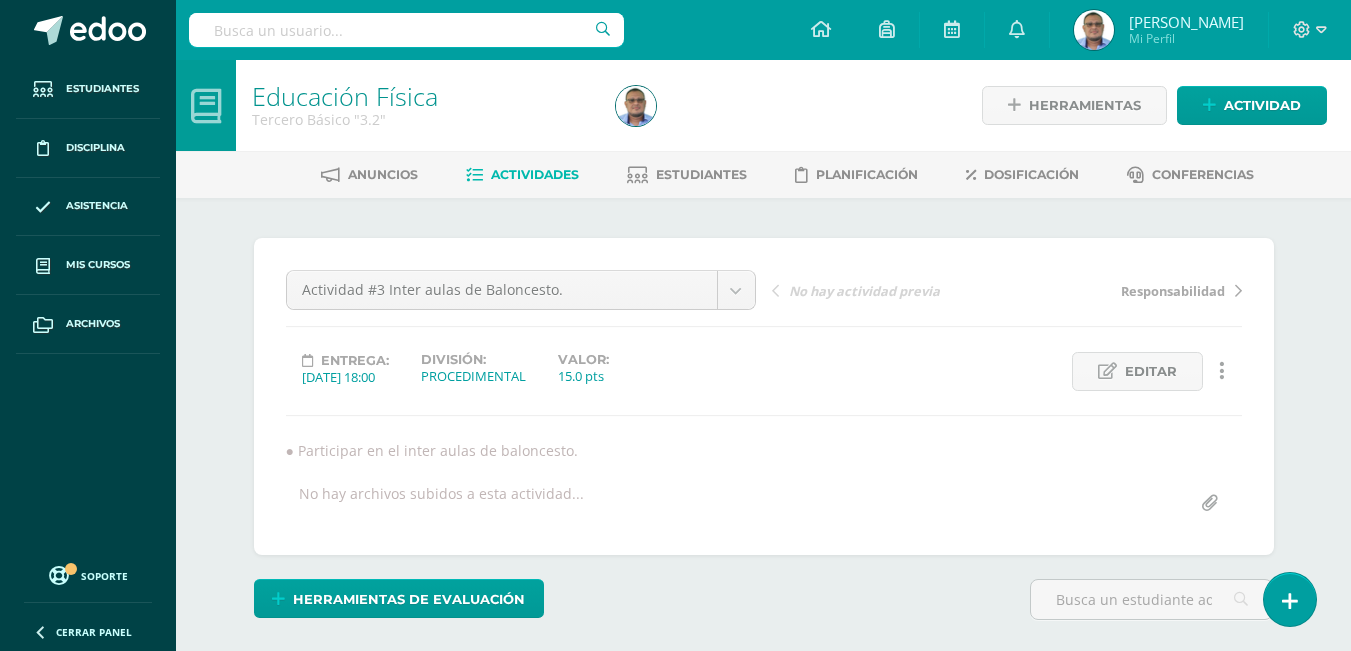 scroll, scrollTop: 500, scrollLeft: 0, axis: vertical 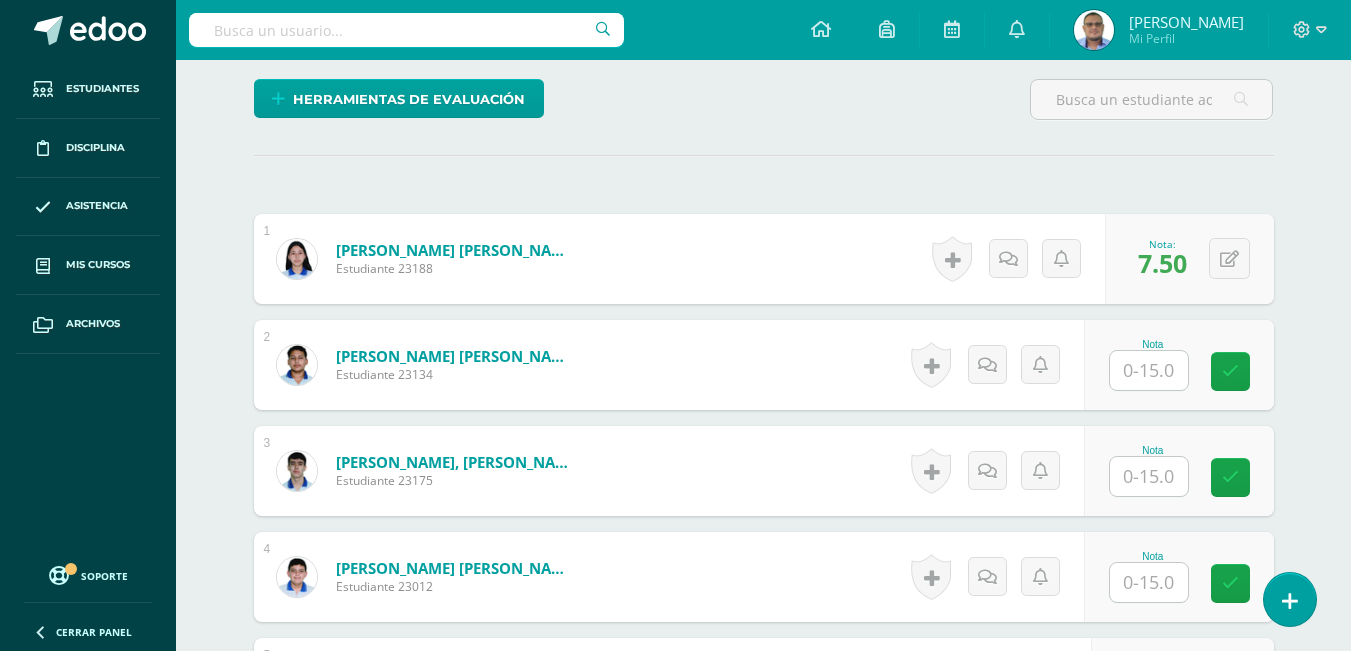 type on "0" 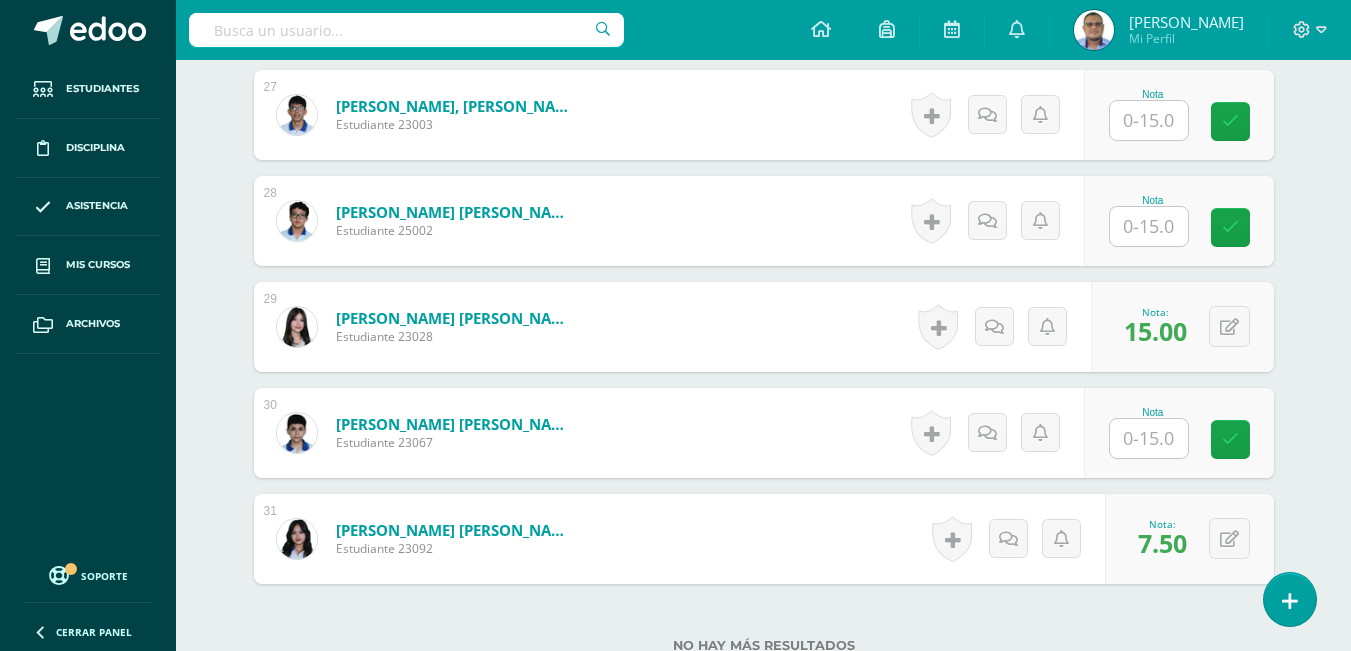 scroll, scrollTop: 3562, scrollLeft: 0, axis: vertical 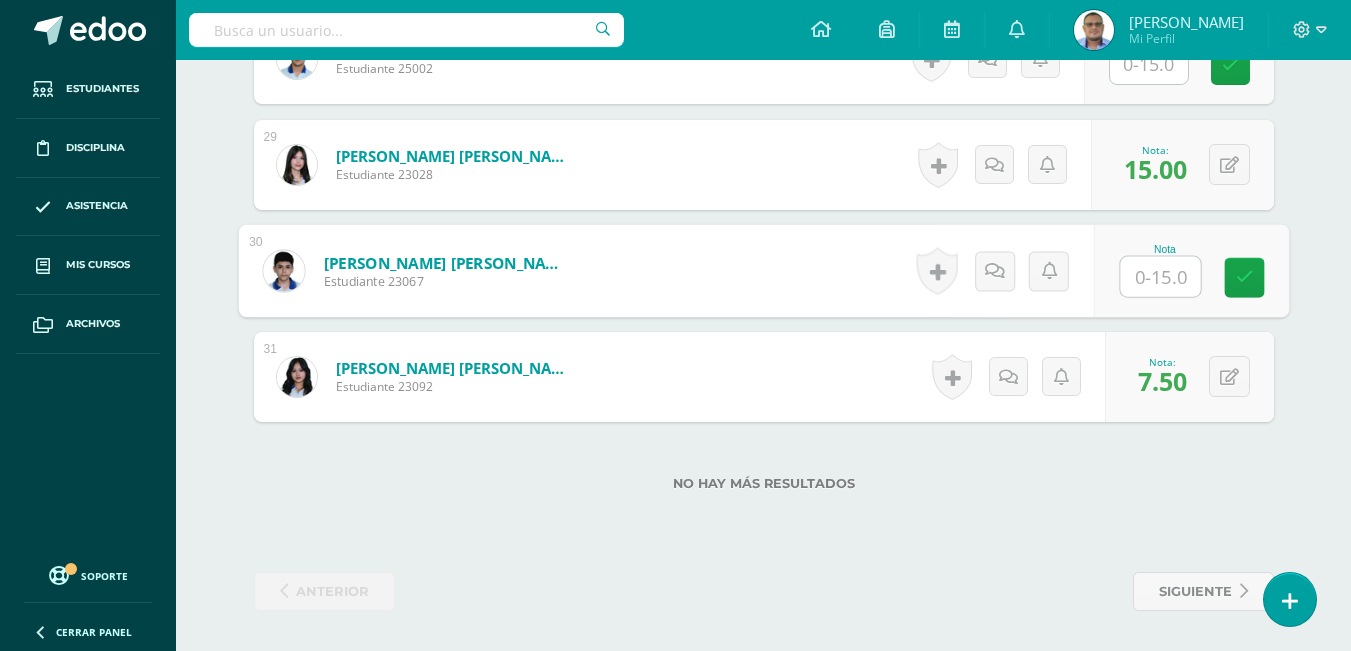click at bounding box center [1160, 277] 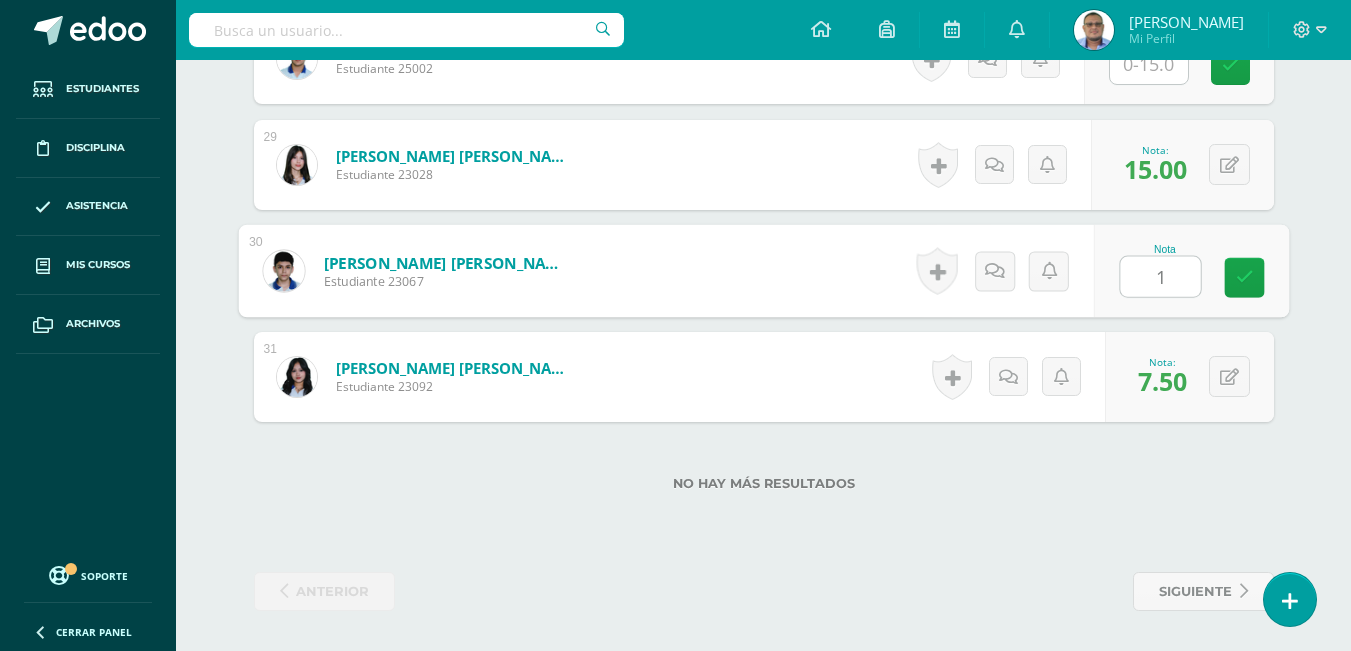 type on "15" 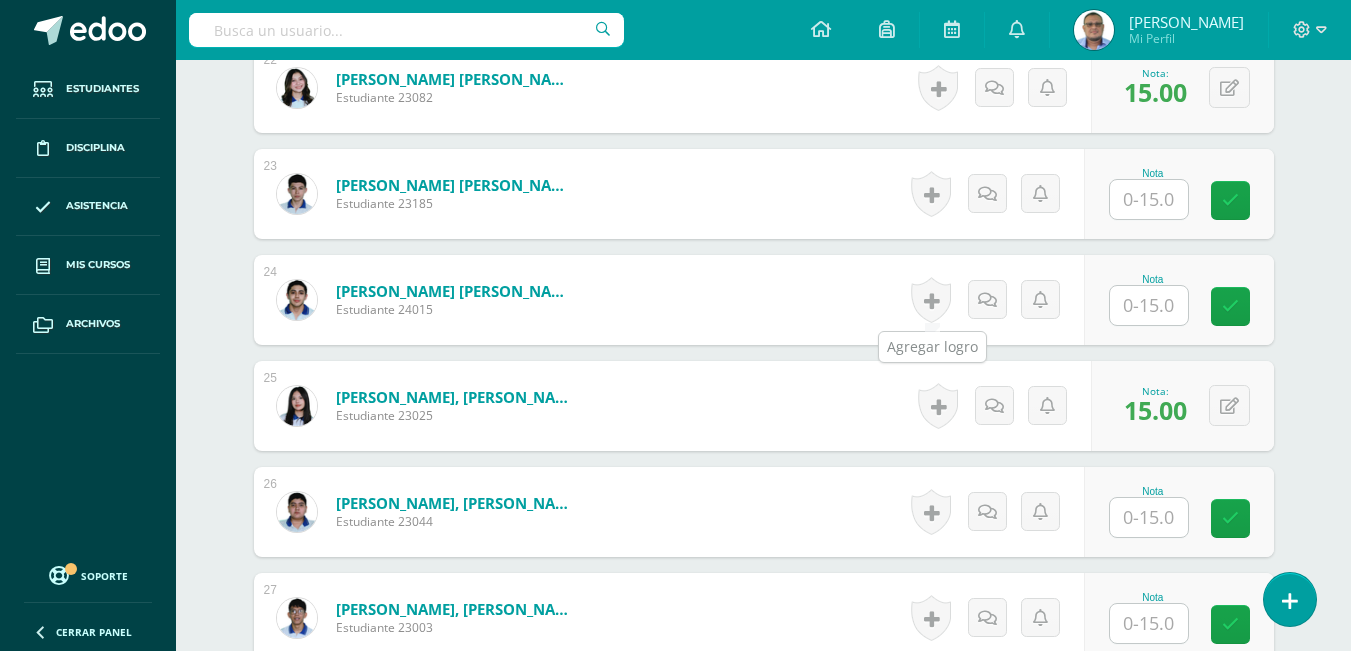 scroll, scrollTop: 2862, scrollLeft: 0, axis: vertical 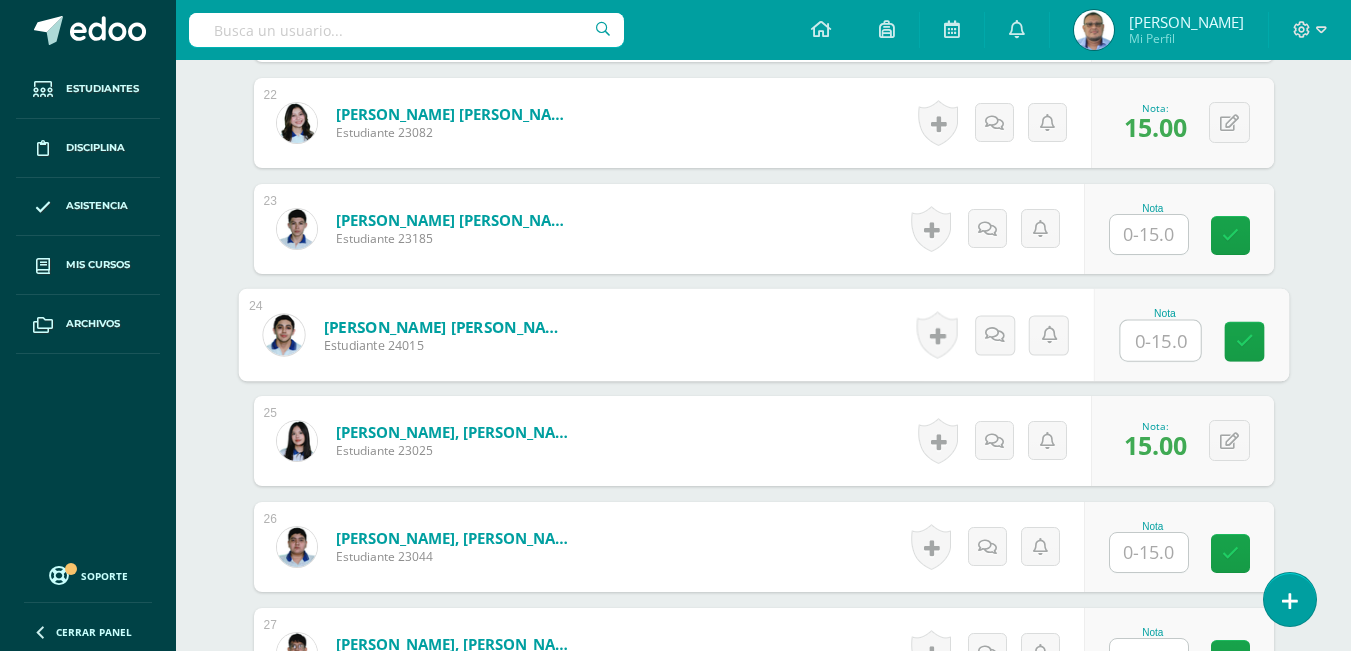 click at bounding box center (1160, 341) 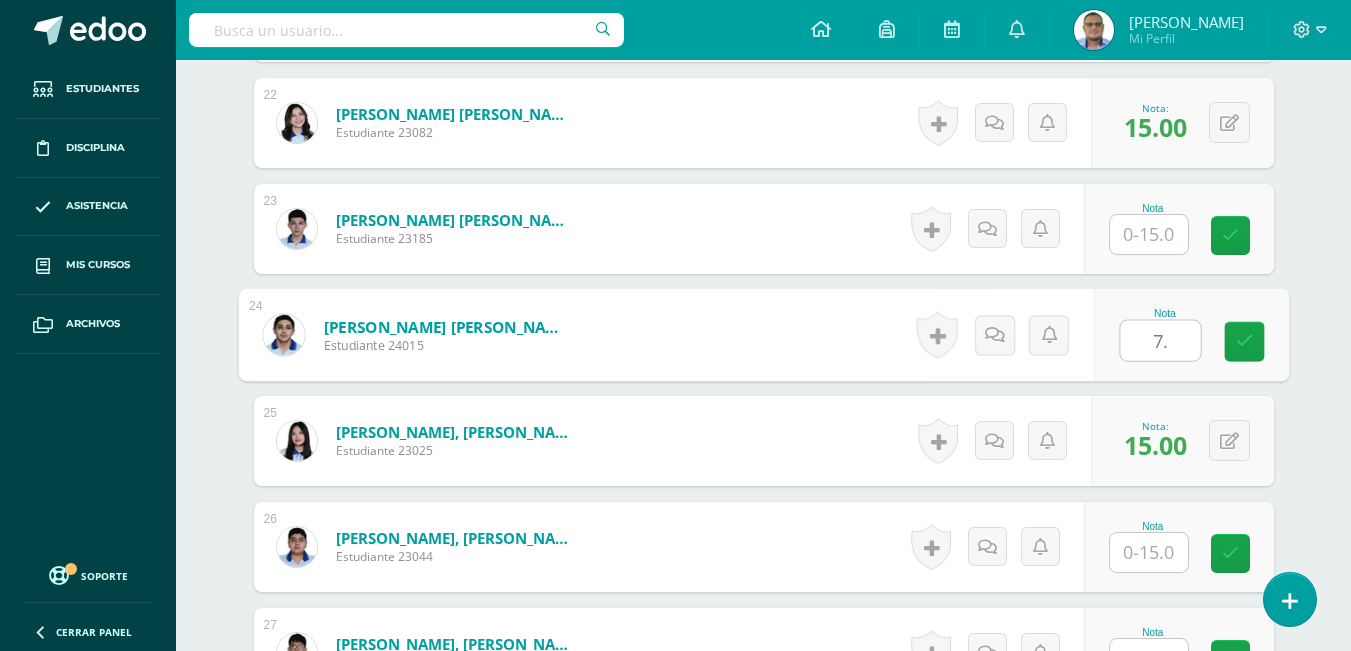 type on "7.5" 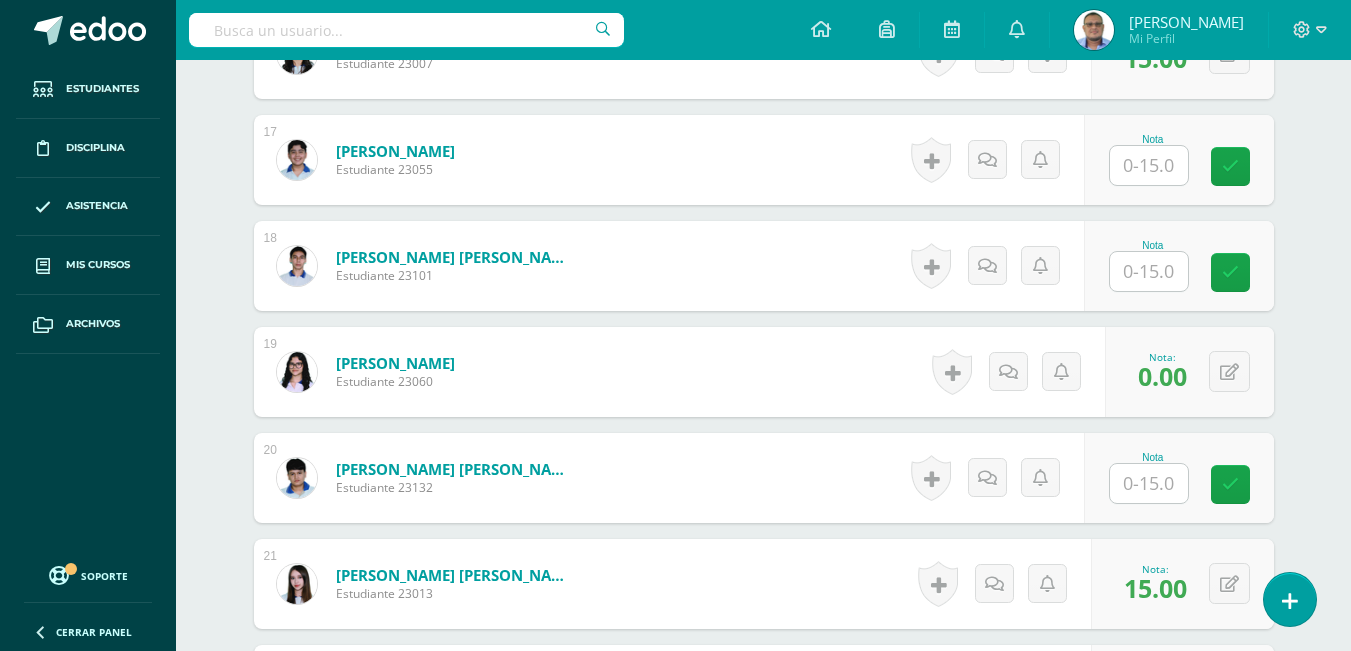 scroll, scrollTop: 2262, scrollLeft: 0, axis: vertical 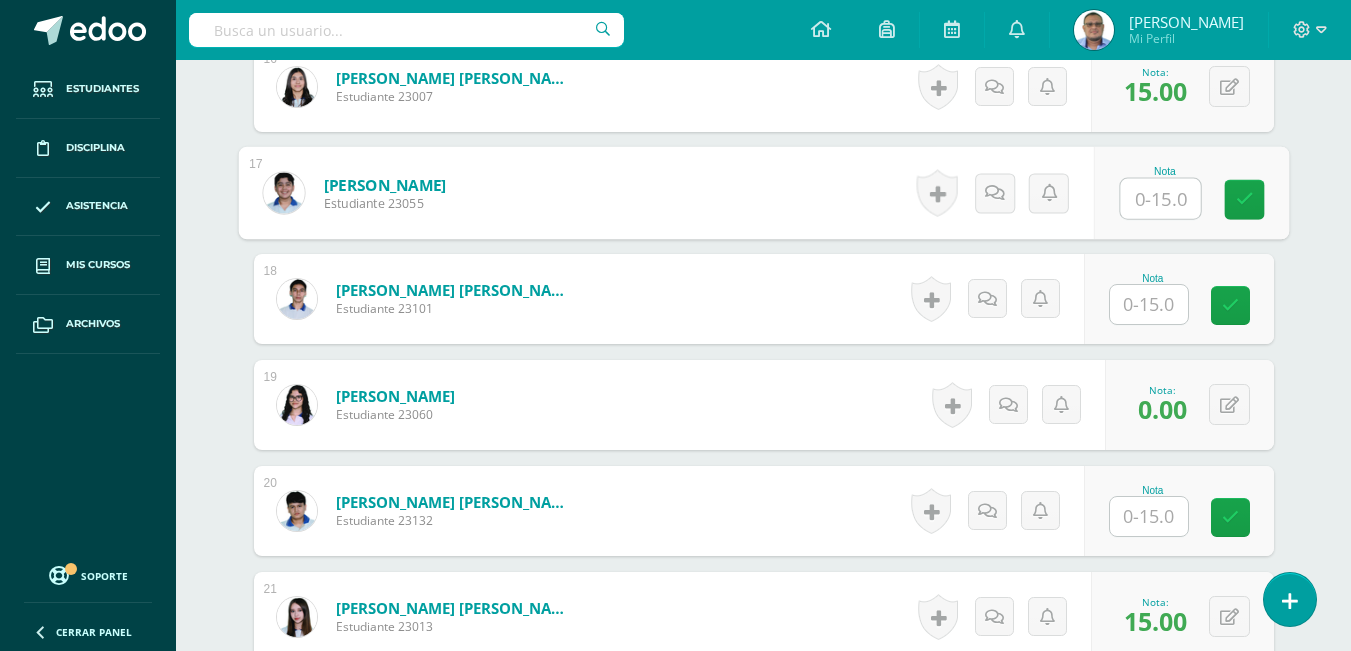 click at bounding box center (1160, 199) 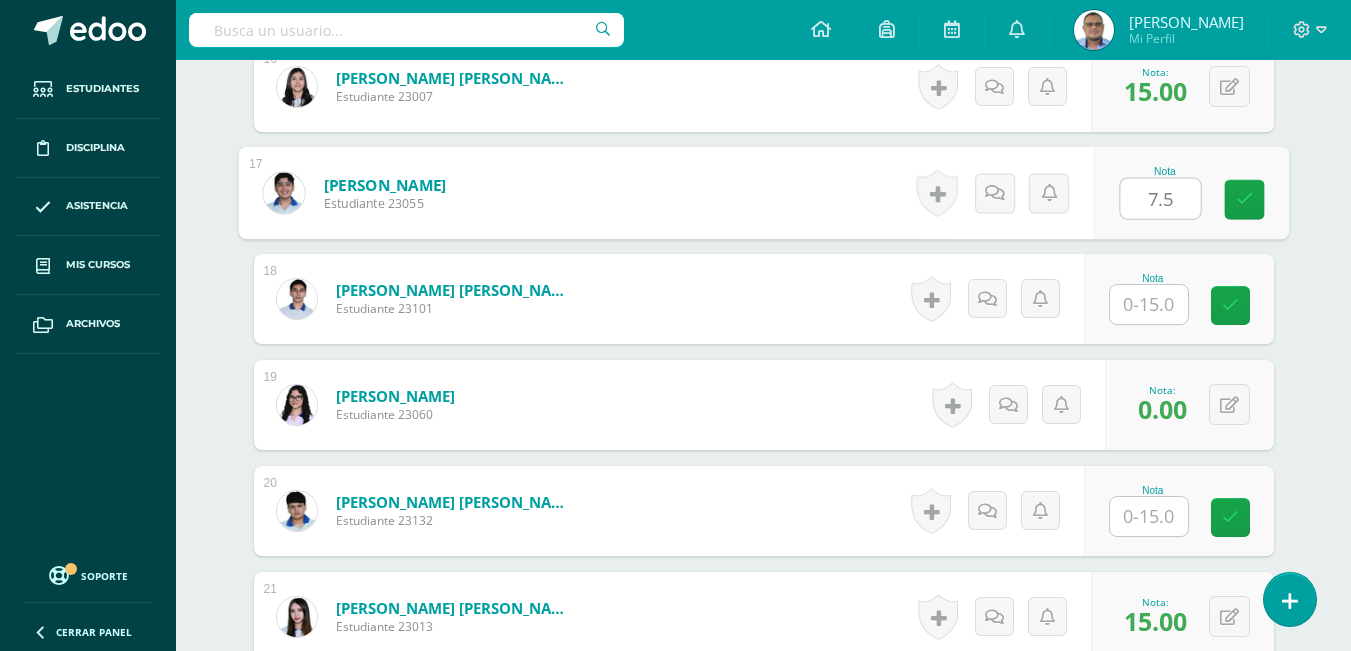 type on "7.5" 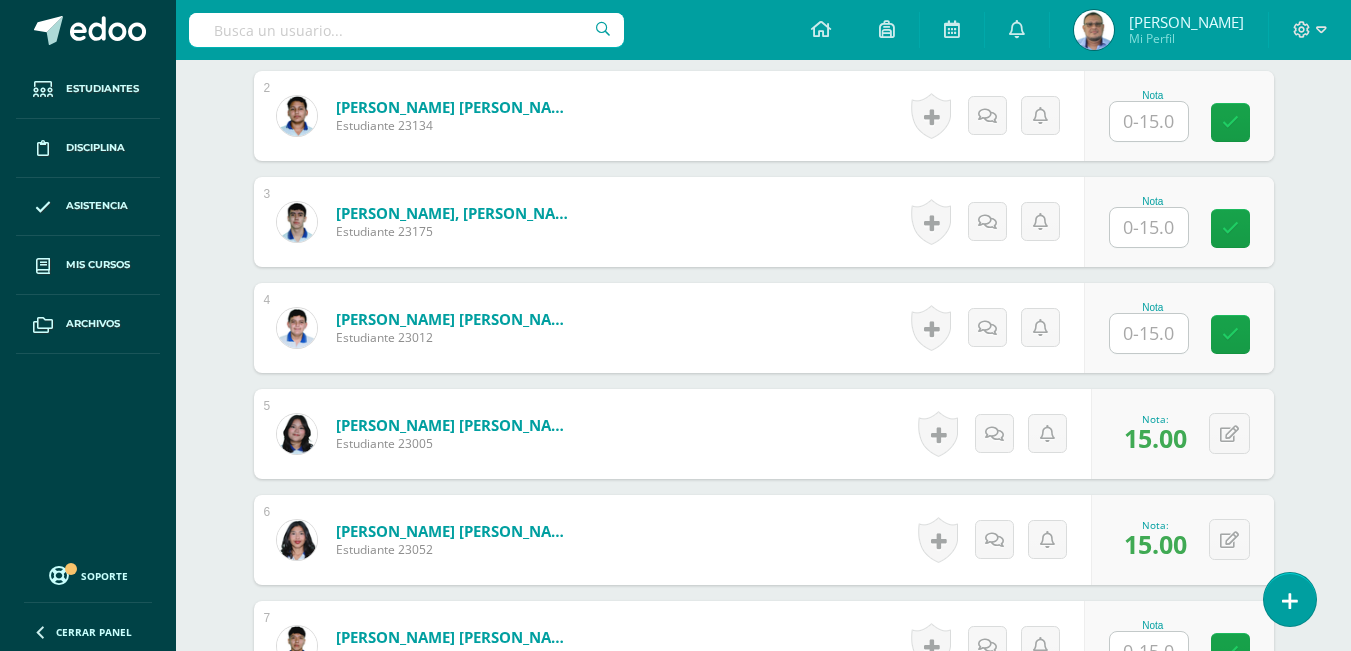 scroll, scrollTop: 762, scrollLeft: 0, axis: vertical 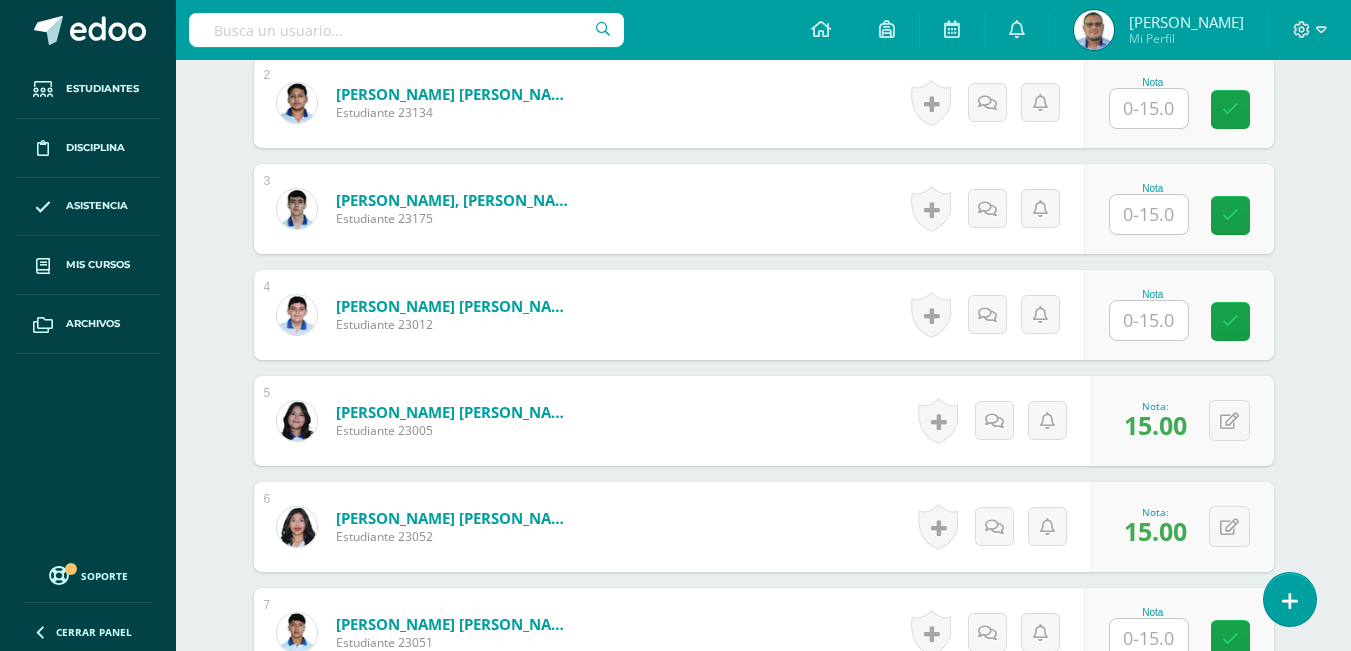click at bounding box center [1149, 320] 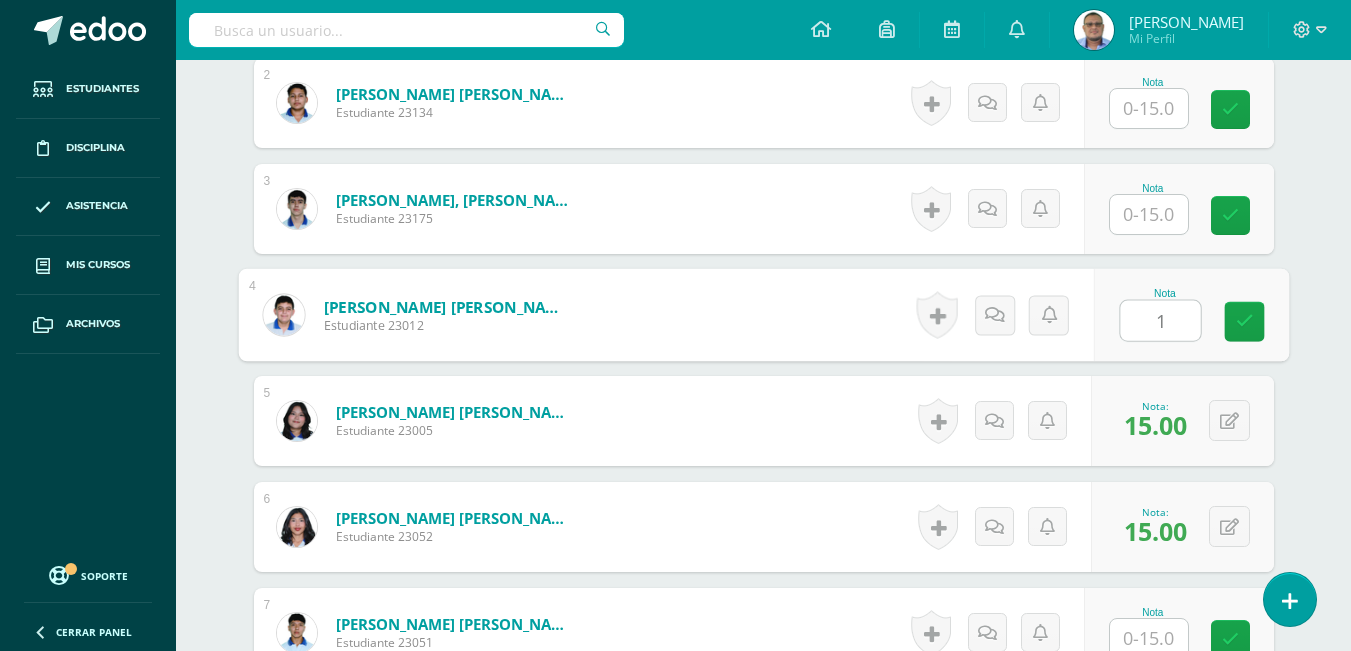 type on "15" 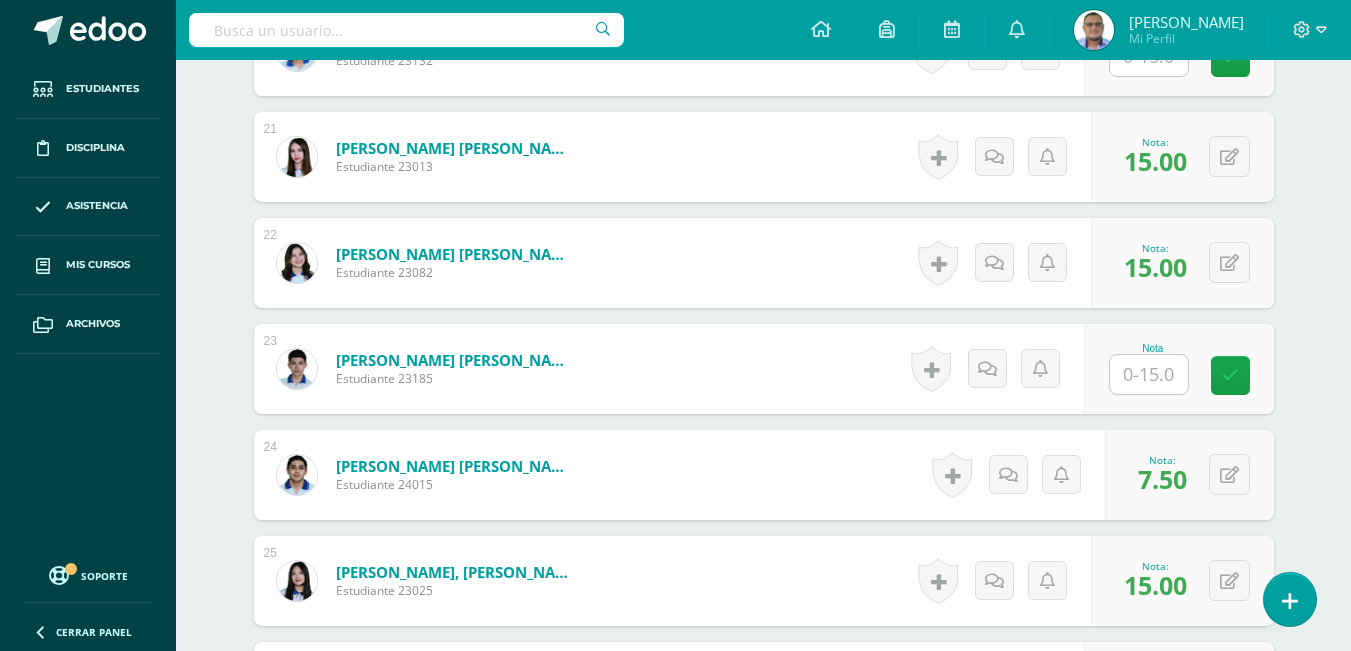 scroll, scrollTop: 2762, scrollLeft: 0, axis: vertical 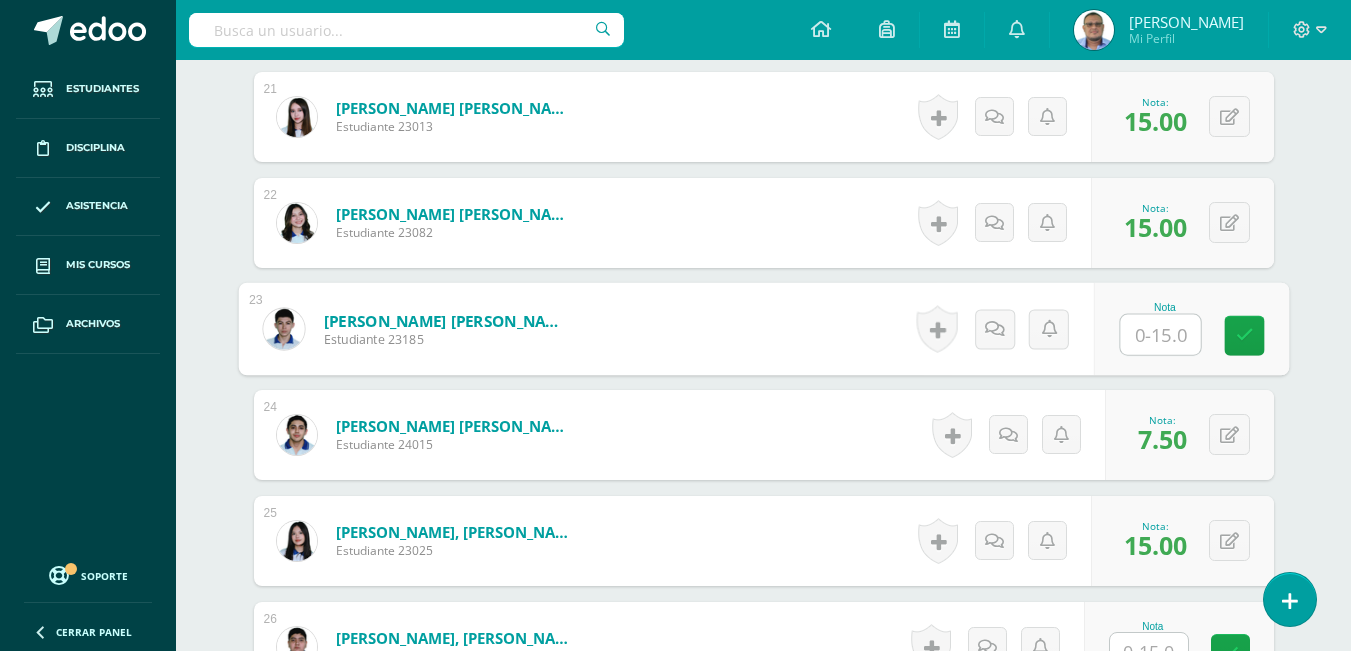 click at bounding box center [1160, 335] 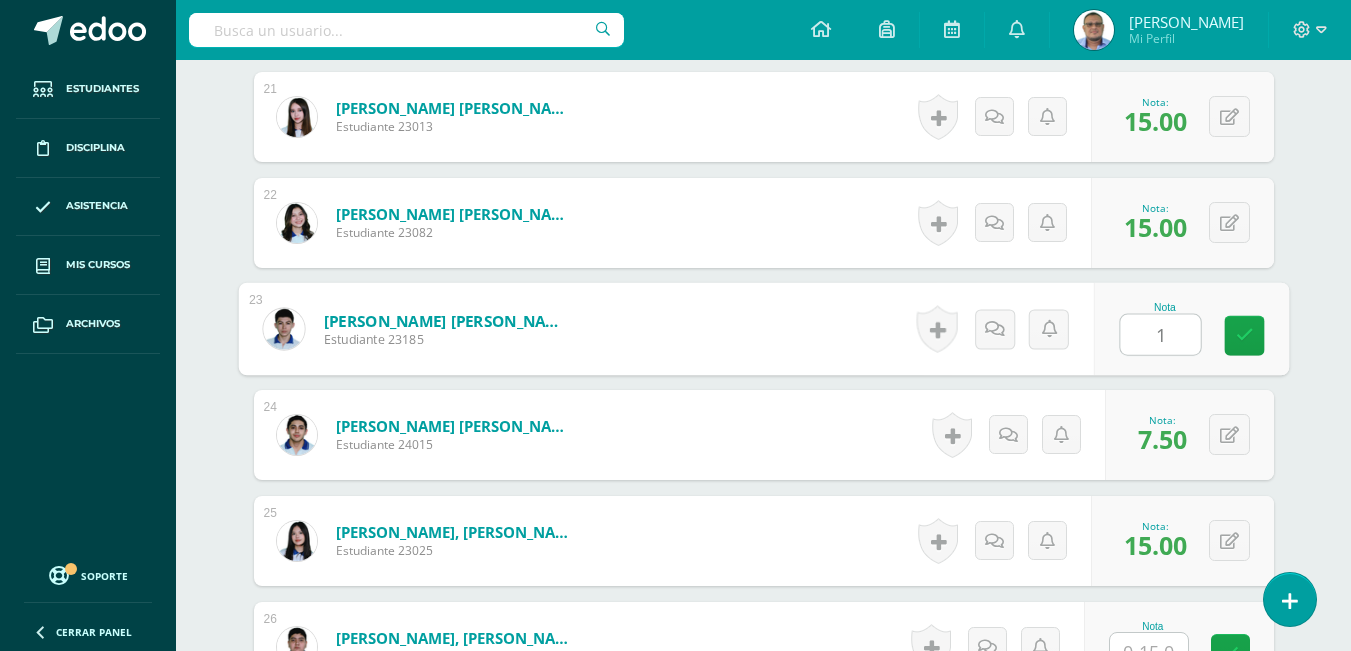 type on "15" 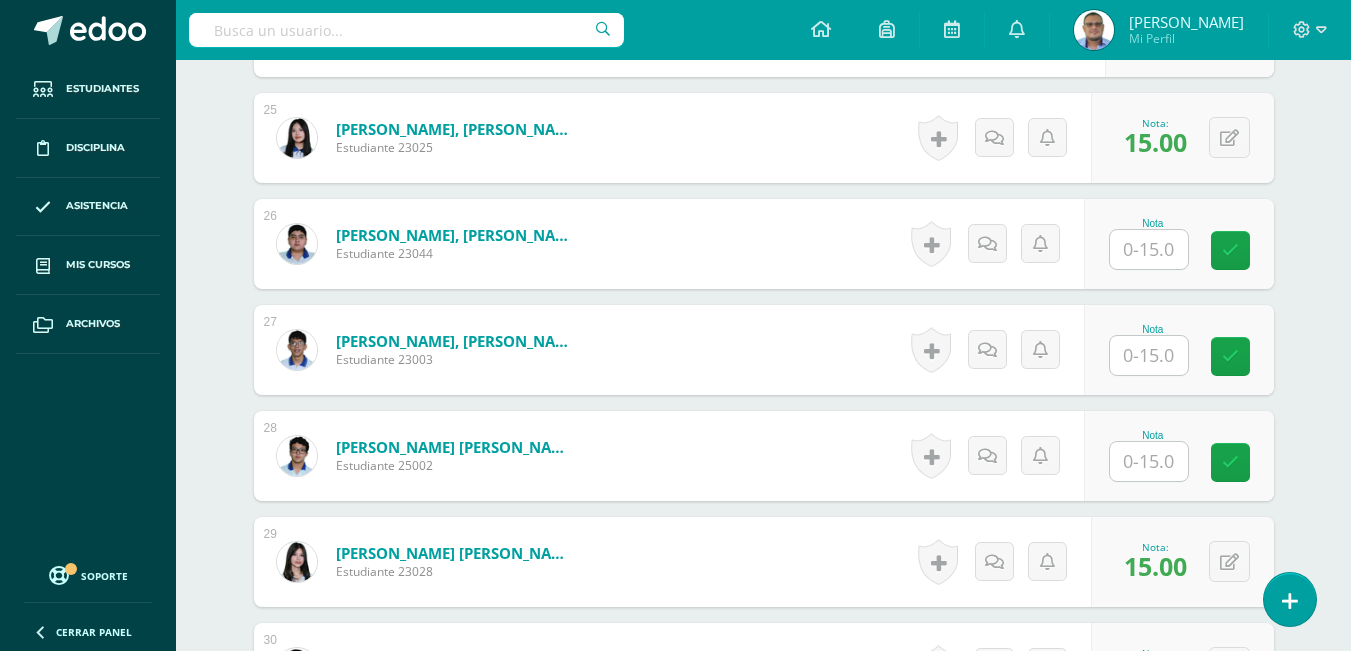 scroll, scrollTop: 3200, scrollLeft: 0, axis: vertical 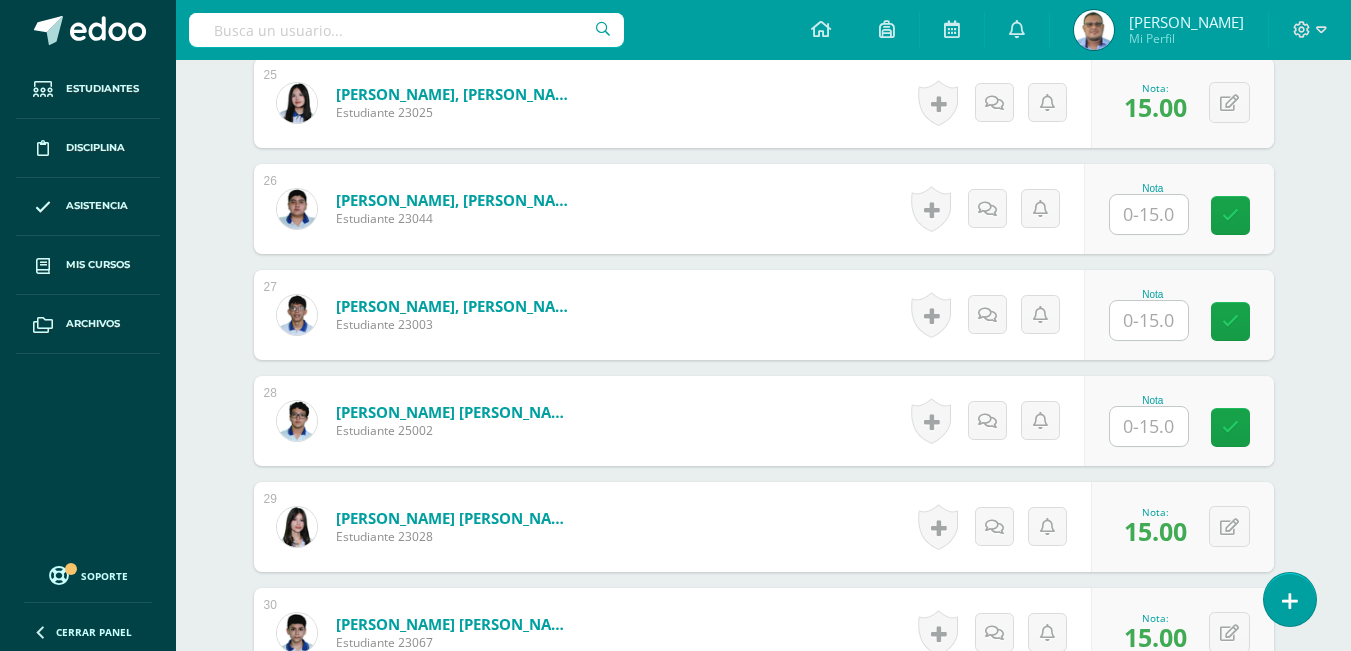 click at bounding box center (1149, 426) 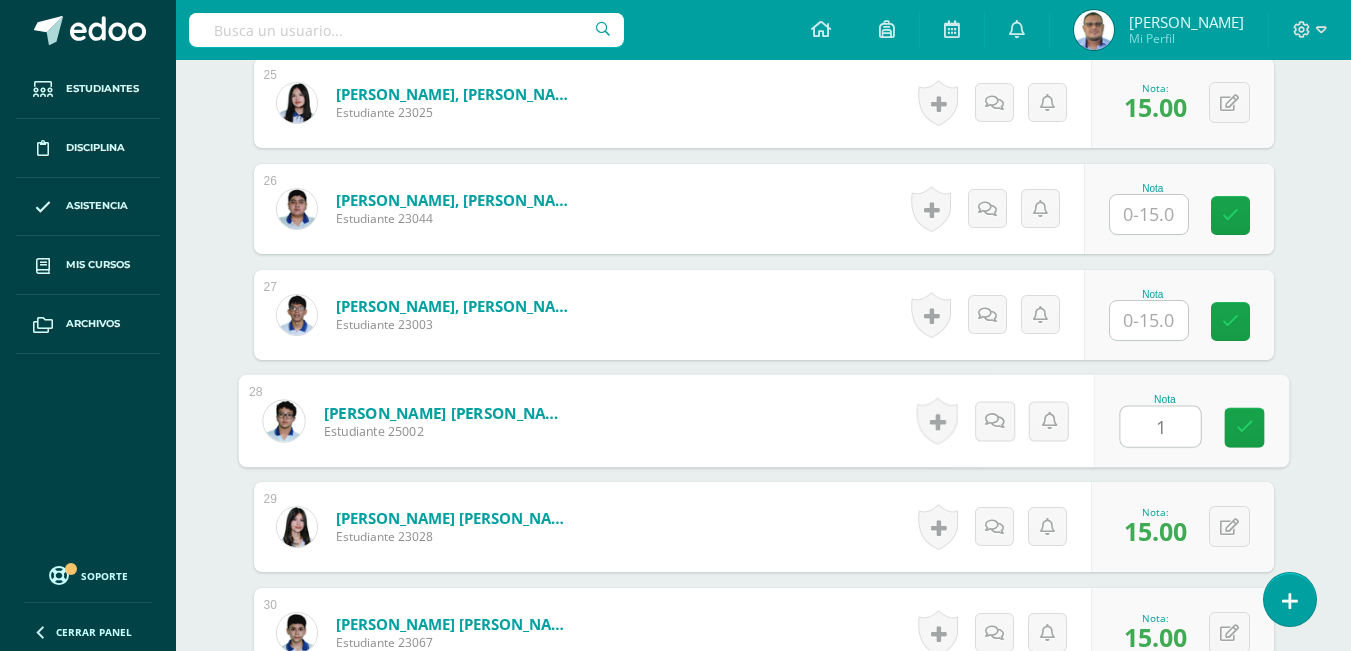 type on "15" 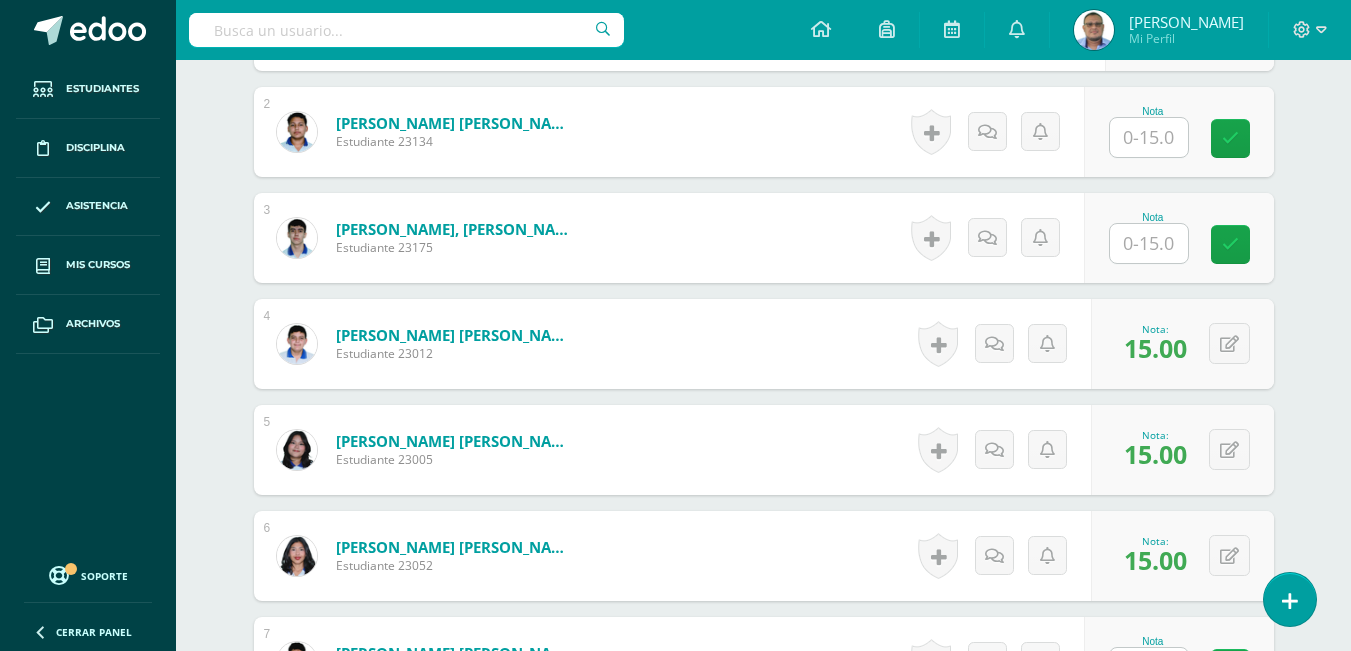 scroll, scrollTop: 700, scrollLeft: 0, axis: vertical 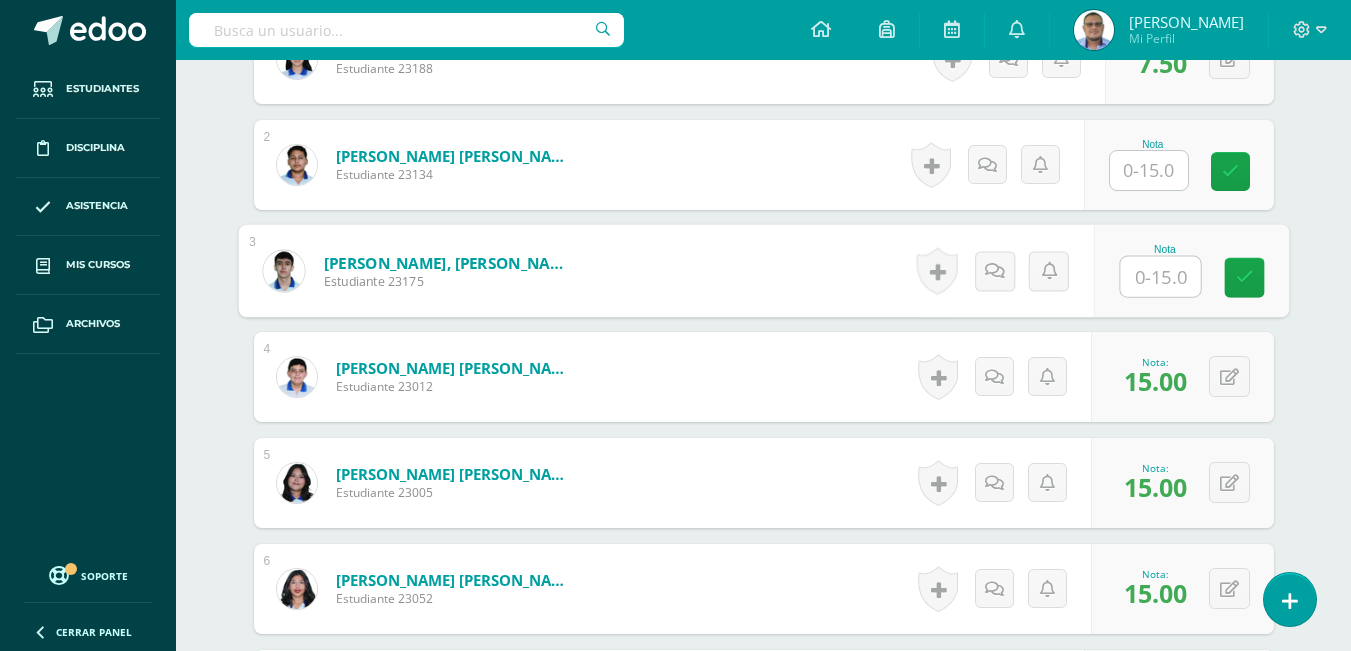 click at bounding box center (1160, 277) 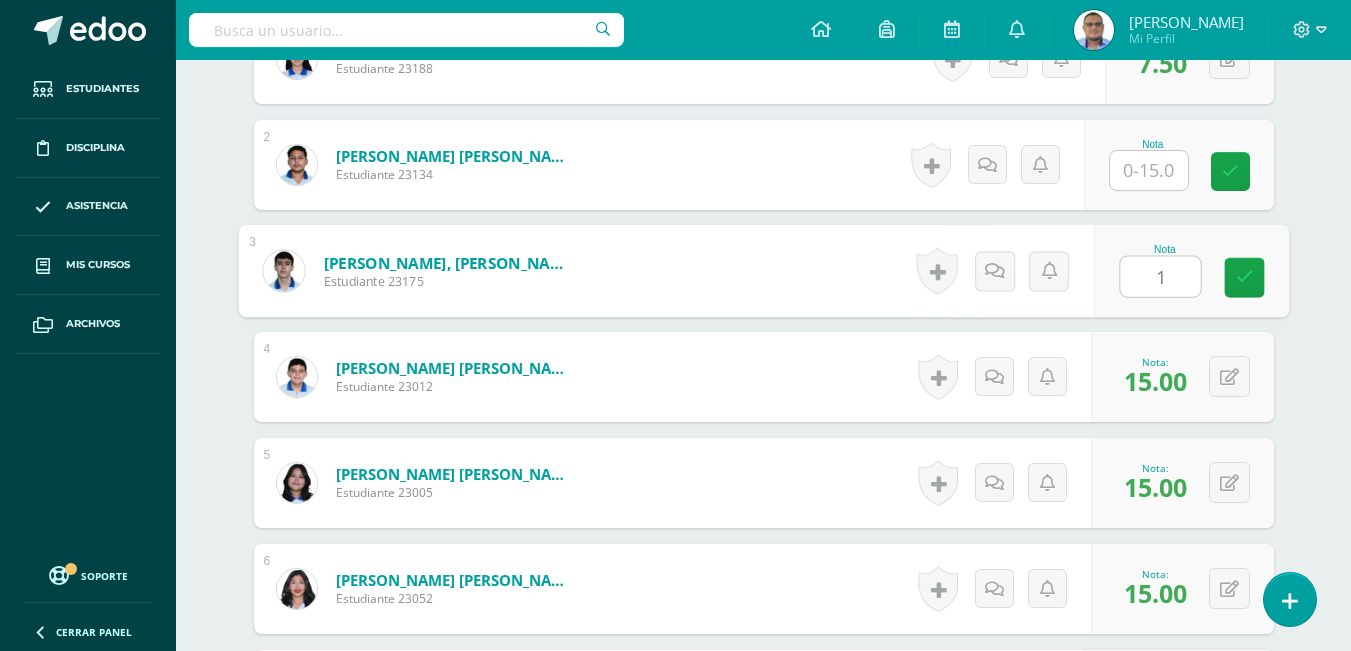 type on "15" 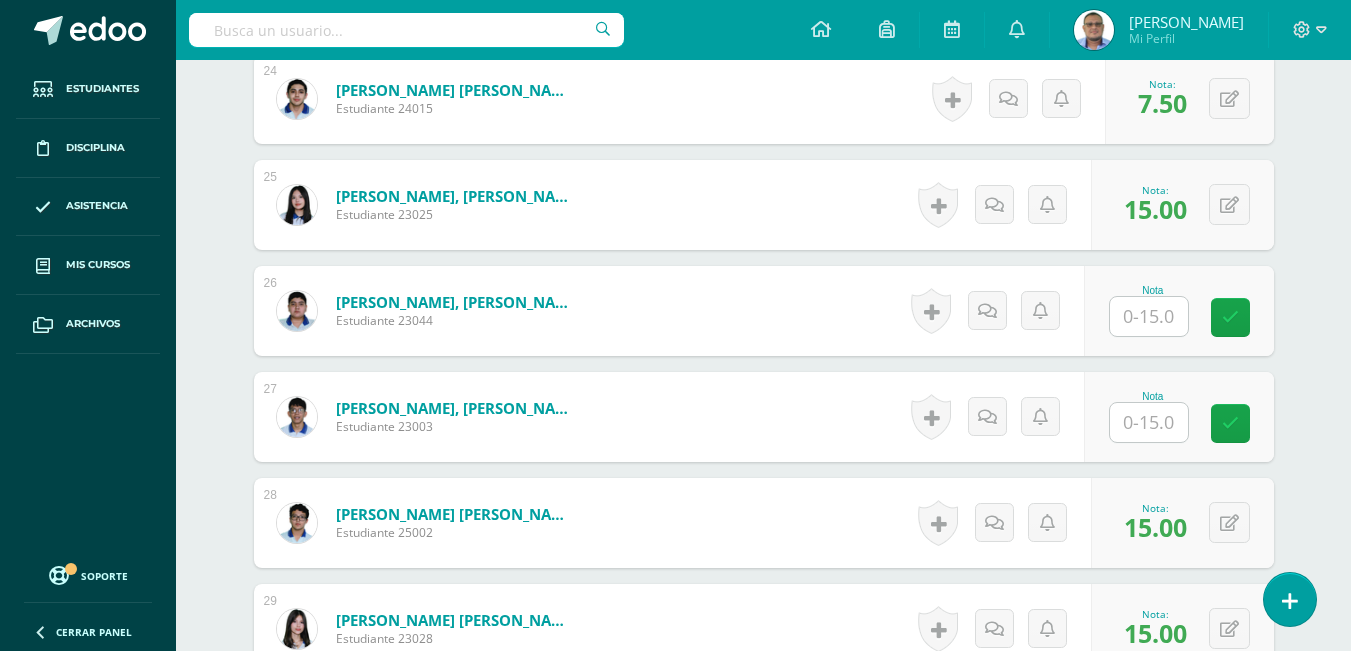 scroll, scrollTop: 3100, scrollLeft: 0, axis: vertical 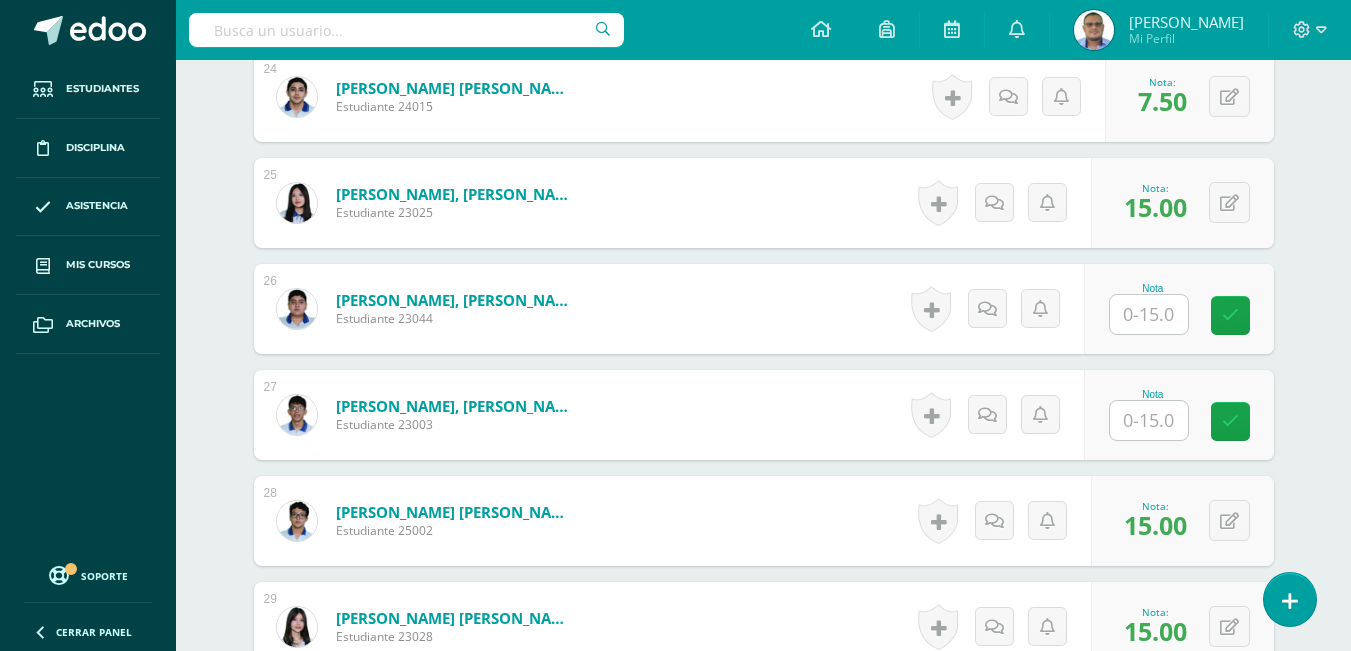 click at bounding box center (1149, 420) 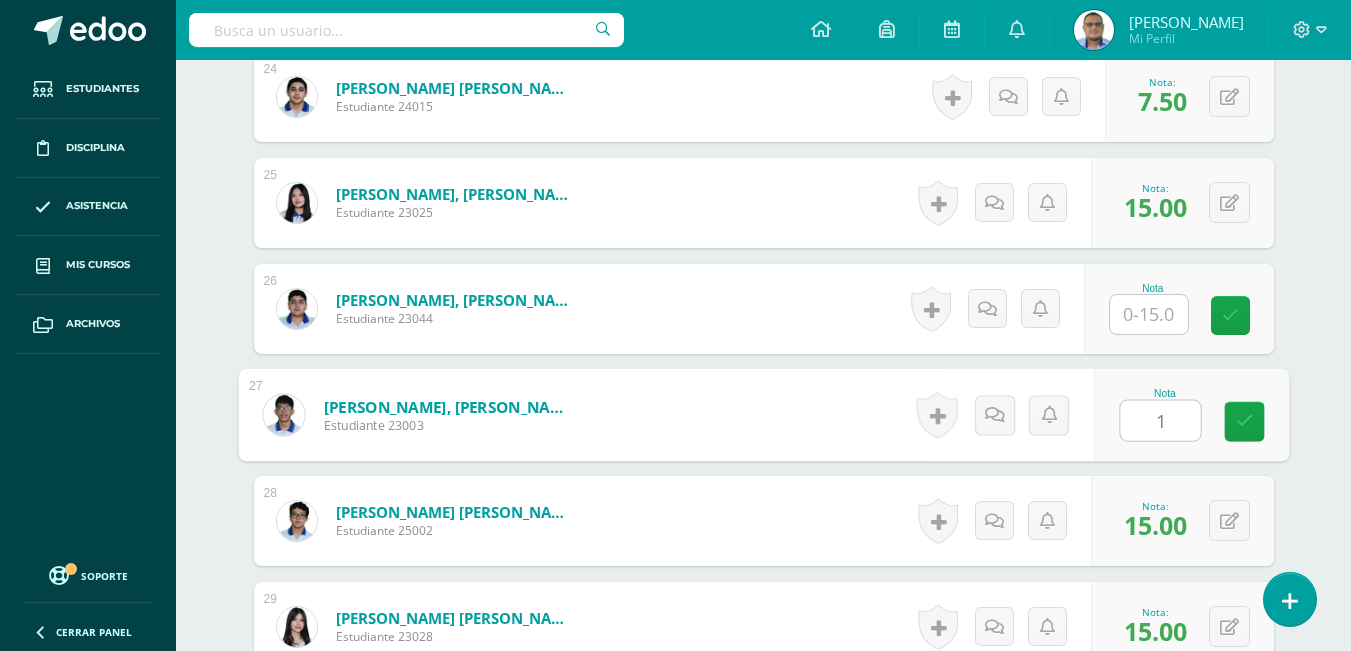 type on "15" 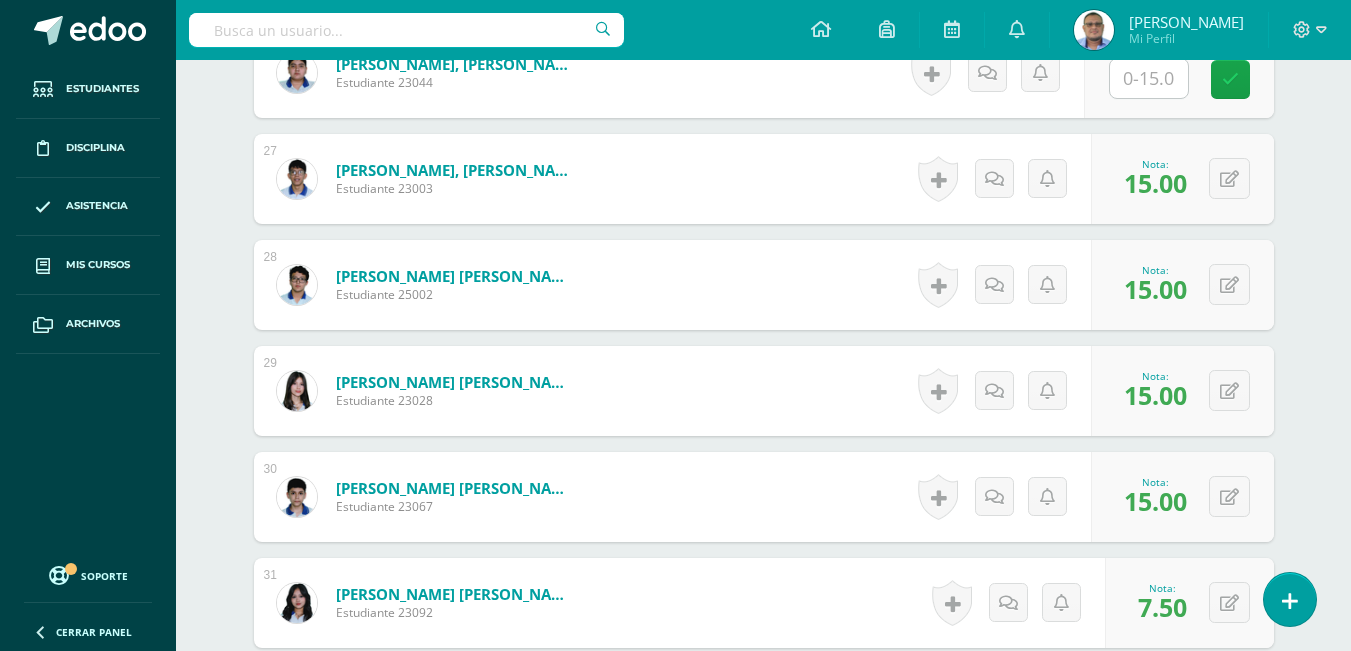 scroll, scrollTop: 3300, scrollLeft: 0, axis: vertical 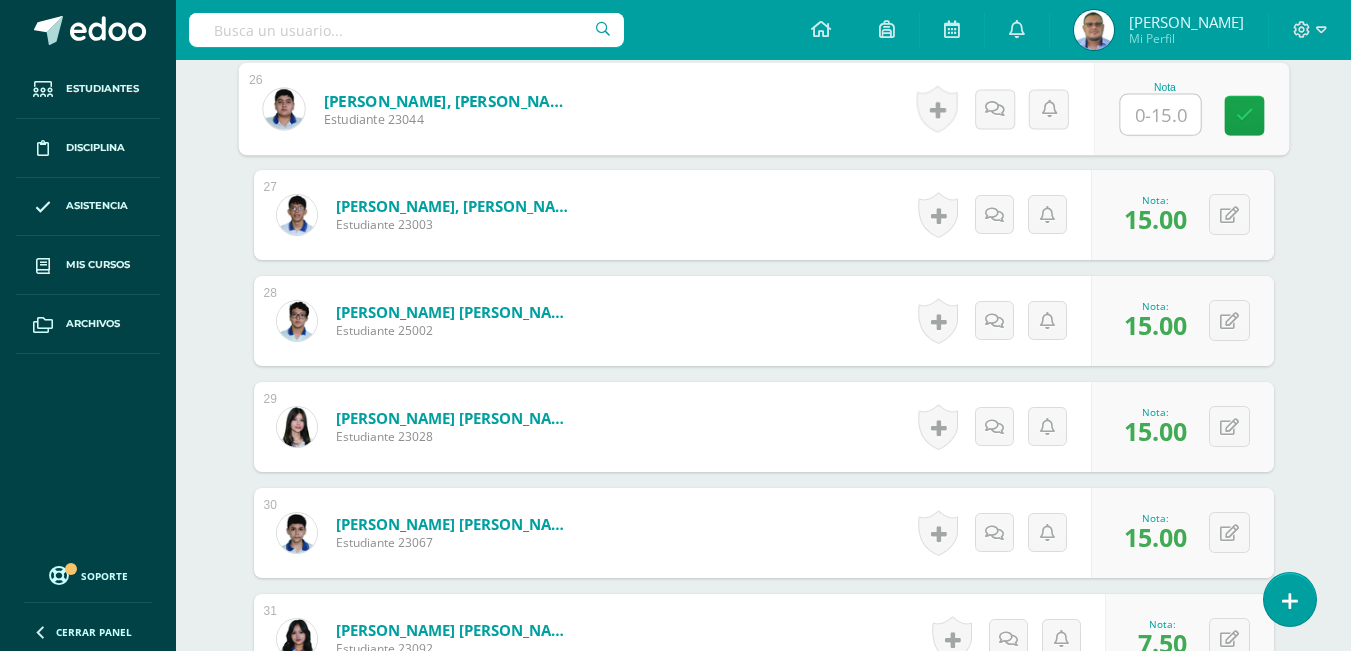 click at bounding box center [1160, 115] 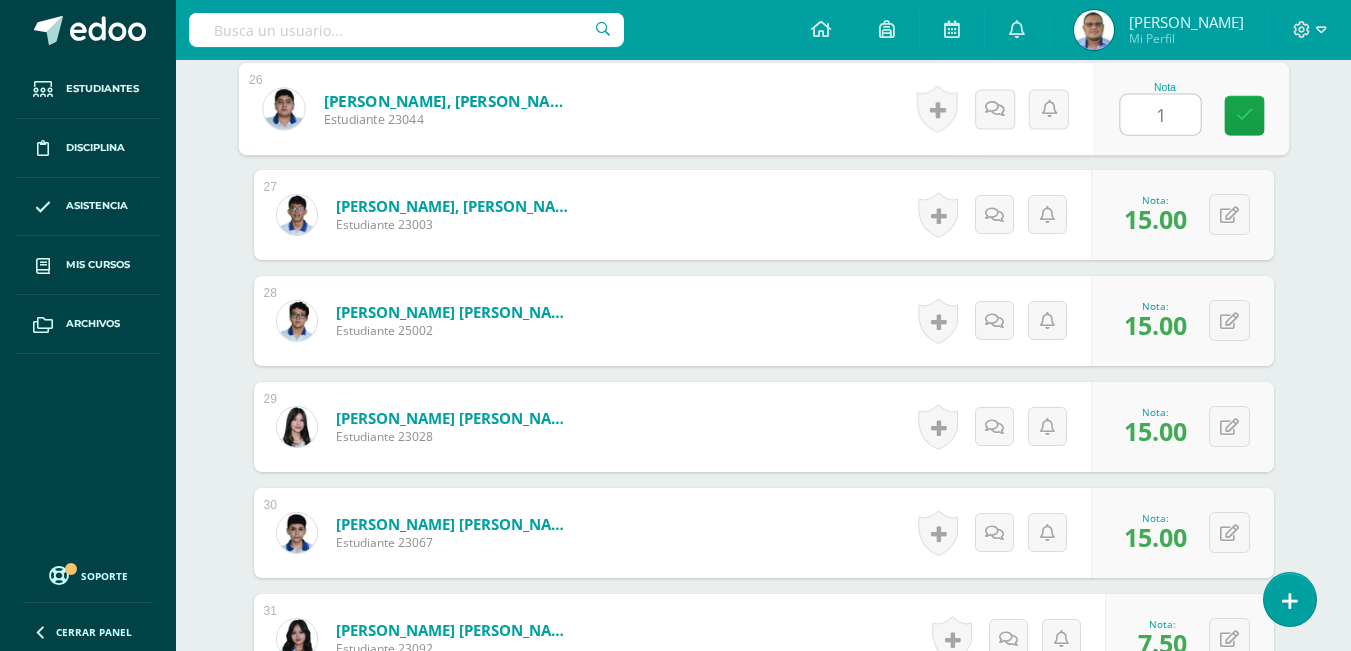 type on "15" 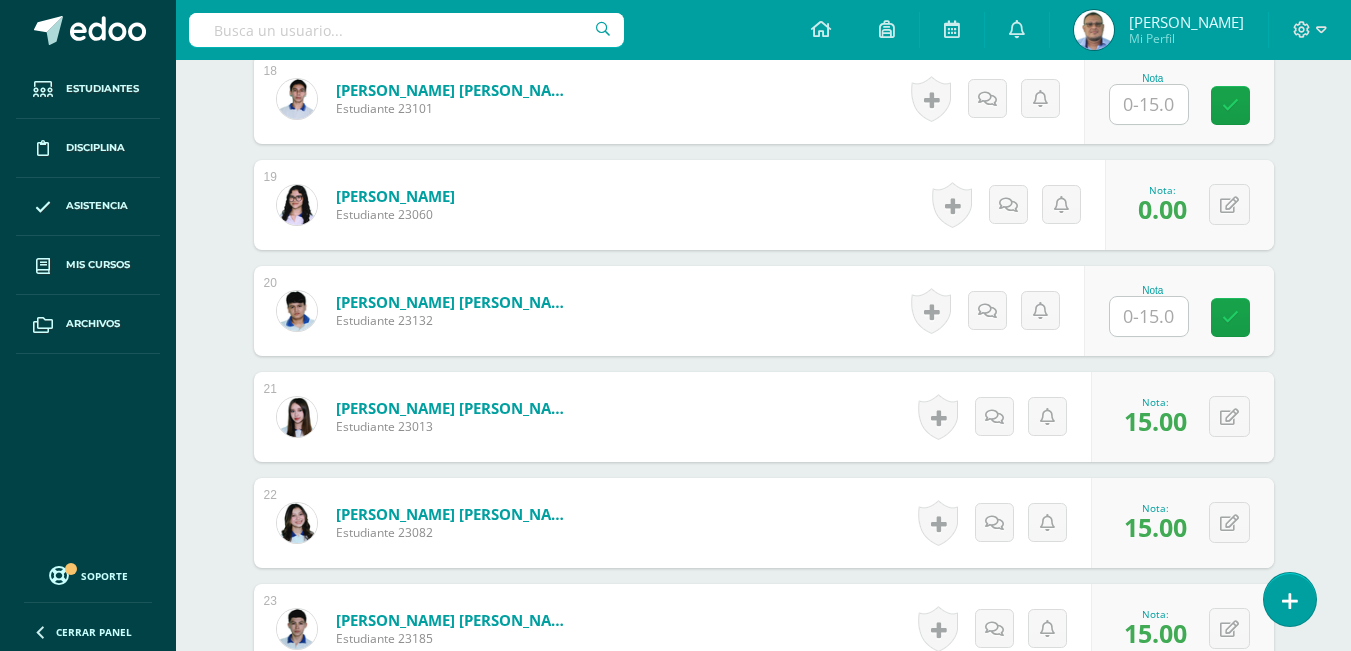 scroll, scrollTop: 2362, scrollLeft: 0, axis: vertical 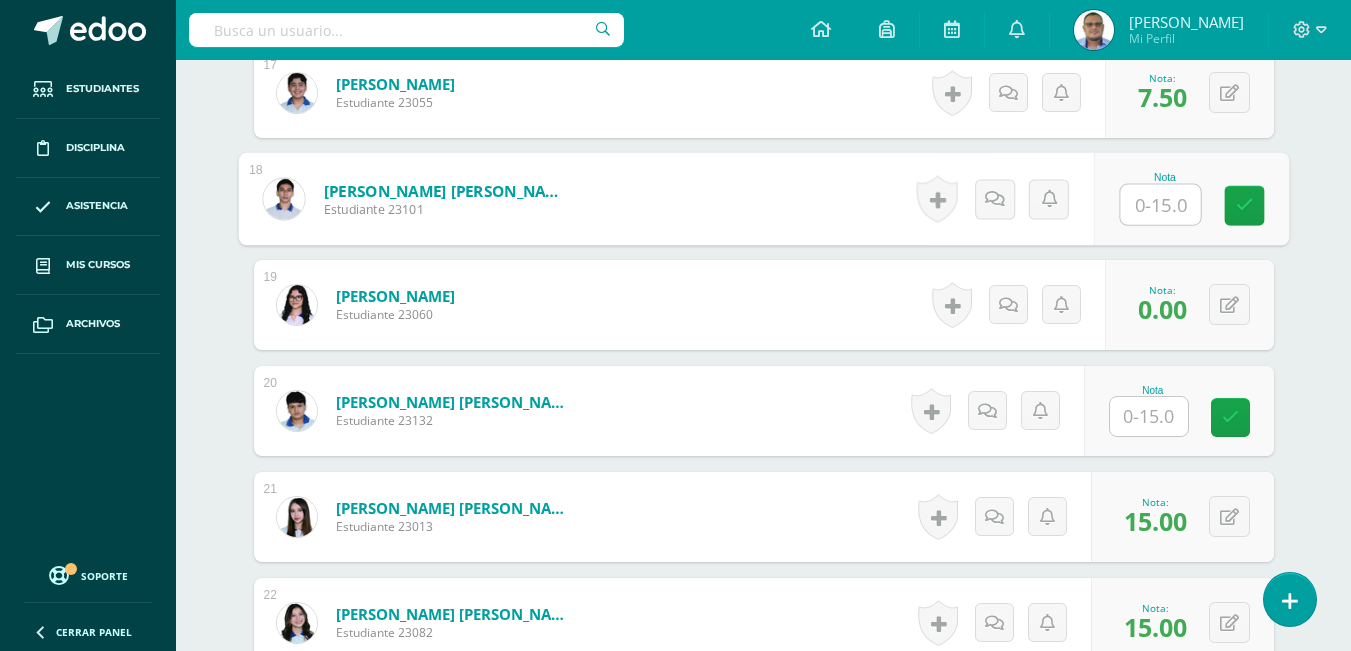 click at bounding box center [1160, 205] 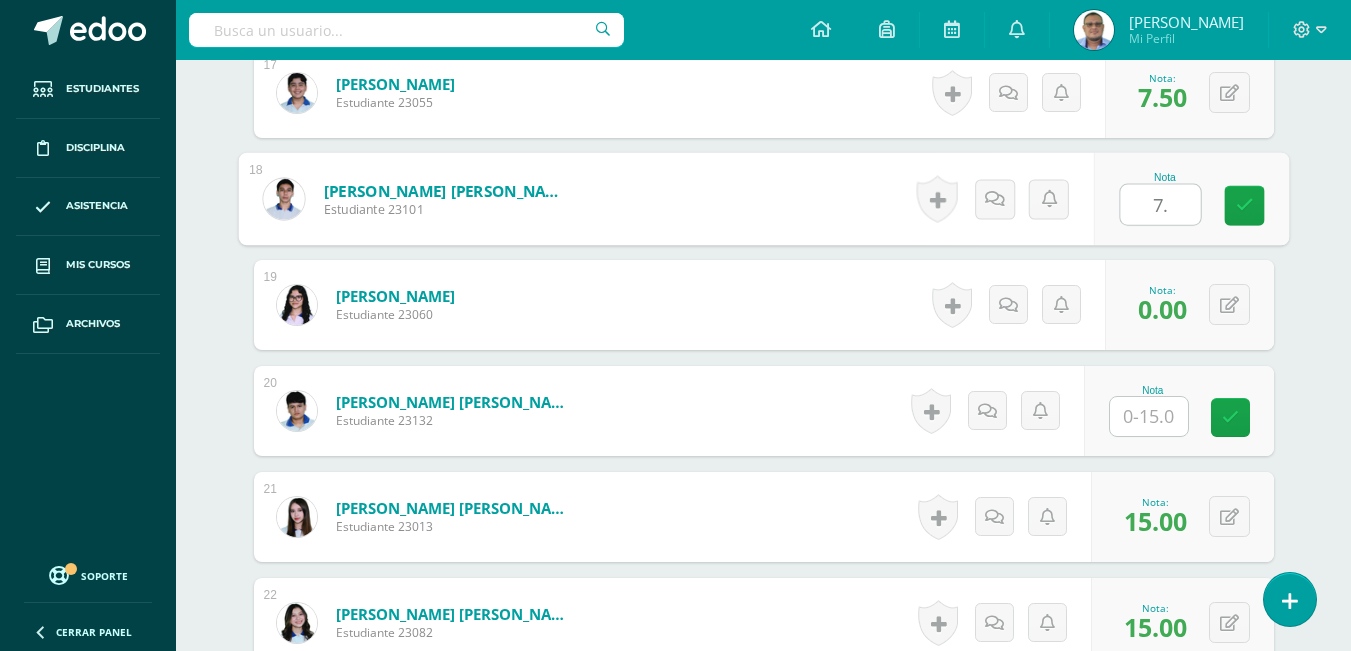 type on "7.5" 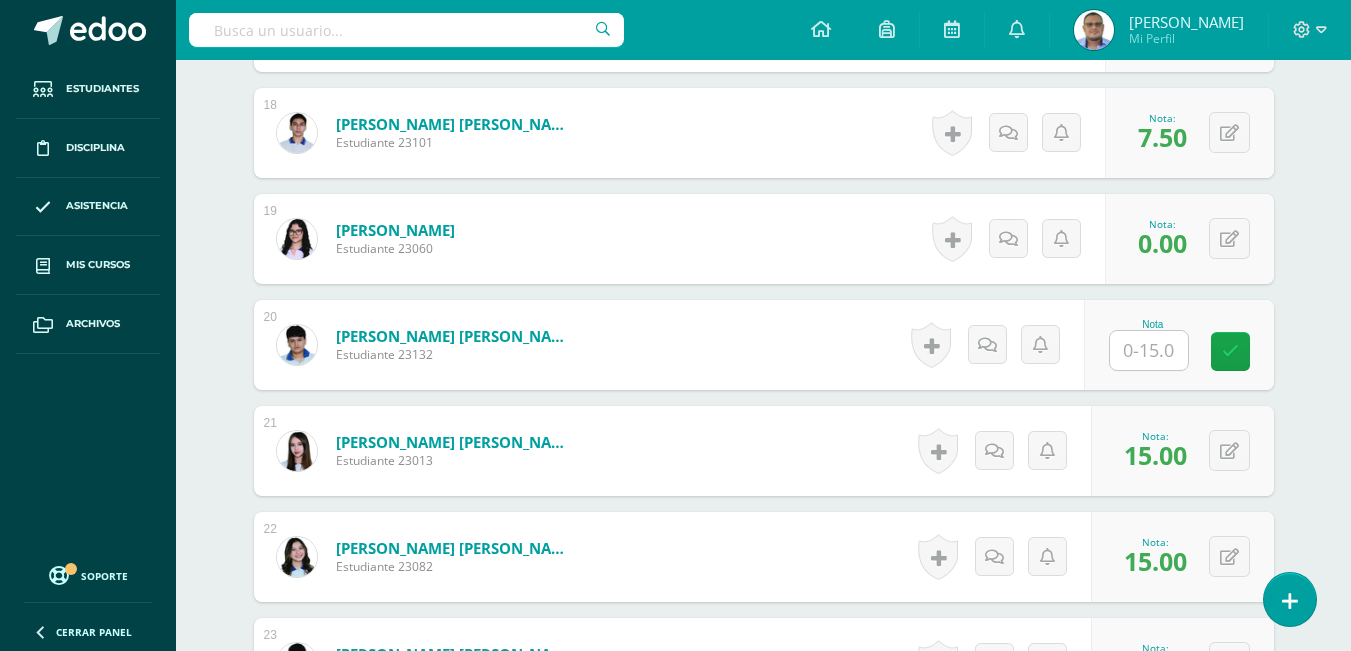 scroll, scrollTop: 2462, scrollLeft: 0, axis: vertical 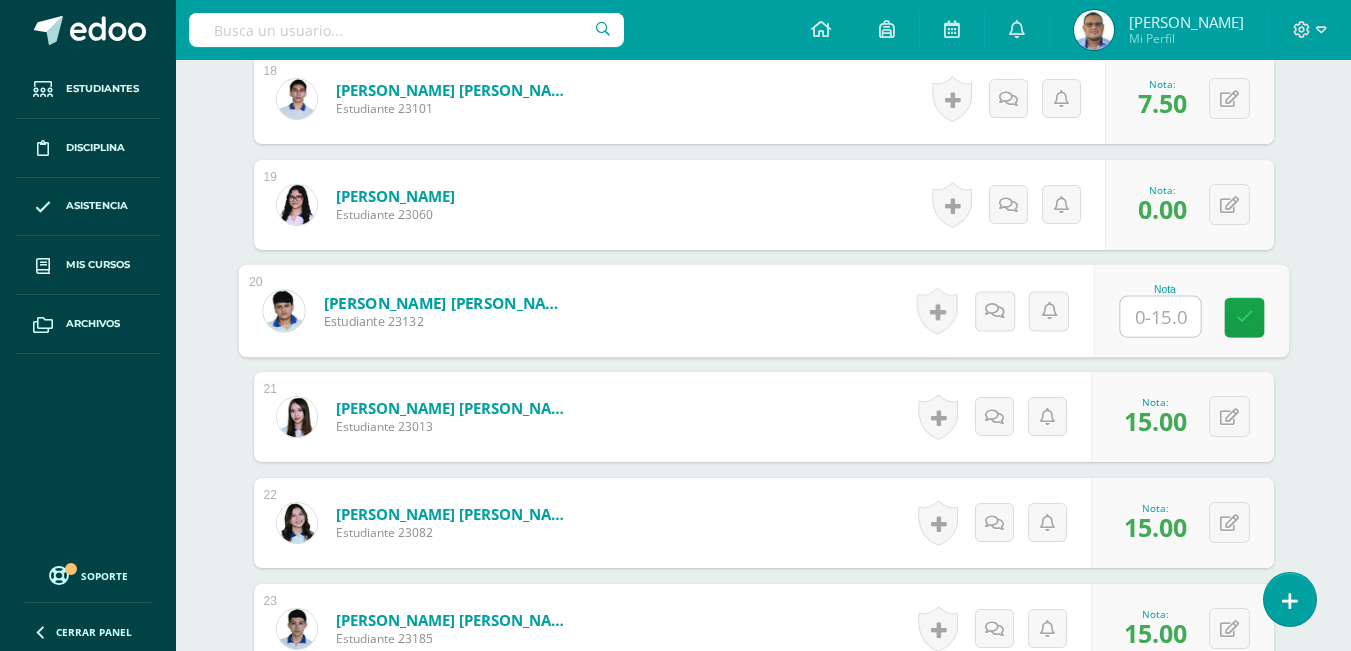 click at bounding box center (1160, 317) 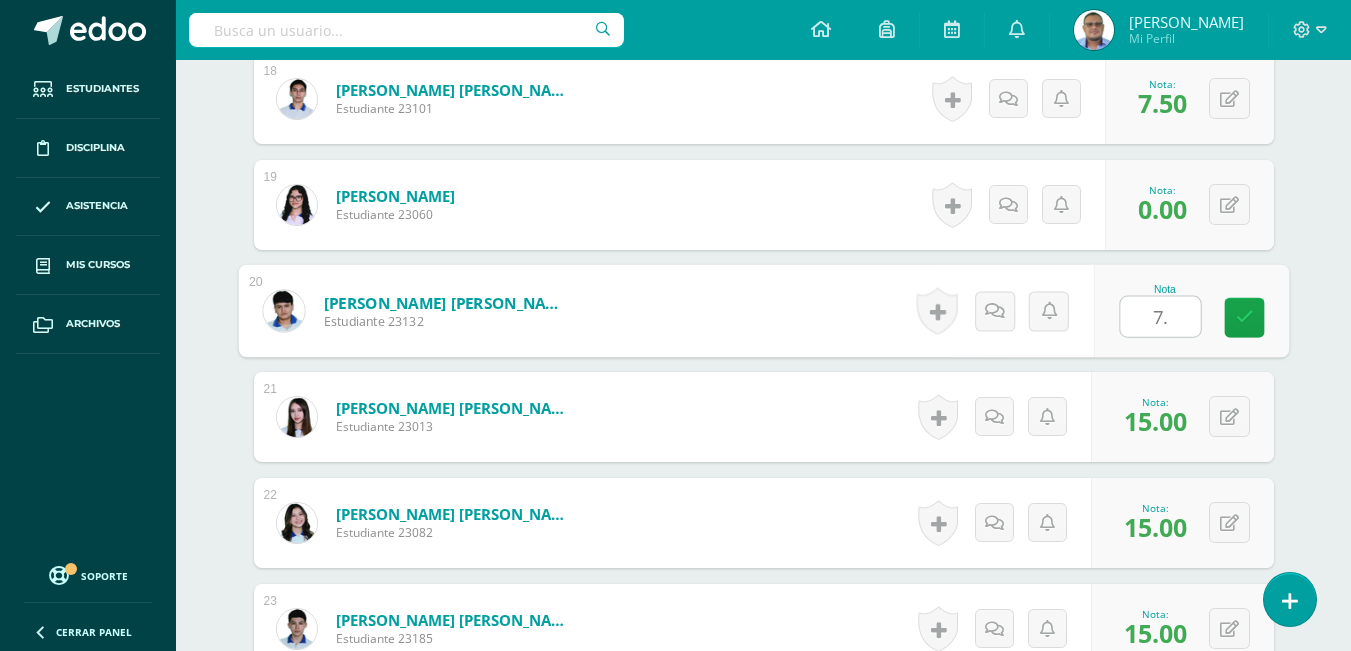 type on "7.5" 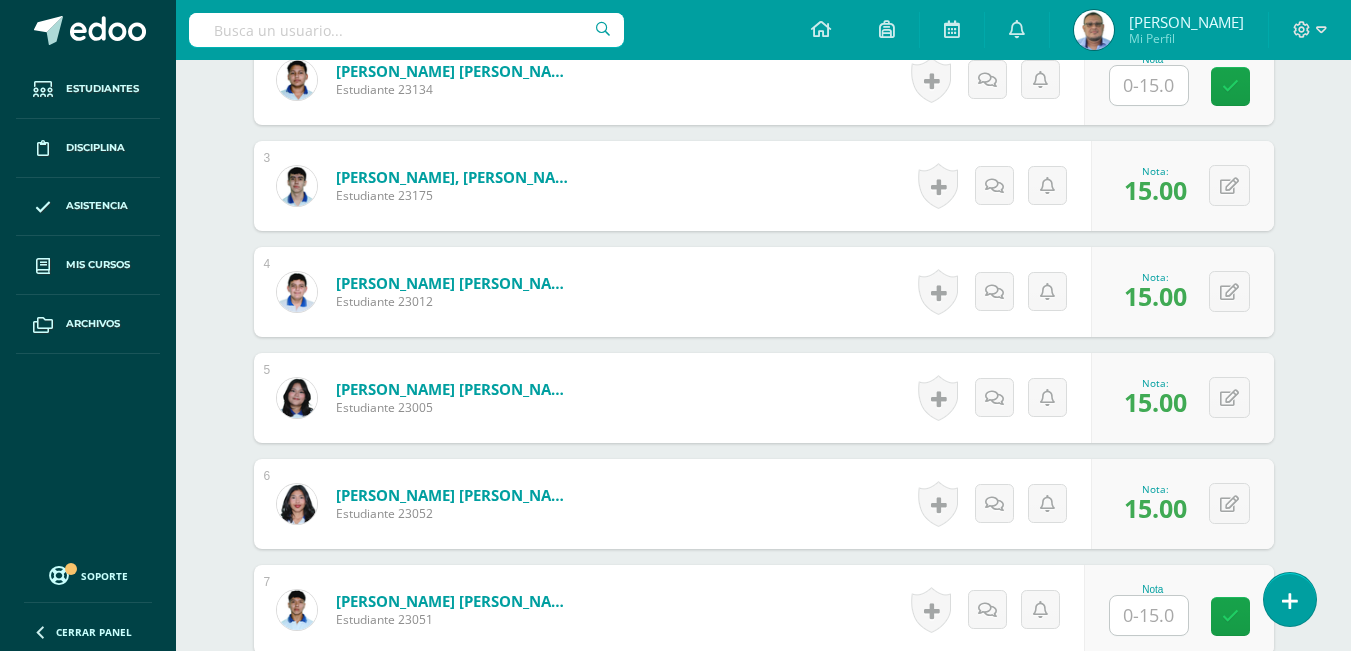 scroll, scrollTop: 862, scrollLeft: 0, axis: vertical 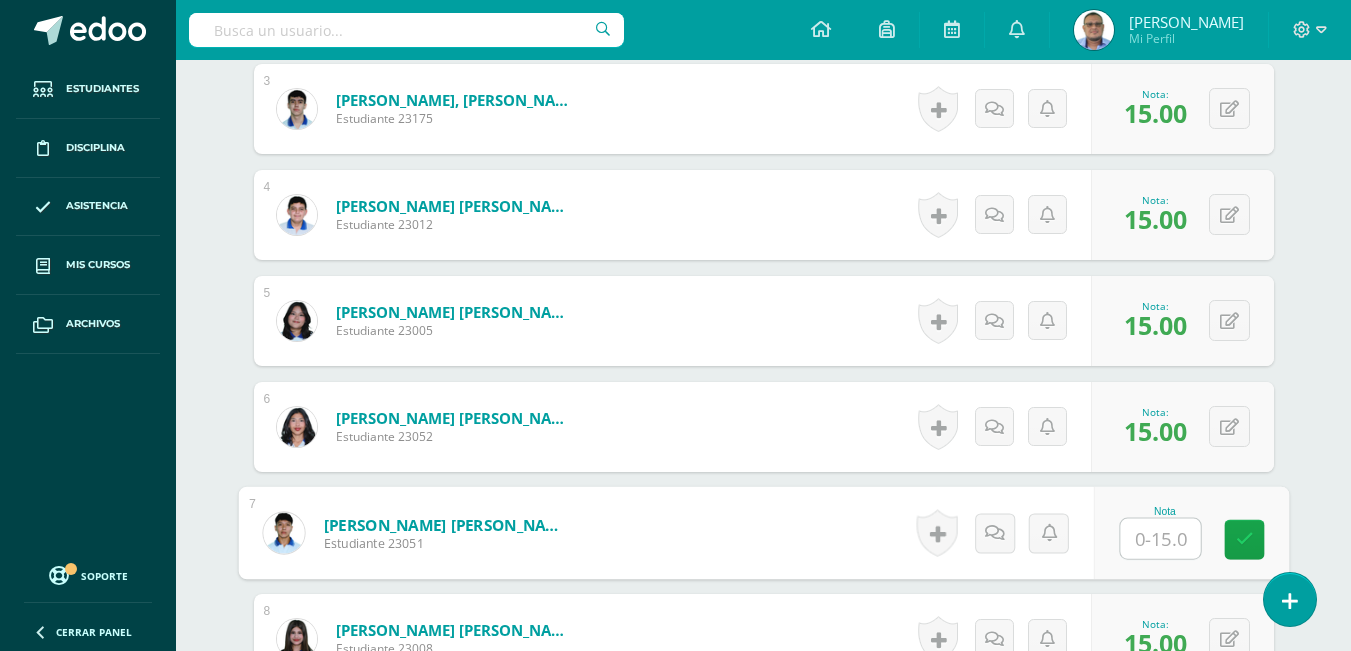 click at bounding box center [1160, 539] 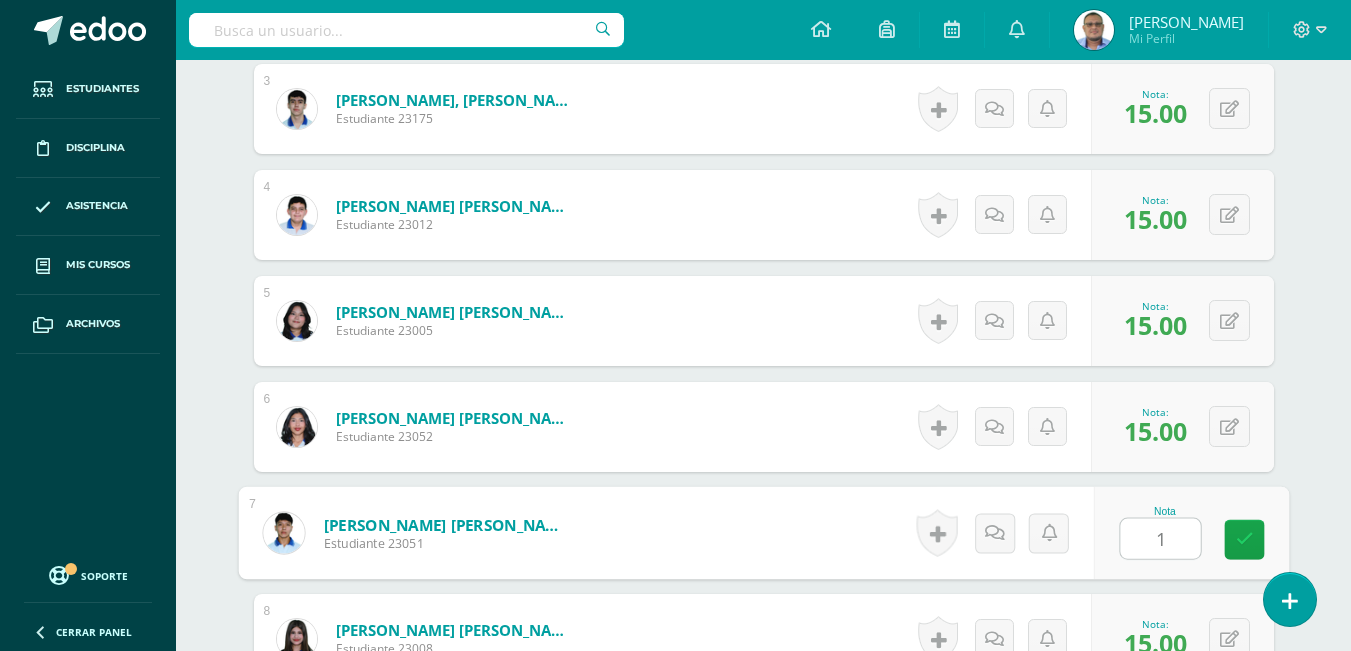 type on "15" 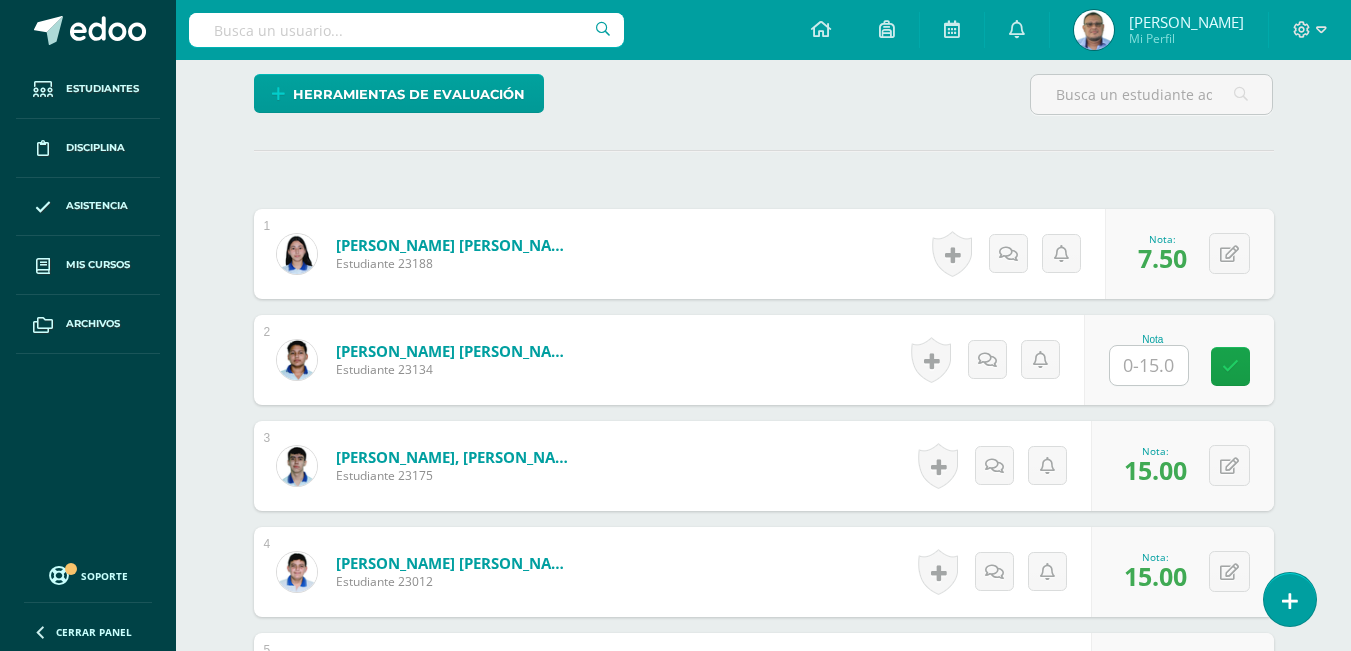 scroll, scrollTop: 462, scrollLeft: 0, axis: vertical 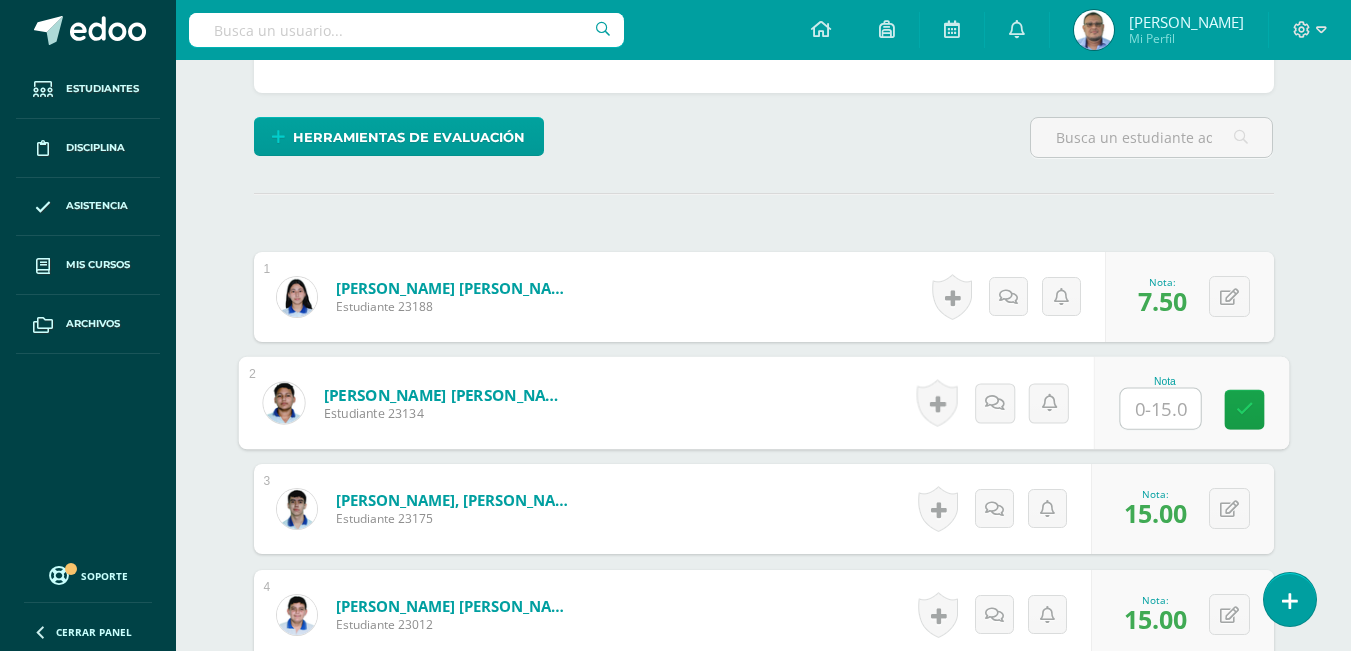 click at bounding box center (1160, 409) 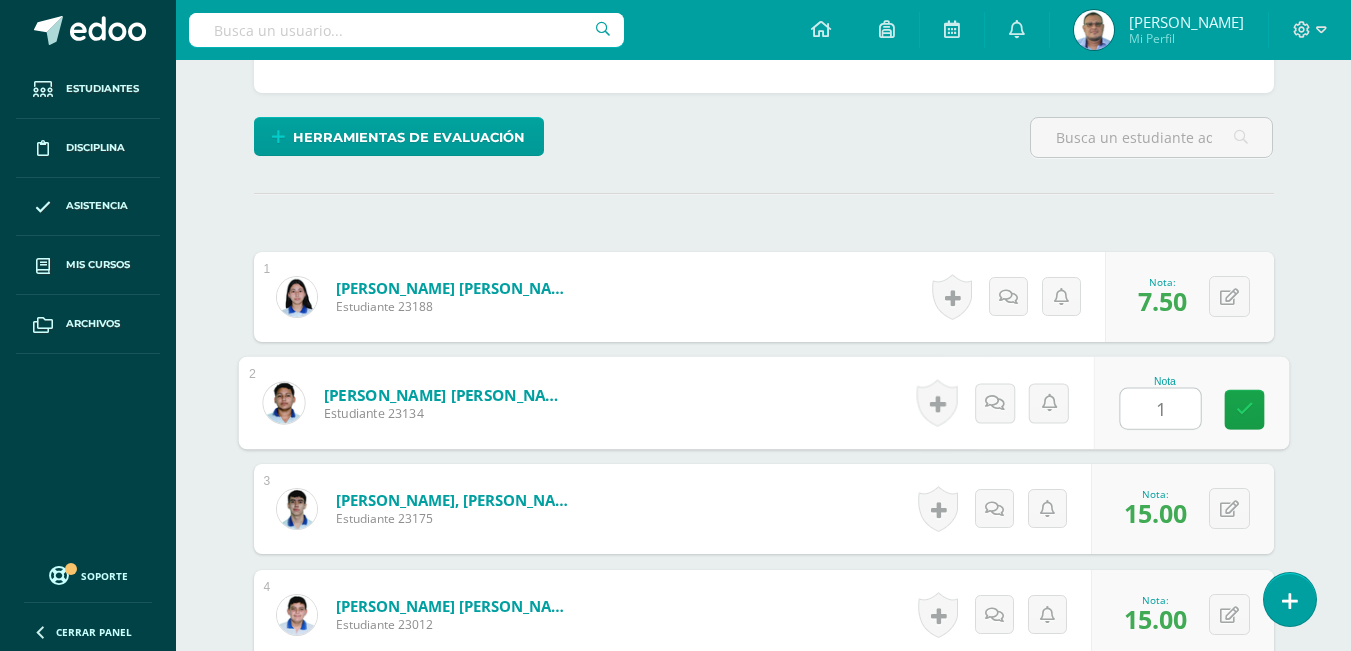 type on "15" 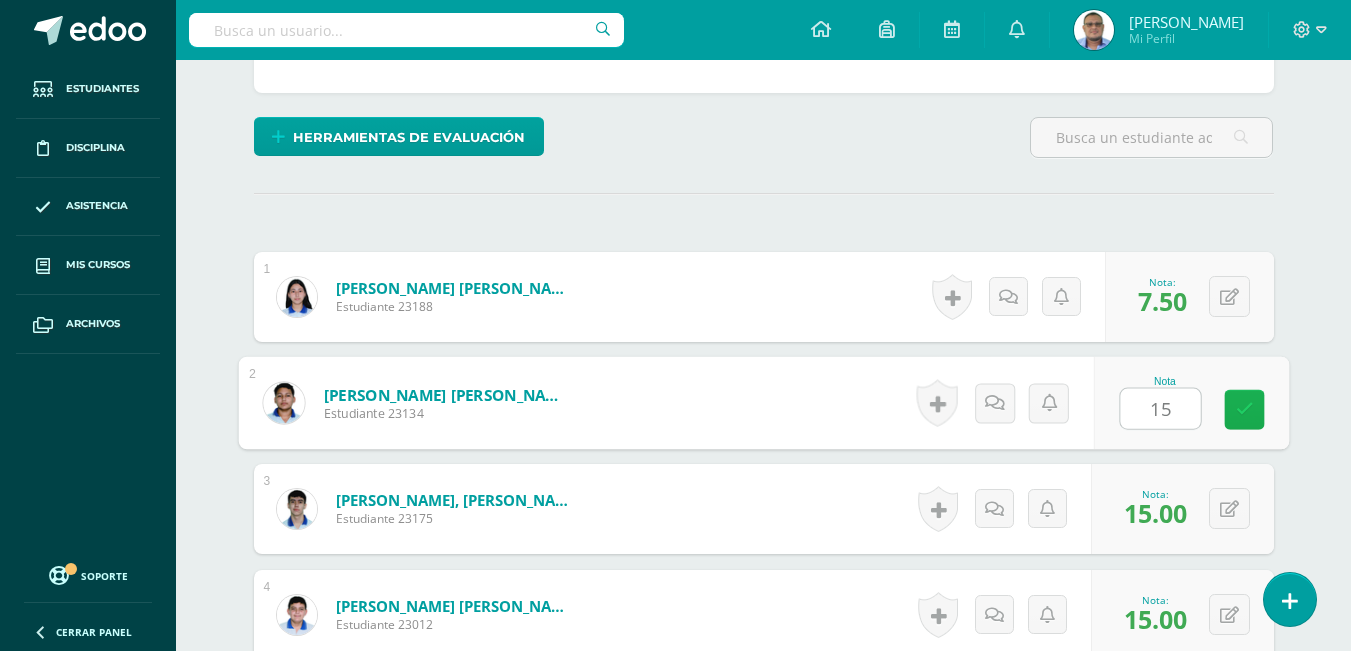click at bounding box center [1244, 410] 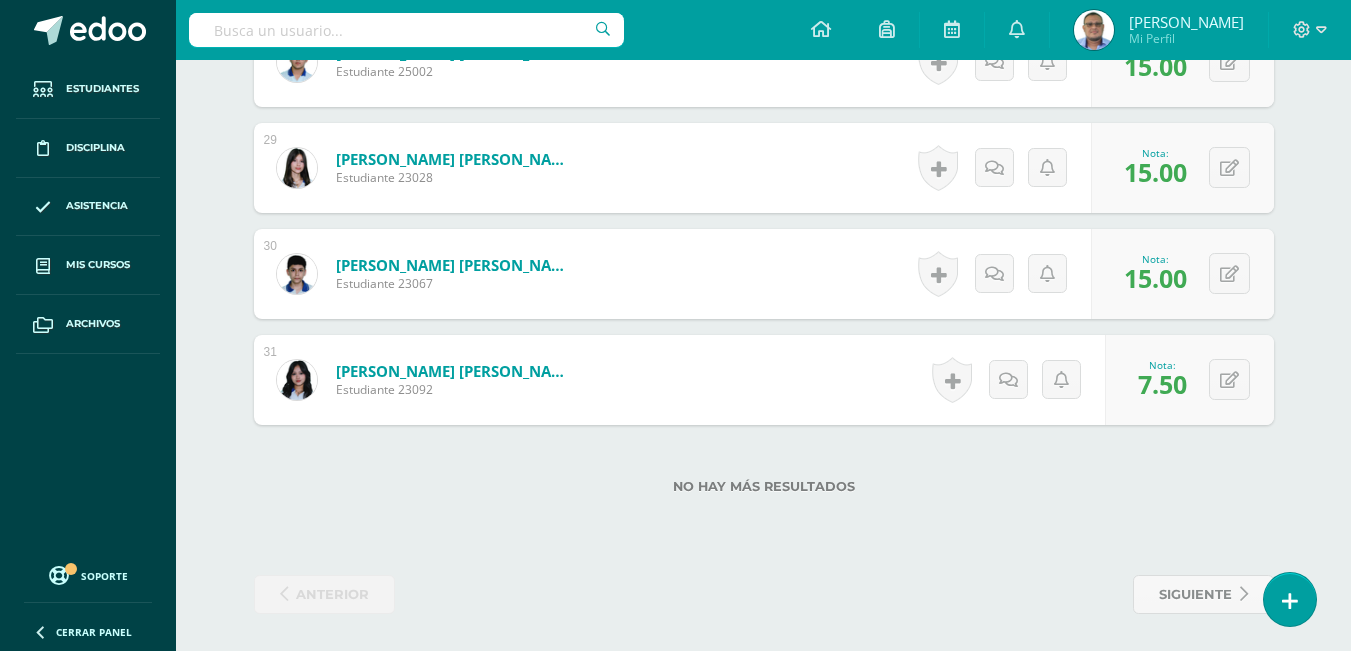 scroll, scrollTop: 3562, scrollLeft: 0, axis: vertical 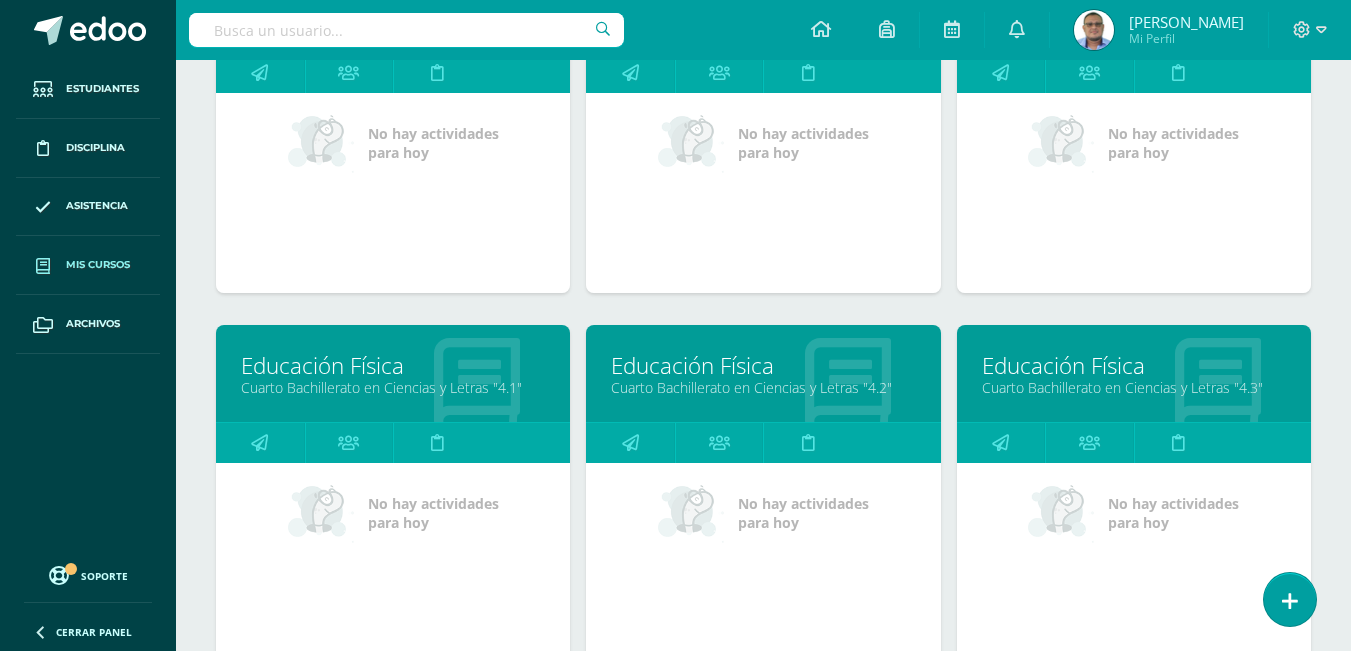 click on "Educación Física" at bounding box center [763, 365] 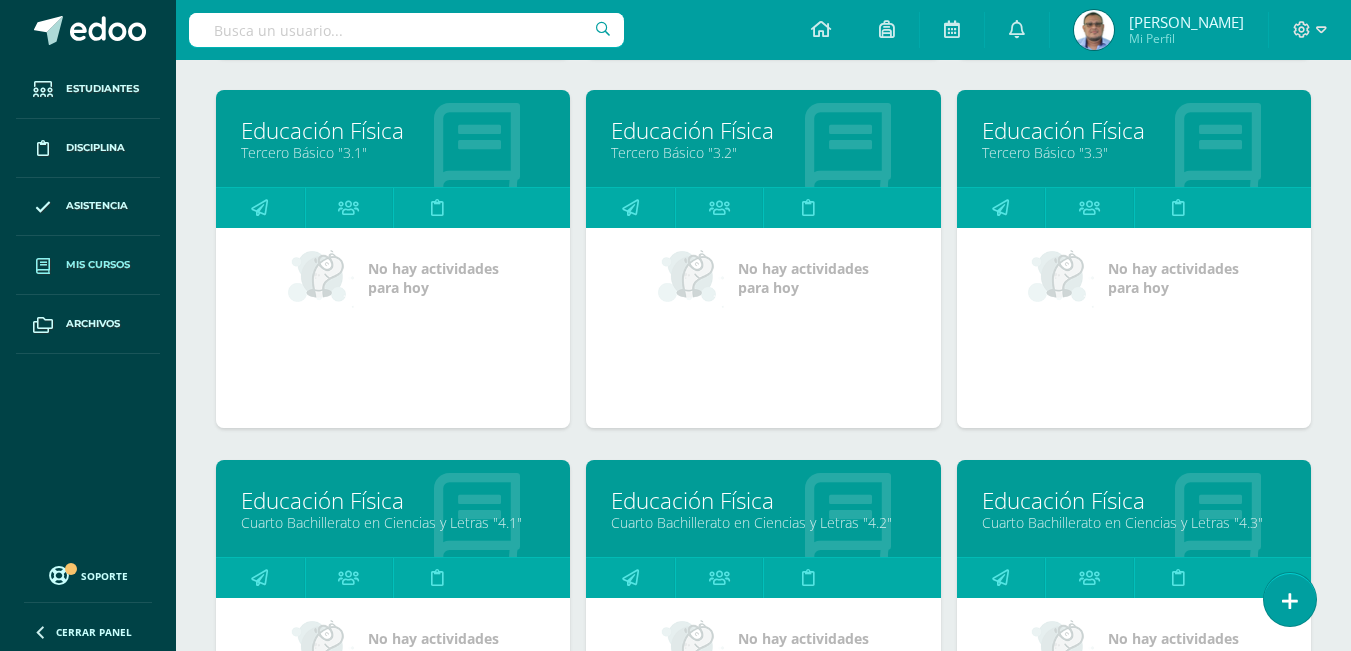 scroll, scrollTop: 2167, scrollLeft: 0, axis: vertical 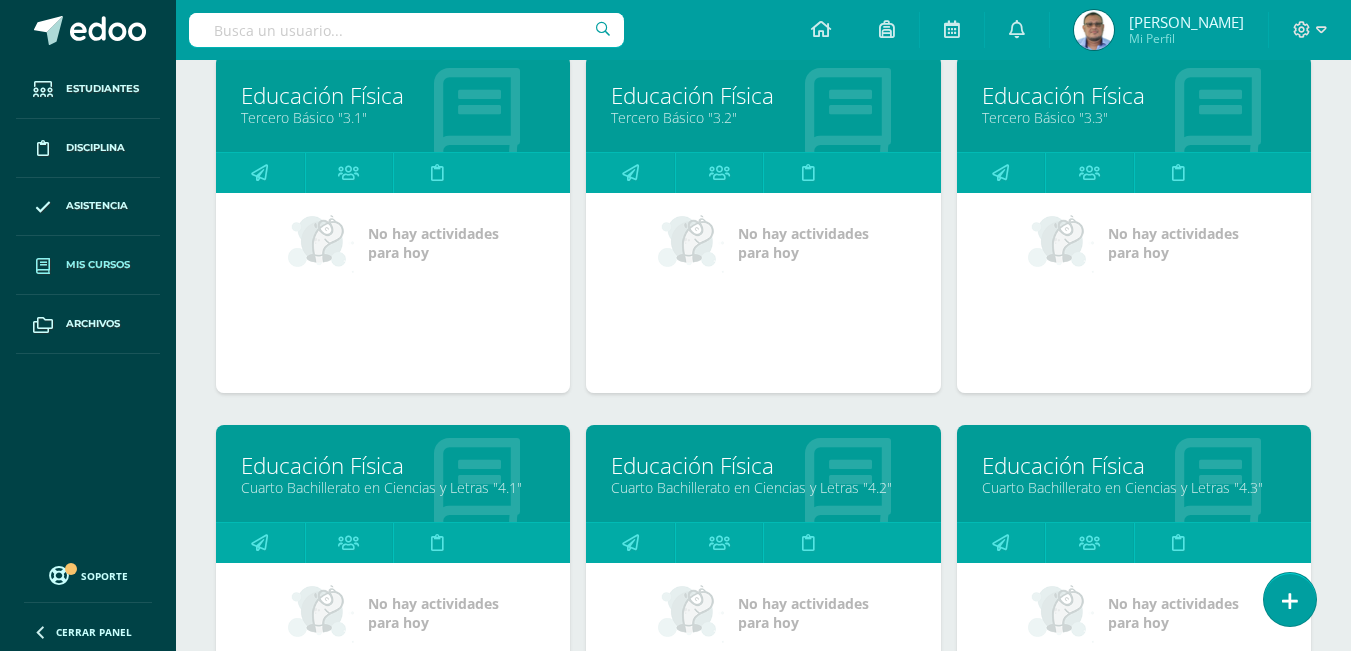 click on "Educación Física" at bounding box center [393, 465] 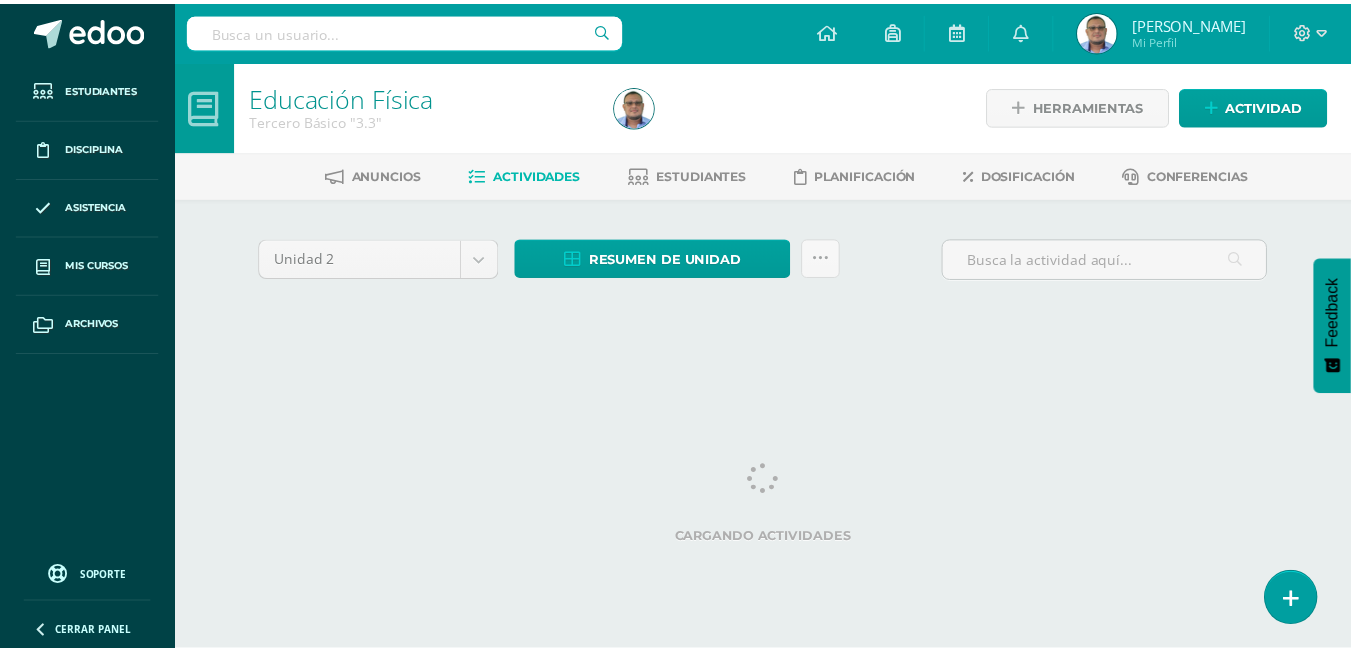 scroll, scrollTop: 0, scrollLeft: 0, axis: both 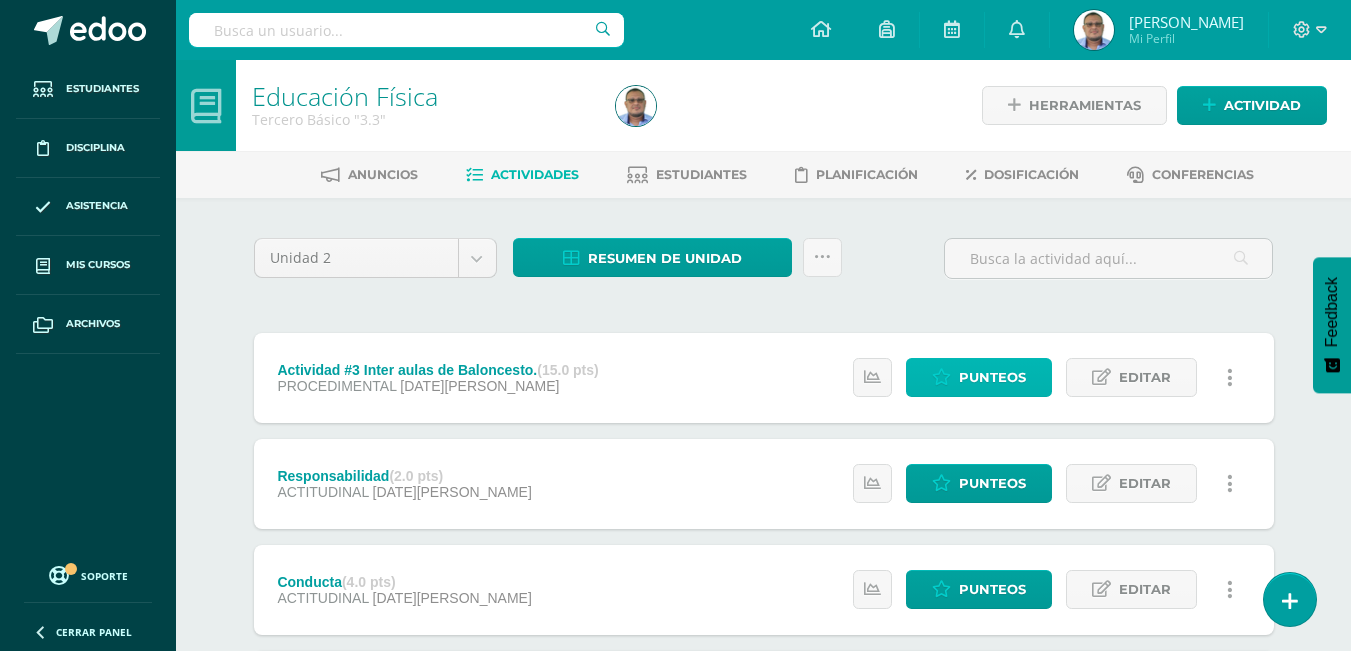 drag, startPoint x: 981, startPoint y: 379, endPoint x: 902, endPoint y: 355, distance: 82.565125 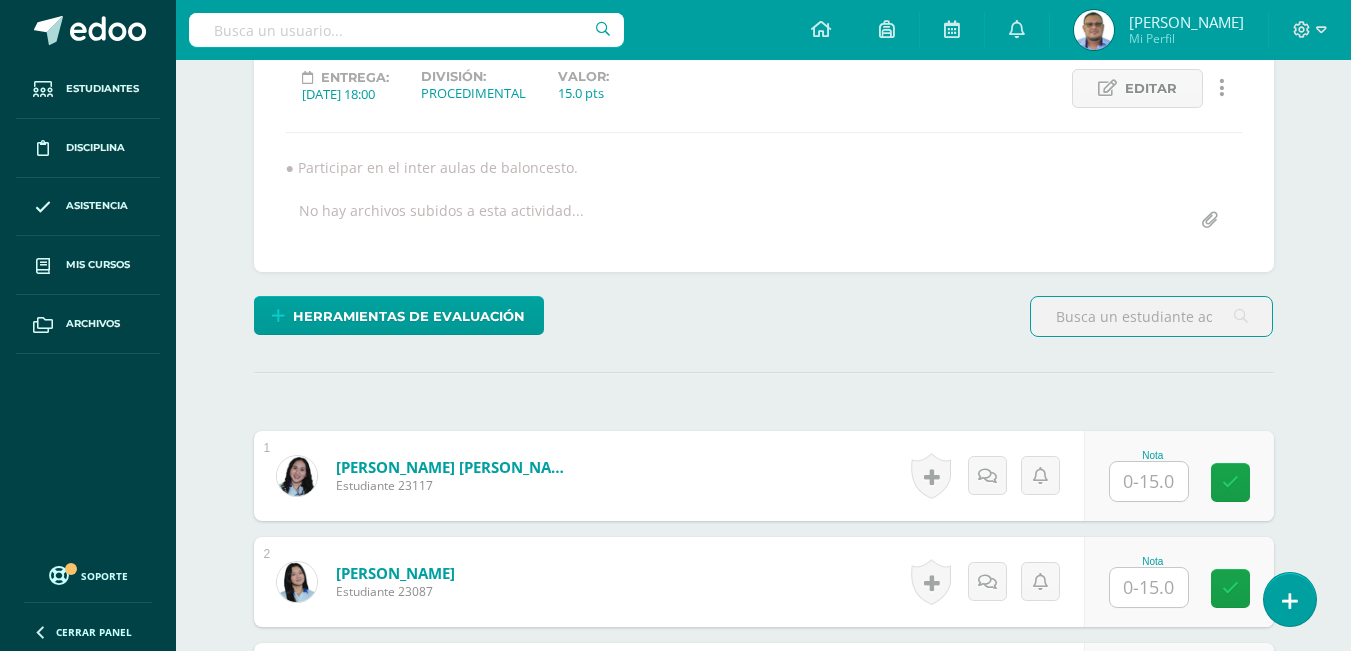 scroll, scrollTop: 284, scrollLeft: 0, axis: vertical 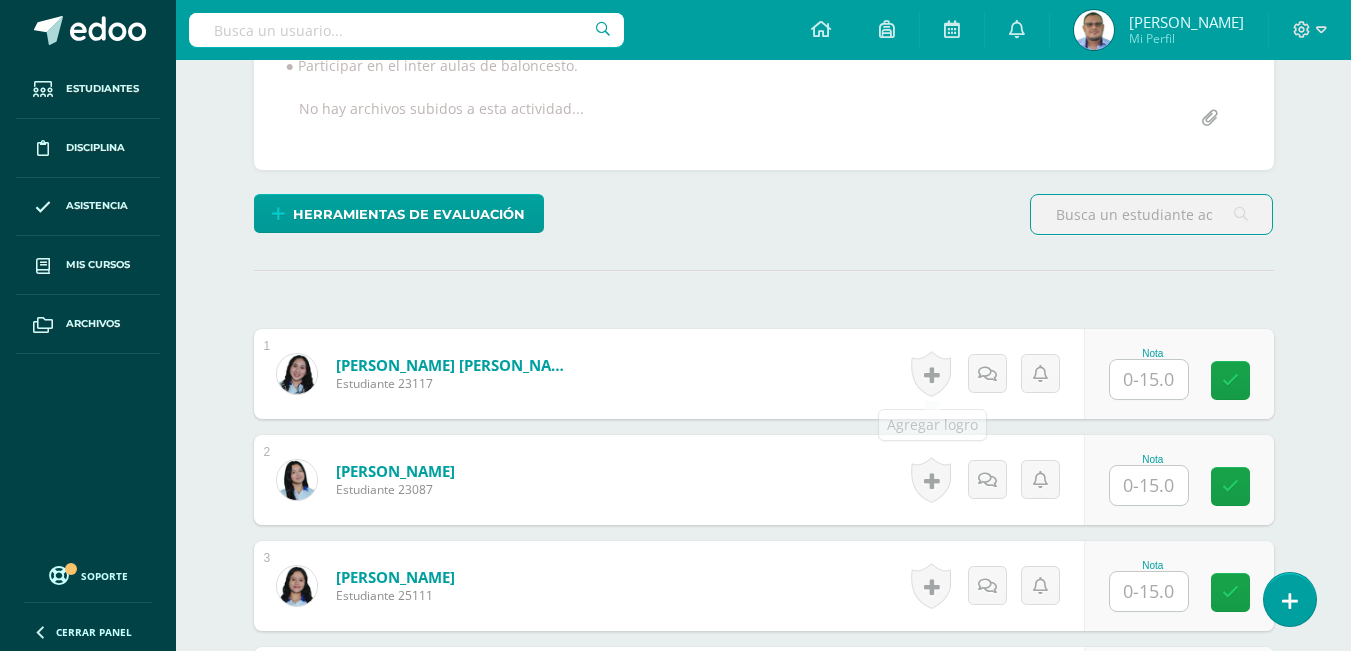 click at bounding box center (1149, 379) 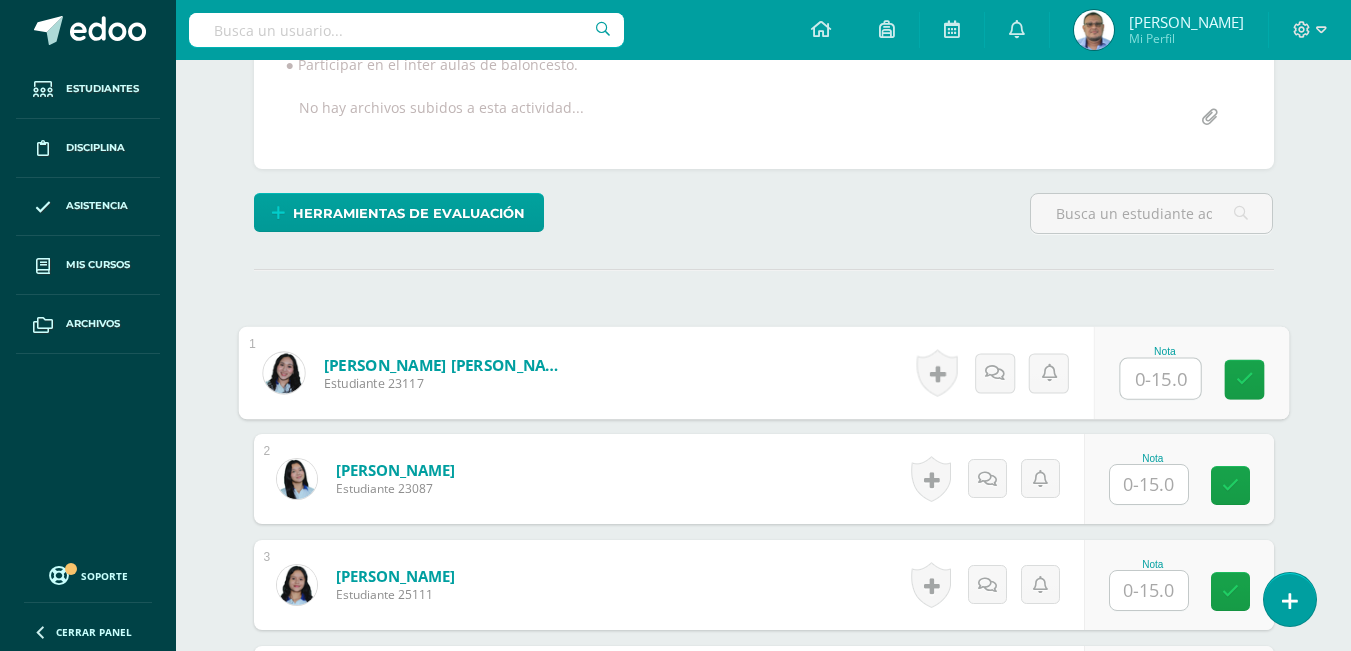 scroll, scrollTop: 387, scrollLeft: 0, axis: vertical 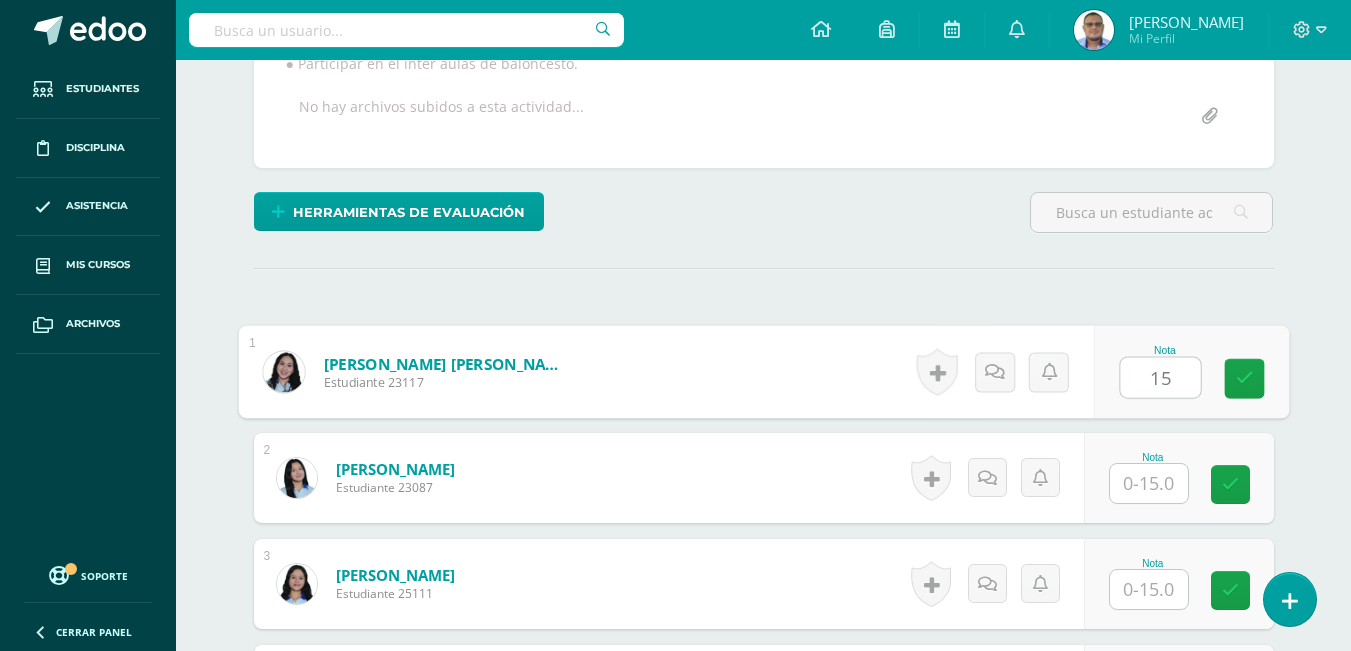 type on "15" 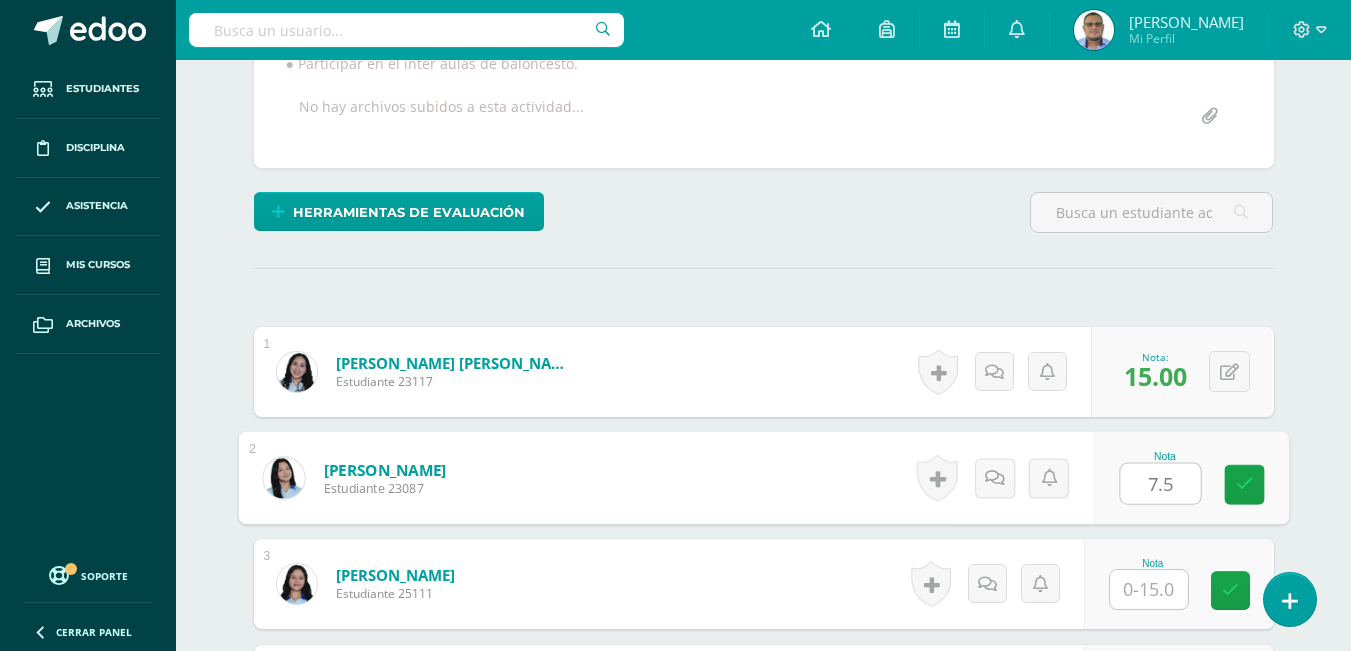type on "7.5" 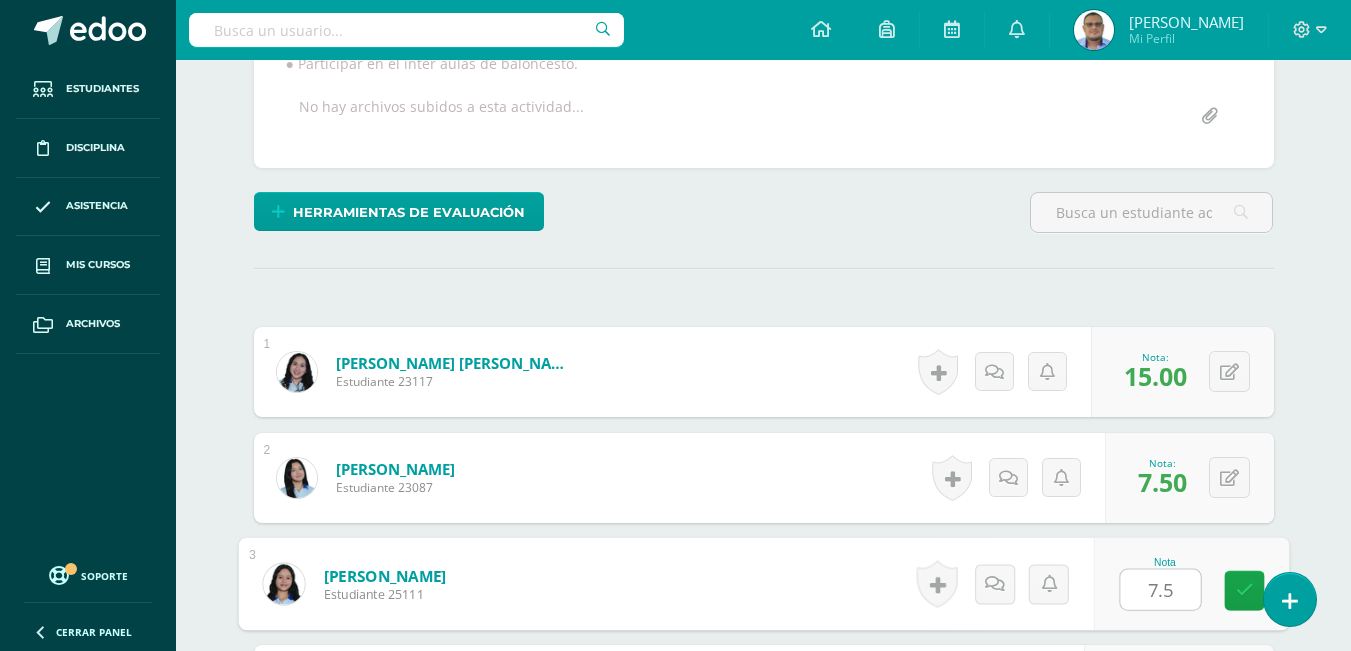 type on "7.5" 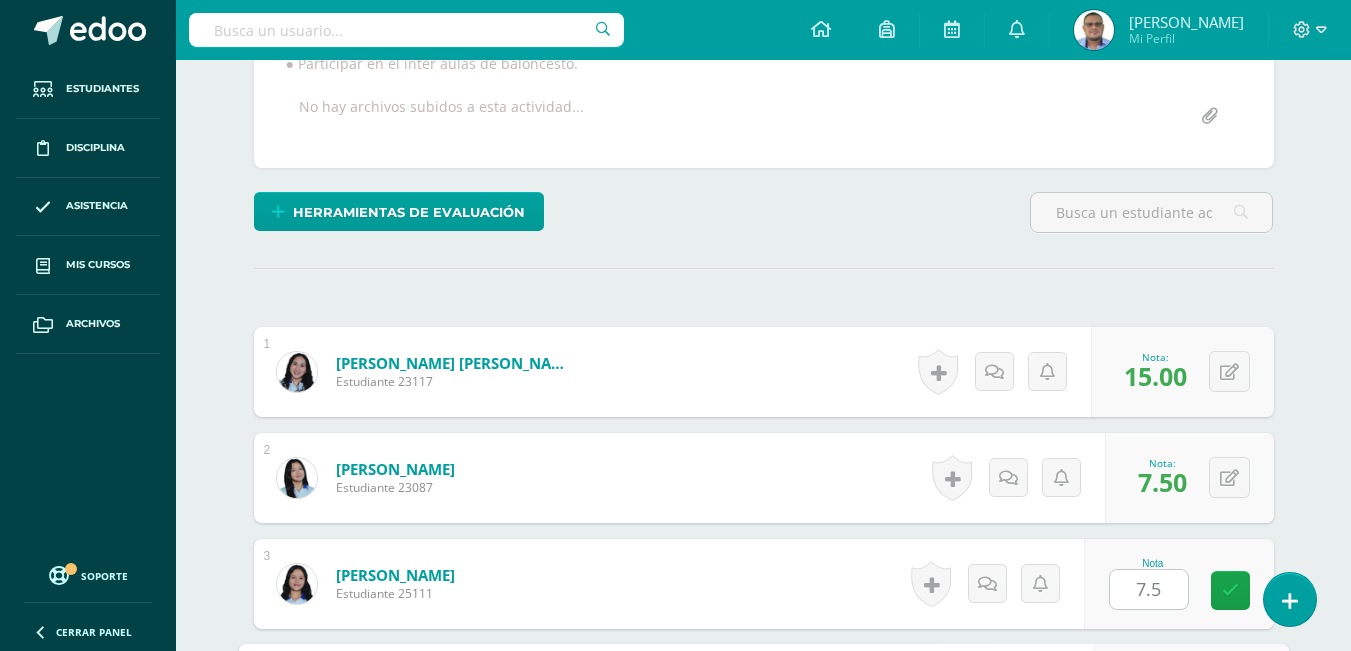 scroll, scrollTop: 757, scrollLeft: 0, axis: vertical 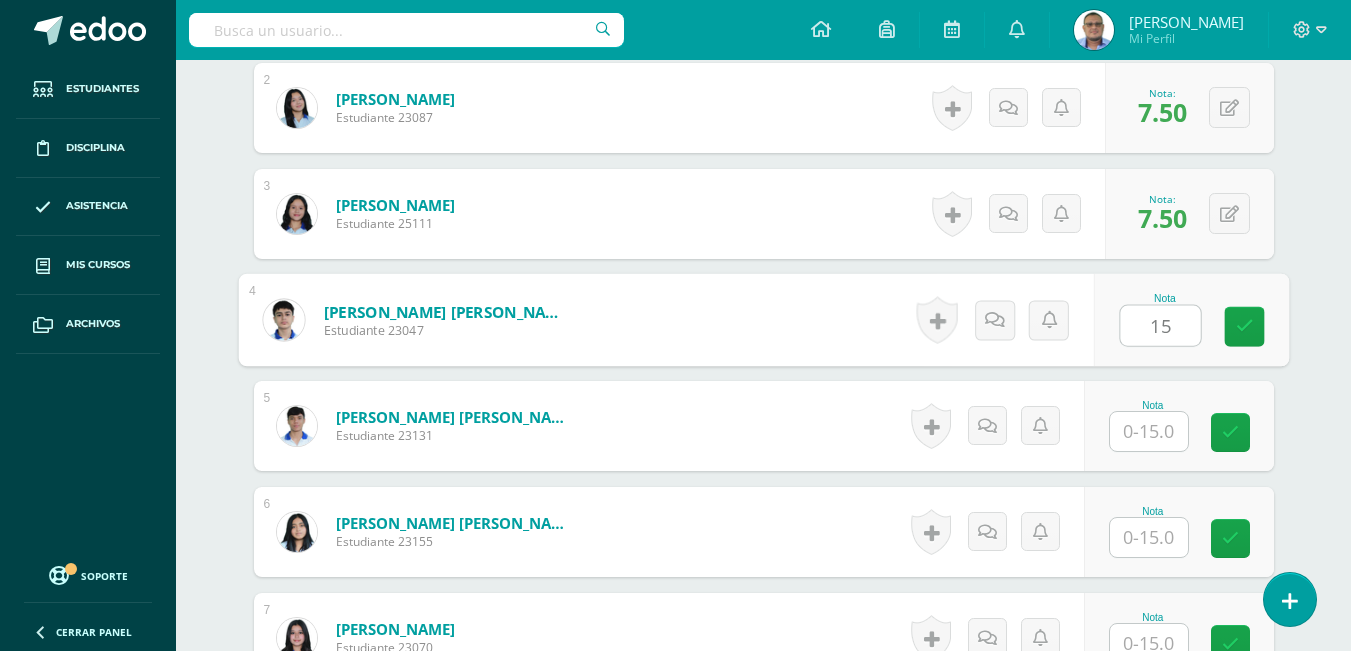 type on "15" 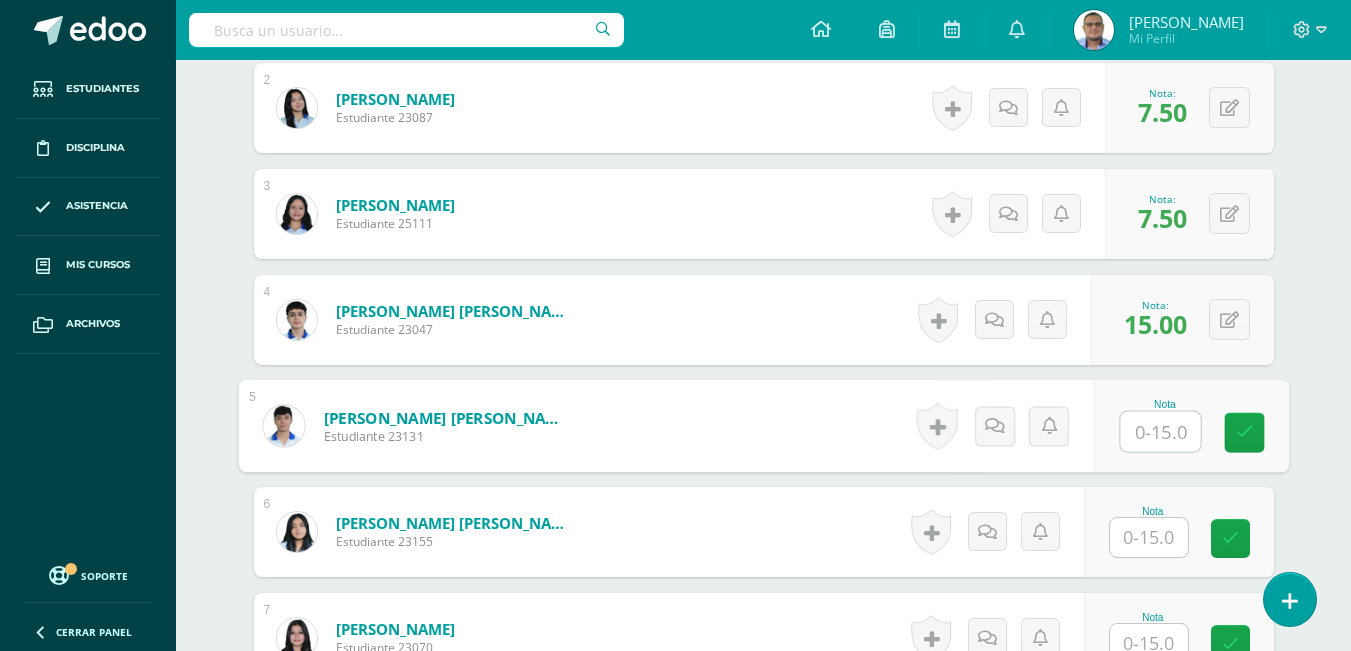 type on "0" 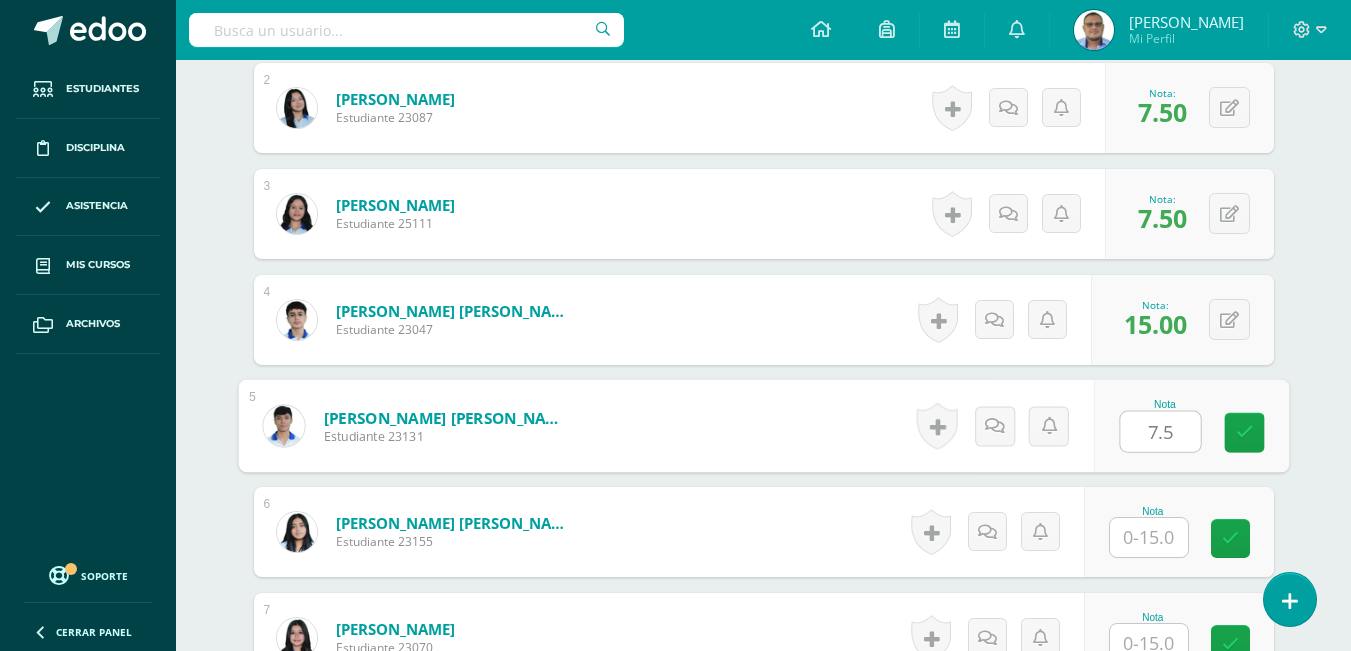 type on "7.5" 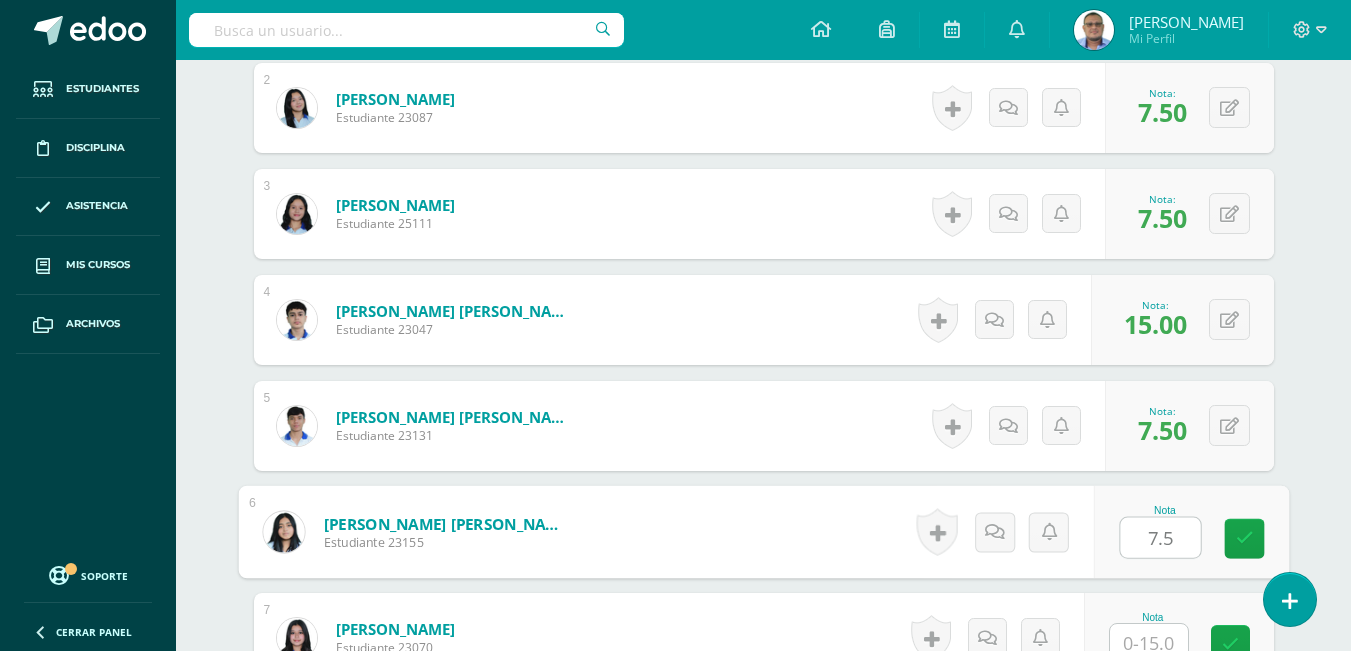 type on "7.5" 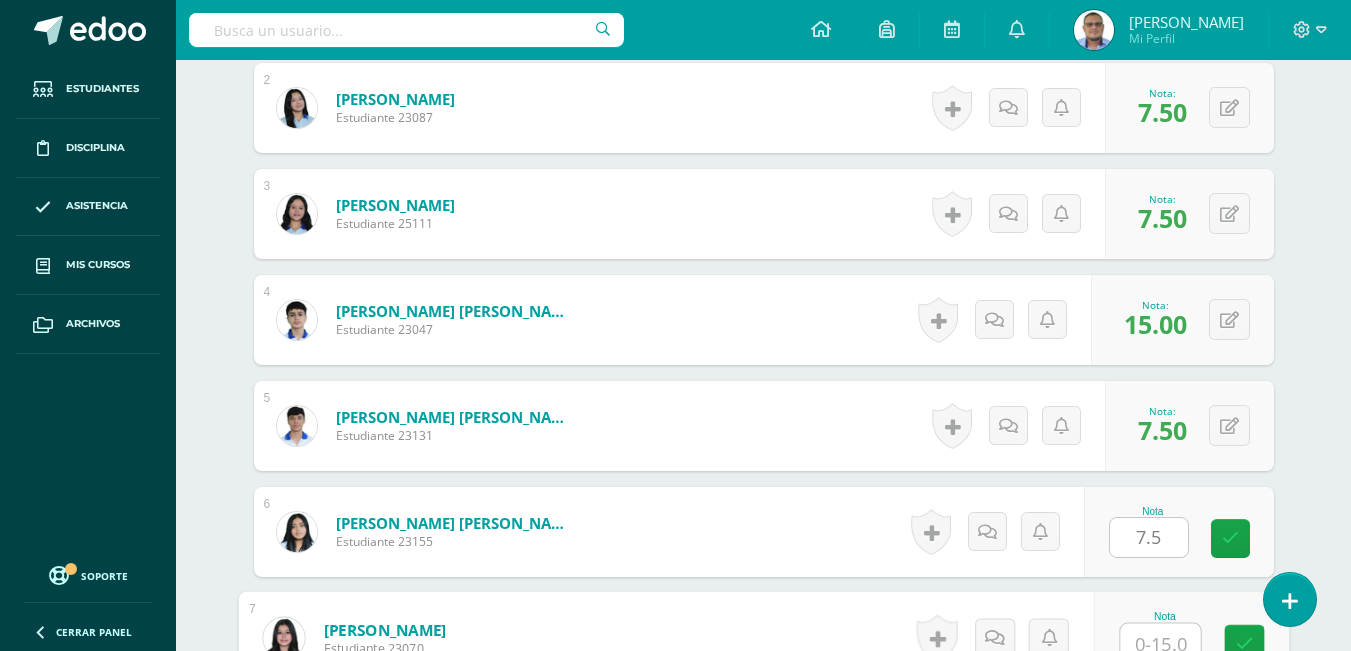 scroll, scrollTop: 769, scrollLeft: 0, axis: vertical 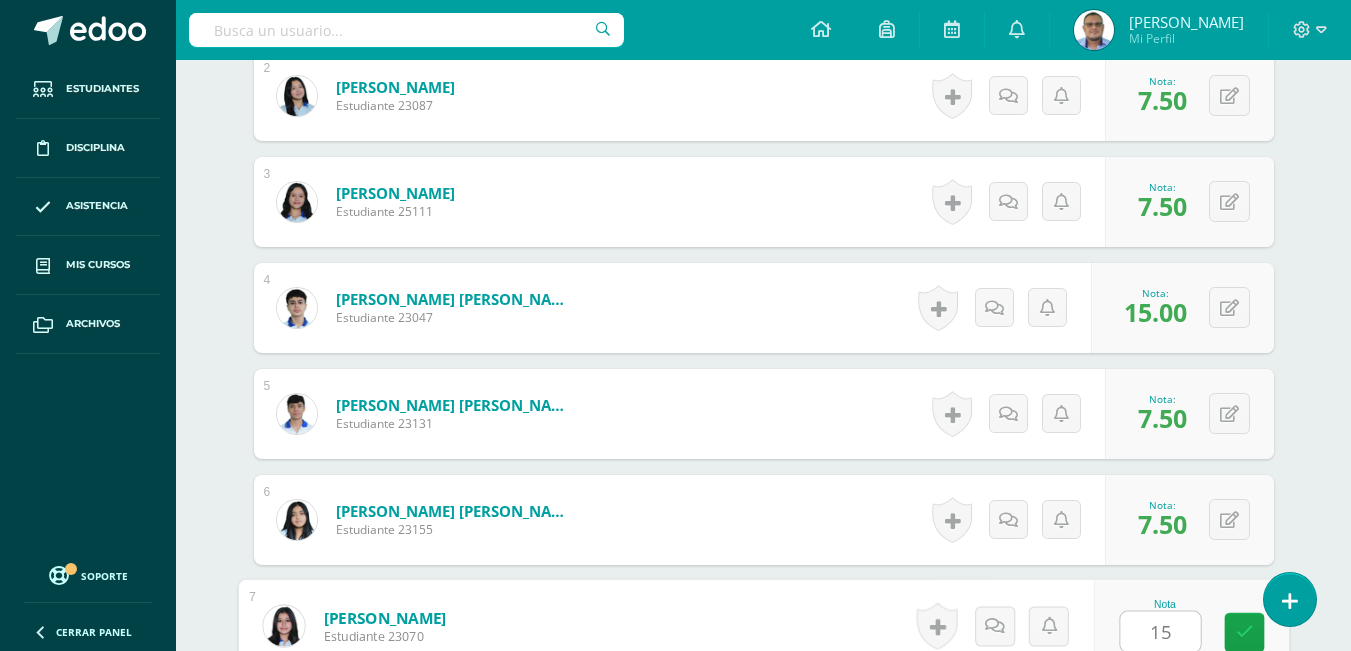type on "15" 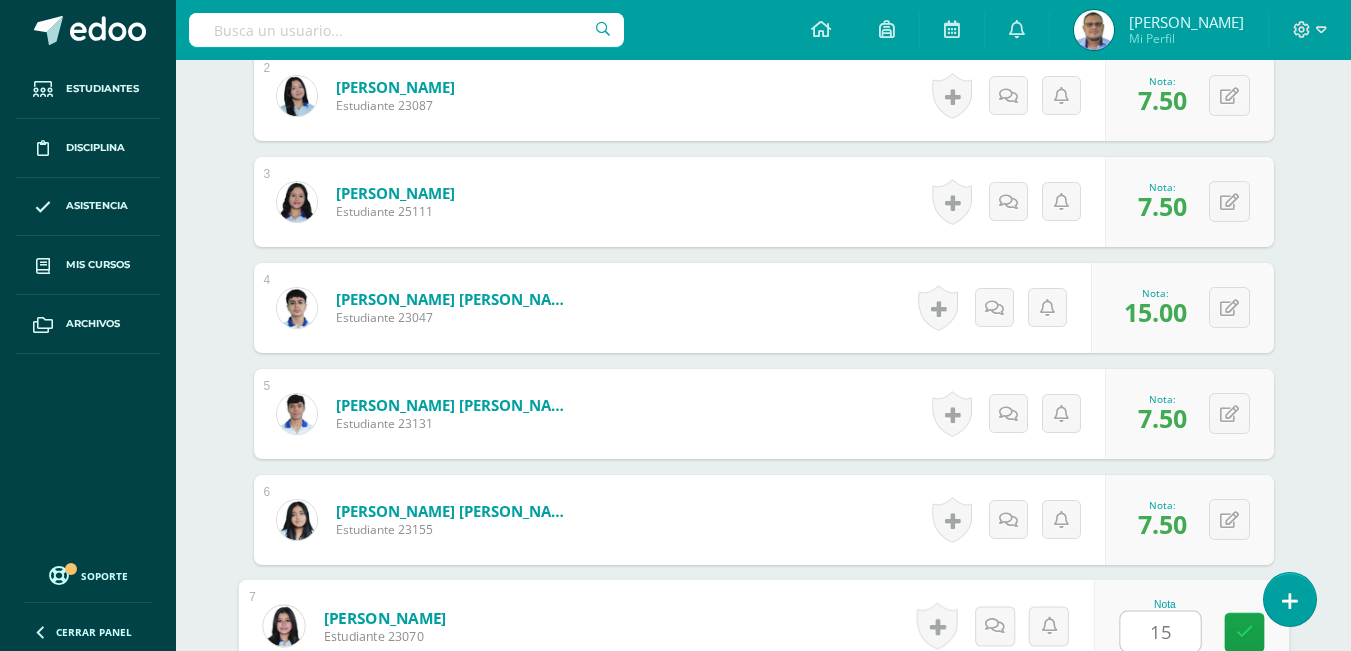 scroll, scrollTop: 1181, scrollLeft: 0, axis: vertical 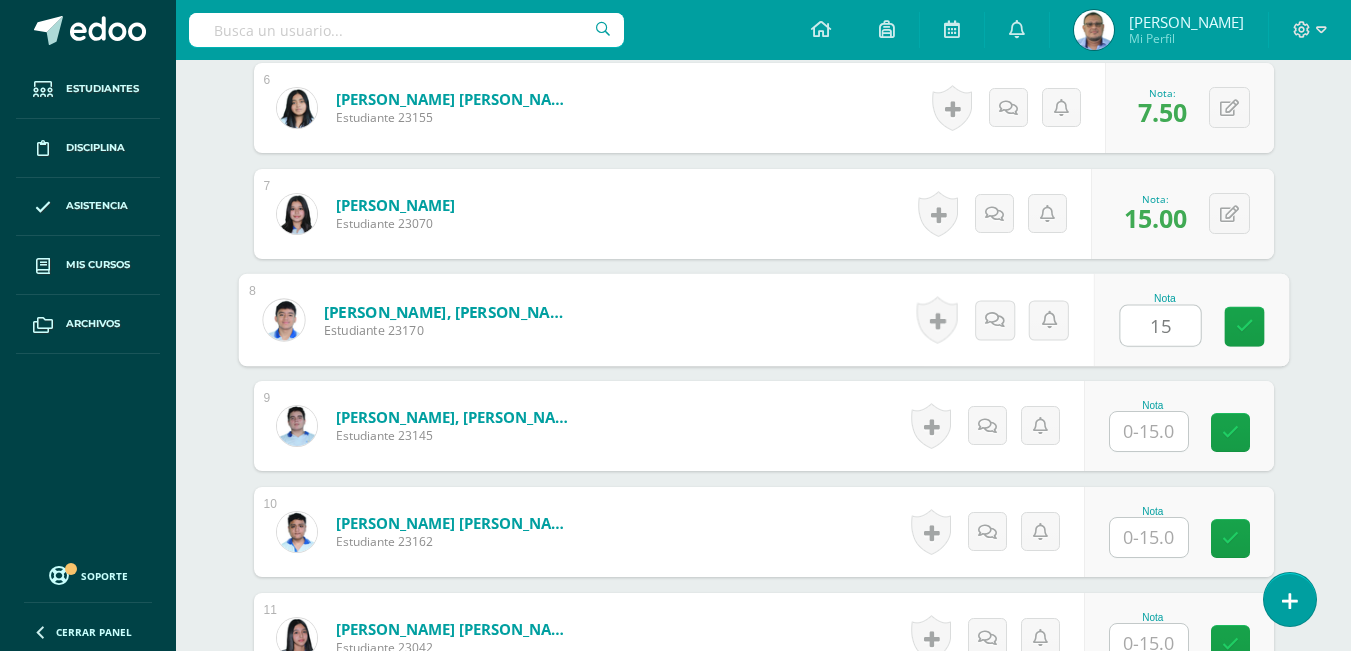 type on "15" 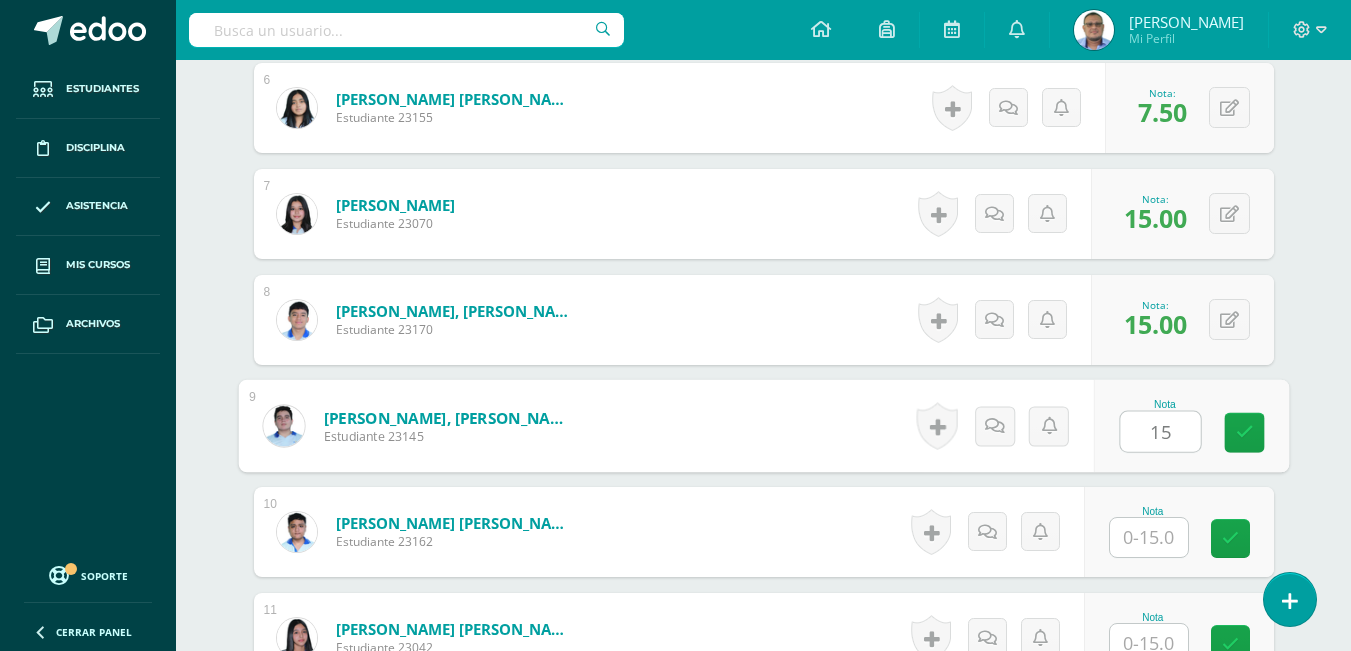 type on "15" 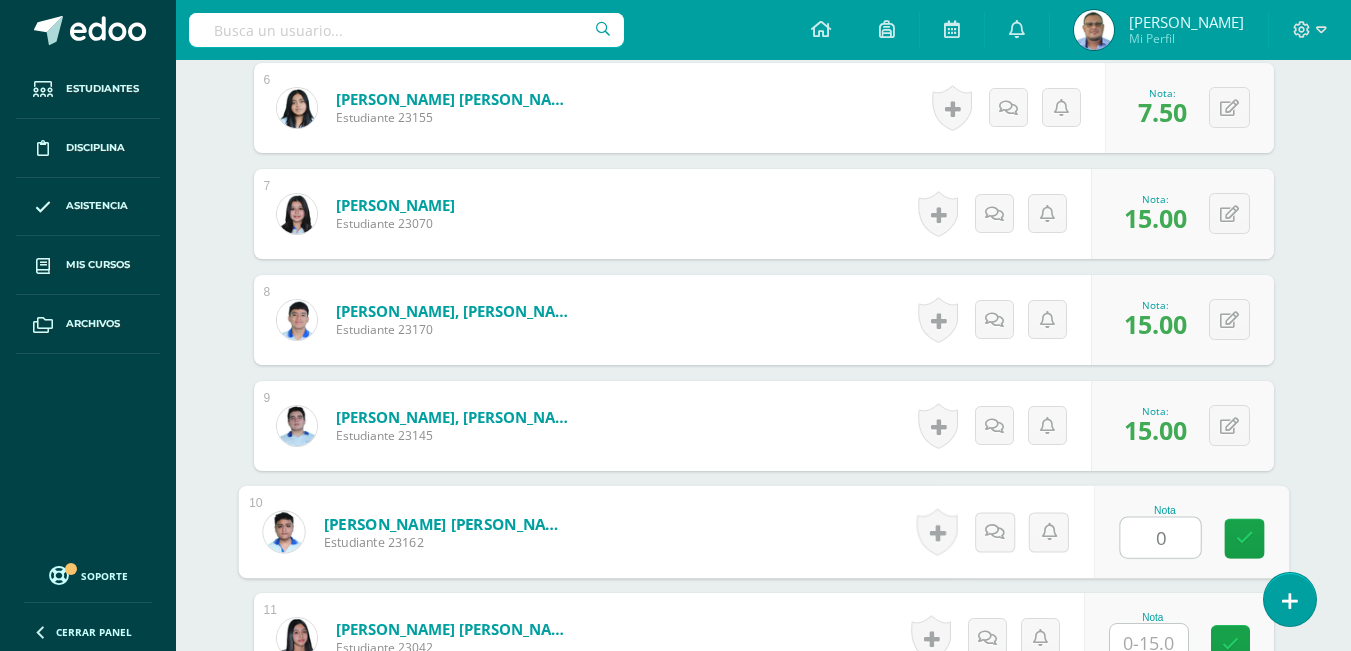 type on "0" 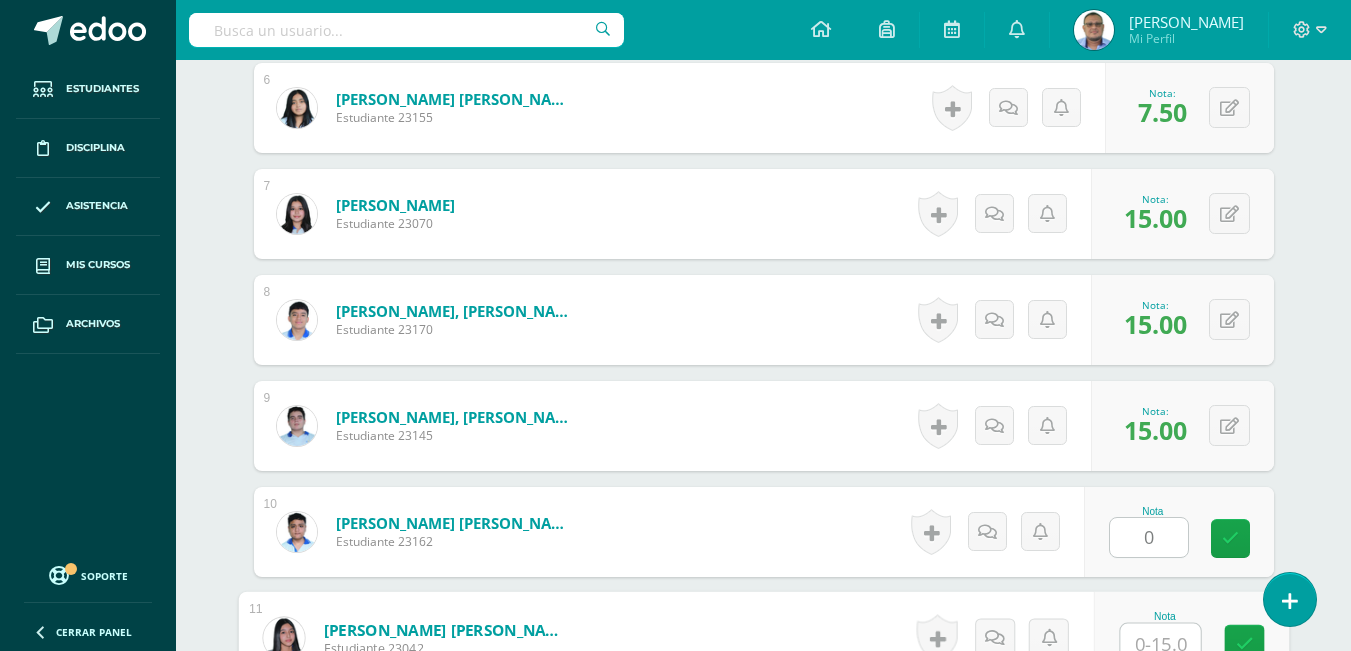 scroll, scrollTop: 1193, scrollLeft: 0, axis: vertical 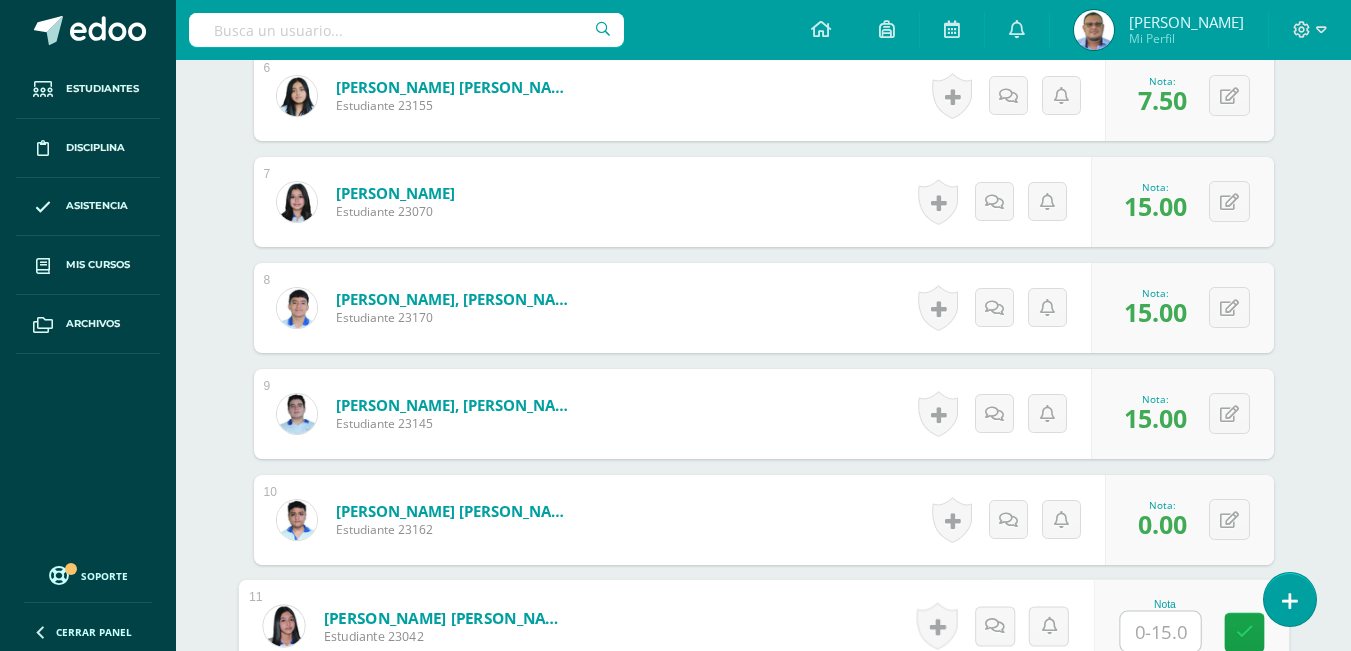type on "1" 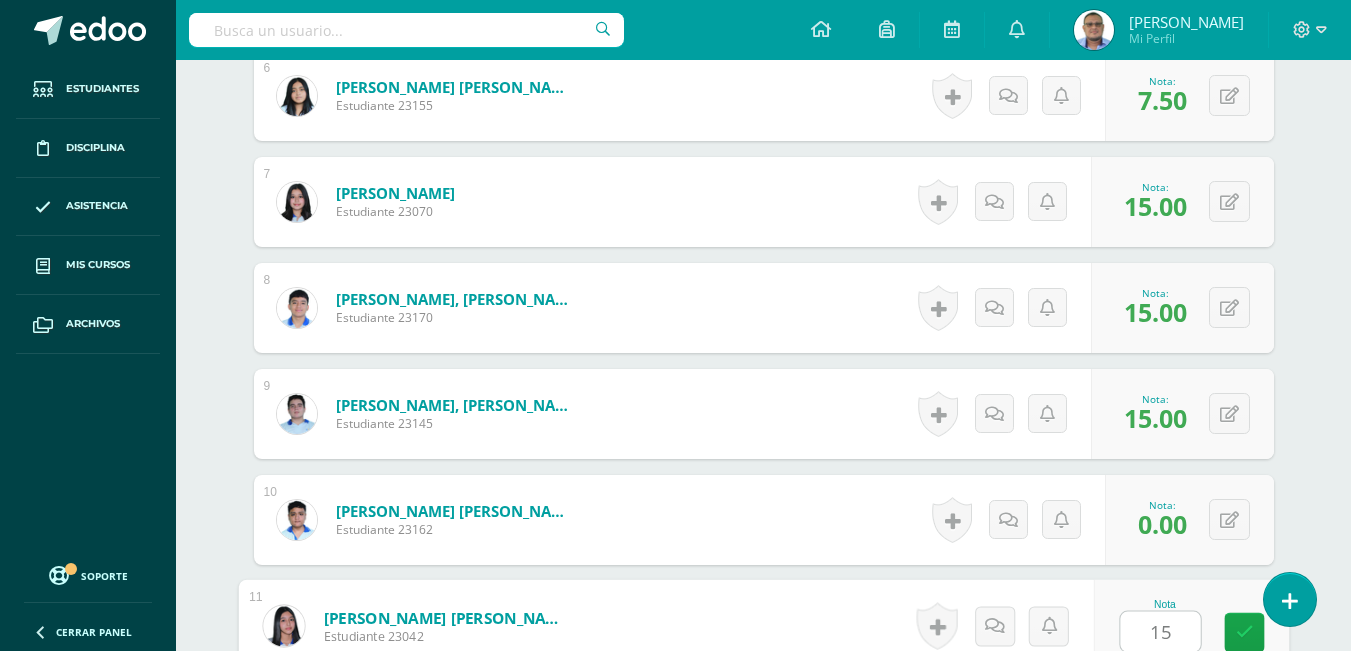 type on "15" 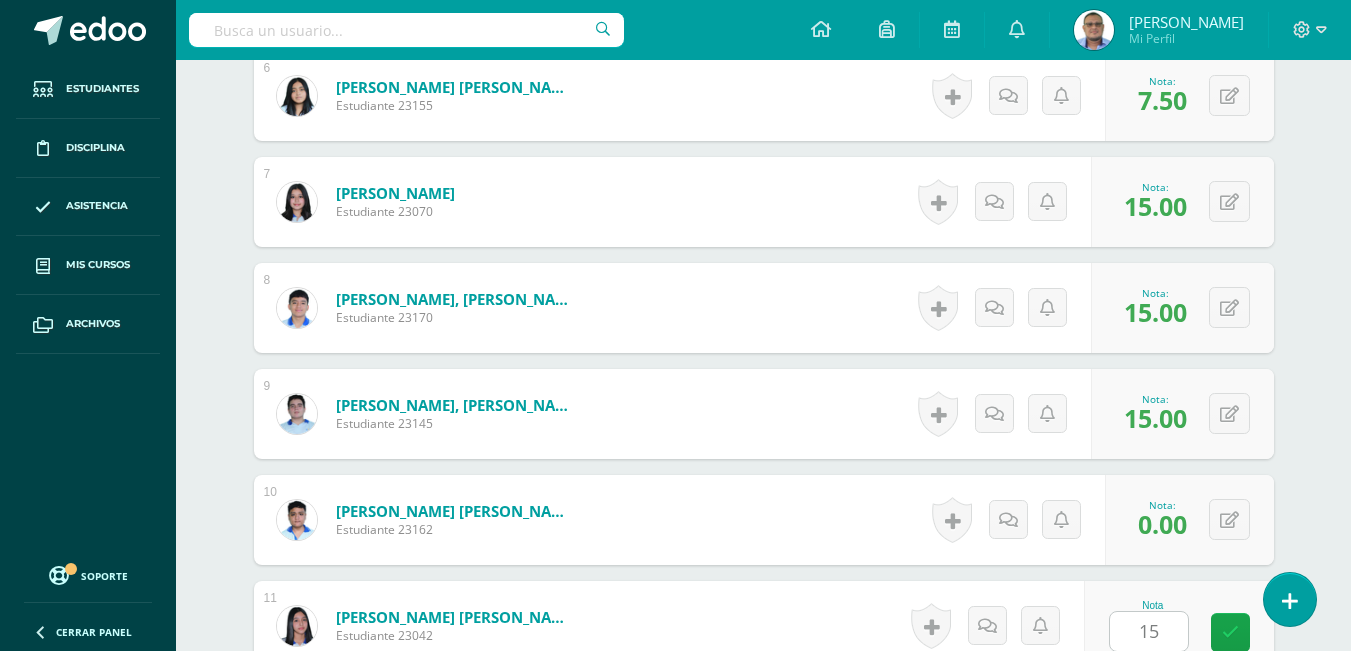 scroll, scrollTop: 1605, scrollLeft: 0, axis: vertical 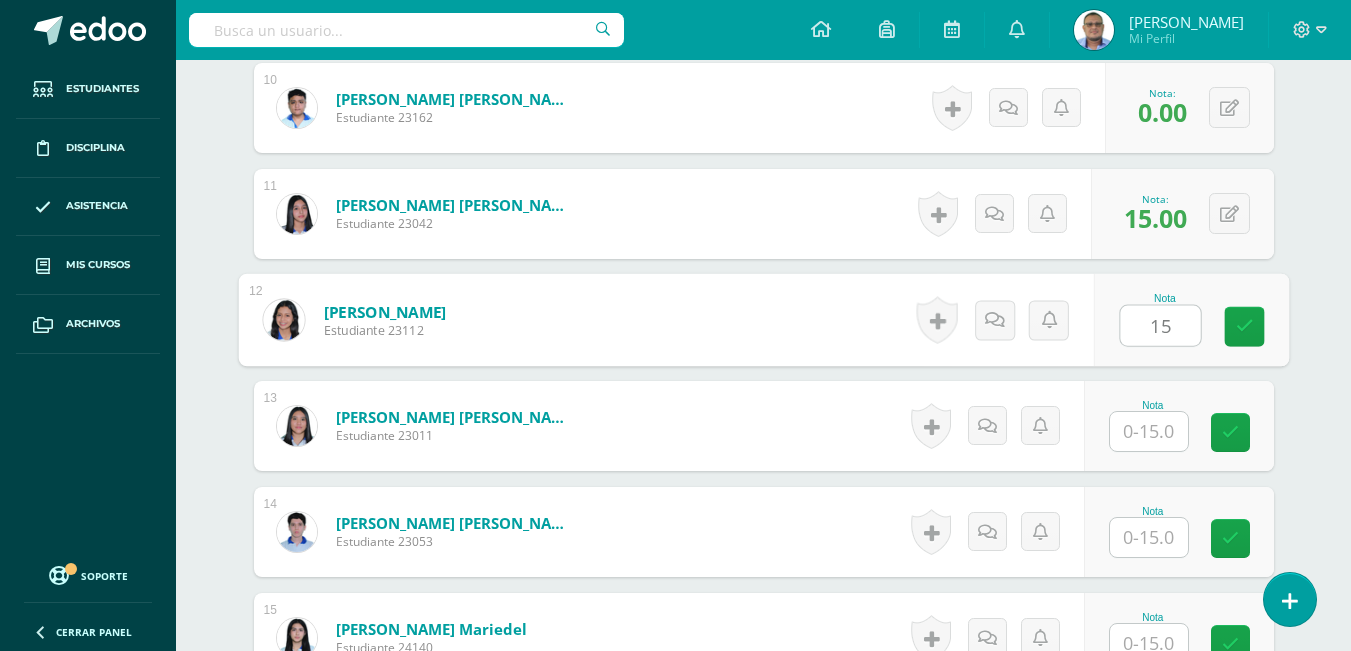 type on "15" 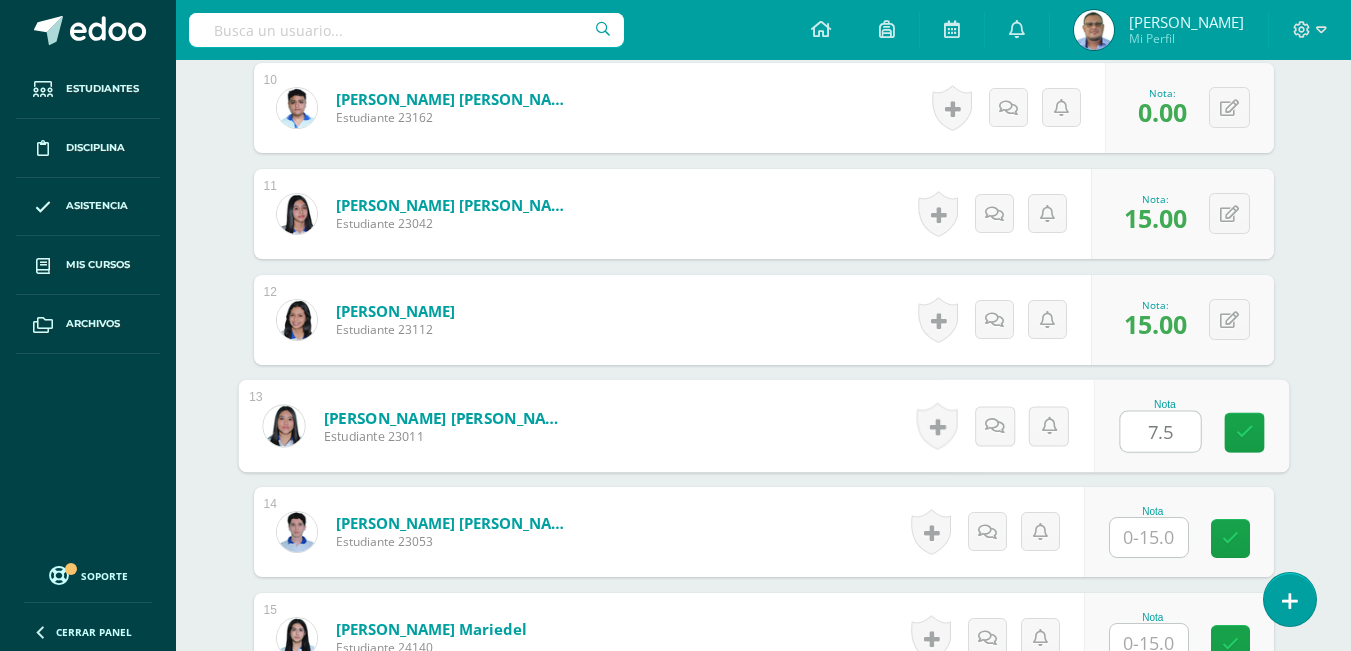 type on "7.5" 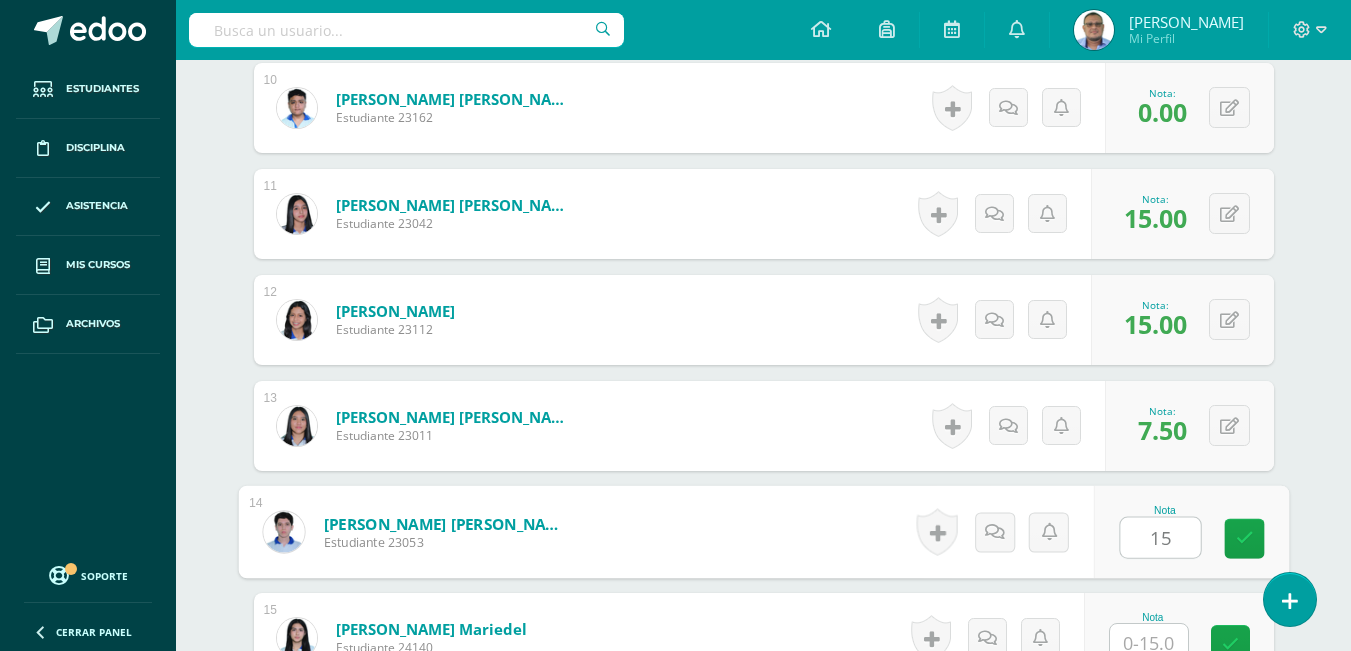 type on "15" 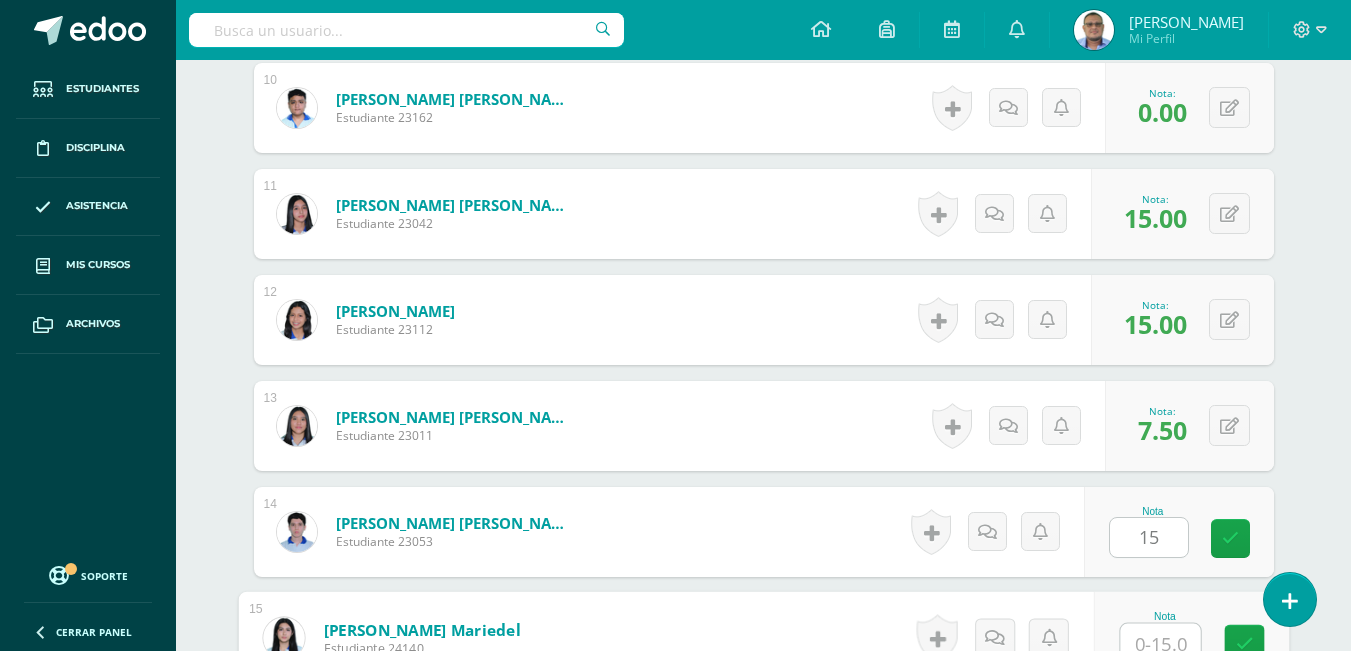 scroll, scrollTop: 1617, scrollLeft: 0, axis: vertical 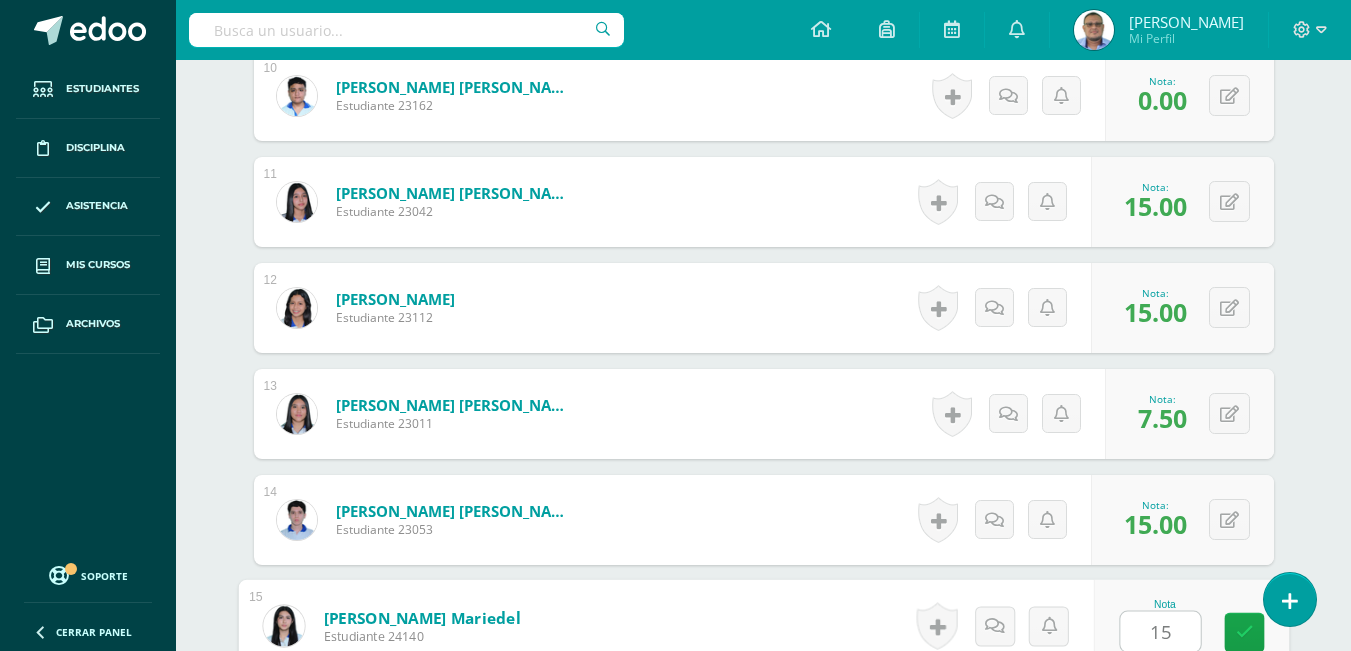 type on "15" 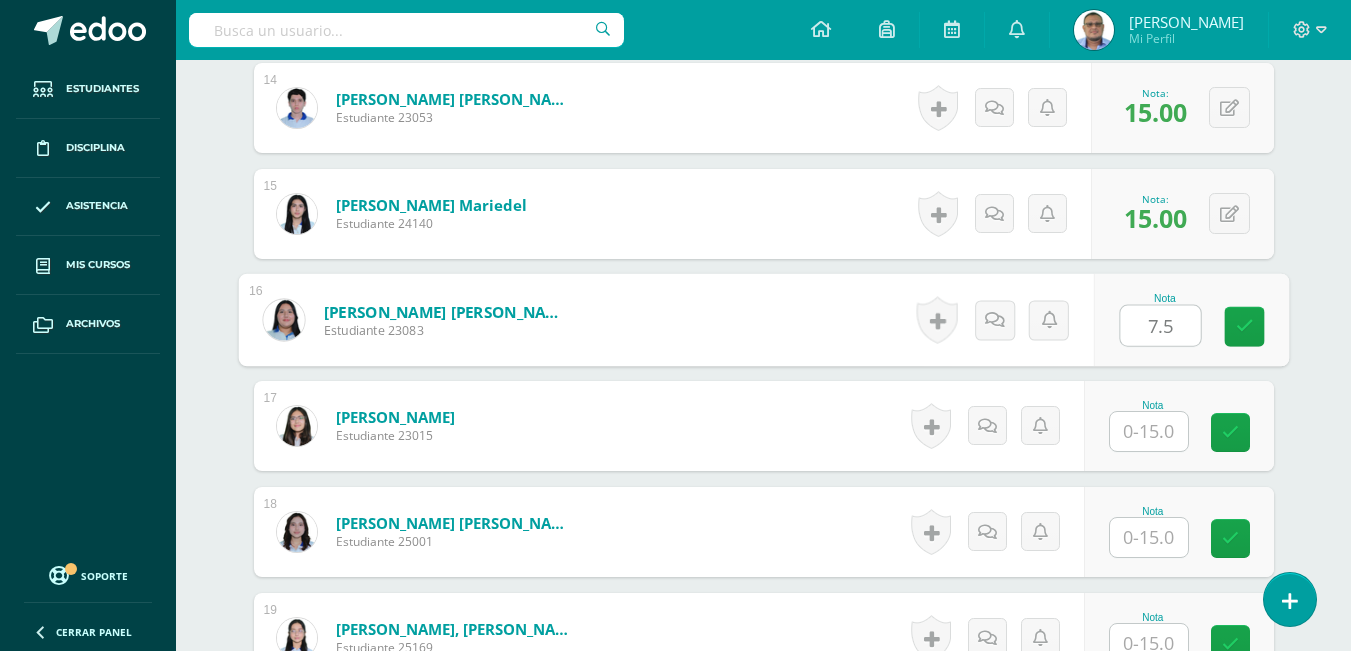 type on "7.5" 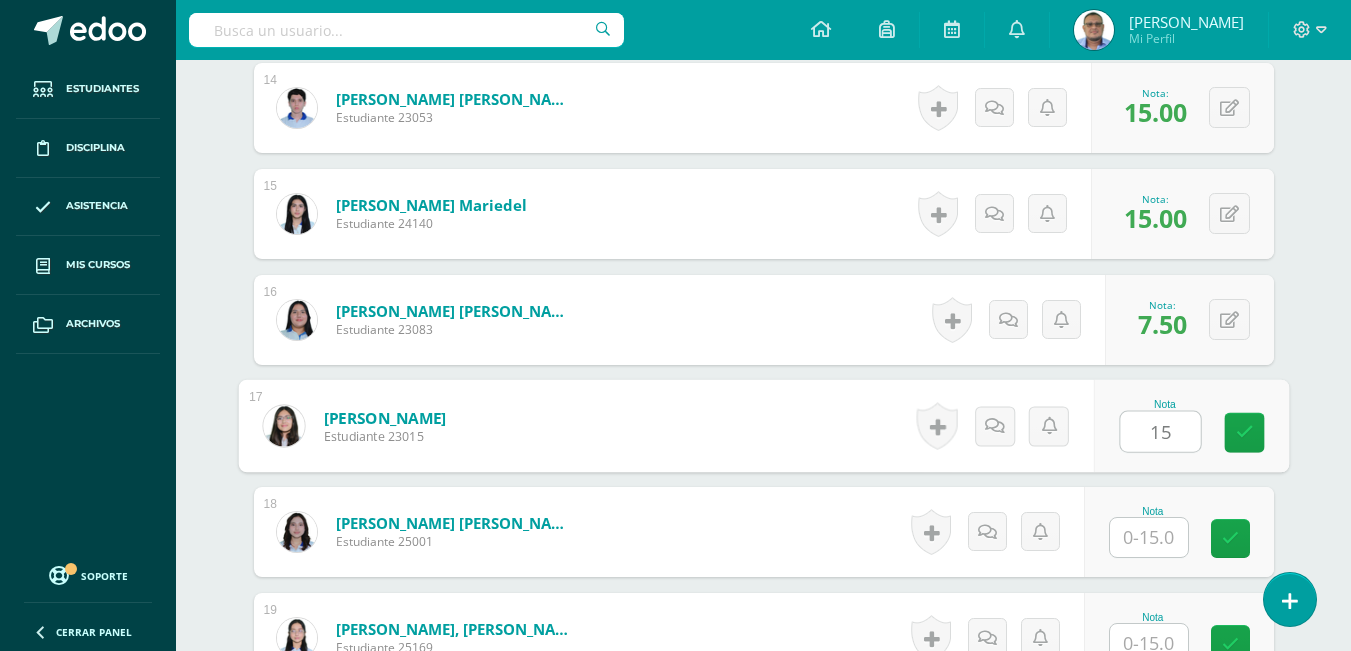 type on "15" 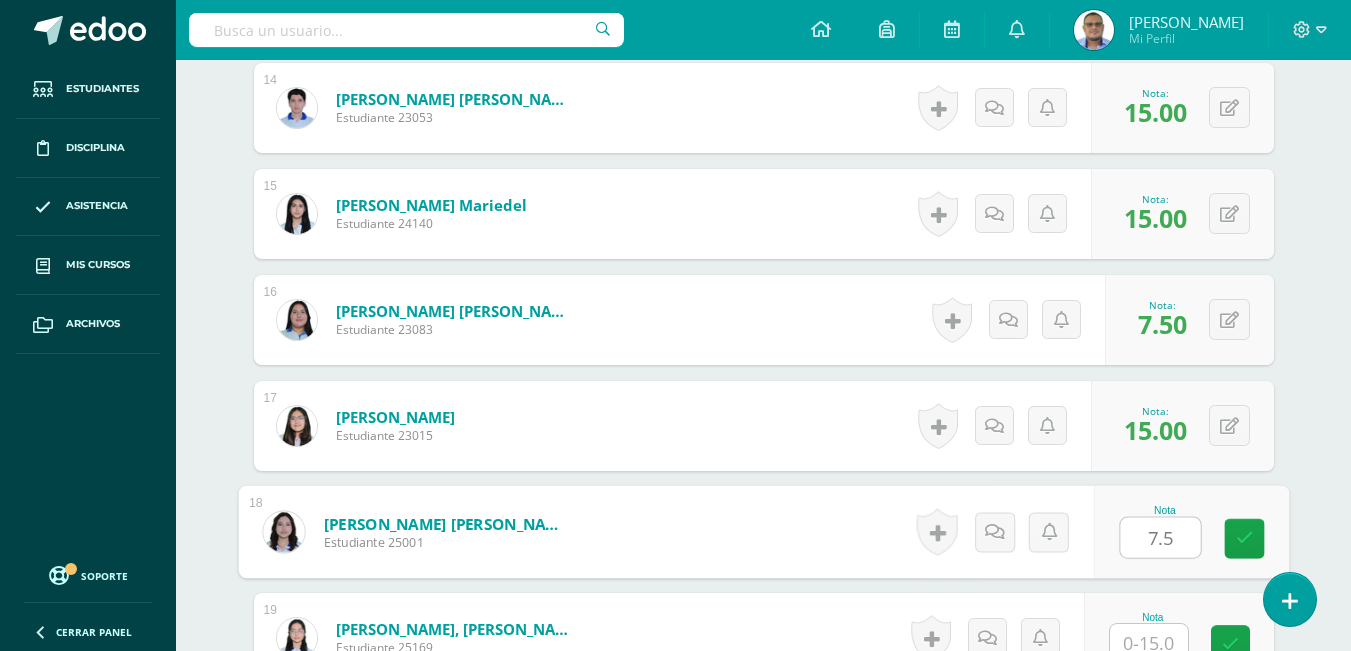 type on "7.5" 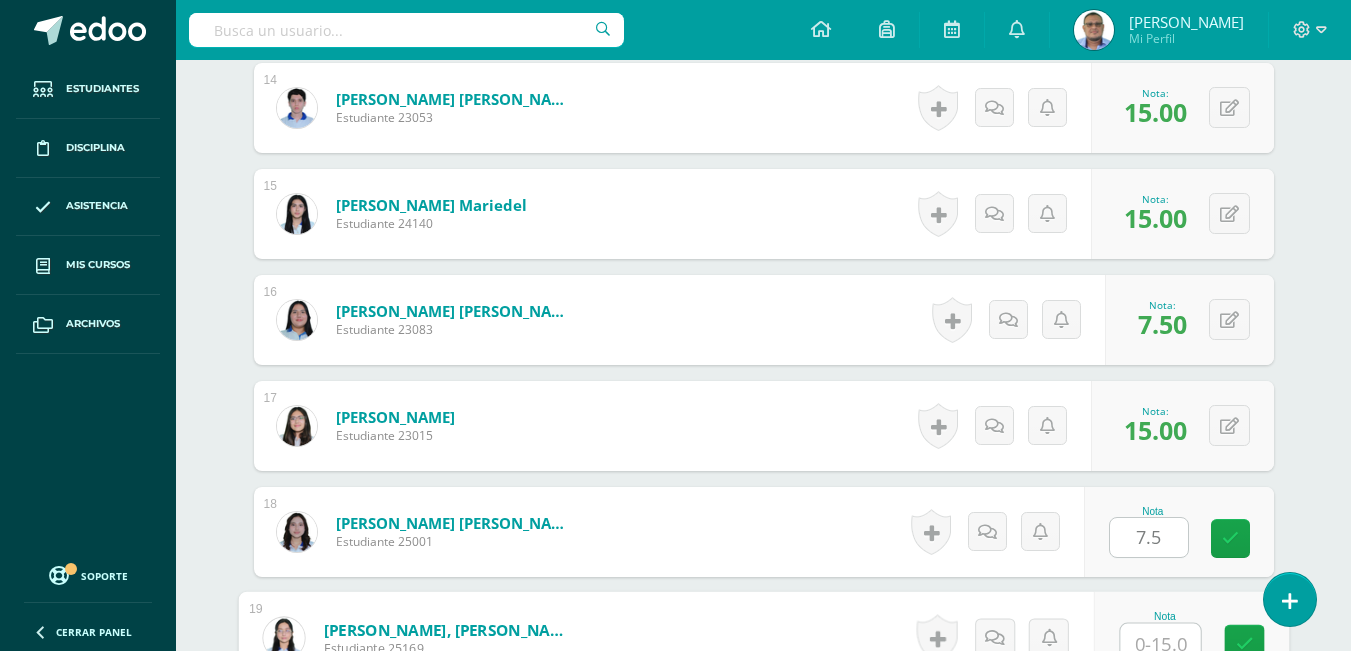 scroll, scrollTop: 2041, scrollLeft: 0, axis: vertical 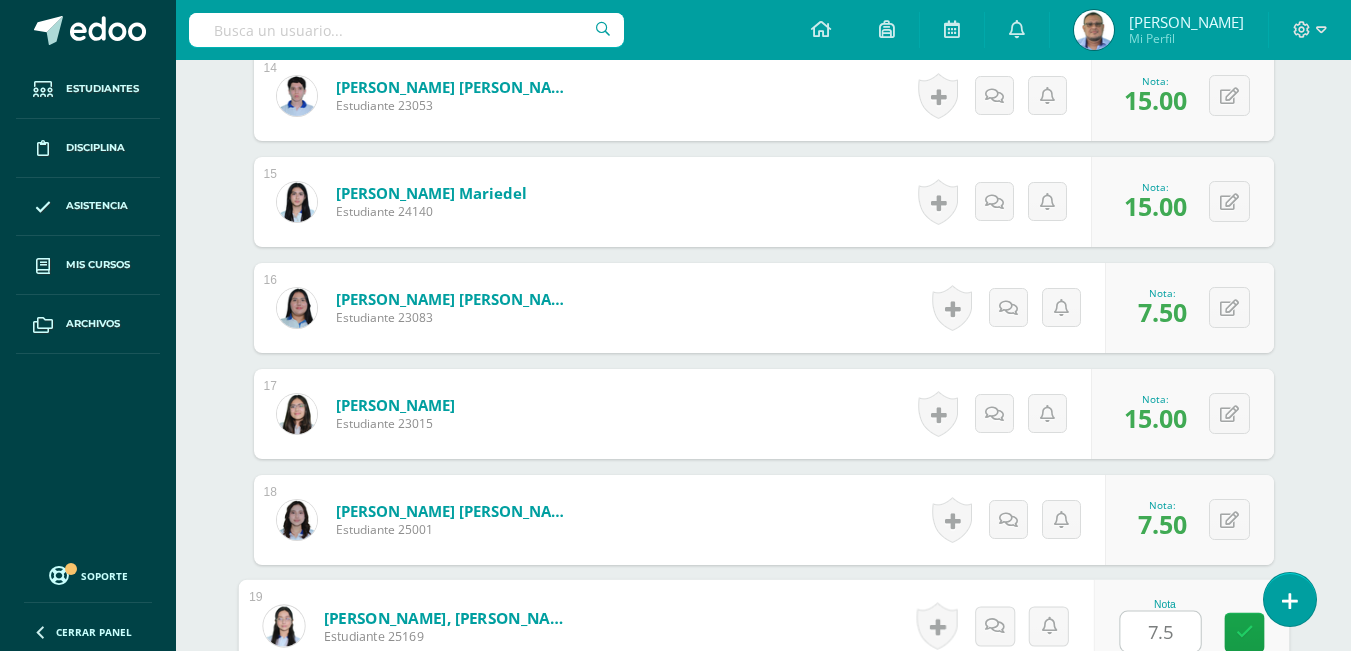 type on "7.5" 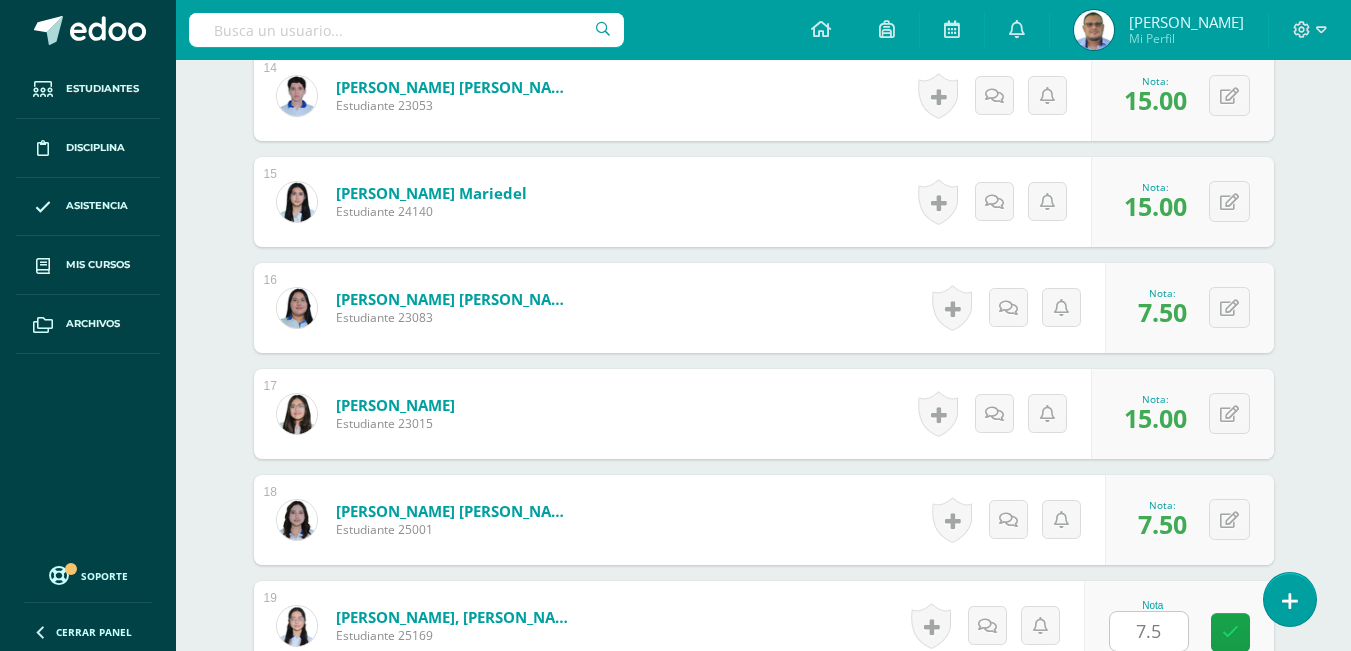 scroll, scrollTop: 2453, scrollLeft: 0, axis: vertical 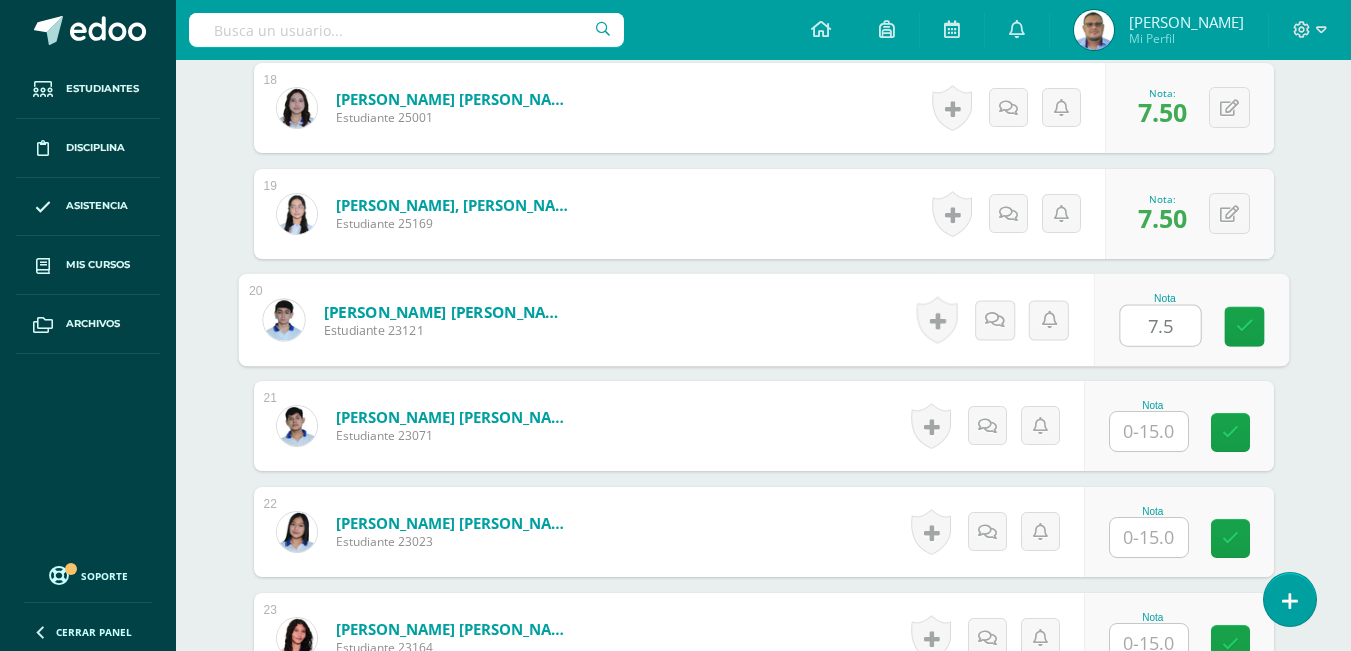 type on "7.5" 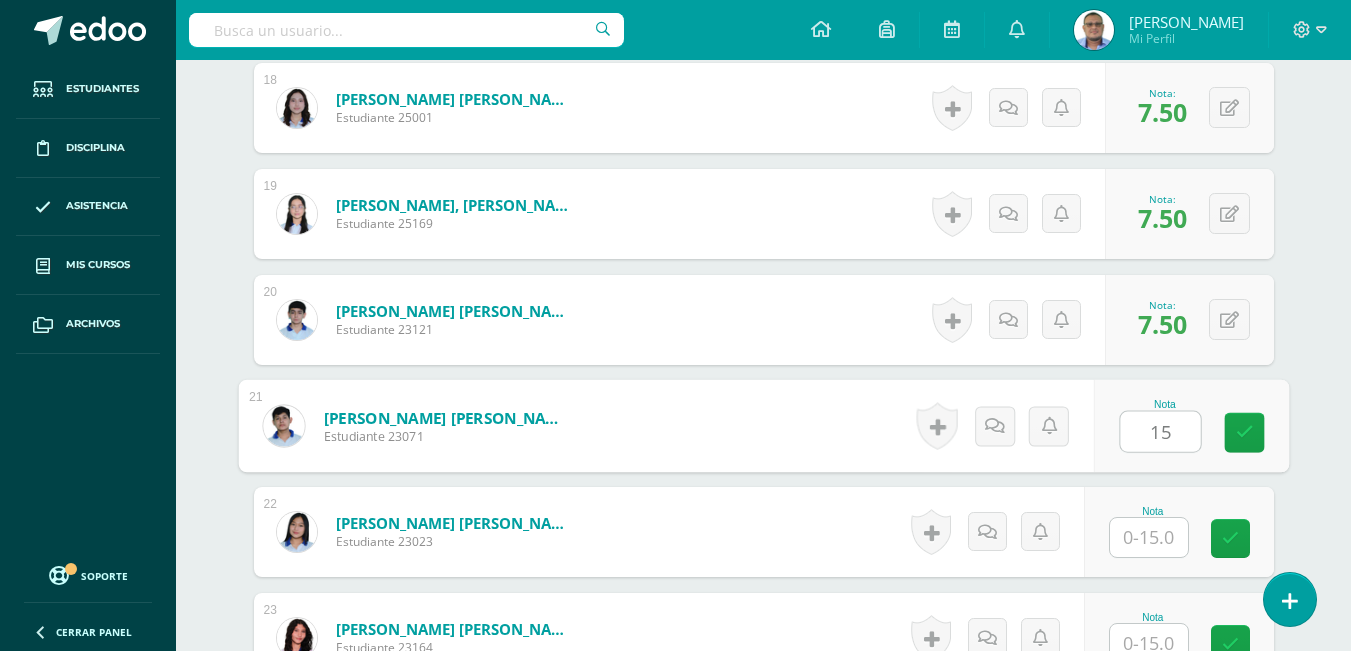 type on "15" 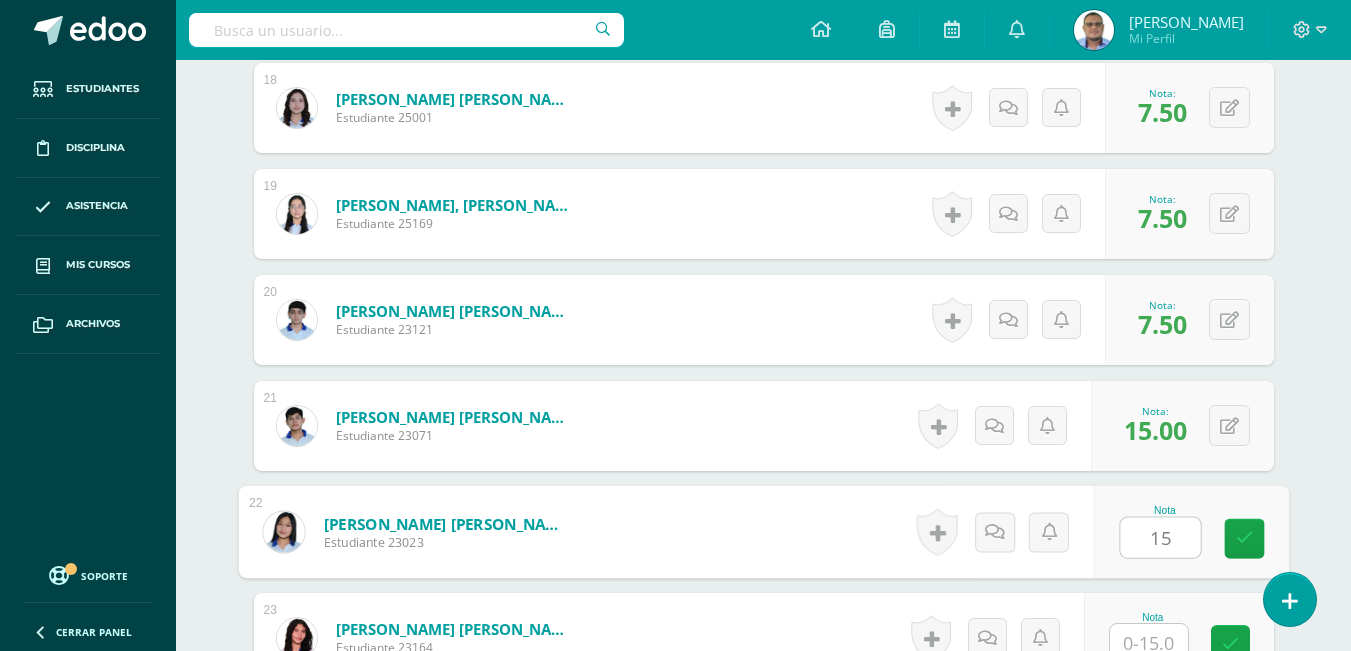 type on "15" 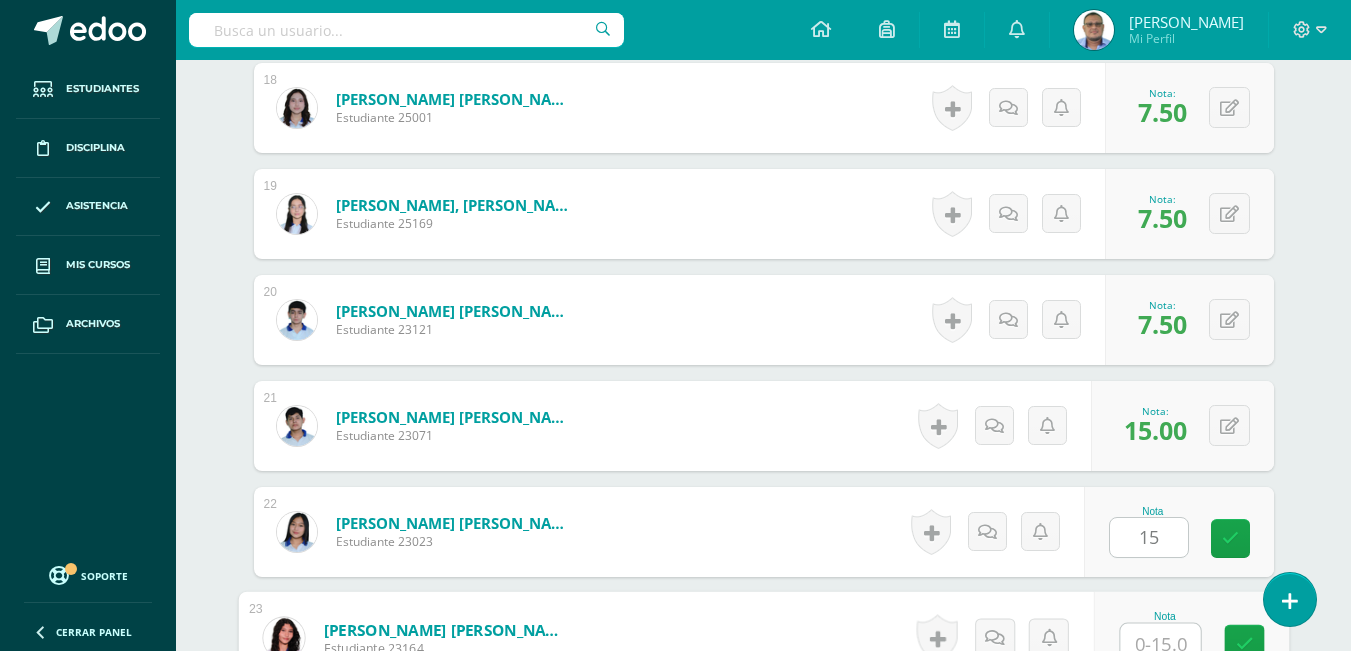 scroll, scrollTop: 2465, scrollLeft: 0, axis: vertical 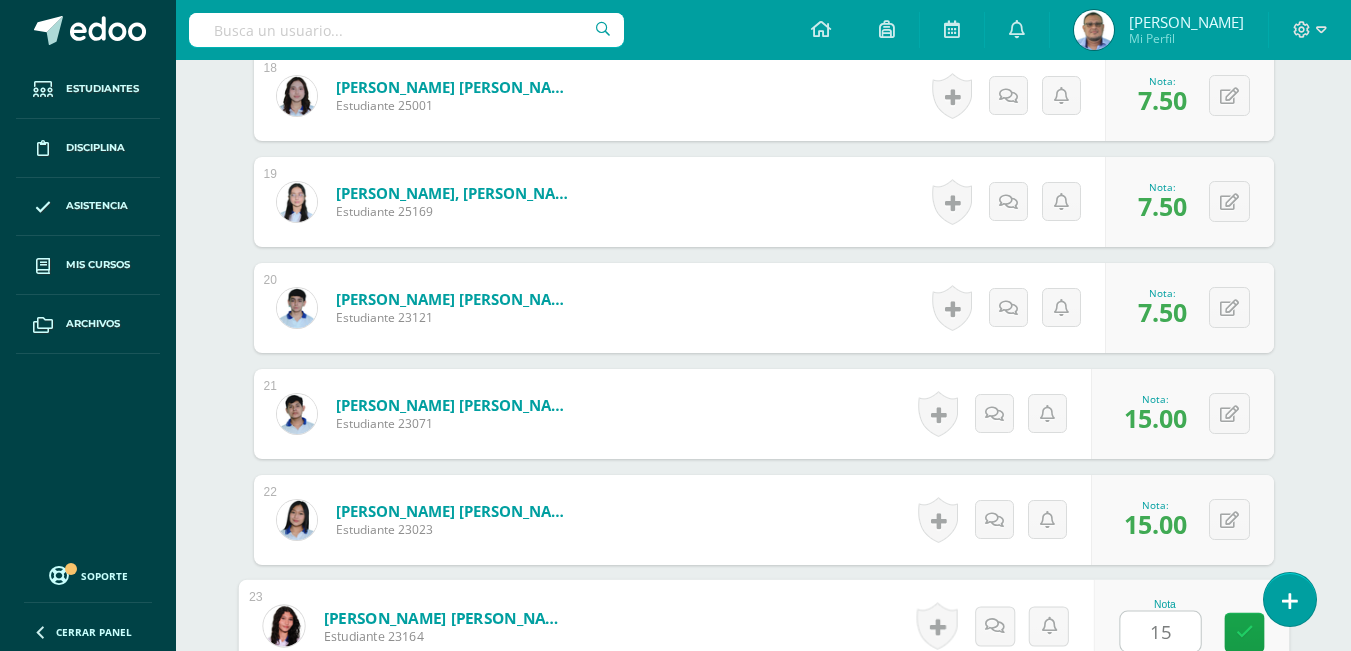 type on "15" 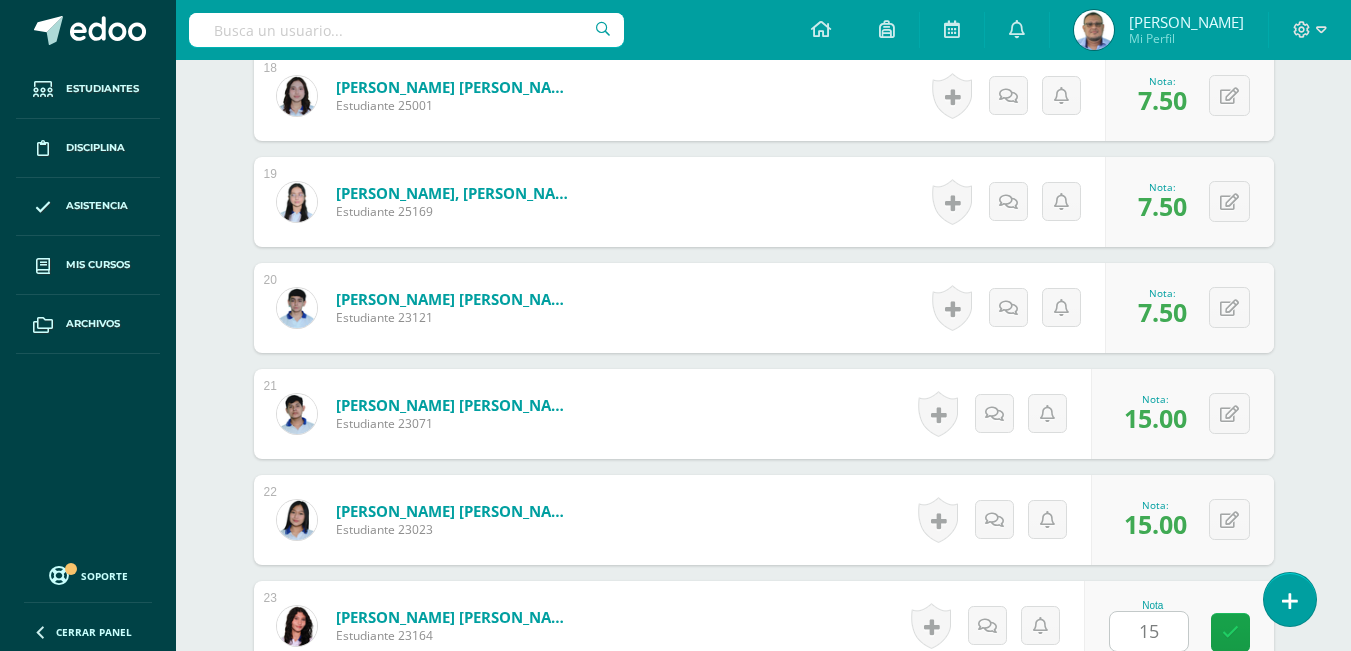 scroll, scrollTop: 2877, scrollLeft: 0, axis: vertical 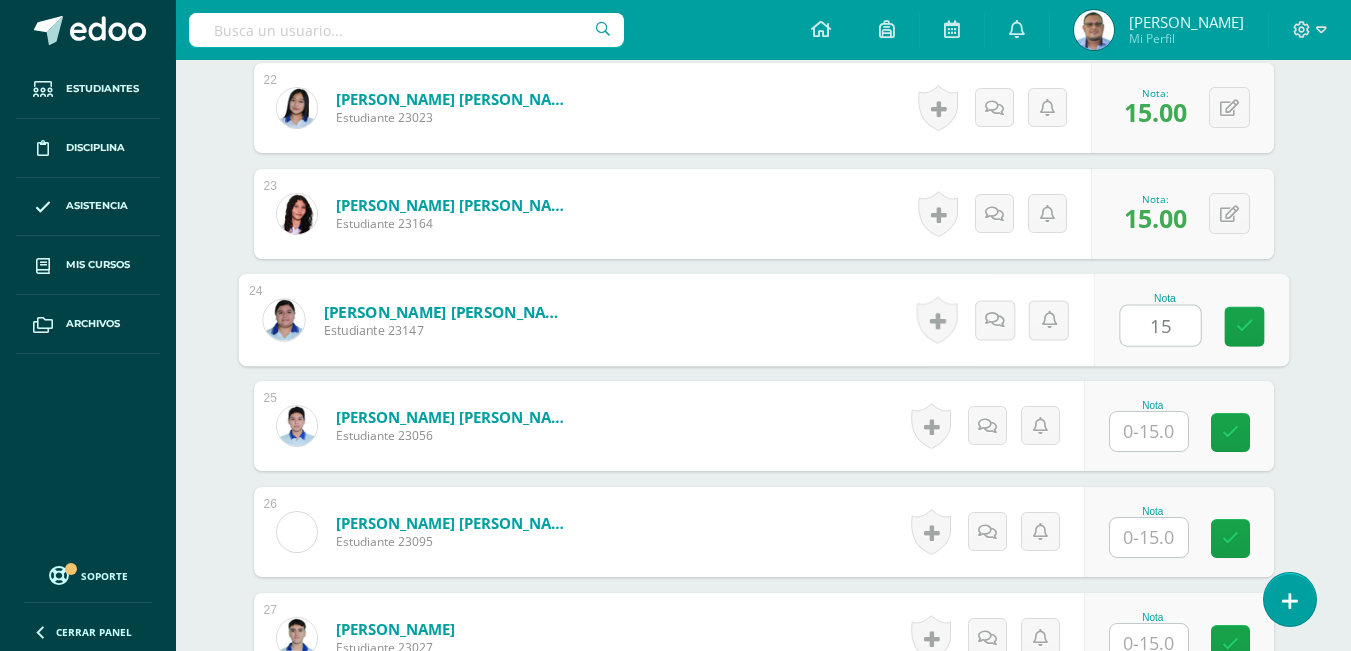 type on "15" 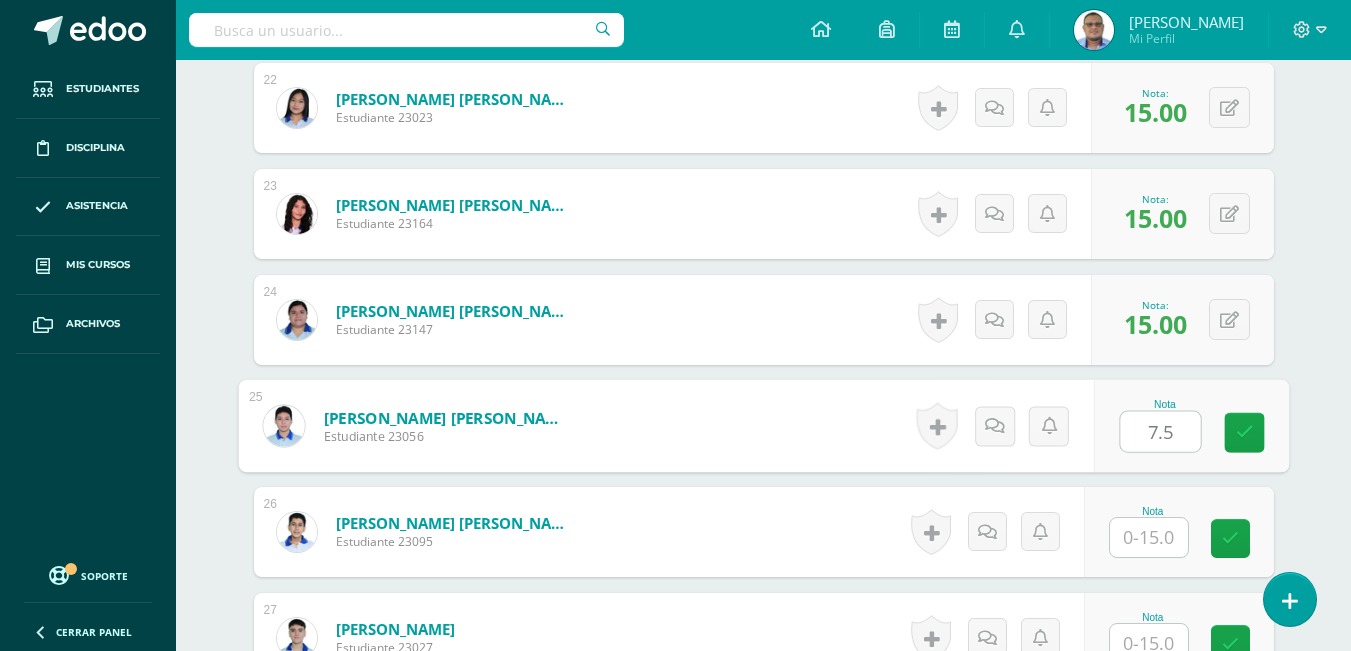 type on "7.5" 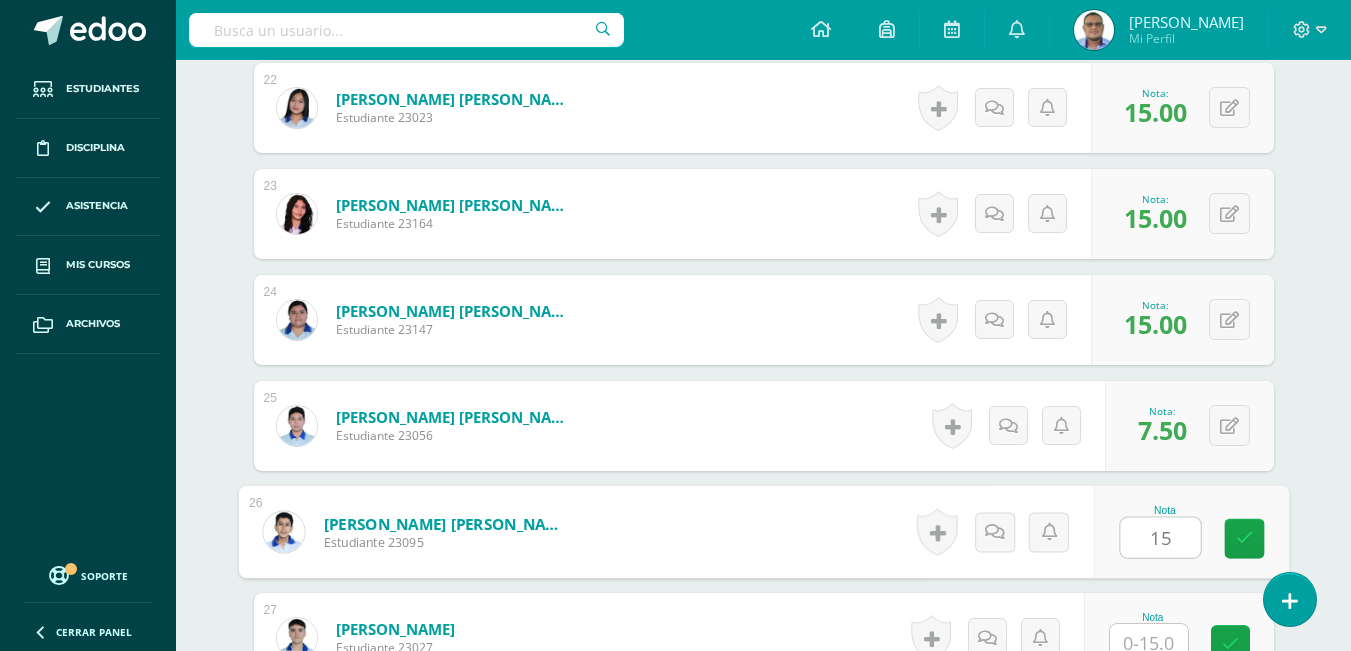 type on "15" 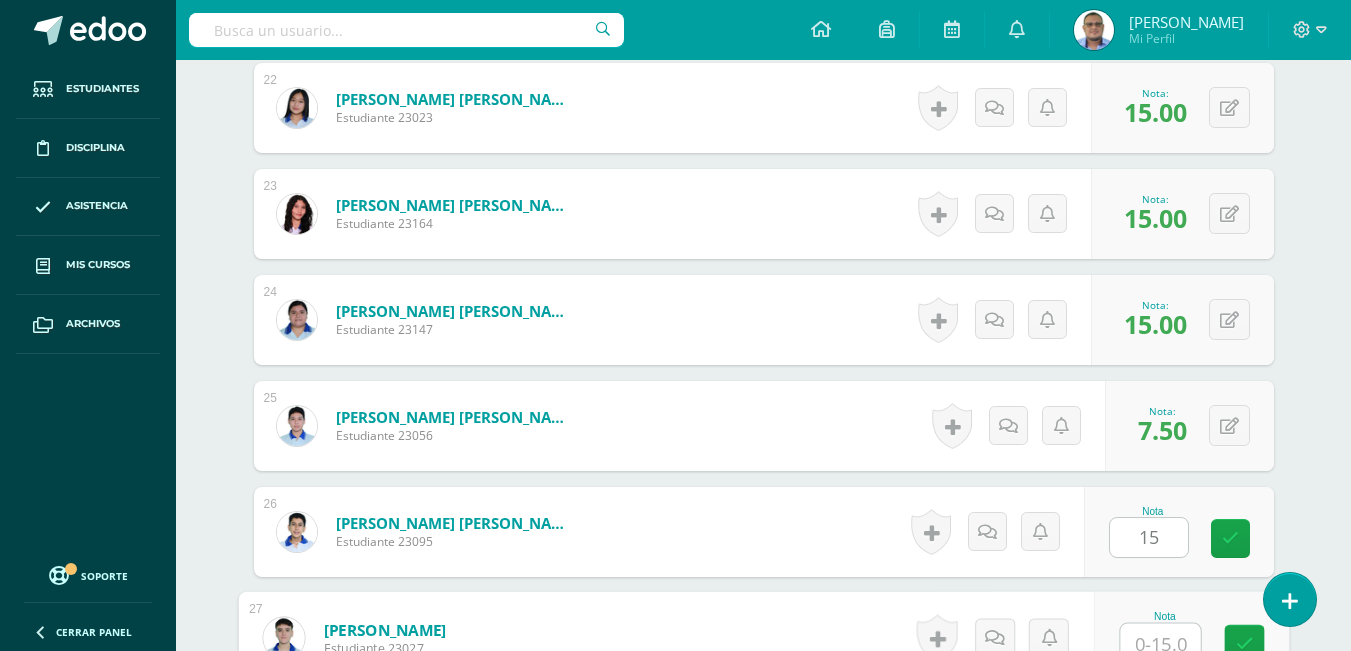 scroll, scrollTop: 2889, scrollLeft: 0, axis: vertical 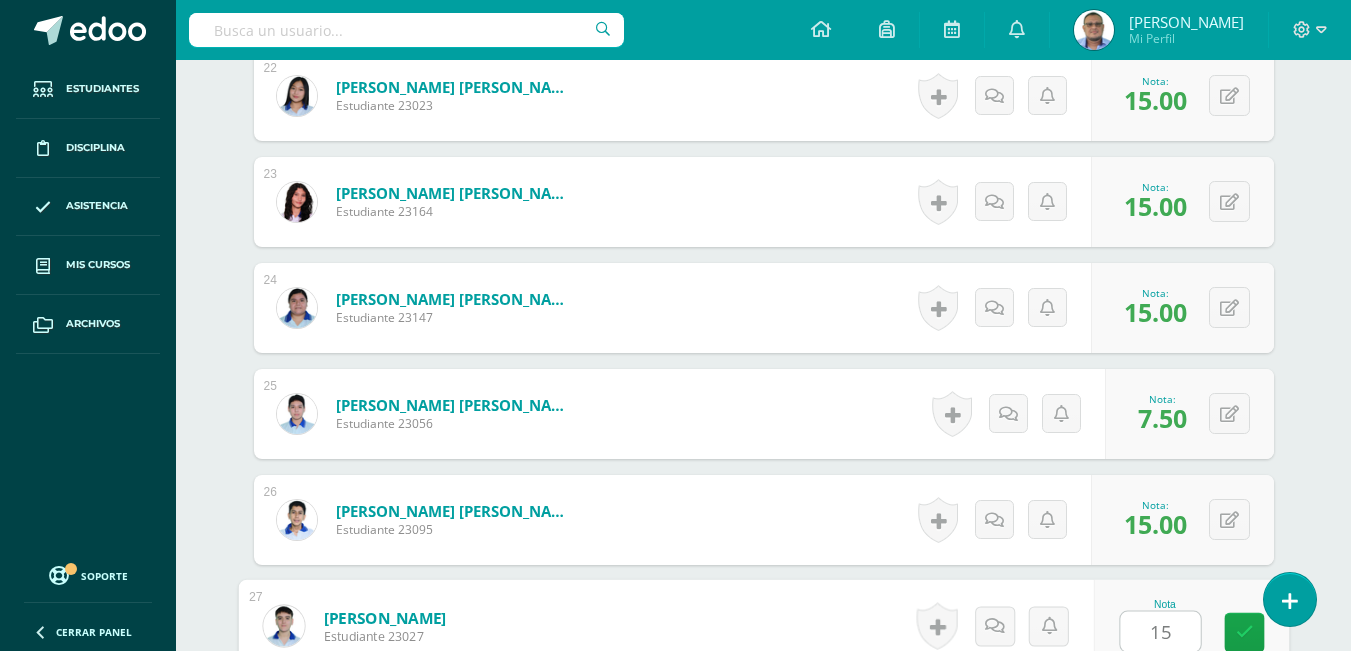 type on "15" 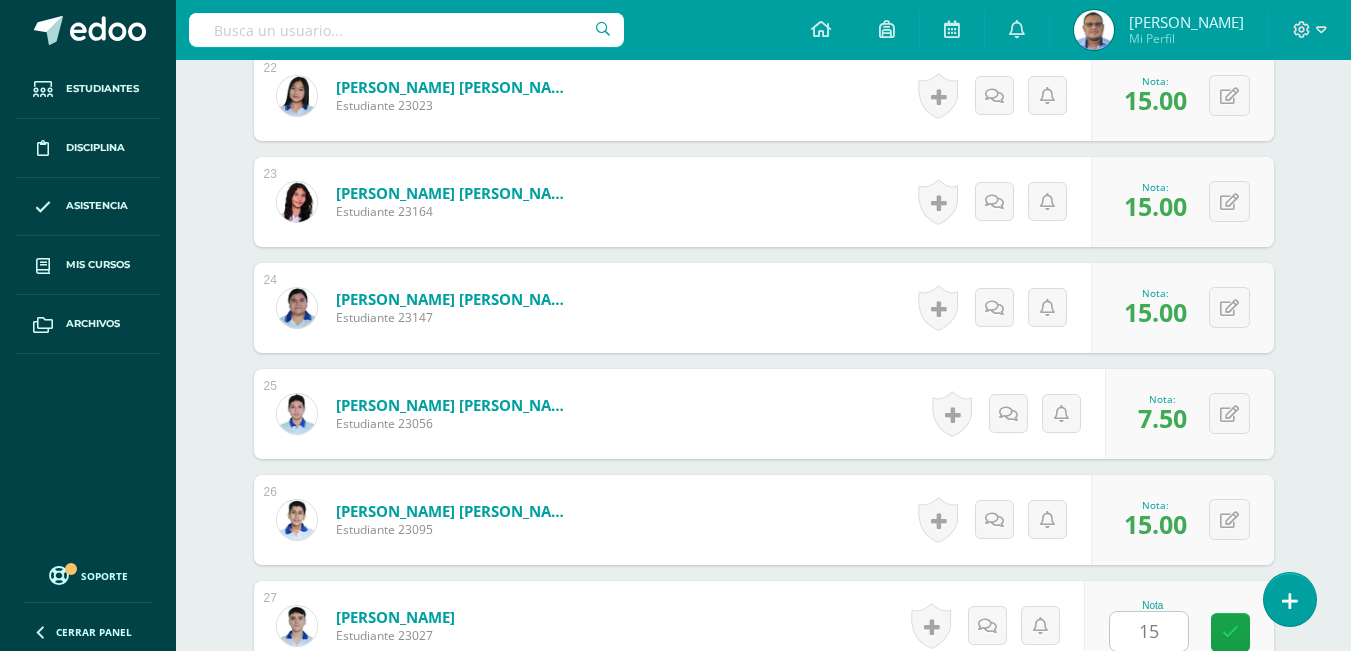 scroll, scrollTop: 3301, scrollLeft: 0, axis: vertical 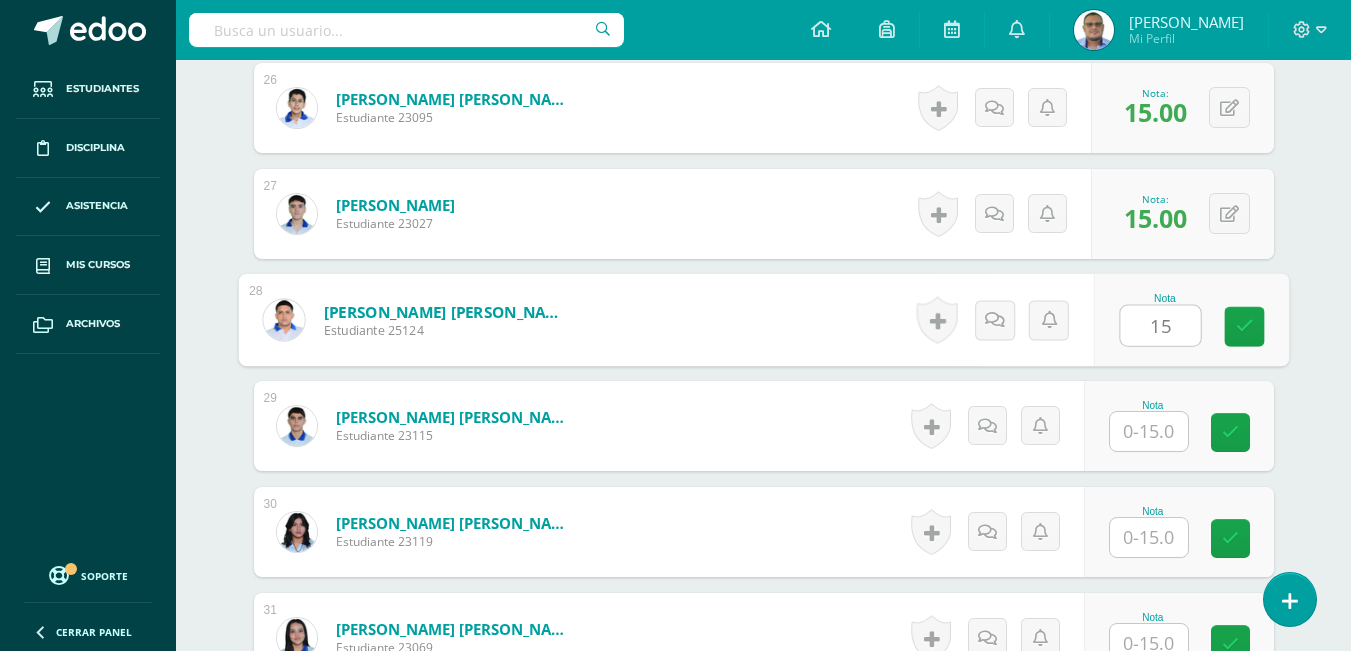 type on "15" 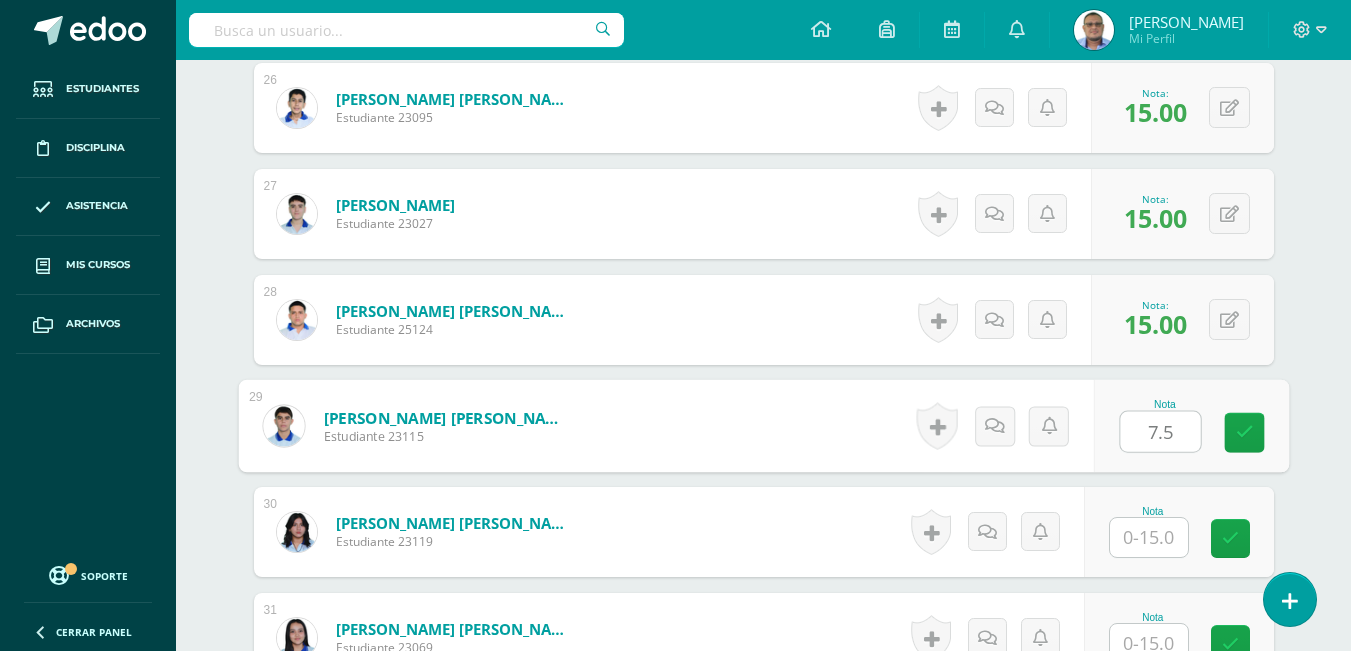 type on "7.5" 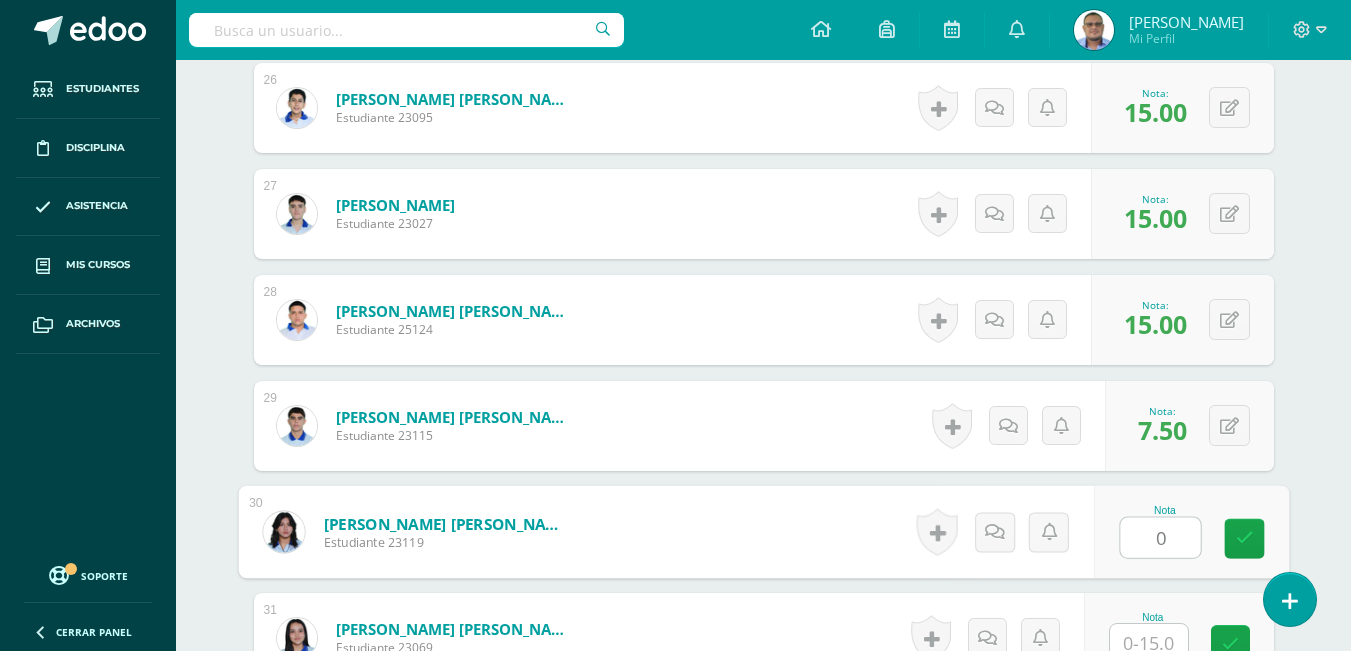 type on "0" 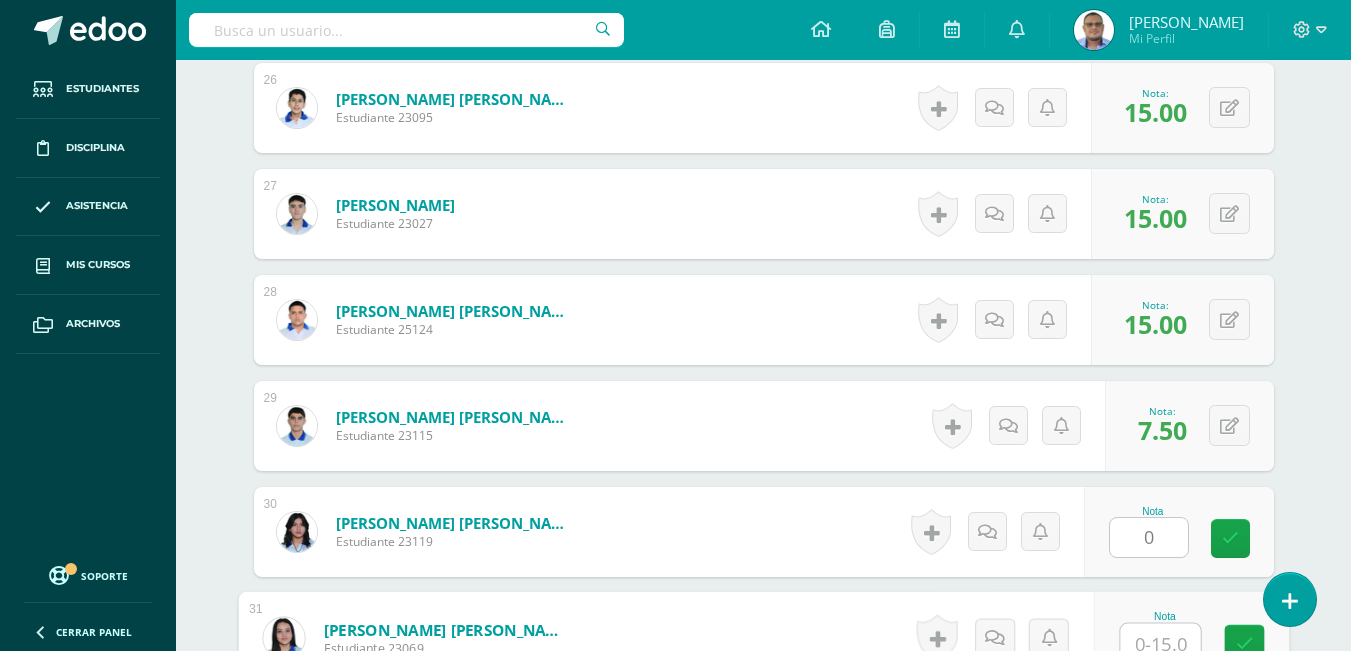 scroll, scrollTop: 3313, scrollLeft: 0, axis: vertical 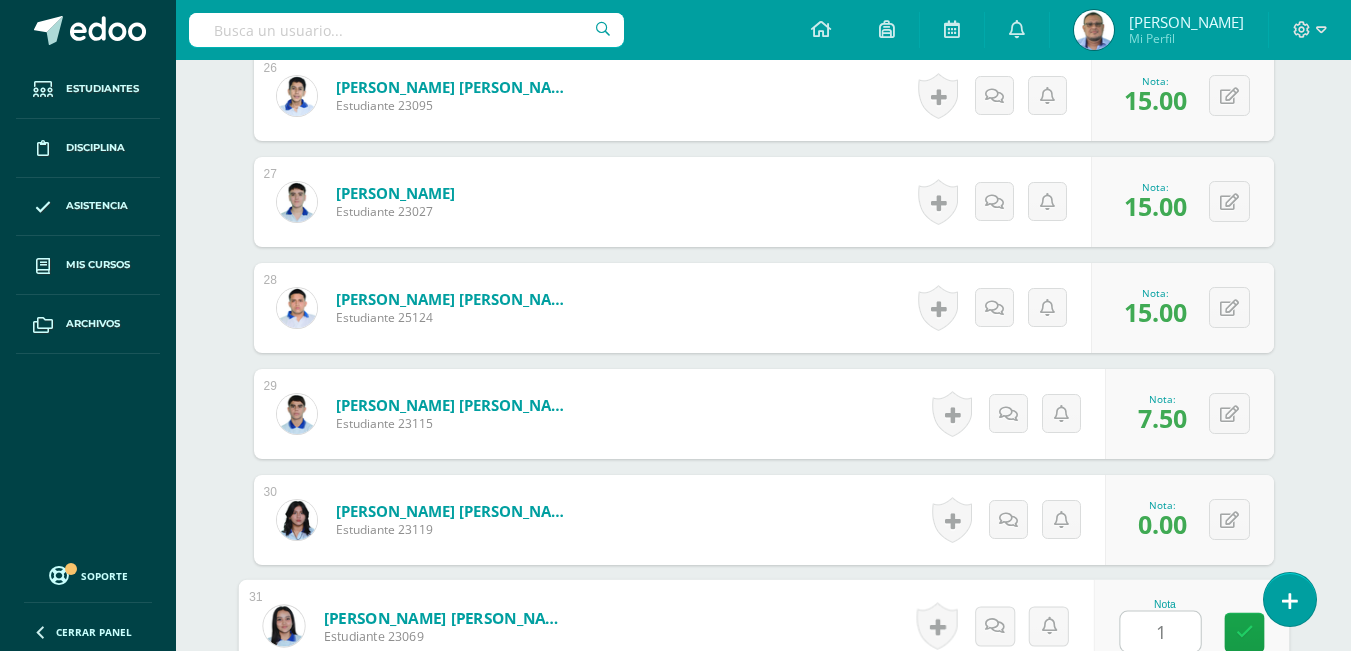 type on "15" 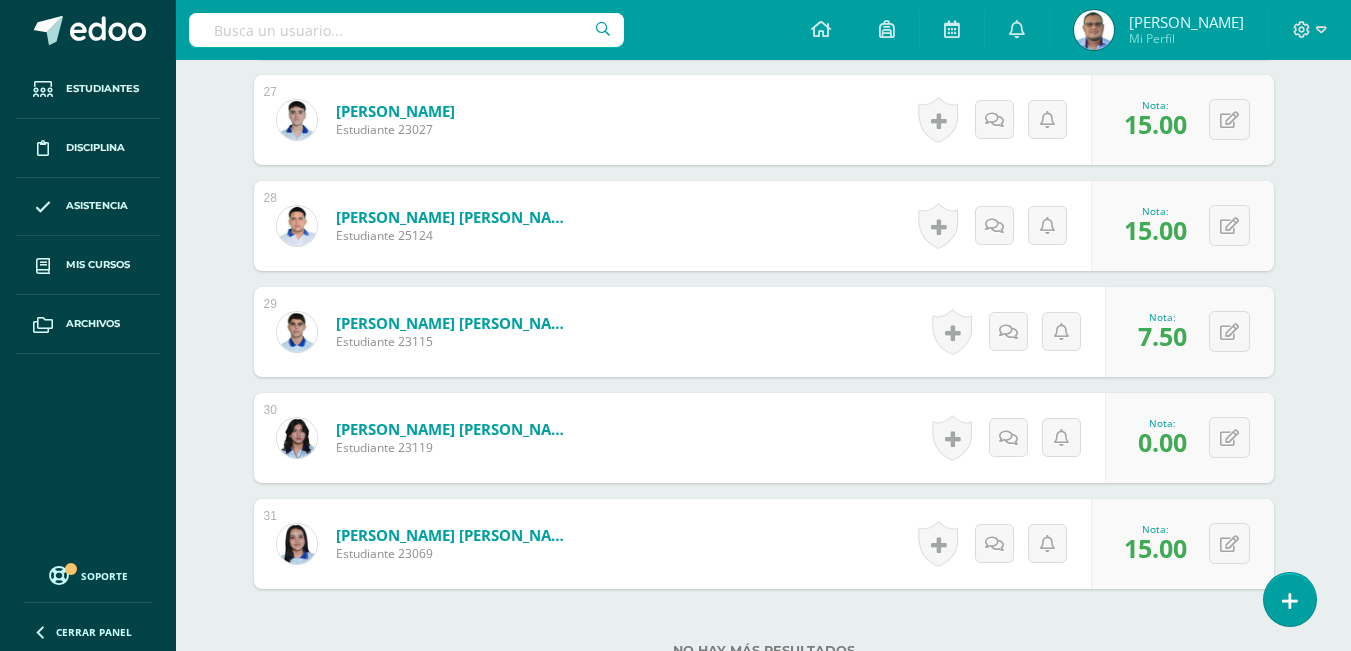scroll, scrollTop: 3513, scrollLeft: 0, axis: vertical 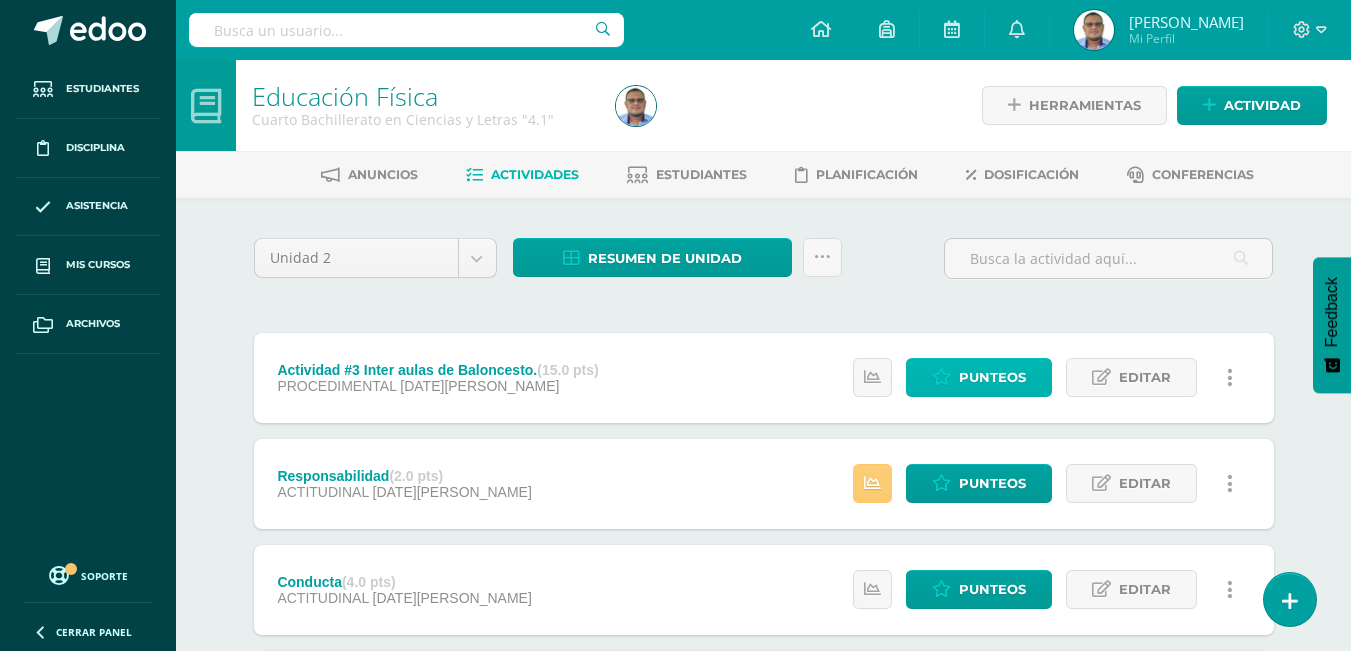 click on "Punteos" at bounding box center (992, 377) 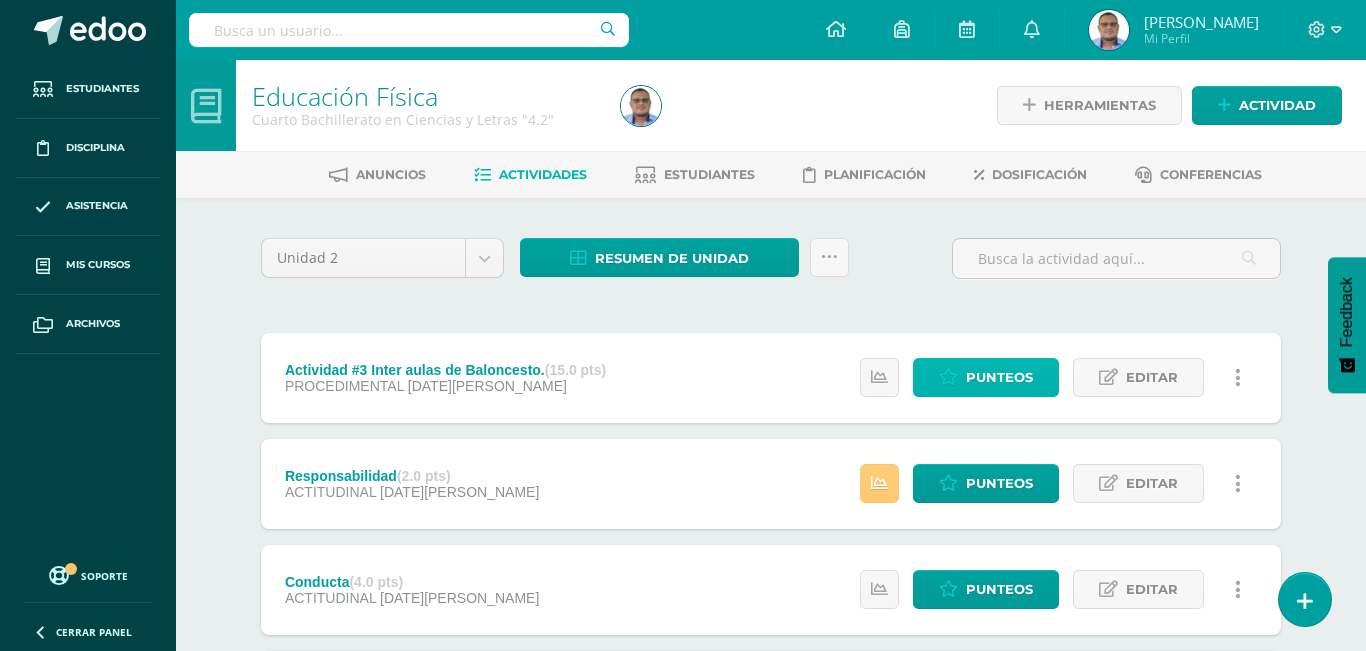 click on "Punteos" at bounding box center [999, 377] 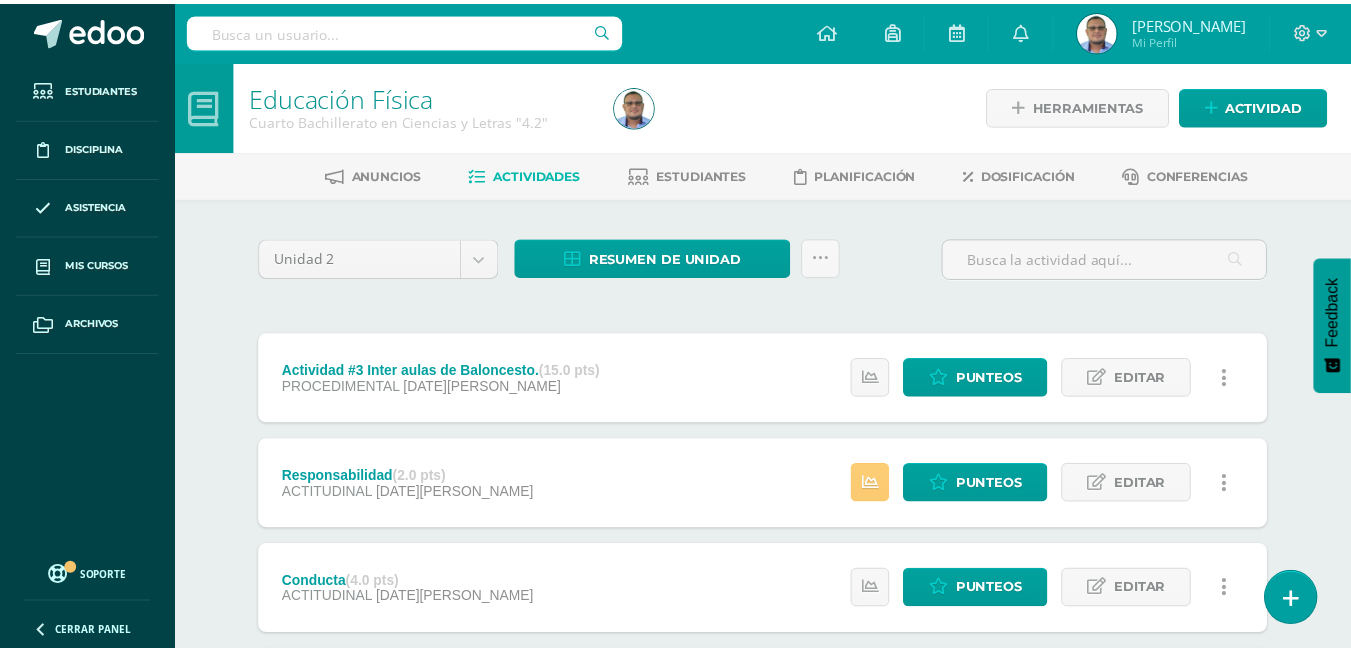 scroll, scrollTop: 0, scrollLeft: 0, axis: both 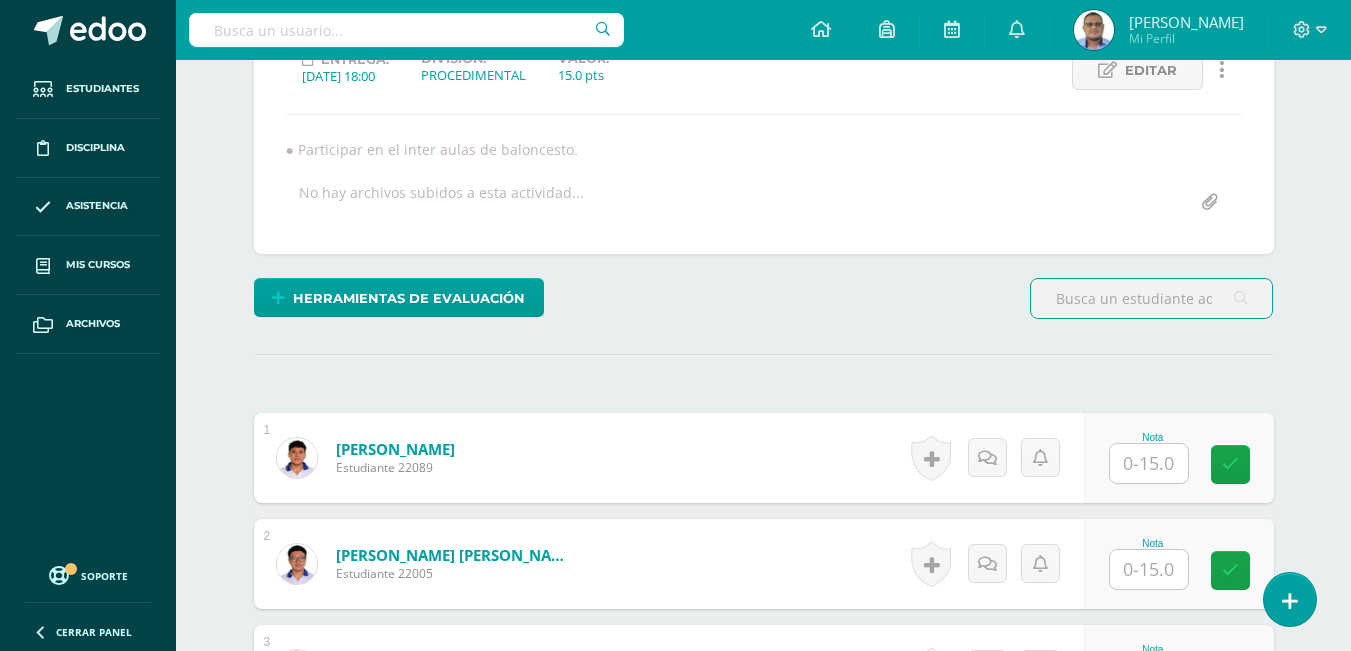 click at bounding box center (1149, 463) 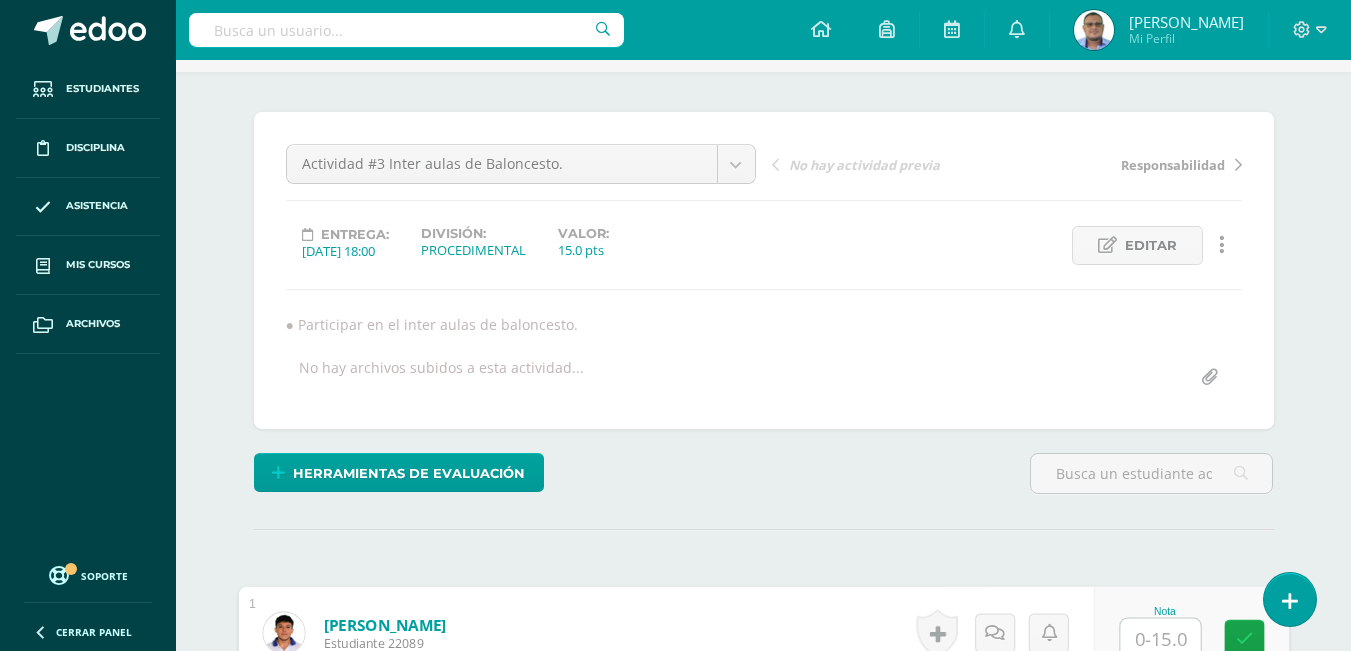 scroll, scrollTop: 1, scrollLeft: 0, axis: vertical 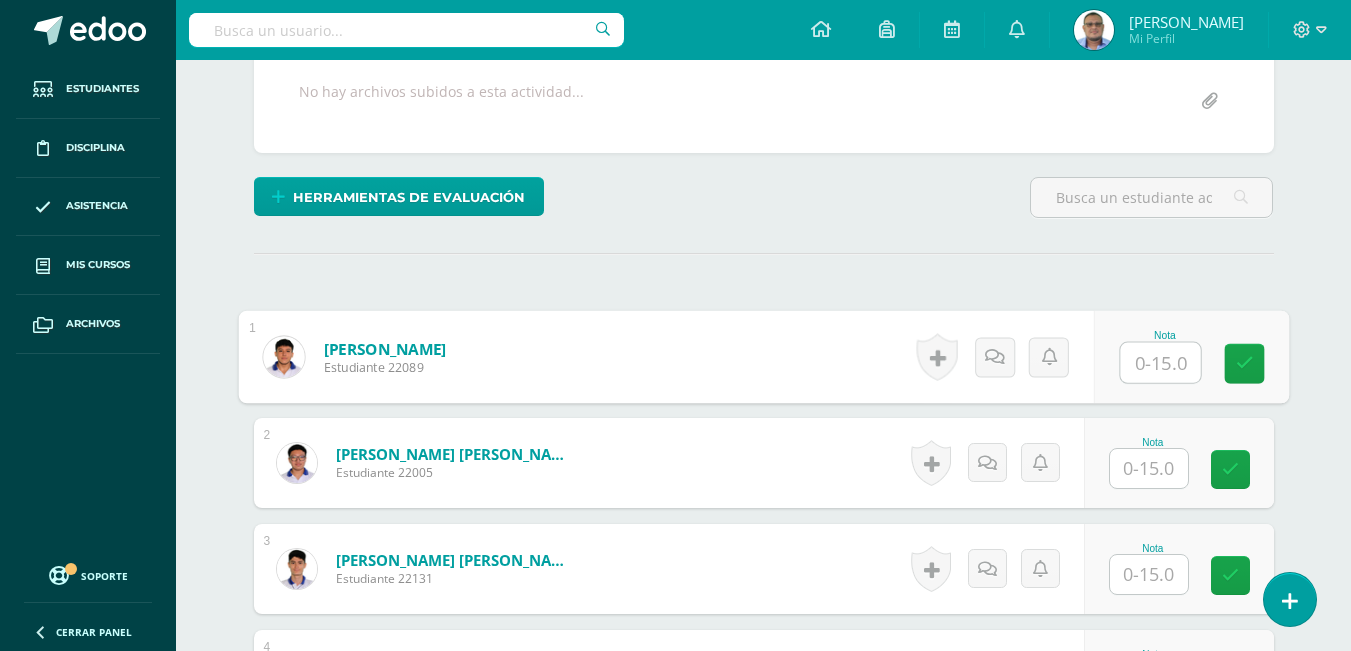 click at bounding box center (1160, 363) 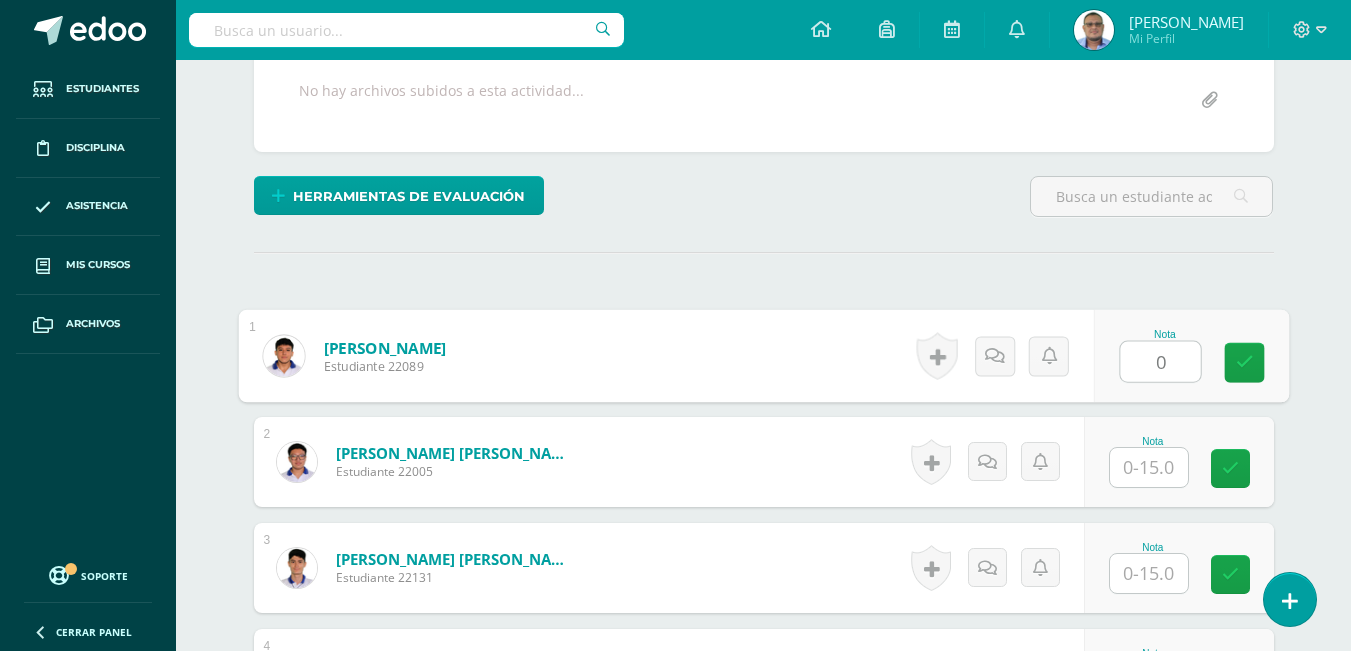 type on "0" 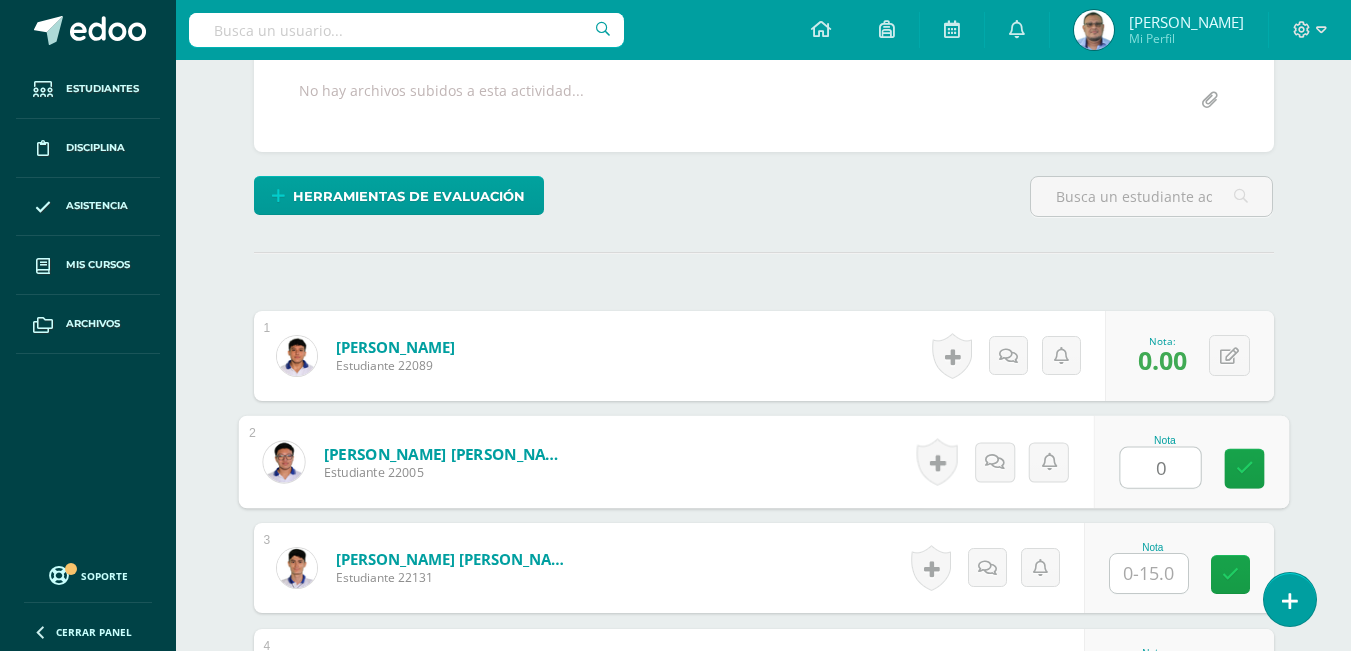 type on "0" 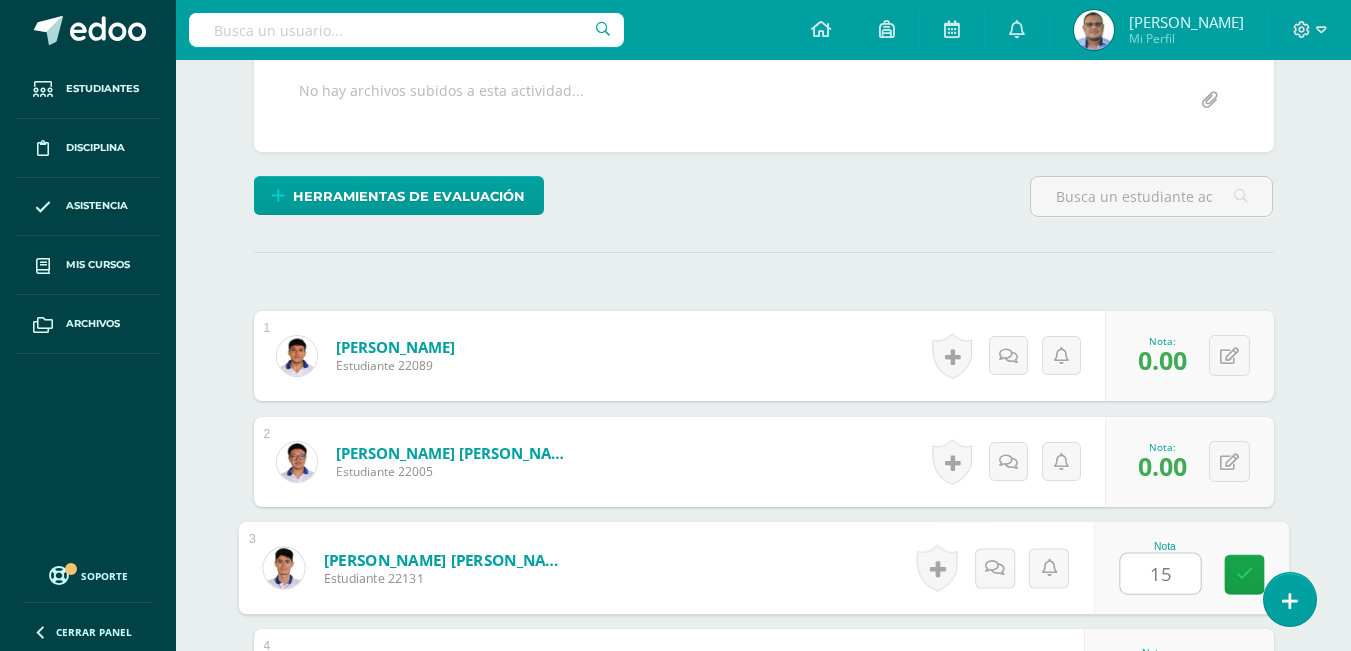 type on "15" 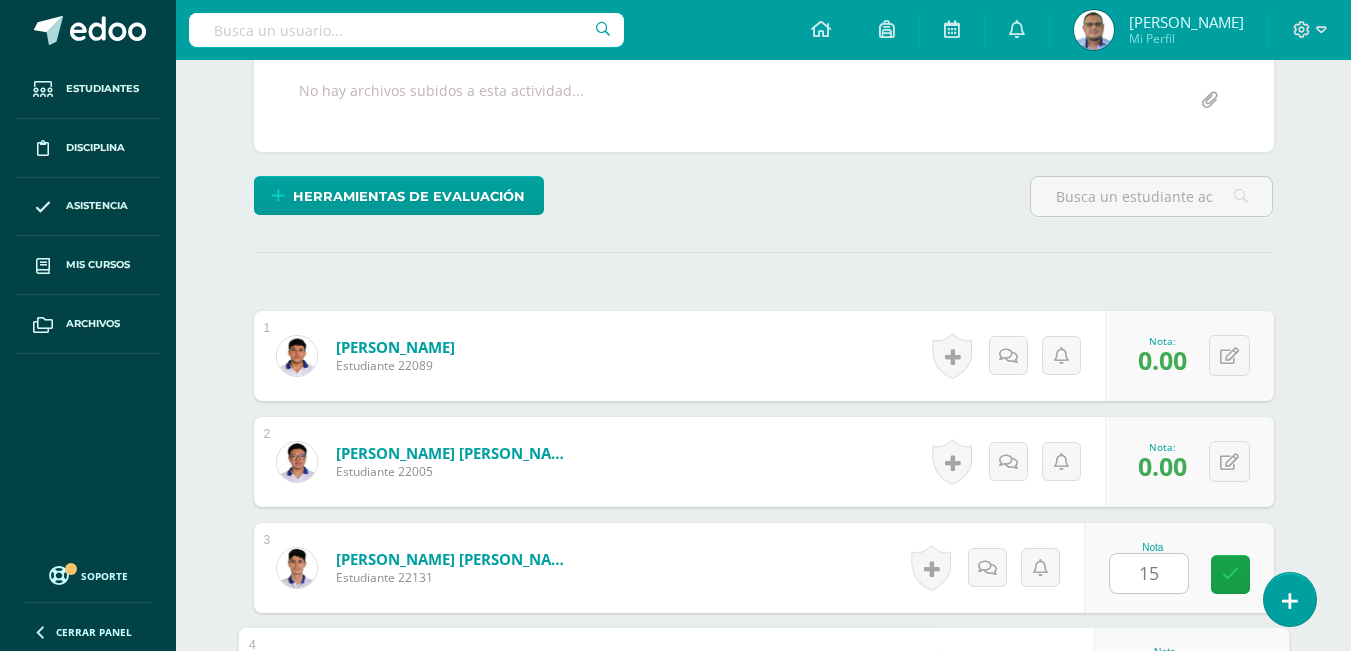 scroll, scrollTop: 757, scrollLeft: 0, axis: vertical 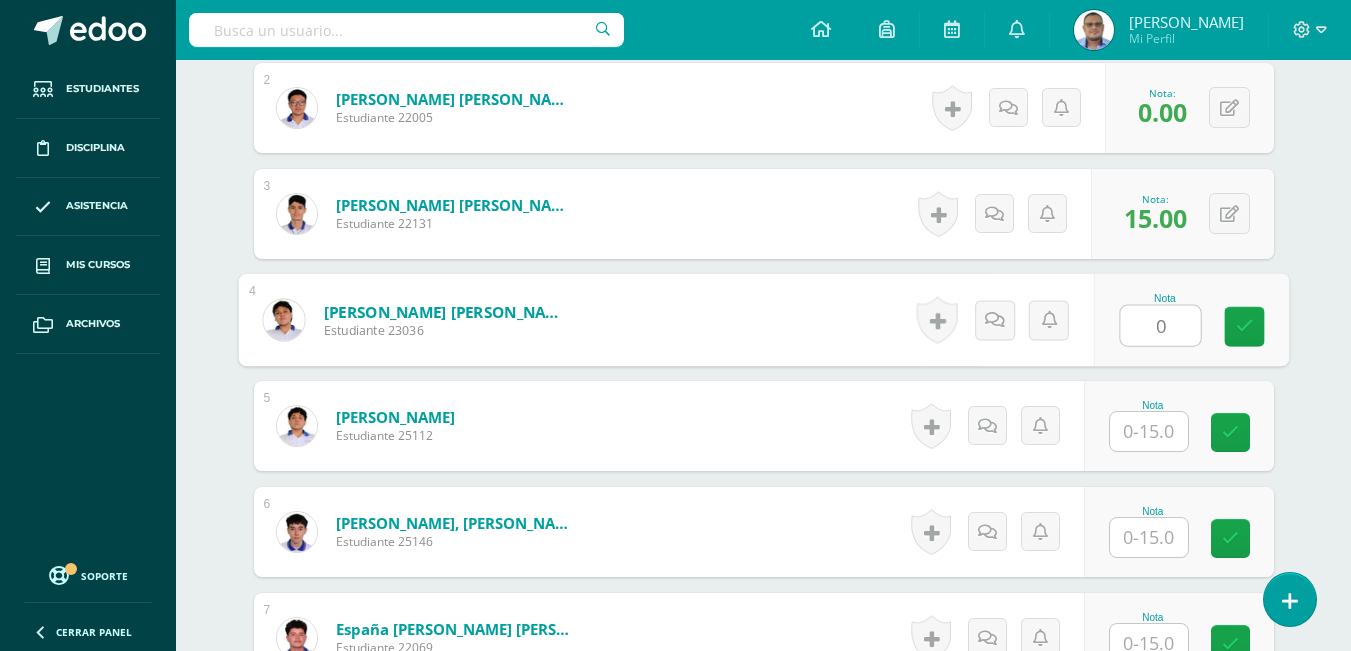 type on "0" 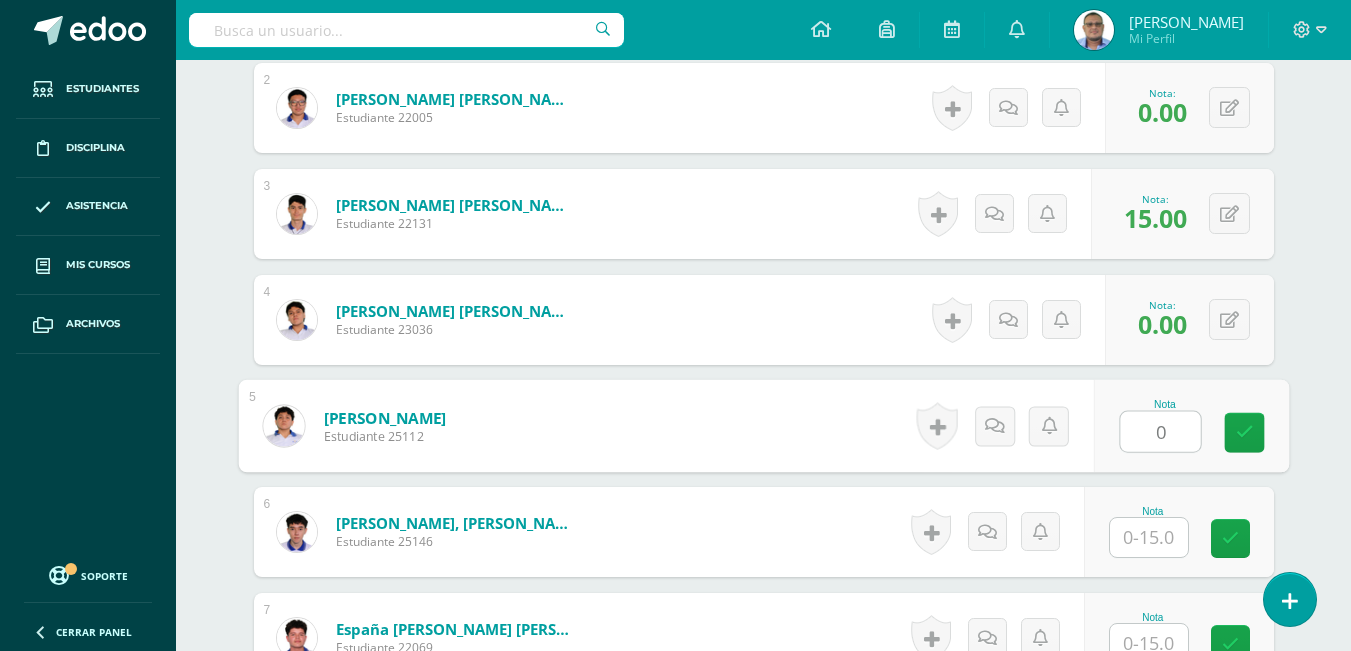 type on "0" 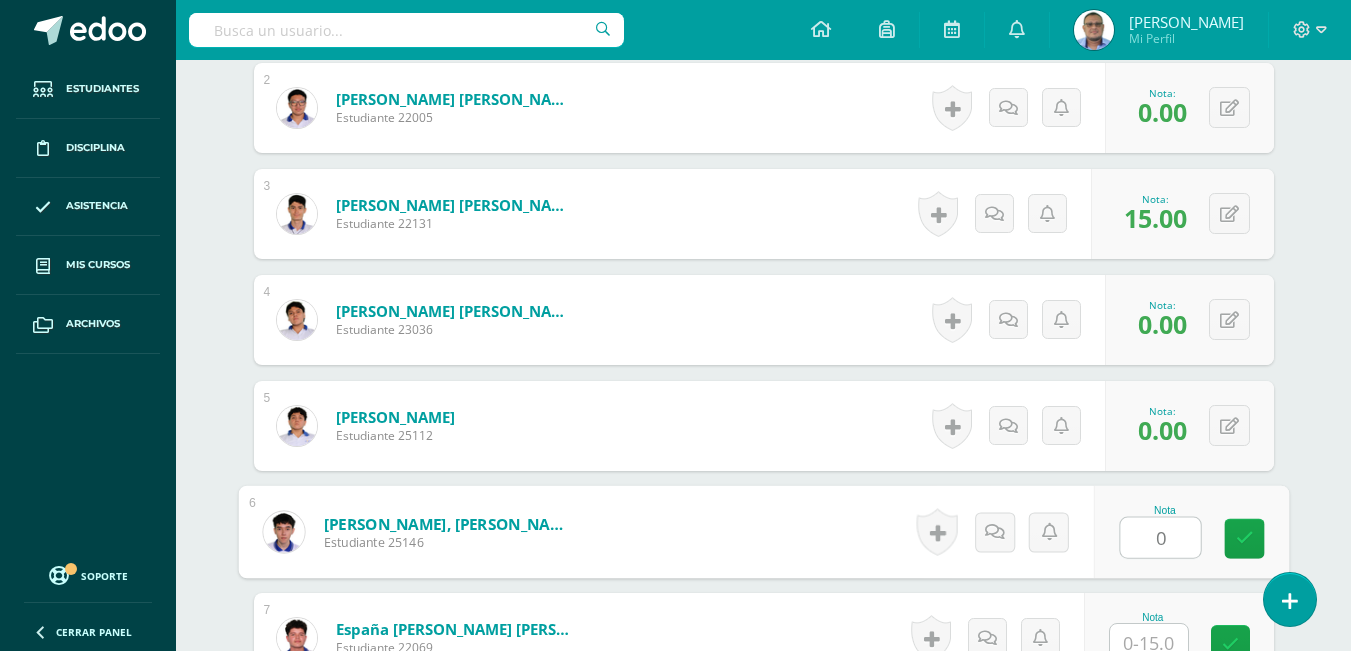 type on "0" 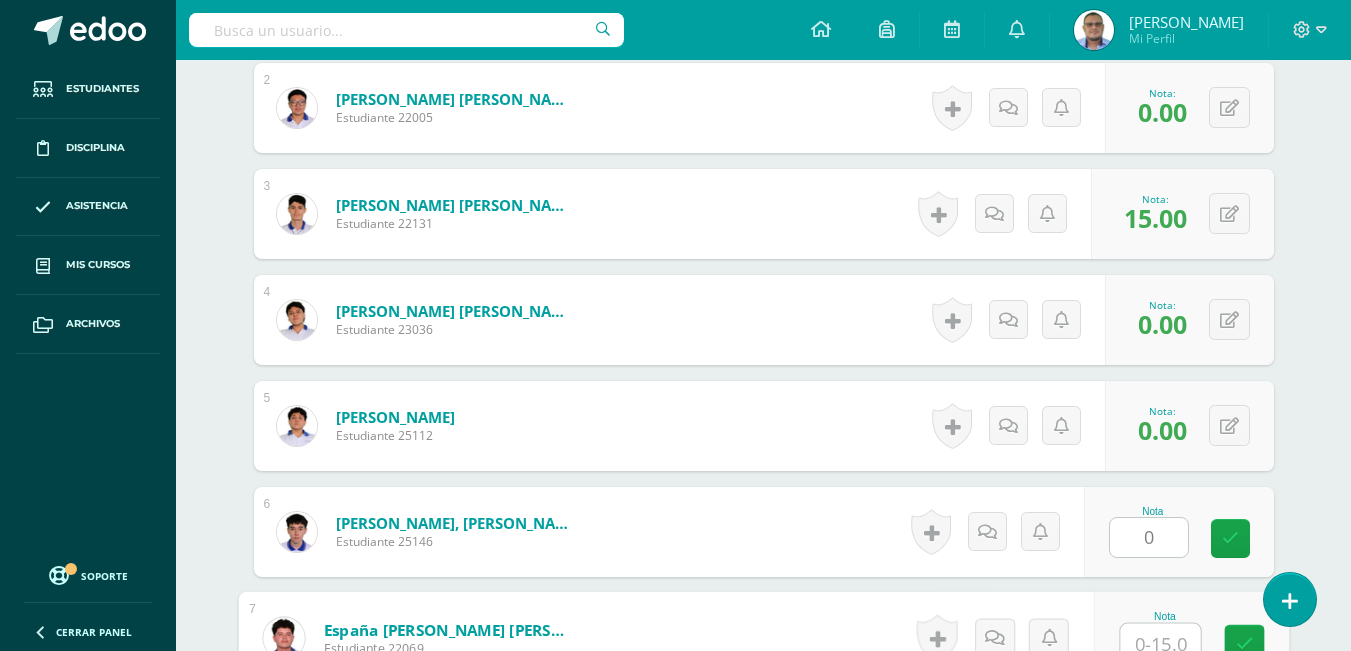 scroll, scrollTop: 769, scrollLeft: 0, axis: vertical 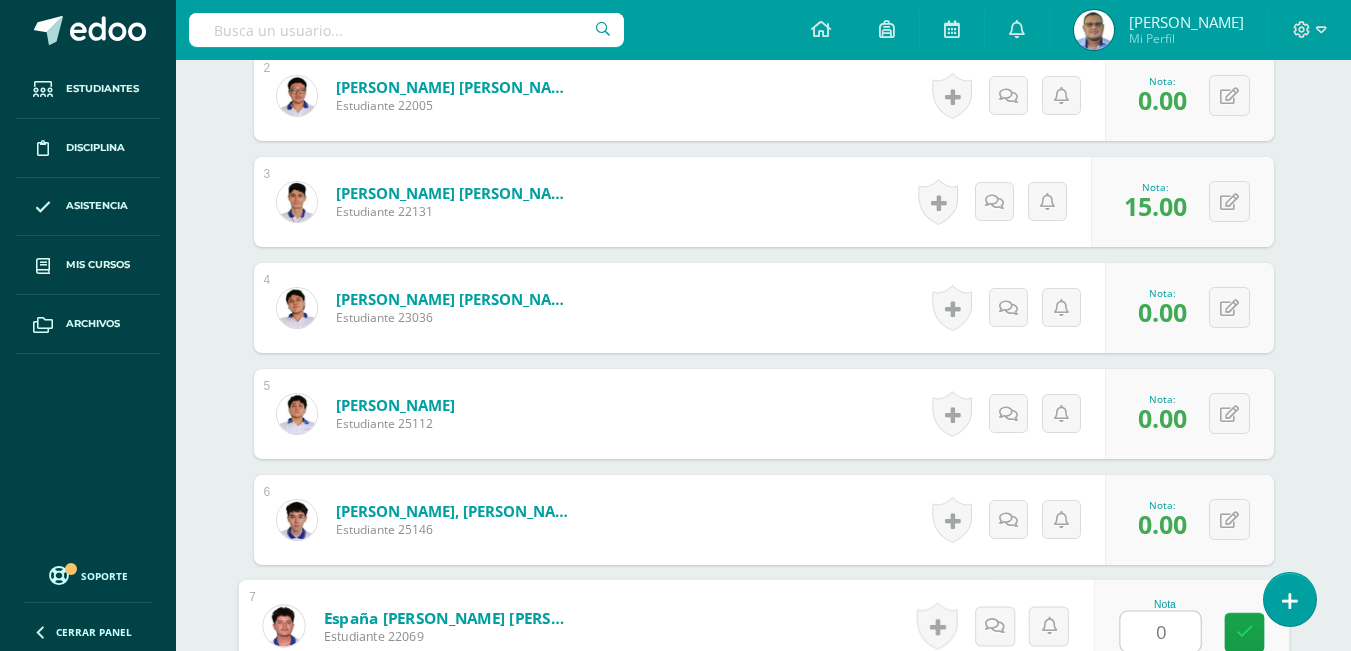type on "0" 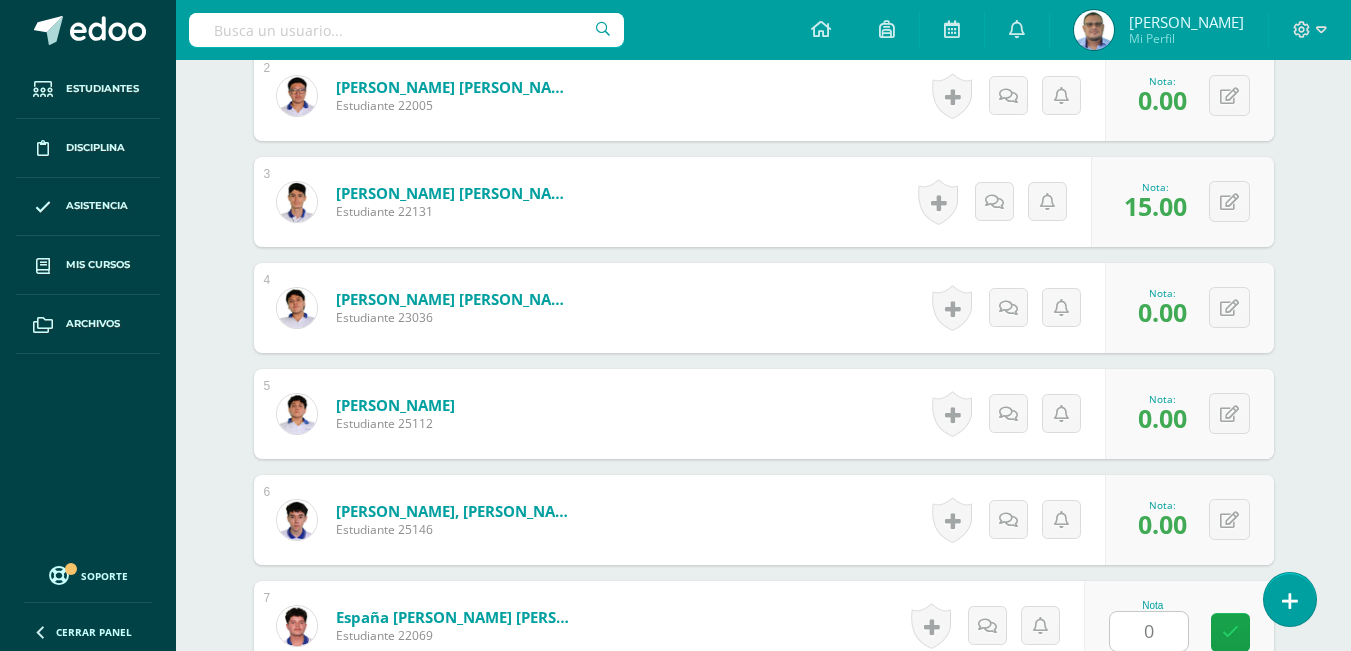 scroll, scrollTop: 1181, scrollLeft: 0, axis: vertical 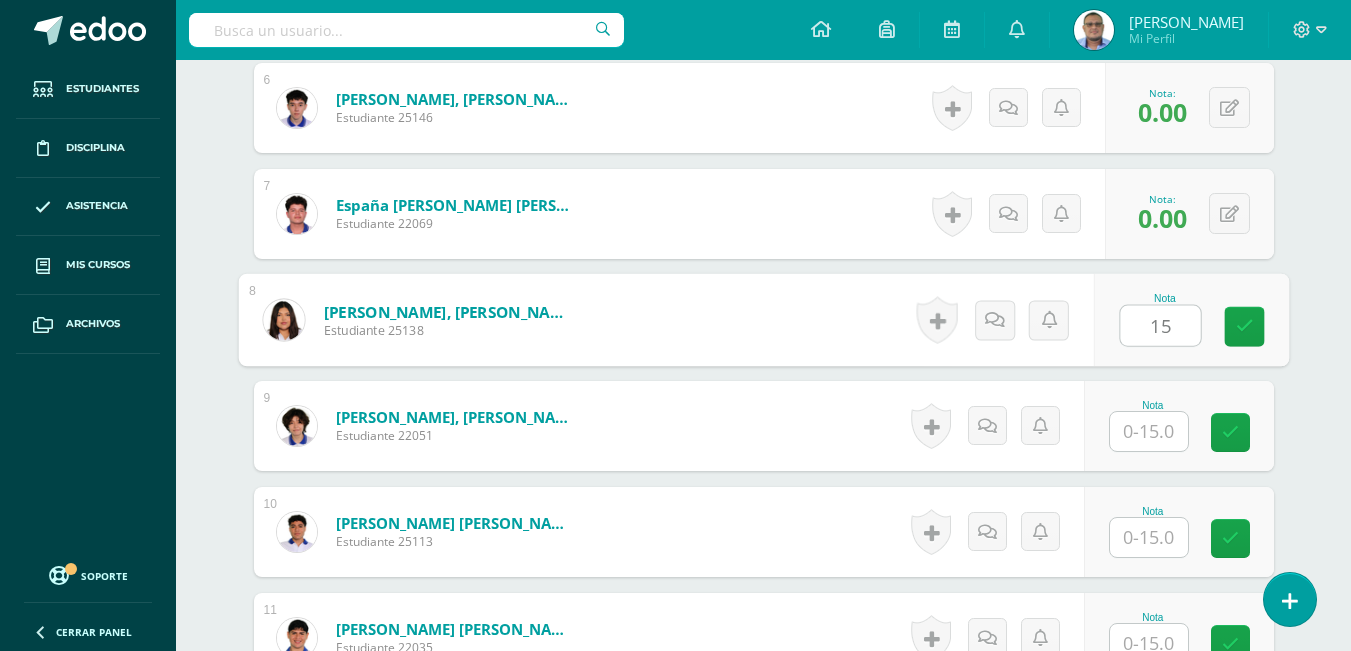 type on "15" 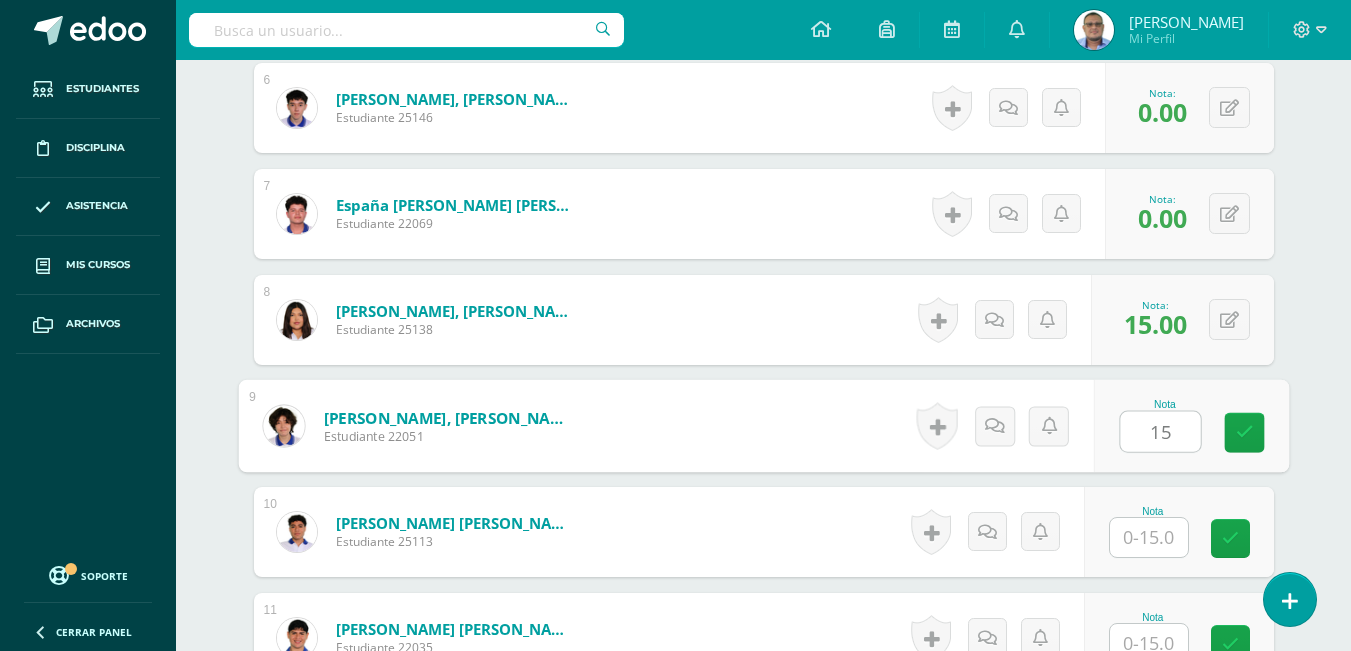 type on "15" 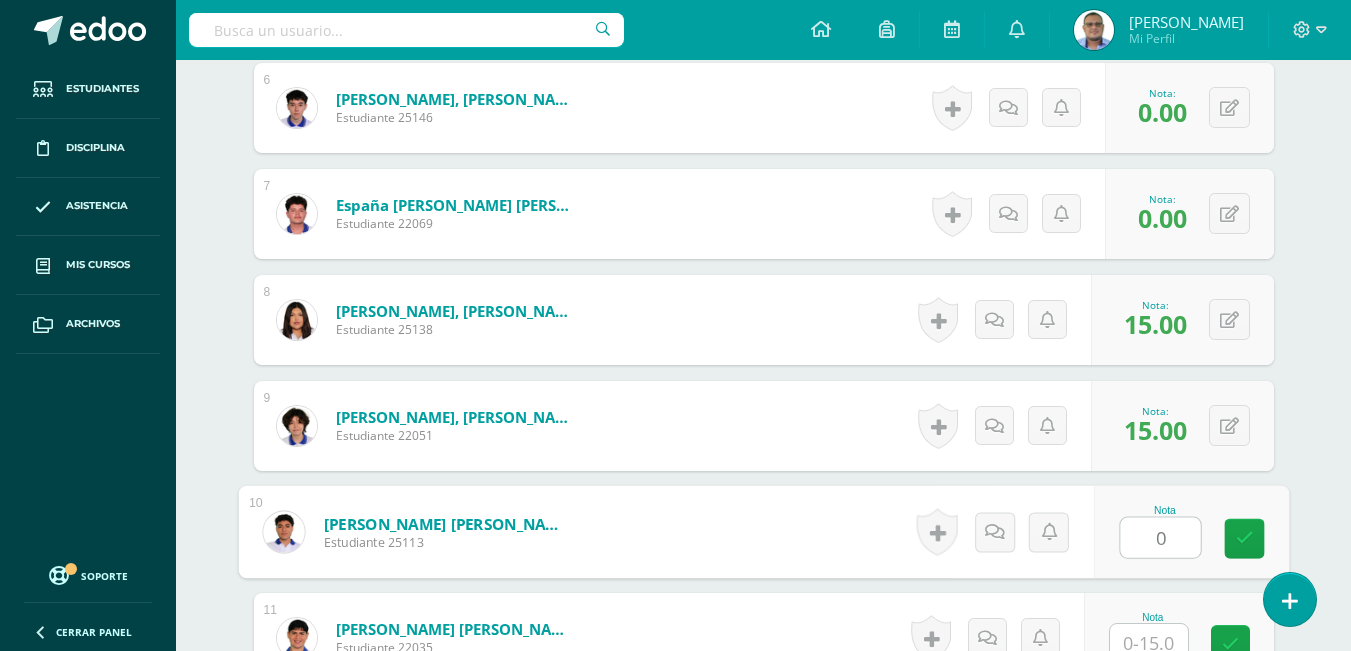 type on "0" 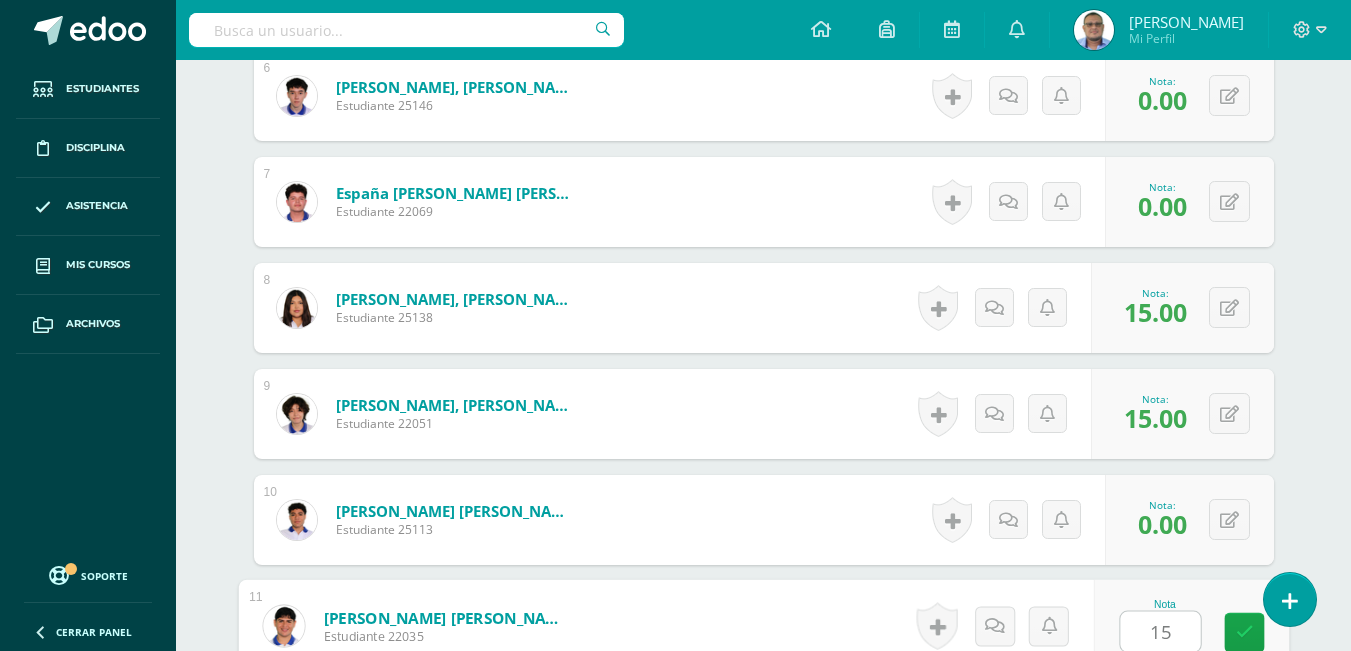 type on "15" 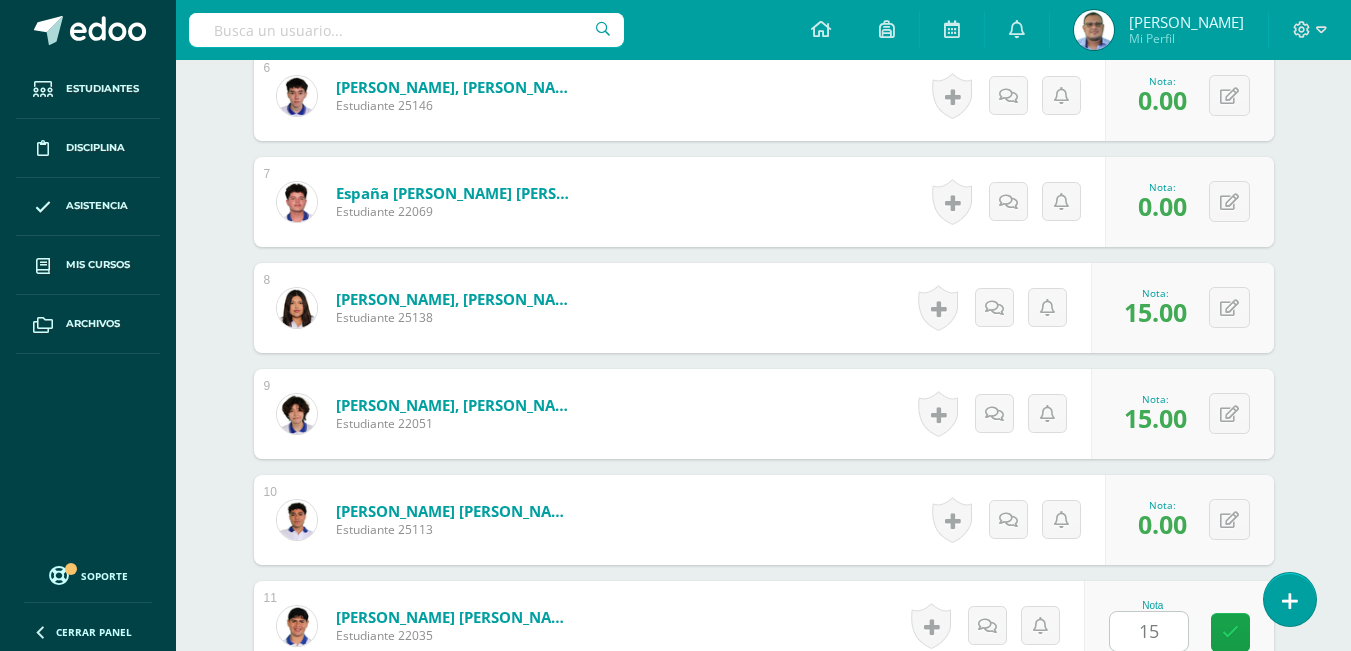 scroll, scrollTop: 1605, scrollLeft: 0, axis: vertical 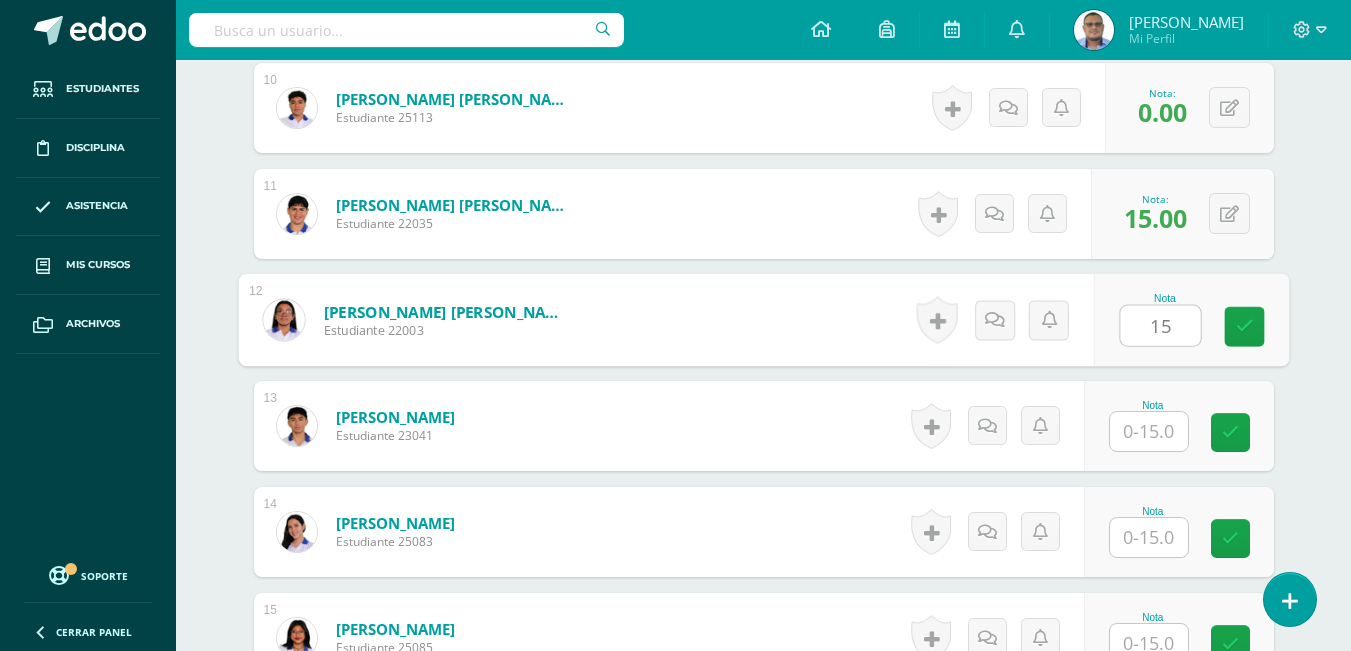 type on "15" 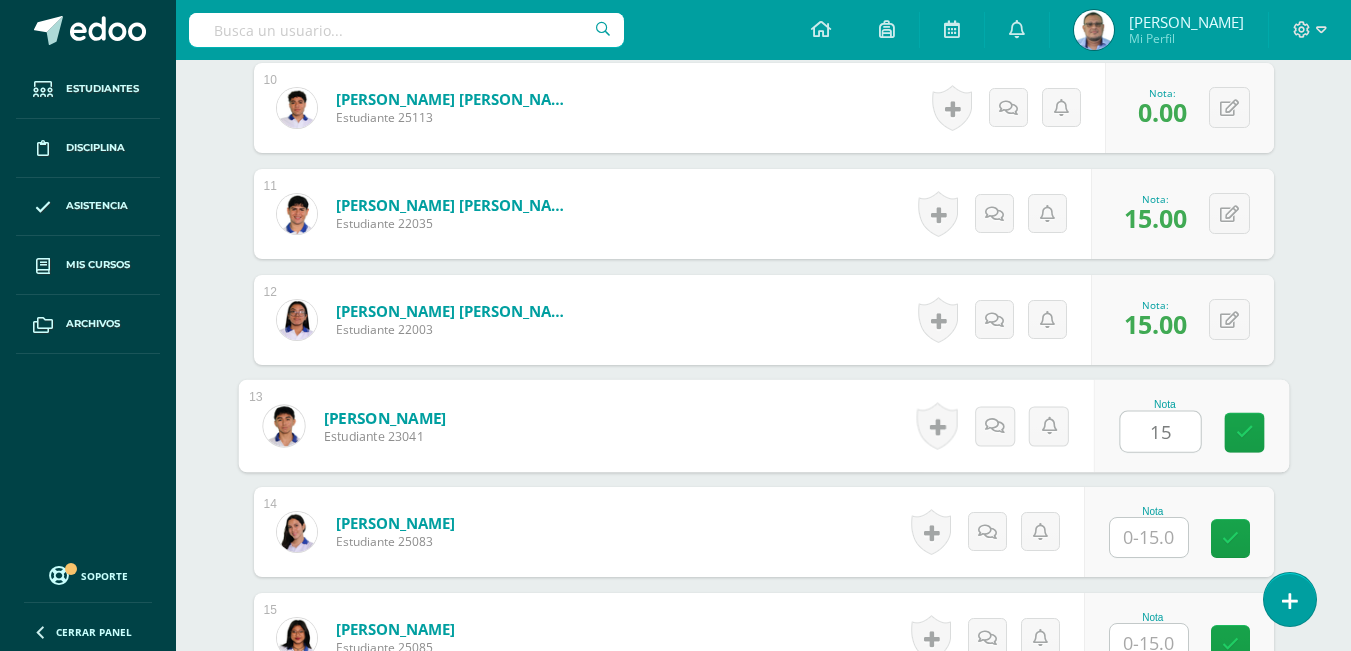 type on "15" 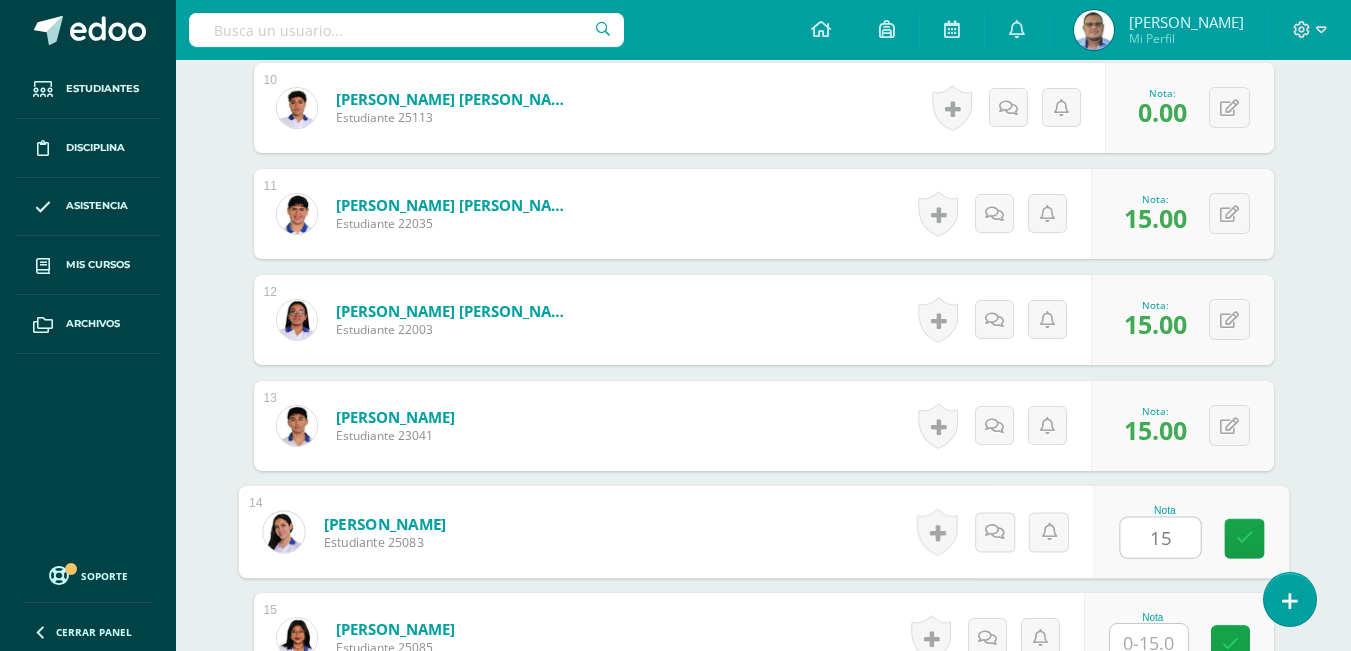type on "15" 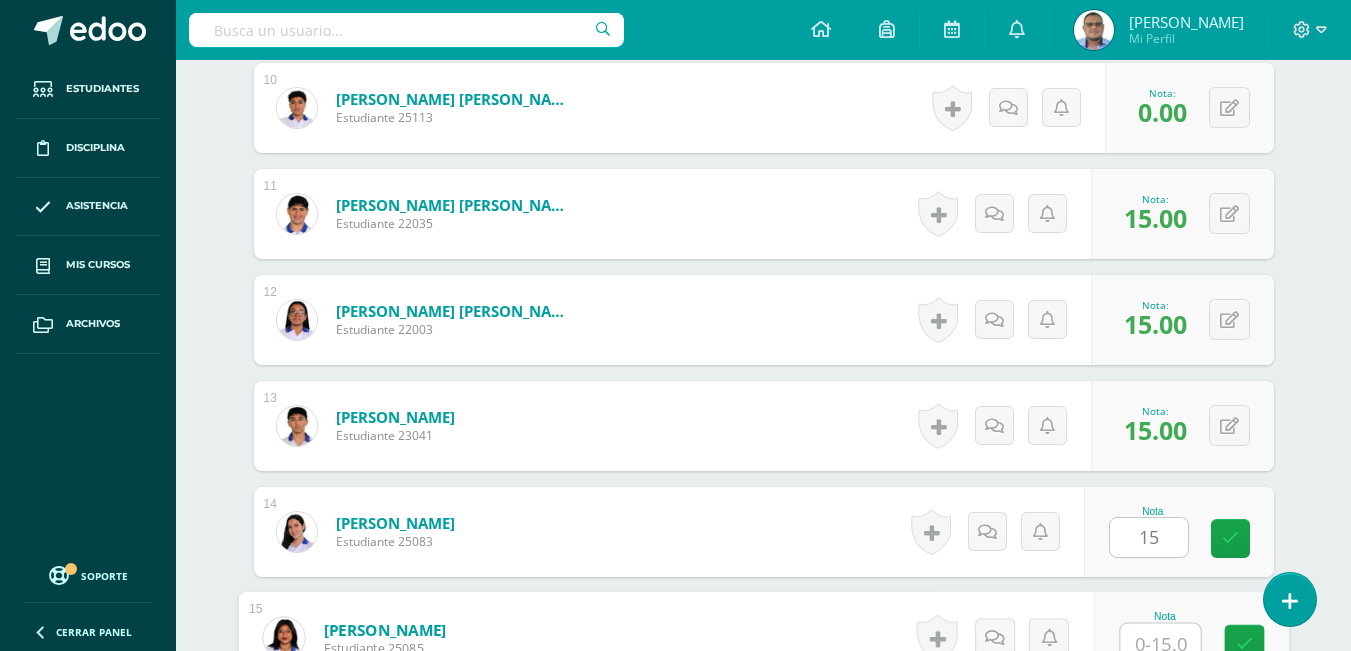 scroll, scrollTop: 1617, scrollLeft: 0, axis: vertical 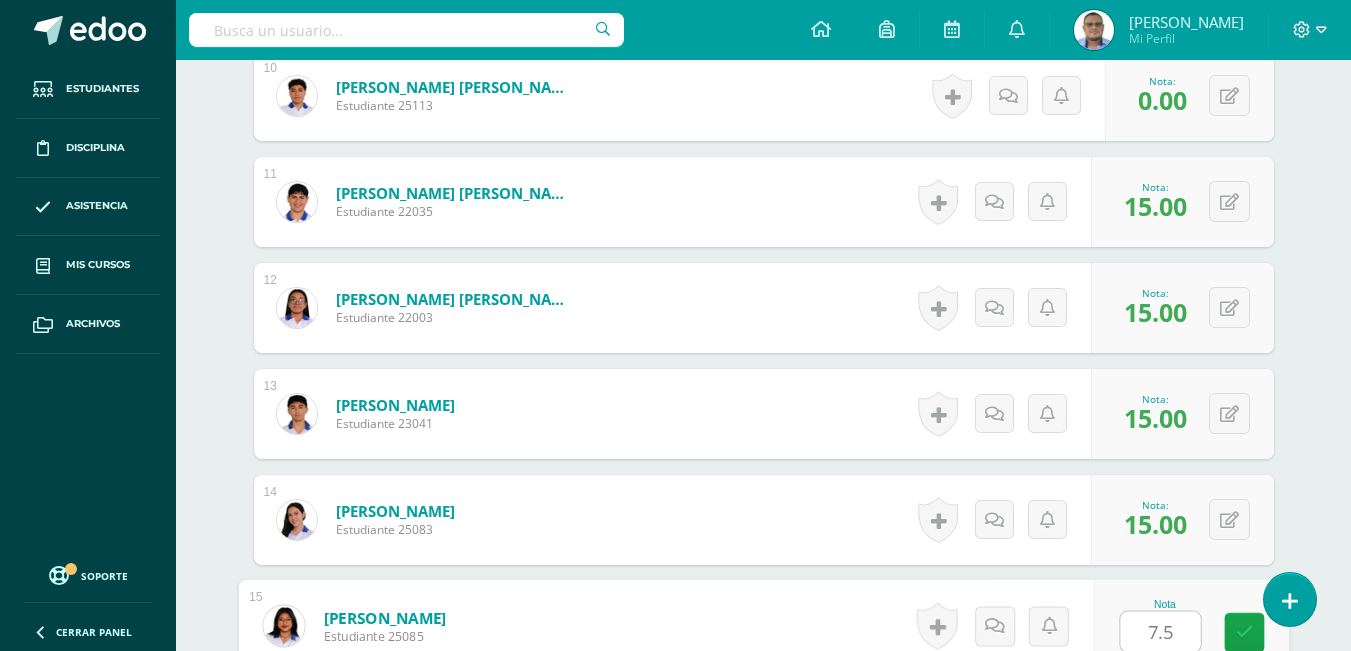 type on "7.5" 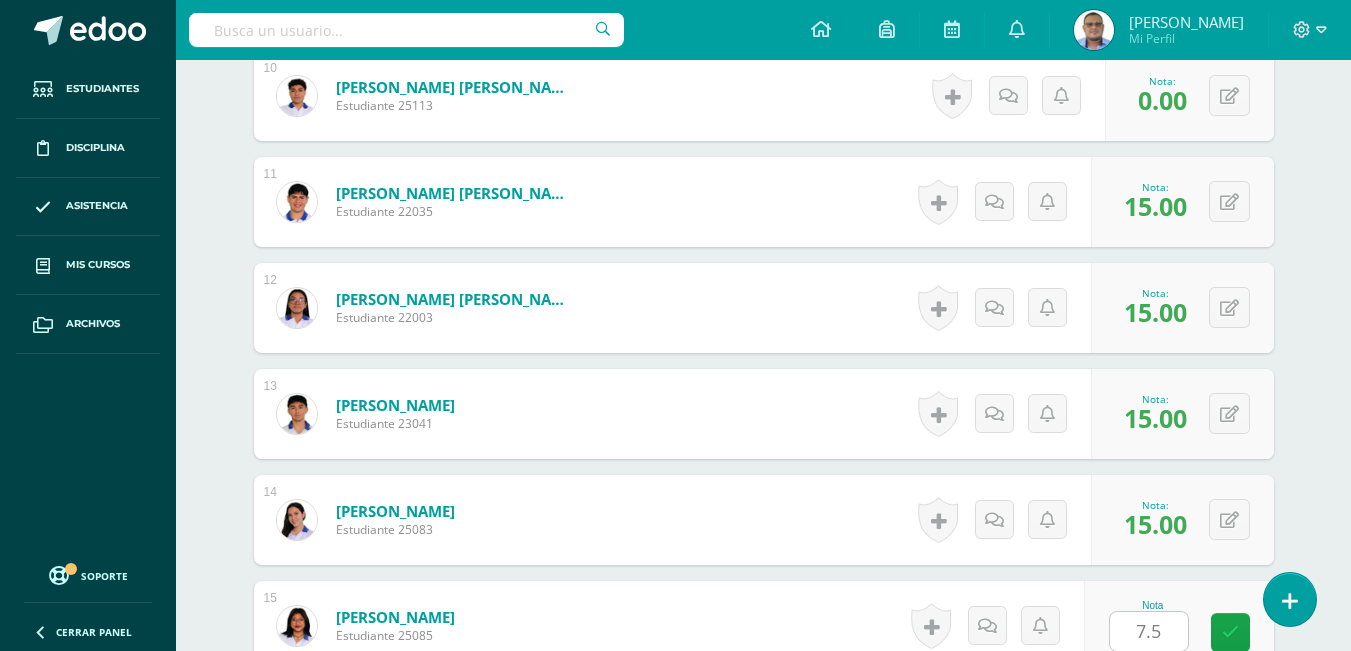 scroll, scrollTop: 2029, scrollLeft: 0, axis: vertical 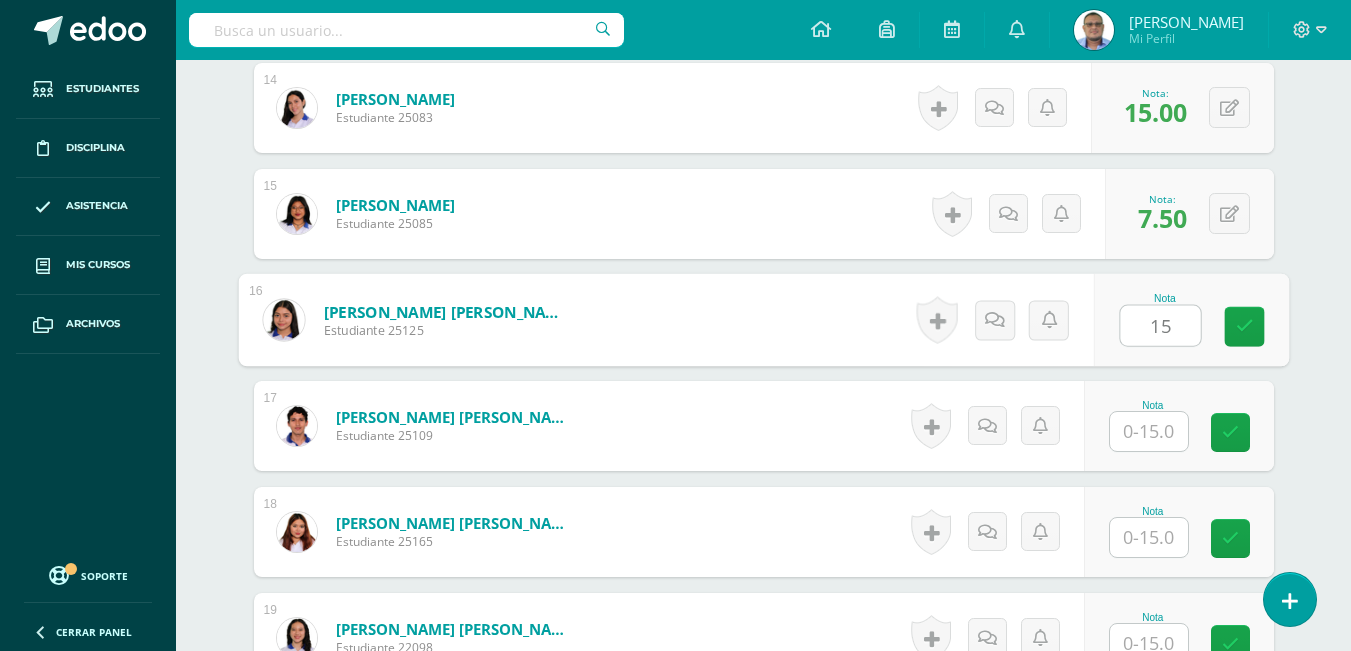 type on "15" 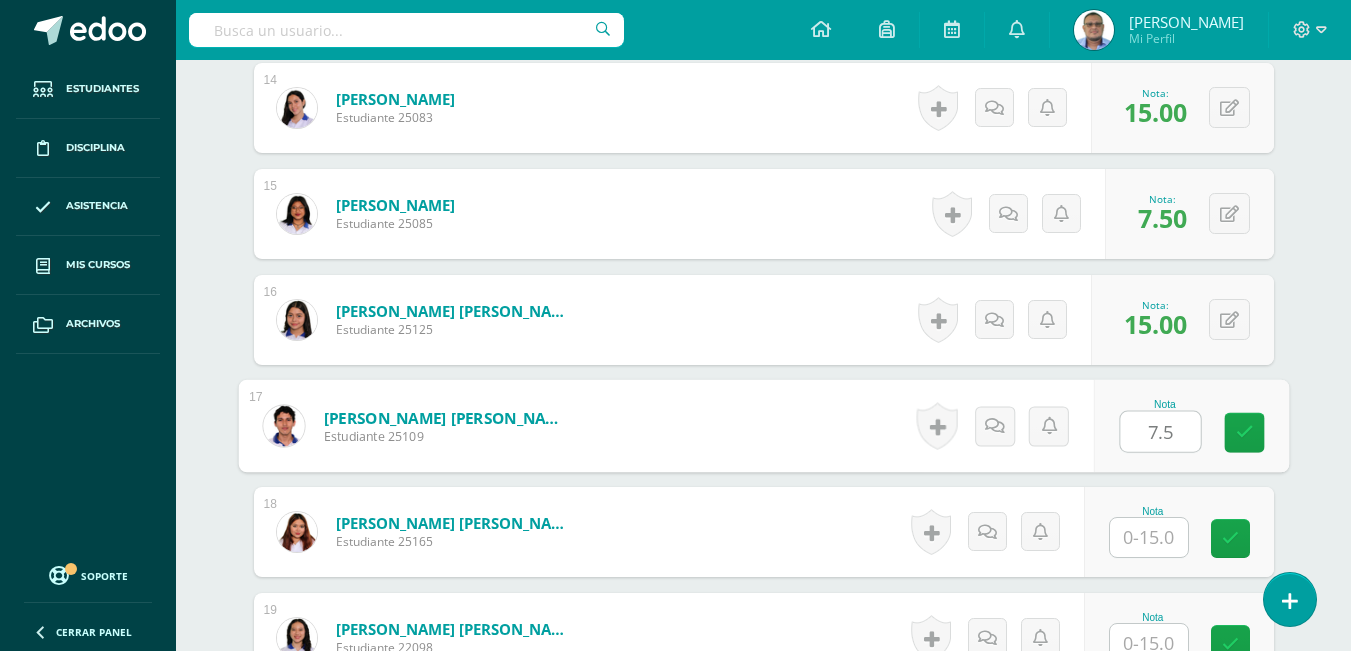 type on "7.5" 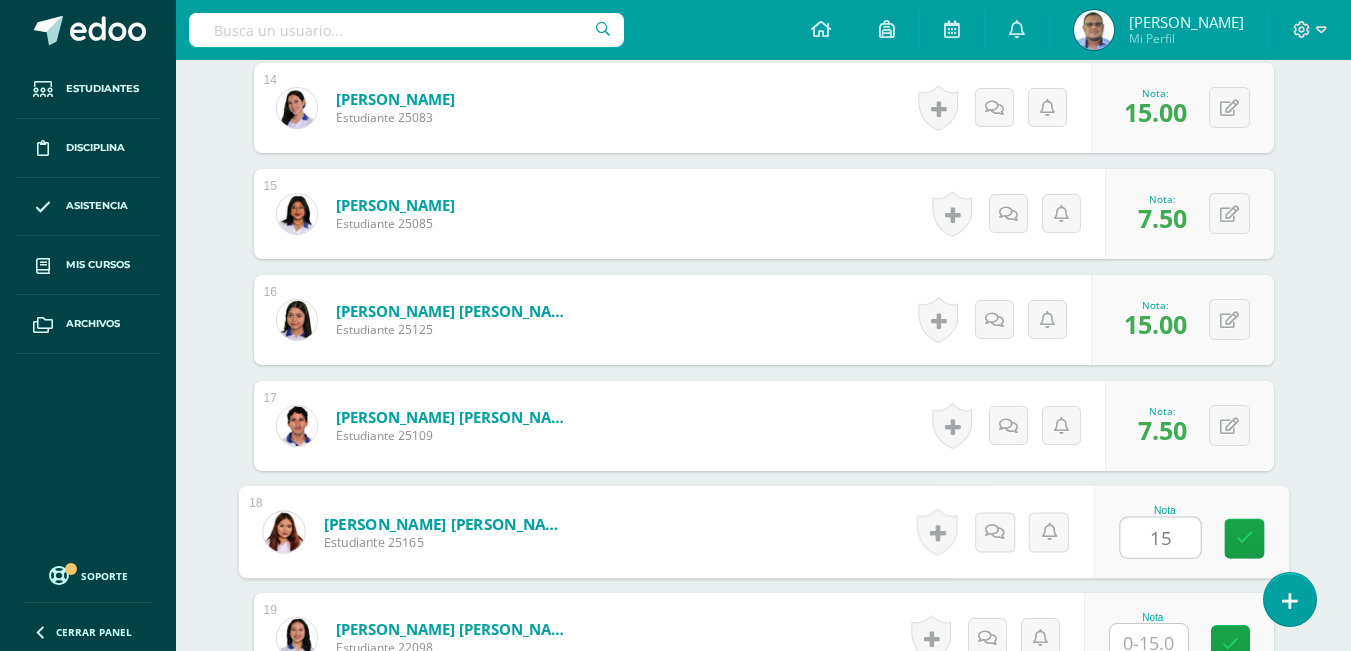 type on "15" 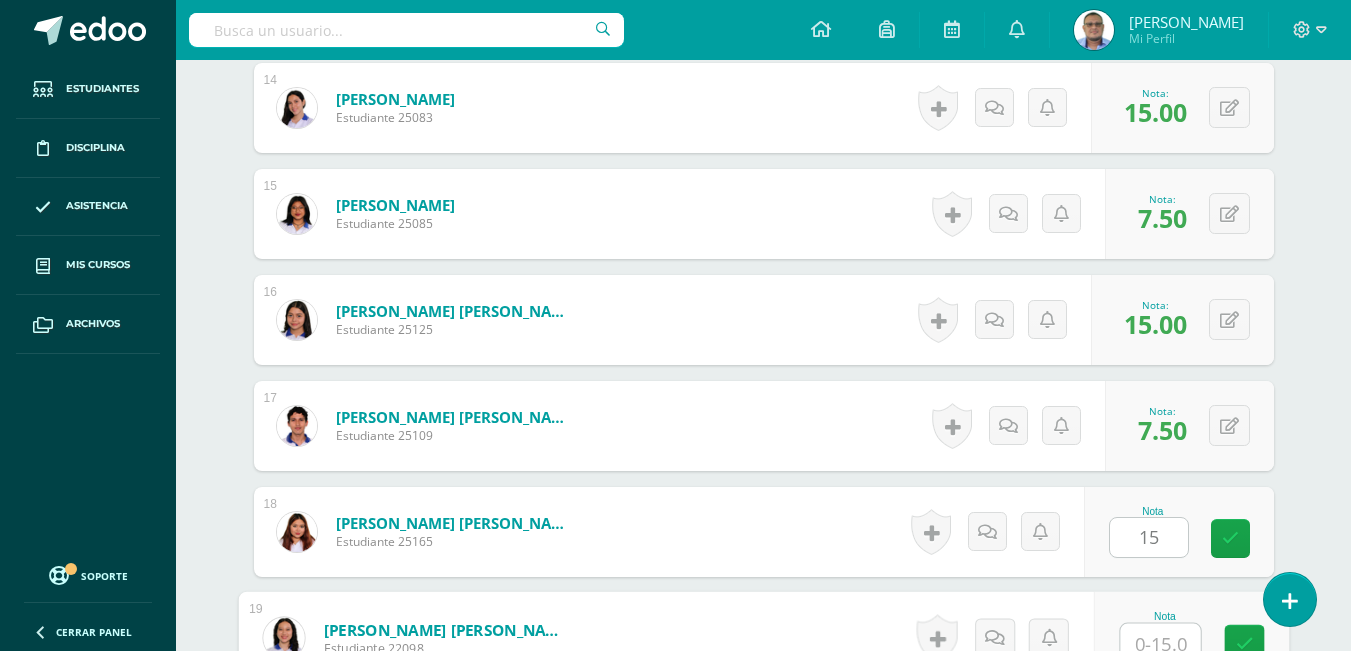 scroll, scrollTop: 2041, scrollLeft: 0, axis: vertical 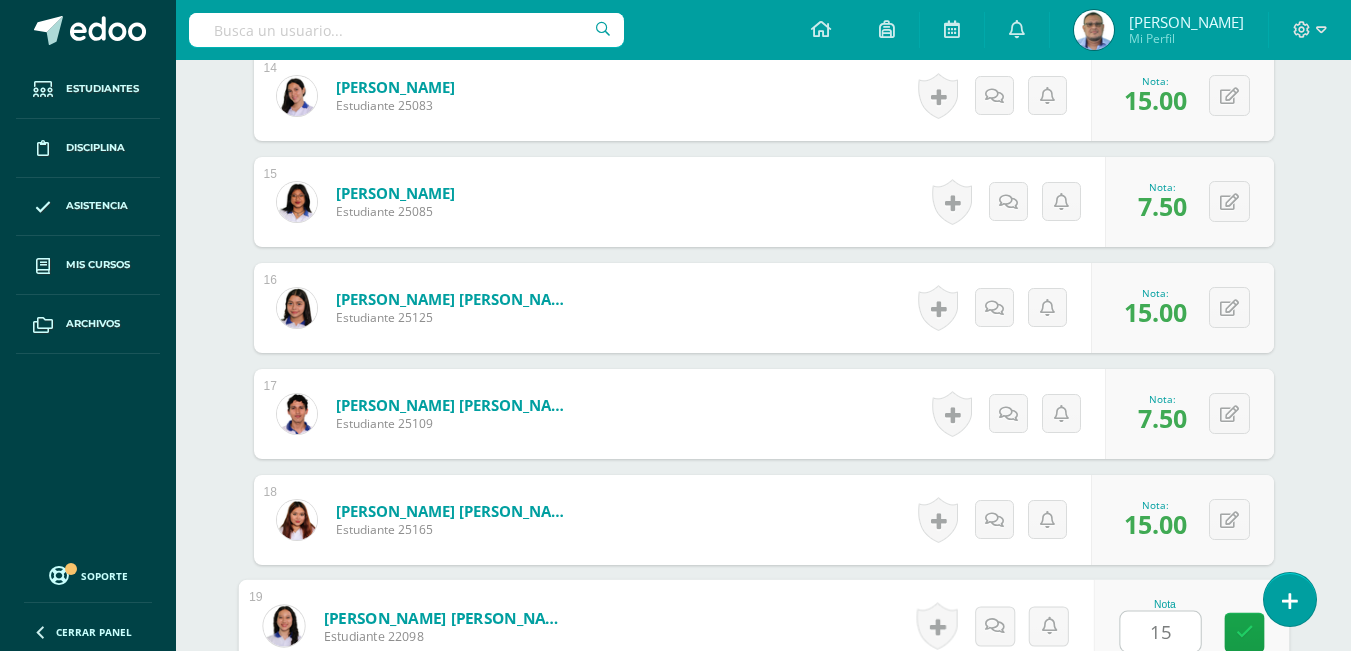 type on "15" 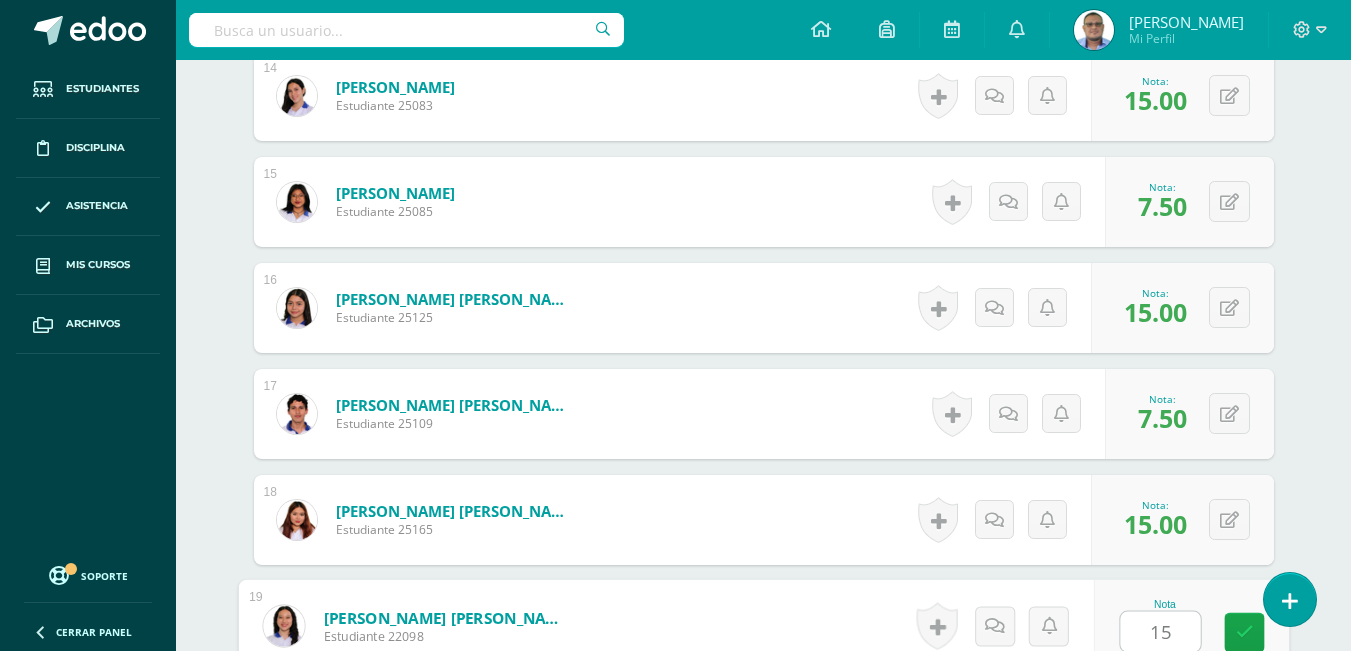 scroll, scrollTop: 2453, scrollLeft: 0, axis: vertical 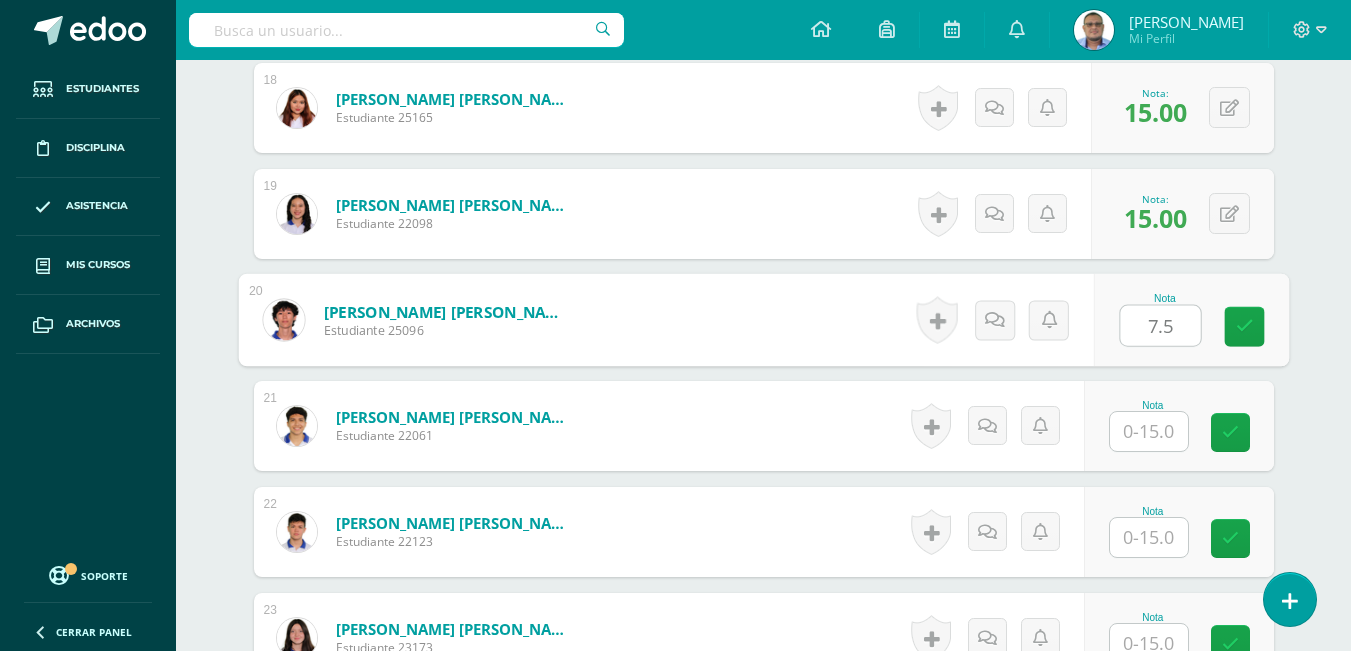 type on "7.5" 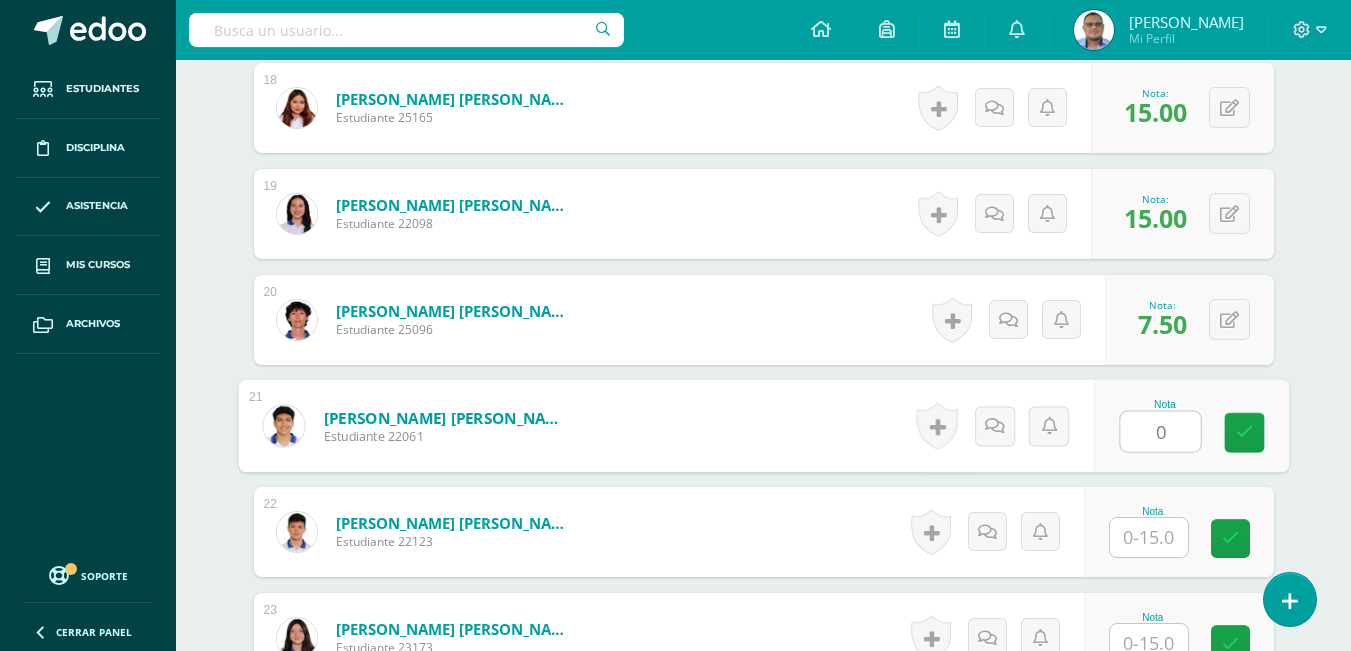 type on "0" 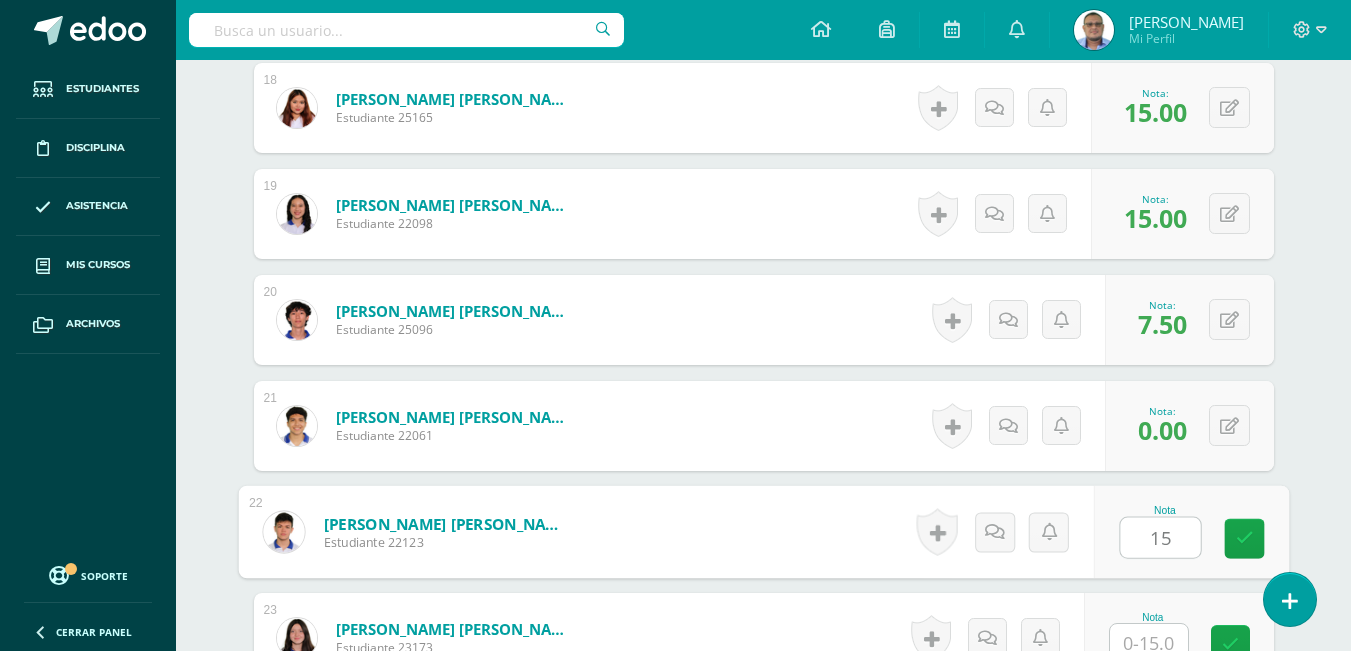 type on "15" 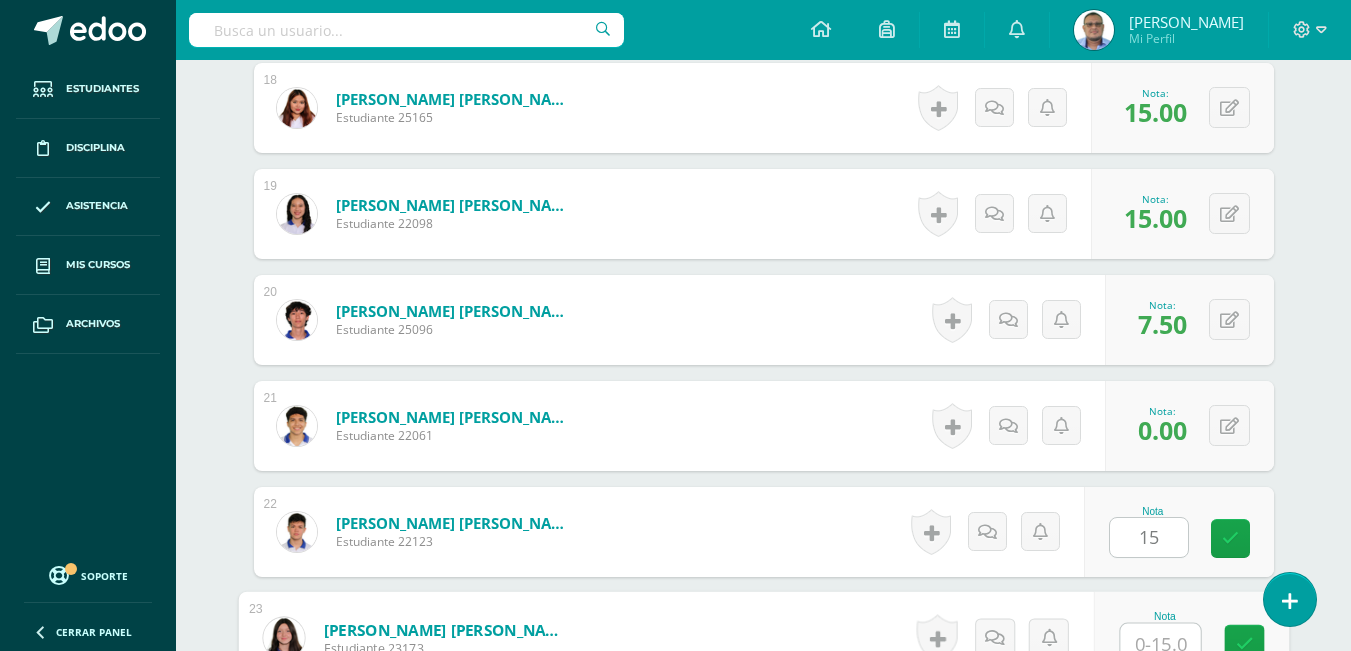scroll, scrollTop: 2465, scrollLeft: 0, axis: vertical 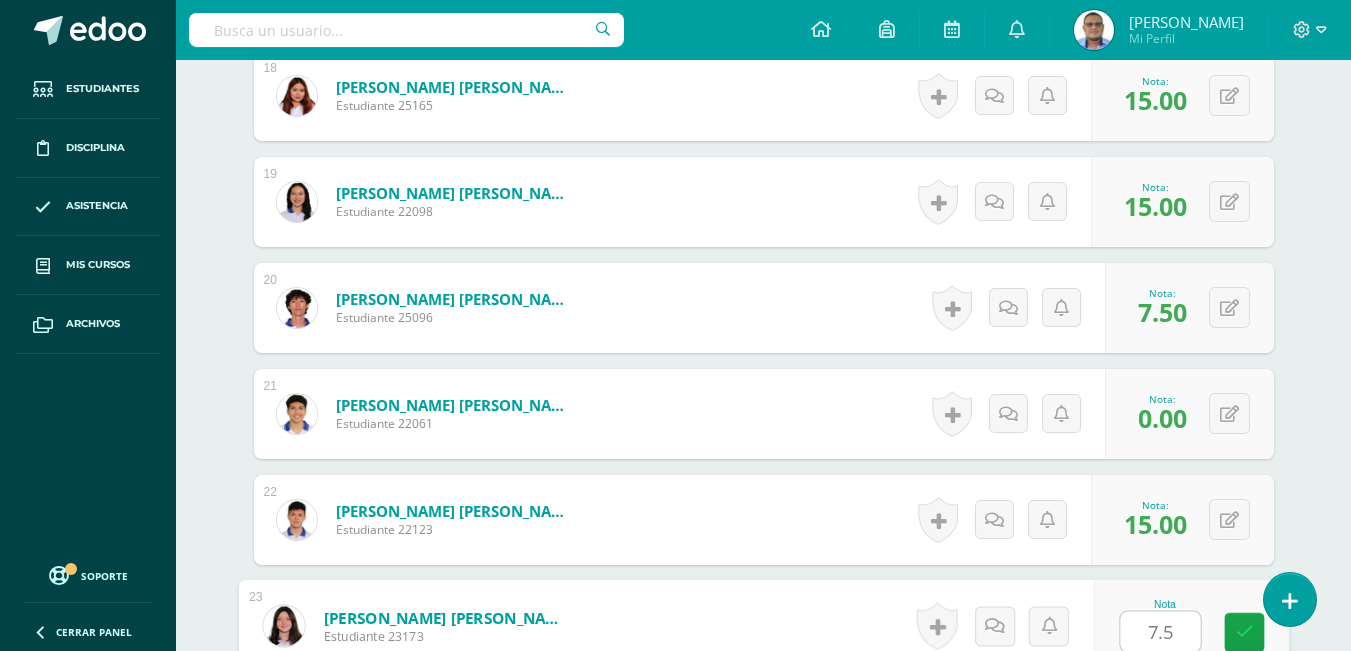 type on "7.5" 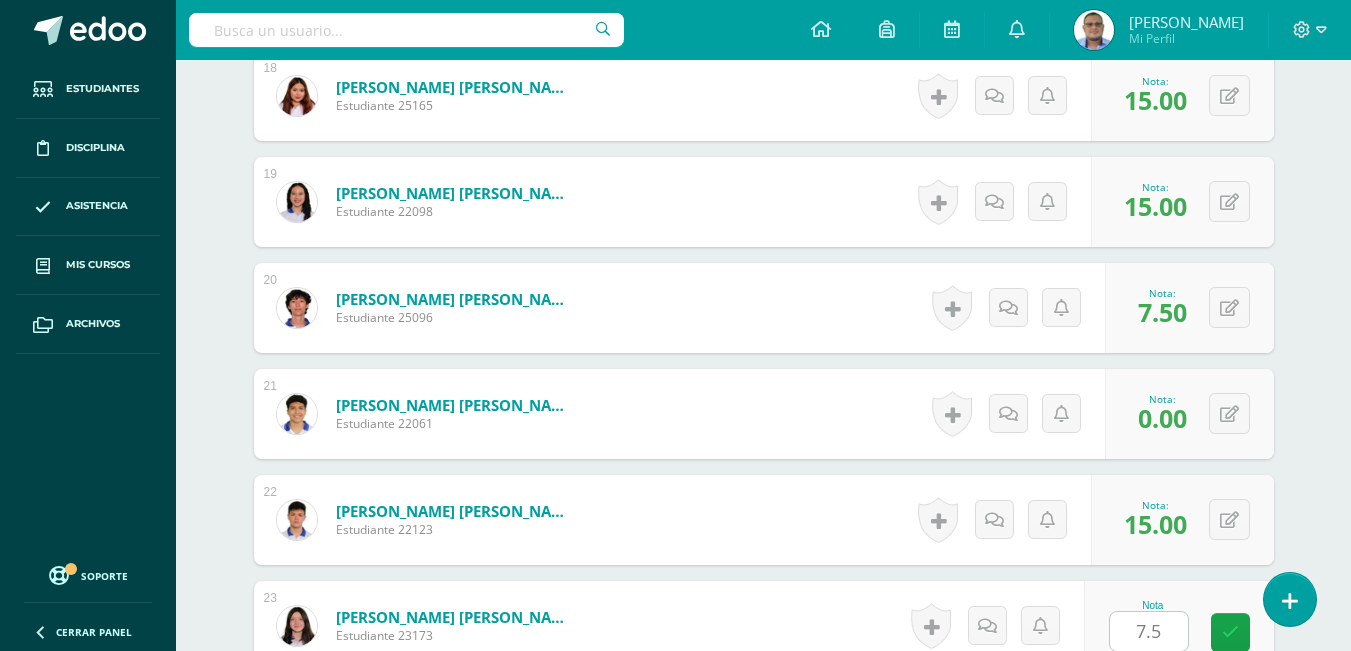 scroll, scrollTop: 2877, scrollLeft: 0, axis: vertical 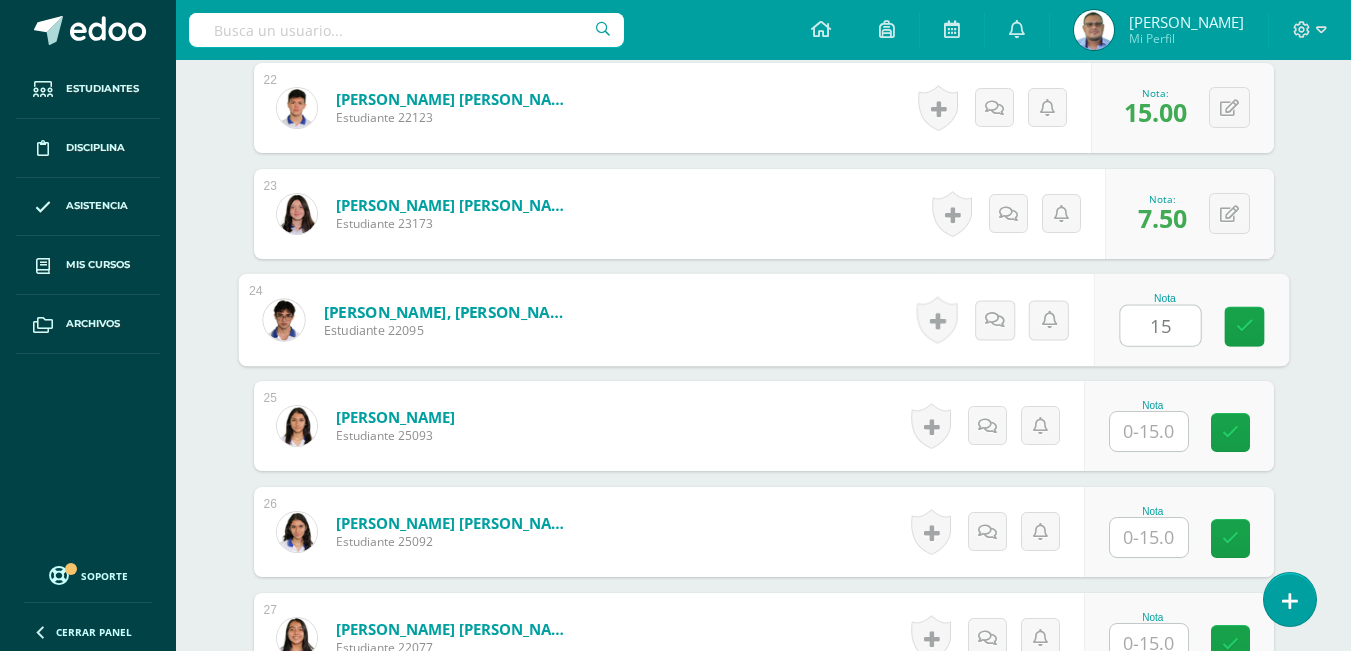 type on "15" 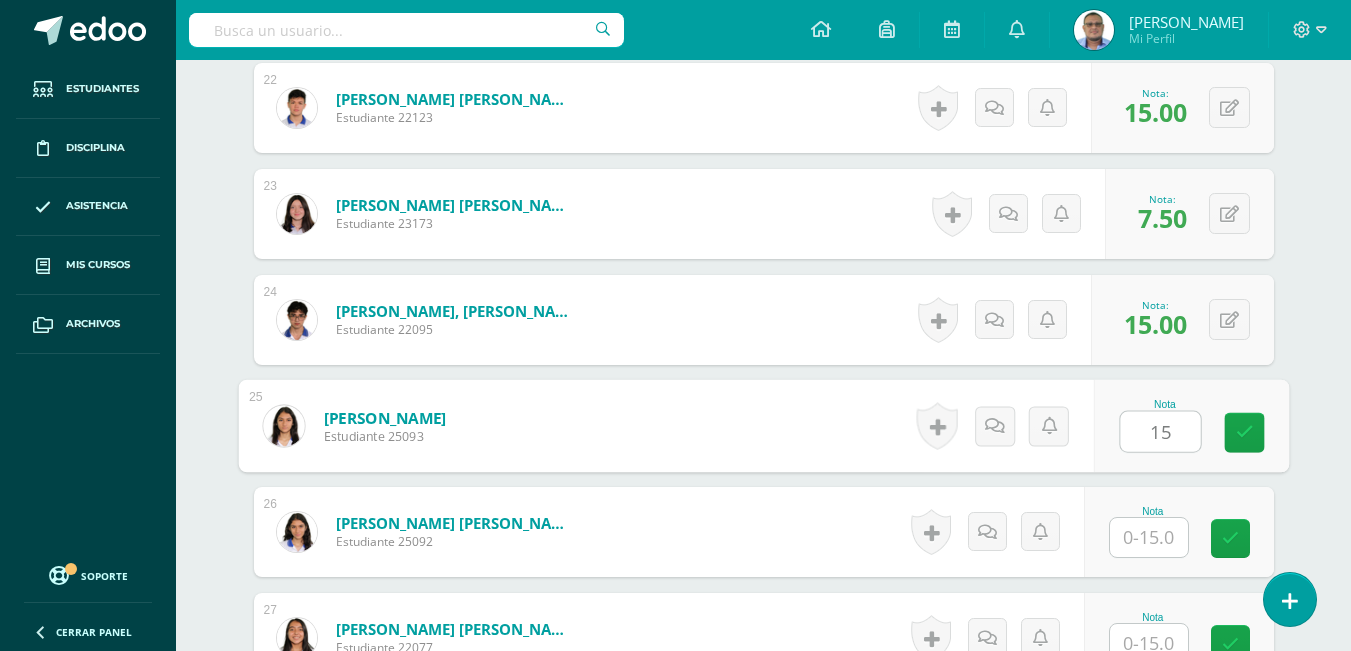 type on "15" 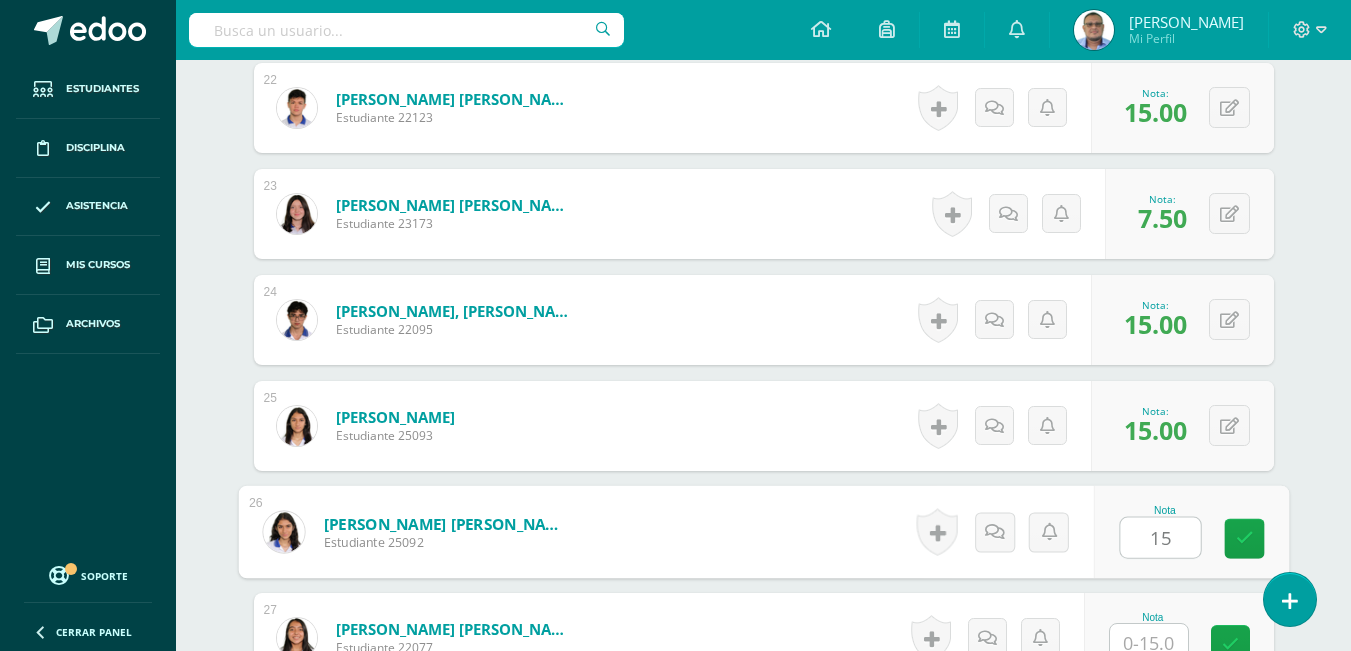 type on "15" 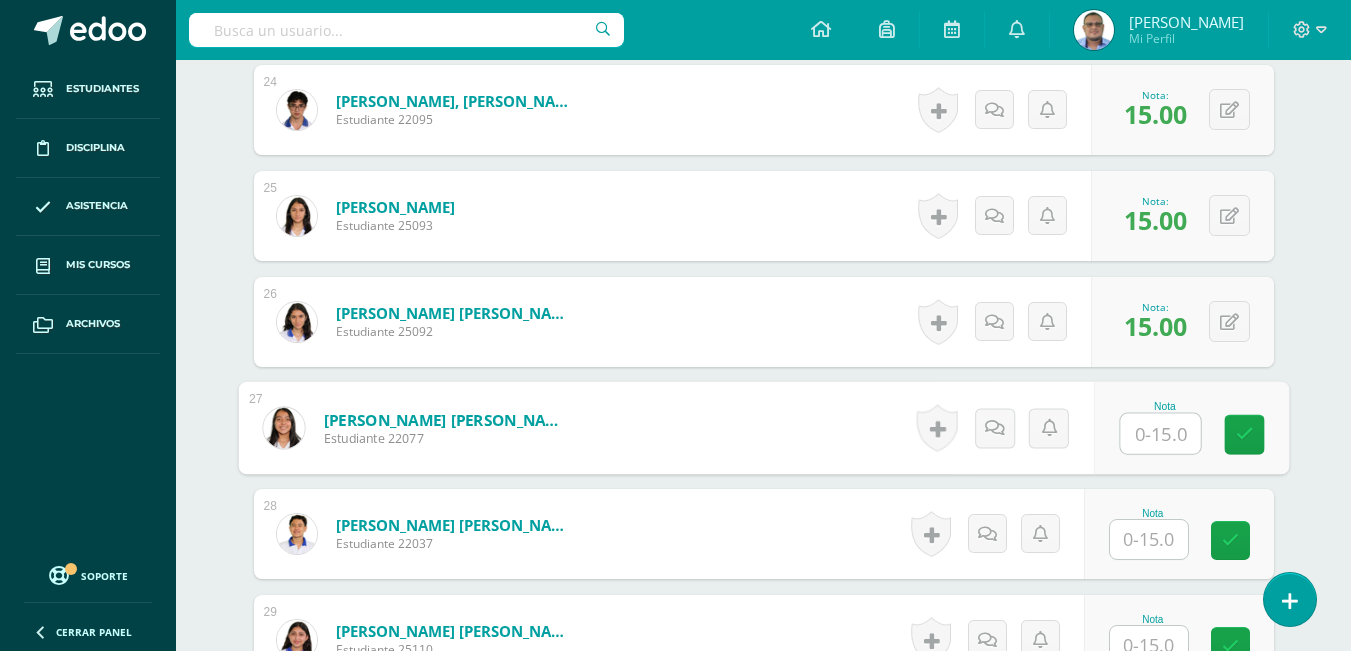 scroll, scrollTop: 3089, scrollLeft: 0, axis: vertical 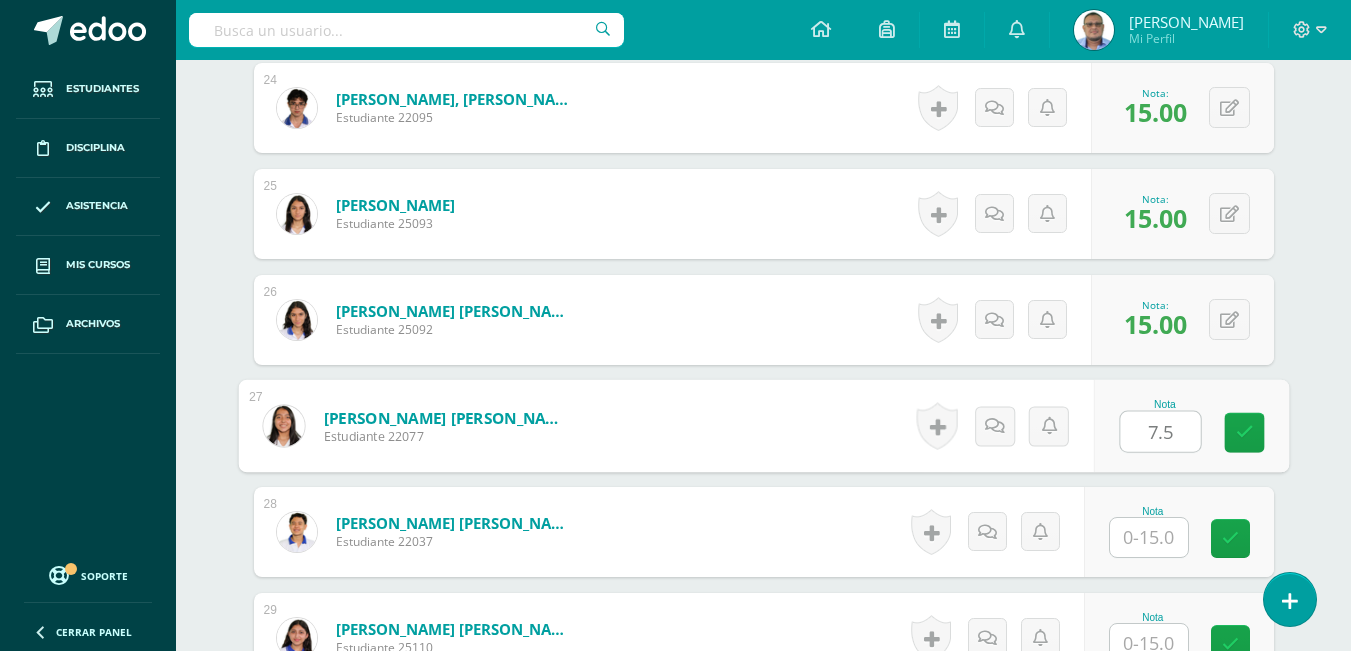 type on "7.5" 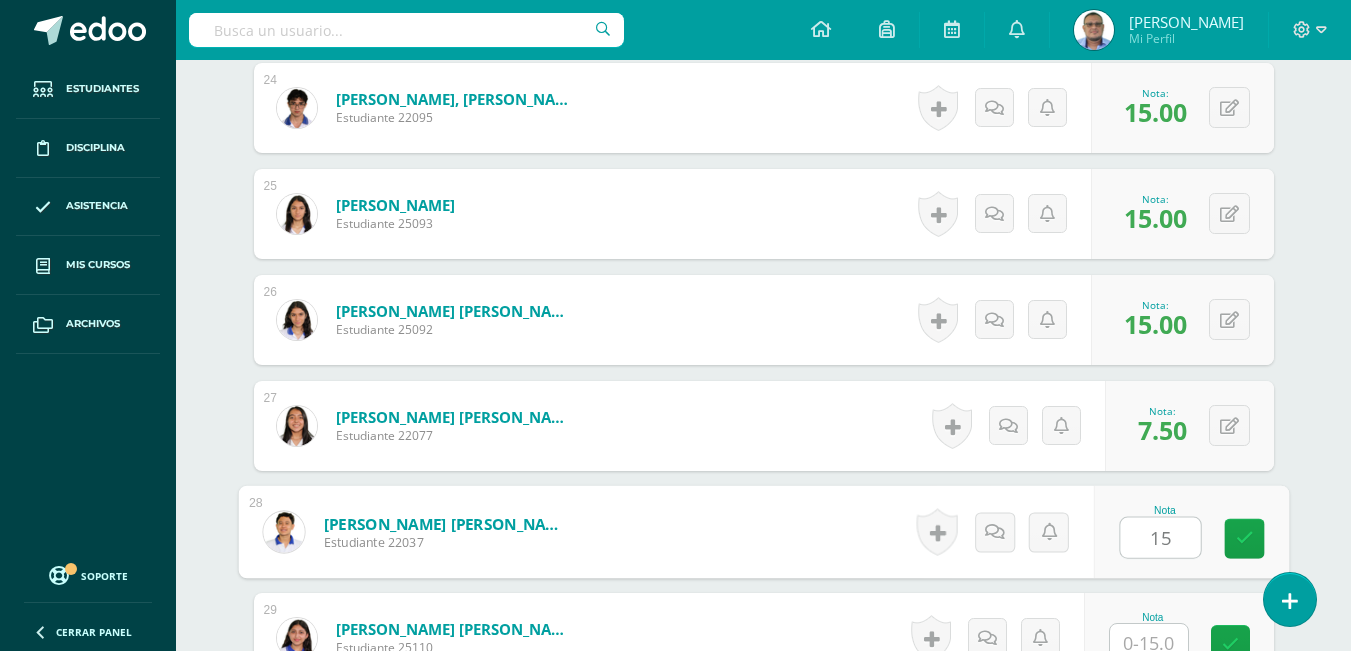 type on "15" 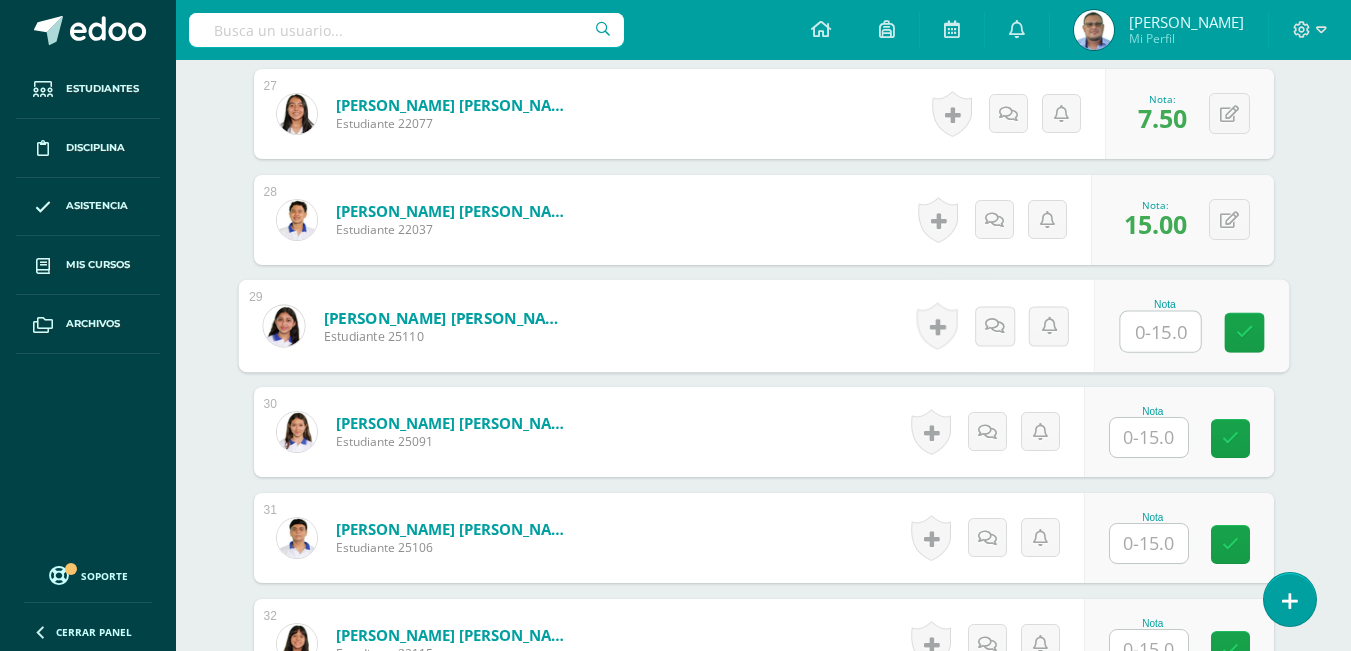 scroll, scrollTop: 3601, scrollLeft: 0, axis: vertical 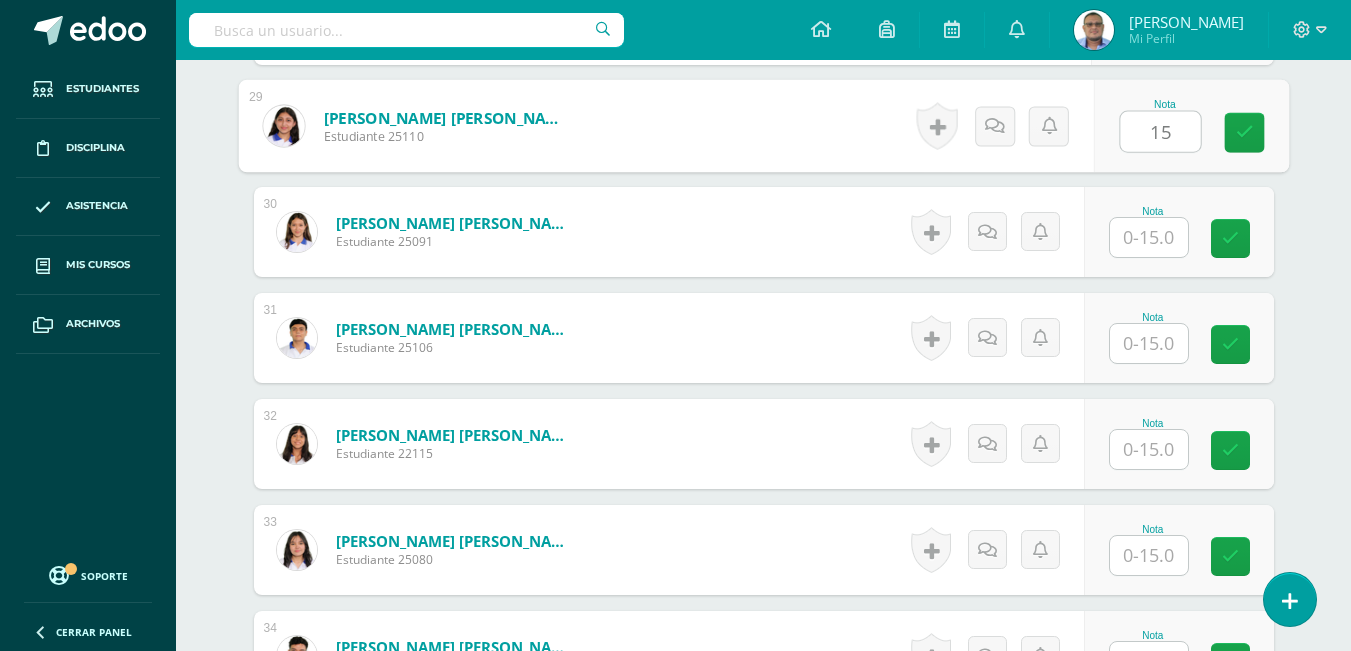 type on "15" 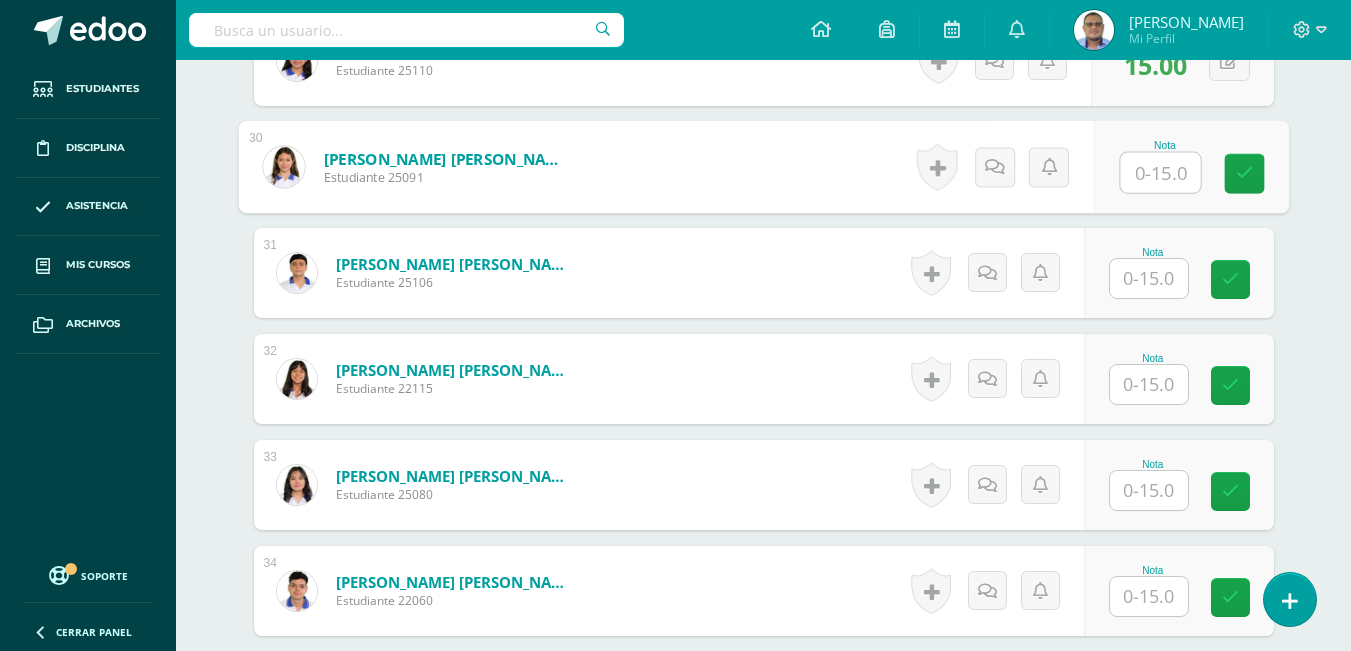 scroll, scrollTop: 3701, scrollLeft: 0, axis: vertical 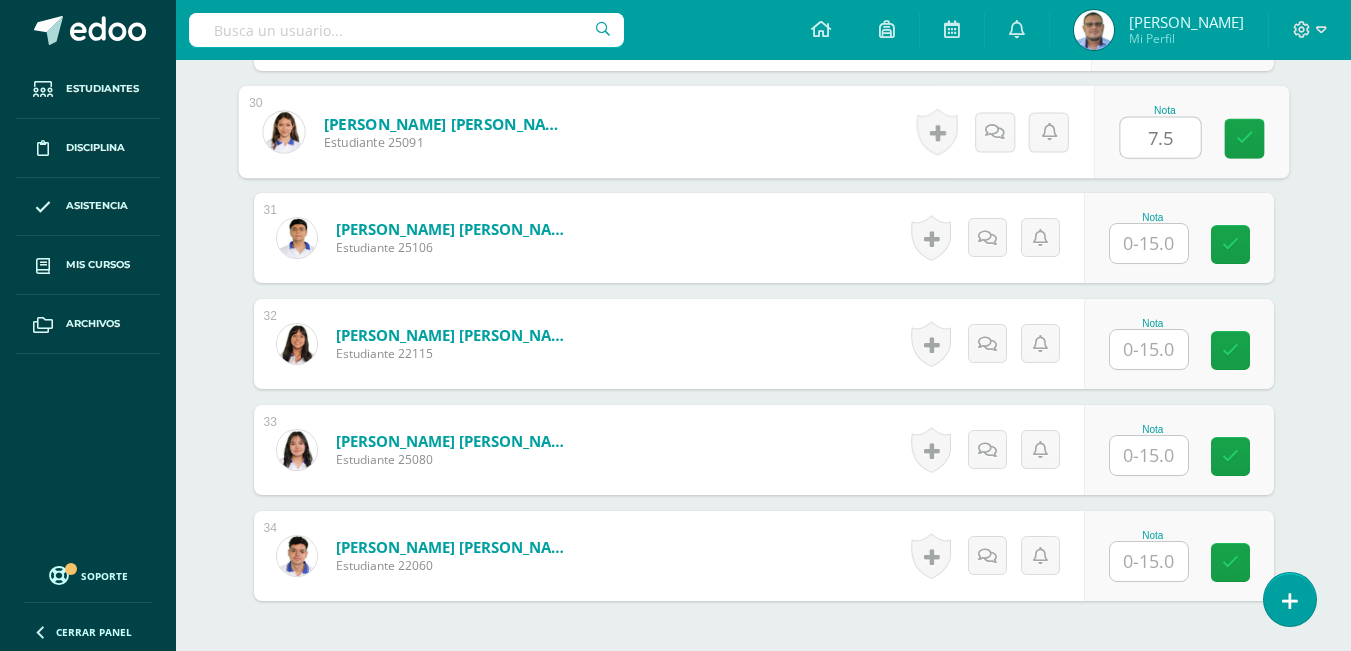 type on "7.5" 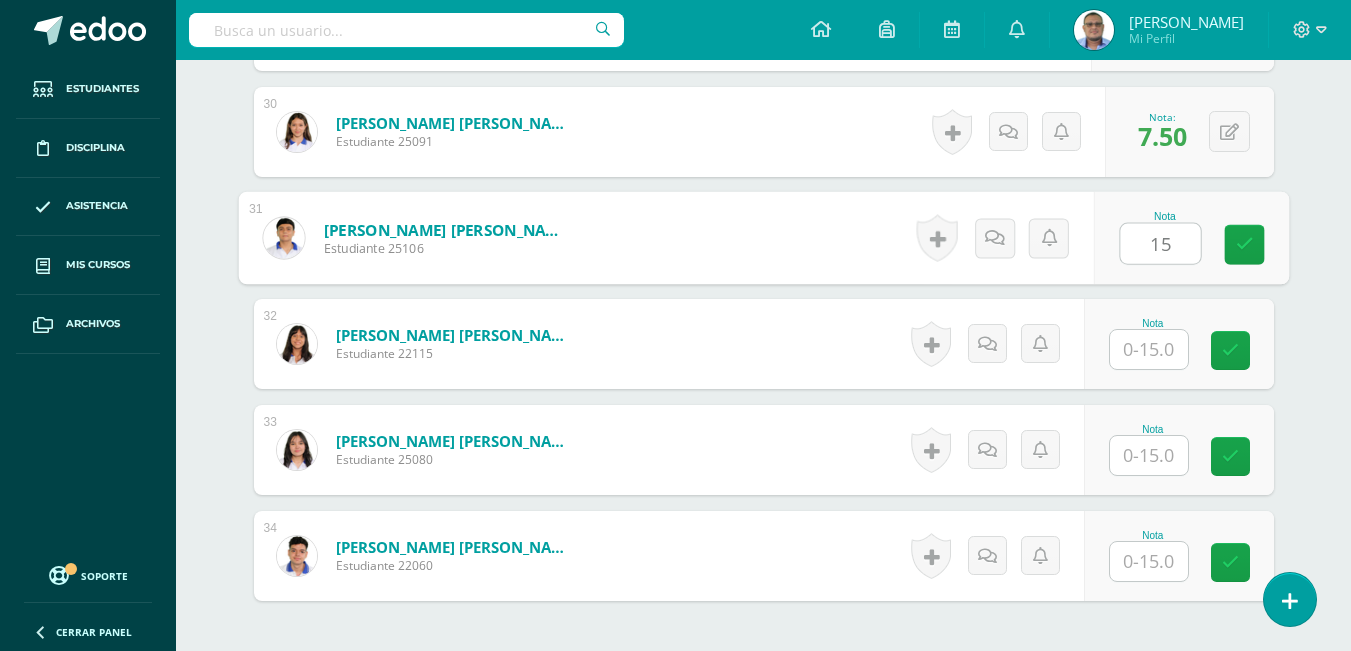 type on "15" 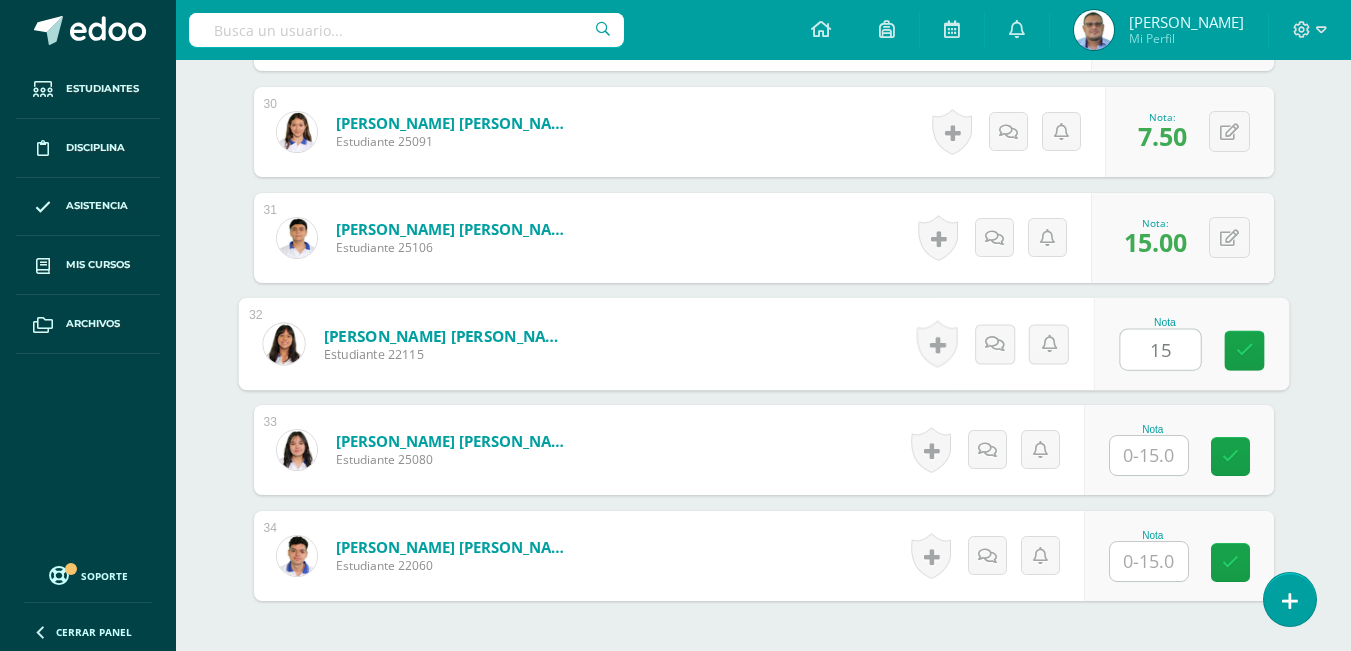 type on "15" 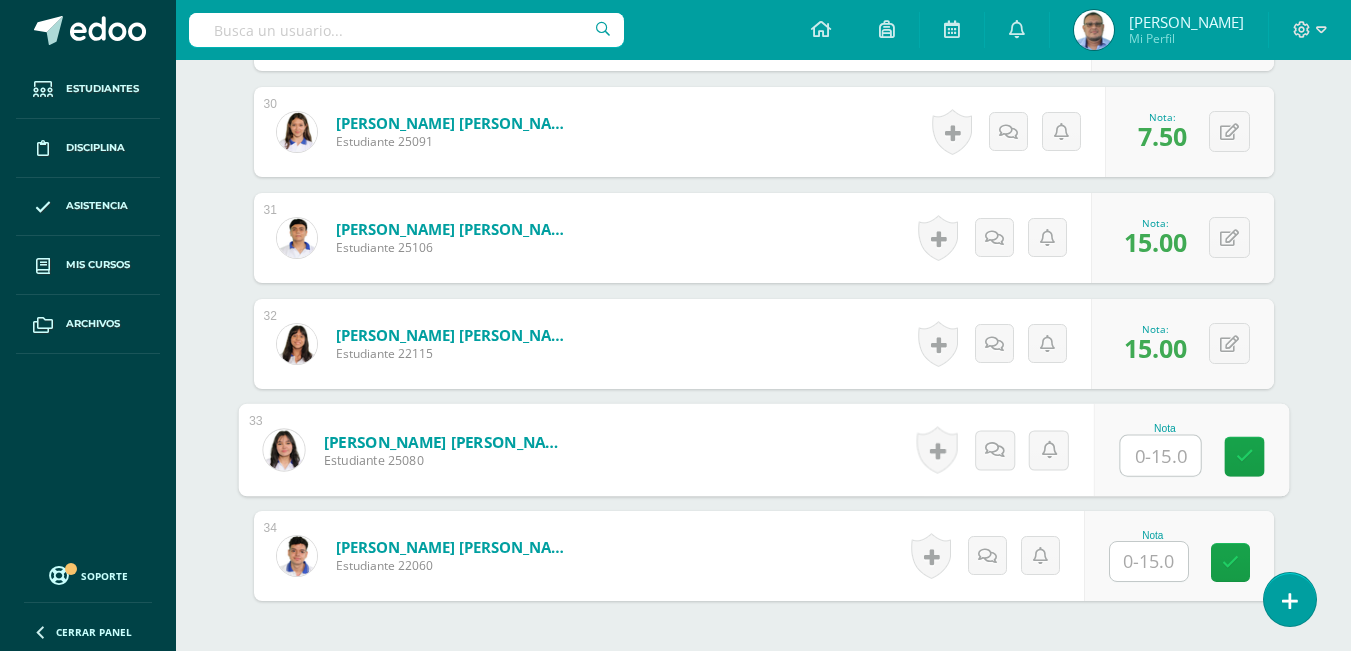 type on "1" 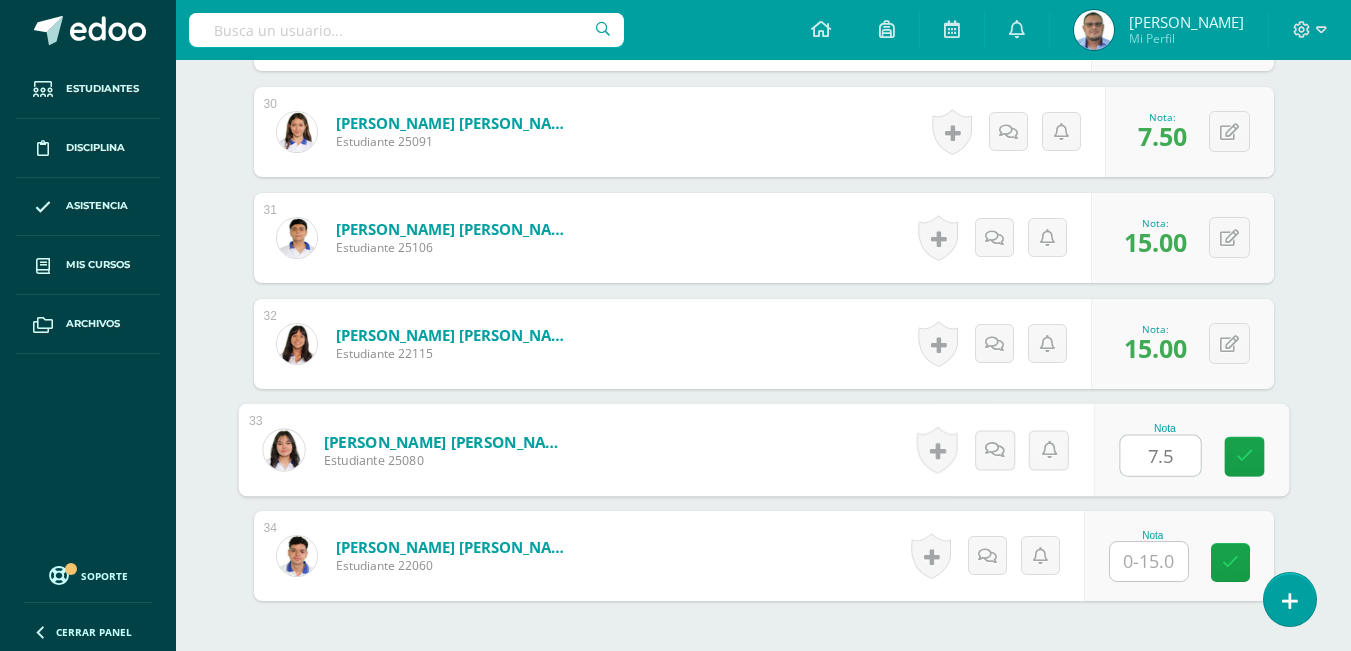 type on "7.5" 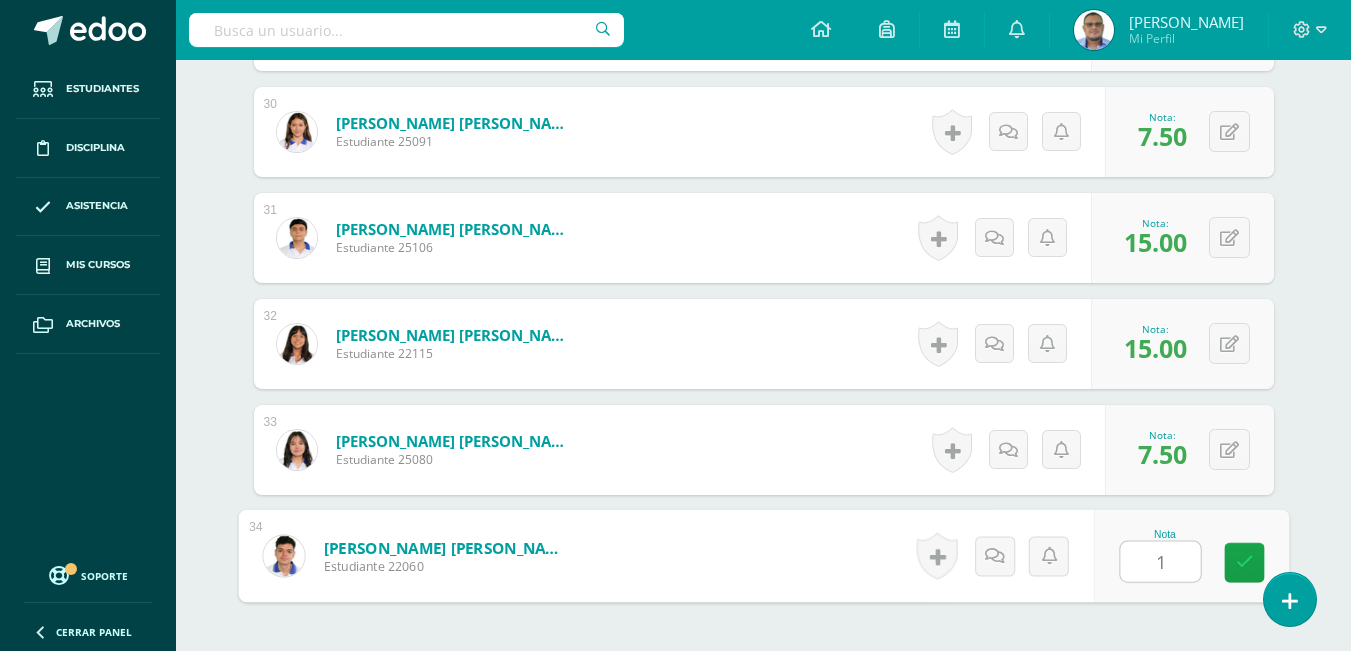 type on "15" 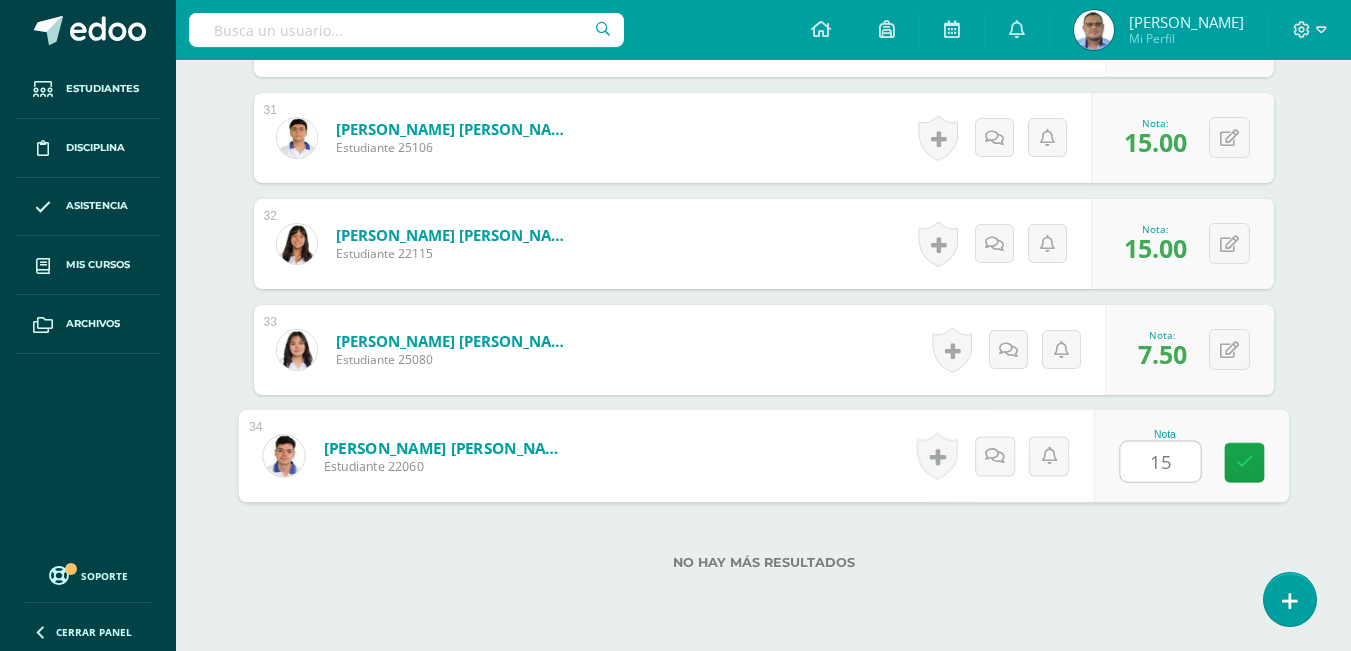 scroll, scrollTop: 3880, scrollLeft: 0, axis: vertical 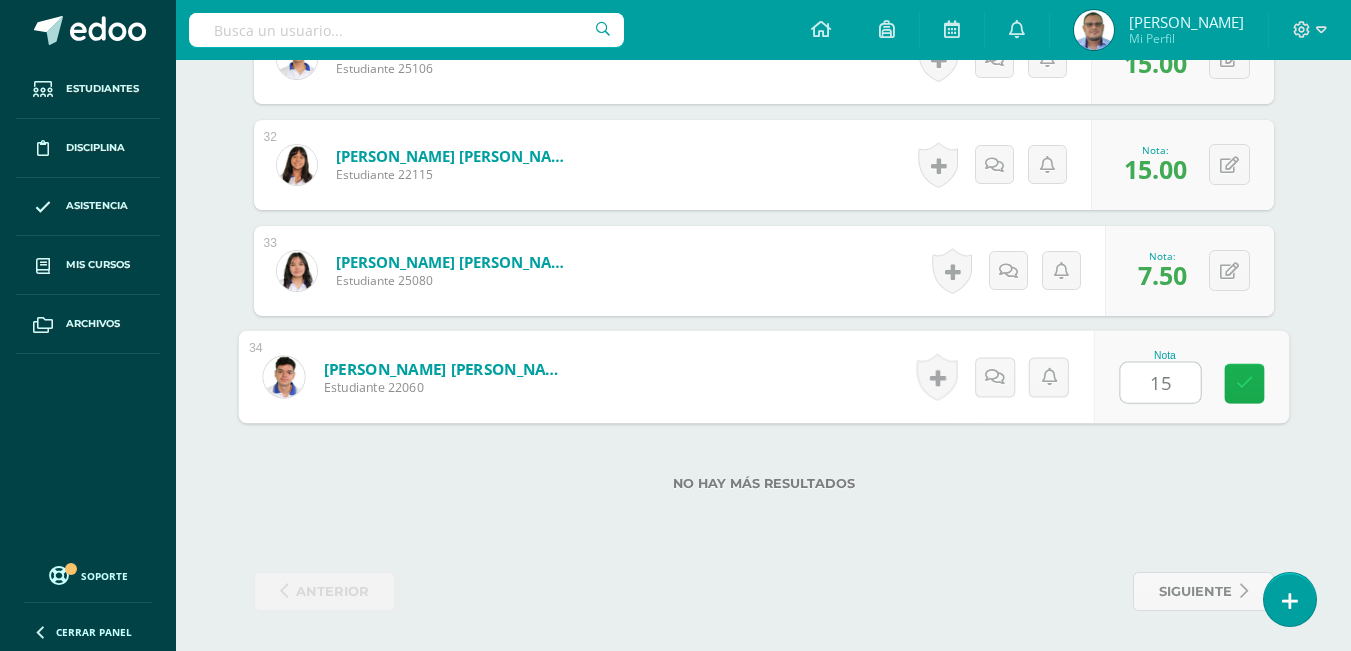 click at bounding box center (1244, 383) 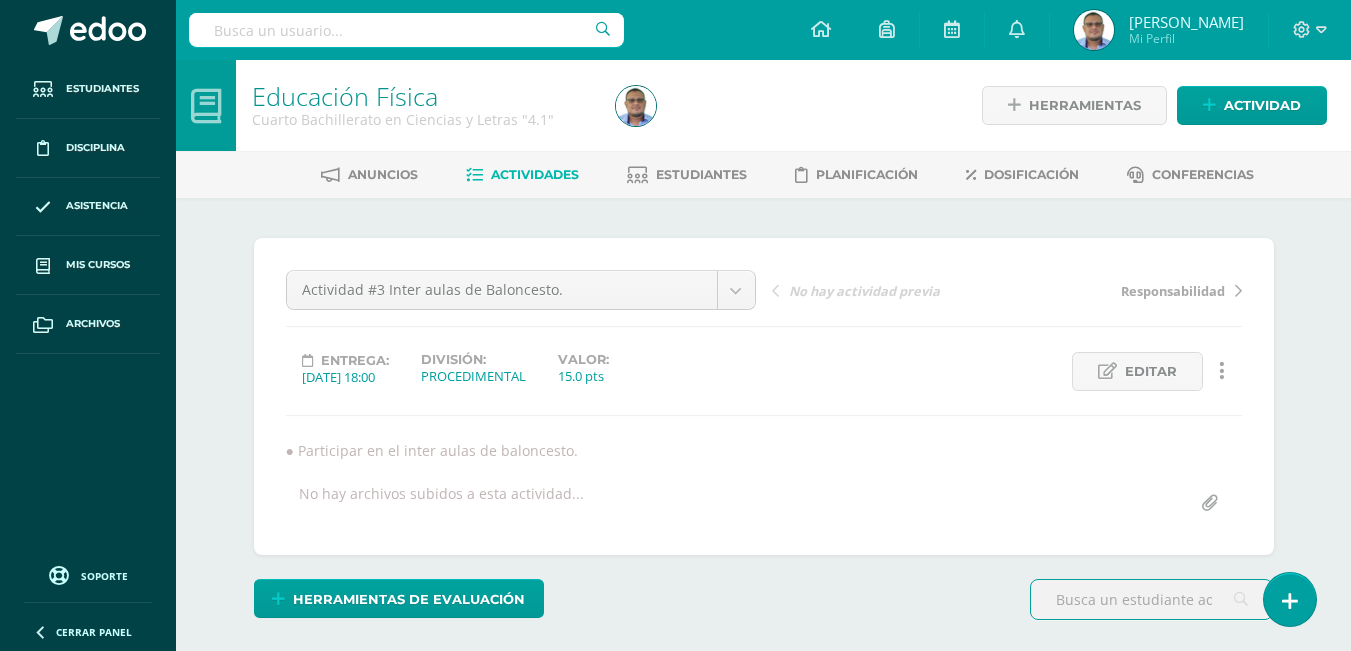 click on "Actividad #3 Inter aulas de Baloncesto.                             Actividad #3 Inter aulas de Baloncesto. Responsabilidad Conducta Asistencia/Presentación Evaluación Final Actividad #5 Actividad #4 Maqueta de Baloncesto. Actividad #2 Actividad #2 Asistencia Semana Lasallista Guía Programática. Actividad #1 Actividad #1 No hay actividad previa Responsabilidad Entrega:
[DATE] 18:00
División:
PROCEDIMENTAL
Valor:
15.0 pts
Editar
Ocultar
Historial de actividad" at bounding box center [764, 396] 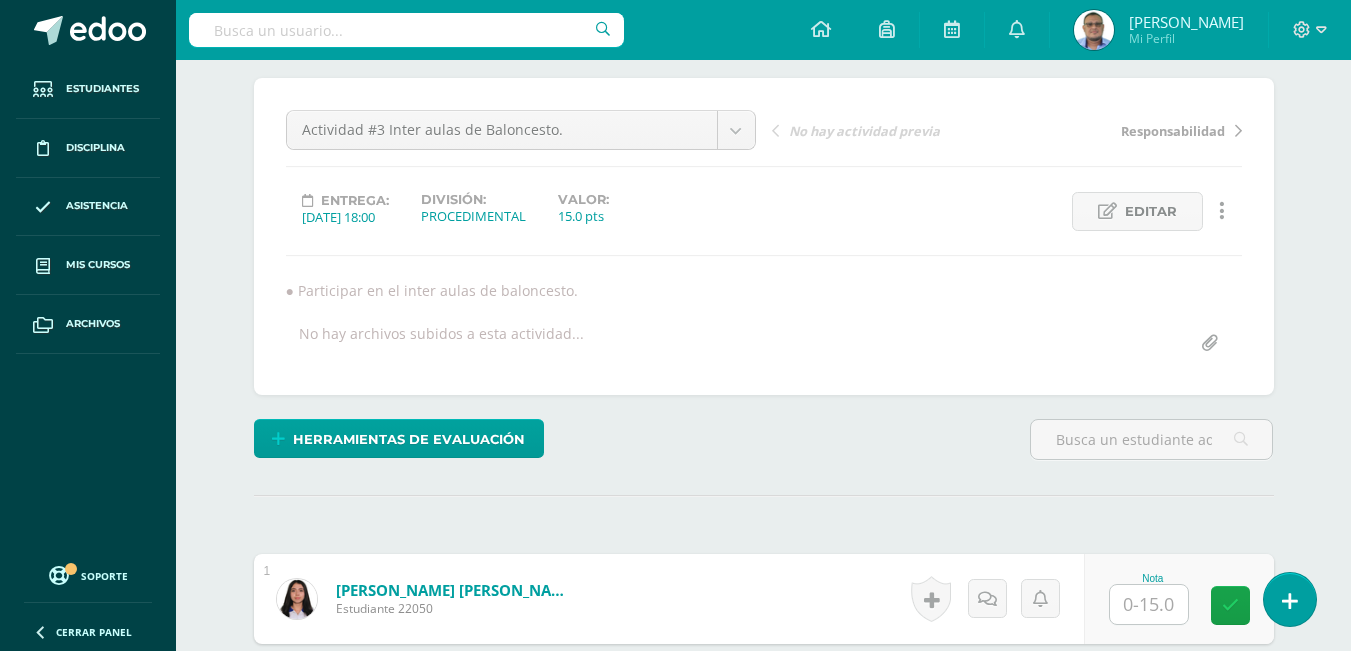 scroll, scrollTop: 302, scrollLeft: 0, axis: vertical 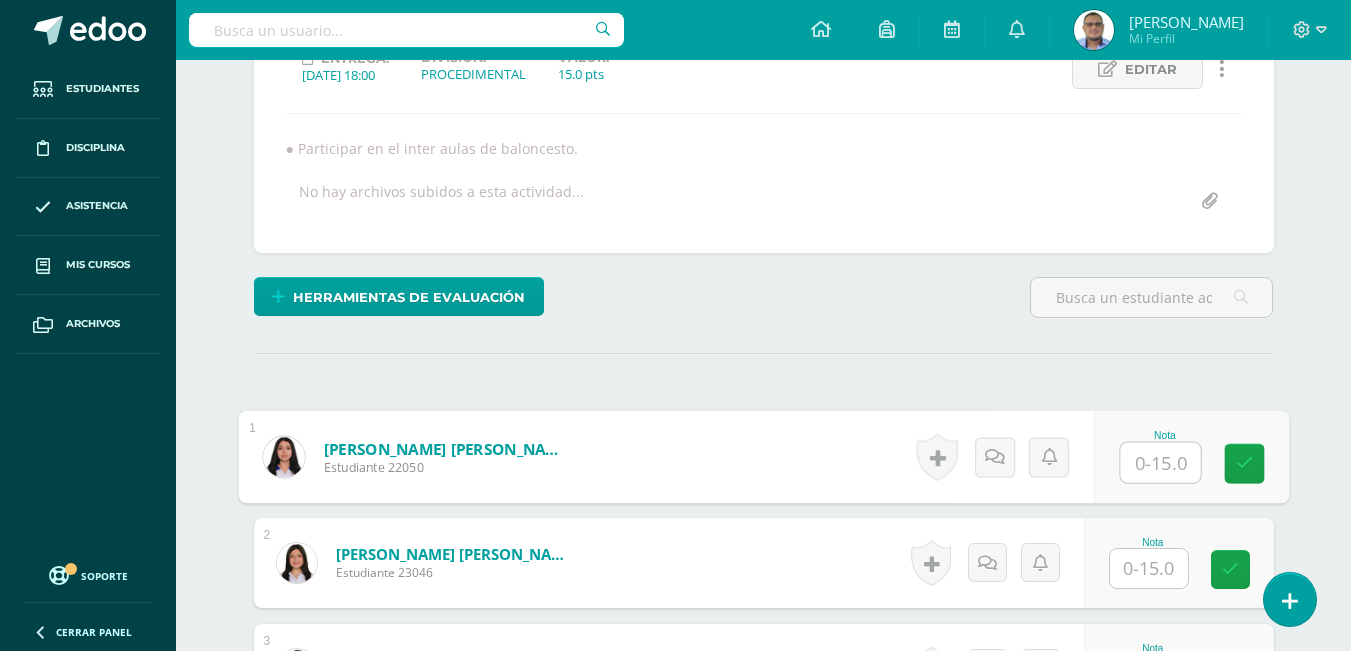 click at bounding box center (1160, 463) 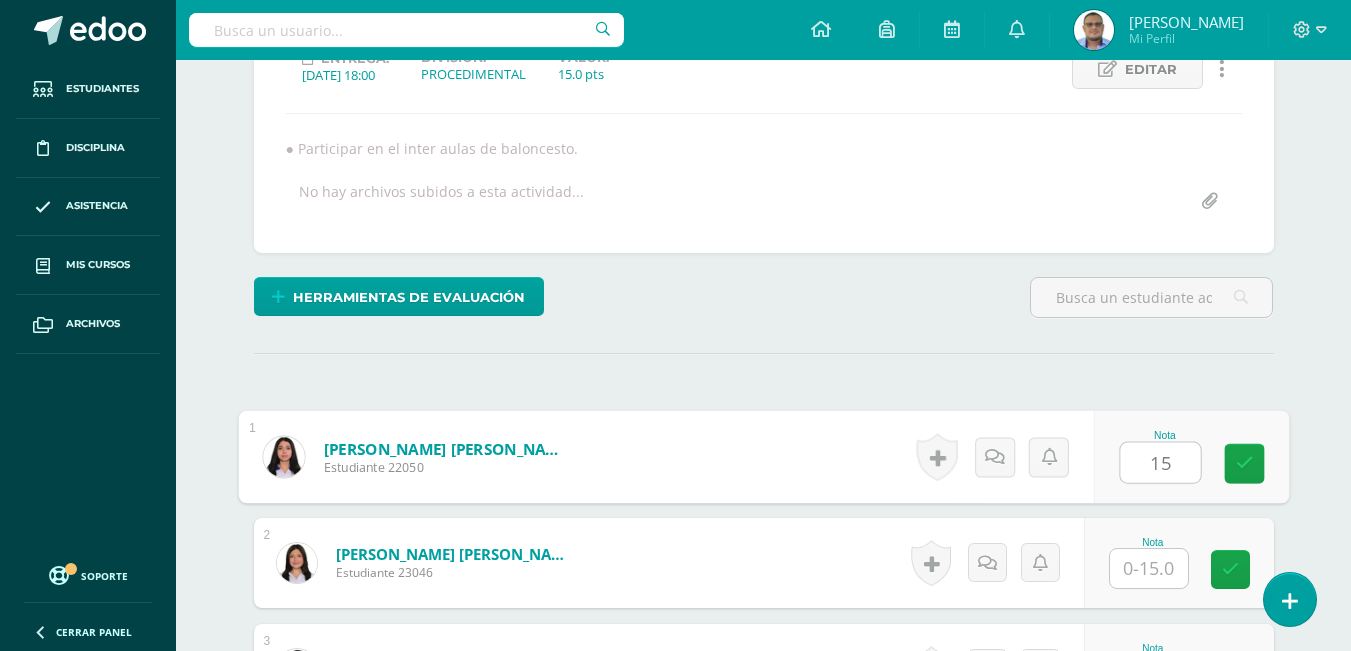 type on "15" 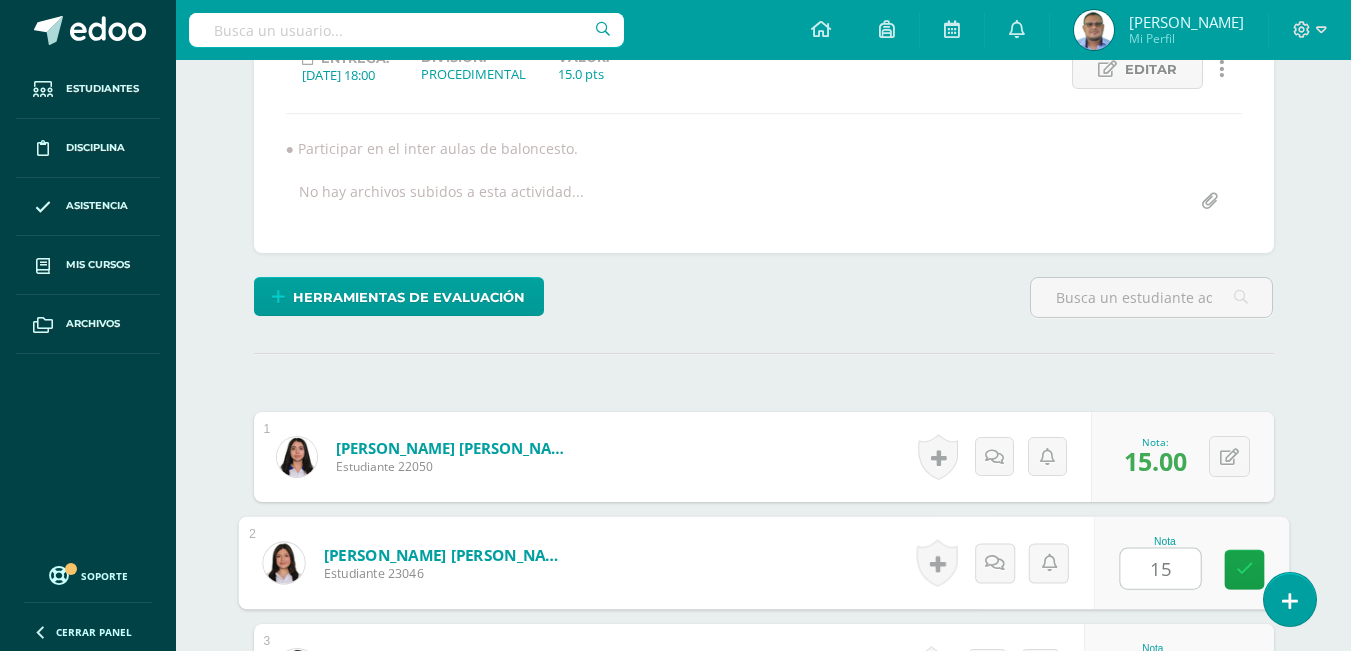 type on "15" 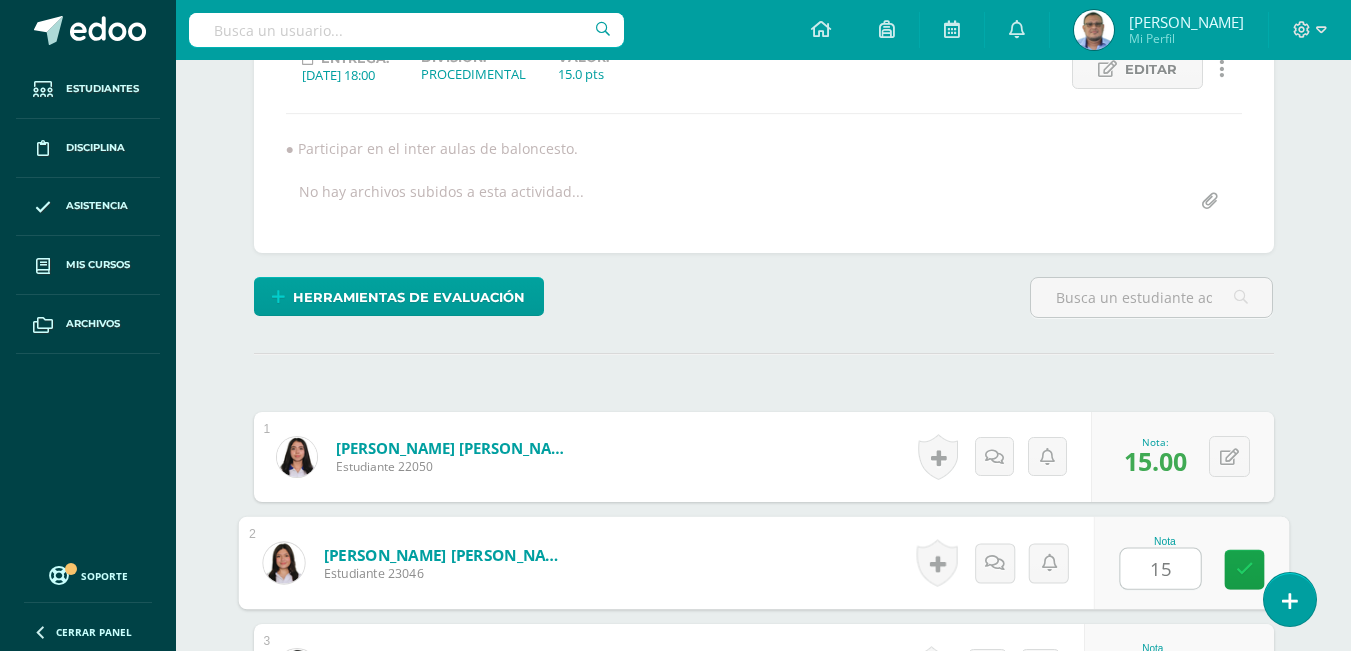 scroll, scrollTop: 651, scrollLeft: 0, axis: vertical 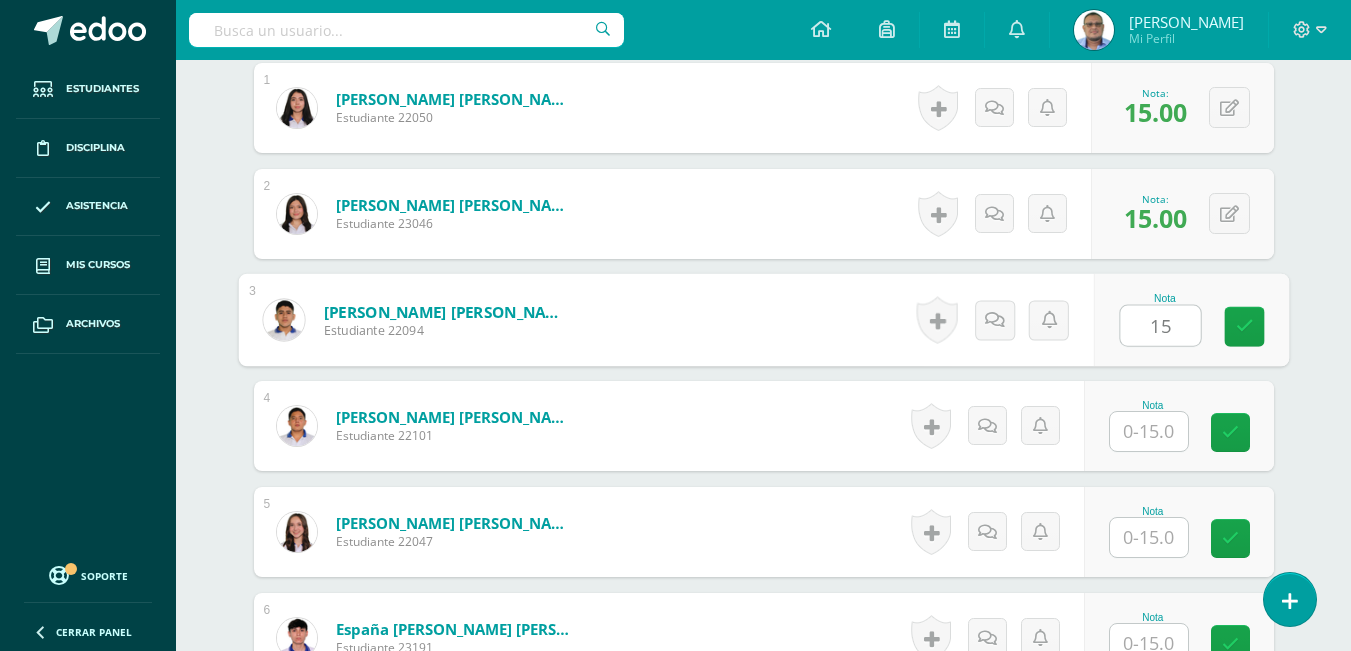 type on "15" 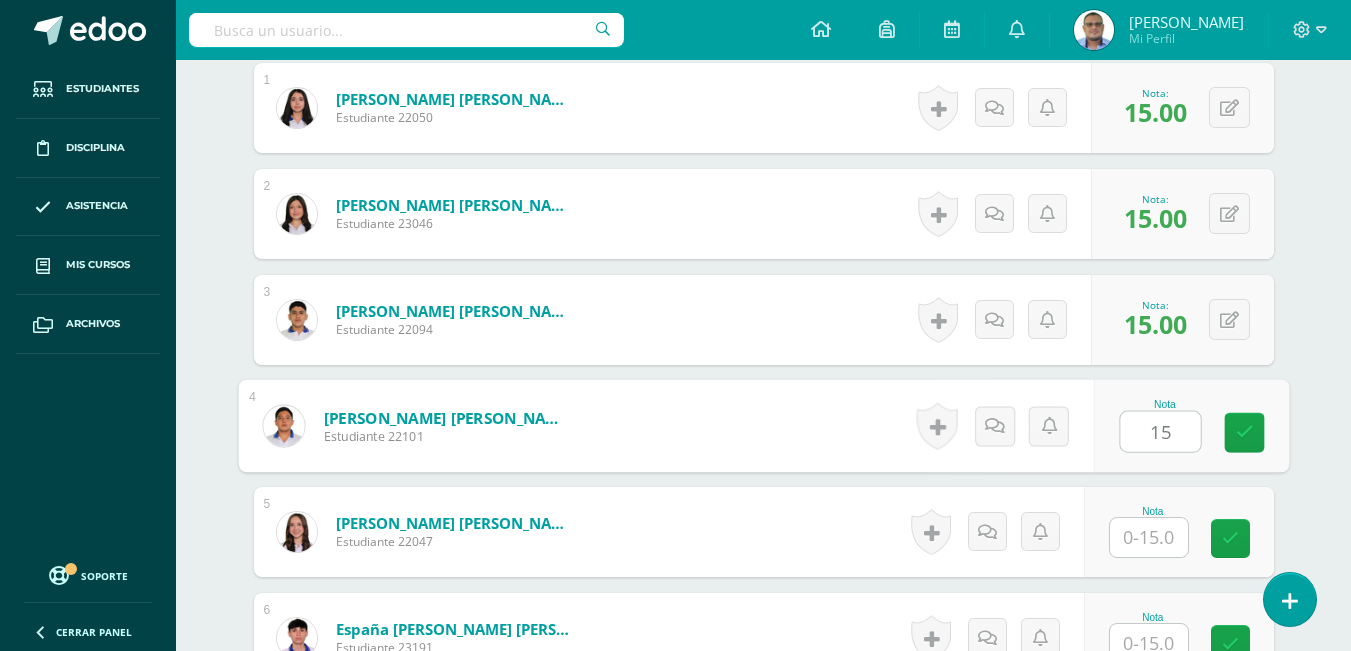 type on "15" 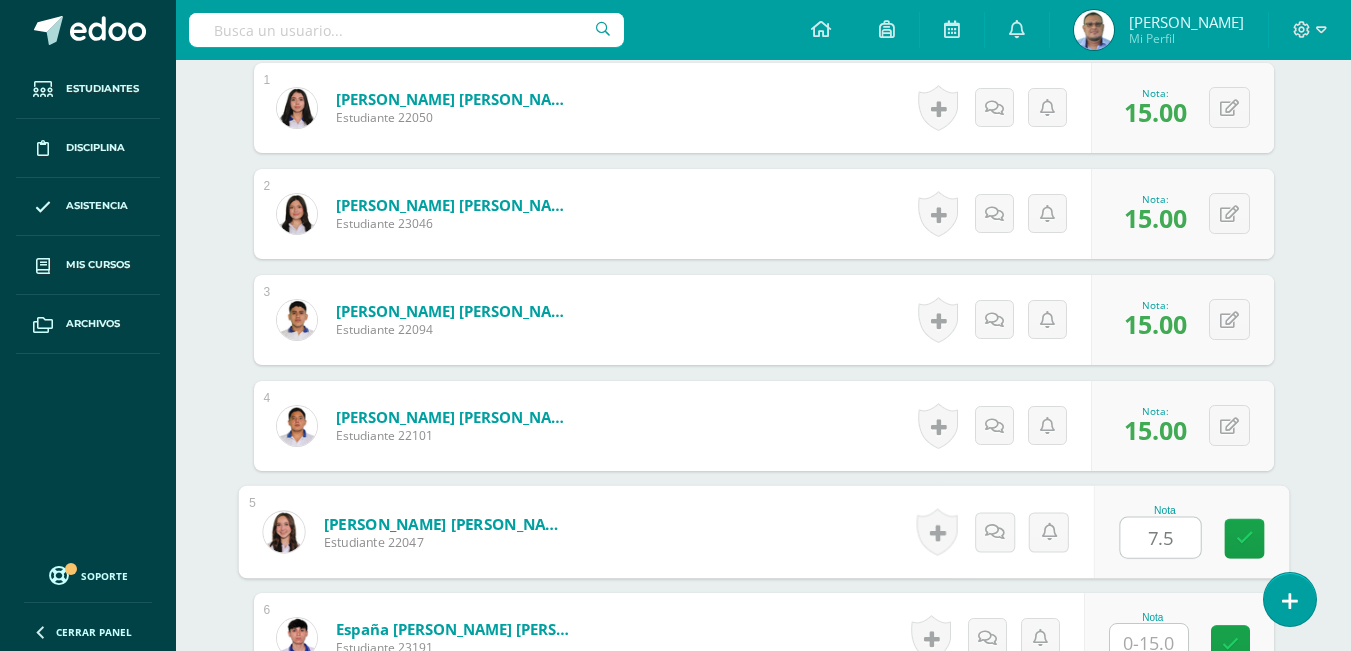 type on "7.5" 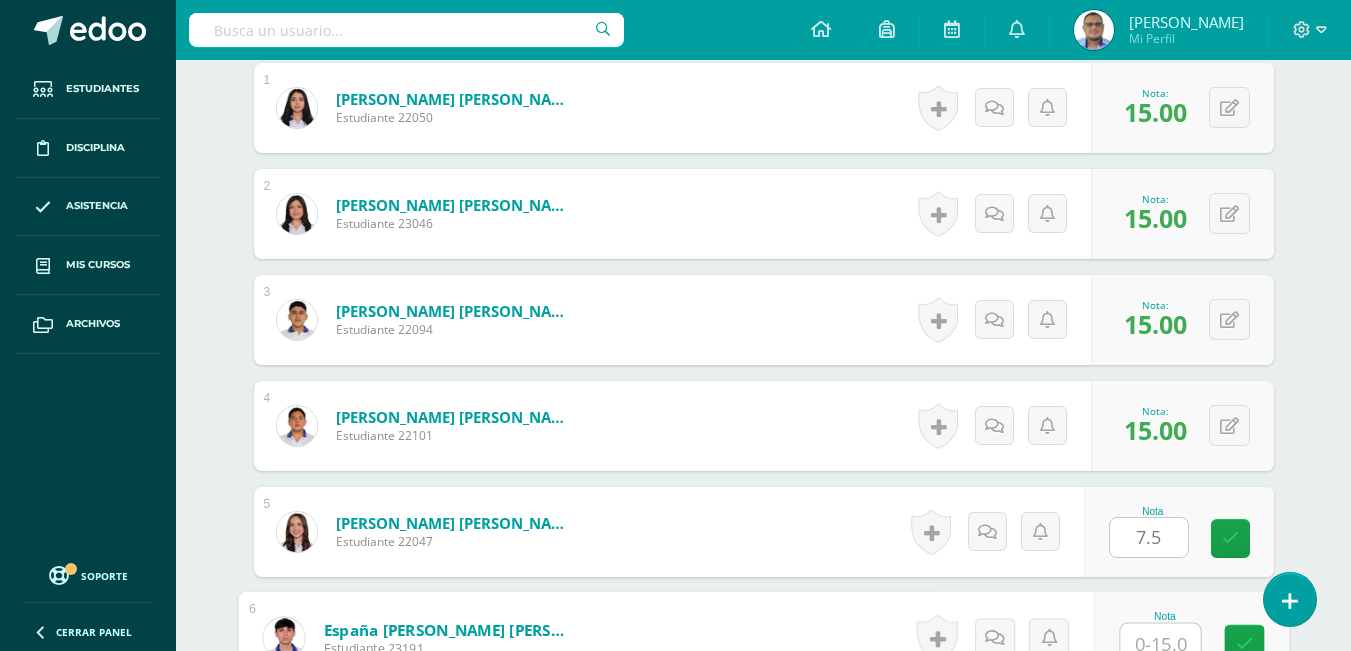 scroll, scrollTop: 663, scrollLeft: 0, axis: vertical 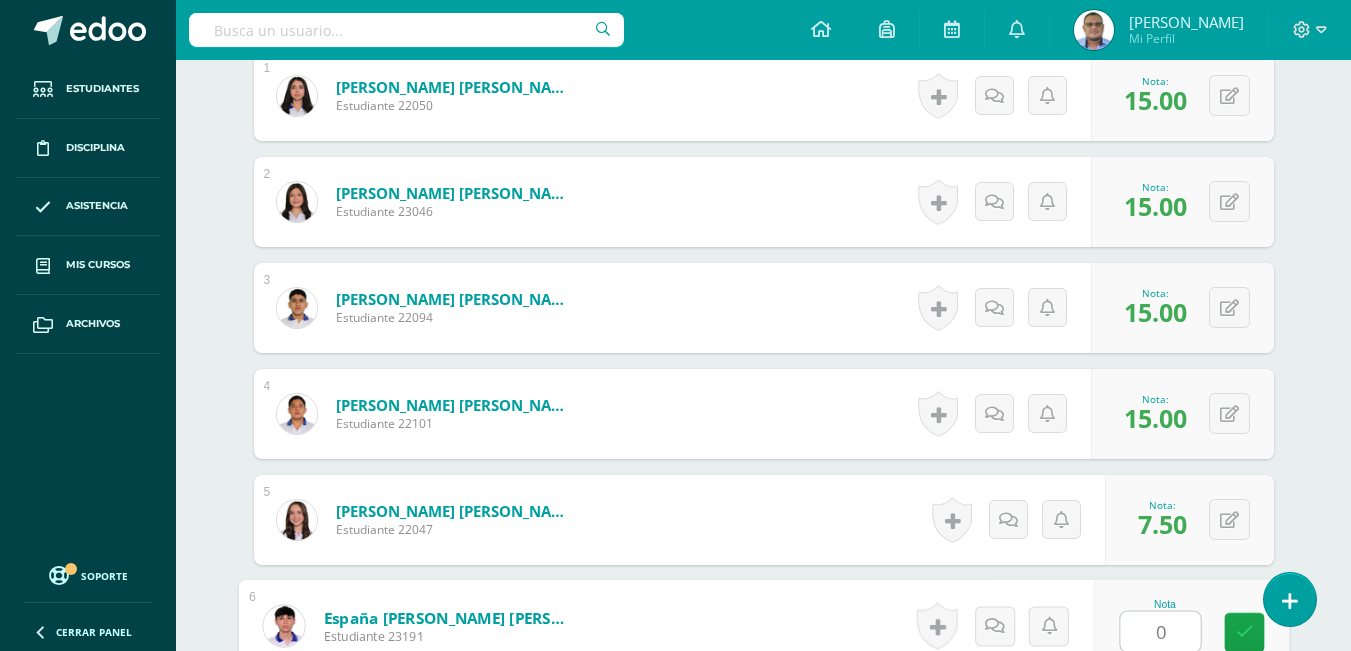 type on "0" 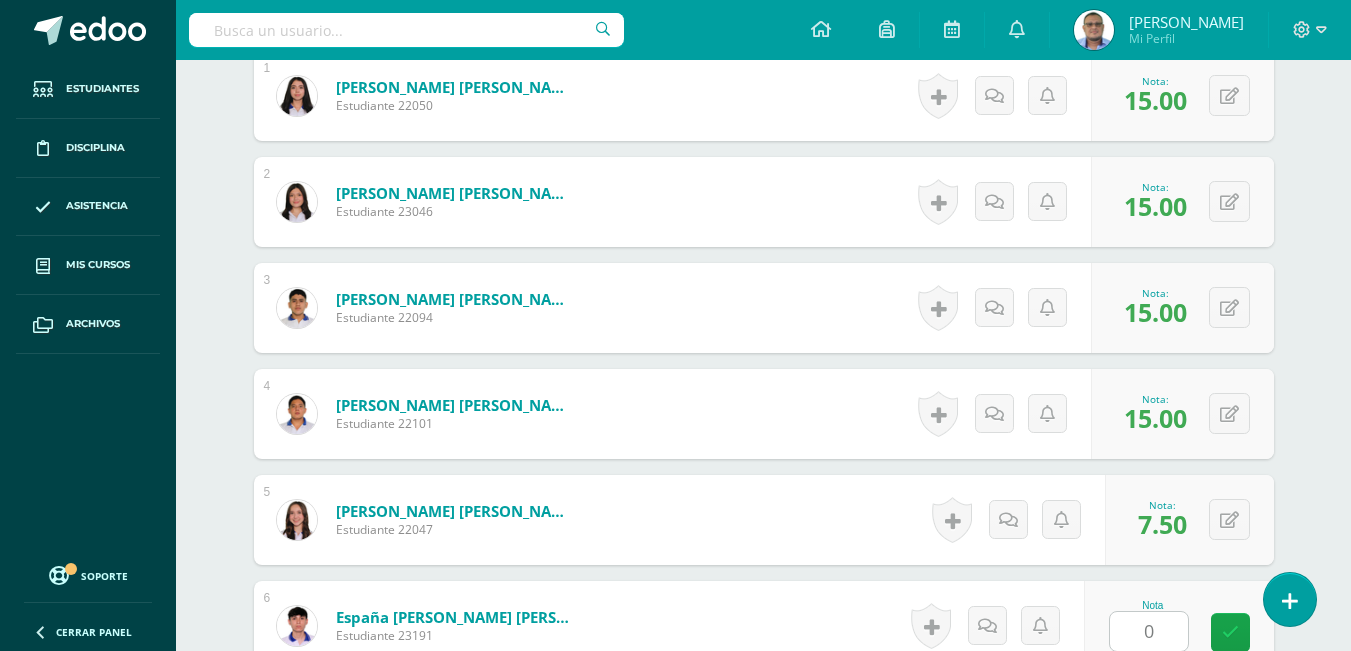 scroll, scrollTop: 1075, scrollLeft: 0, axis: vertical 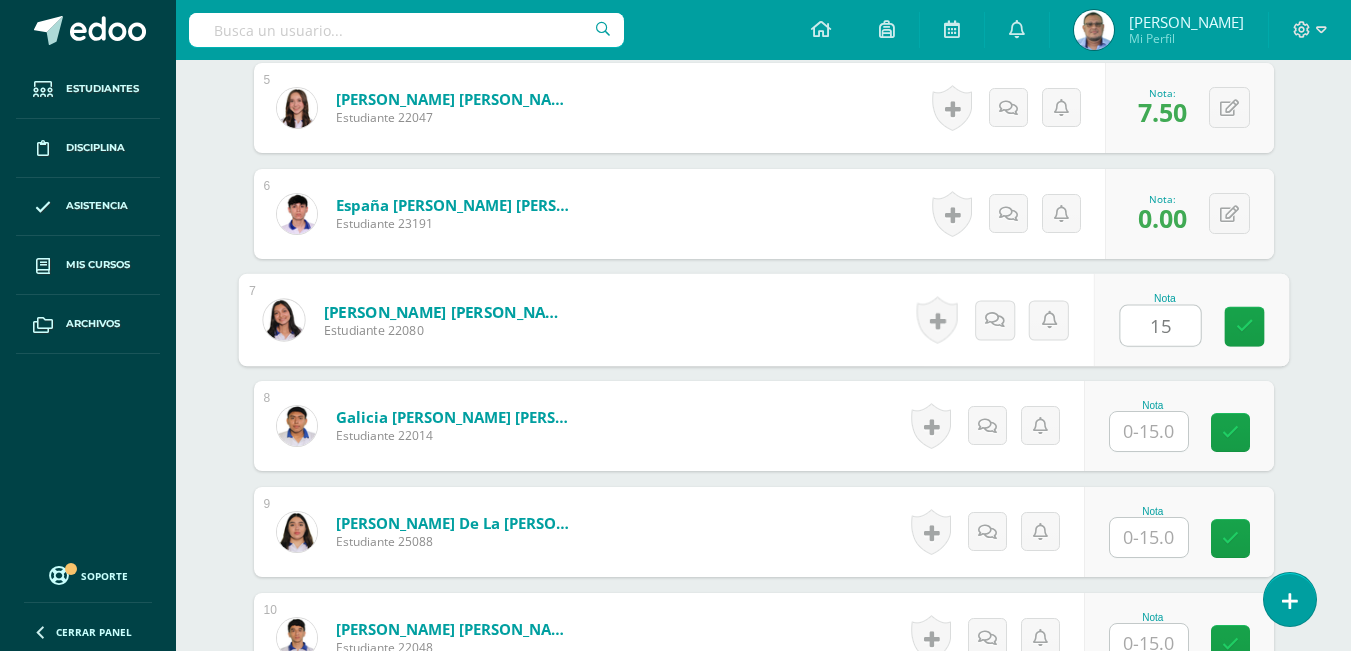 type on "15" 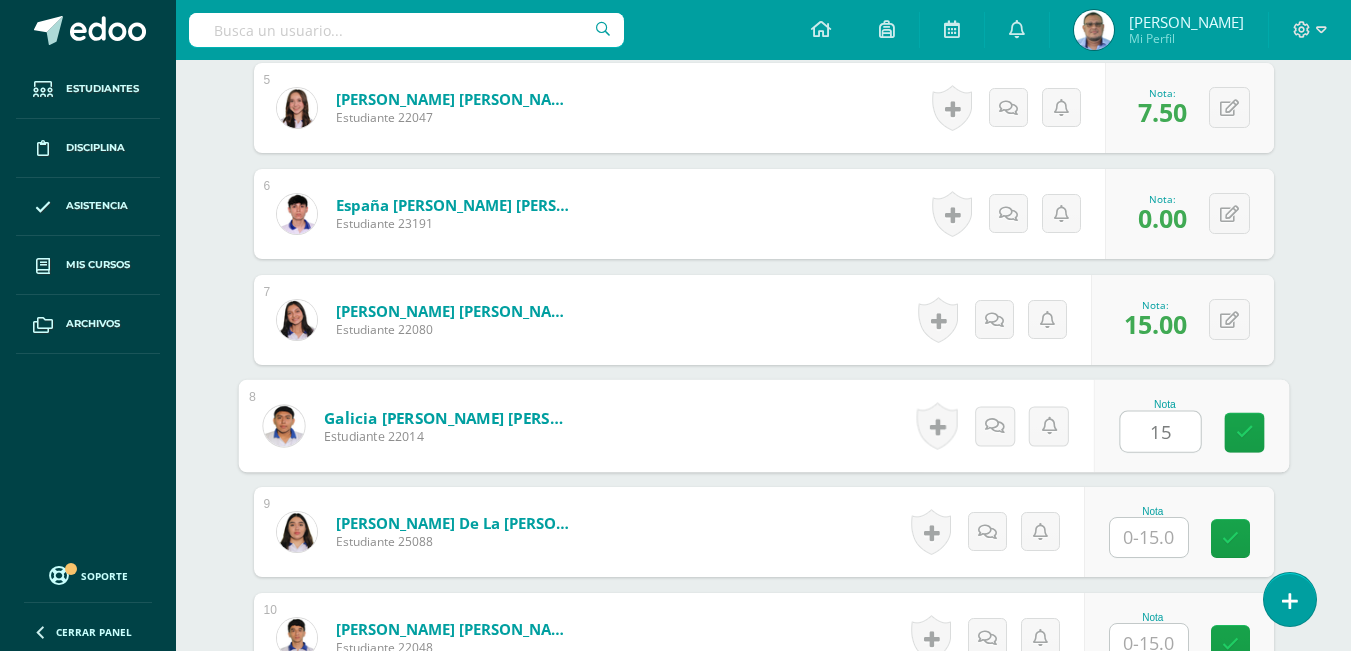 type on "15" 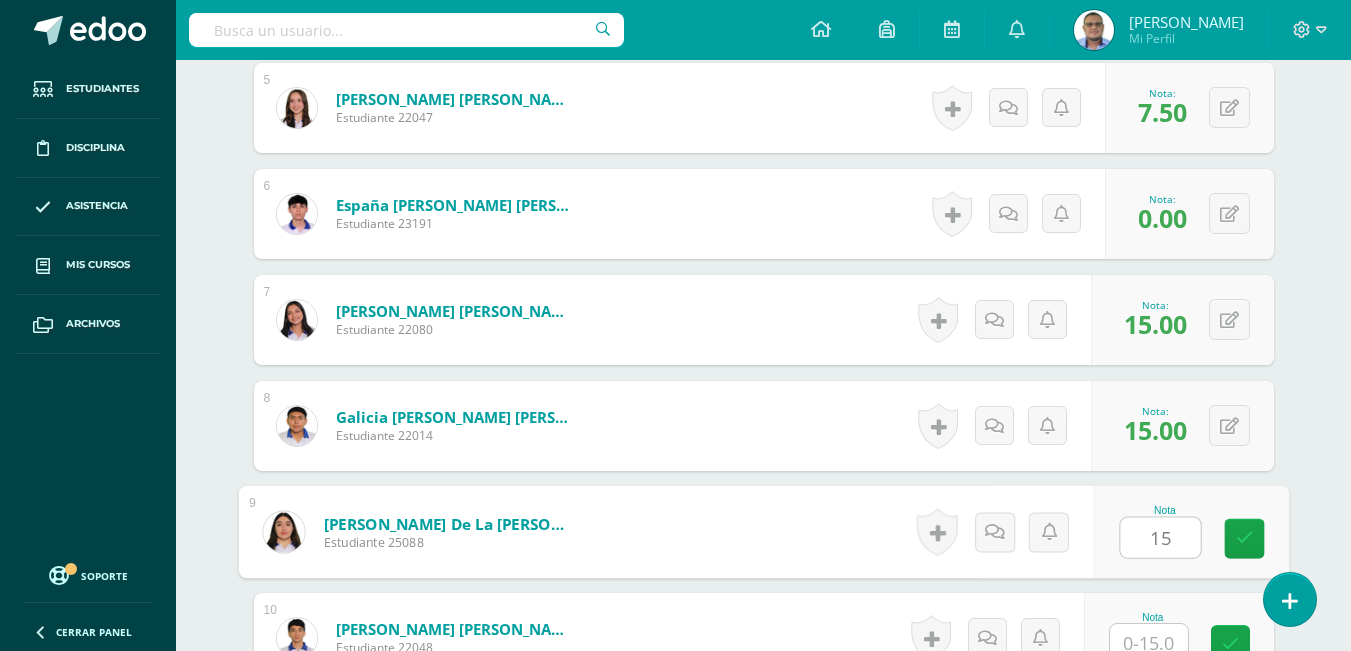 type on "15" 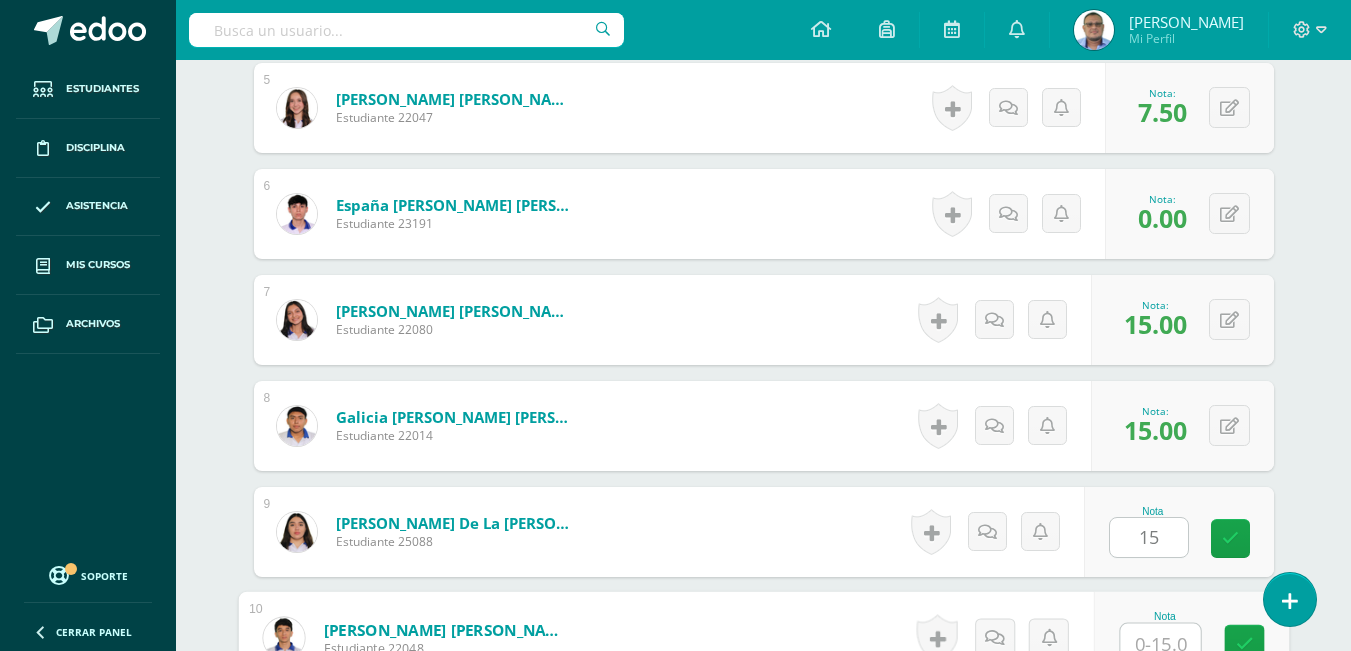 scroll, scrollTop: 1087, scrollLeft: 0, axis: vertical 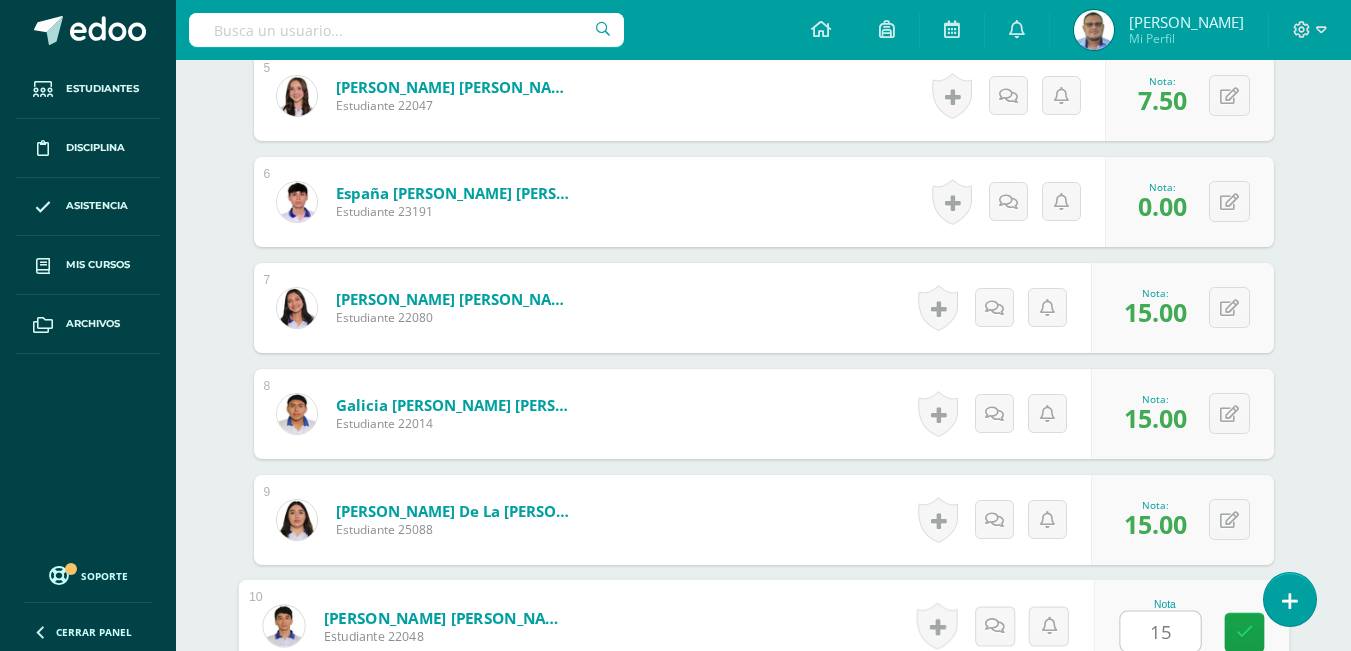 type on "15" 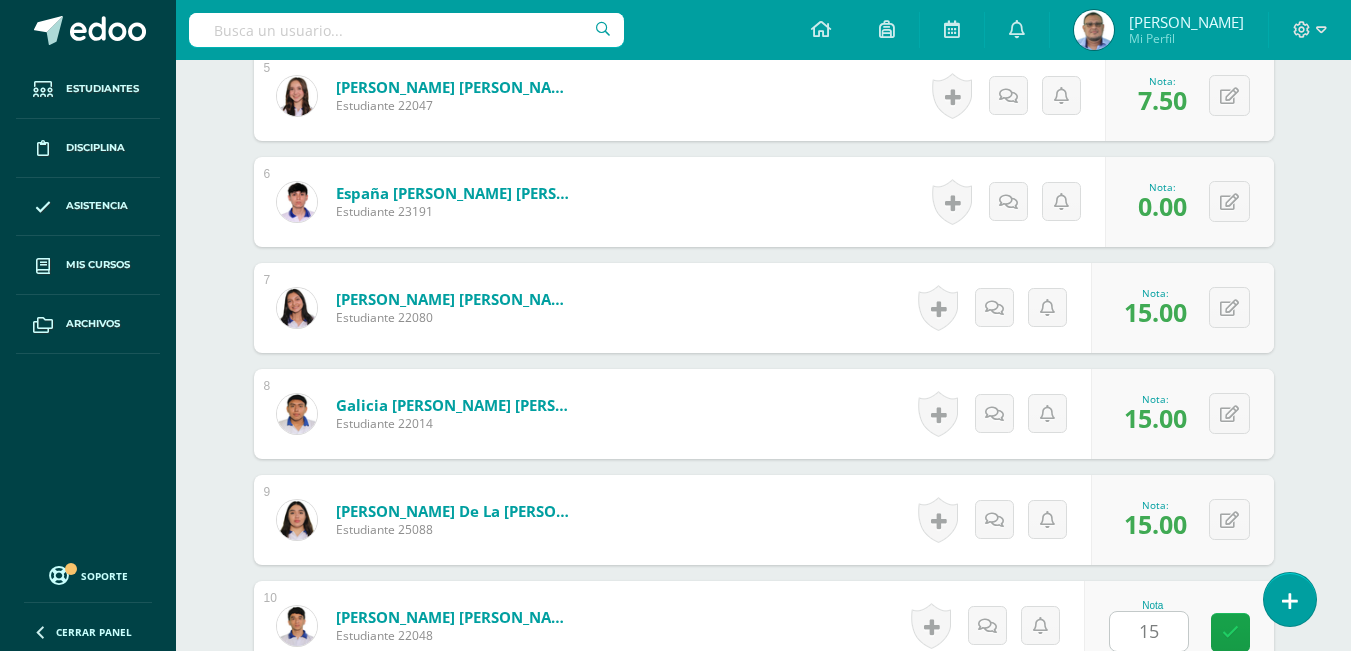 scroll, scrollTop: 1499, scrollLeft: 0, axis: vertical 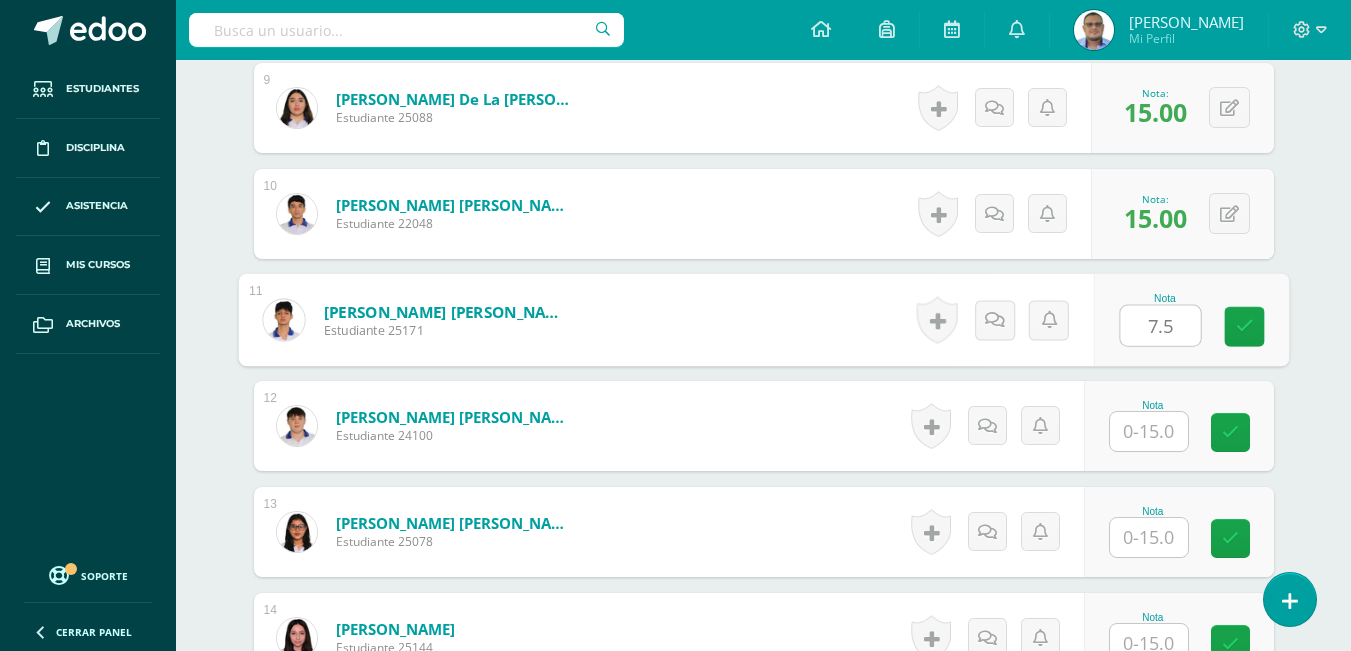 type on "7.5" 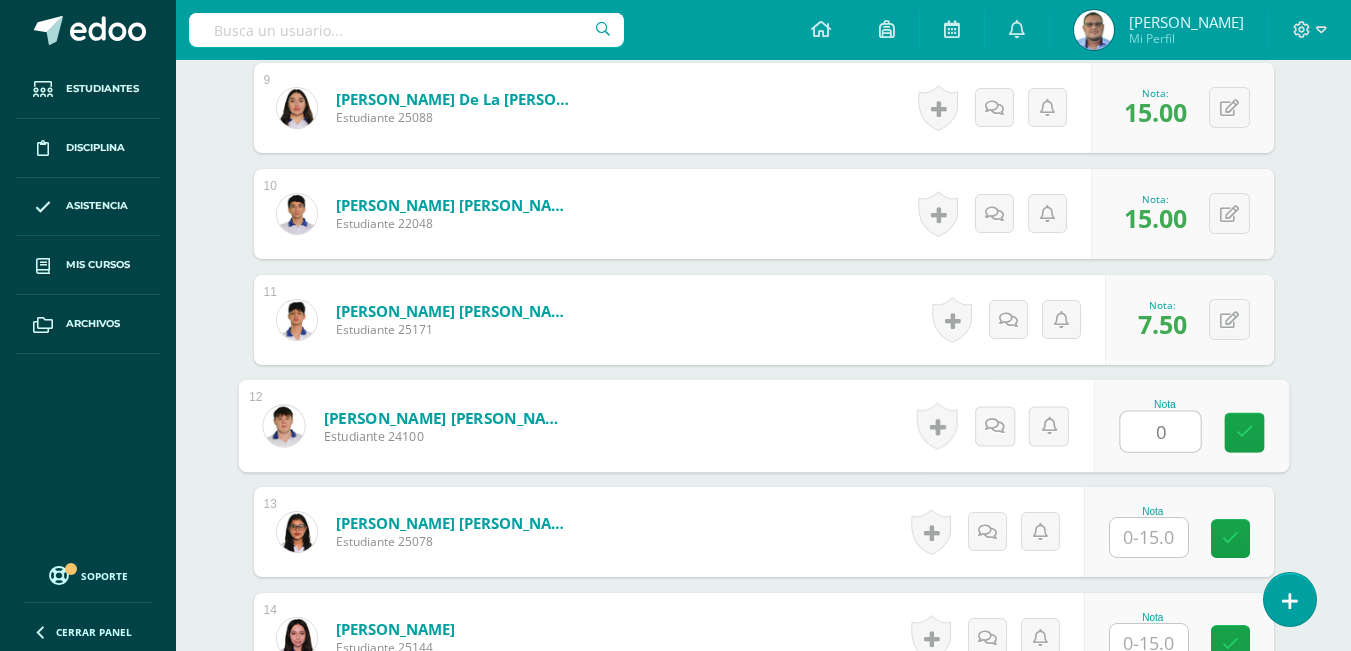 type on "0" 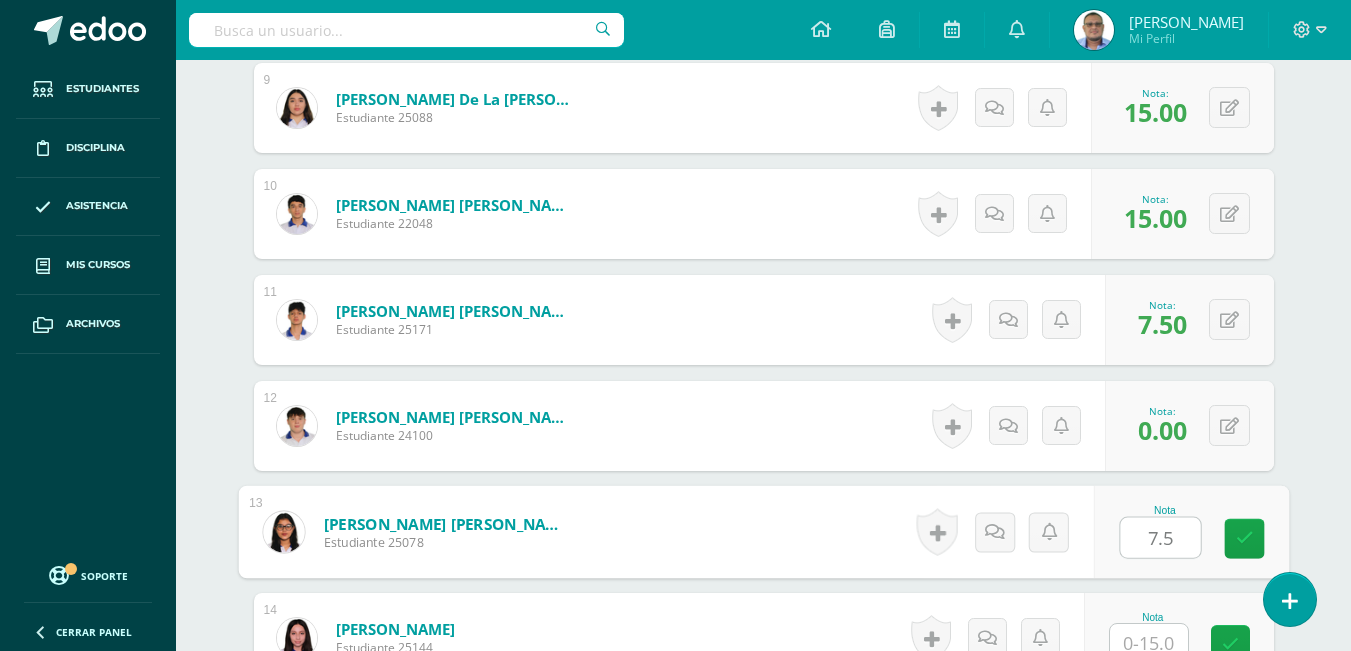 type on "7.5" 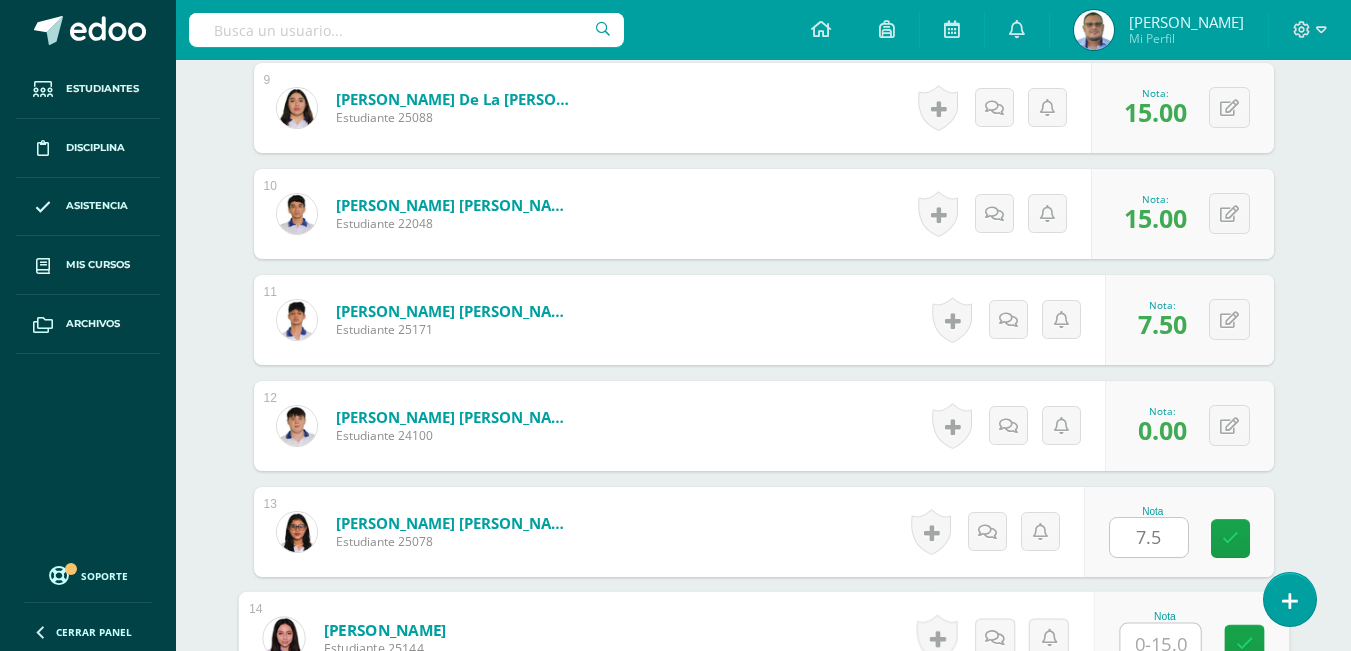 scroll, scrollTop: 1511, scrollLeft: 0, axis: vertical 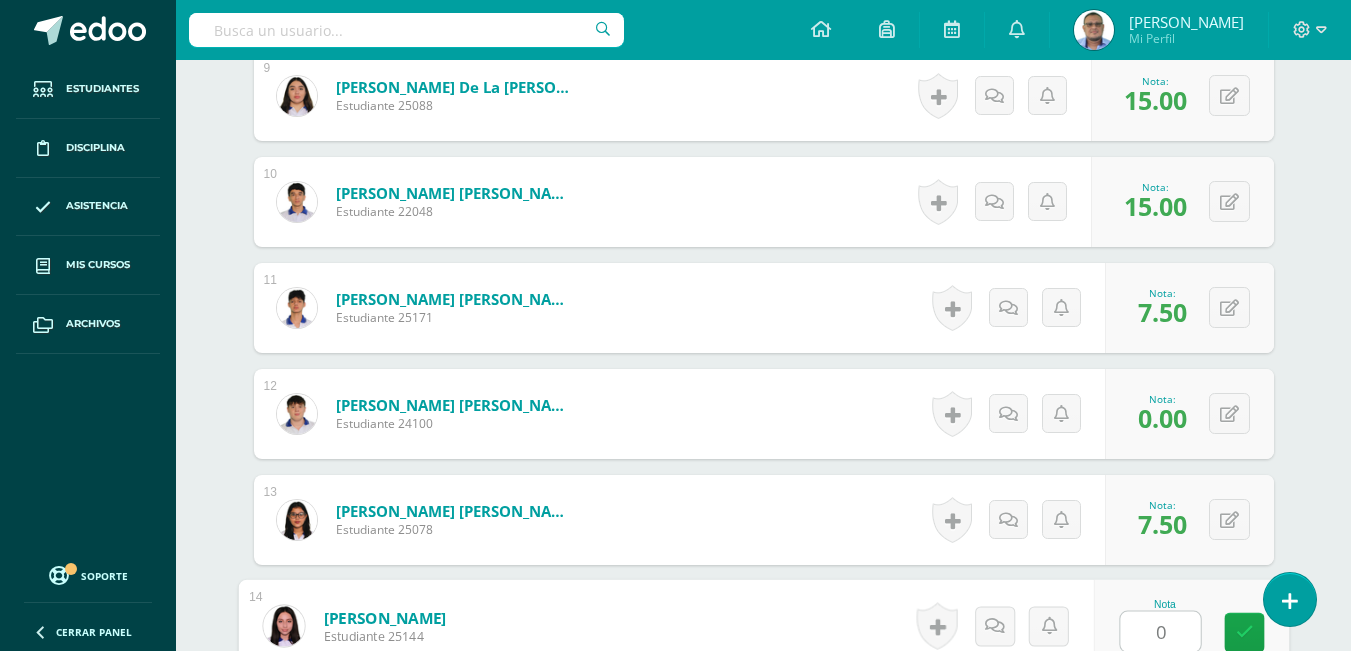 type on "0" 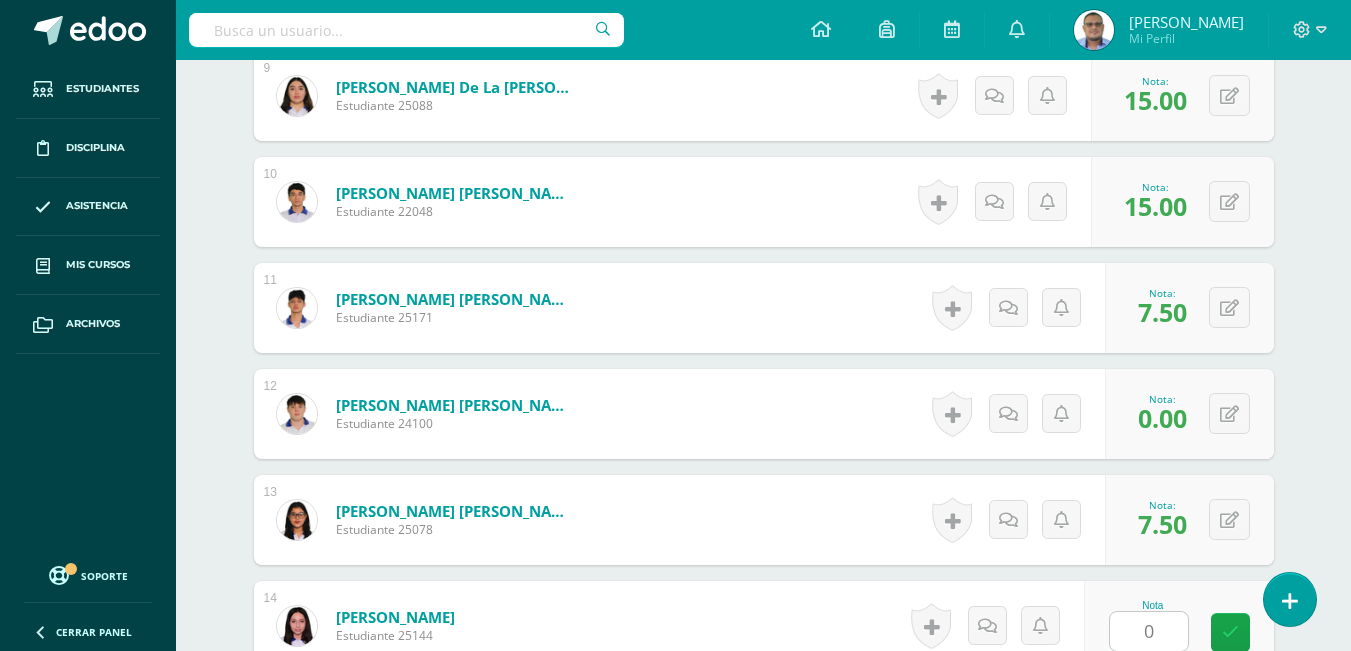 scroll, scrollTop: 1923, scrollLeft: 0, axis: vertical 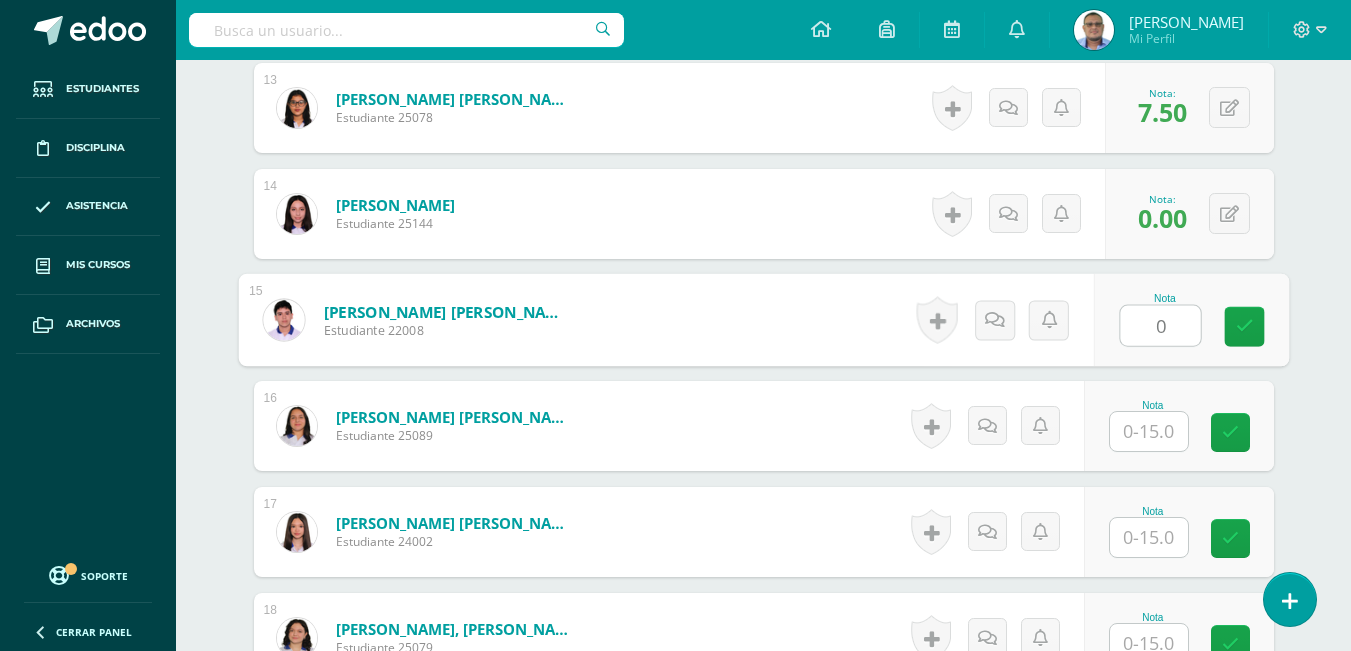 type on "0" 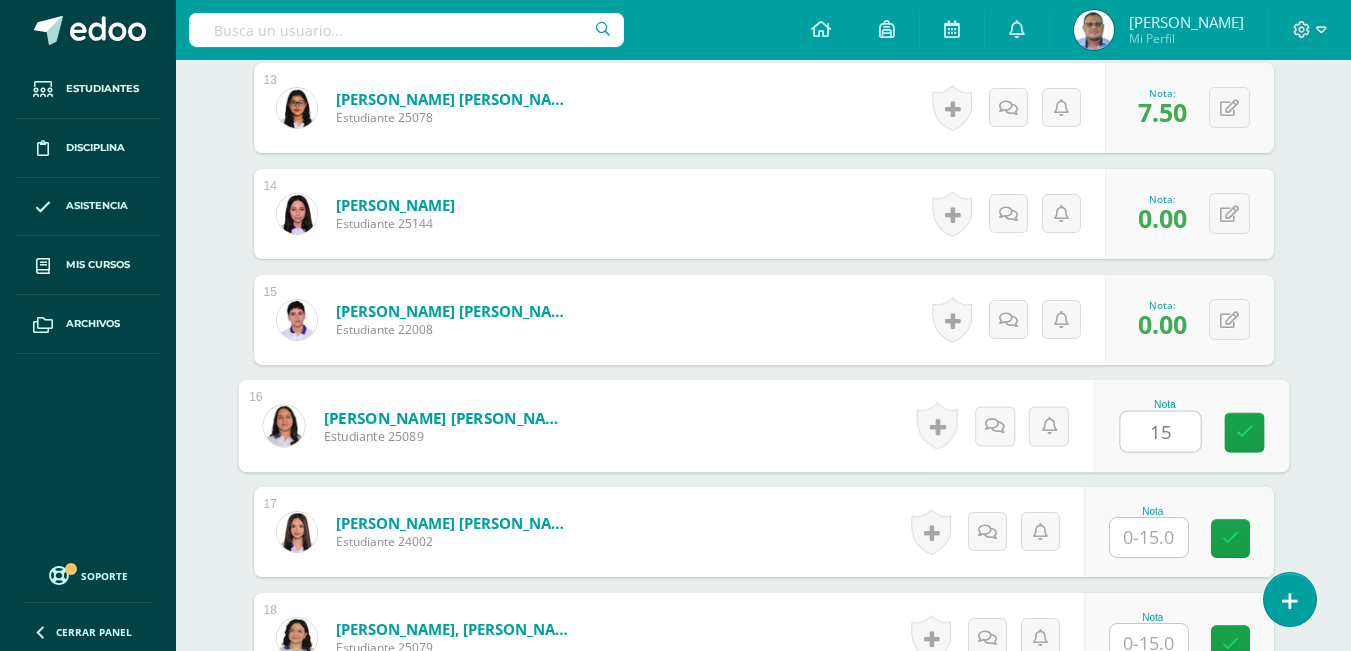 type on "15" 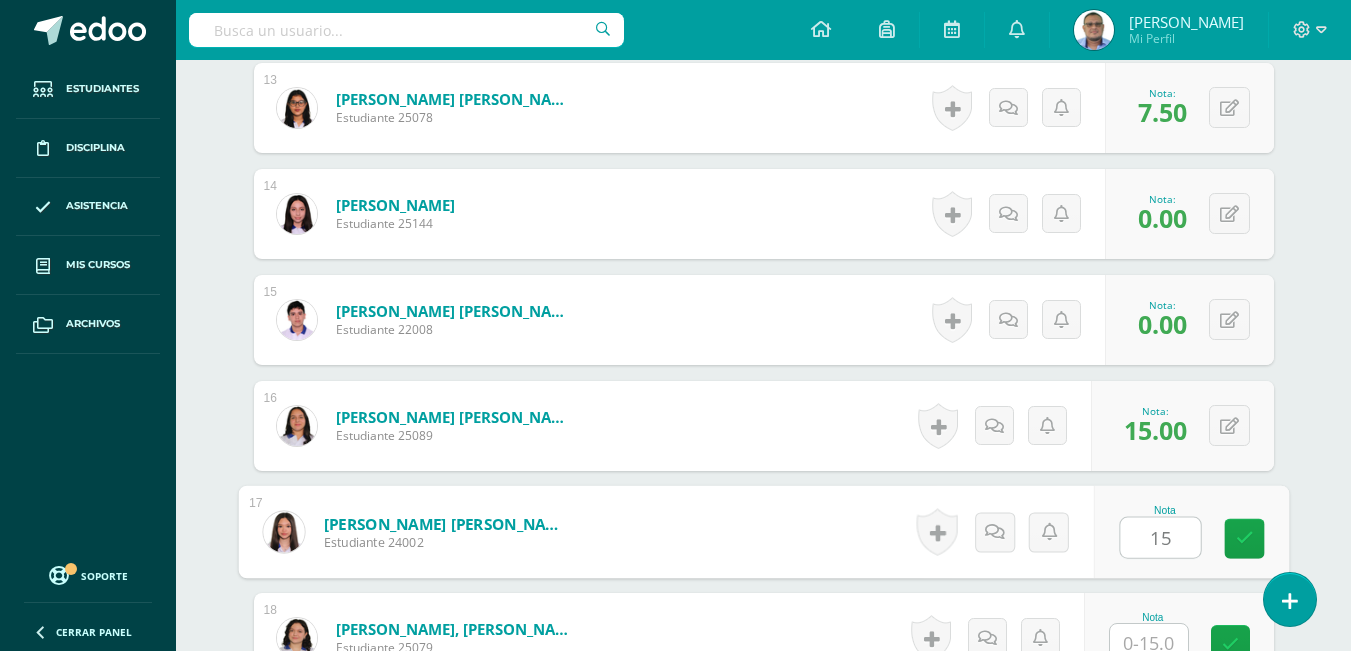 type on "15" 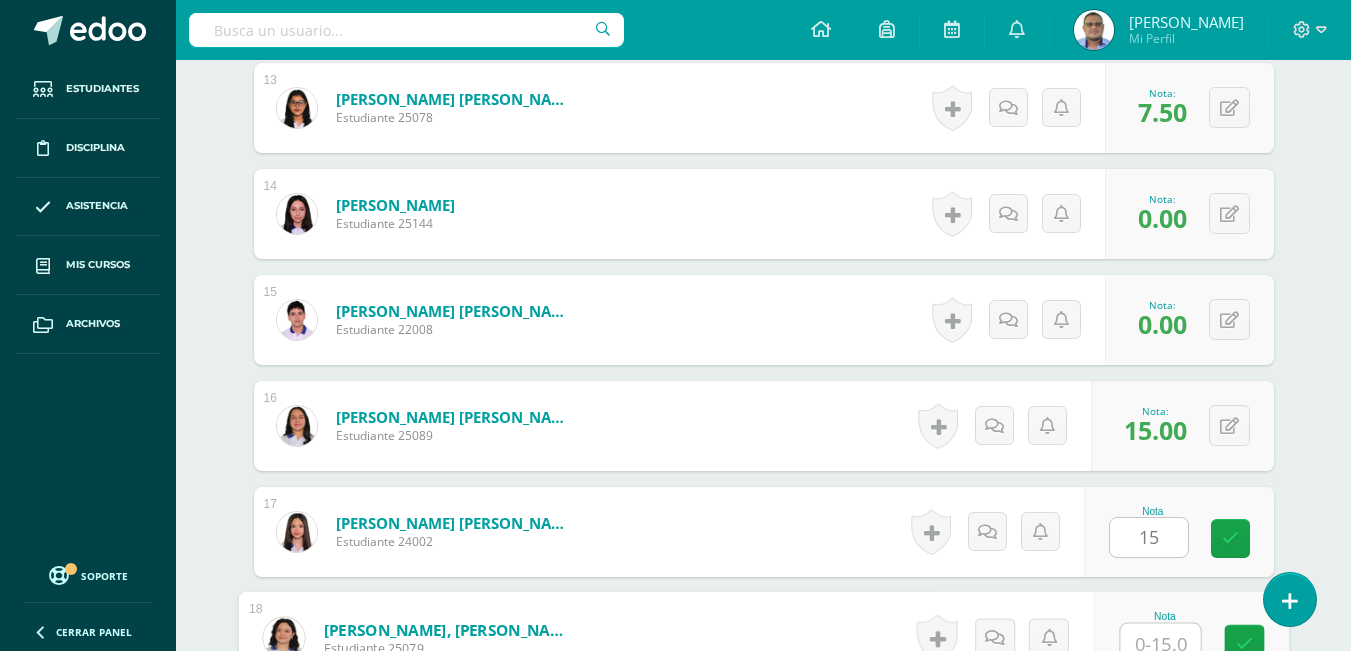 scroll, scrollTop: 1935, scrollLeft: 0, axis: vertical 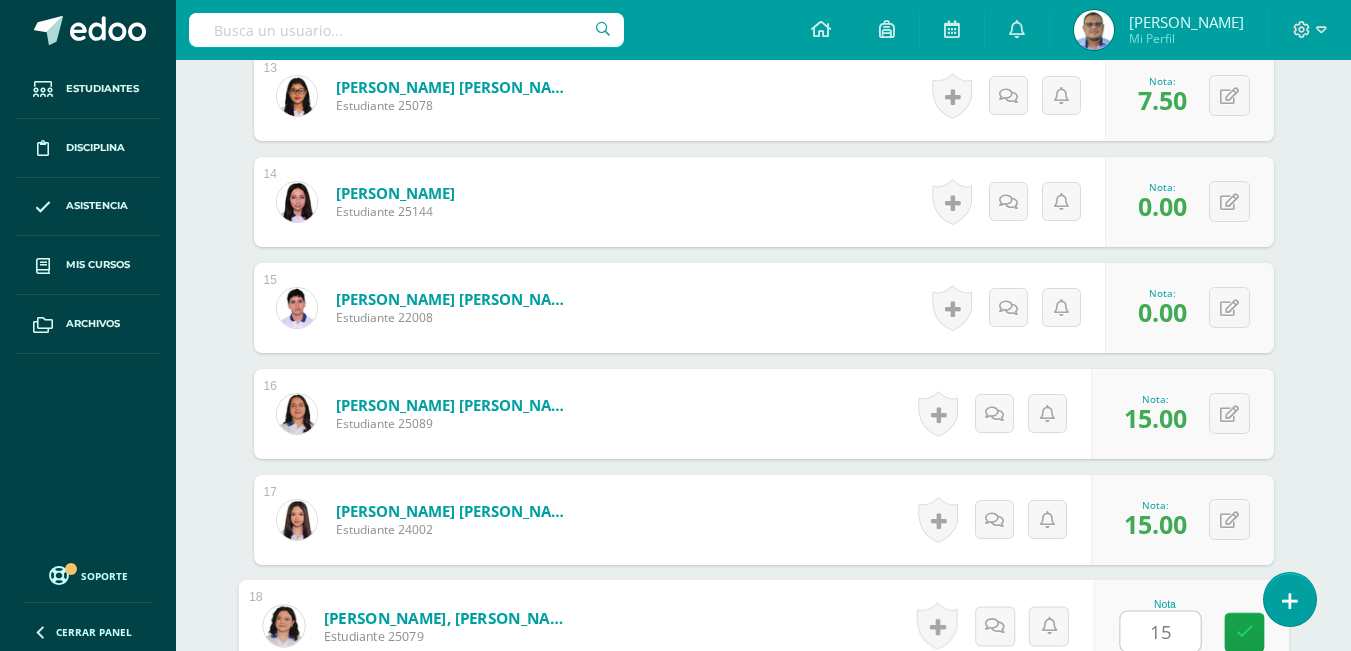 type on "15" 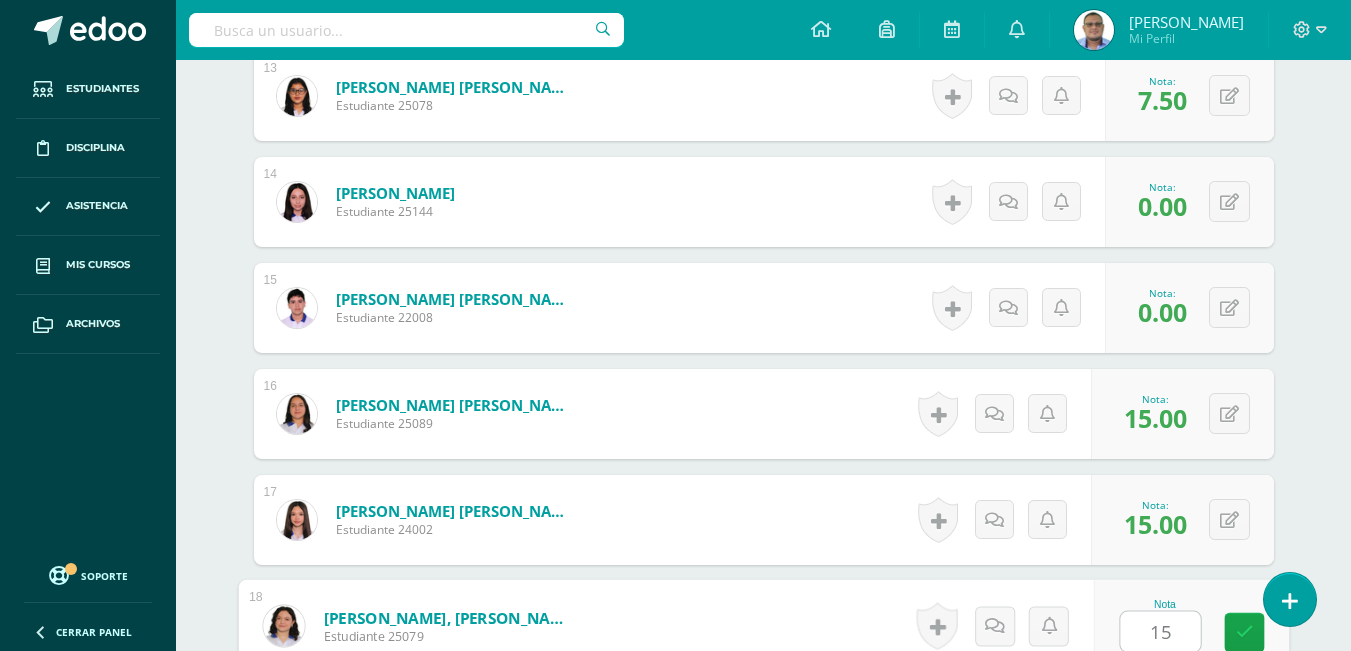 scroll, scrollTop: 2347, scrollLeft: 0, axis: vertical 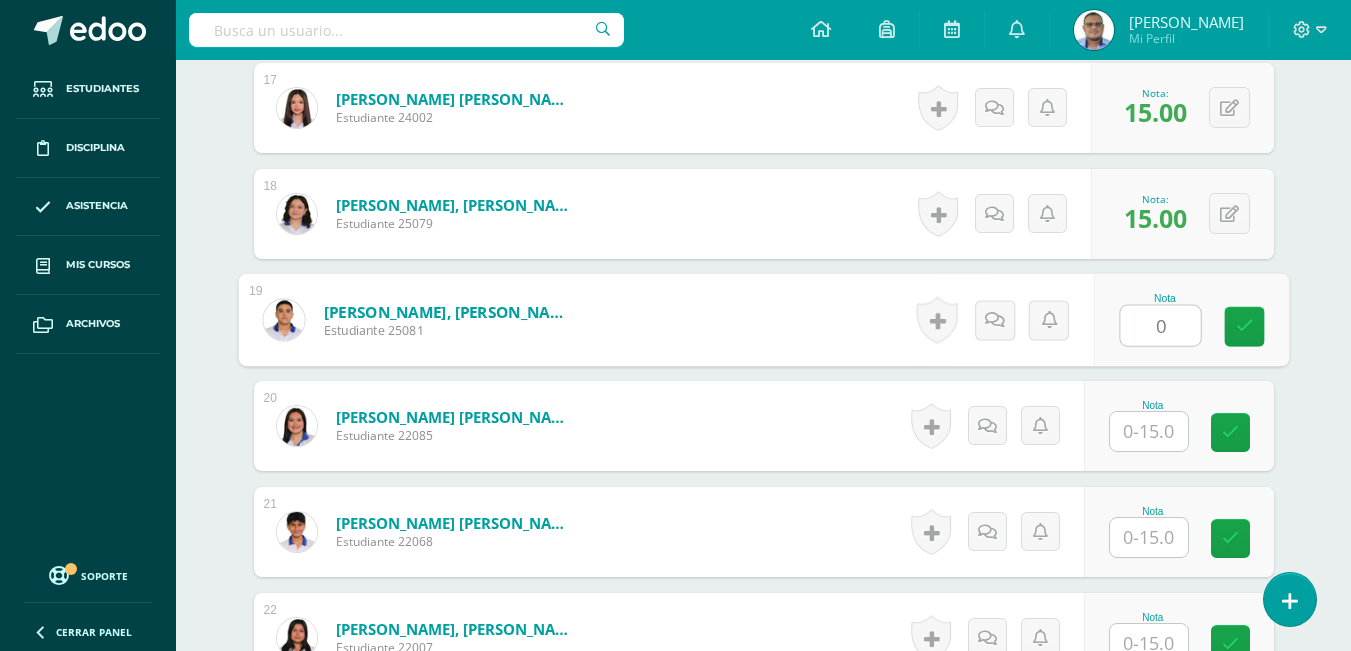 type on "0" 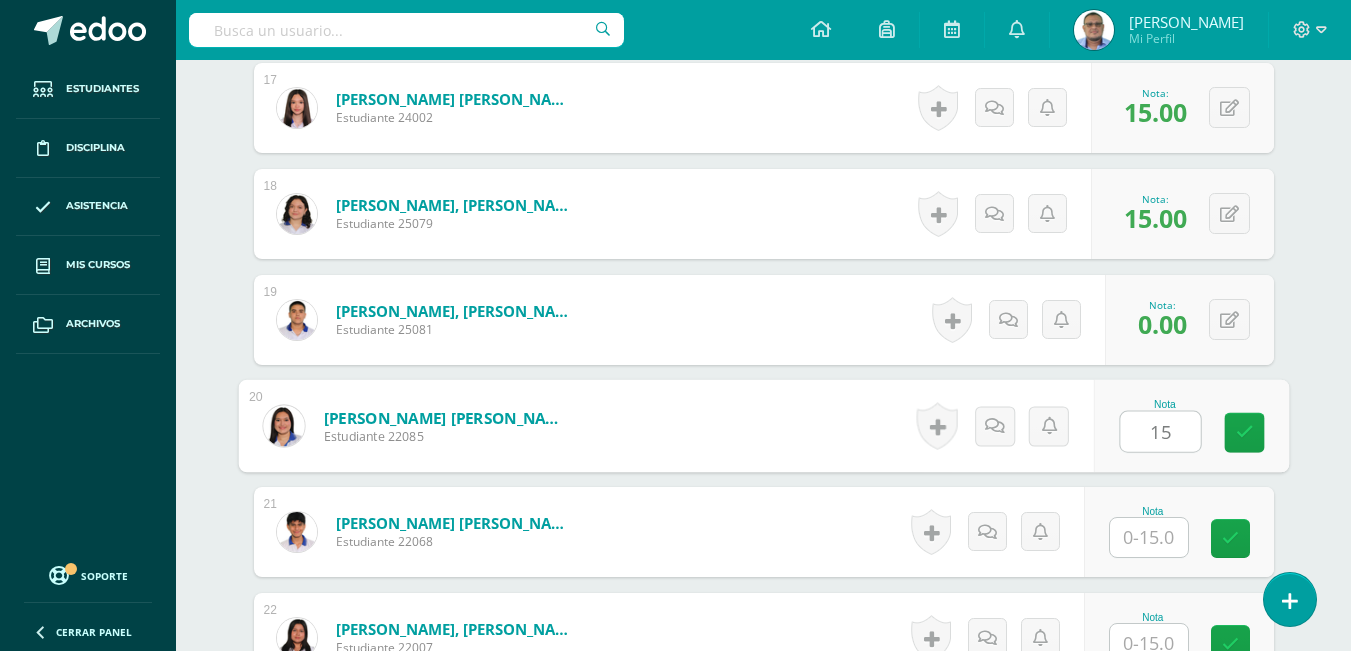 type on "15" 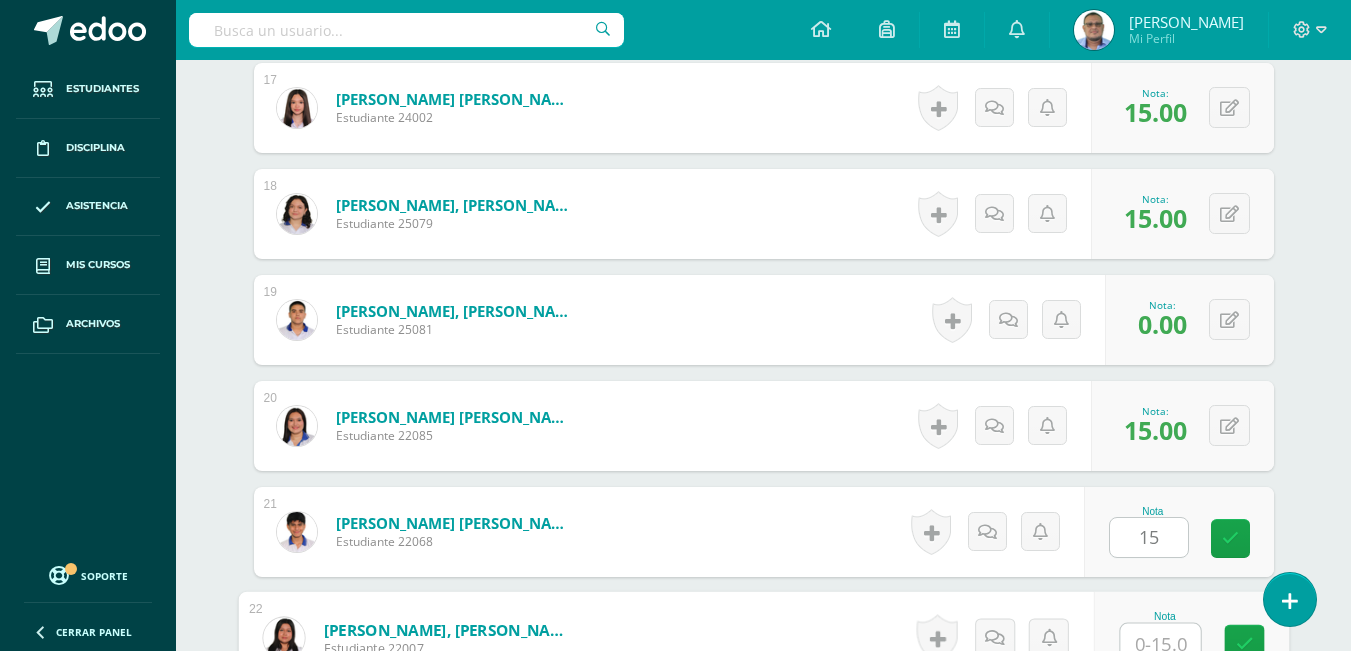 scroll, scrollTop: 2359, scrollLeft: 0, axis: vertical 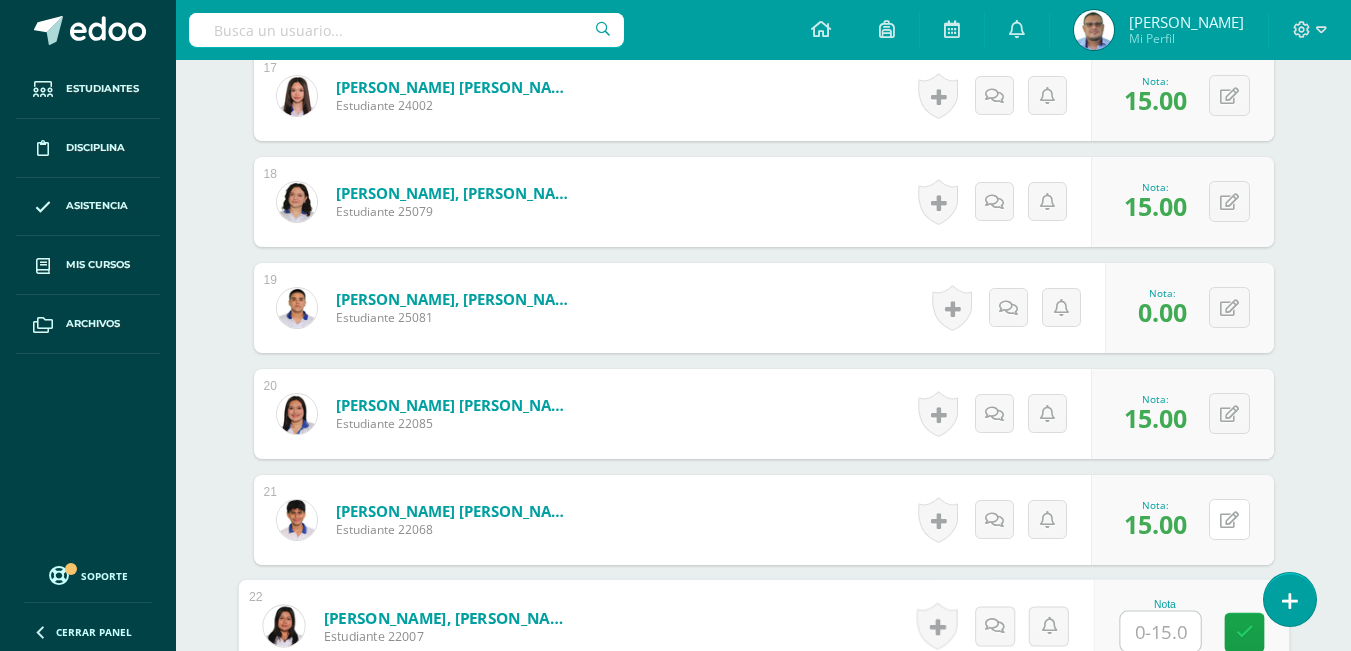 click at bounding box center (1229, 519) 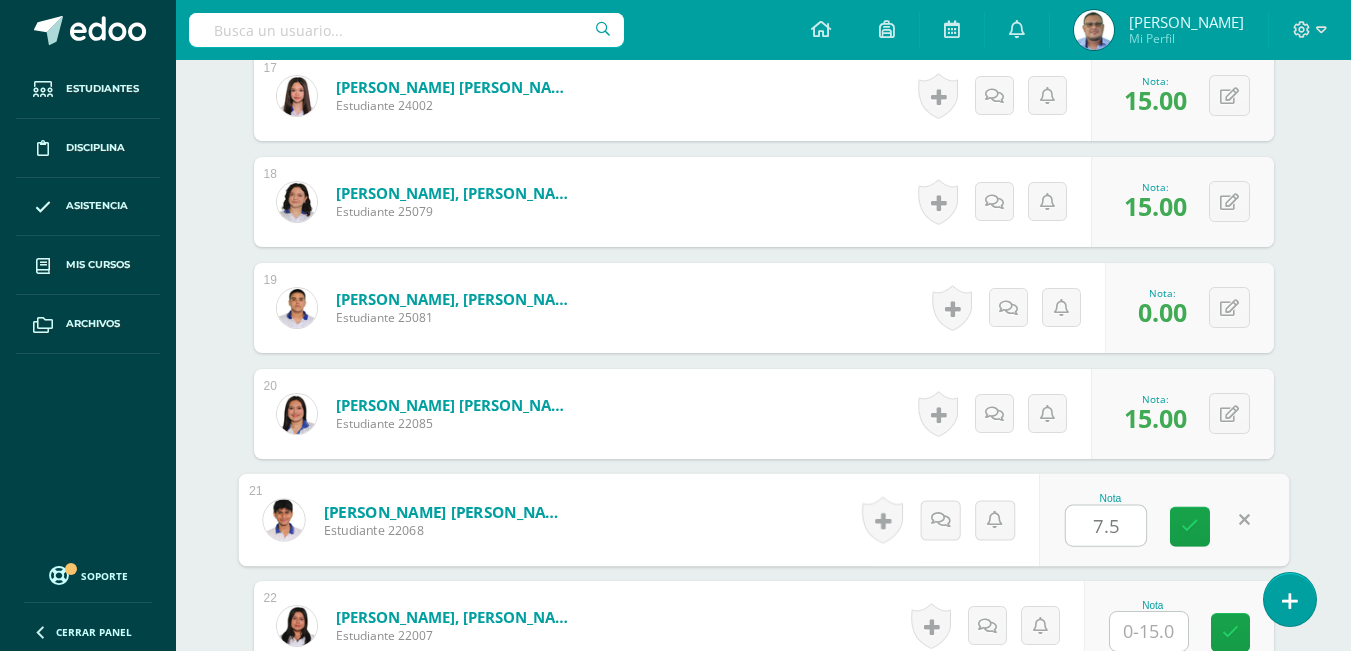 type on "7.5" 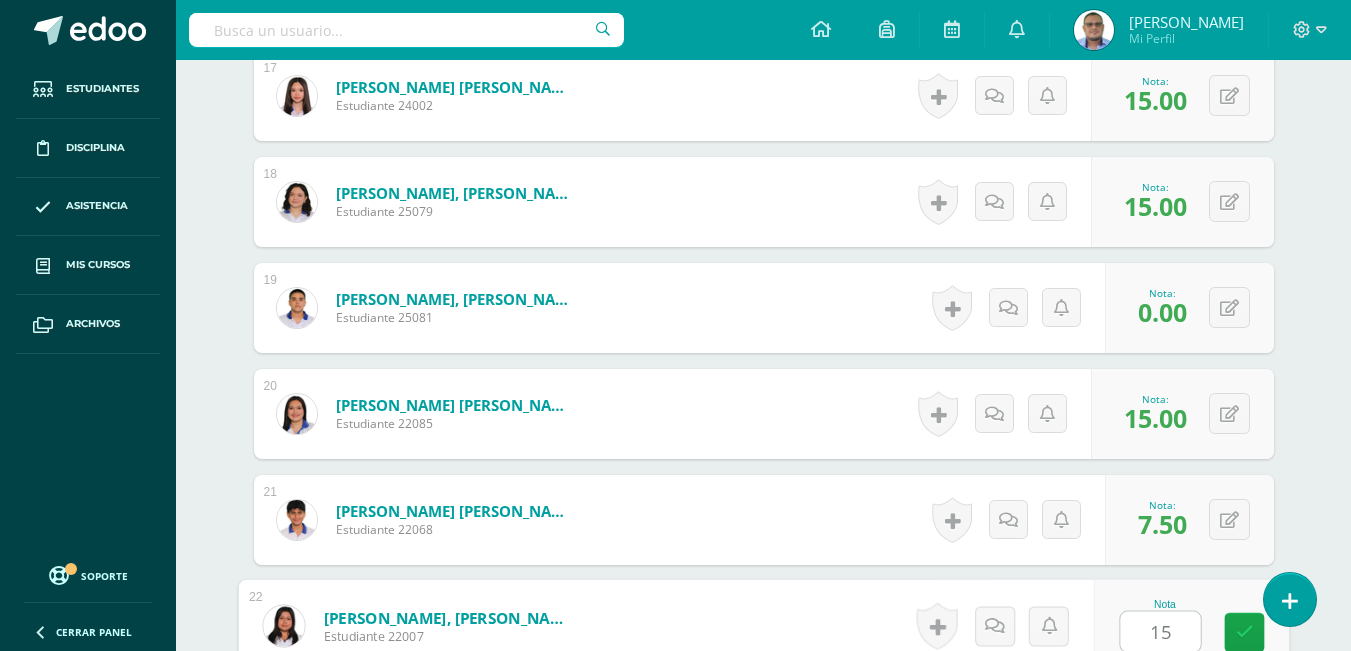 type on "15" 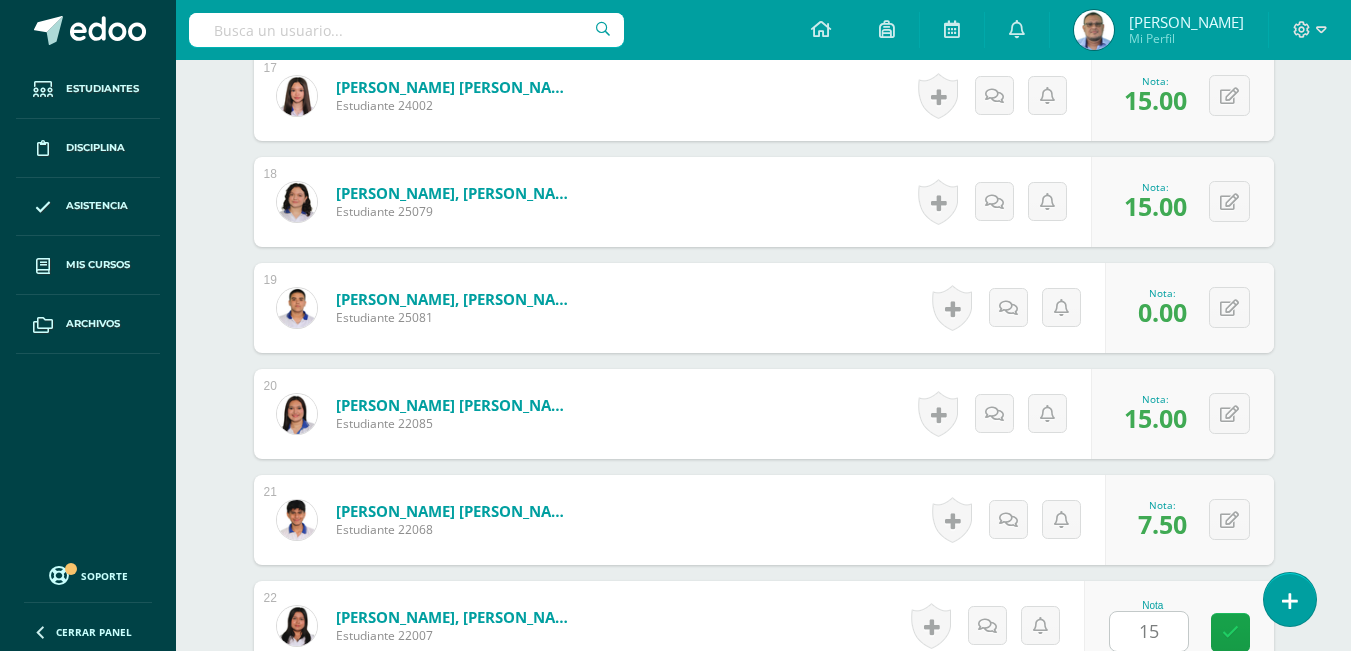scroll, scrollTop: 2771, scrollLeft: 0, axis: vertical 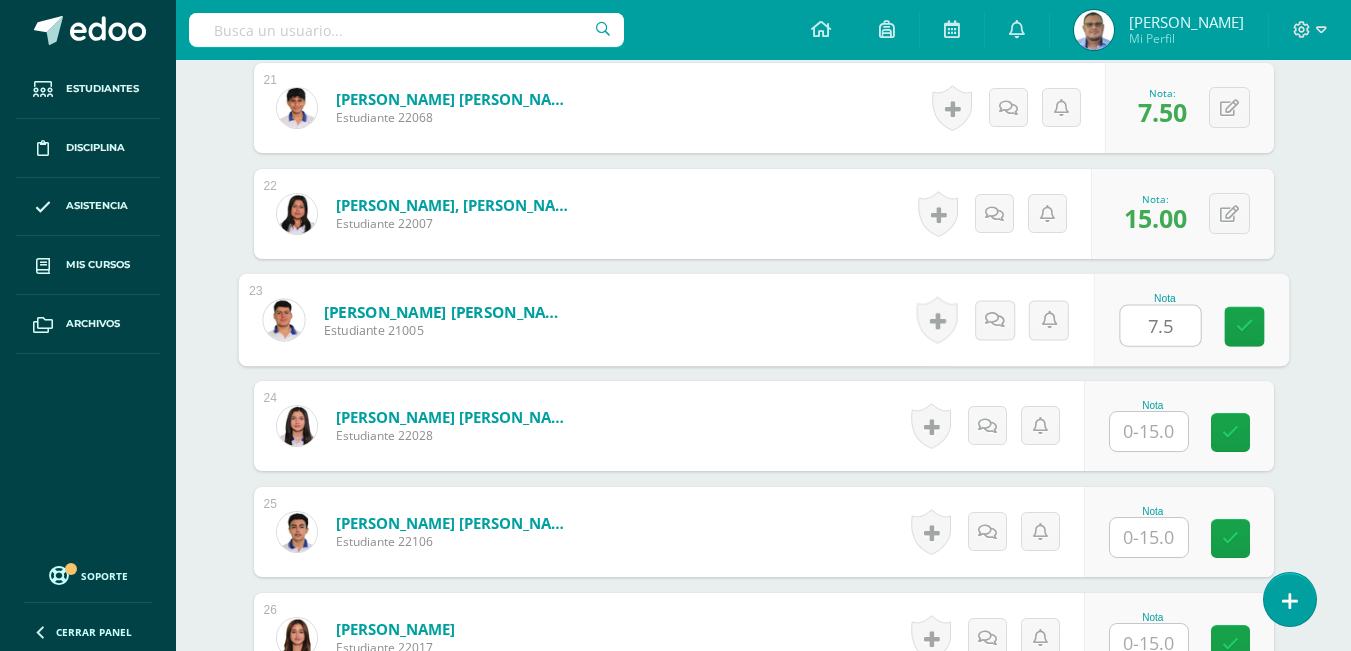 type on "7.5" 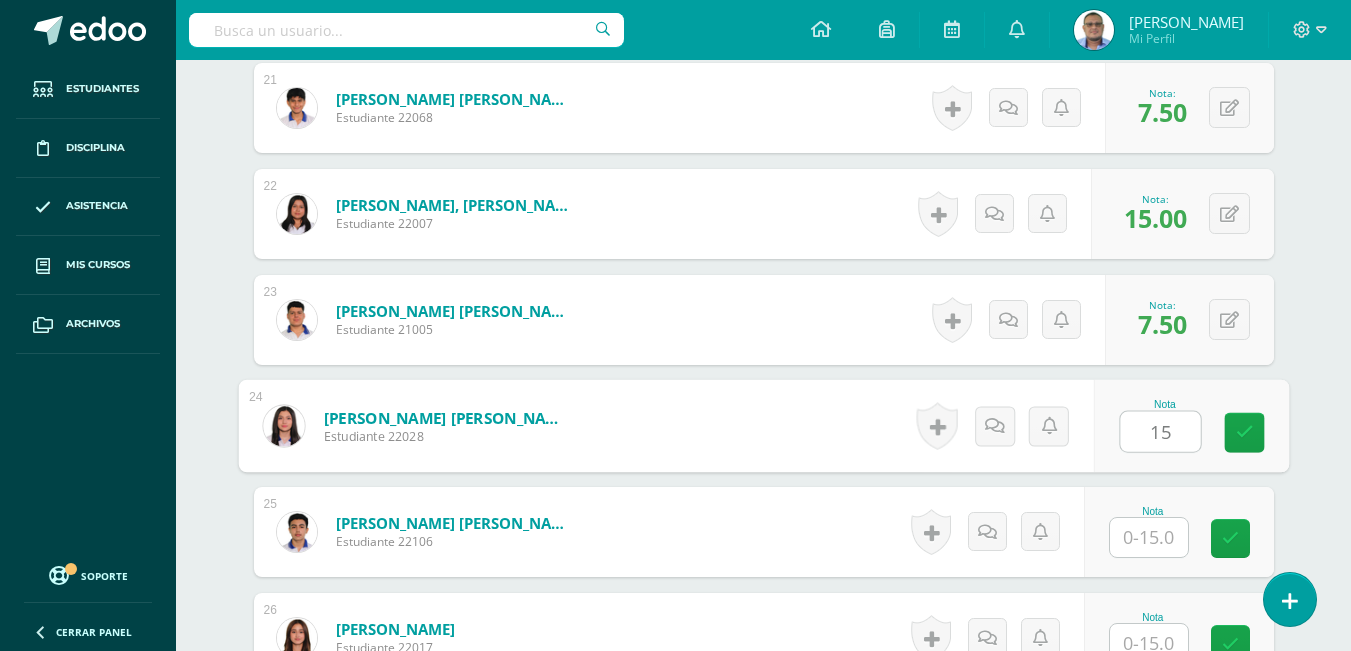 type on "15" 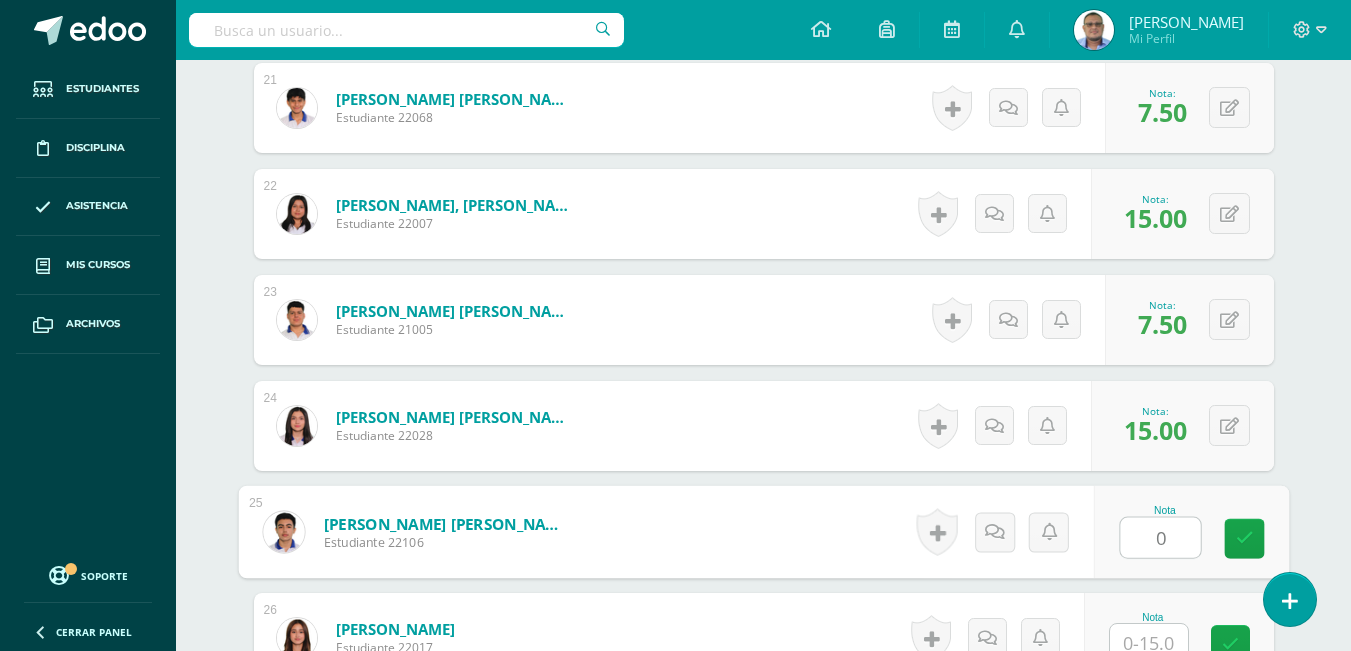 type on "0" 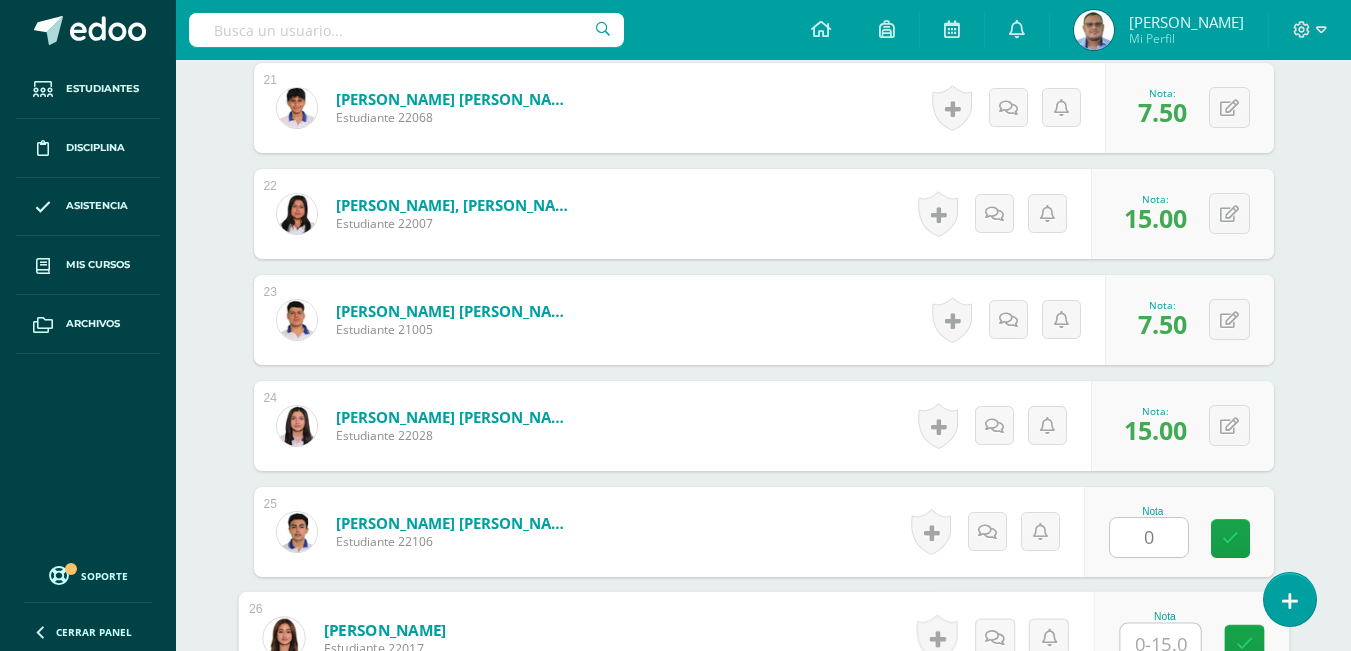 scroll, scrollTop: 2783, scrollLeft: 0, axis: vertical 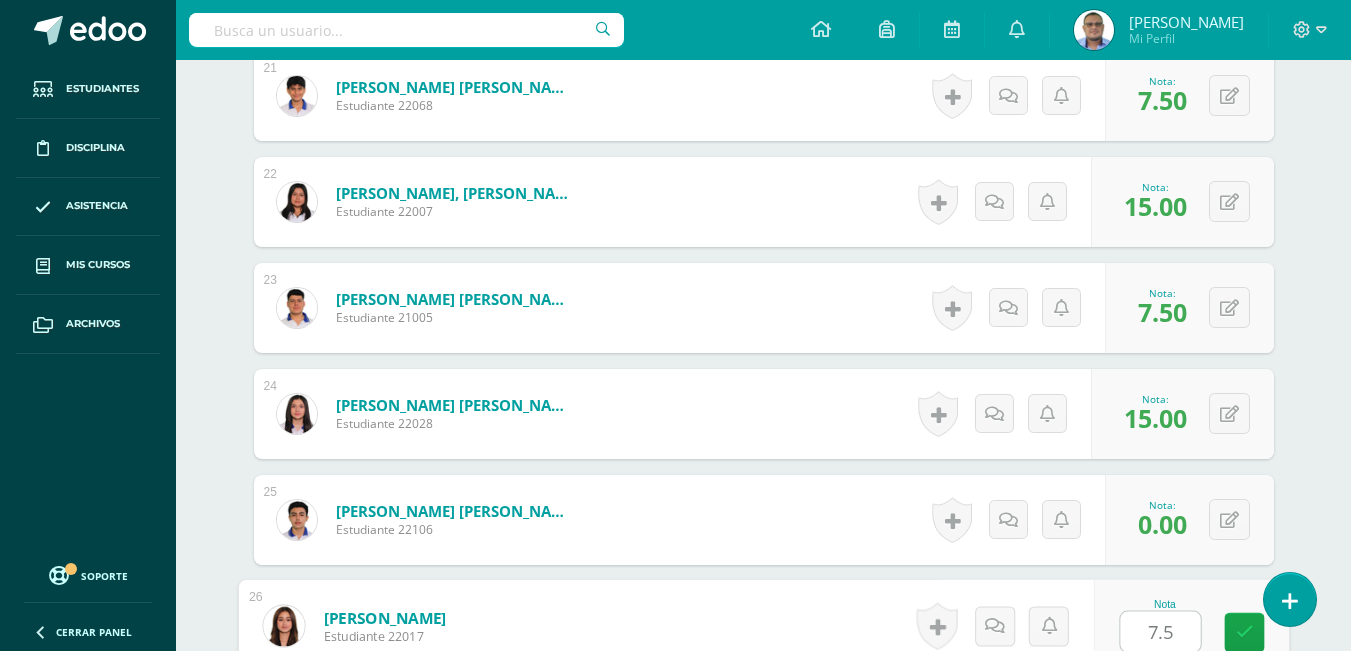 type on "7.5" 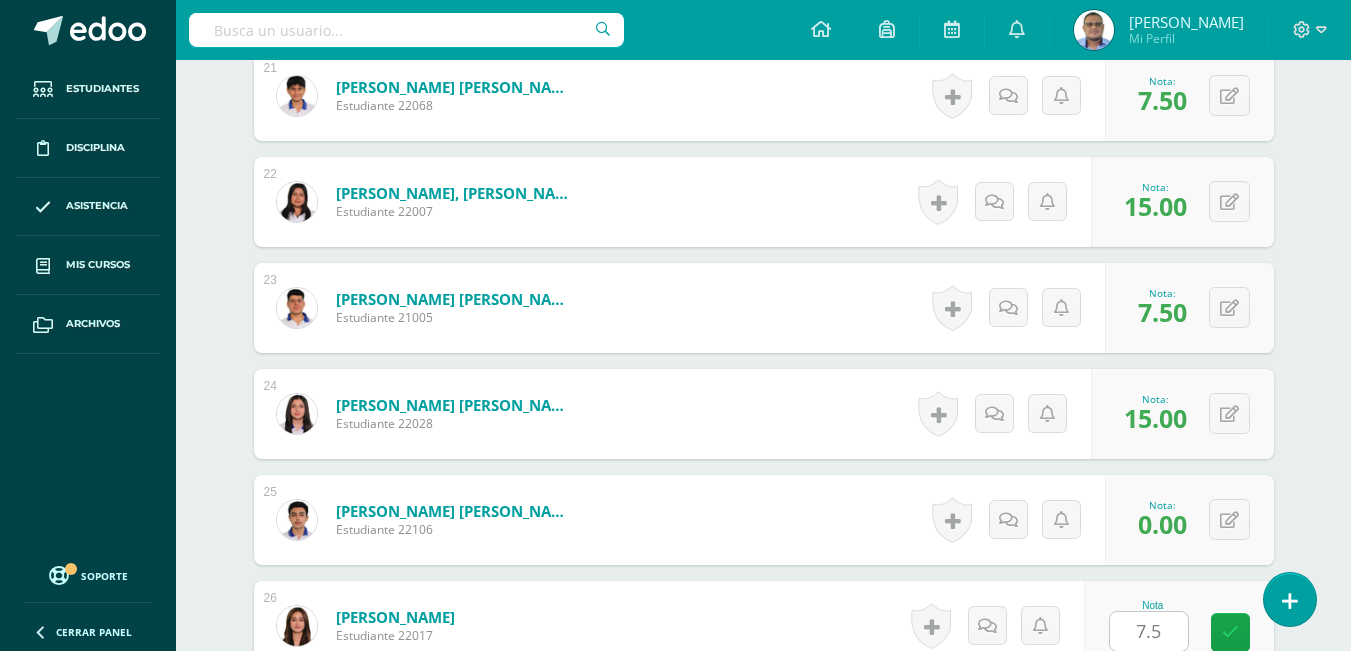 scroll, scrollTop: 3195, scrollLeft: 0, axis: vertical 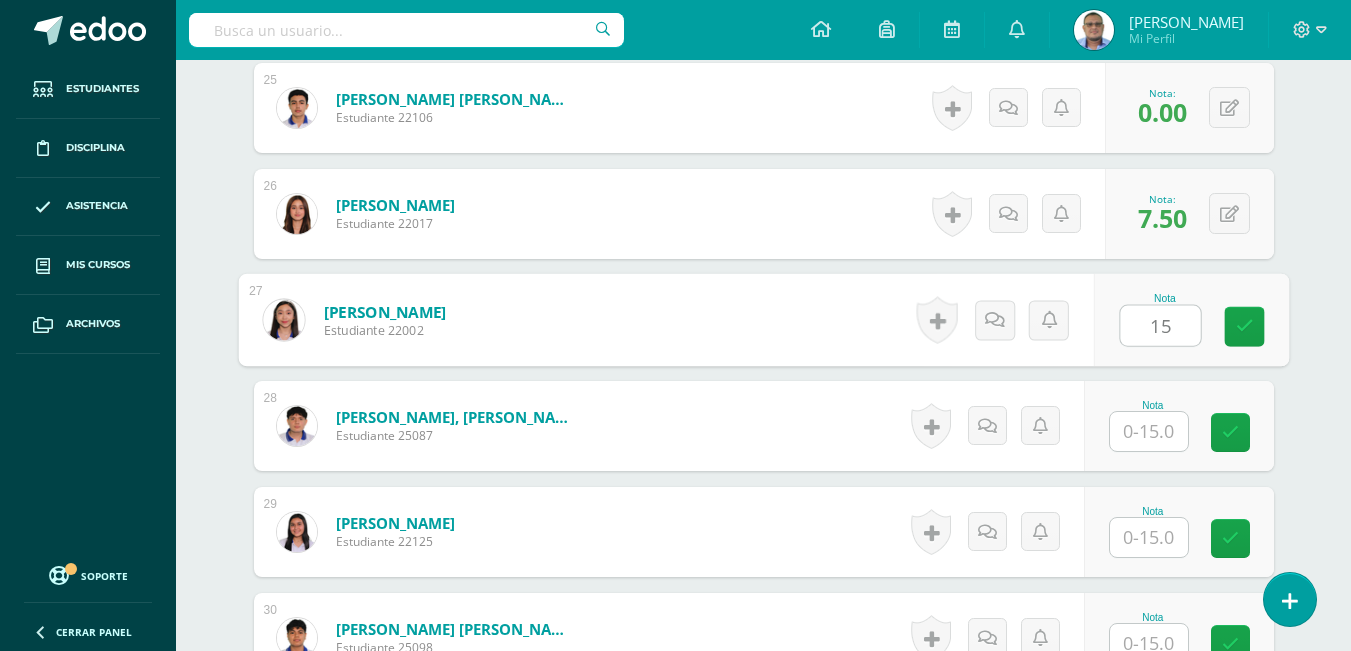 type on "1" 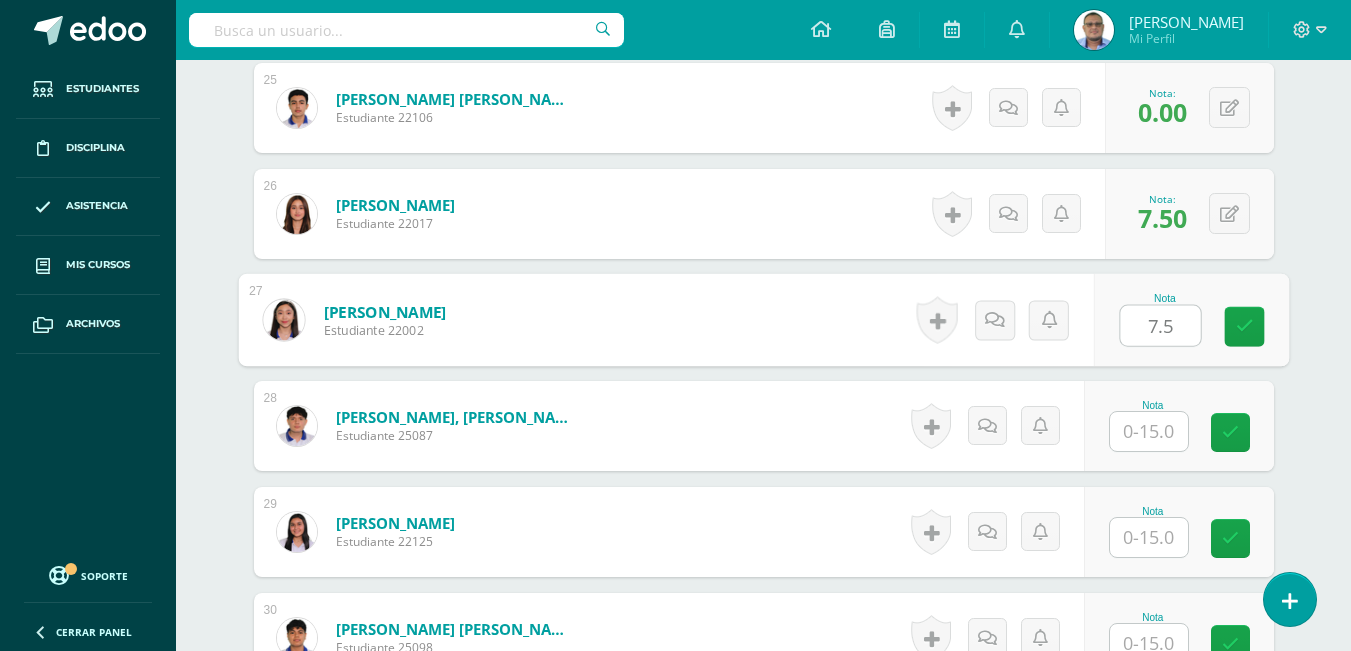 type on "7.5" 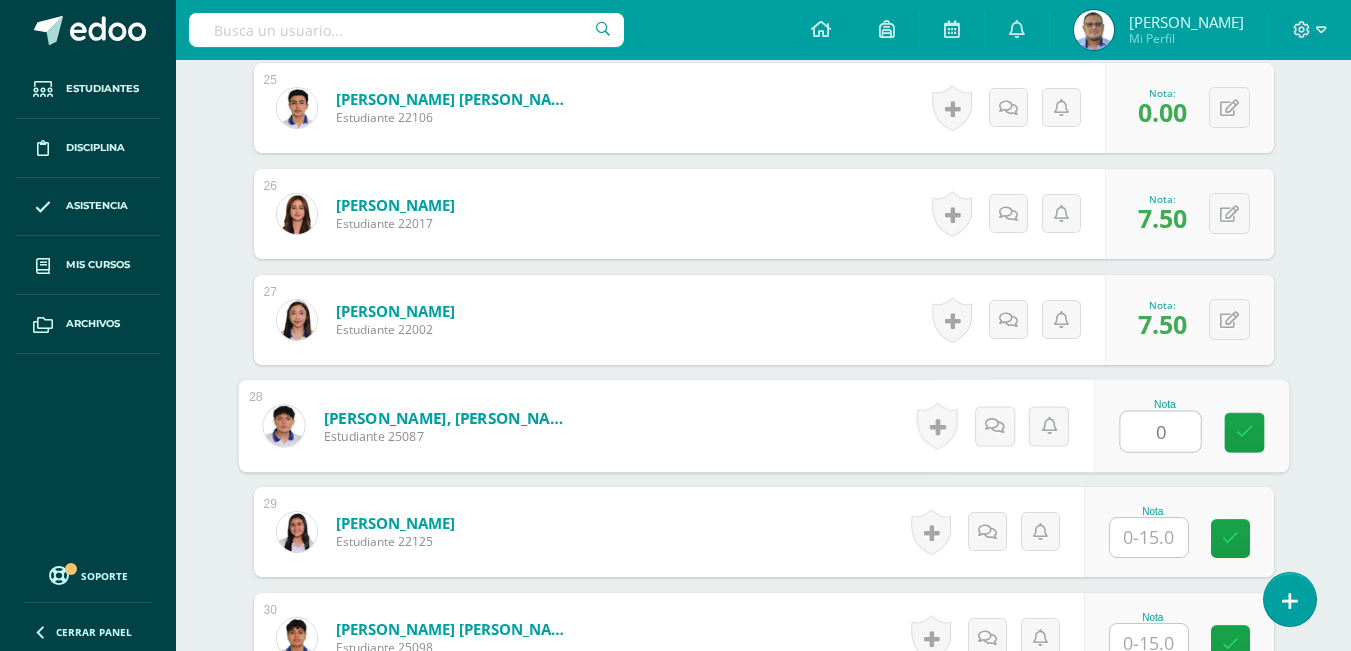 type on "0" 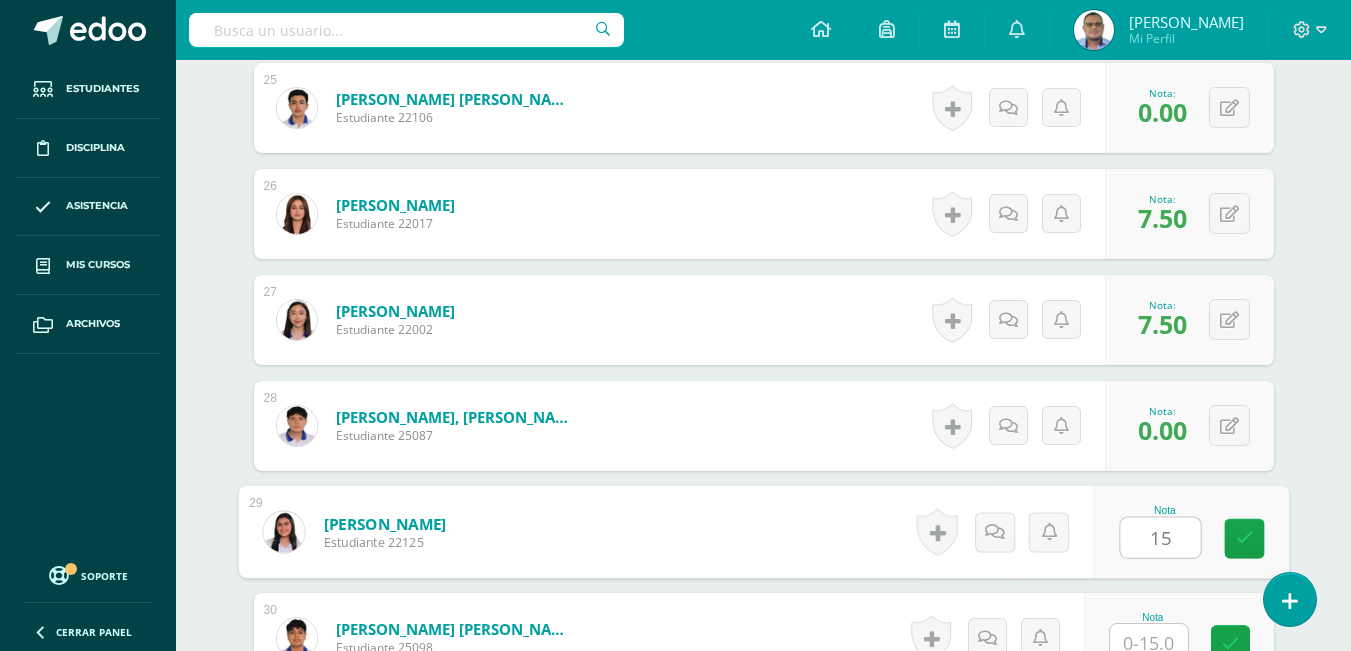 type on "15" 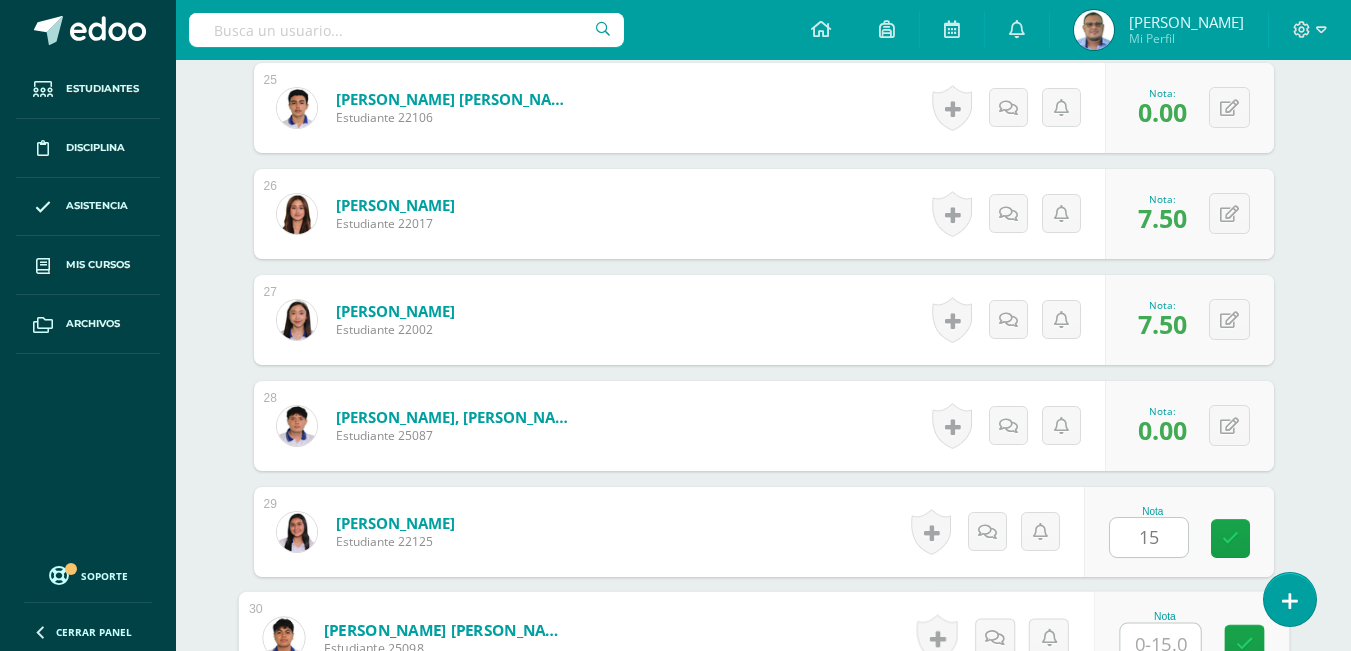 scroll, scrollTop: 3207, scrollLeft: 0, axis: vertical 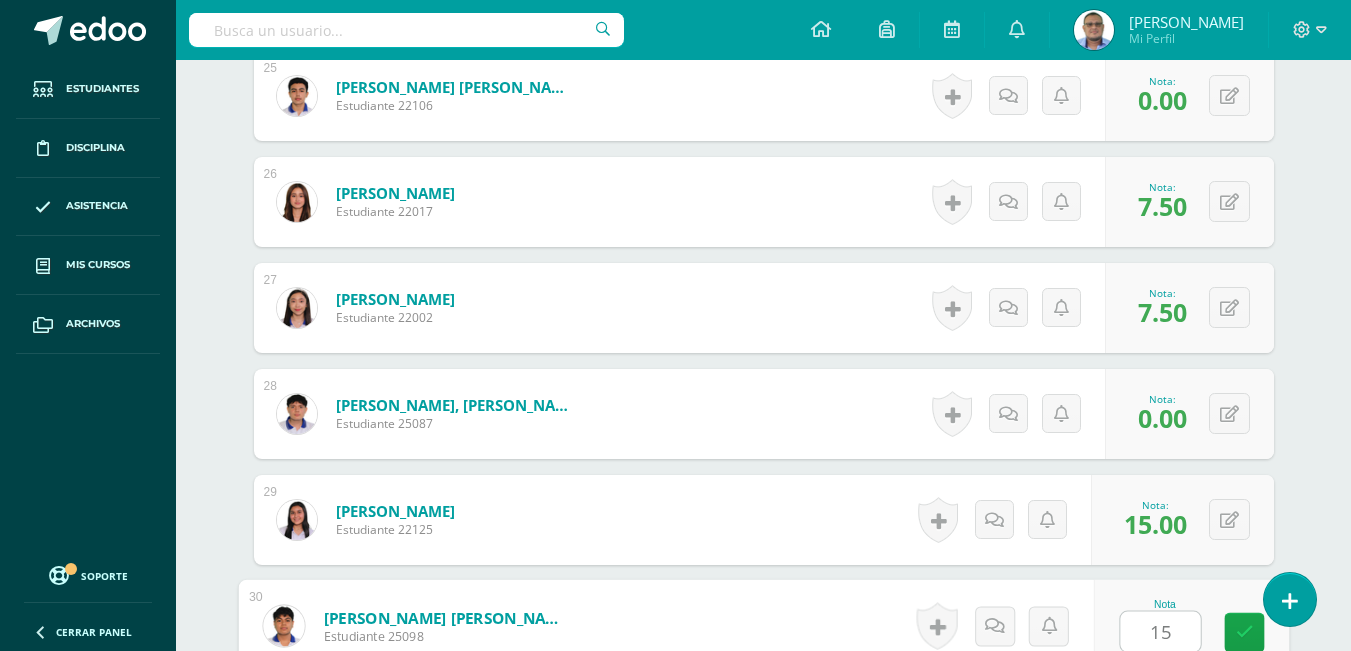 type on "15" 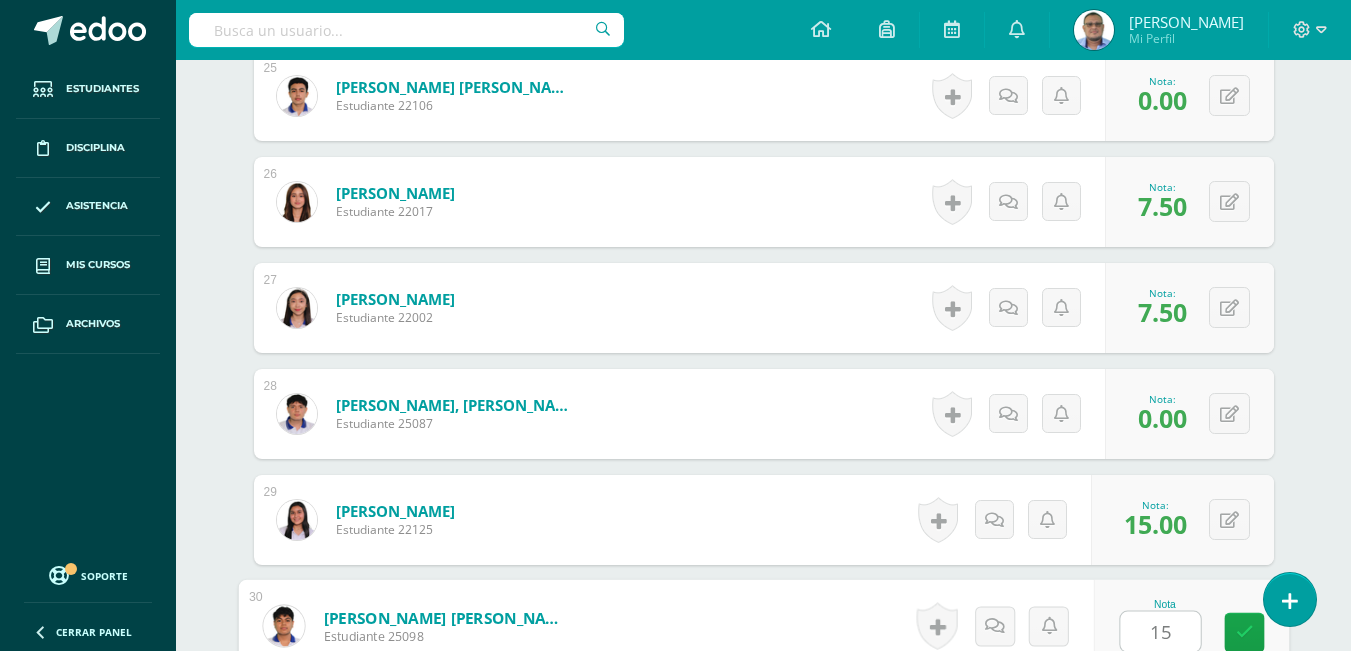 scroll, scrollTop: 3619, scrollLeft: 0, axis: vertical 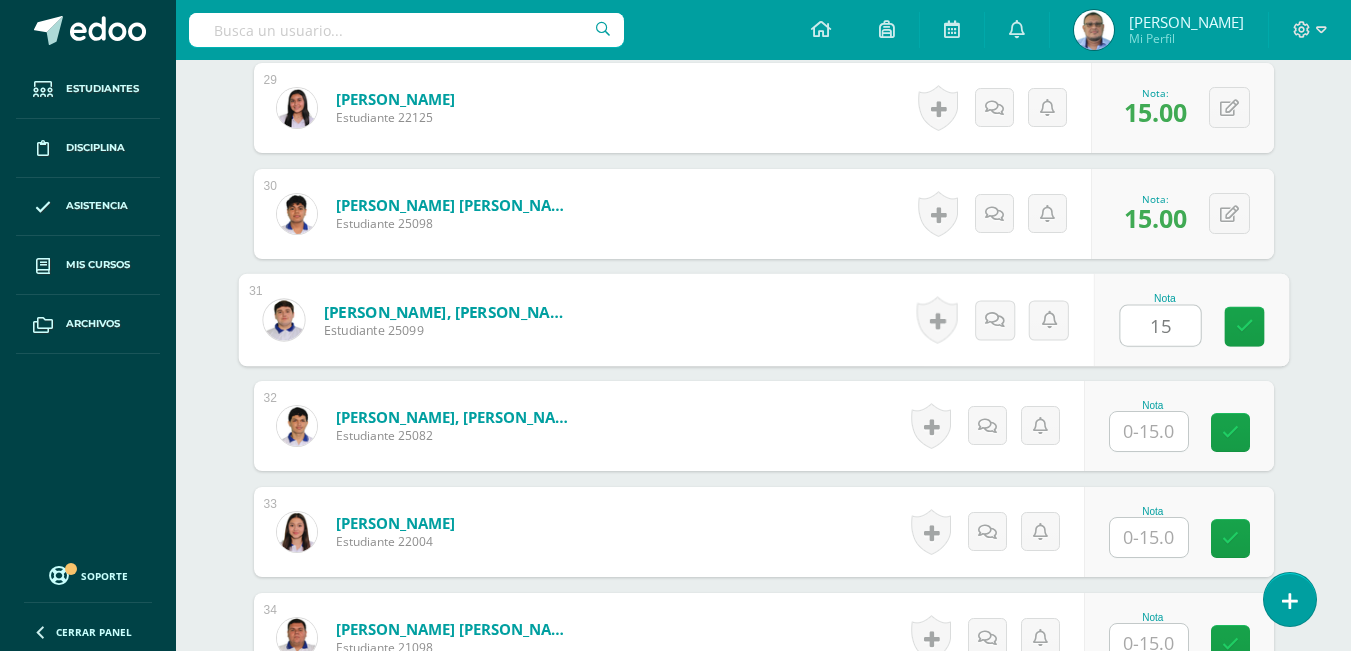 type on "15" 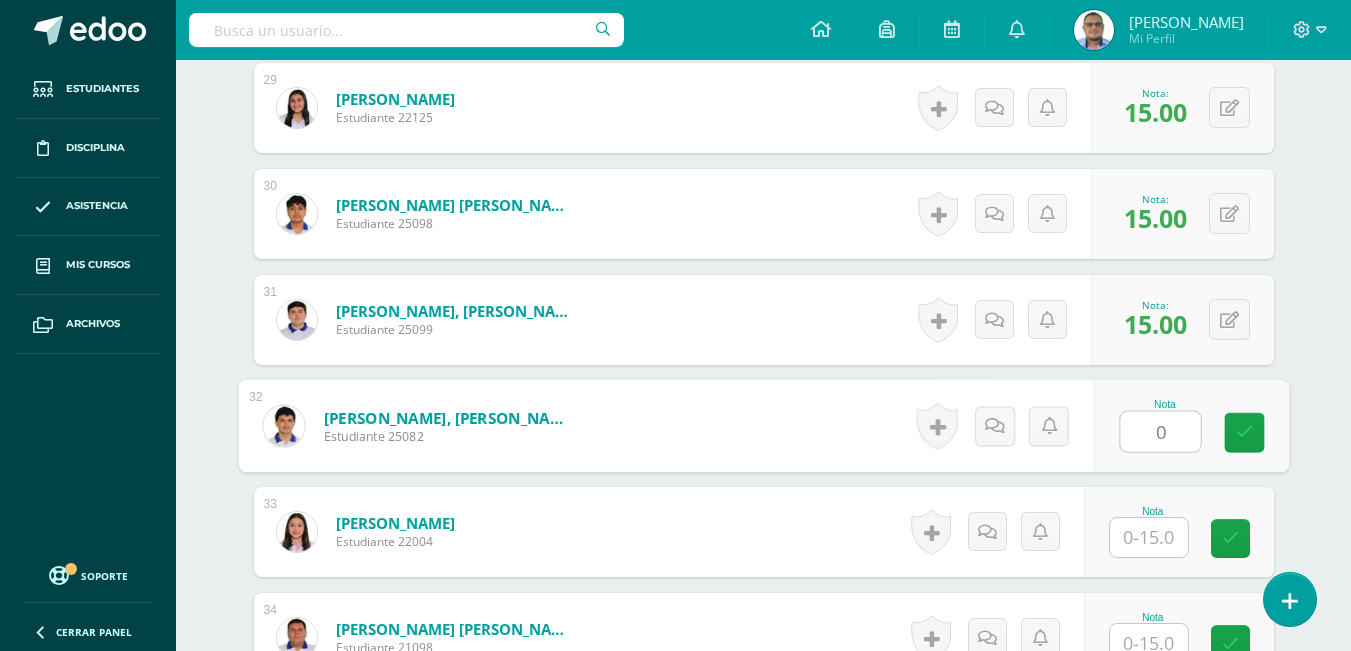 type on "0" 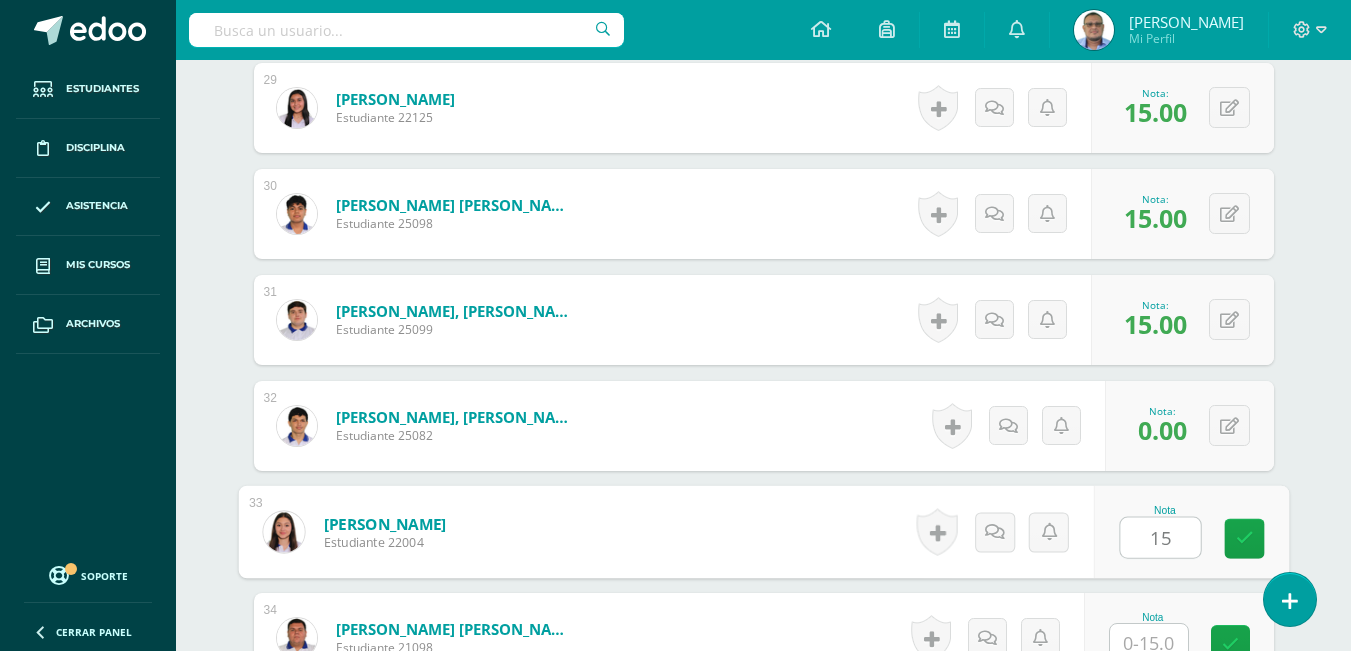 type on "15" 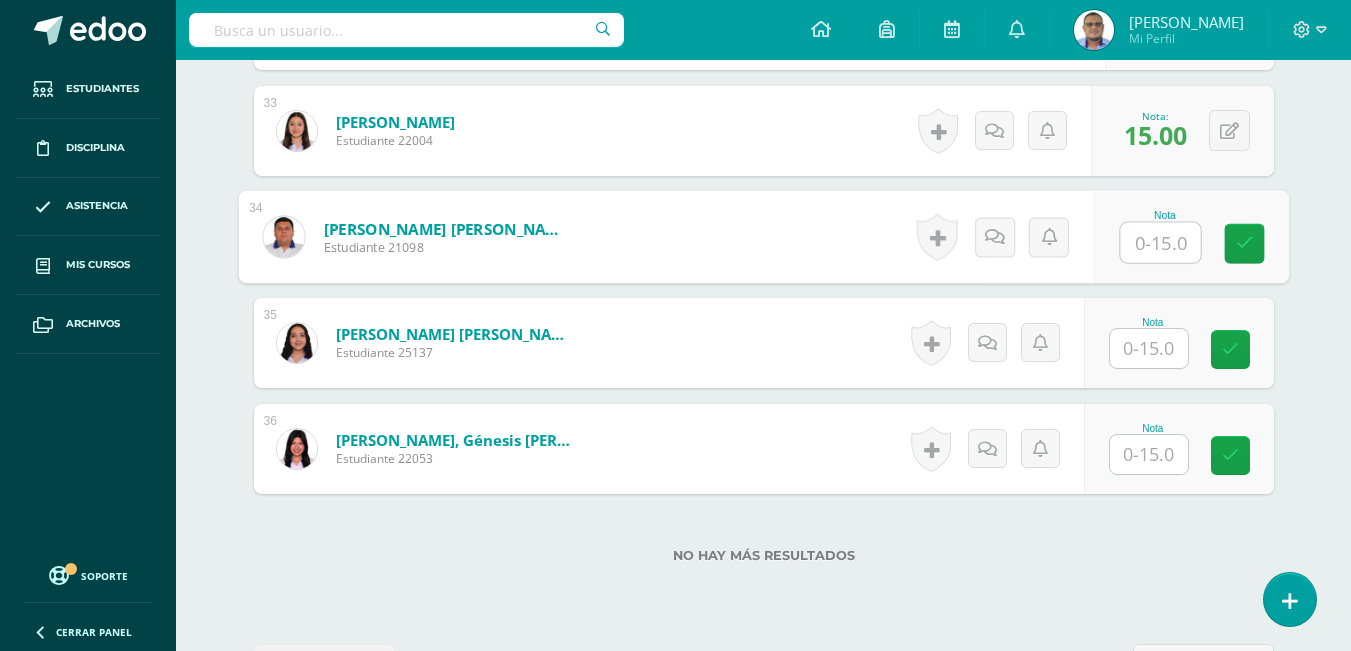 scroll, scrollTop: 4031, scrollLeft: 0, axis: vertical 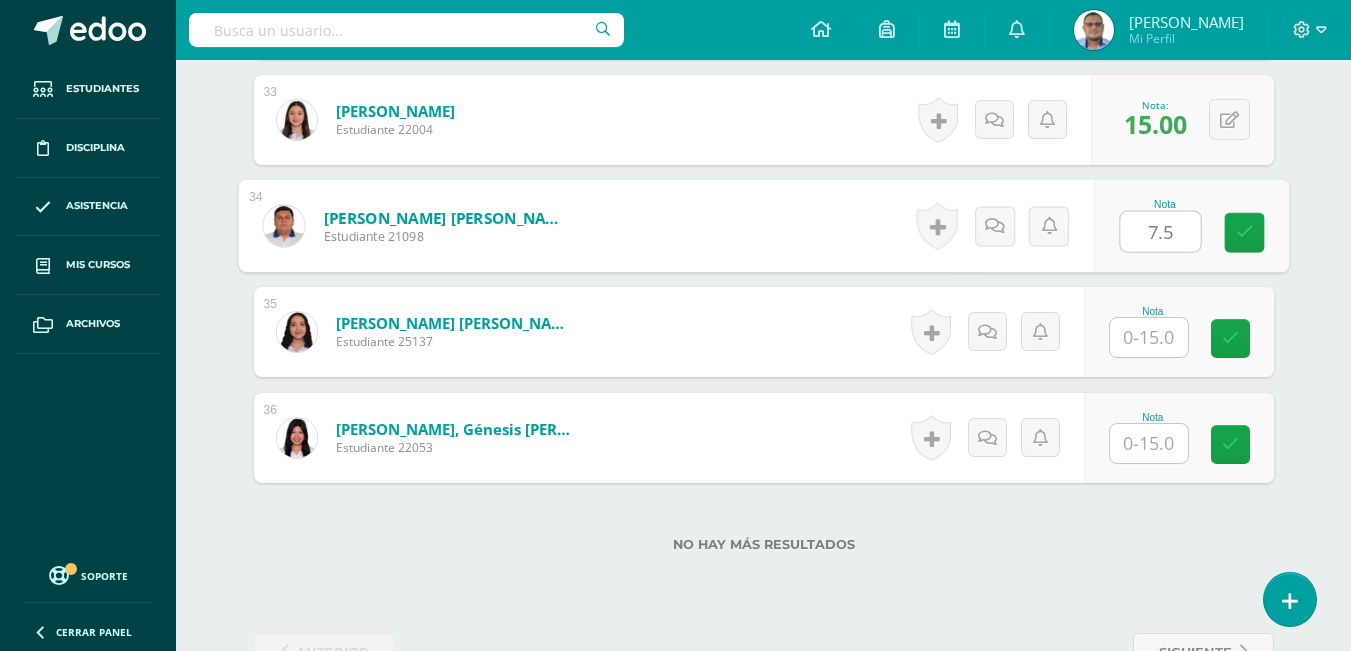 type on "7.5" 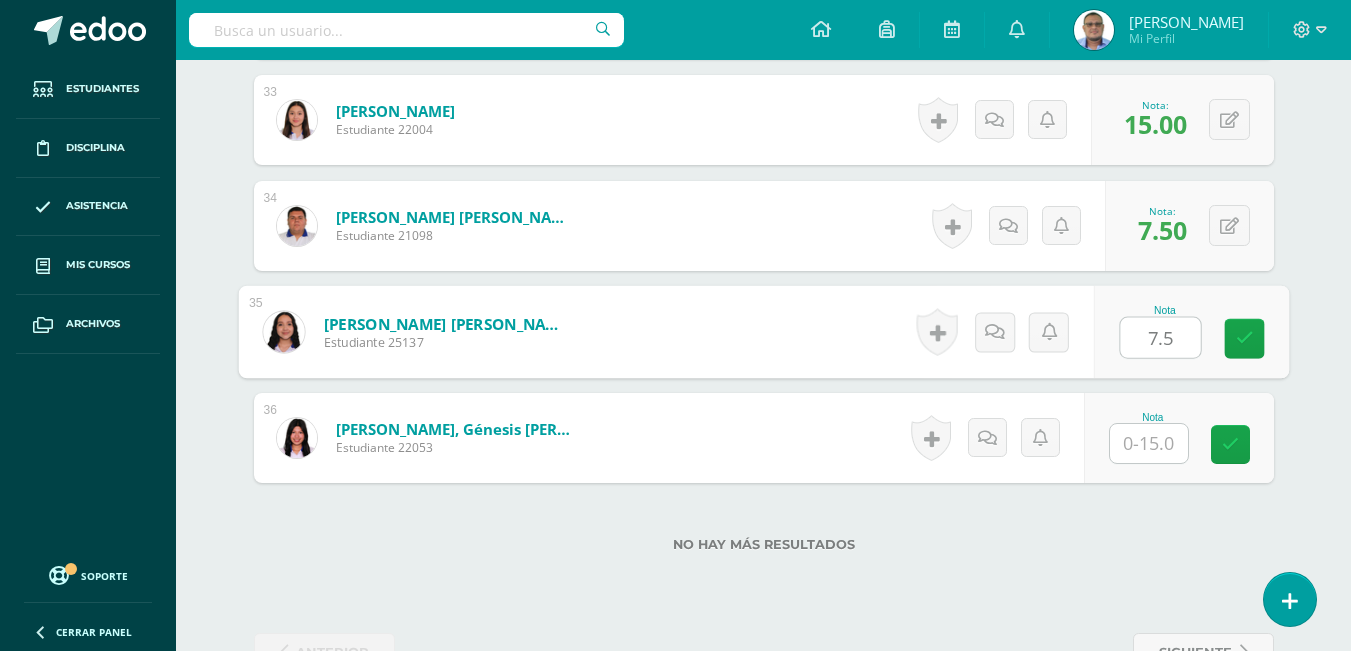 type on "7.5" 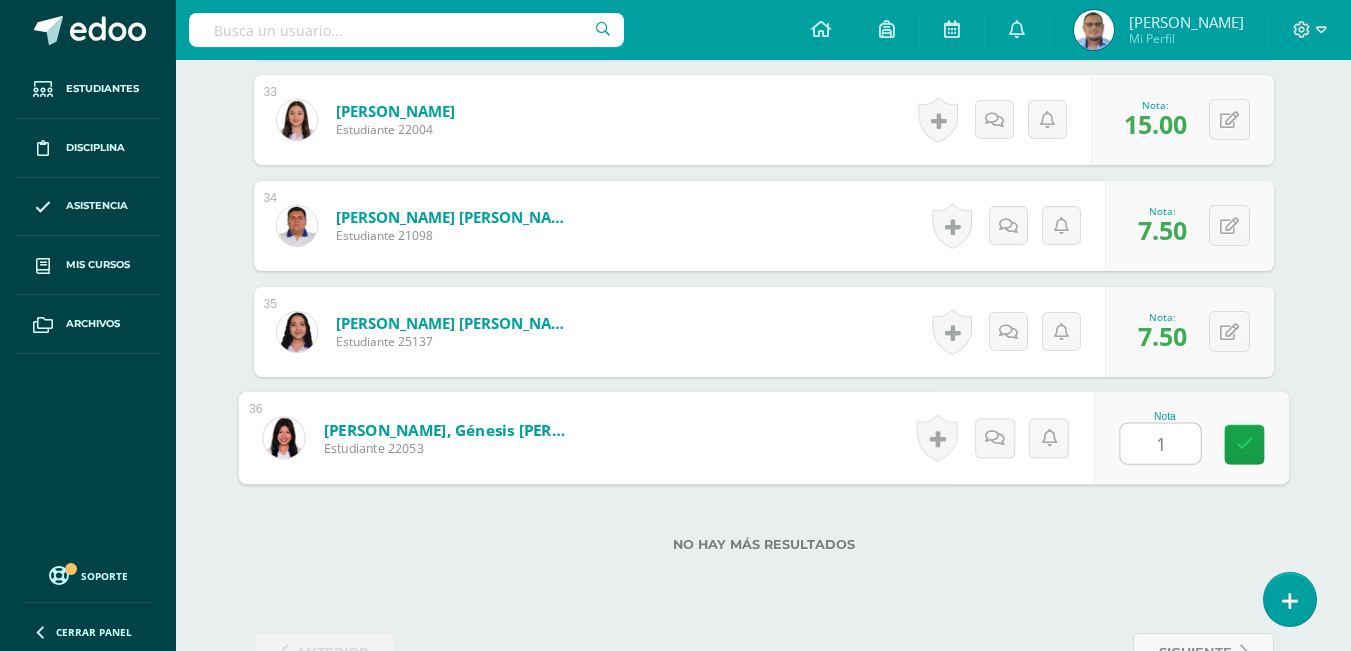 type on "15" 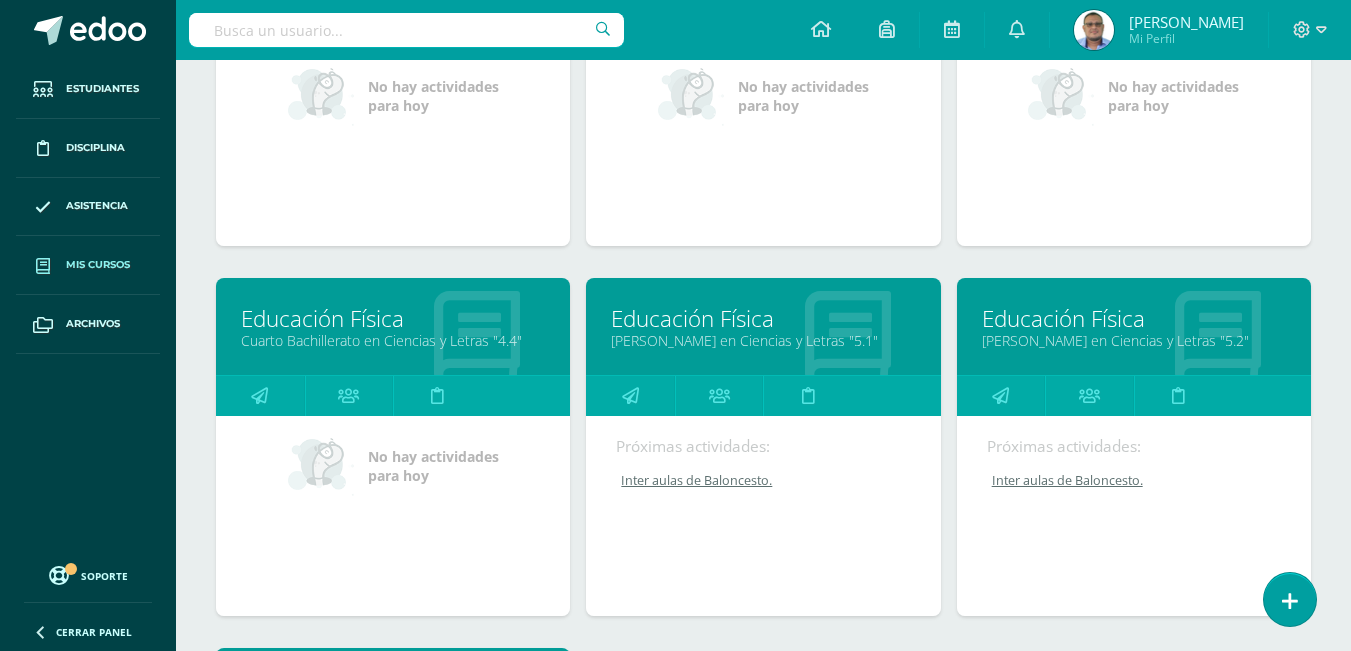 scroll, scrollTop: 2484, scrollLeft: 0, axis: vertical 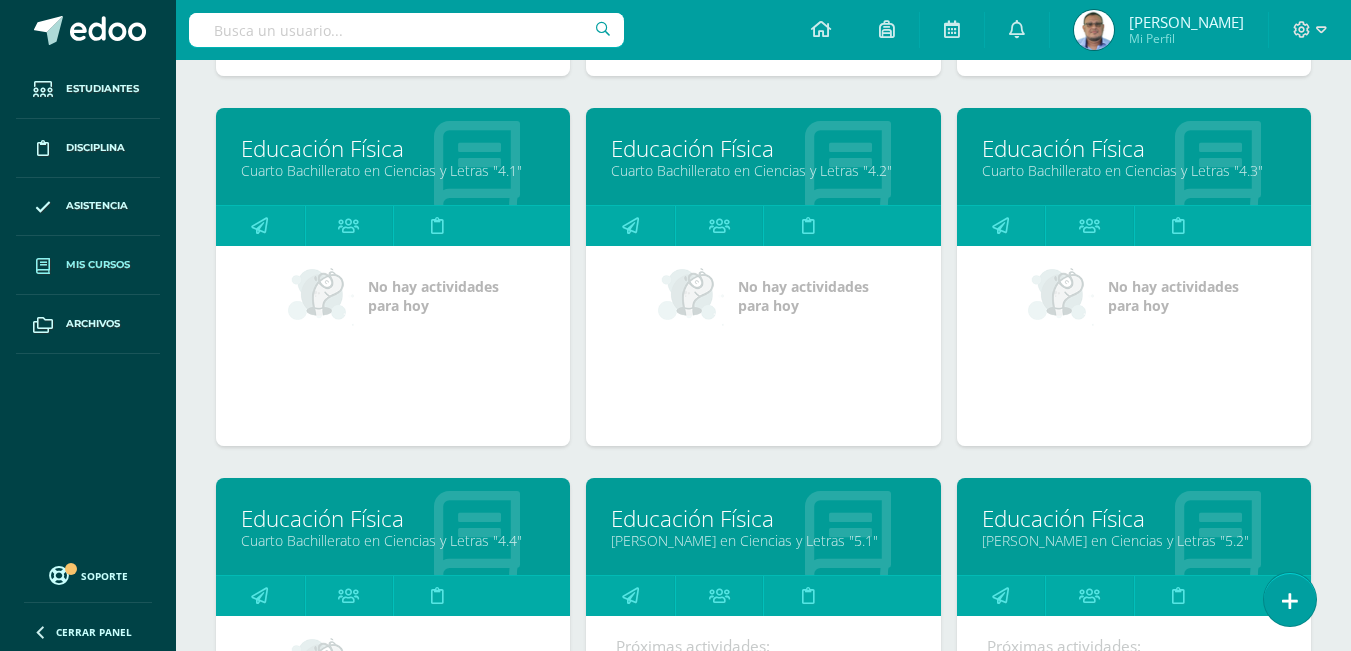 click on "Educación Física" at bounding box center [1134, 148] 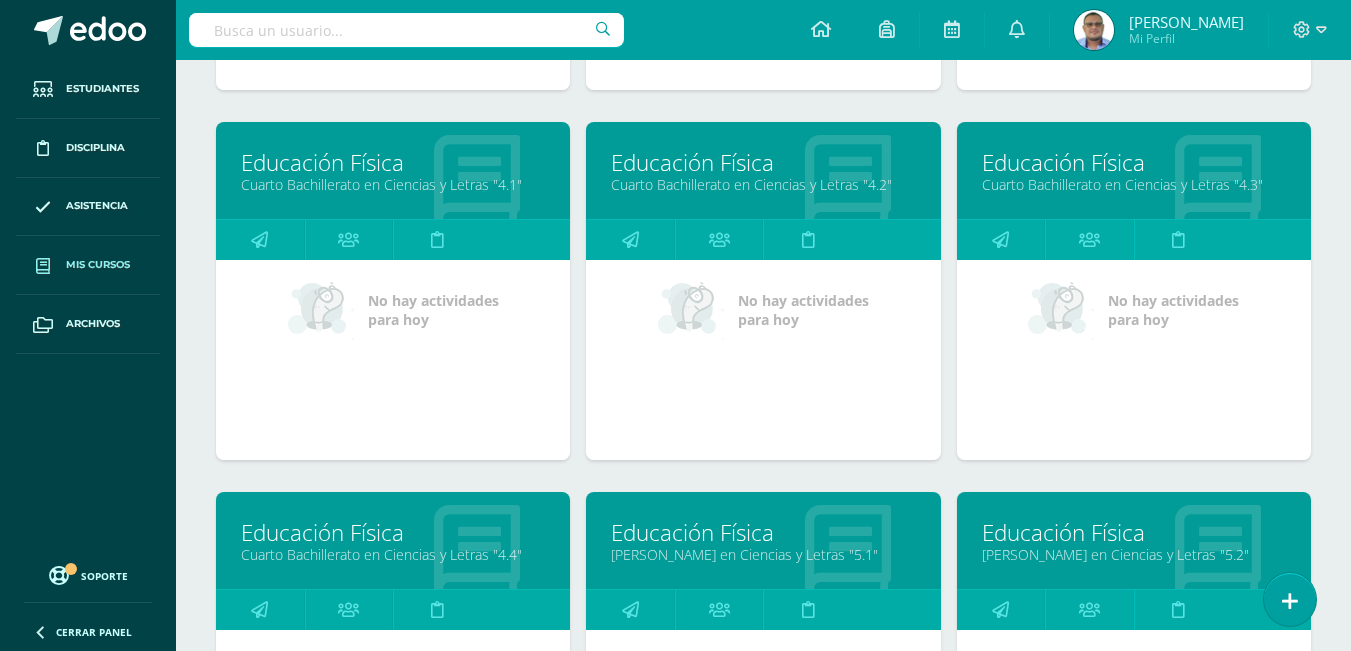 scroll, scrollTop: 2457, scrollLeft: 0, axis: vertical 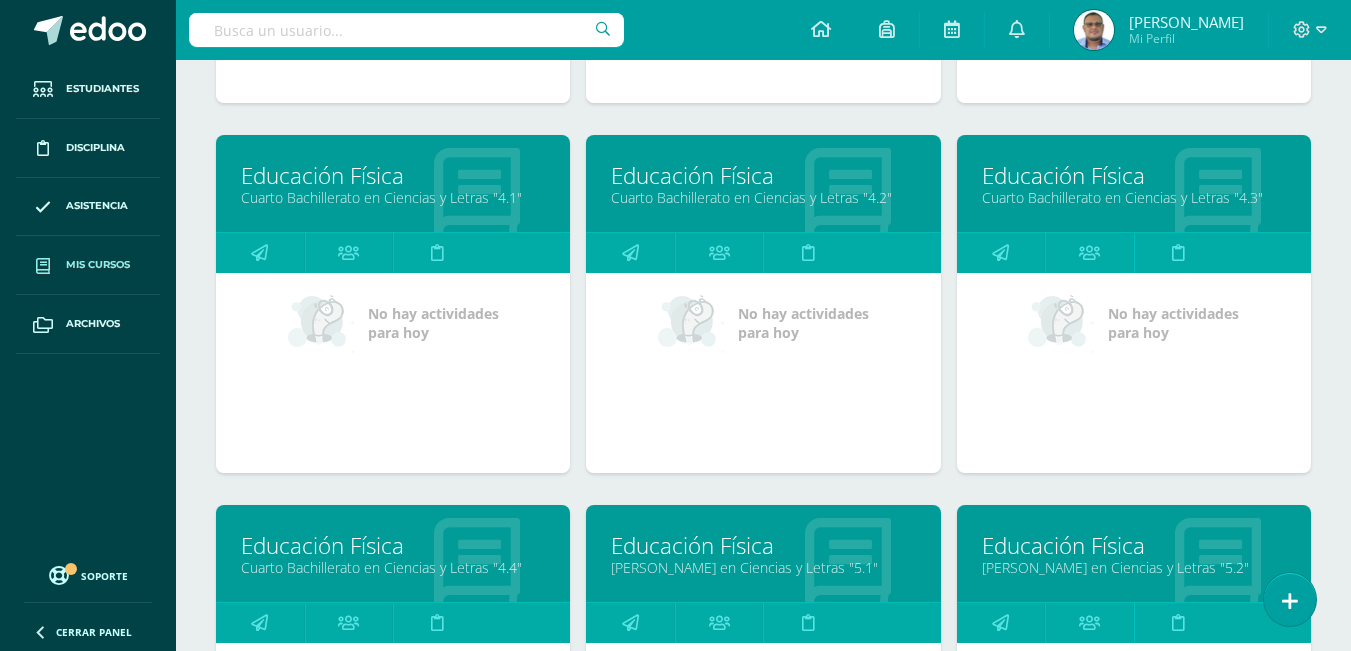 click on "Educación Física" at bounding box center [393, 545] 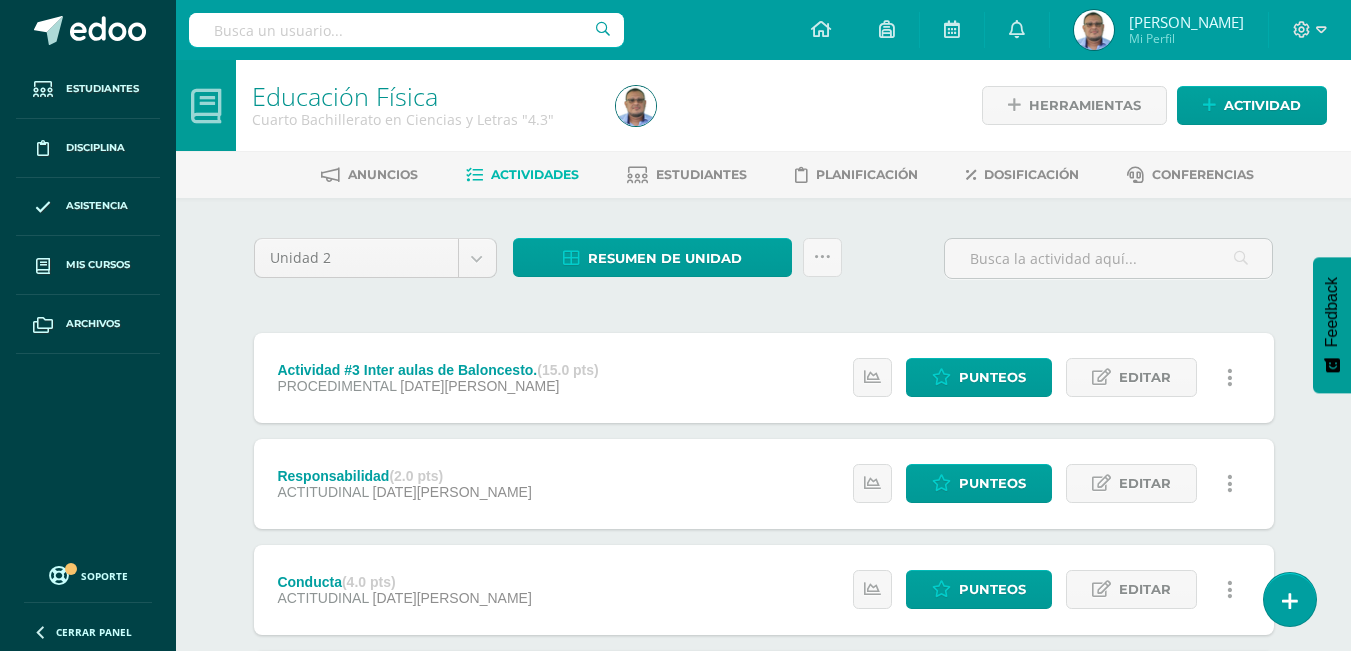 scroll, scrollTop: 0, scrollLeft: 0, axis: both 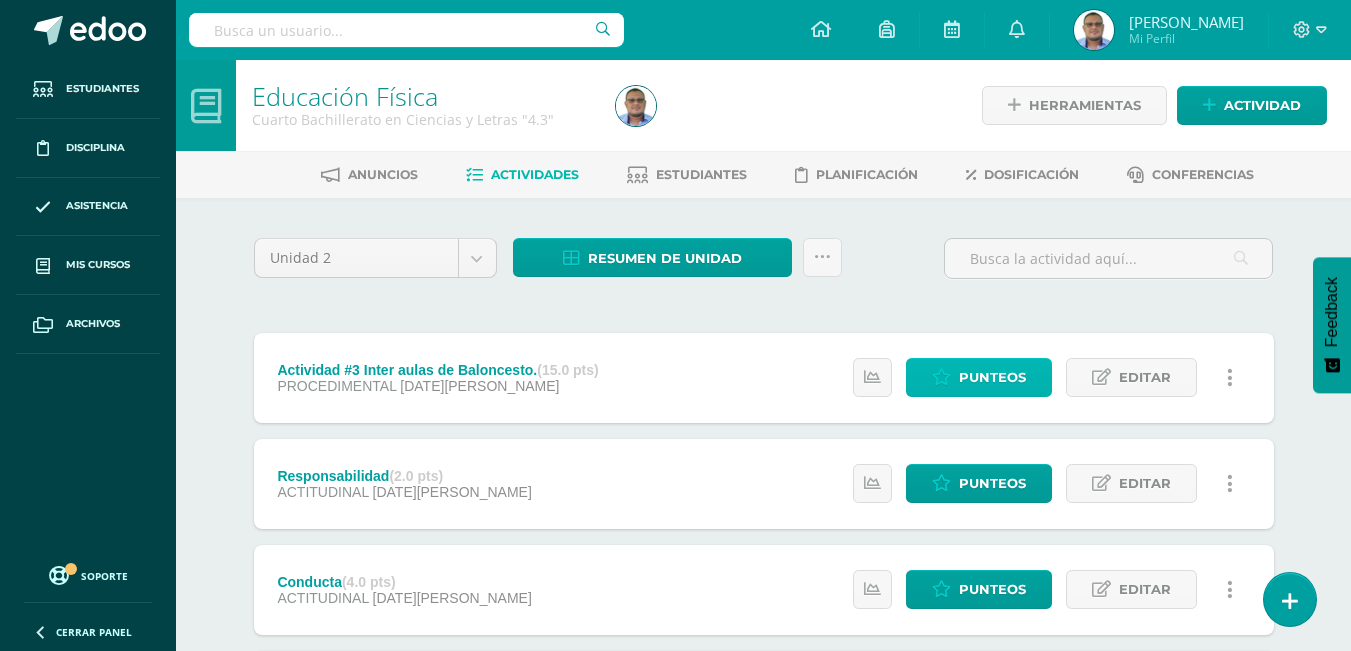 click on "Punteos" at bounding box center [992, 377] 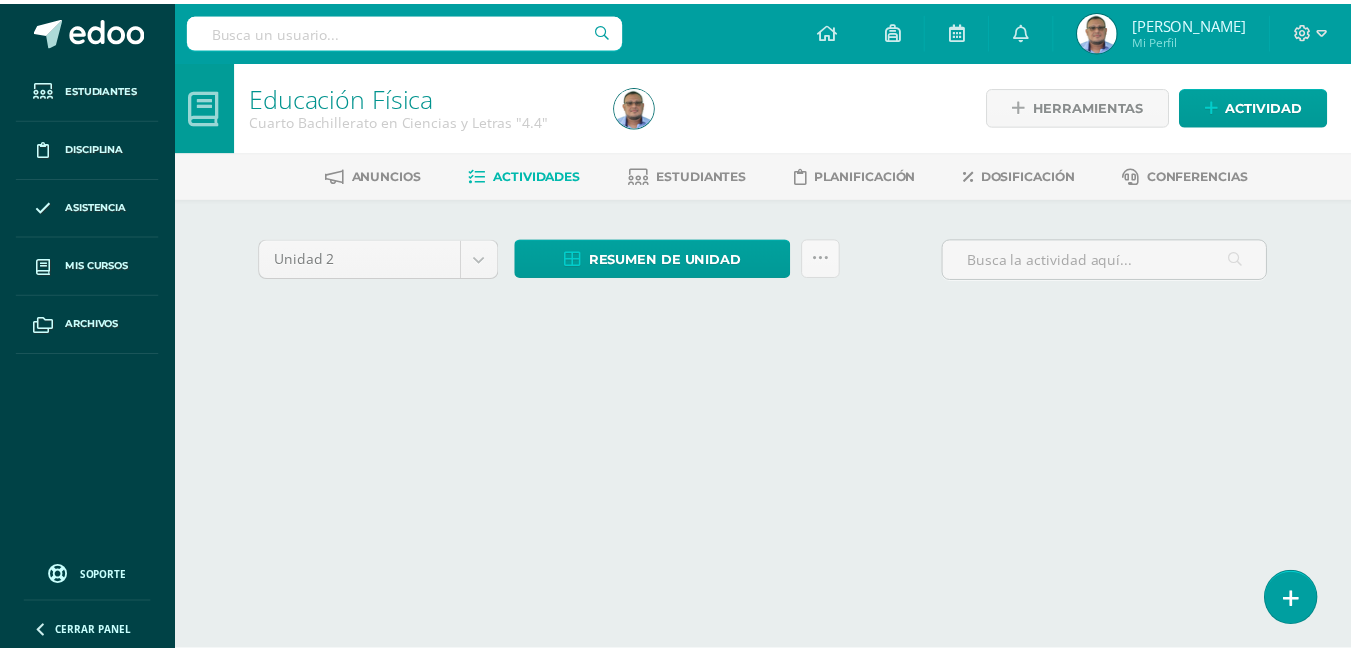 scroll, scrollTop: 0, scrollLeft: 0, axis: both 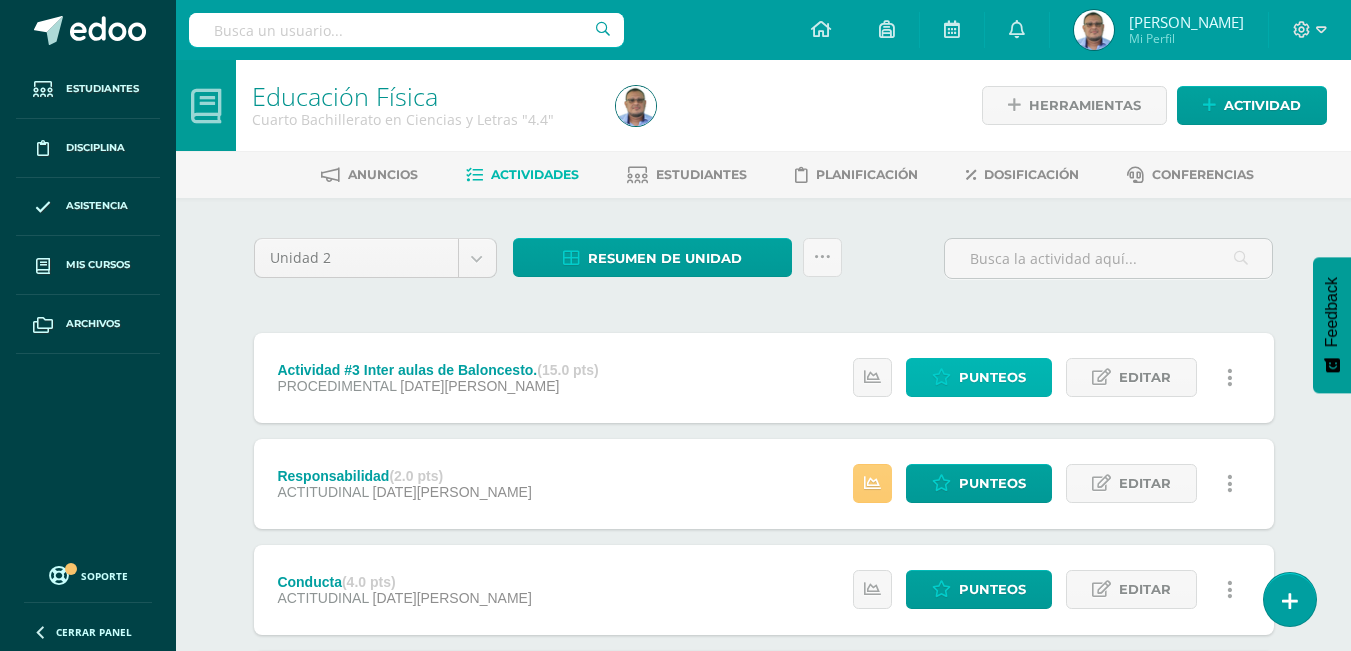 drag, startPoint x: 964, startPoint y: 373, endPoint x: 387, endPoint y: 0, distance: 687.06476 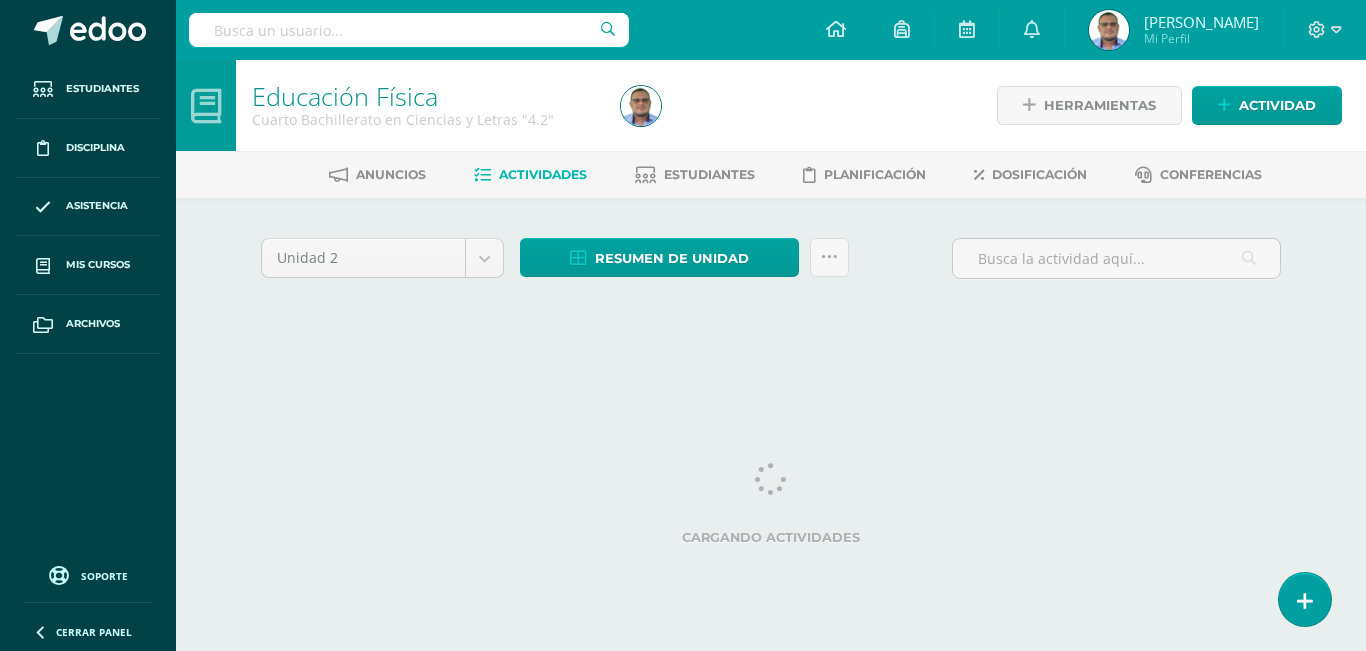 scroll, scrollTop: 0, scrollLeft: 0, axis: both 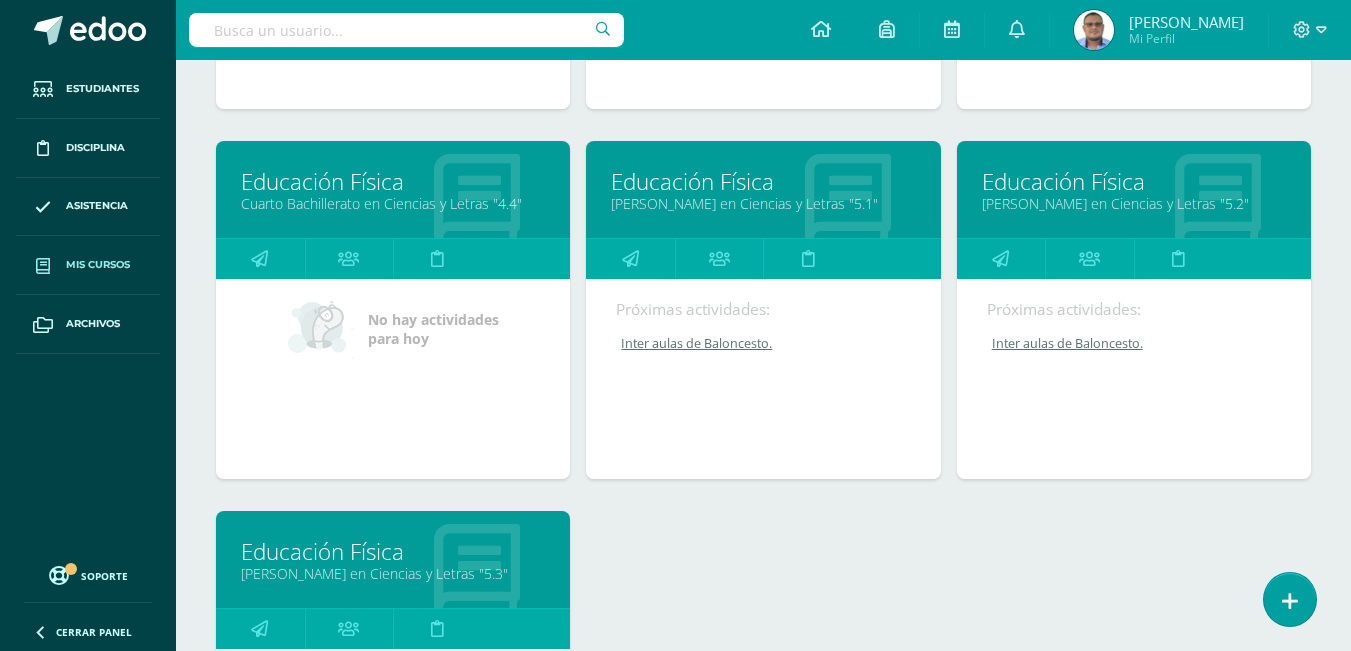 click on "Educación Física" at bounding box center [763, 181] 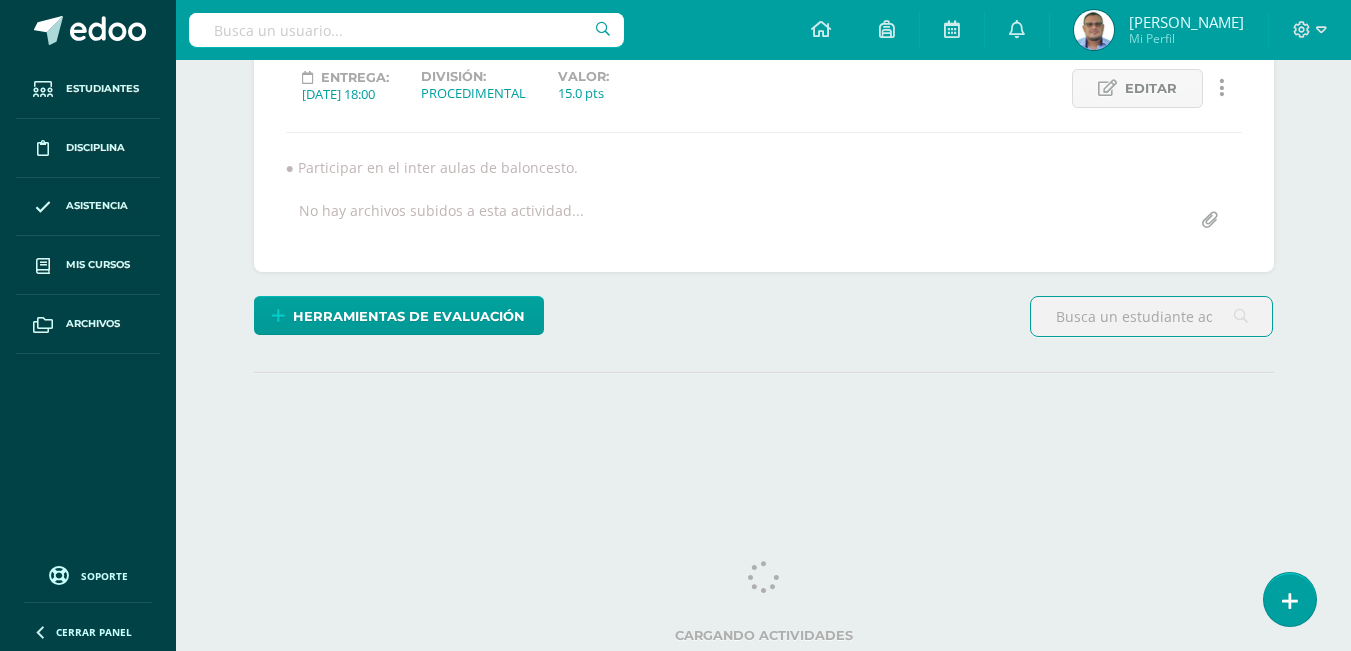 scroll, scrollTop: 314, scrollLeft: 0, axis: vertical 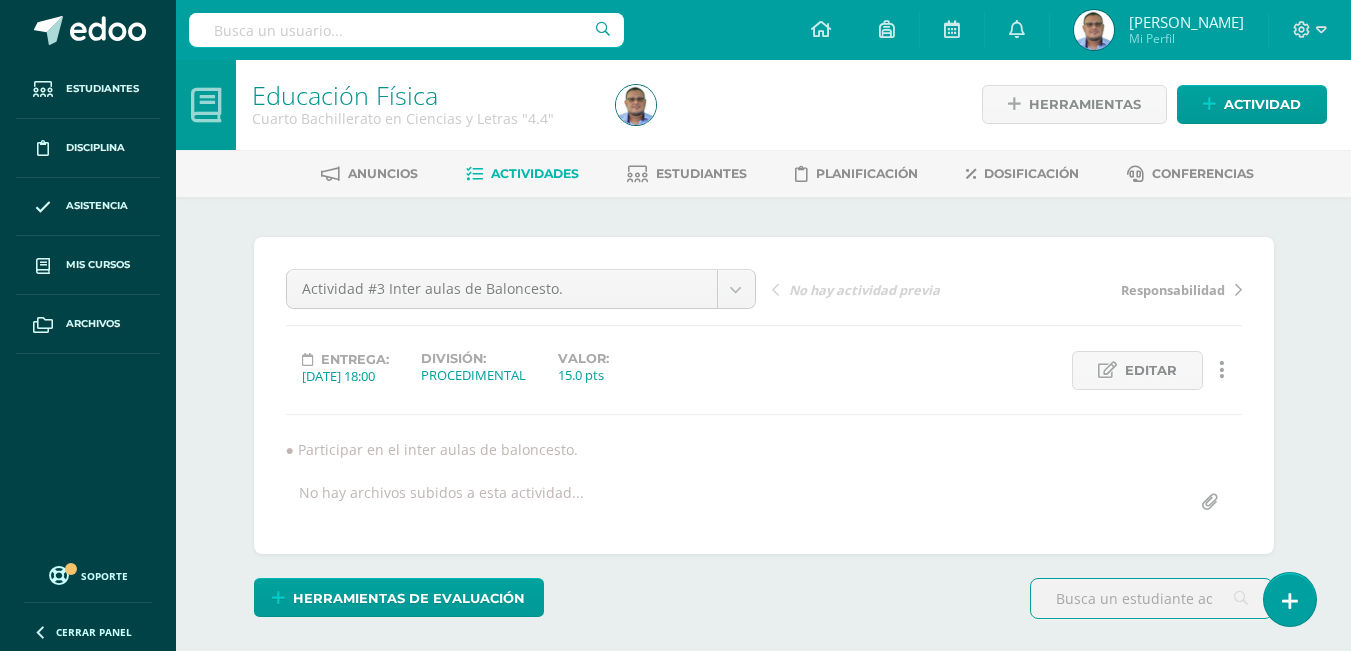 click at bounding box center (1149, 763) 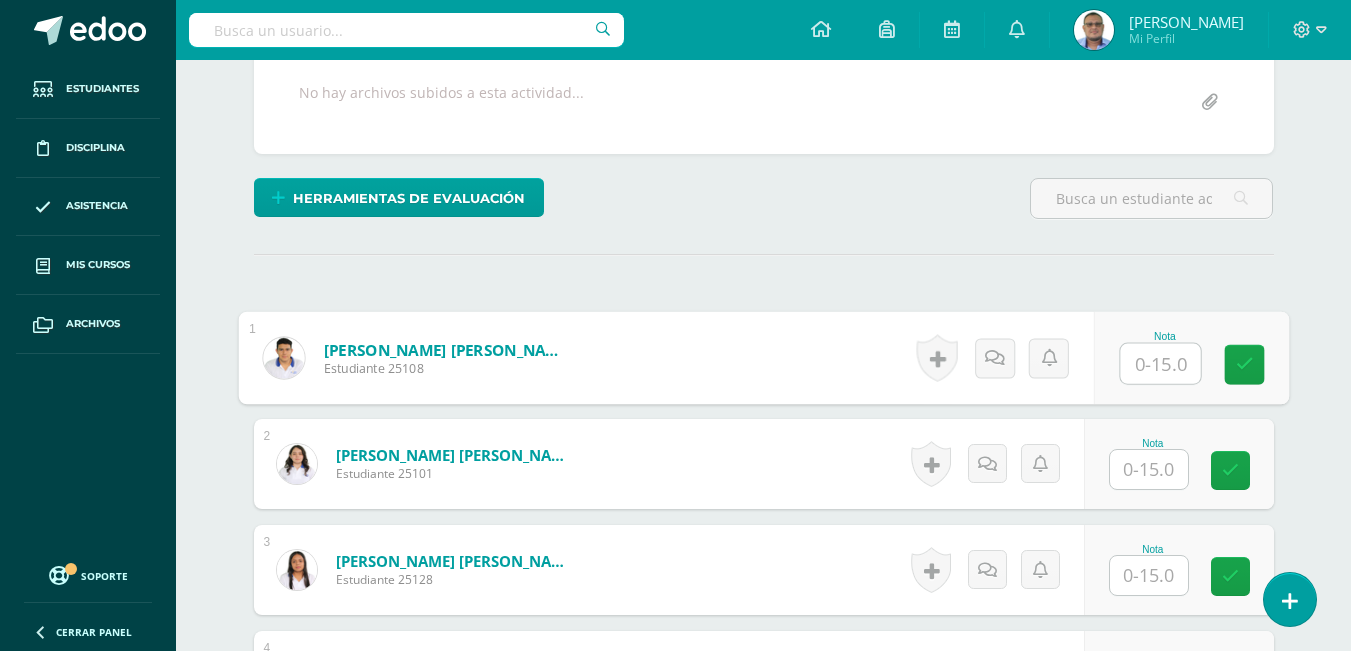 scroll, scrollTop: 402, scrollLeft: 0, axis: vertical 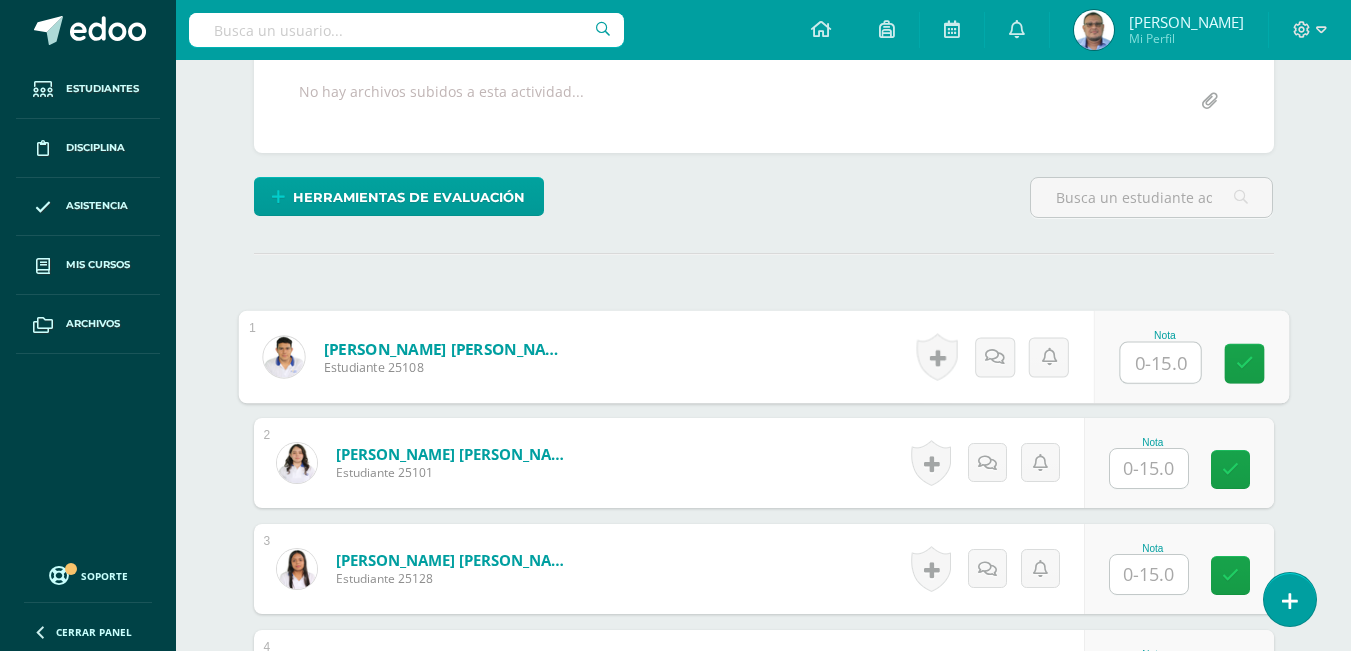 click at bounding box center [1160, 363] 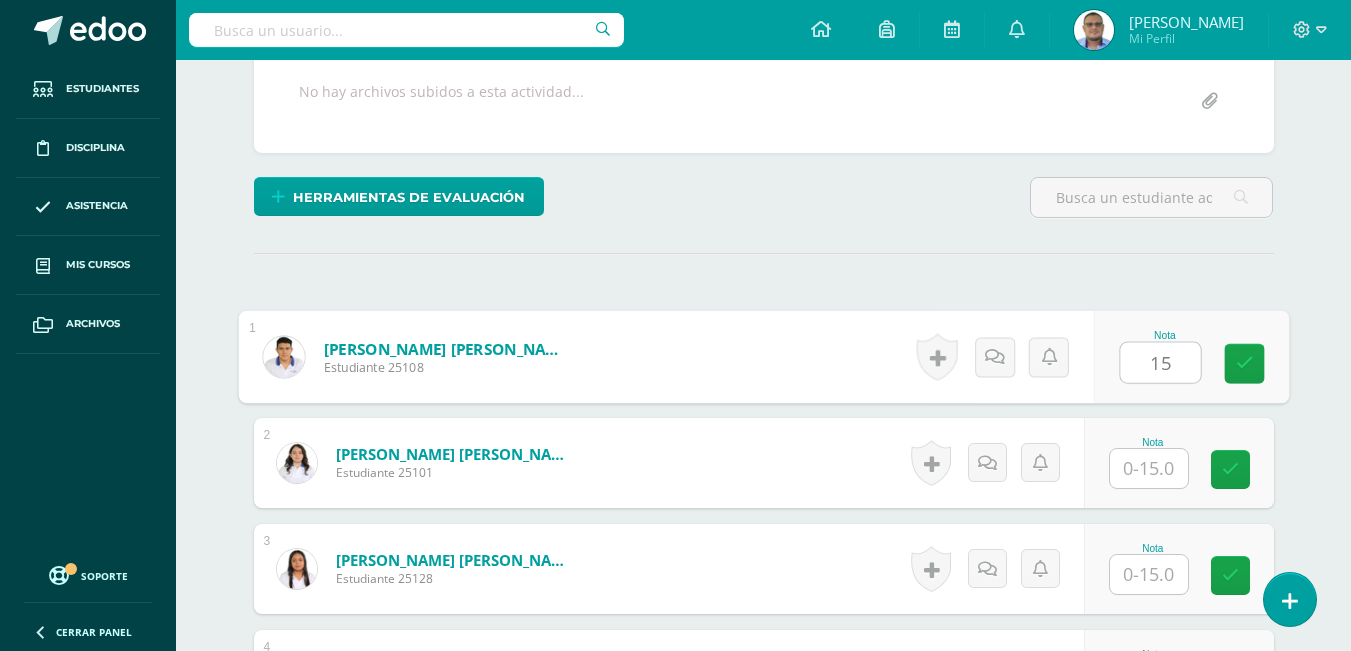 type on "15" 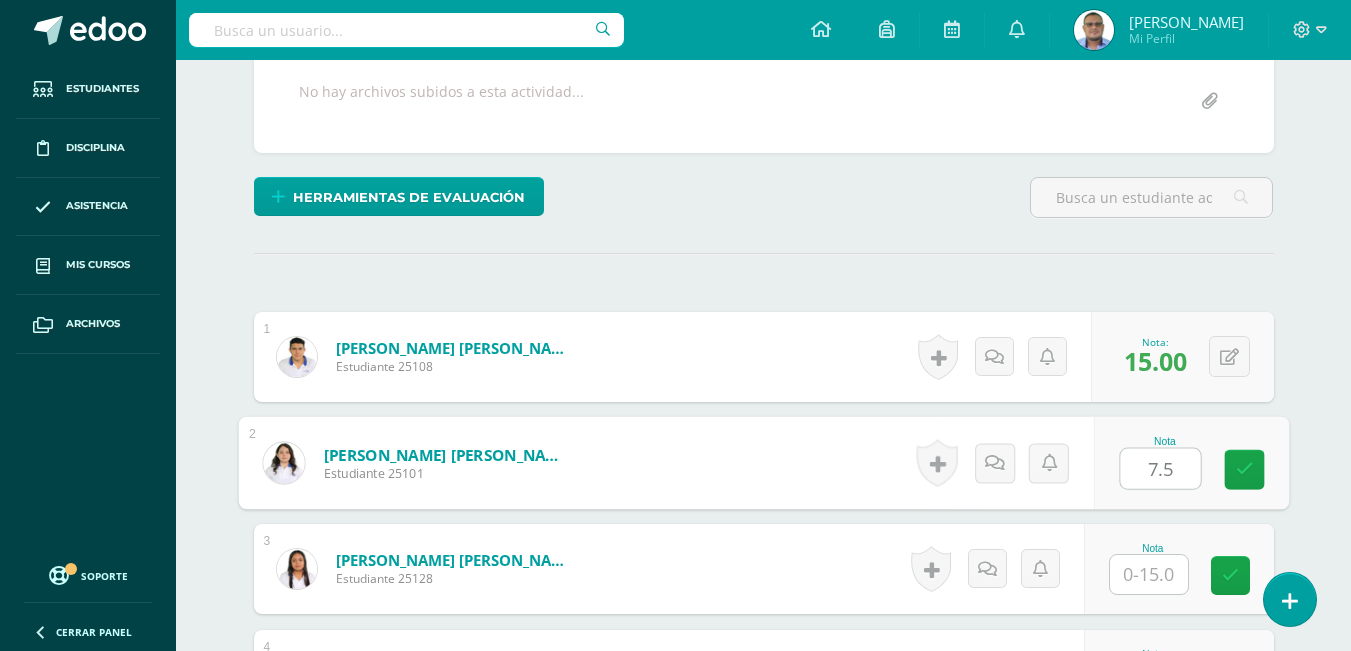 type on "7.5" 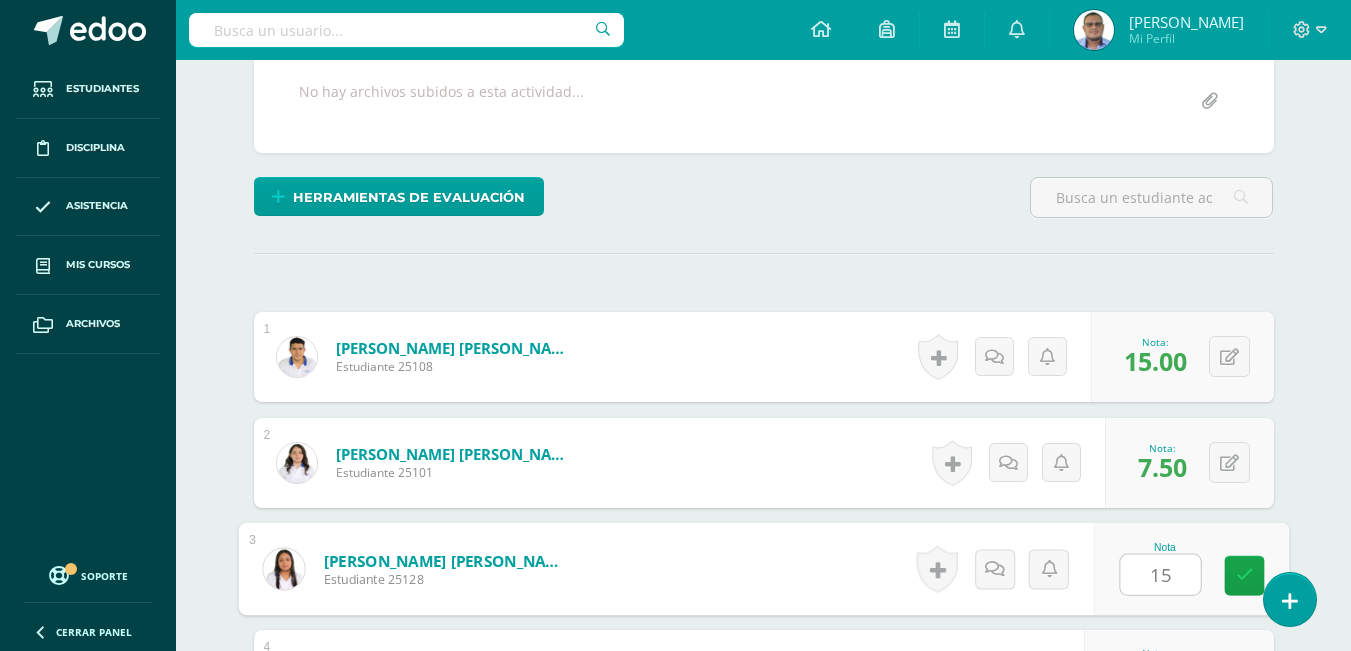 type on "15" 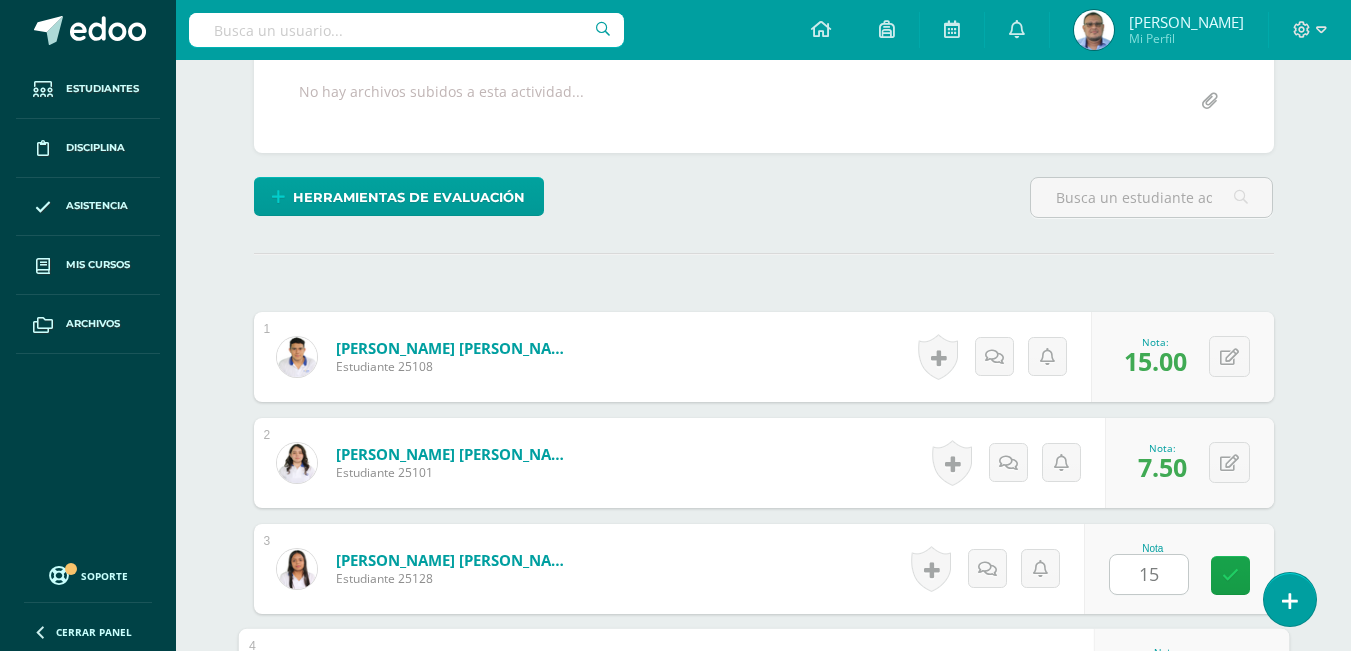 scroll, scrollTop: 757, scrollLeft: 0, axis: vertical 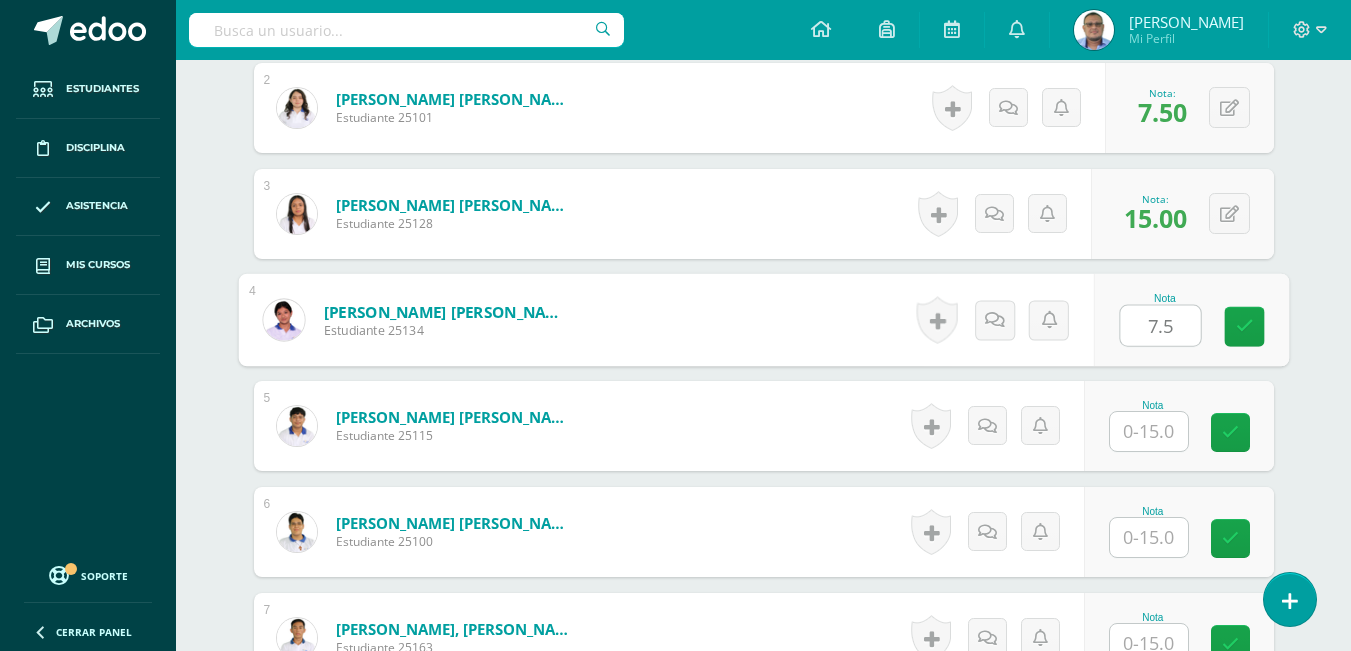 type on "7.5" 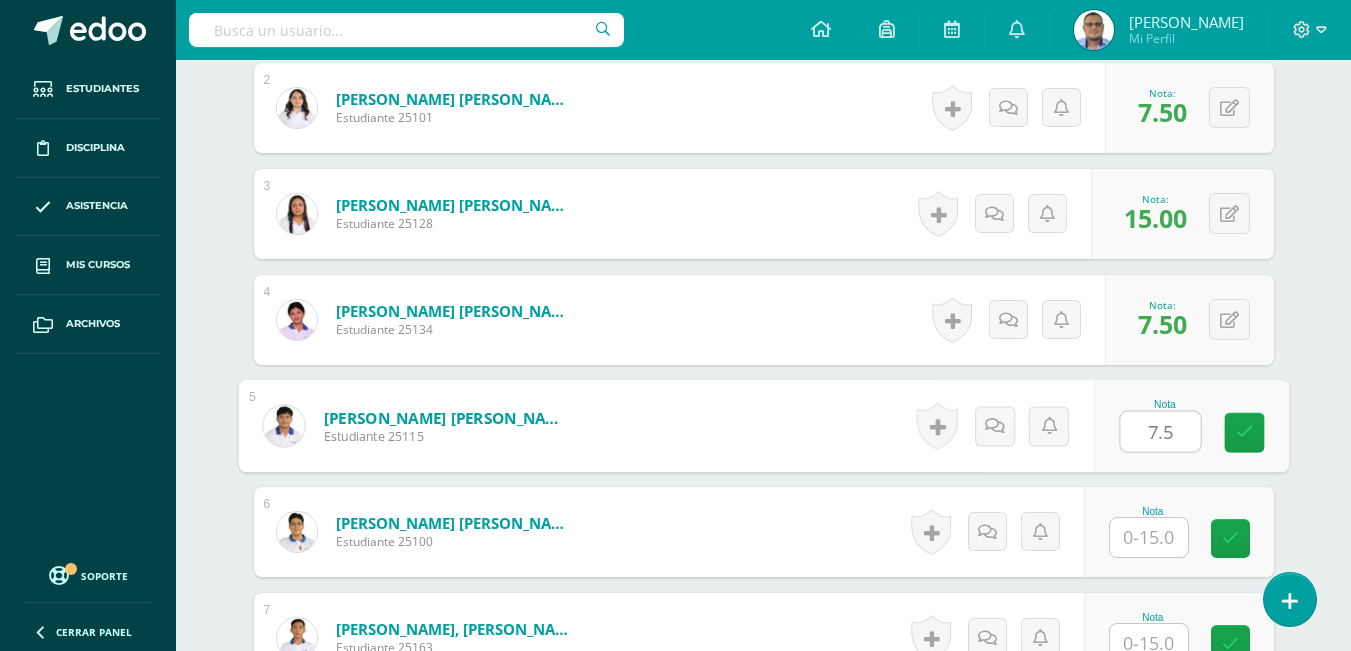 type on "7.5" 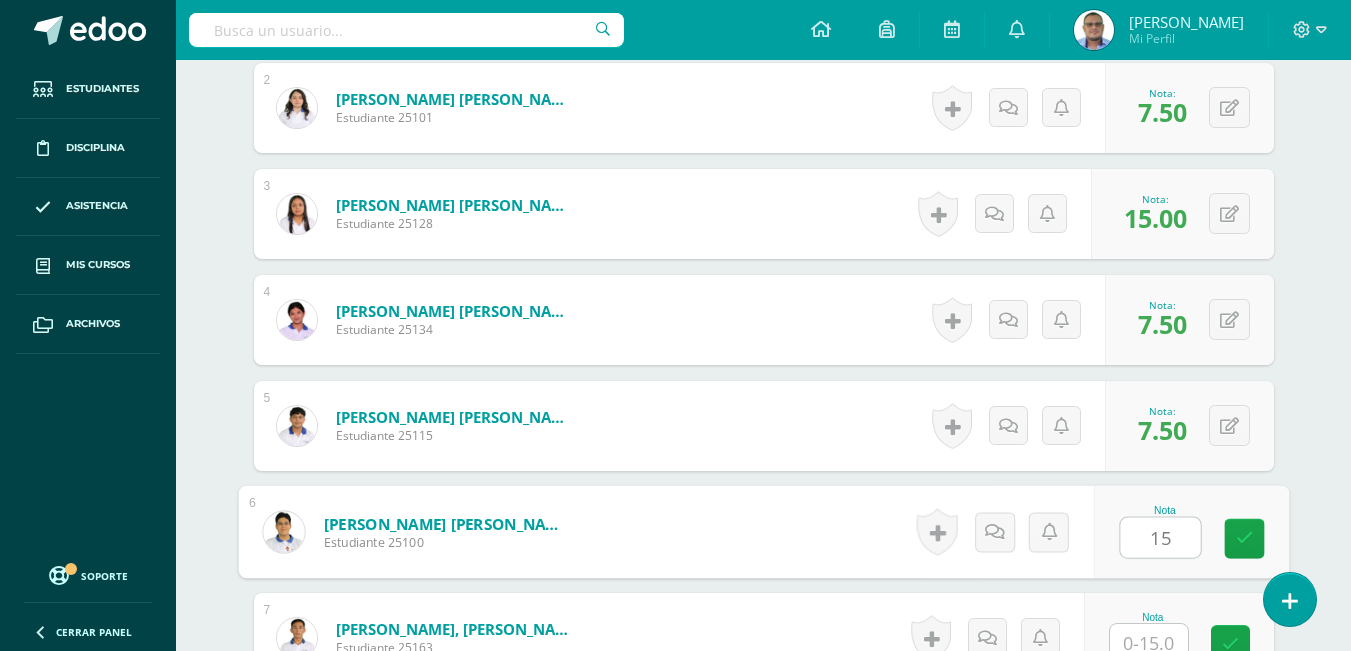 type on "15" 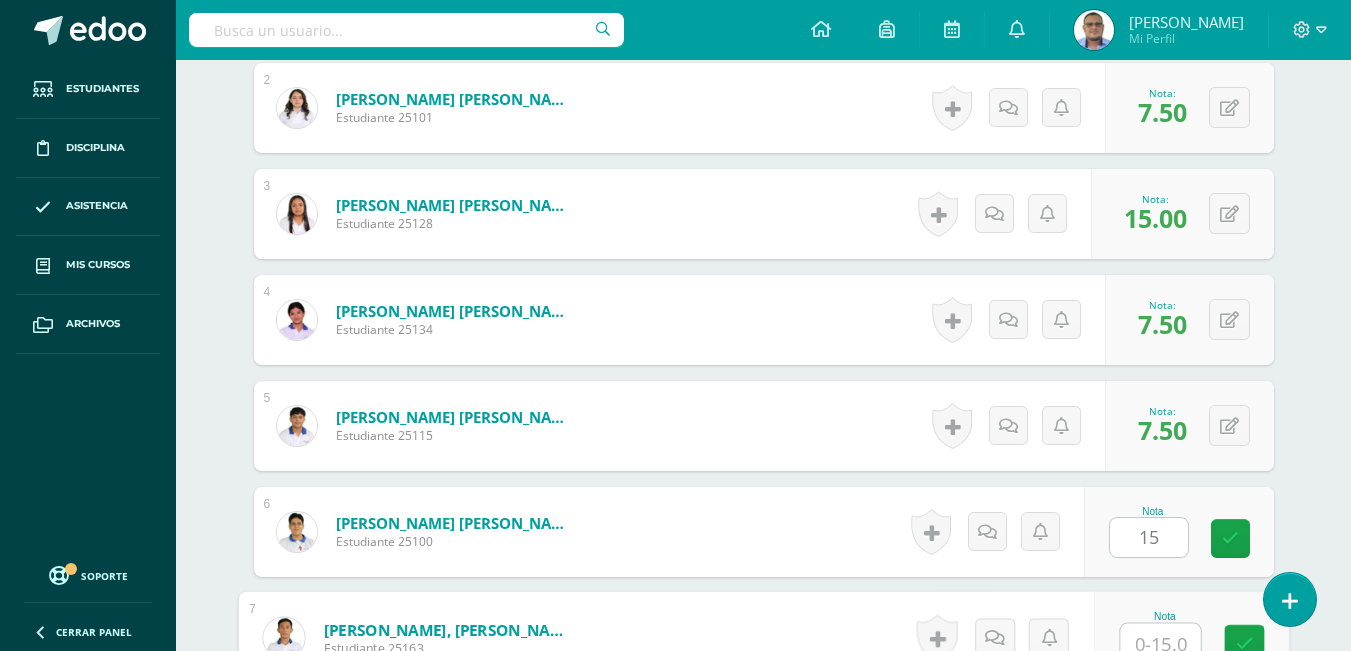 scroll, scrollTop: 769, scrollLeft: 0, axis: vertical 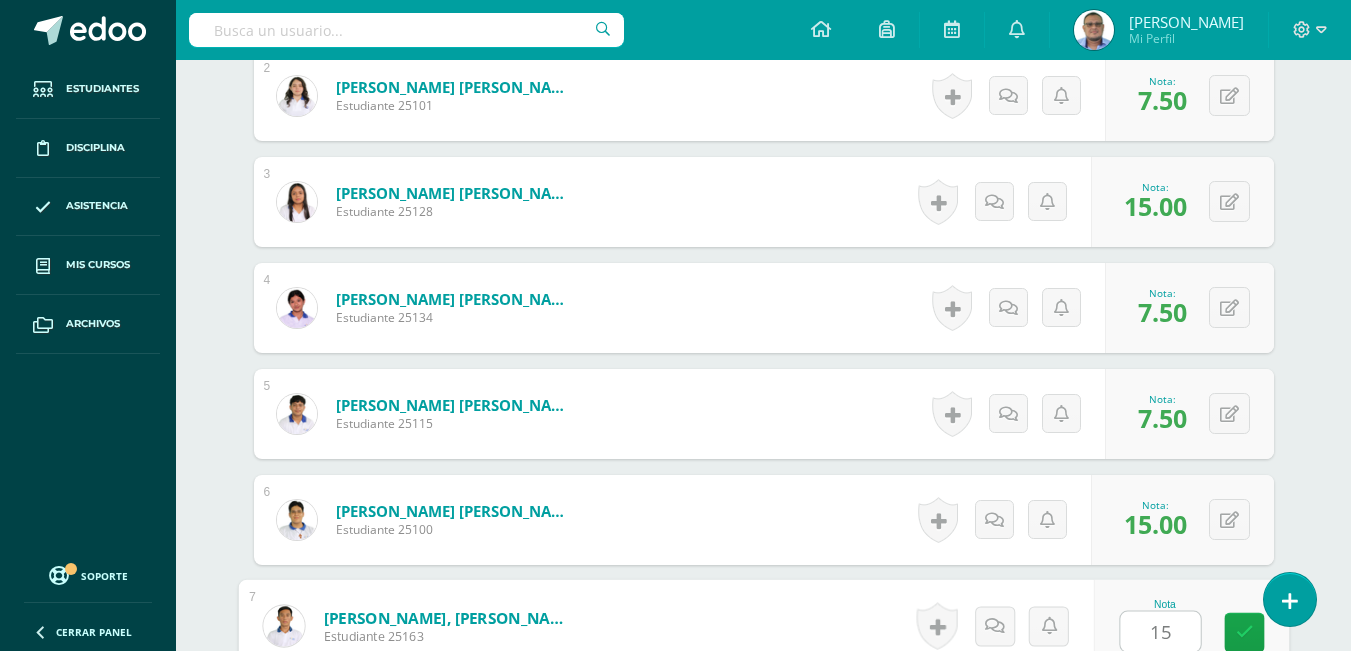 type on "15" 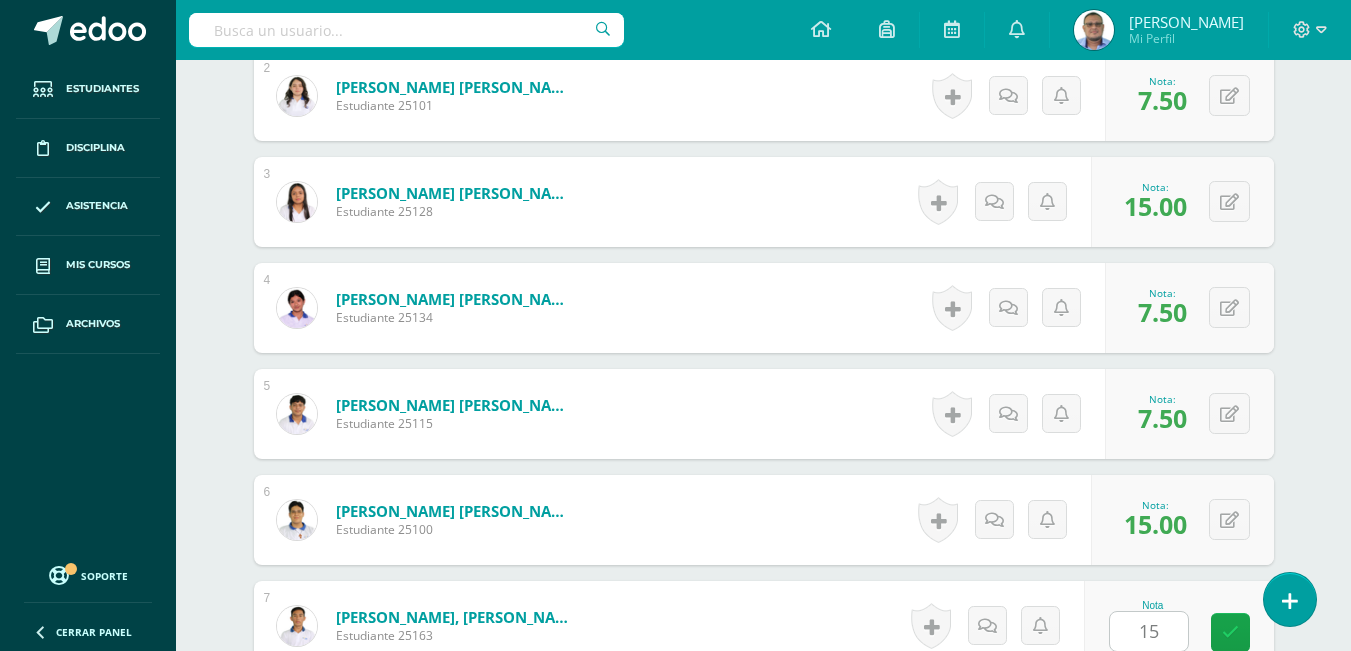scroll, scrollTop: 1181, scrollLeft: 0, axis: vertical 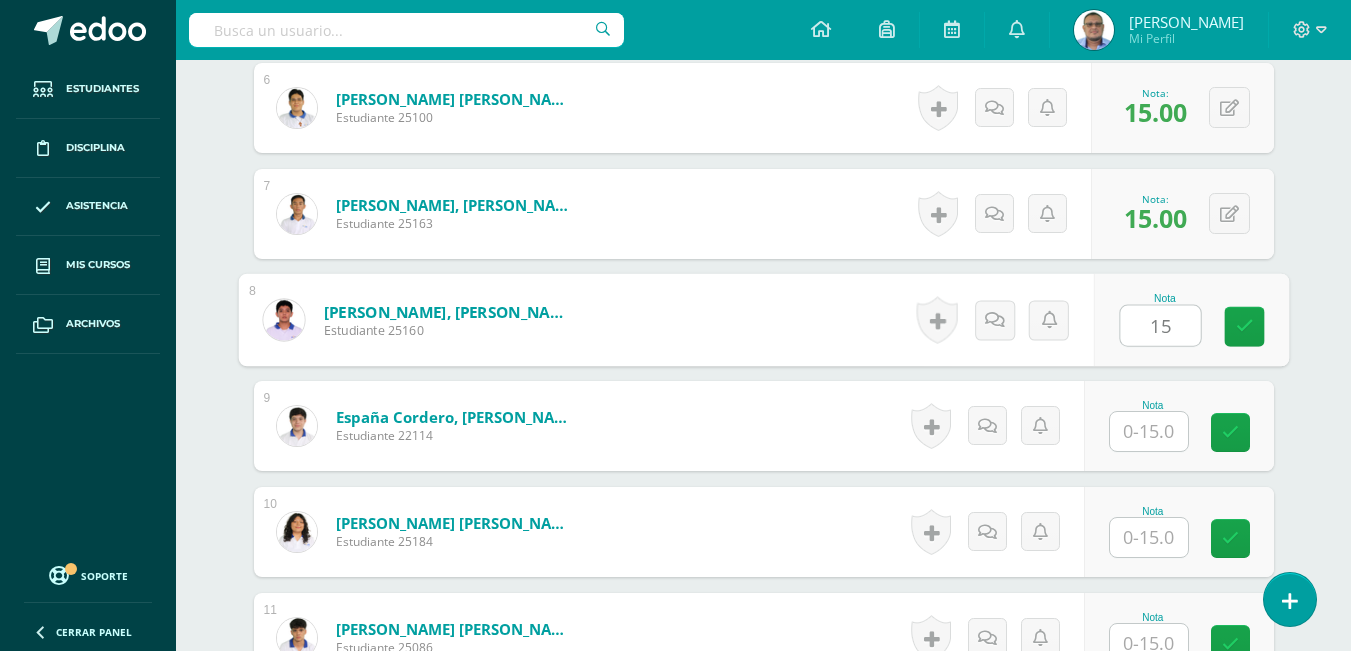 type on "15" 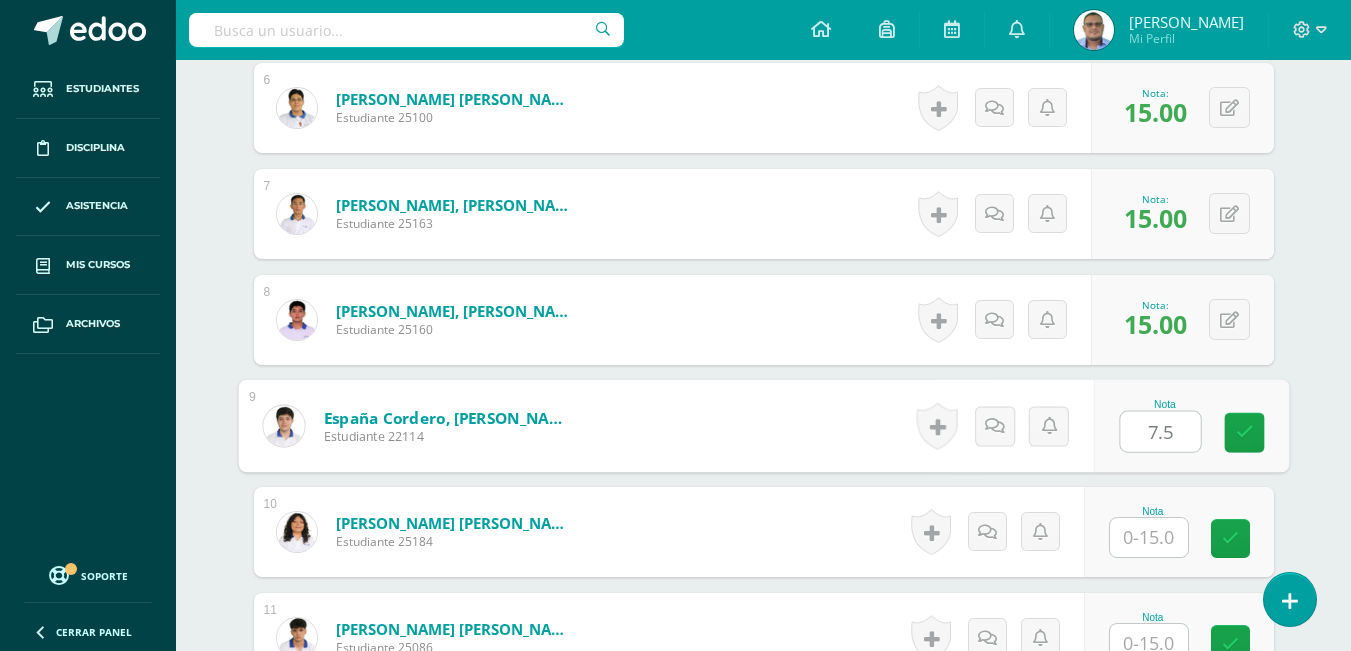 type on "7.5" 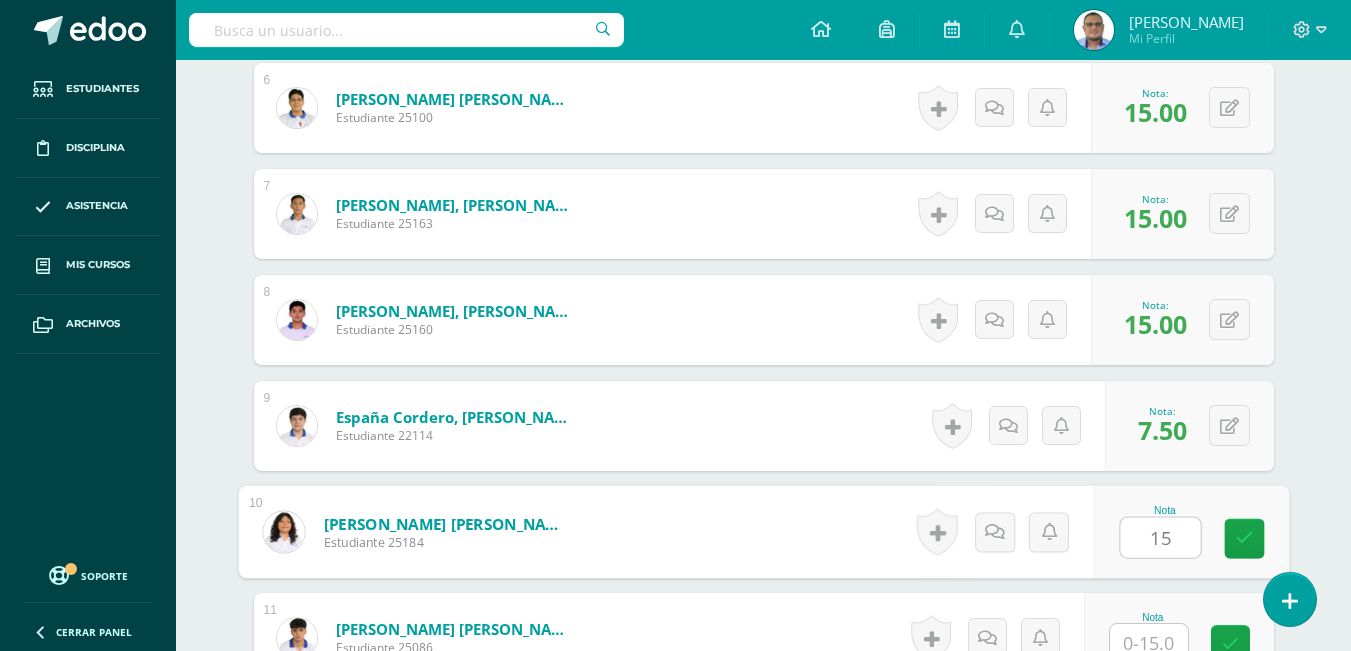 type on "15" 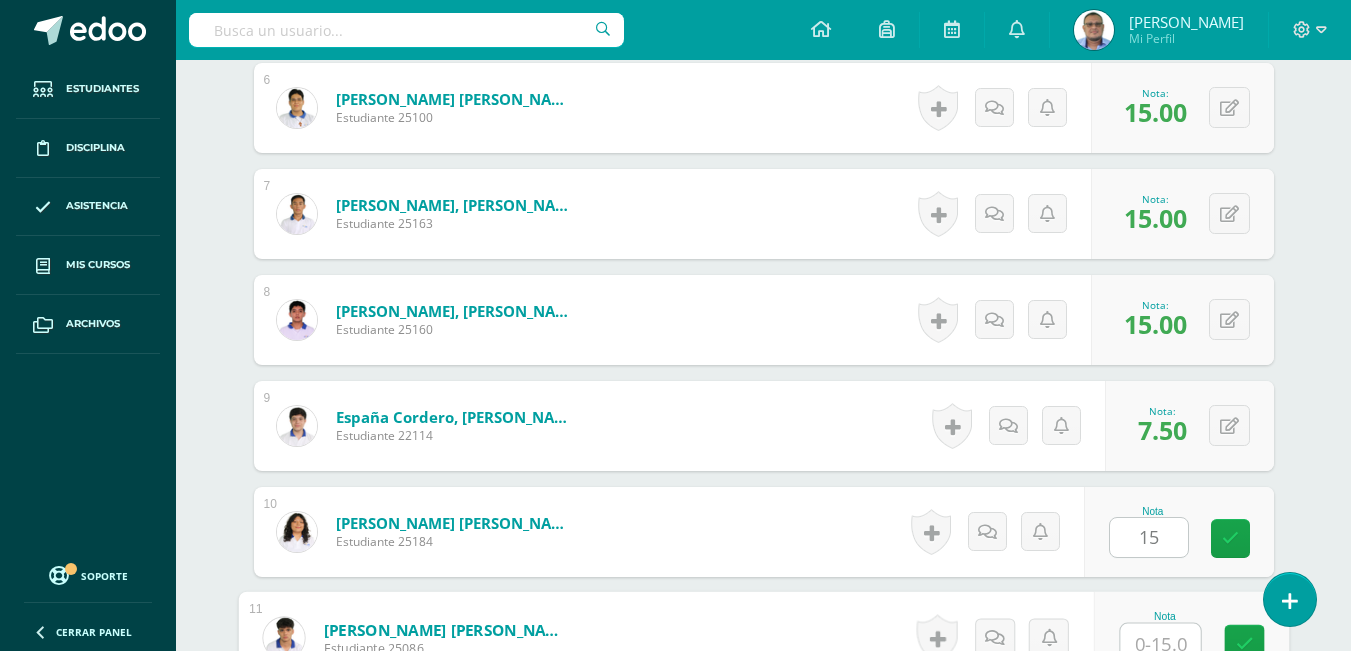 scroll, scrollTop: 1193, scrollLeft: 0, axis: vertical 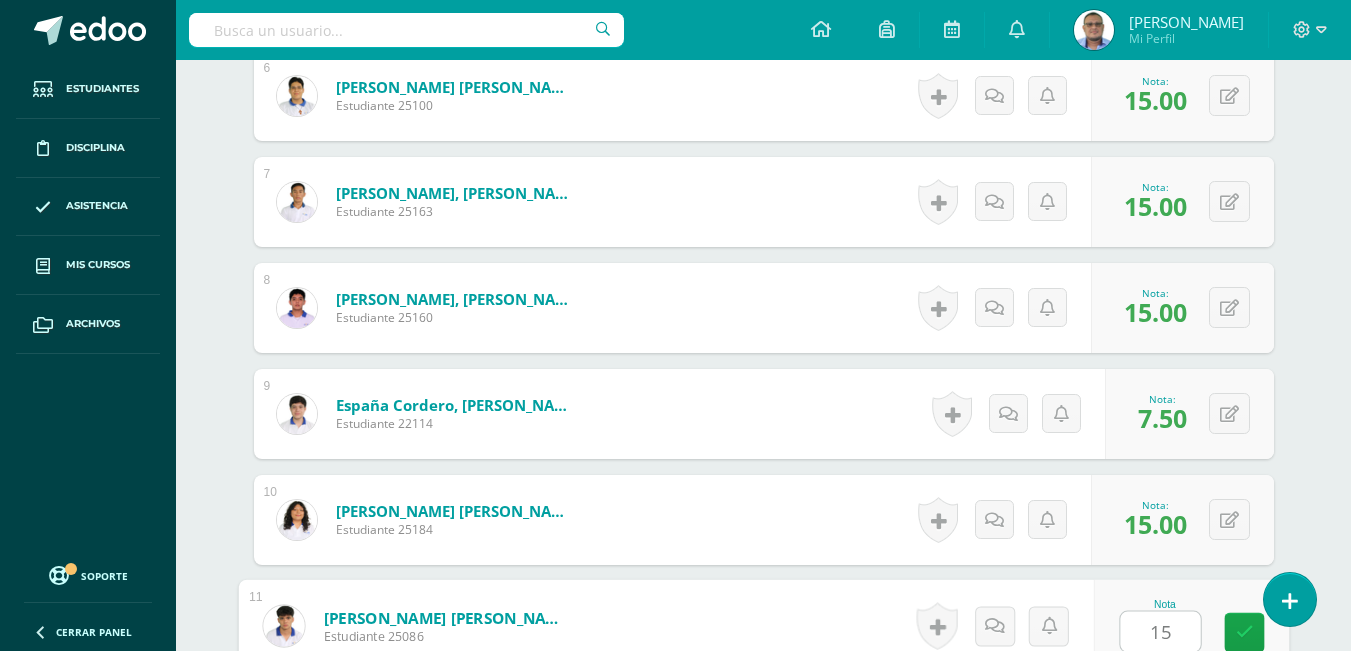 type on "15" 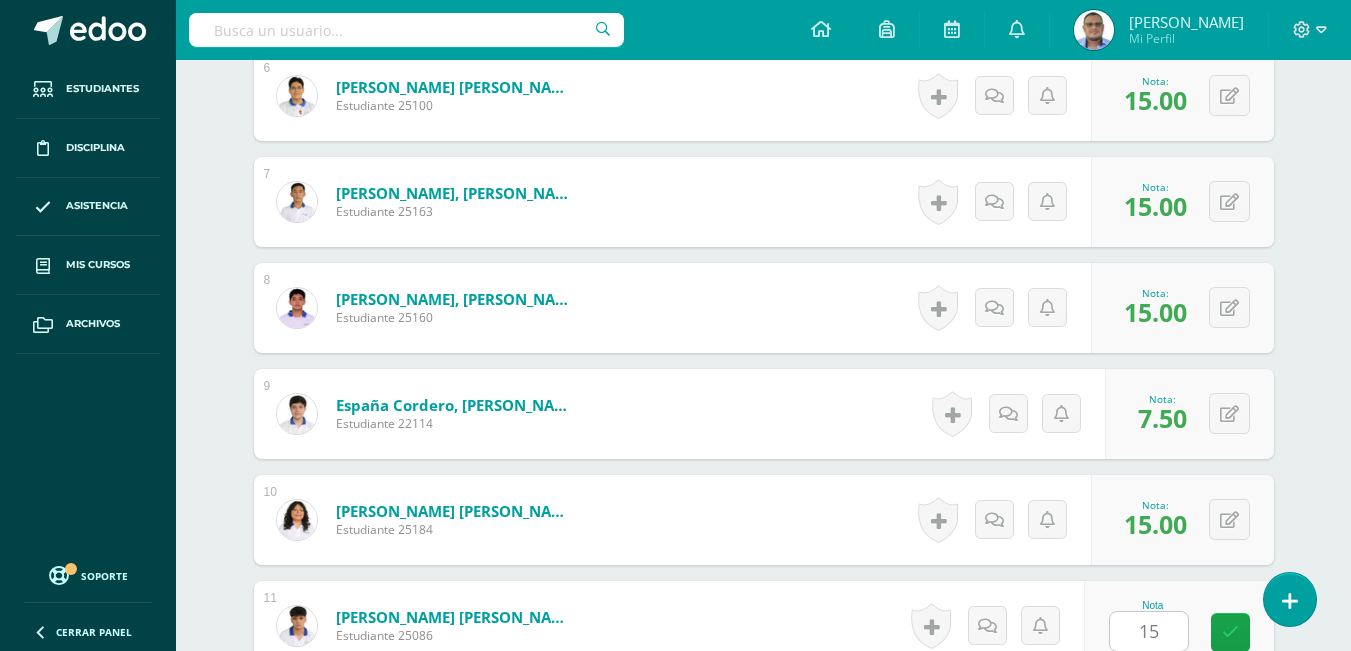 scroll, scrollTop: 1605, scrollLeft: 0, axis: vertical 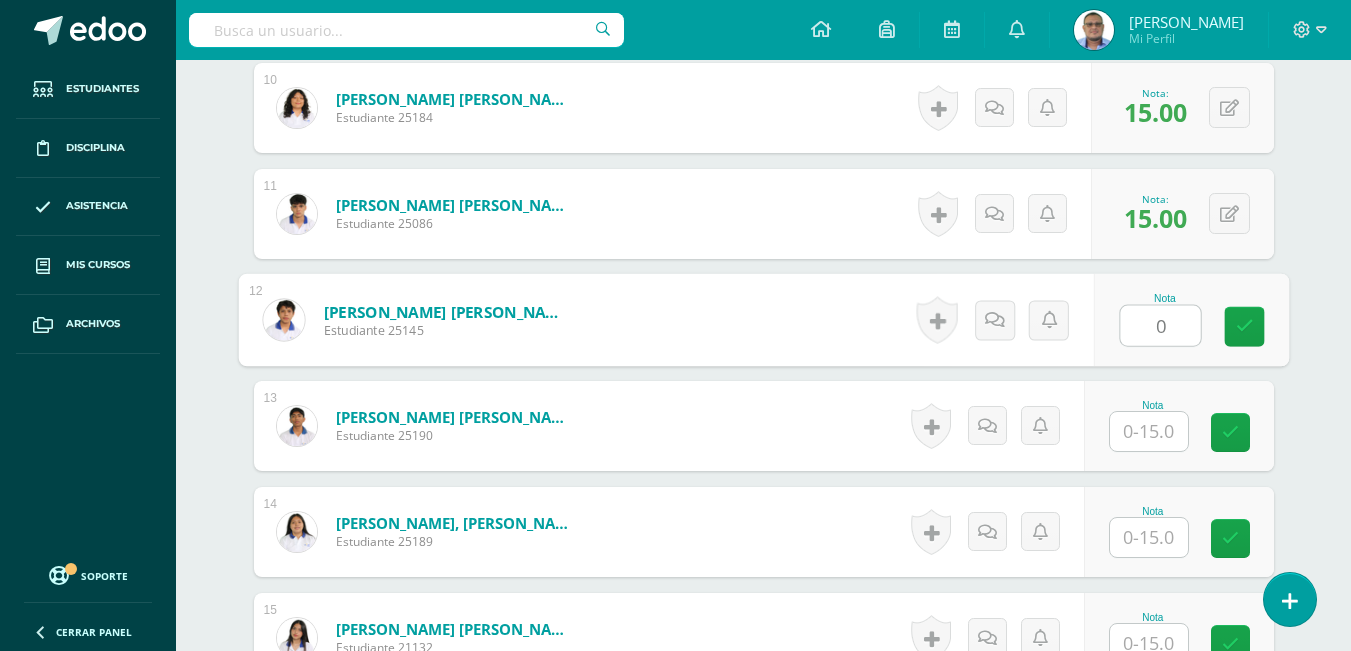 type on "0" 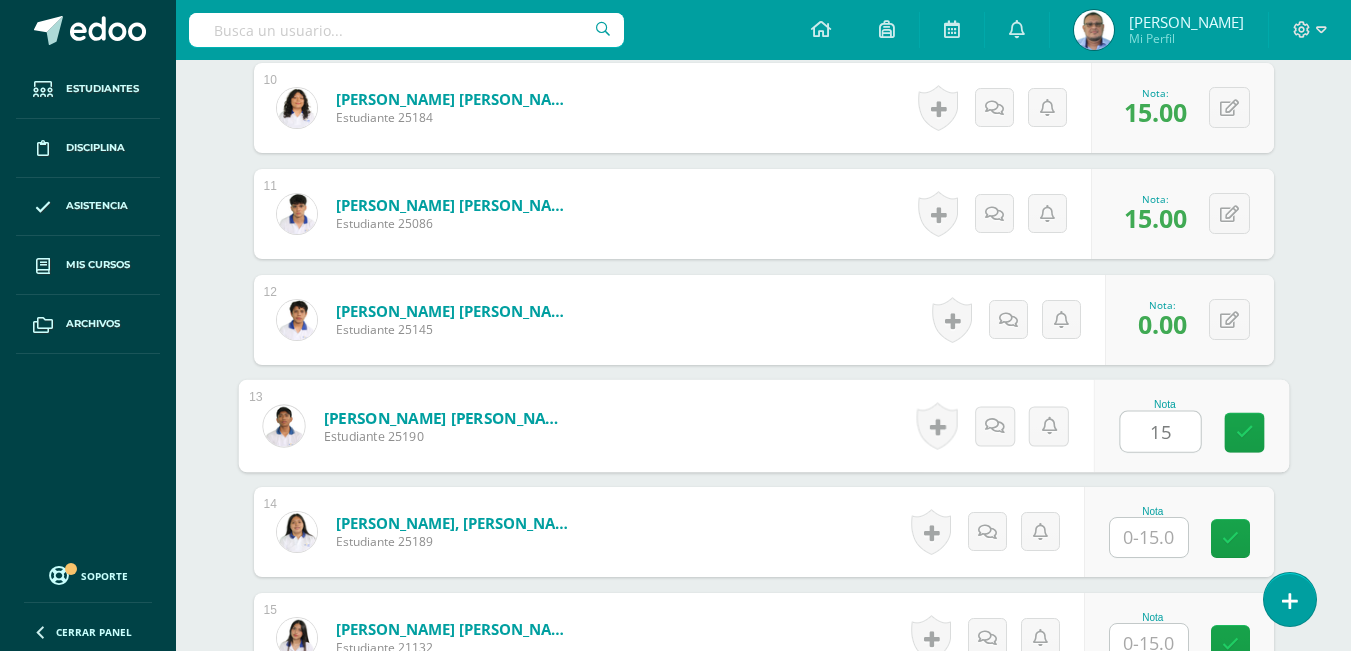 type on "15" 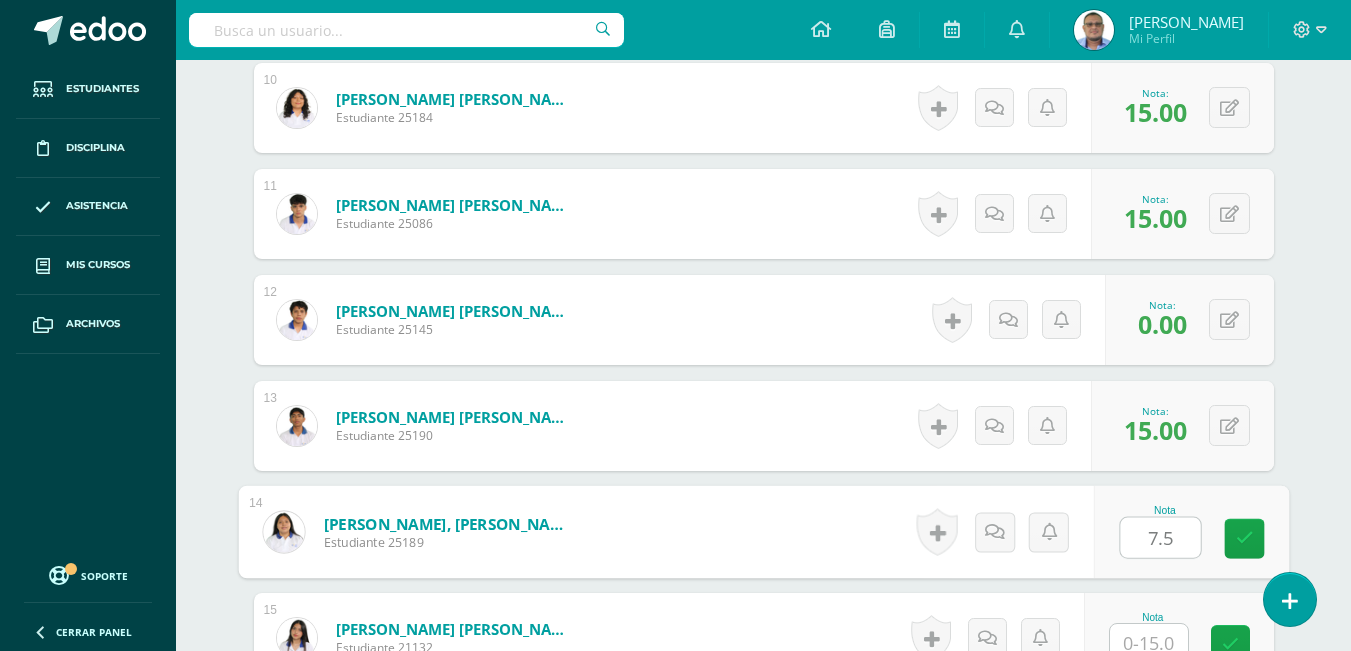 type on "7.5" 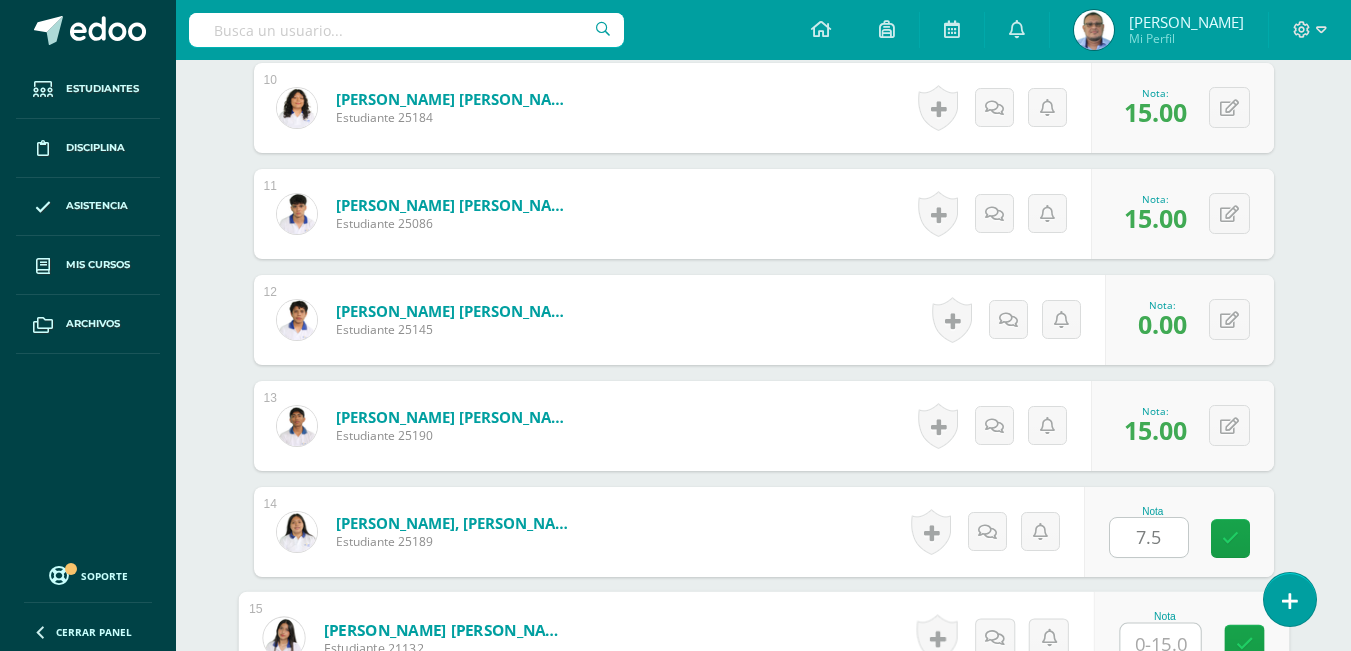 scroll, scrollTop: 1617, scrollLeft: 0, axis: vertical 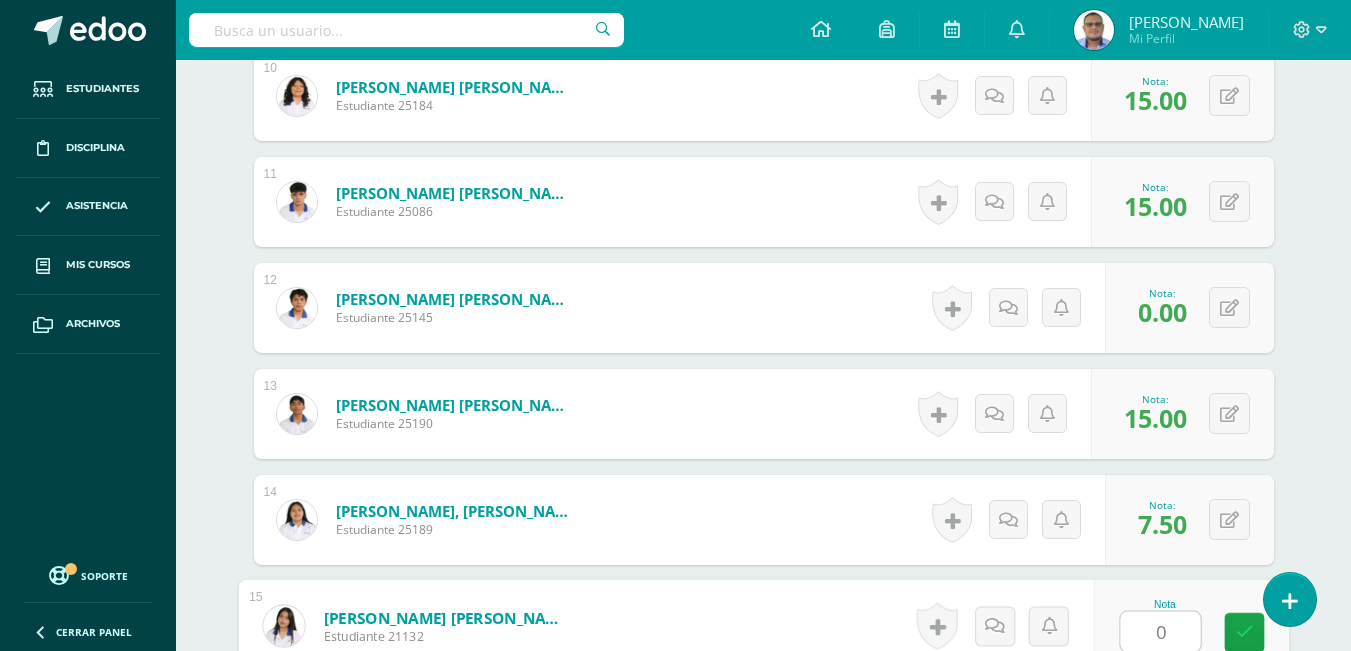 type on "0" 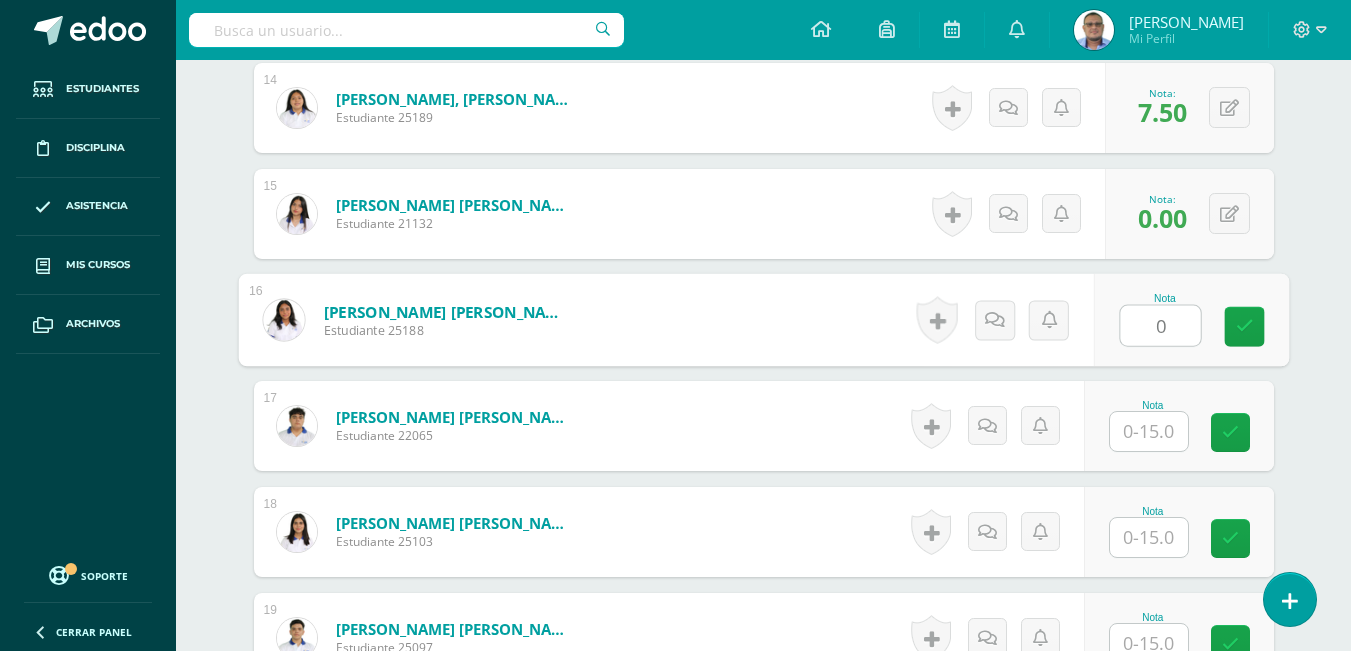 type on "0" 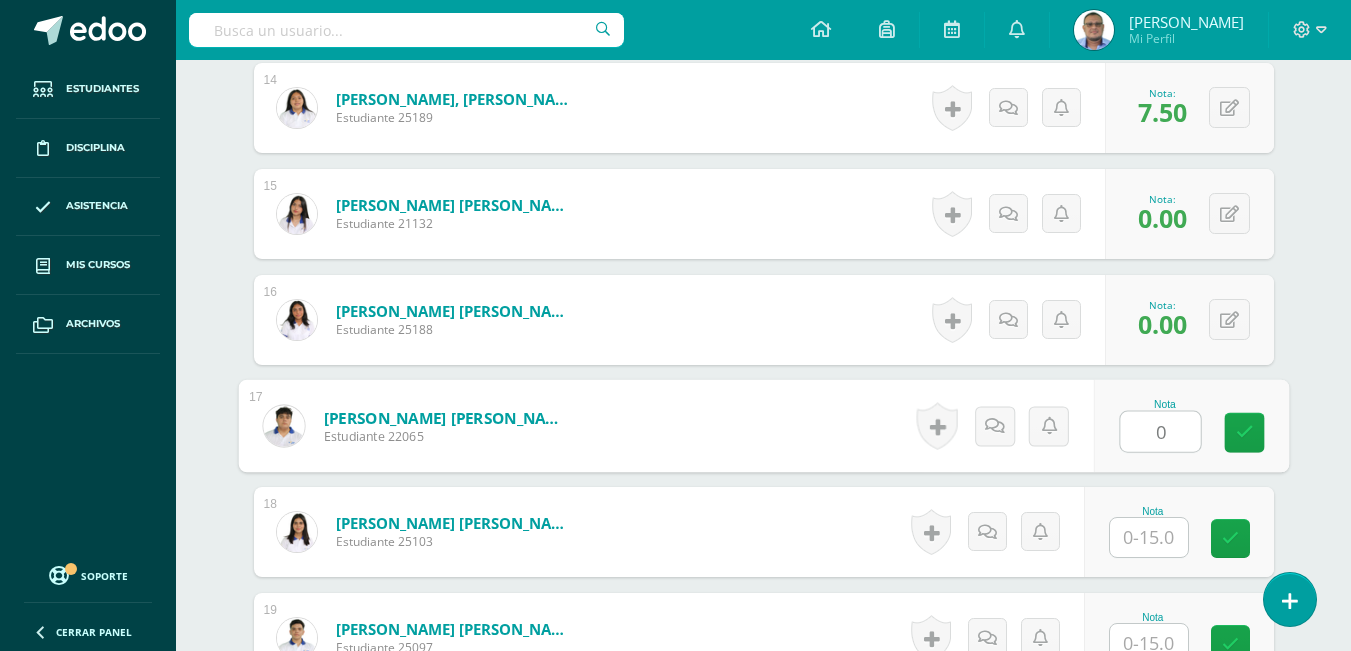 type on "0" 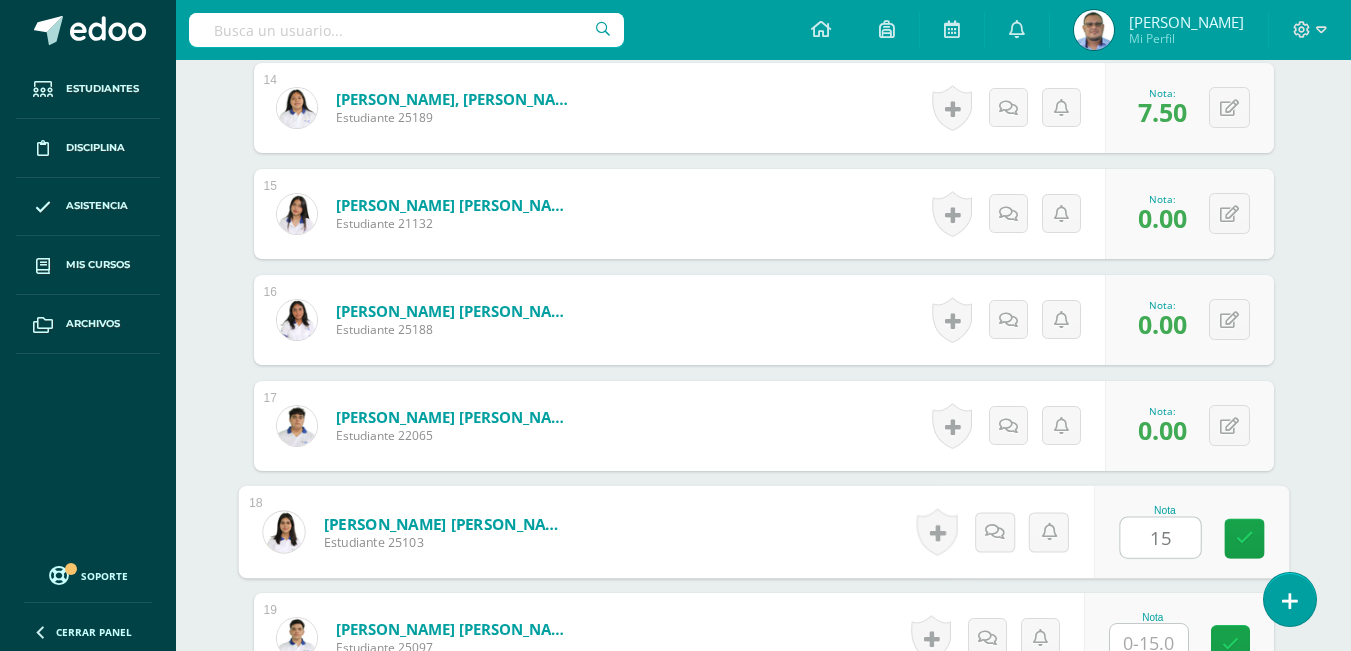type on "15" 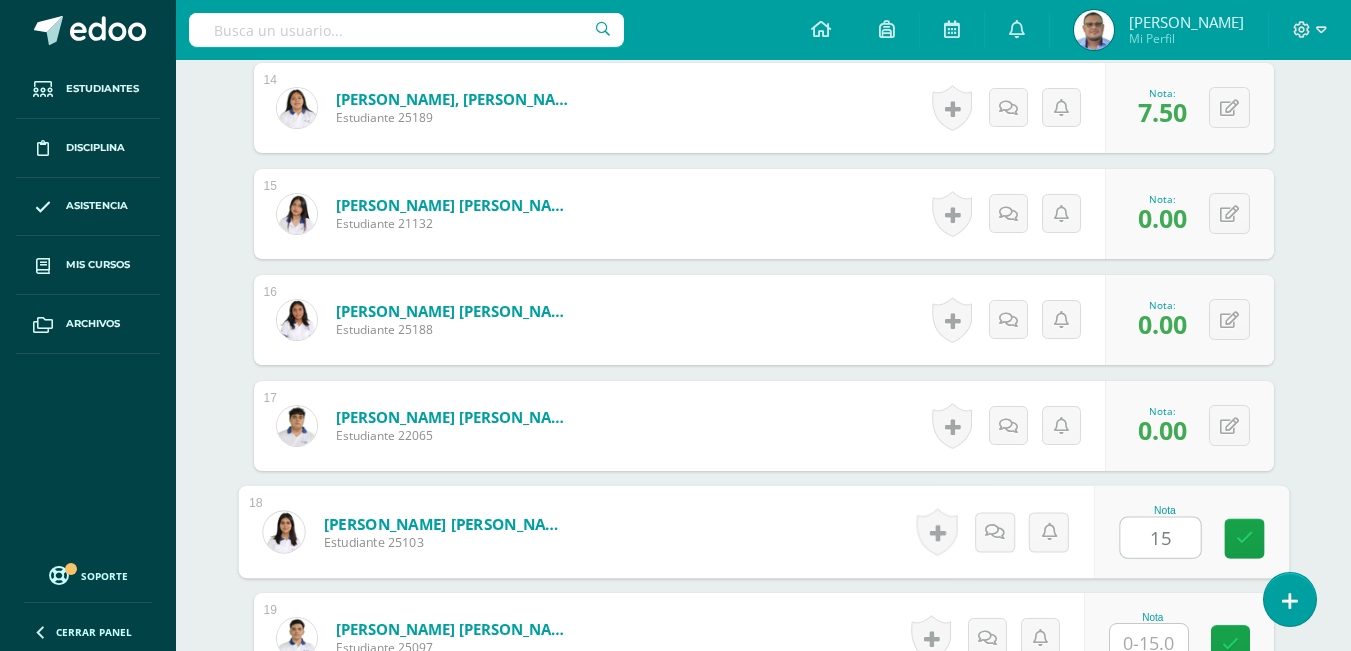 scroll, scrollTop: 2041, scrollLeft: 0, axis: vertical 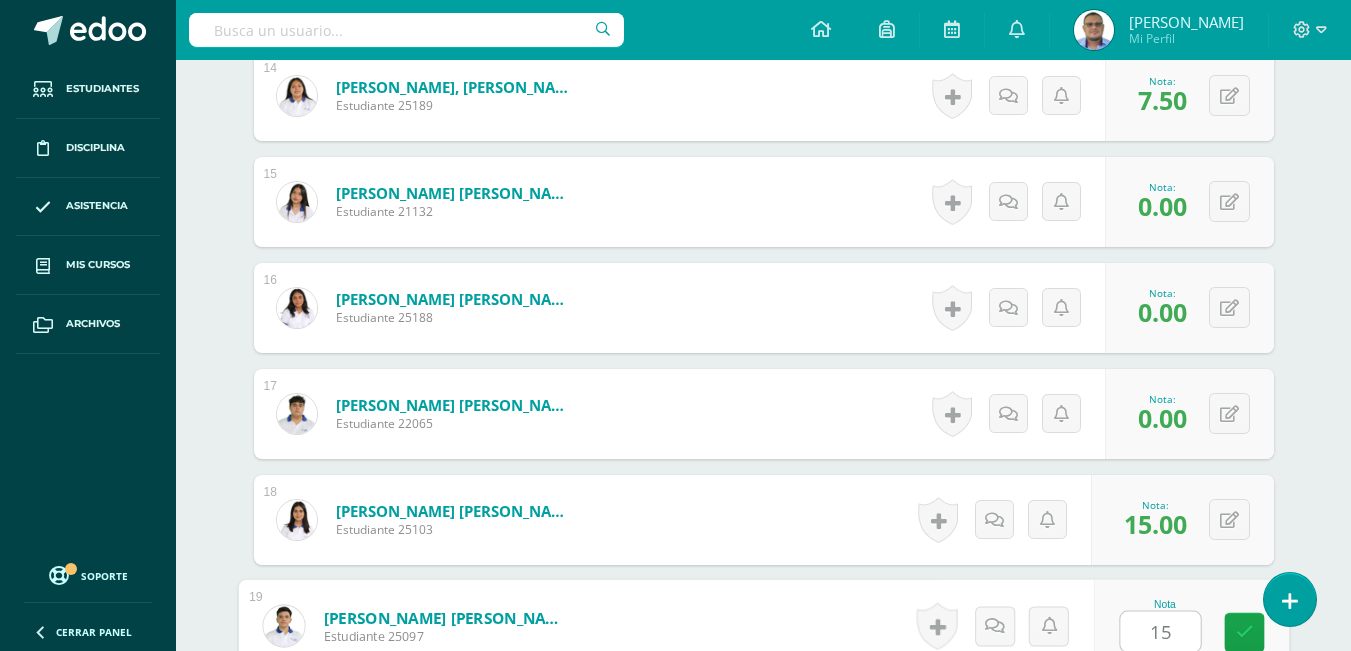 type on "15" 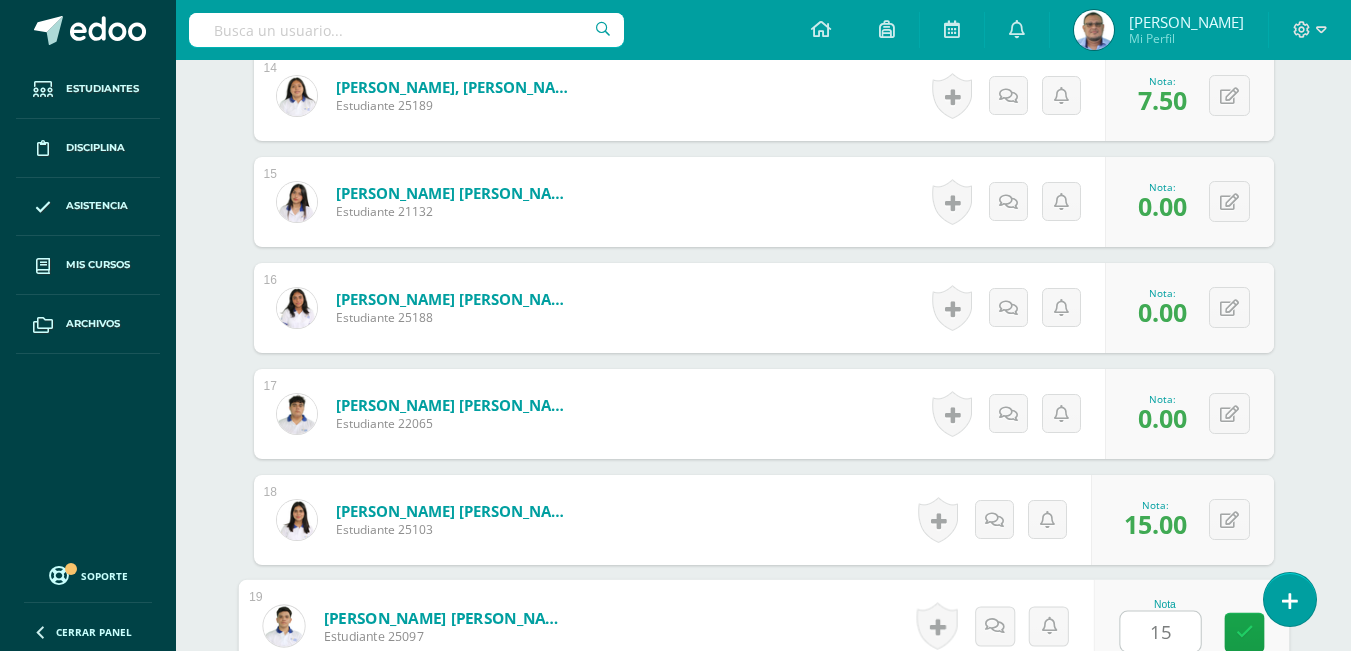 scroll, scrollTop: 2453, scrollLeft: 0, axis: vertical 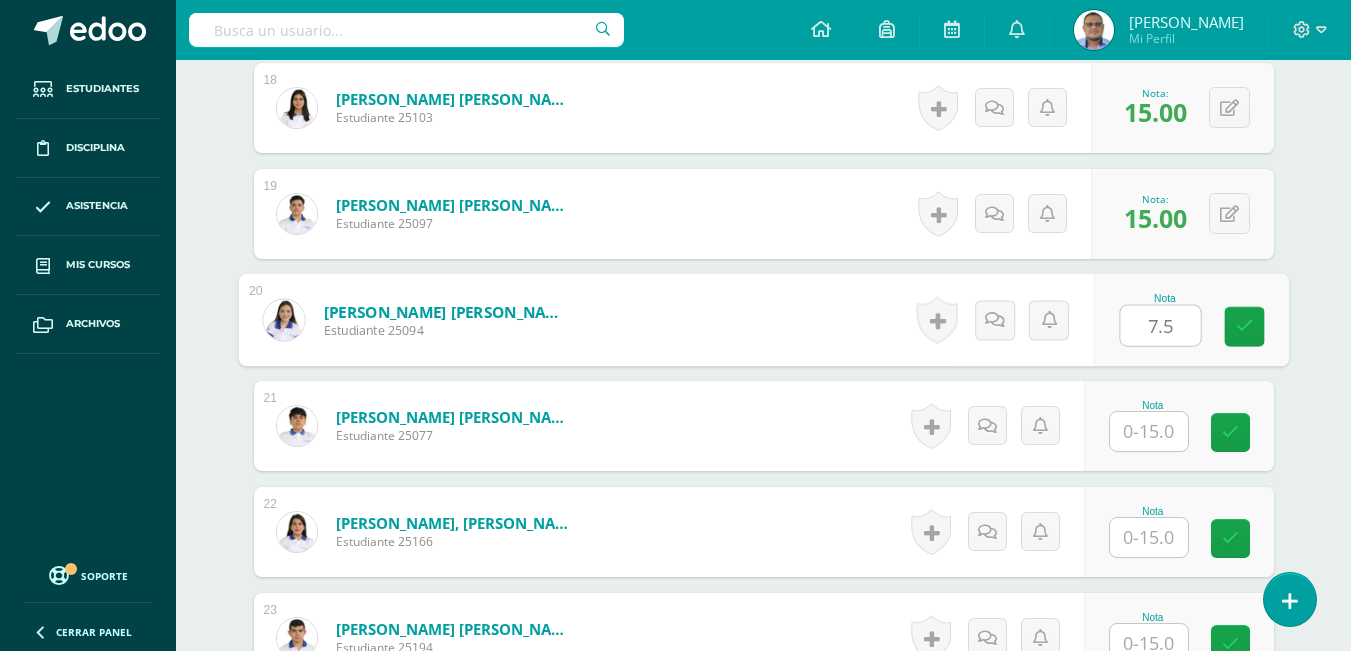 type on "7.5" 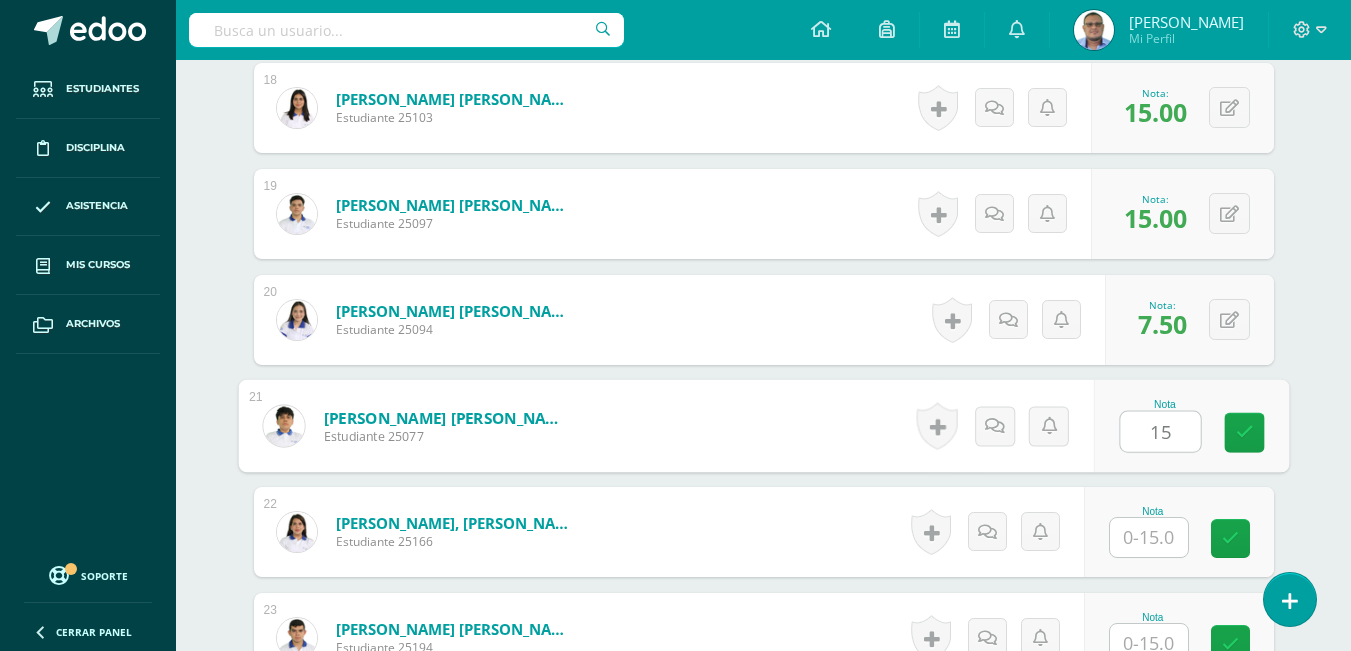 type on "15" 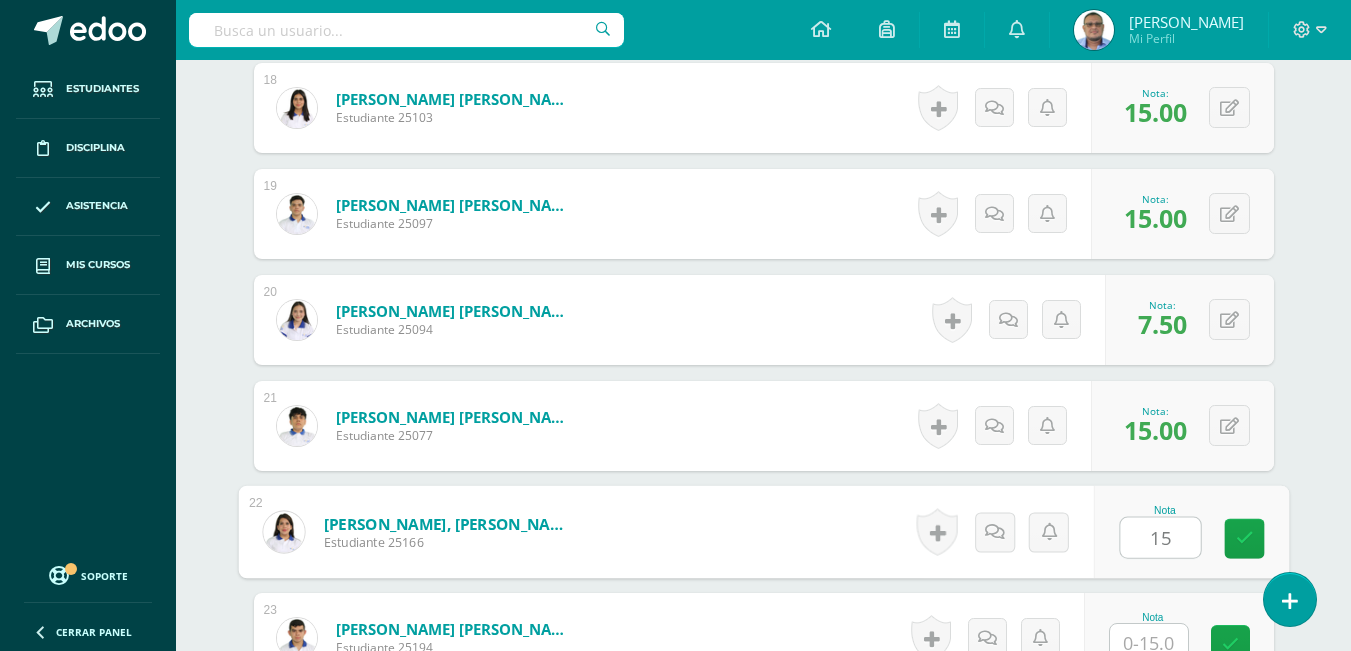 type on "15" 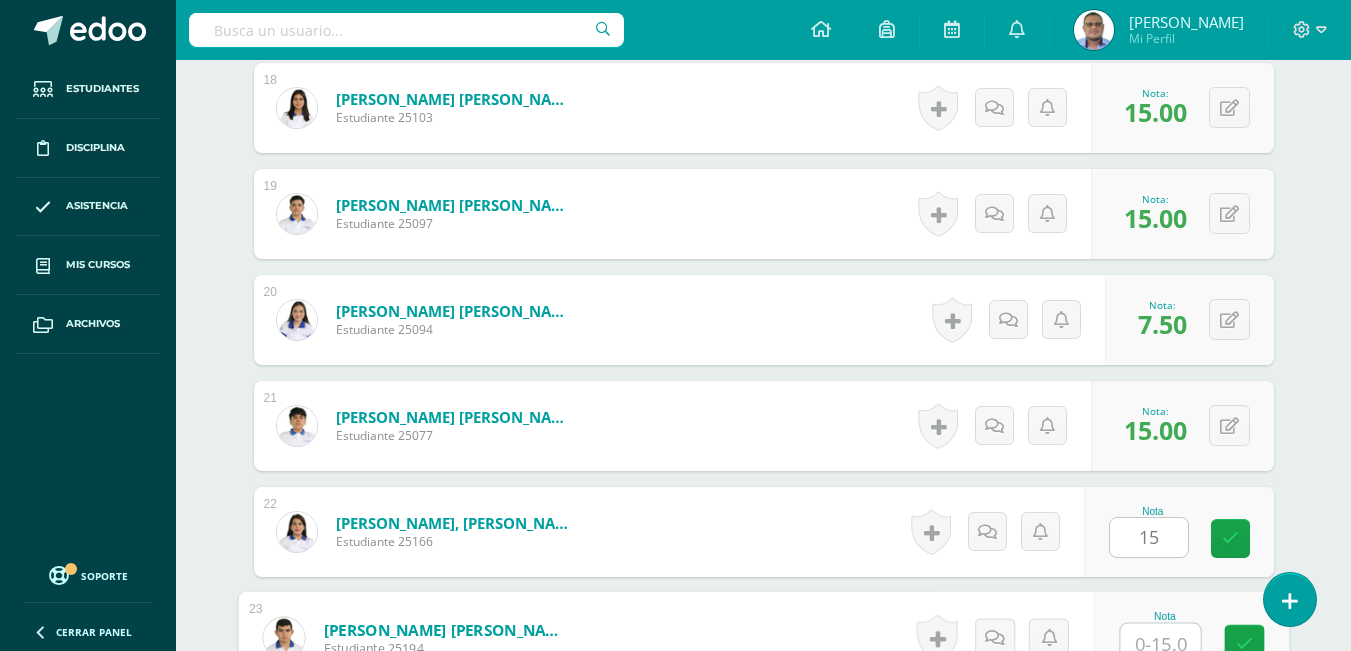 scroll, scrollTop: 2465, scrollLeft: 0, axis: vertical 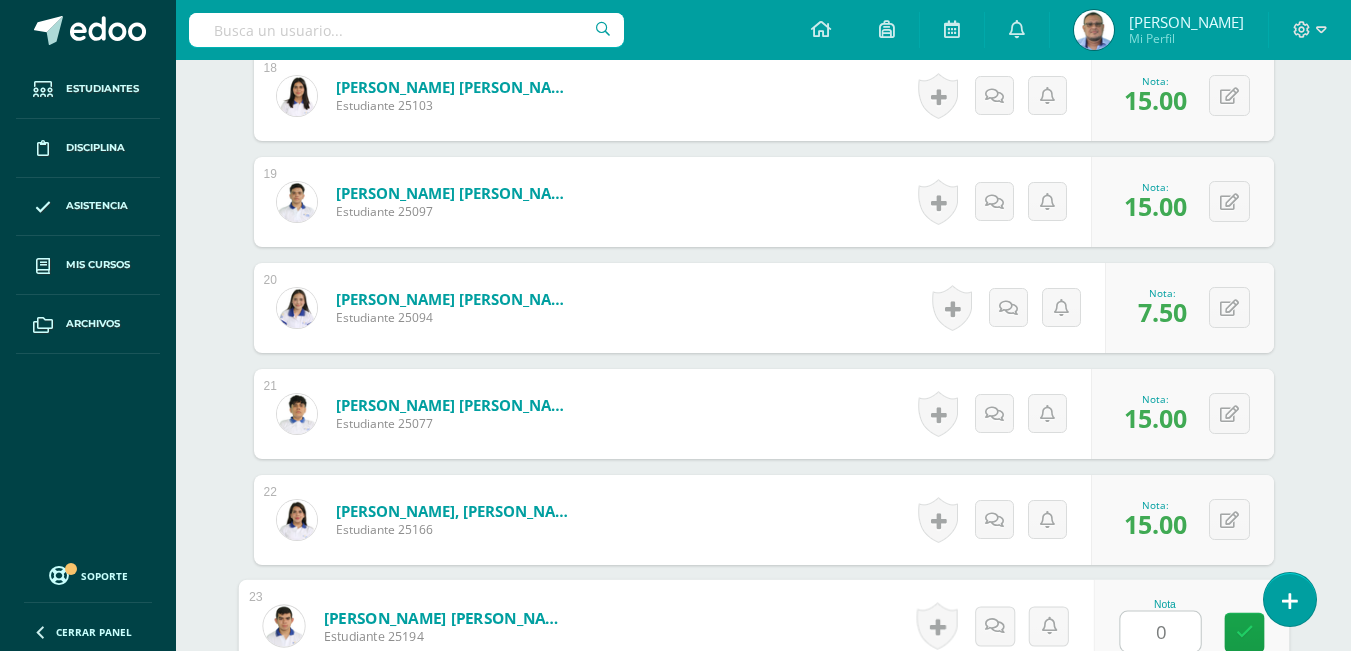 type on "0" 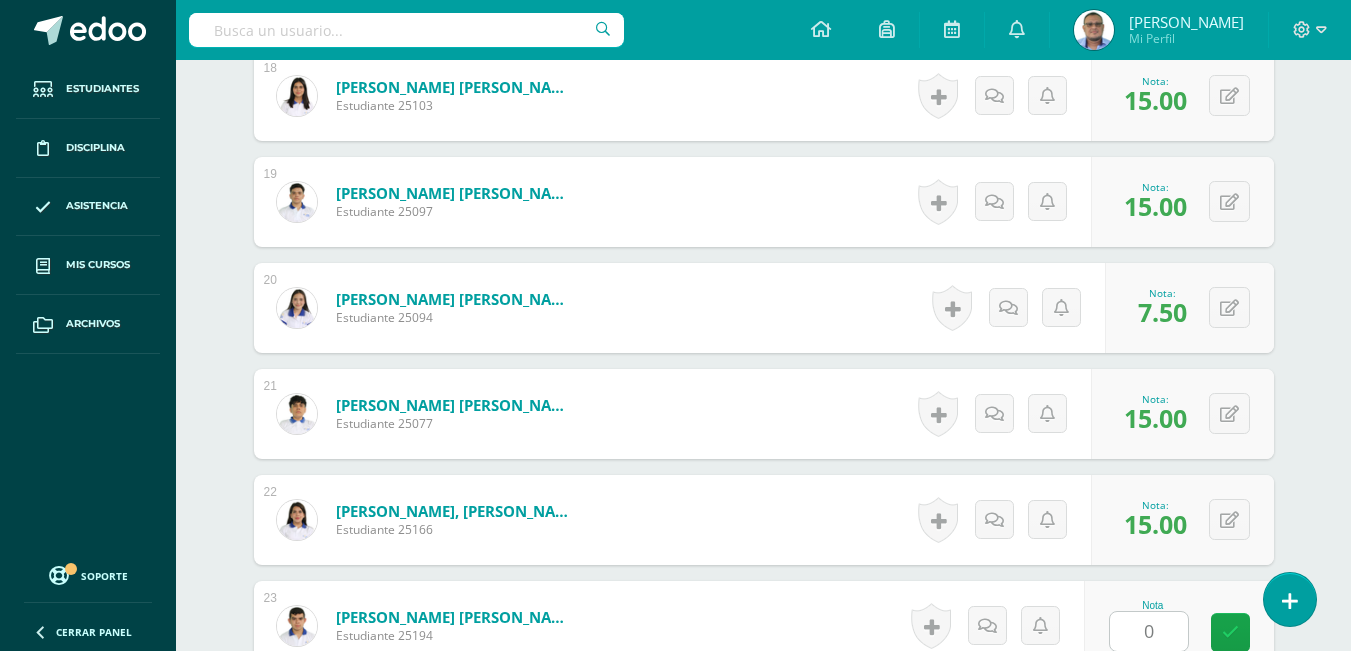 scroll, scrollTop: 2877, scrollLeft: 0, axis: vertical 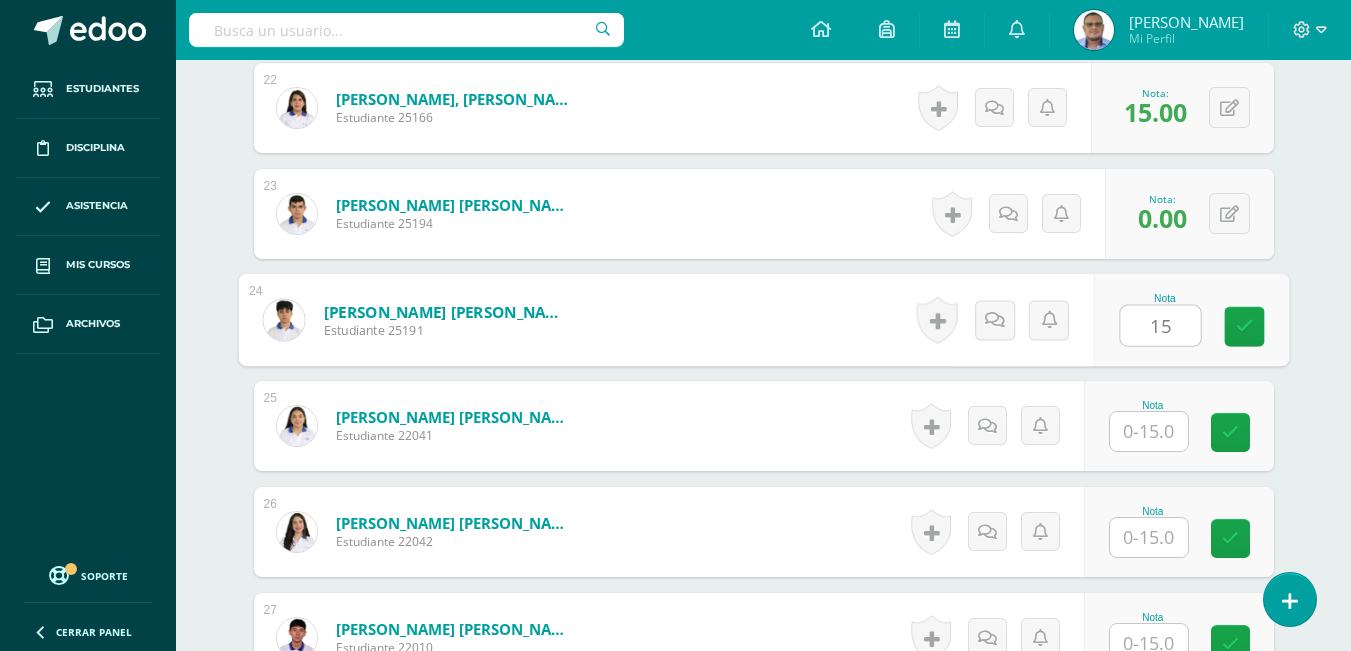 type on "15" 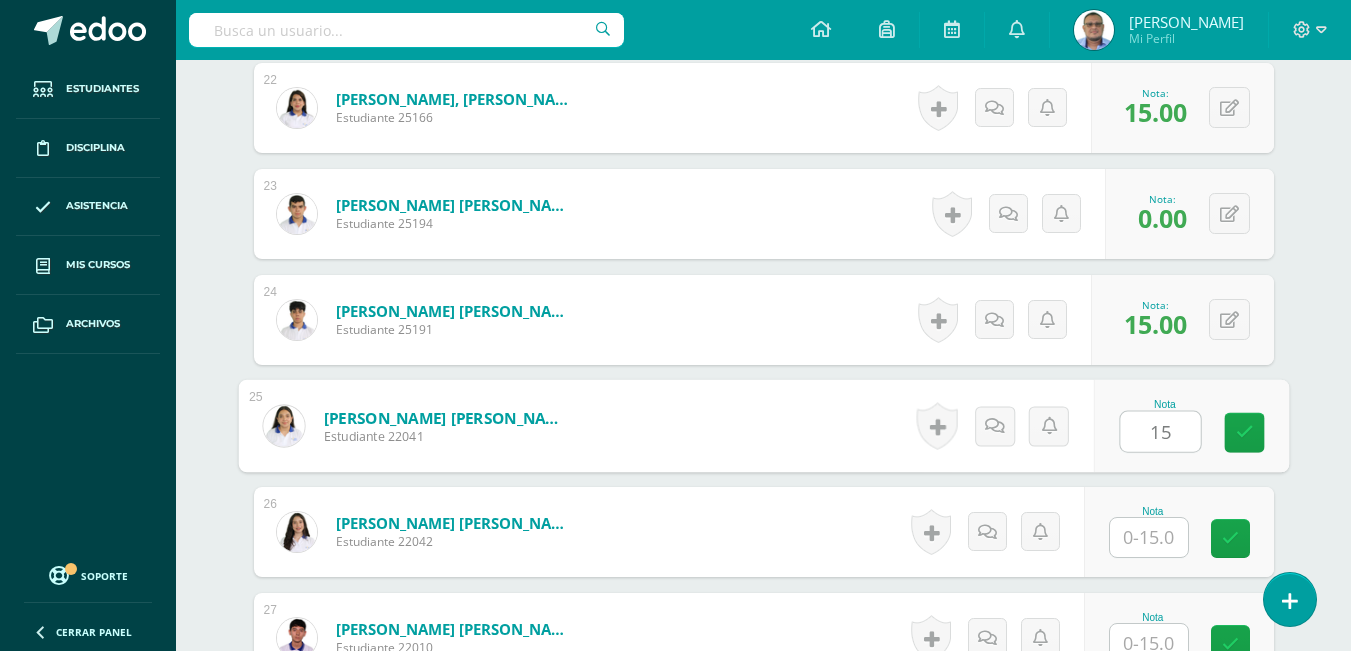 type on "15" 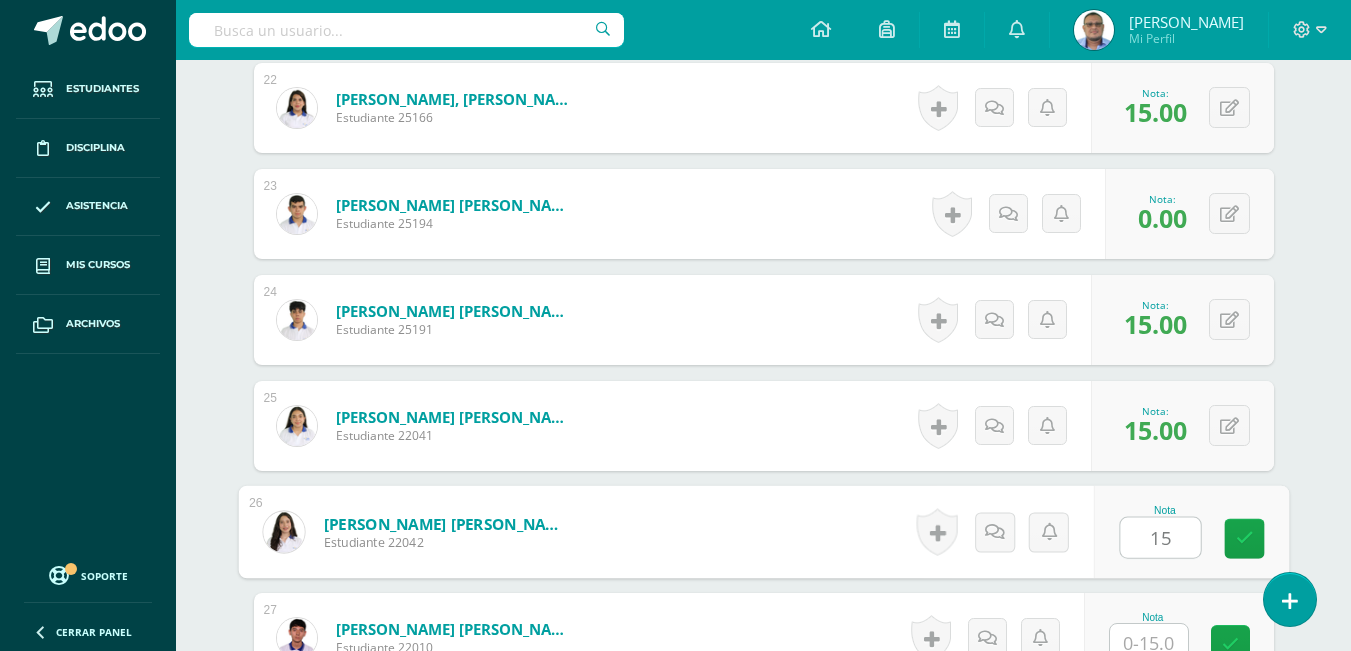 type on "15" 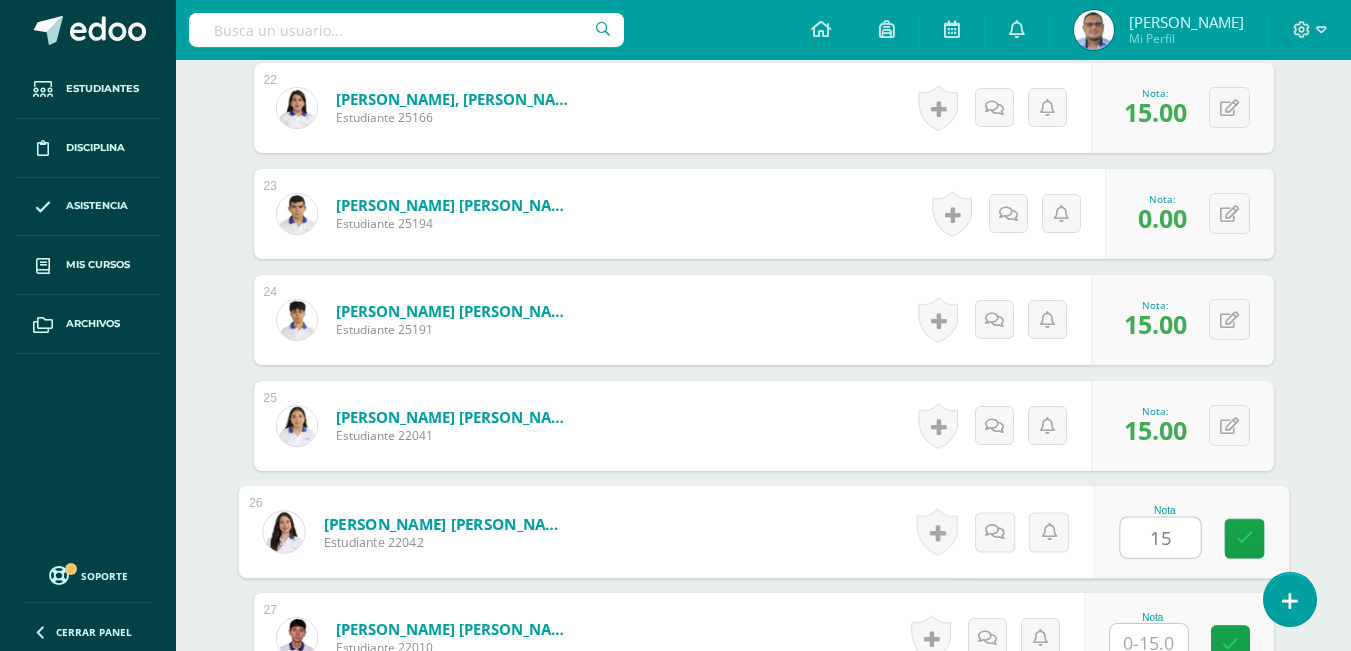 scroll, scrollTop: 2889, scrollLeft: 0, axis: vertical 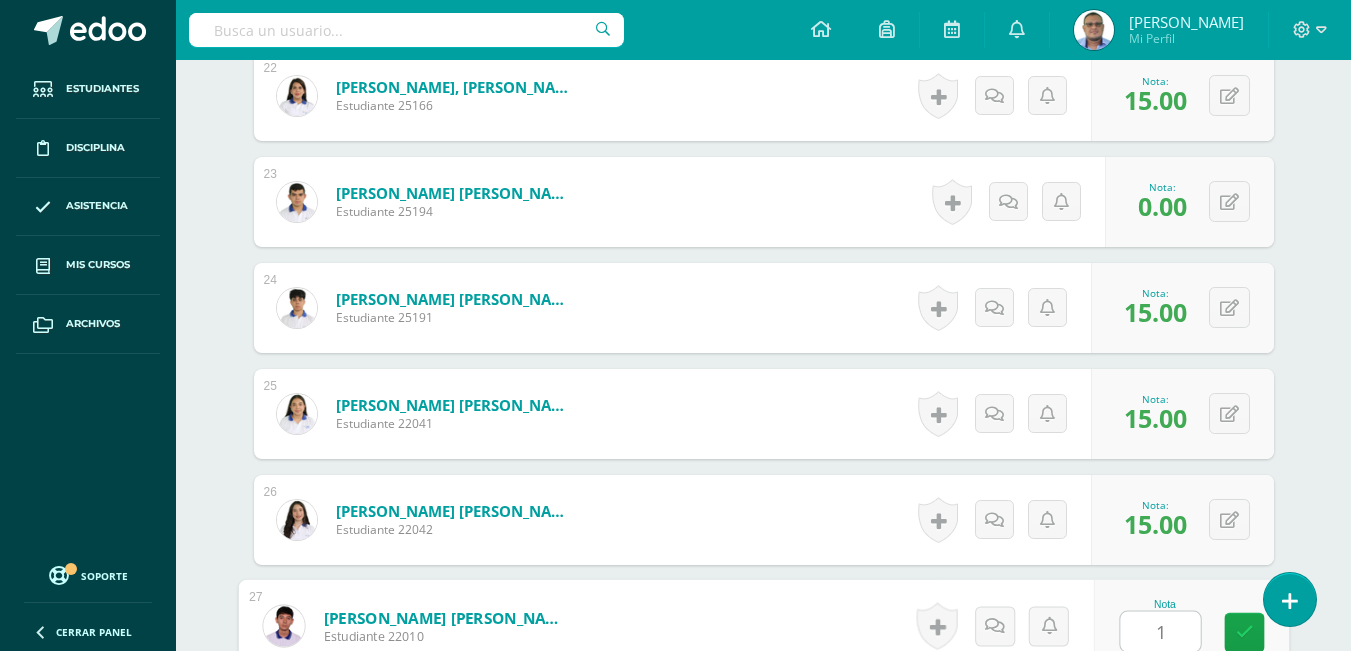 type on "15" 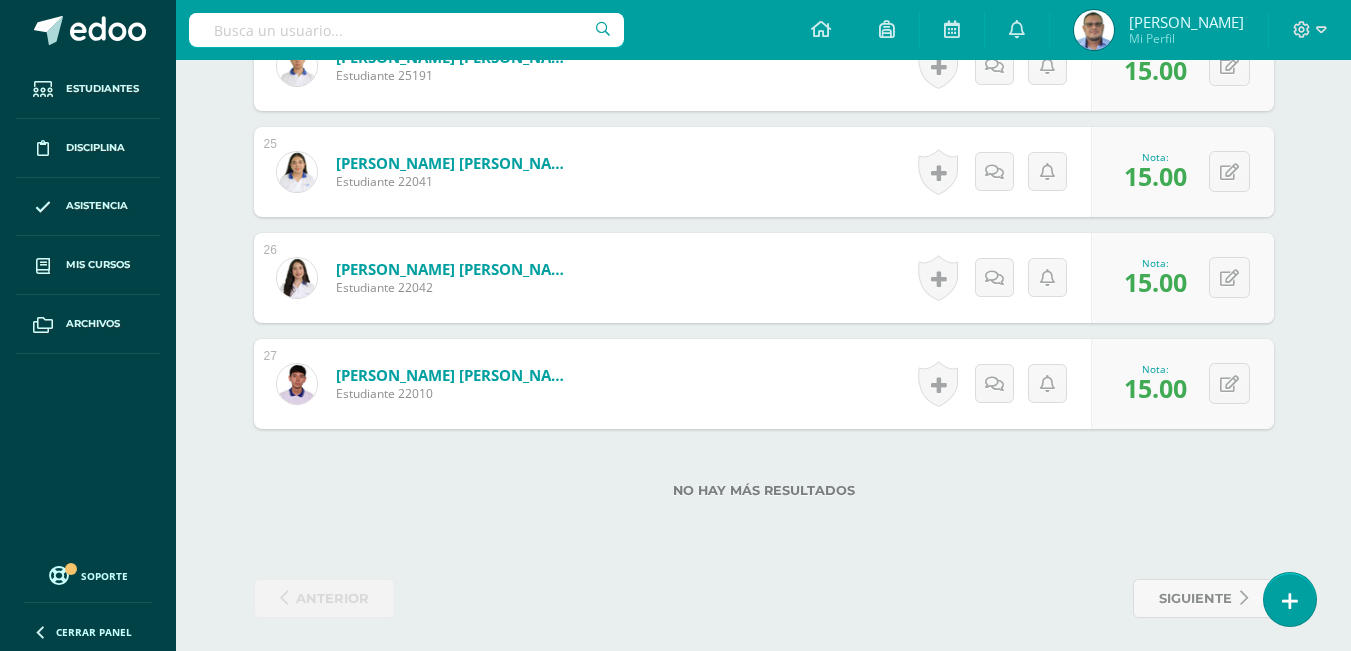 scroll, scrollTop: 3189, scrollLeft: 0, axis: vertical 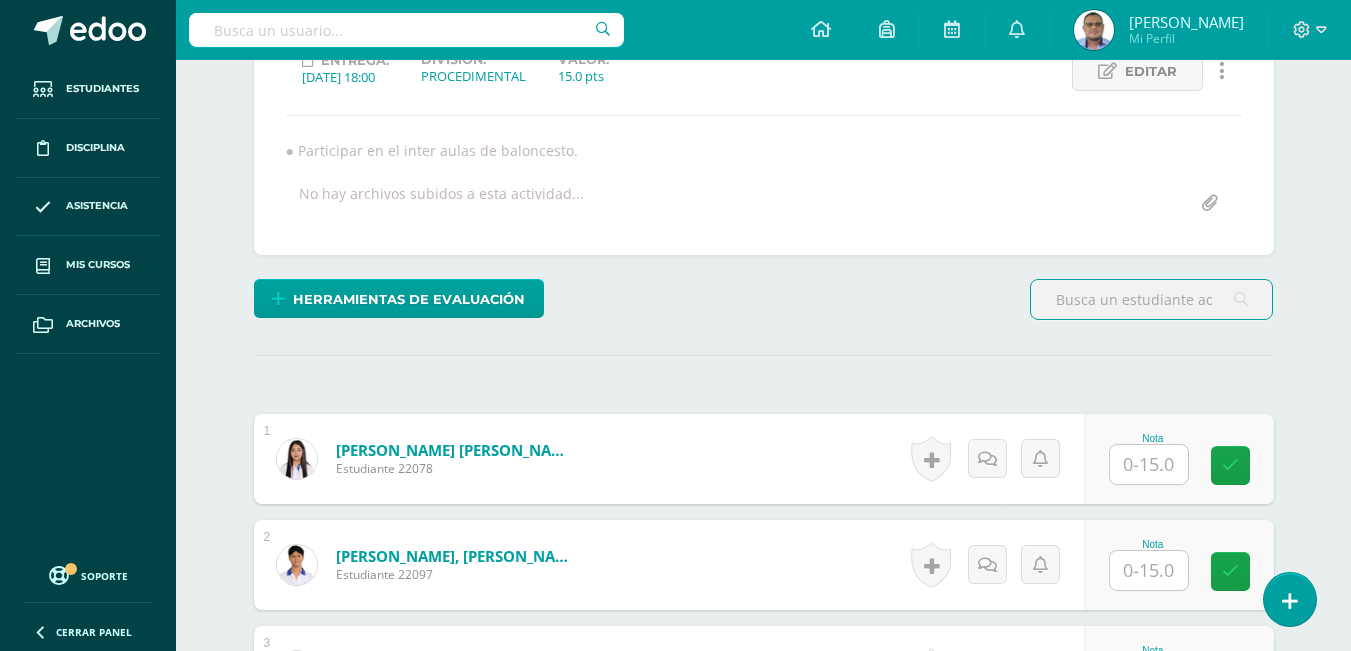 click at bounding box center (1149, 464) 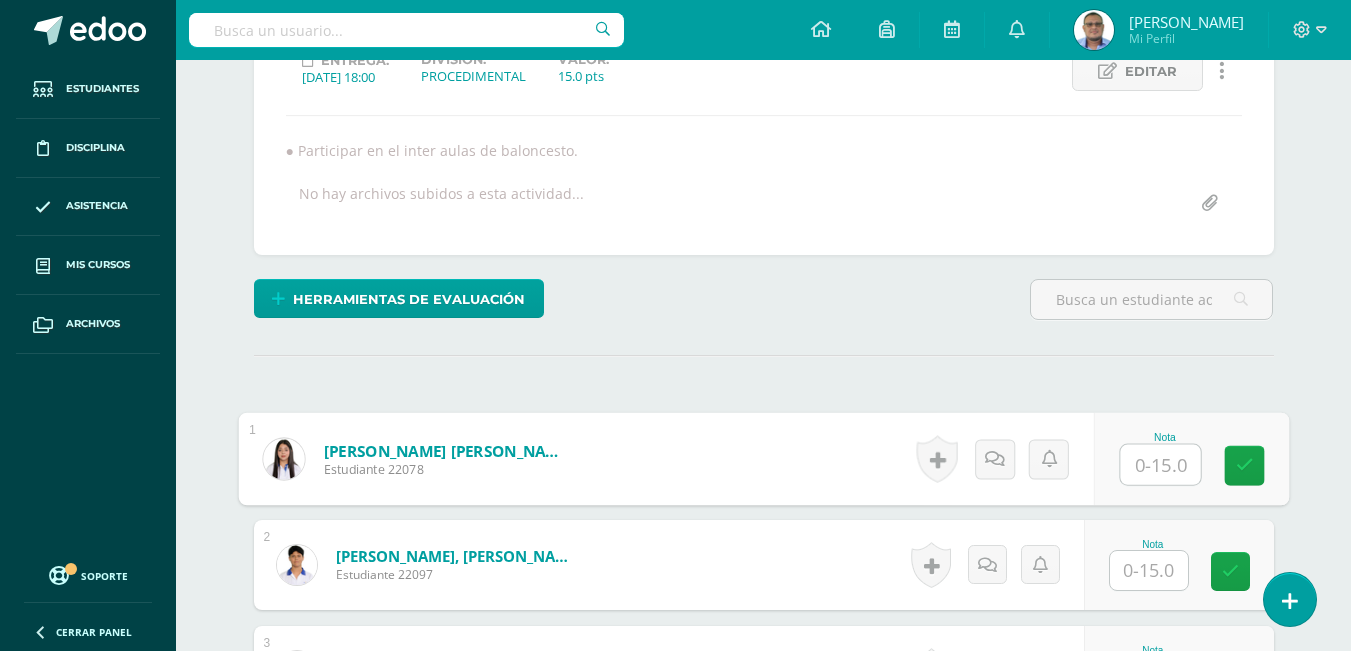 scroll, scrollTop: 400, scrollLeft: 0, axis: vertical 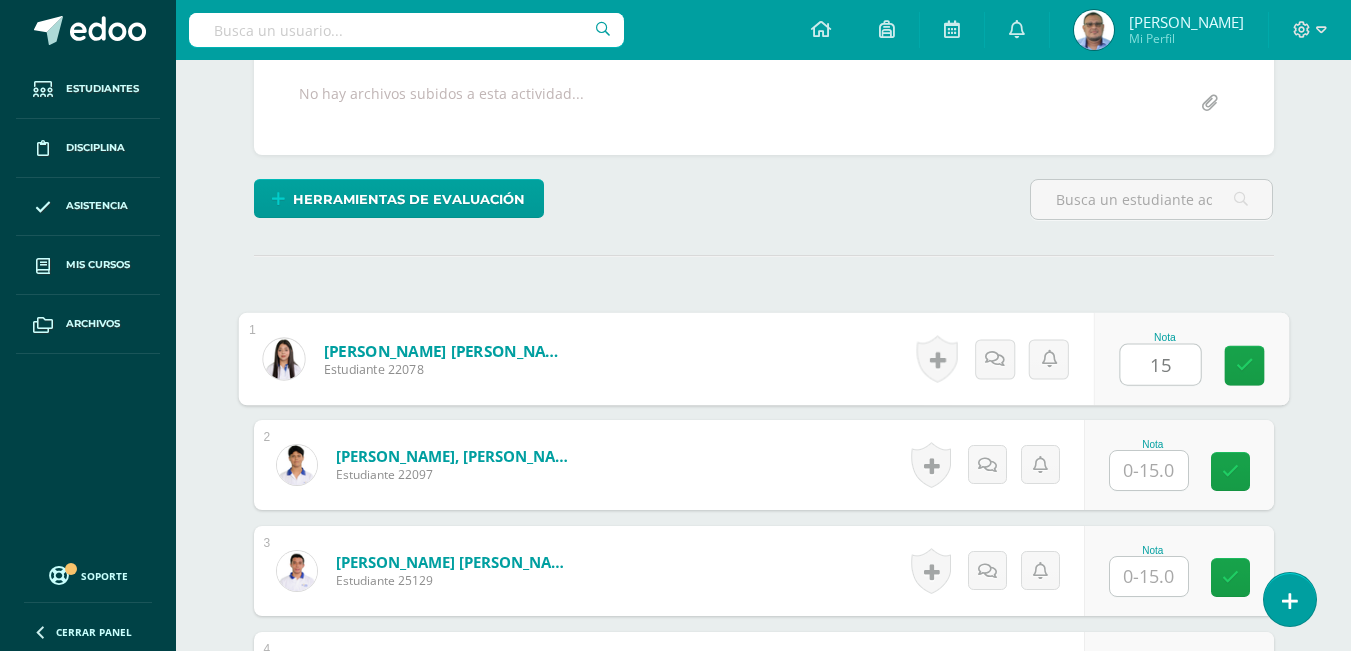 type on "15" 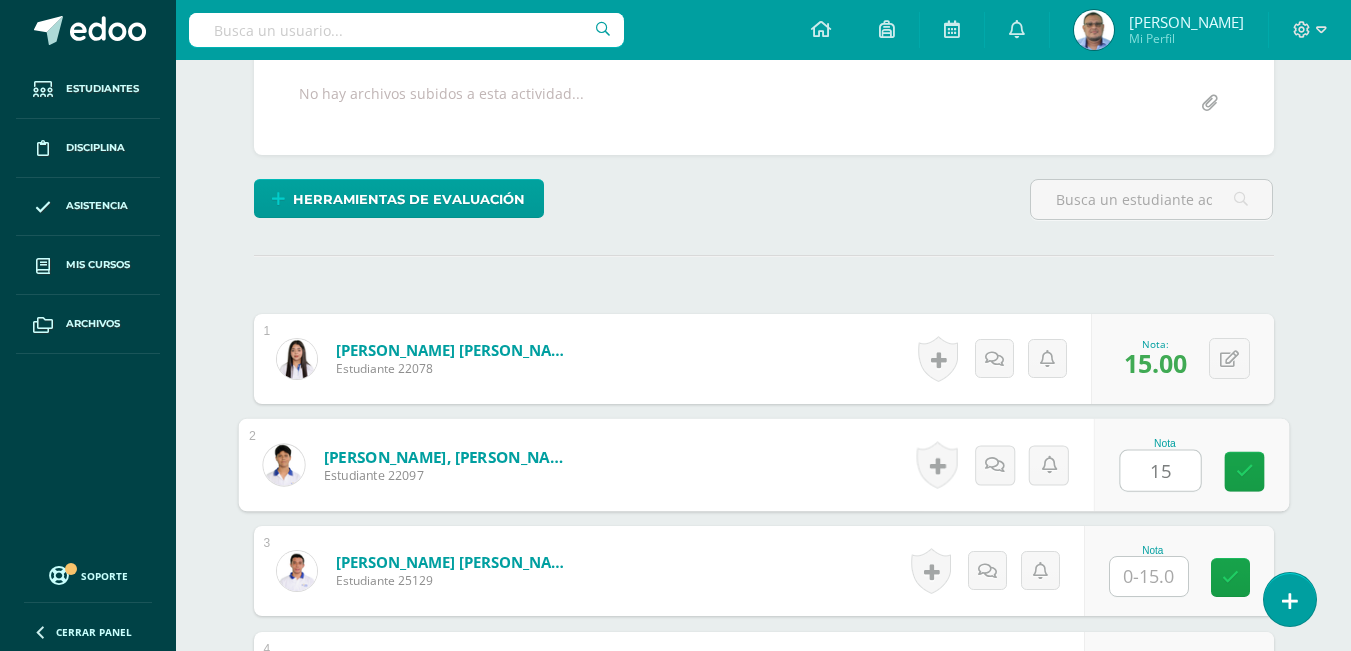 type on "15" 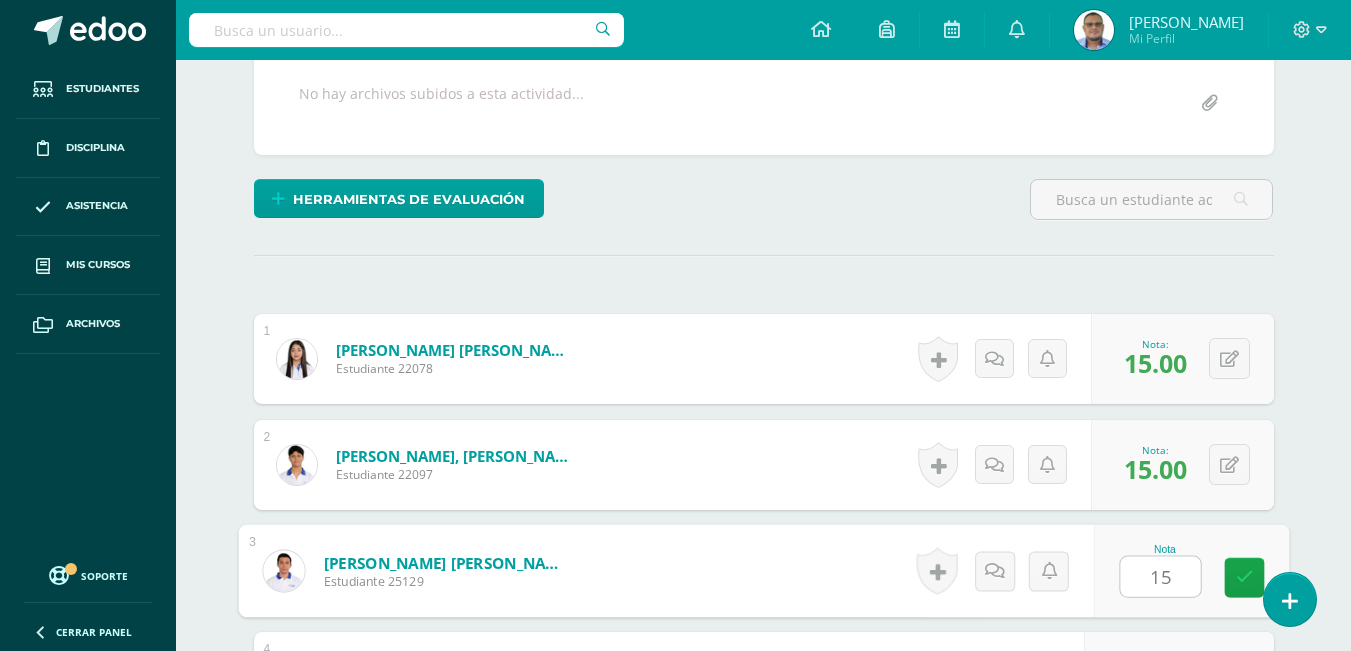 type on "15" 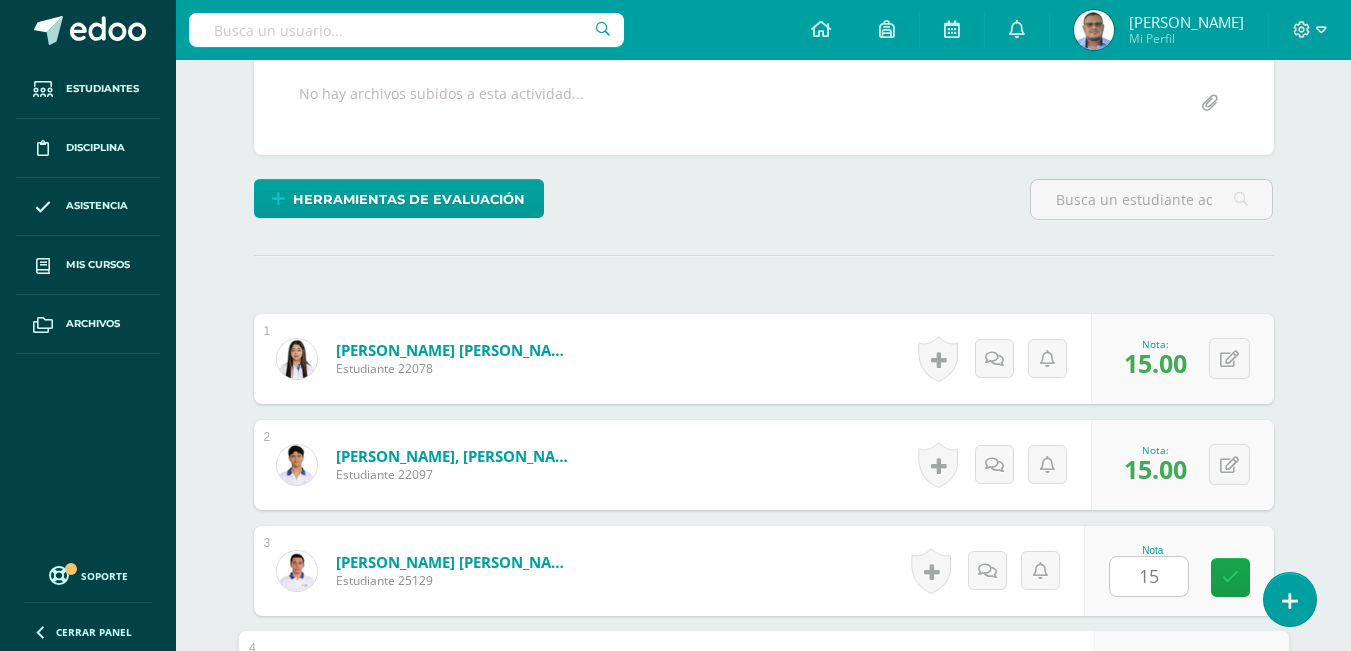 scroll, scrollTop: 757, scrollLeft: 0, axis: vertical 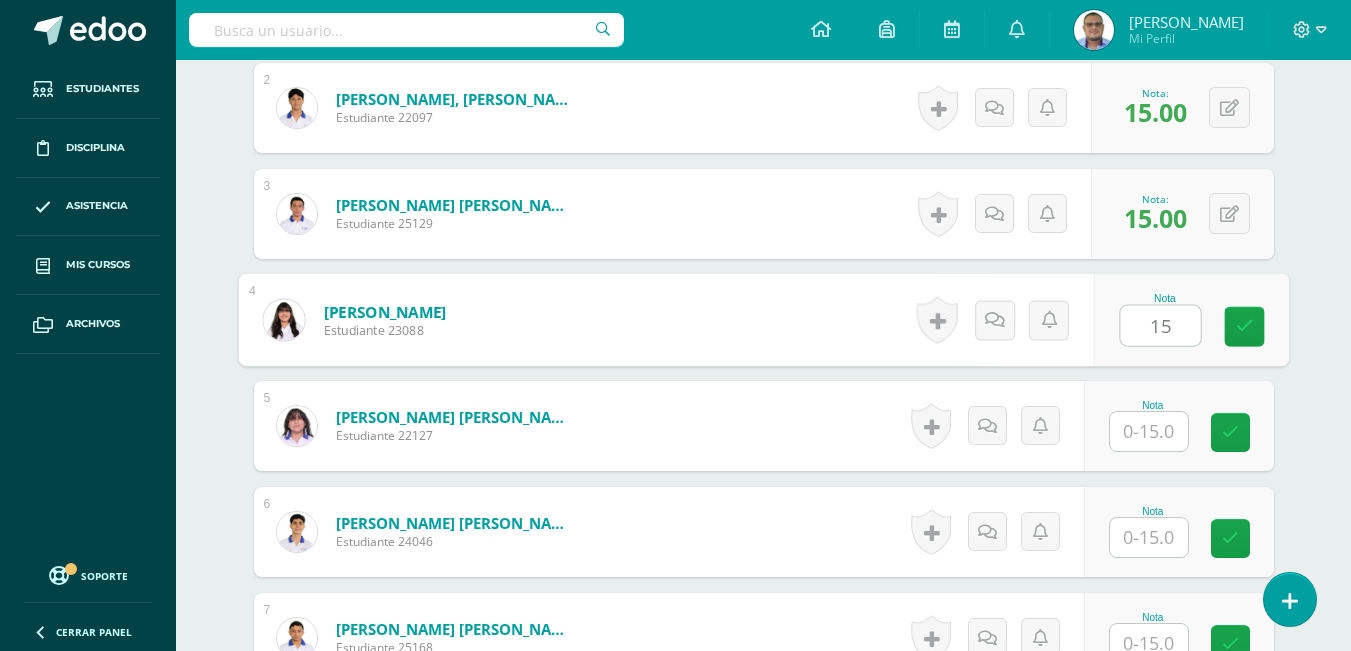 type on "15" 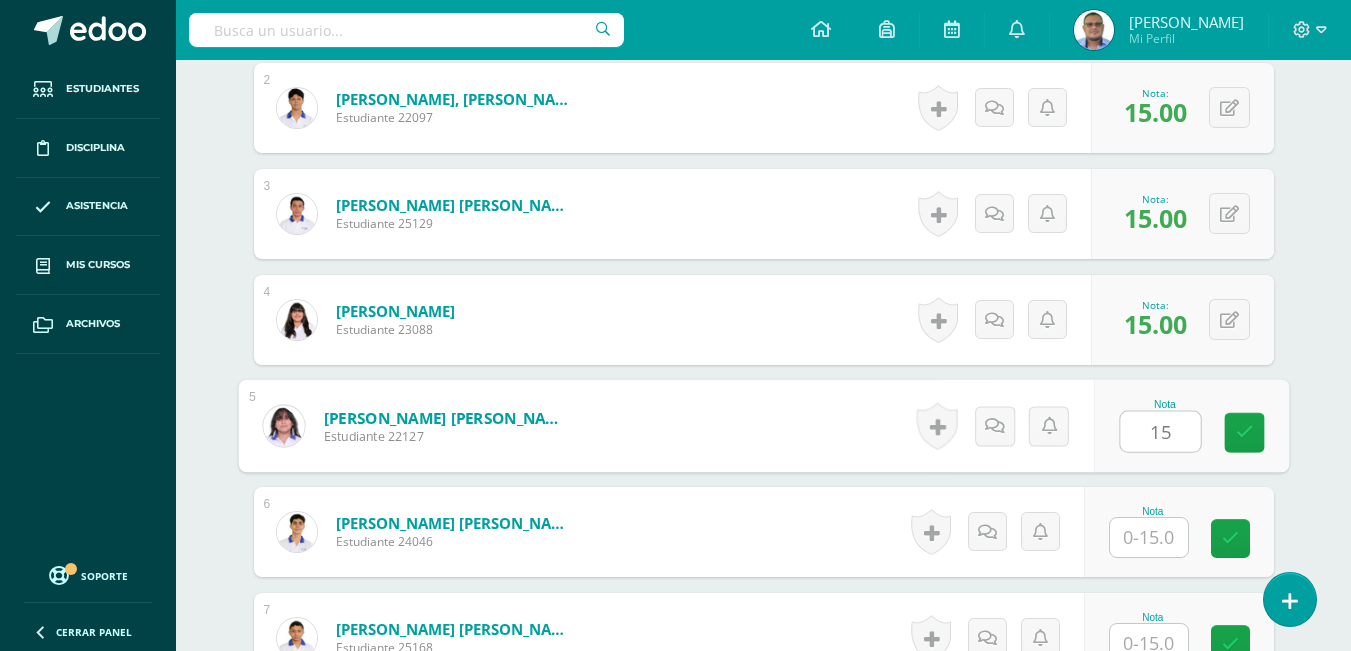 type on "15" 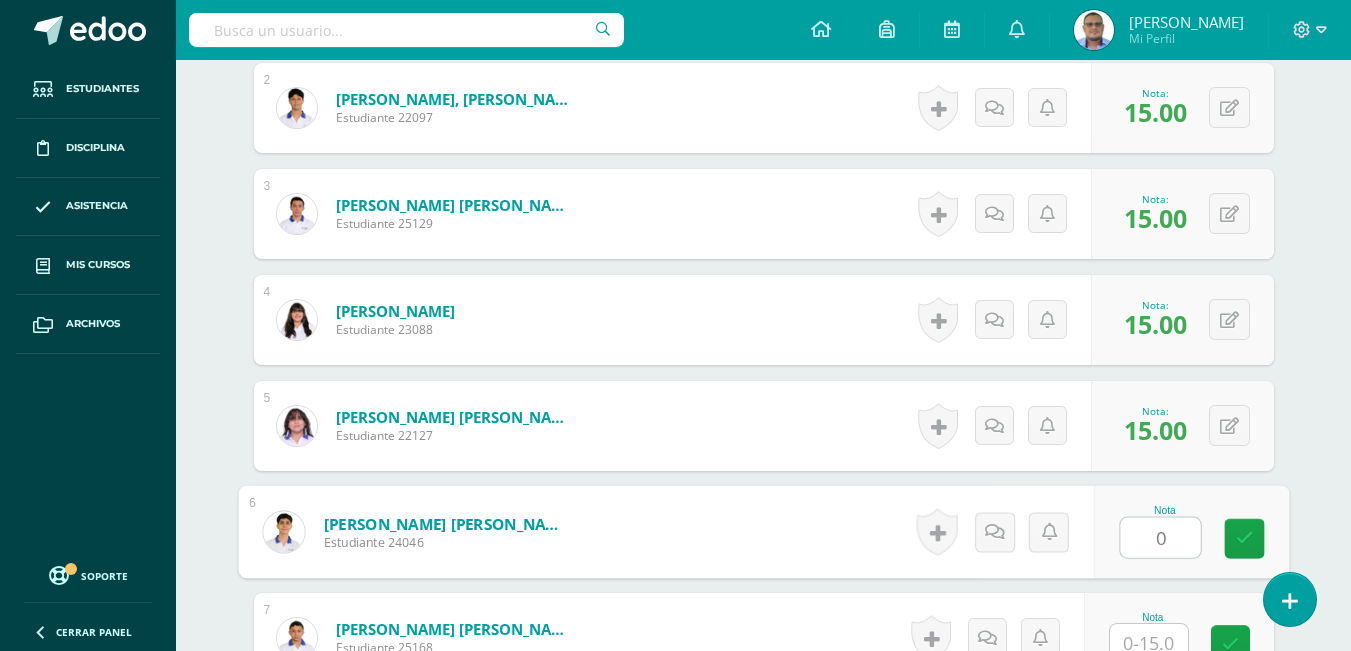 type on "0" 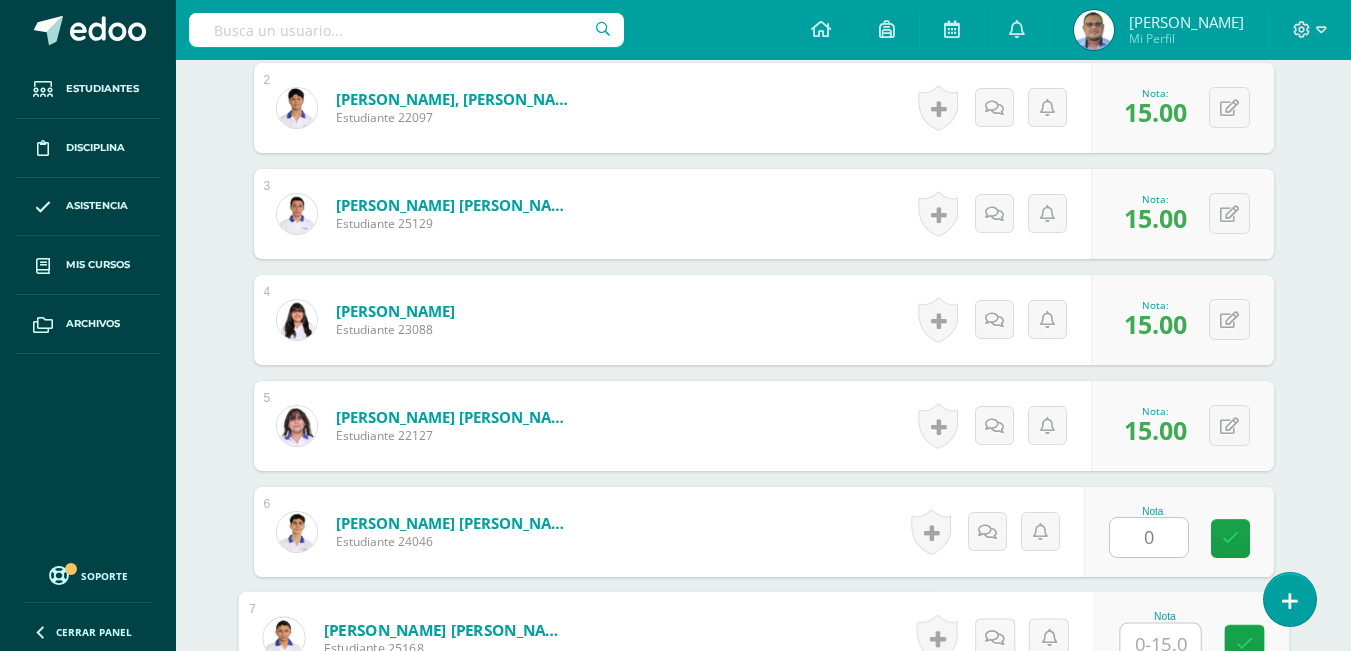 scroll, scrollTop: 769, scrollLeft: 0, axis: vertical 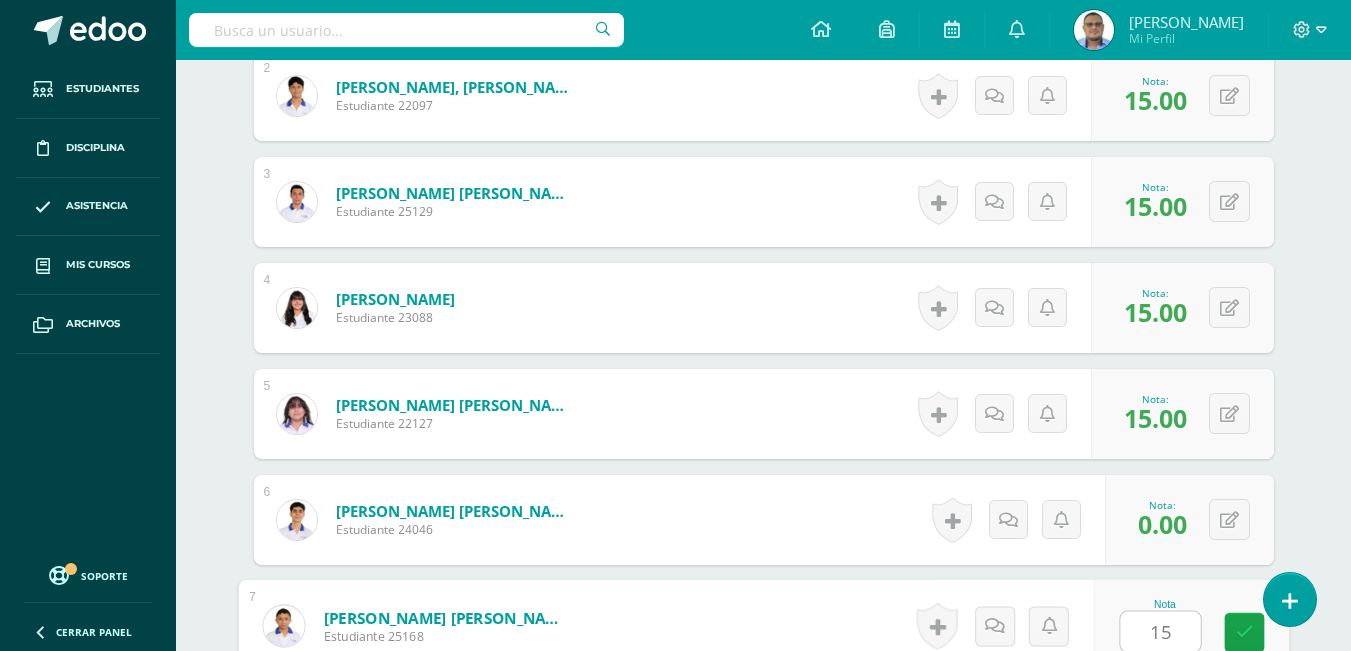 type on "15" 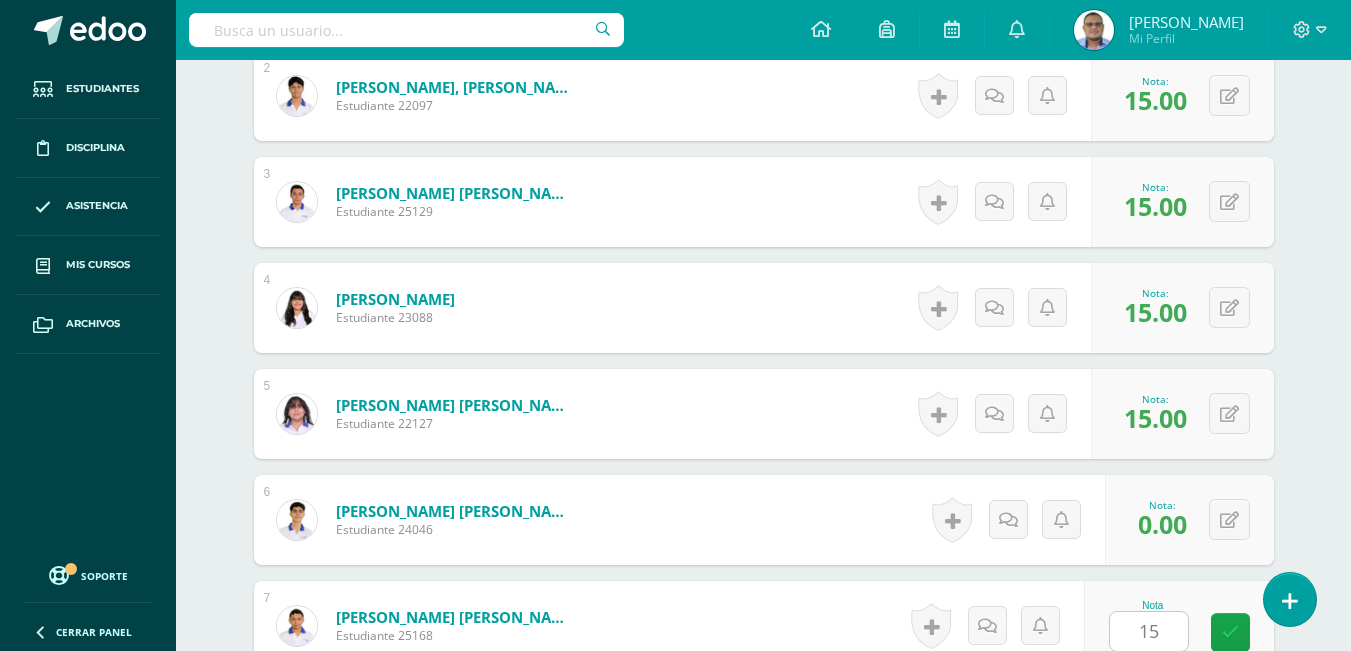 scroll, scrollTop: 1181, scrollLeft: 0, axis: vertical 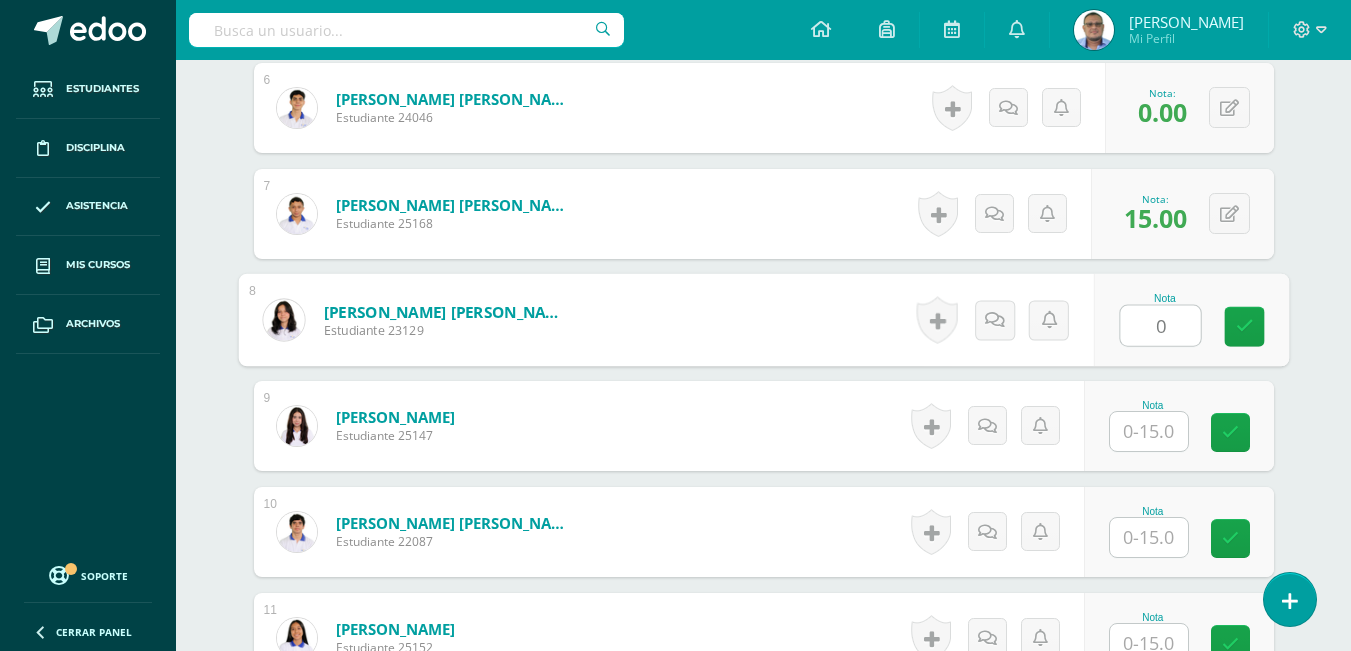 type on "0" 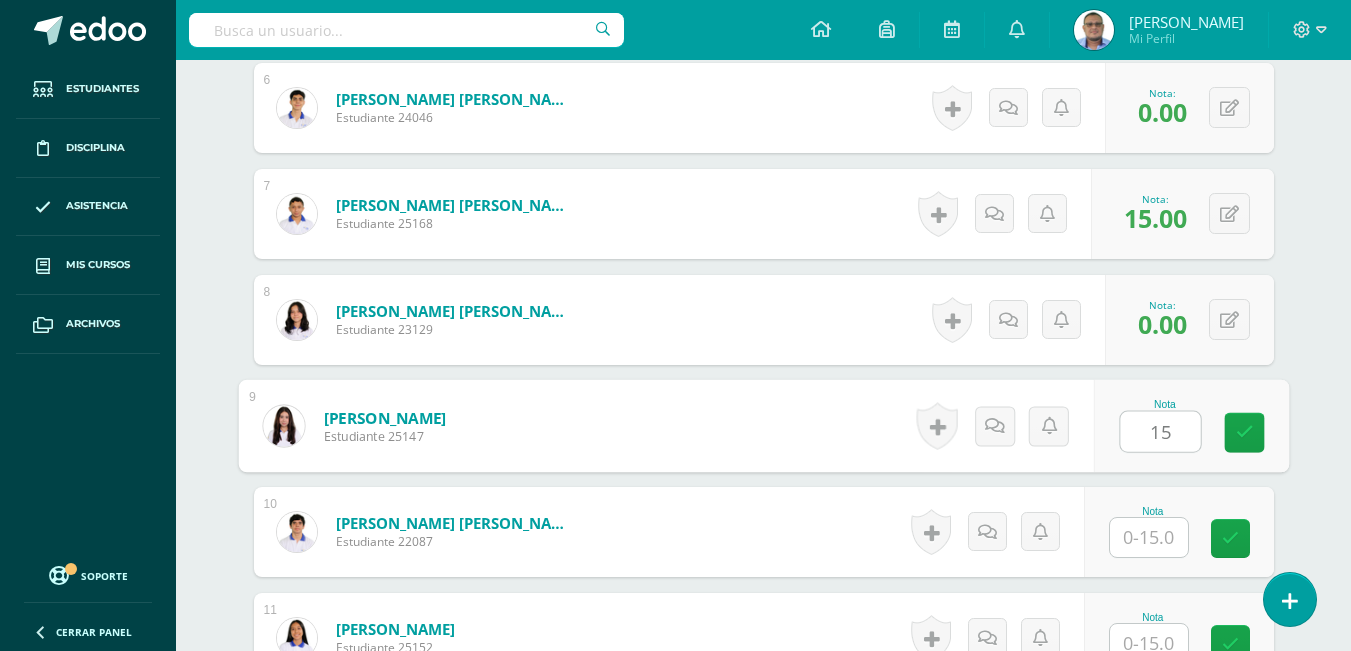 type on "15" 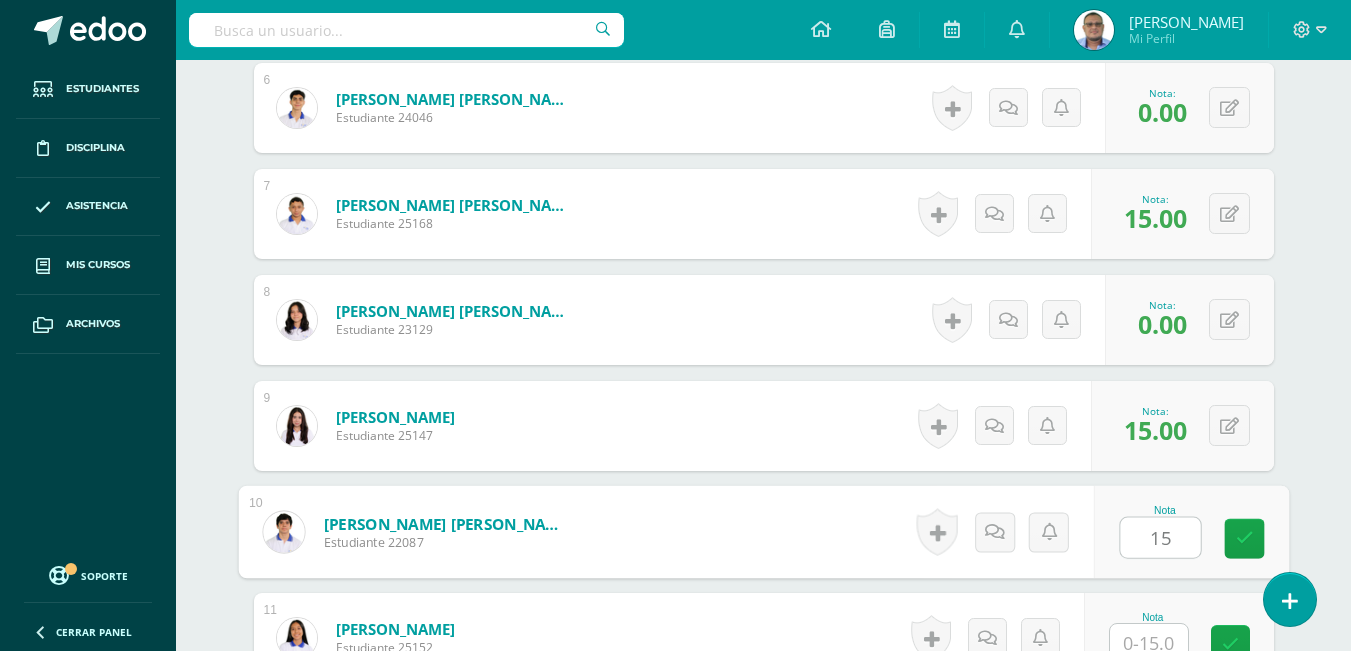 type on "15" 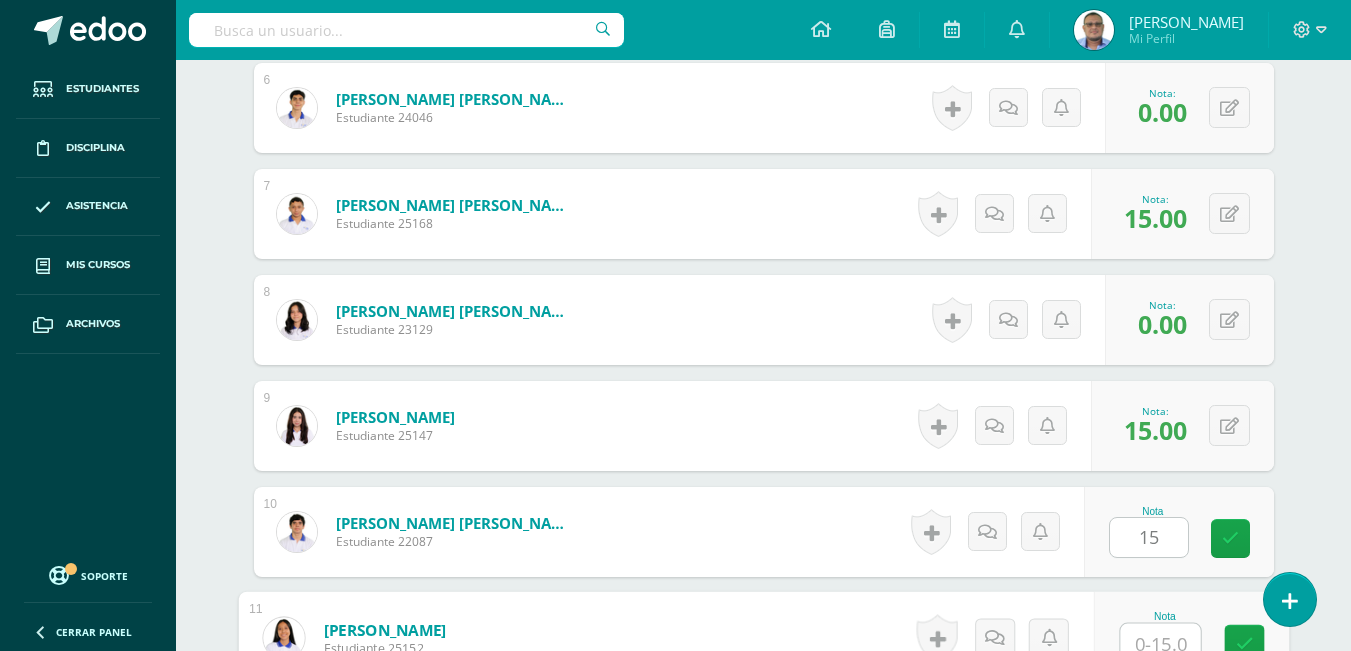 scroll, scrollTop: 1193, scrollLeft: 0, axis: vertical 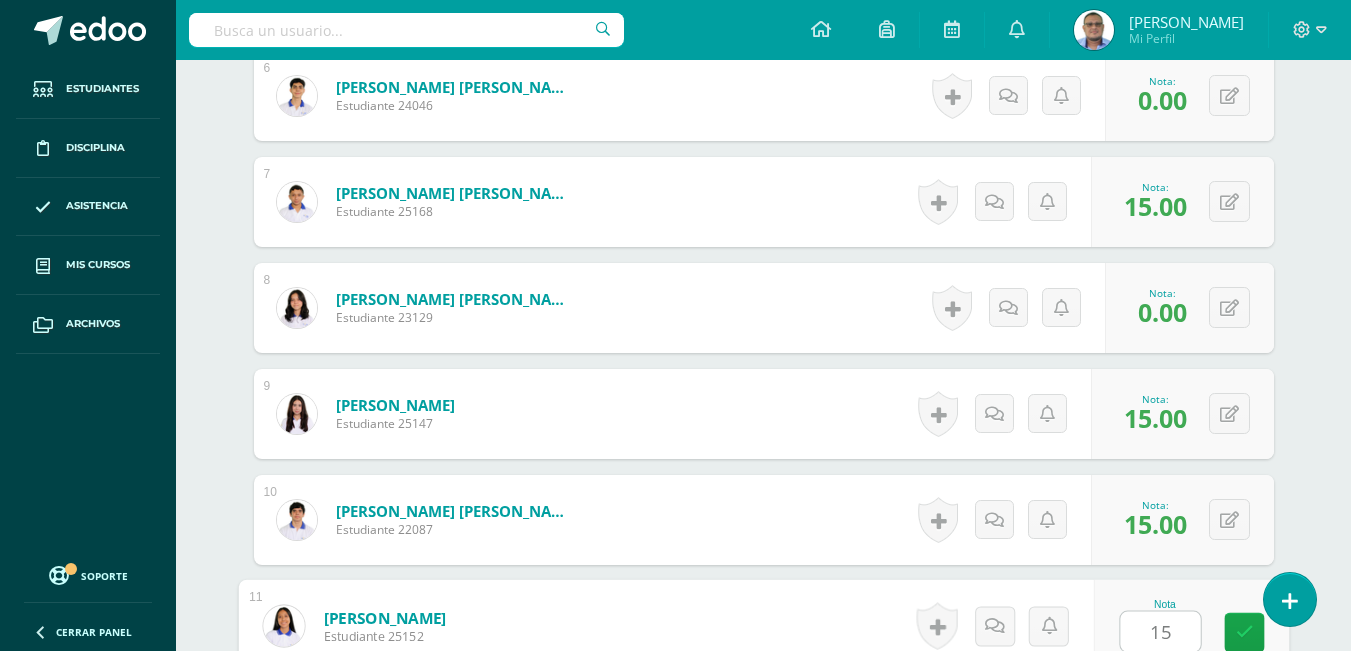 type on "15" 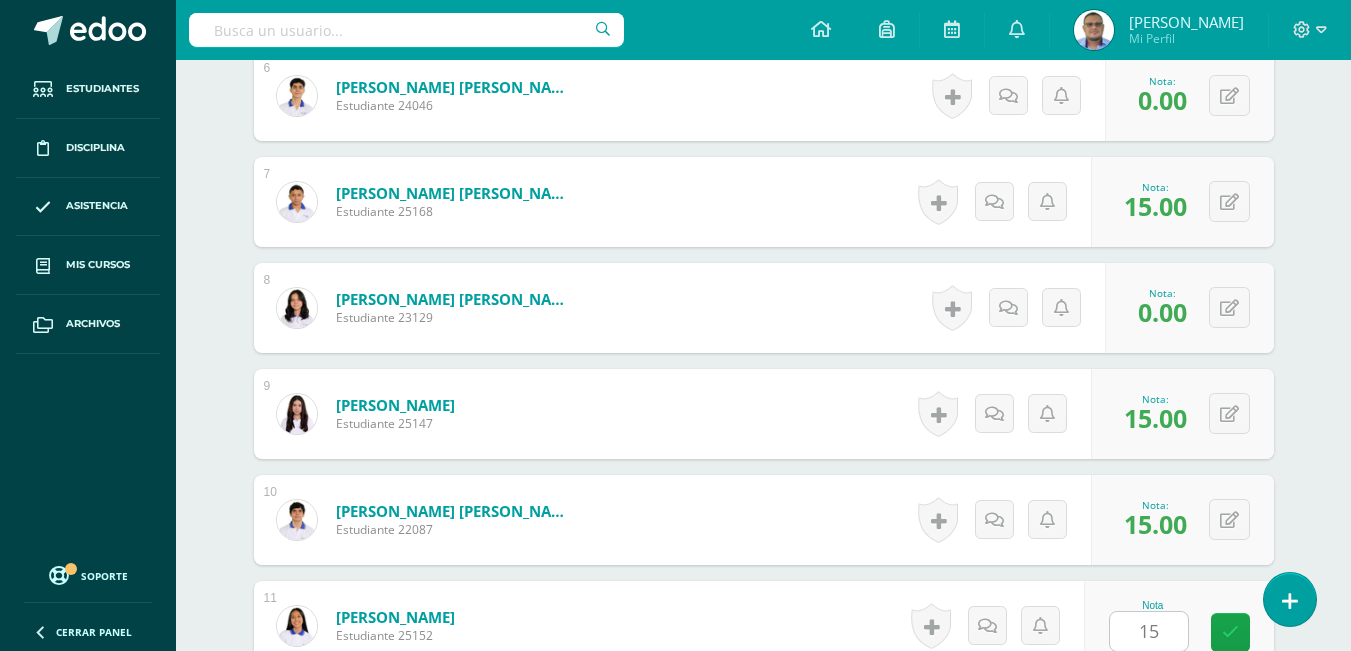 scroll, scrollTop: 1605, scrollLeft: 0, axis: vertical 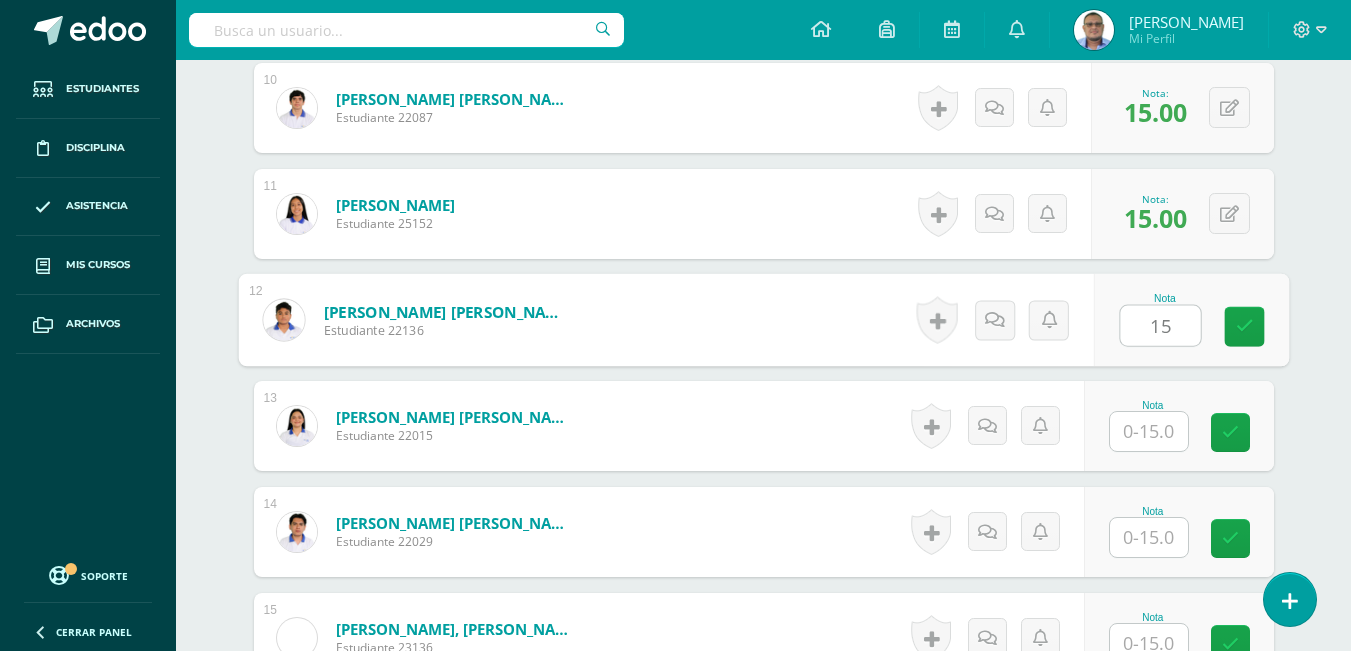 type on "15" 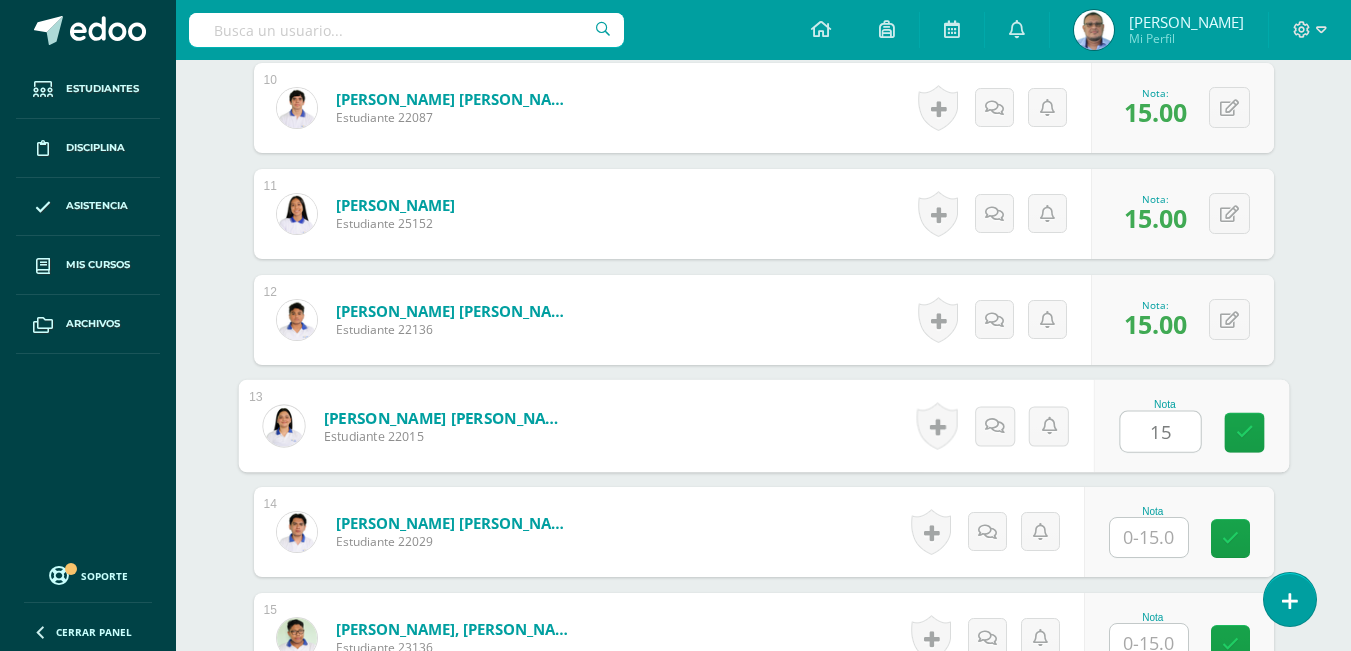 type on "15" 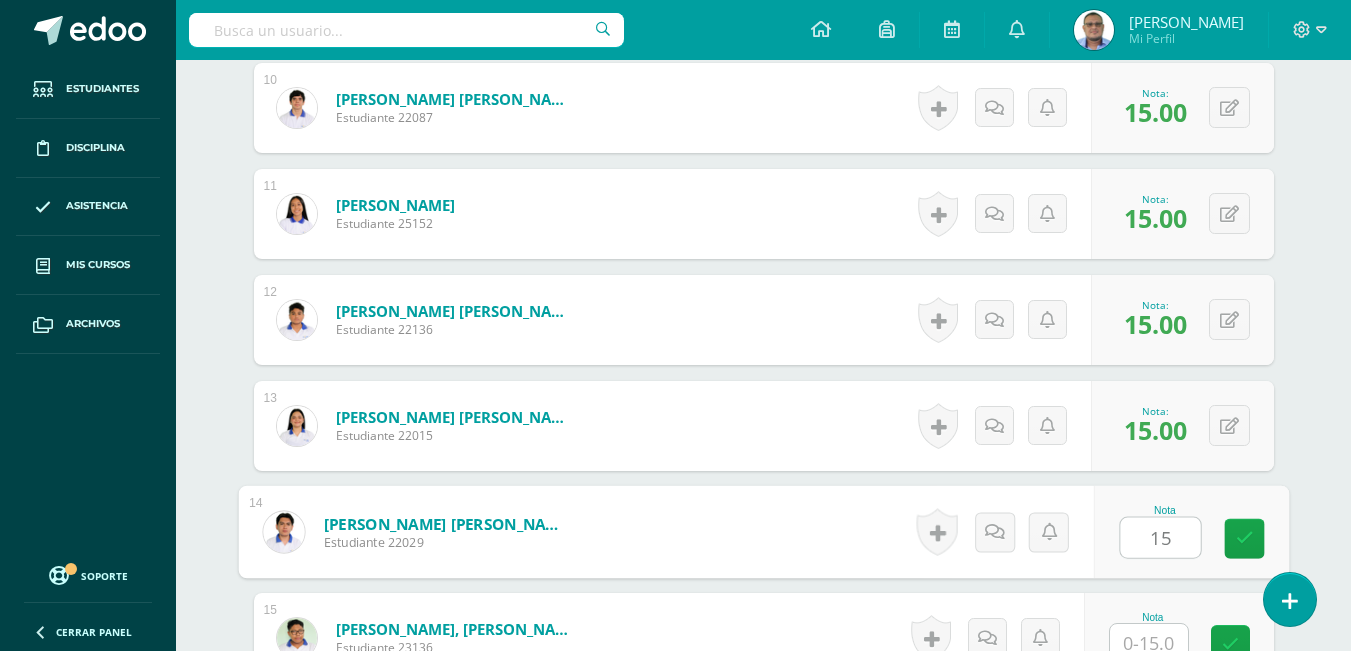 type on "15" 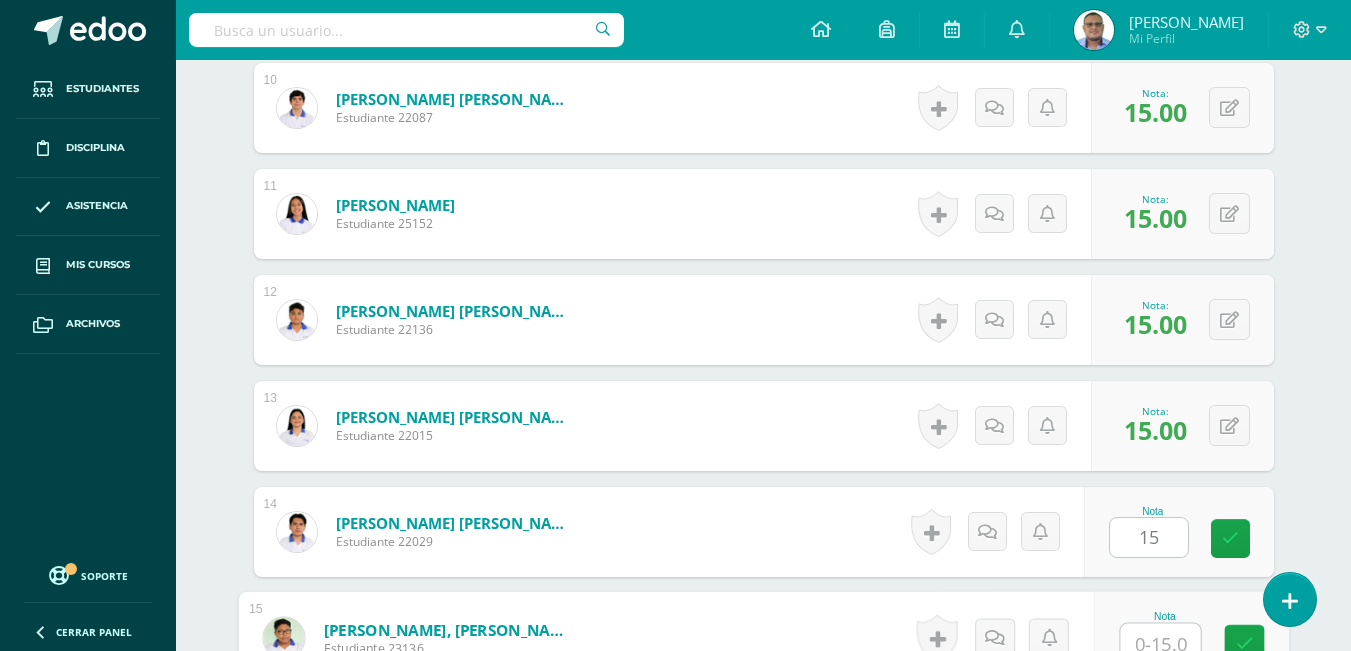 scroll, scrollTop: 1617, scrollLeft: 0, axis: vertical 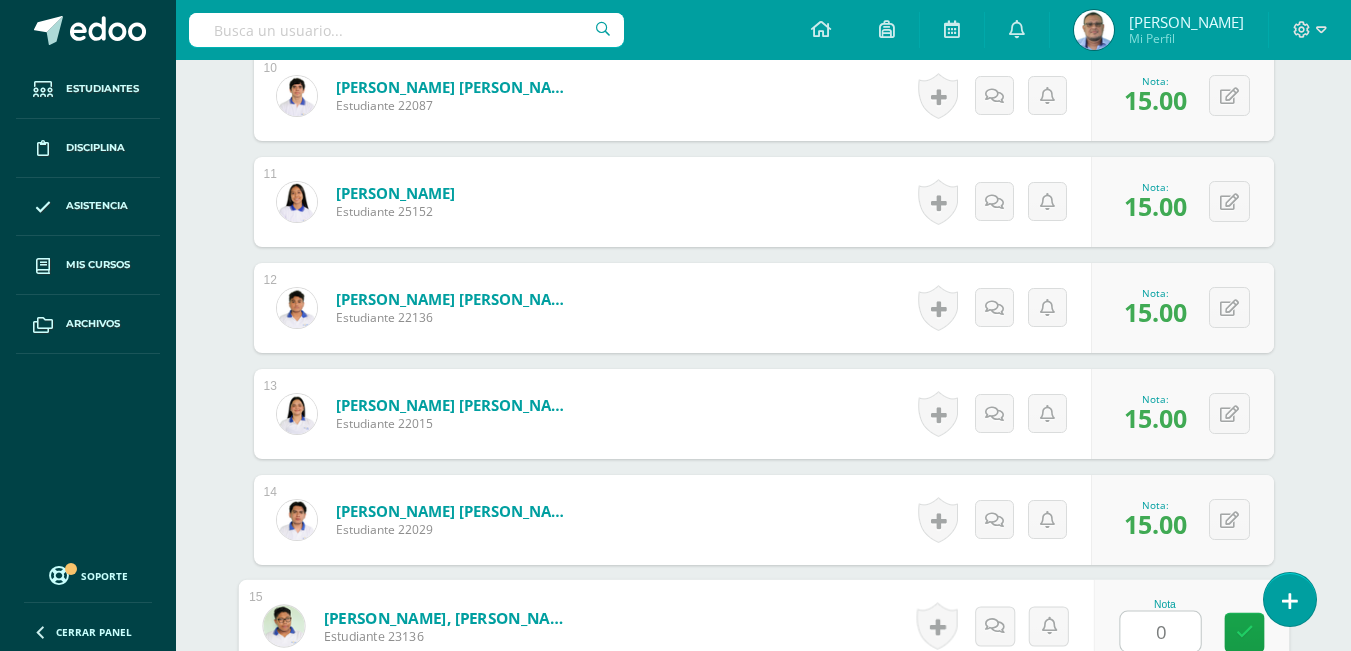 type on "0" 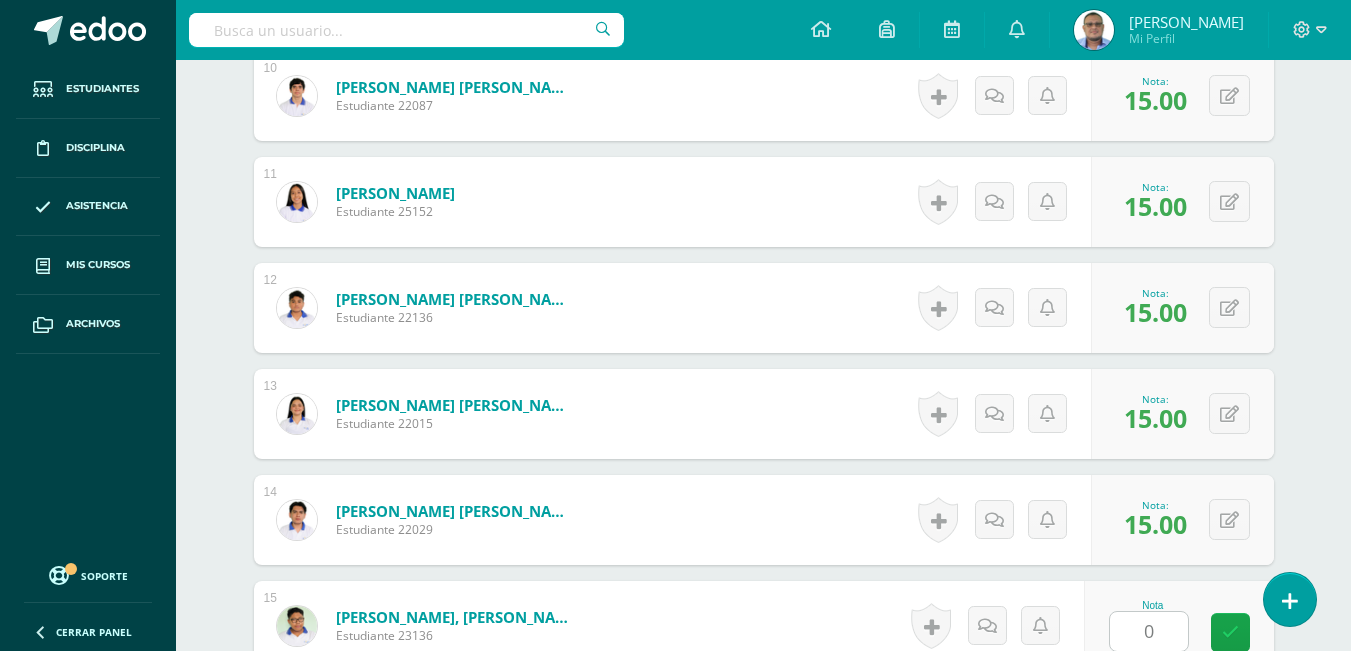 scroll, scrollTop: 2029, scrollLeft: 0, axis: vertical 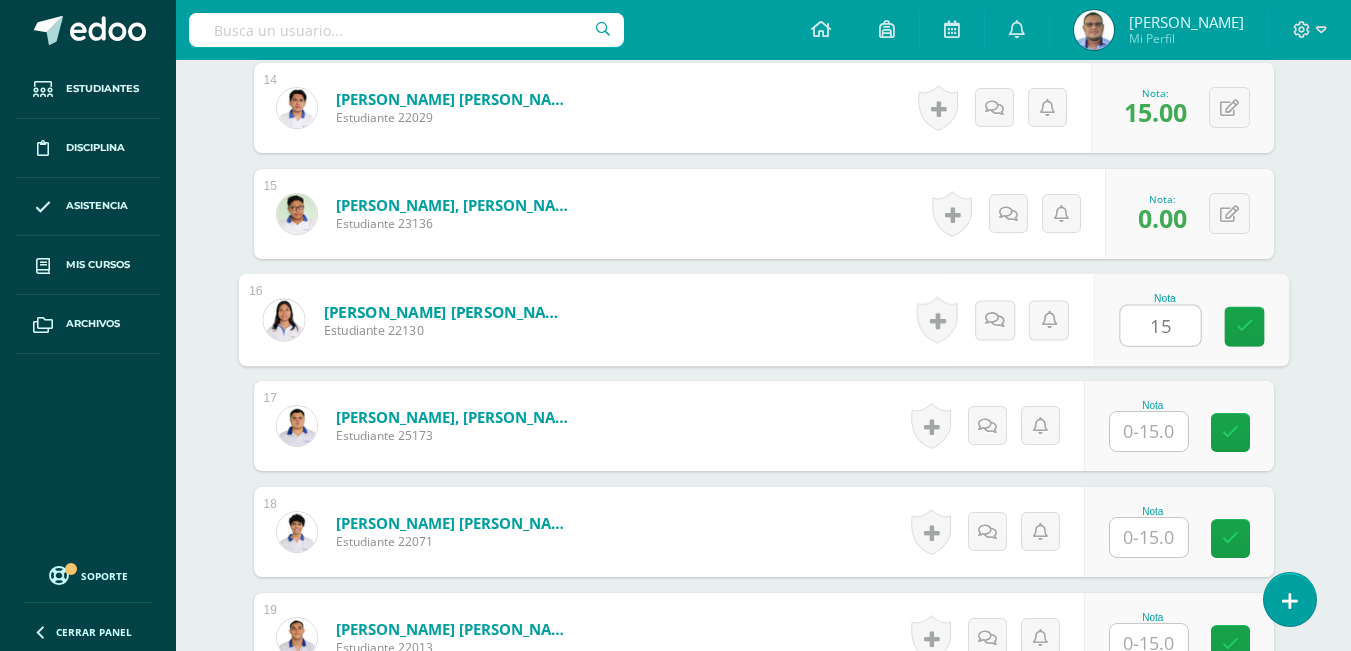 type on "15" 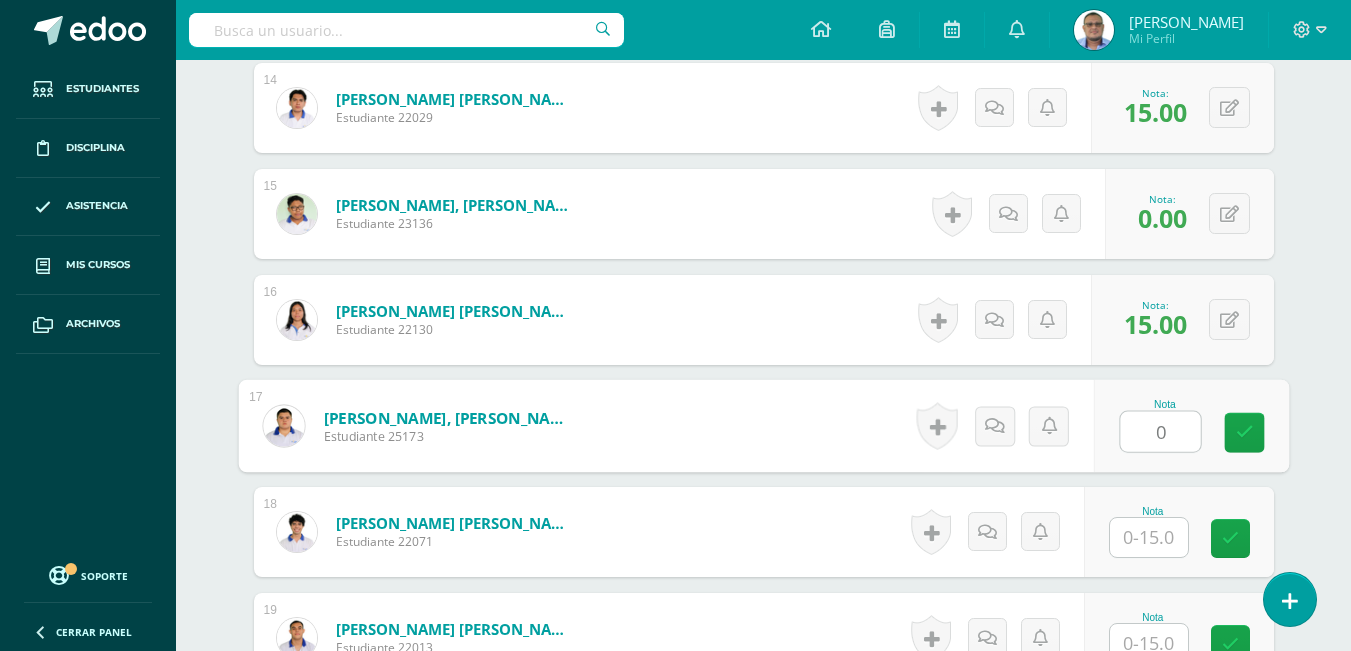type on "0" 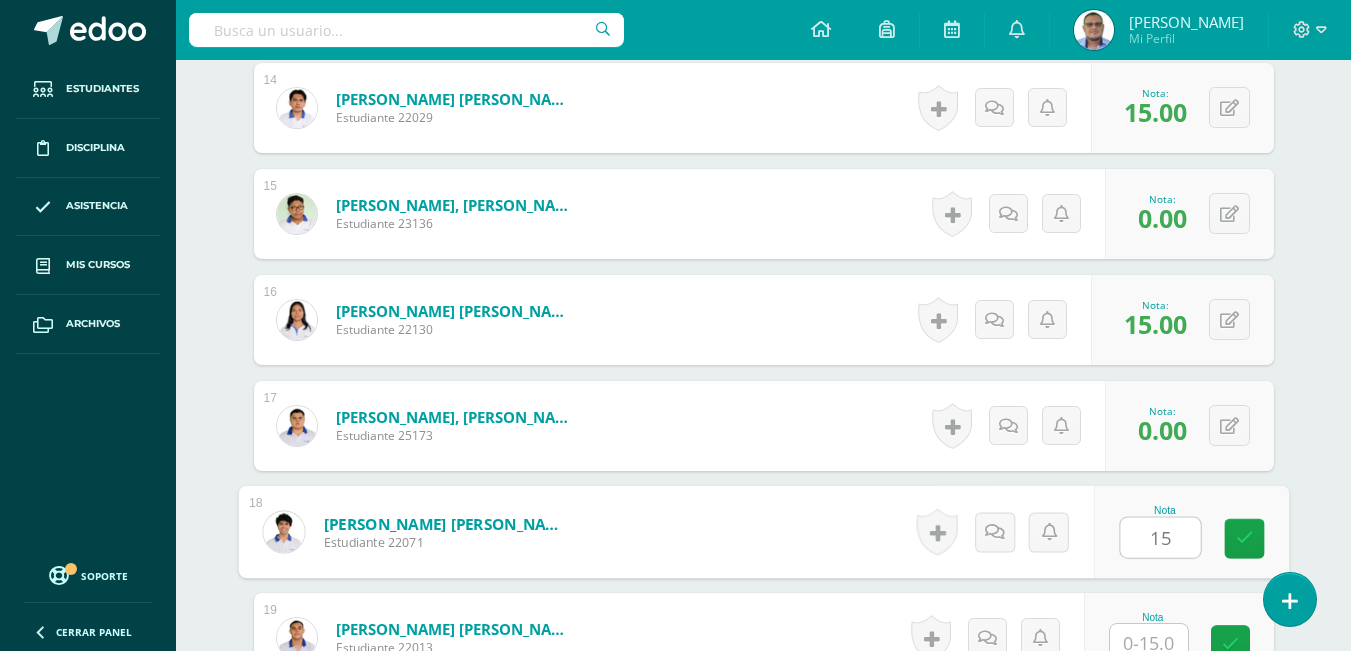 type on "15" 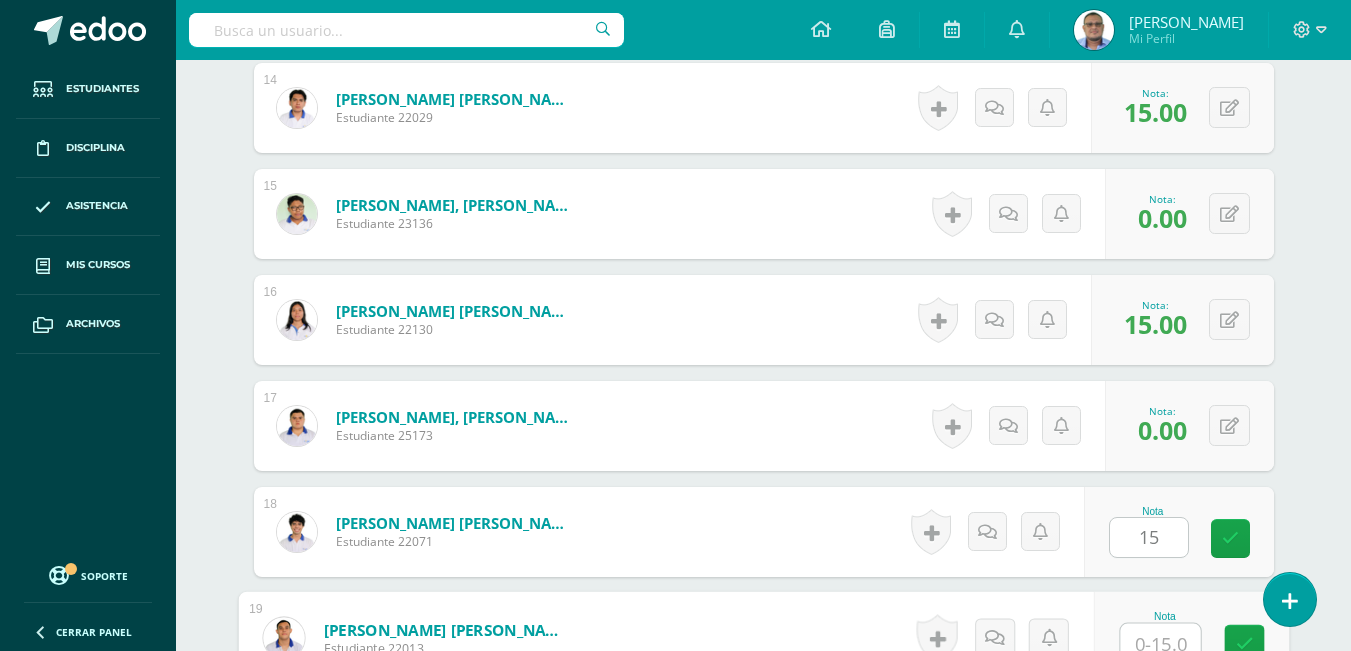 scroll, scrollTop: 2041, scrollLeft: 0, axis: vertical 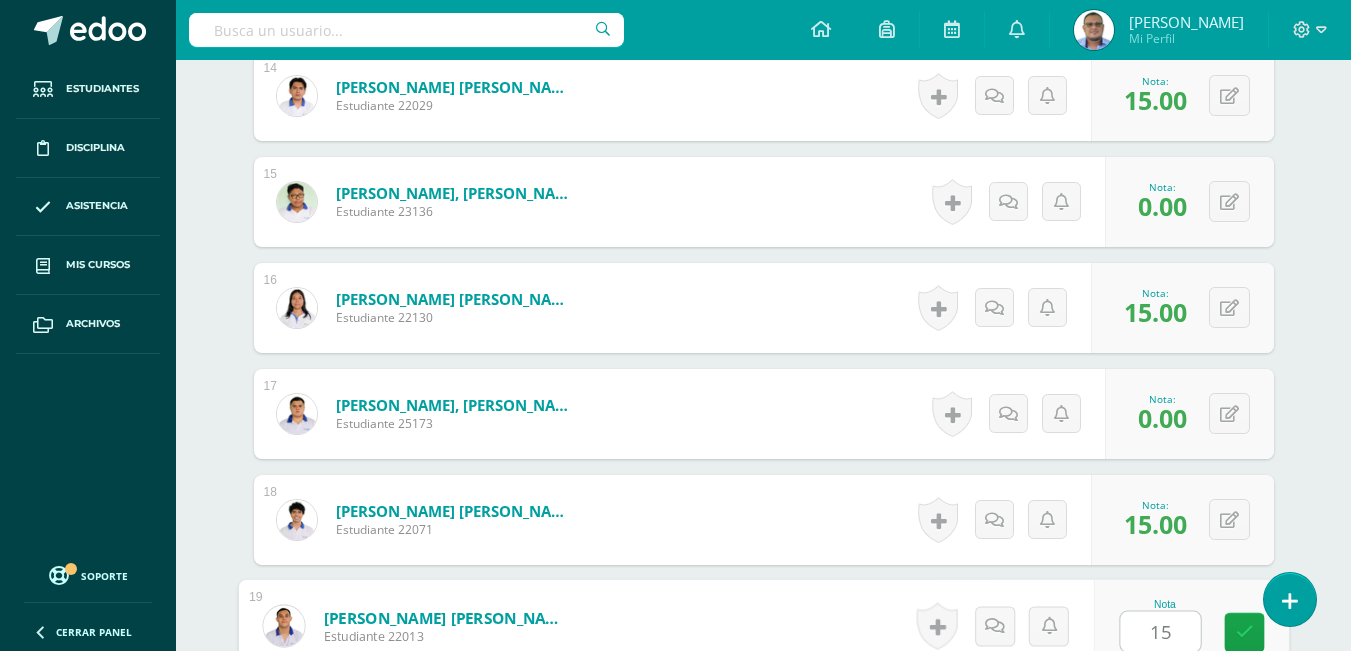type on "15" 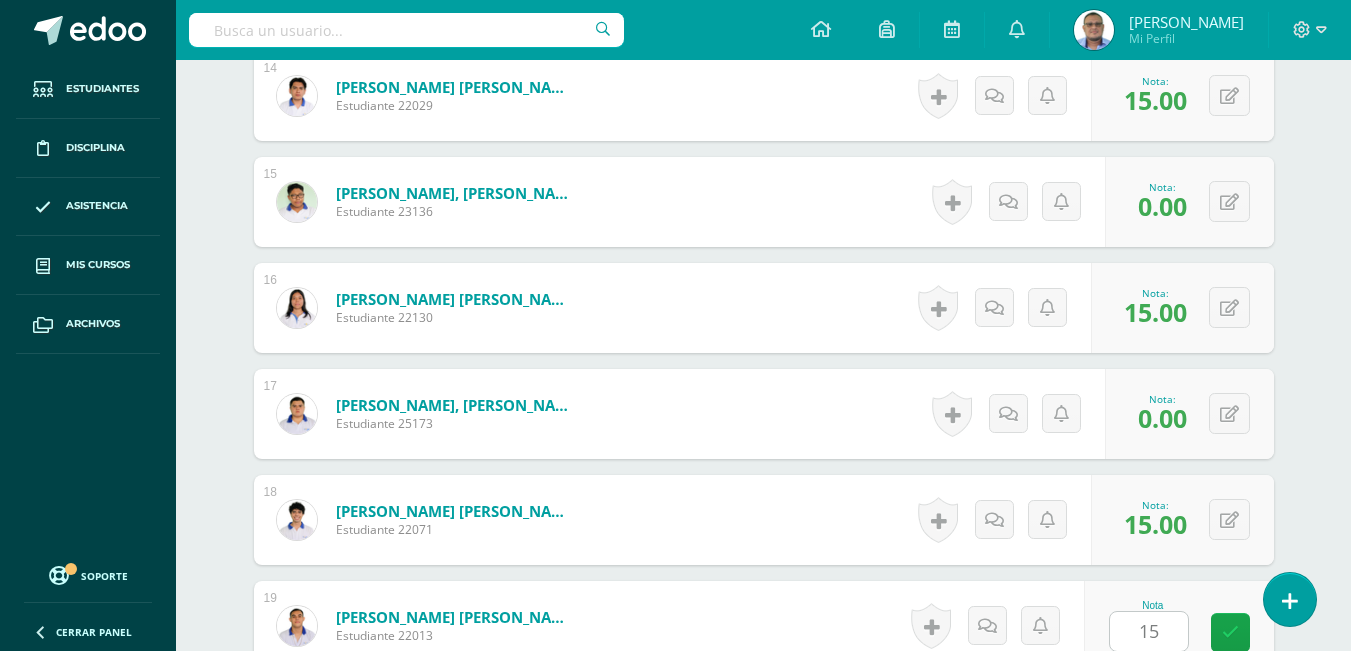 scroll, scrollTop: 2453, scrollLeft: 0, axis: vertical 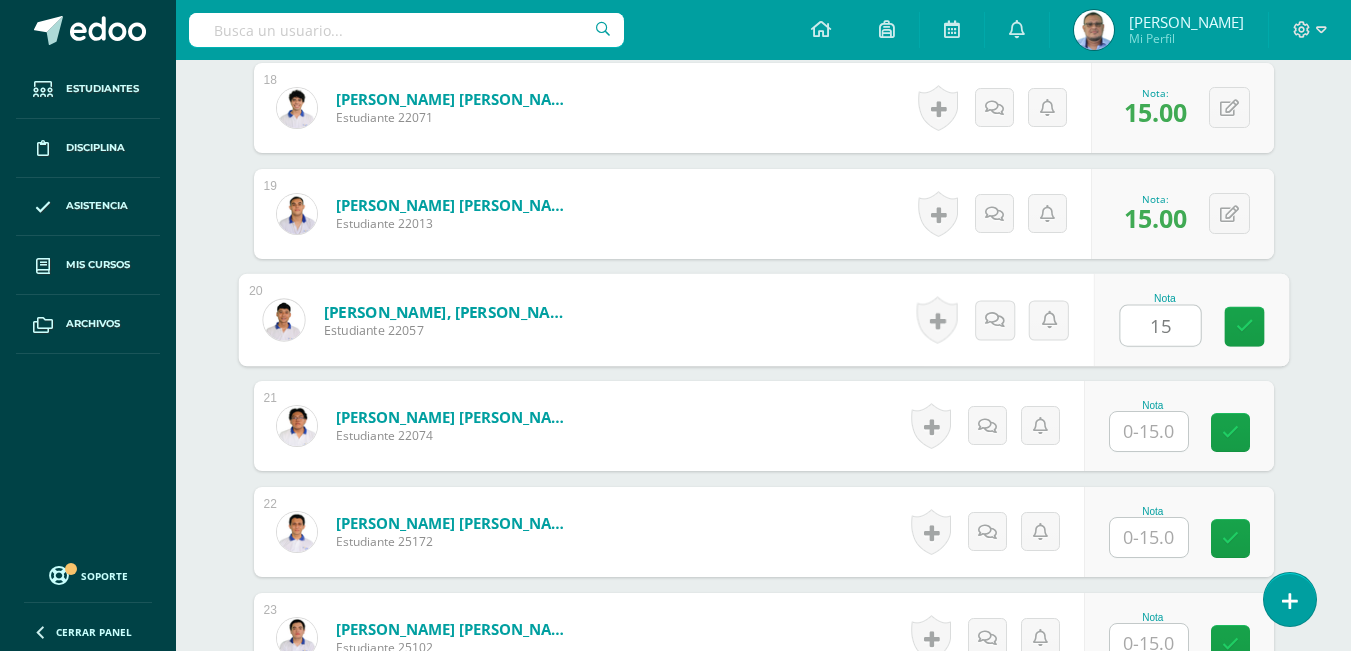 type on "15" 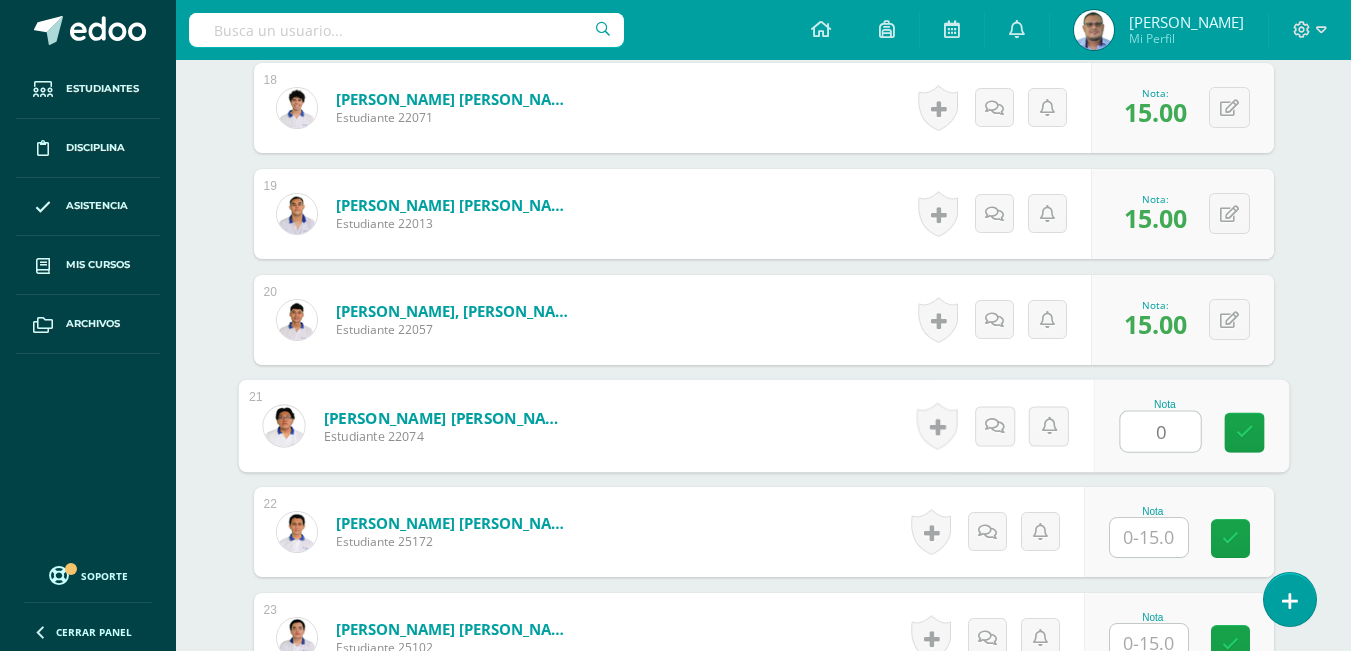 type on "0" 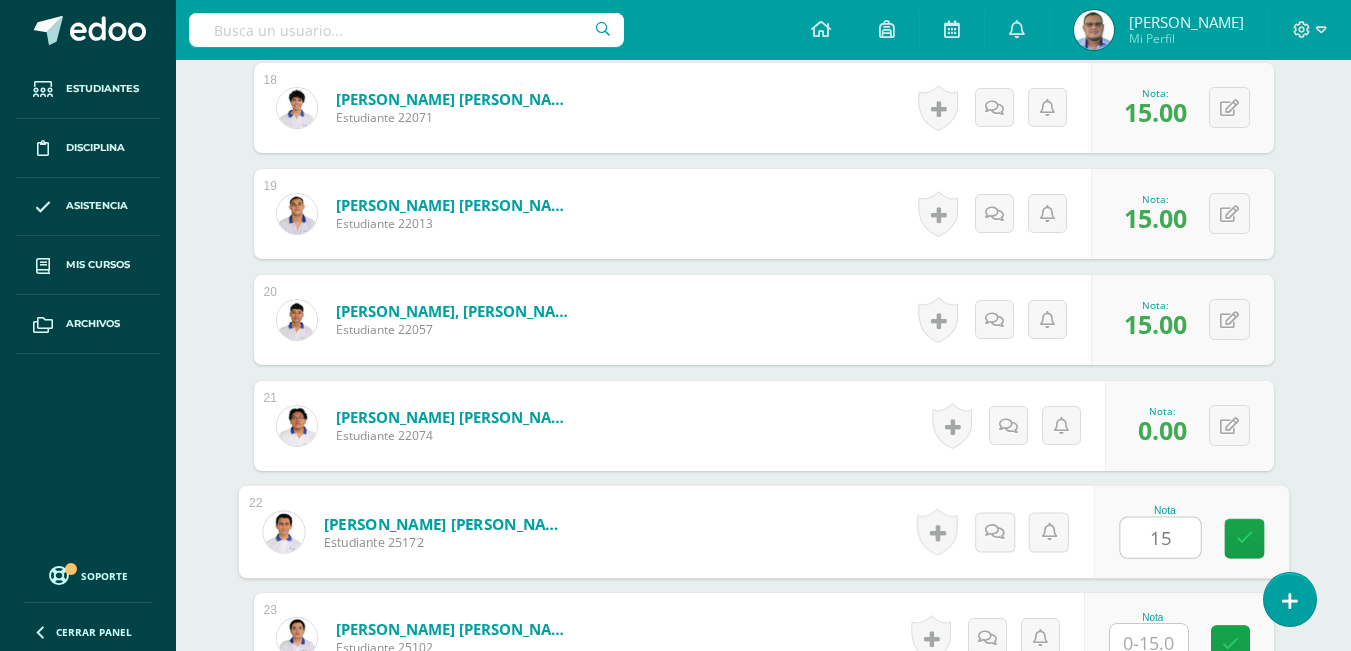 type on "15" 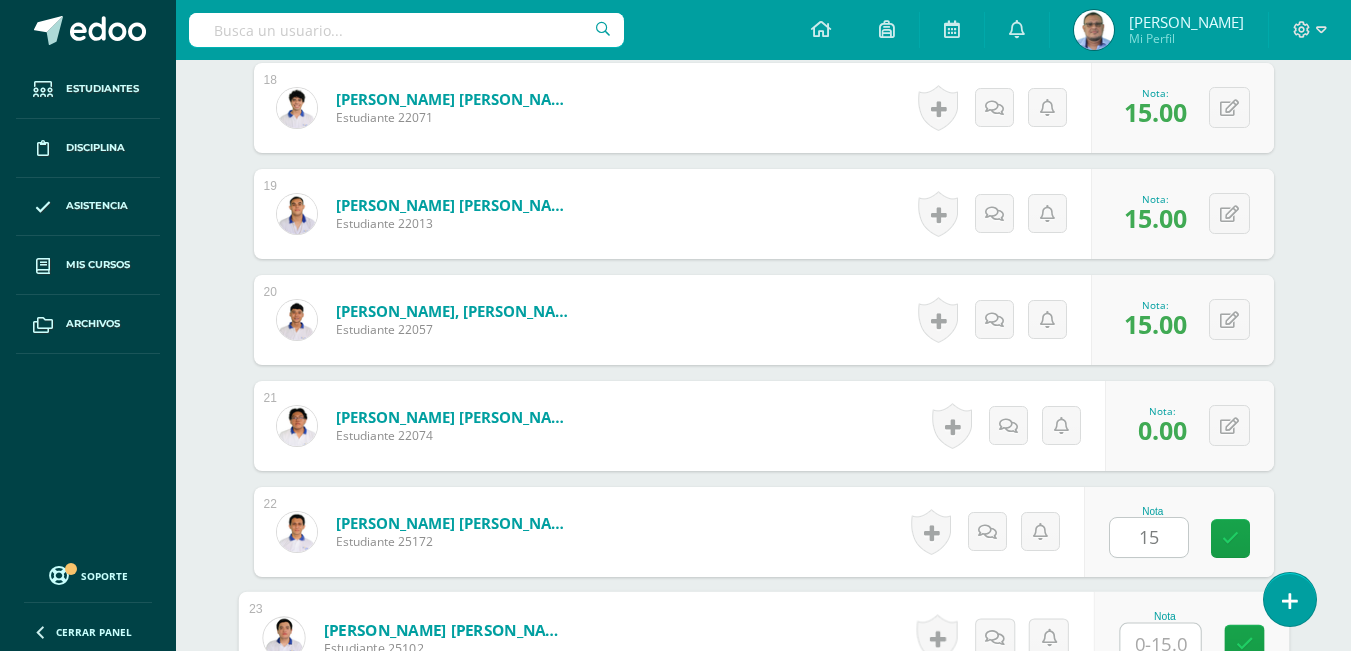 scroll, scrollTop: 2465, scrollLeft: 0, axis: vertical 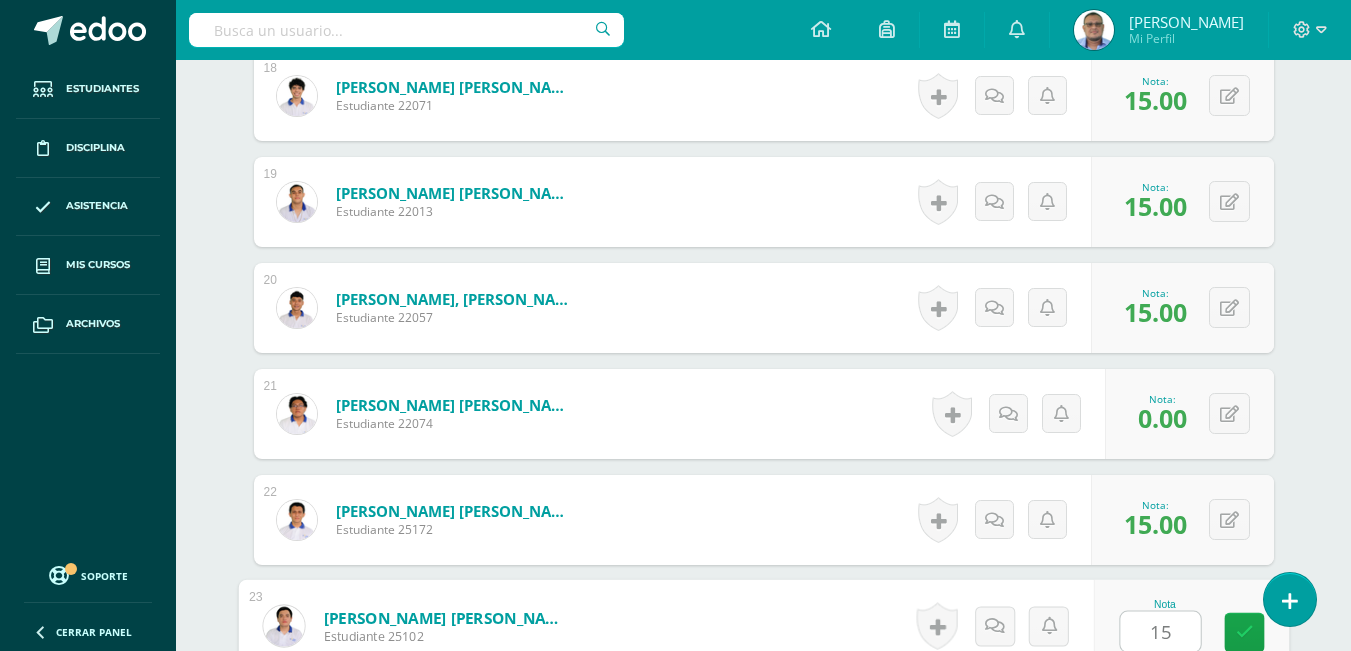 type on "1" 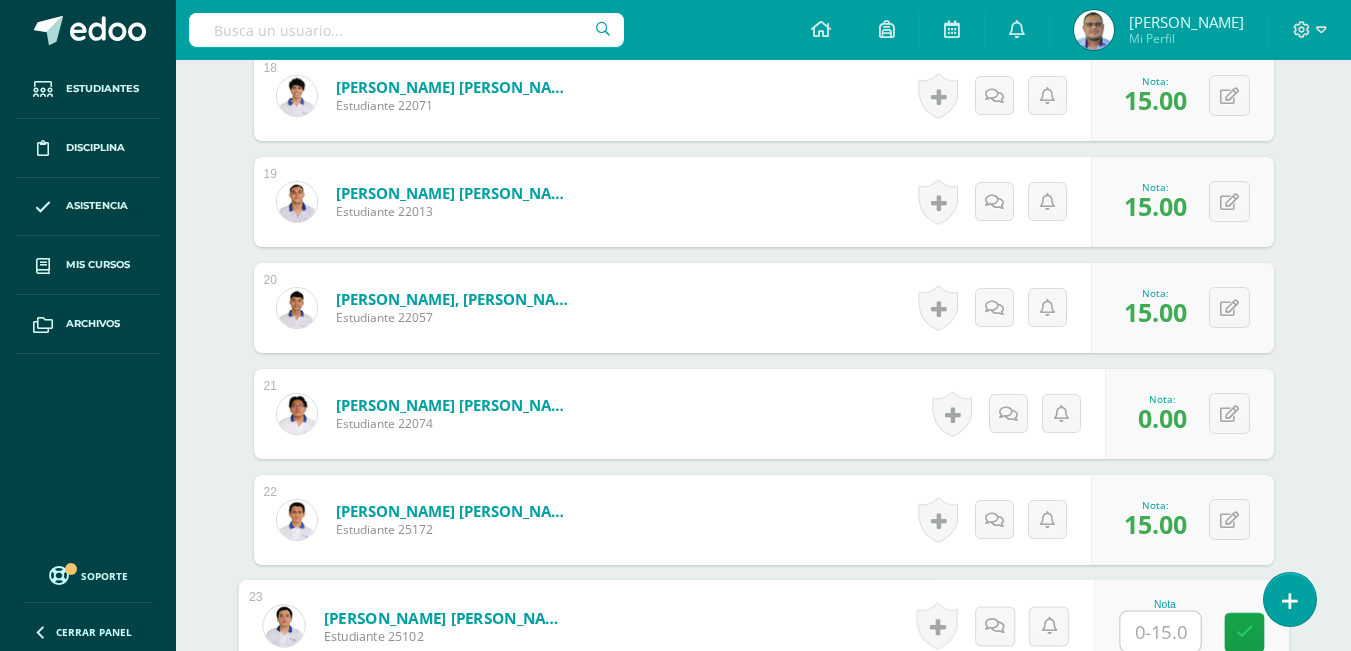 type on "0" 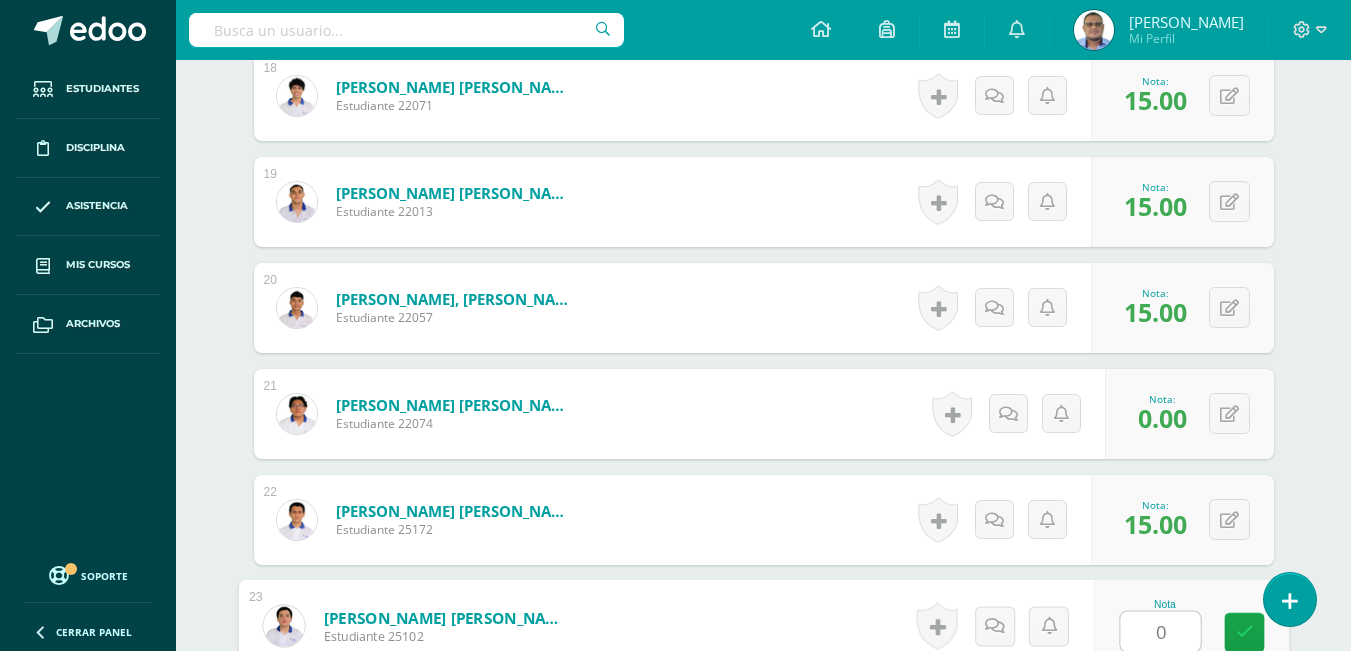 type on "0" 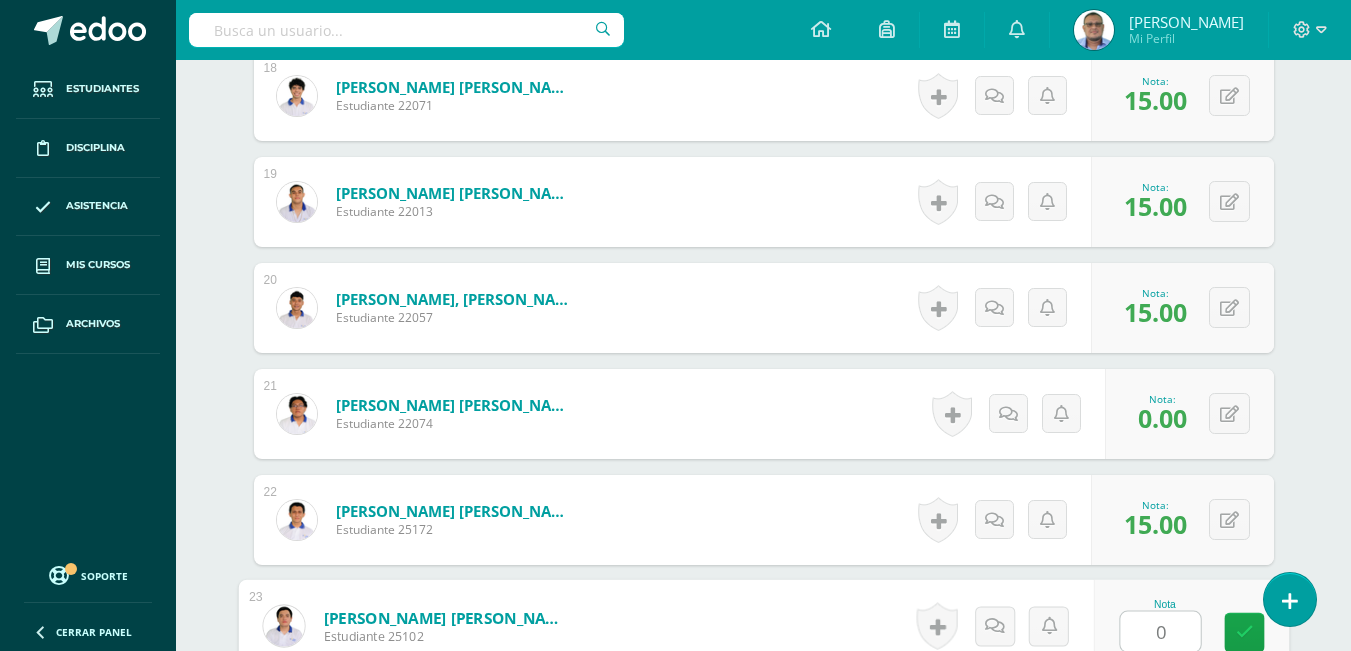 scroll, scrollTop: 2877, scrollLeft: 0, axis: vertical 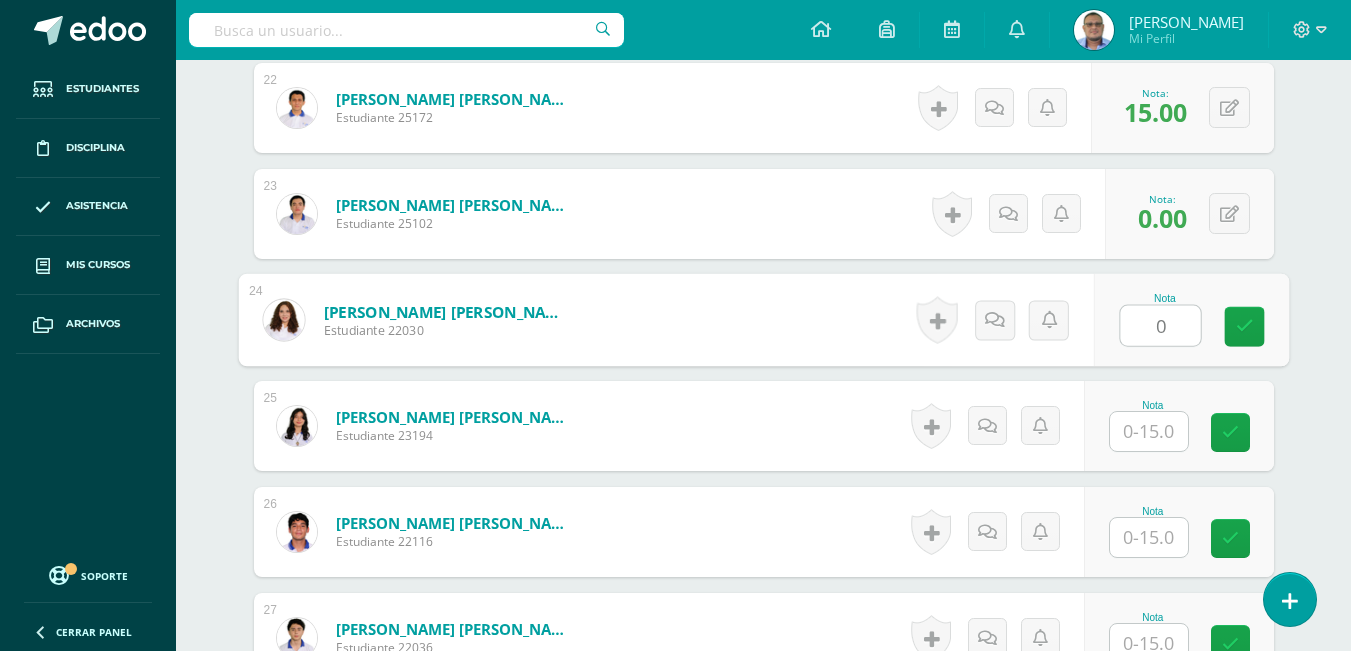 type on "0" 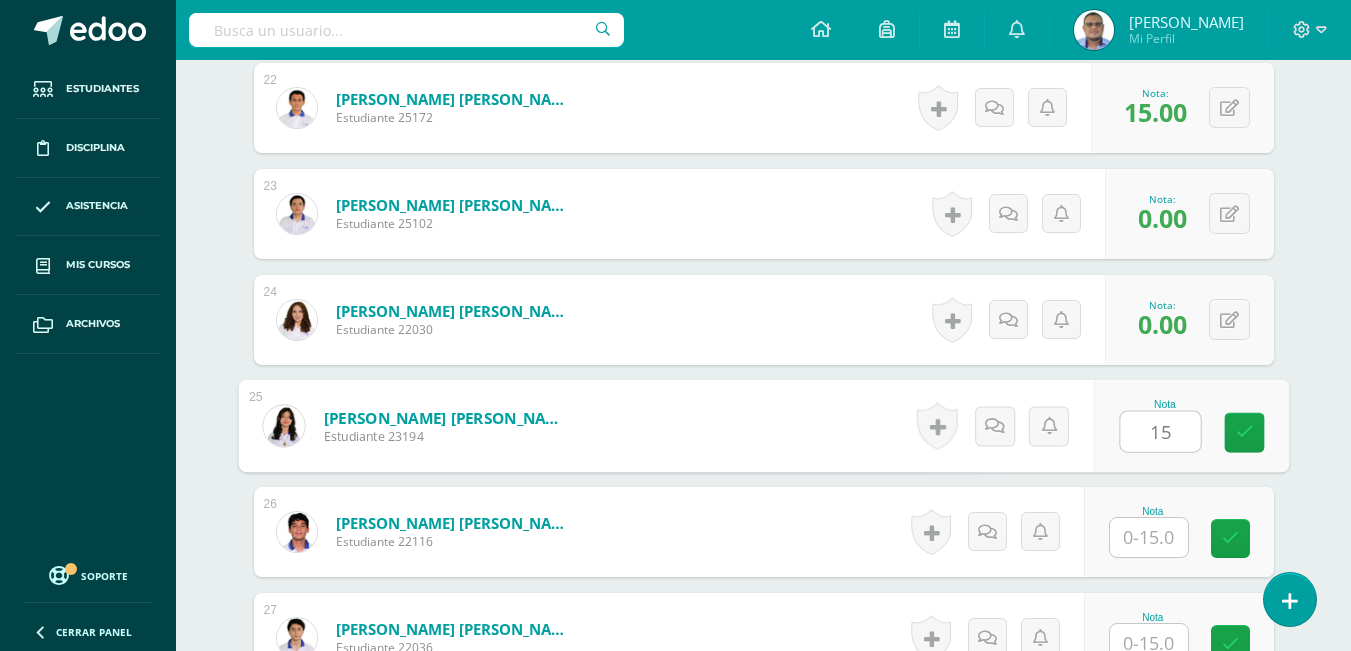 type on "15" 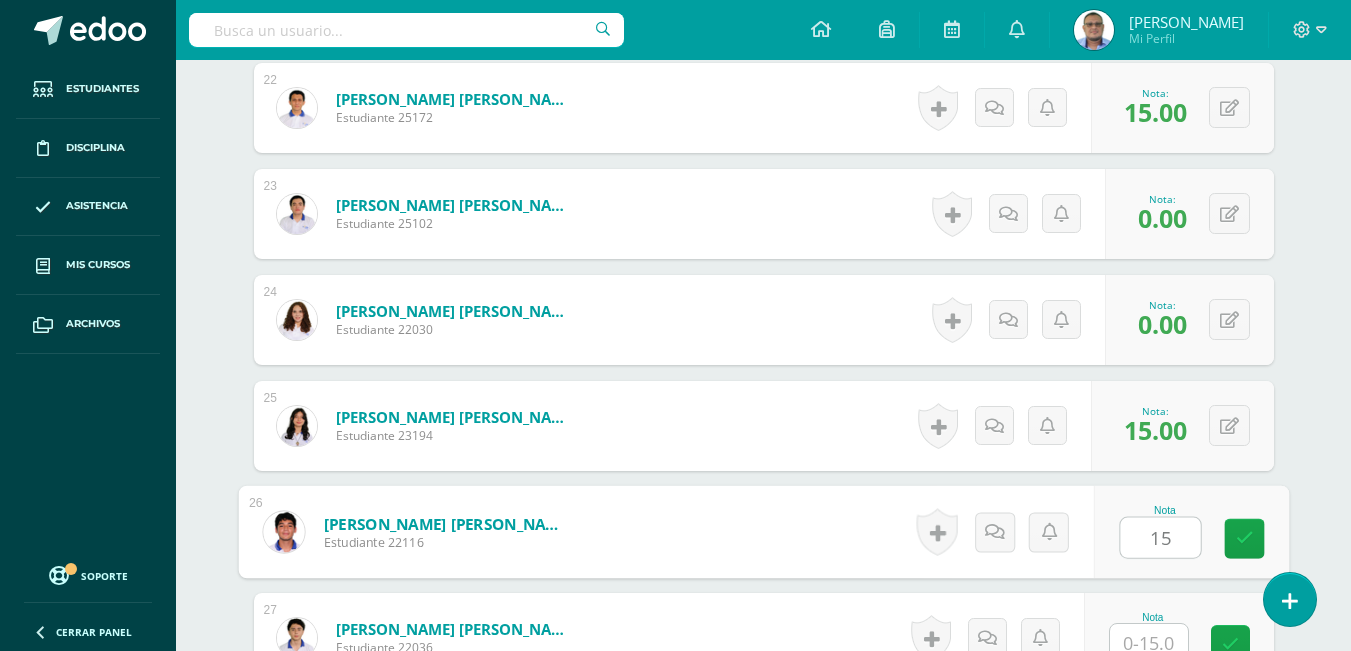 type on "15" 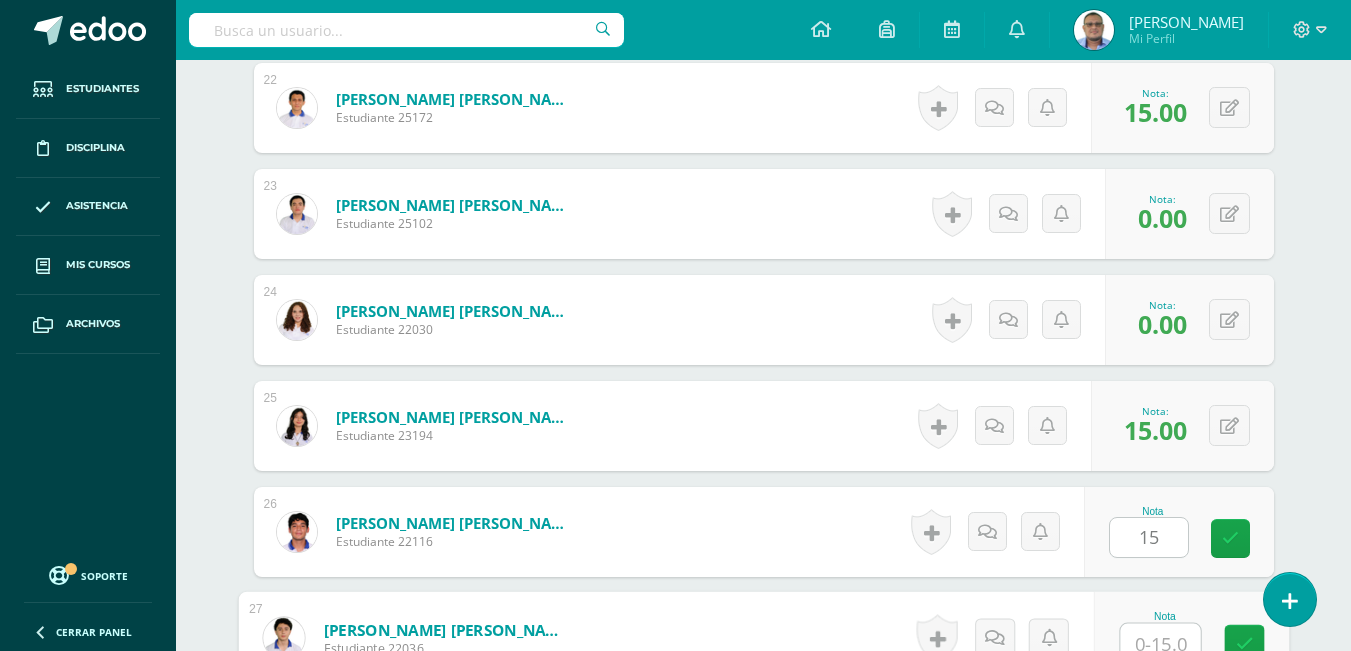 scroll, scrollTop: 2889, scrollLeft: 0, axis: vertical 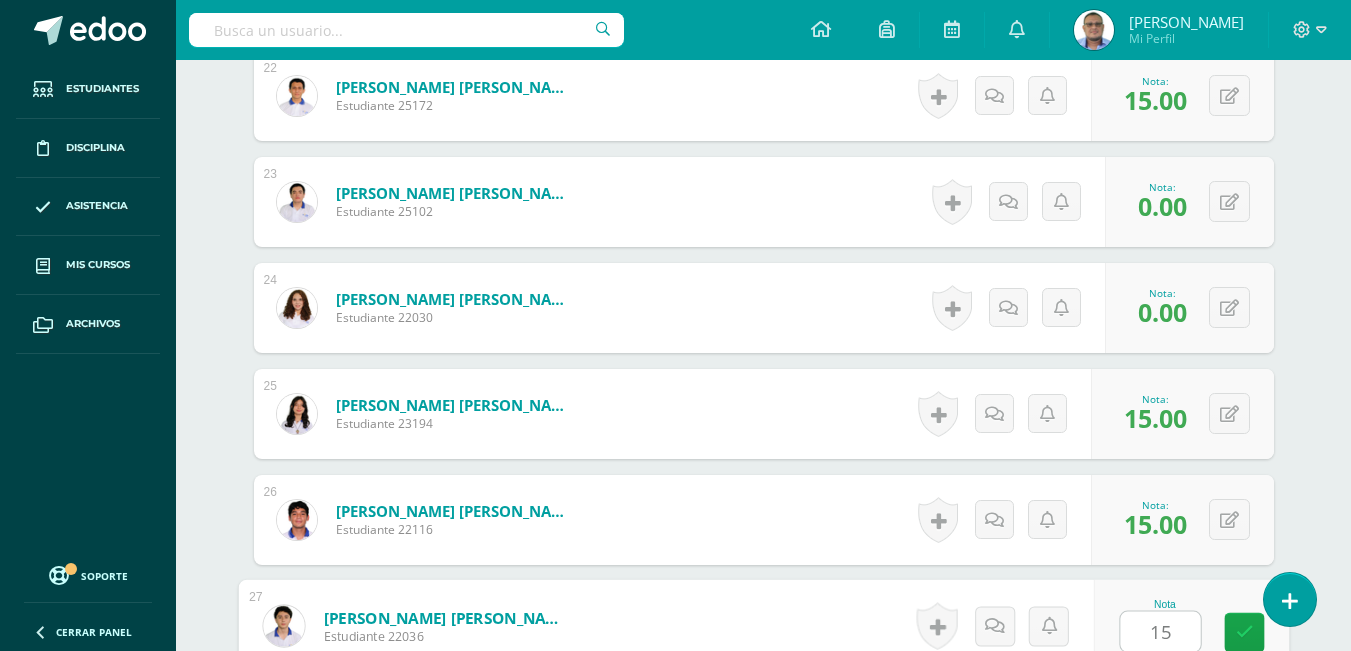 type on "15" 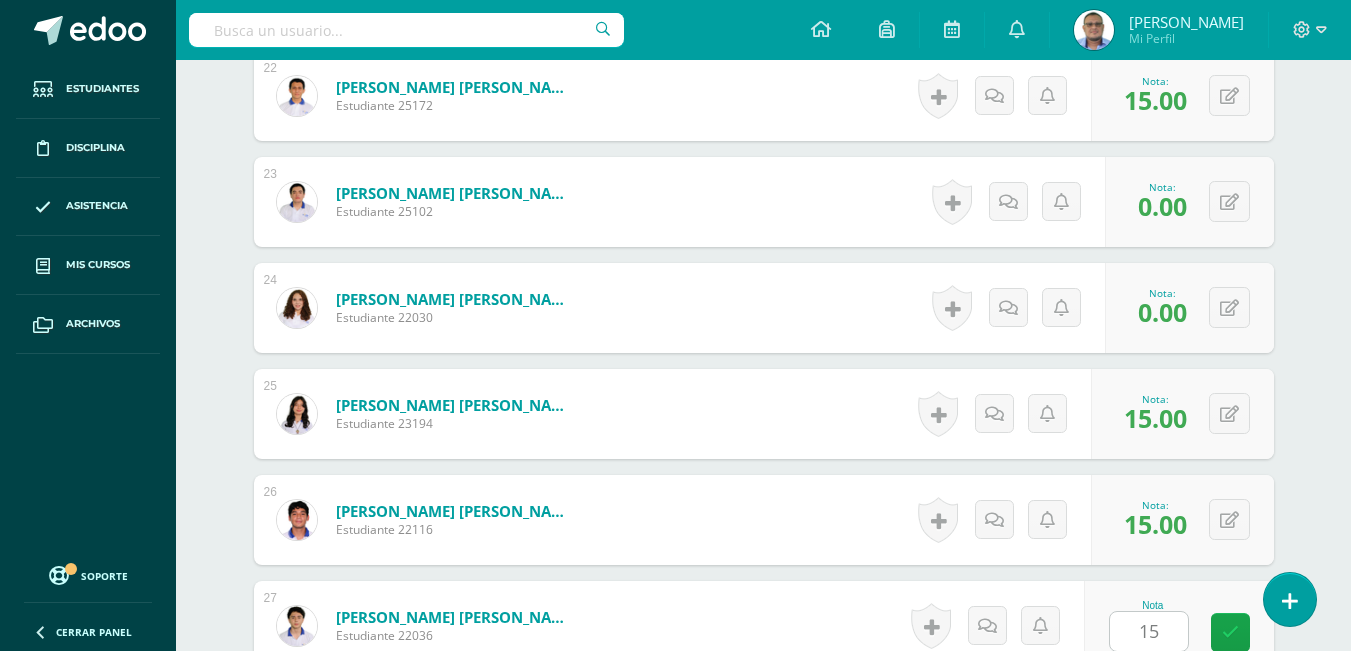 scroll, scrollTop: 3301, scrollLeft: 0, axis: vertical 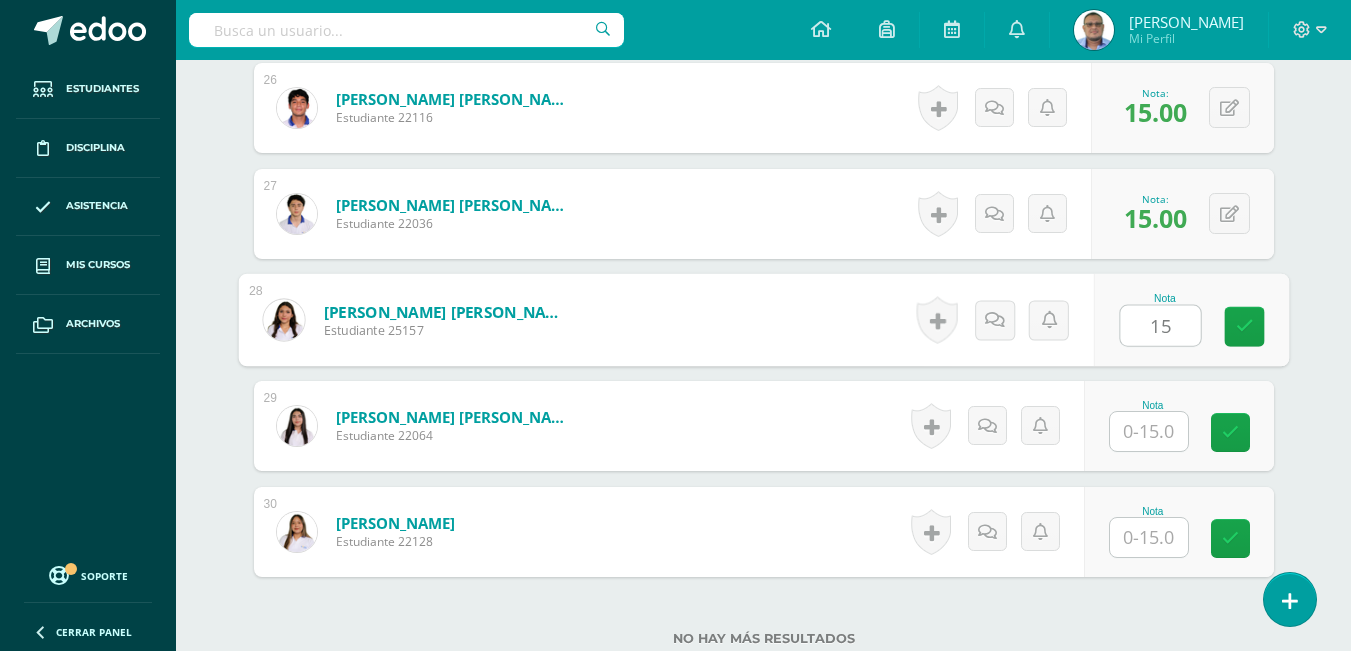 type on "15" 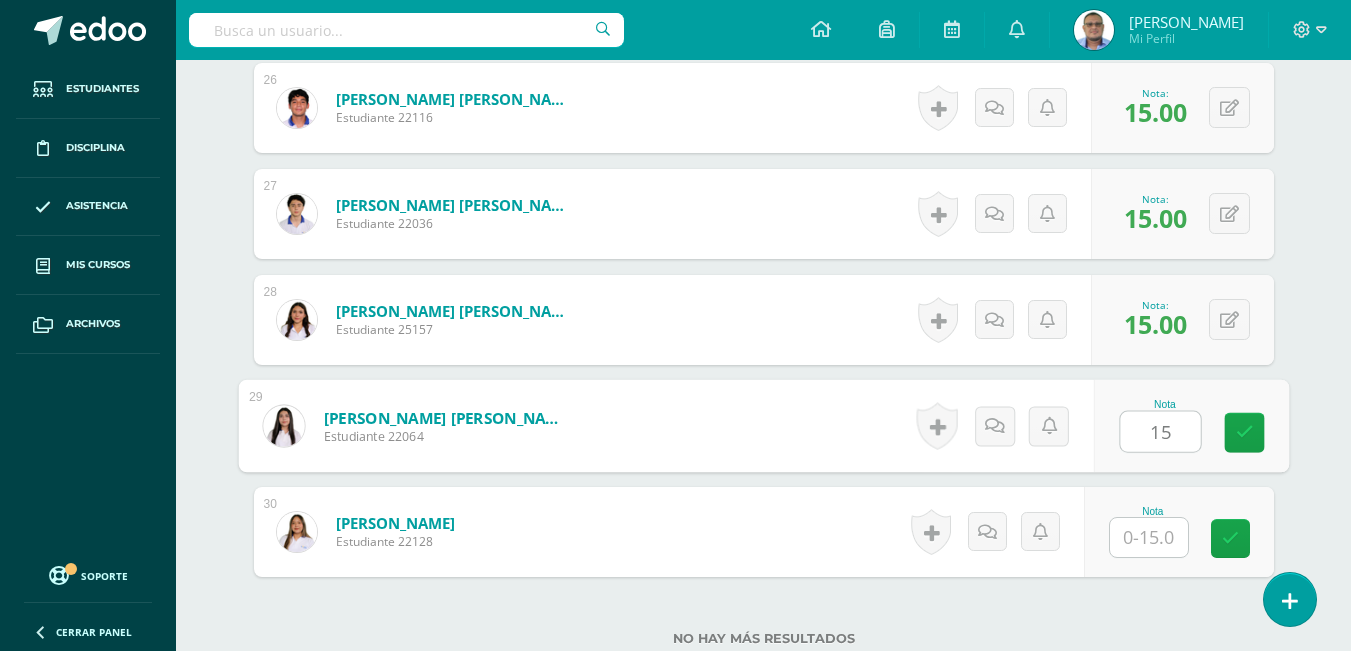 type on "15" 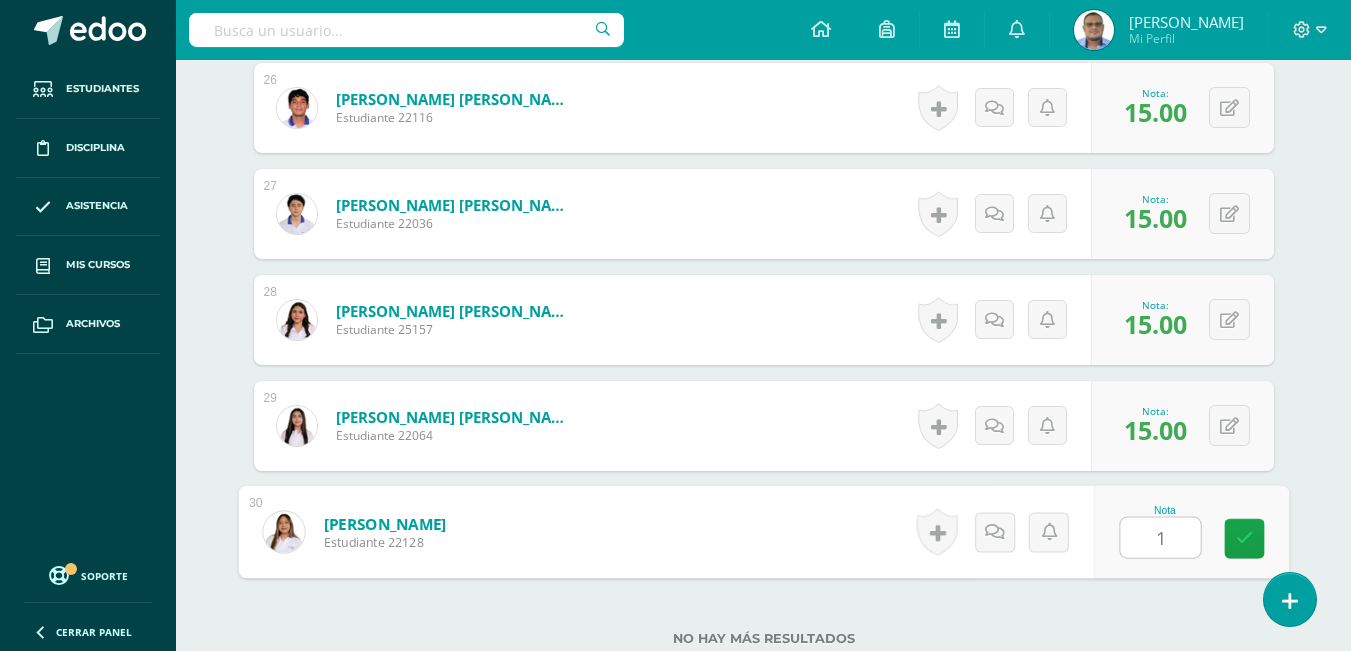 type on "15" 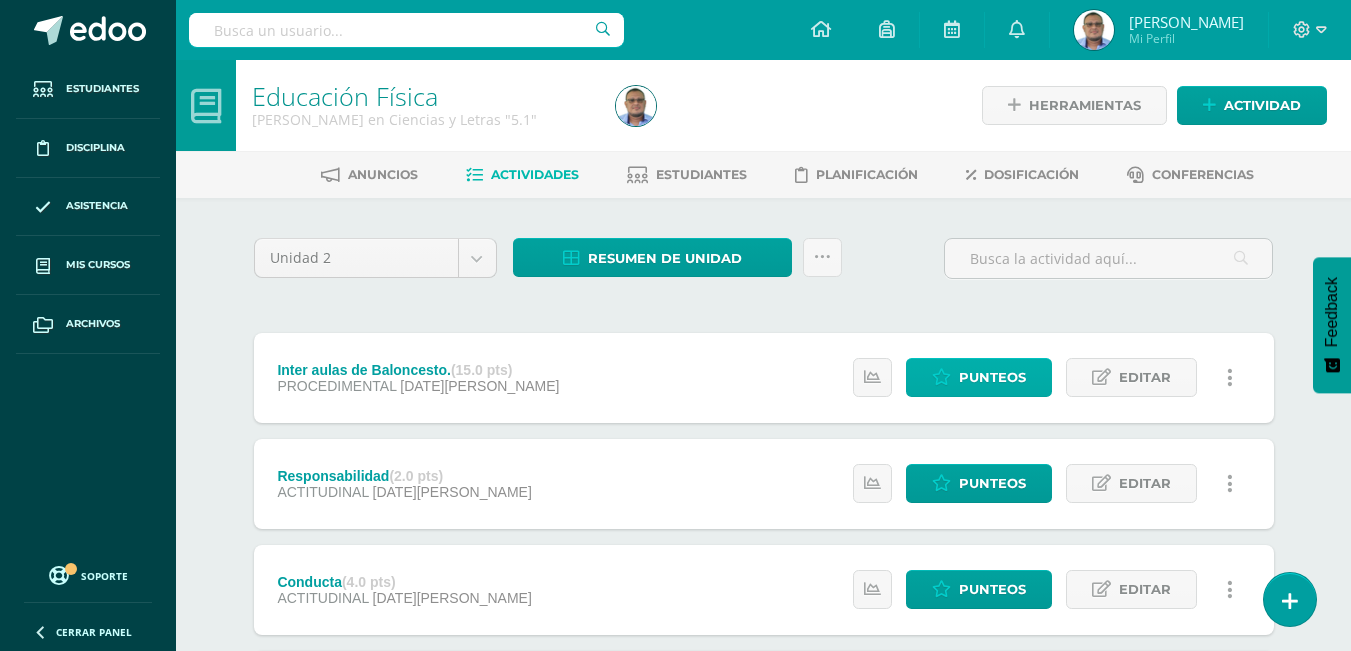 scroll, scrollTop: 0, scrollLeft: 0, axis: both 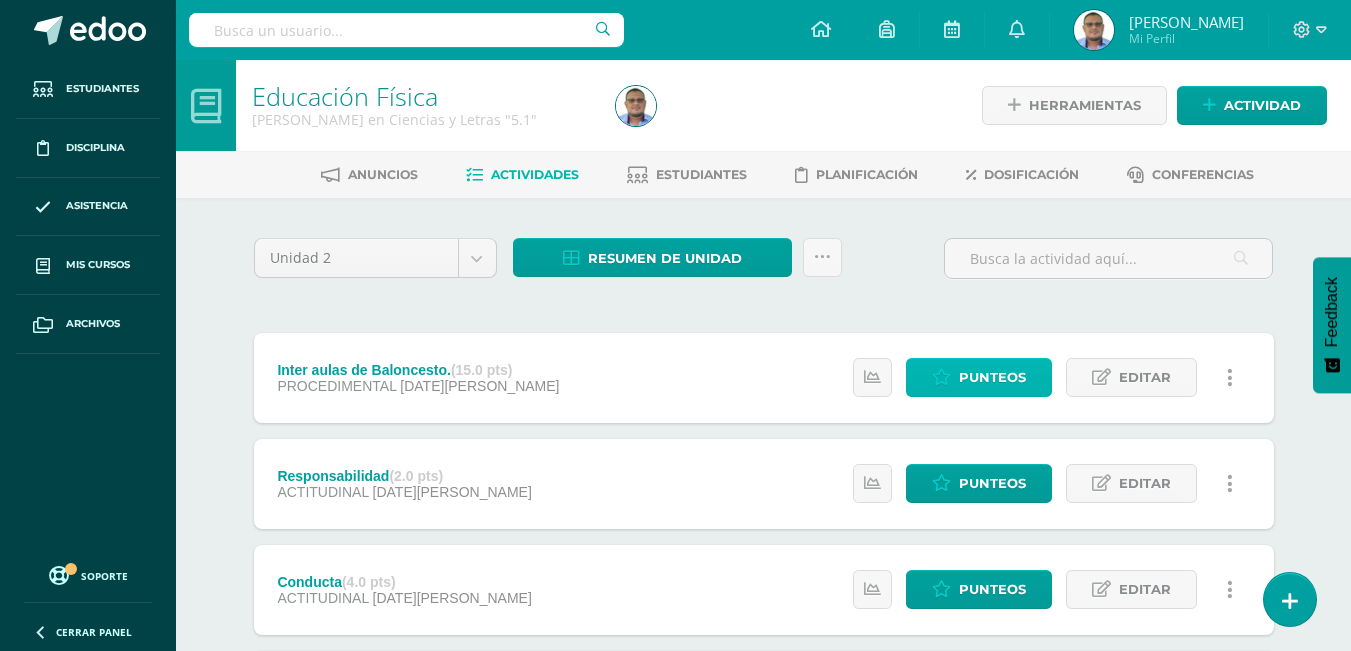 click on "Punteos" at bounding box center (992, 377) 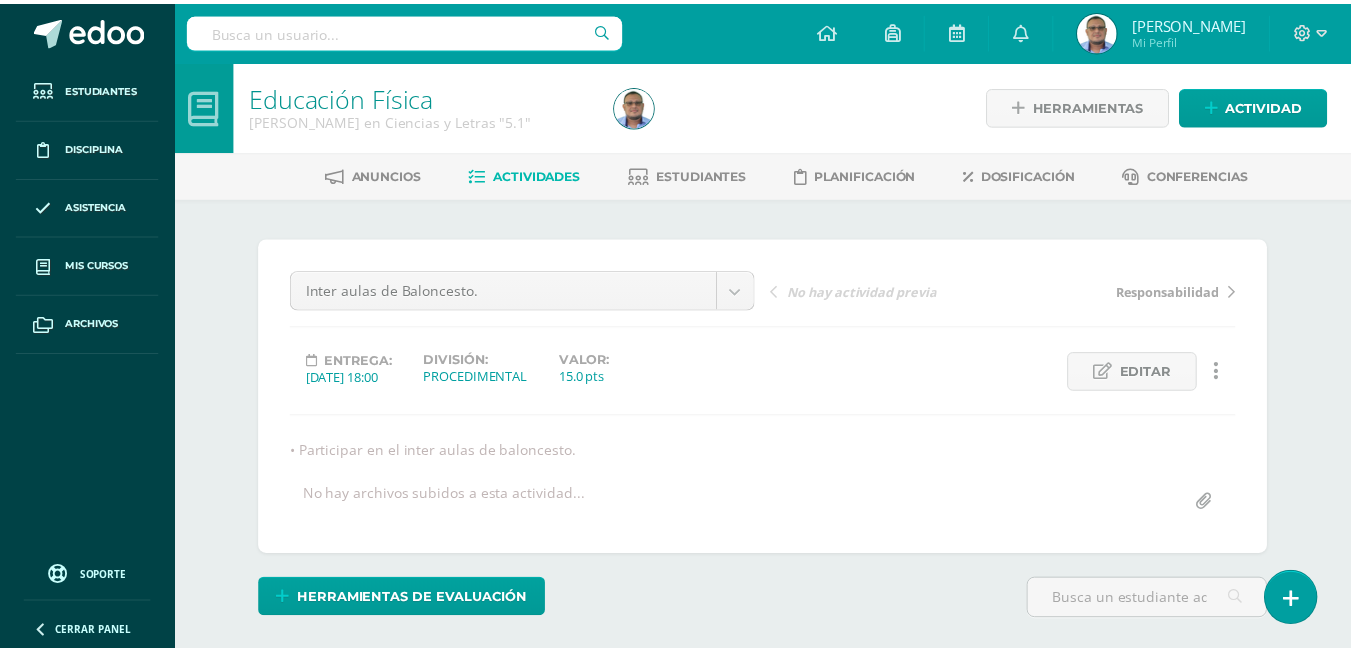 scroll, scrollTop: 0, scrollLeft: 0, axis: both 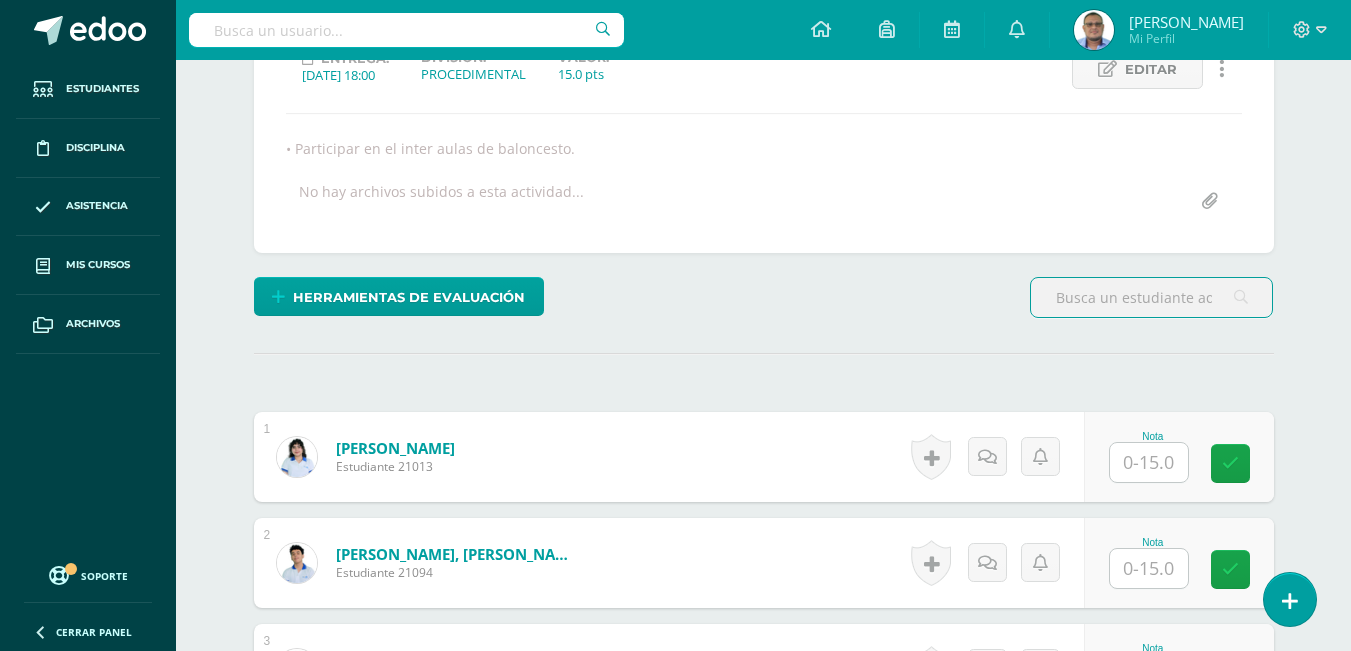 click at bounding box center (1149, 462) 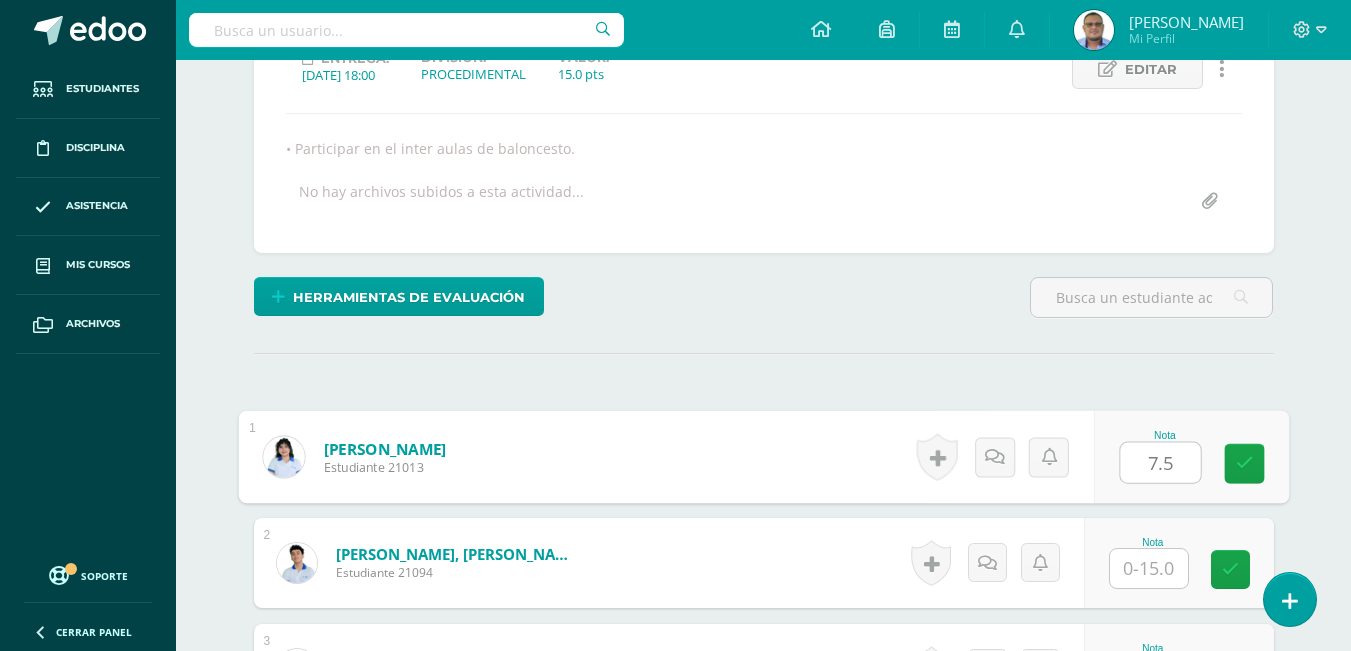 type on "7.5" 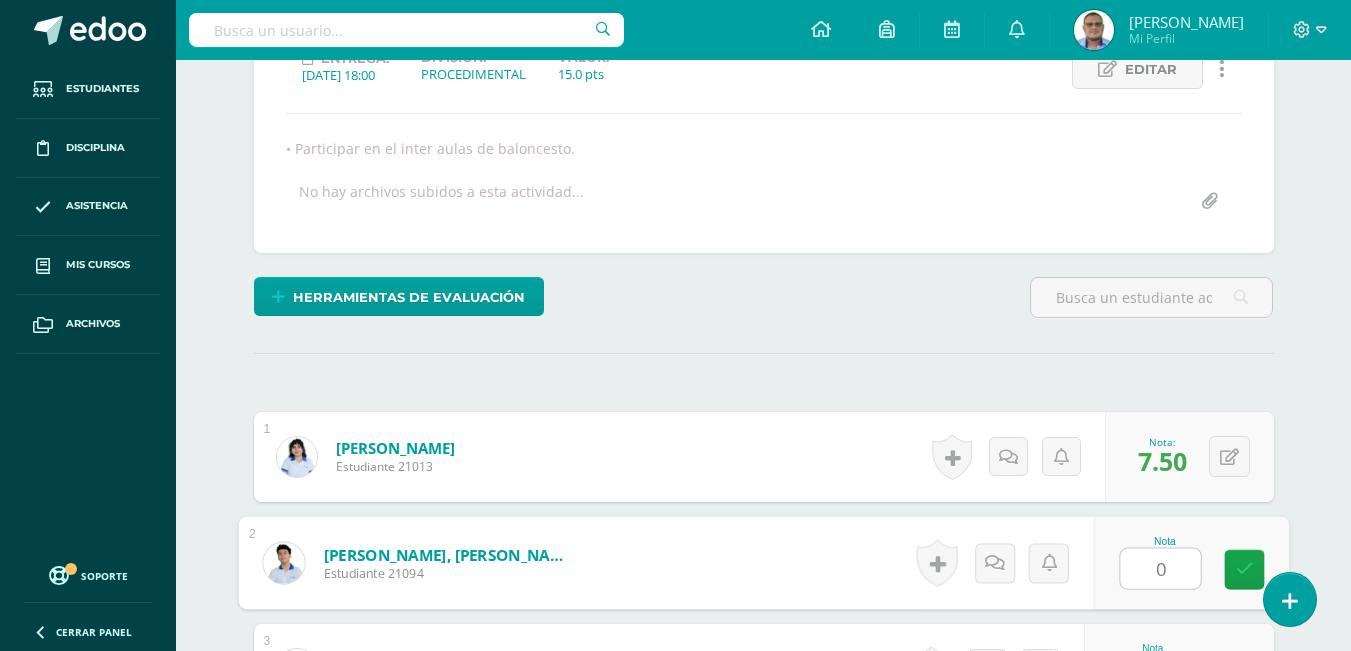 type on "0" 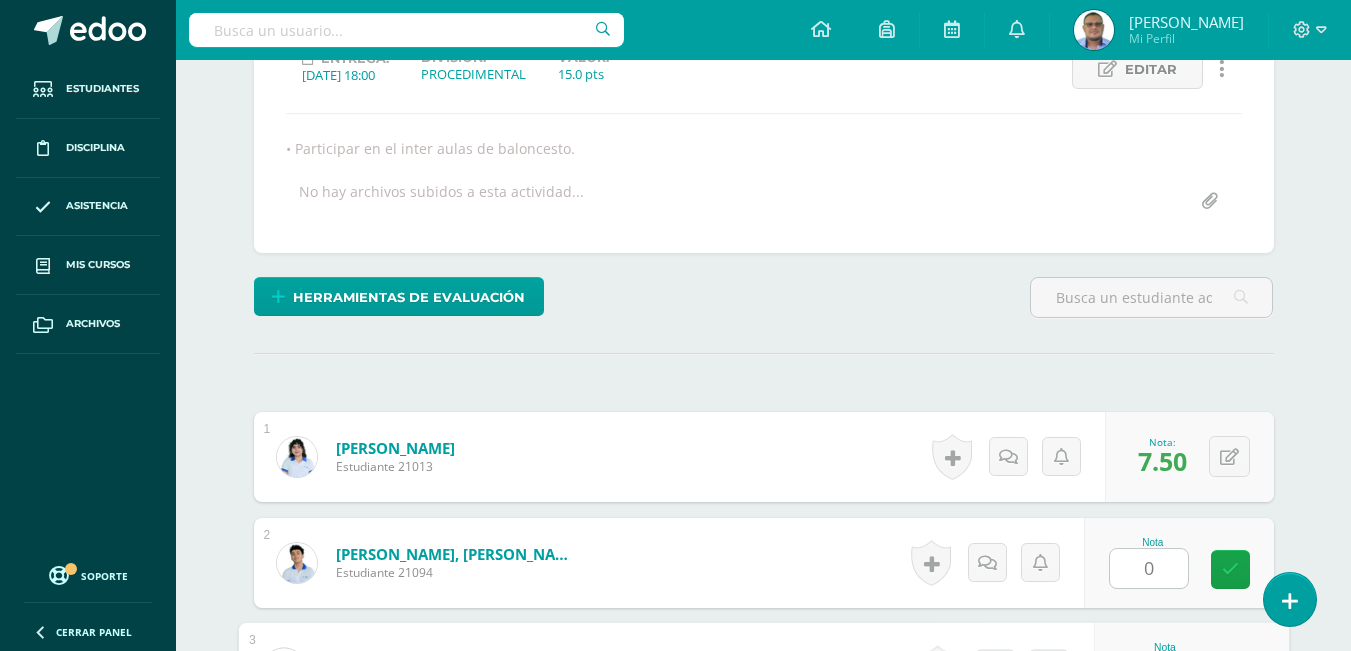 scroll, scrollTop: 651, scrollLeft: 0, axis: vertical 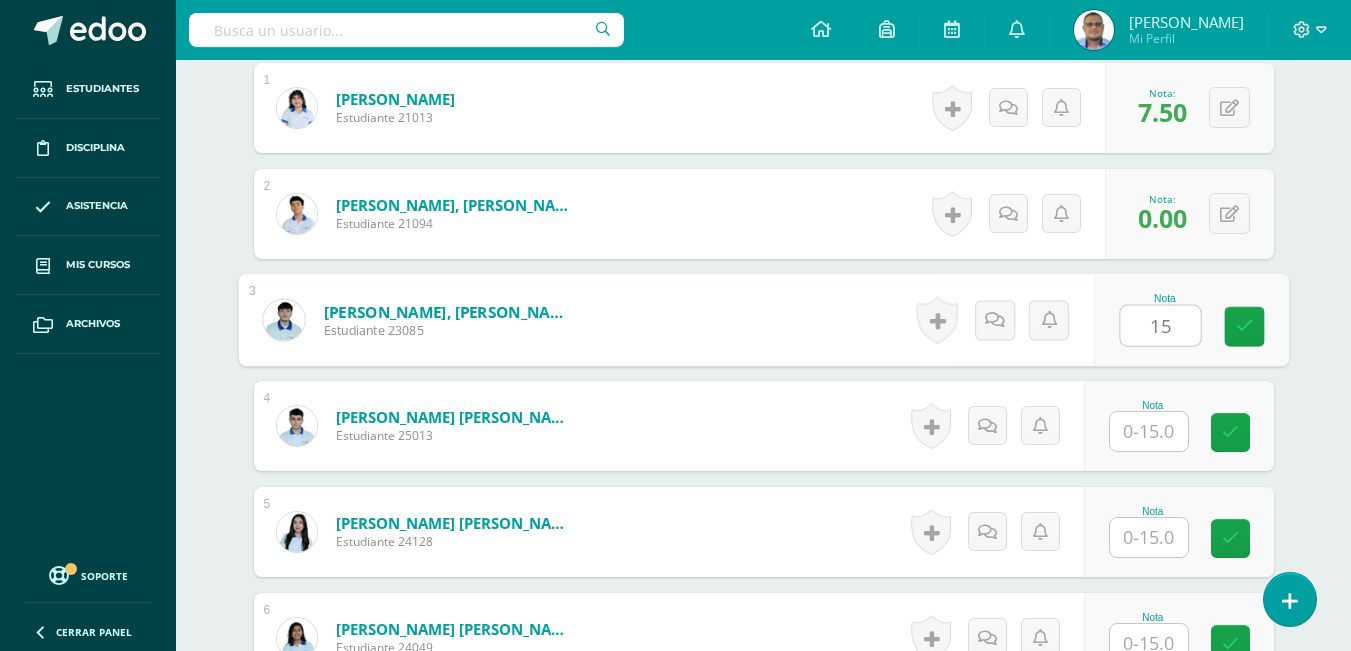 type on "15" 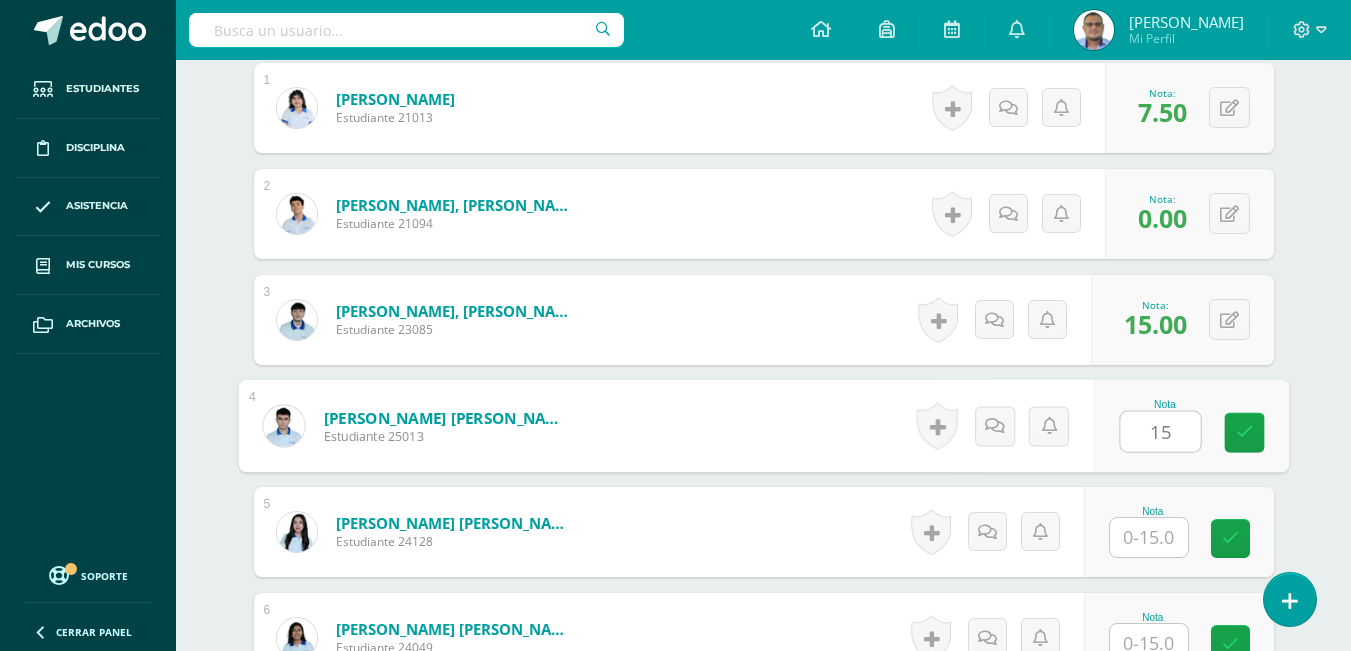 type on "15" 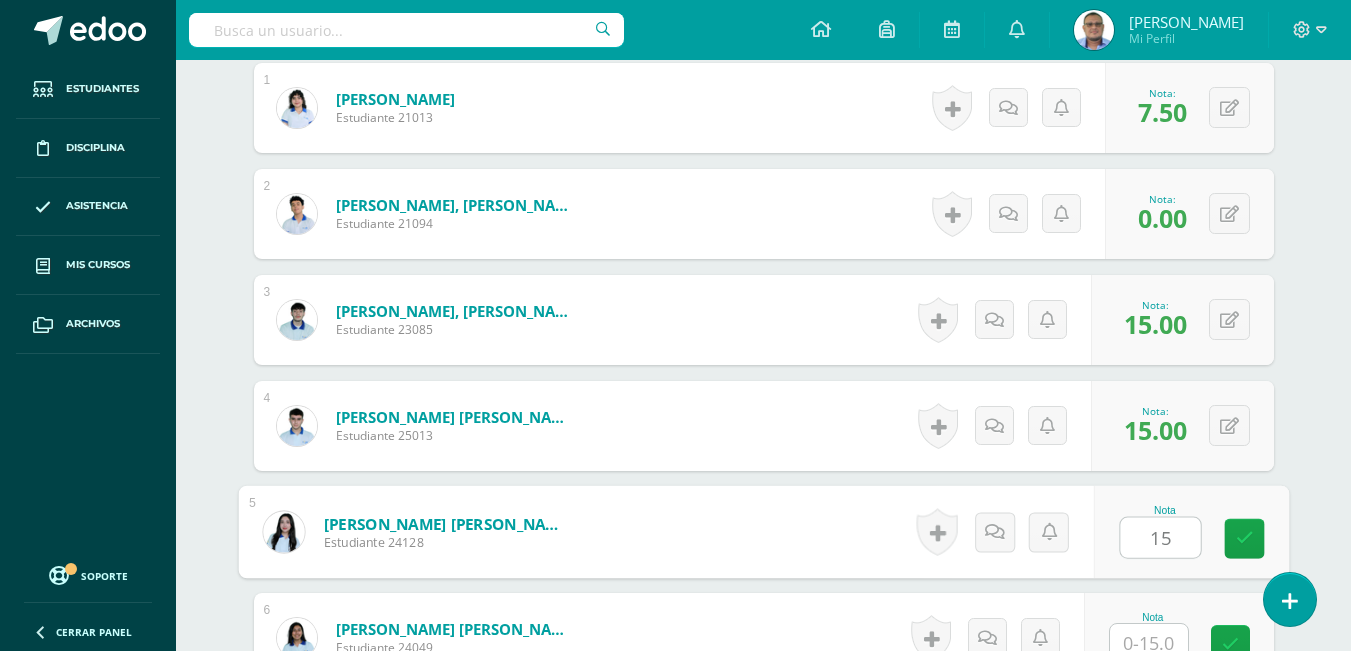 type on "15" 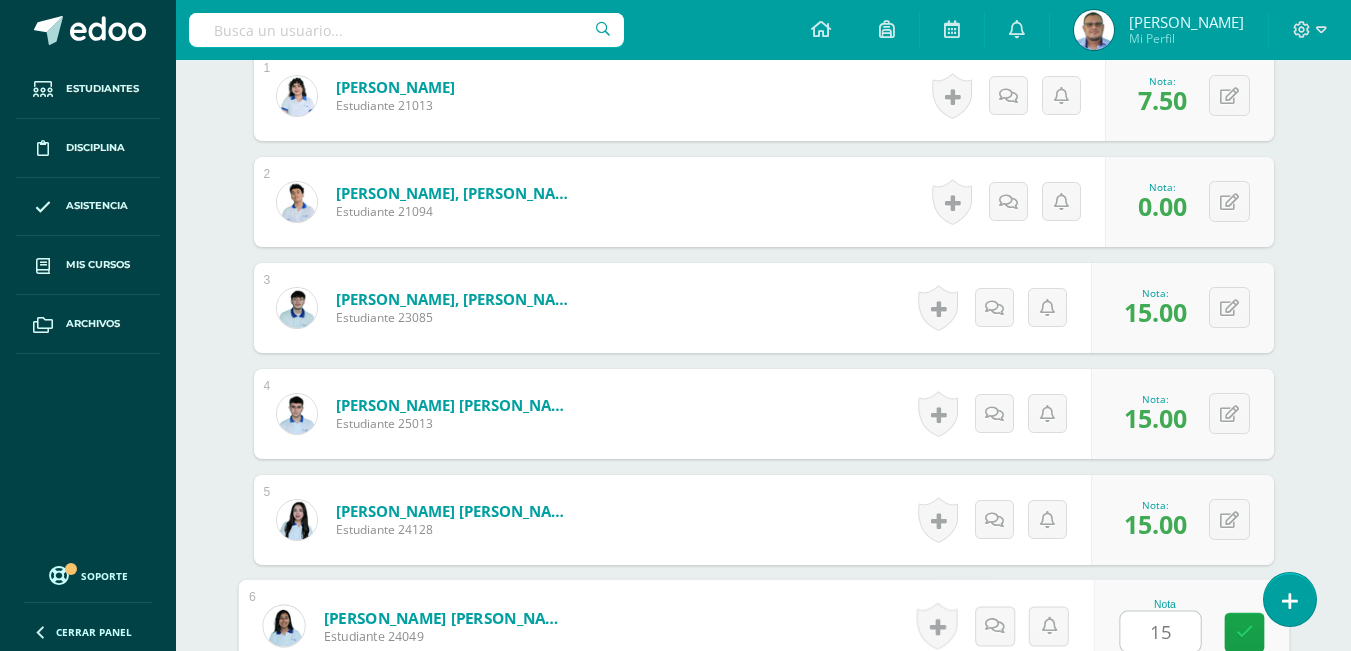 type on "15" 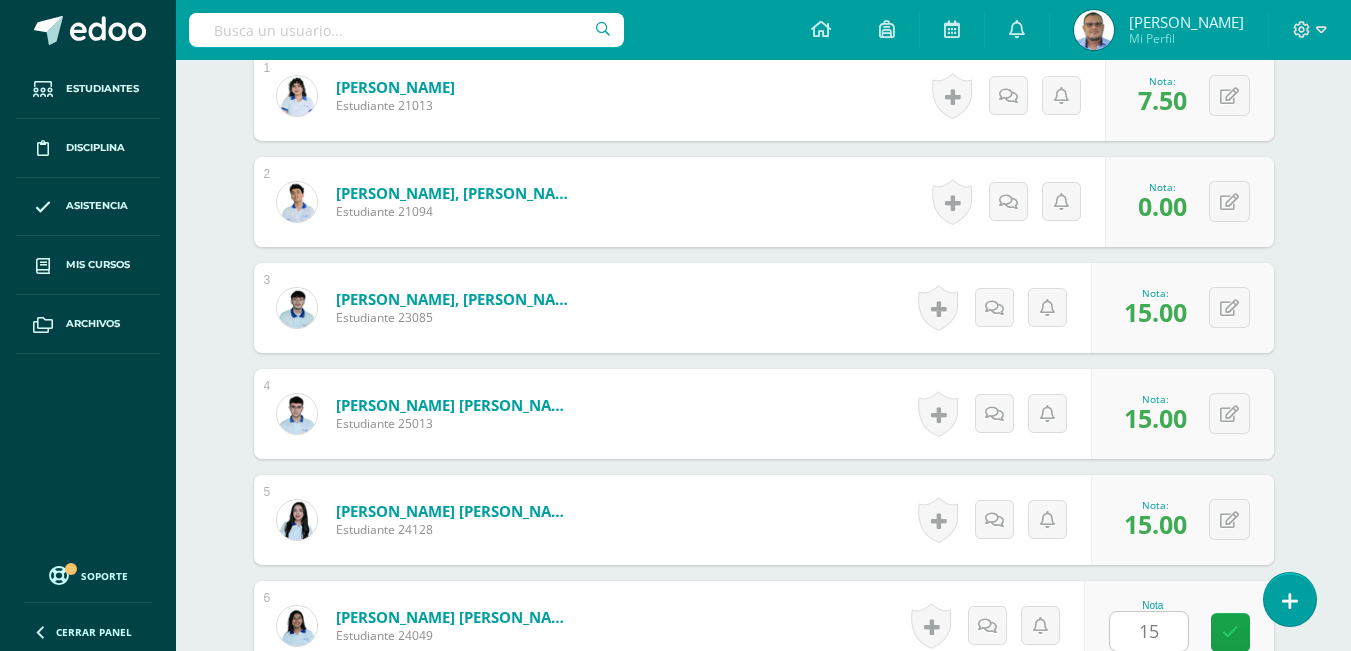 scroll, scrollTop: 1075, scrollLeft: 0, axis: vertical 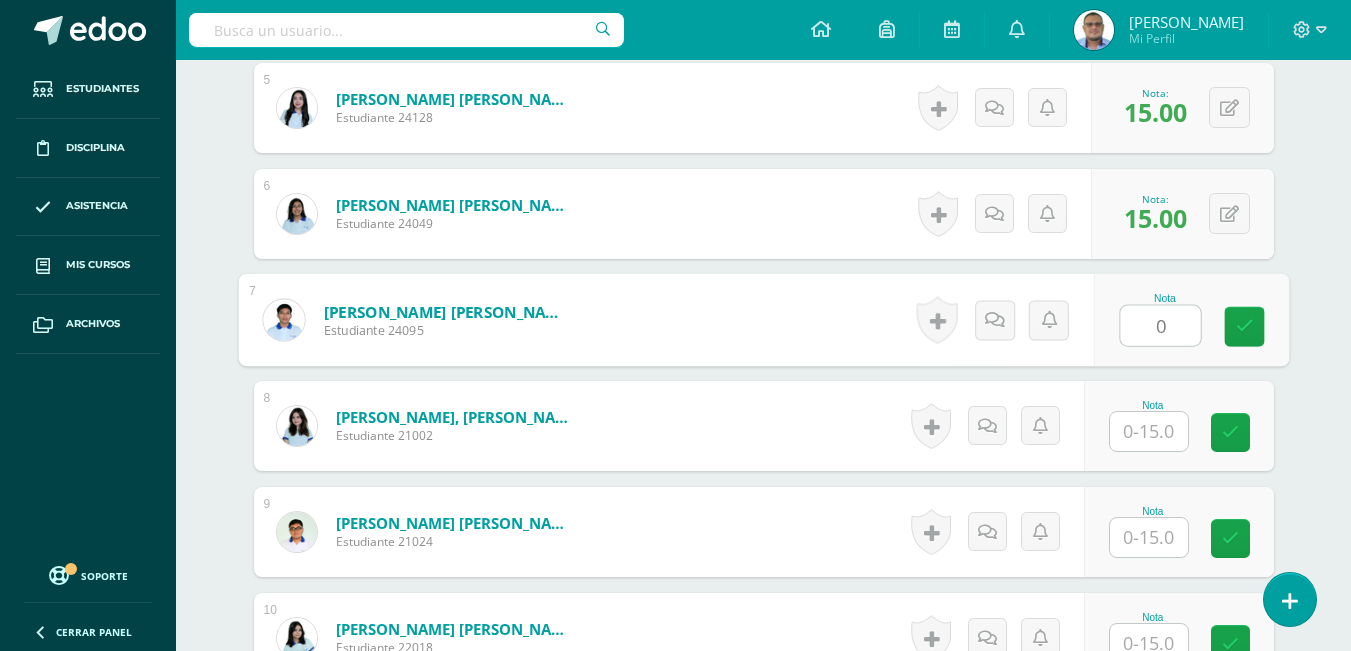 type on "0" 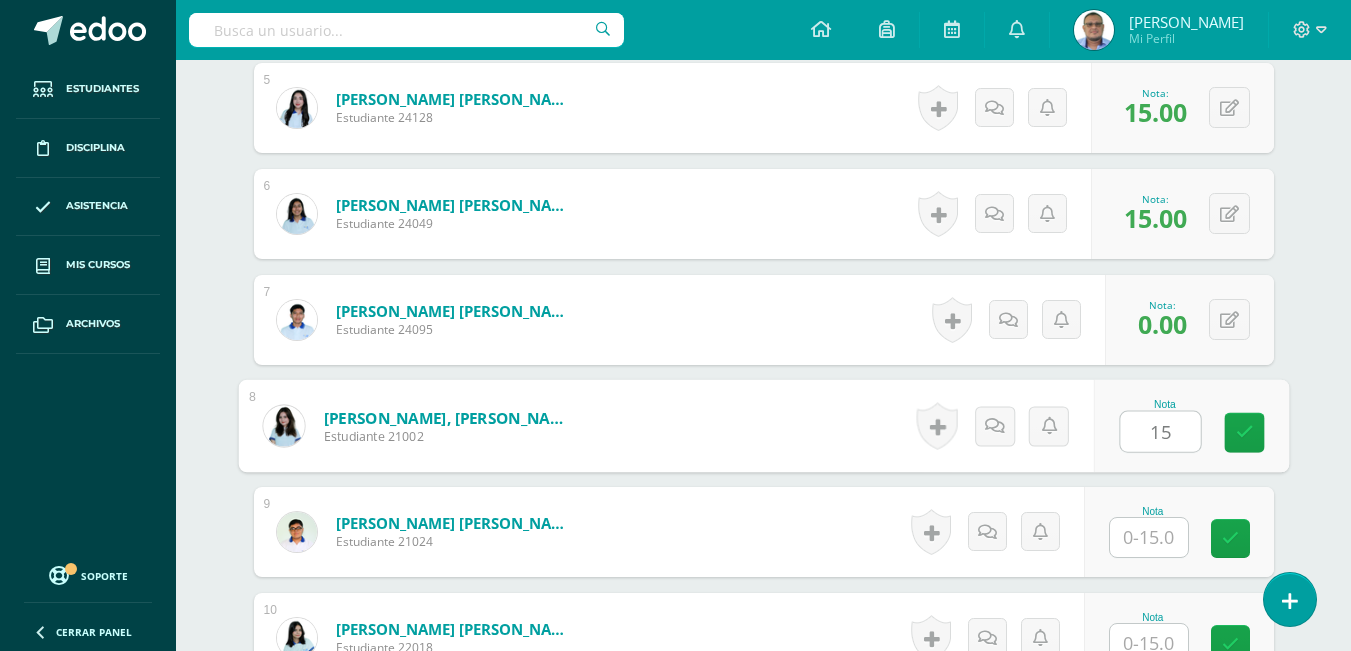 type on "1" 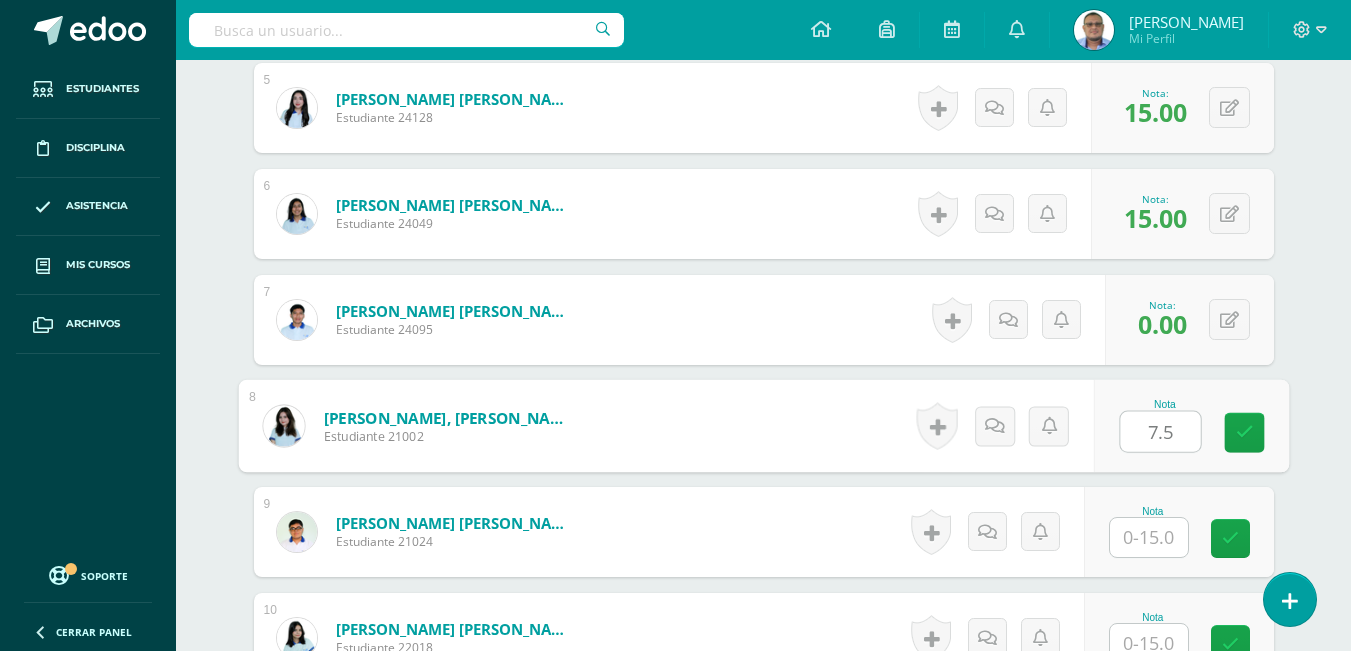type on "7.5" 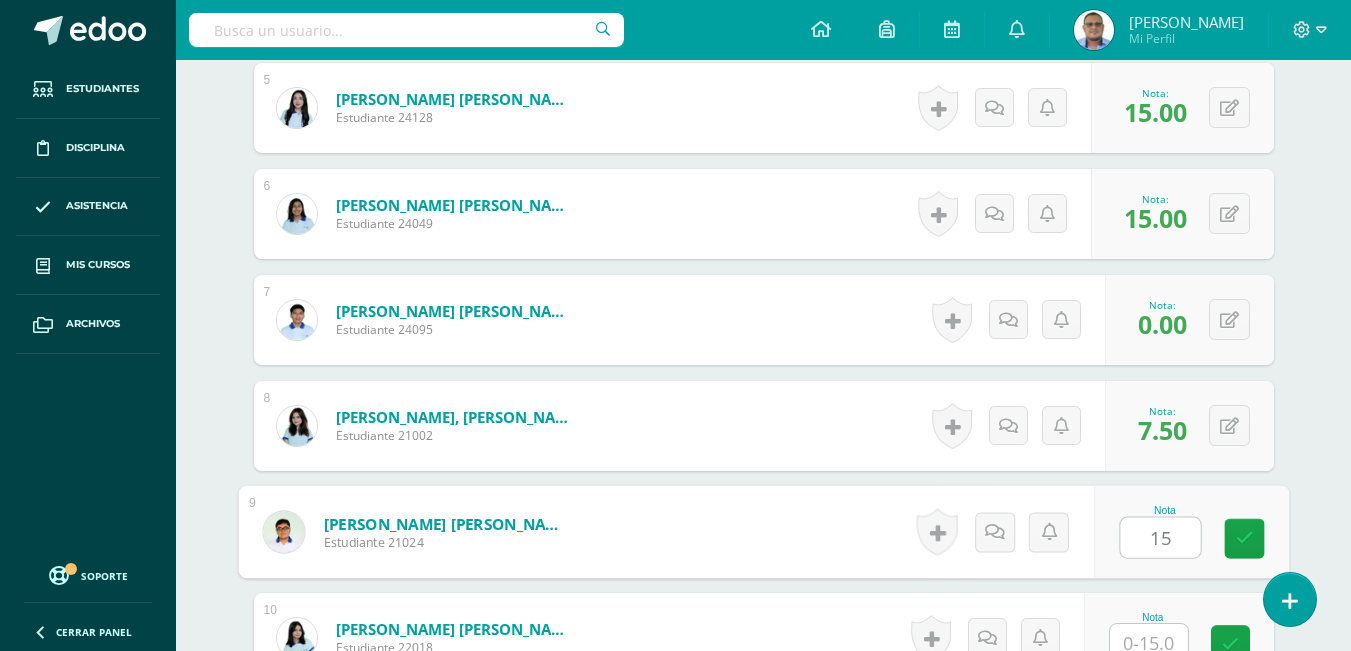 type on "15" 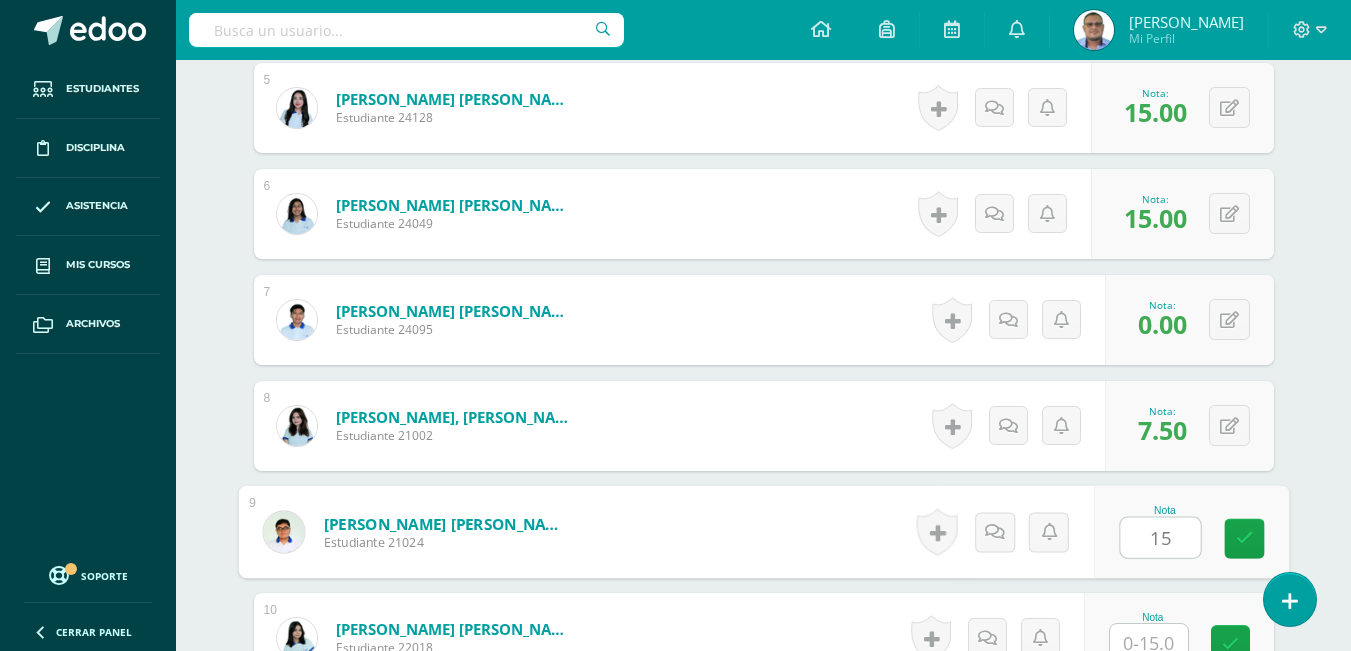 scroll, scrollTop: 1087, scrollLeft: 0, axis: vertical 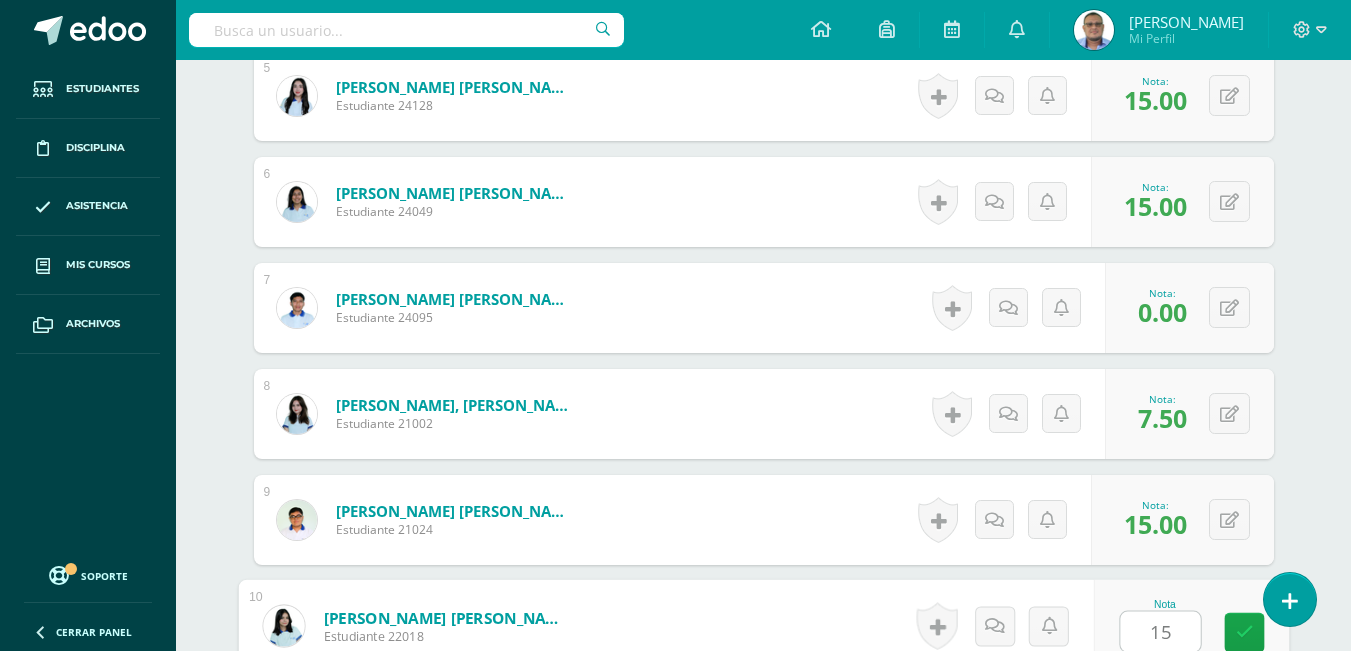 type on "15" 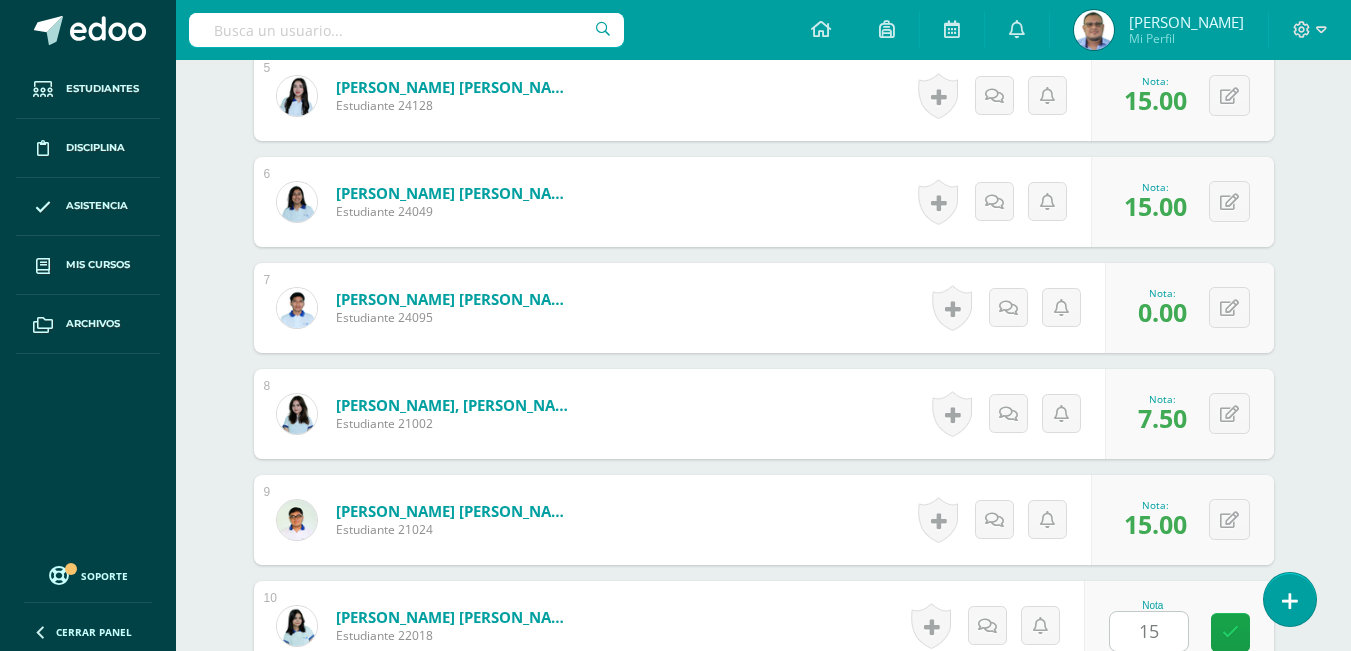 scroll, scrollTop: 1499, scrollLeft: 0, axis: vertical 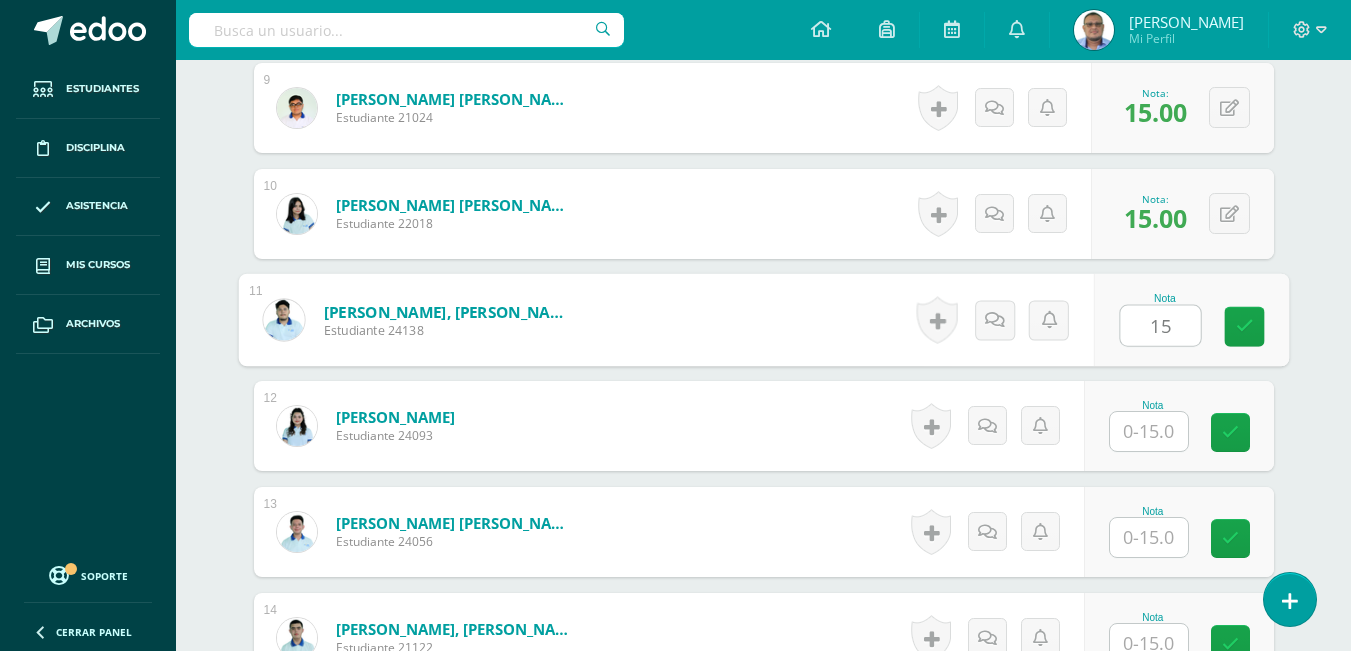 type on "15" 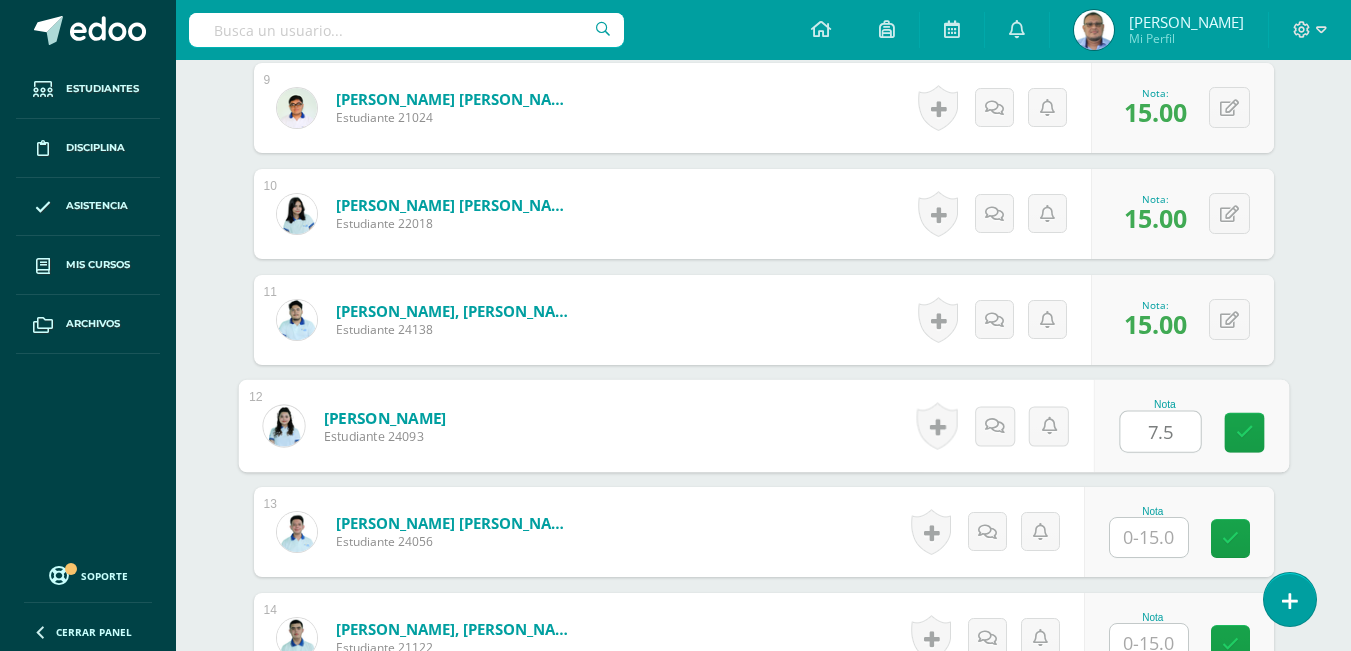 type on "7.5" 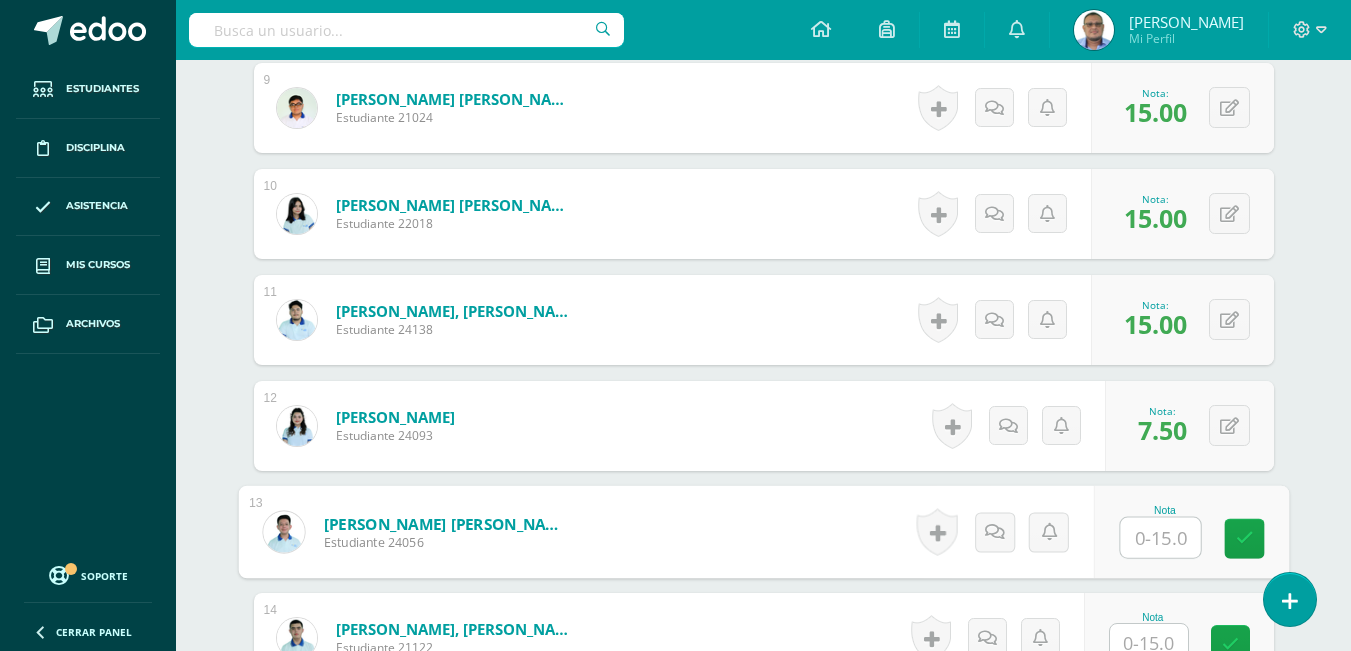 type on "1" 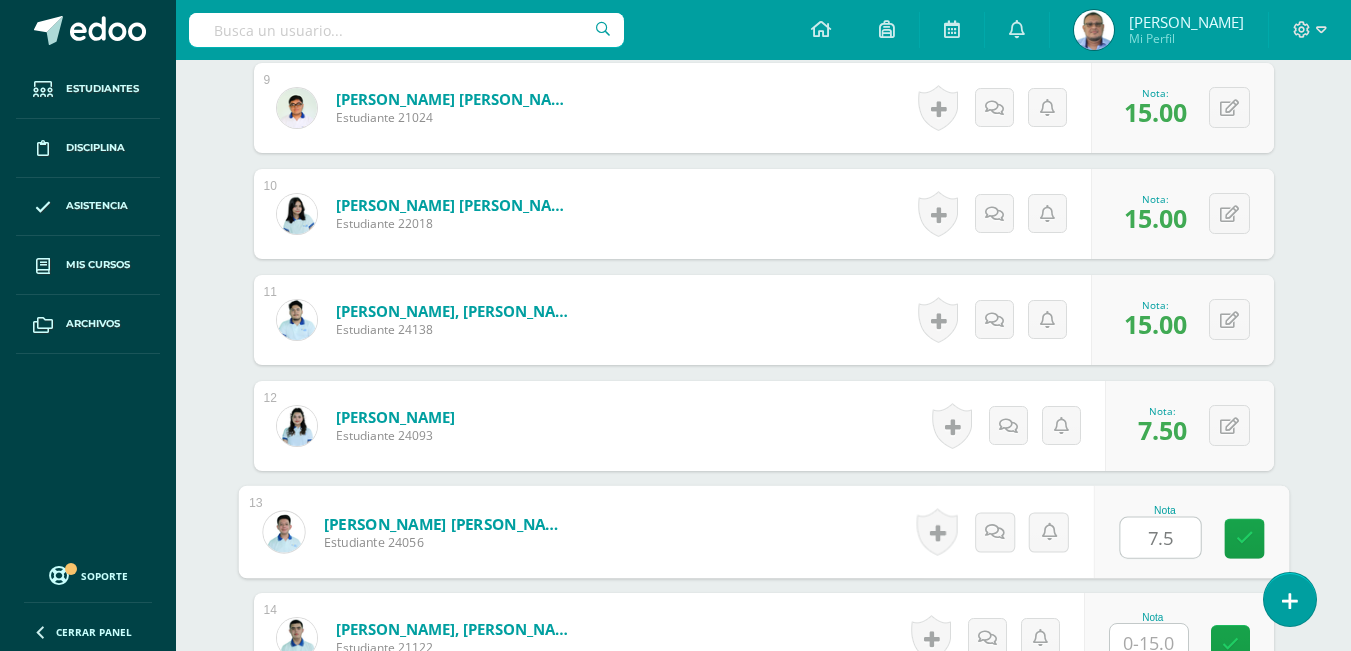 type on "7.5" 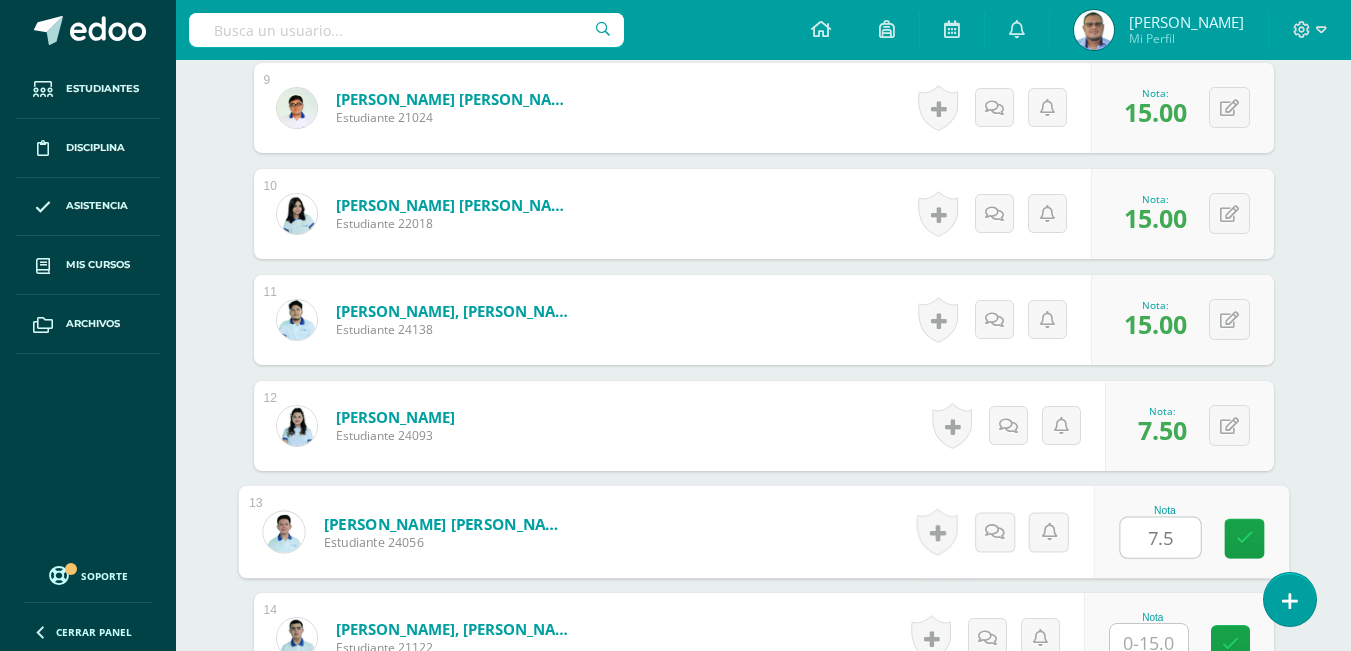 scroll, scrollTop: 1511, scrollLeft: 0, axis: vertical 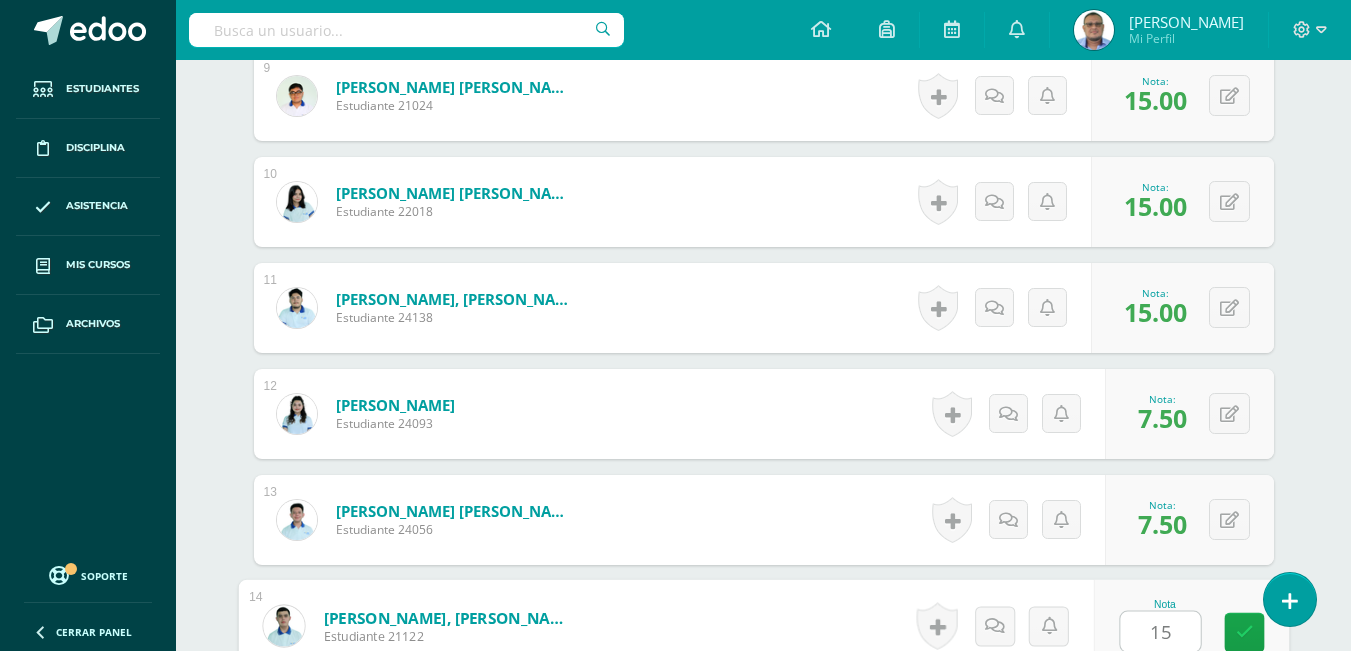 type on "15" 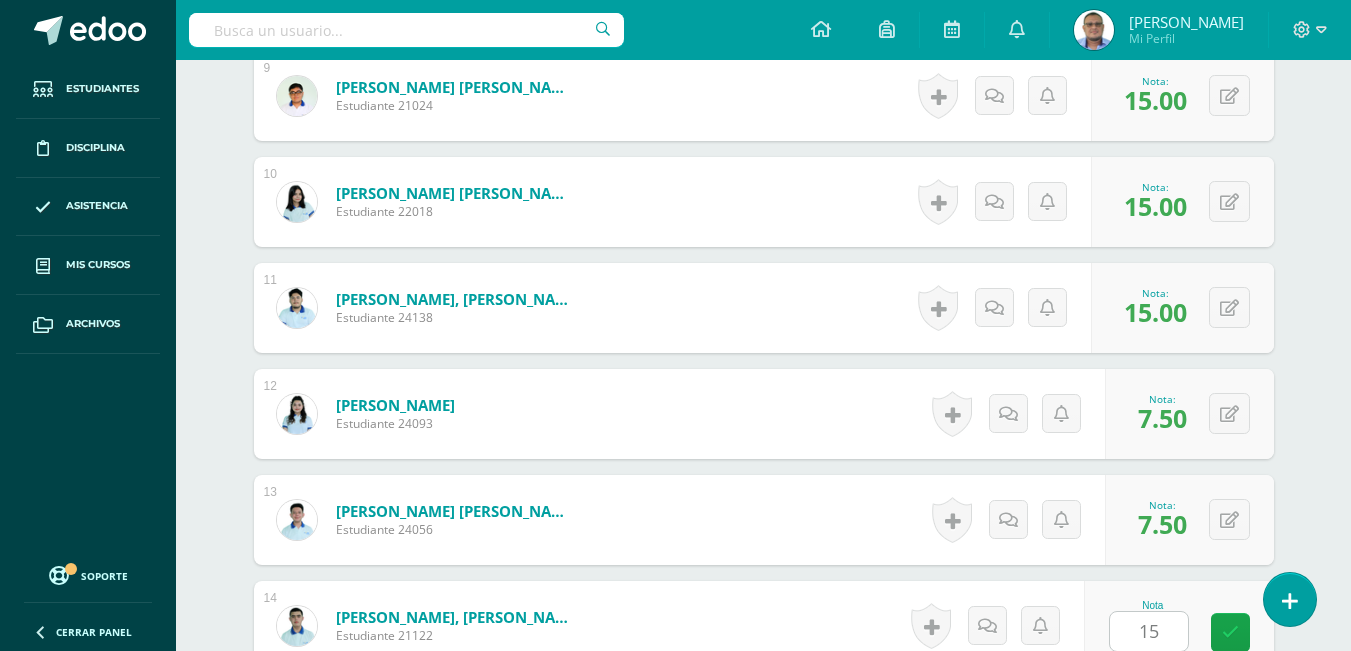 scroll, scrollTop: 1923, scrollLeft: 0, axis: vertical 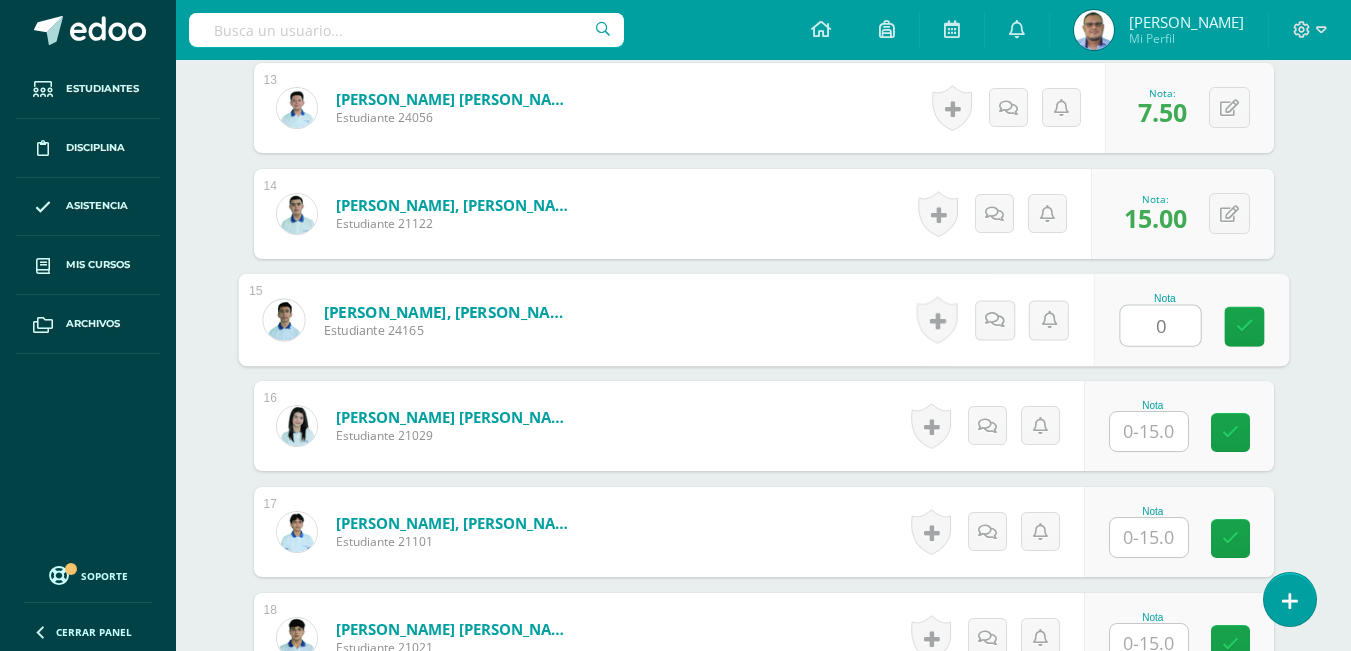 type on "0" 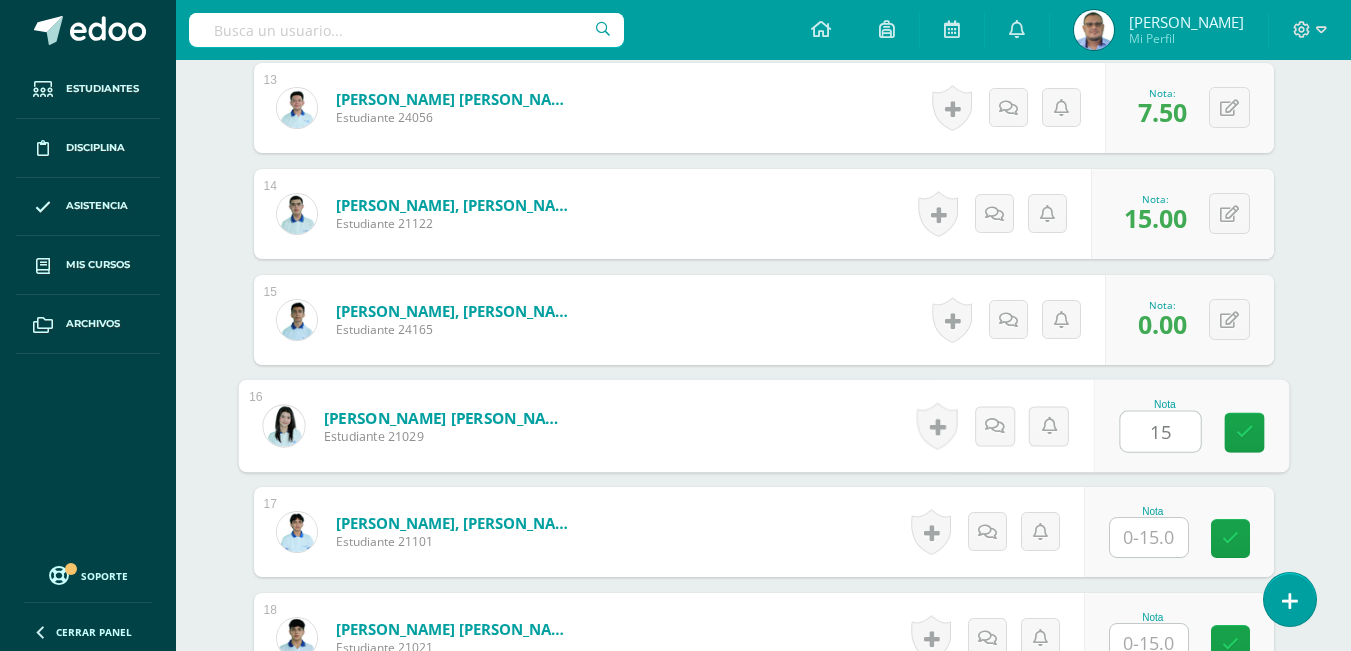 type on "15" 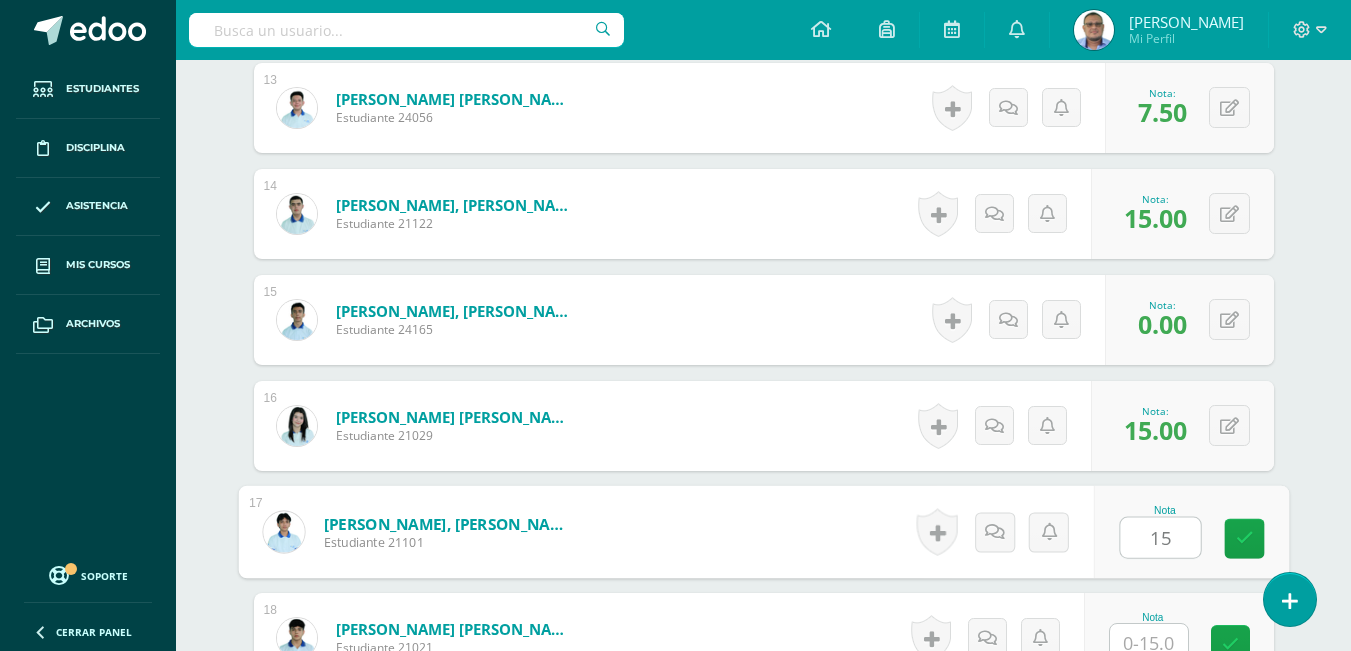 type on "15" 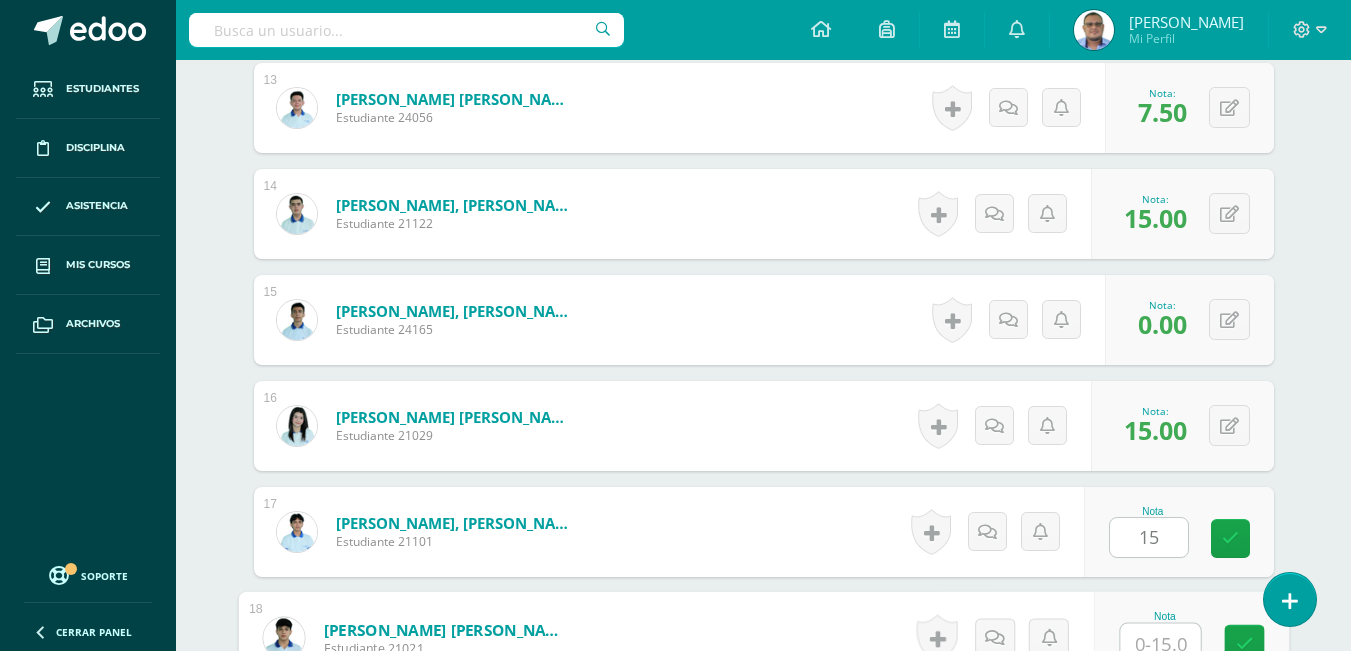 scroll, scrollTop: 1935, scrollLeft: 0, axis: vertical 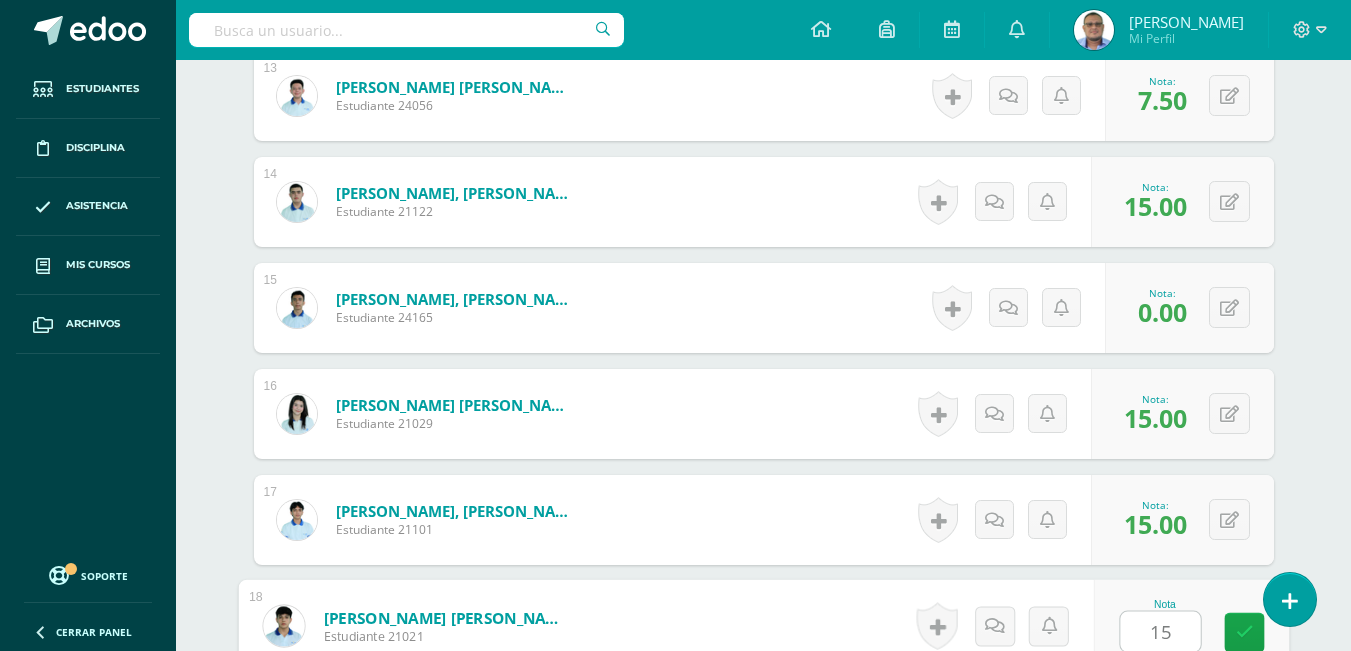 type on "15" 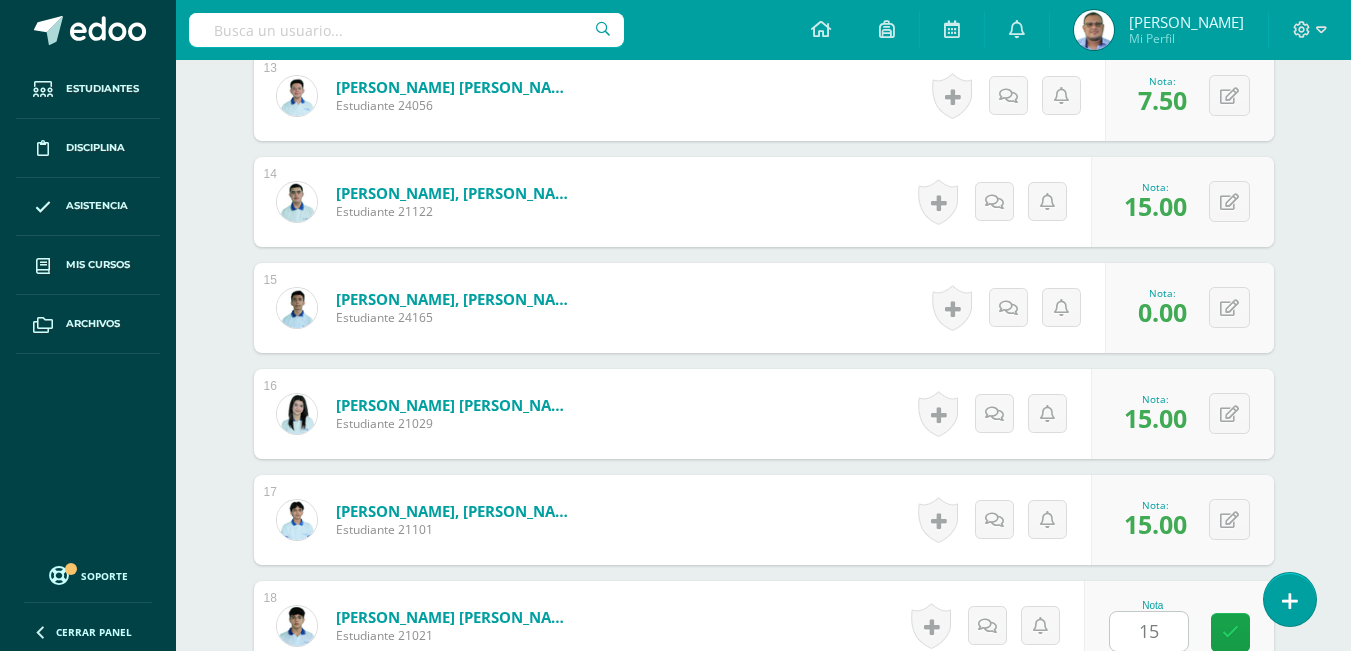 scroll, scrollTop: 2347, scrollLeft: 0, axis: vertical 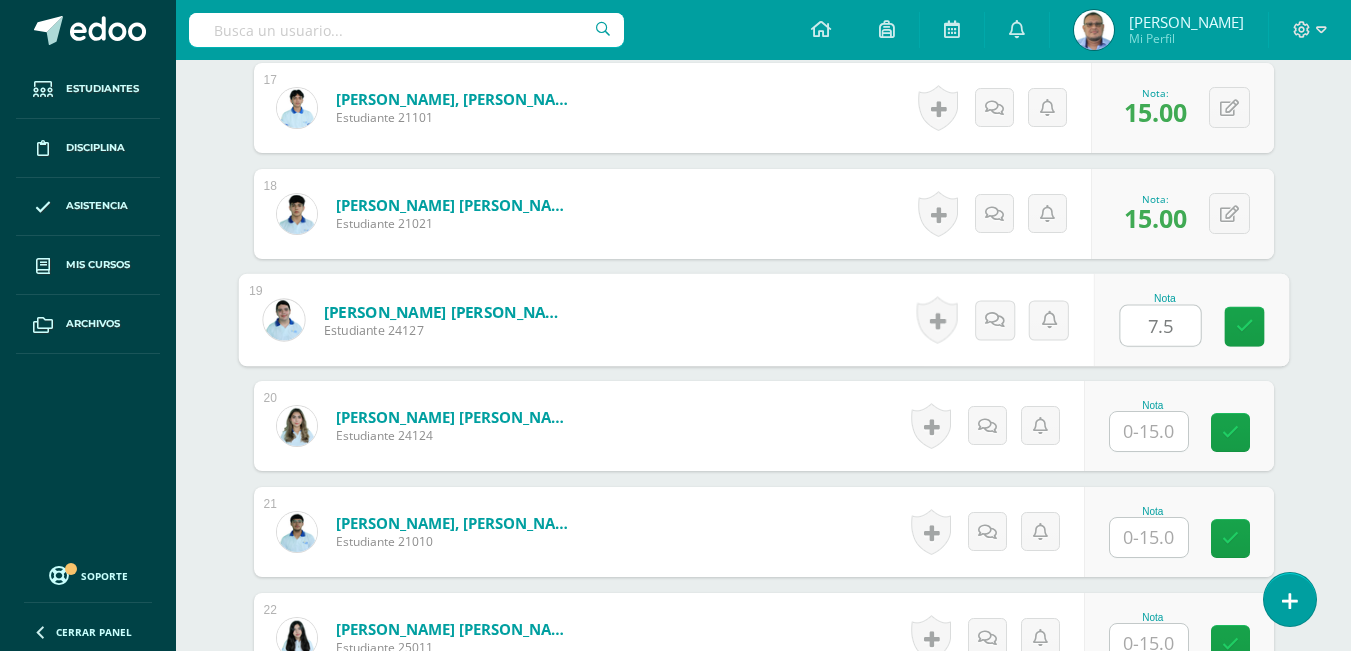 type on "7.5" 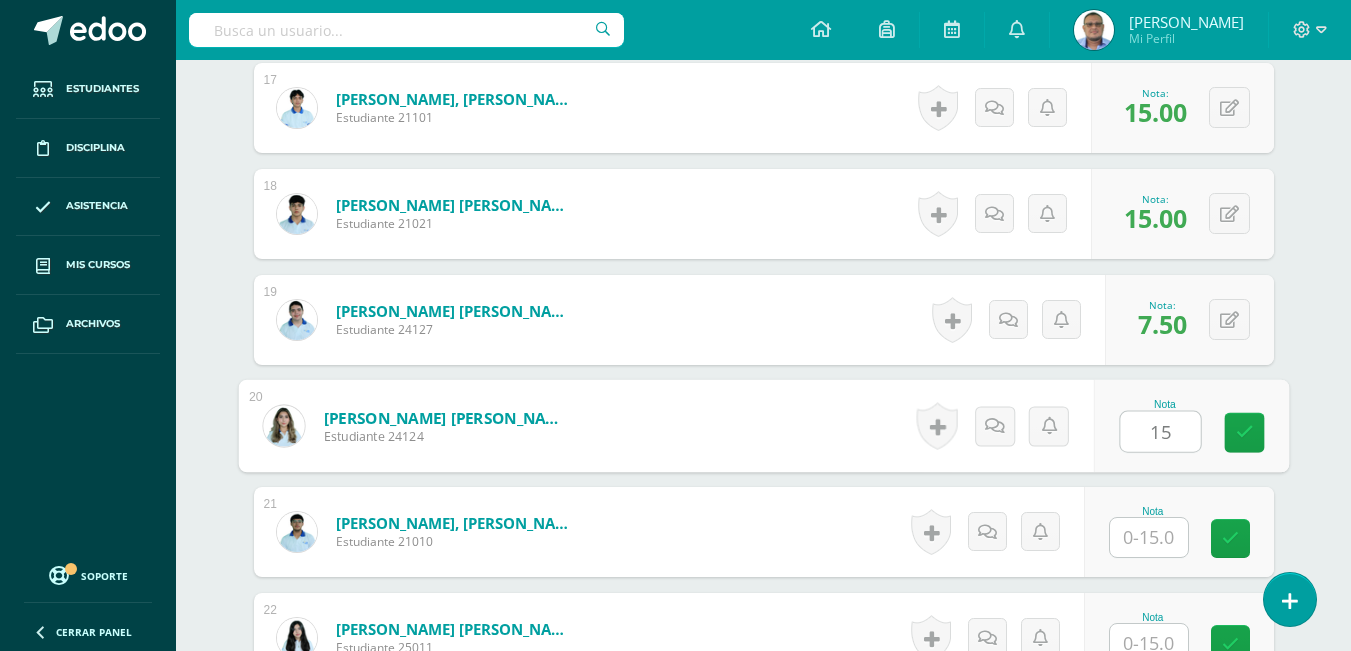 type on "15" 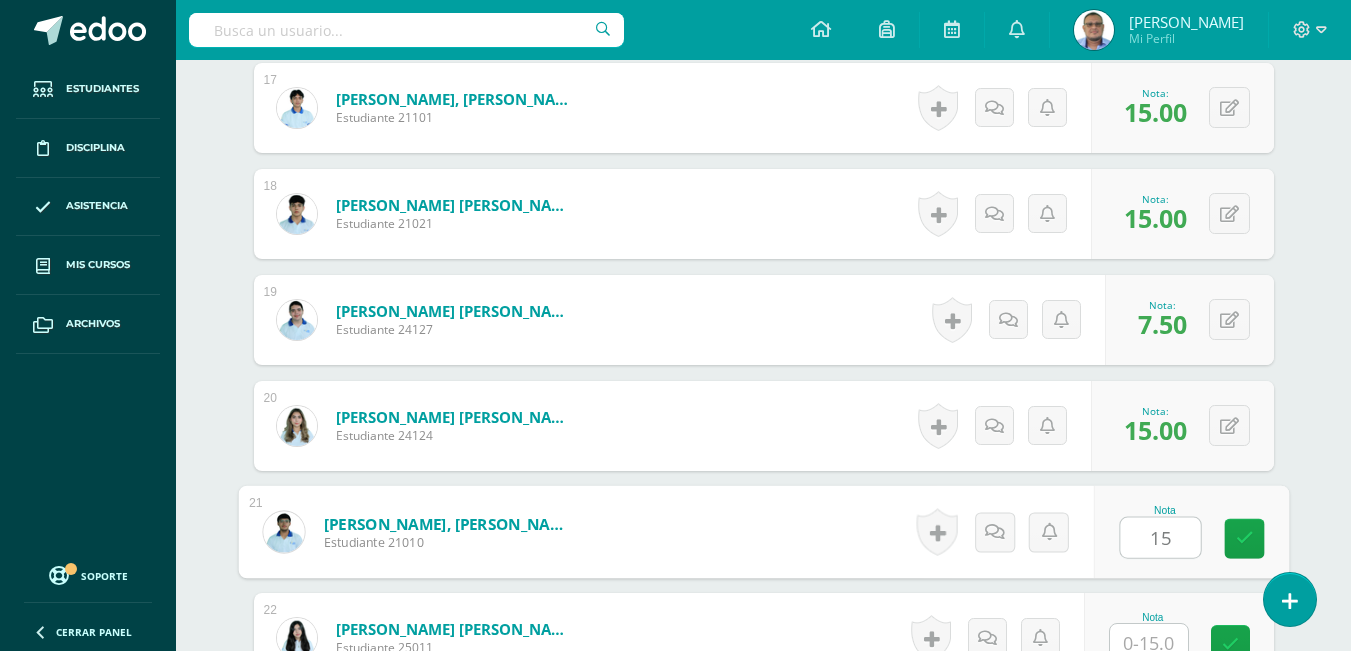 type on "15" 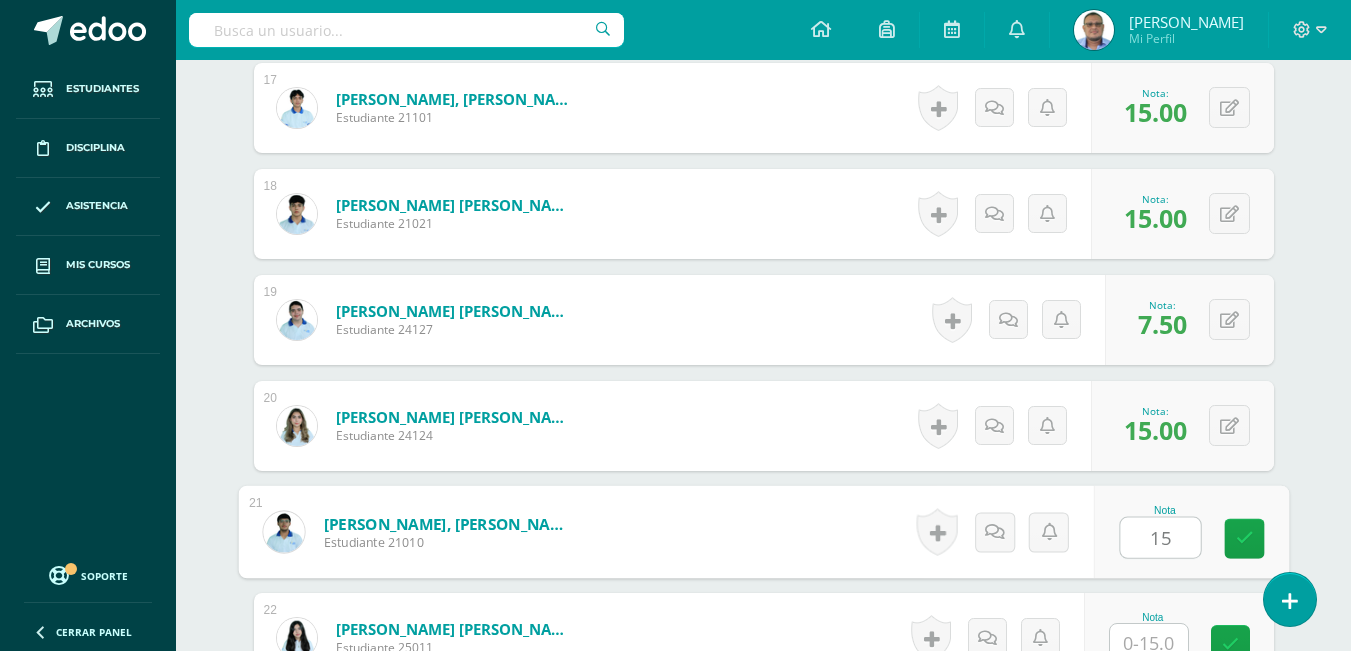 scroll, scrollTop: 2359, scrollLeft: 0, axis: vertical 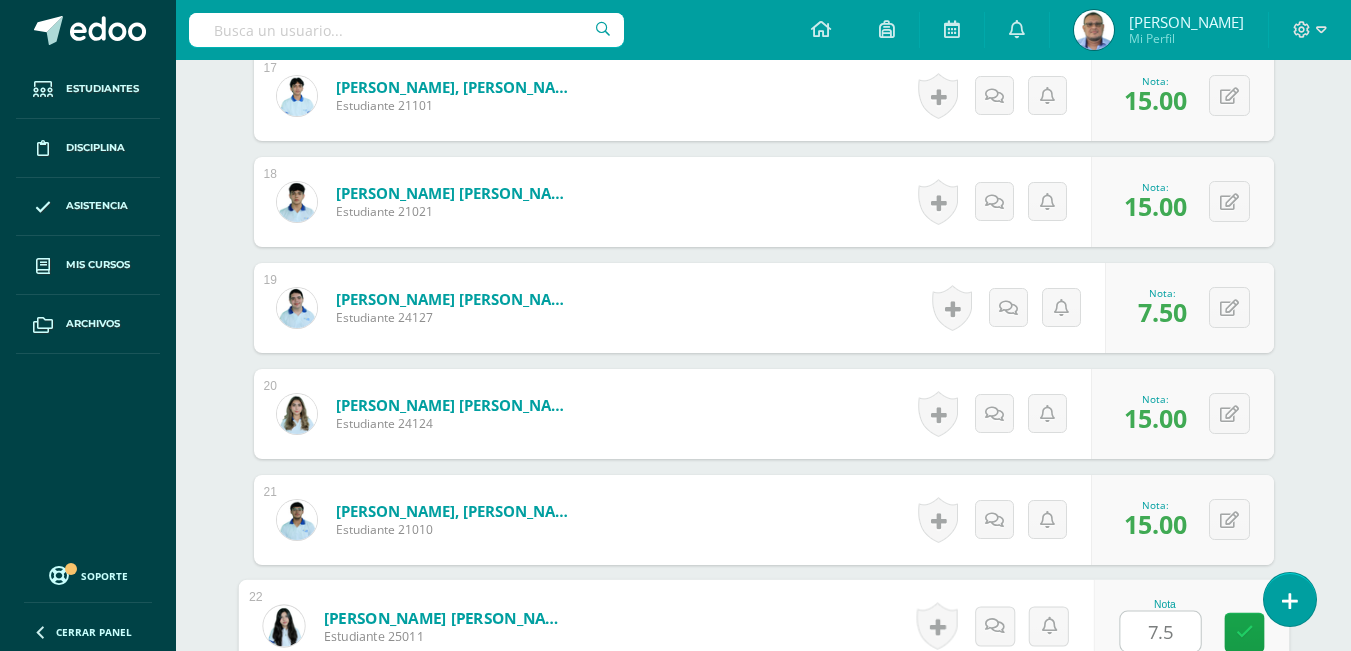 type on "7.5" 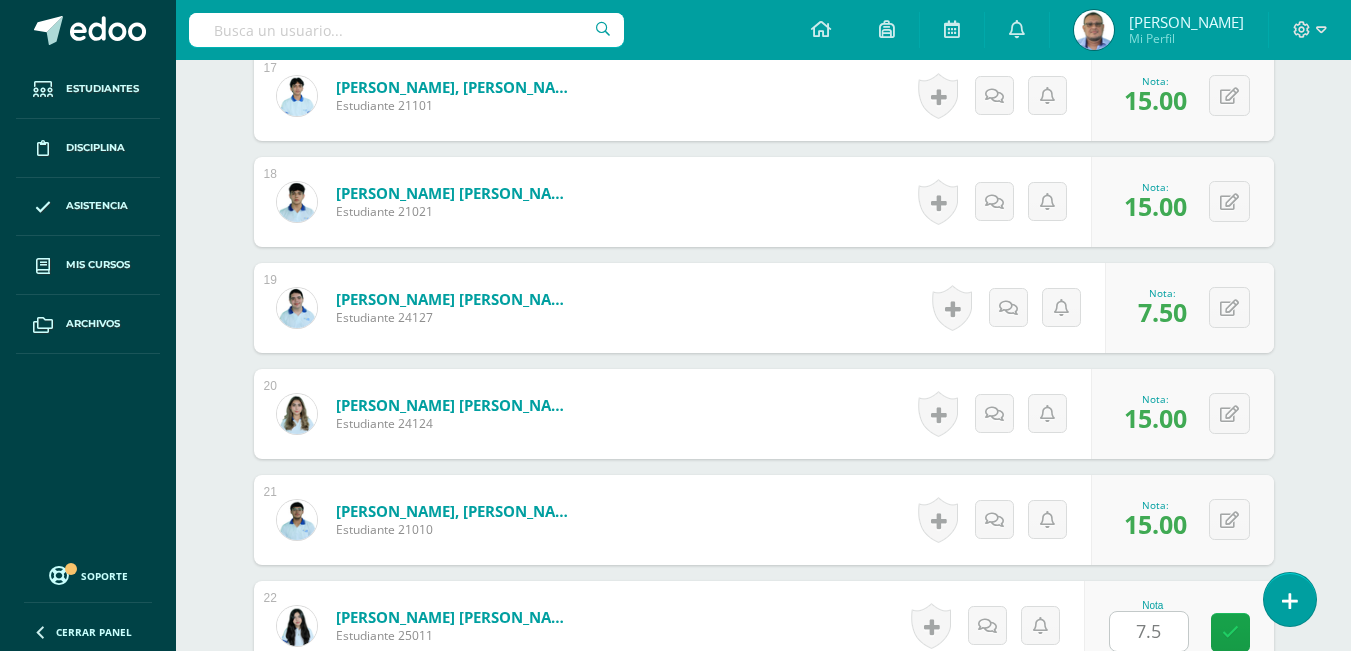 scroll, scrollTop: 2771, scrollLeft: 0, axis: vertical 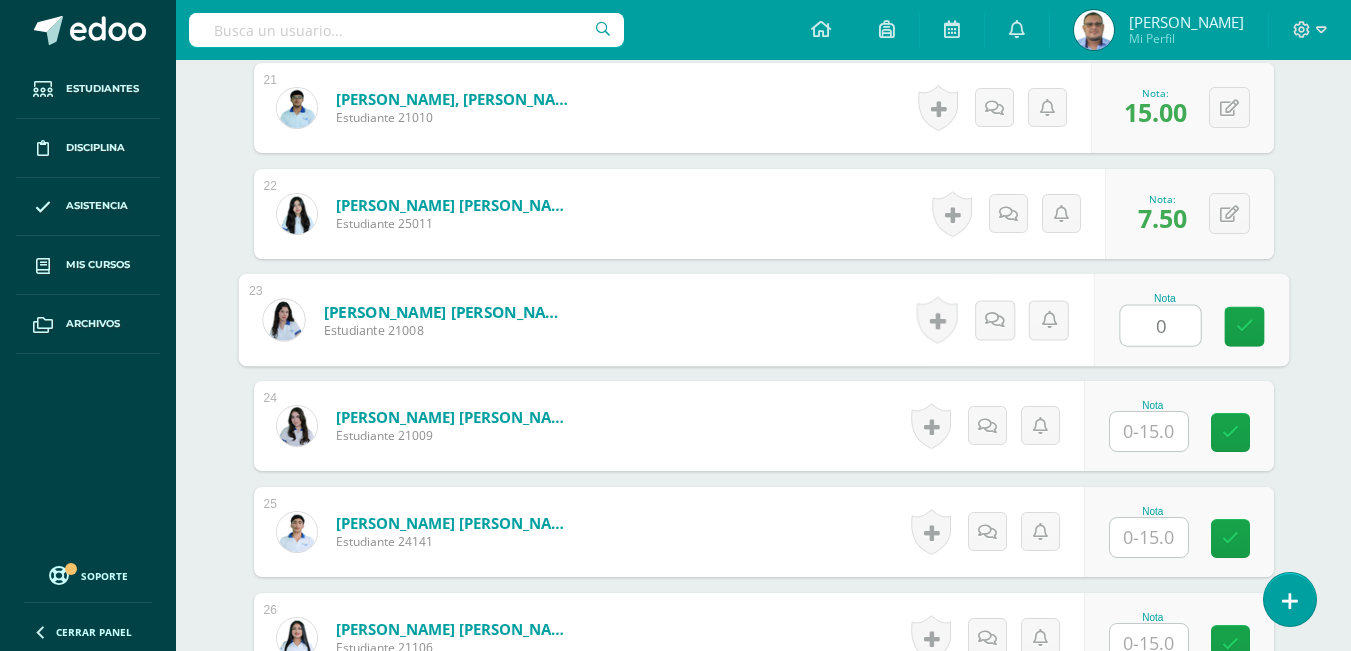 type on "0" 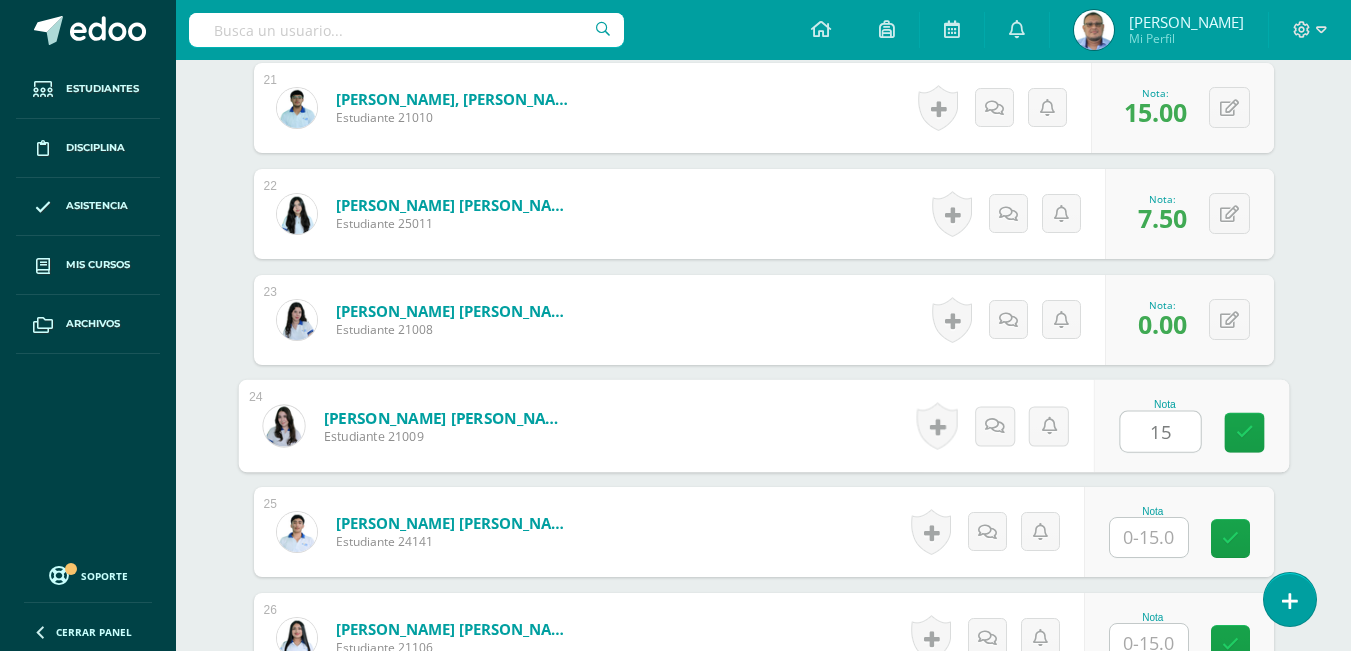type on "15" 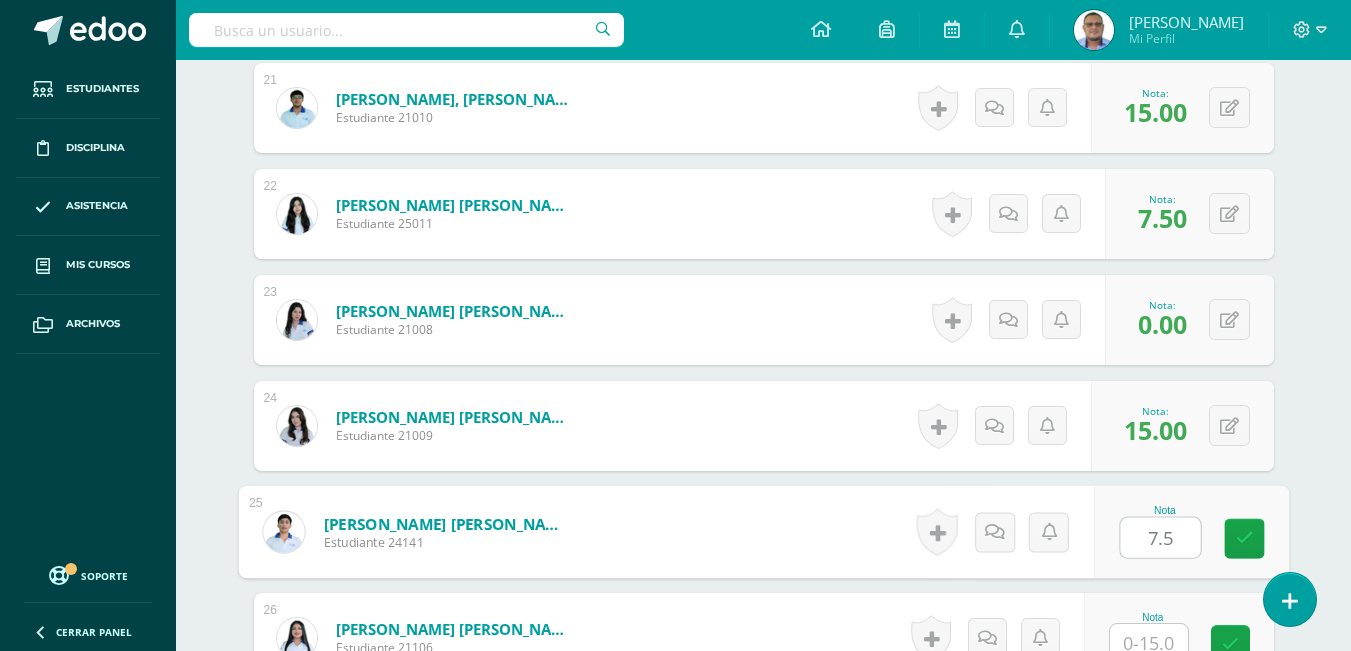 type on "7.5" 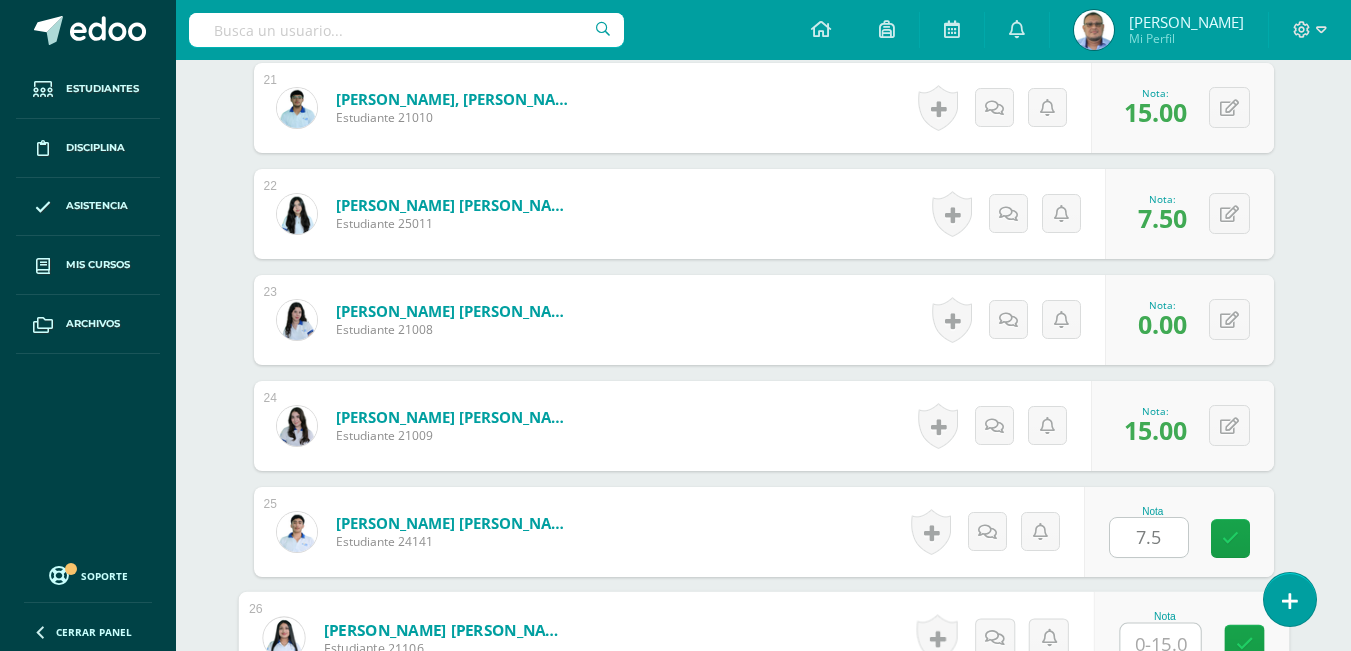scroll, scrollTop: 2783, scrollLeft: 0, axis: vertical 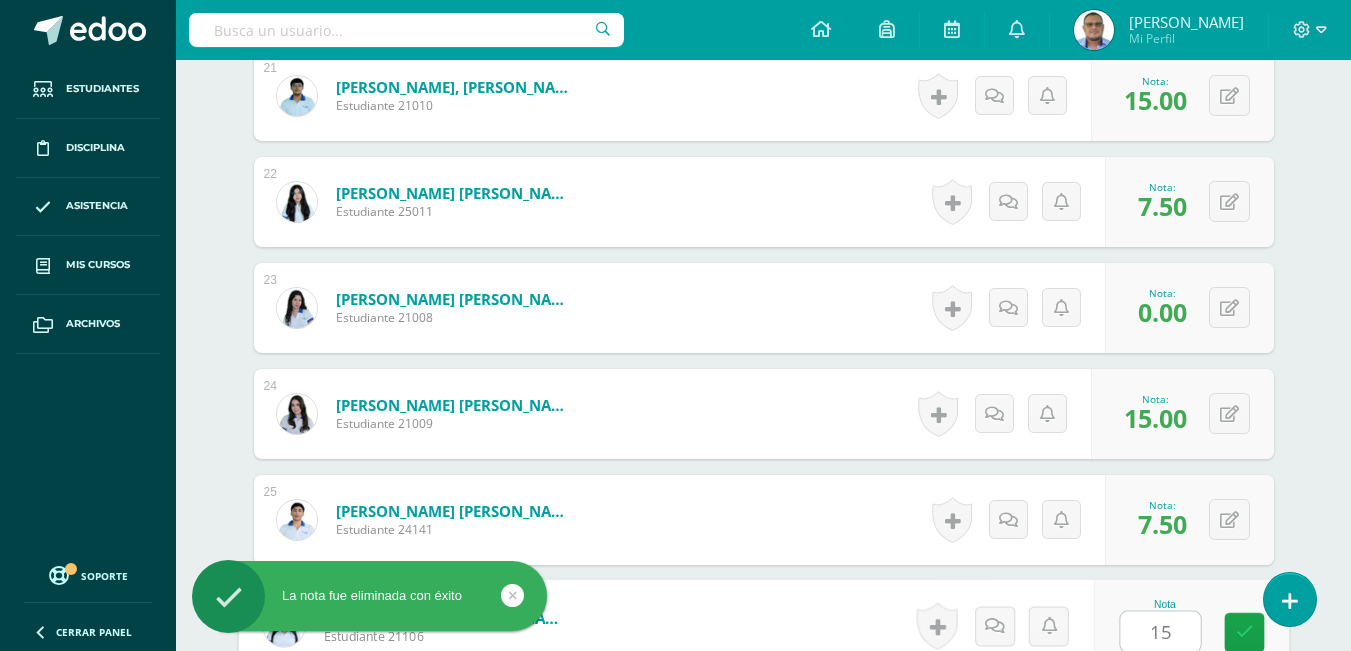 type on "15" 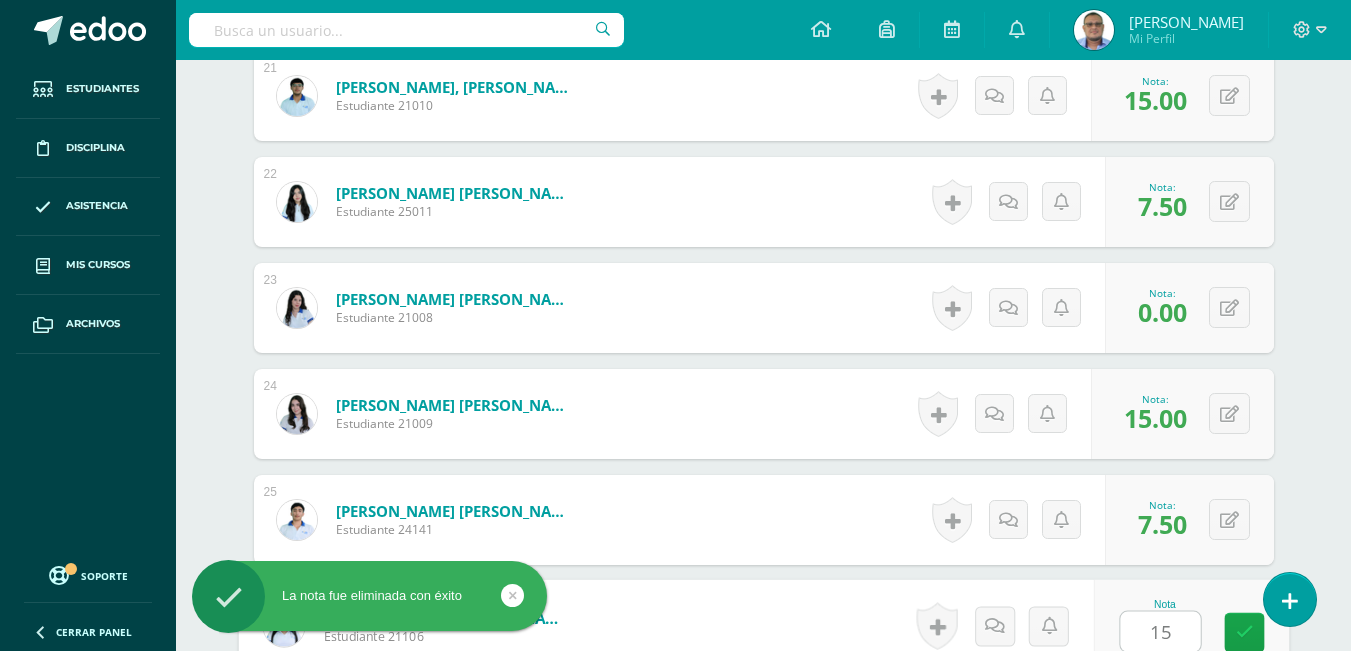 scroll, scrollTop: 3195, scrollLeft: 0, axis: vertical 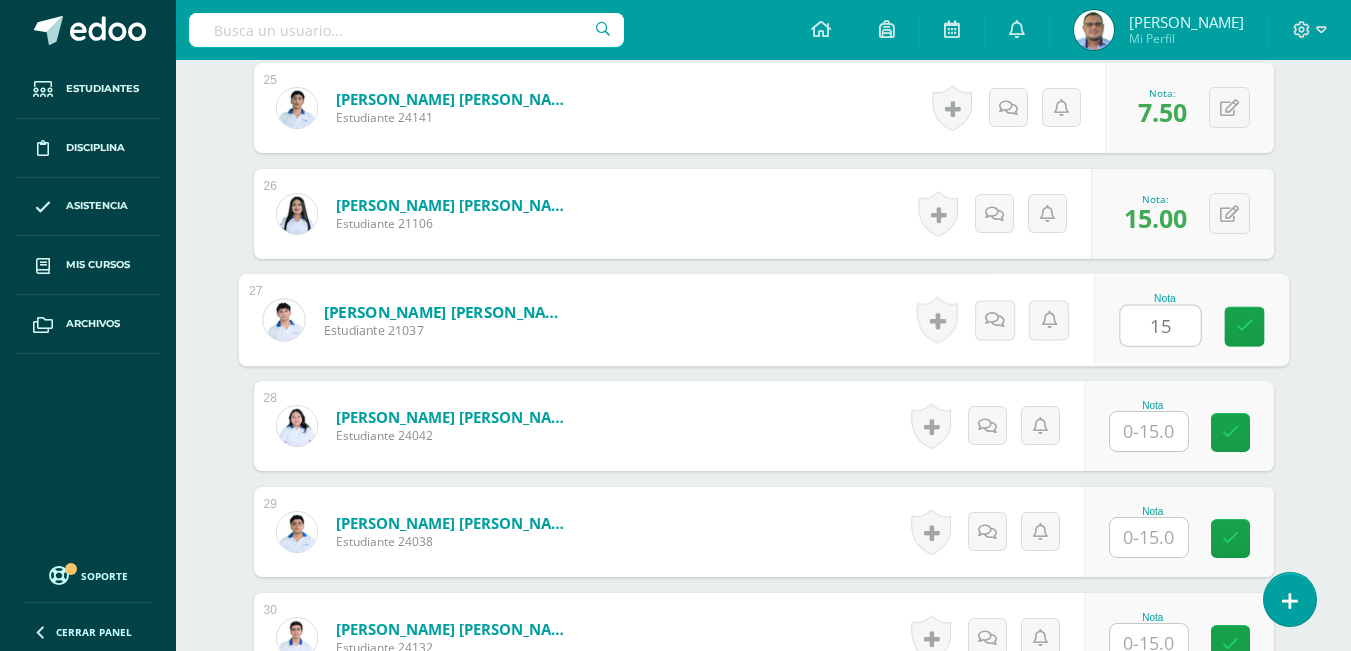 type on "15" 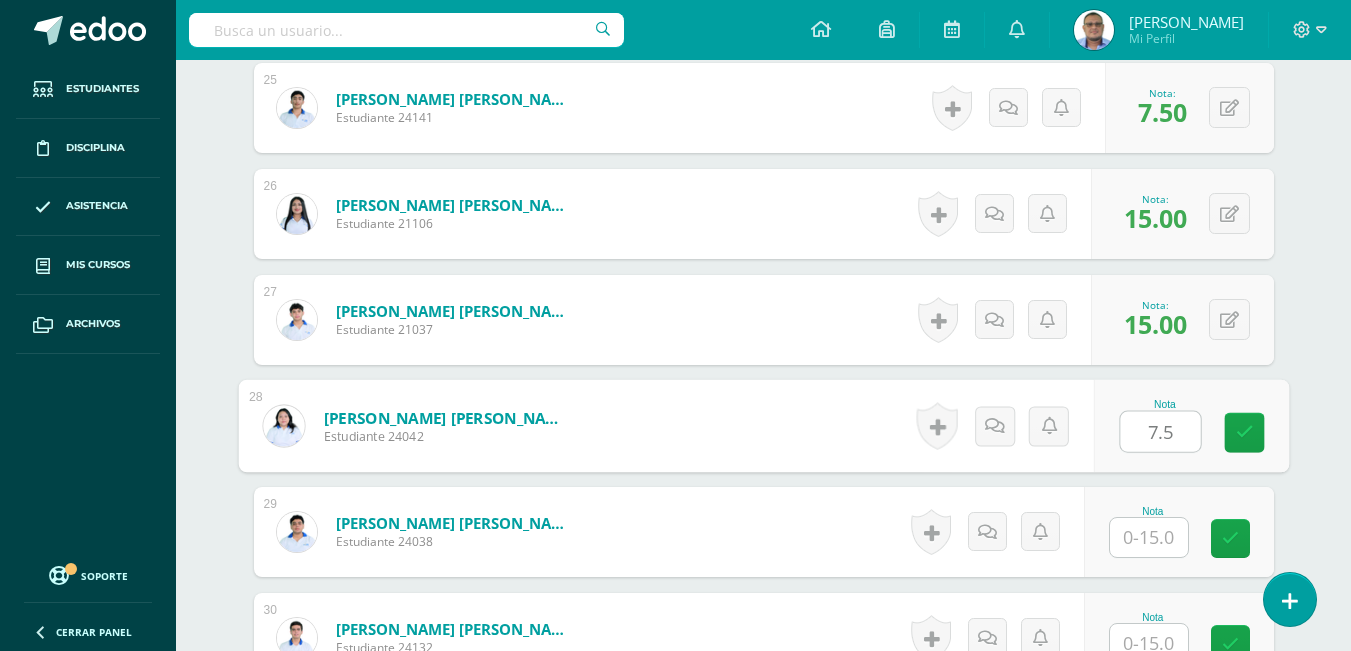 type on "7.5" 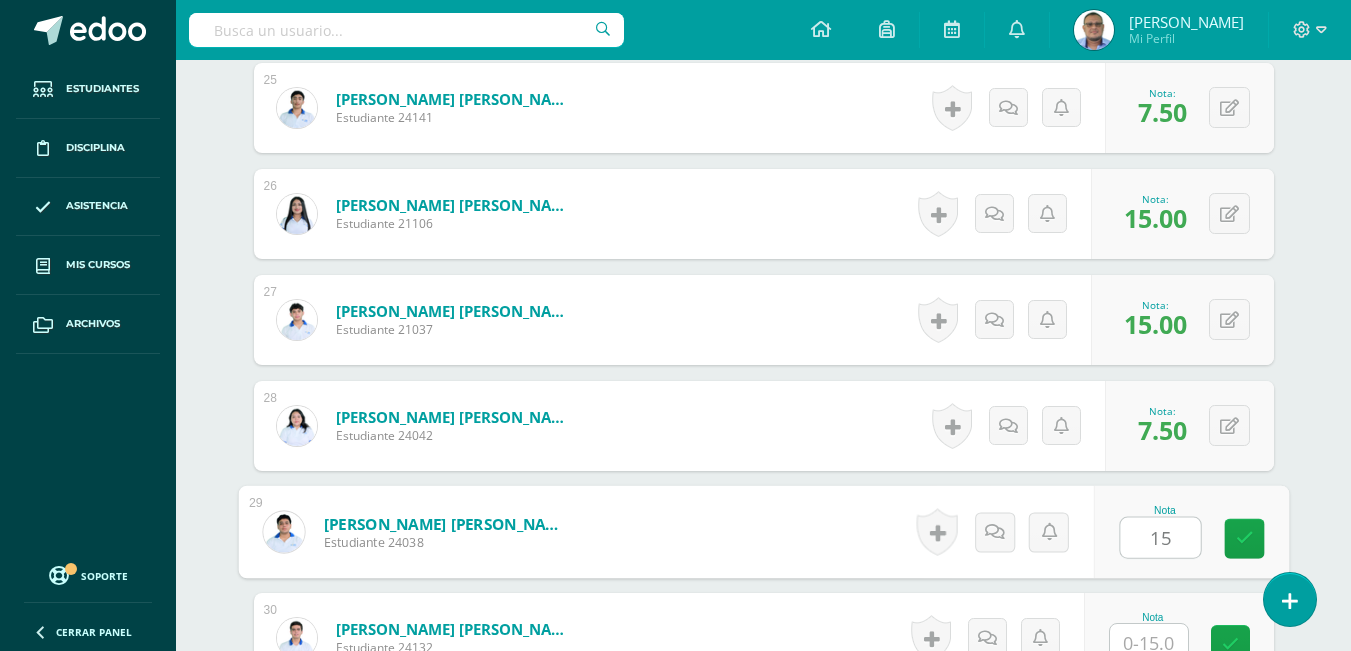 type on "15" 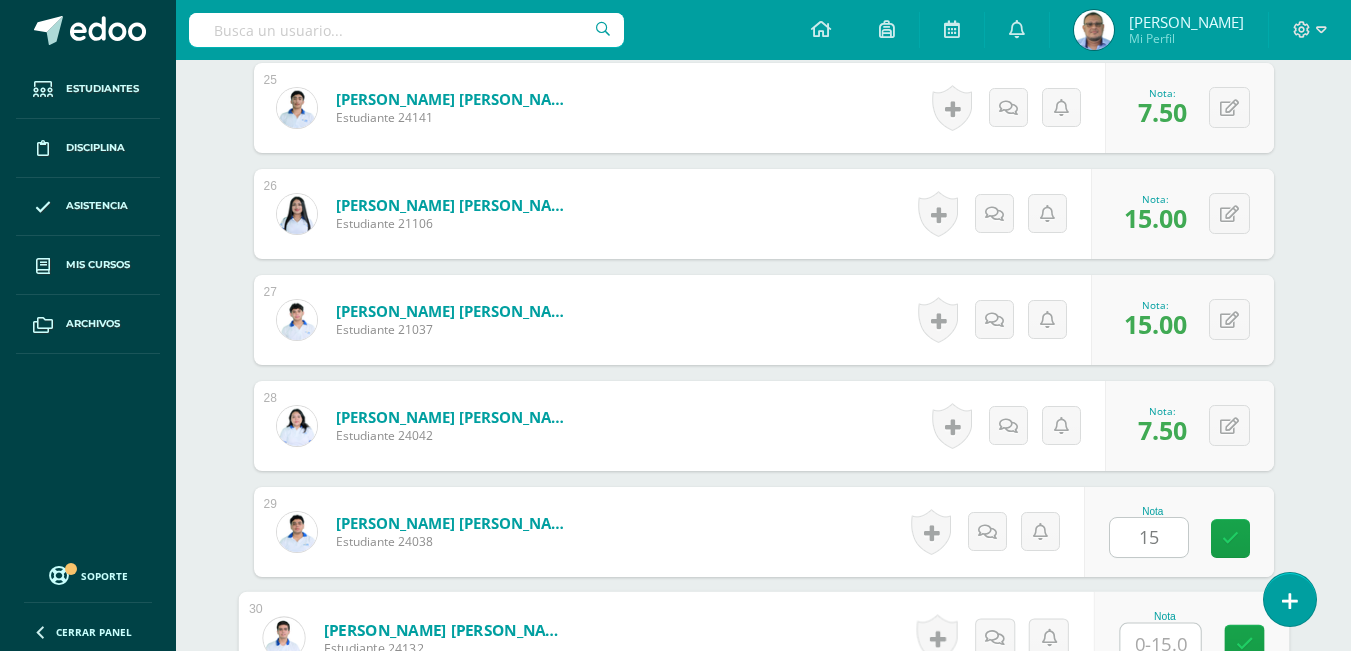 scroll, scrollTop: 3207, scrollLeft: 0, axis: vertical 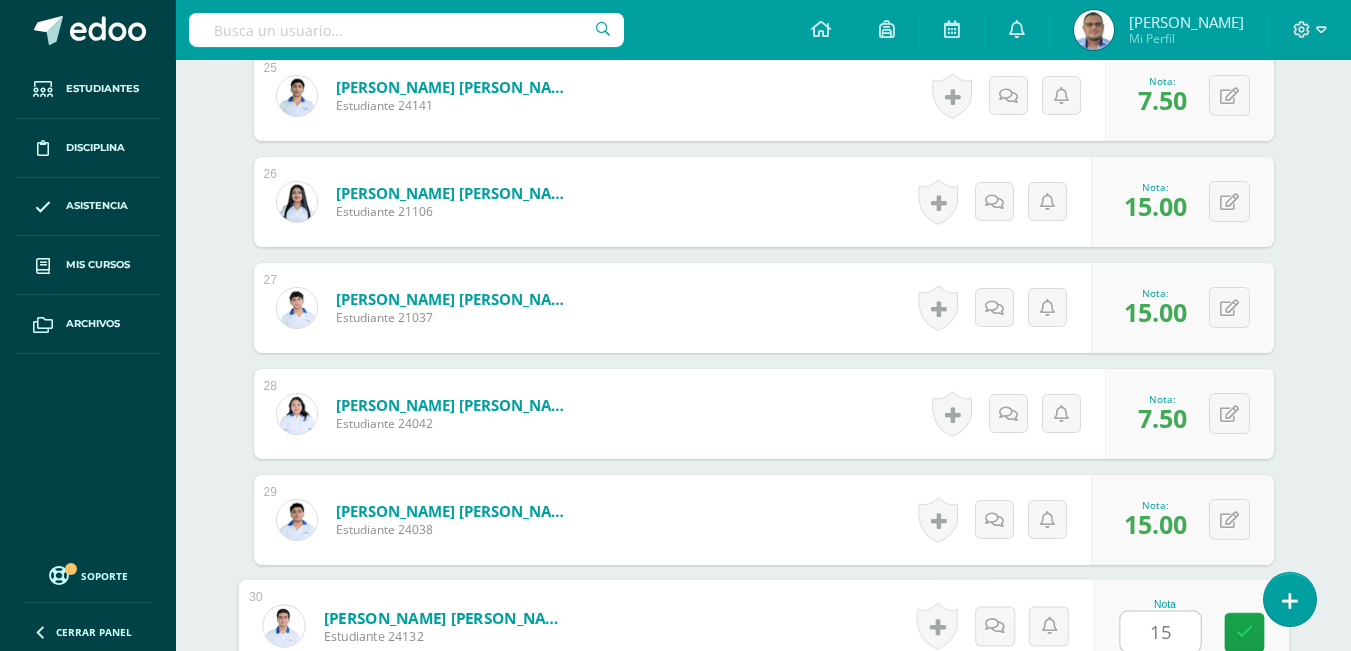 type on "15" 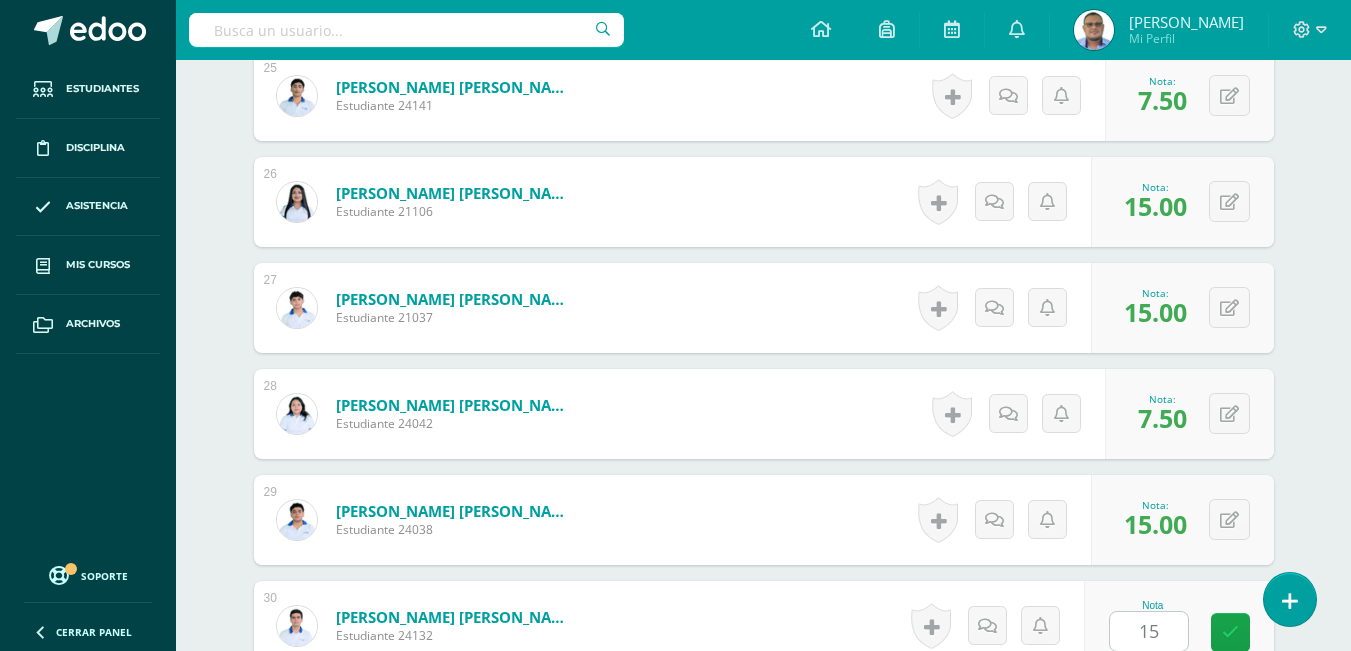 scroll, scrollTop: 3619, scrollLeft: 0, axis: vertical 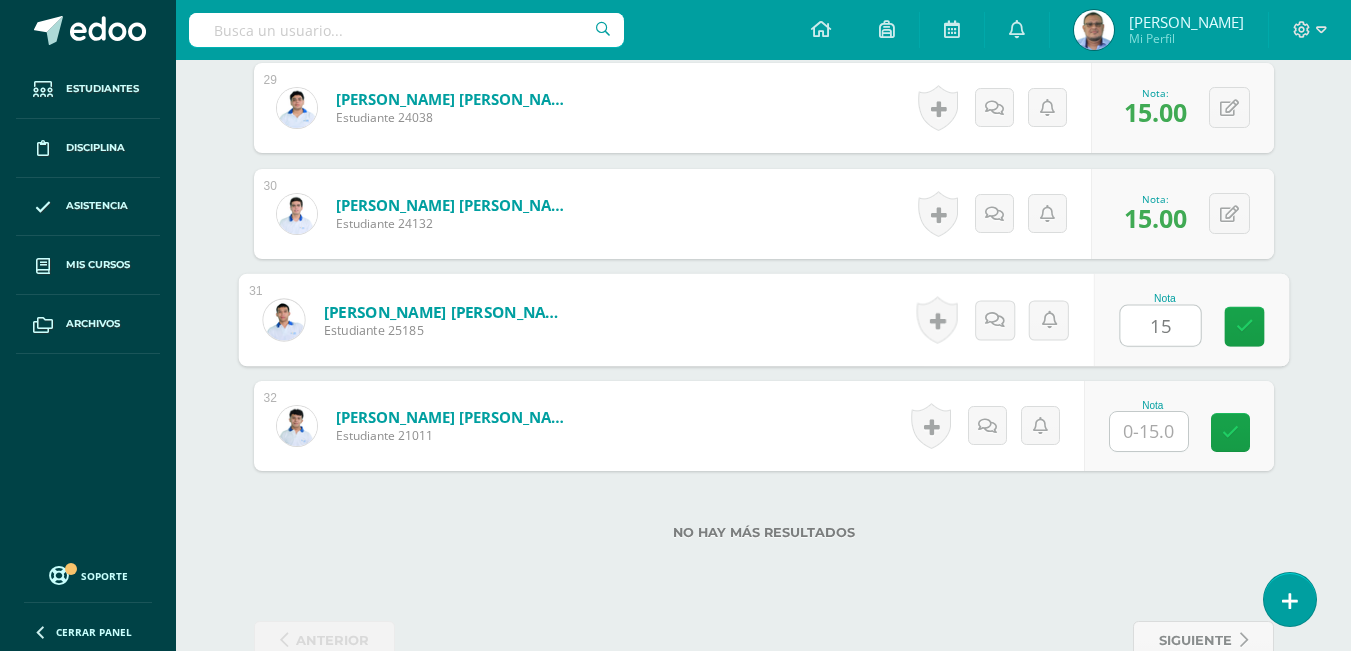 type on "15" 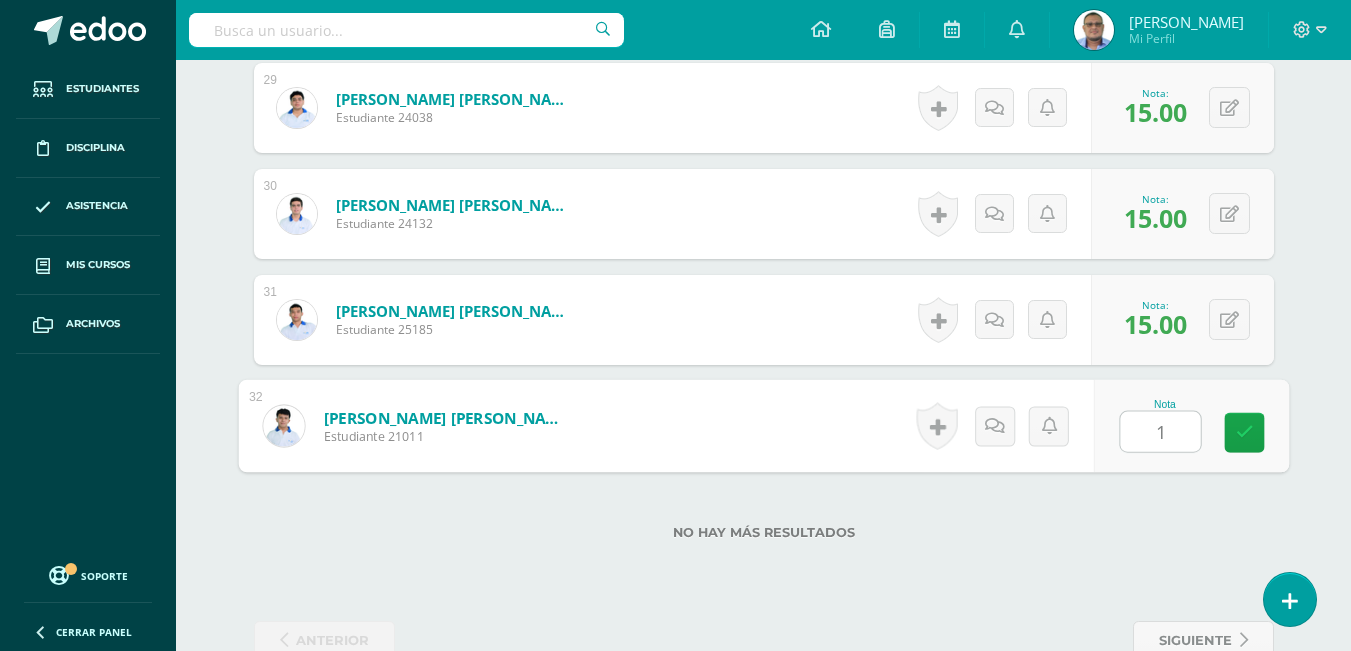 type on "15" 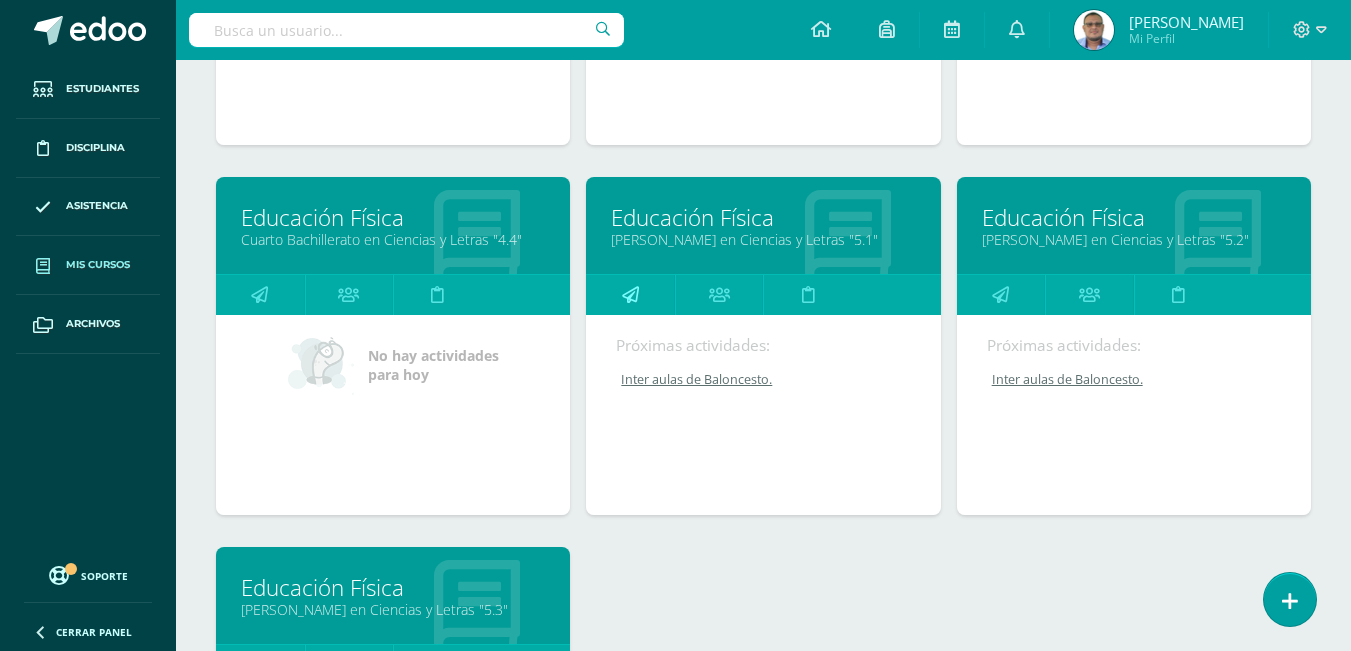 scroll, scrollTop: 2784, scrollLeft: 0, axis: vertical 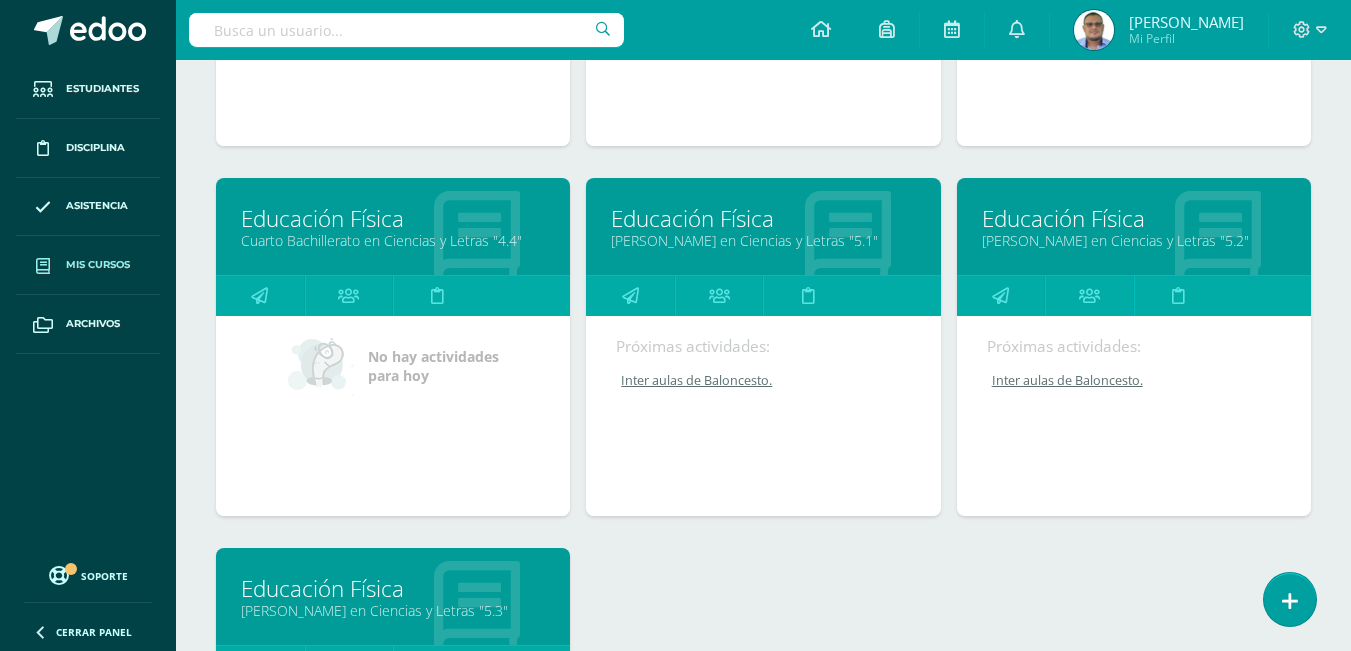 click on "Educación Física" at bounding box center (1134, 218) 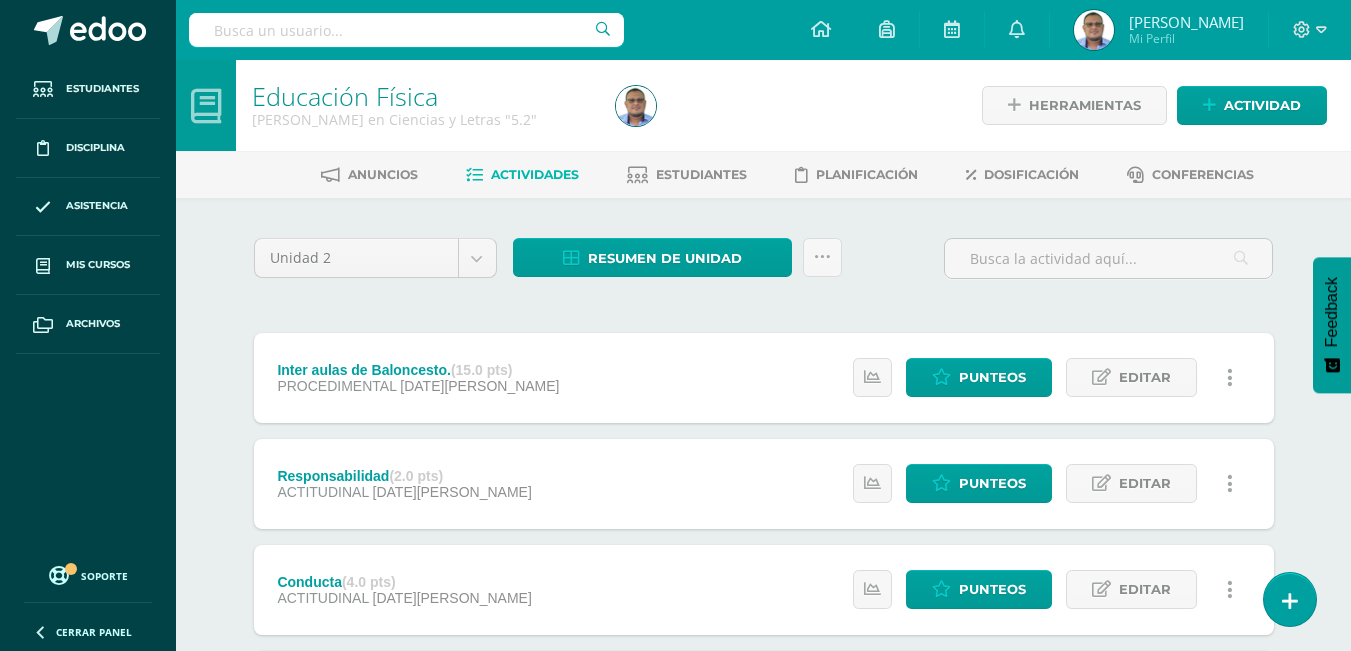 scroll, scrollTop: 0, scrollLeft: 0, axis: both 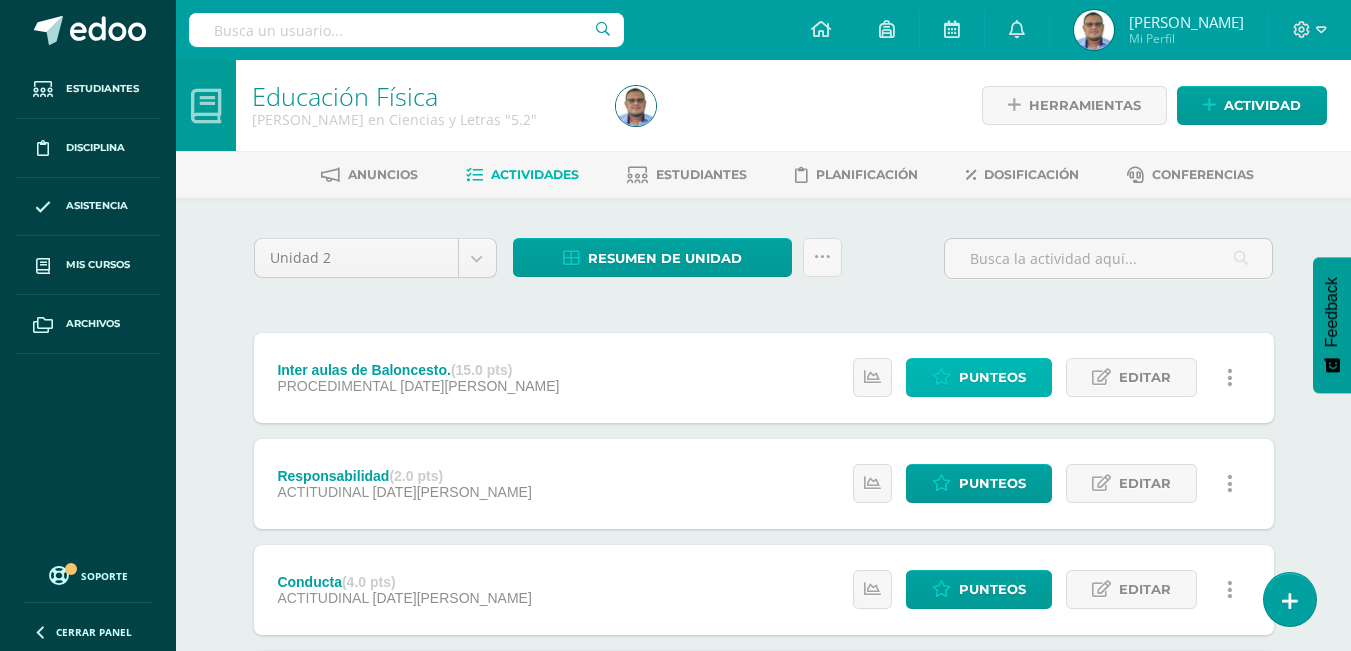 click on "Punteos" at bounding box center [992, 377] 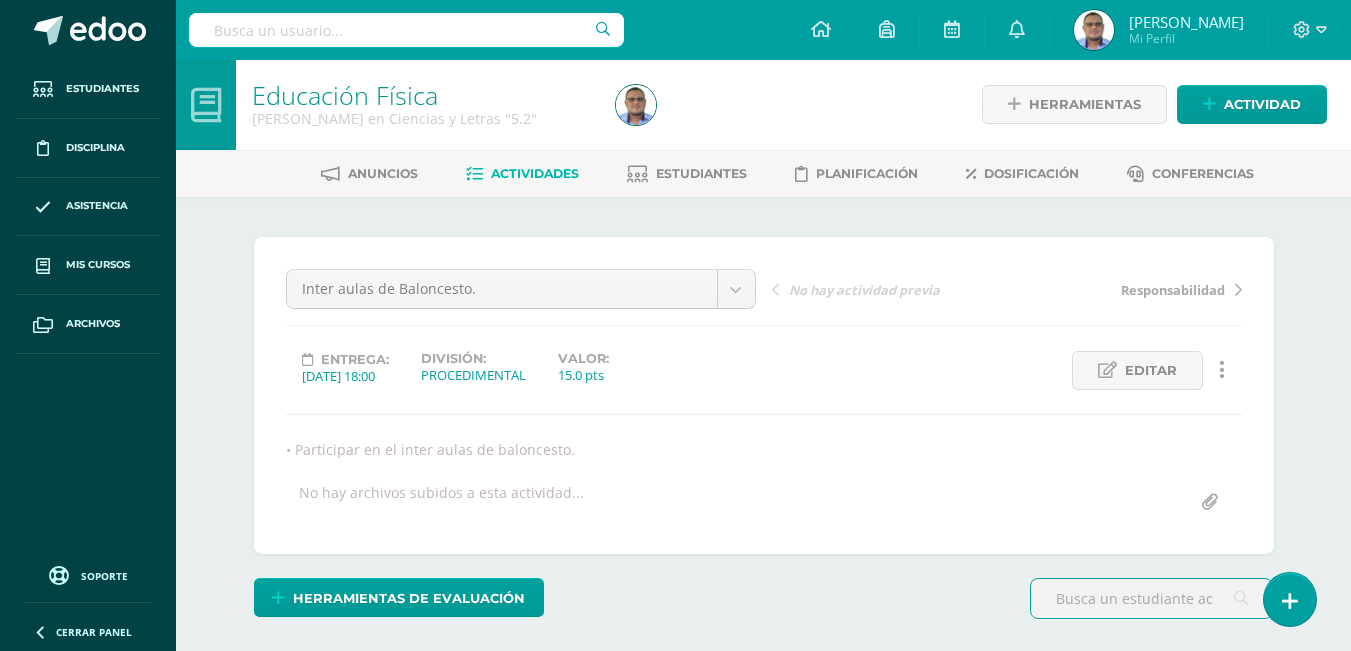 scroll, scrollTop: 0, scrollLeft: 0, axis: both 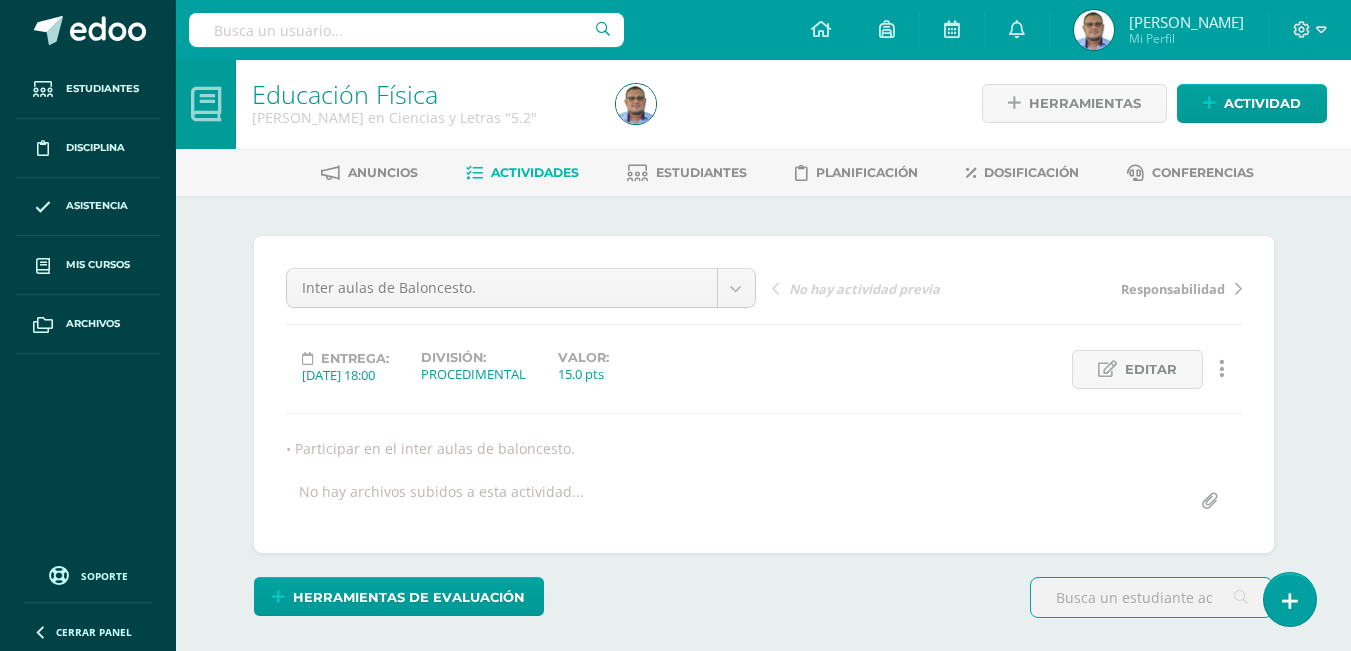 click at bounding box center (1149, 762) 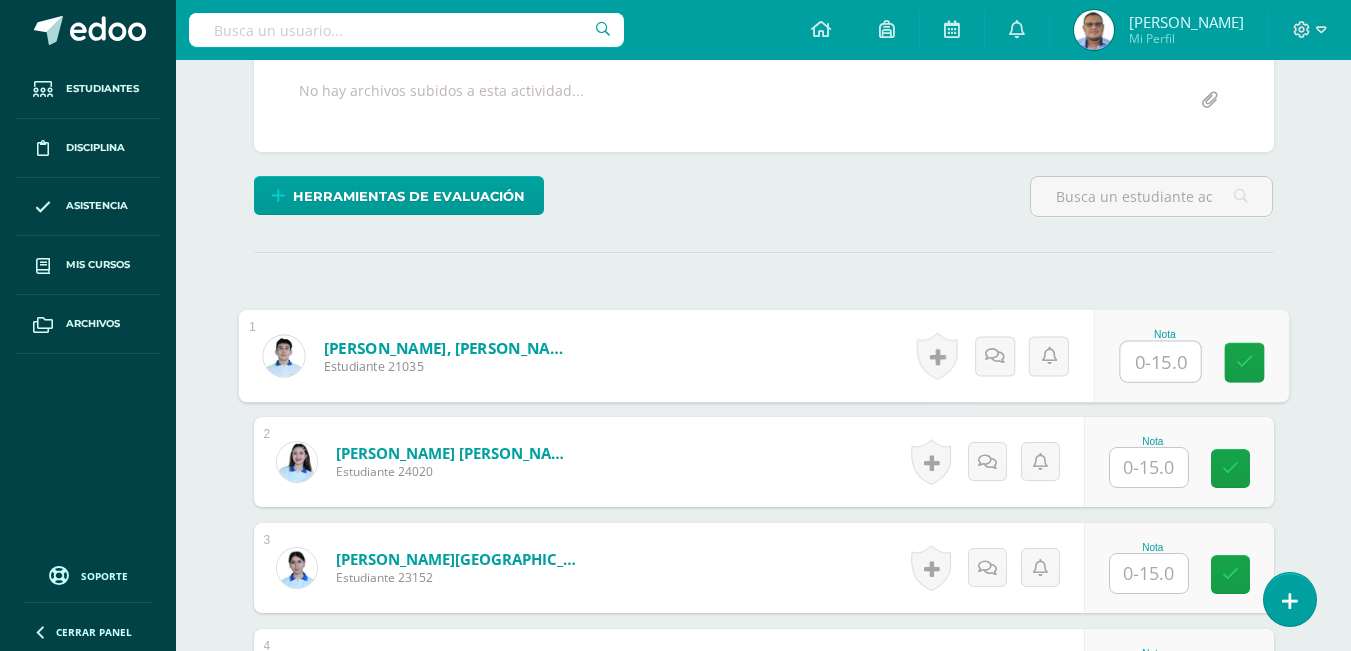 scroll, scrollTop: 404, scrollLeft: 0, axis: vertical 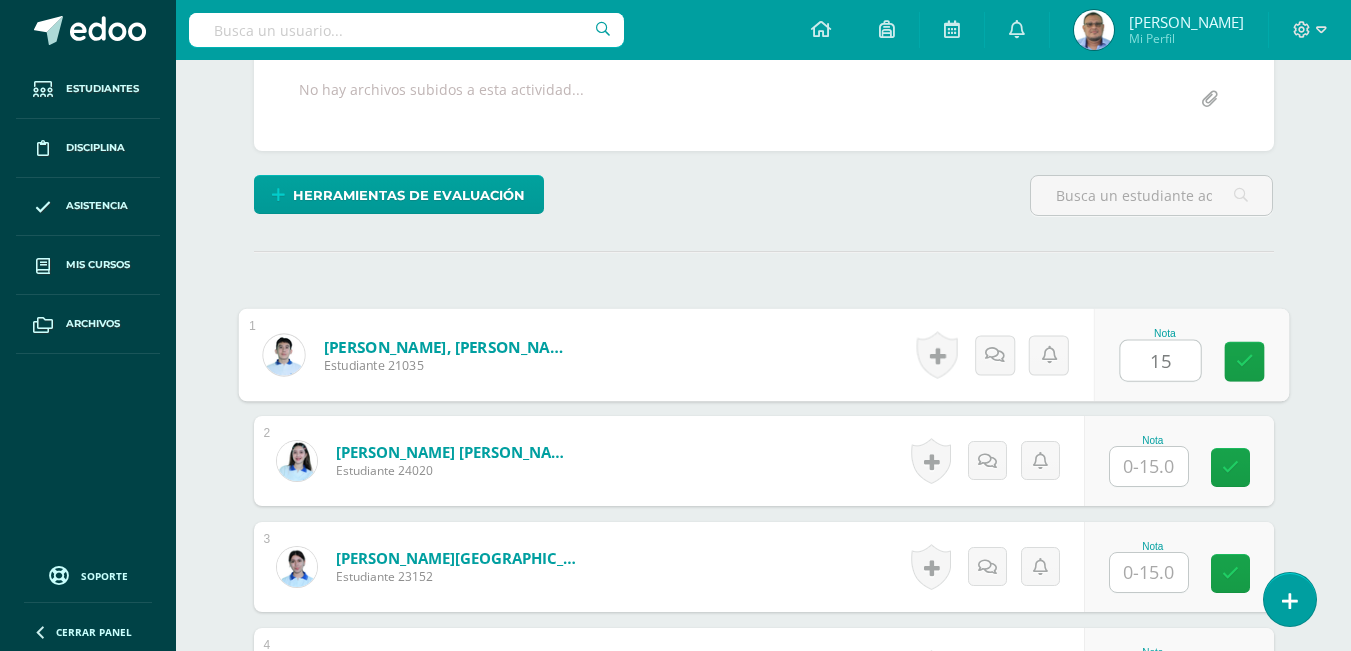 type on "15" 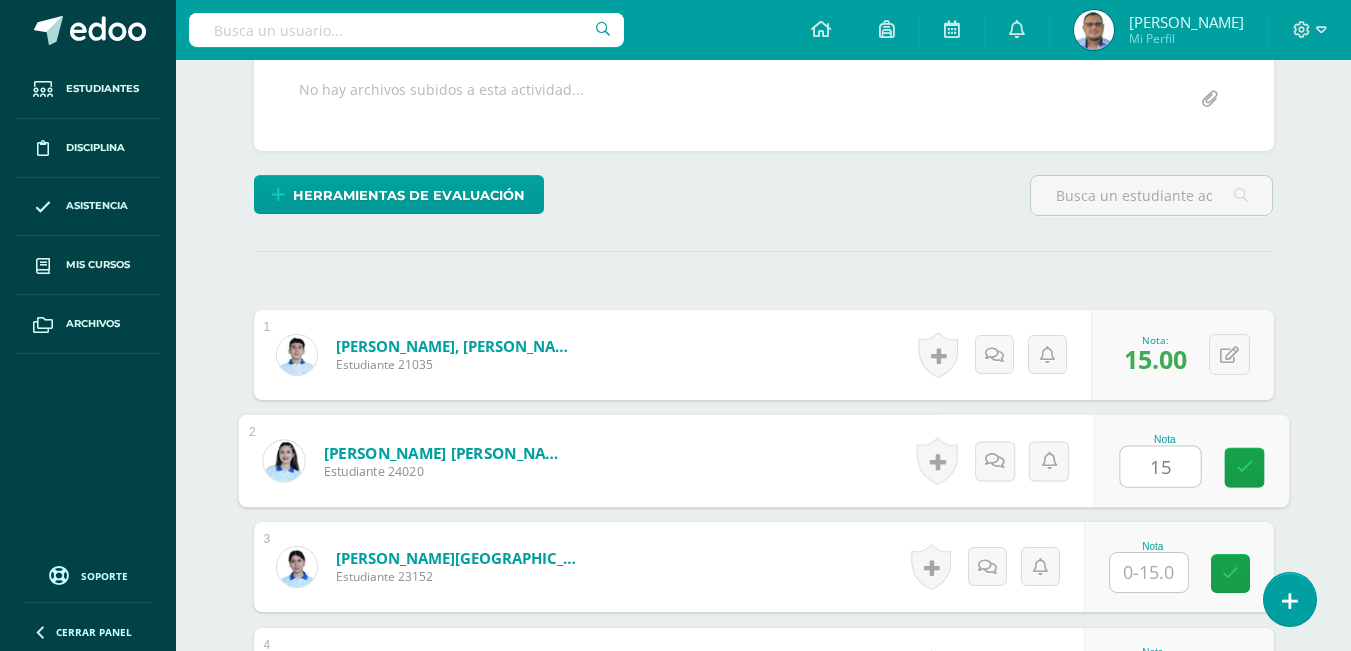 type on "15" 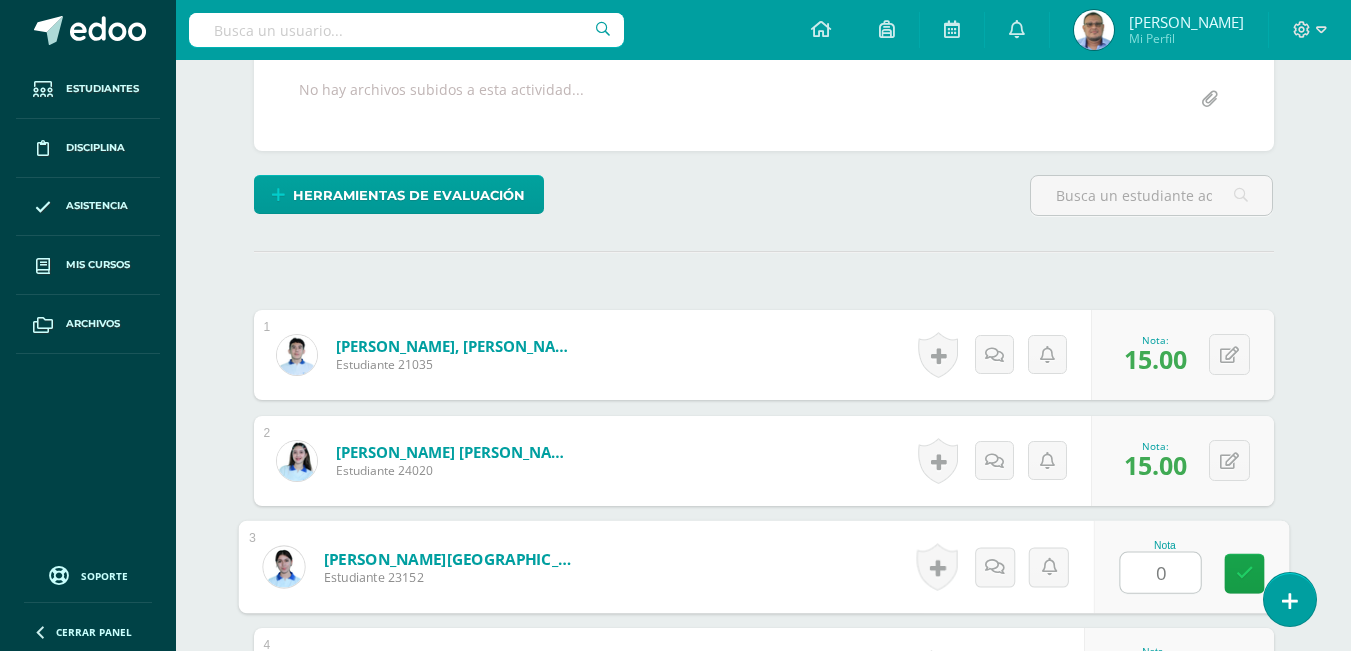 type on "0" 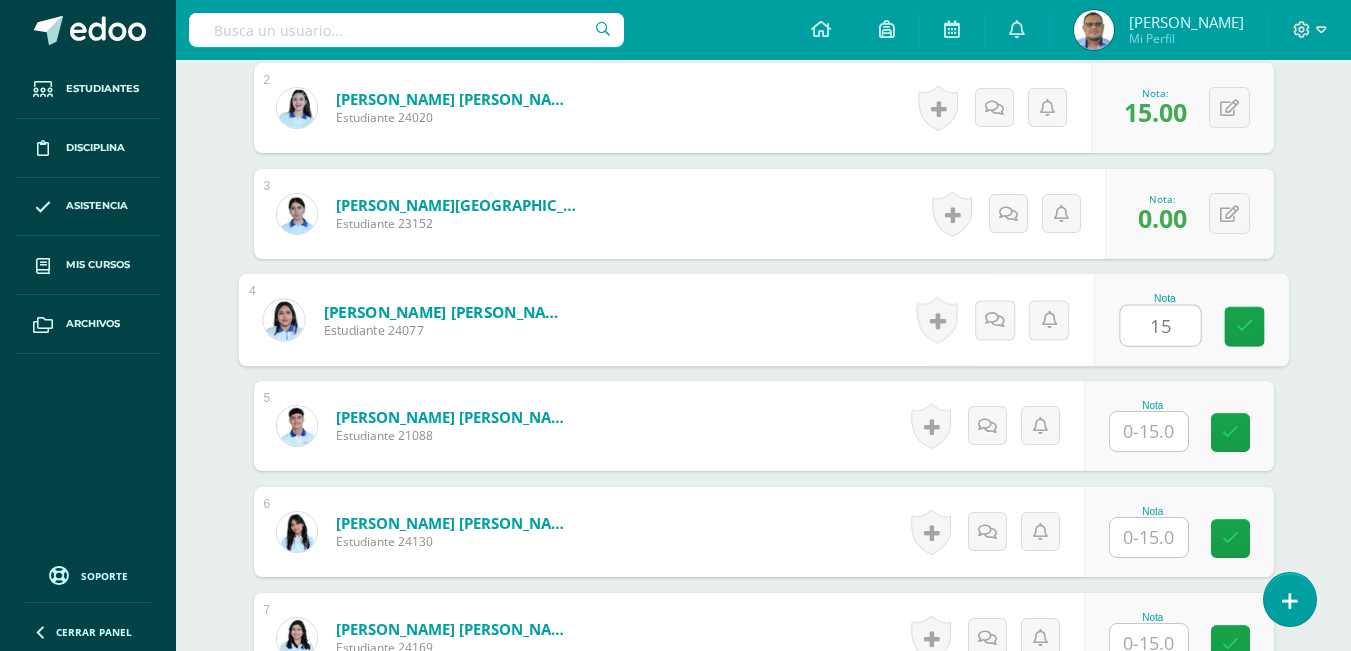 type on "15" 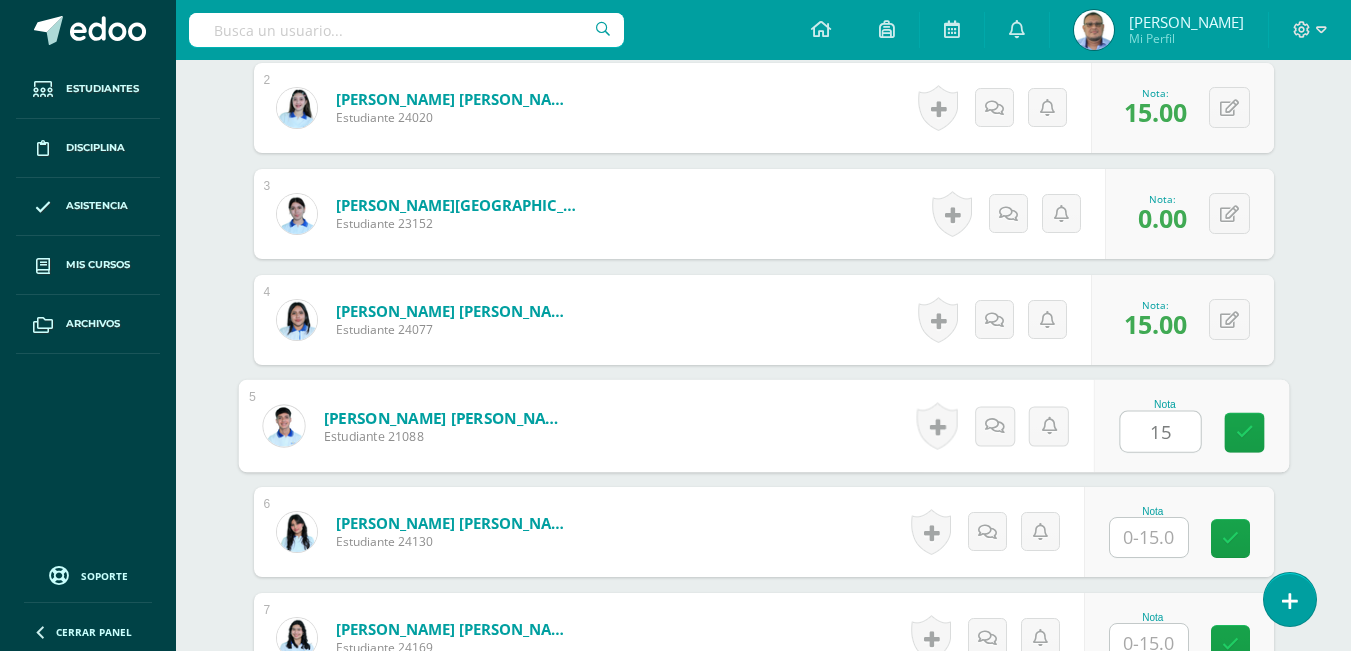type on "15" 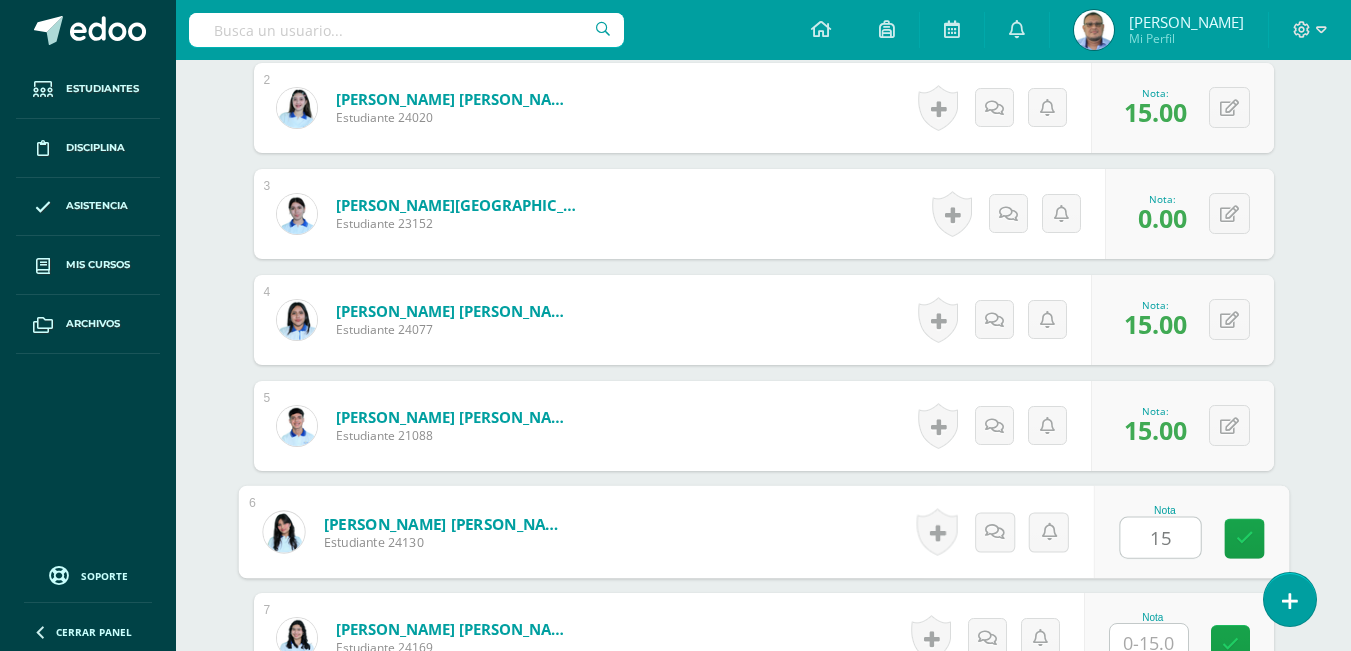 type on "15" 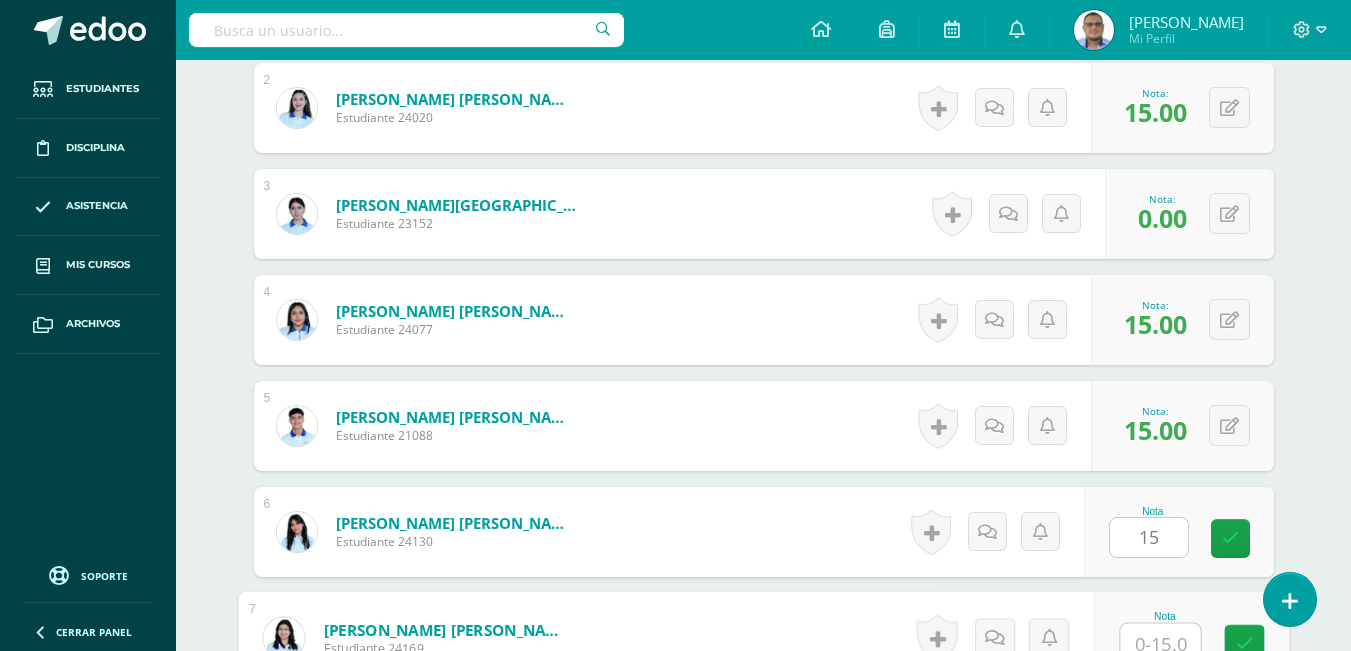 scroll, scrollTop: 769, scrollLeft: 0, axis: vertical 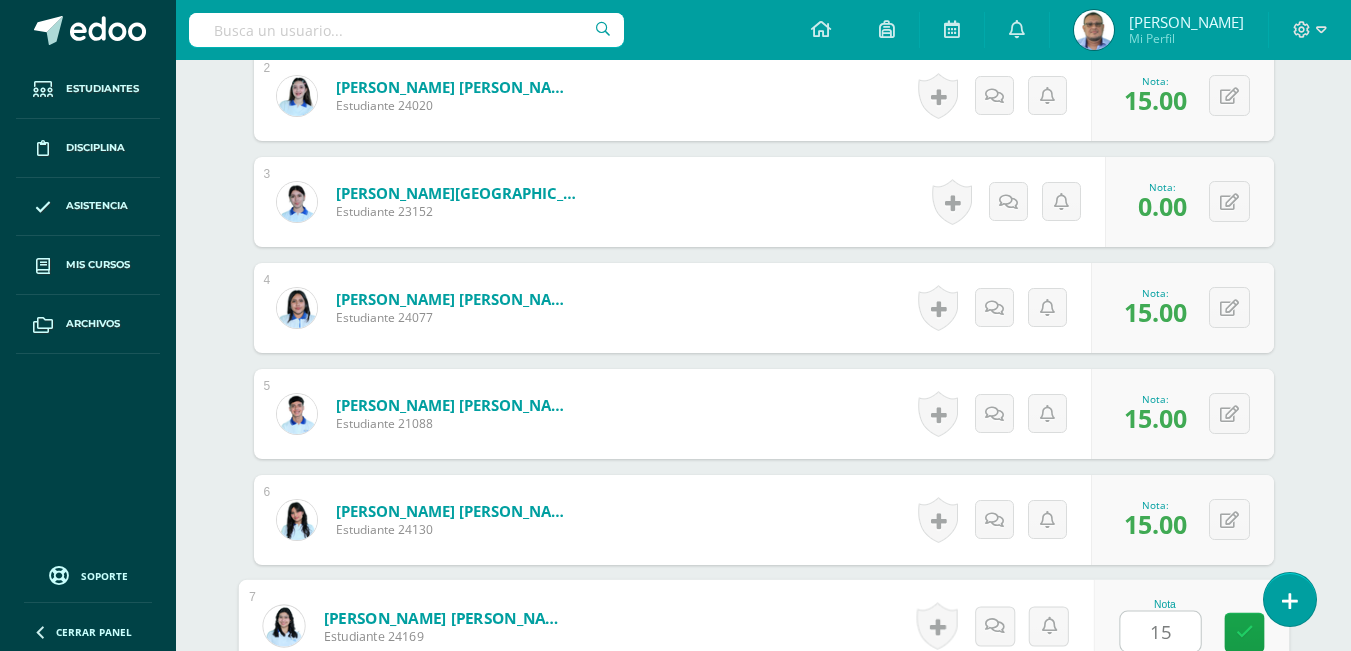 type on "15" 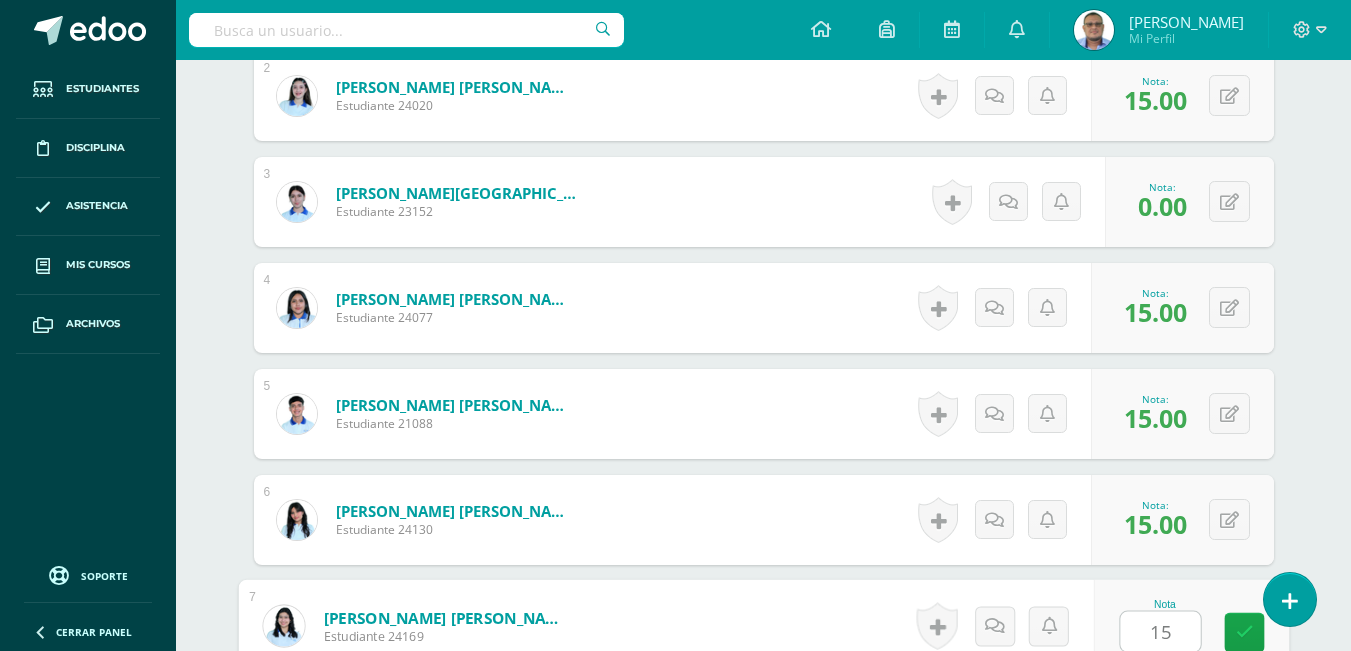 scroll, scrollTop: 1181, scrollLeft: 0, axis: vertical 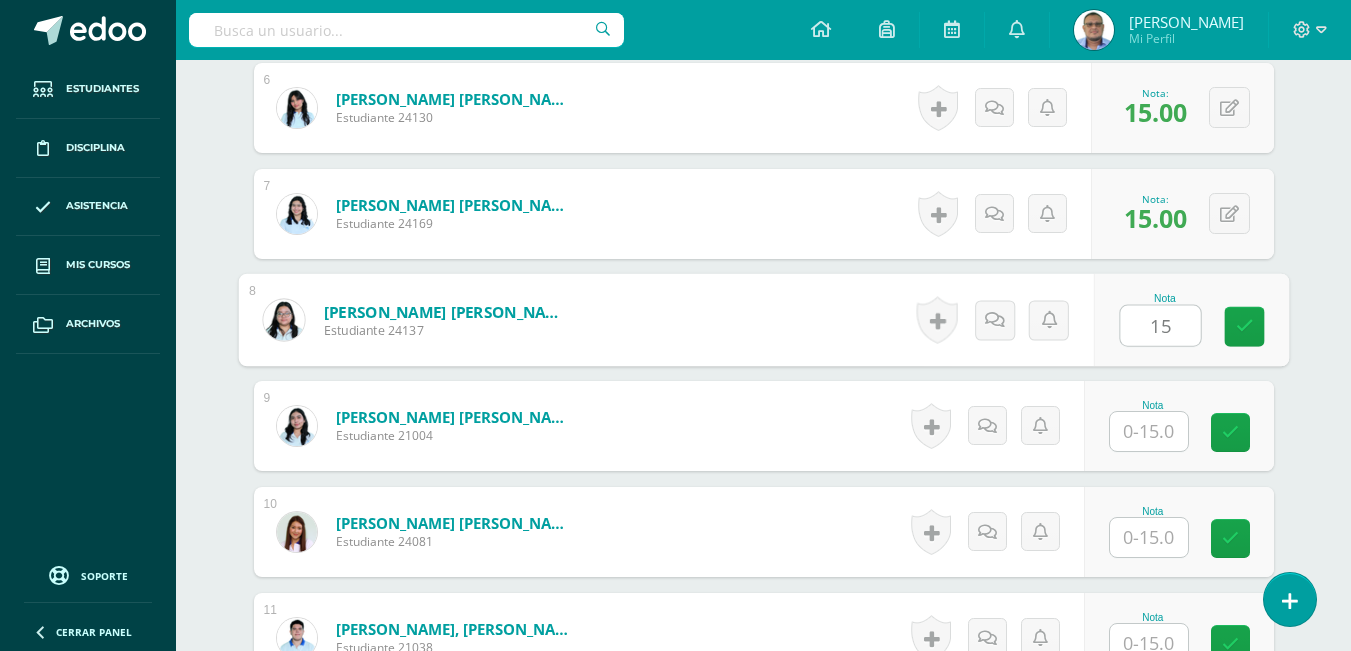 type on "15" 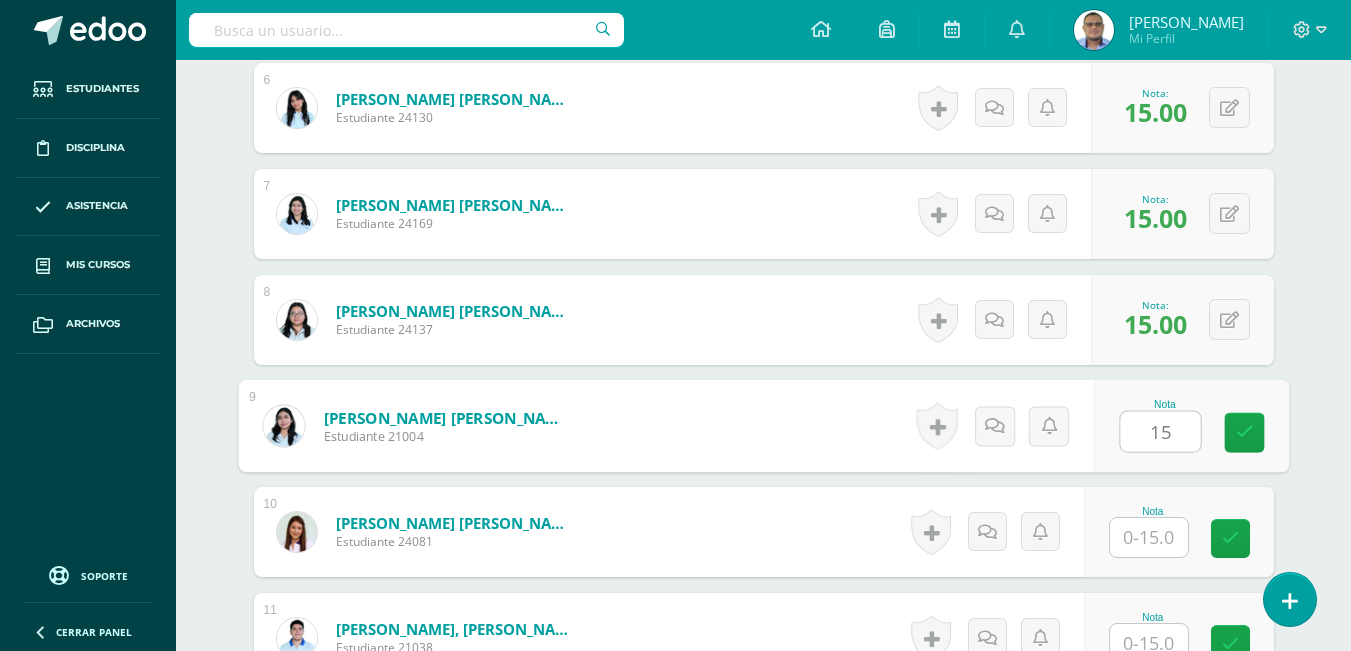 type on "15" 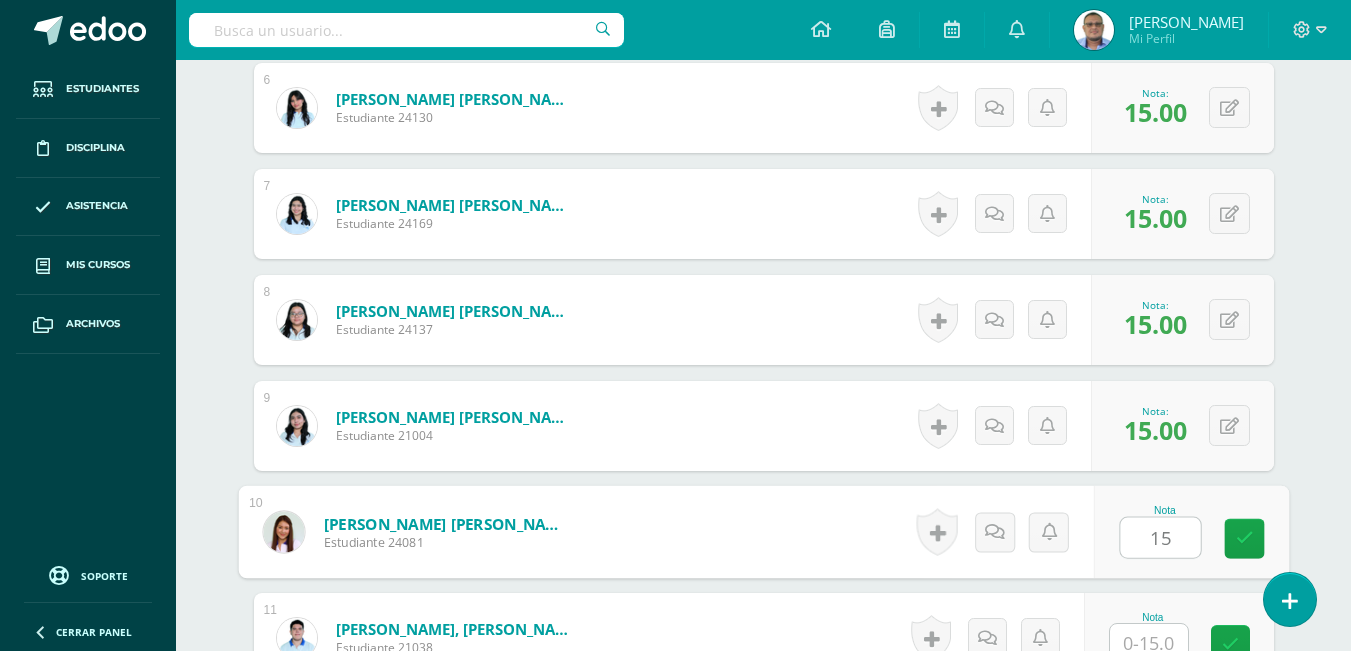 type on "15" 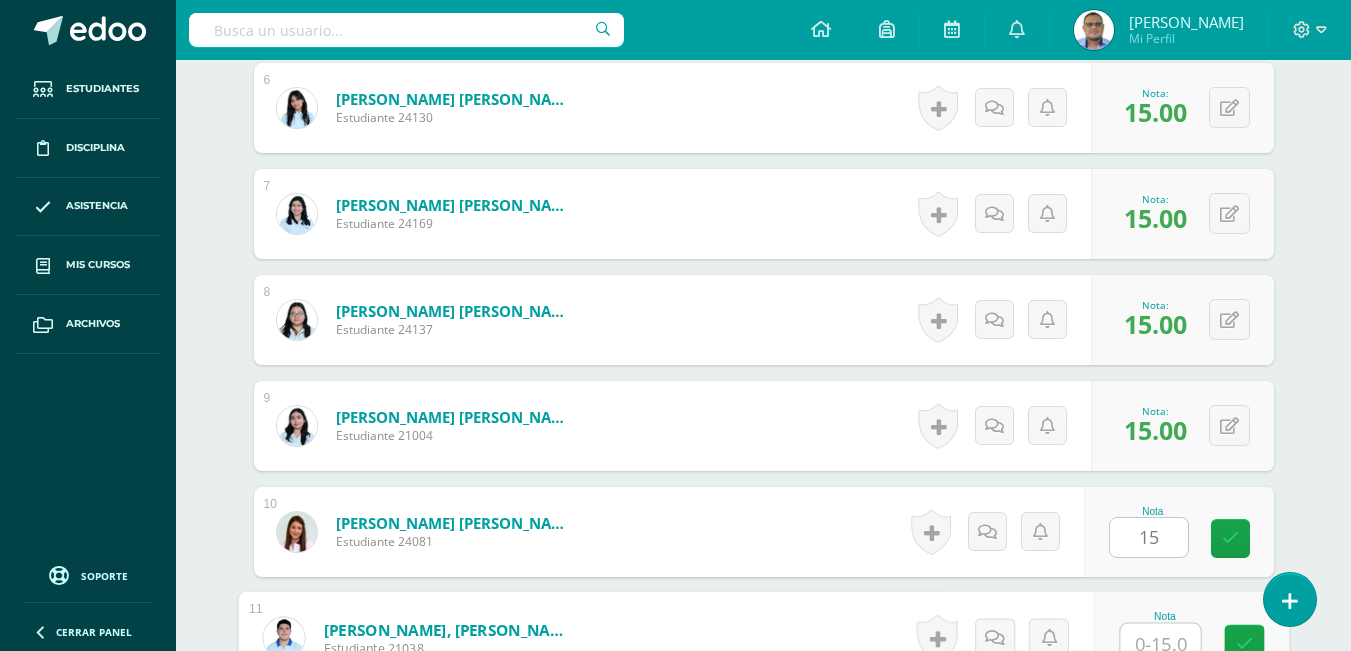 scroll, scrollTop: 1193, scrollLeft: 0, axis: vertical 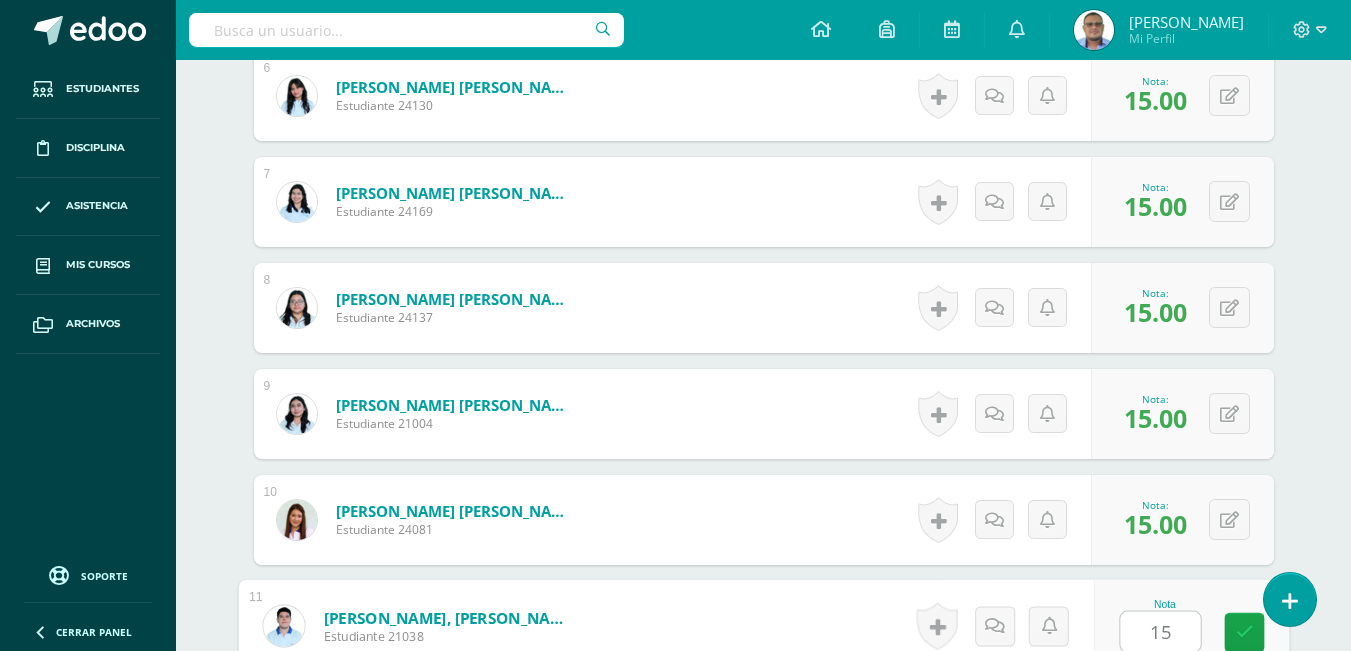 type on "15" 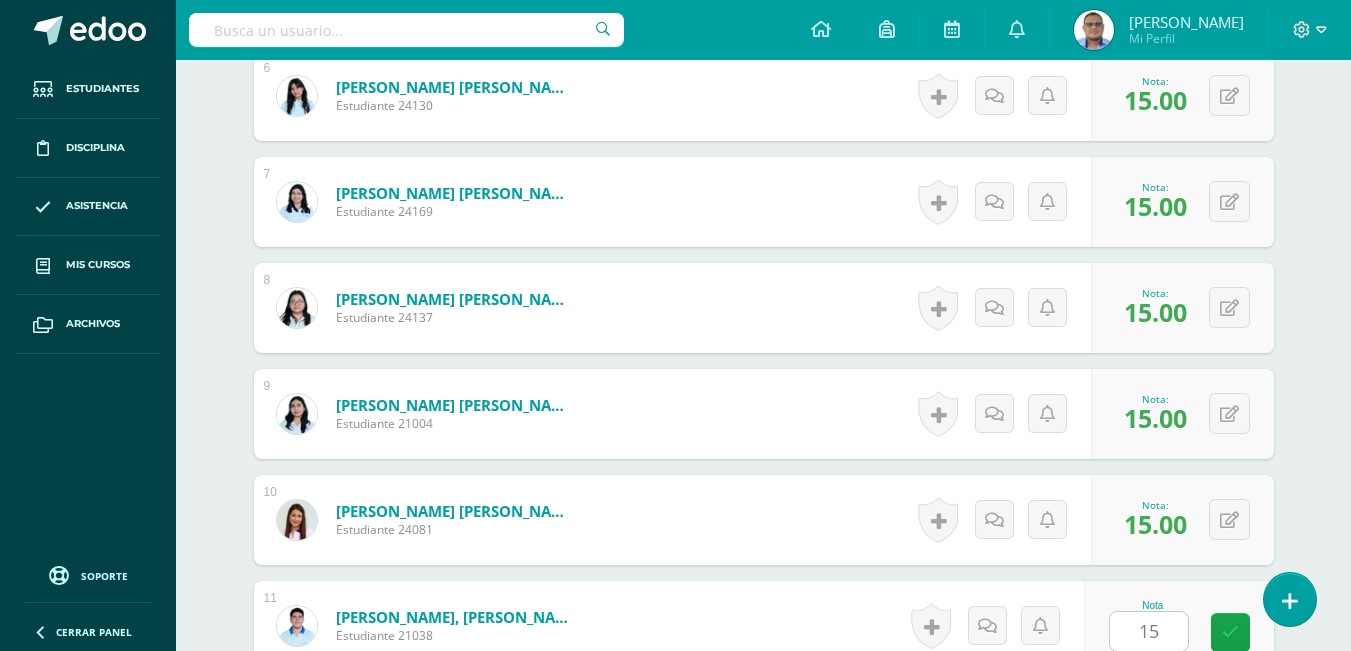 scroll, scrollTop: 1605, scrollLeft: 0, axis: vertical 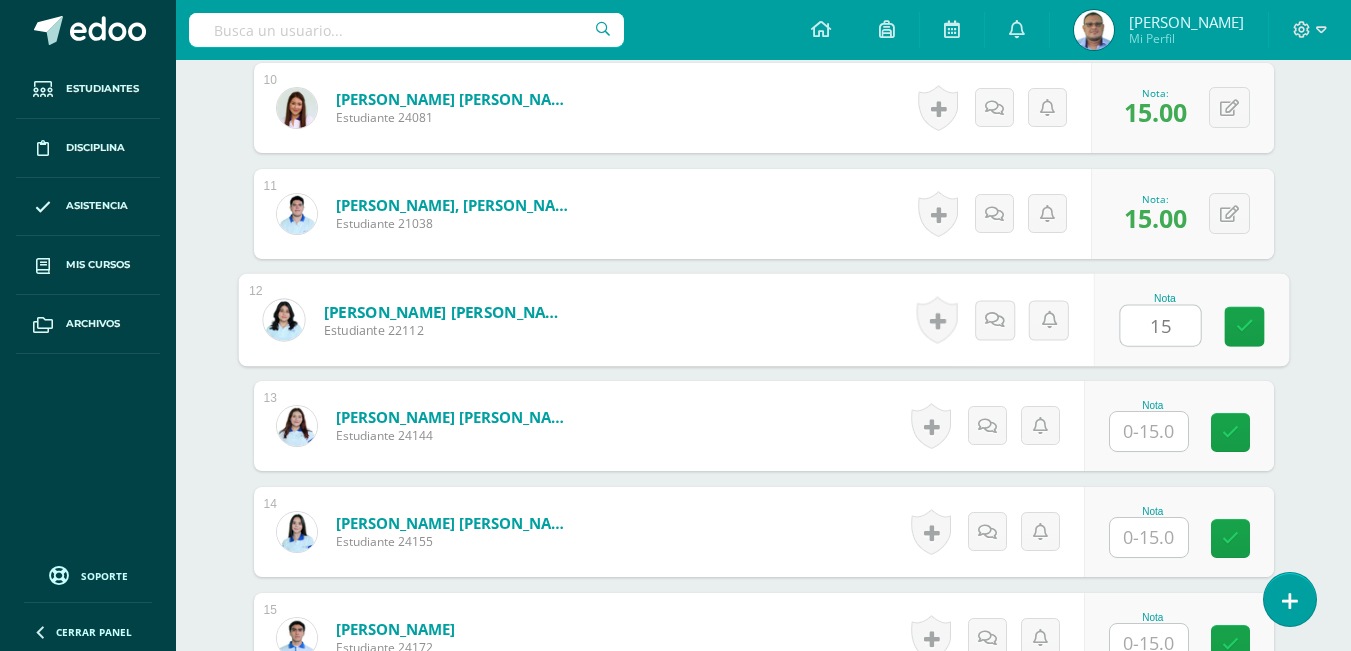 type on "15" 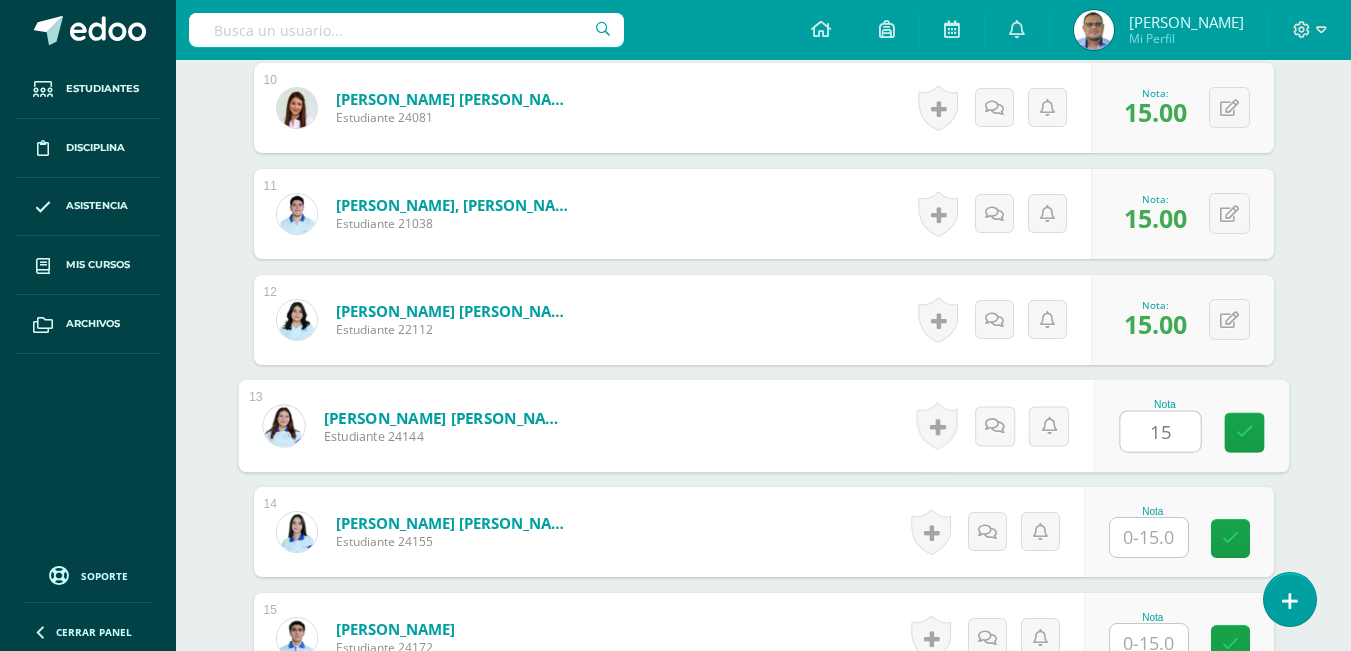 type on "15" 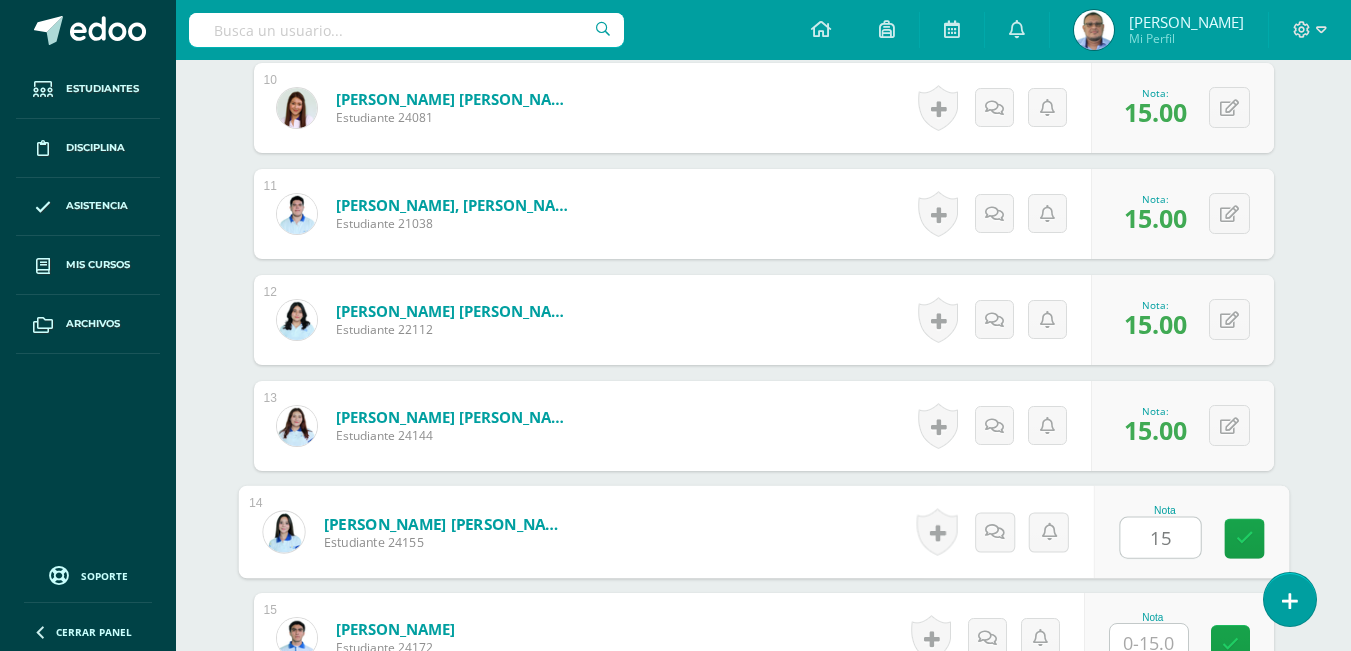 type on "15" 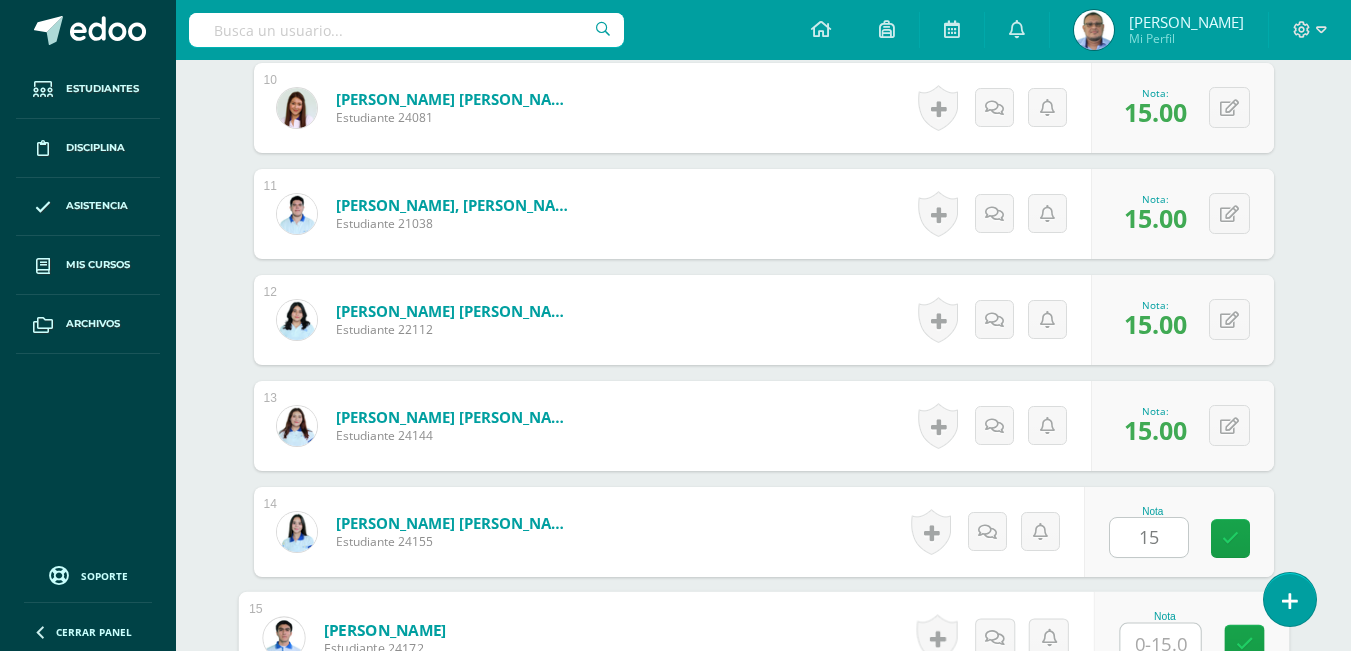 scroll, scrollTop: 1617, scrollLeft: 0, axis: vertical 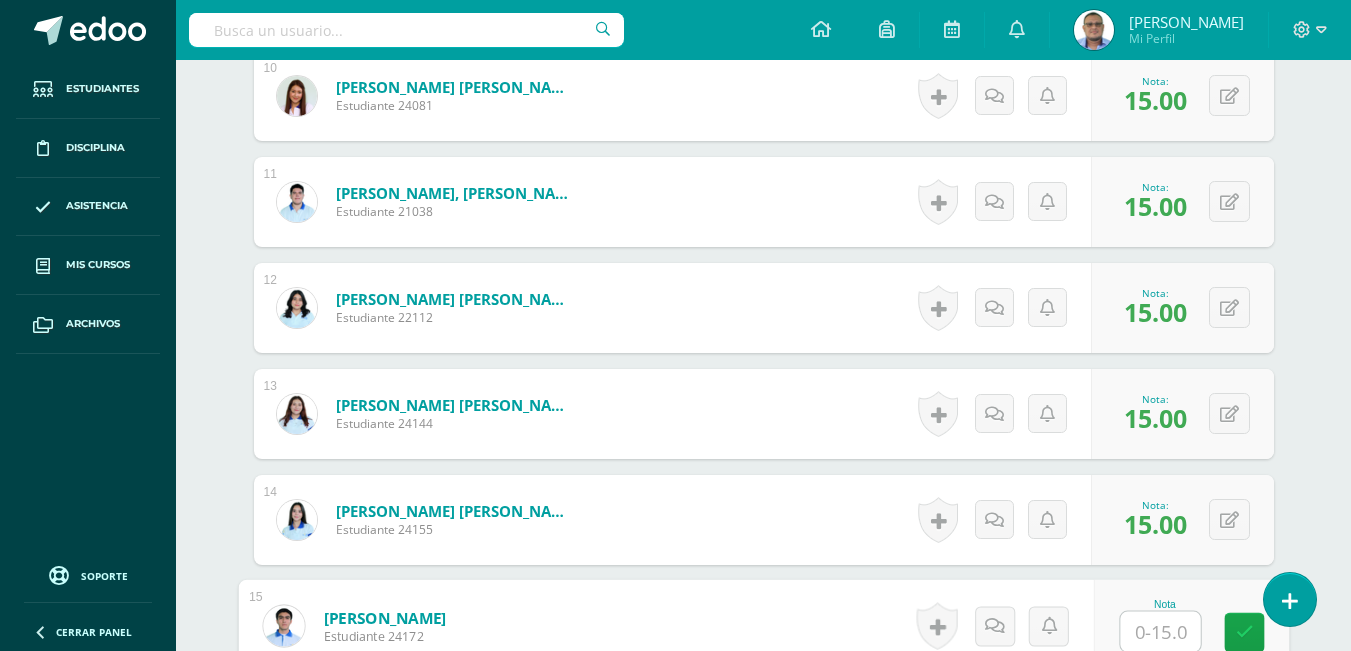 type on "0" 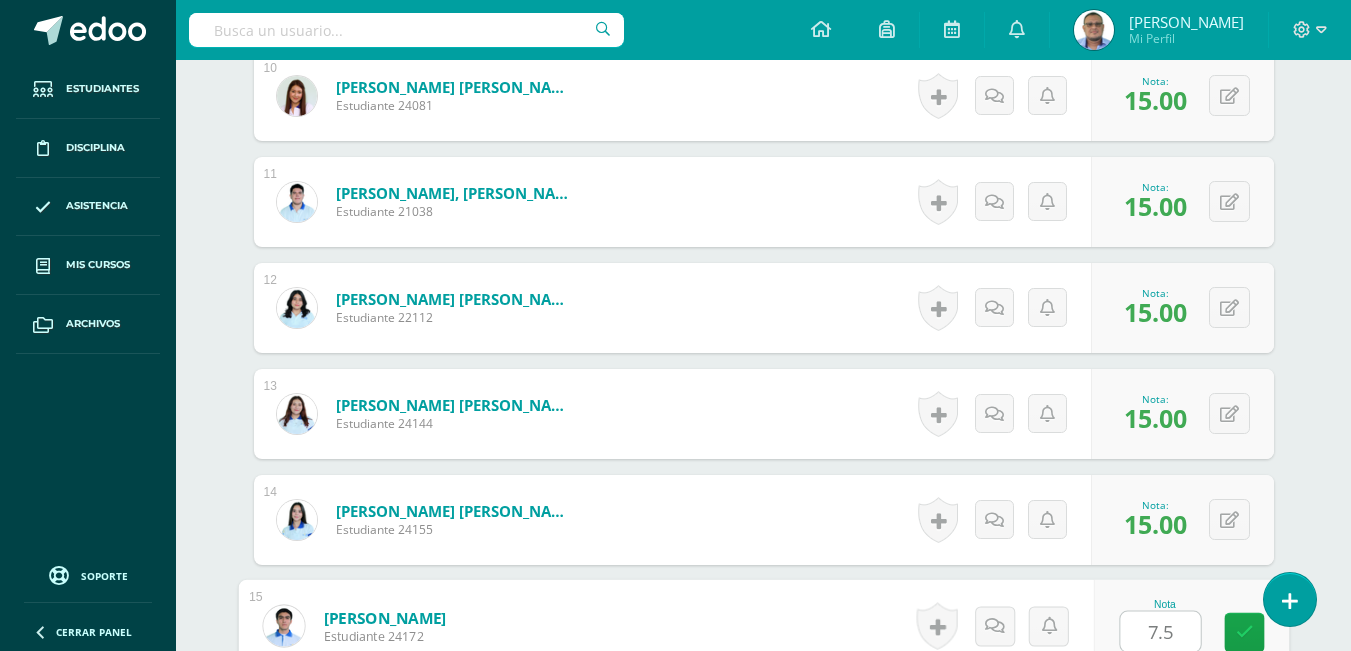 type on "7.5" 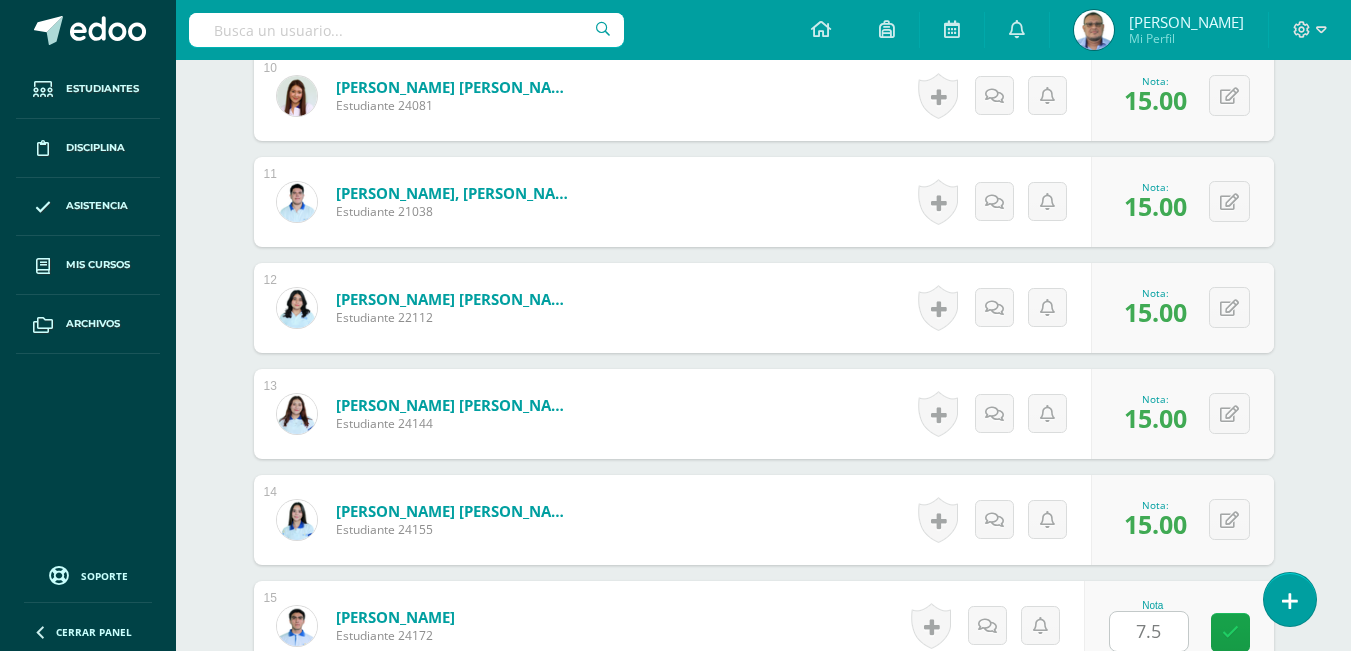 scroll, scrollTop: 2029, scrollLeft: 0, axis: vertical 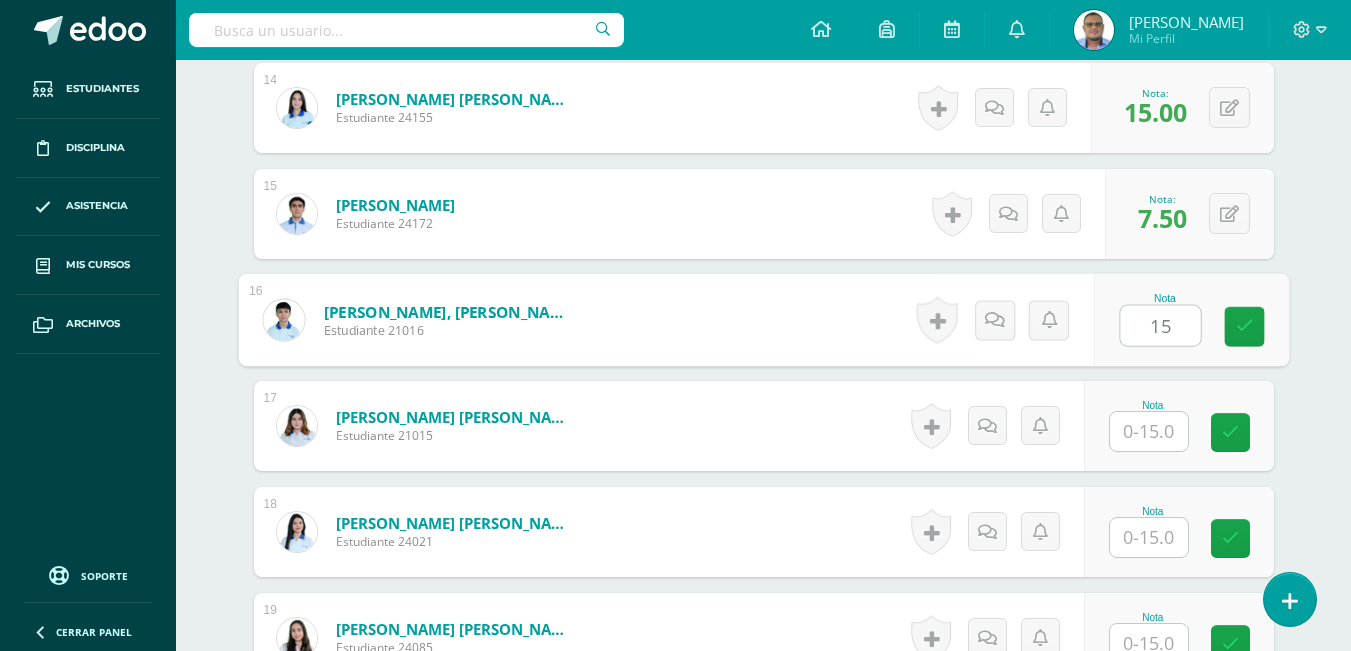 type on "15" 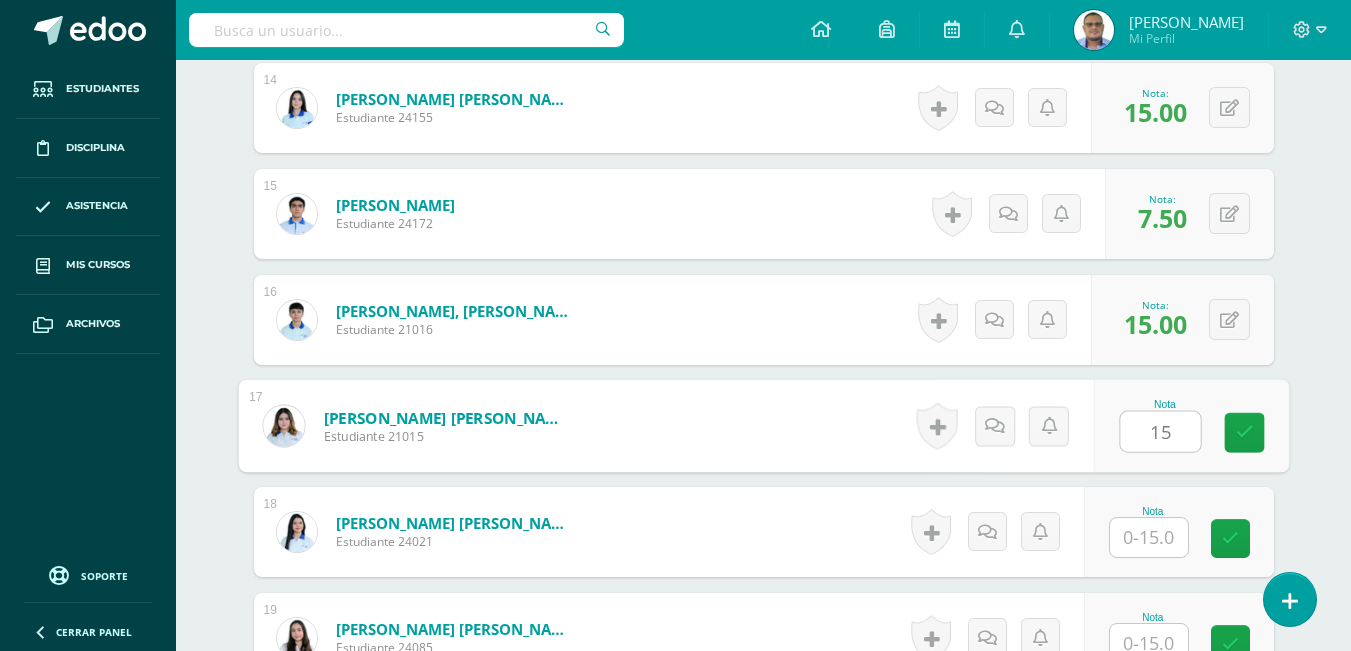 type on "15" 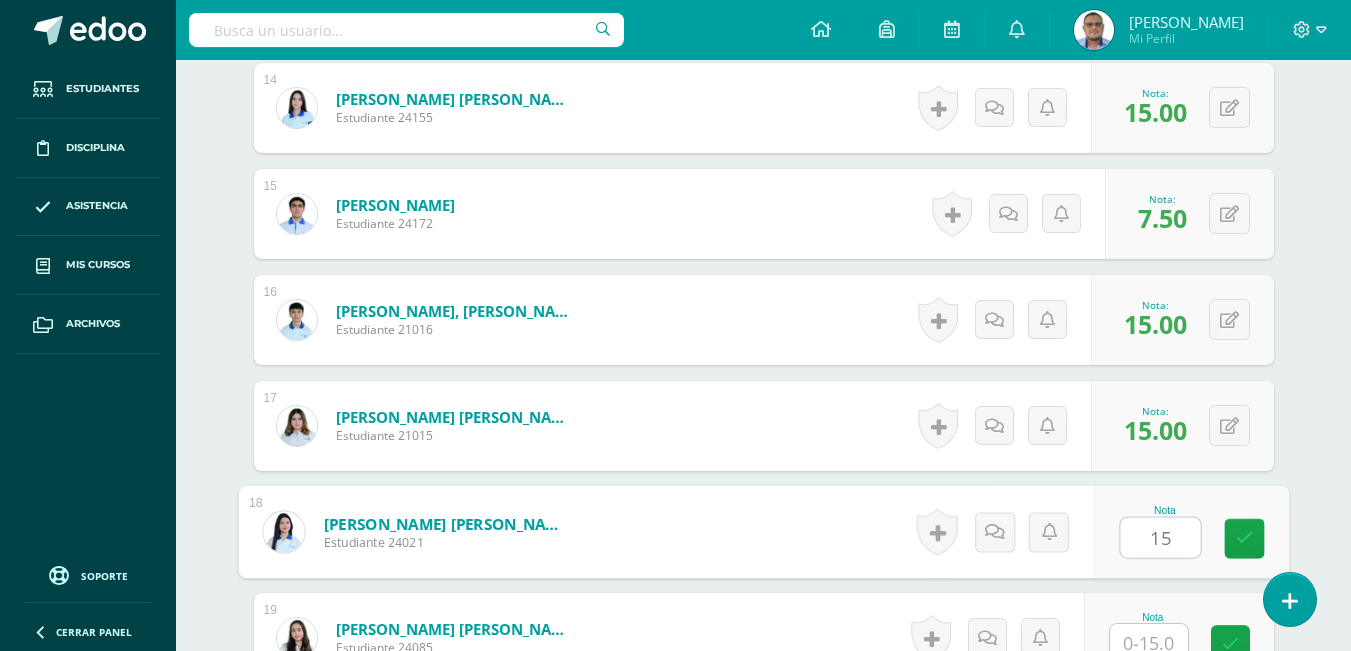 type on "15" 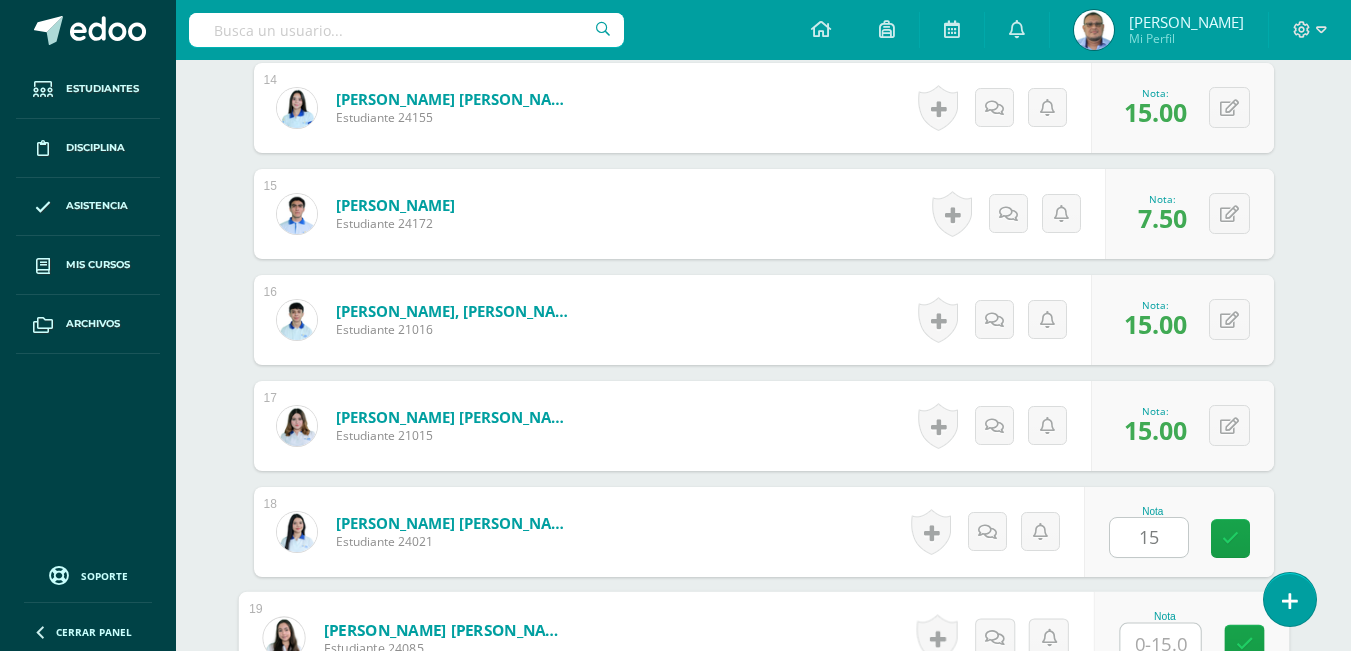 scroll, scrollTop: 2041, scrollLeft: 0, axis: vertical 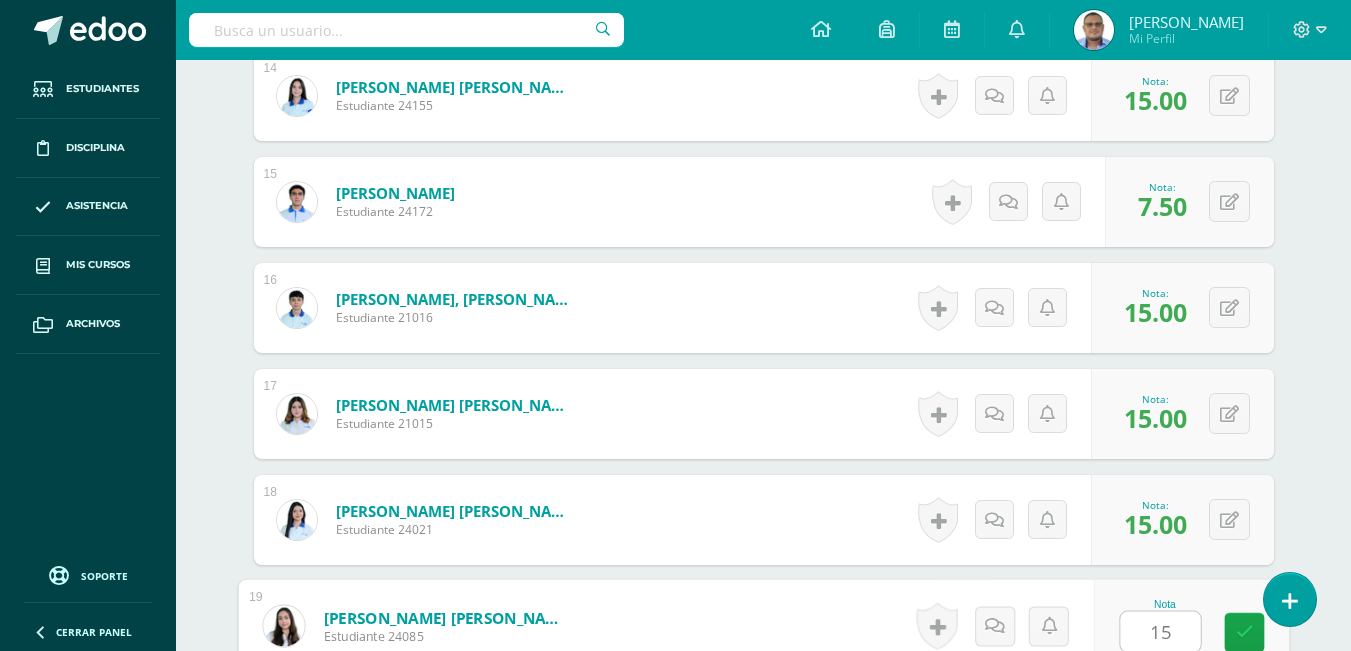 type on "15" 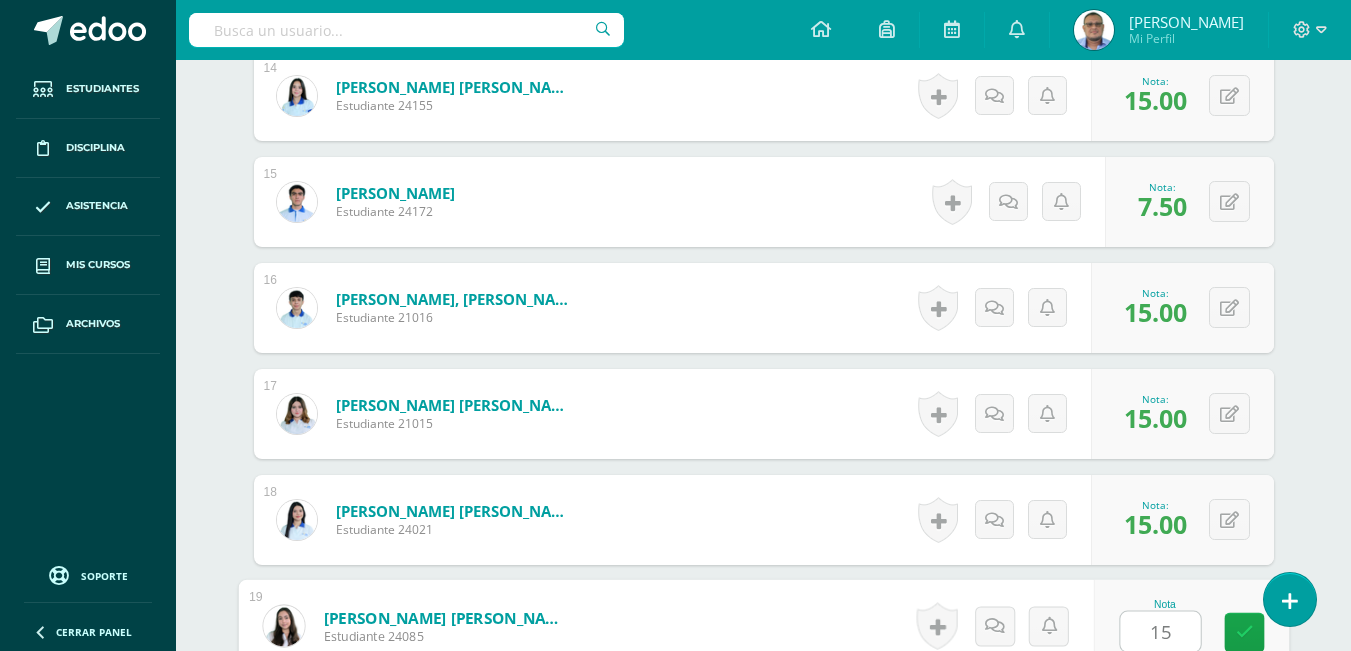 scroll, scrollTop: 2453, scrollLeft: 0, axis: vertical 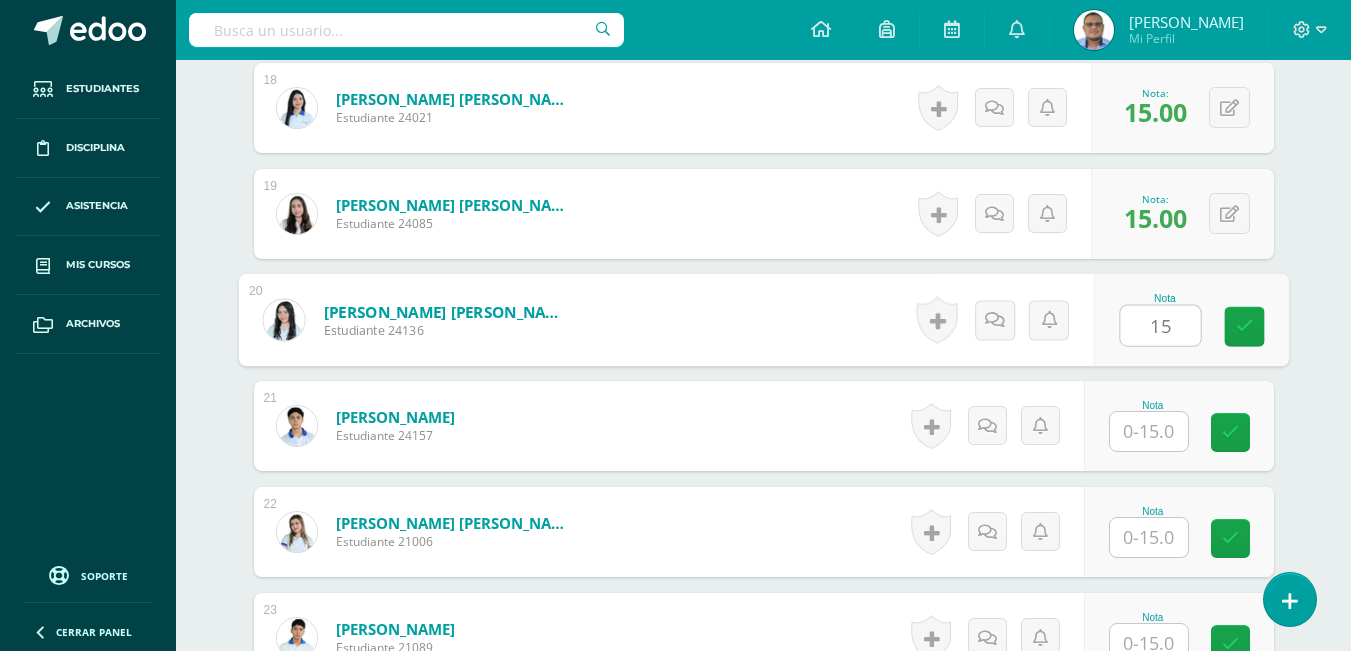 type on "15" 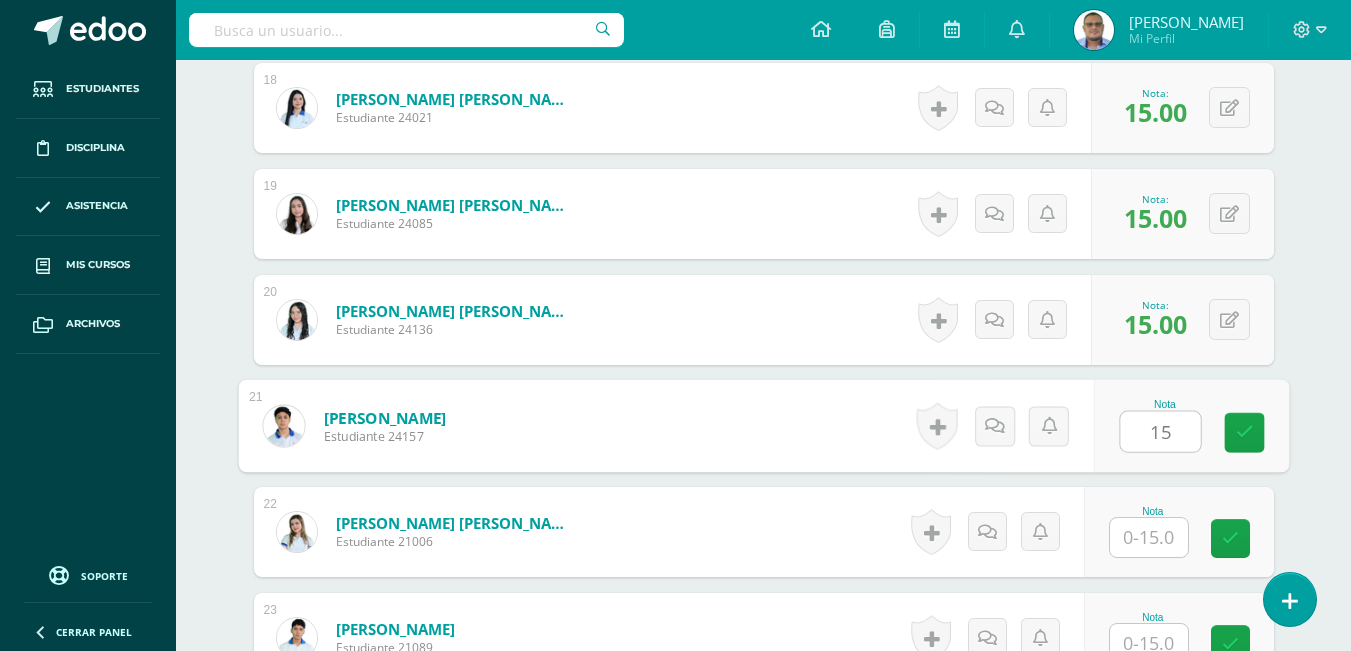type on "15" 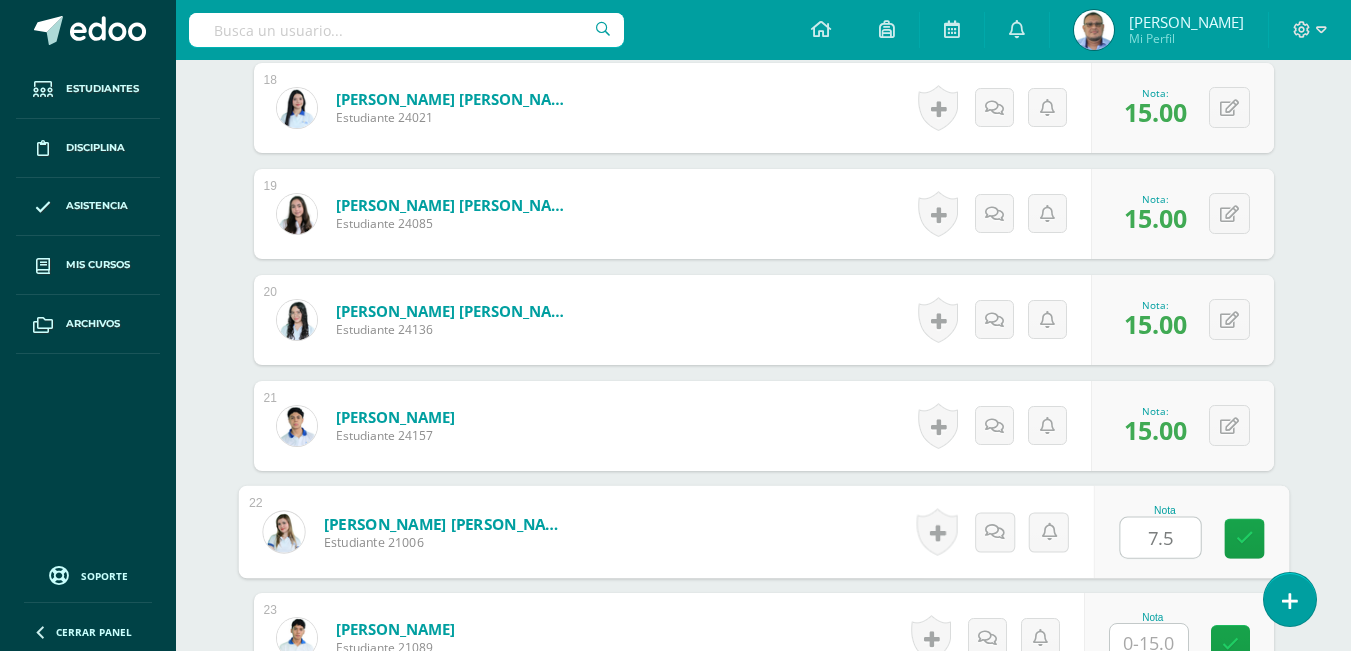 type on "7.5" 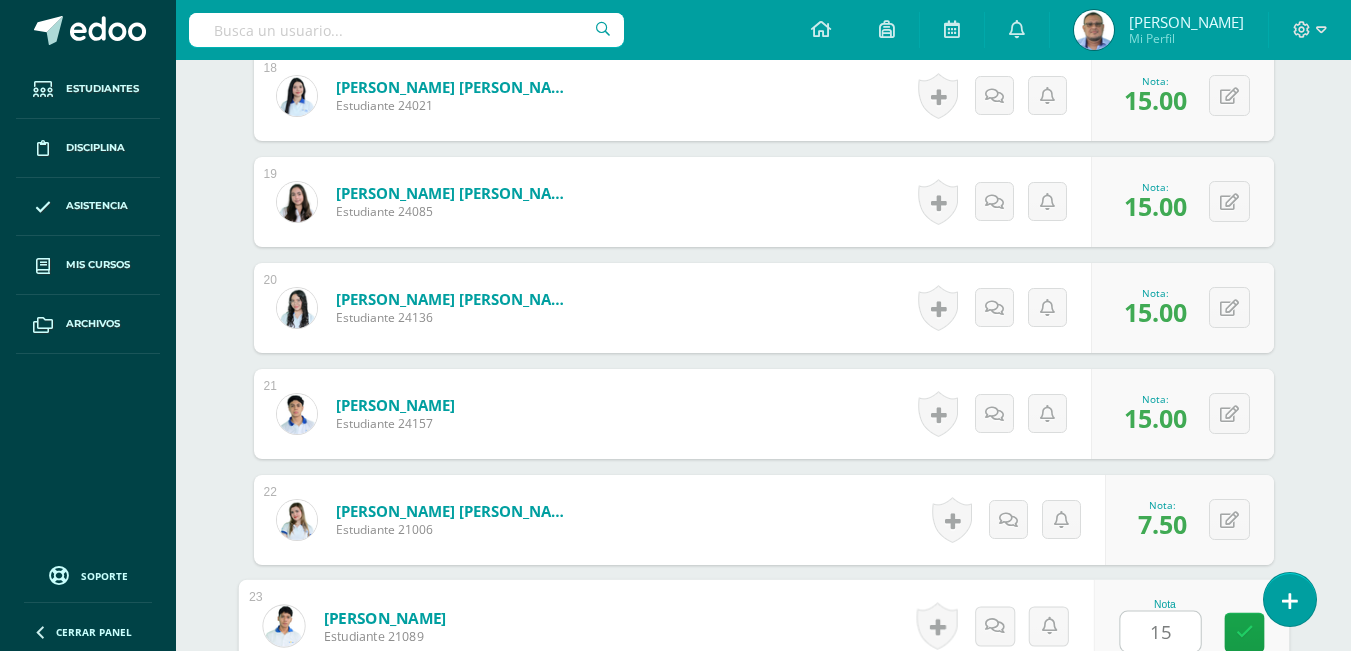 type on "15" 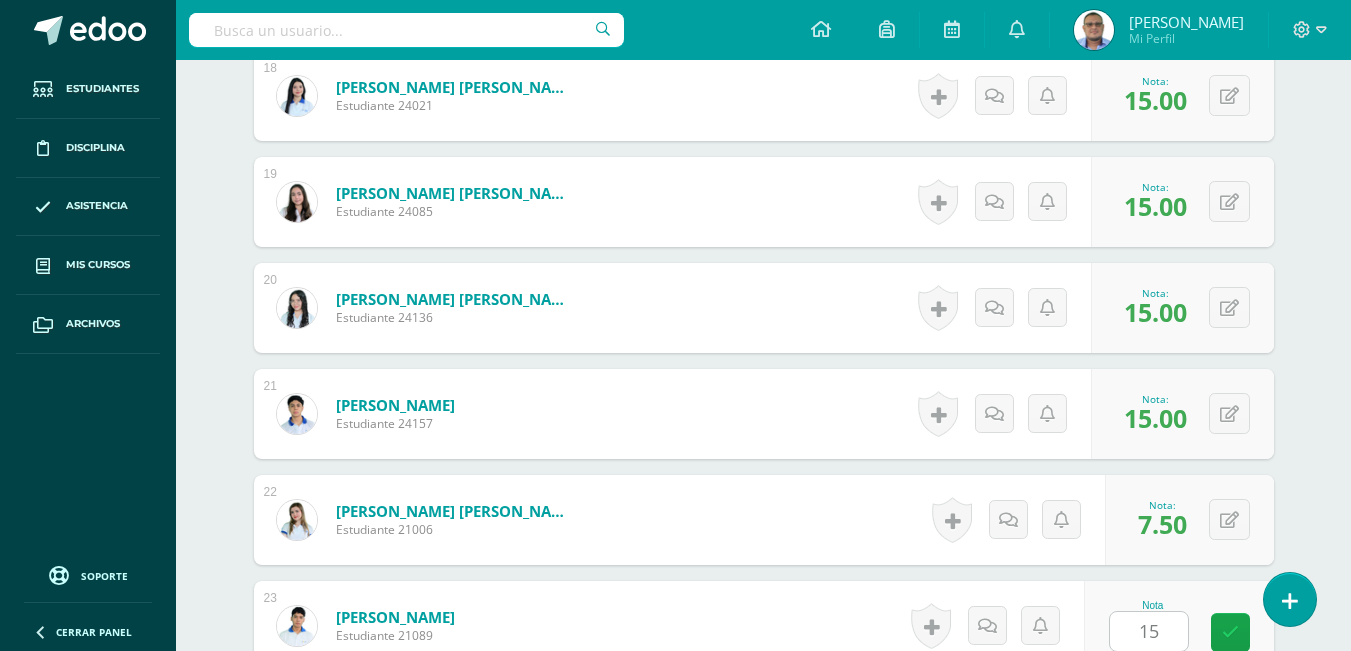 scroll, scrollTop: 2877, scrollLeft: 0, axis: vertical 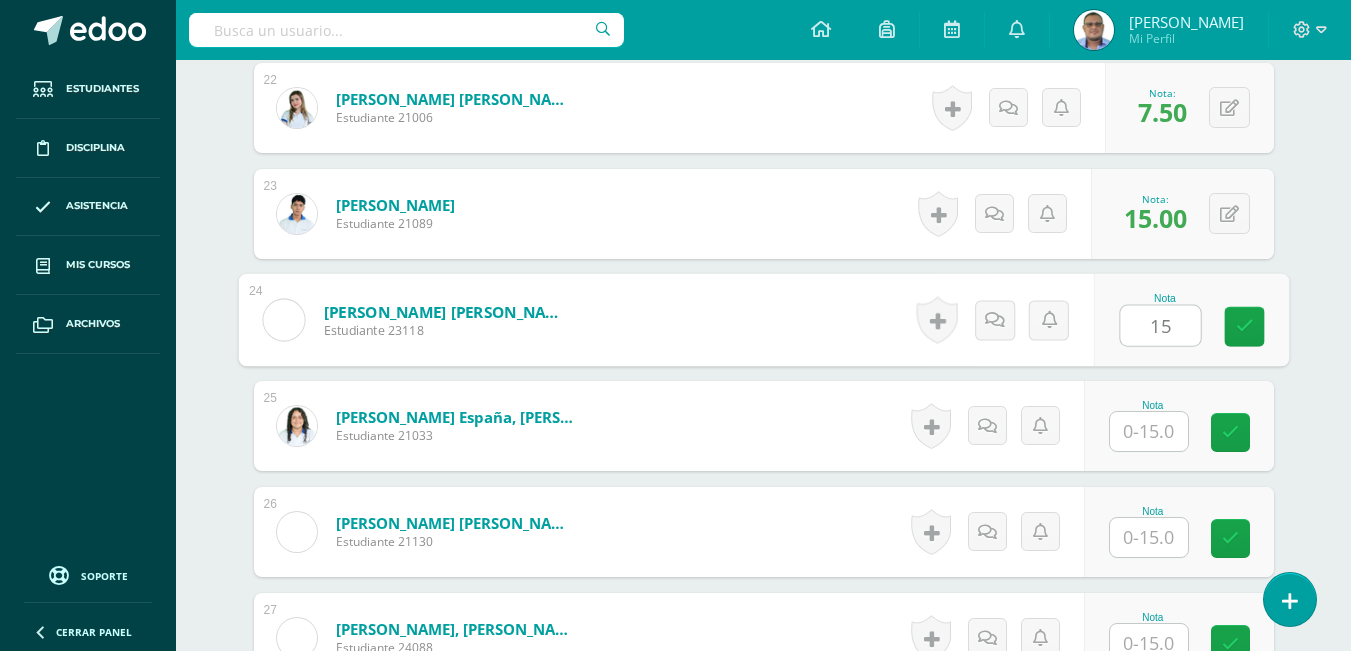 type on "15" 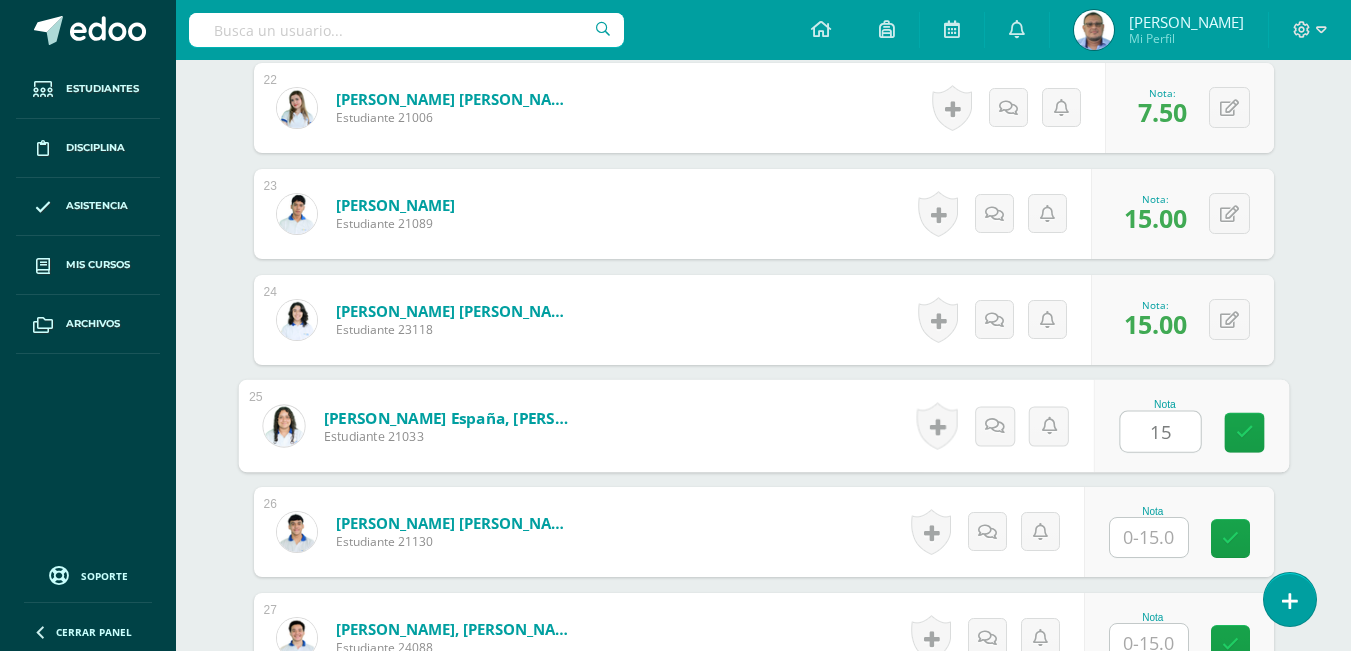 type on "15" 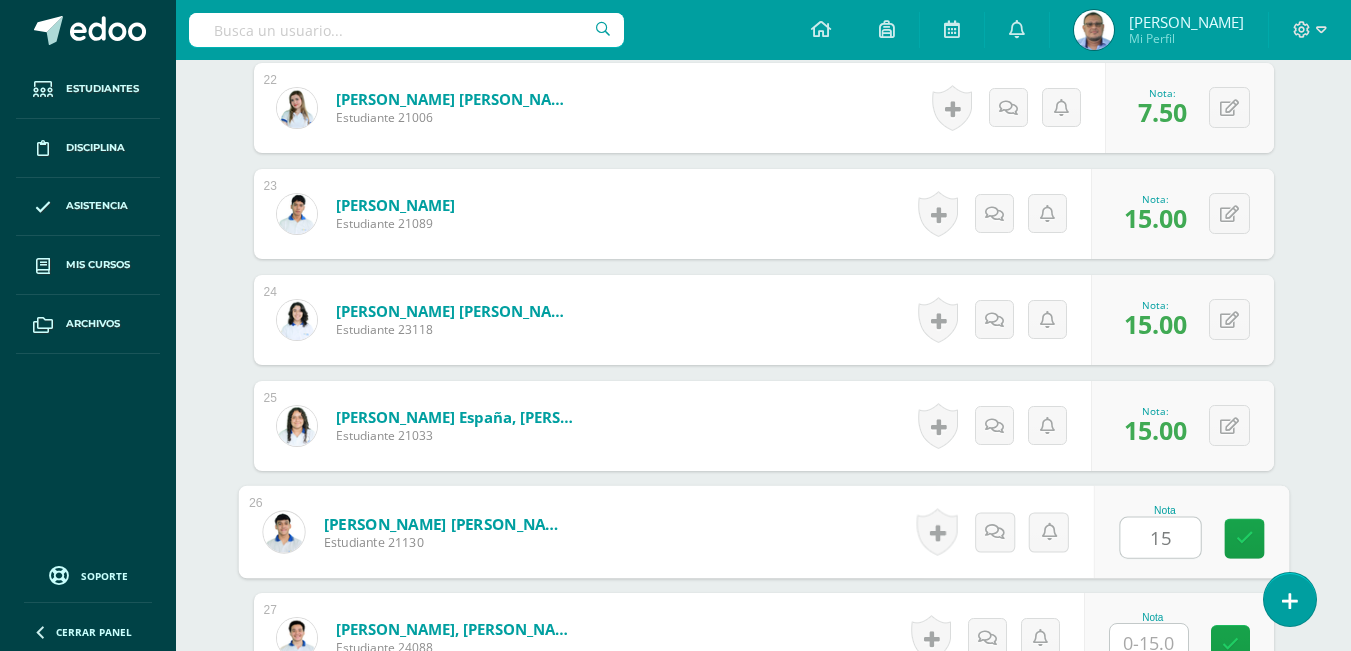 type on "15" 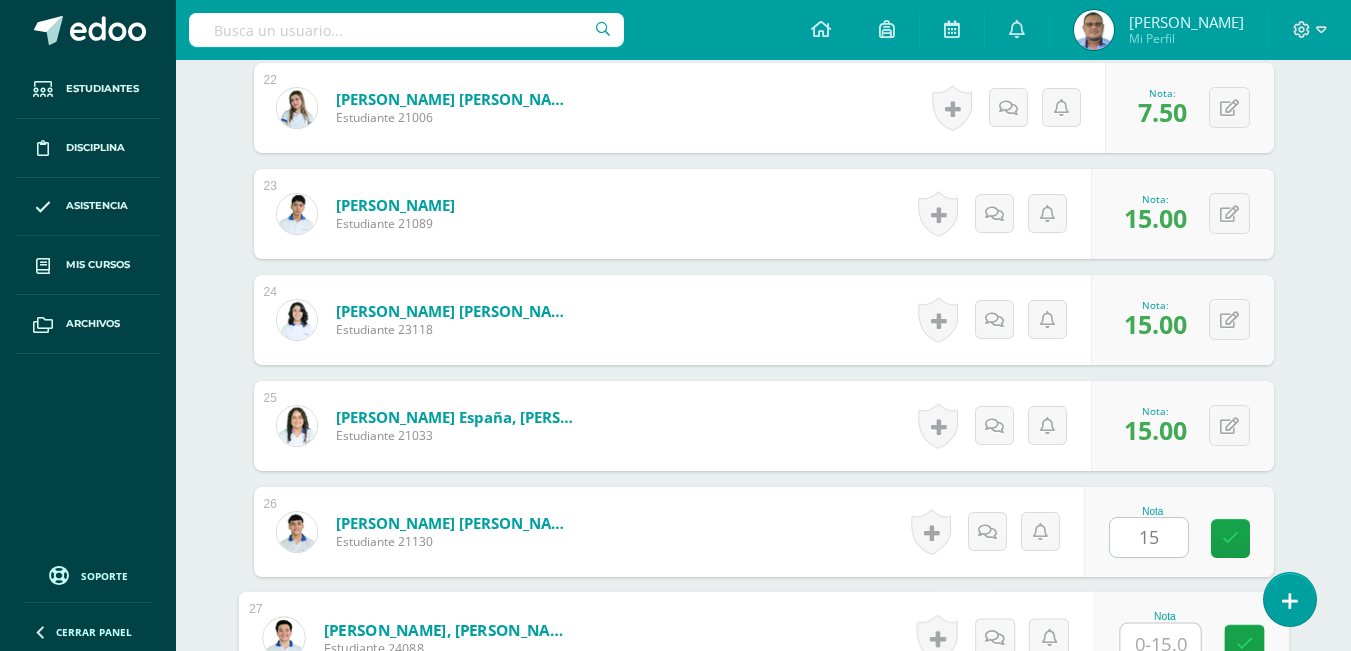 scroll, scrollTop: 2889, scrollLeft: 0, axis: vertical 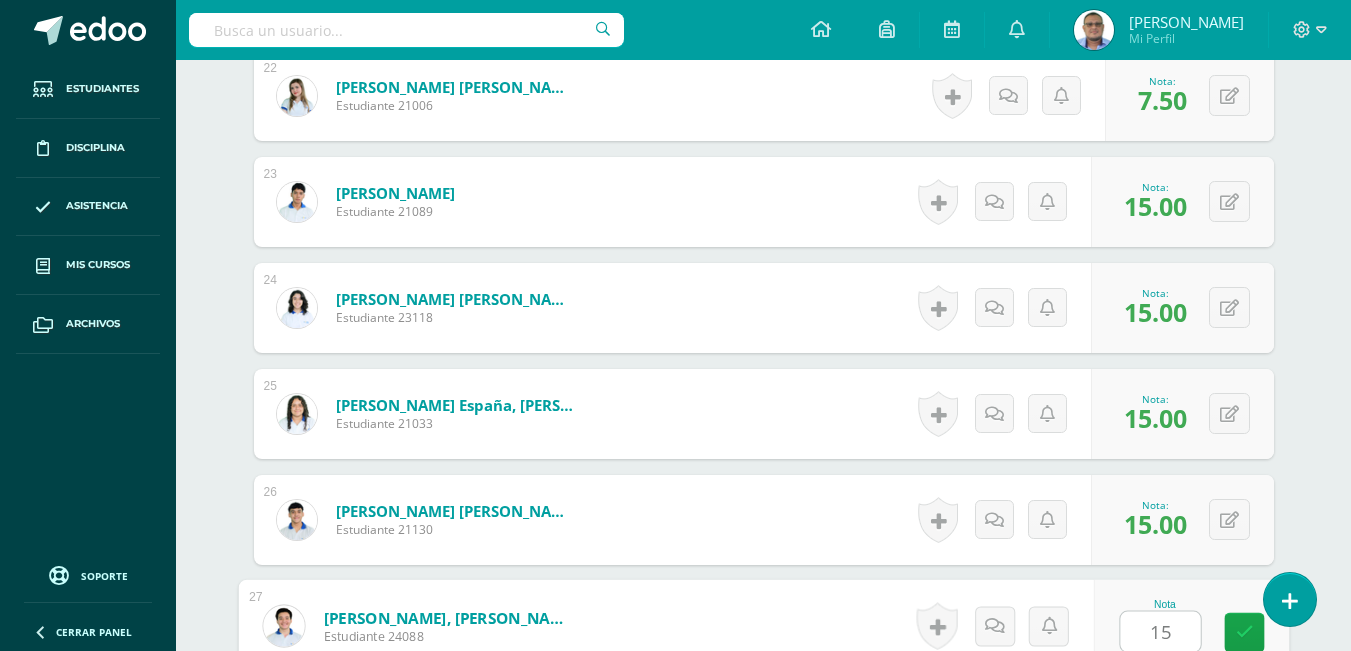 type on "15" 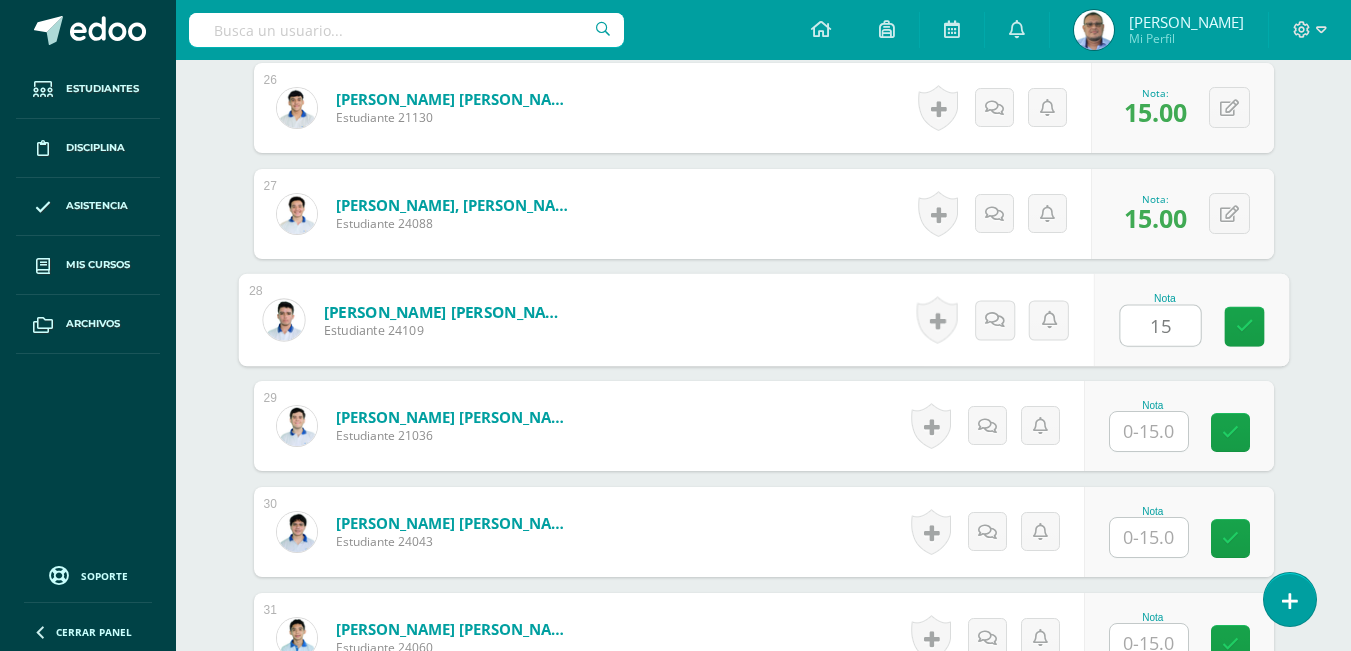 type on "15" 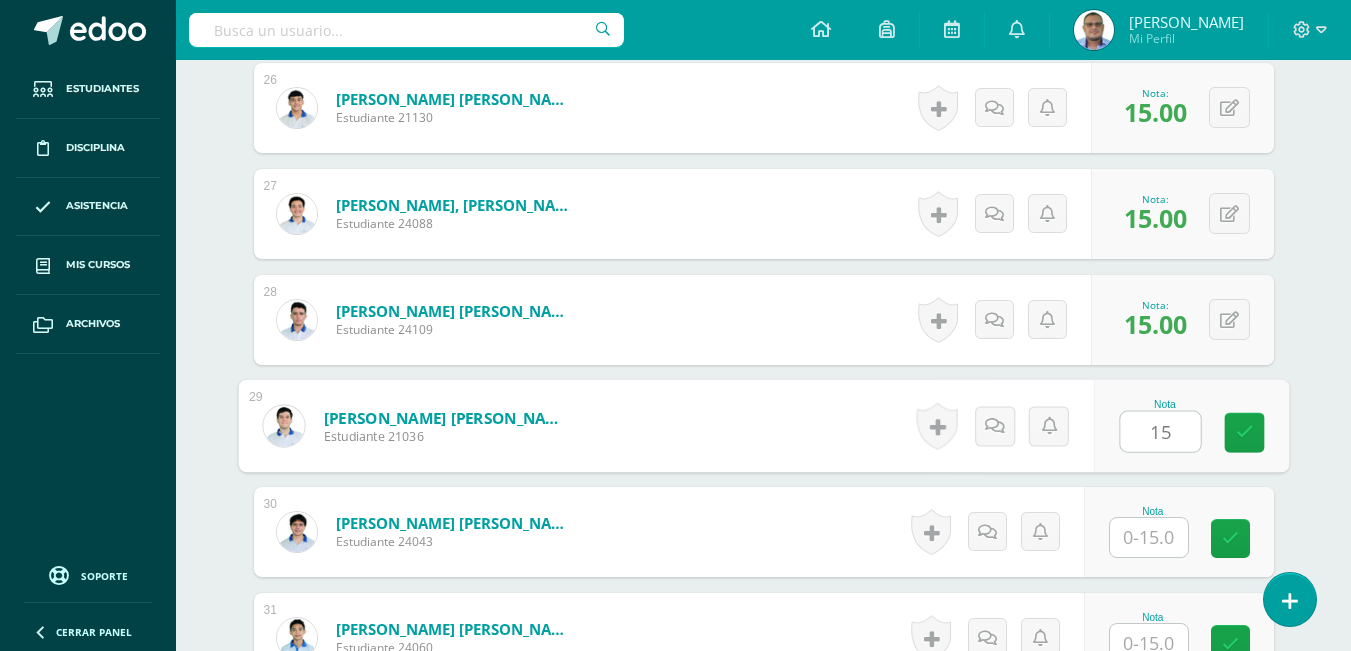 type on "15" 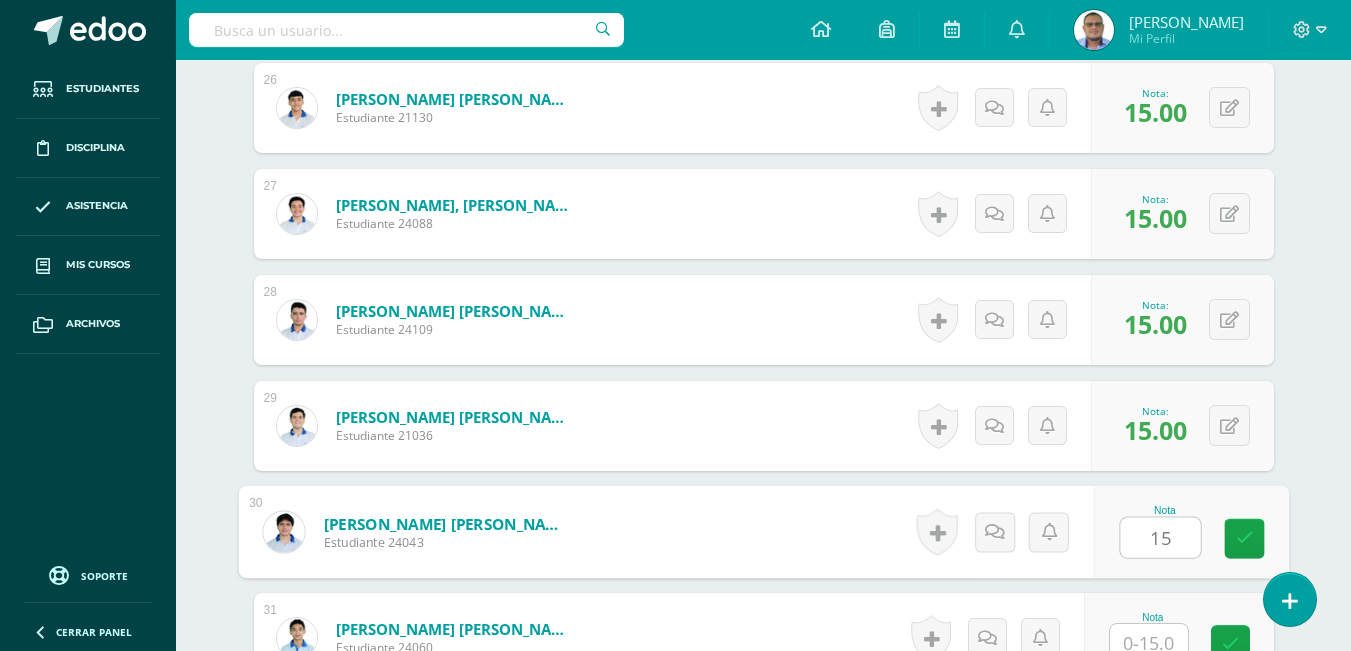type on "15" 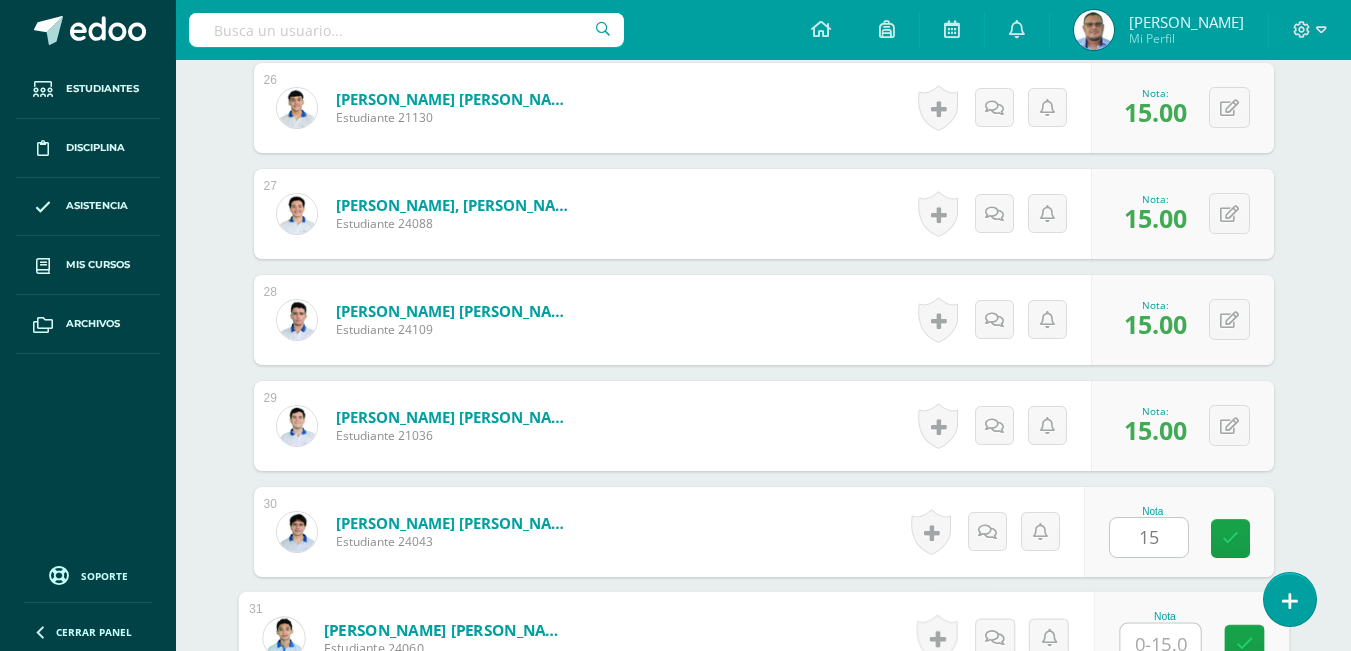 scroll, scrollTop: 3313, scrollLeft: 0, axis: vertical 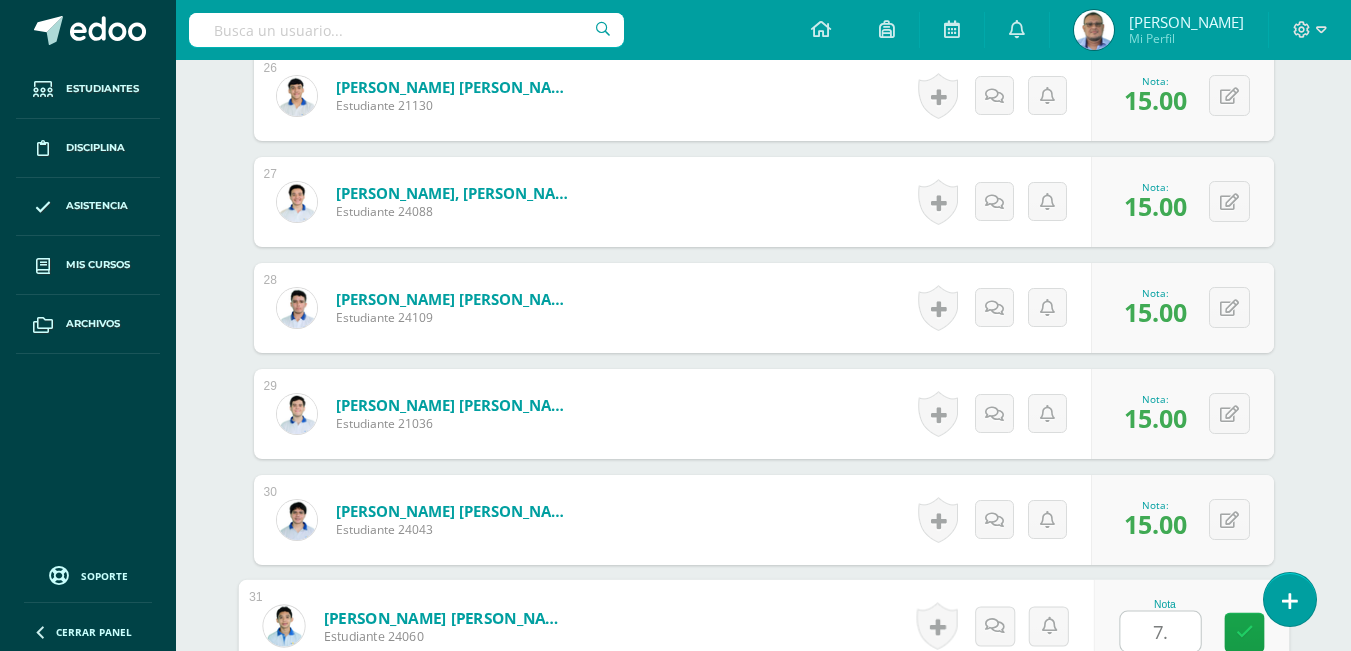type on "7" 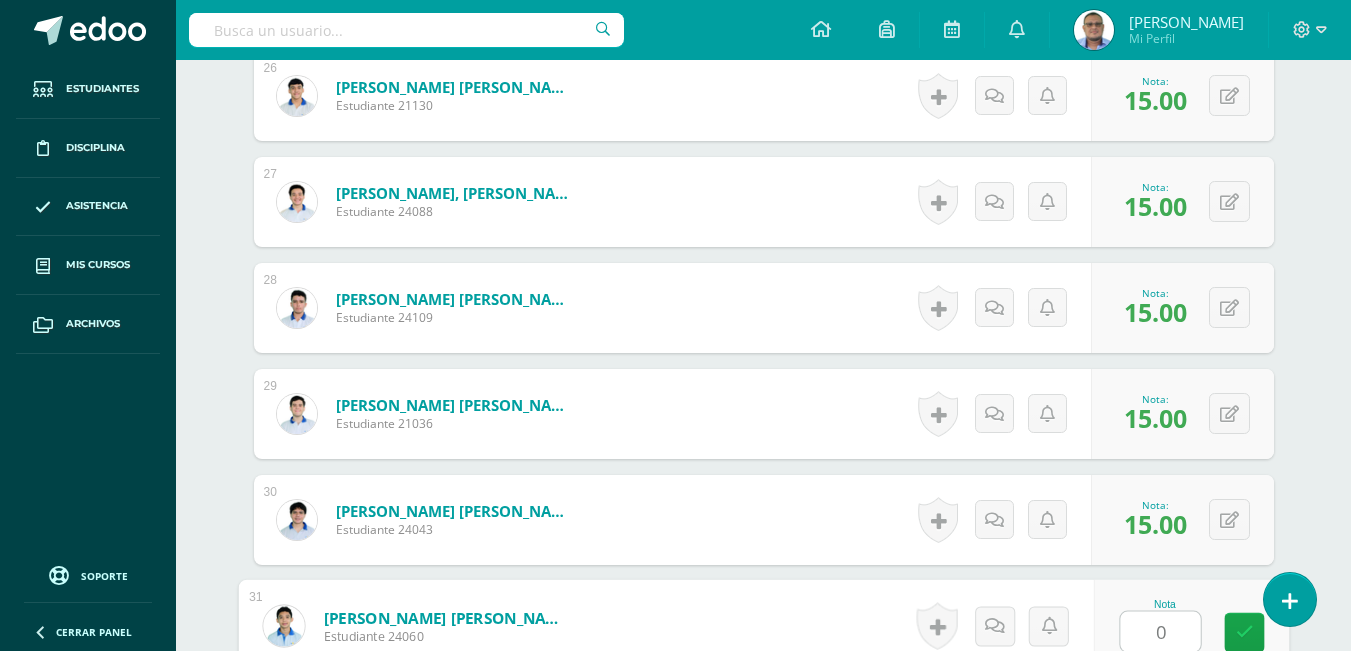 type on "0" 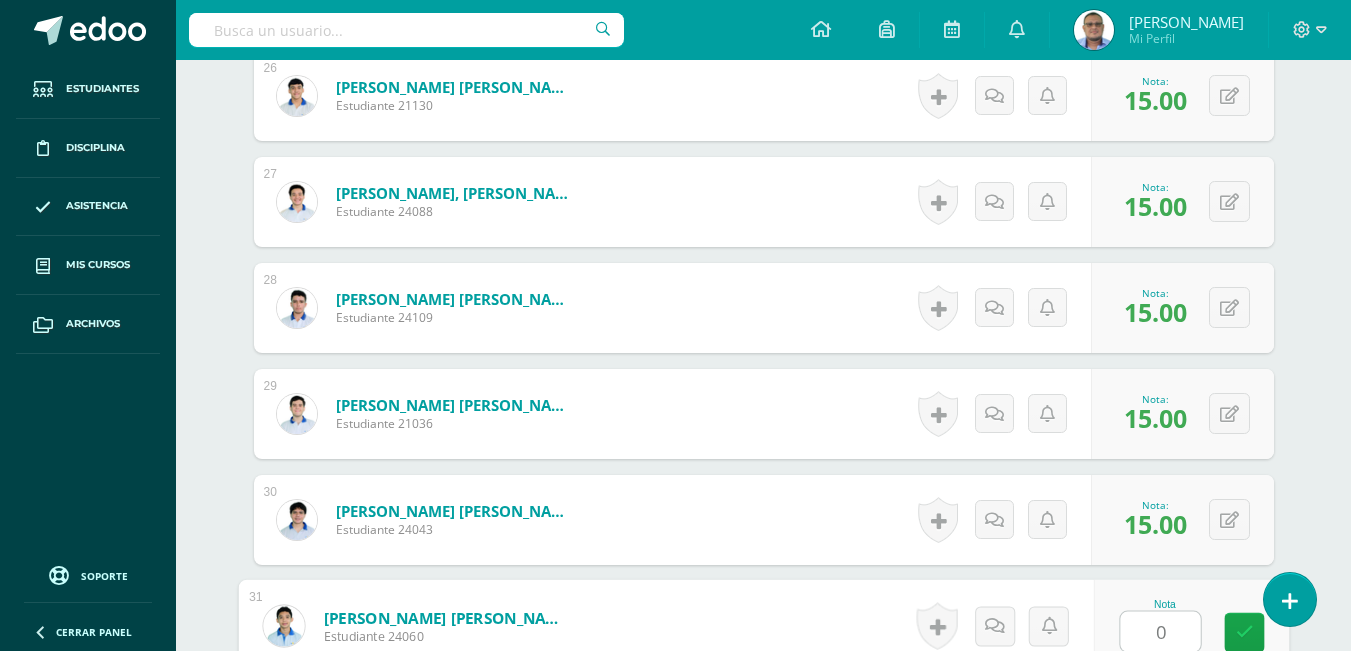 scroll, scrollTop: 3725, scrollLeft: 0, axis: vertical 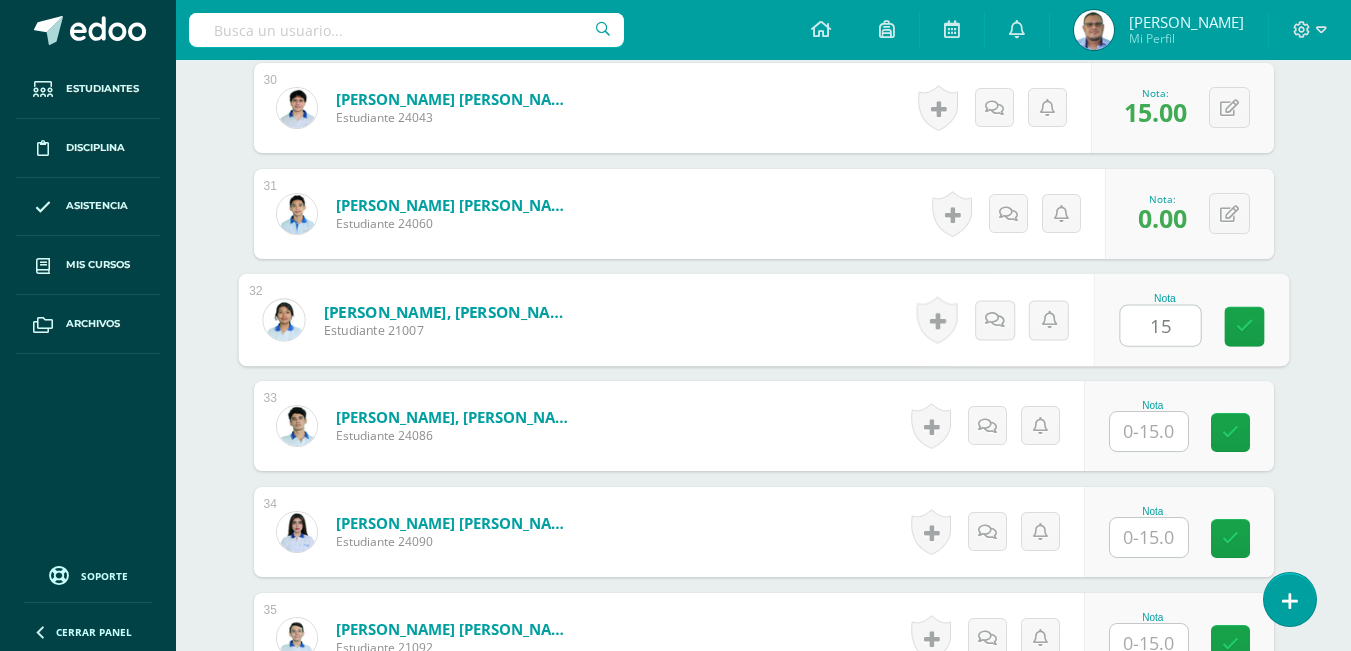 type on "15" 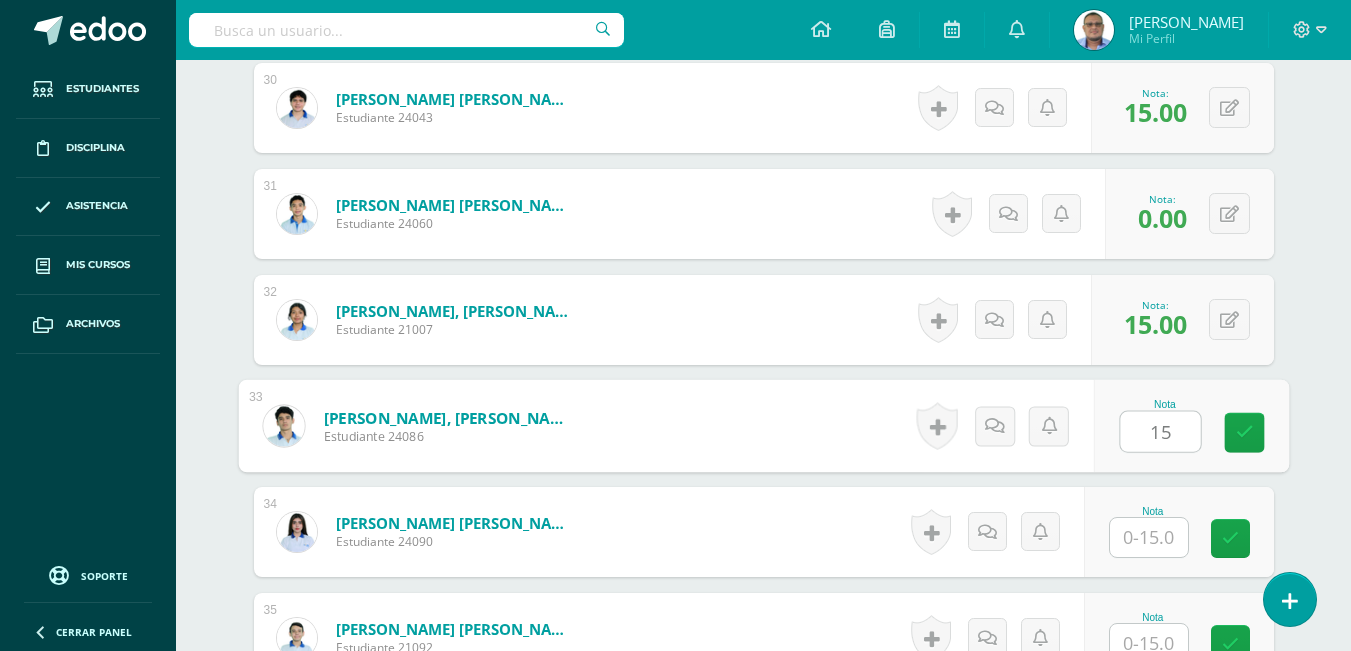 type on "15" 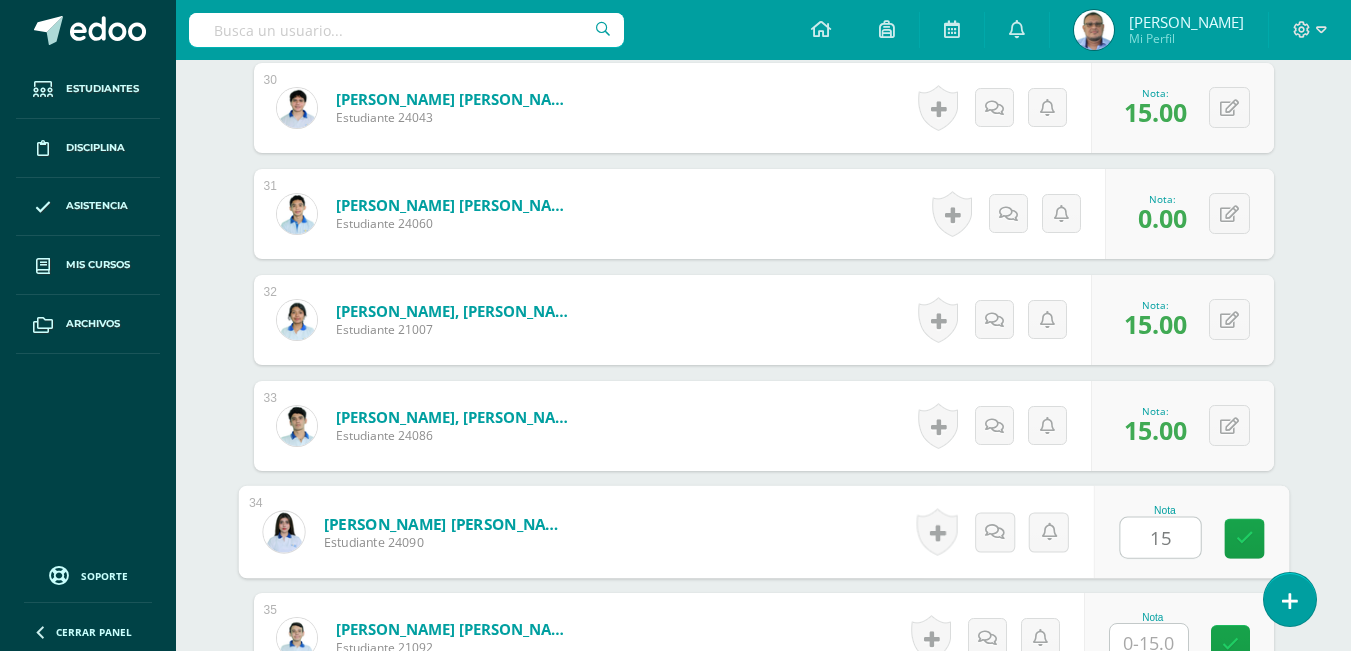 type on "15" 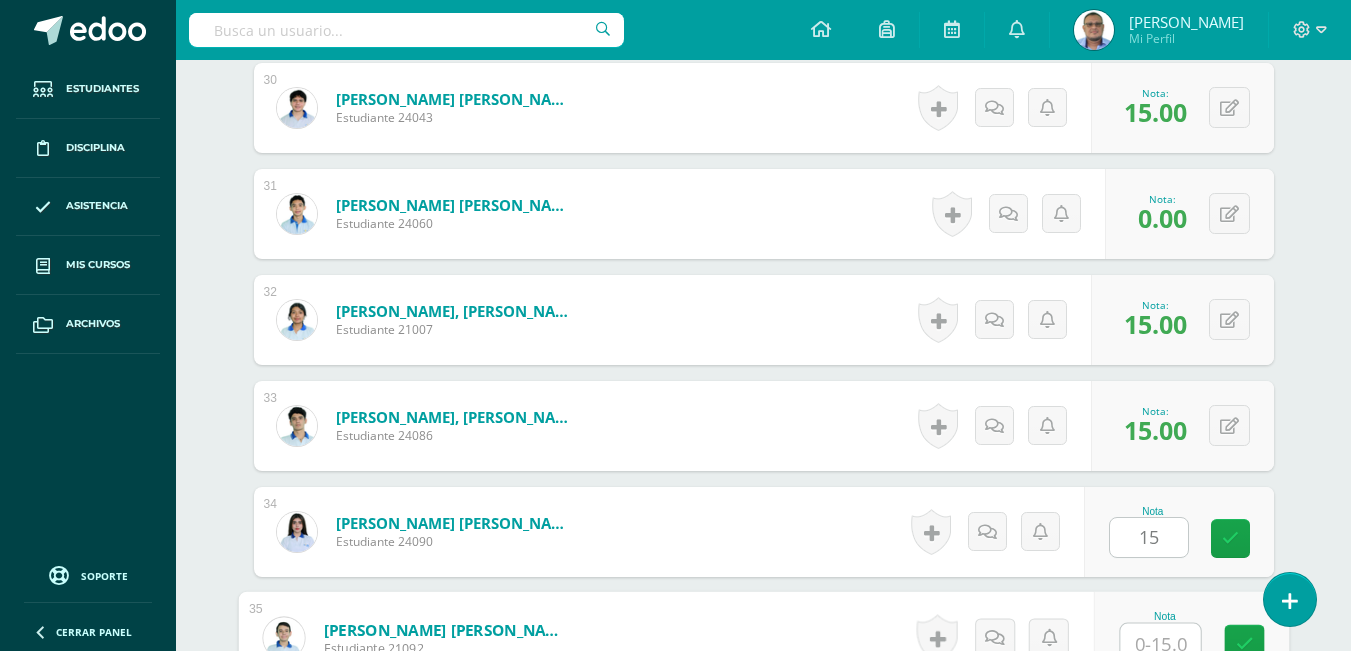 scroll, scrollTop: 3737, scrollLeft: 0, axis: vertical 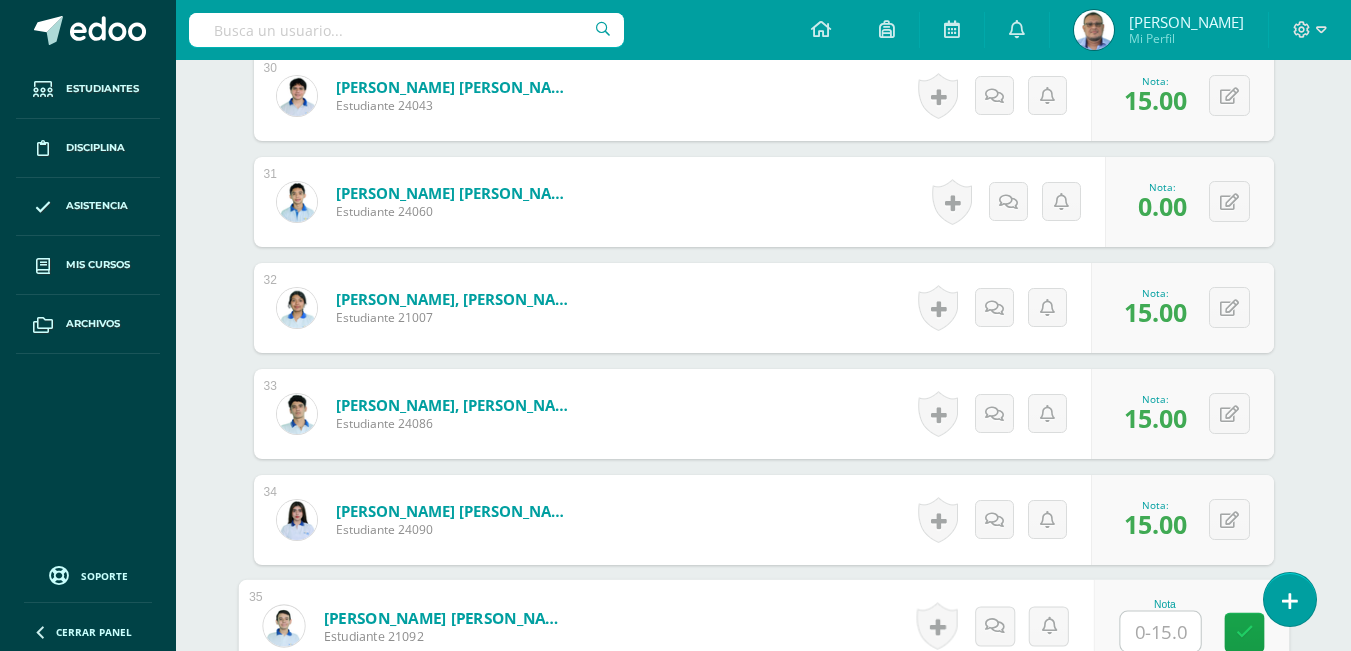type on "0" 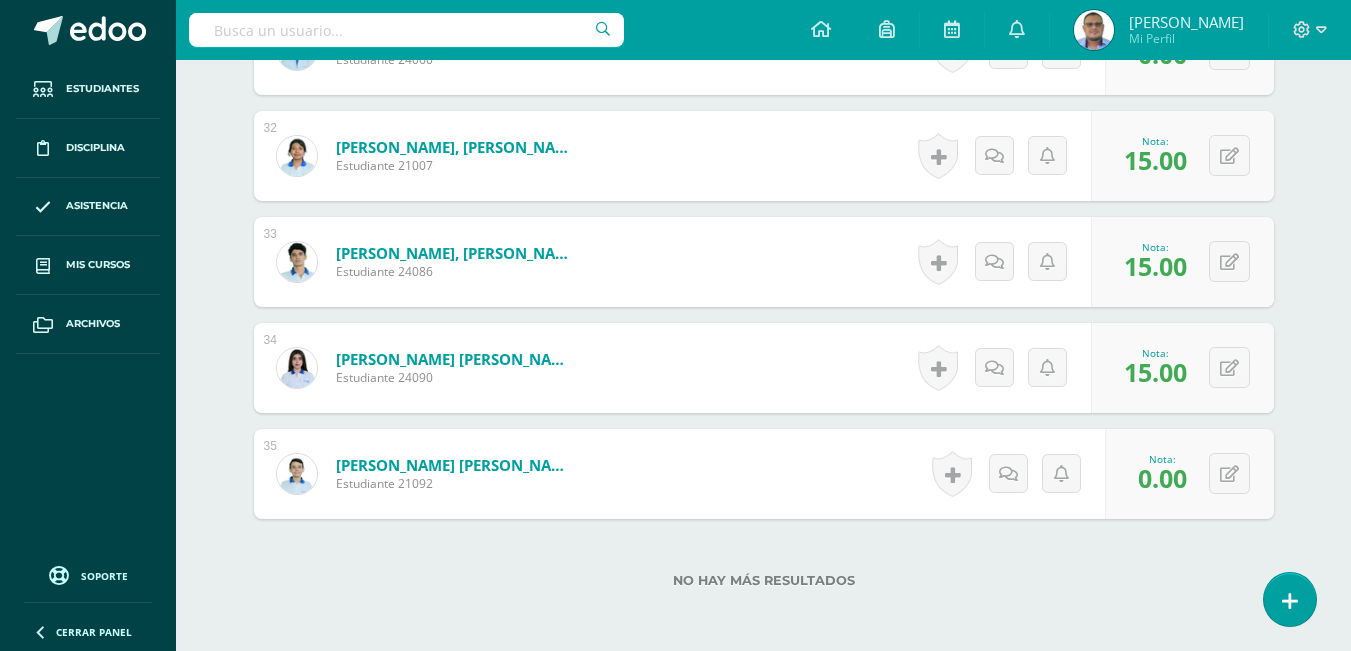 scroll, scrollTop: 3986, scrollLeft: 0, axis: vertical 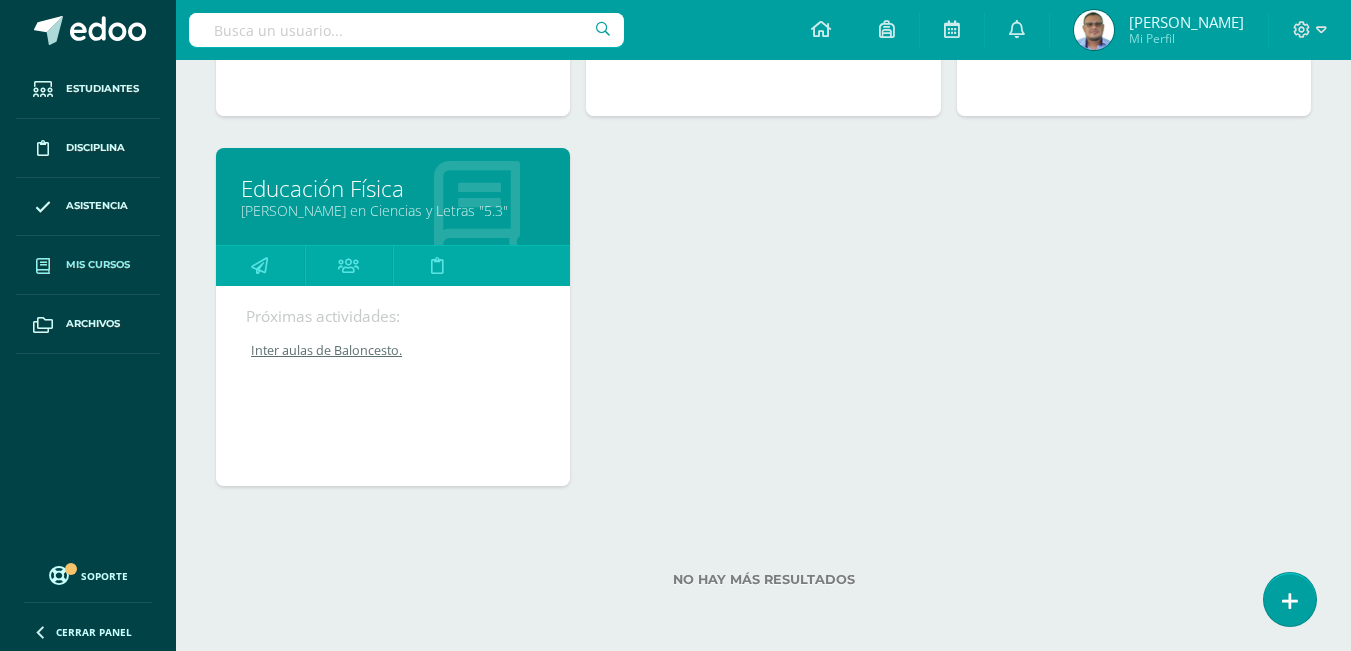 click on "Educación Física" at bounding box center [393, 188] 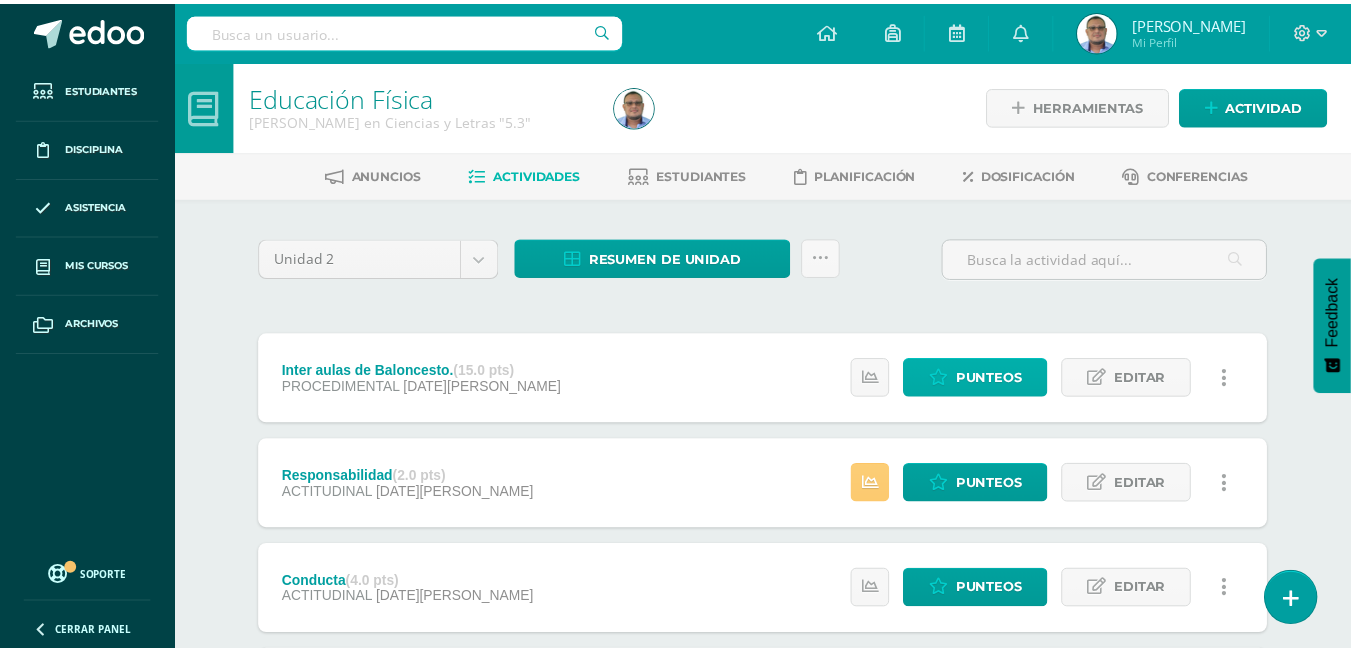 scroll, scrollTop: 0, scrollLeft: 0, axis: both 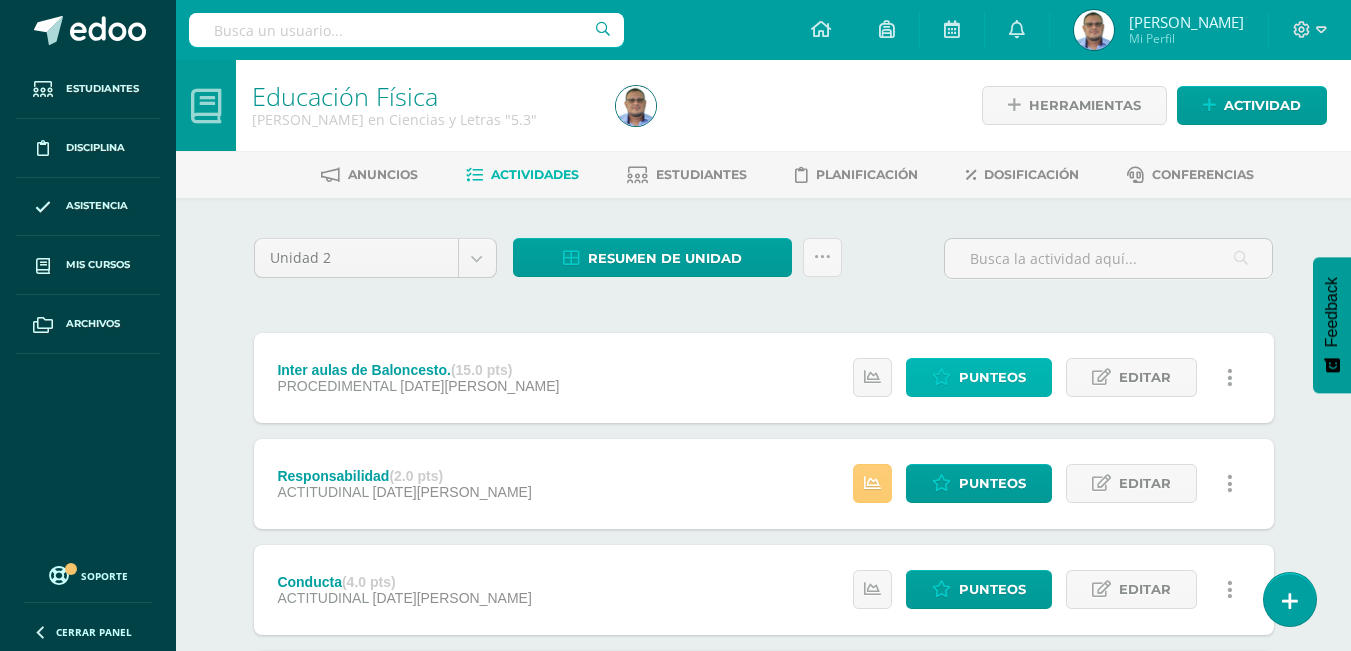 click on "Punteos" at bounding box center (992, 377) 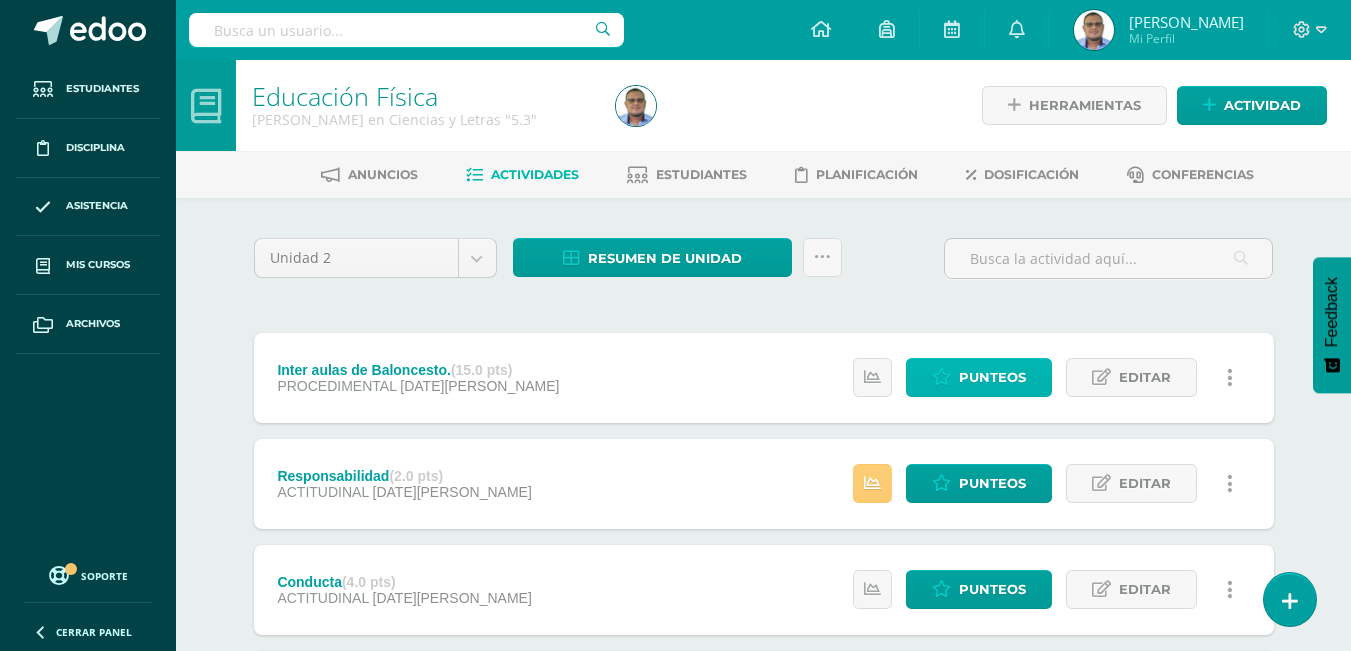scroll, scrollTop: 0, scrollLeft: 0, axis: both 